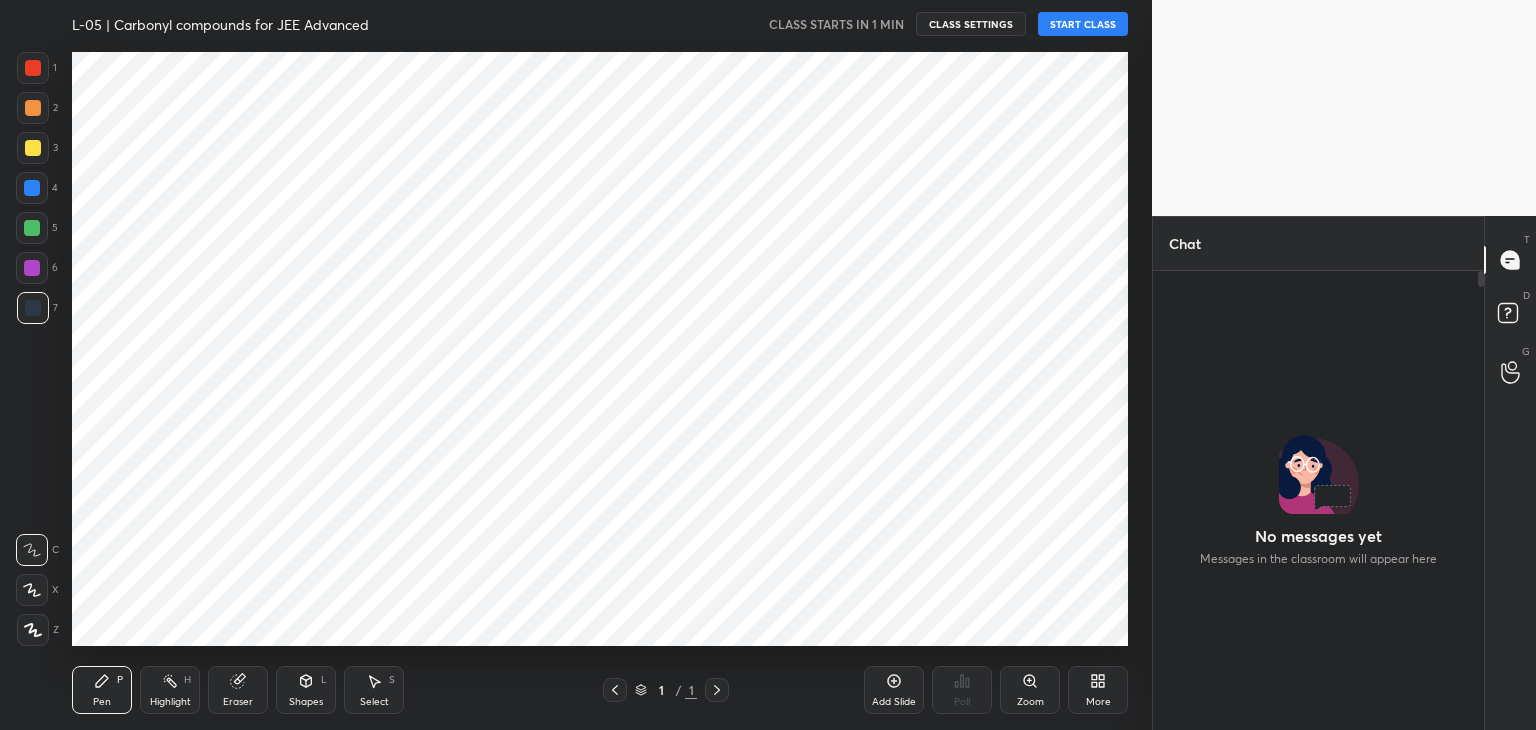 scroll, scrollTop: 0, scrollLeft: 0, axis: both 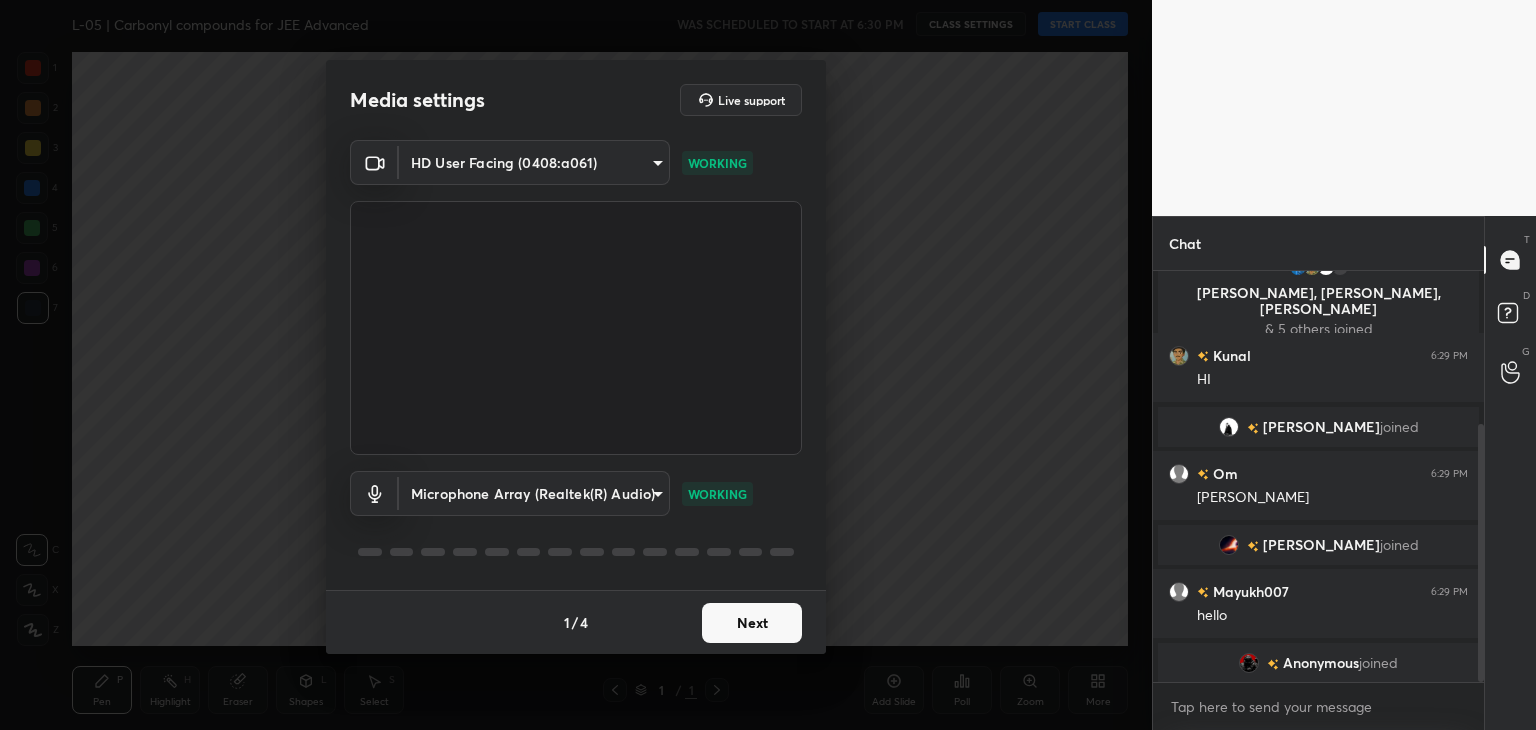 click on "Next" at bounding box center (752, 623) 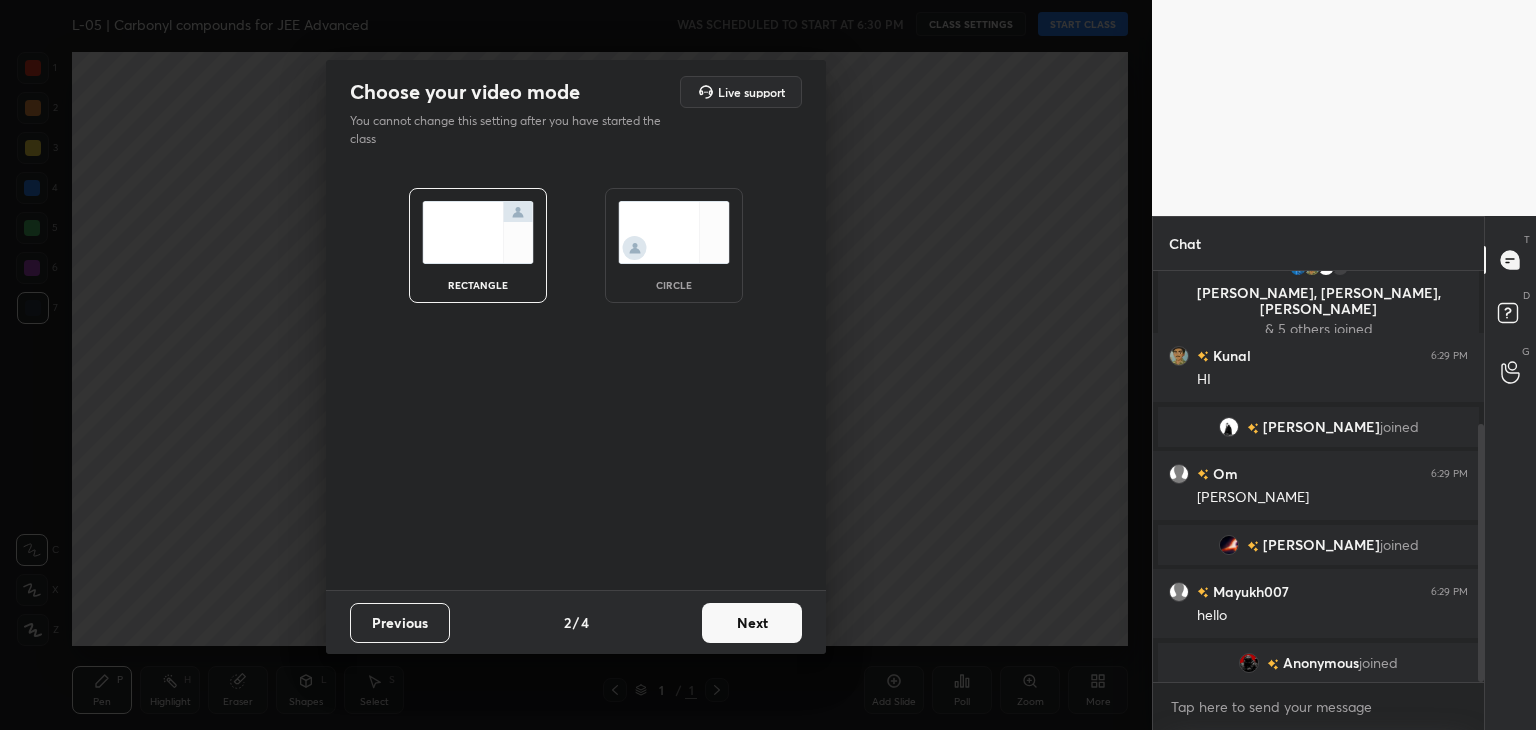 scroll, scrollTop: 368, scrollLeft: 0, axis: vertical 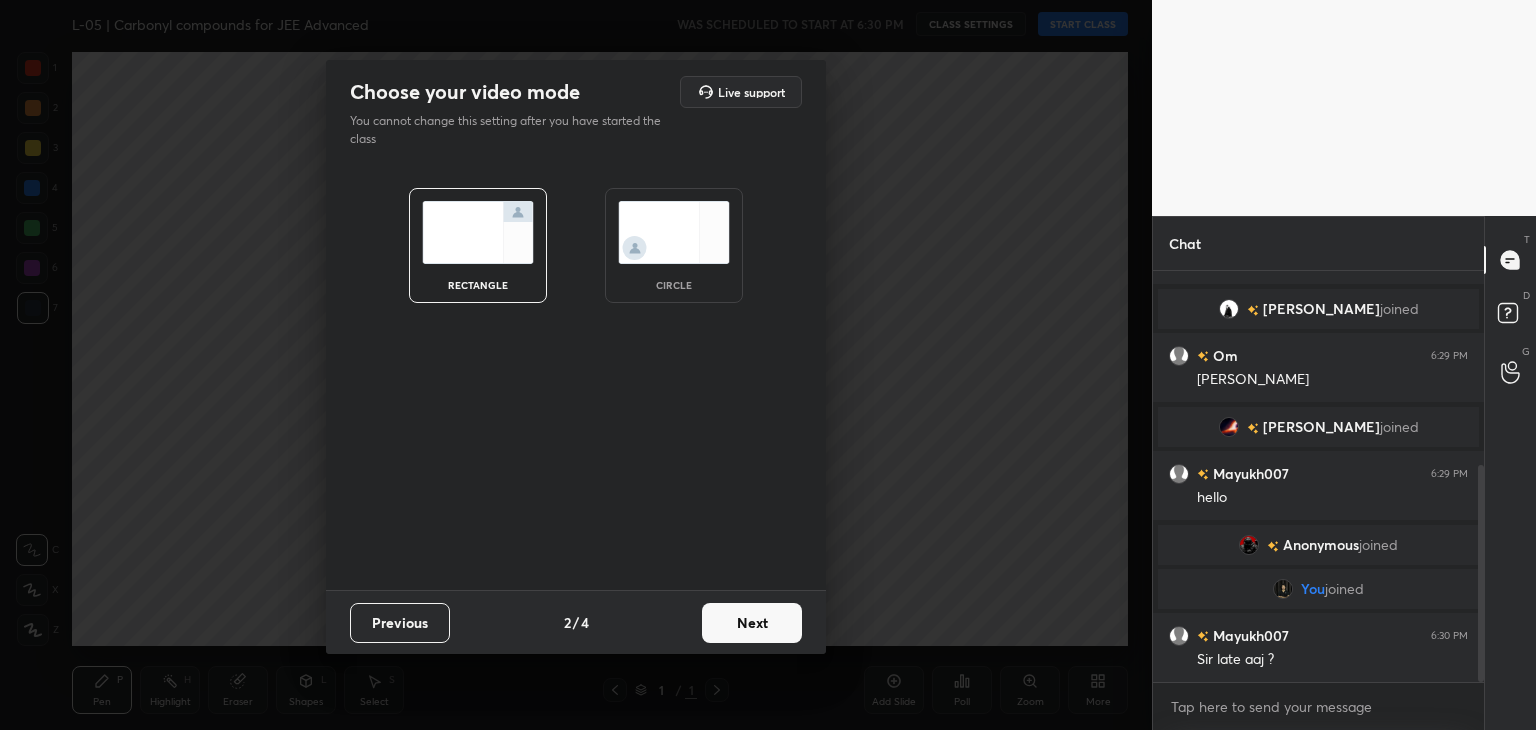 click on "Next" at bounding box center (752, 623) 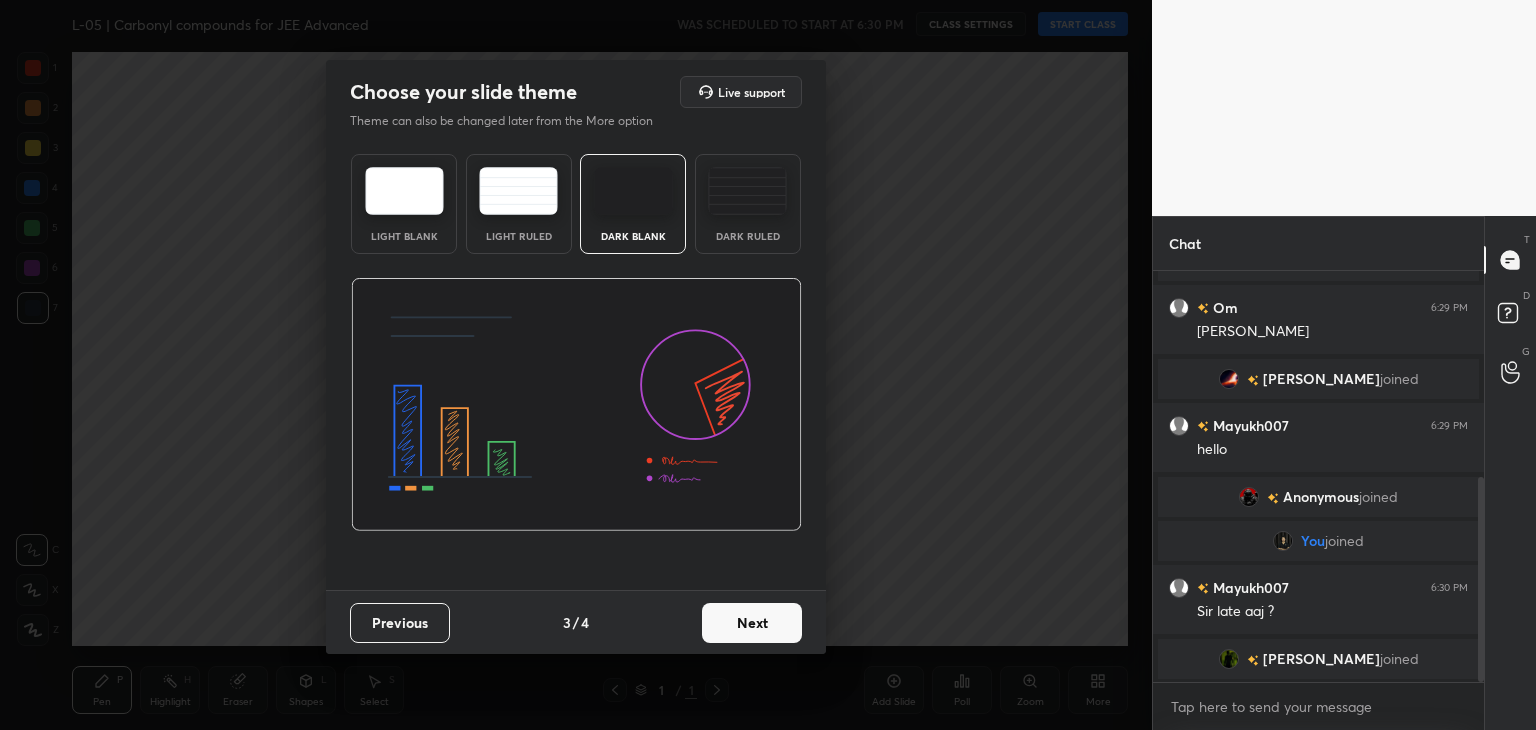 click on "Next" at bounding box center [752, 623] 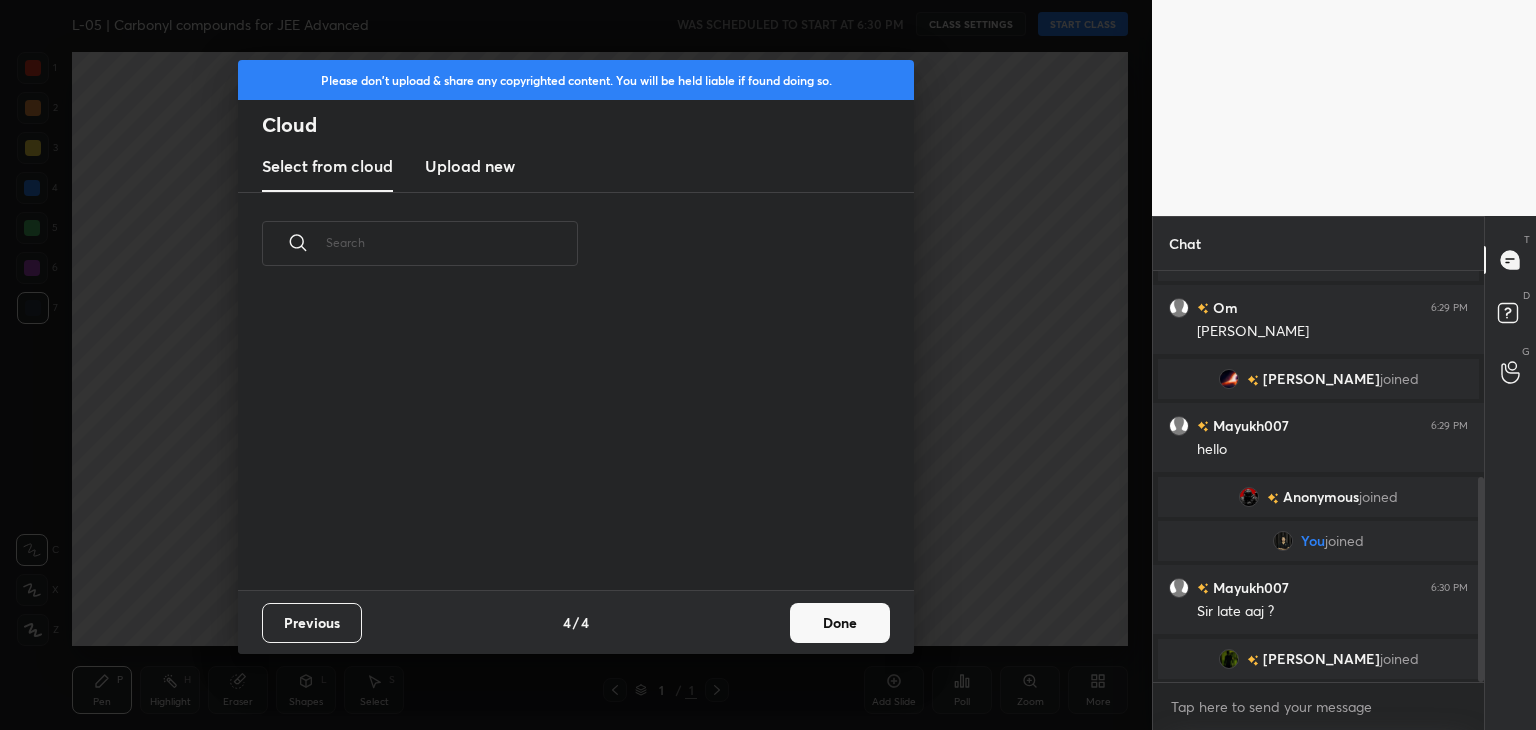 scroll, scrollTop: 6, scrollLeft: 10, axis: both 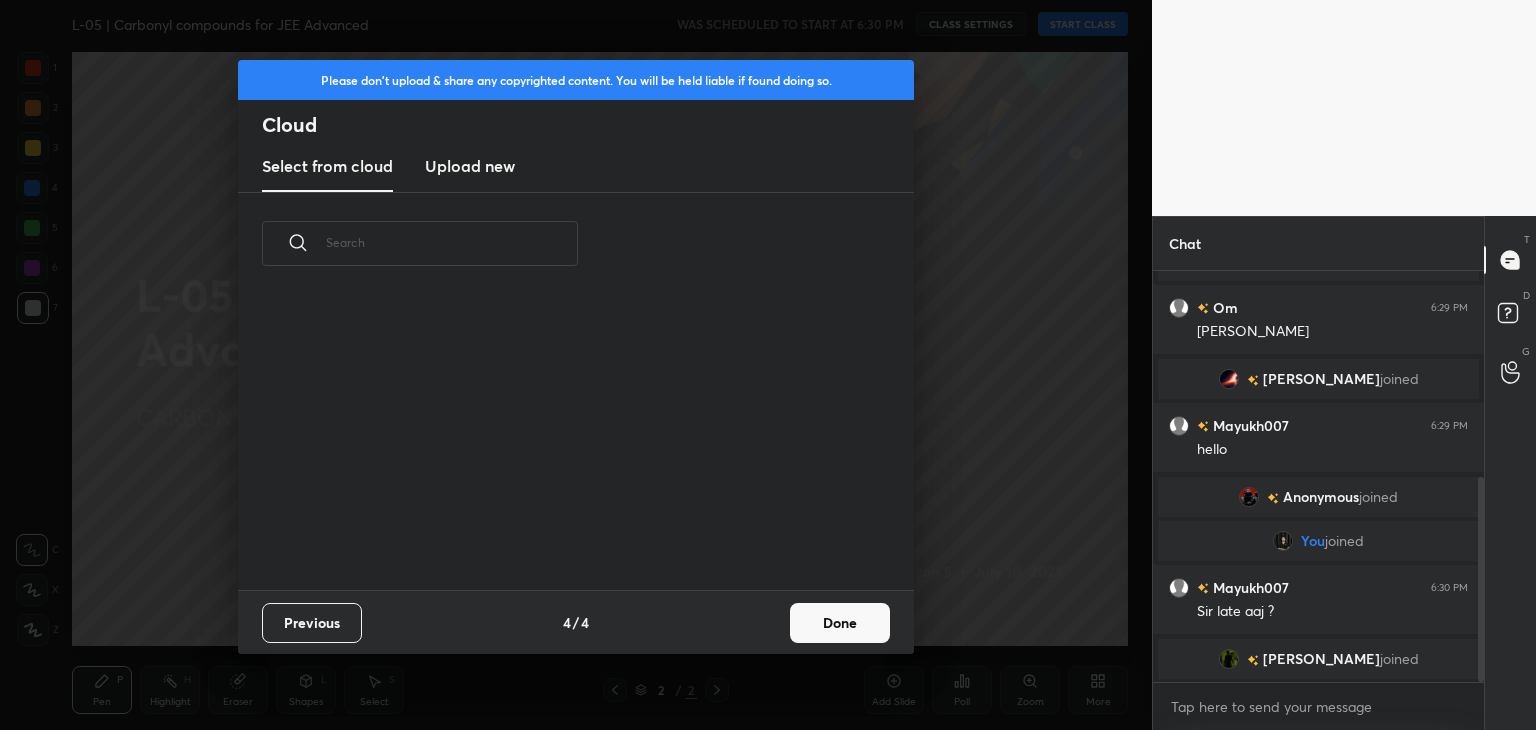 drag, startPoint x: 770, startPoint y: 610, endPoint x: 849, endPoint y: 625, distance: 80.411446 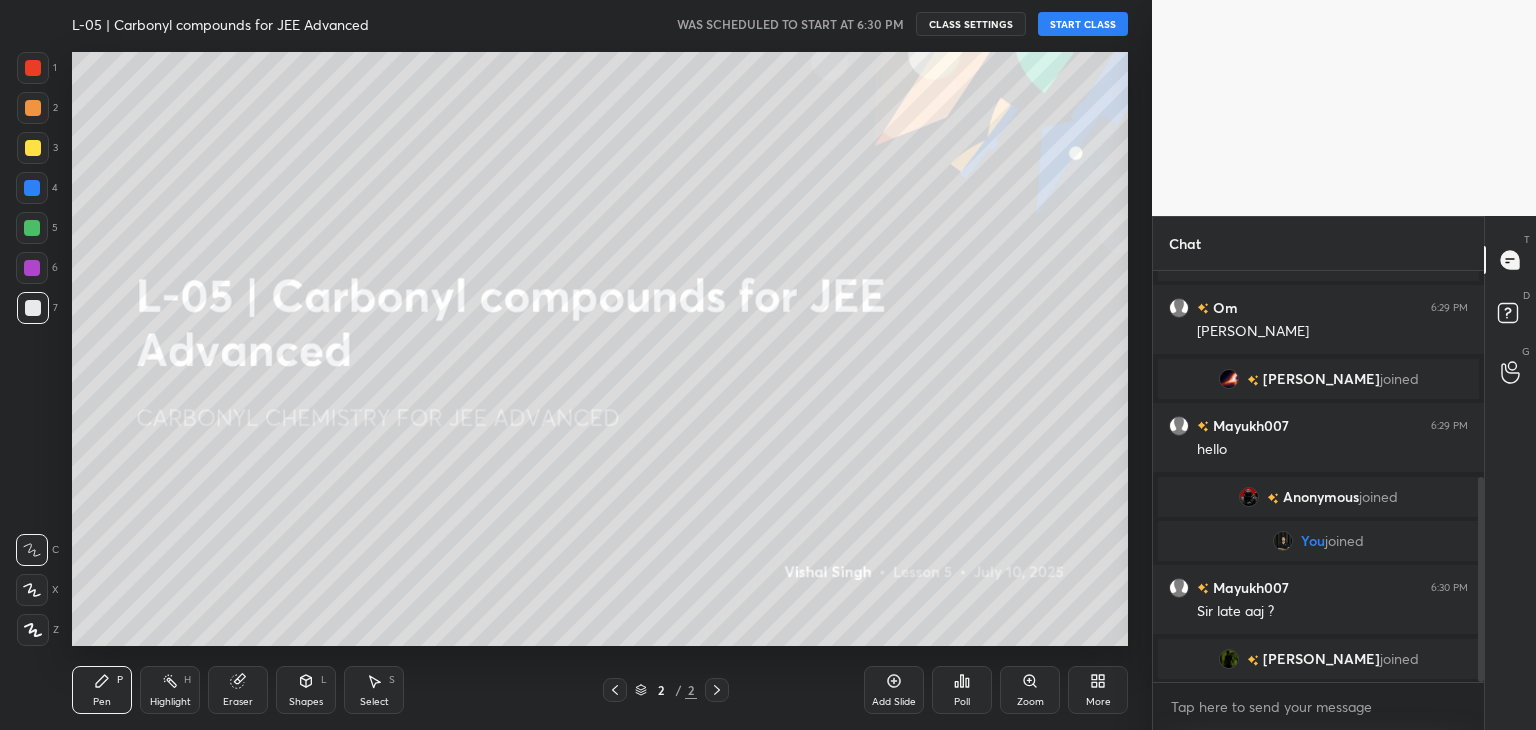 click on "START CLASS" at bounding box center [1083, 24] 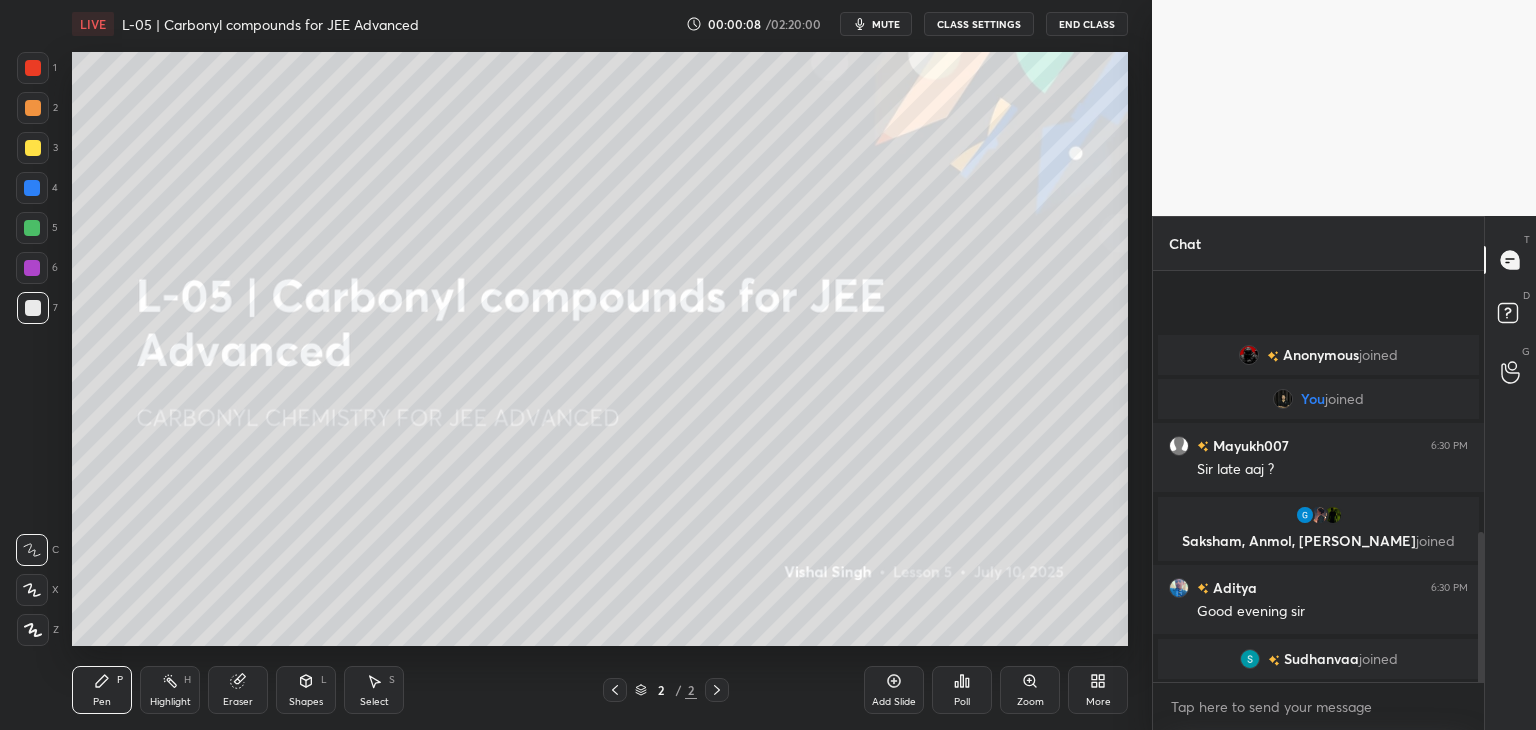 scroll, scrollTop: 720, scrollLeft: 0, axis: vertical 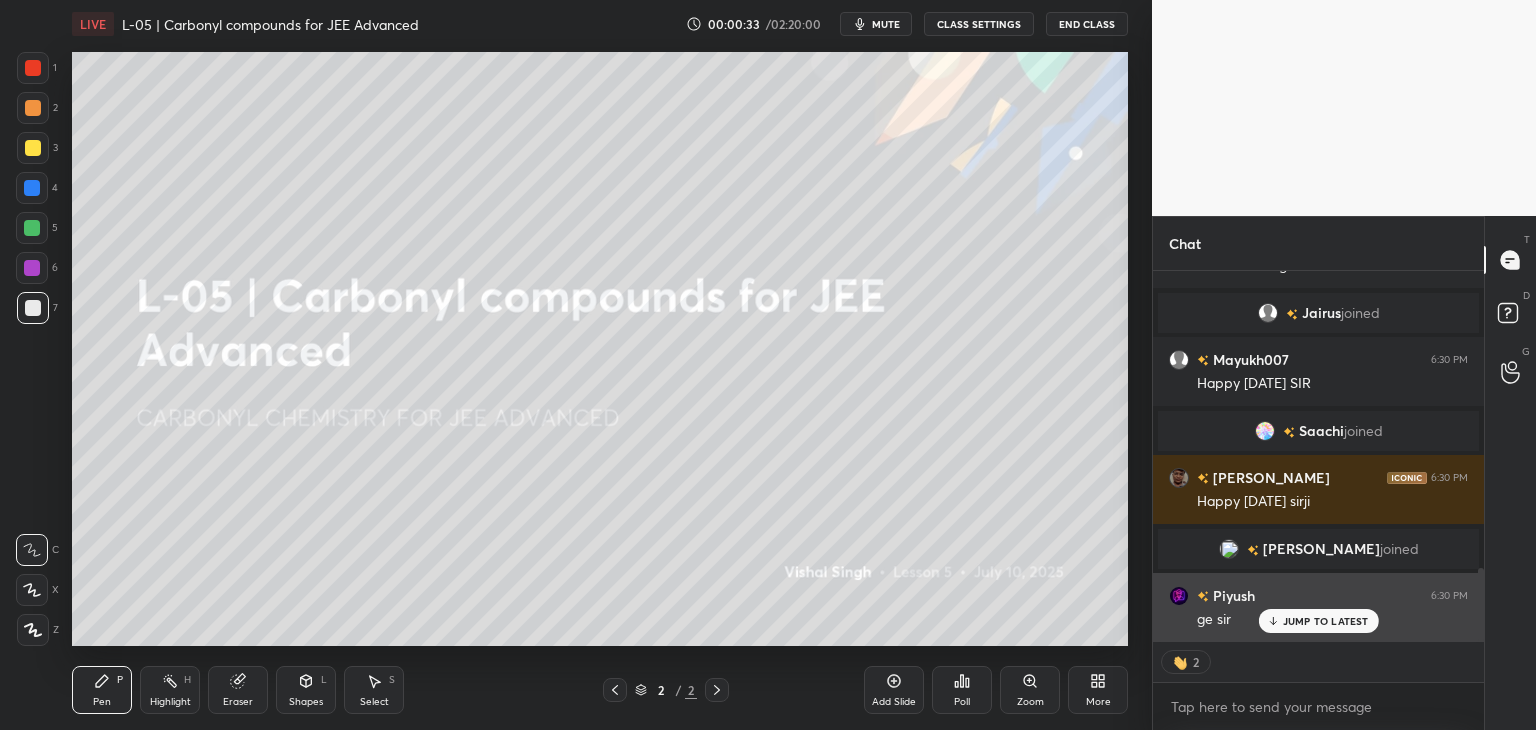 click on "2" at bounding box center [1318, 662] 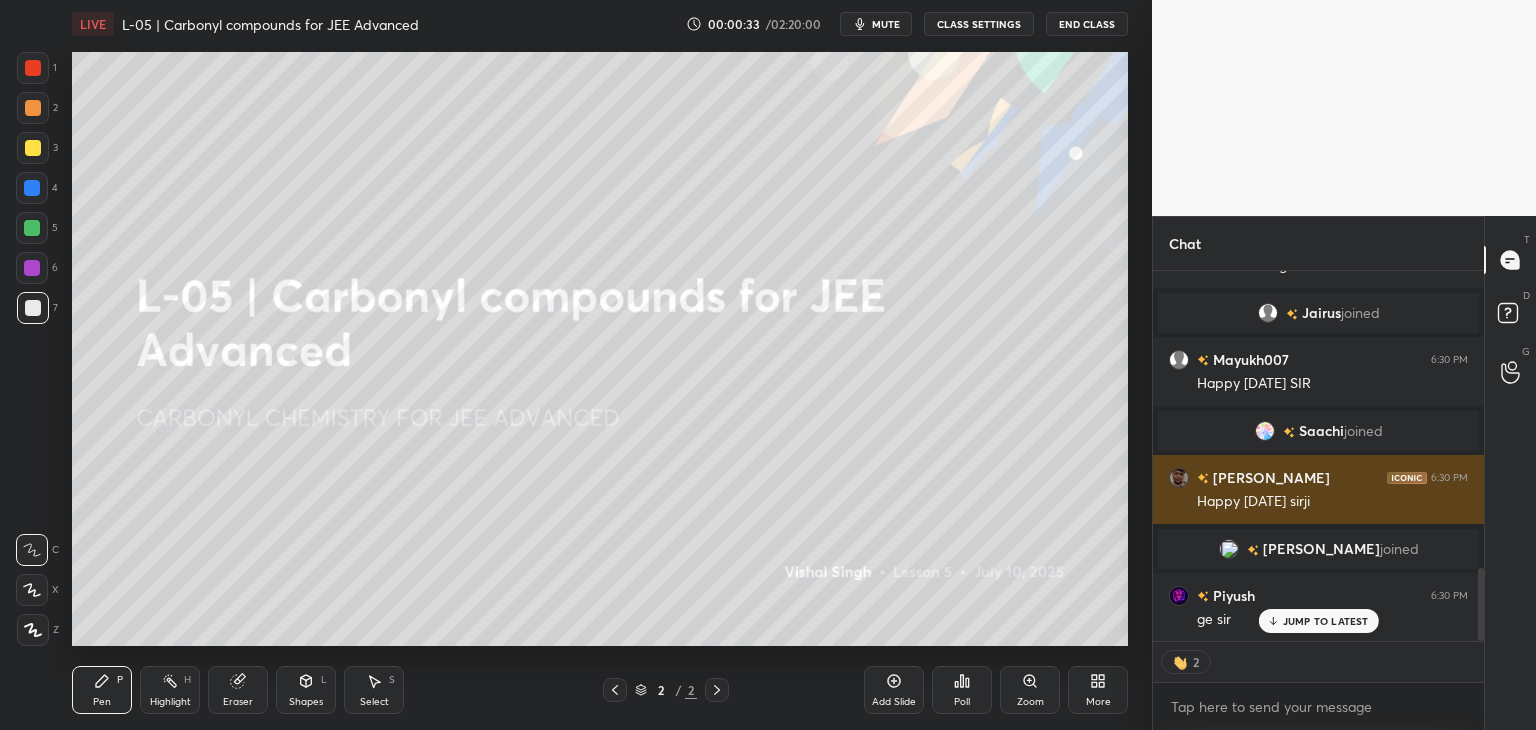click on "JUMP TO LATEST" at bounding box center [1326, 621] 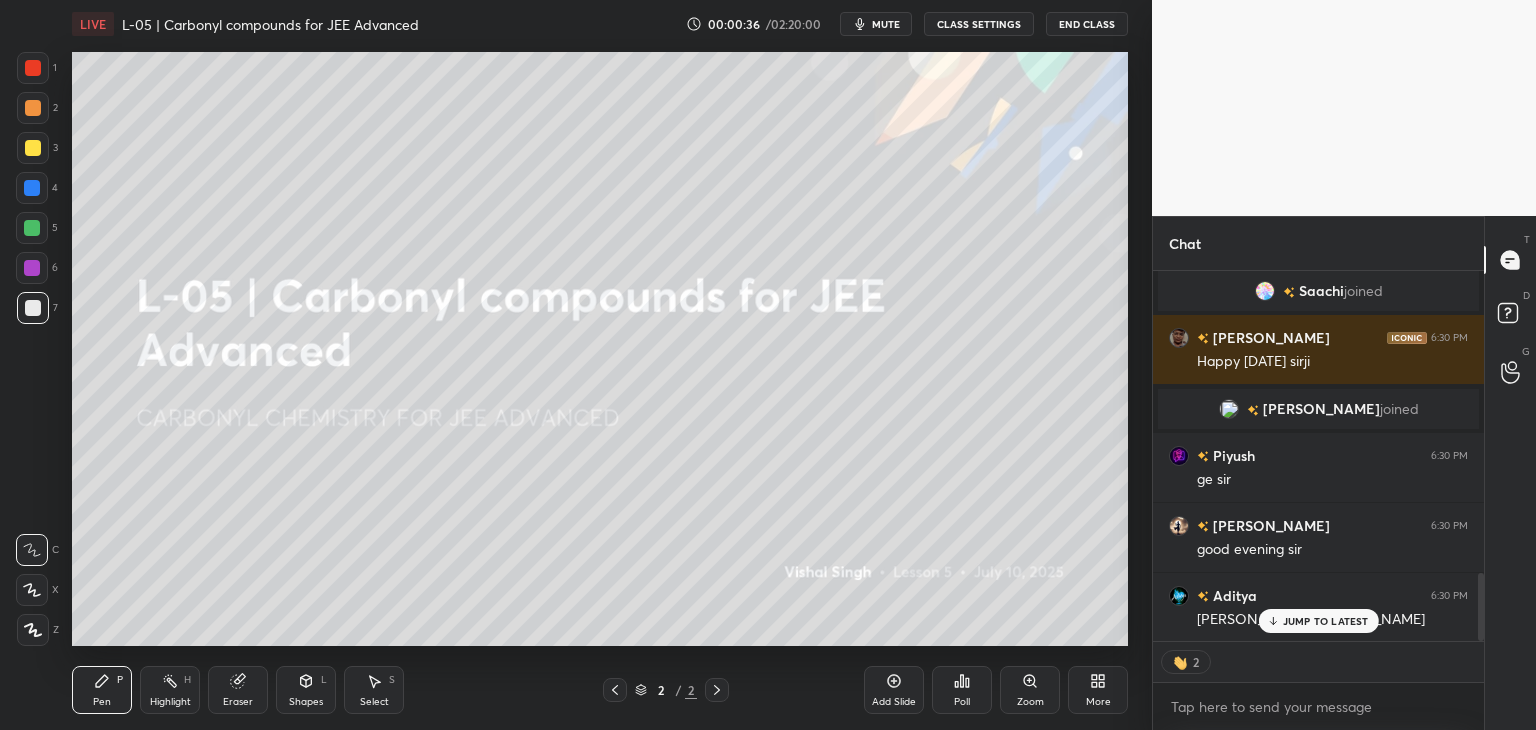 click at bounding box center [33, 68] 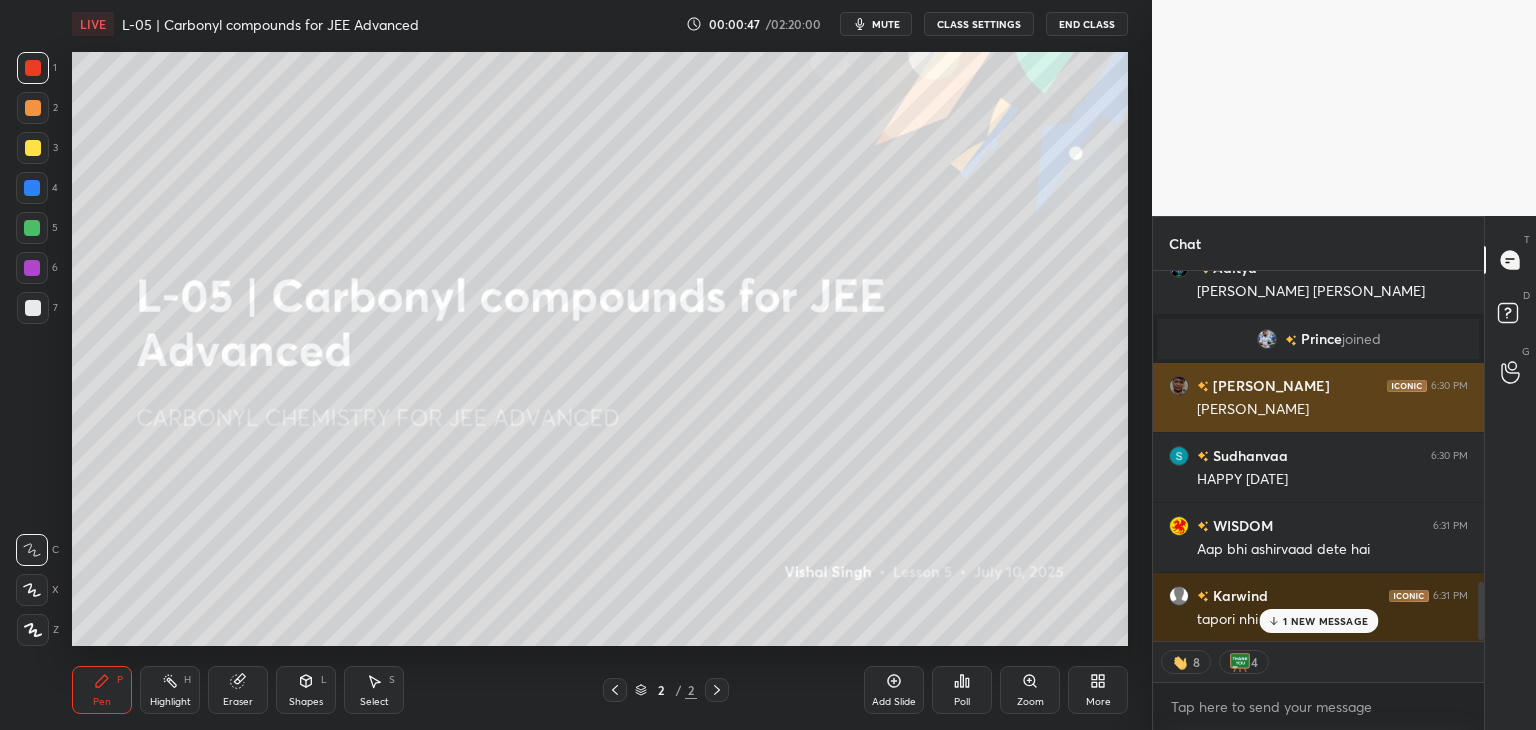 scroll, scrollTop: 2039, scrollLeft: 0, axis: vertical 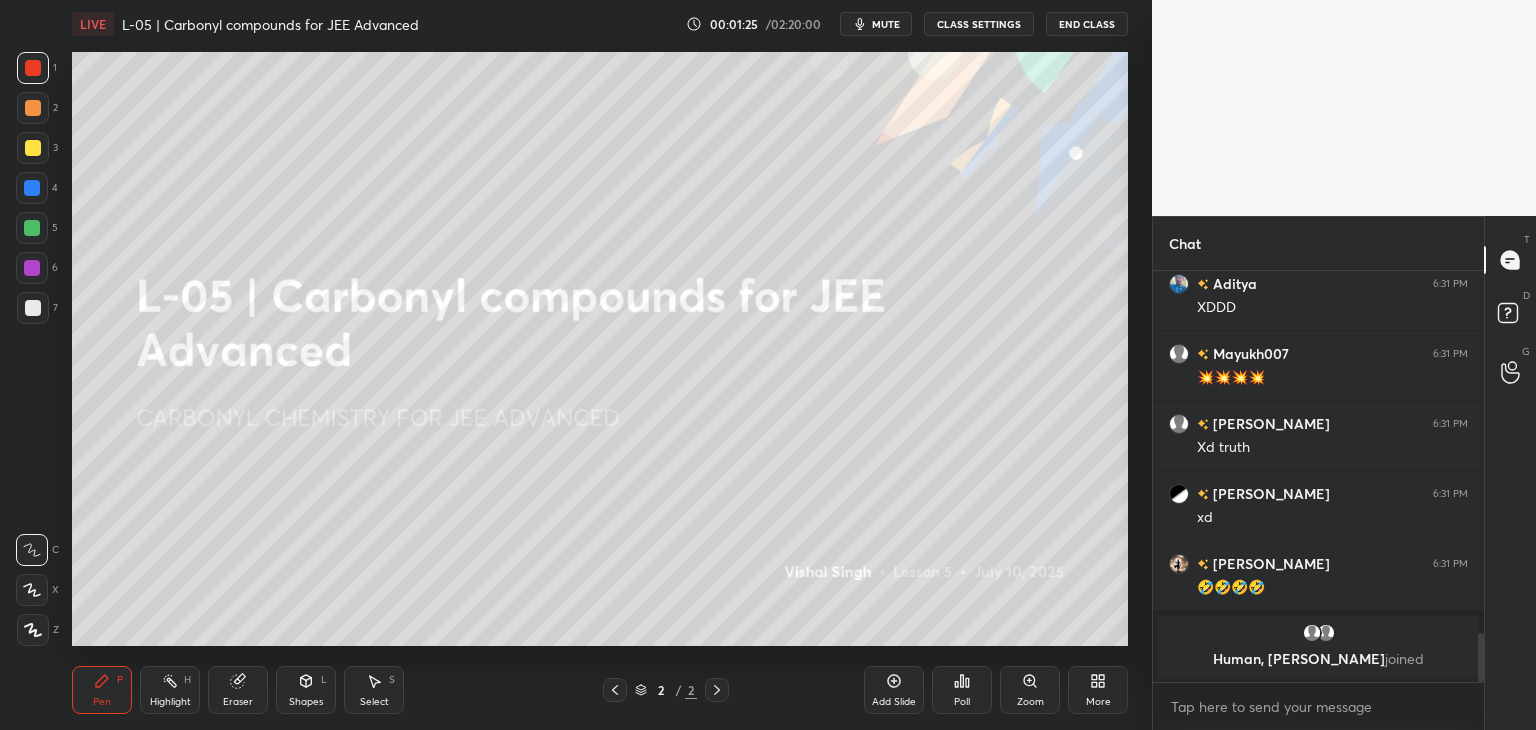 click on "Select S" at bounding box center (374, 690) 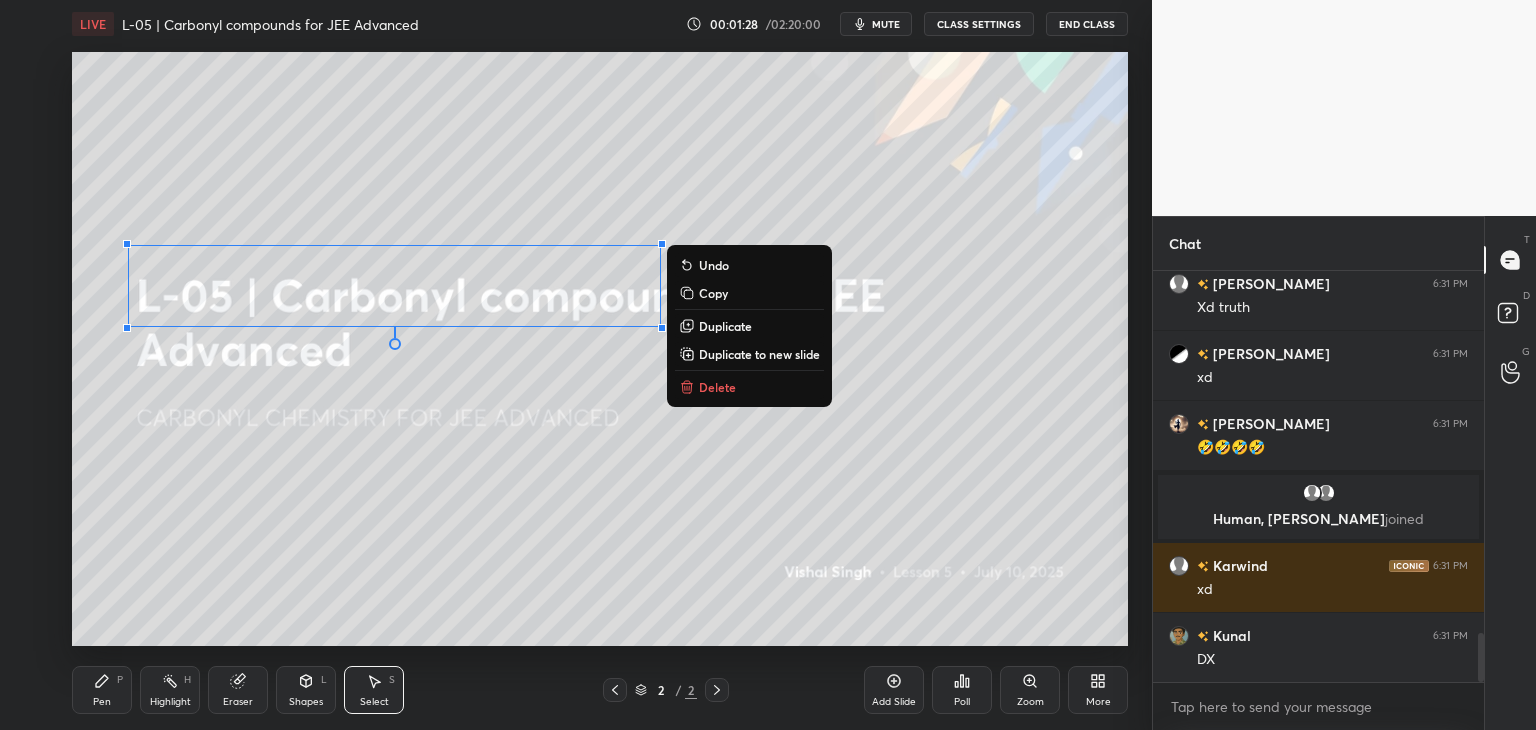 click on "Delete" at bounding box center [717, 387] 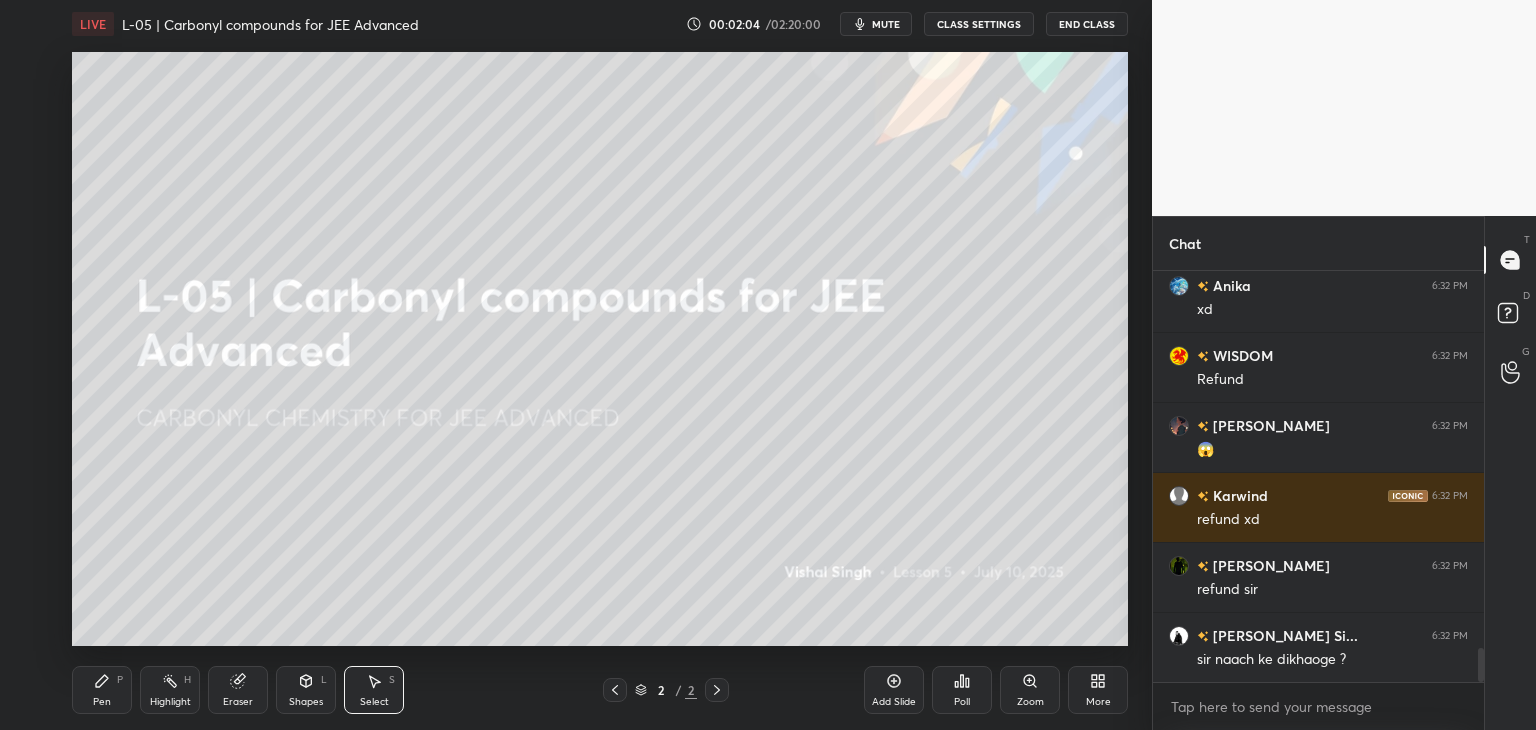 scroll, scrollTop: 4704, scrollLeft: 0, axis: vertical 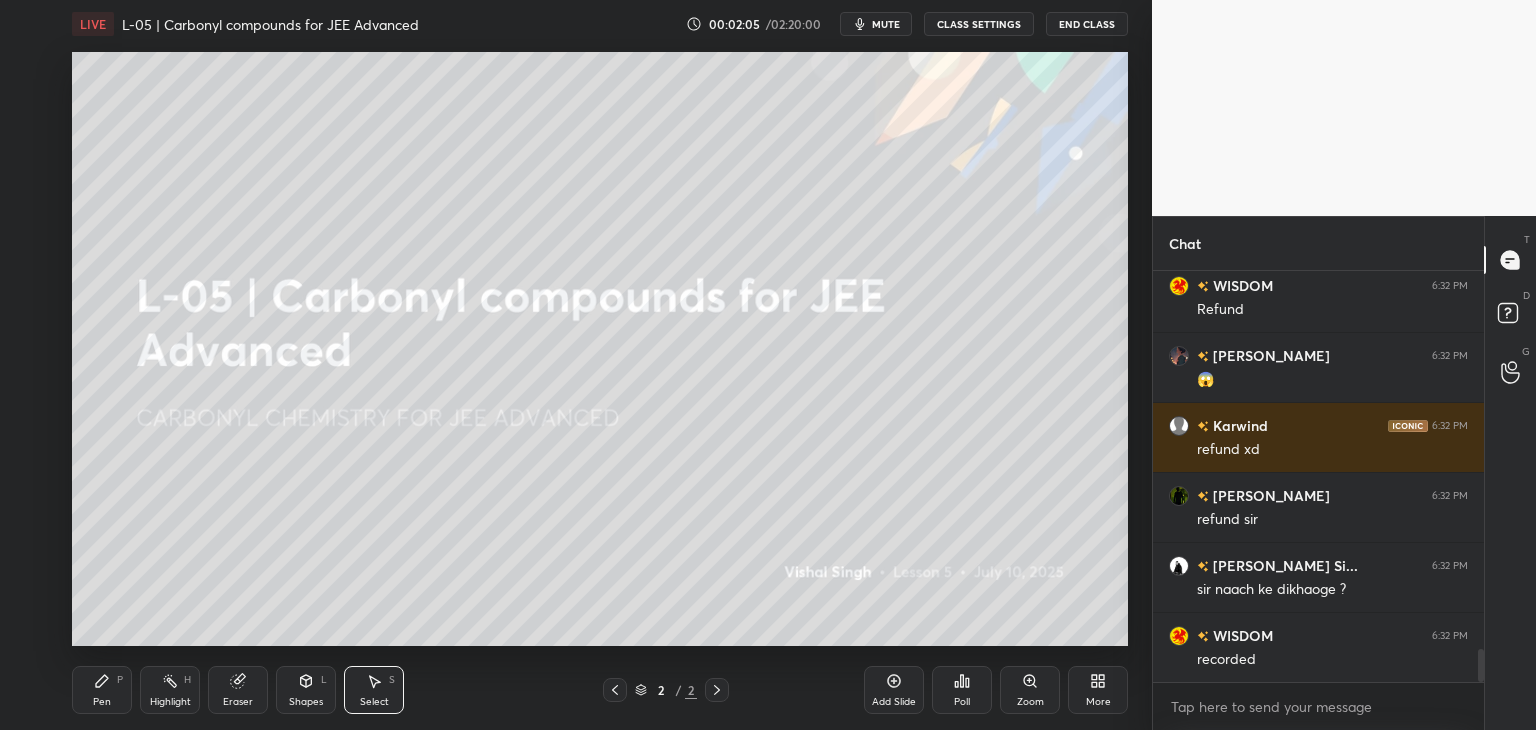 click on "P" at bounding box center [120, 680] 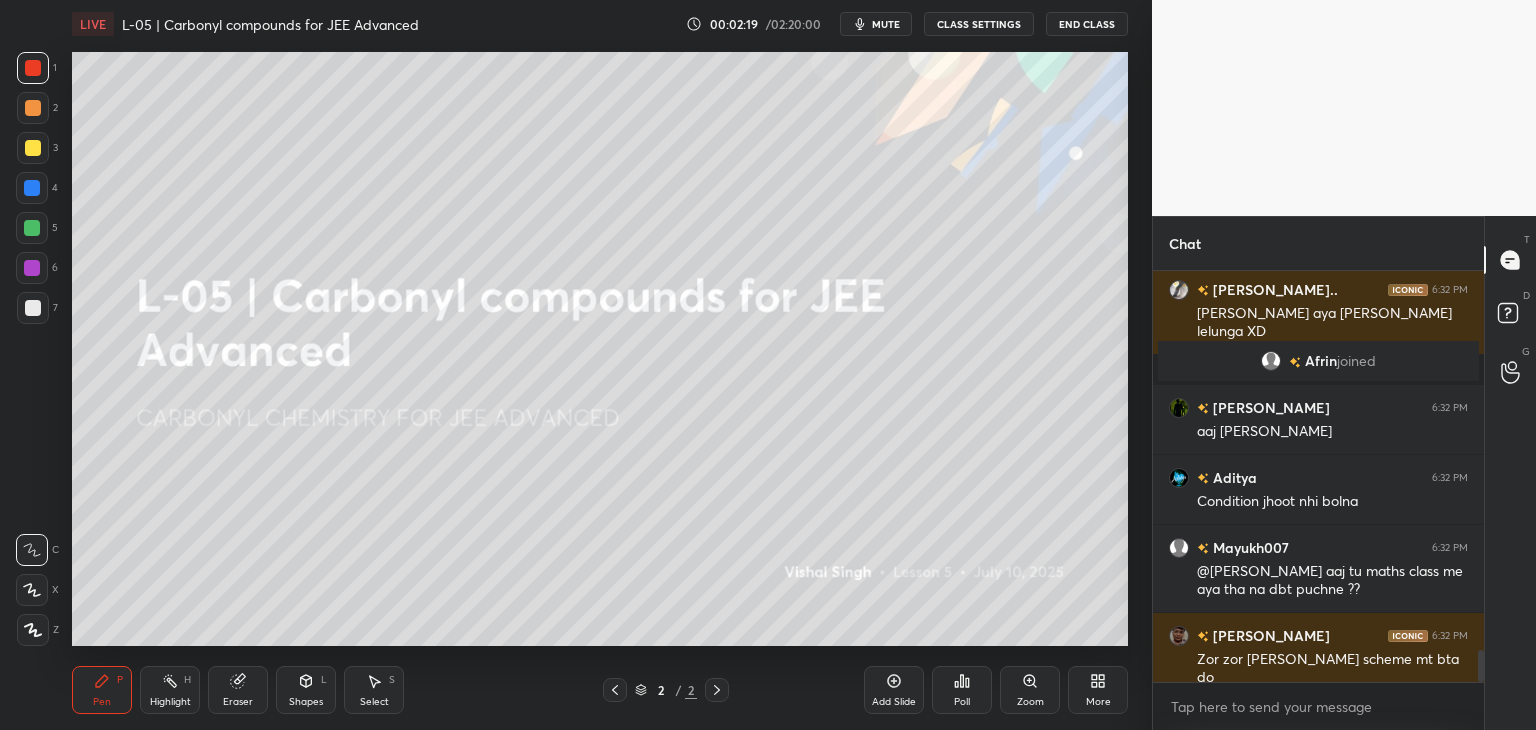 scroll, scrollTop: 4924, scrollLeft: 0, axis: vertical 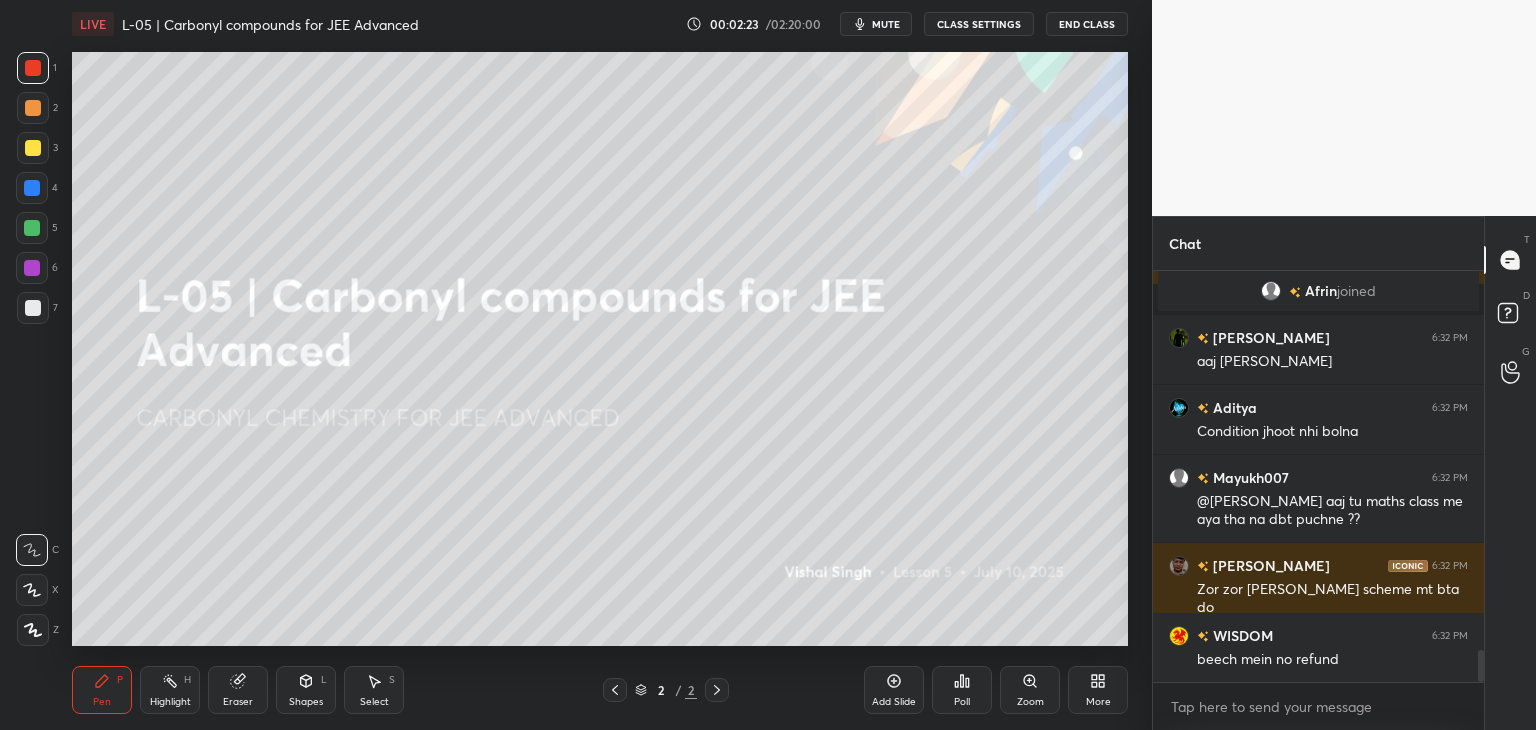 click at bounding box center [33, 148] 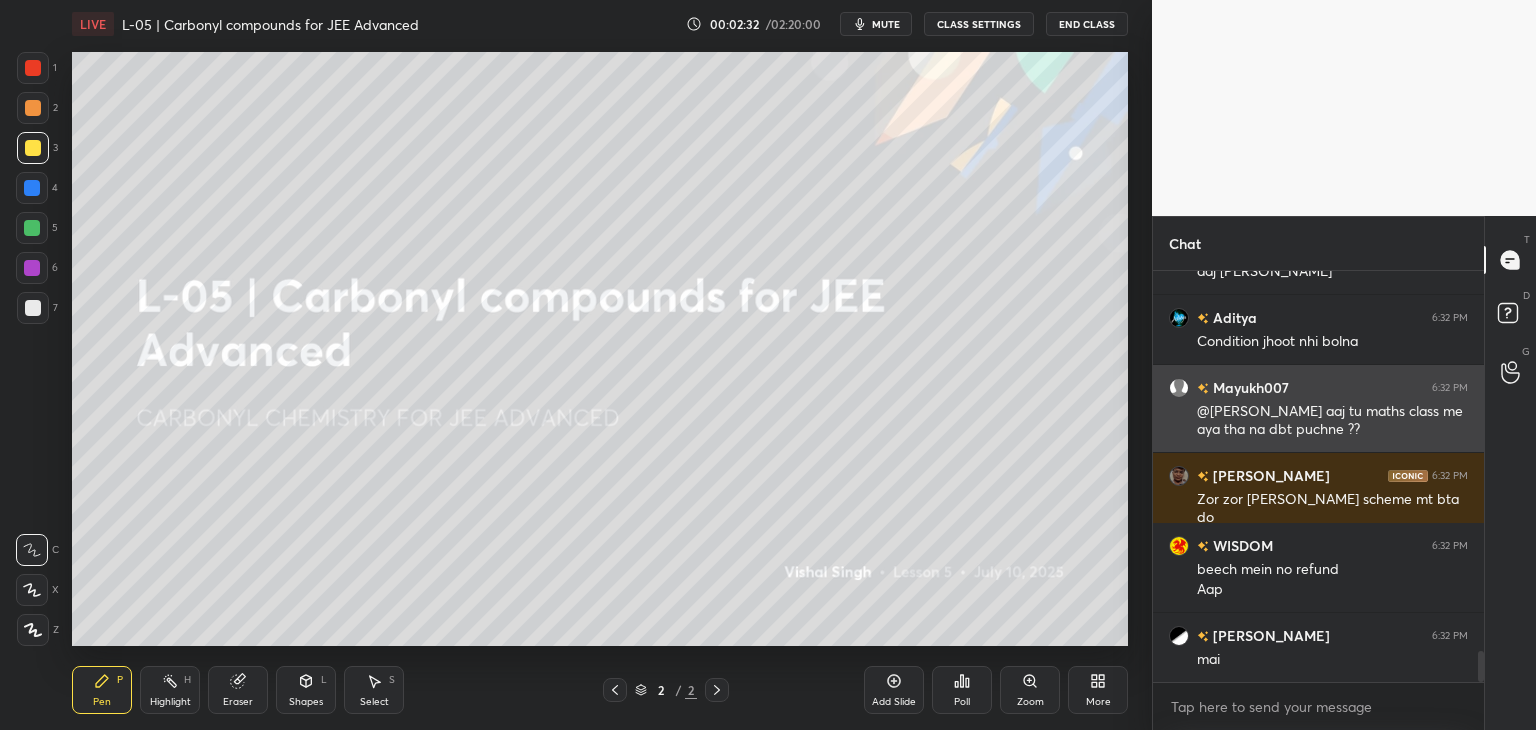 scroll, scrollTop: 5084, scrollLeft: 0, axis: vertical 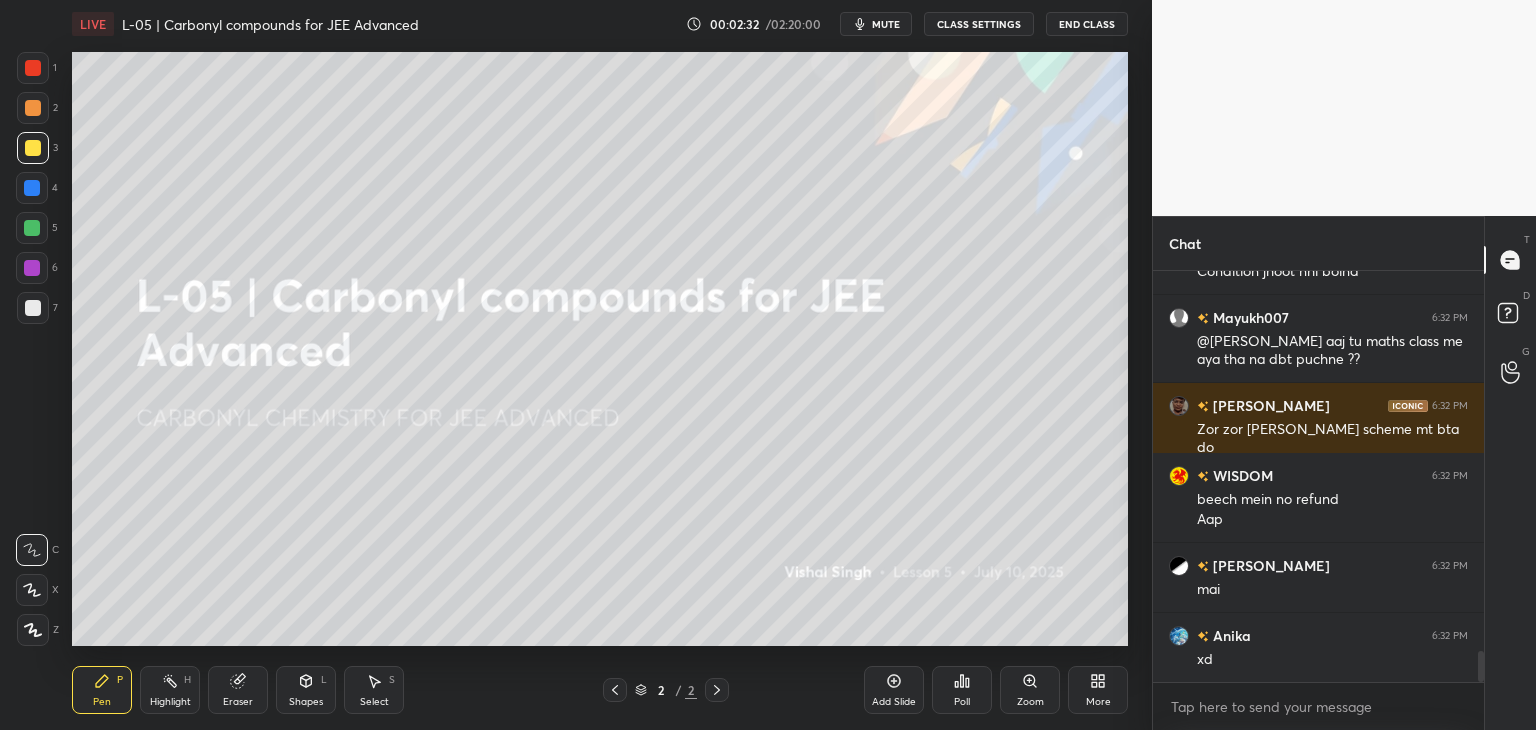 click on "Select S" at bounding box center [374, 690] 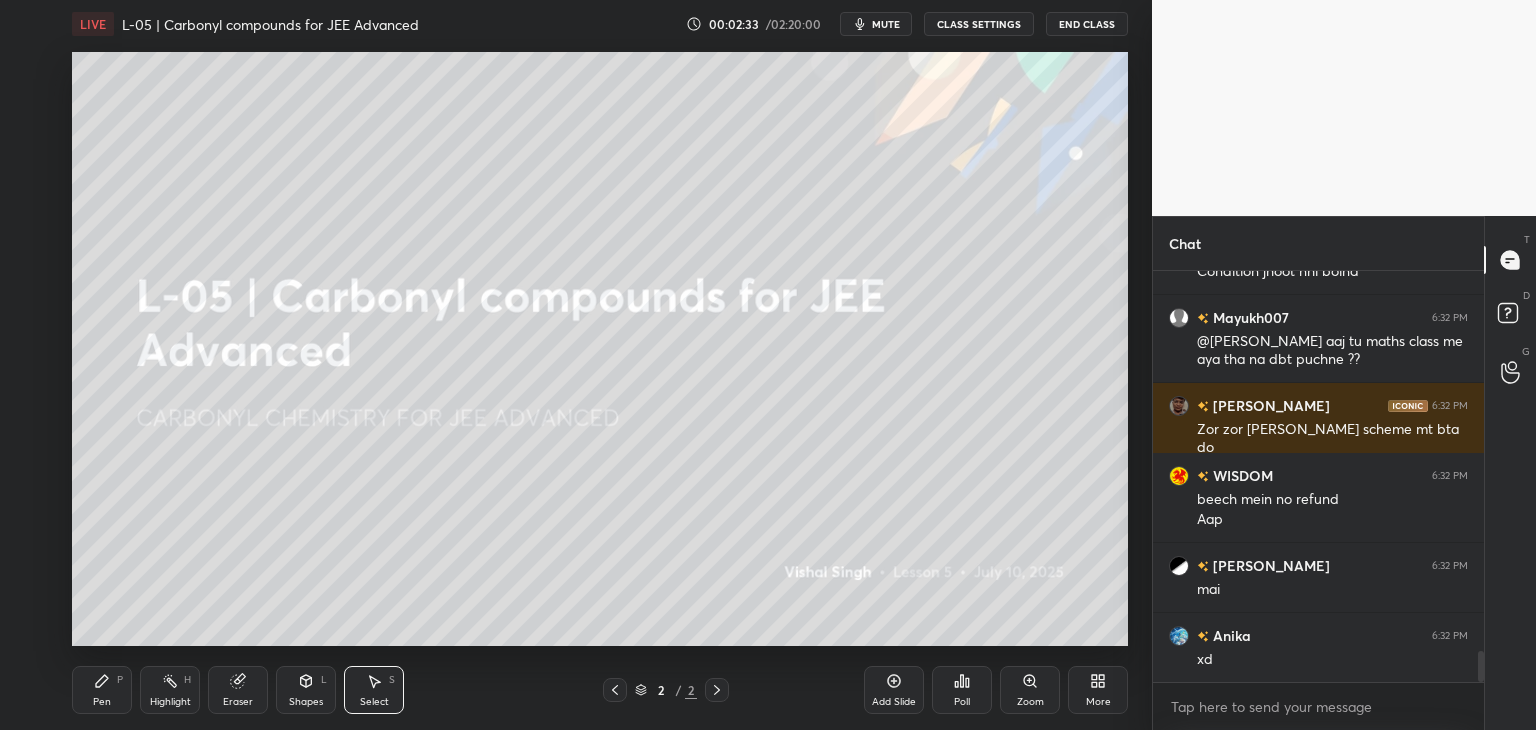 scroll, scrollTop: 5242, scrollLeft: 0, axis: vertical 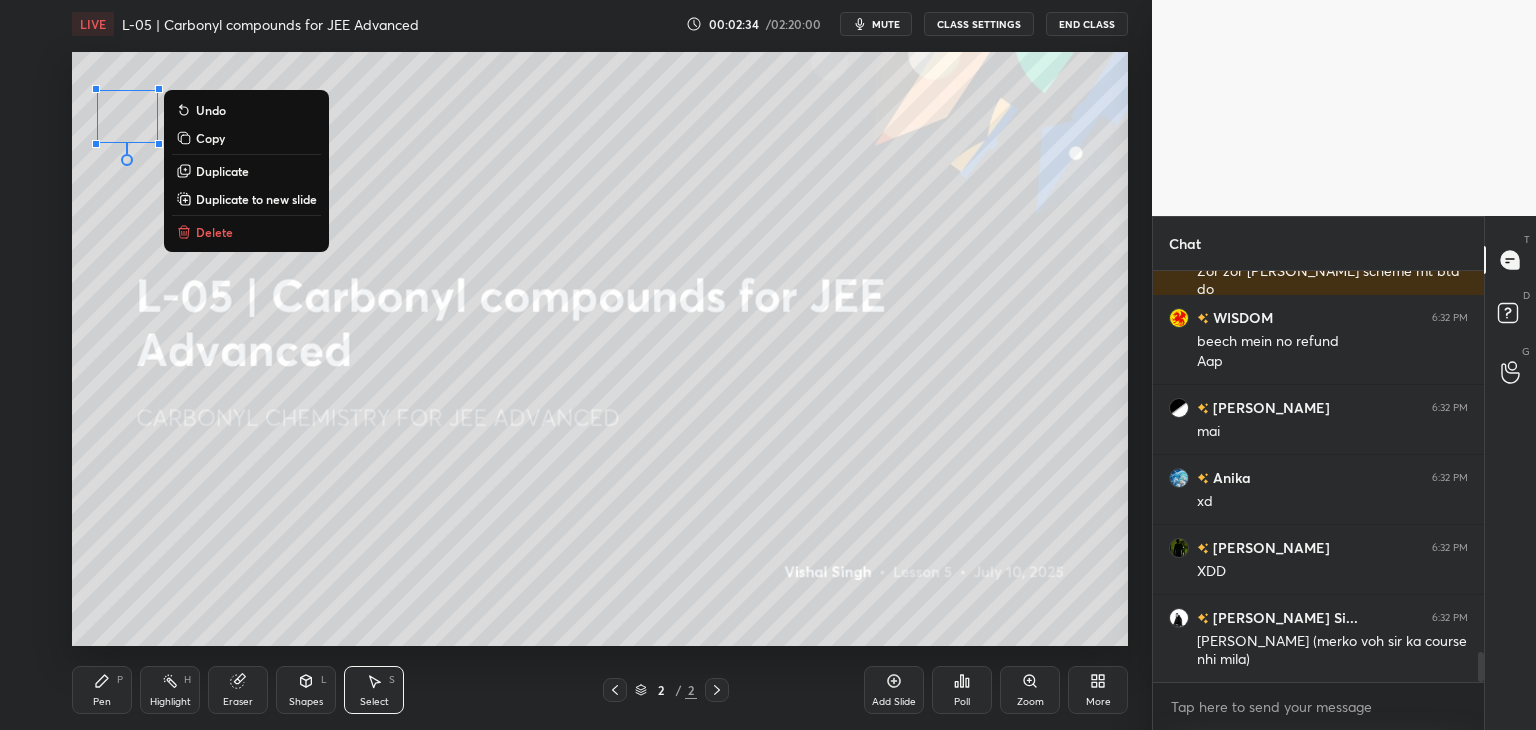 click on "Delete" at bounding box center [246, 232] 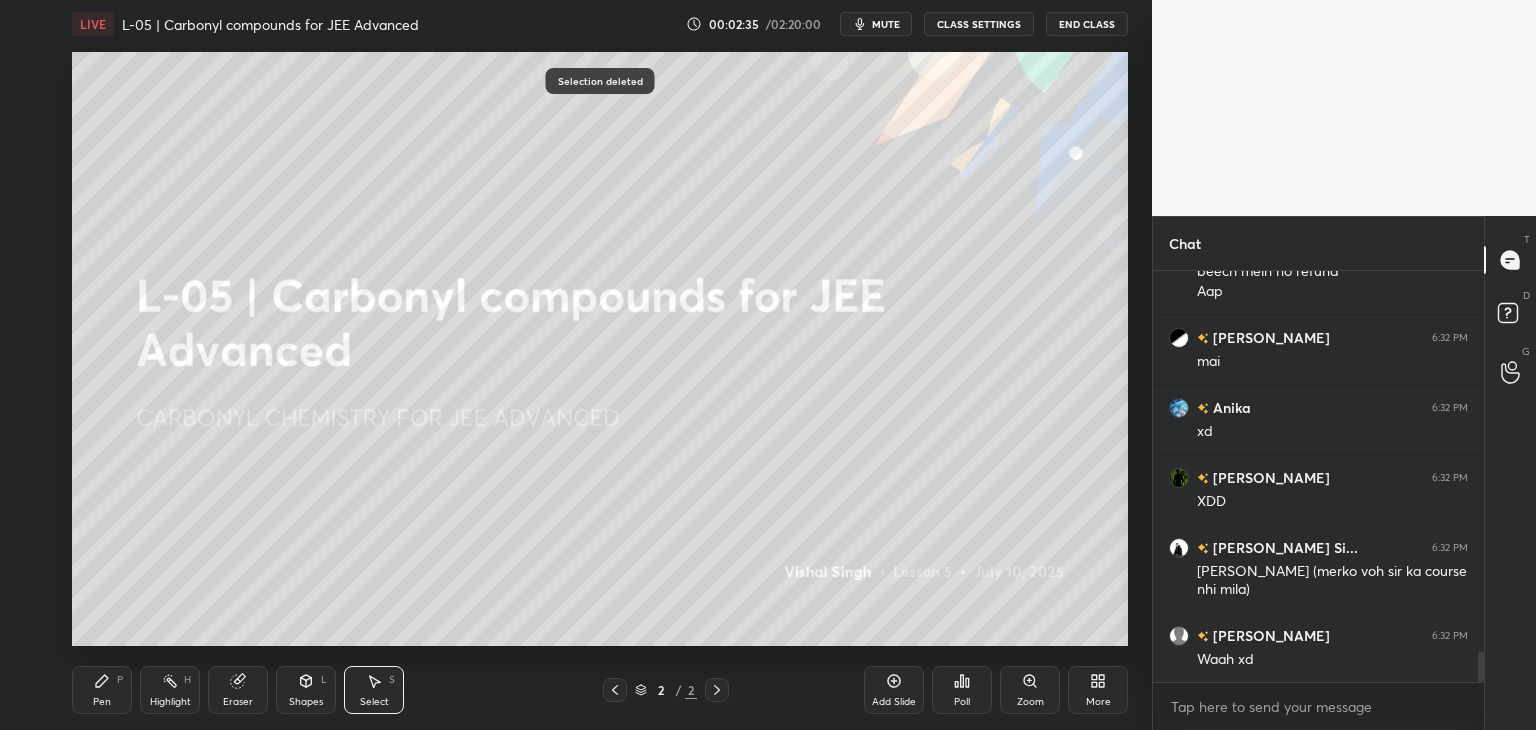 click on "Pen P" at bounding box center (102, 690) 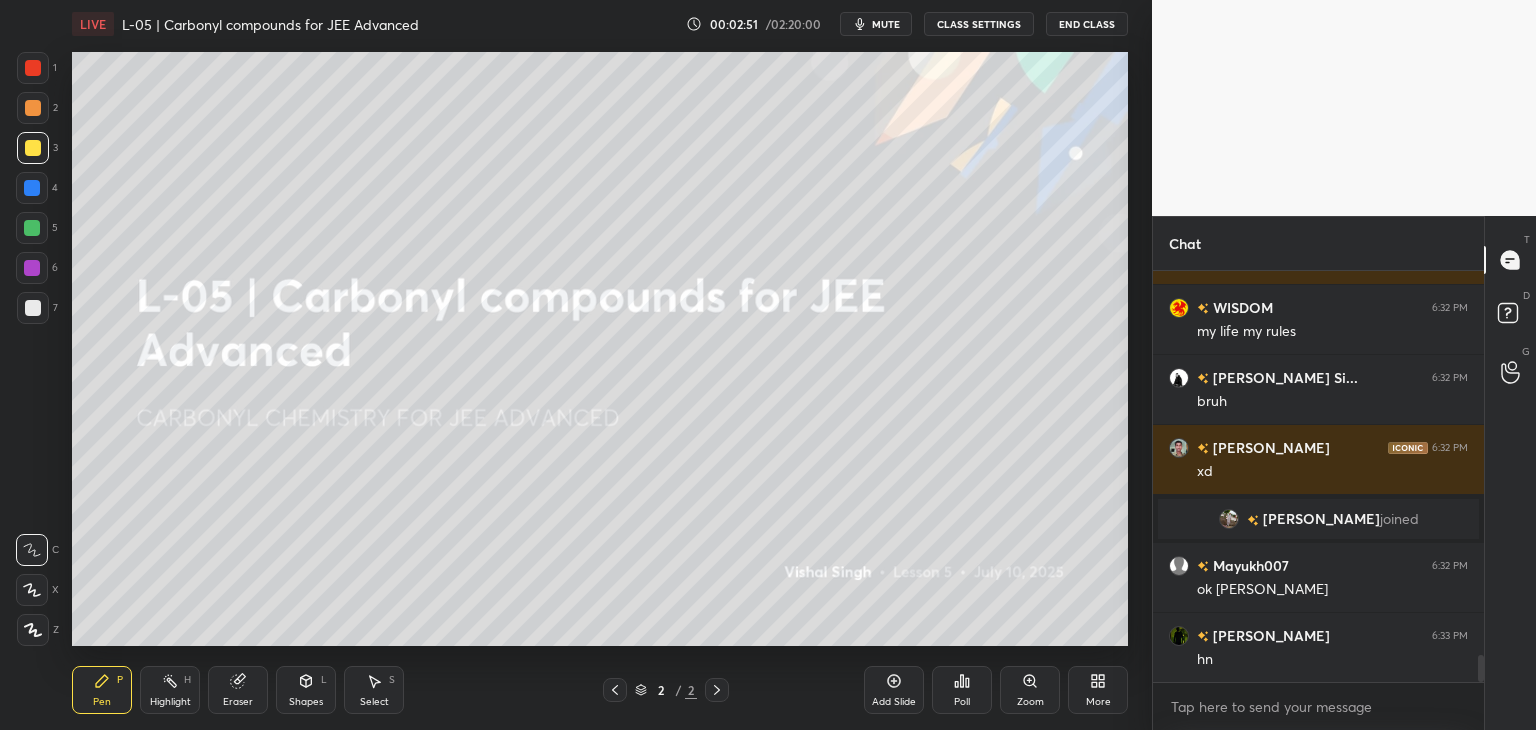 scroll, scrollTop: 5944, scrollLeft: 0, axis: vertical 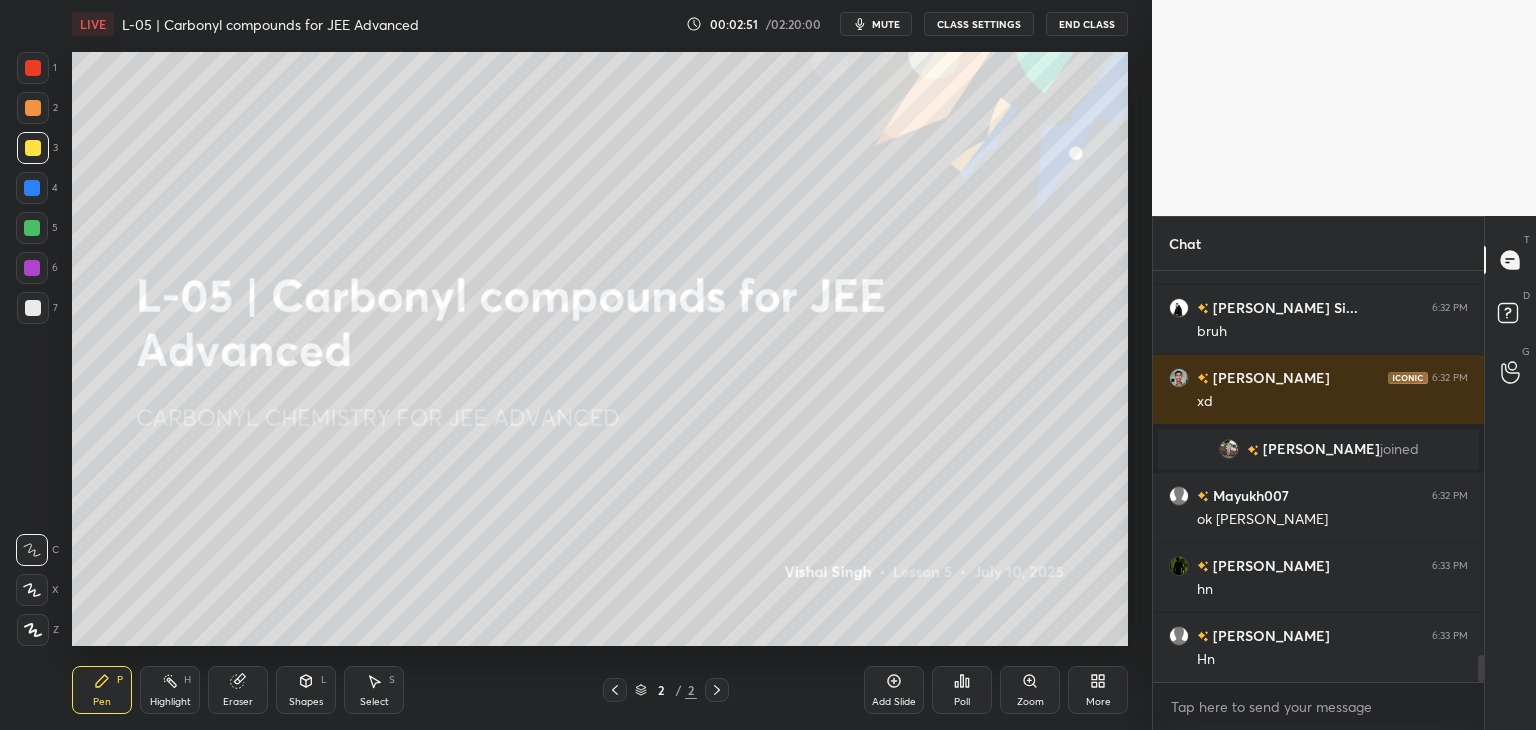 click 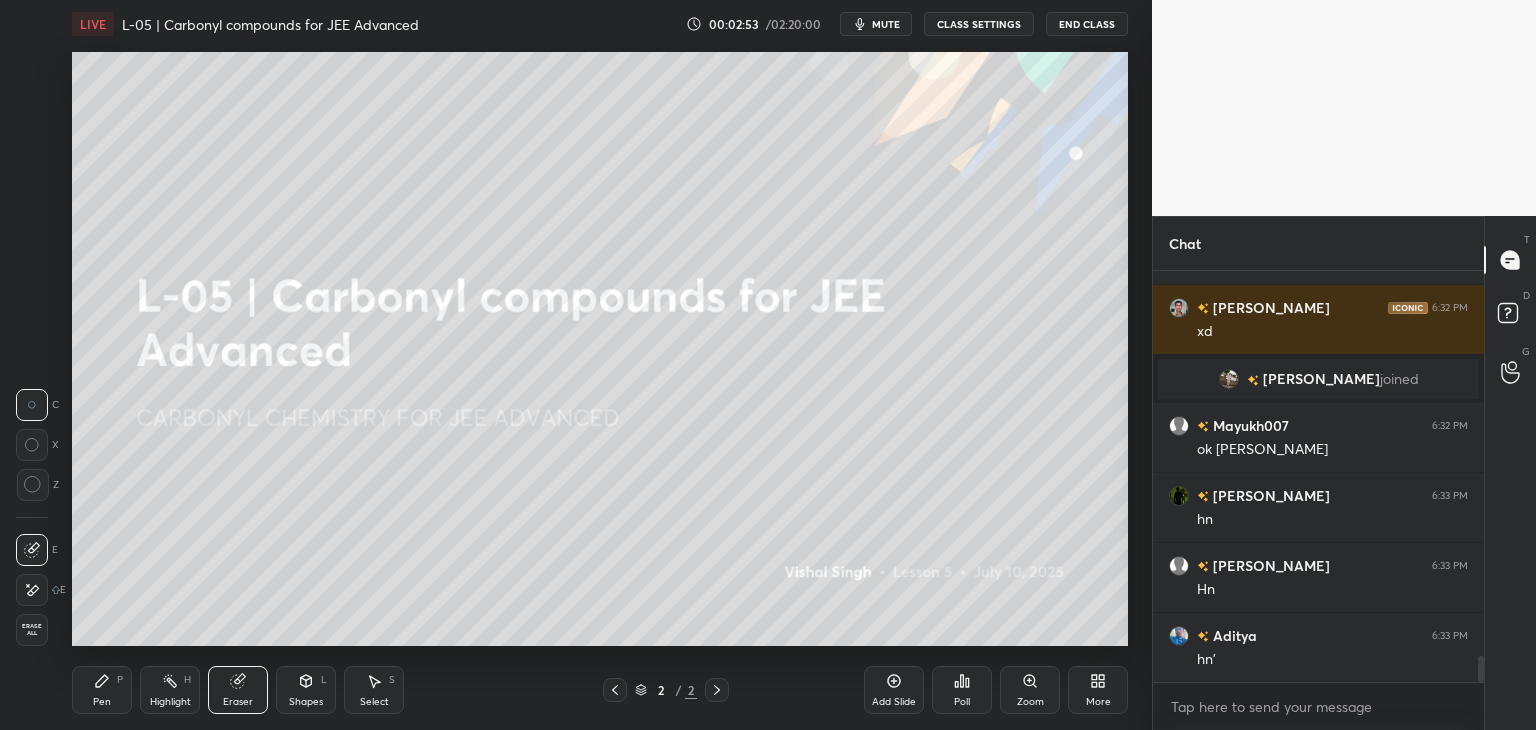 scroll, scrollTop: 6084, scrollLeft: 0, axis: vertical 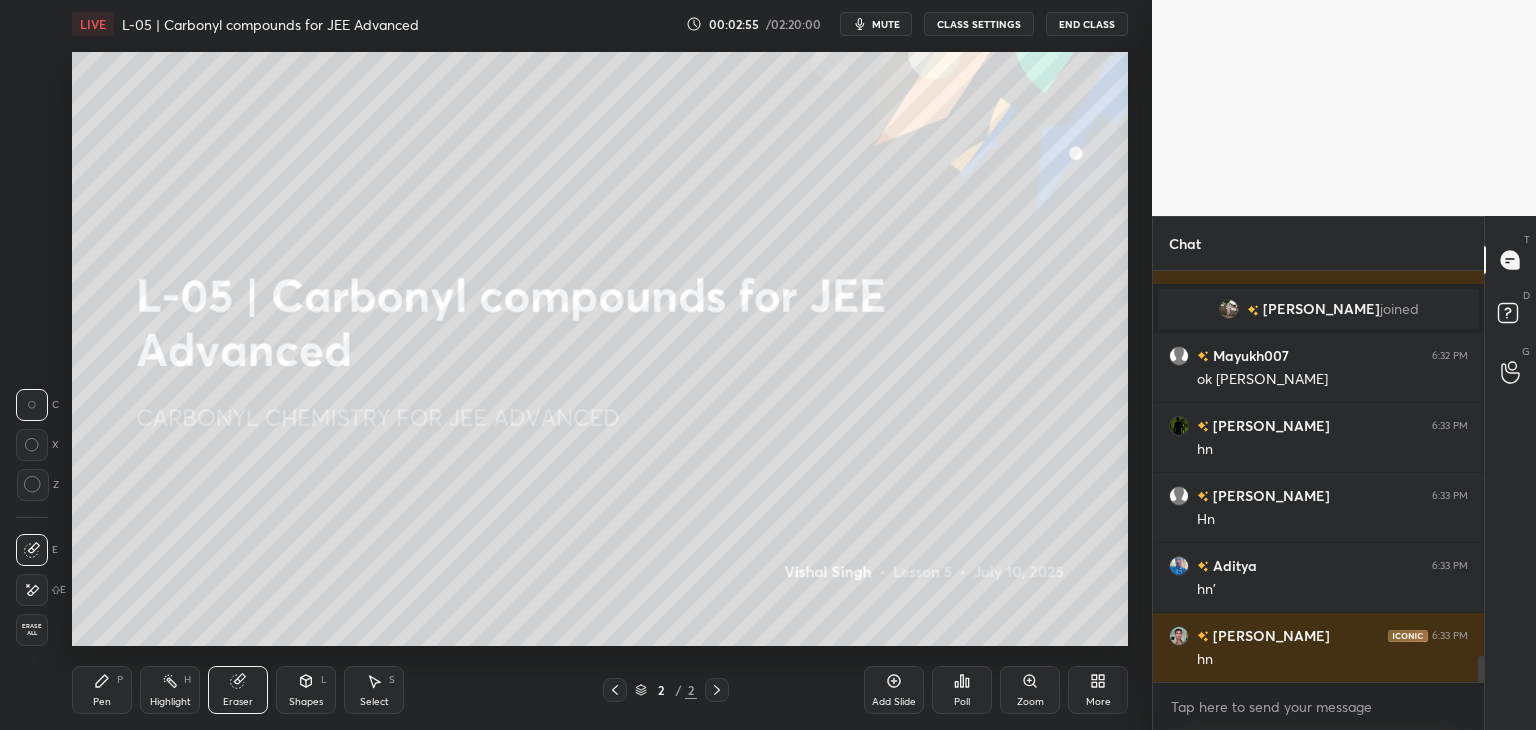click on "Pen P" at bounding box center (102, 690) 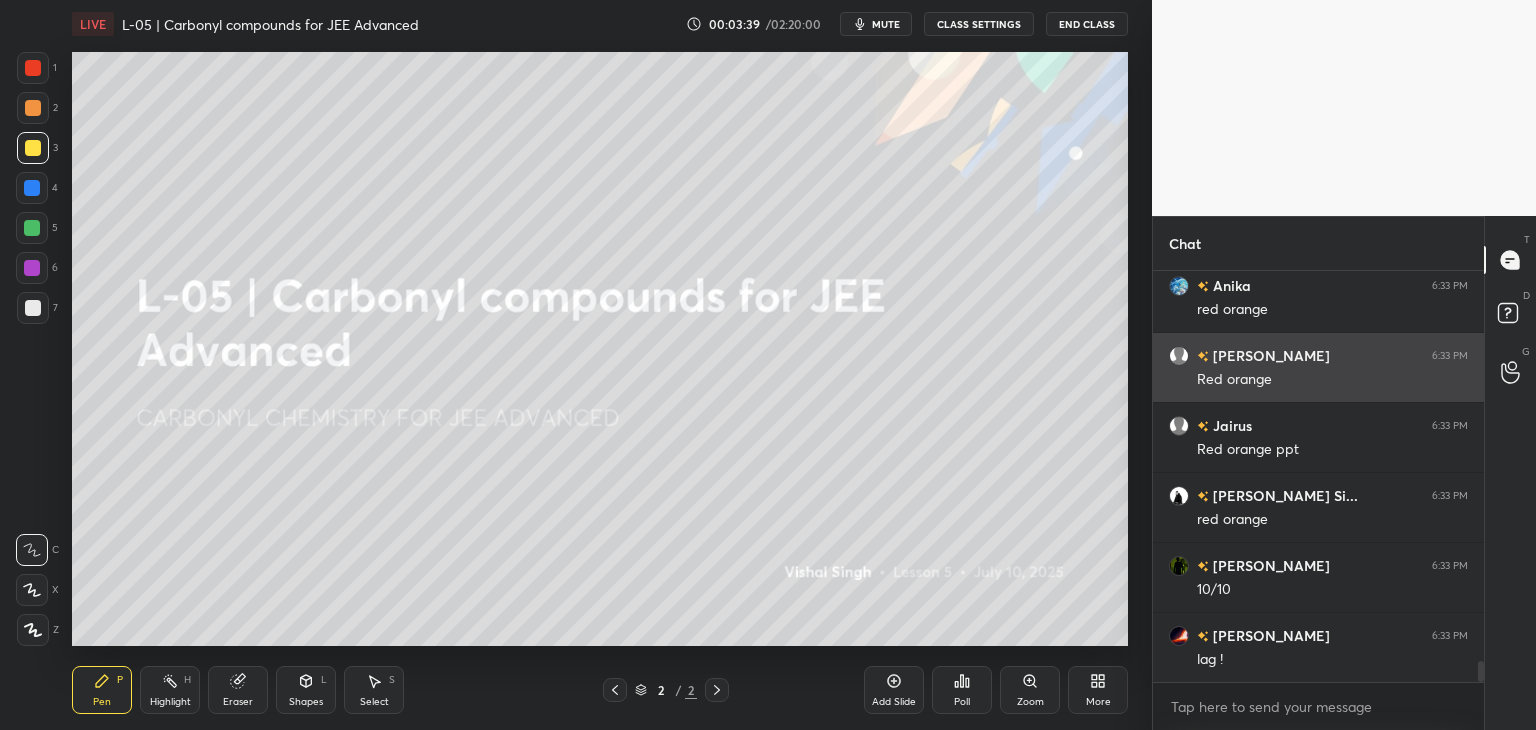 scroll, scrollTop: 7868, scrollLeft: 0, axis: vertical 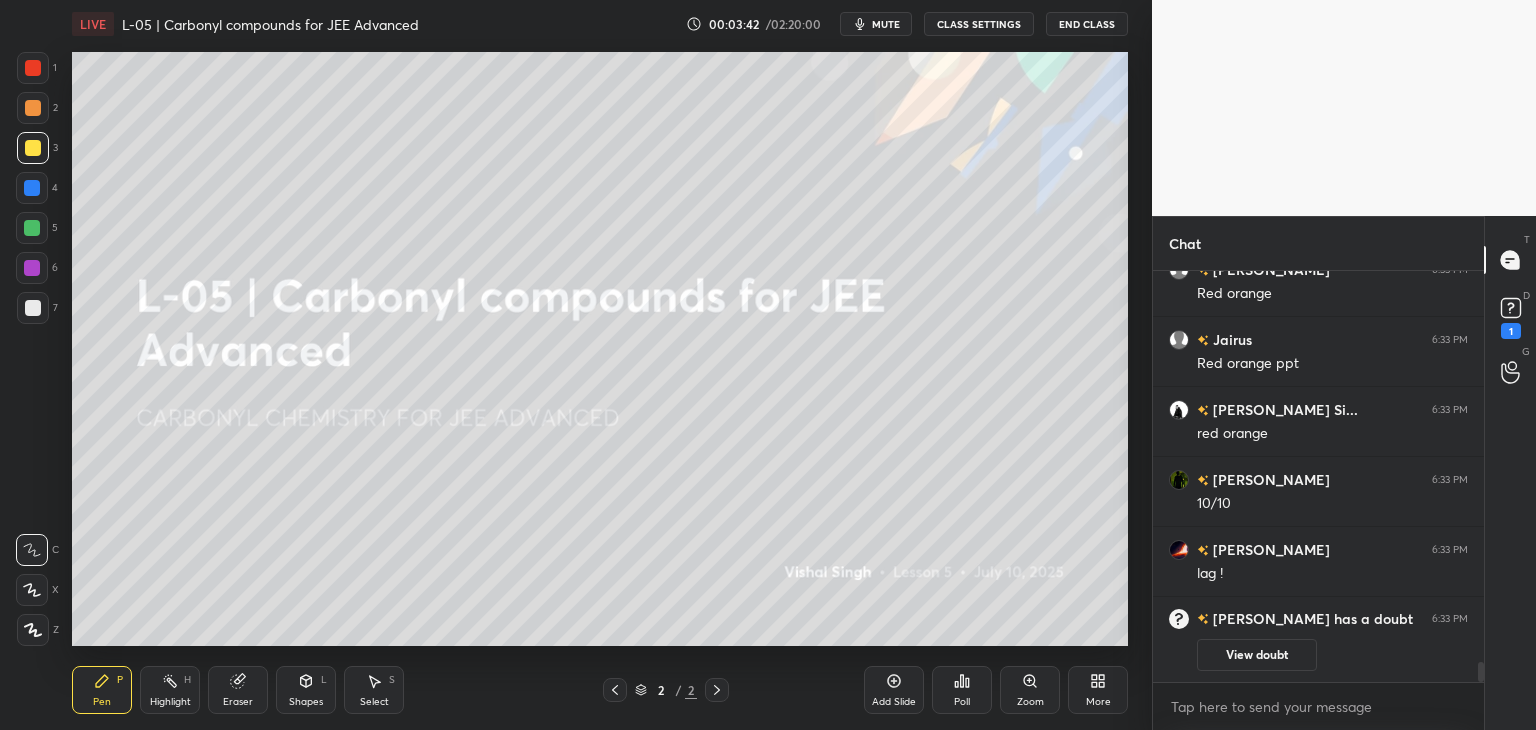 click 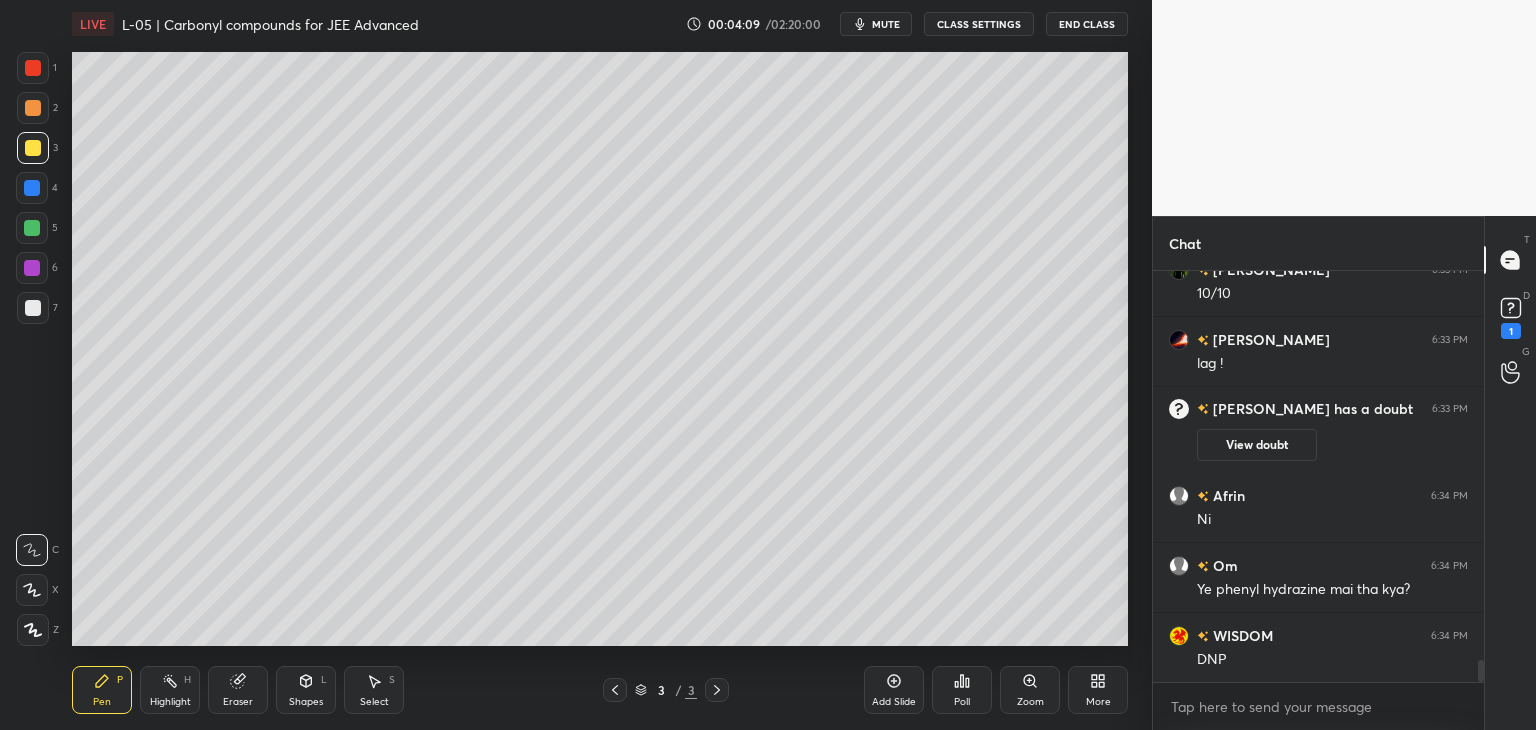 scroll, scrollTop: 7494, scrollLeft: 0, axis: vertical 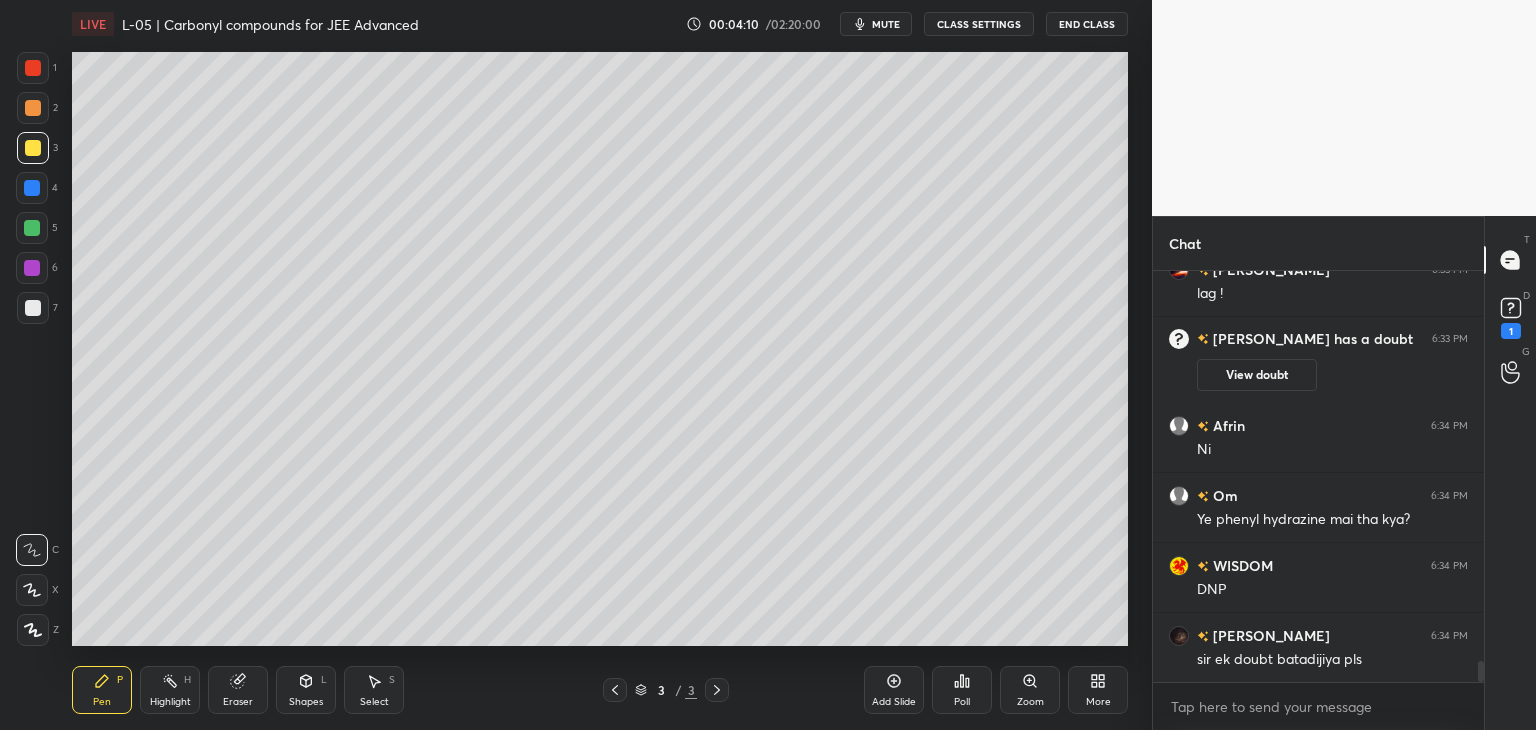 click at bounding box center (33, 108) 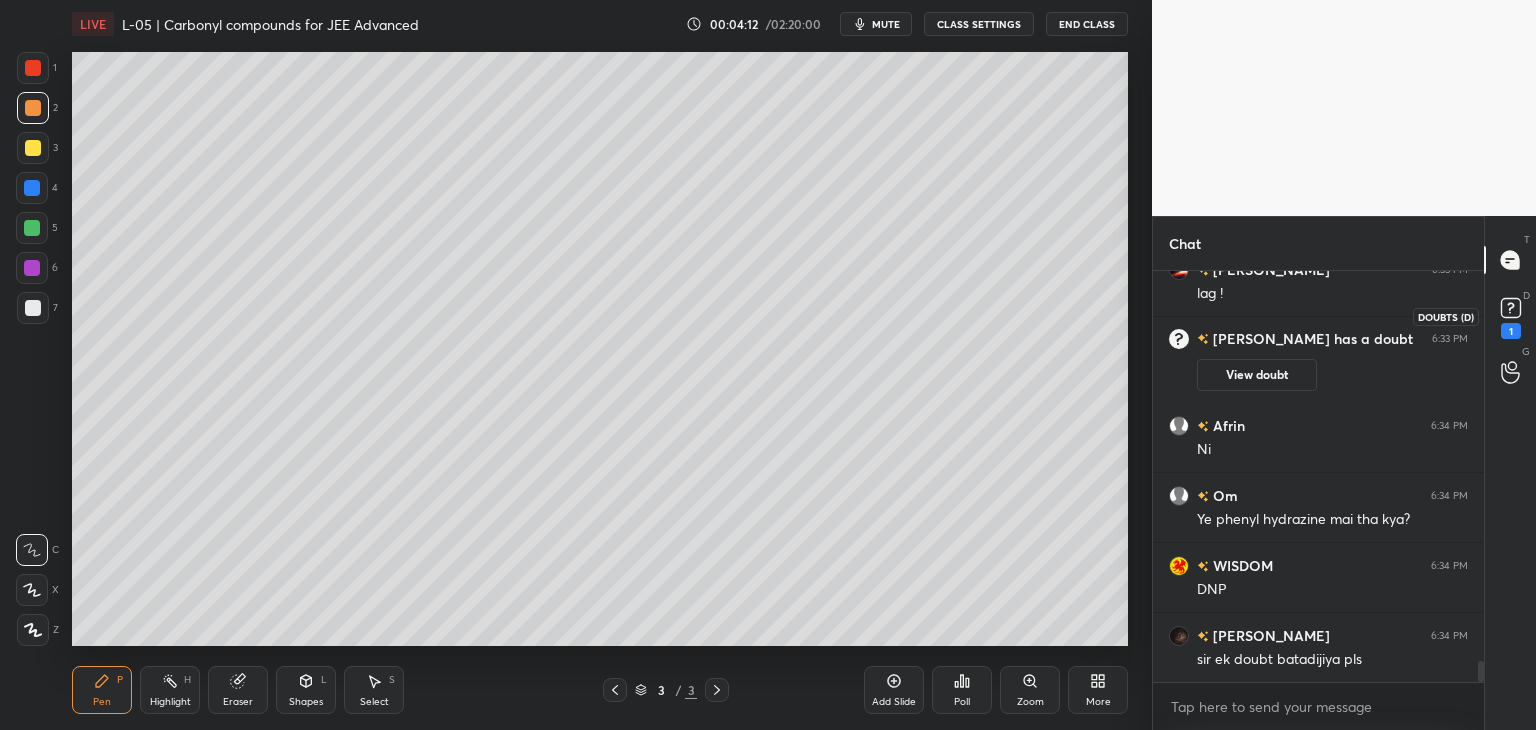 click 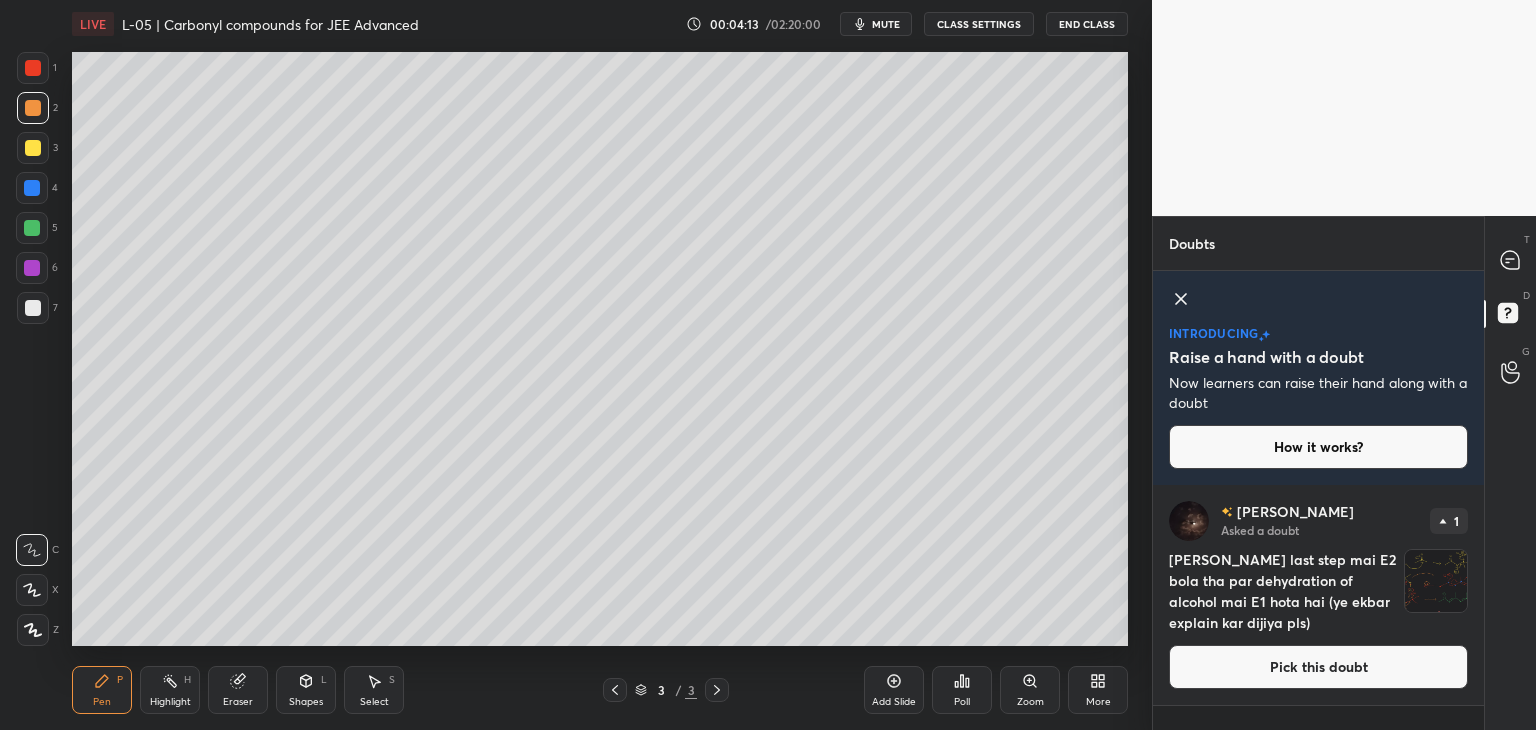 click on "Pick this doubt" at bounding box center [1318, 667] 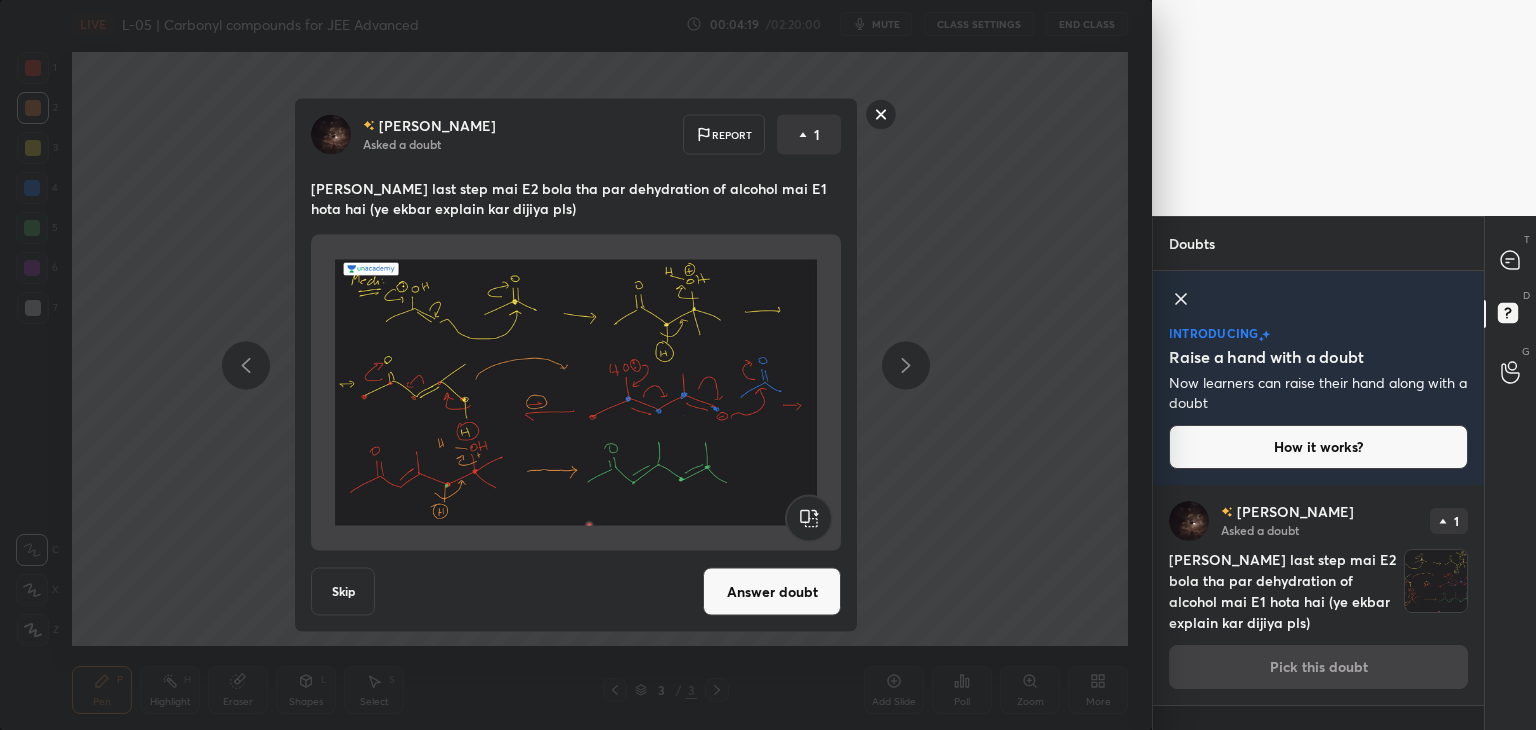 click on "Answer doubt" at bounding box center [772, 592] 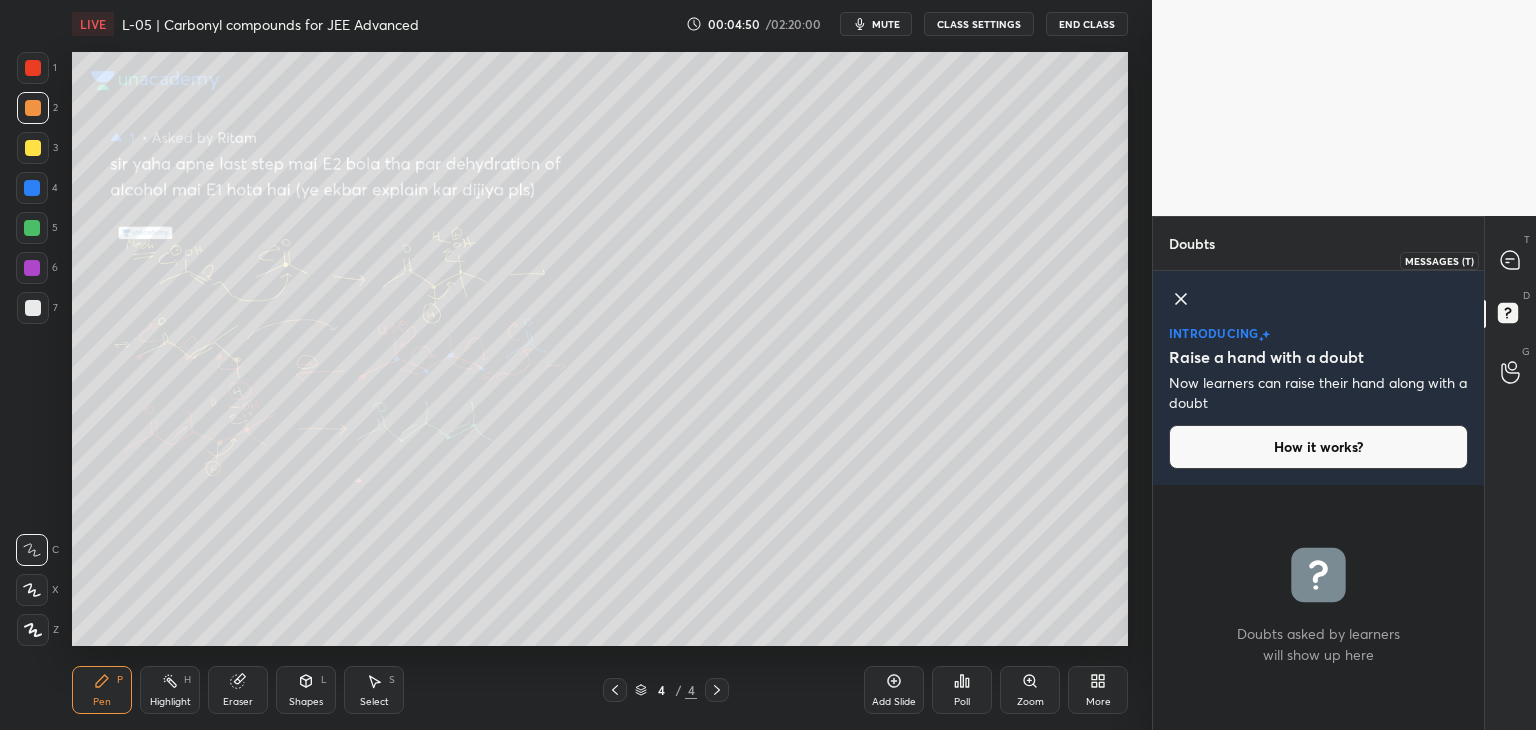 click 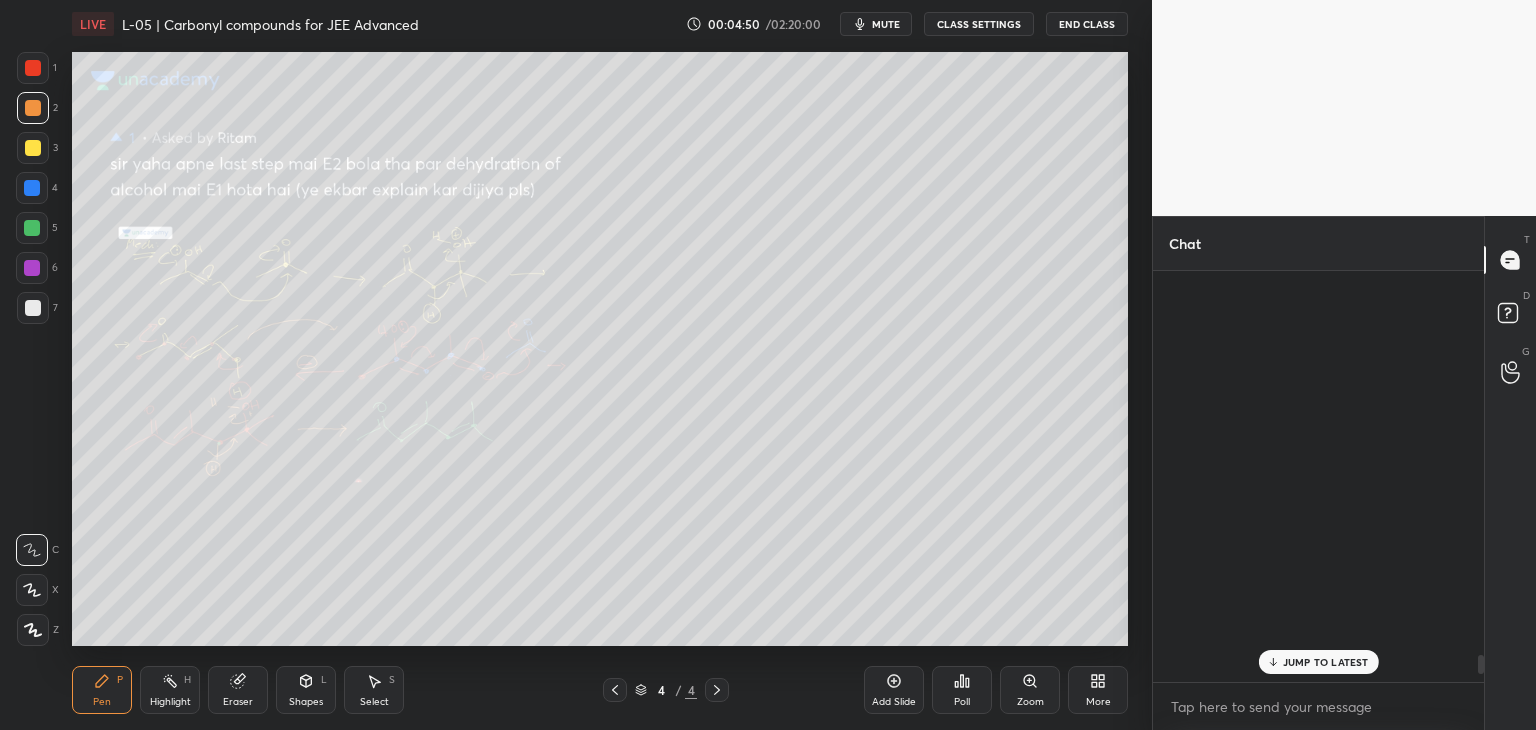 scroll, scrollTop: 8130, scrollLeft: 0, axis: vertical 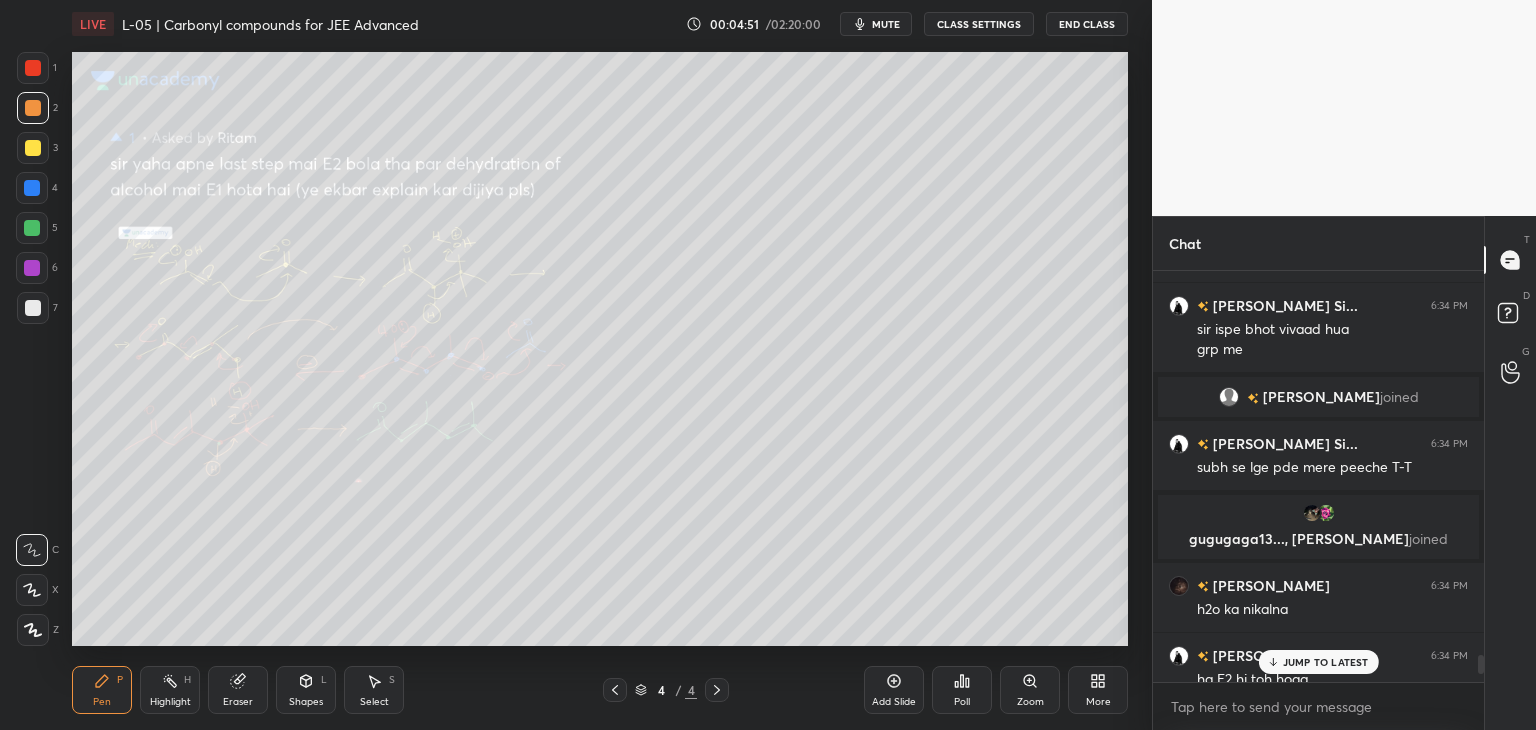 click on "JUMP TO LATEST" at bounding box center [1318, 662] 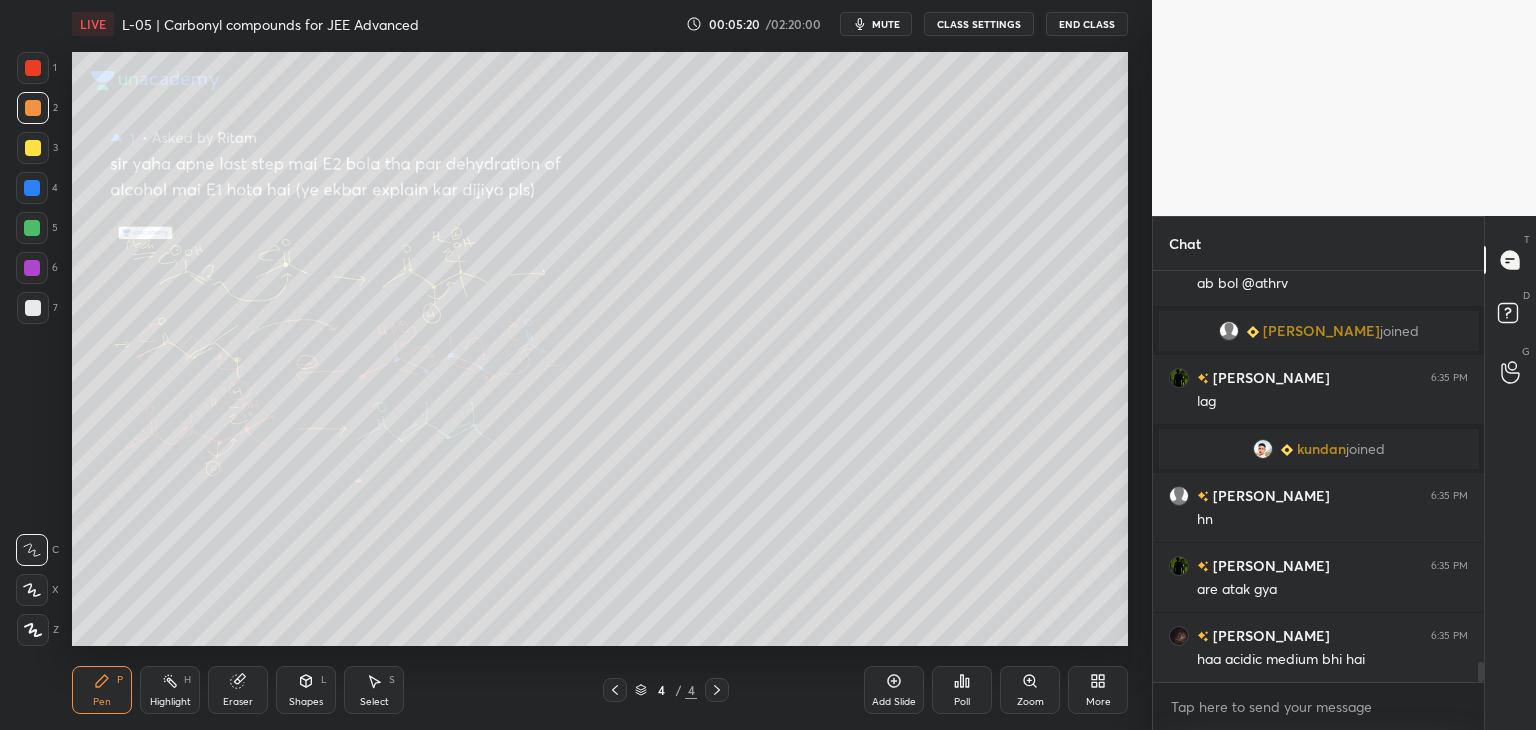 scroll, scrollTop: 8322, scrollLeft: 0, axis: vertical 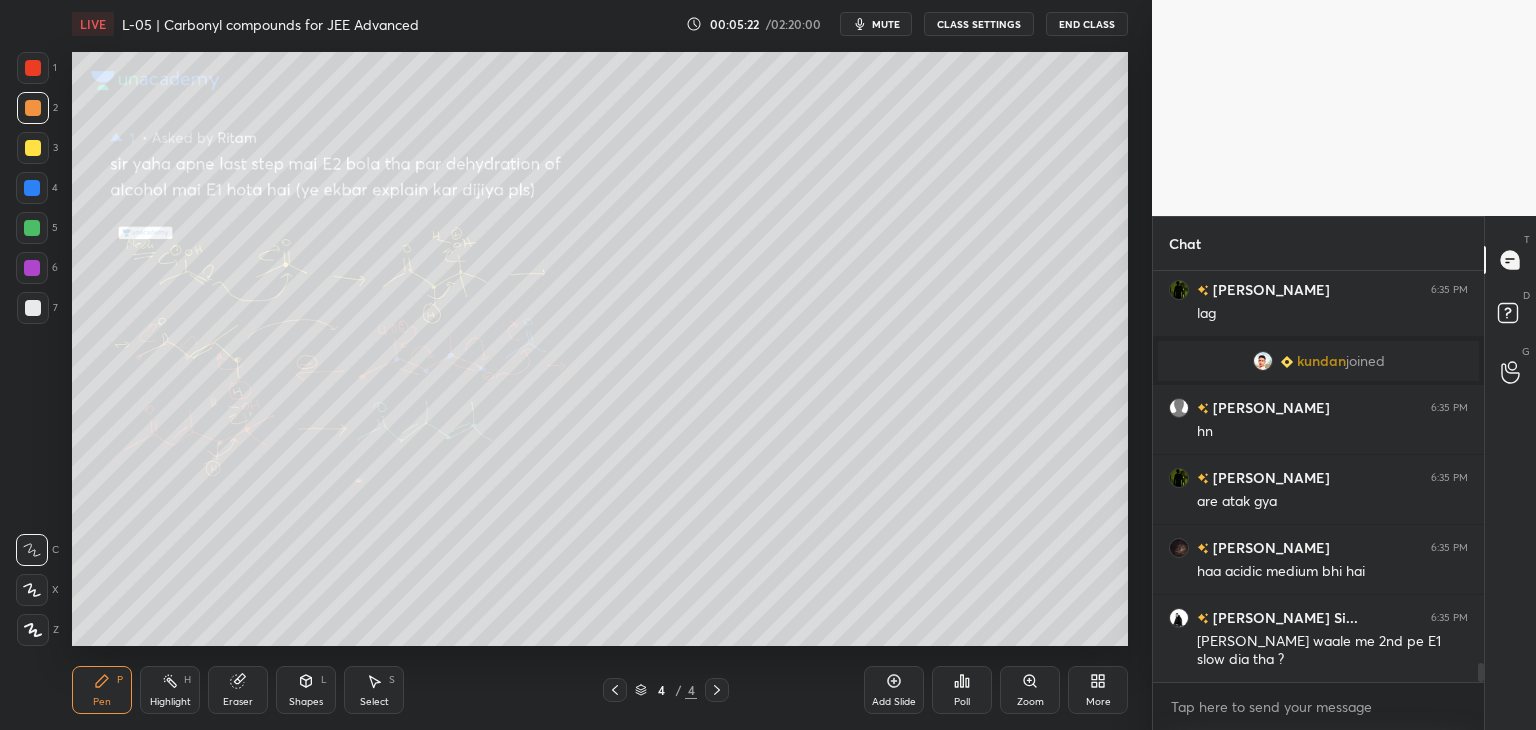 click 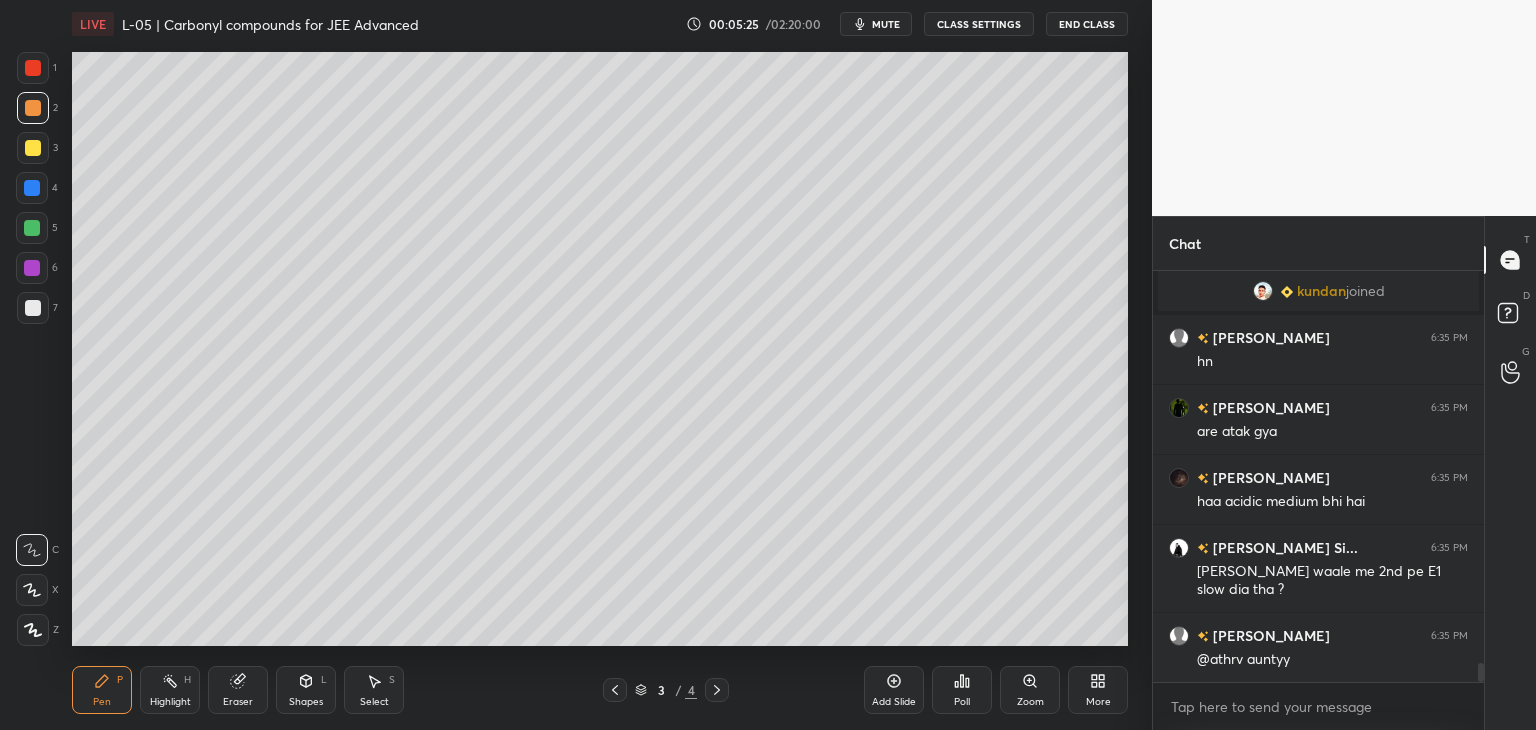 scroll, scrollTop: 8462, scrollLeft: 0, axis: vertical 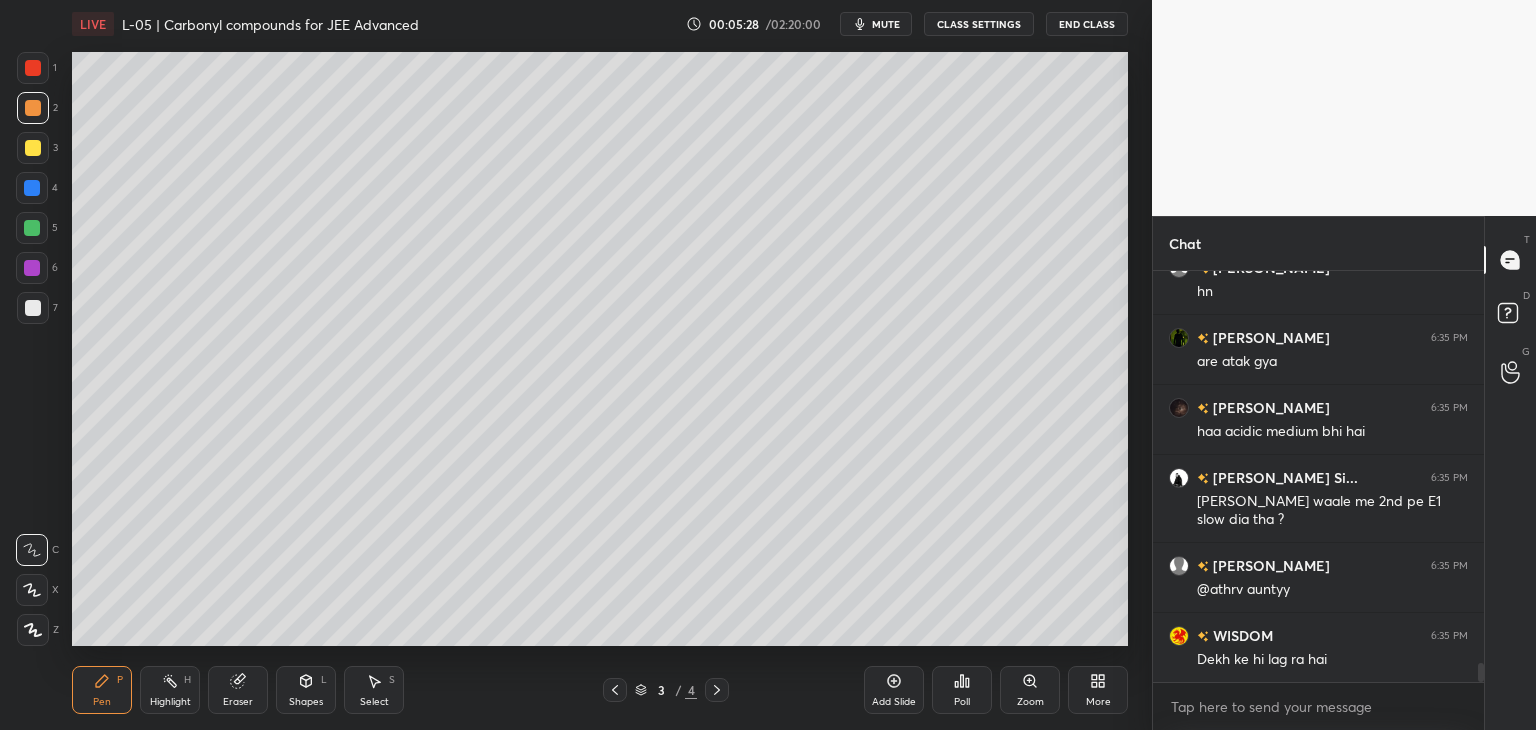 click 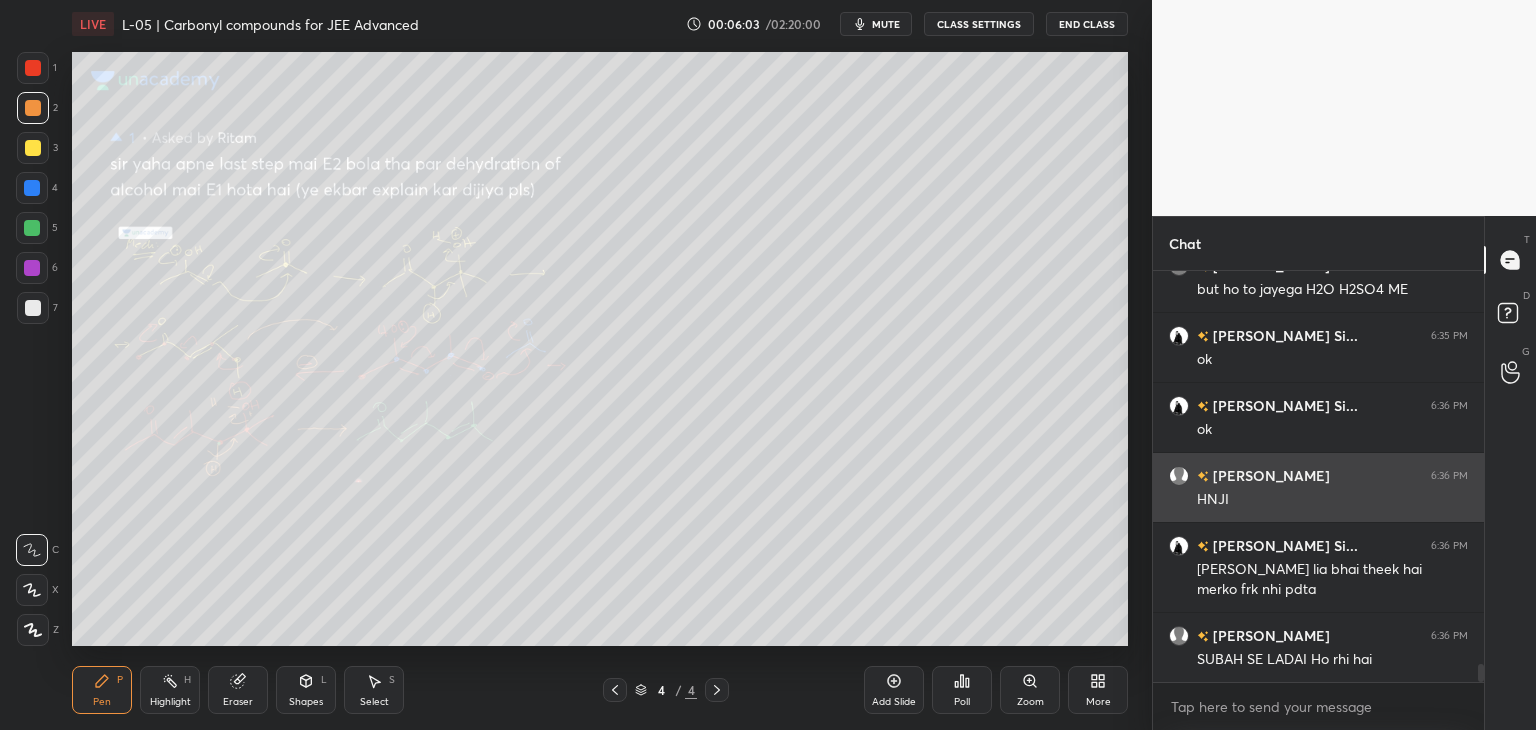 scroll, scrollTop: 9042, scrollLeft: 0, axis: vertical 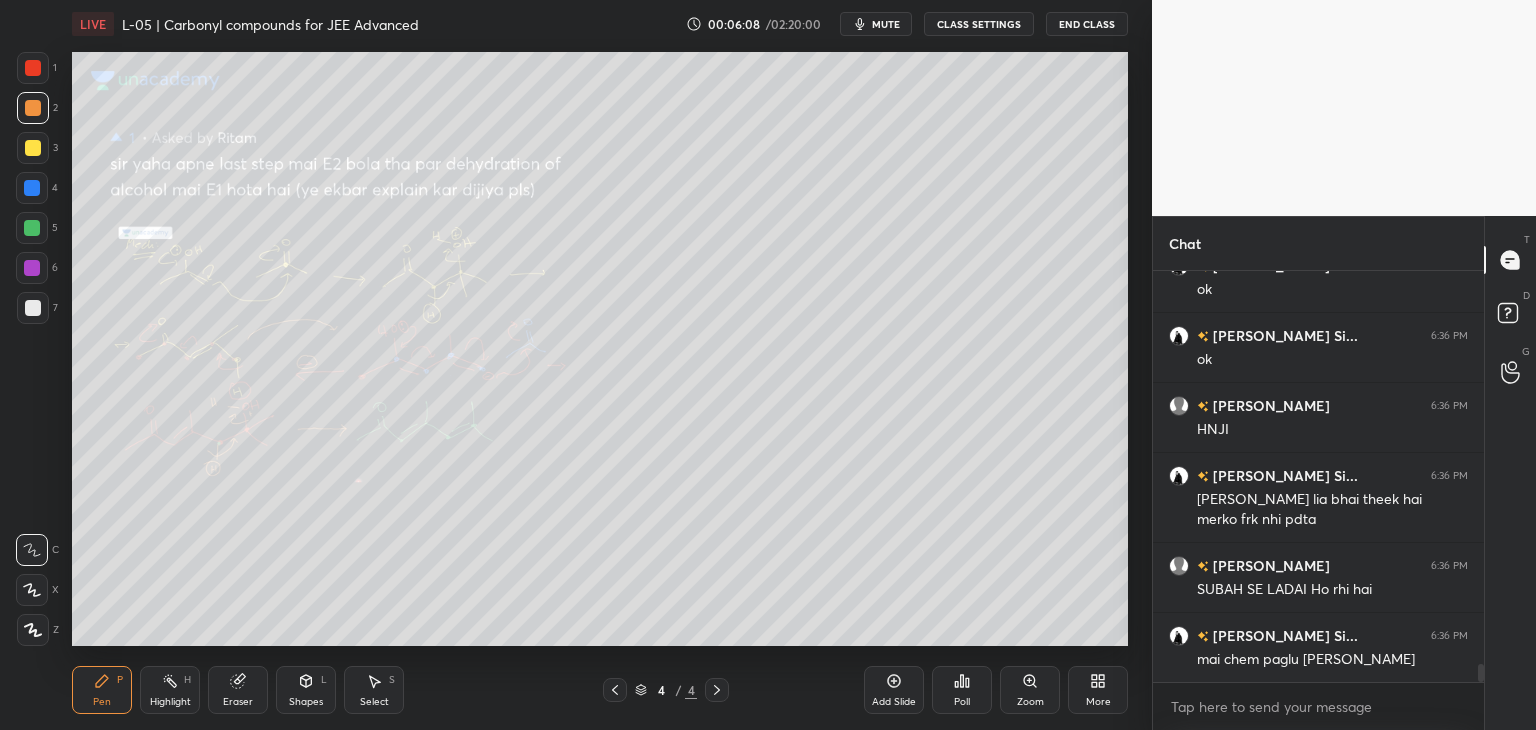 click 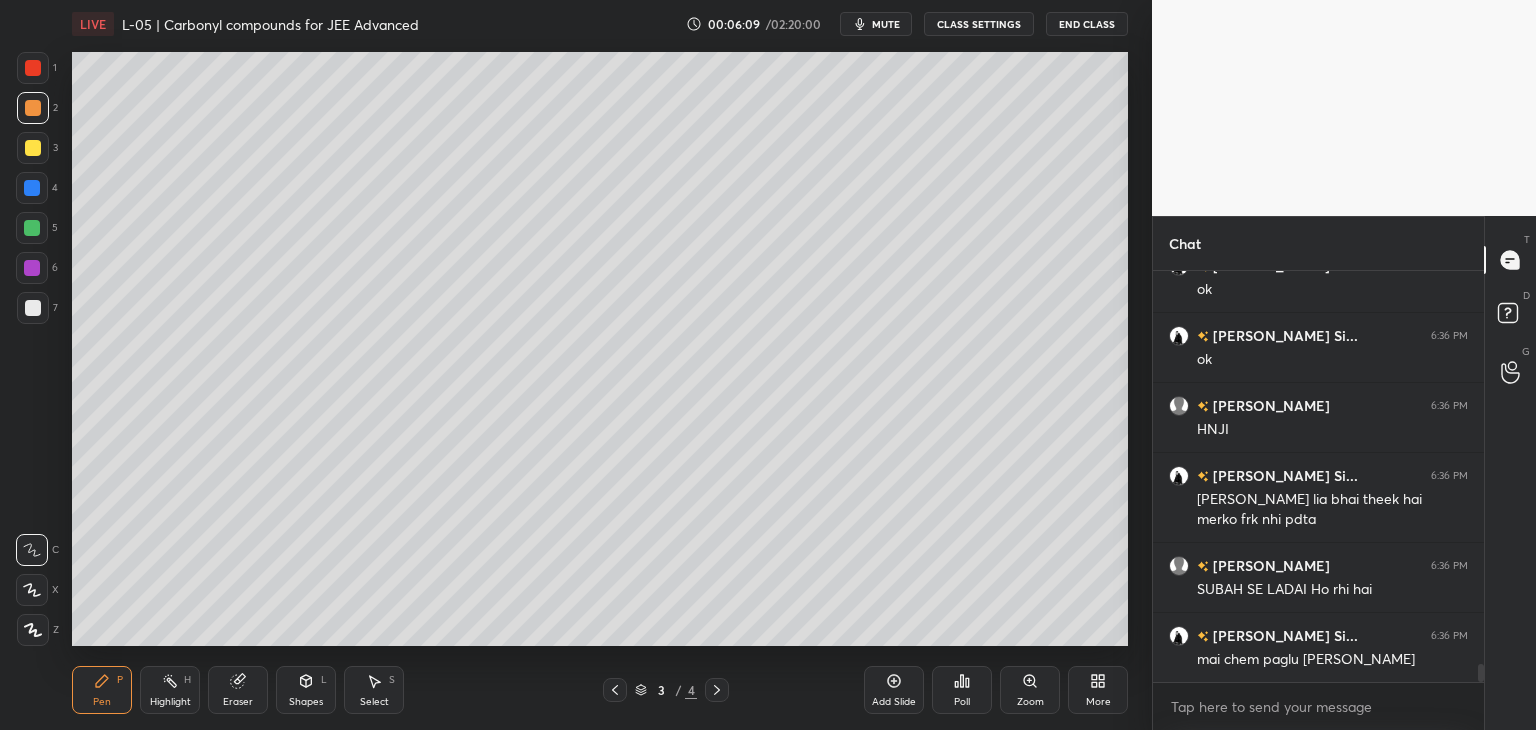 click 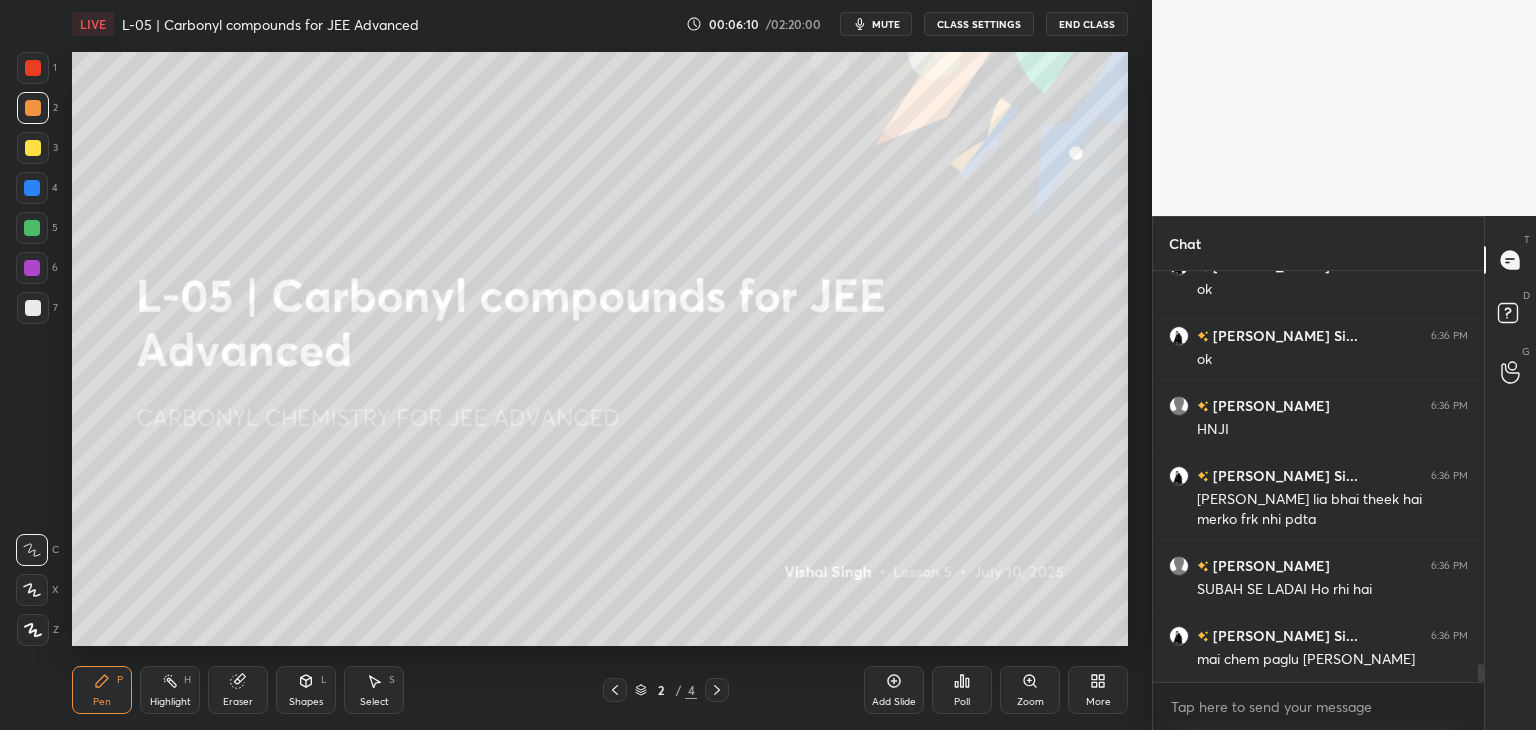 click 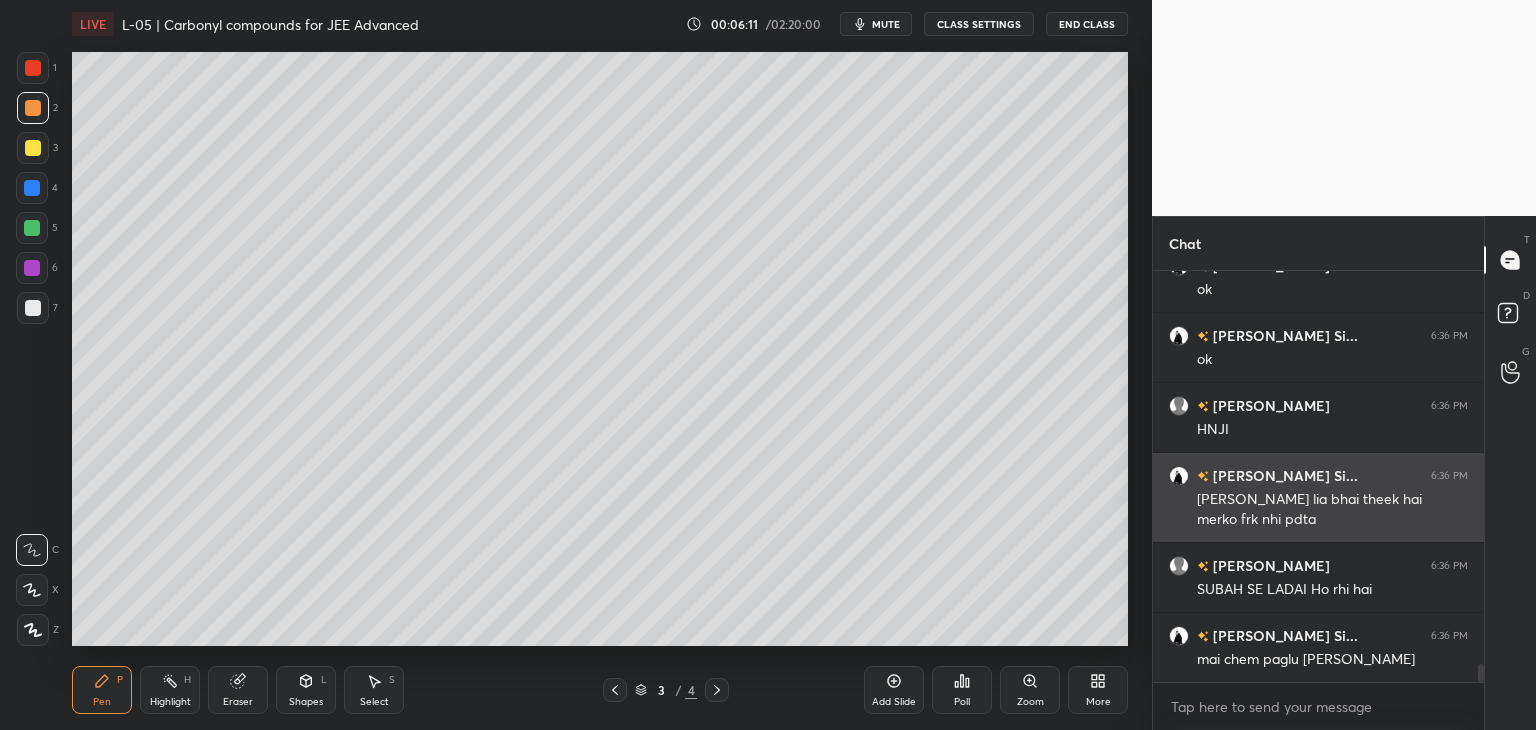 click 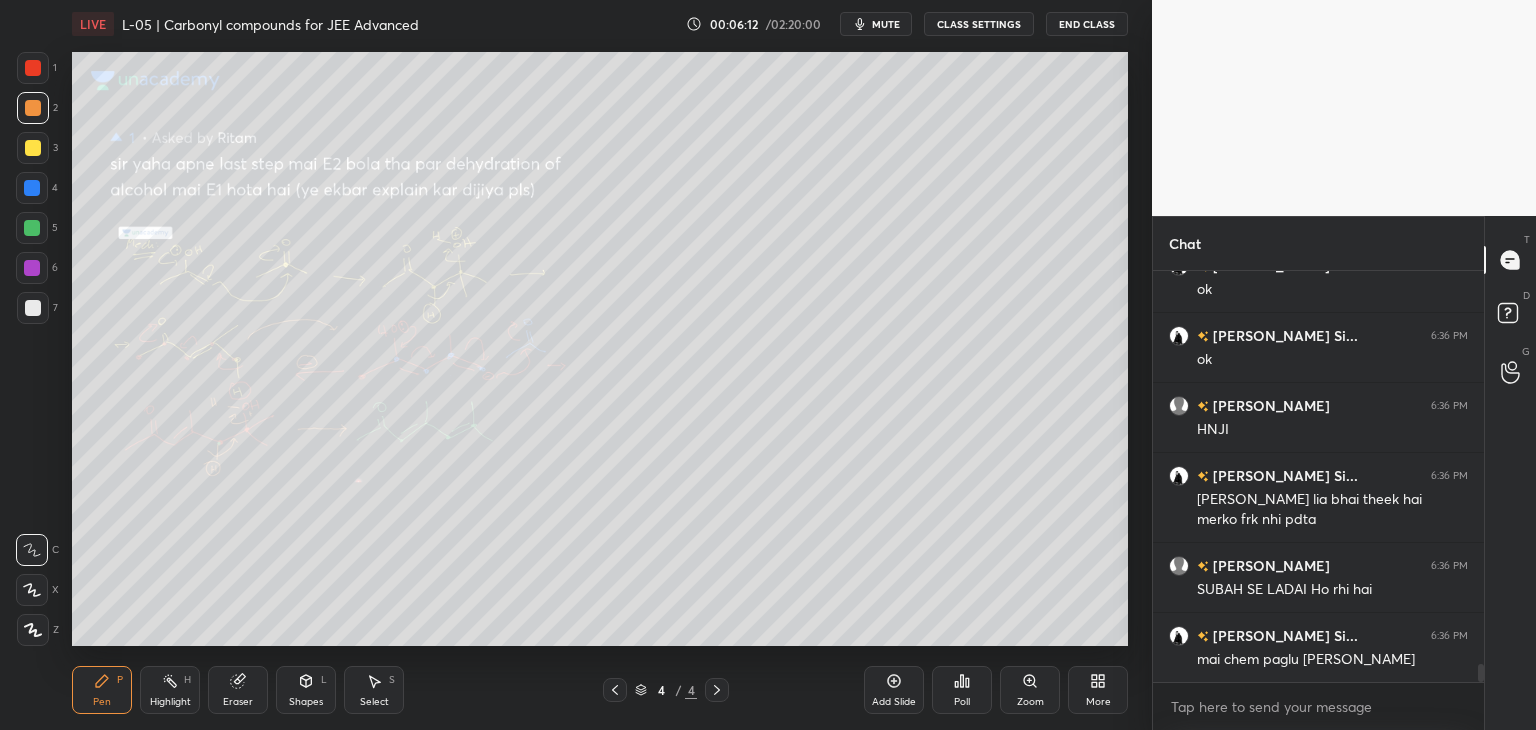 click 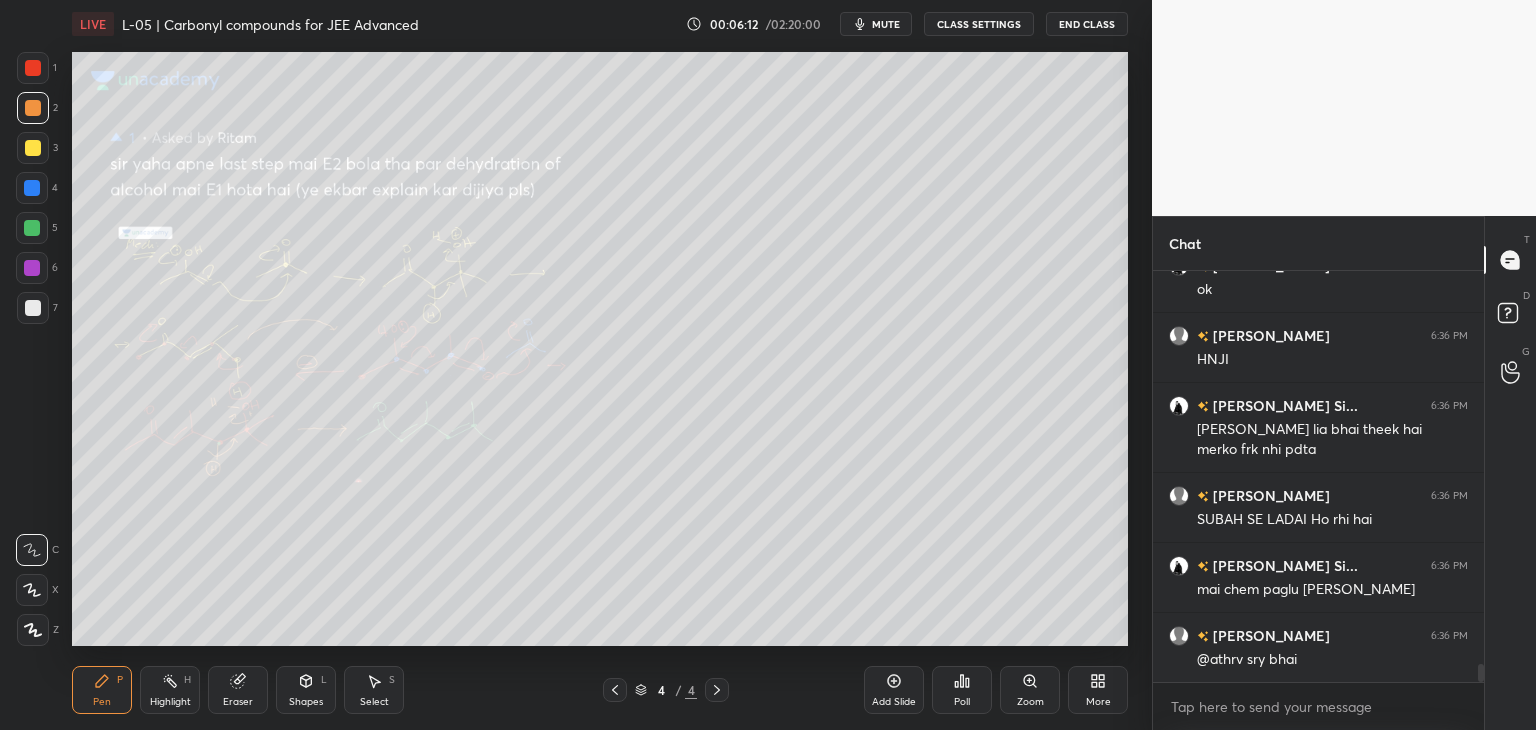click 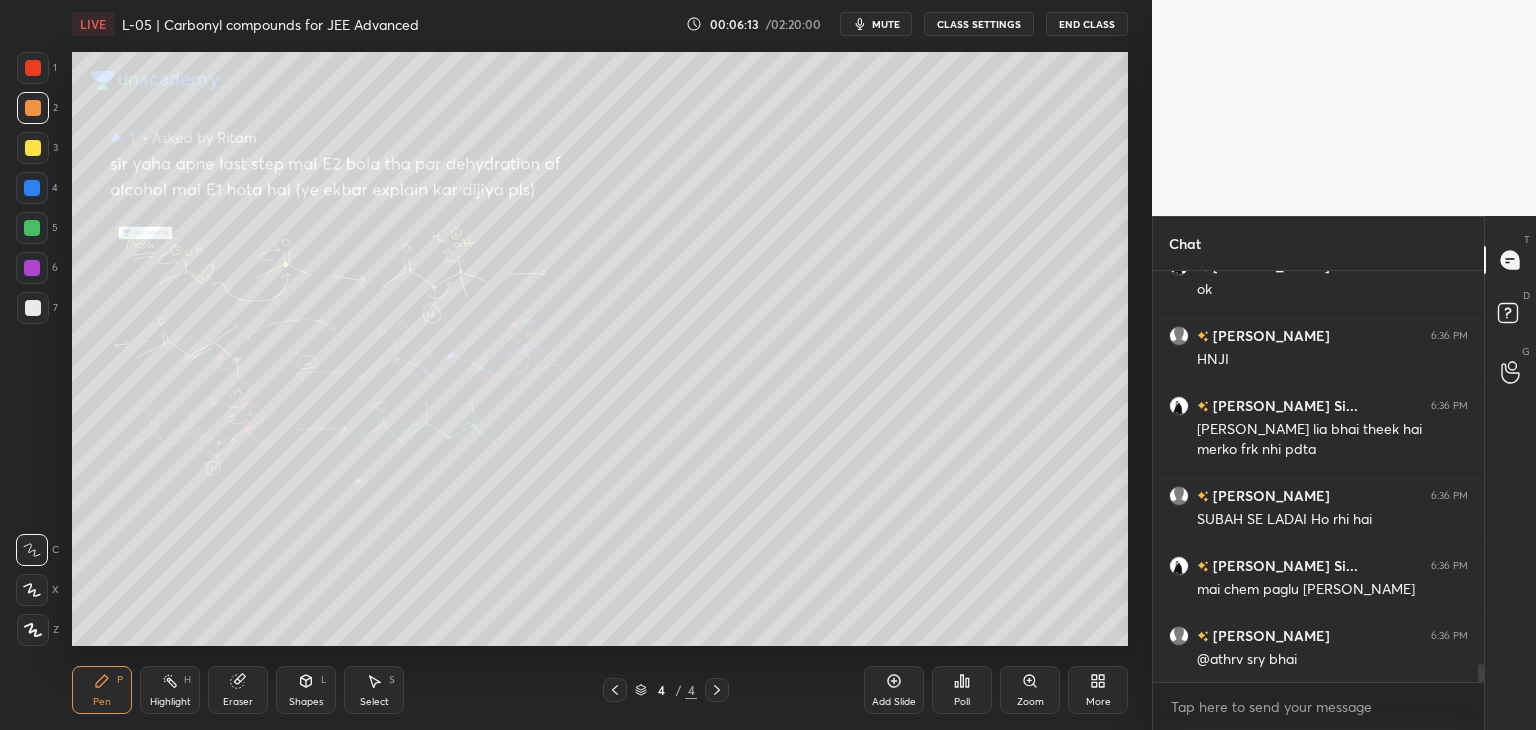 click on "Add Slide" at bounding box center [894, 690] 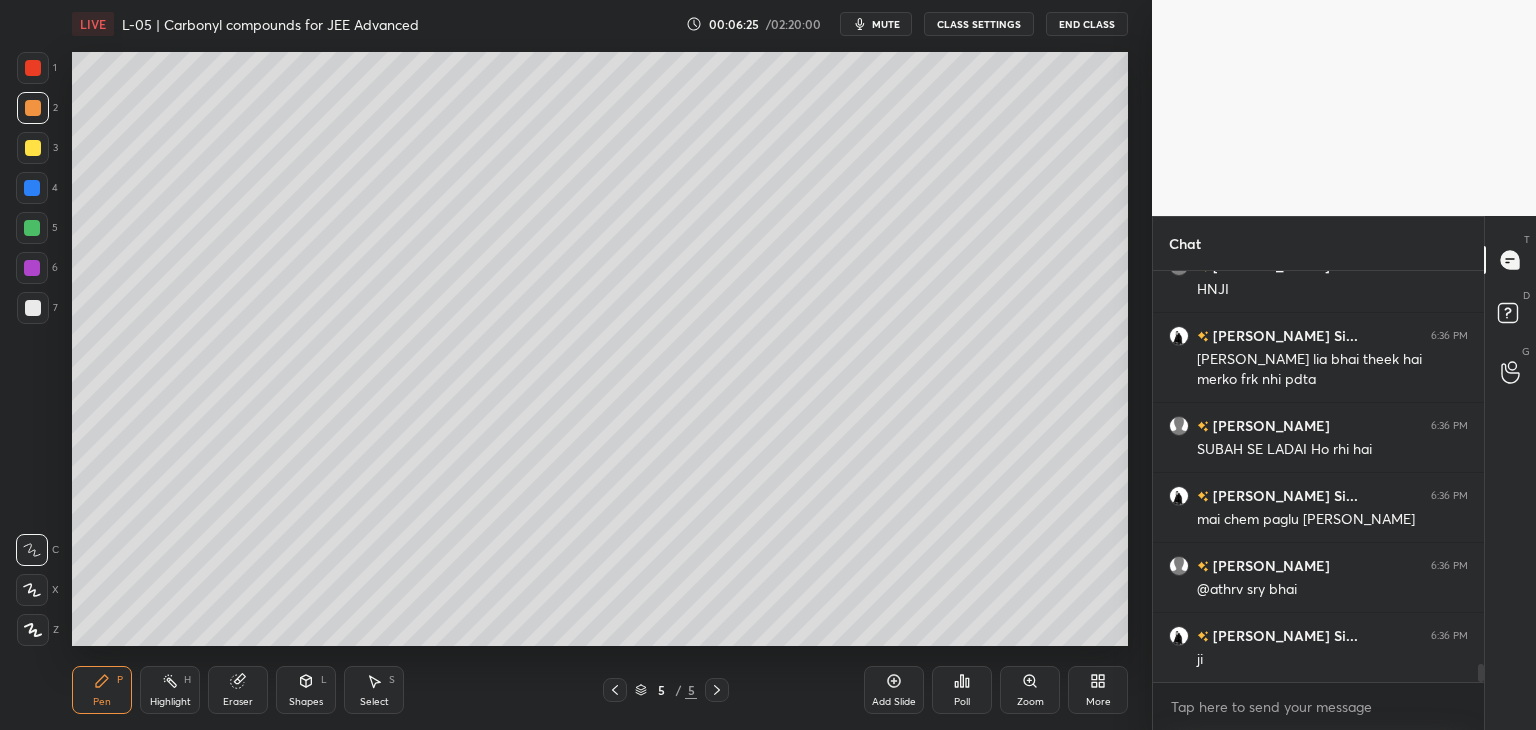 click at bounding box center (33, 68) 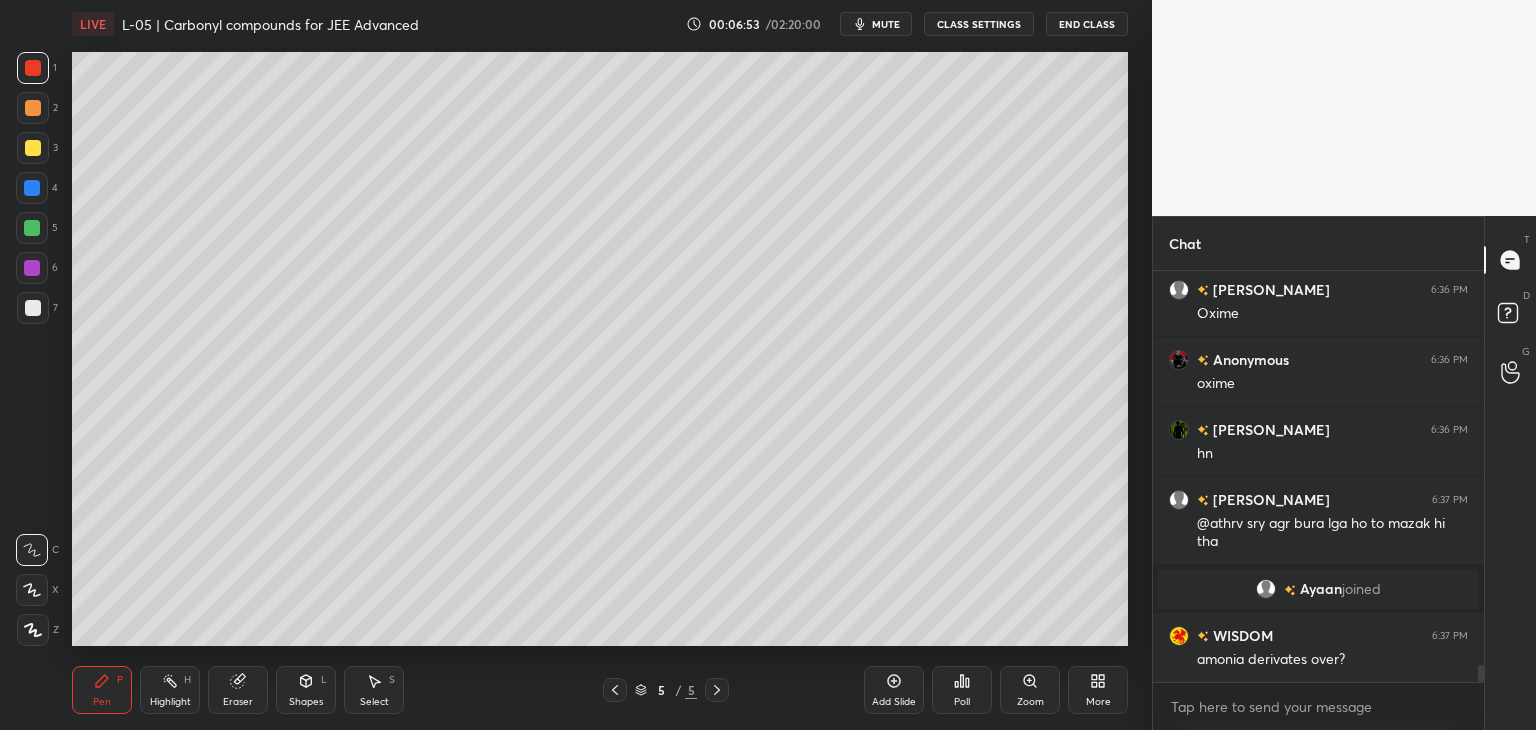 scroll, scrollTop: 9354, scrollLeft: 0, axis: vertical 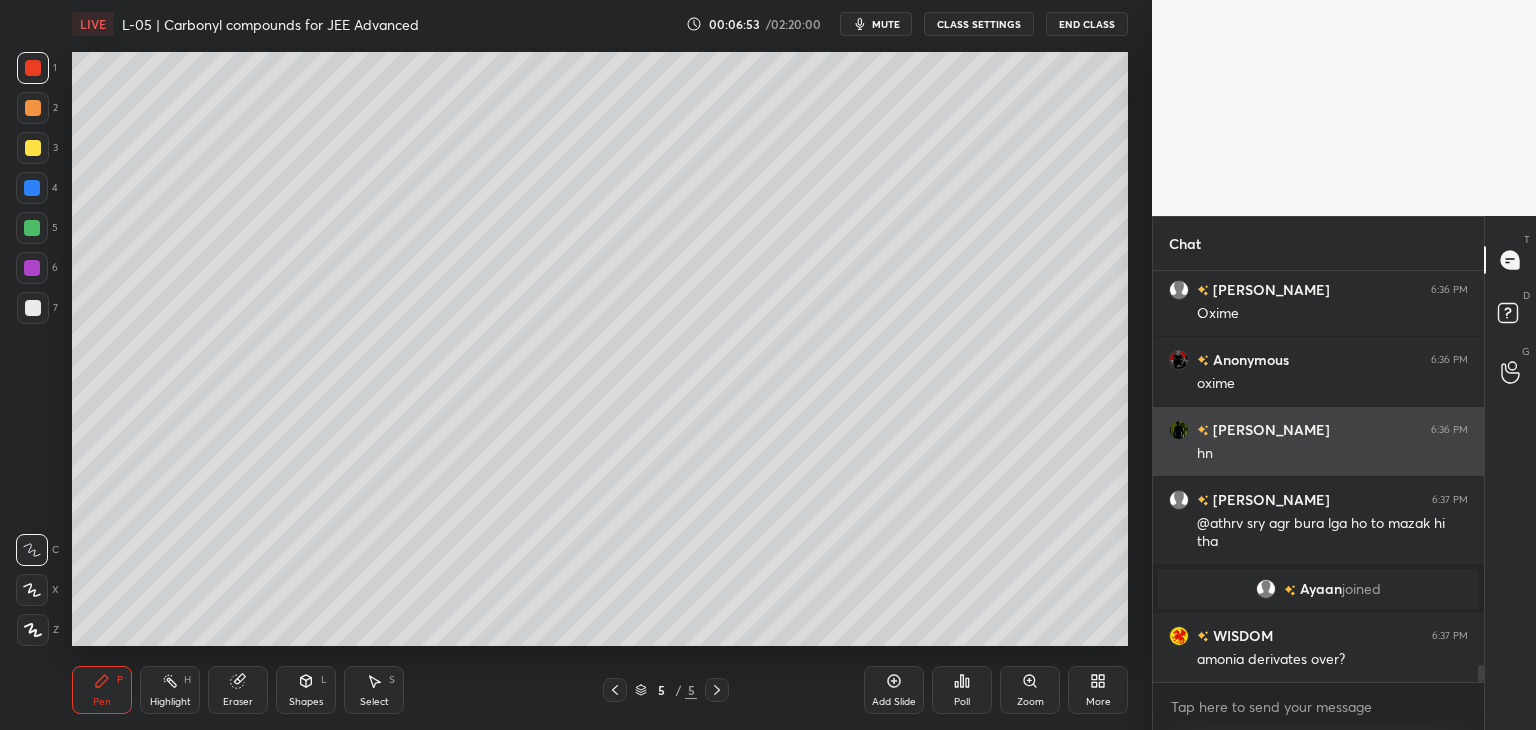 click 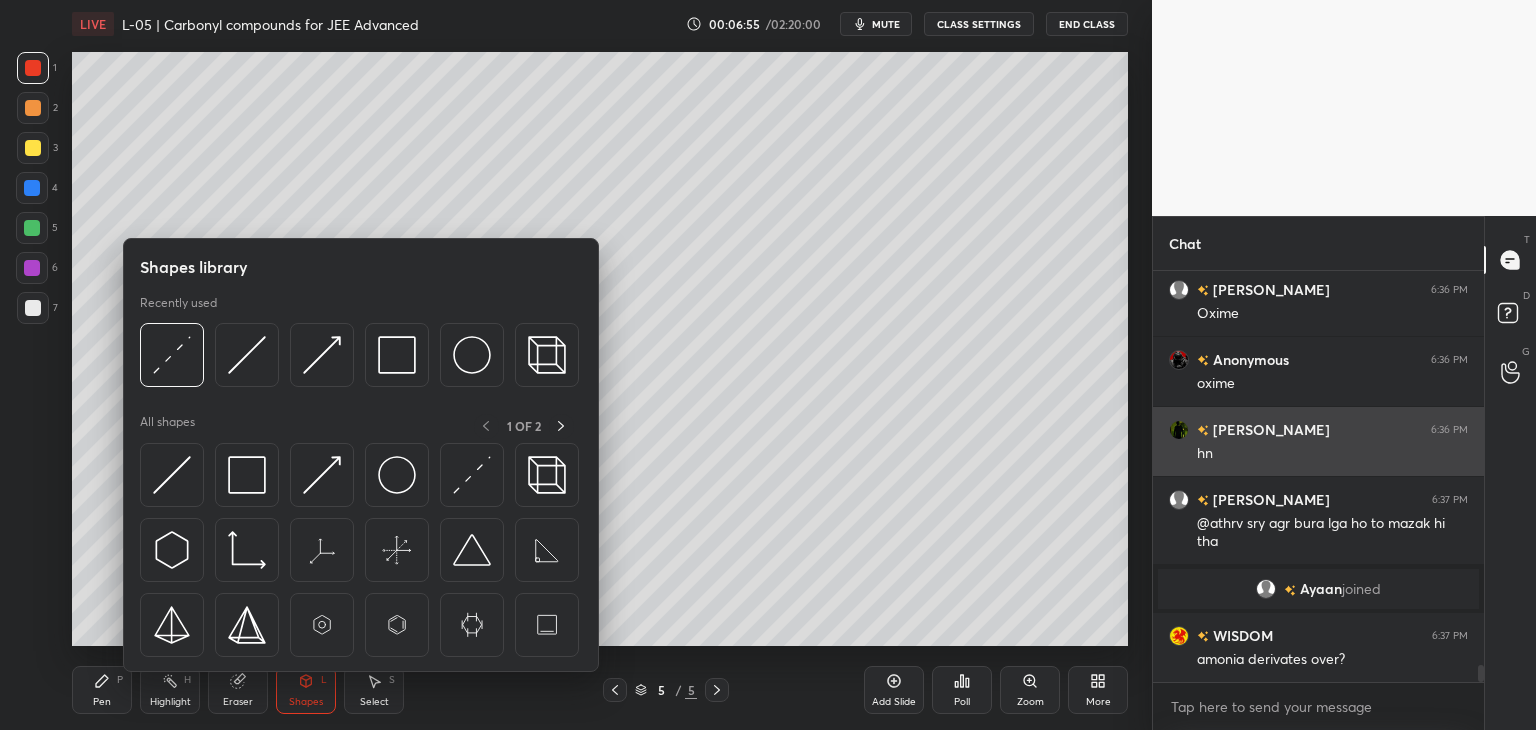 click at bounding box center (247, 475) 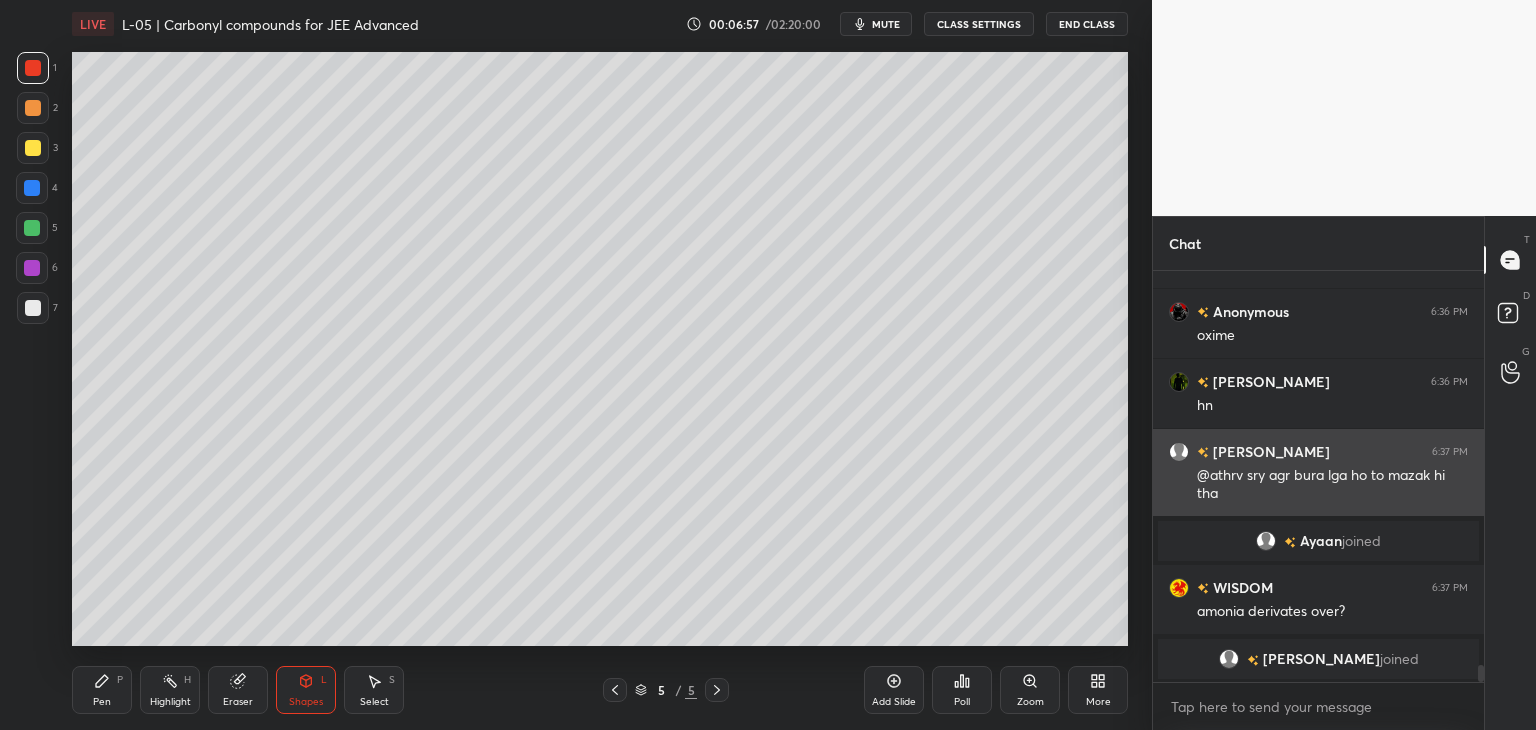 scroll, scrollTop: 9432, scrollLeft: 0, axis: vertical 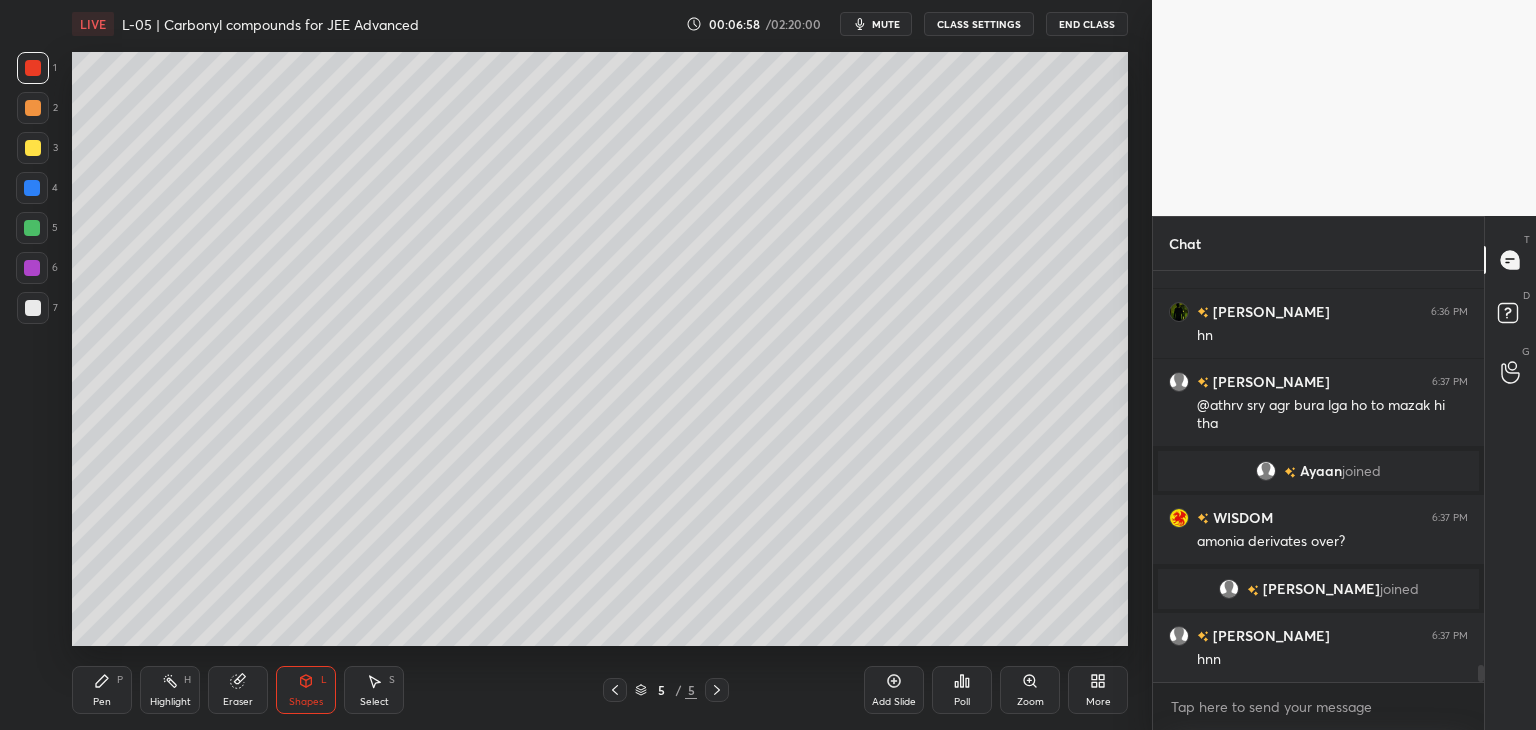 click 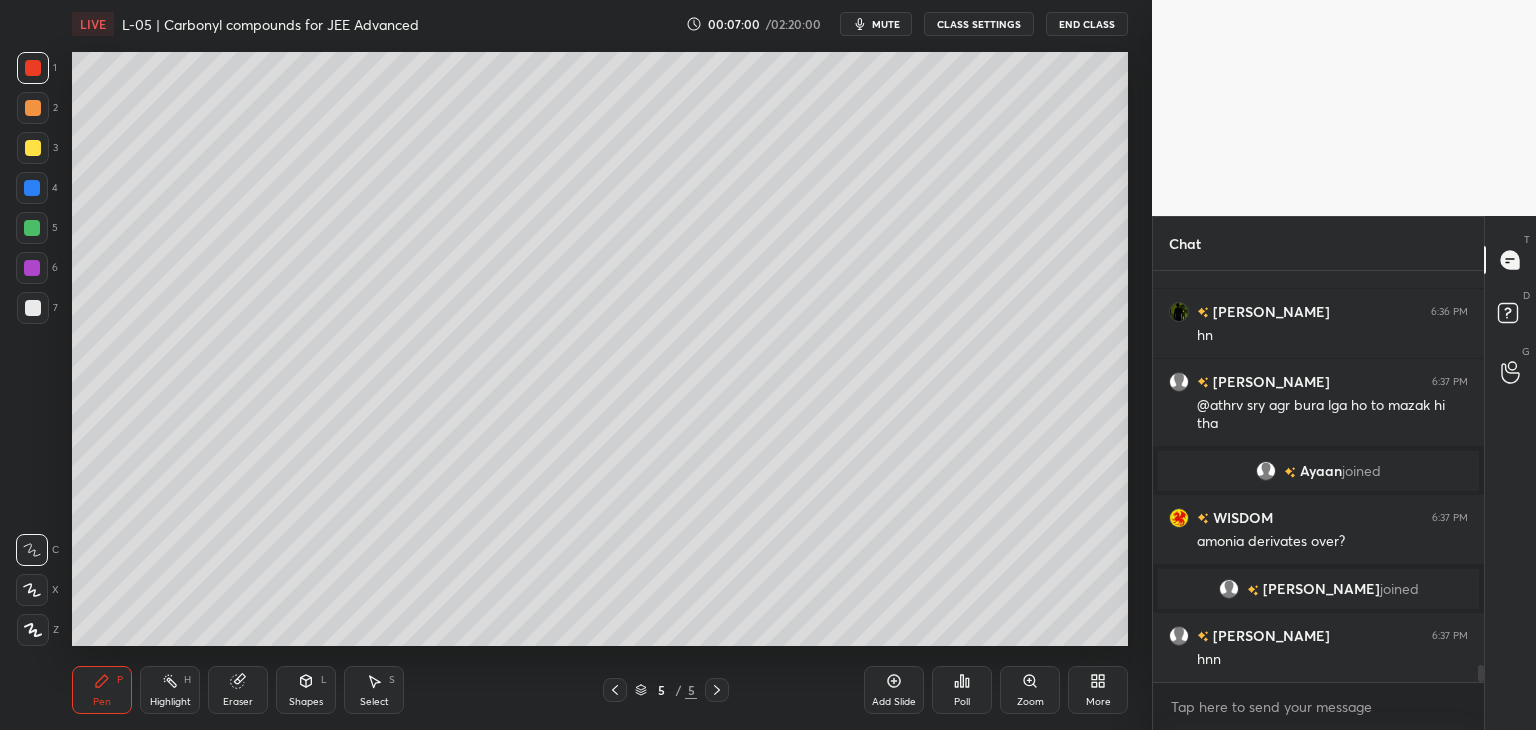 click at bounding box center [33, 148] 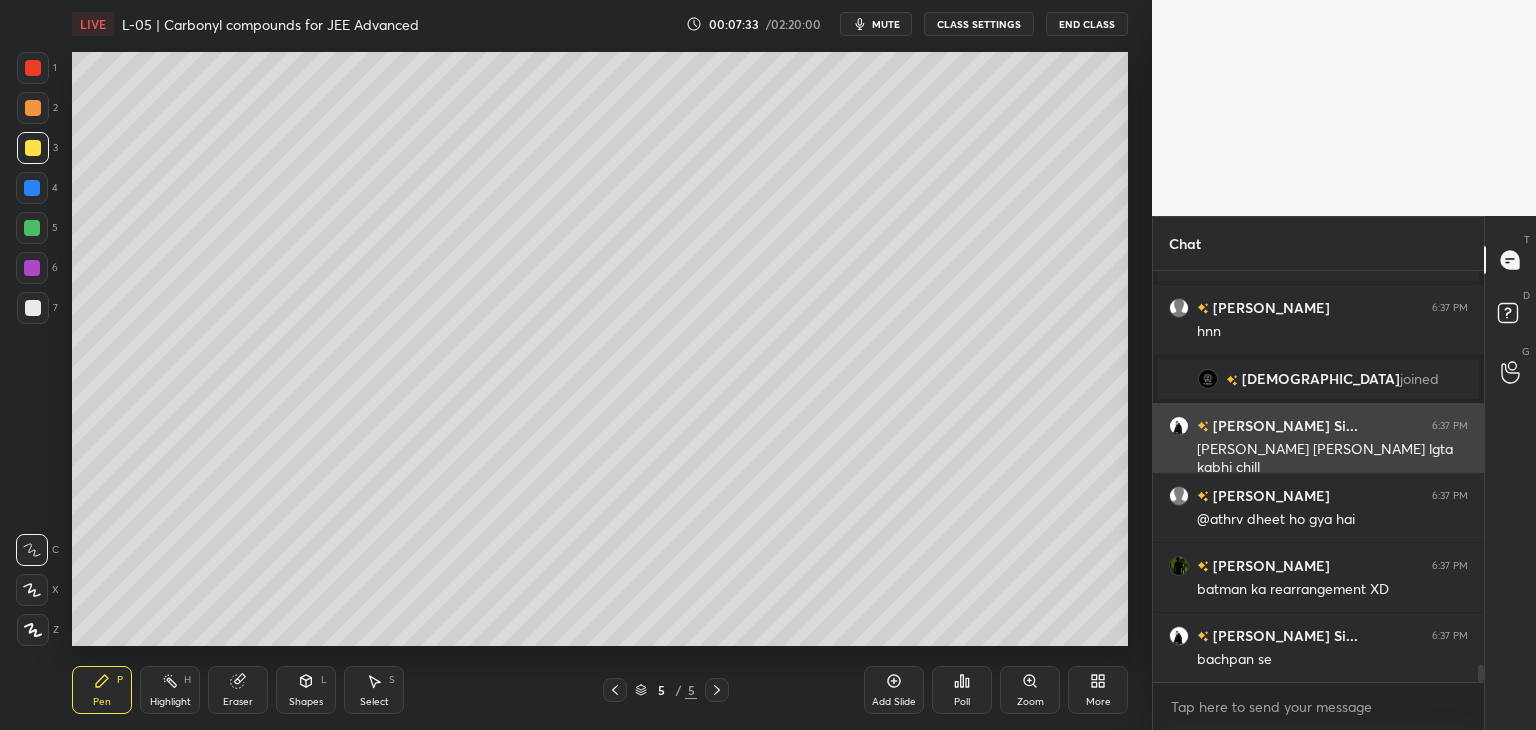 scroll, scrollTop: 9768, scrollLeft: 0, axis: vertical 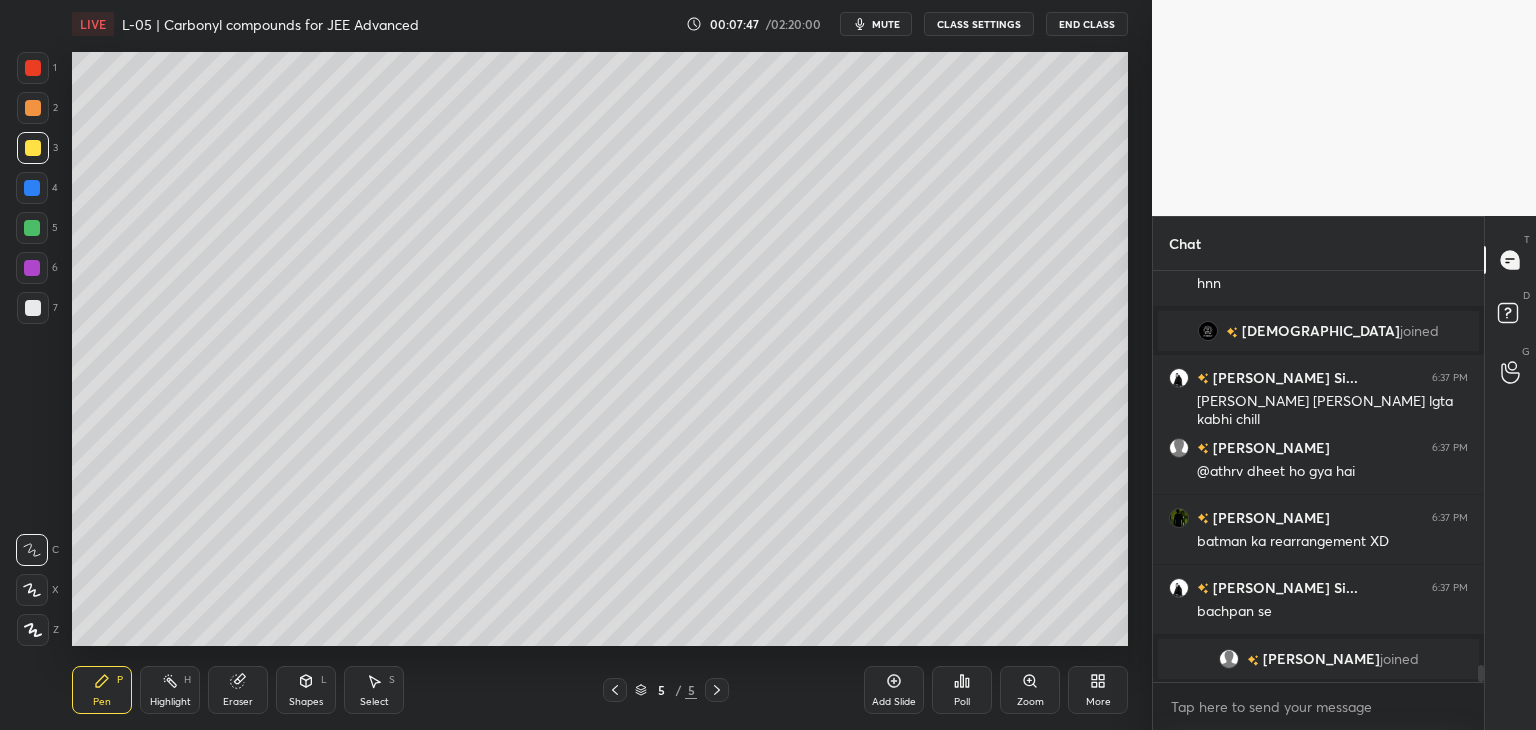 click on "Select S" at bounding box center [374, 690] 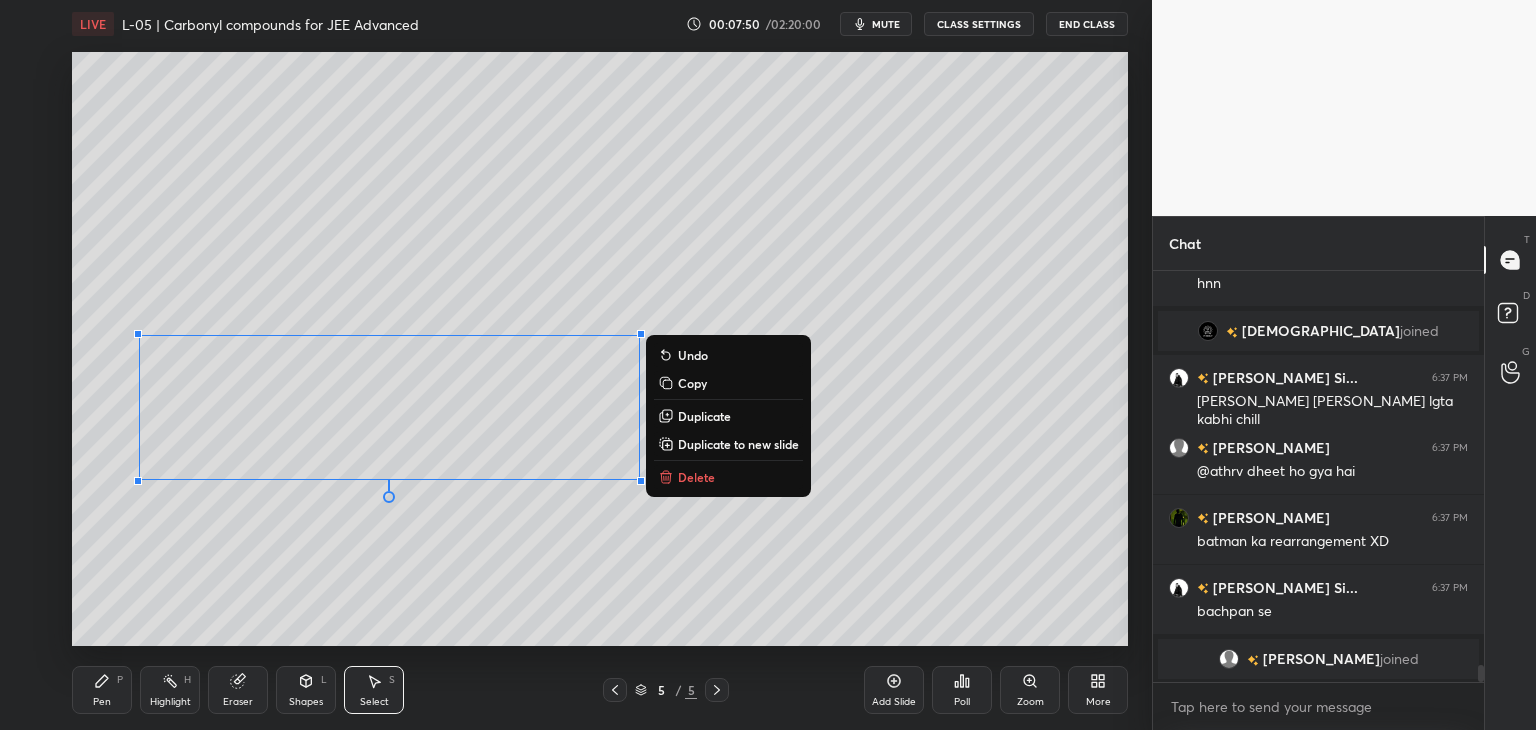 click on "0 ° Undo Copy Duplicate Duplicate to new slide Delete" at bounding box center [600, 349] 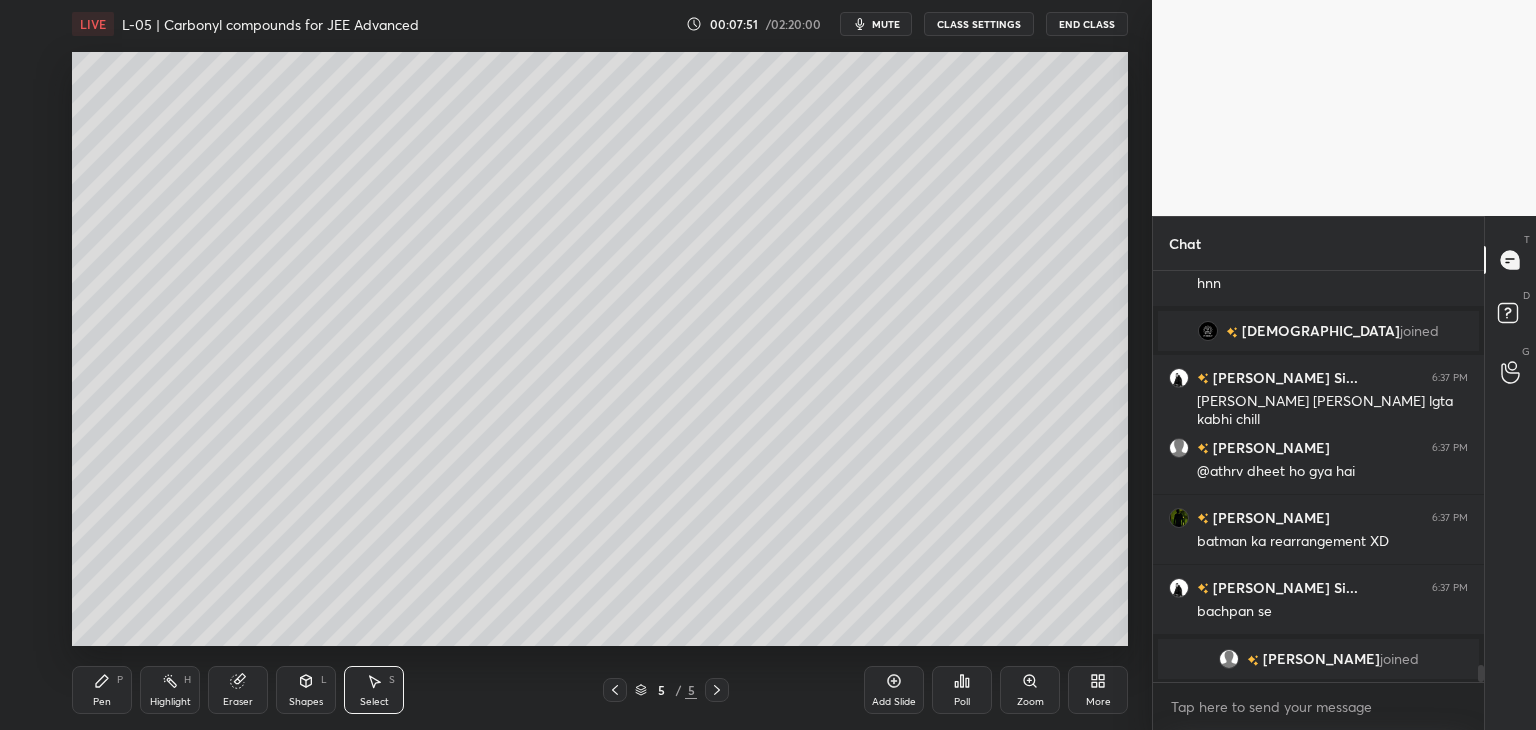 click on "Pen P" at bounding box center (102, 690) 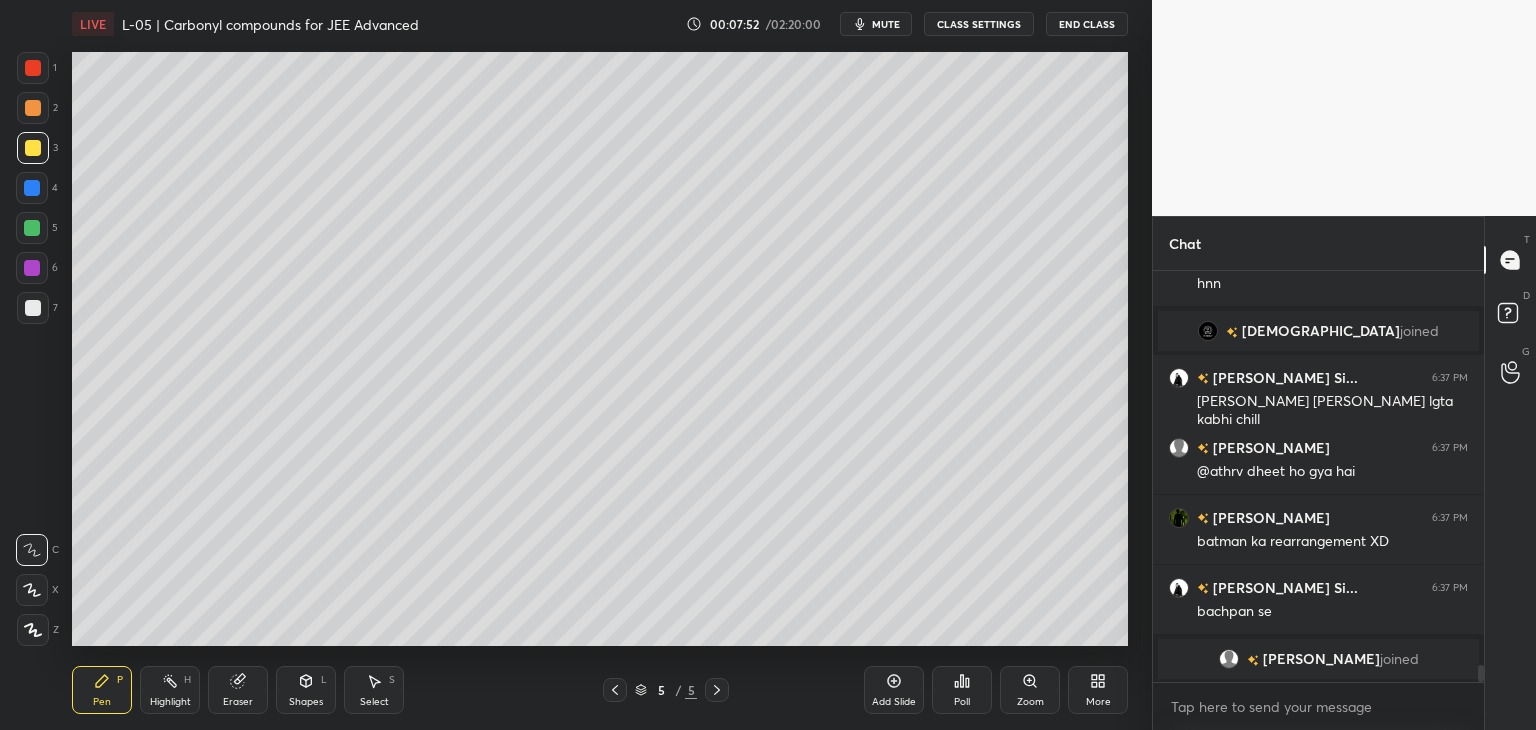 click at bounding box center [32, 268] 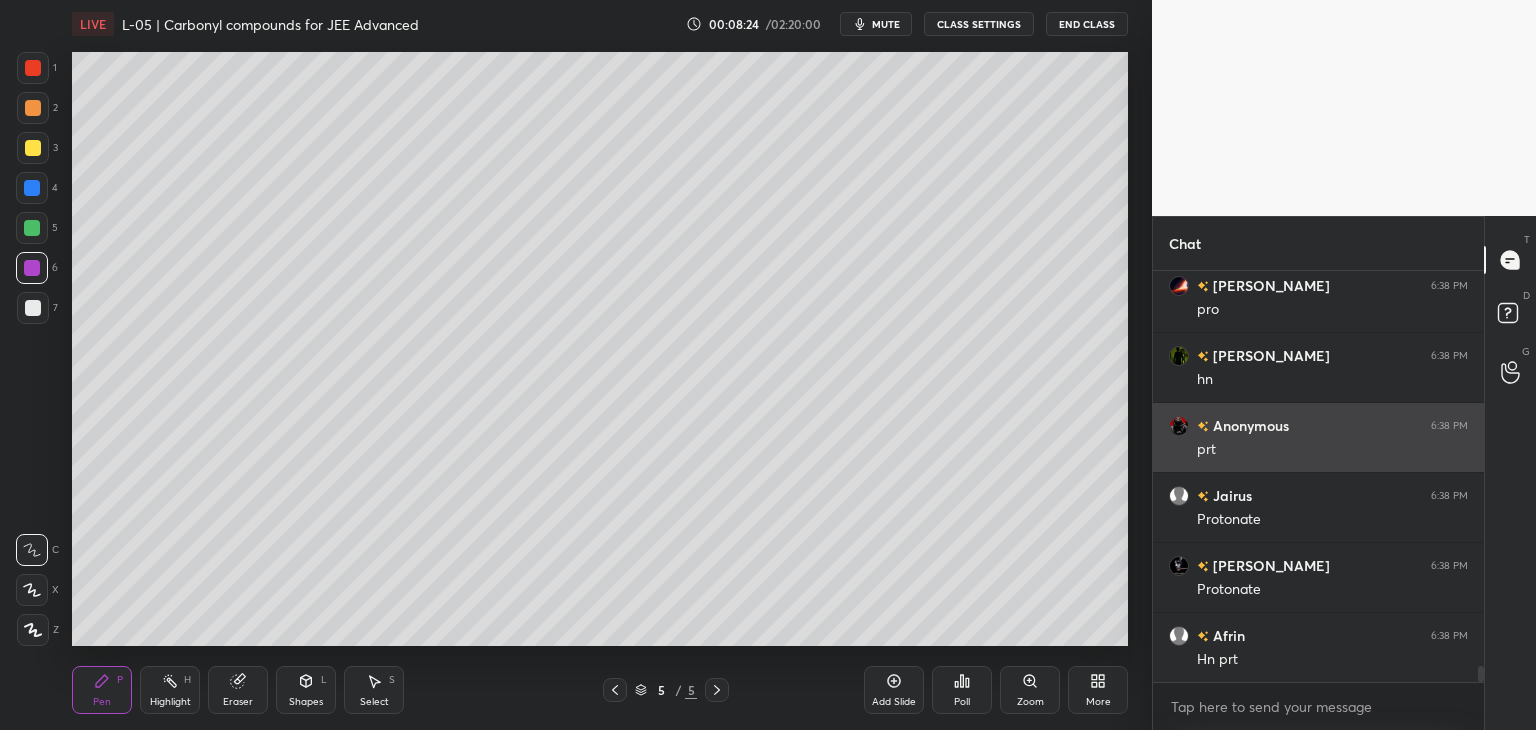 scroll, scrollTop: 10302, scrollLeft: 0, axis: vertical 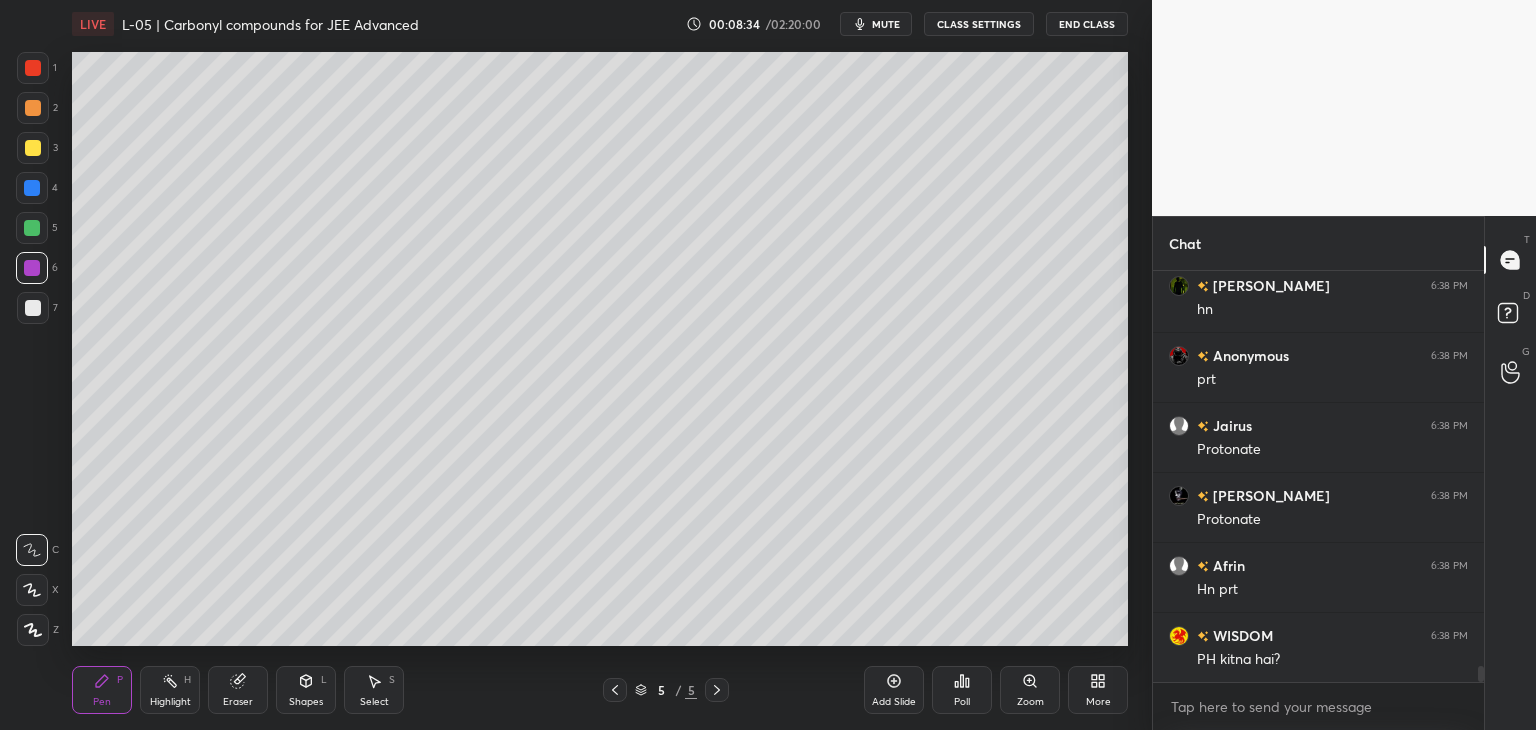 click at bounding box center (33, 308) 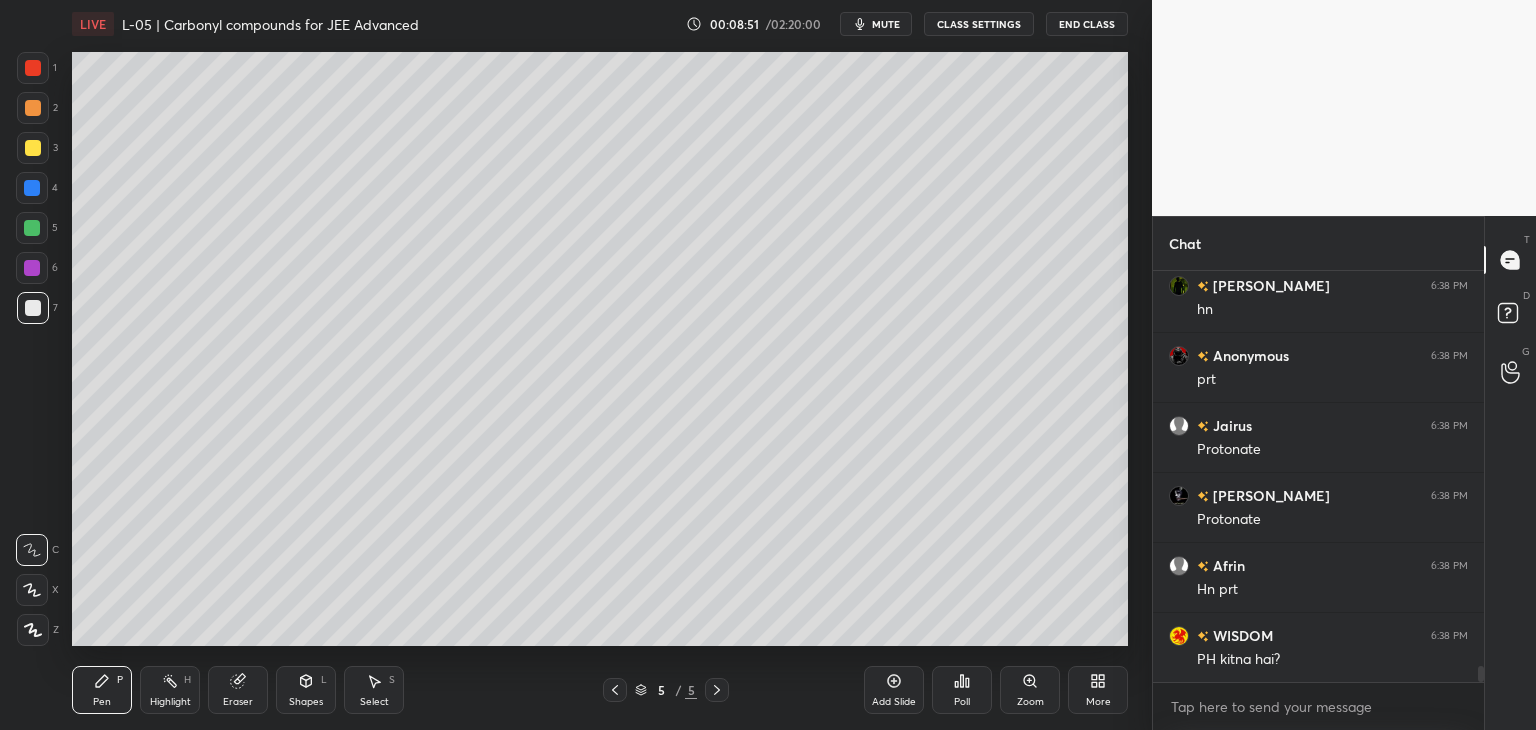 click at bounding box center [32, 228] 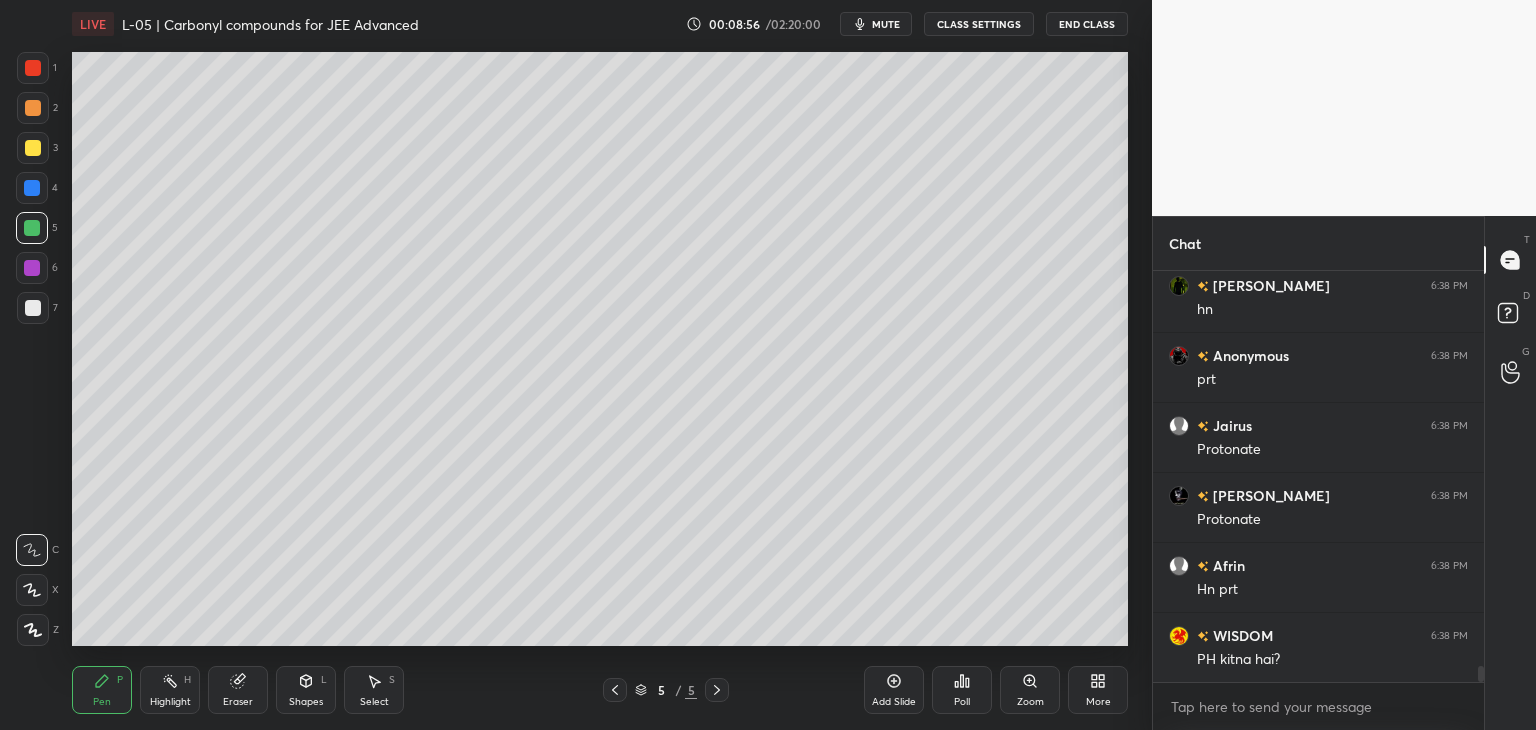 click on "Eraser" at bounding box center (238, 690) 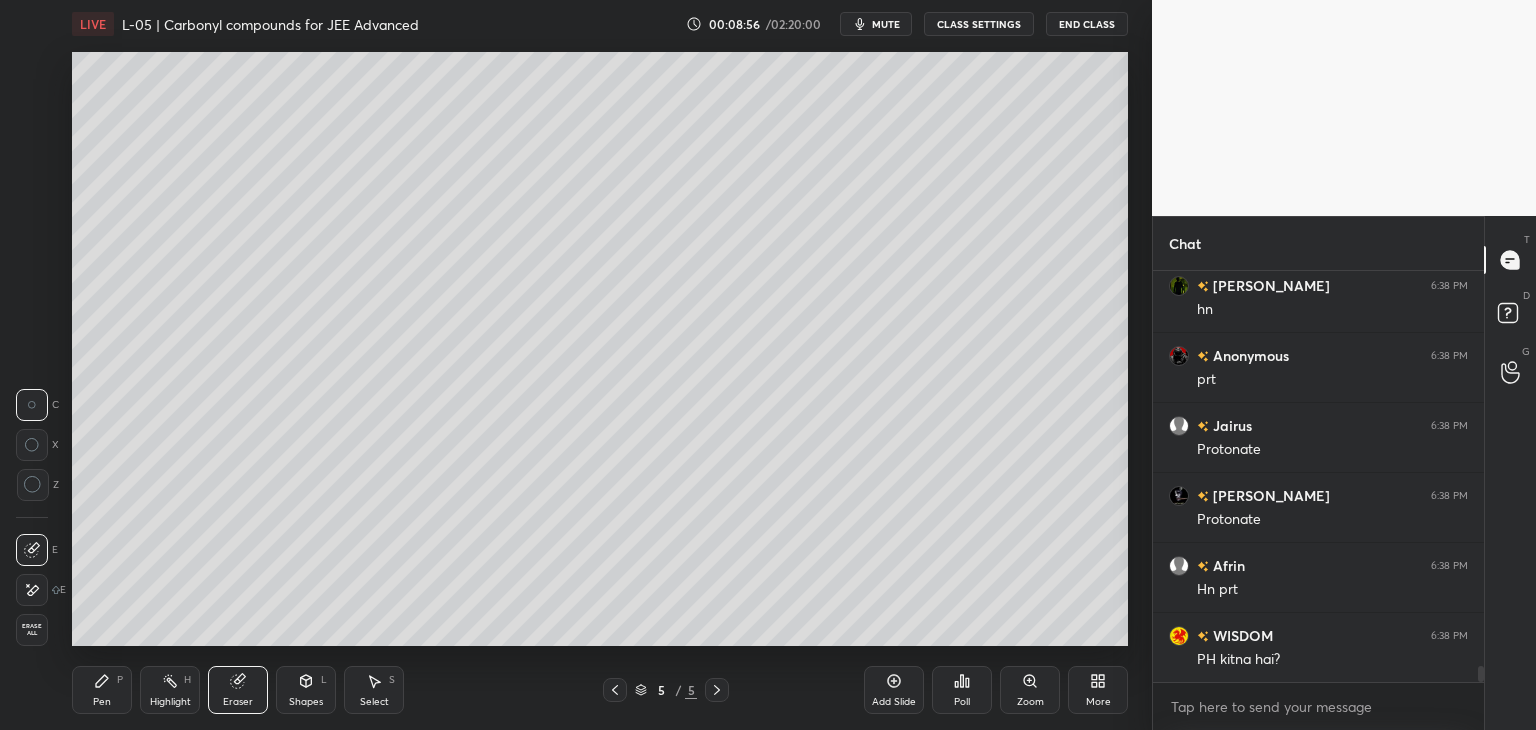 scroll, scrollTop: 10372, scrollLeft: 0, axis: vertical 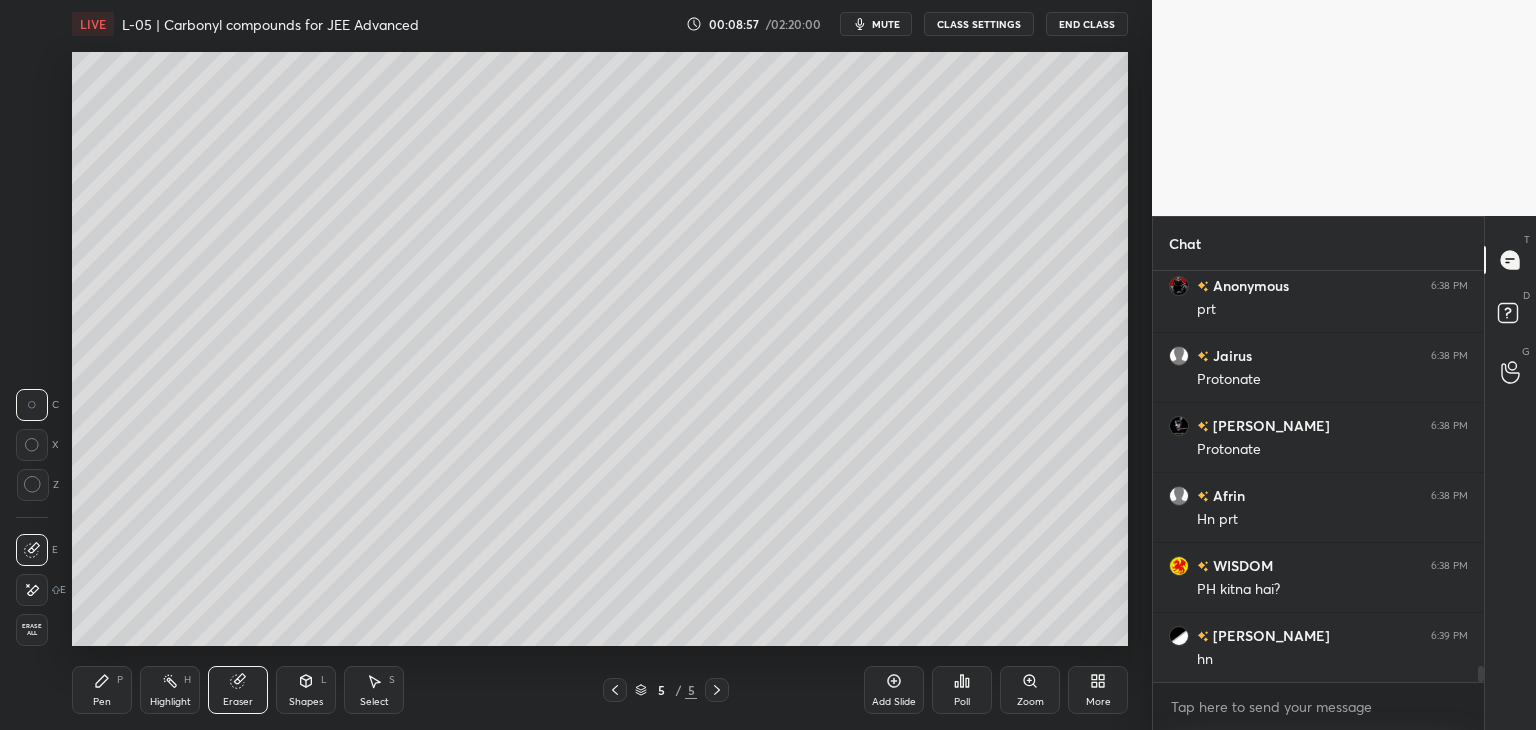 click 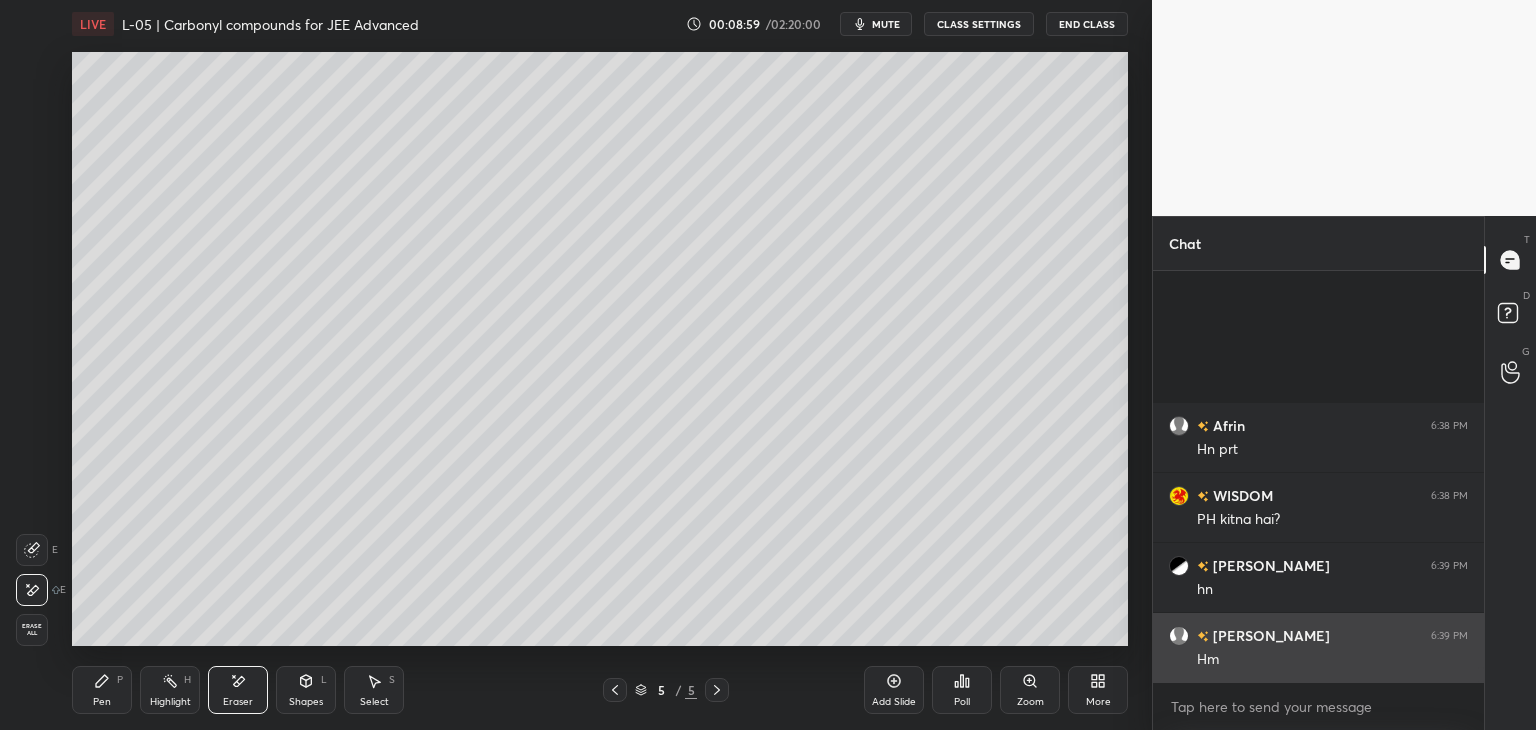 scroll, scrollTop: 10652, scrollLeft: 0, axis: vertical 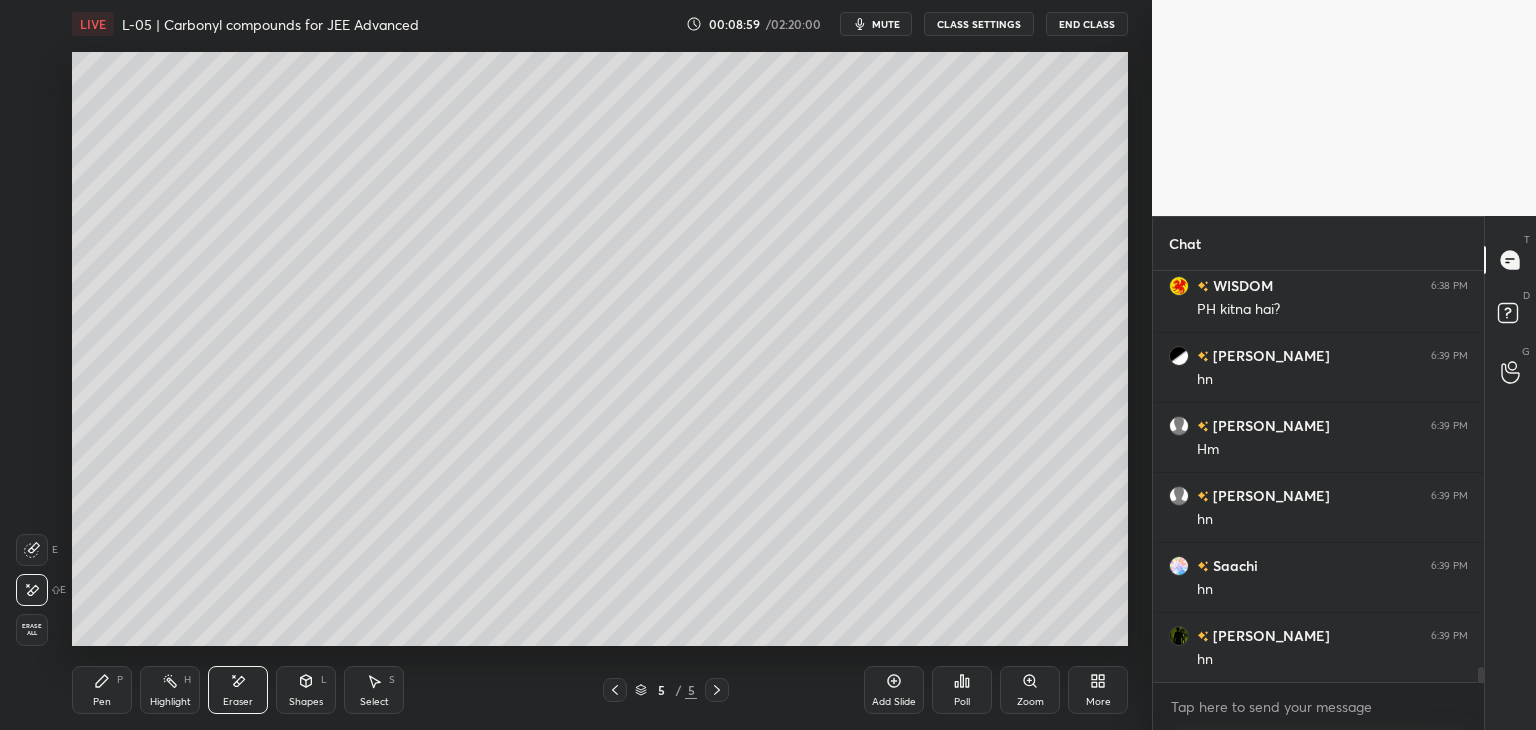 click 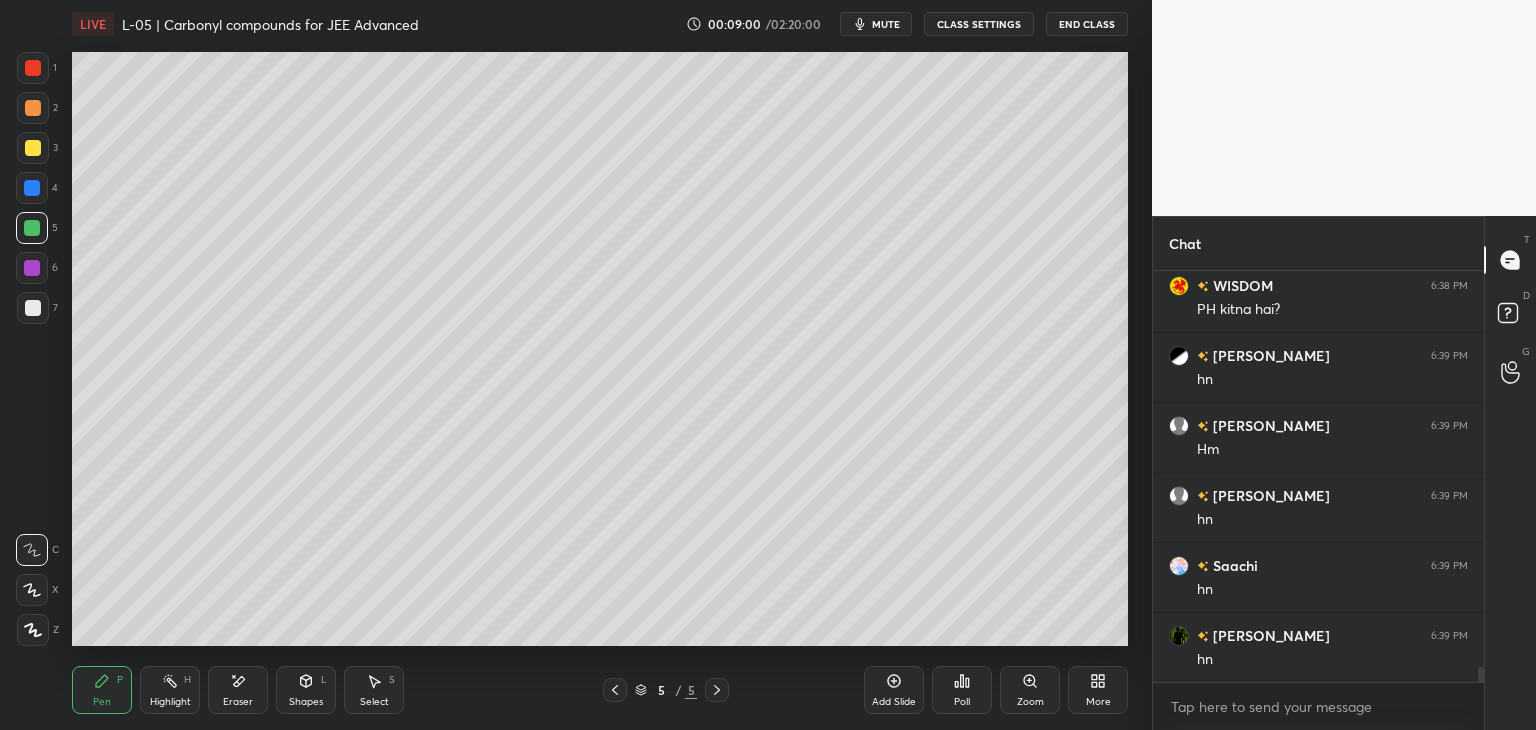 scroll, scrollTop: 10792, scrollLeft: 0, axis: vertical 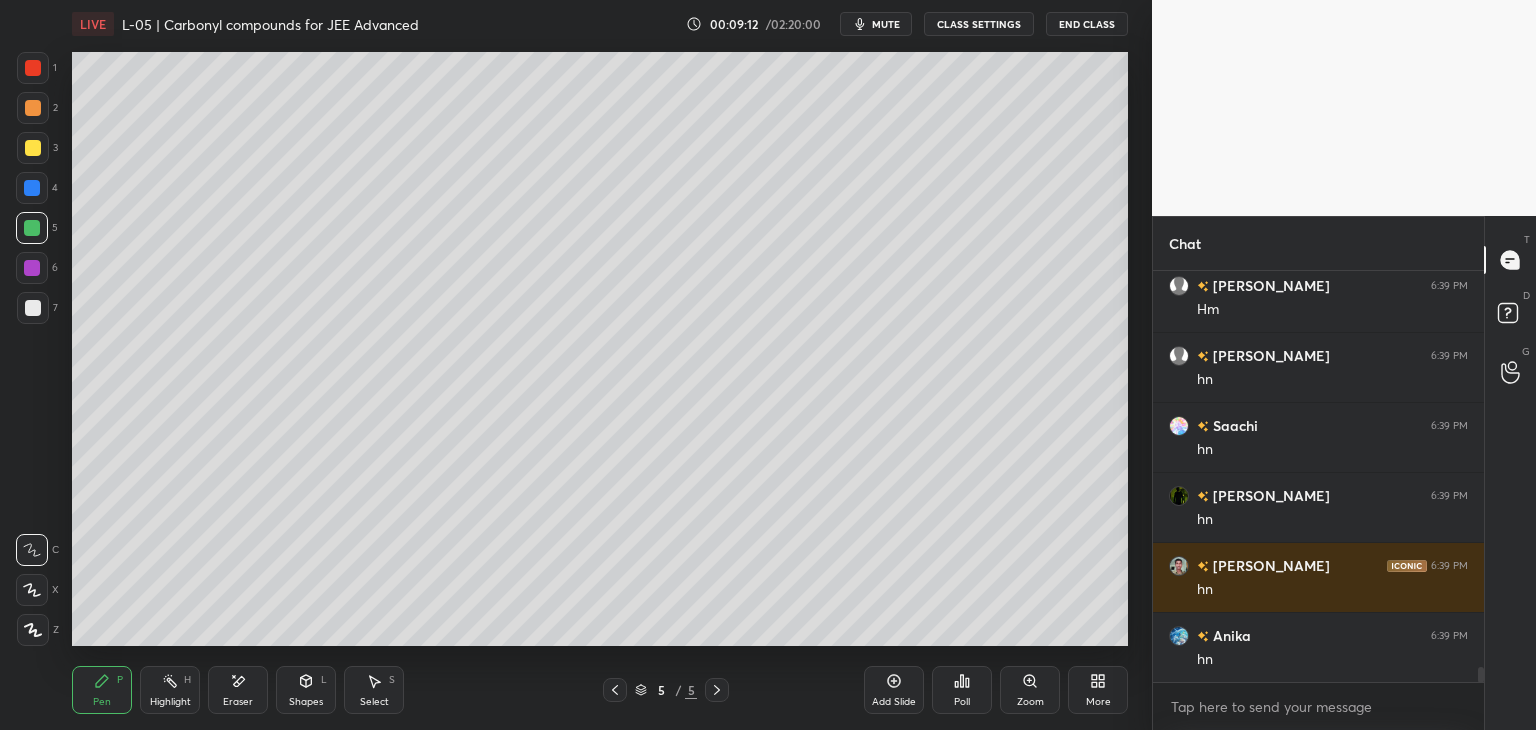 click 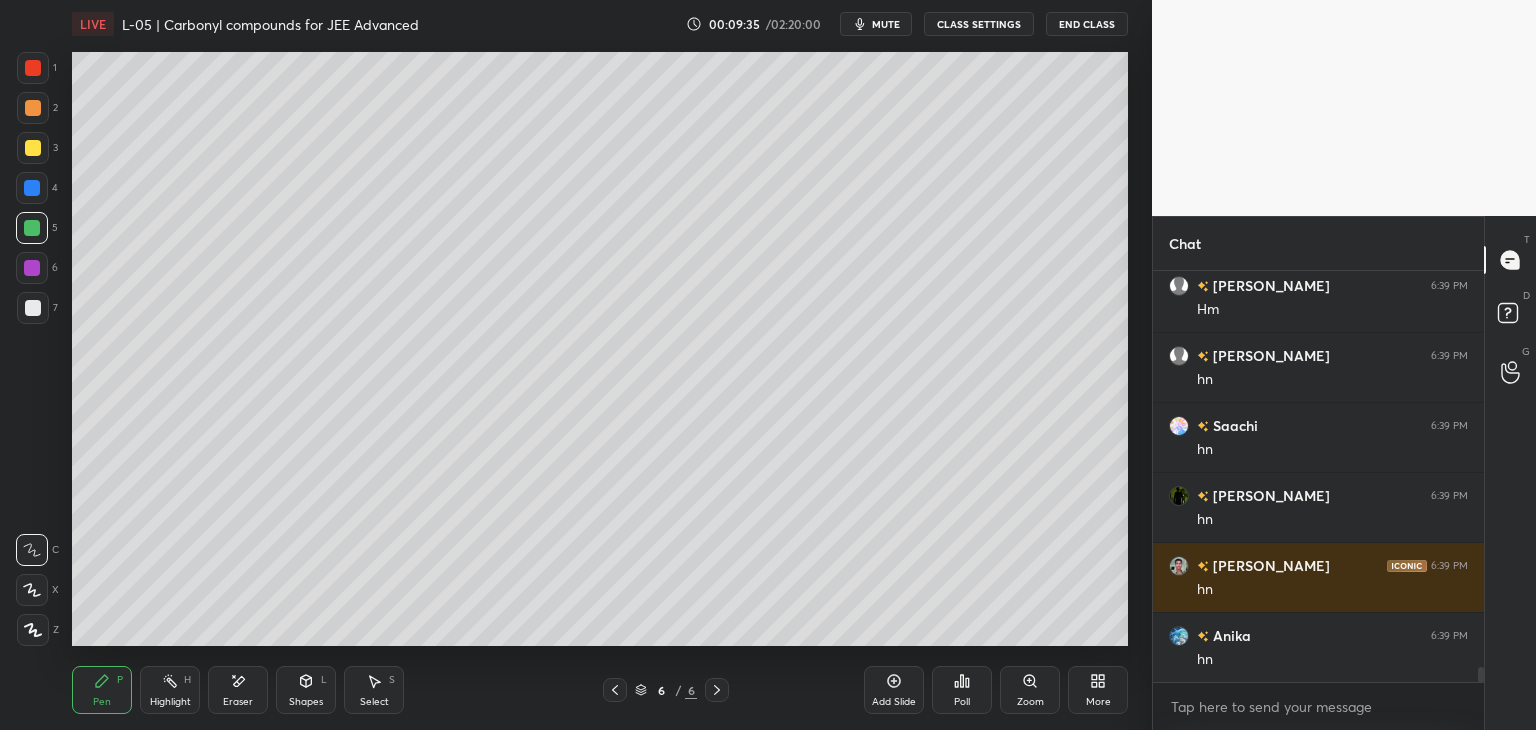 click 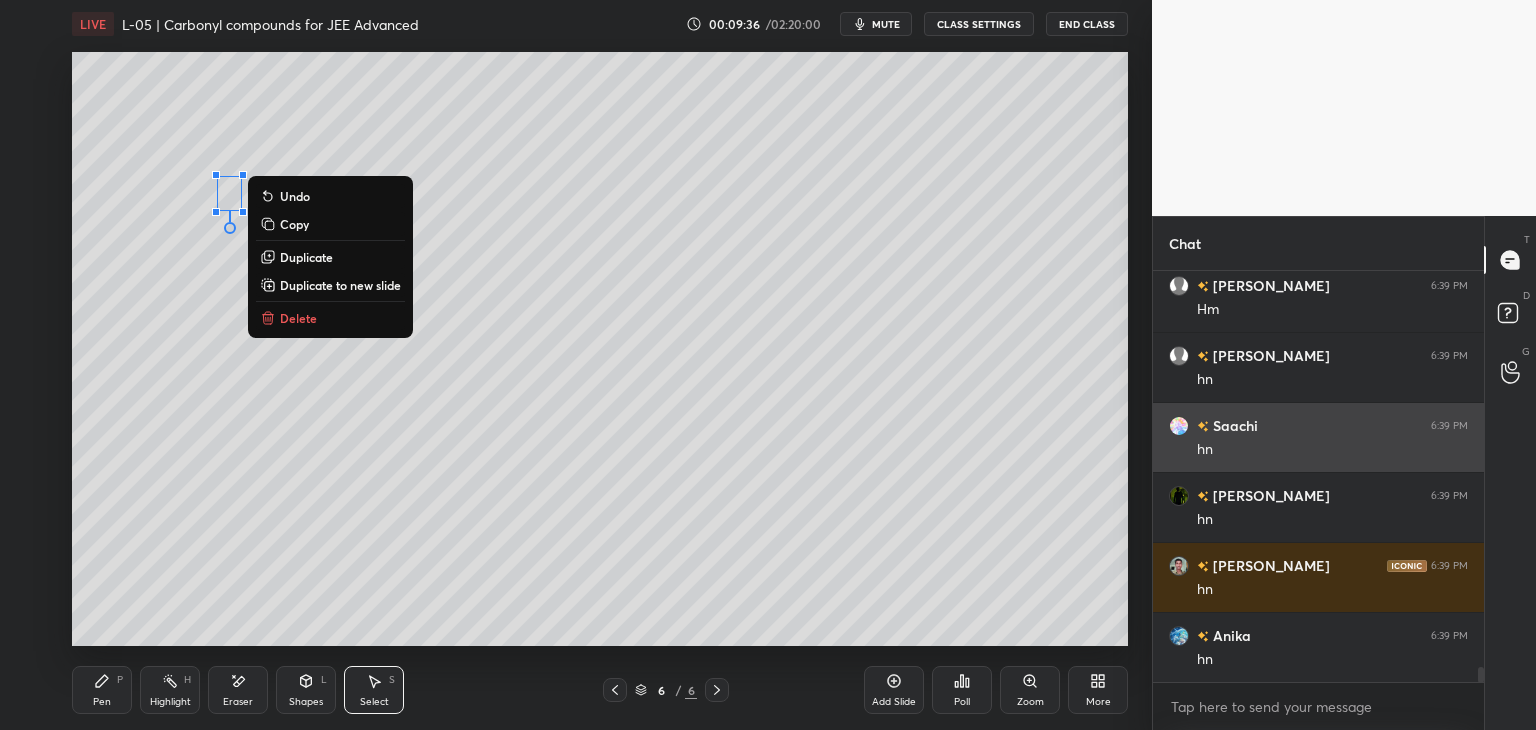 click on "Delete" at bounding box center (298, 318) 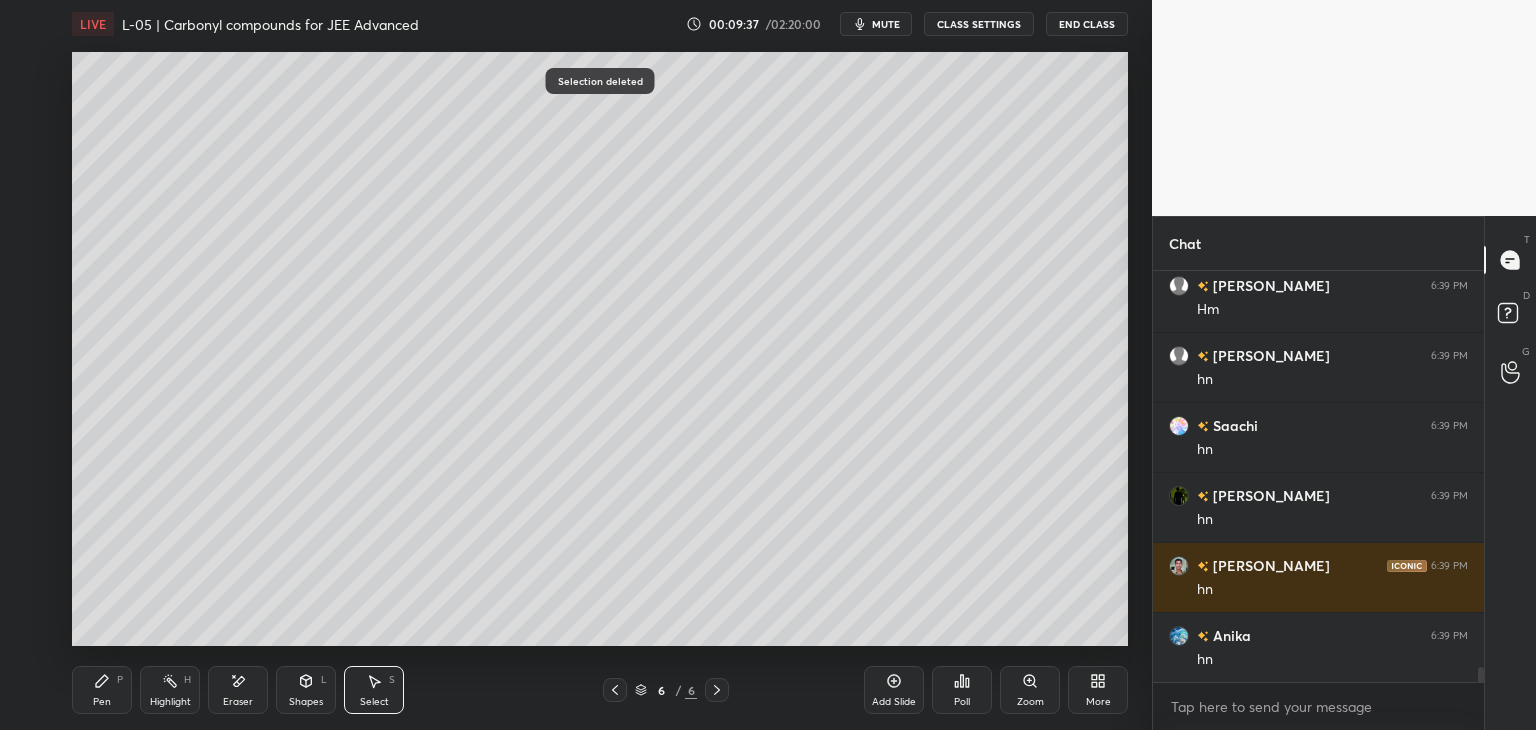 click on "Pen" at bounding box center (102, 702) 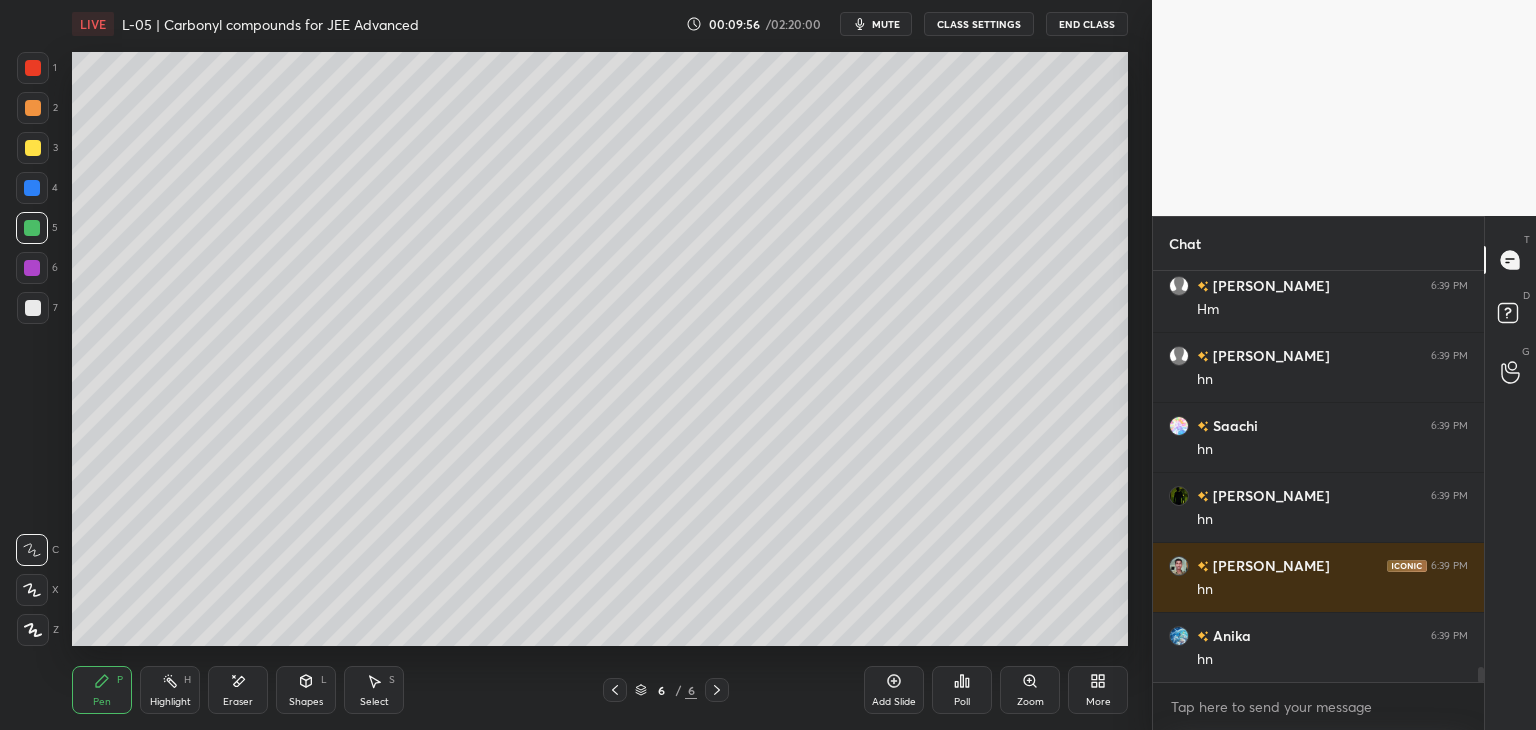 click 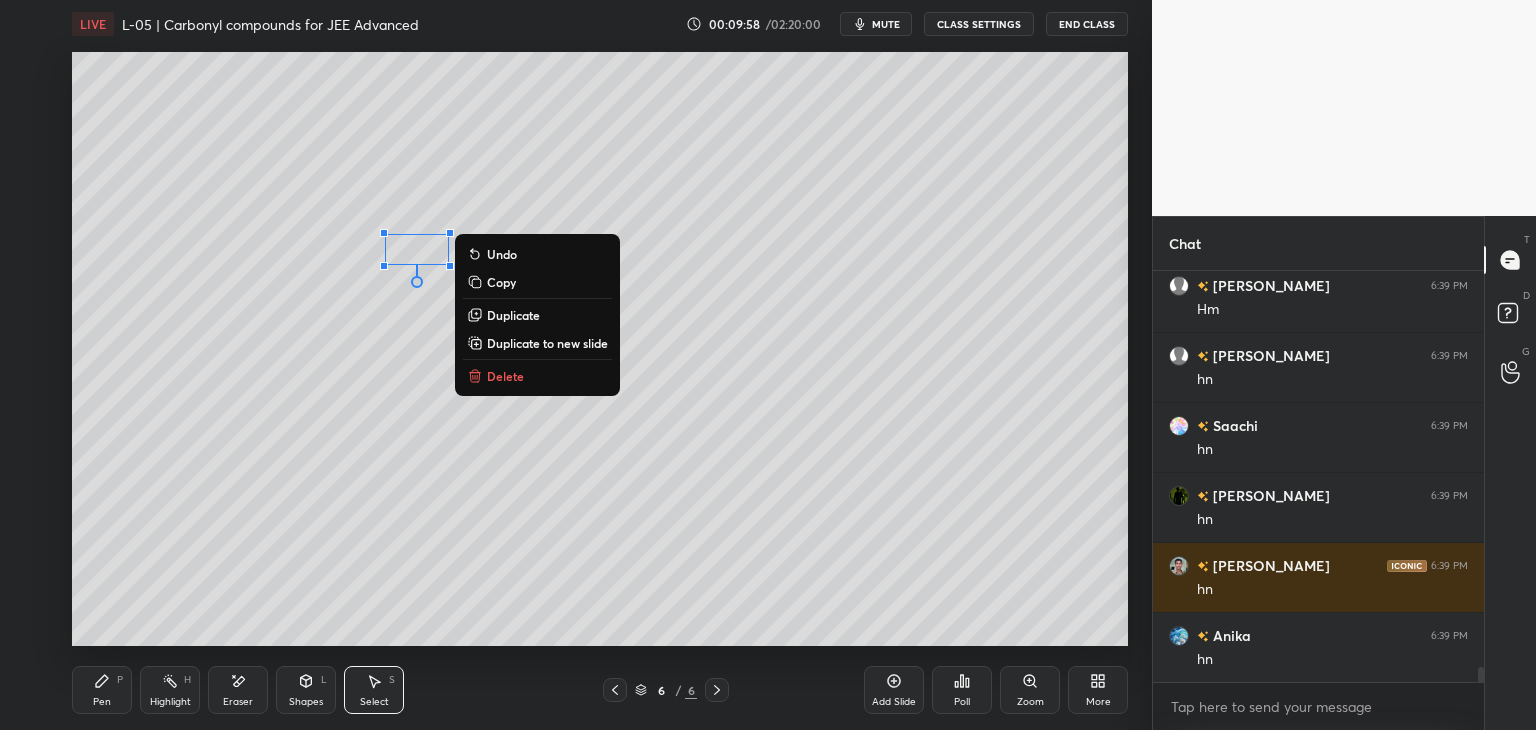 click on "Delete" at bounding box center (505, 376) 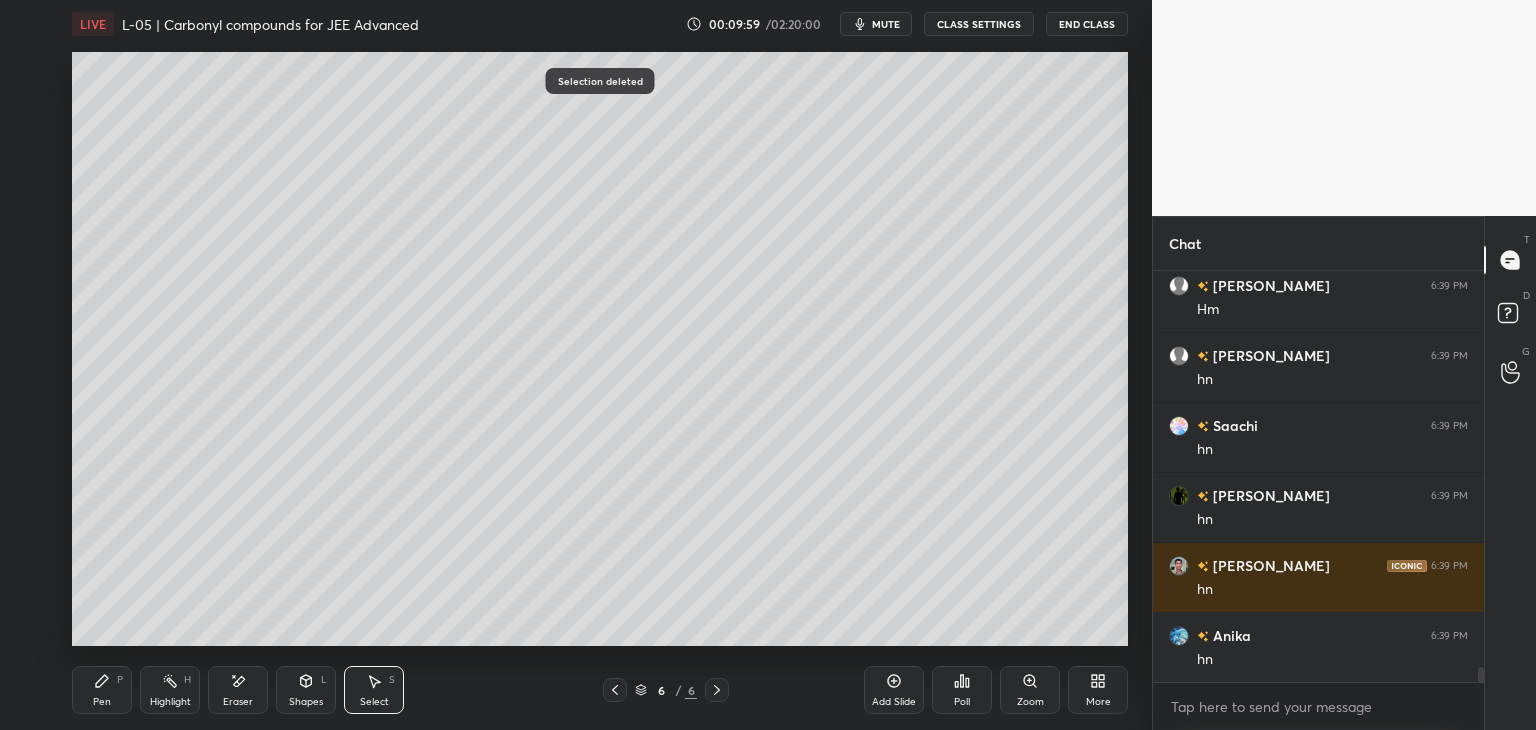click 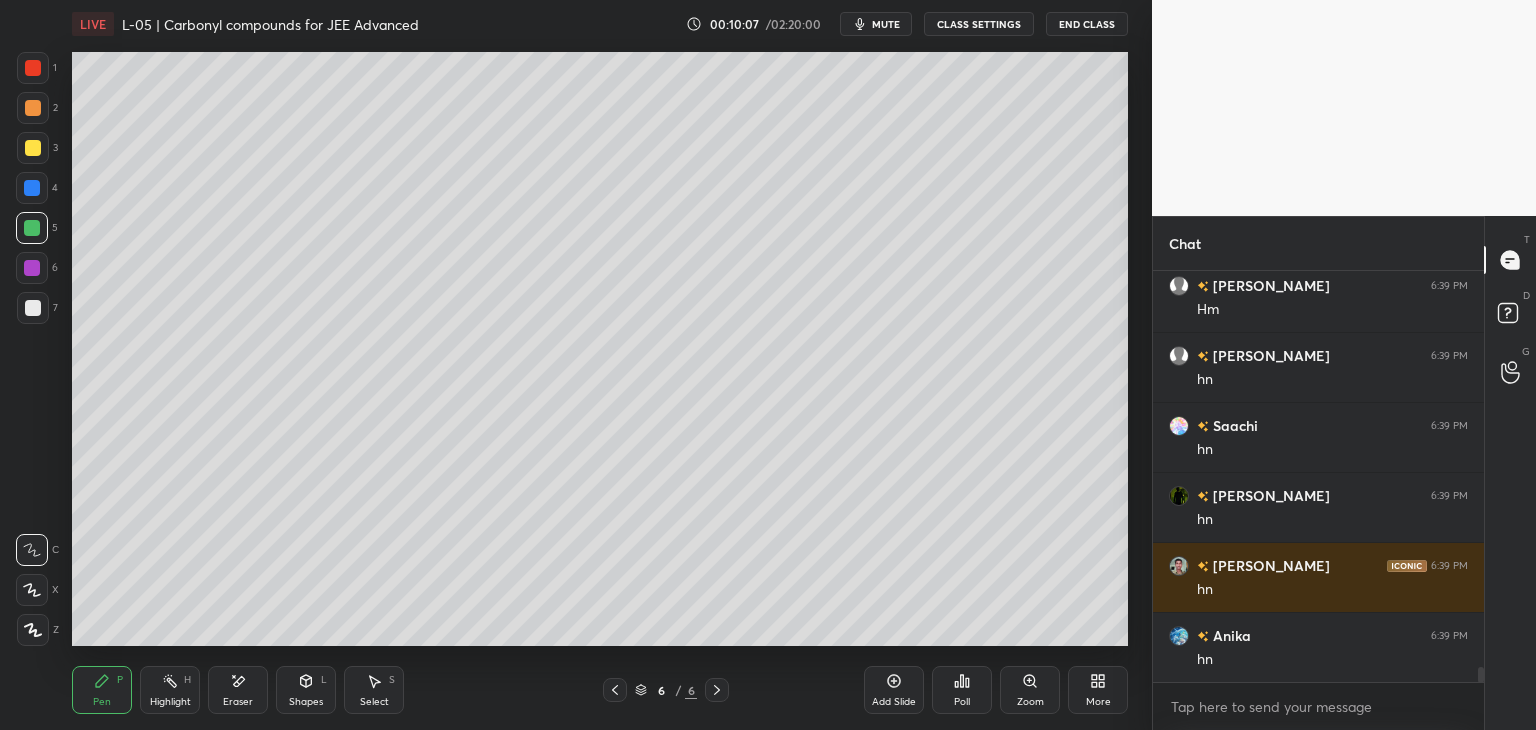 click 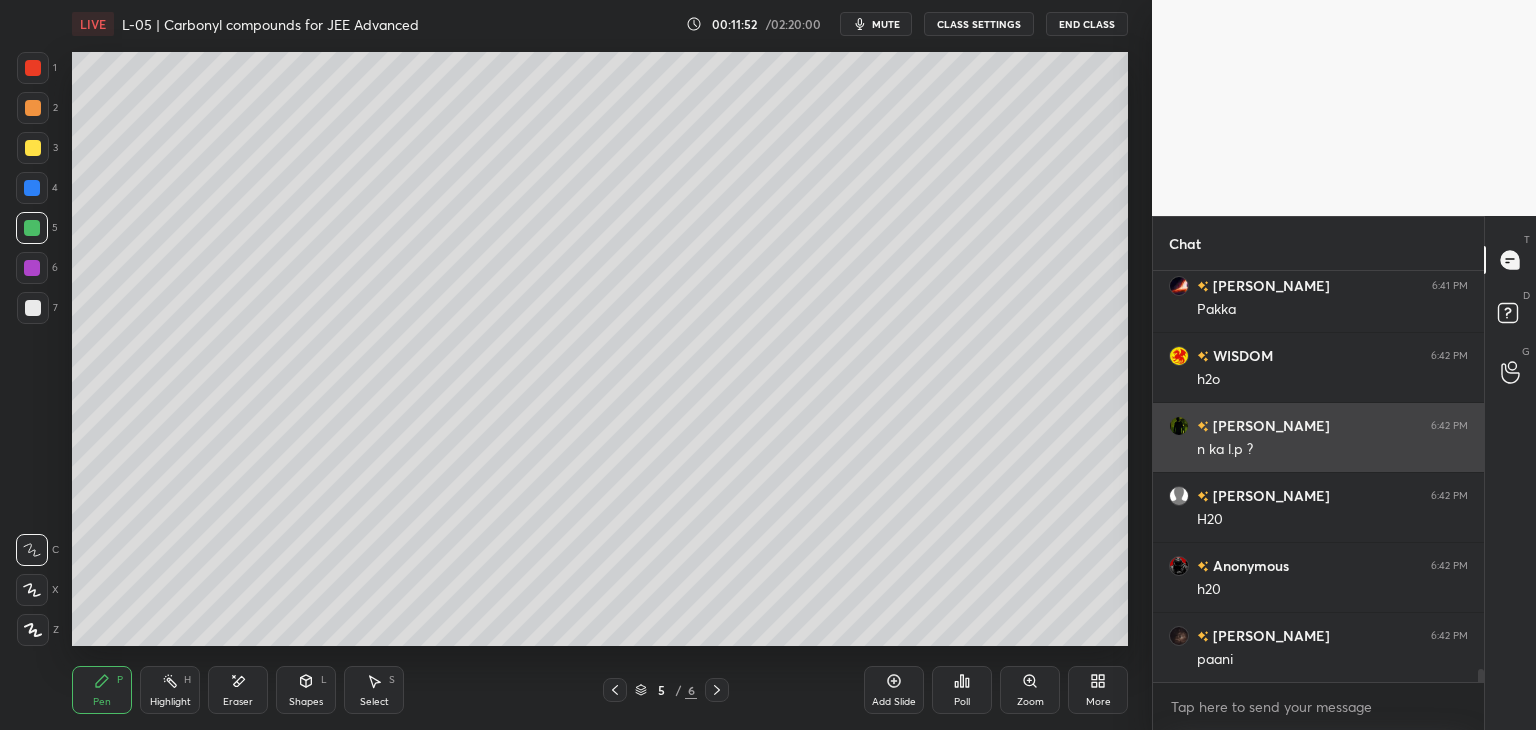 scroll, scrollTop: 12544, scrollLeft: 0, axis: vertical 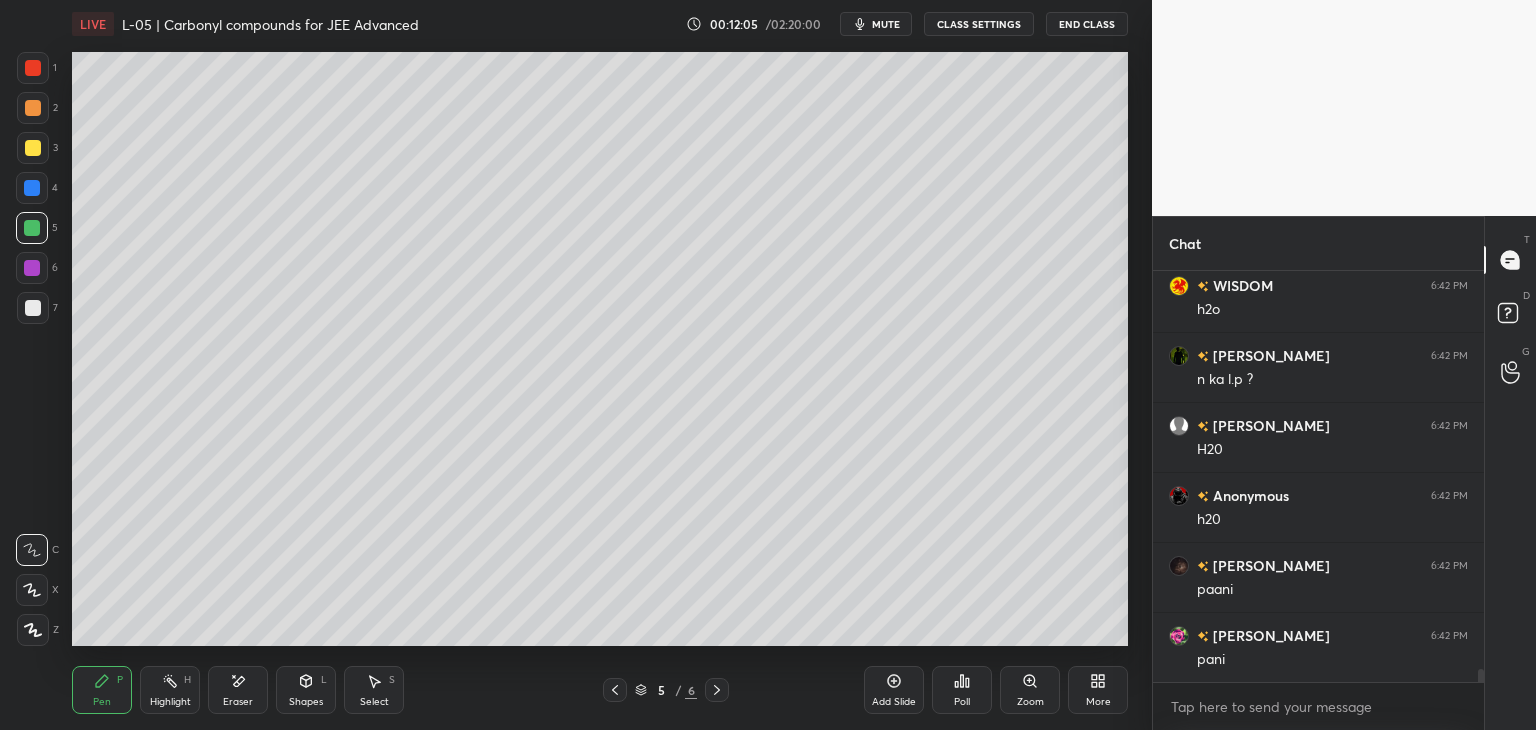 click 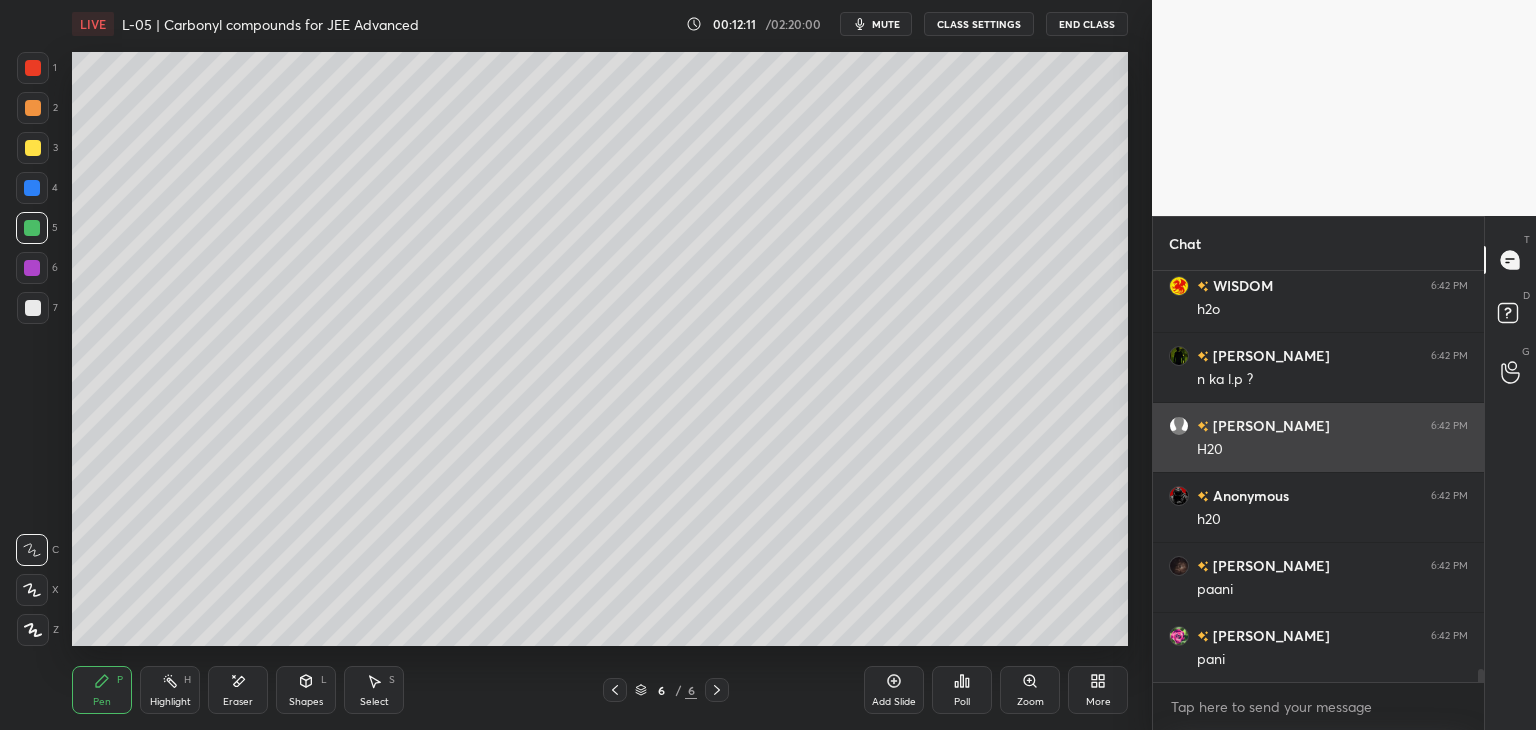 click 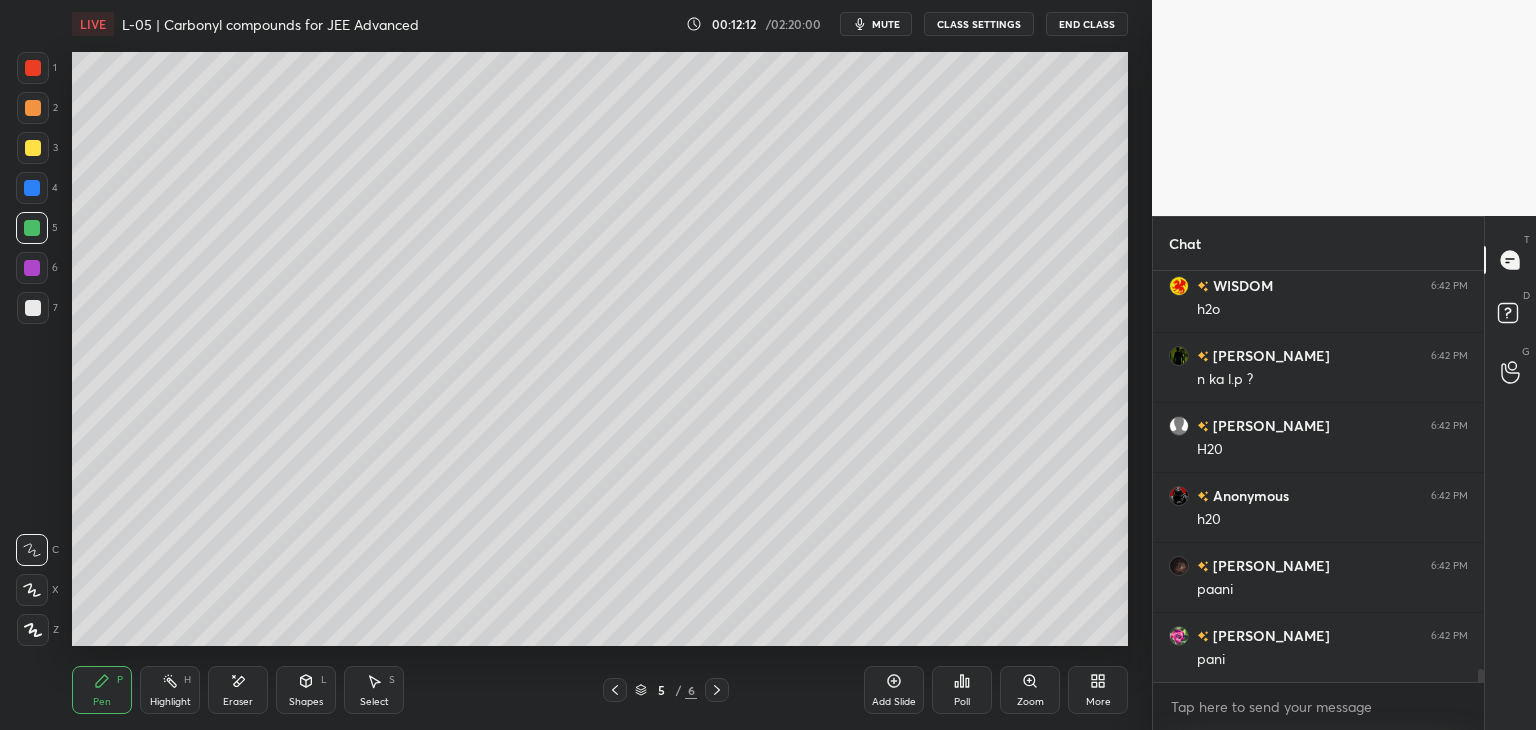 click 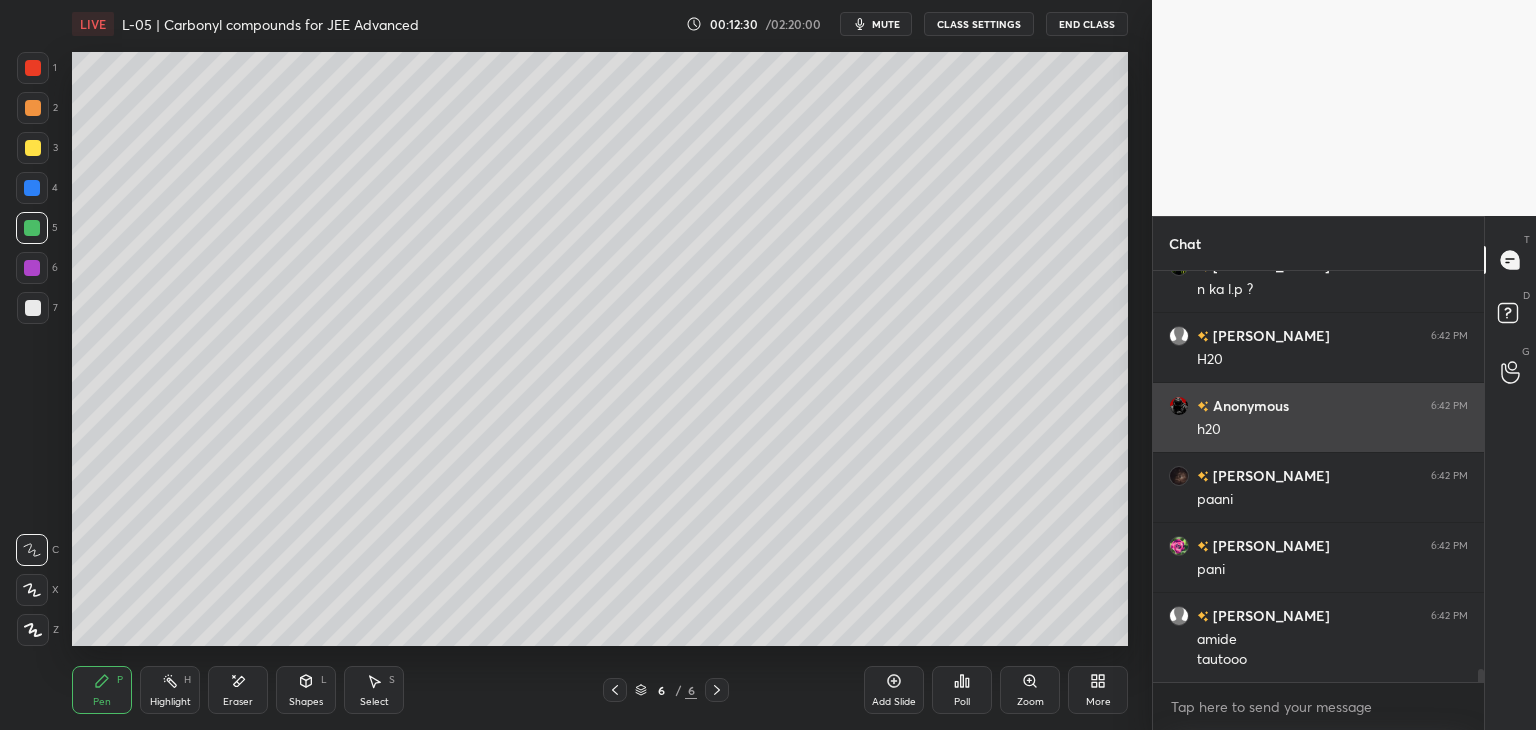 scroll, scrollTop: 12704, scrollLeft: 0, axis: vertical 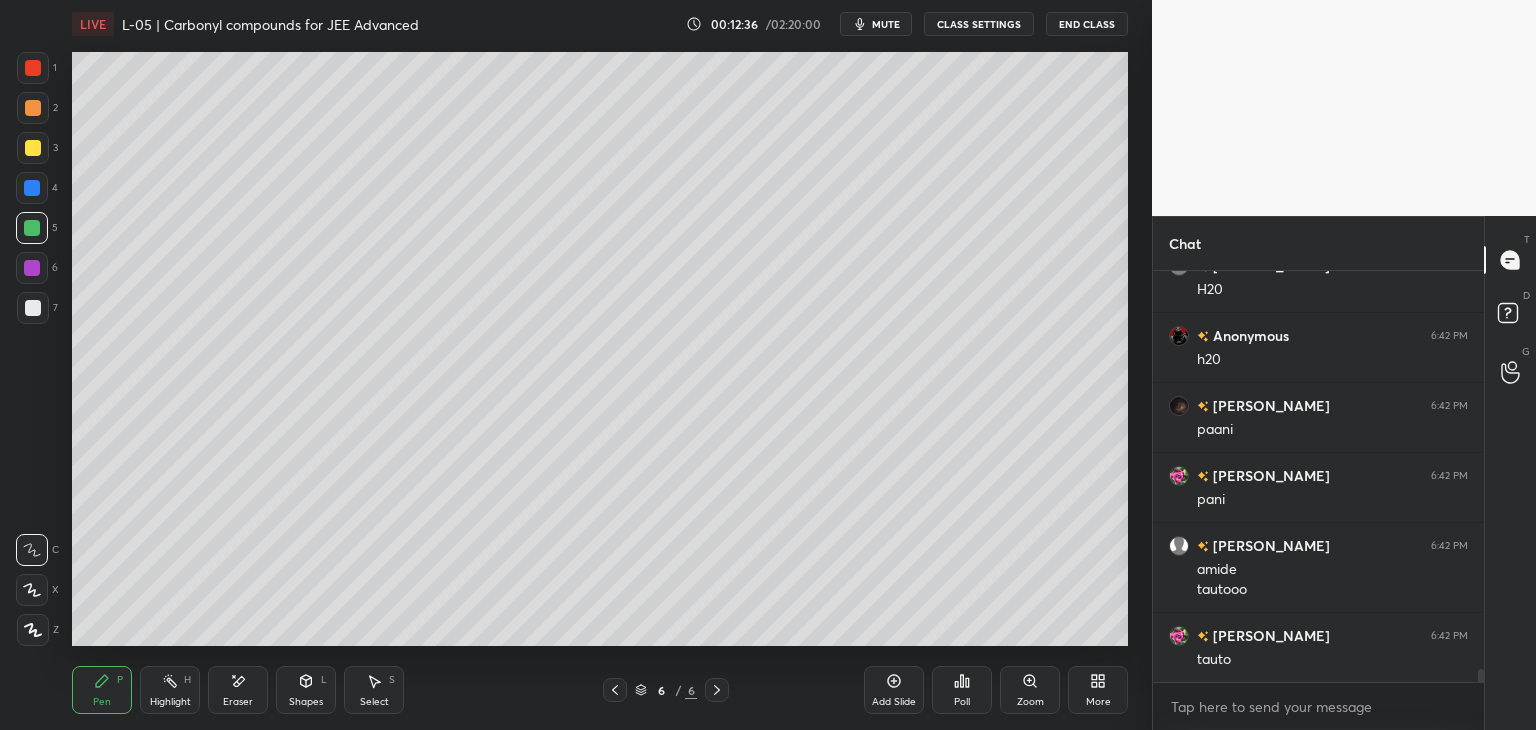click on "Eraser" at bounding box center [238, 690] 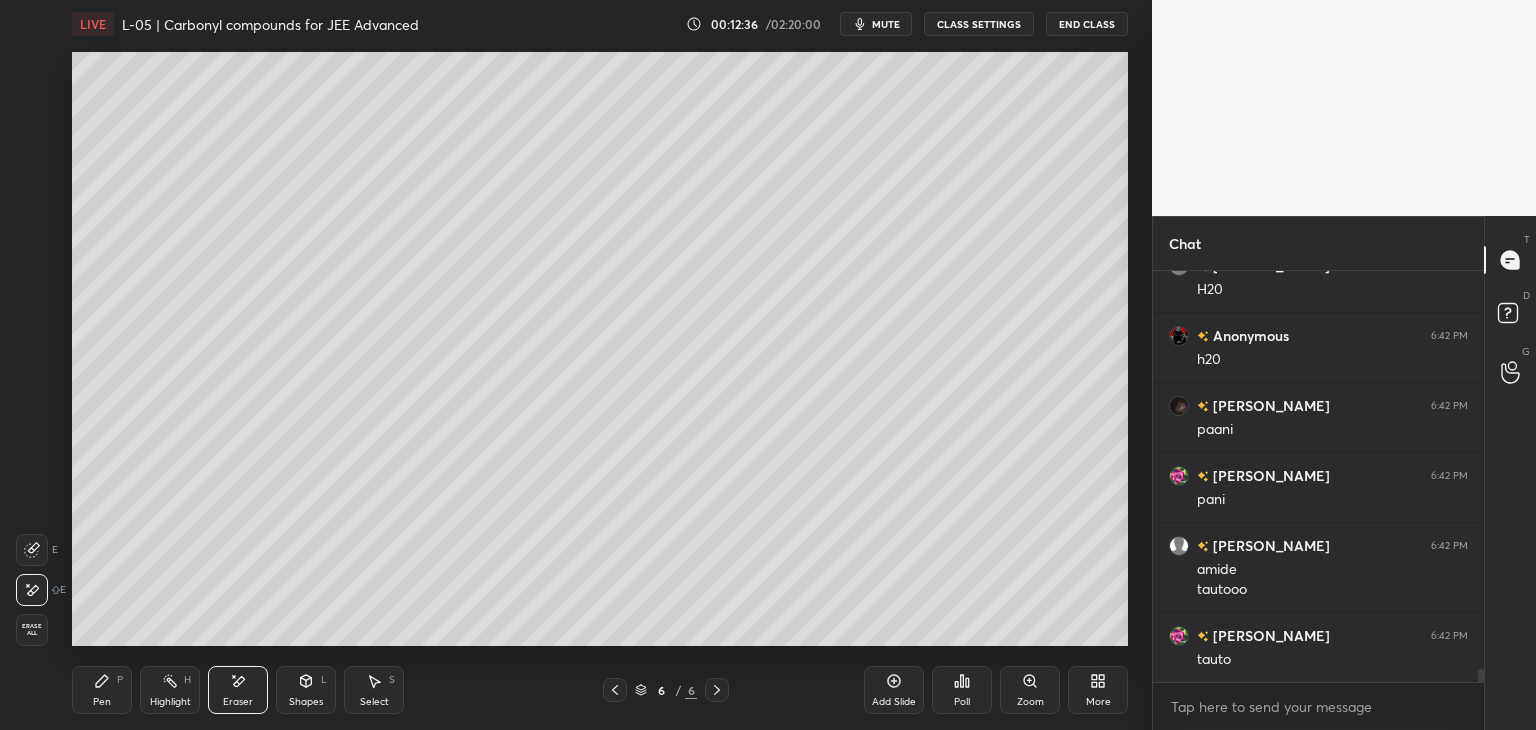 click on "Eraser" at bounding box center (238, 690) 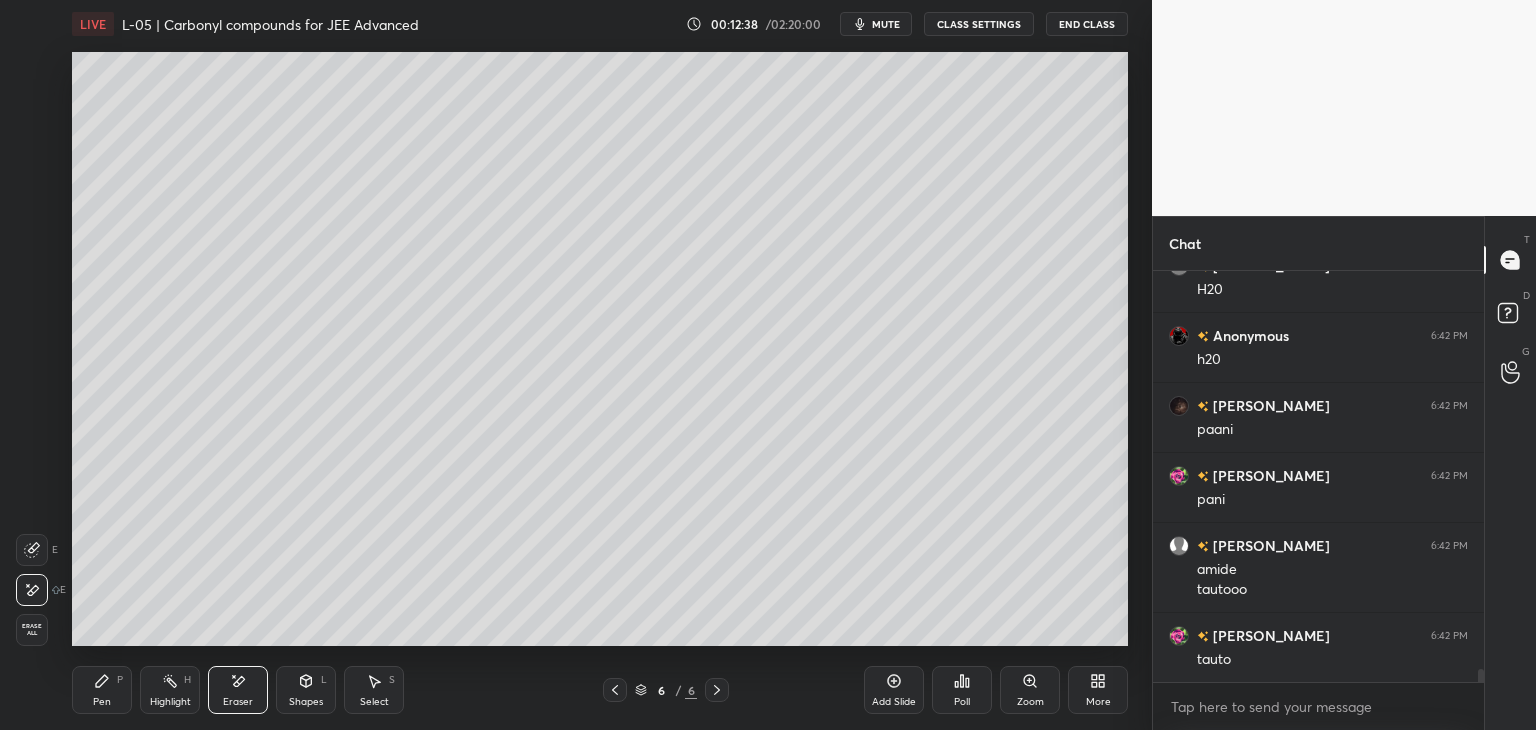 click on "Pen P" at bounding box center [102, 690] 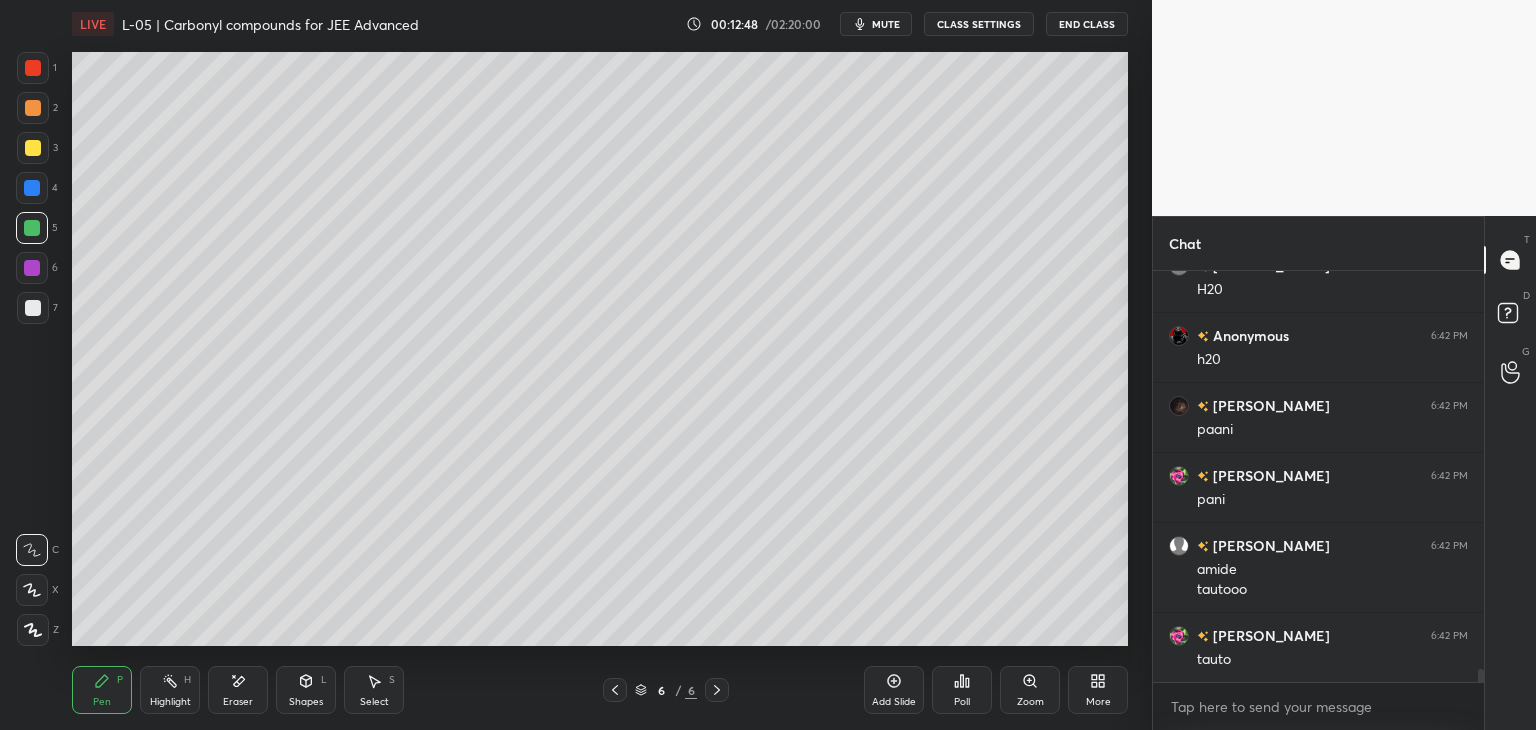 click 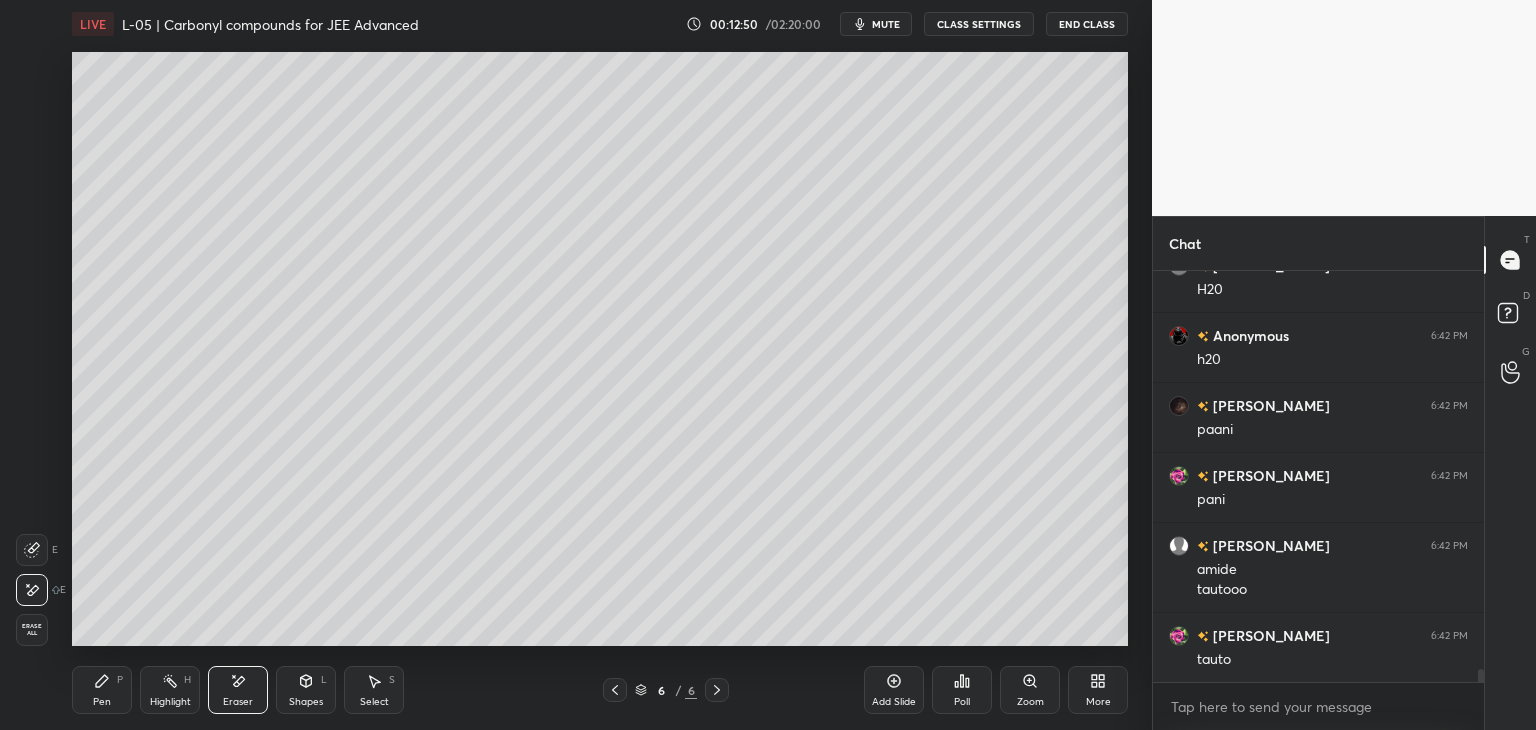 click on "Pen" at bounding box center [102, 702] 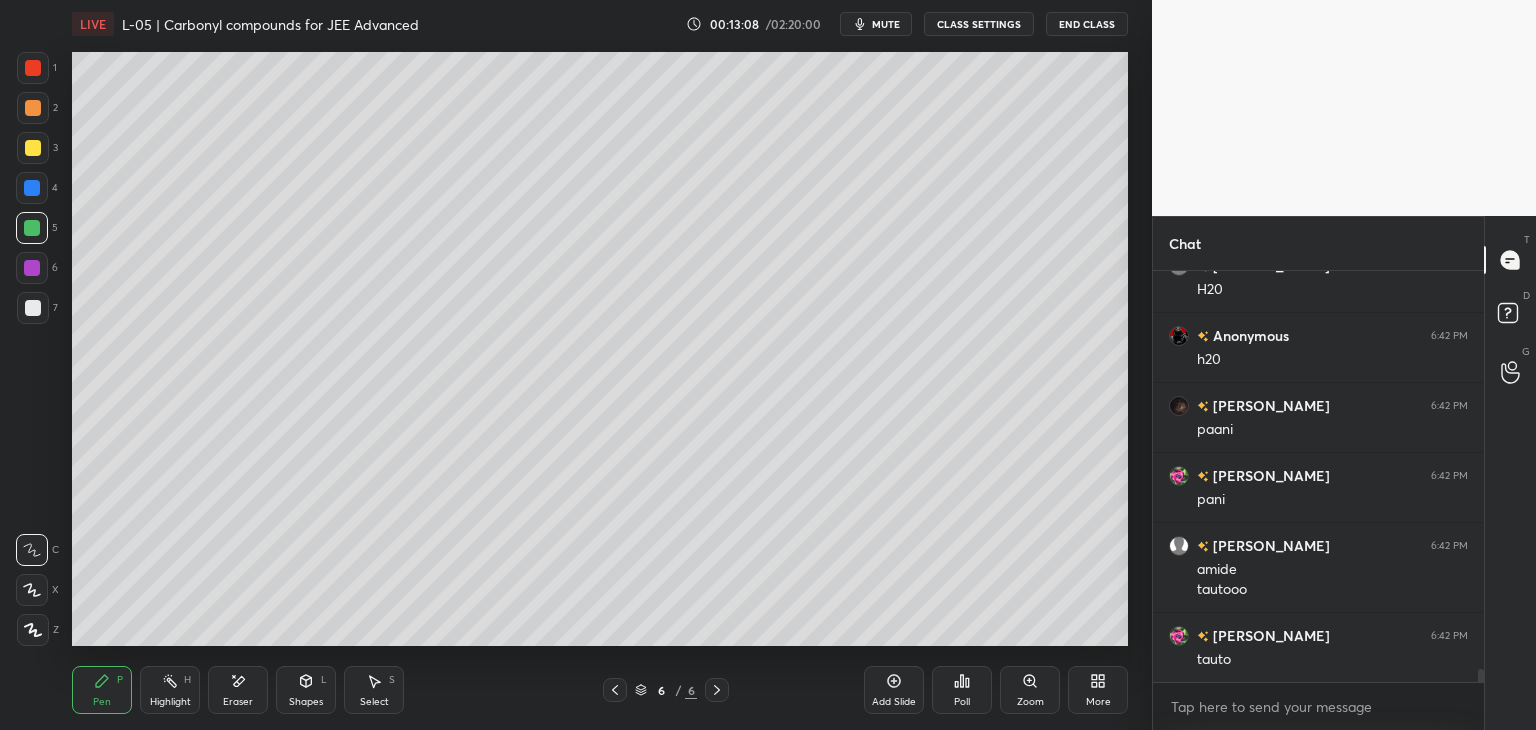 scroll, scrollTop: 12774, scrollLeft: 0, axis: vertical 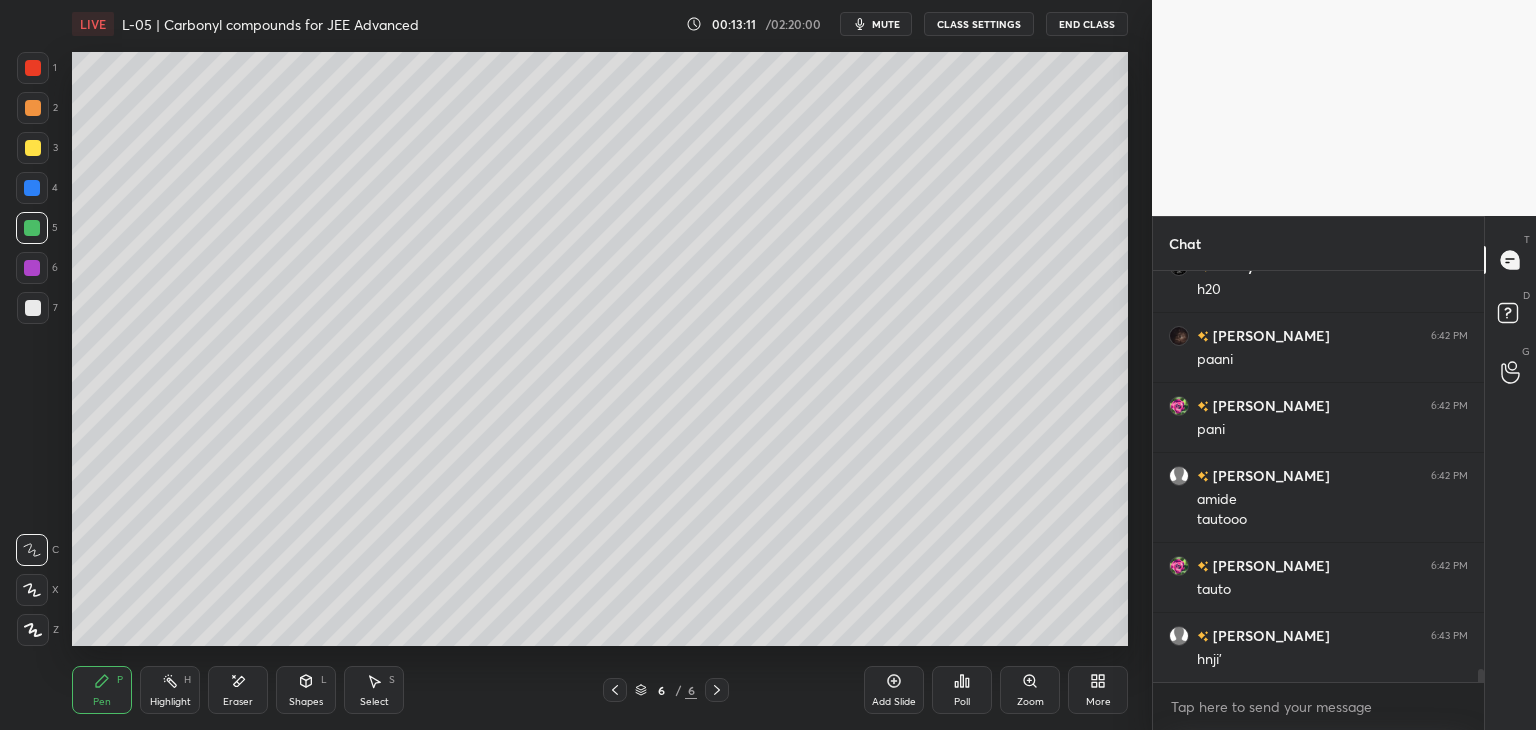 click 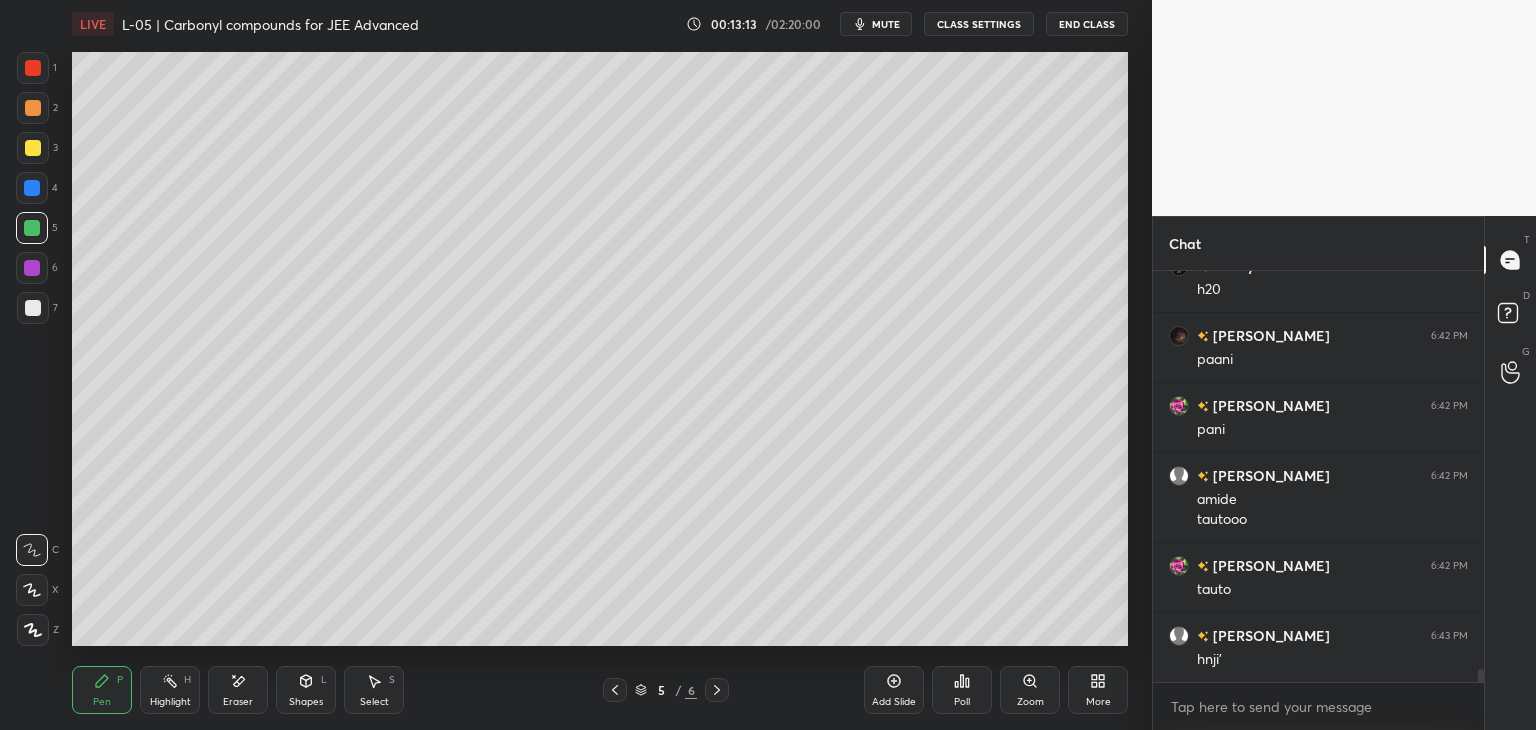 scroll, scrollTop: 12794, scrollLeft: 0, axis: vertical 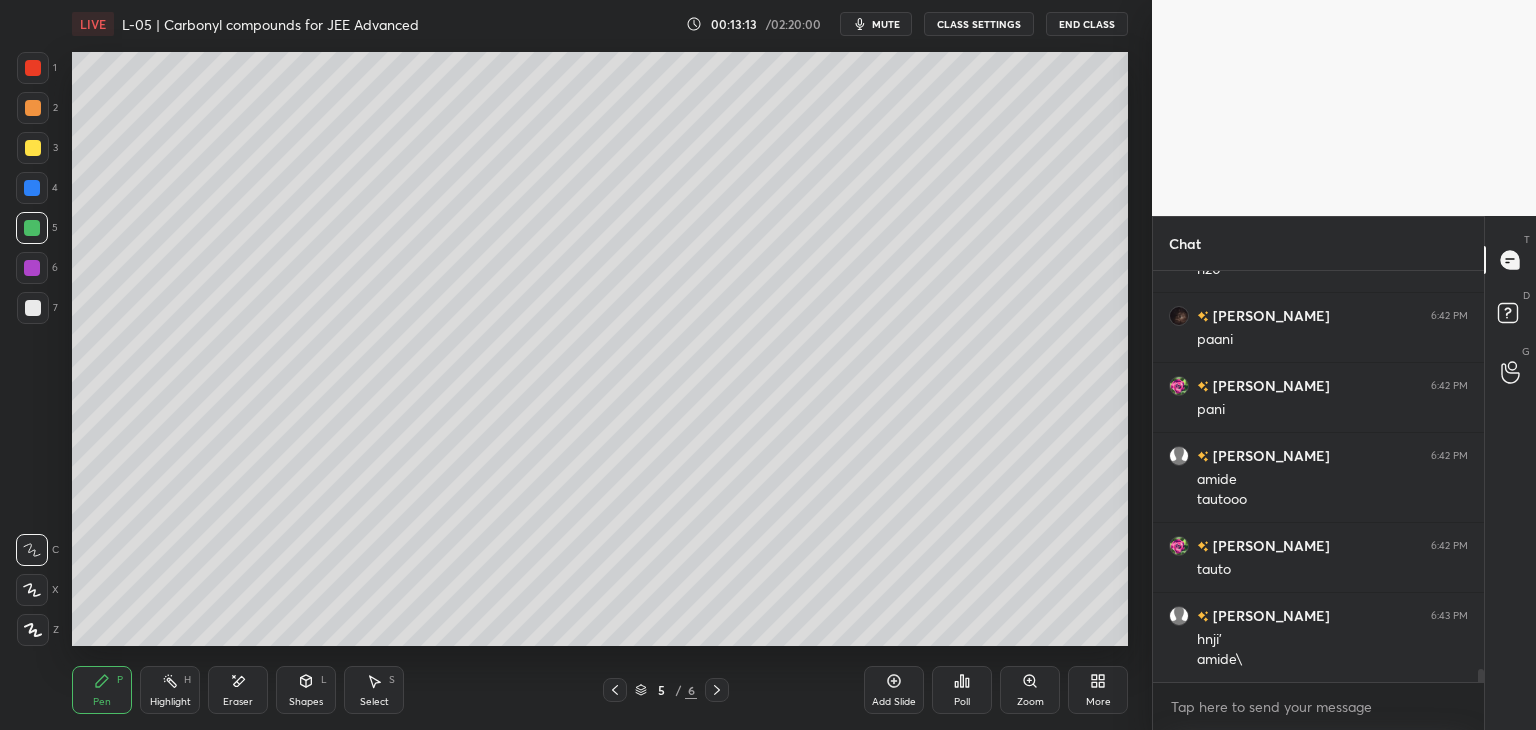 click 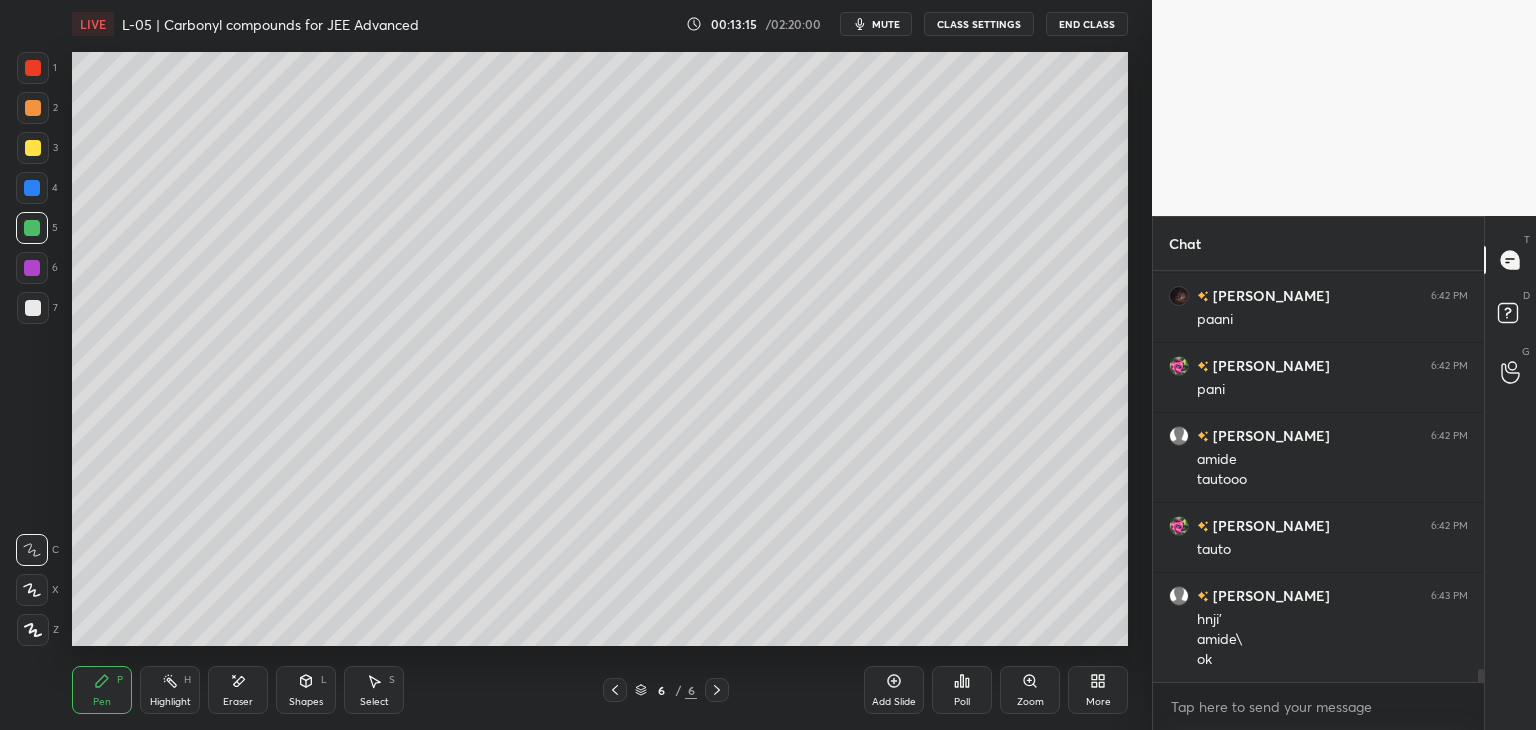 scroll, scrollTop: 12884, scrollLeft: 0, axis: vertical 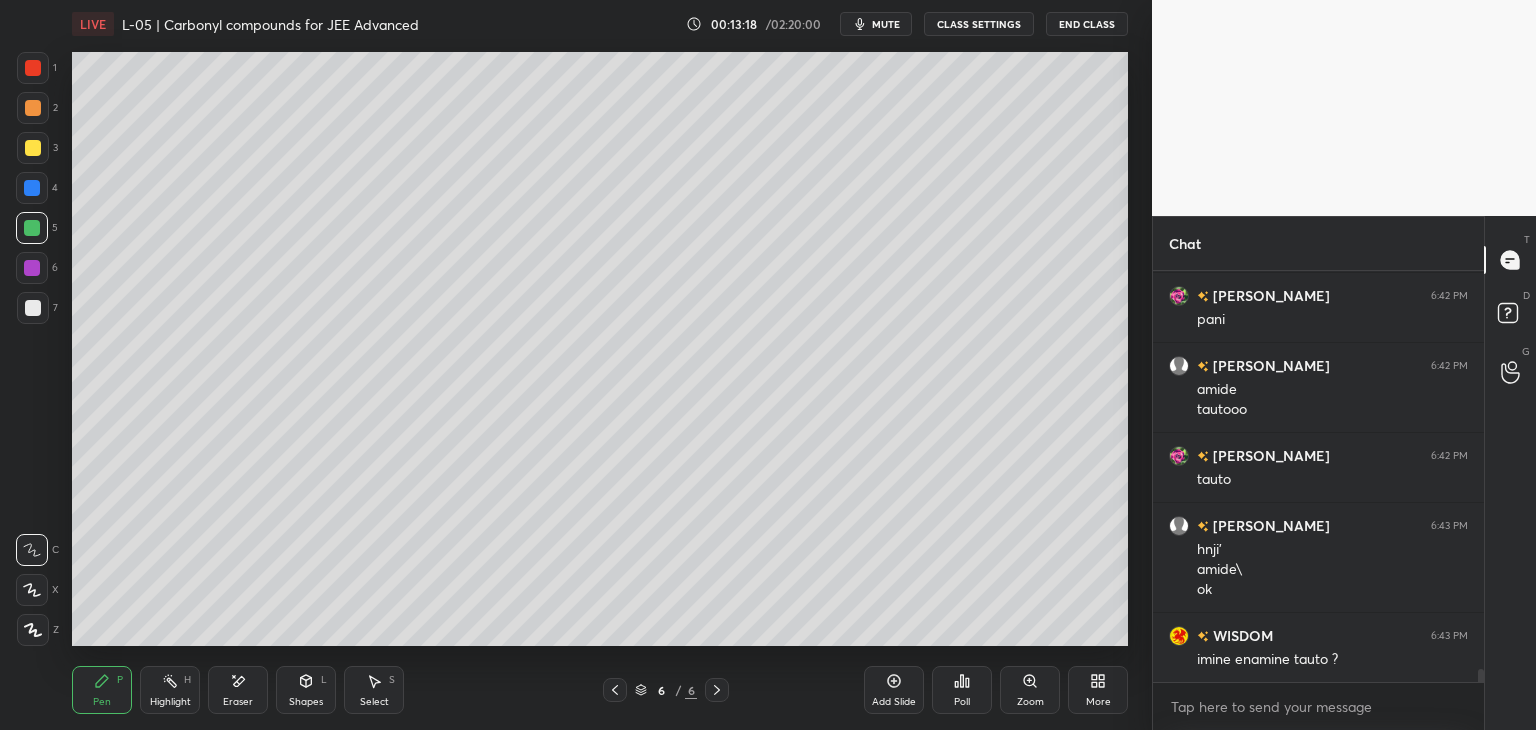 click at bounding box center (32, 228) 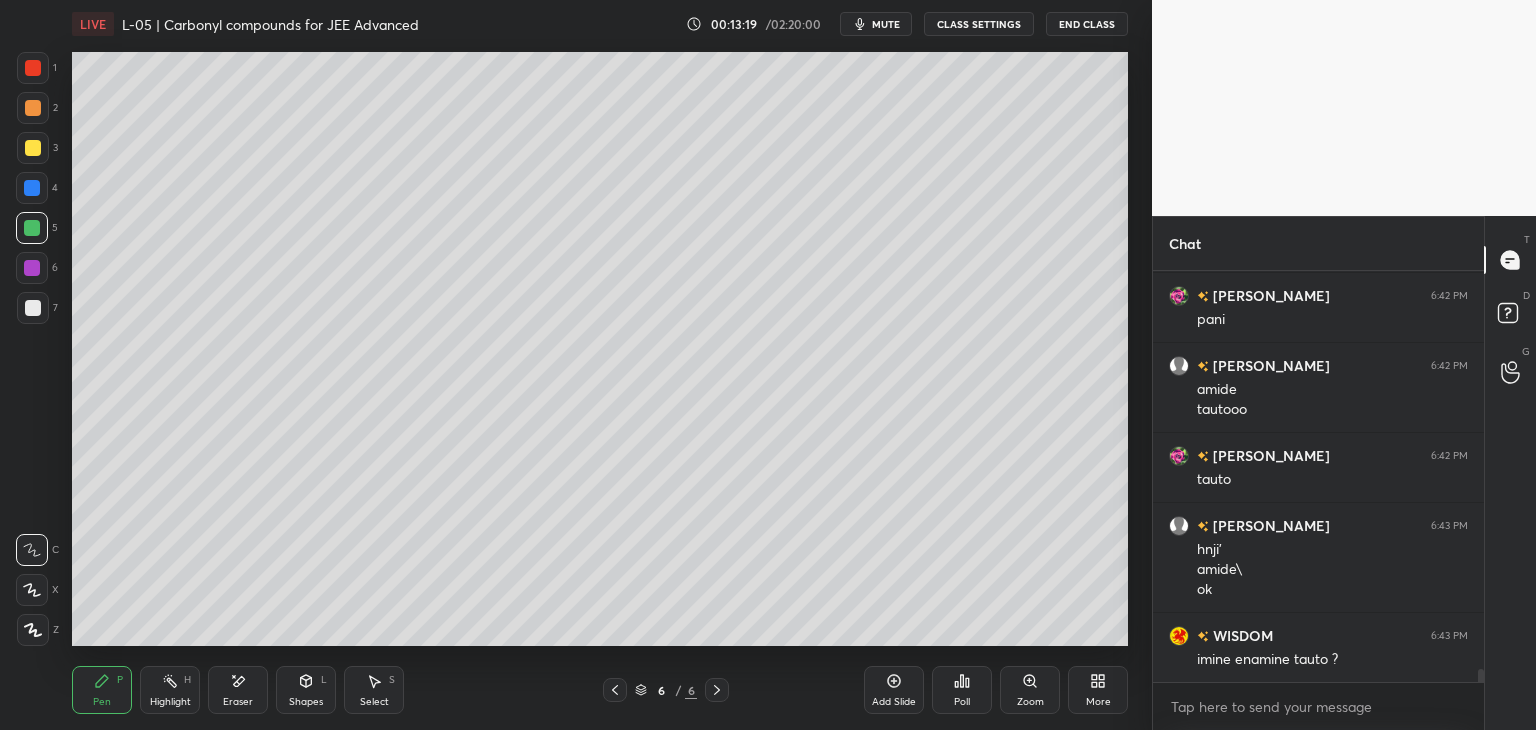 scroll, scrollTop: 12954, scrollLeft: 0, axis: vertical 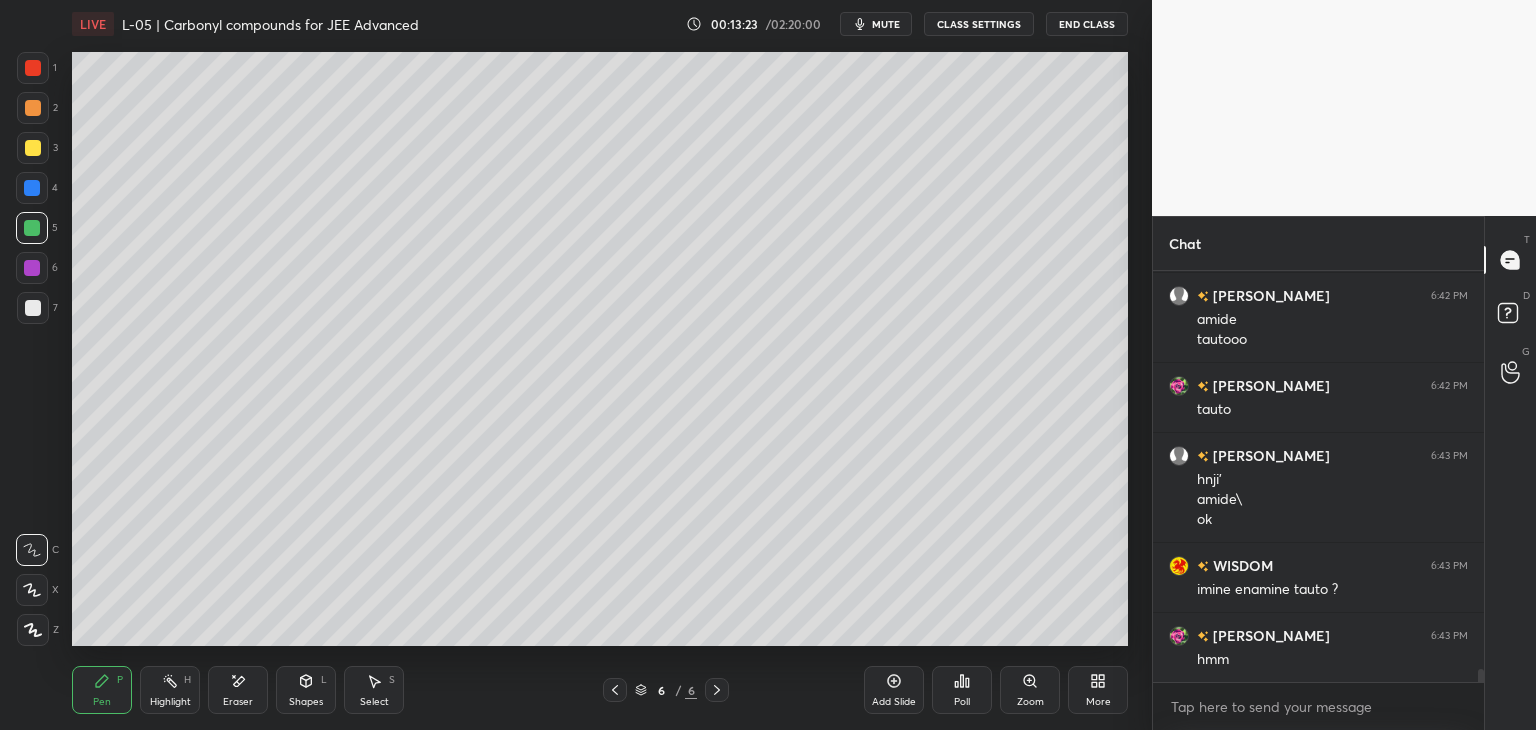 click at bounding box center (33, 148) 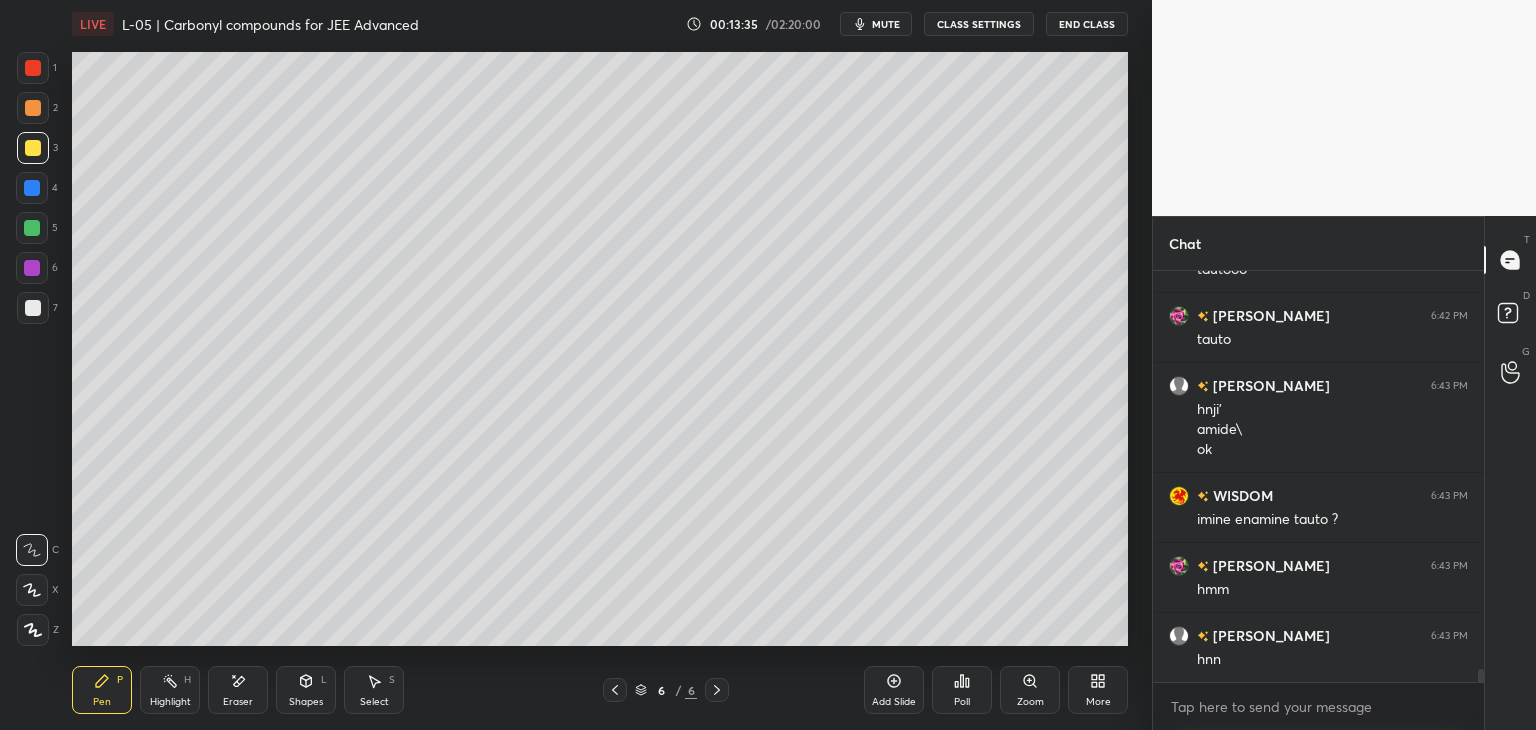 scroll, scrollTop: 13044, scrollLeft: 0, axis: vertical 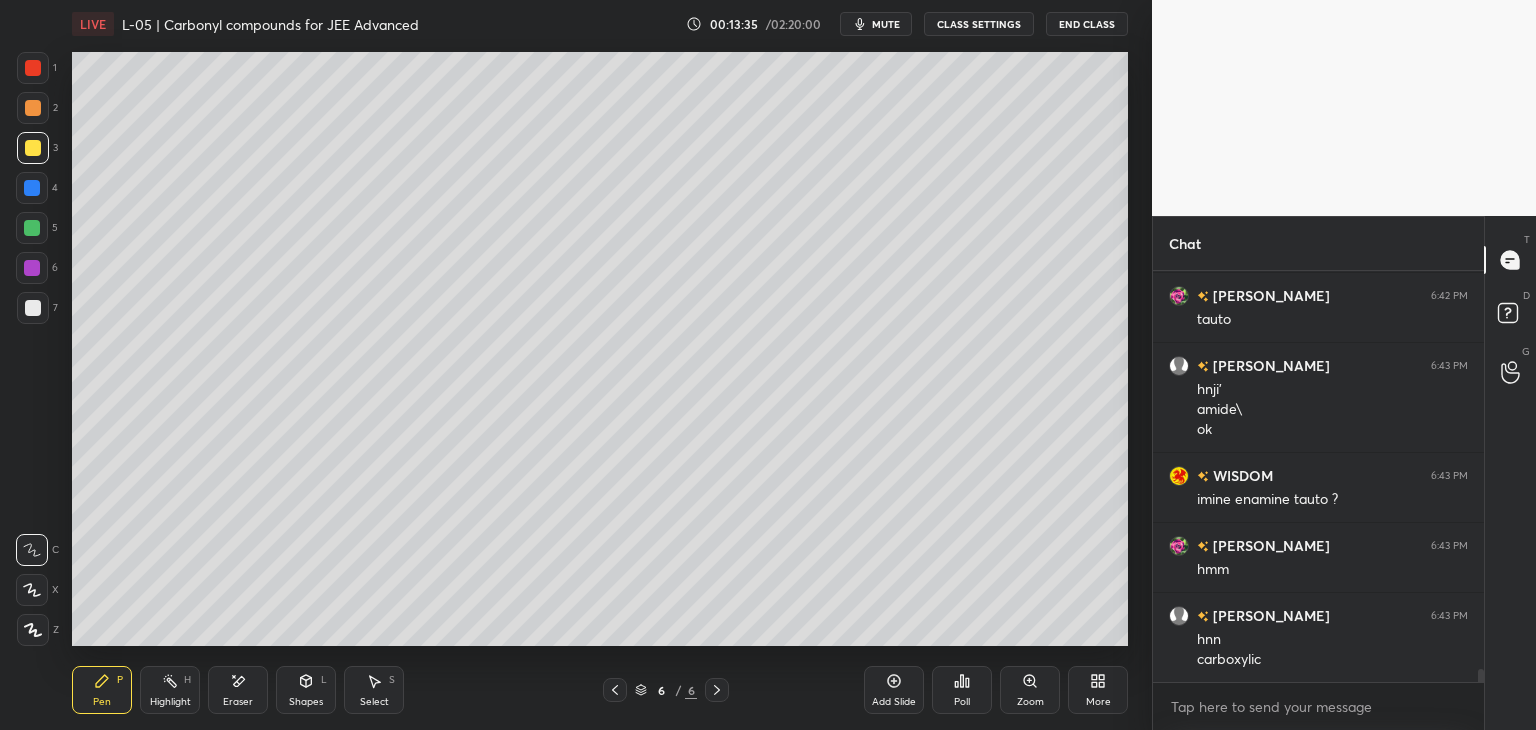 click on "Select" at bounding box center (374, 702) 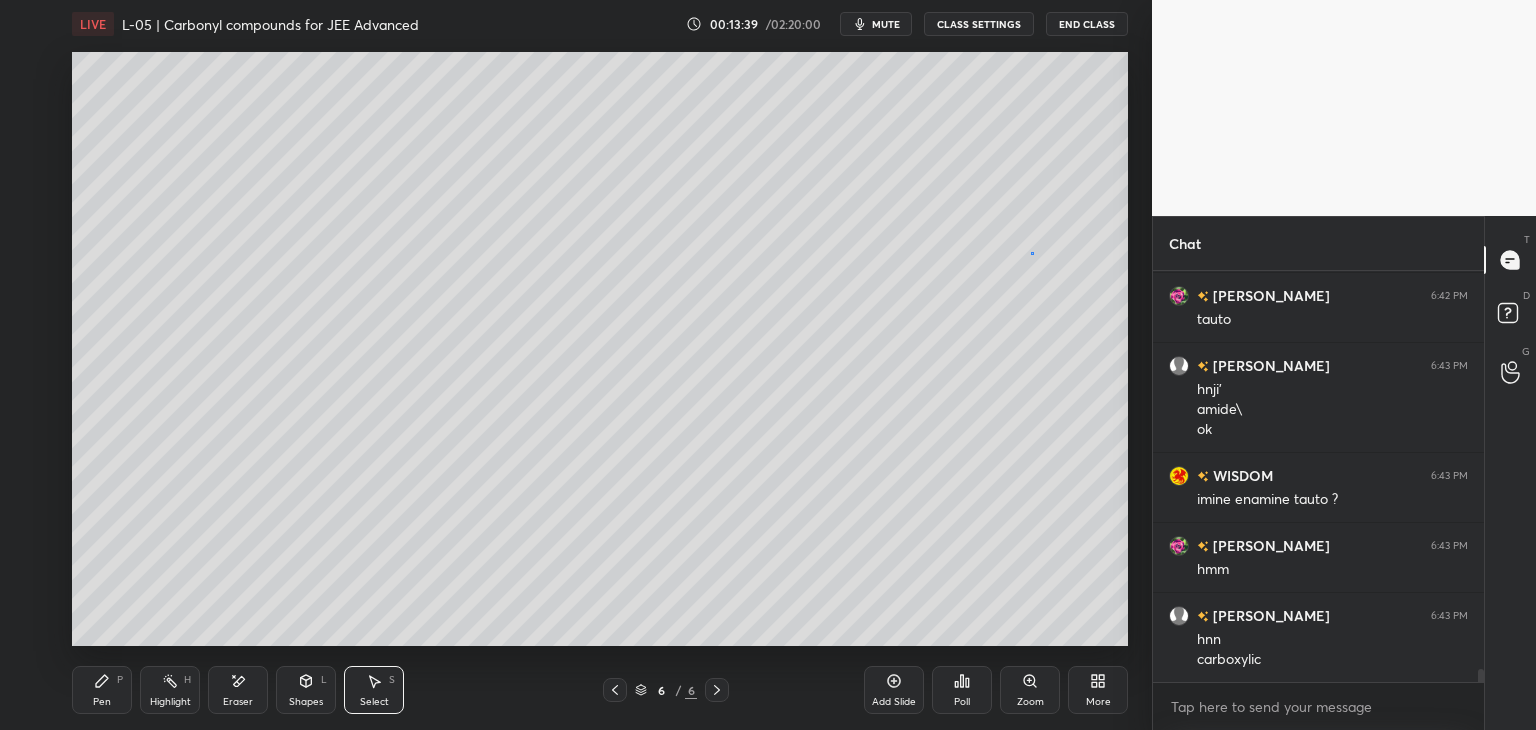 click on "0 ° Undo Copy Duplicate Duplicate to new slide Delete" at bounding box center (600, 349) 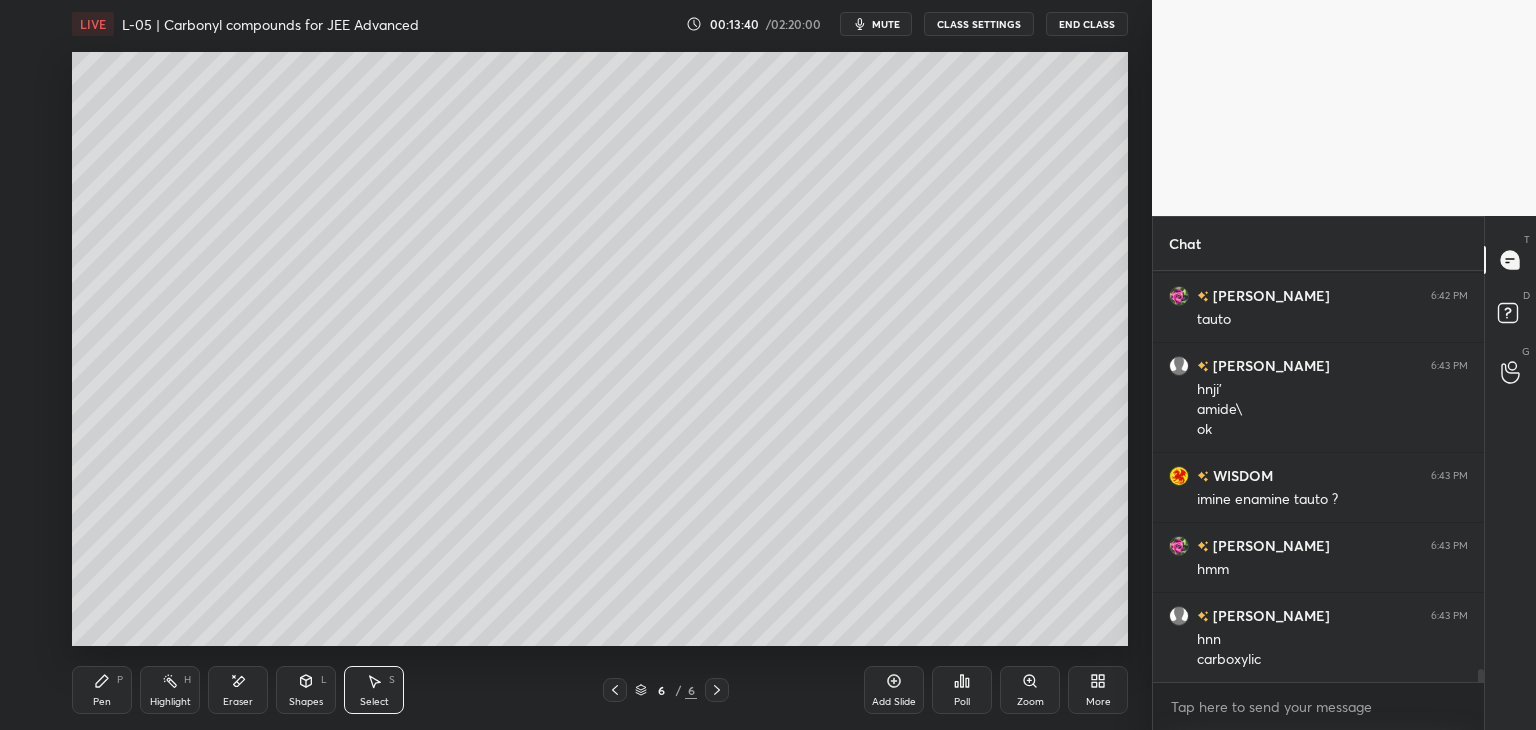 click on "Pen P" at bounding box center (102, 690) 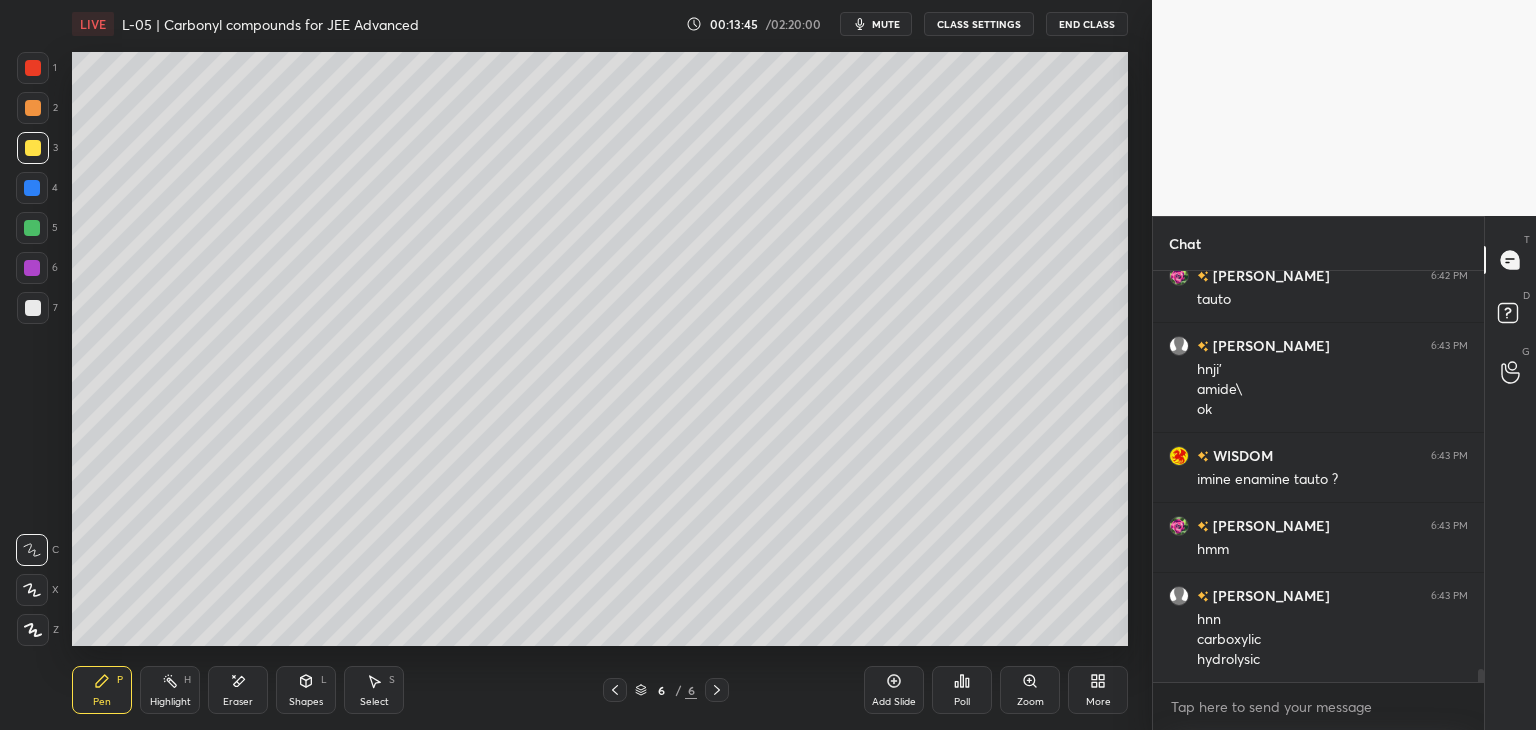 scroll, scrollTop: 13134, scrollLeft: 0, axis: vertical 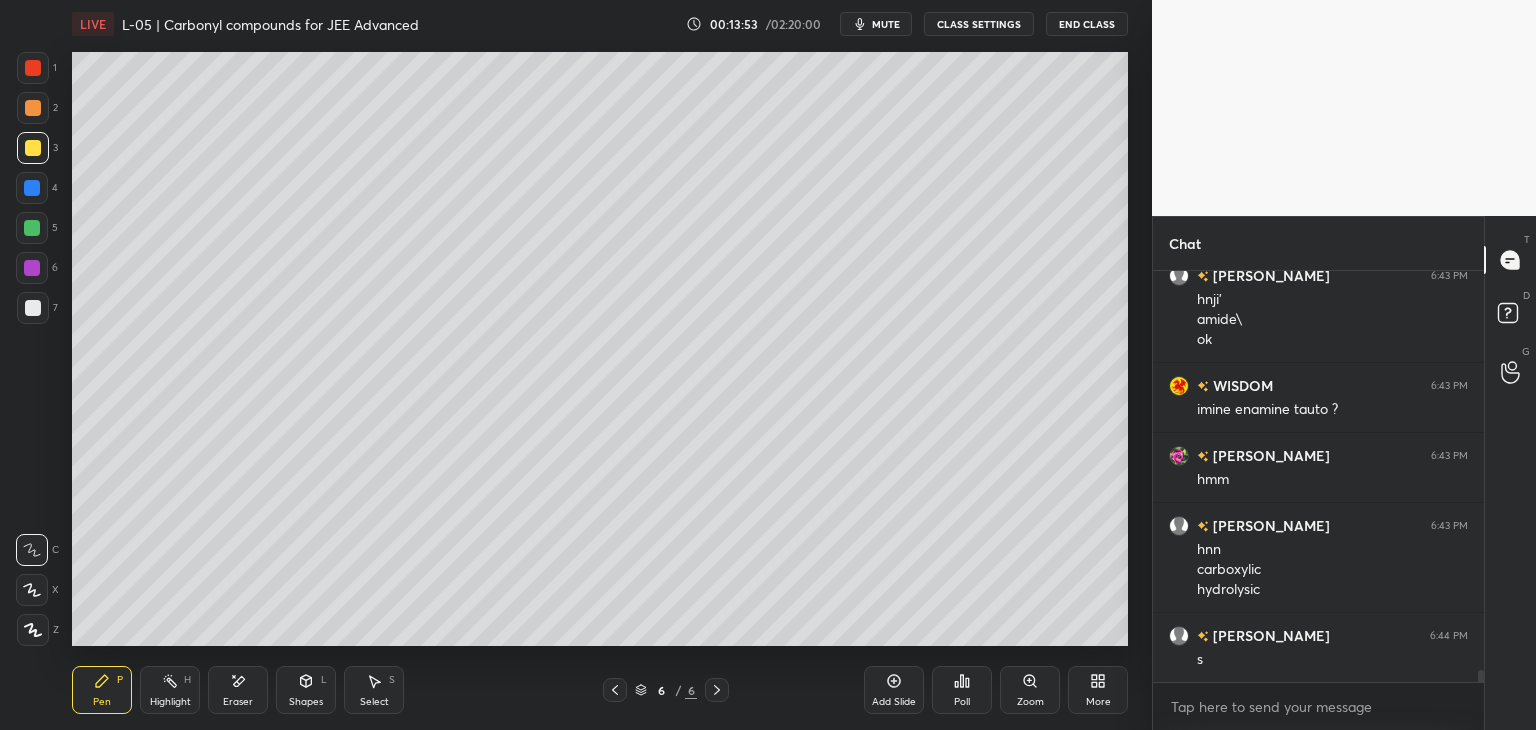 click at bounding box center [32, 188] 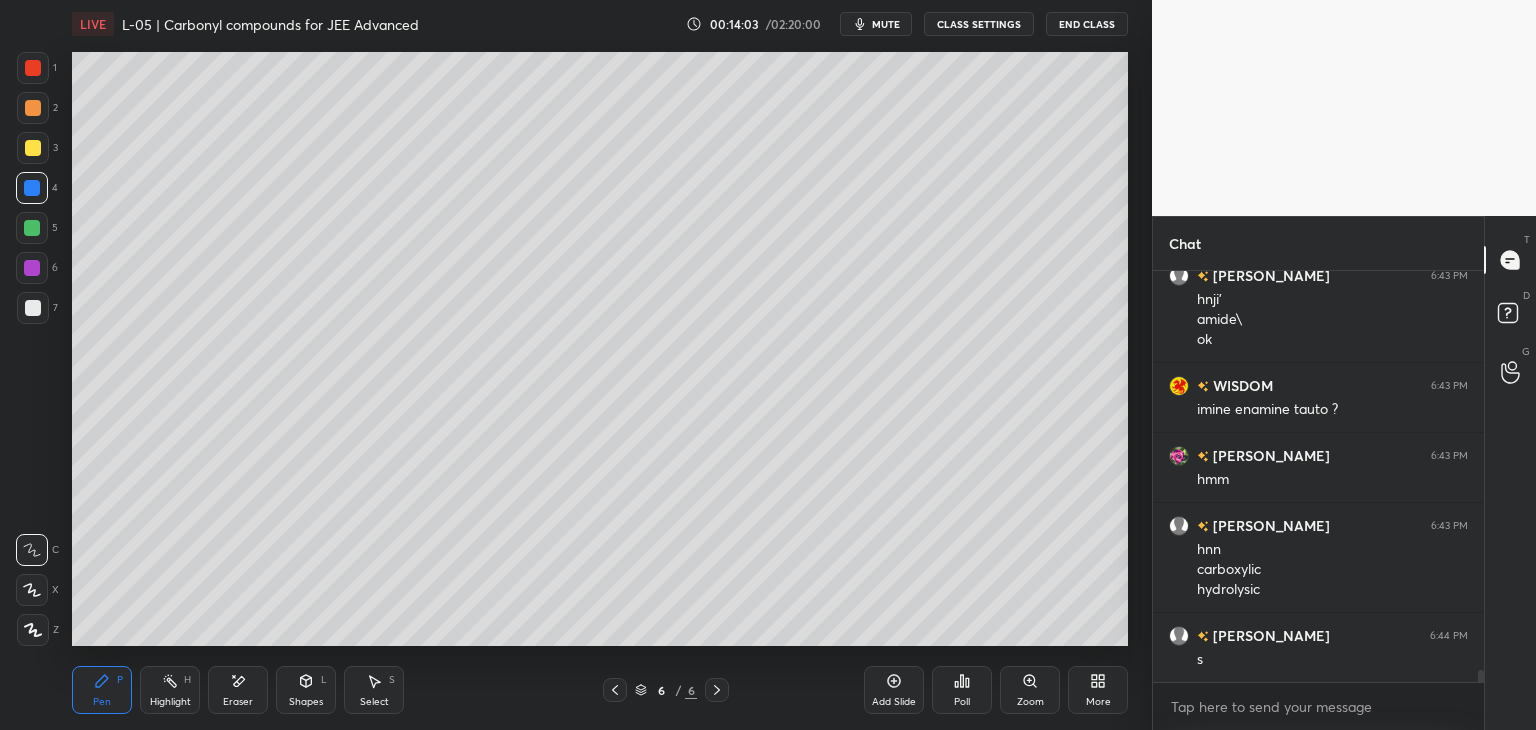 click at bounding box center (32, 228) 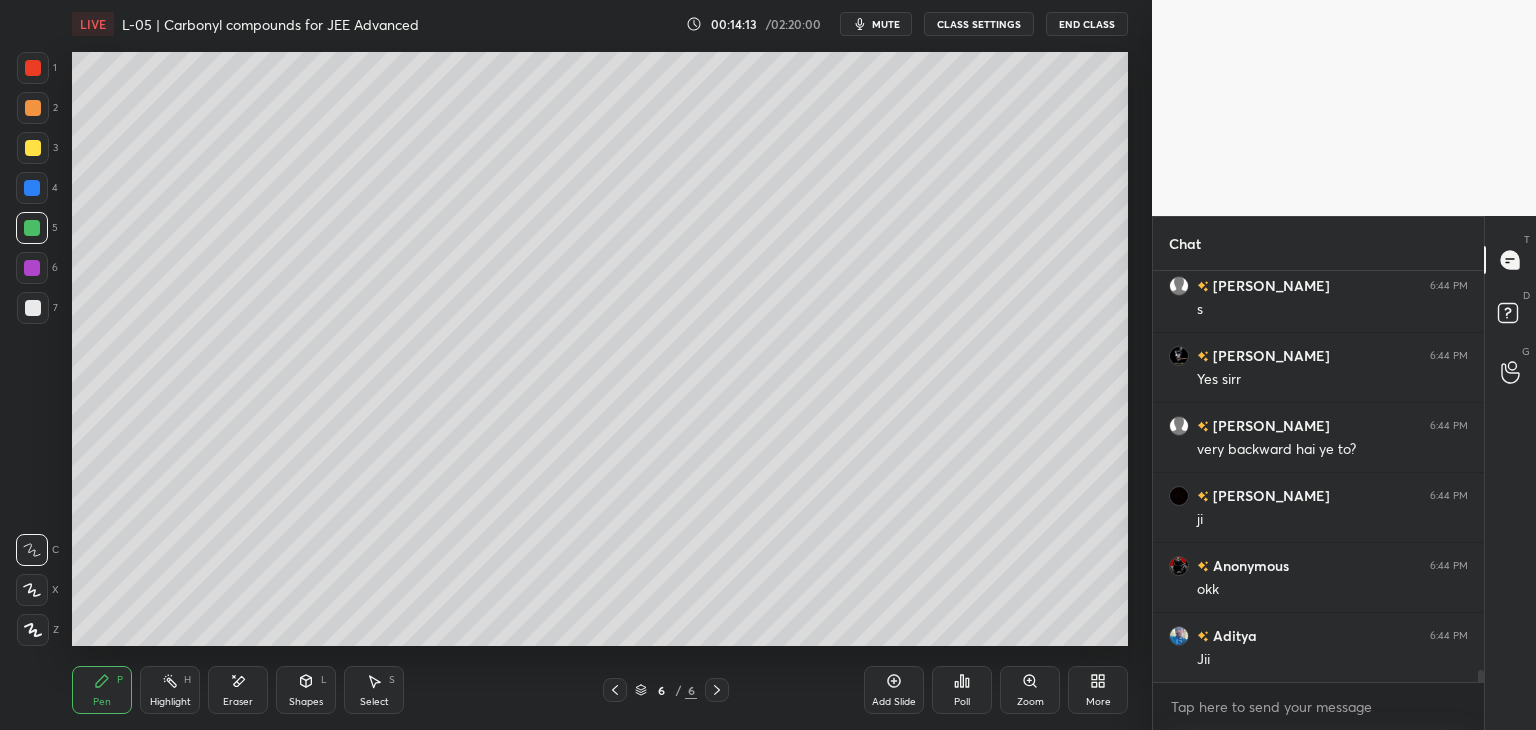 scroll, scrollTop: 13554, scrollLeft: 0, axis: vertical 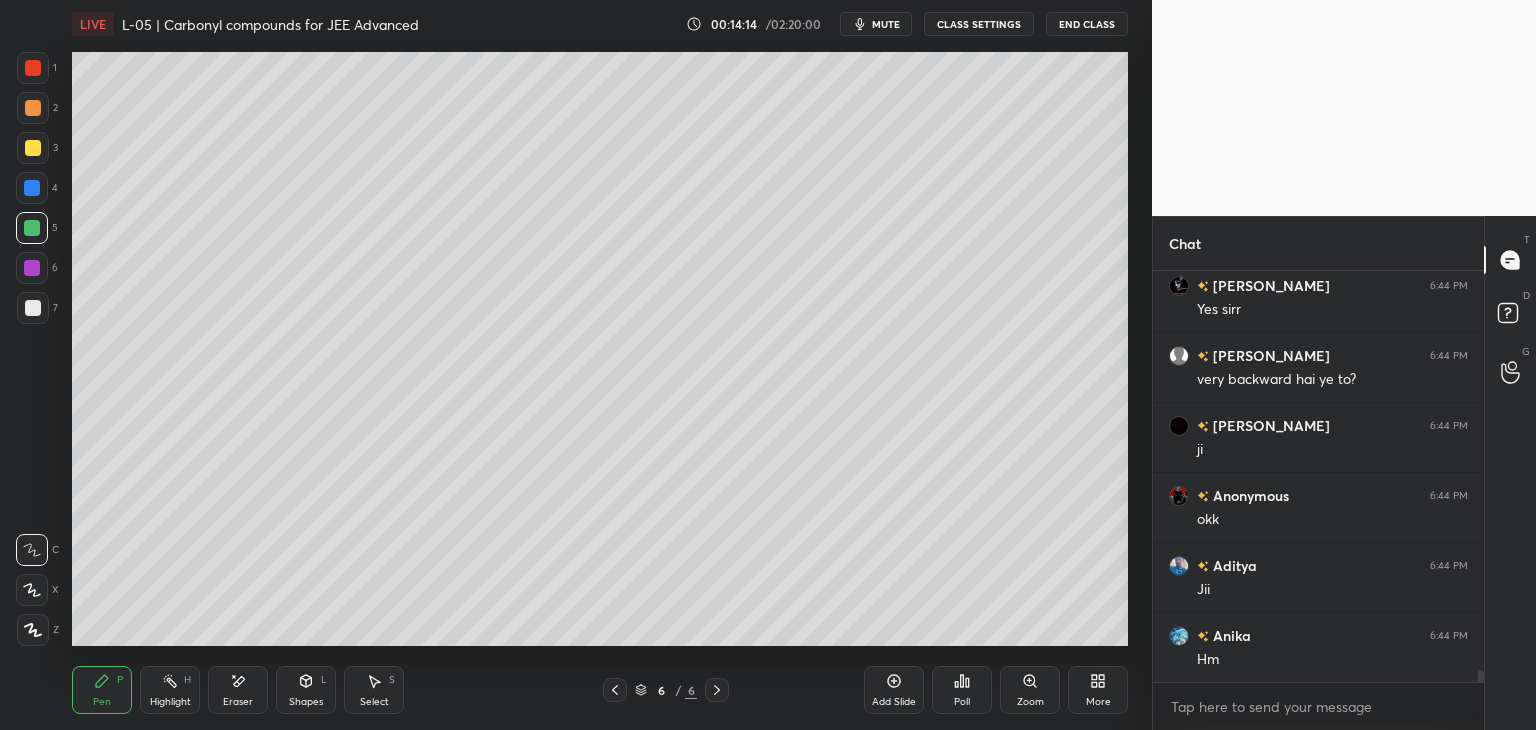 click on "Select S" at bounding box center [374, 690] 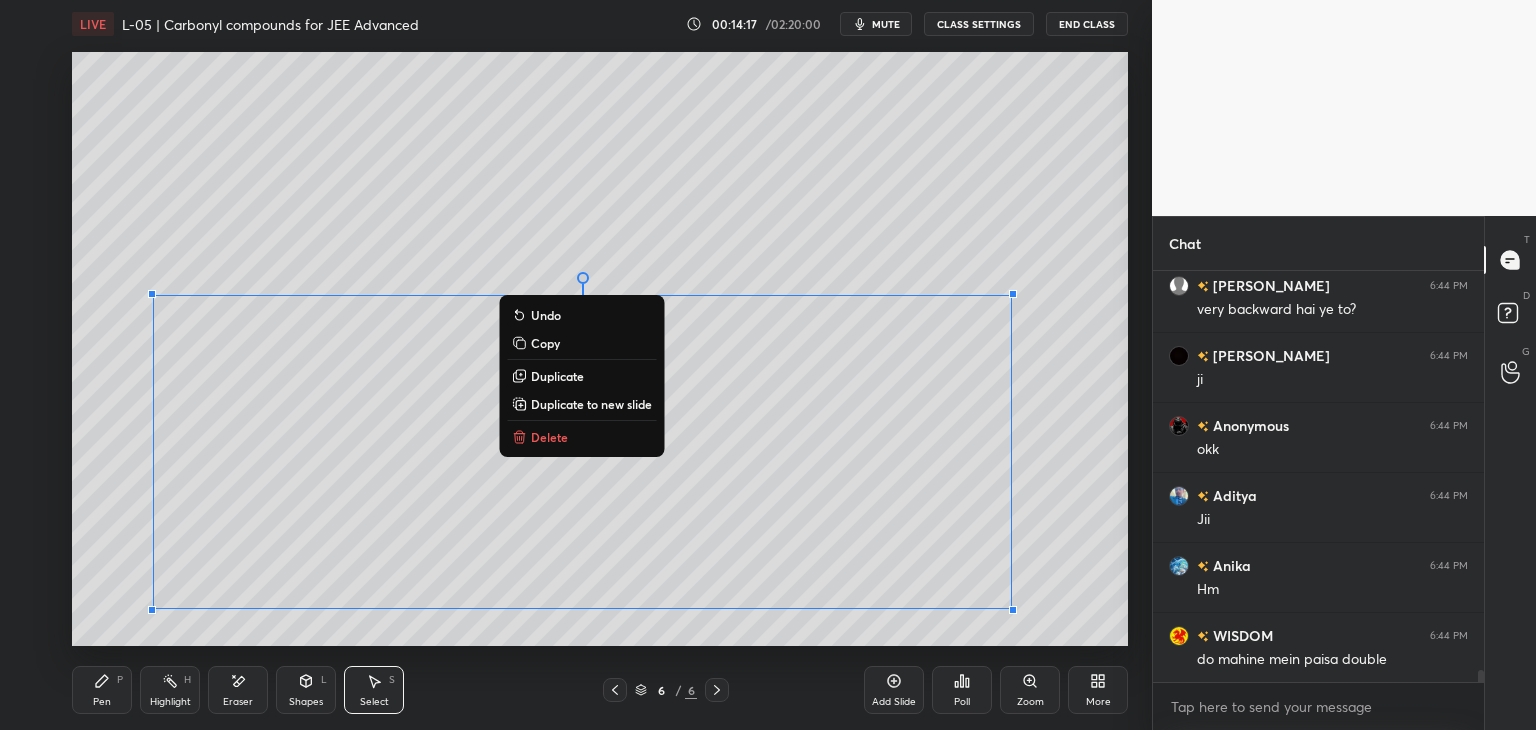 scroll, scrollTop: 13694, scrollLeft: 0, axis: vertical 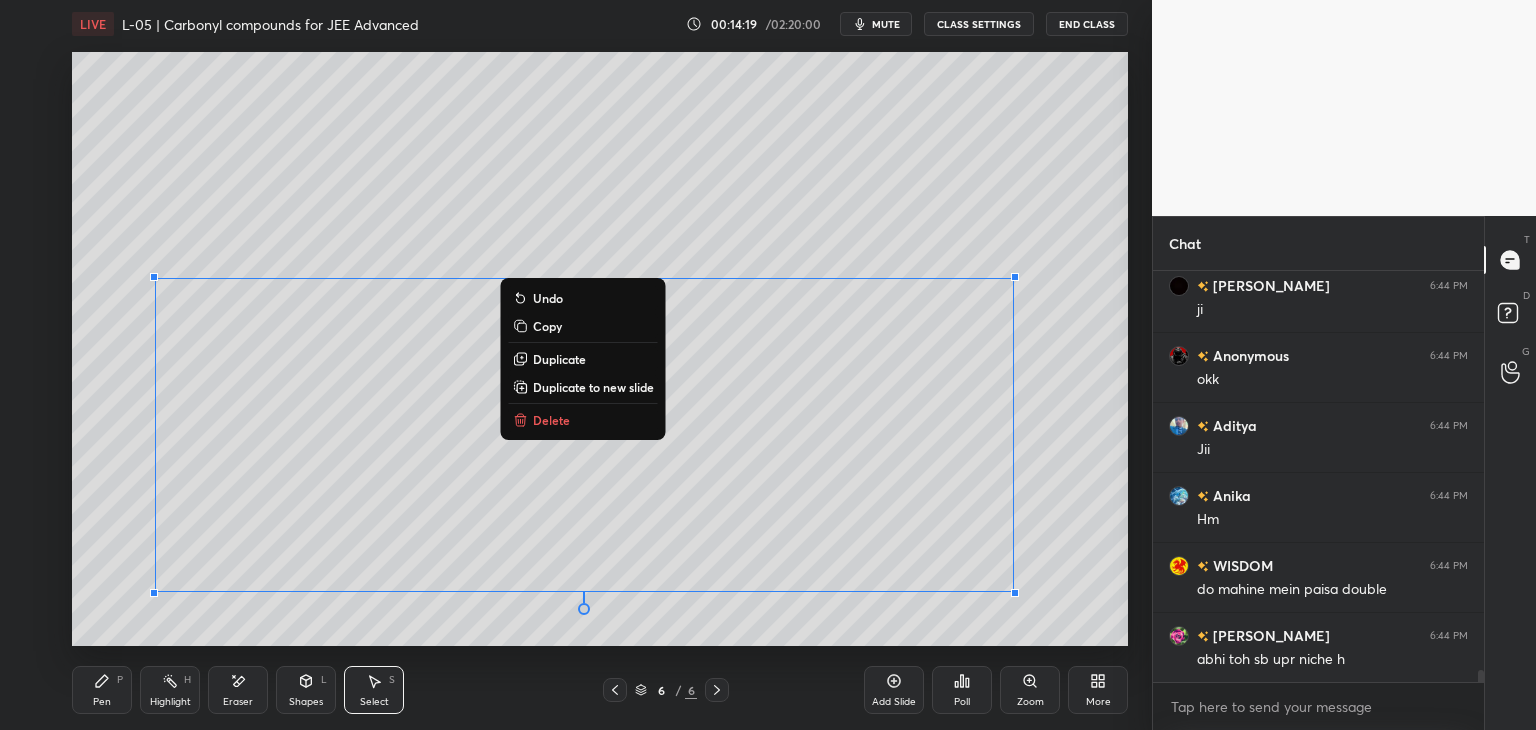 click on "0 ° Undo Copy Duplicate Duplicate to new slide Delete" at bounding box center [600, 349] 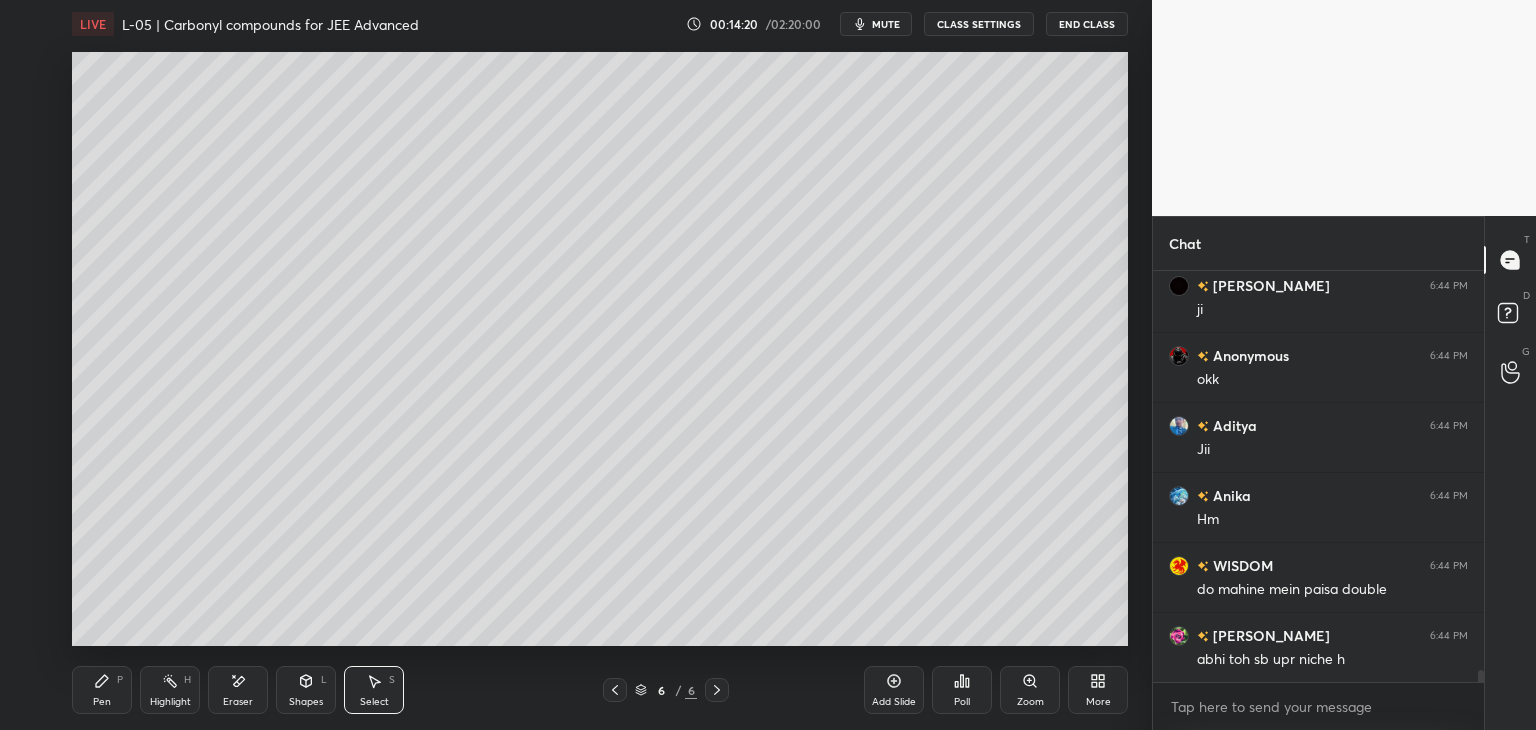 click 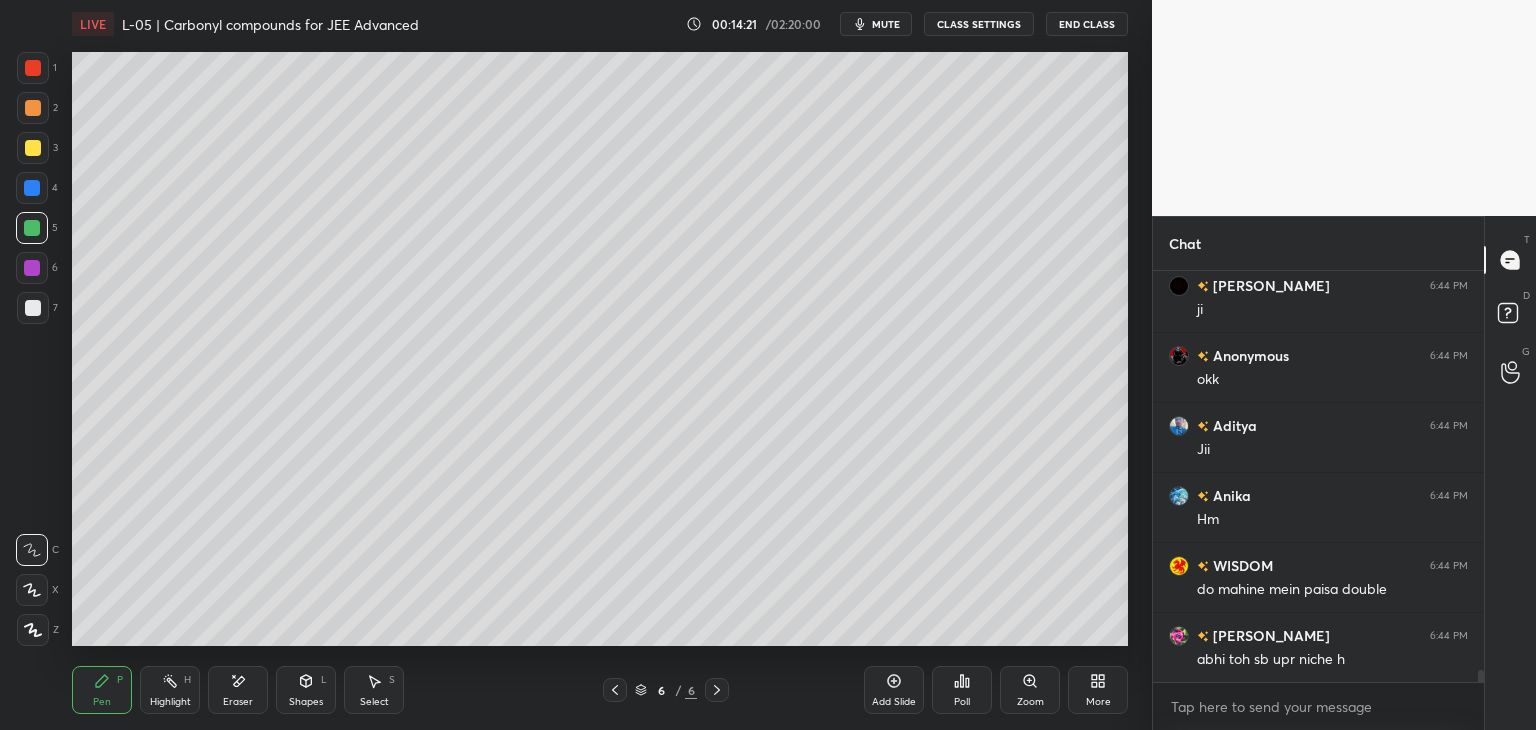 click at bounding box center [33, 148] 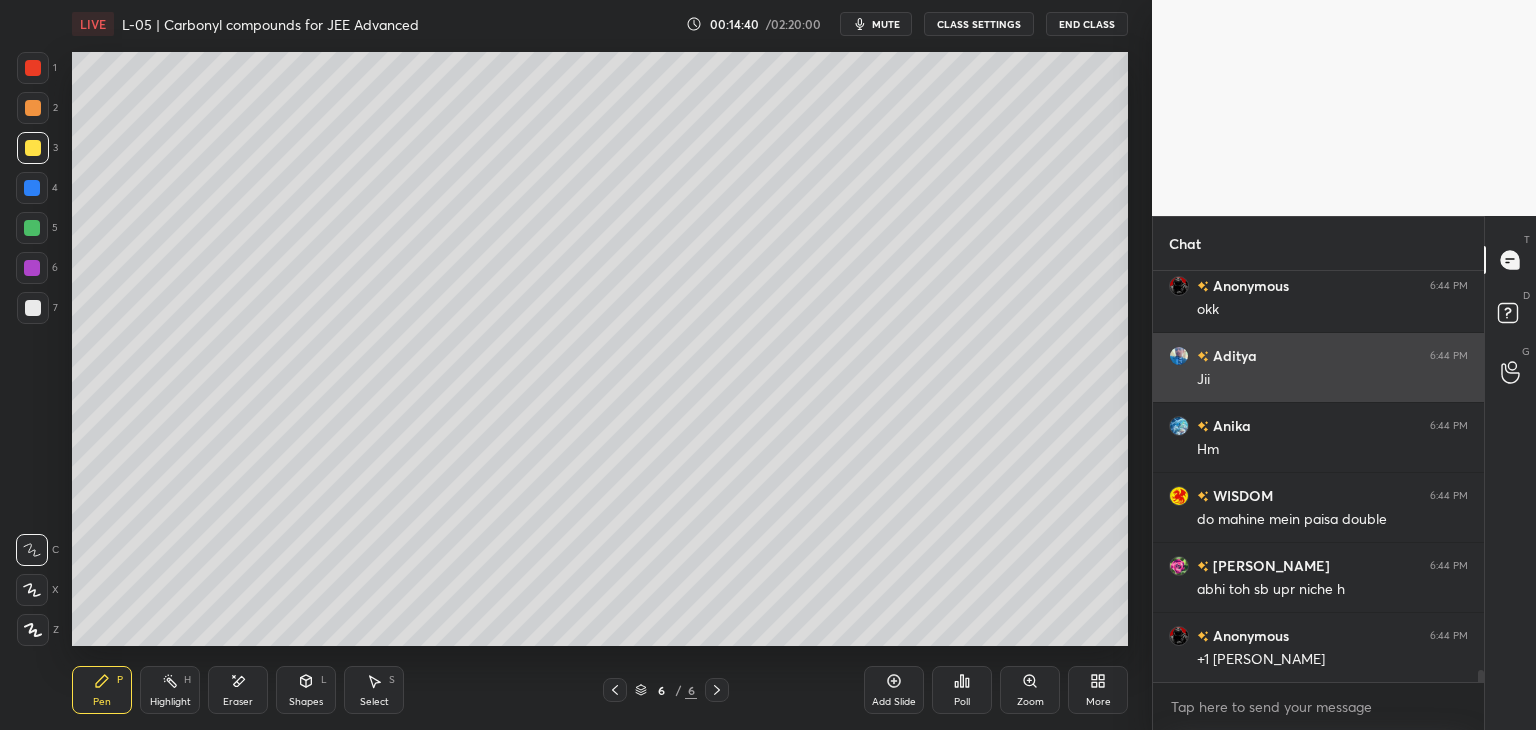 scroll, scrollTop: 13812, scrollLeft: 0, axis: vertical 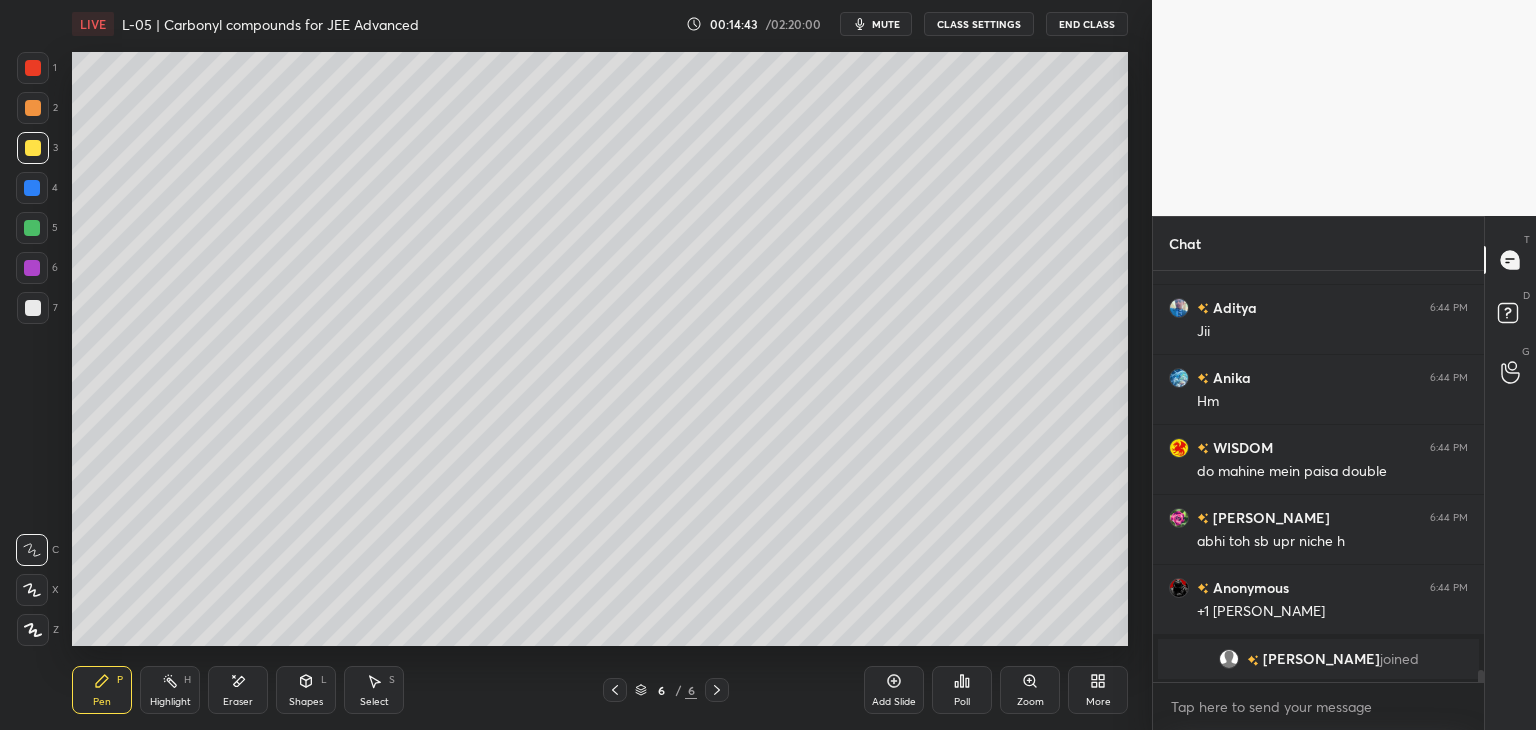 click 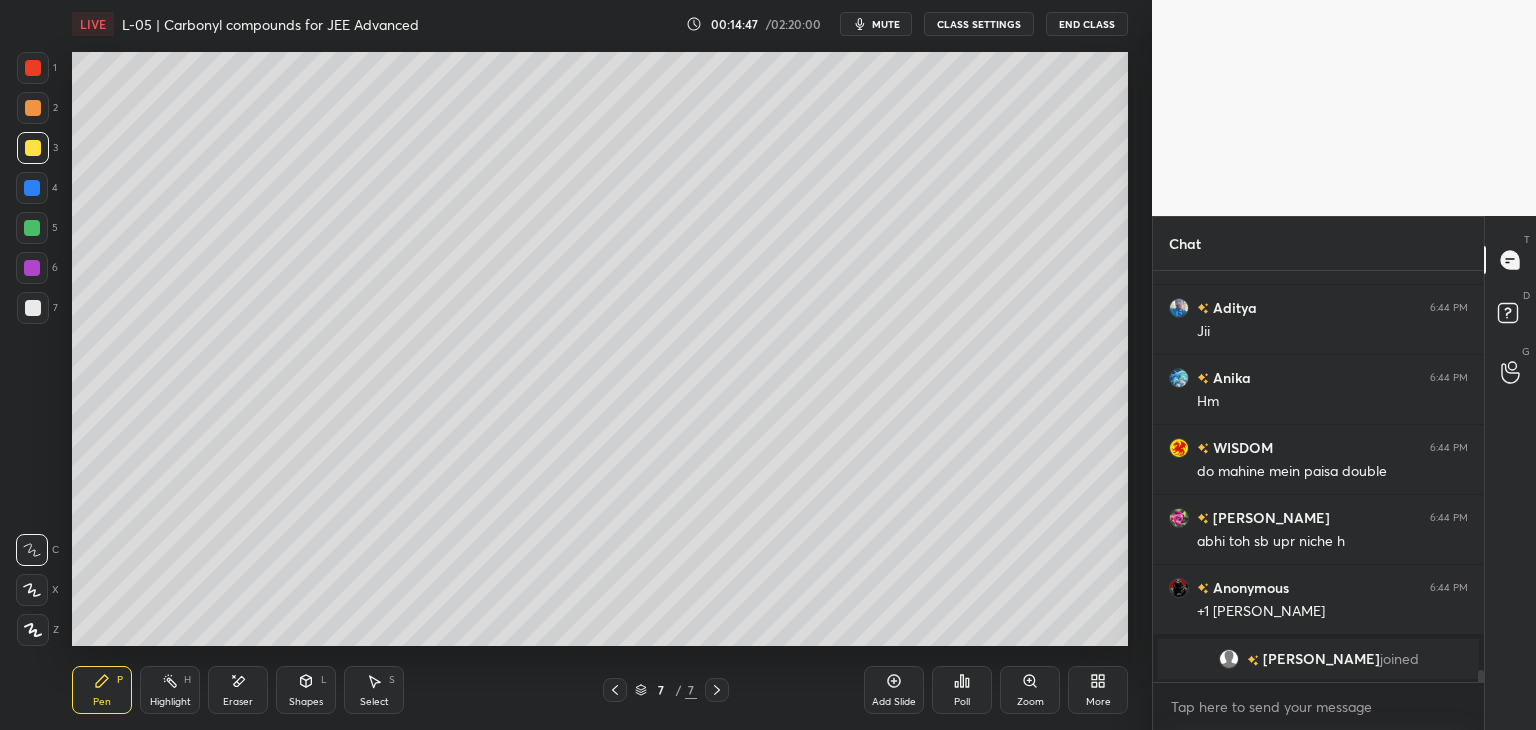 click 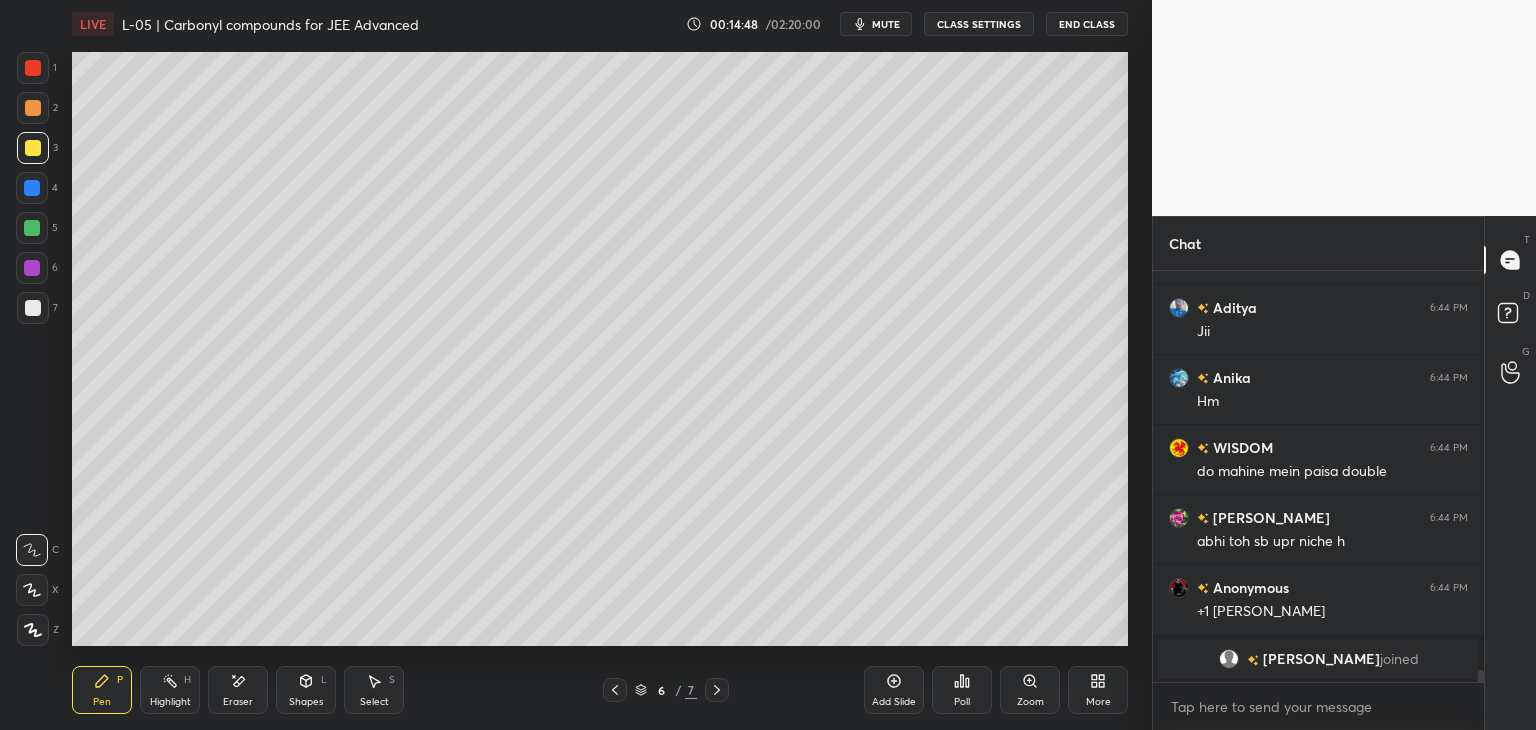 click 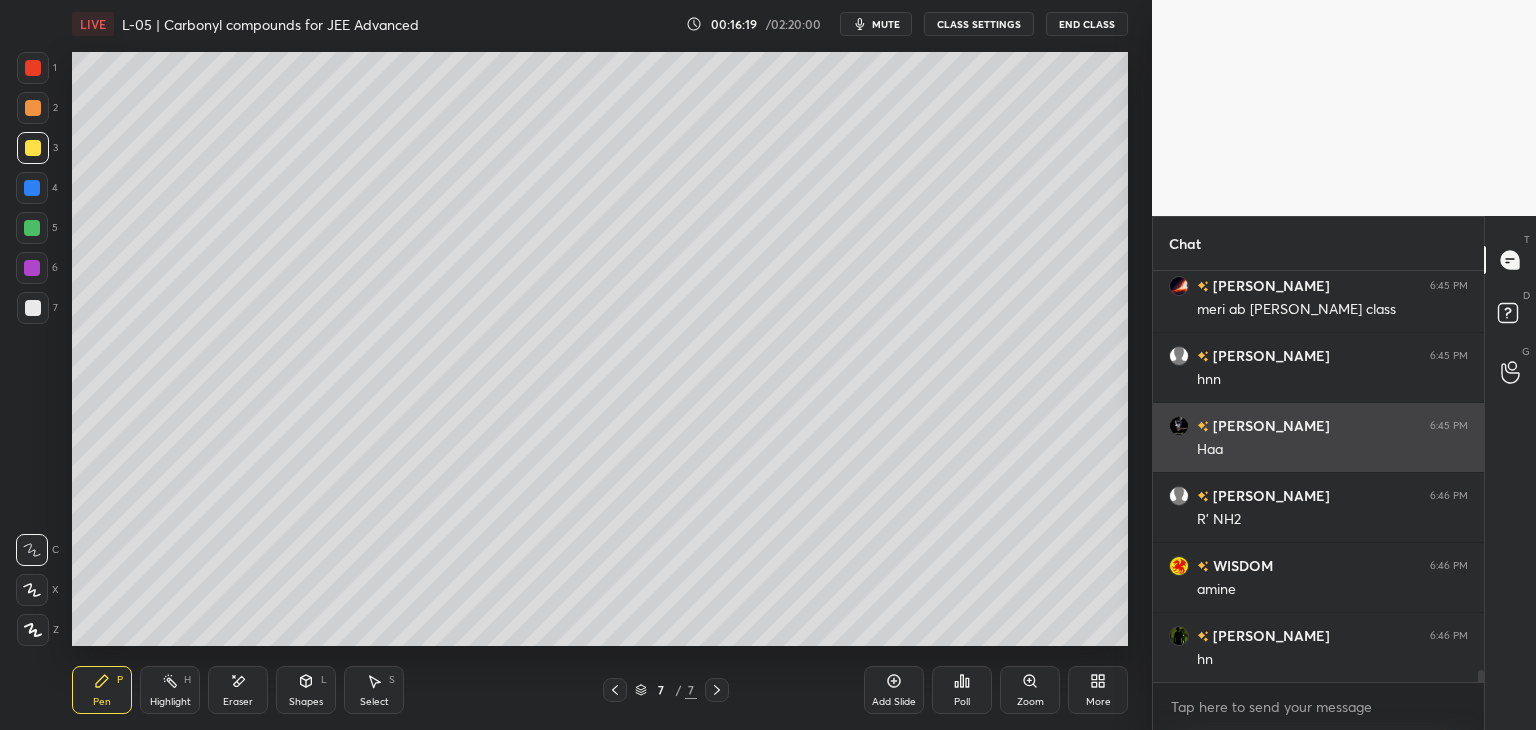 scroll, scrollTop: 14146, scrollLeft: 0, axis: vertical 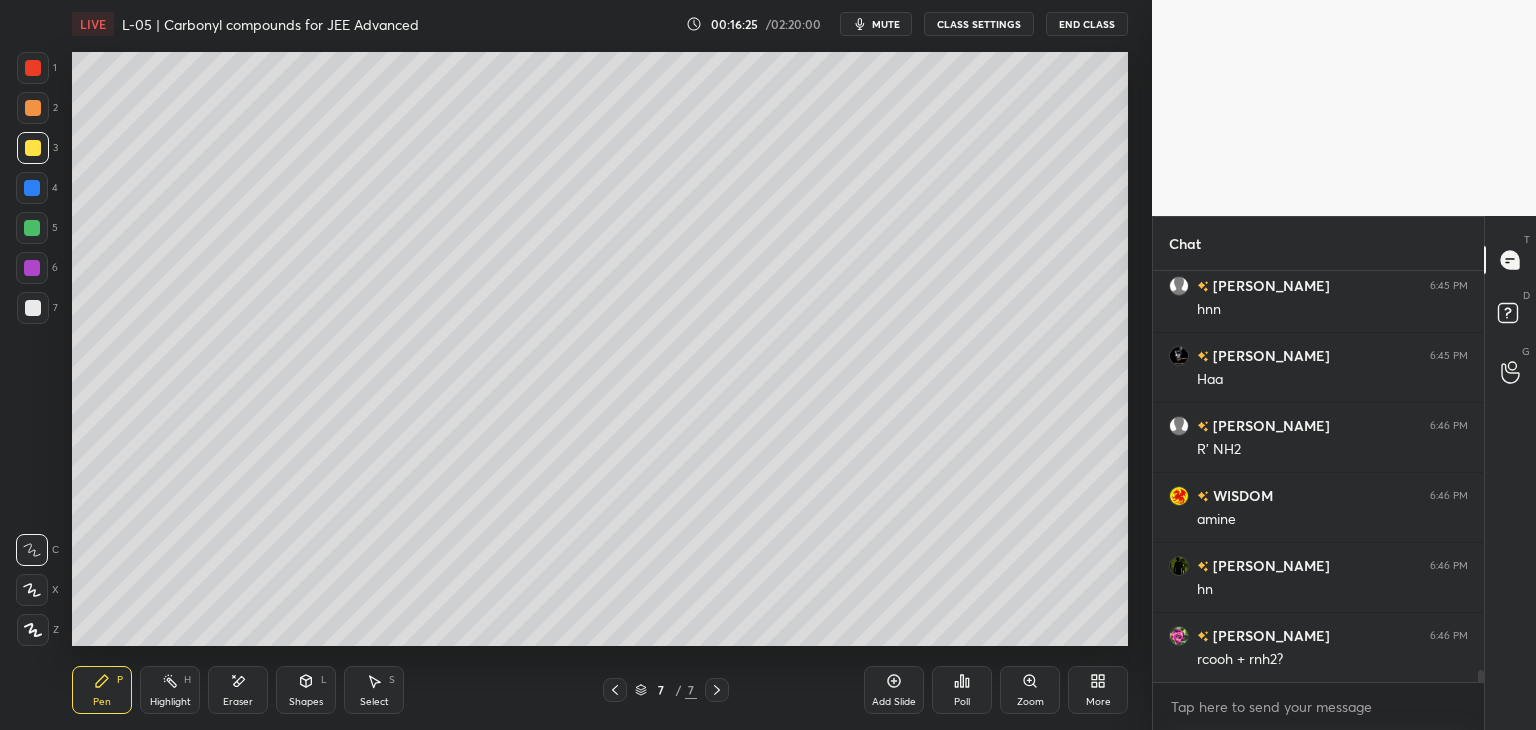 click at bounding box center [32, 188] 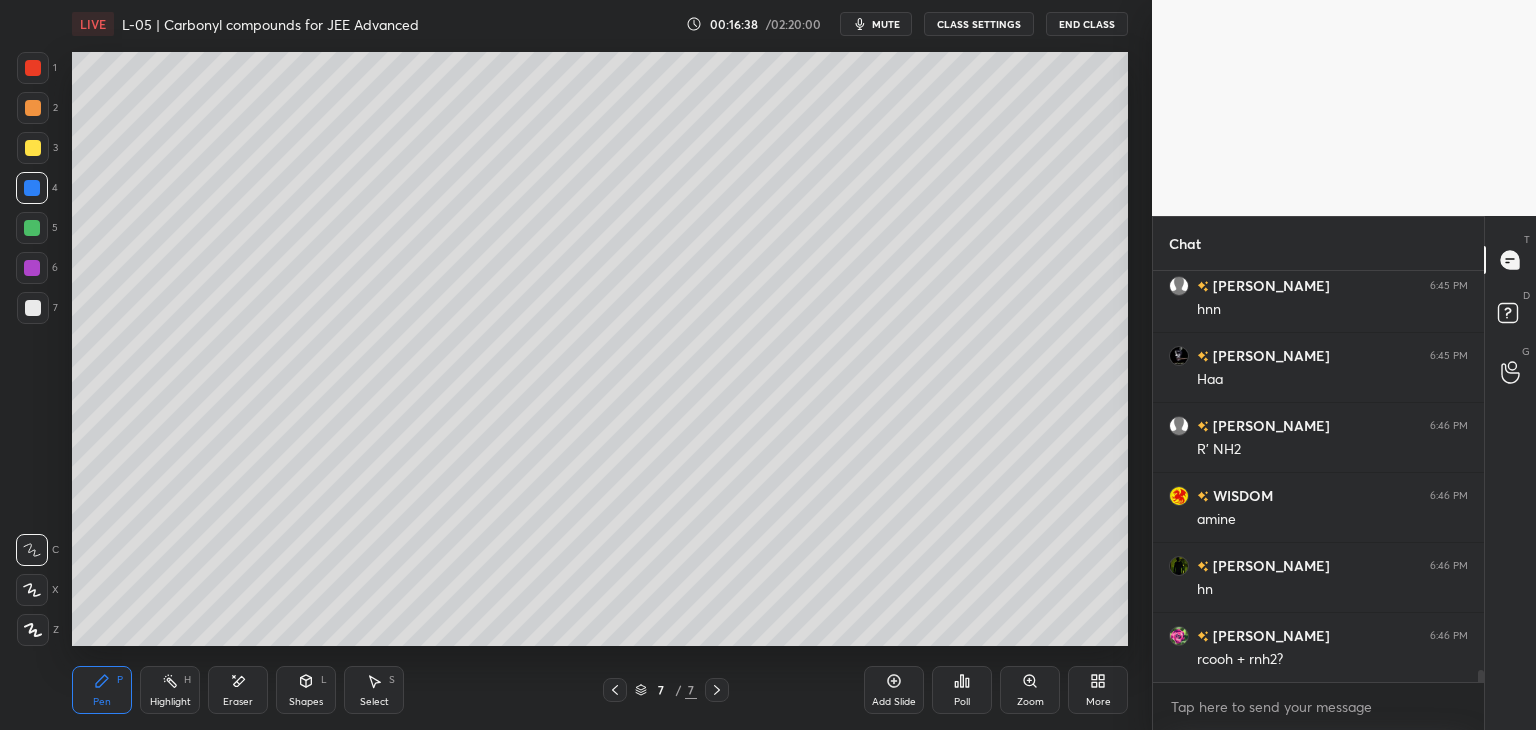 click at bounding box center [33, 148] 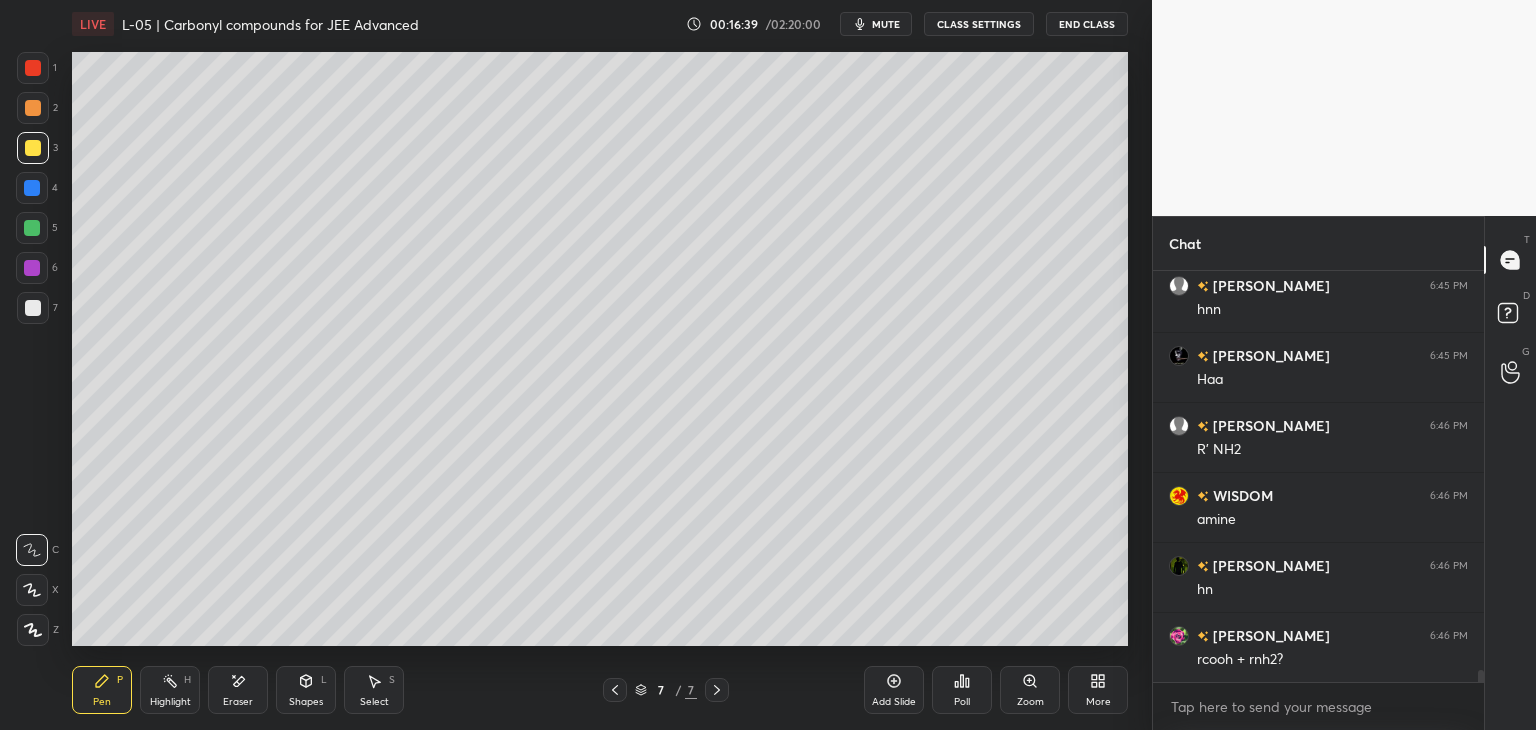 scroll, scrollTop: 14216, scrollLeft: 0, axis: vertical 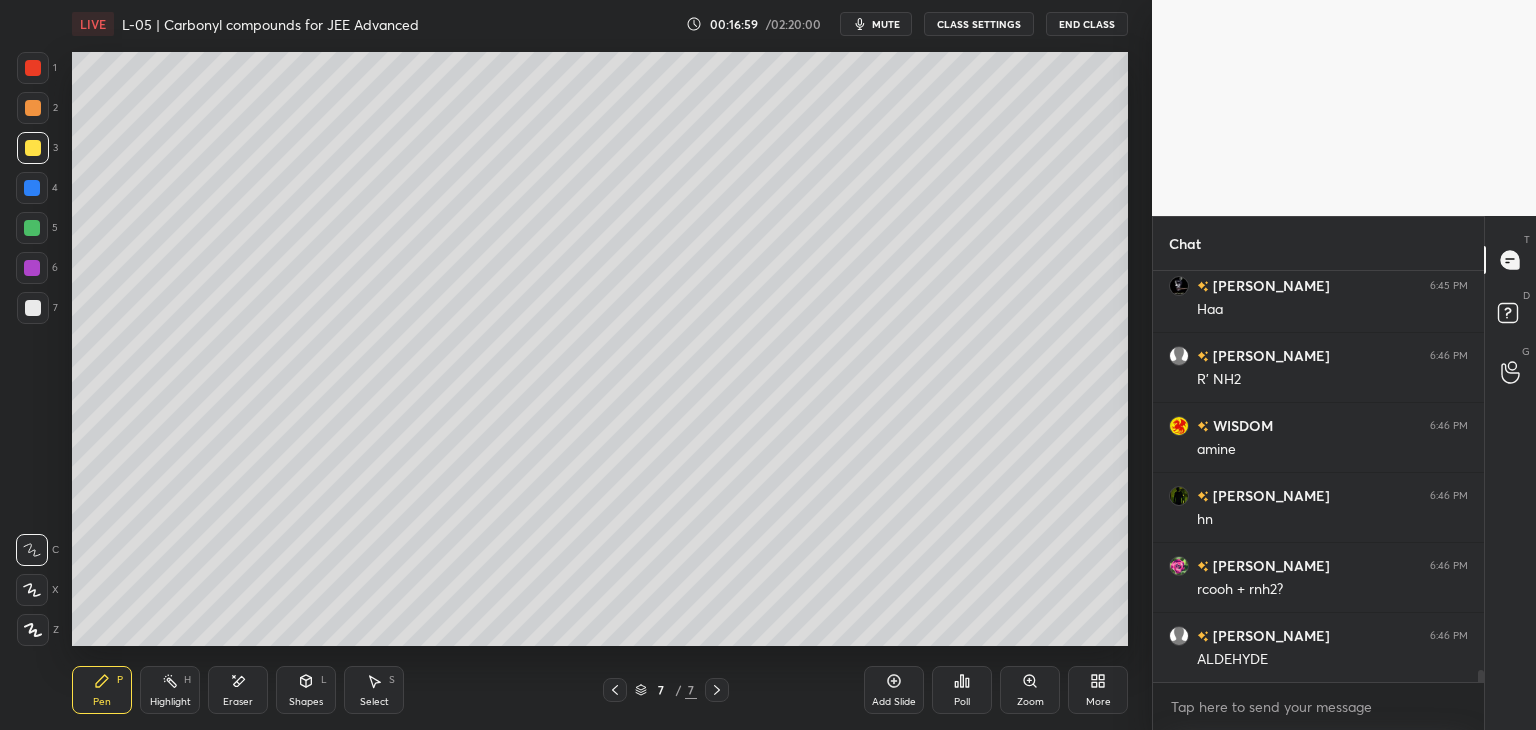 click on "Add Slide" at bounding box center [894, 690] 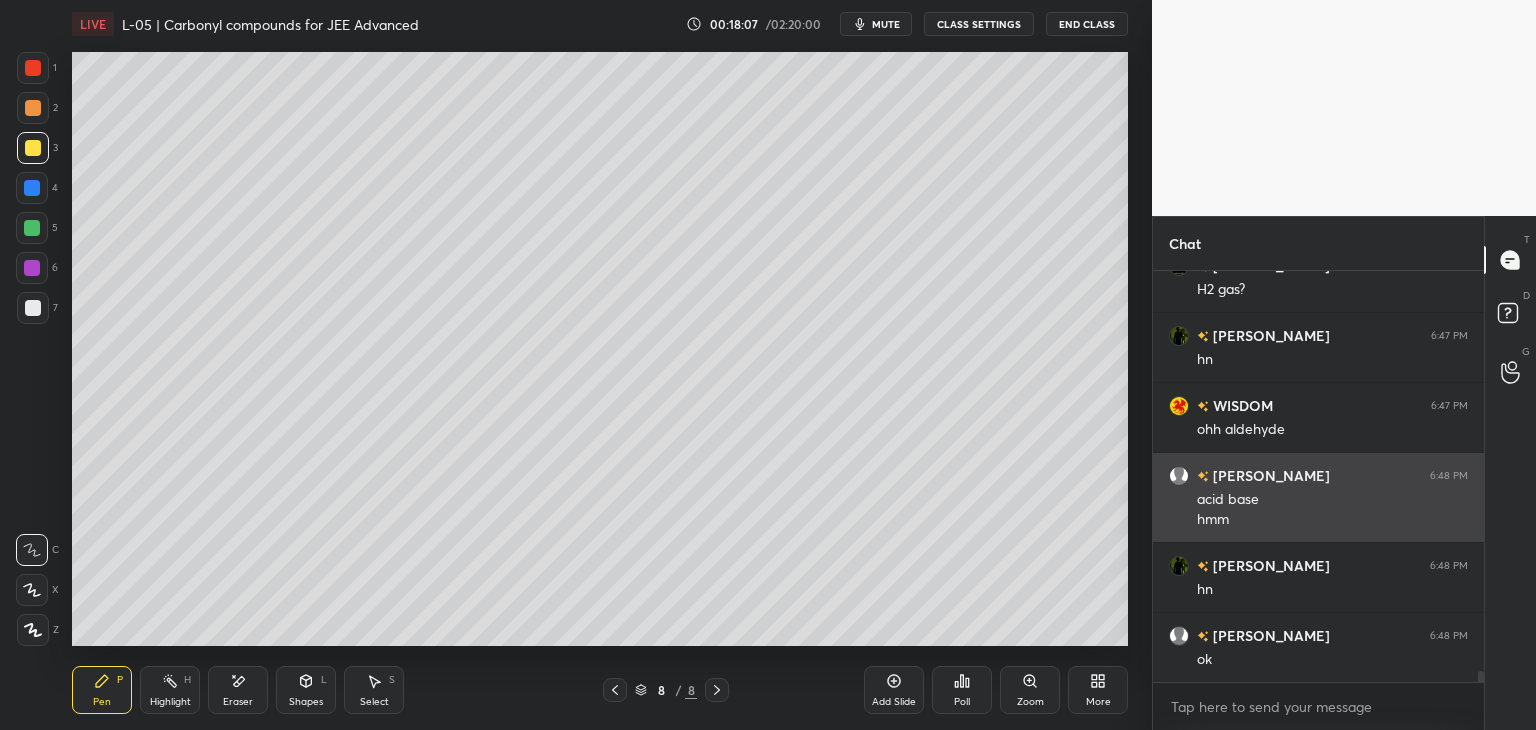scroll, scrollTop: 14726, scrollLeft: 0, axis: vertical 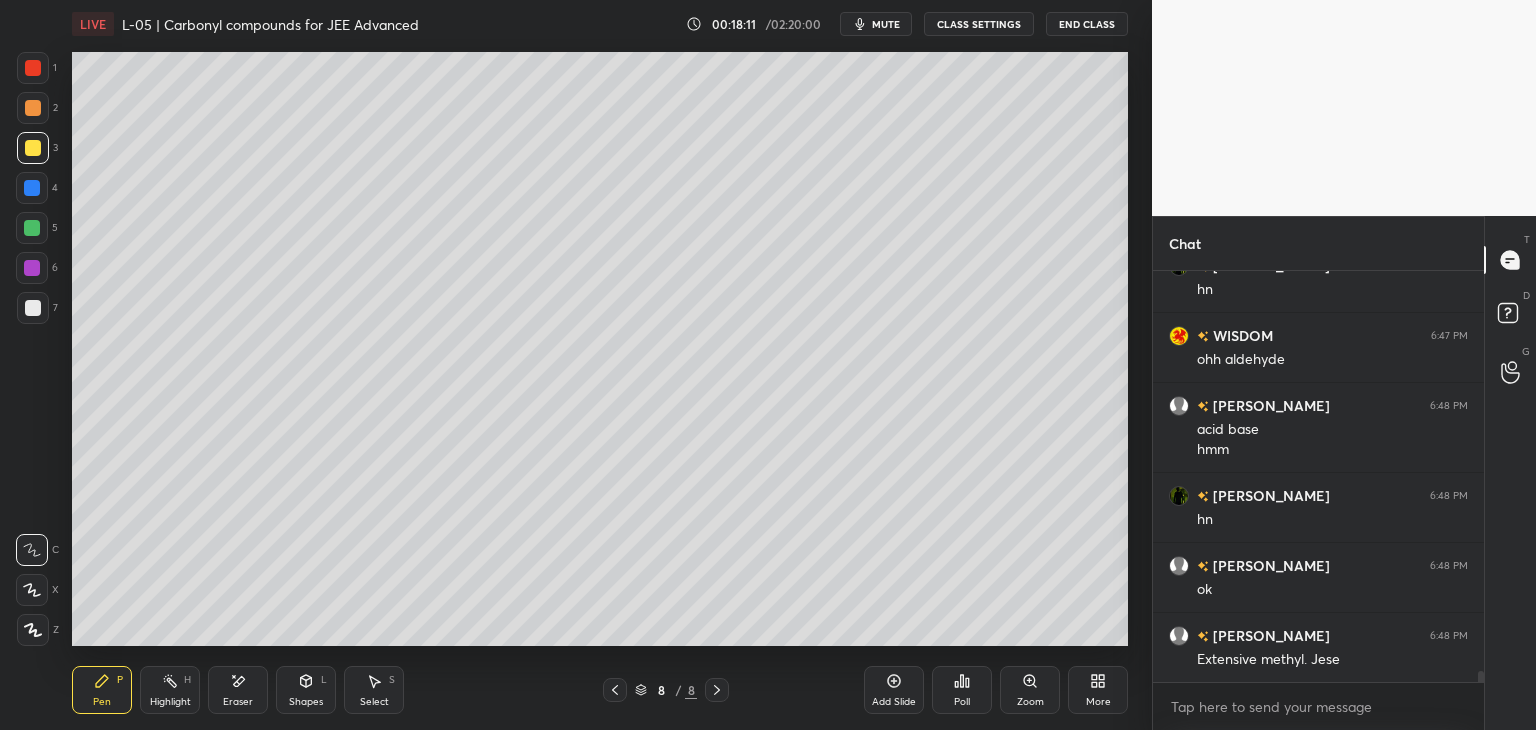 click 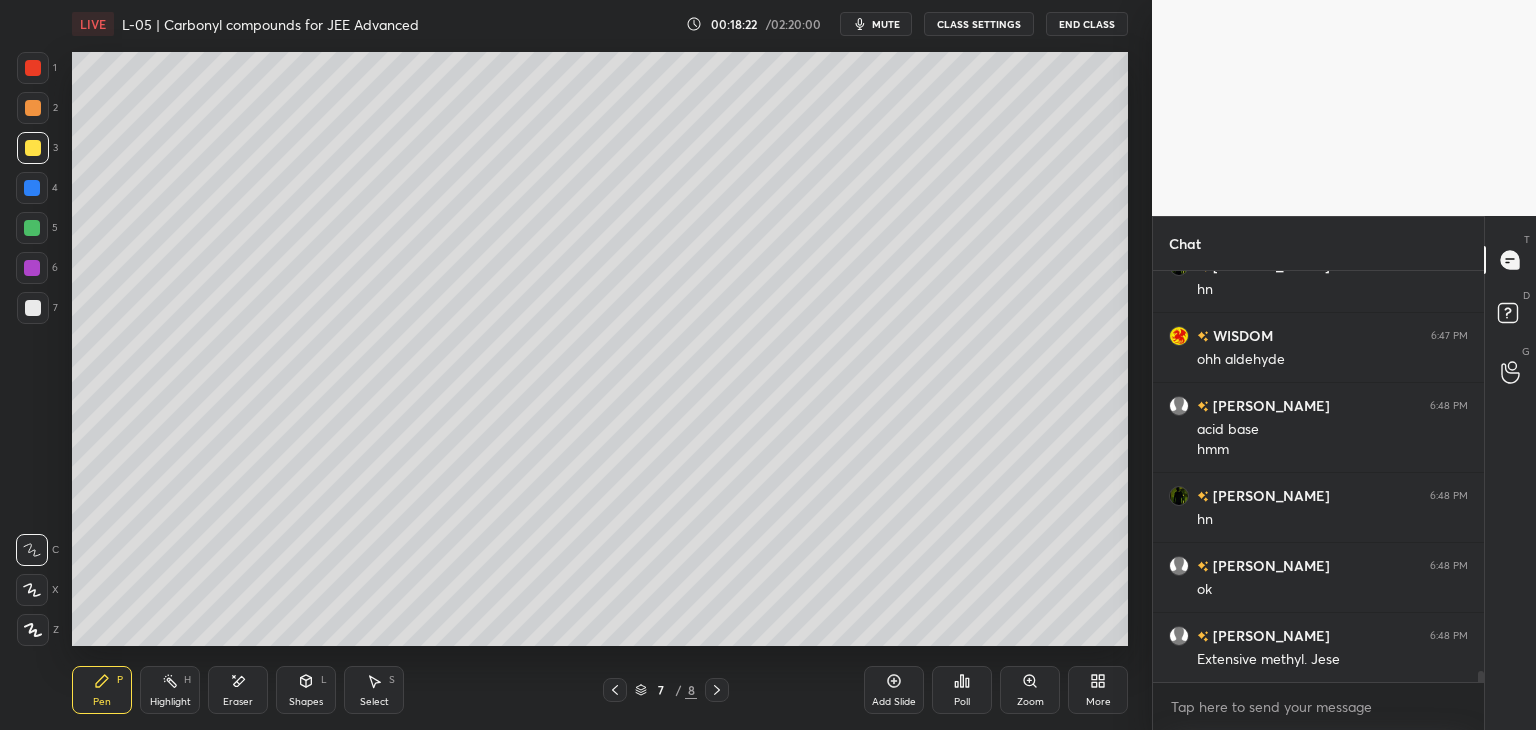 click at bounding box center (32, 188) 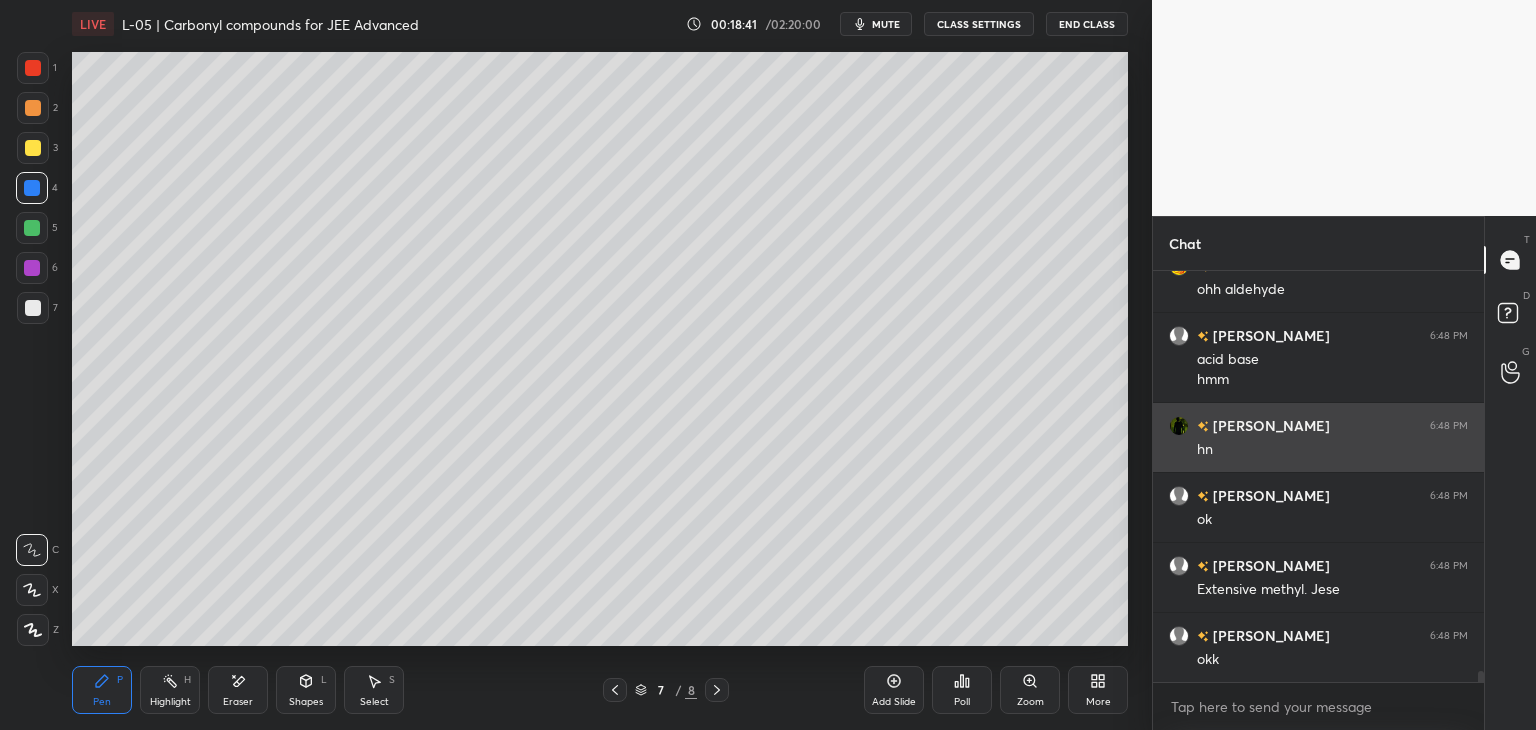 scroll, scrollTop: 14866, scrollLeft: 0, axis: vertical 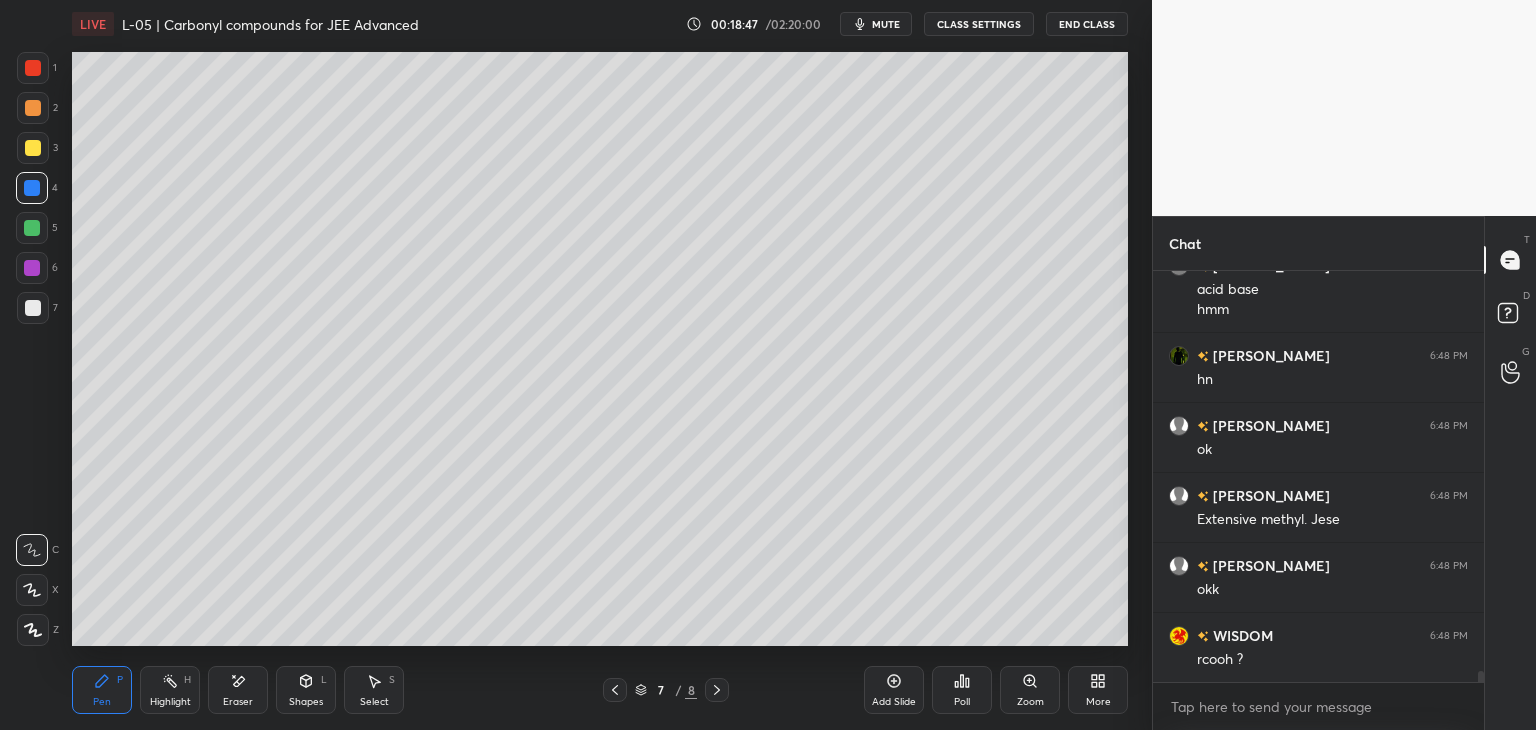 click 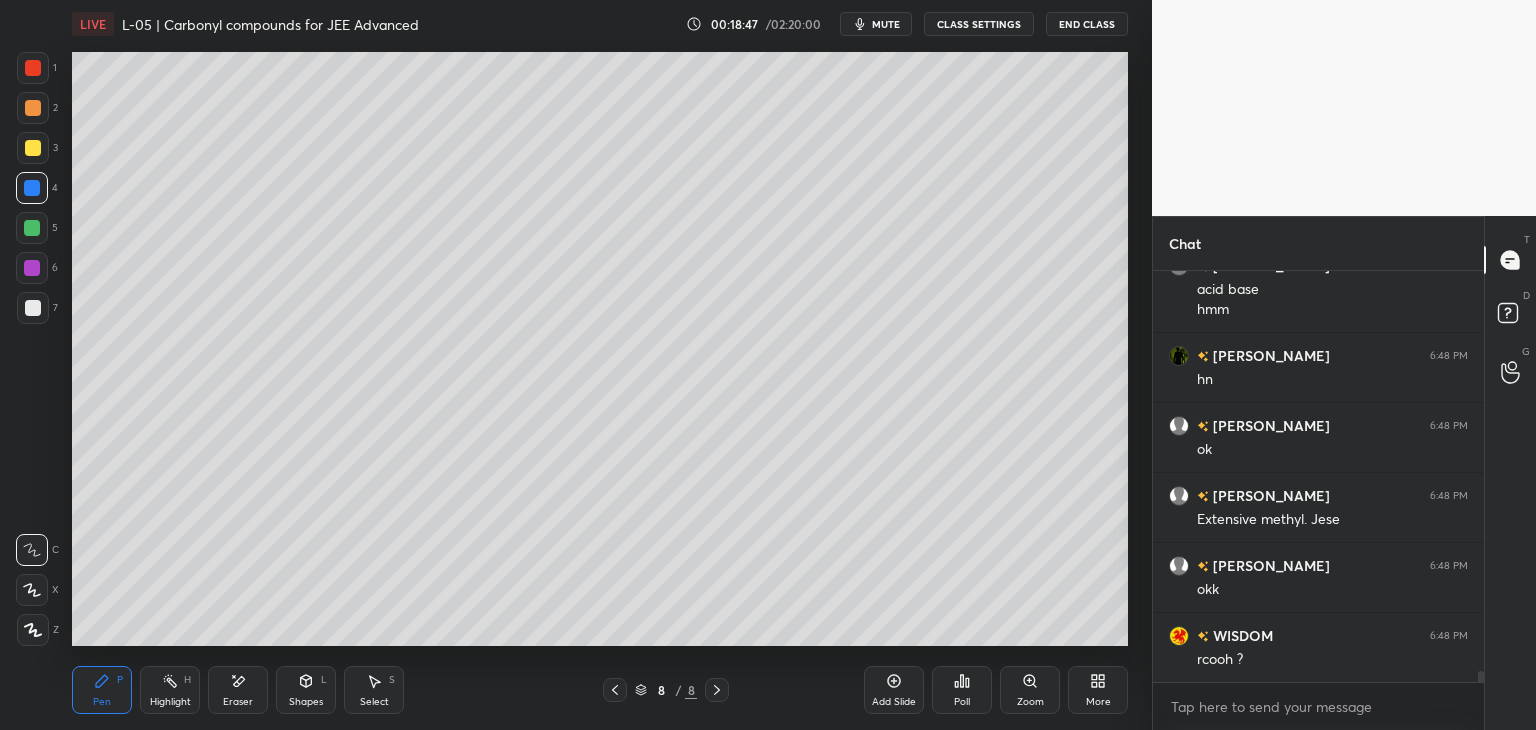 scroll, scrollTop: 14936, scrollLeft: 0, axis: vertical 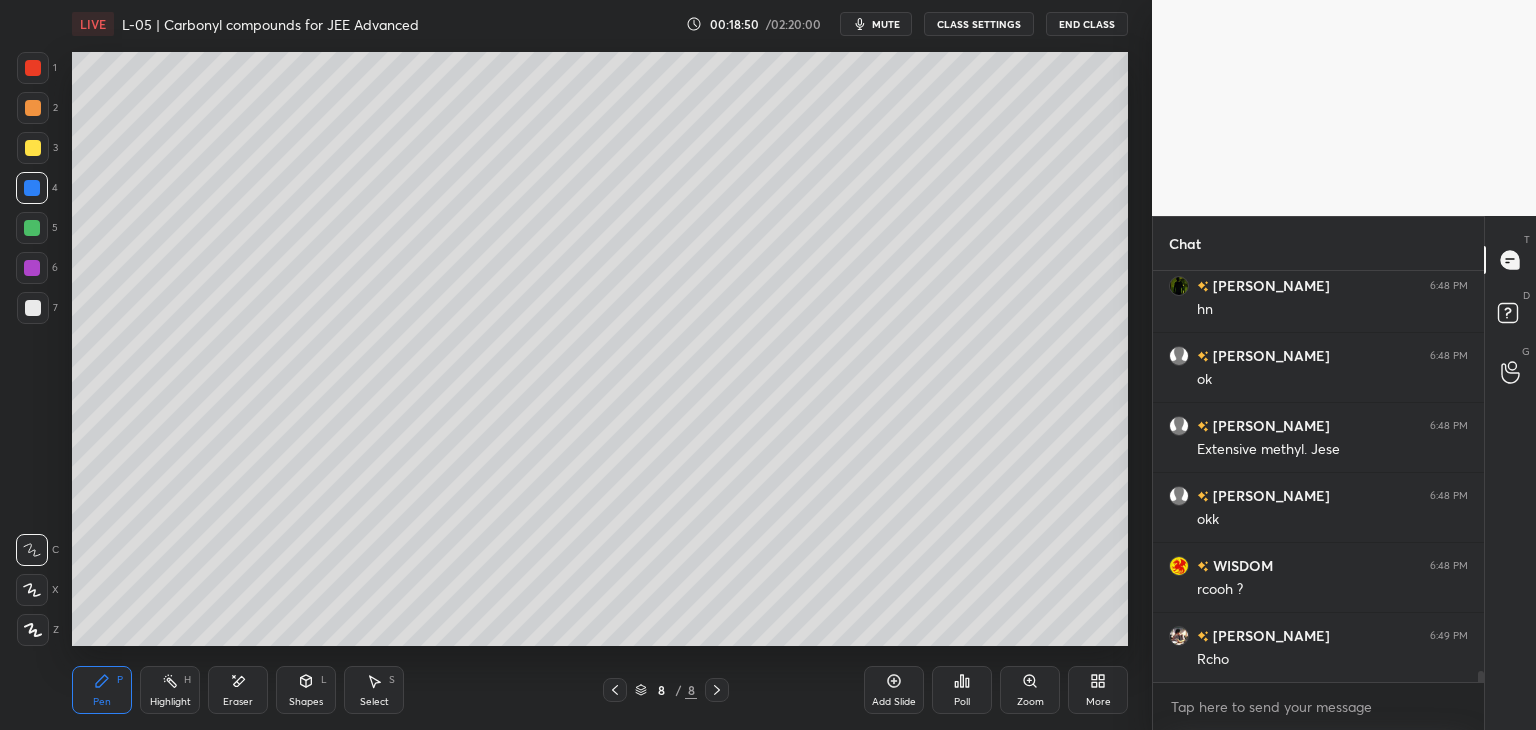 click on "Shapes L" at bounding box center (306, 690) 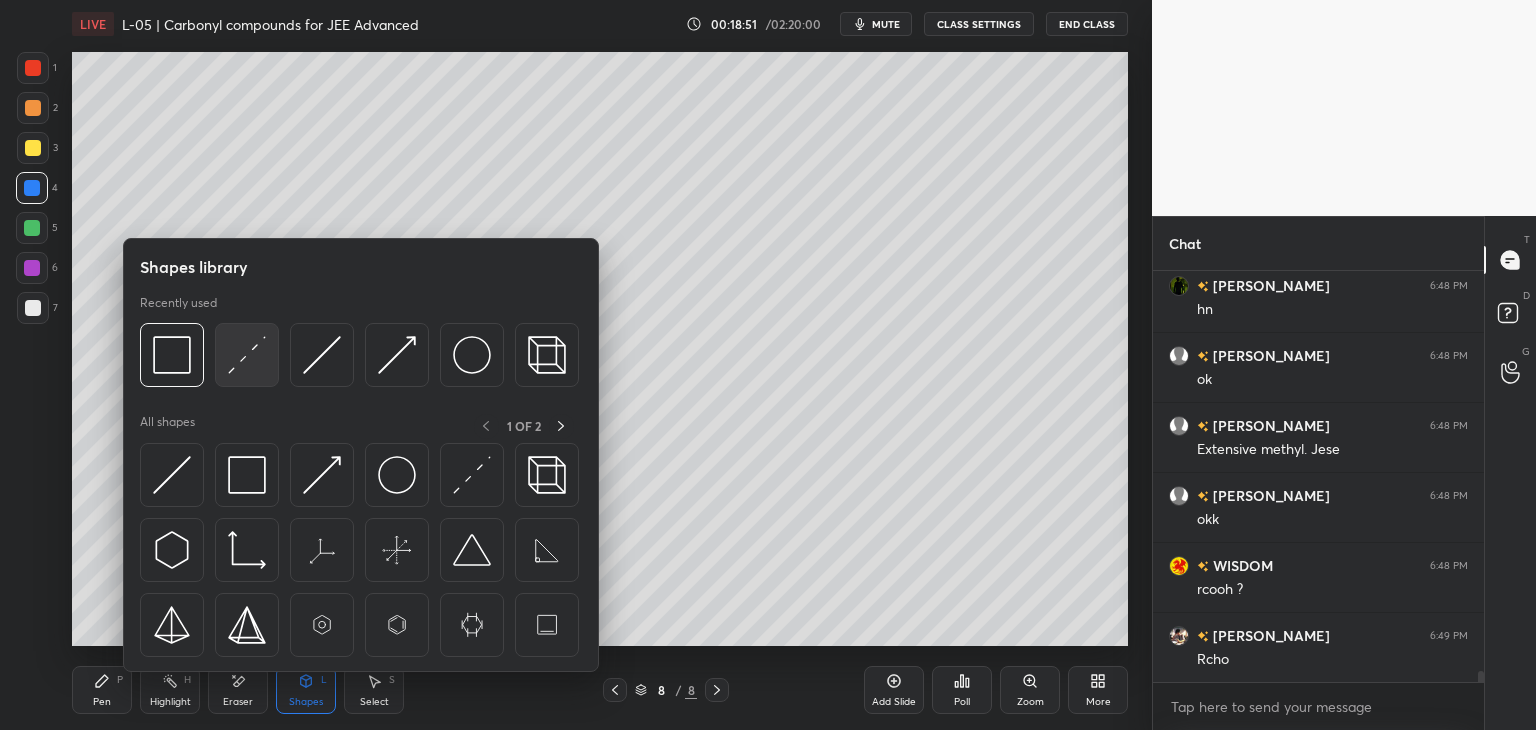 click at bounding box center [247, 355] 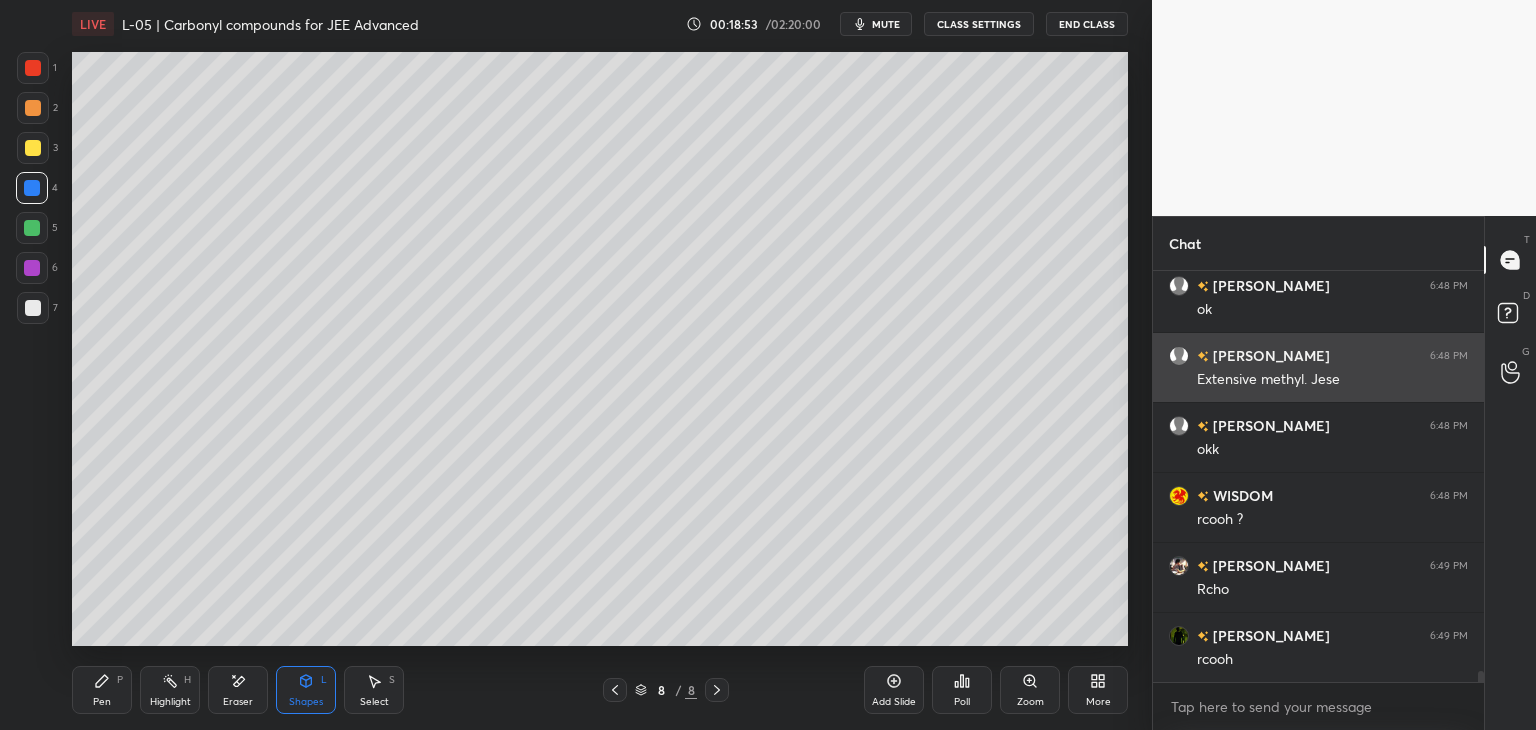 scroll, scrollTop: 15076, scrollLeft: 0, axis: vertical 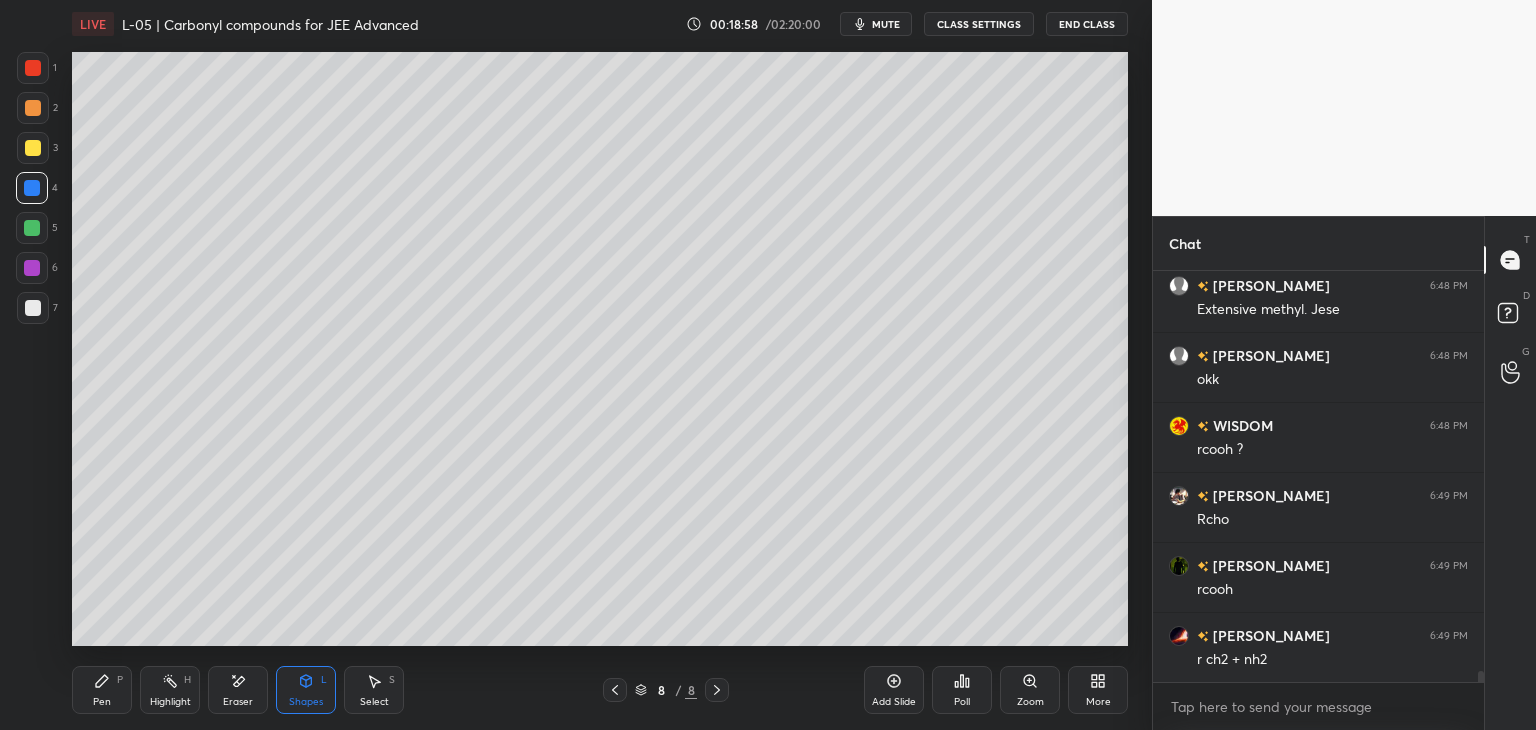 click on "Pen" at bounding box center [102, 702] 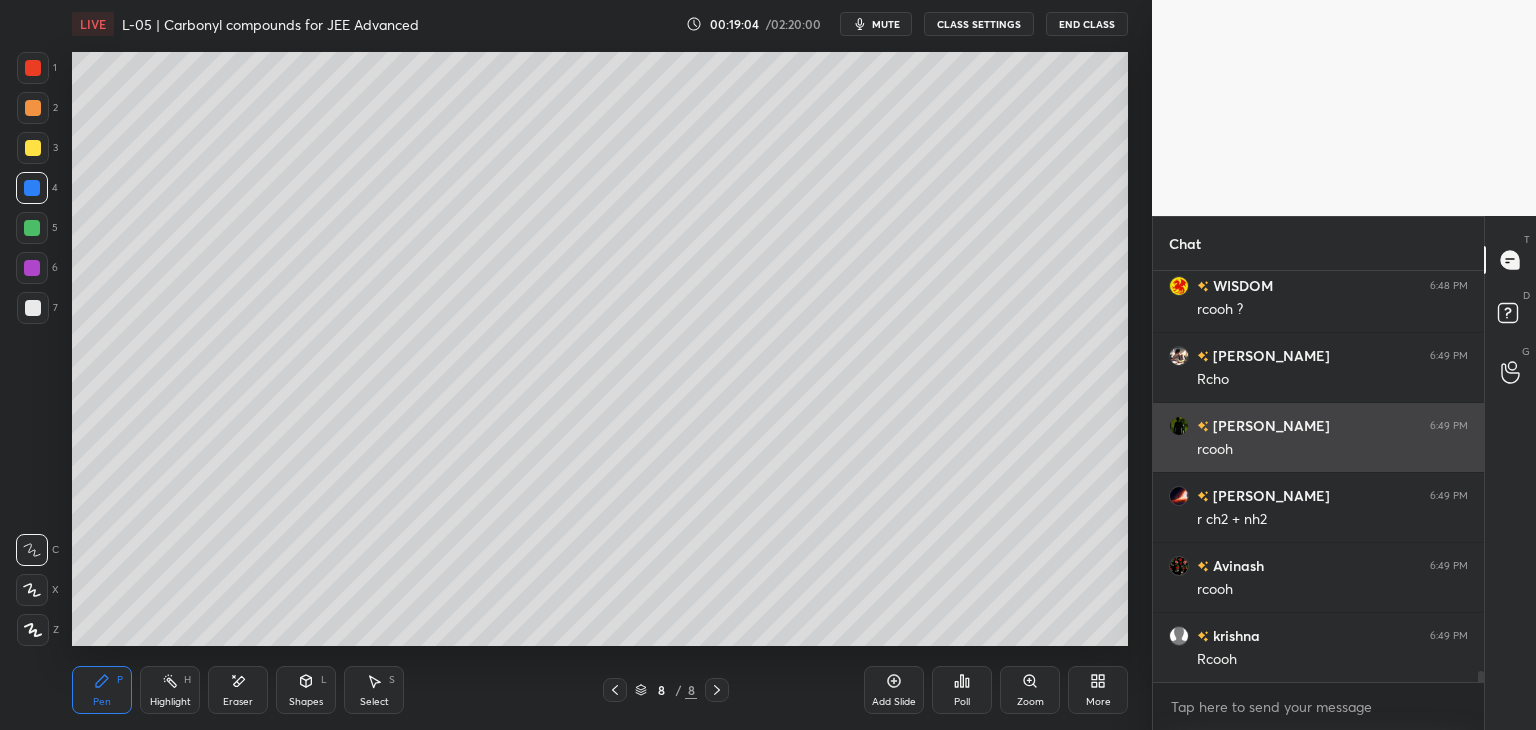 scroll, scrollTop: 15286, scrollLeft: 0, axis: vertical 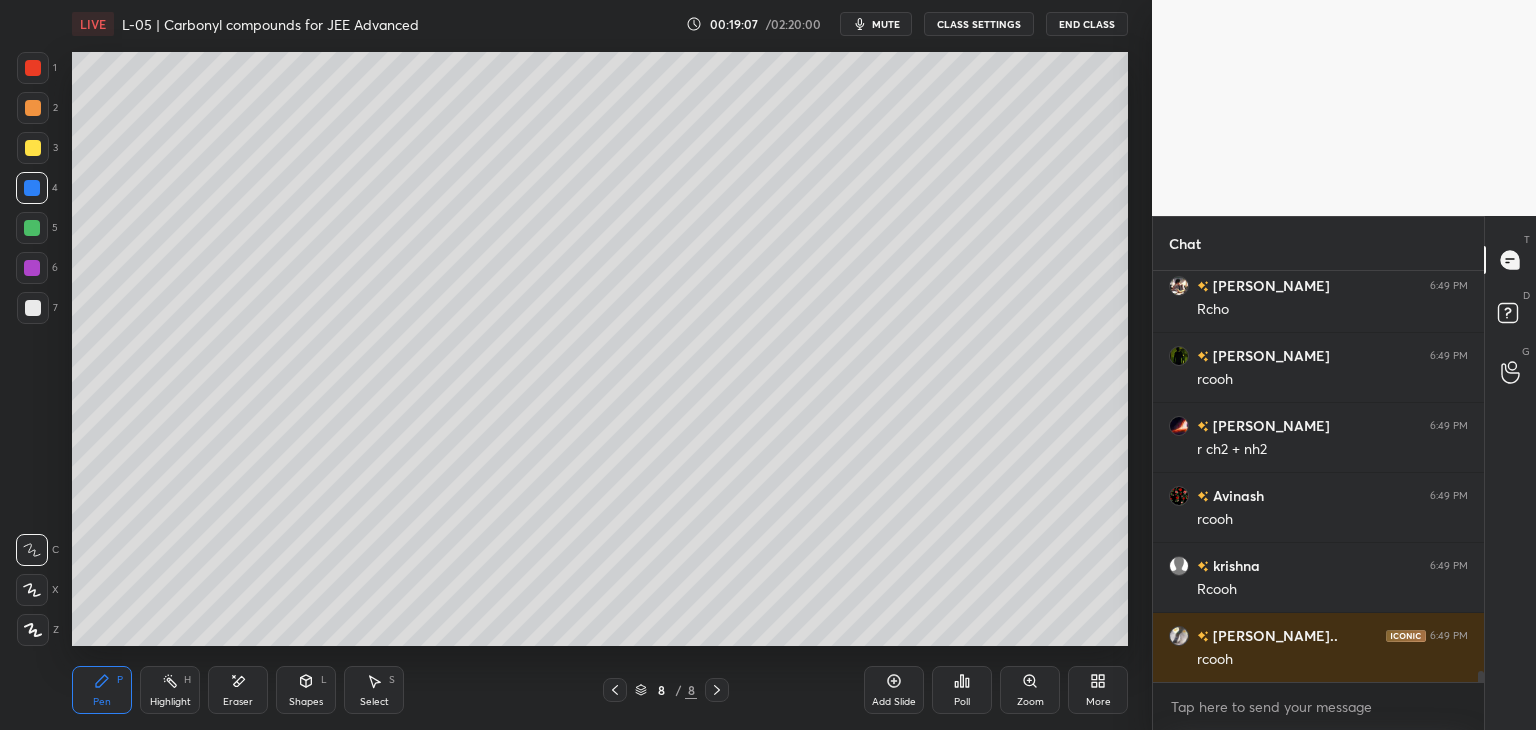 click 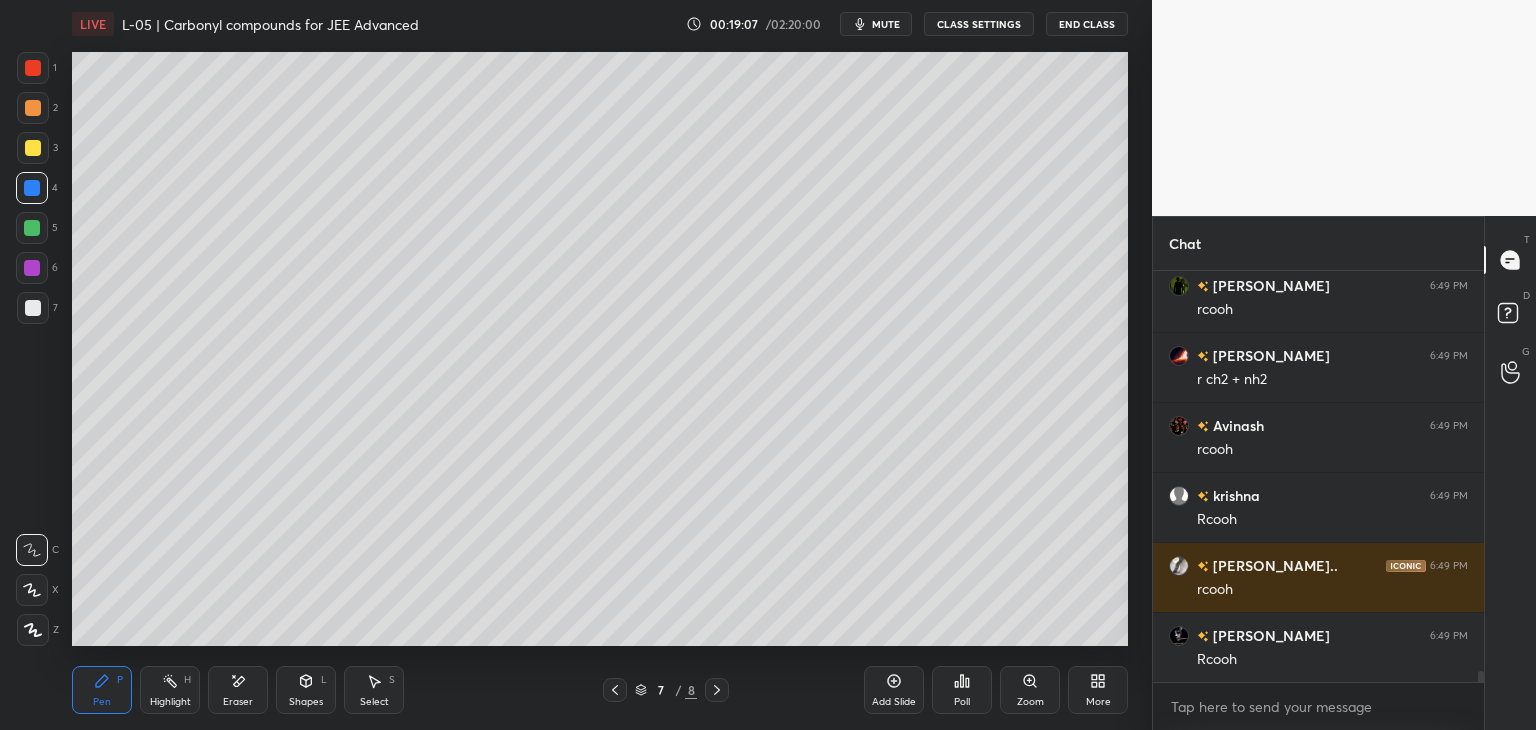 click 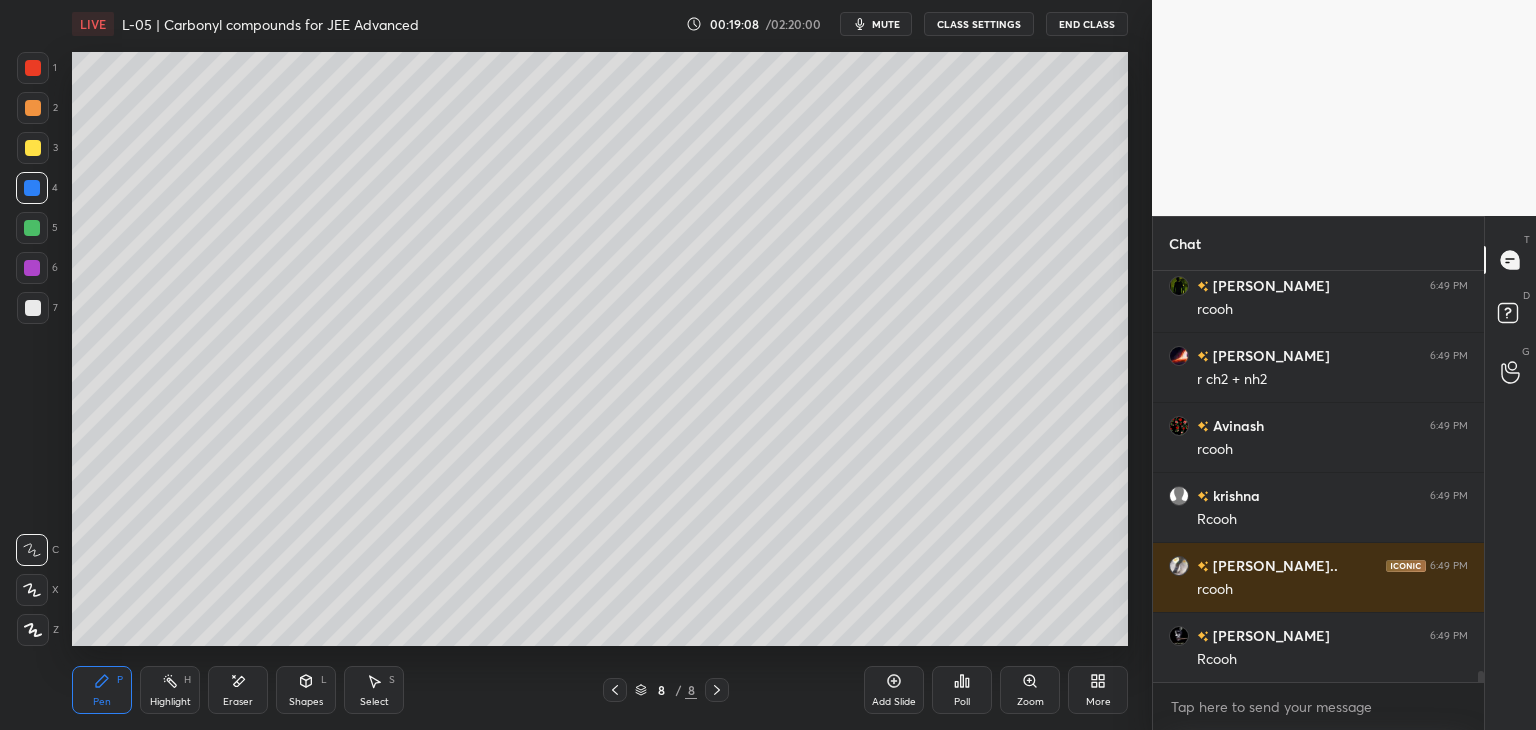 click 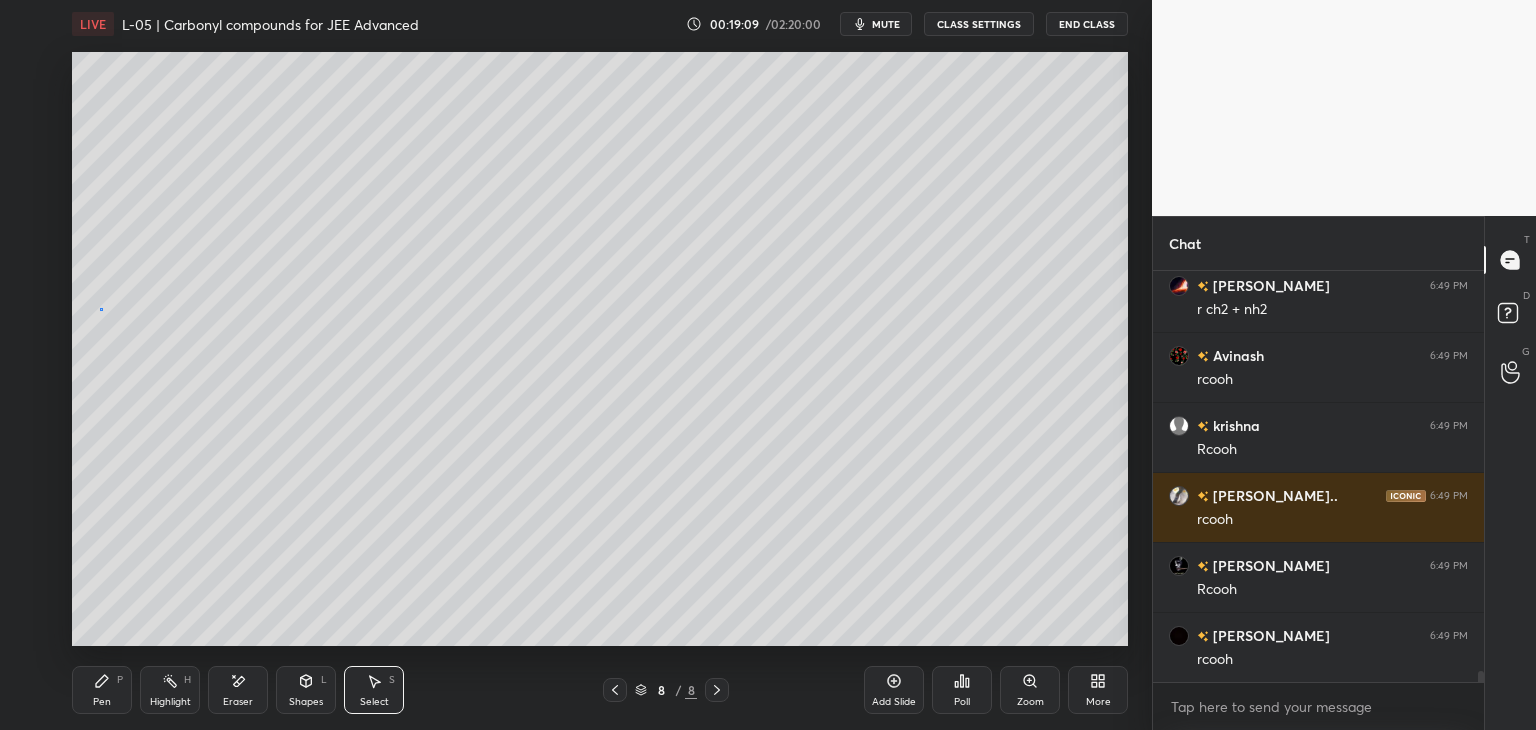 scroll, scrollTop: 15496, scrollLeft: 0, axis: vertical 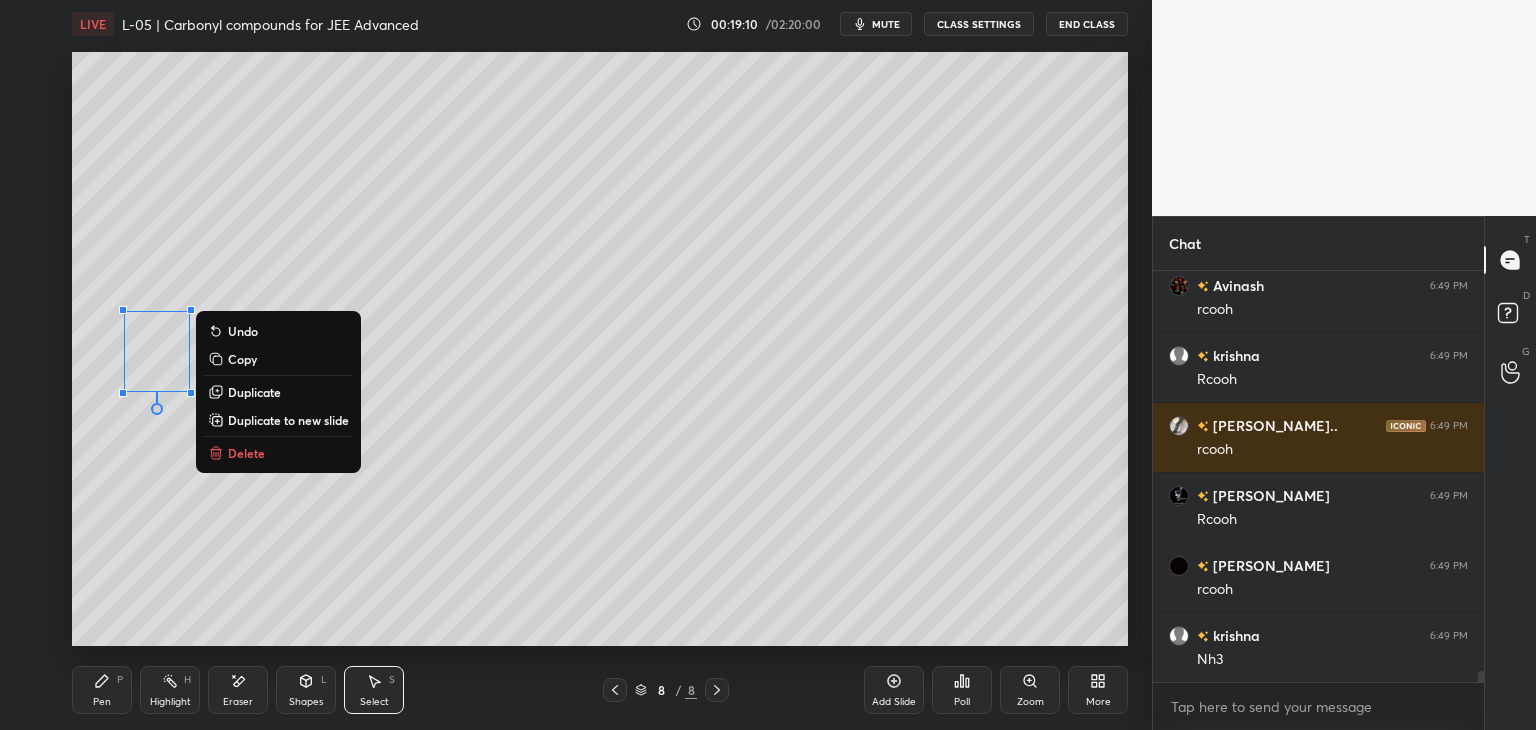 click on "Delete" at bounding box center (246, 453) 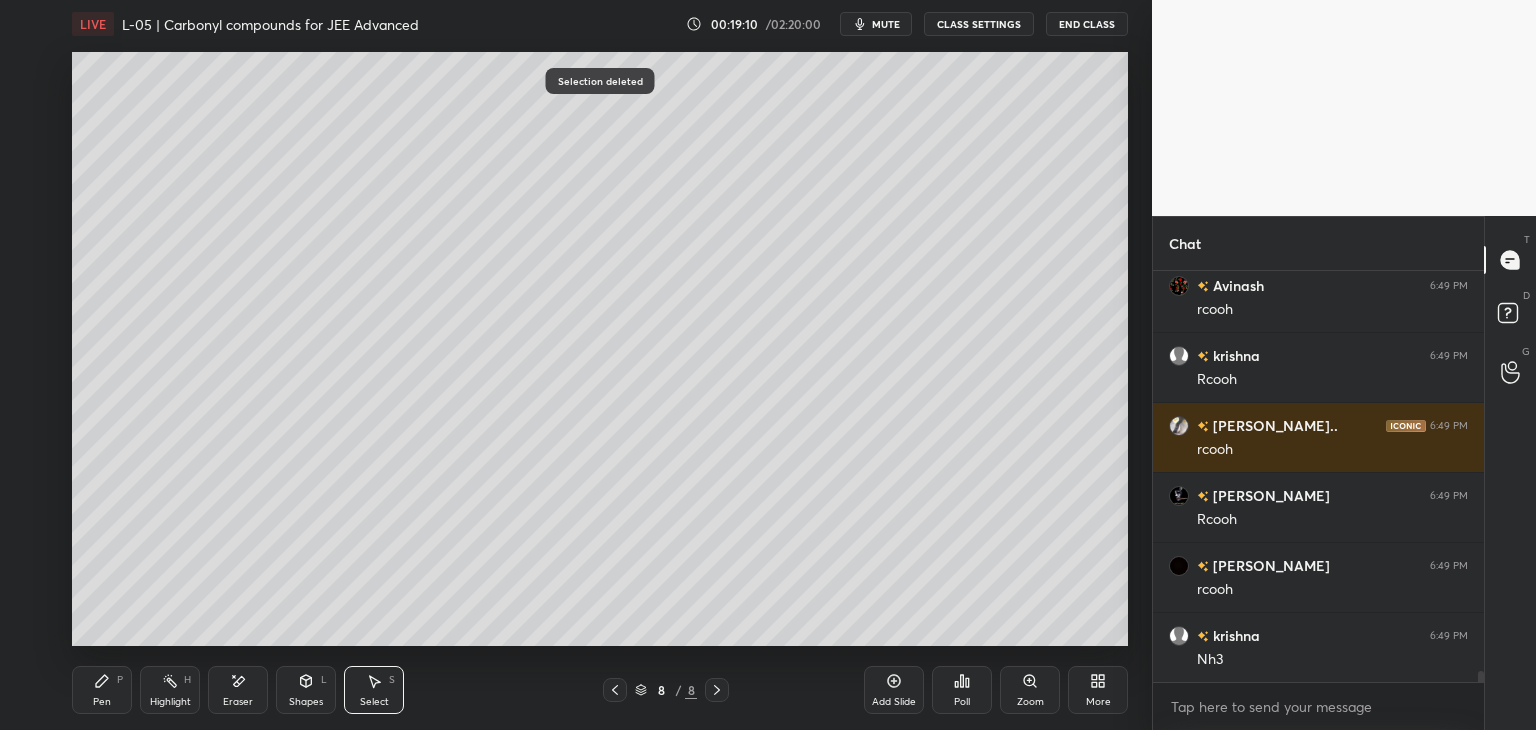 scroll, scrollTop: 15636, scrollLeft: 0, axis: vertical 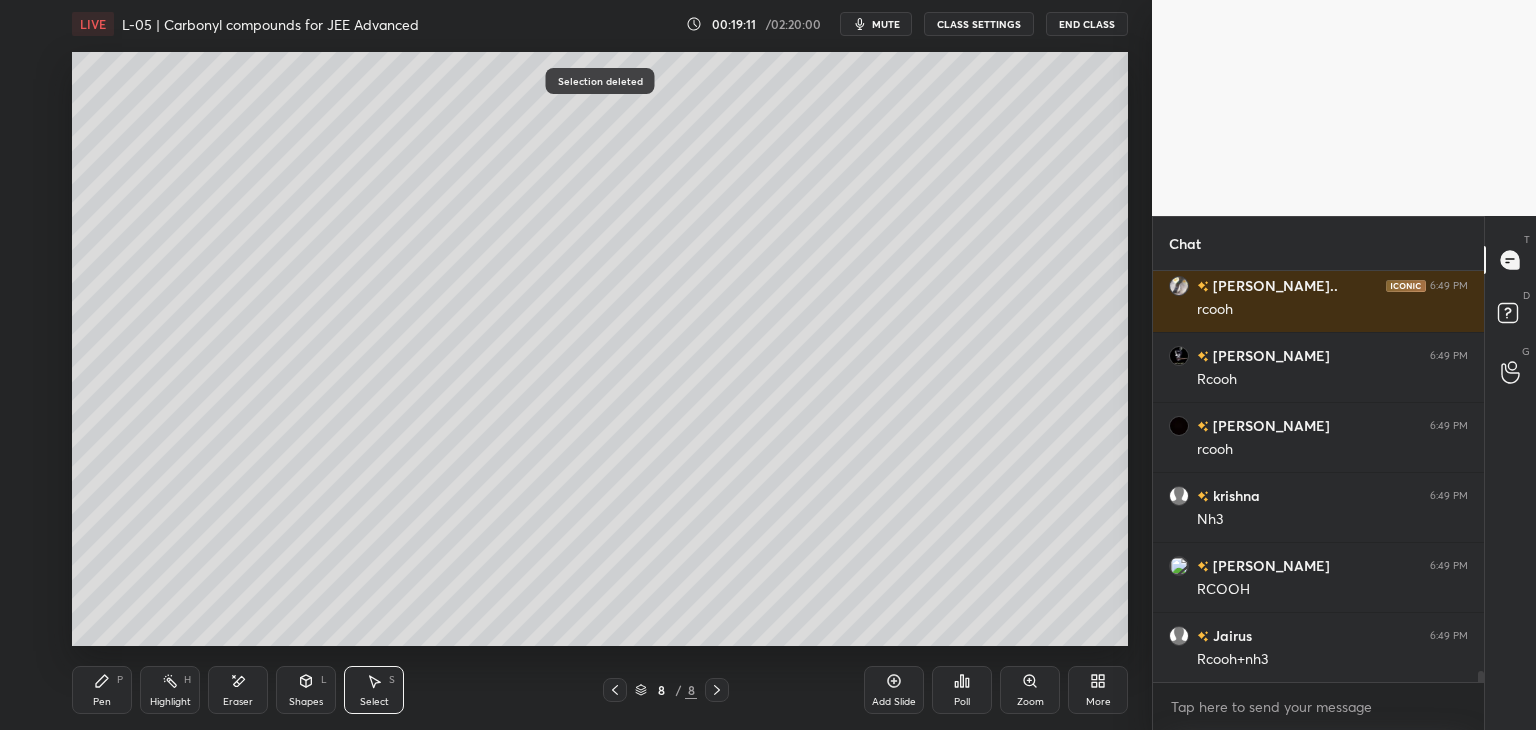 click 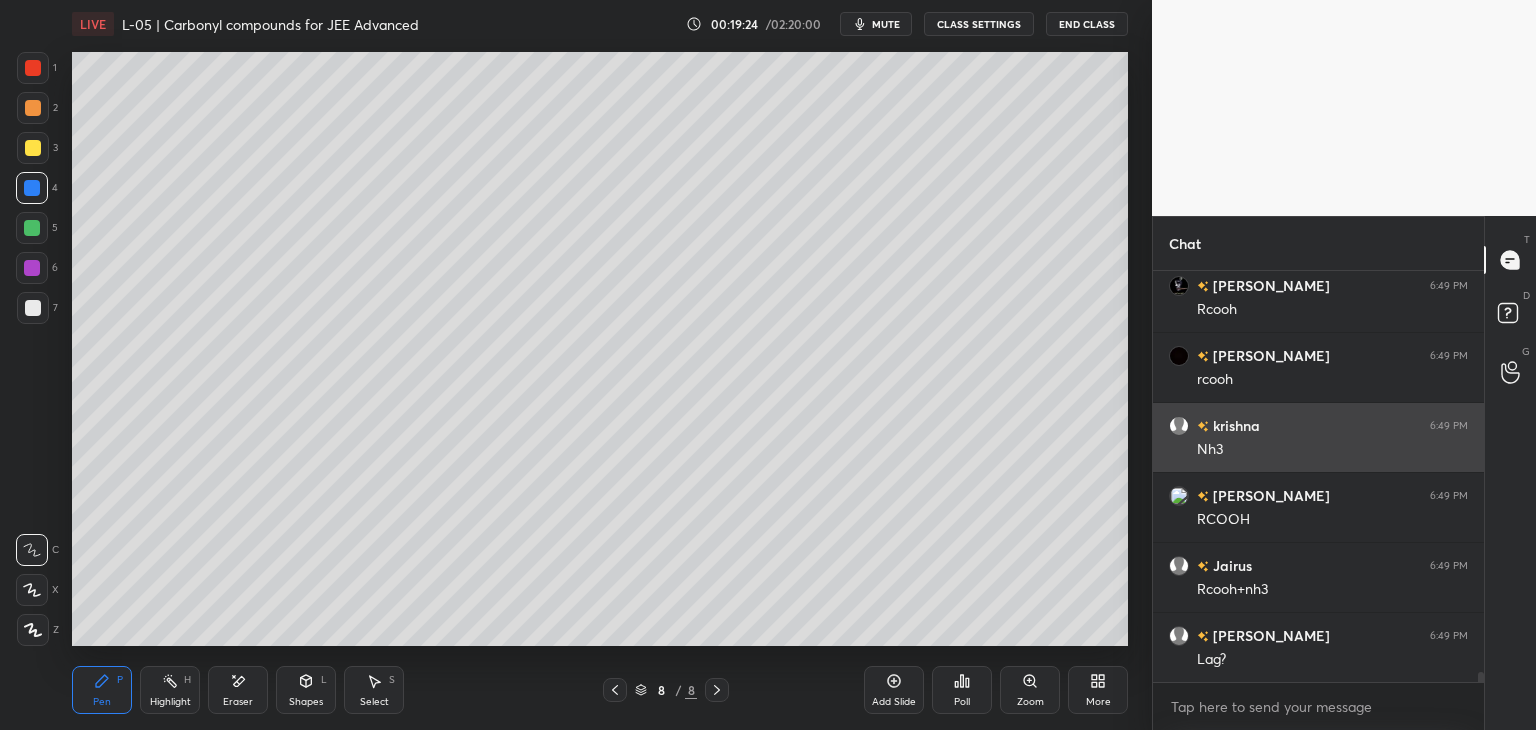 scroll, scrollTop: 15776, scrollLeft: 0, axis: vertical 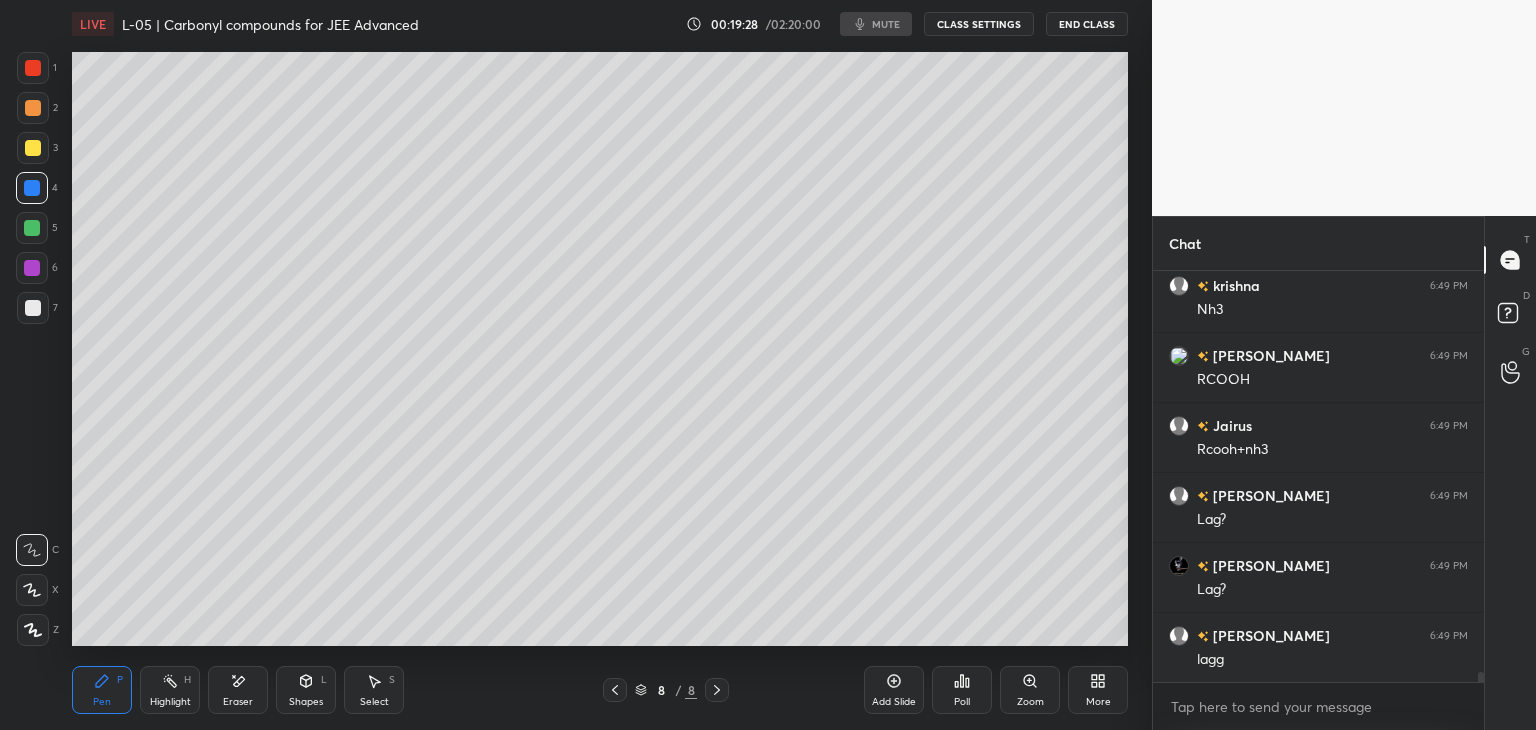 click at bounding box center (33, 68) 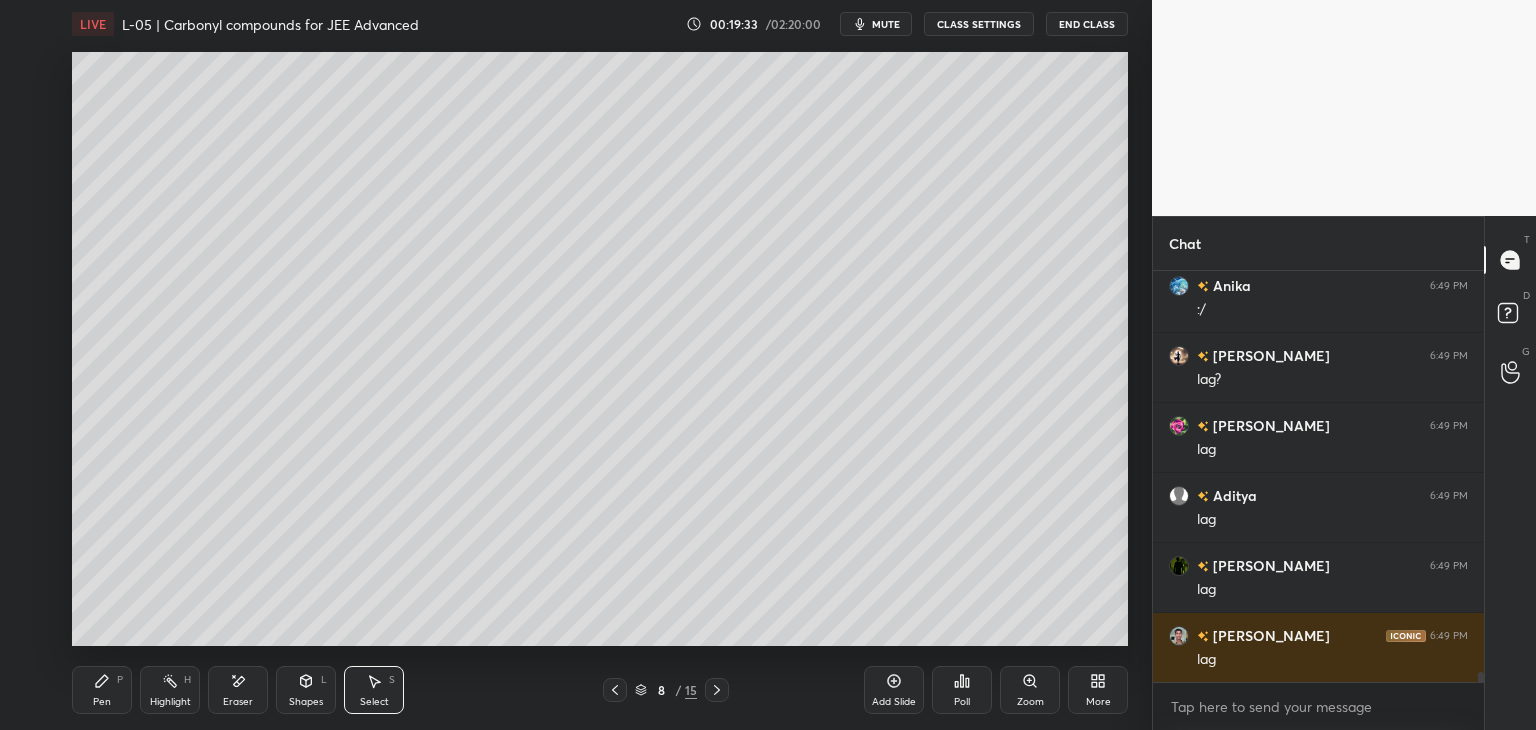 scroll, scrollTop: 16546, scrollLeft: 0, axis: vertical 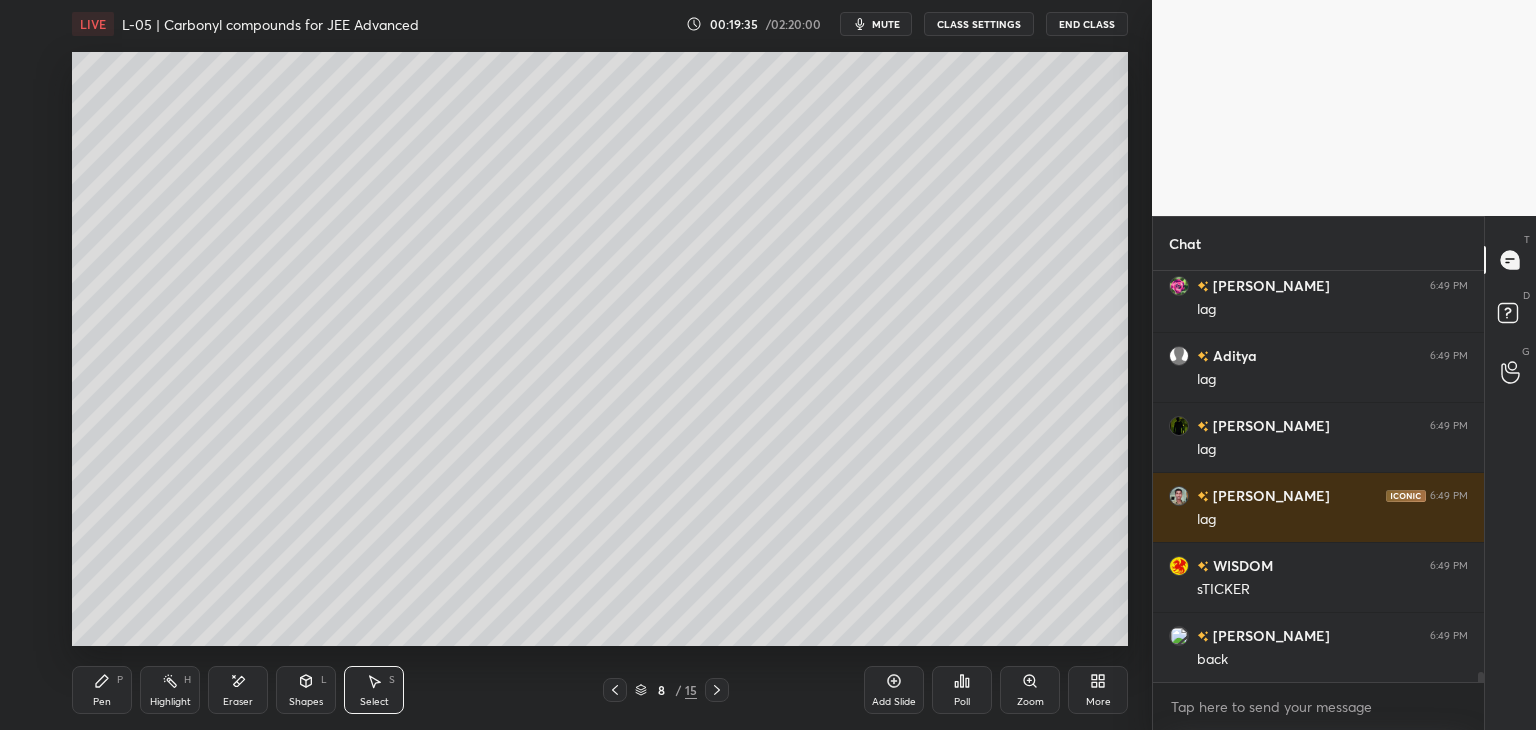 click on "Pen P" at bounding box center (102, 690) 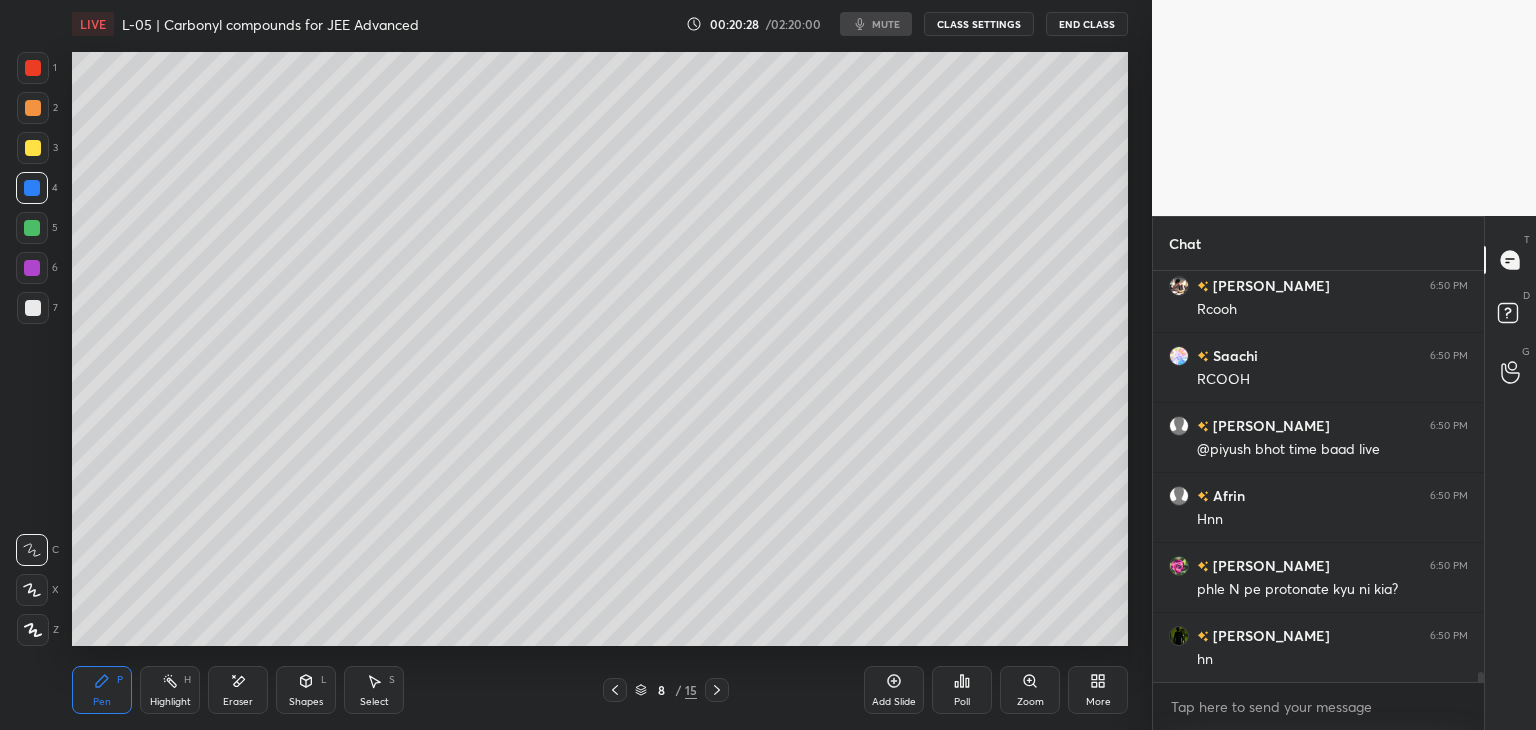 scroll, scrollTop: 17364, scrollLeft: 0, axis: vertical 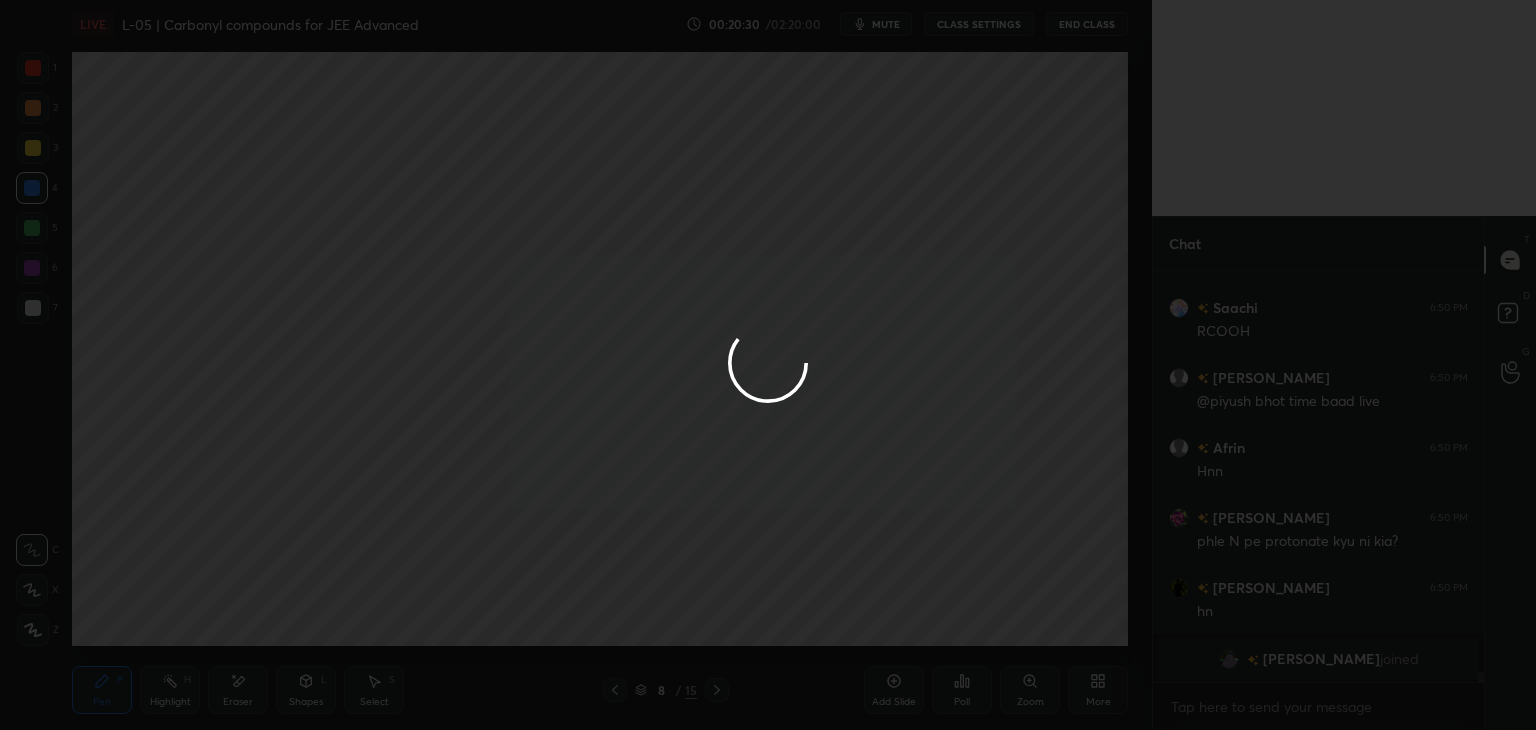 click at bounding box center (768, 365) 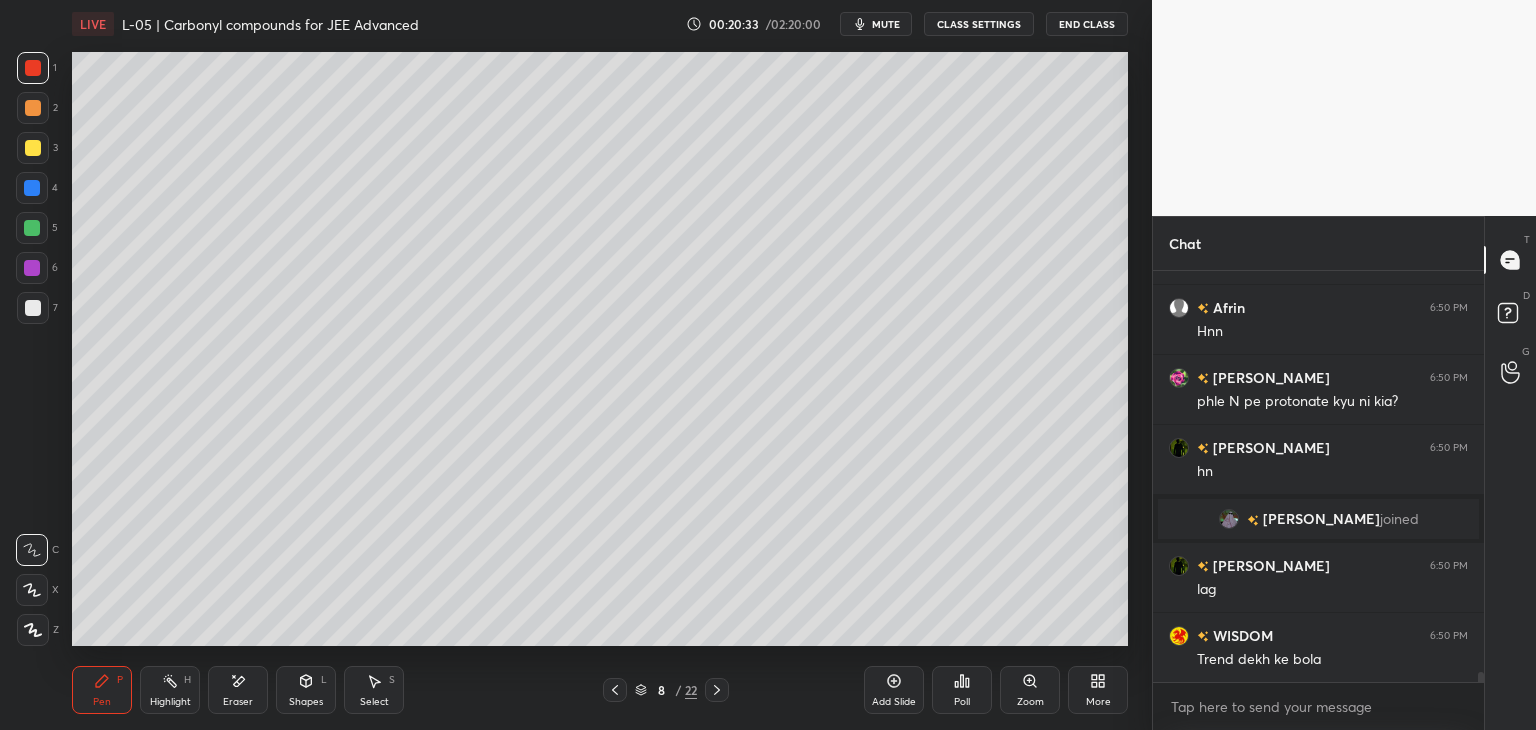 scroll, scrollTop: 16256, scrollLeft: 0, axis: vertical 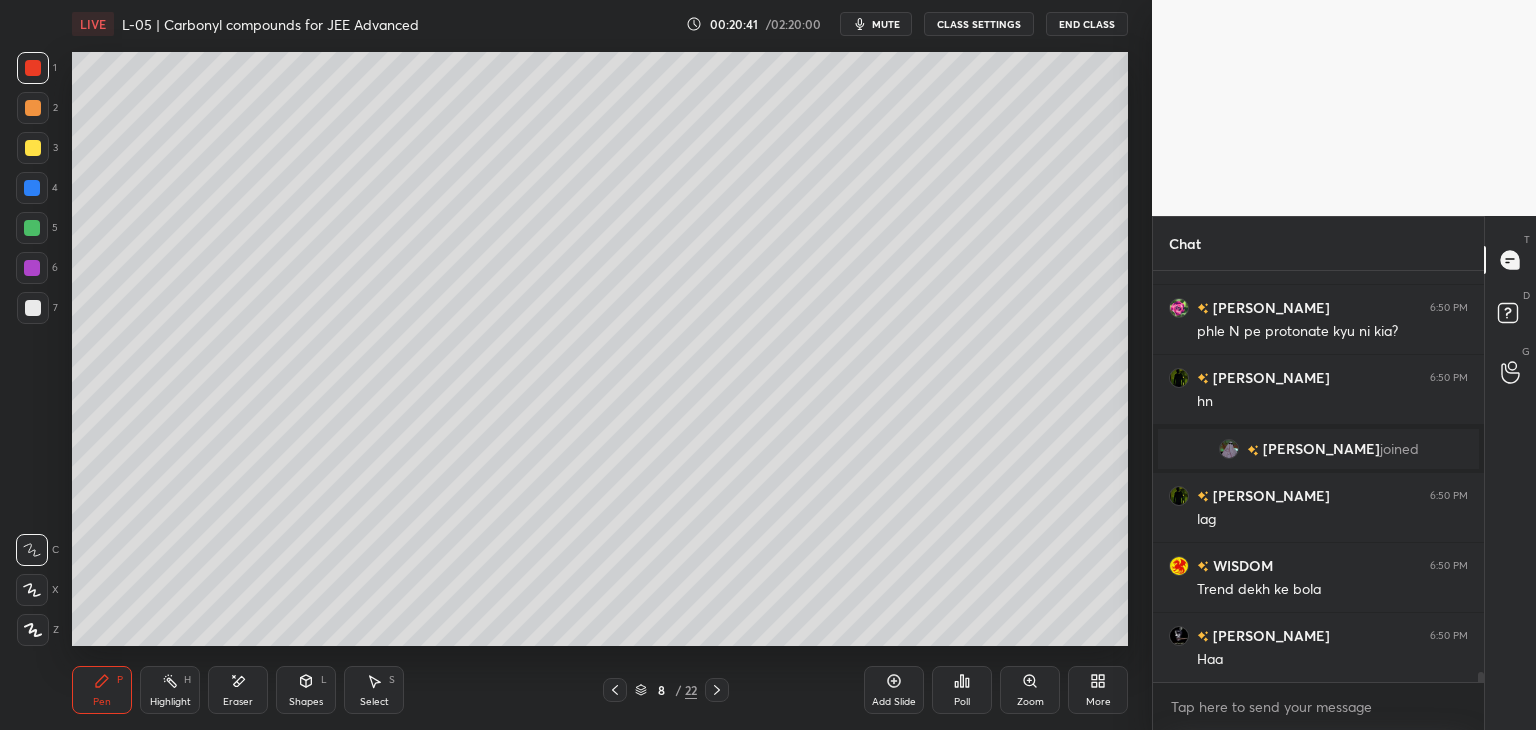 click at bounding box center [32, 228] 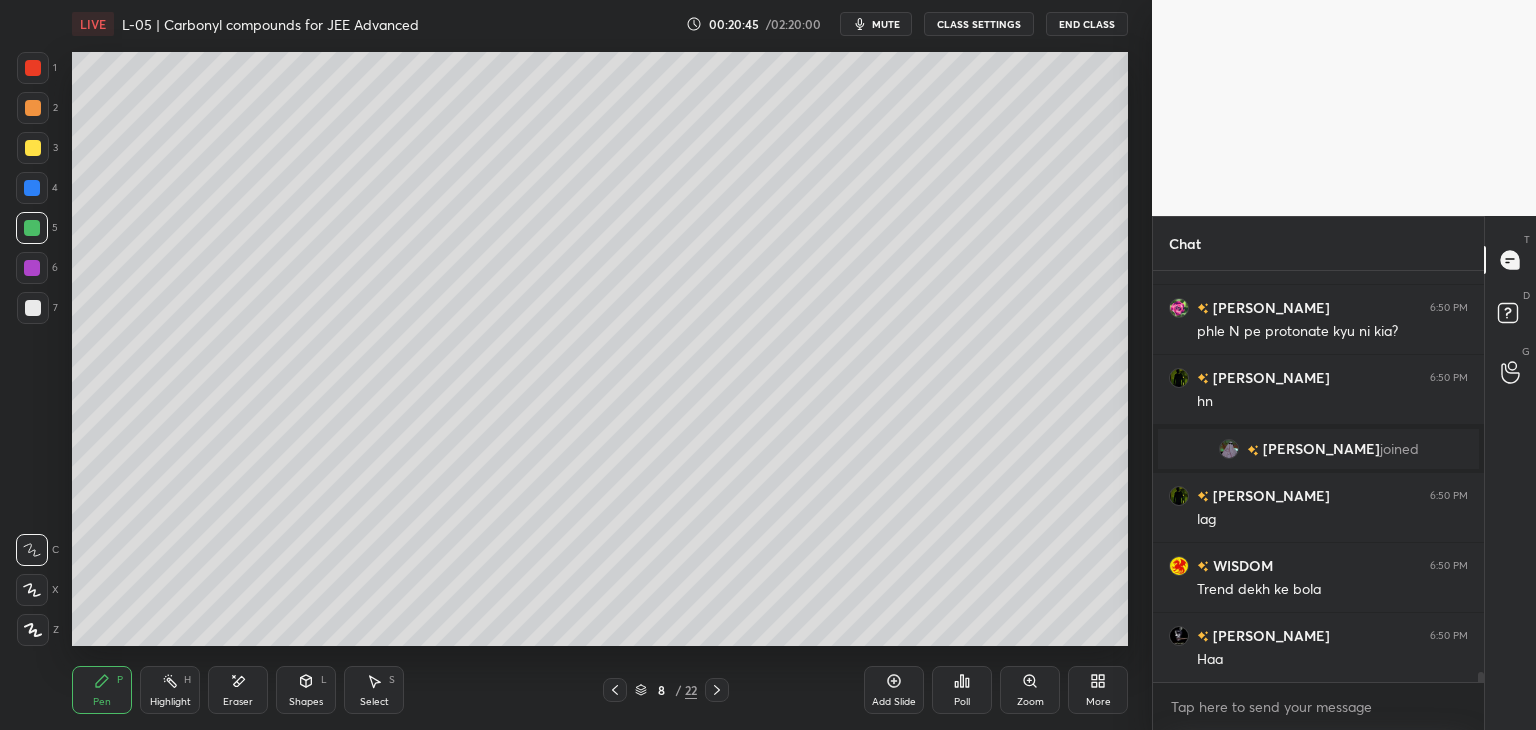 scroll, scrollTop: 16326, scrollLeft: 0, axis: vertical 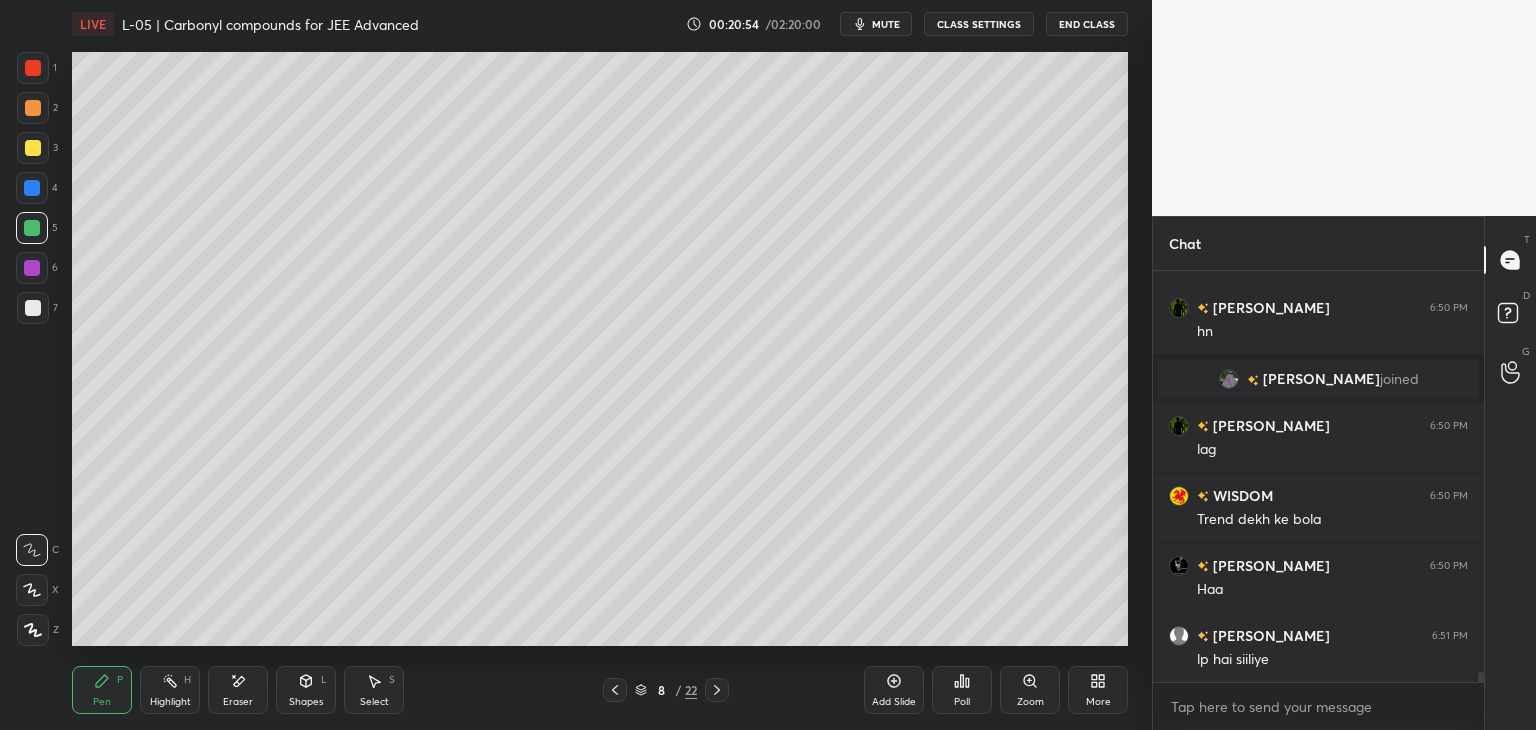 click on "Eraser" at bounding box center (238, 690) 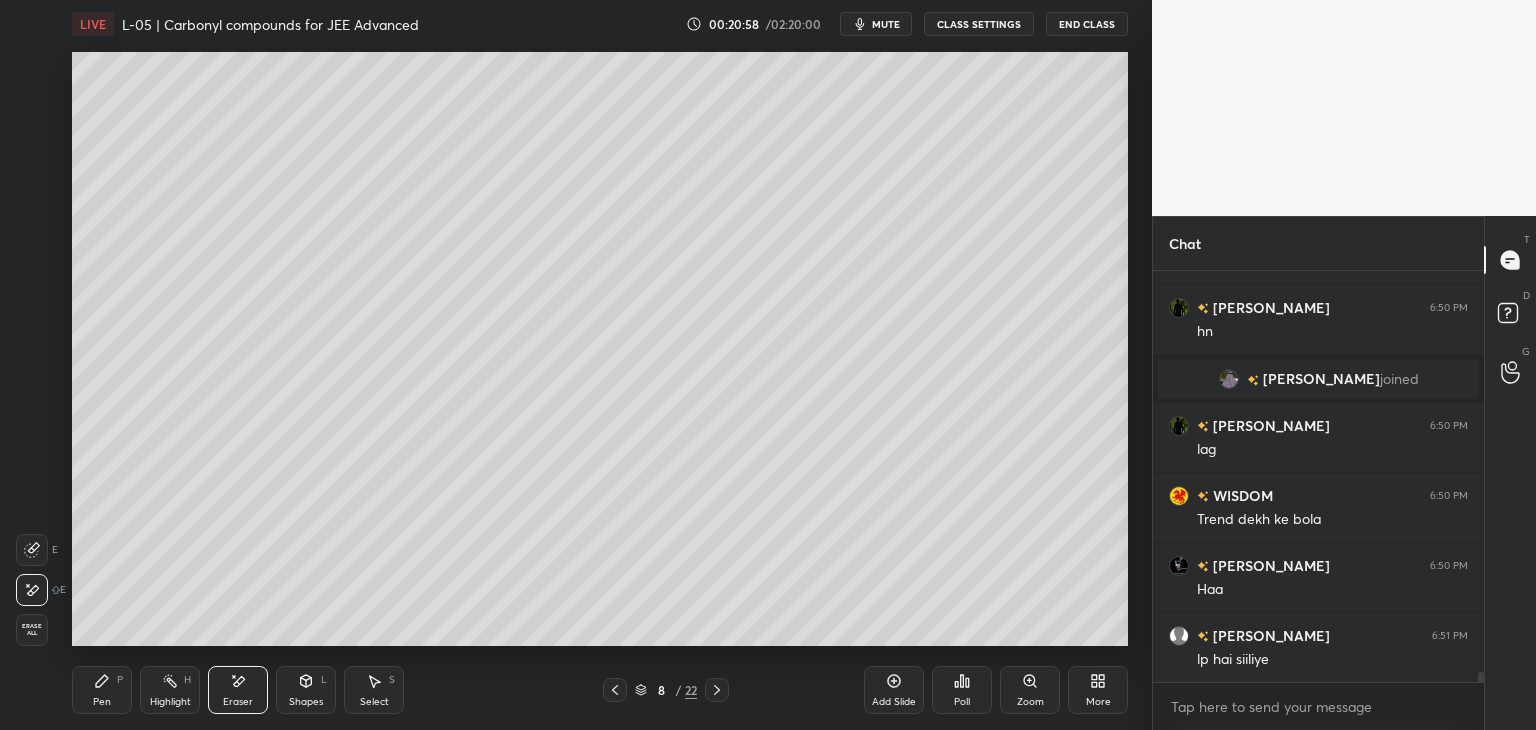 click 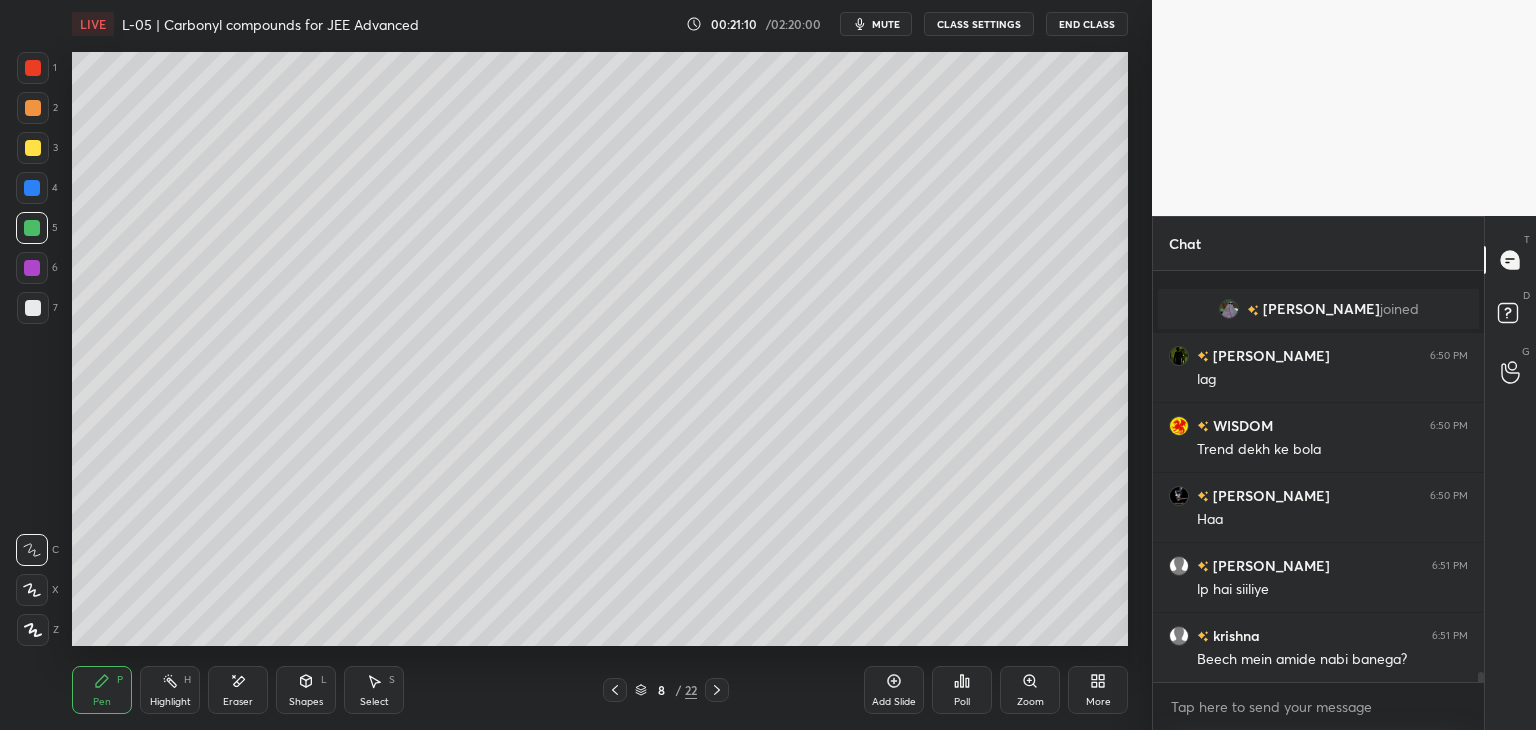 scroll, scrollTop: 16466, scrollLeft: 0, axis: vertical 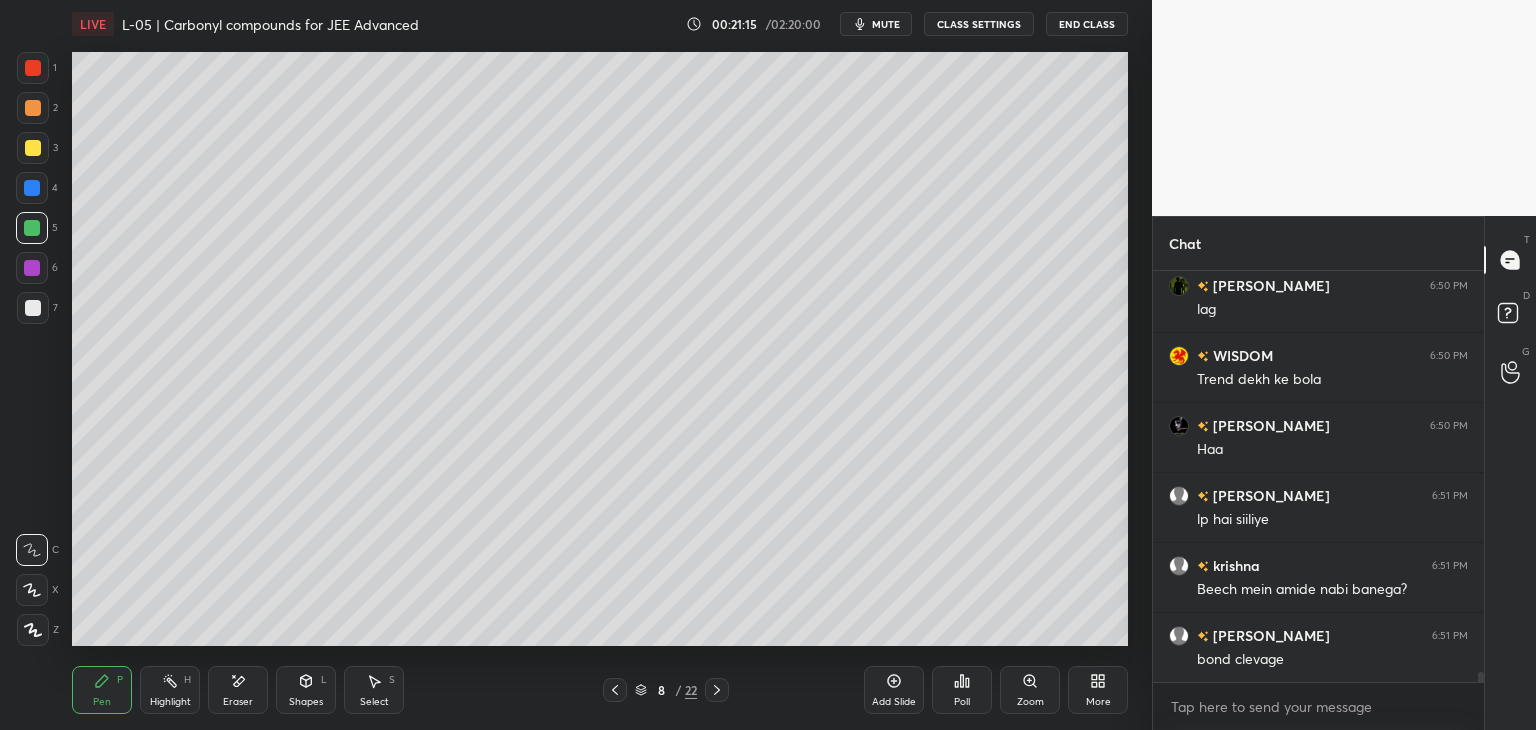 click 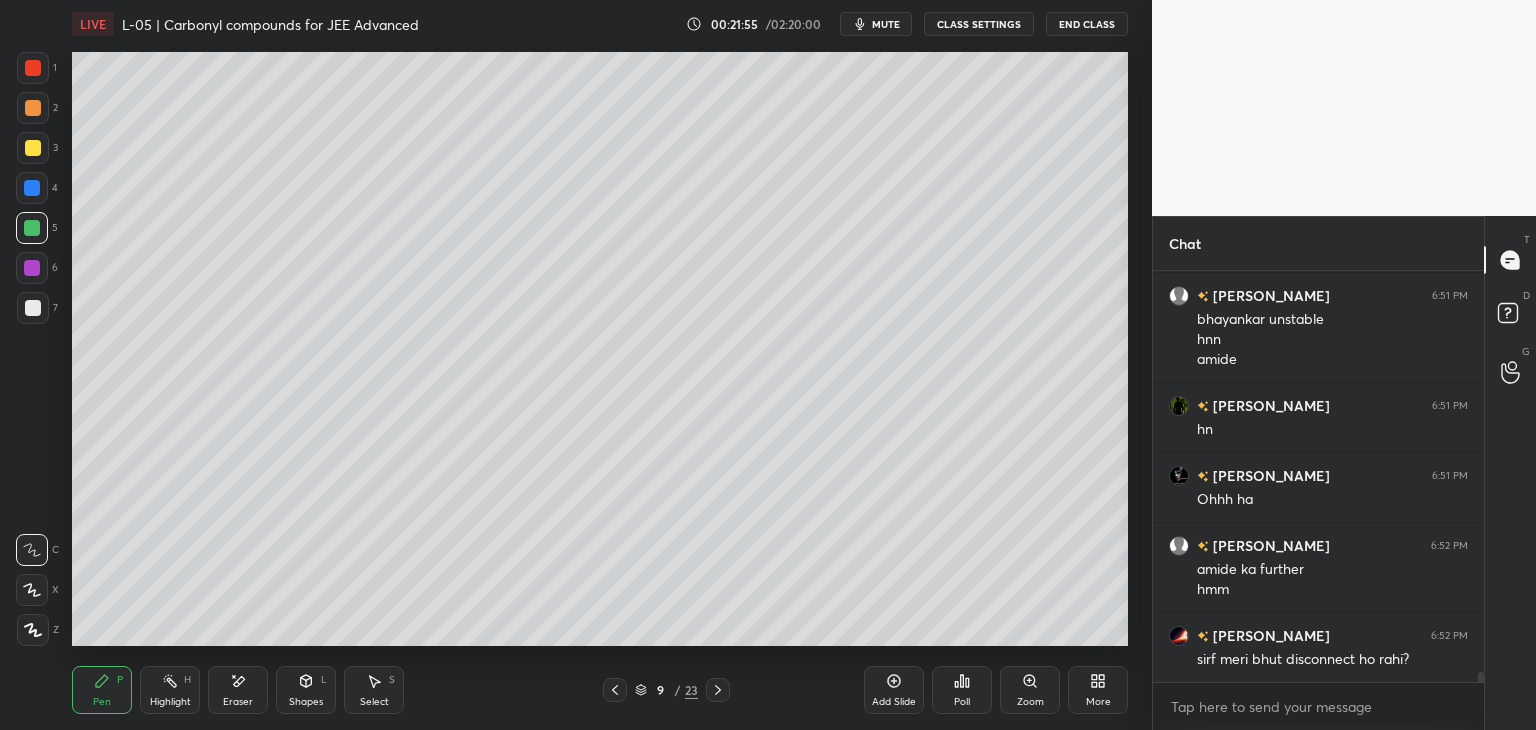 scroll, scrollTop: 17386, scrollLeft: 0, axis: vertical 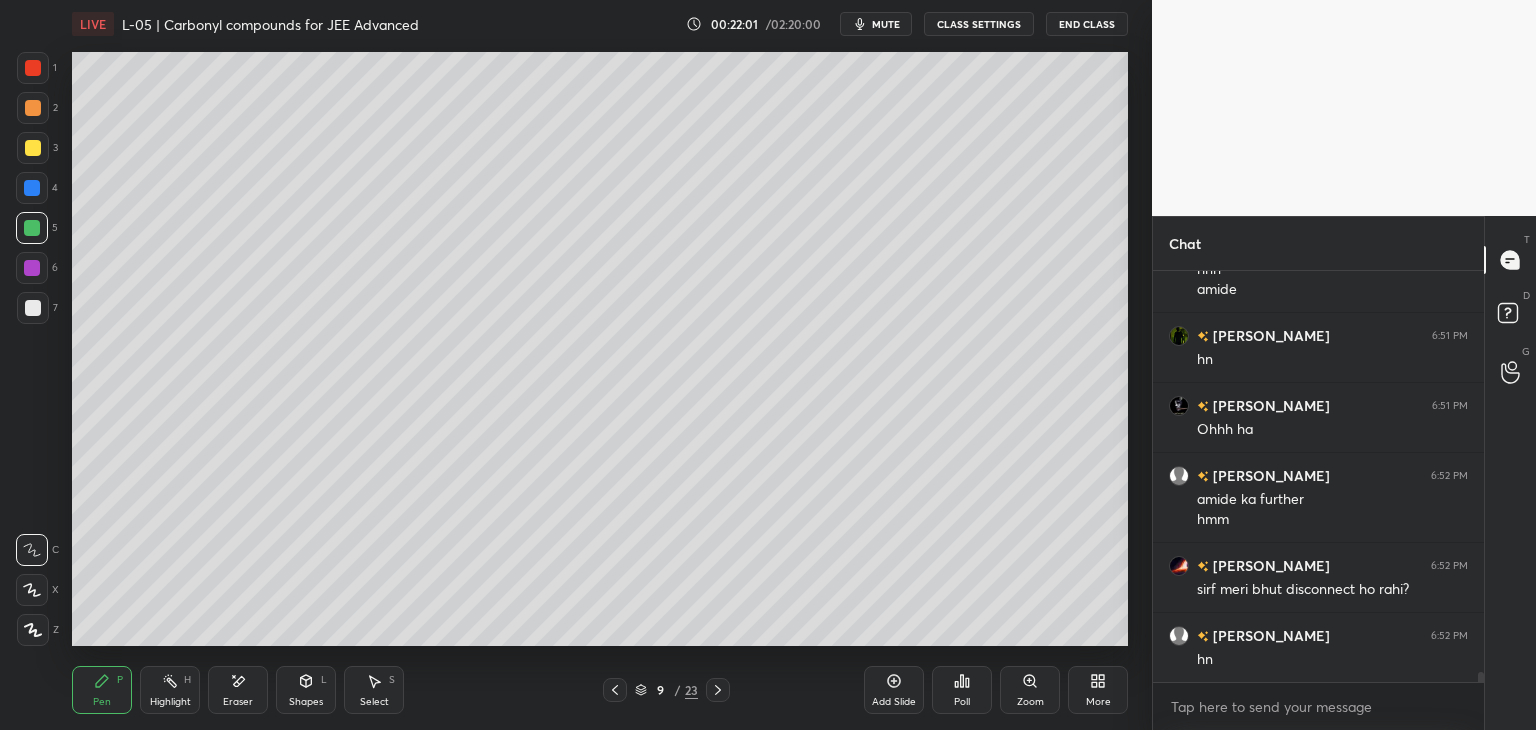 click at bounding box center (33, 68) 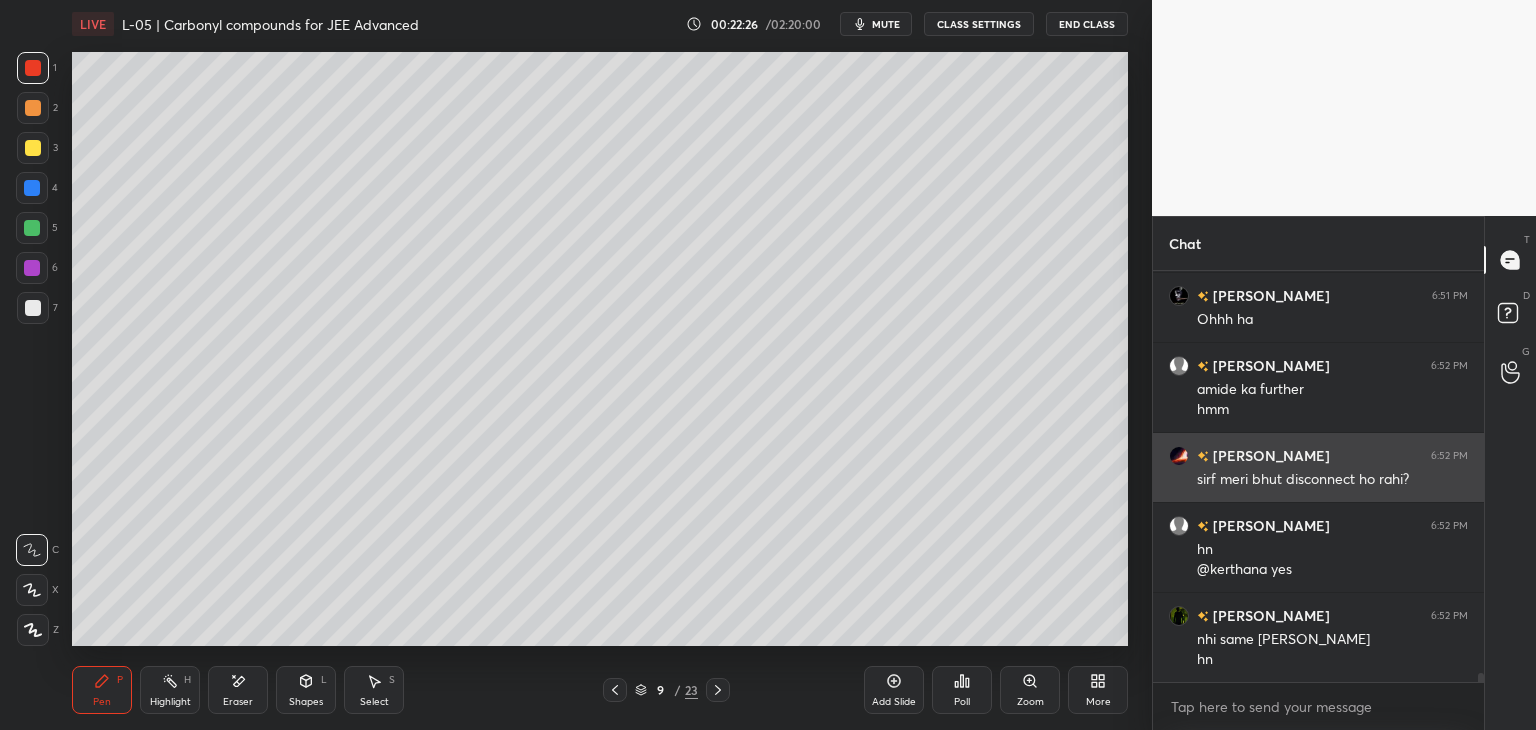 scroll, scrollTop: 17566, scrollLeft: 0, axis: vertical 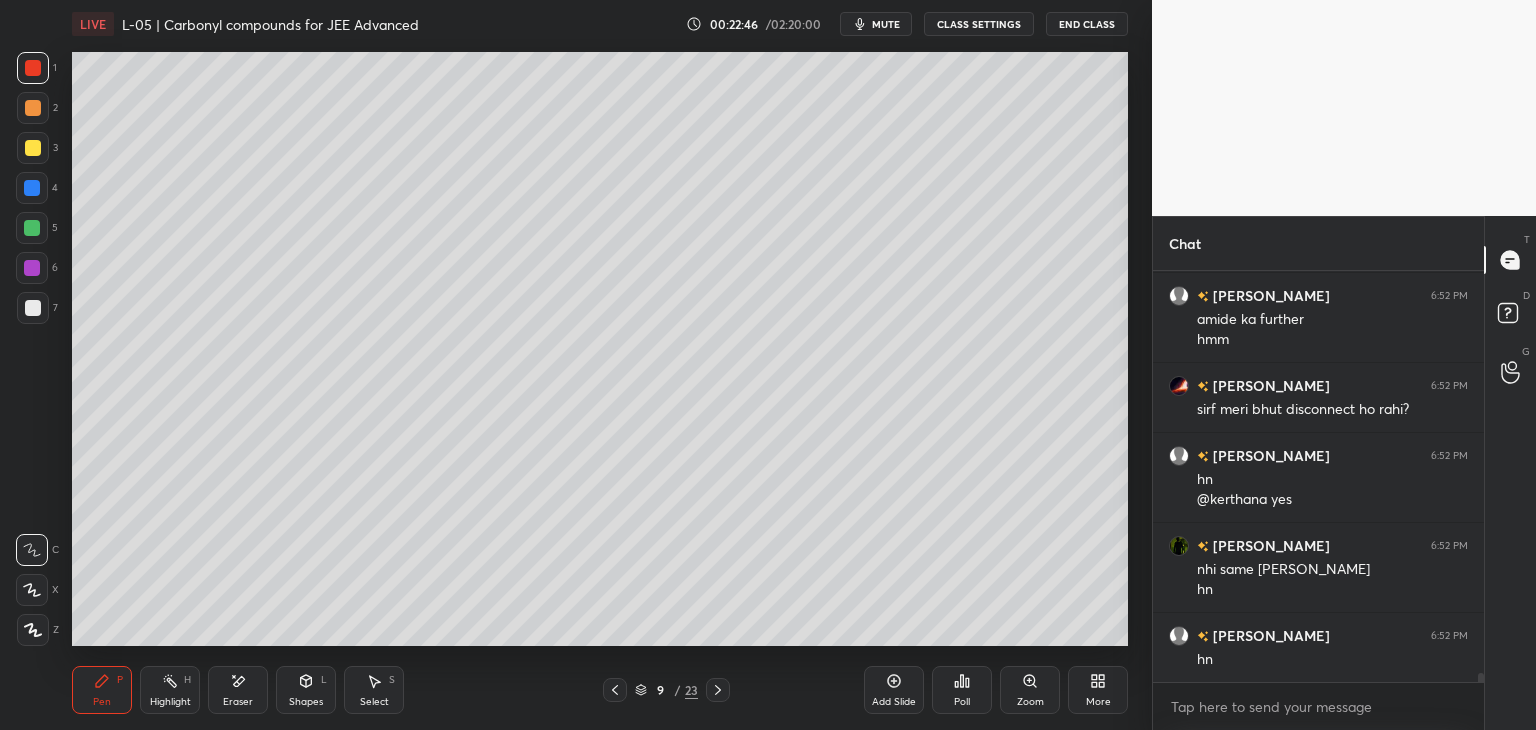 click 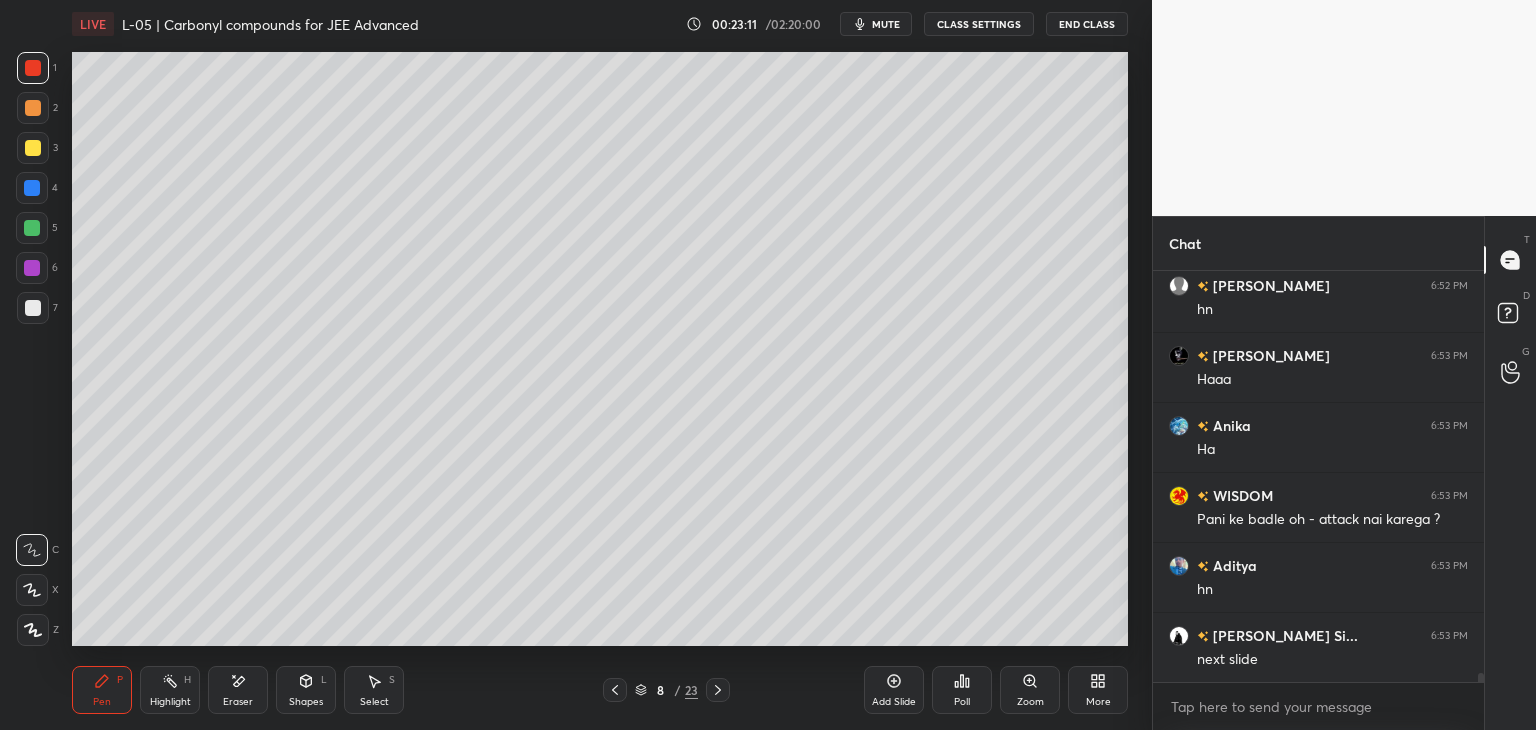 scroll, scrollTop: 17986, scrollLeft: 0, axis: vertical 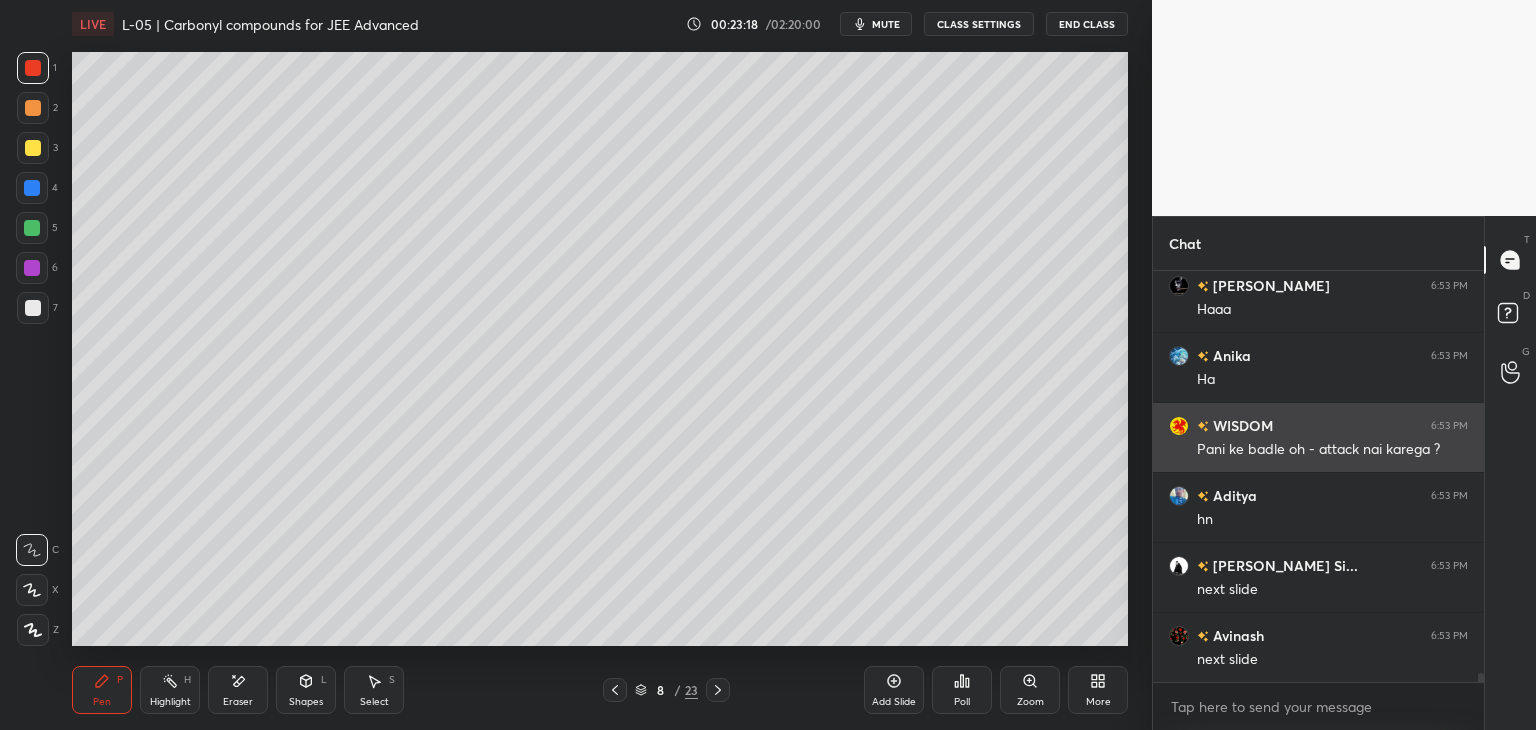click 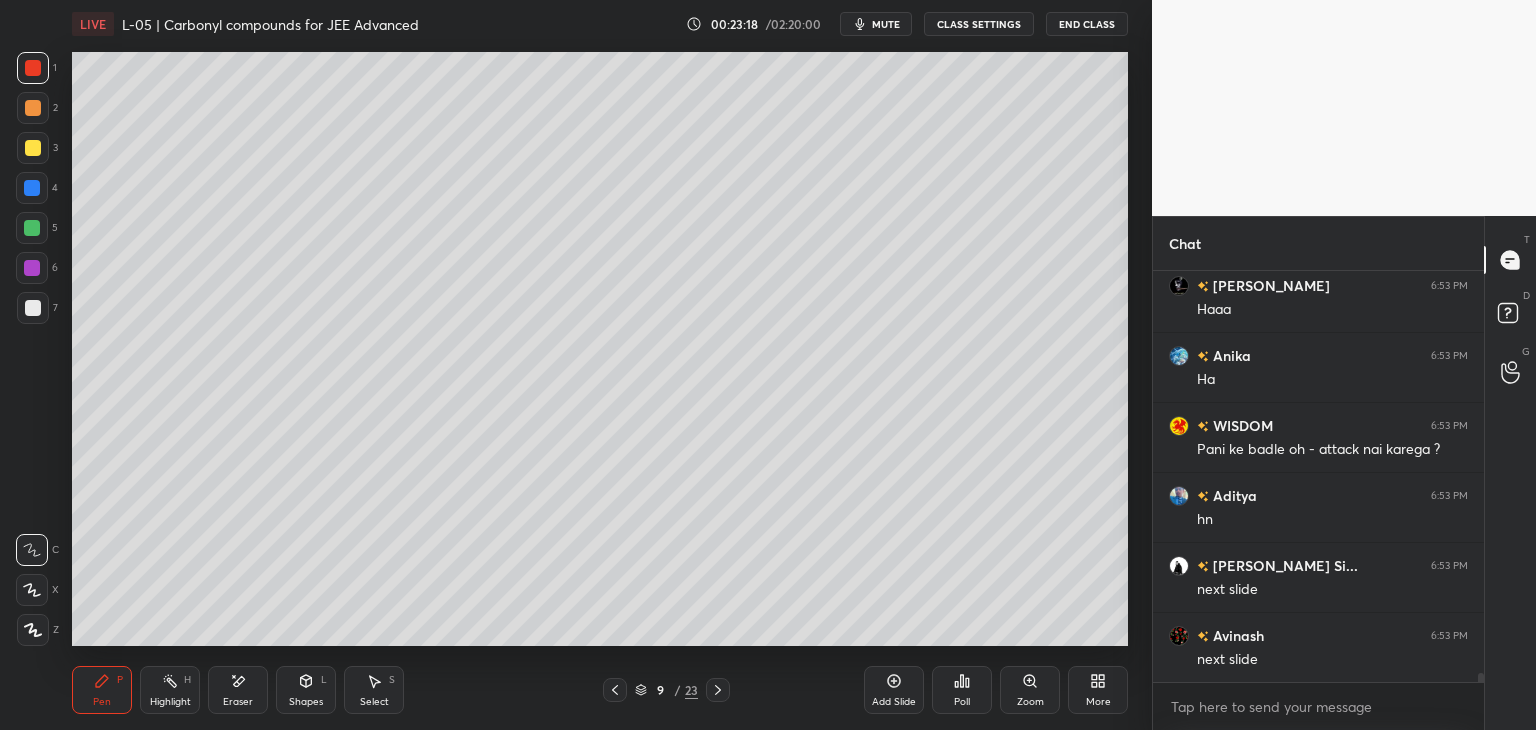 scroll, scrollTop: 18056, scrollLeft: 0, axis: vertical 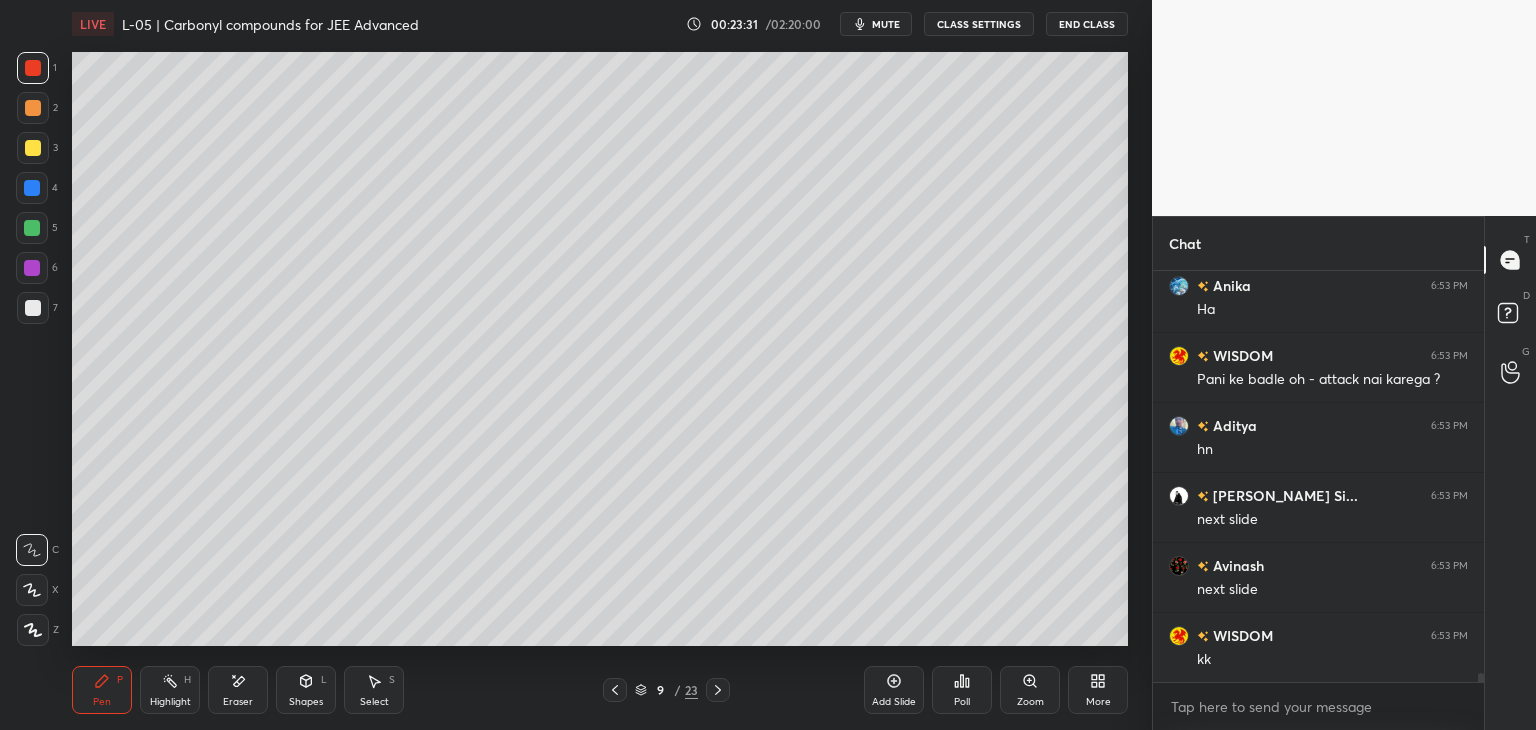 click 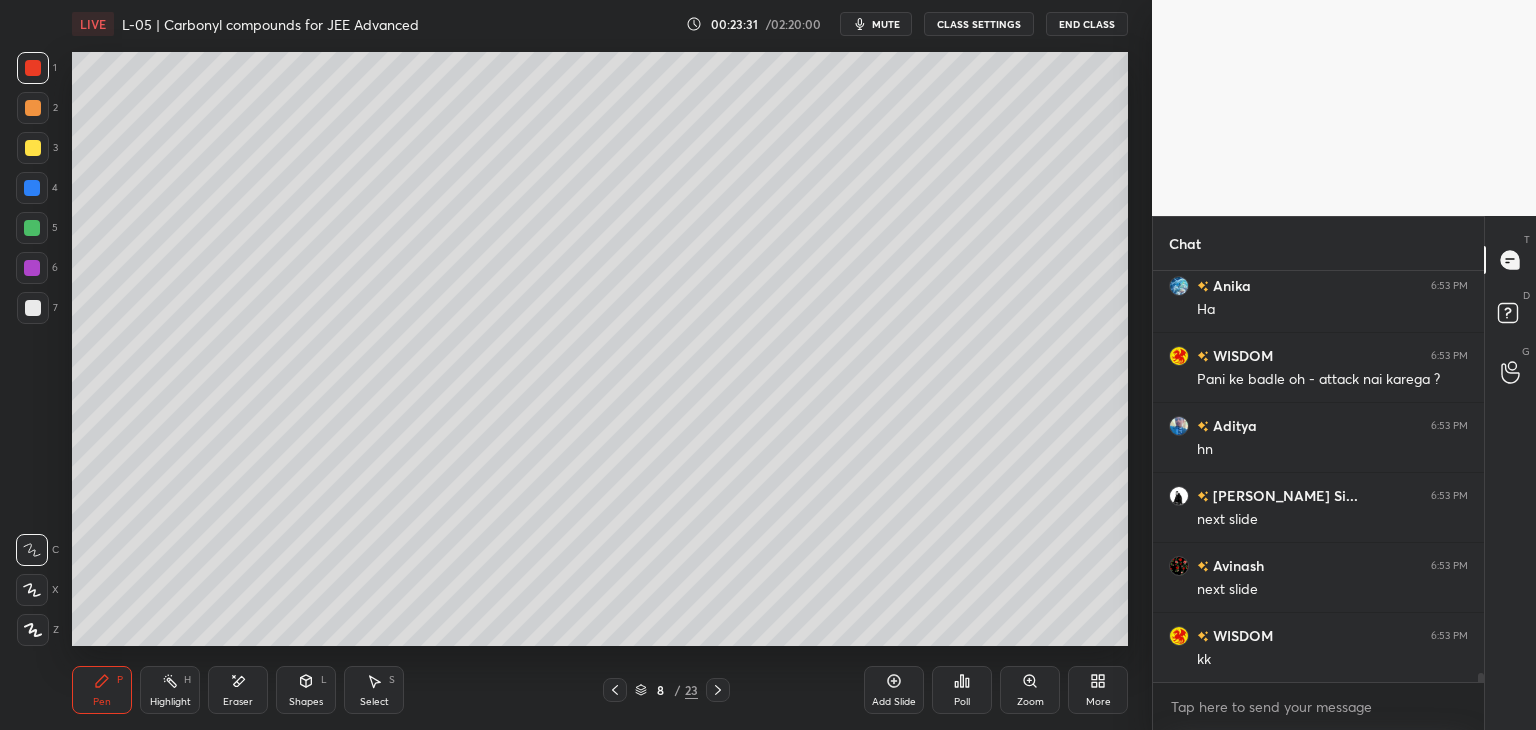 click 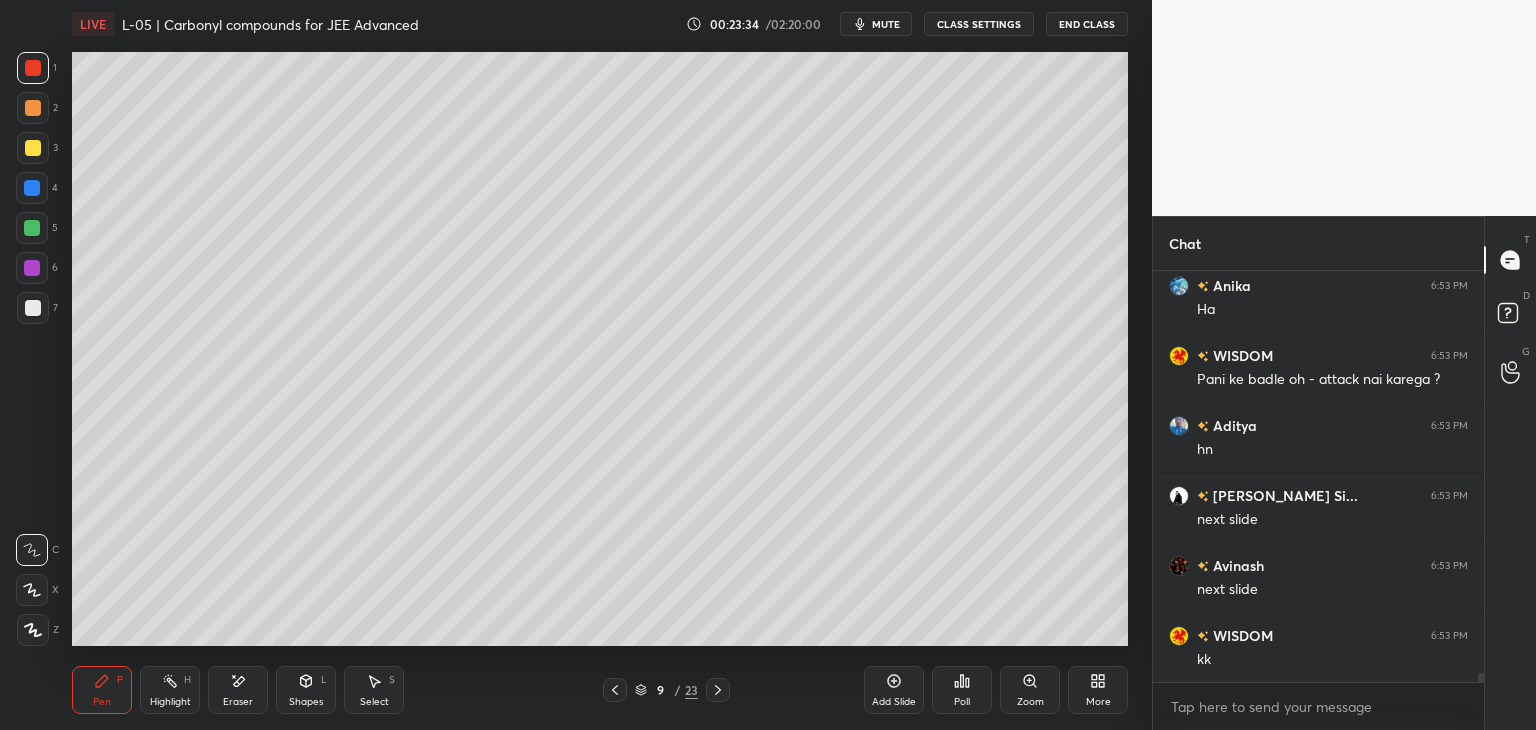 click 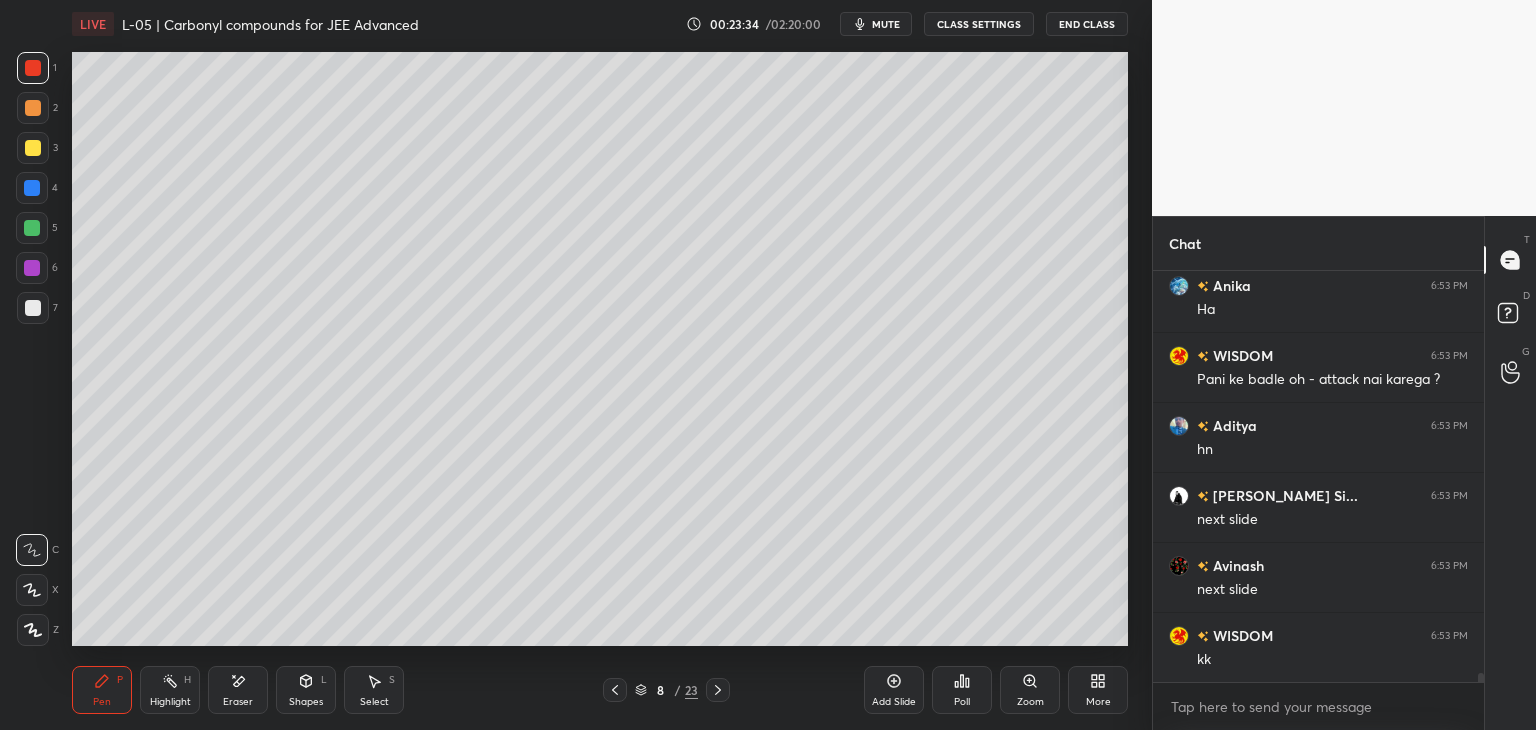 click 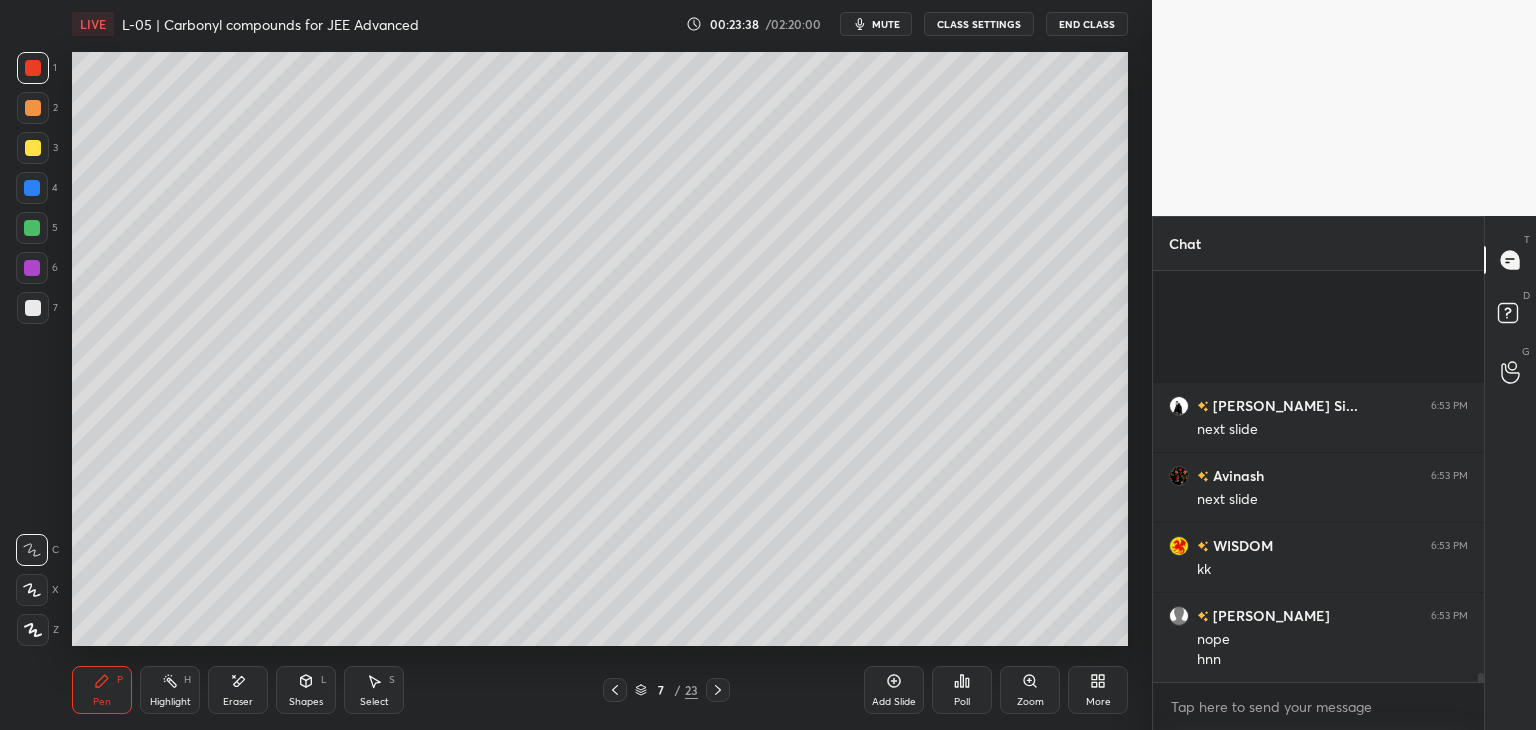 scroll, scrollTop: 18356, scrollLeft: 0, axis: vertical 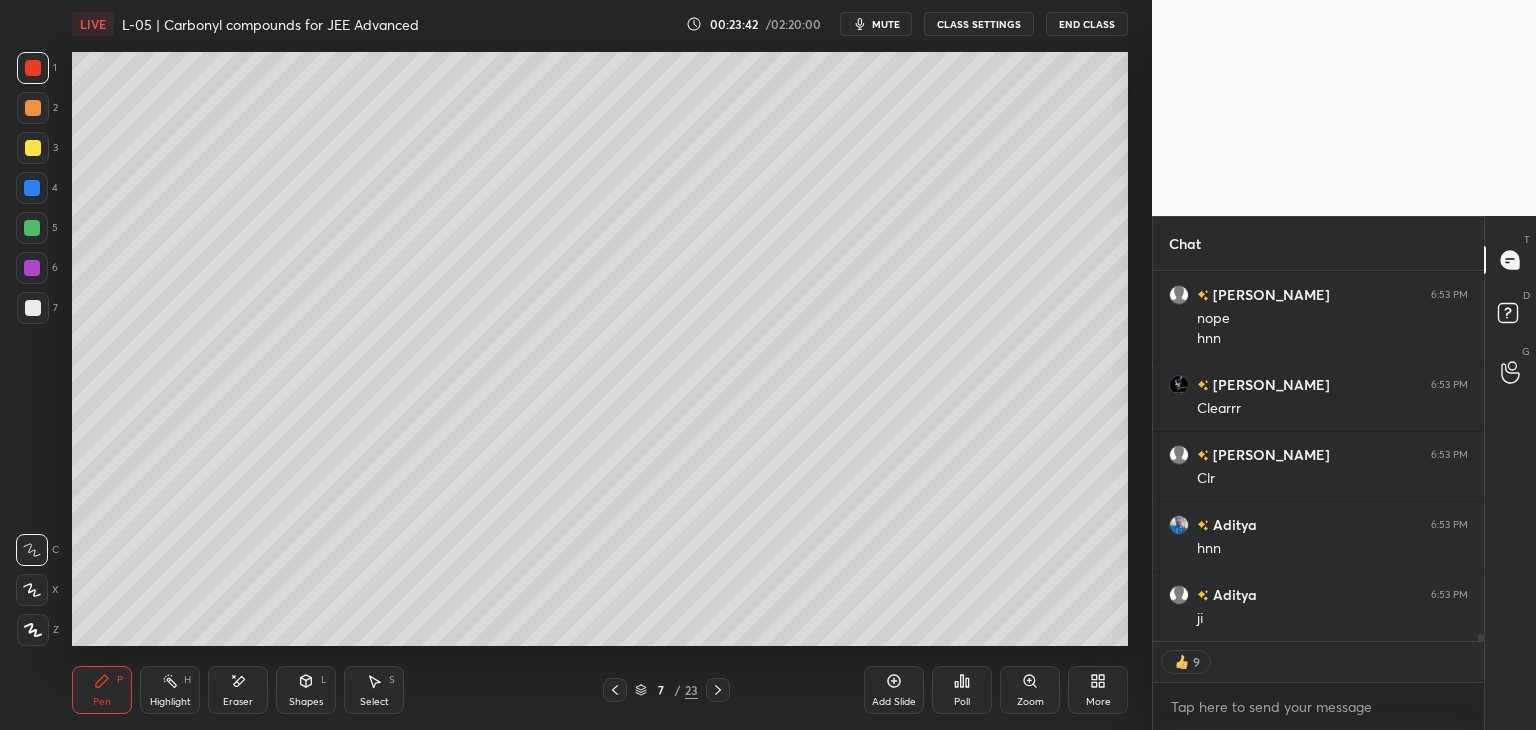 click 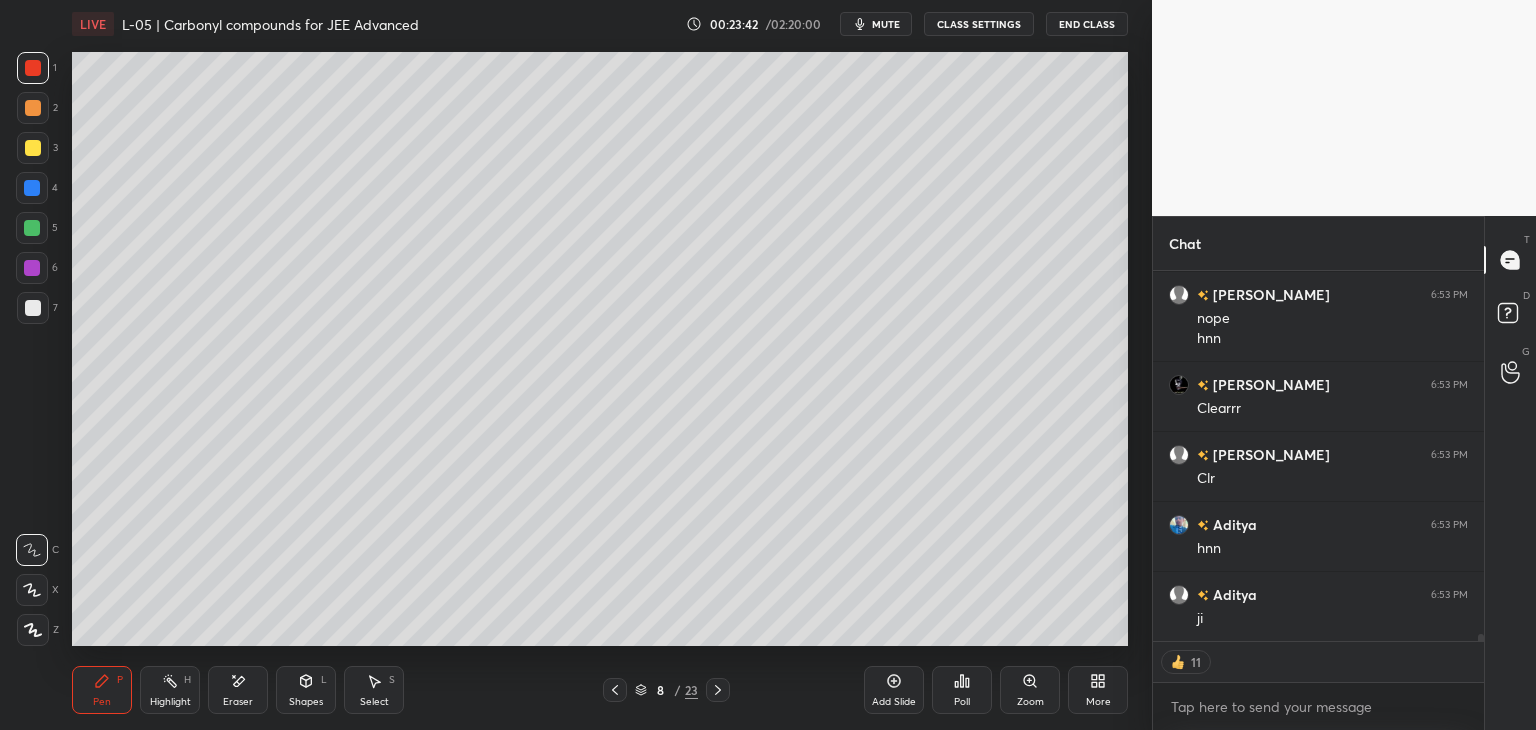 click at bounding box center [718, 690] 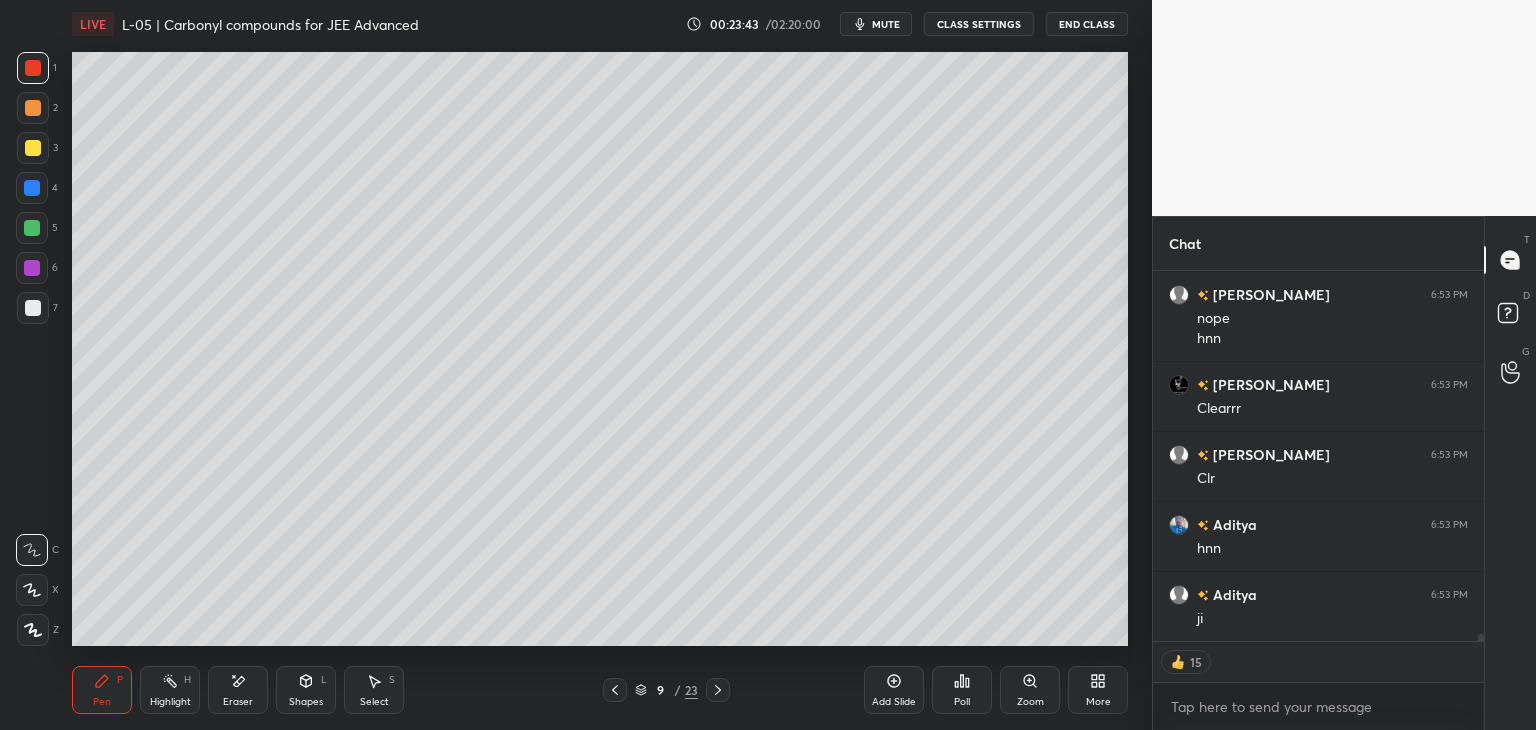 click at bounding box center [718, 690] 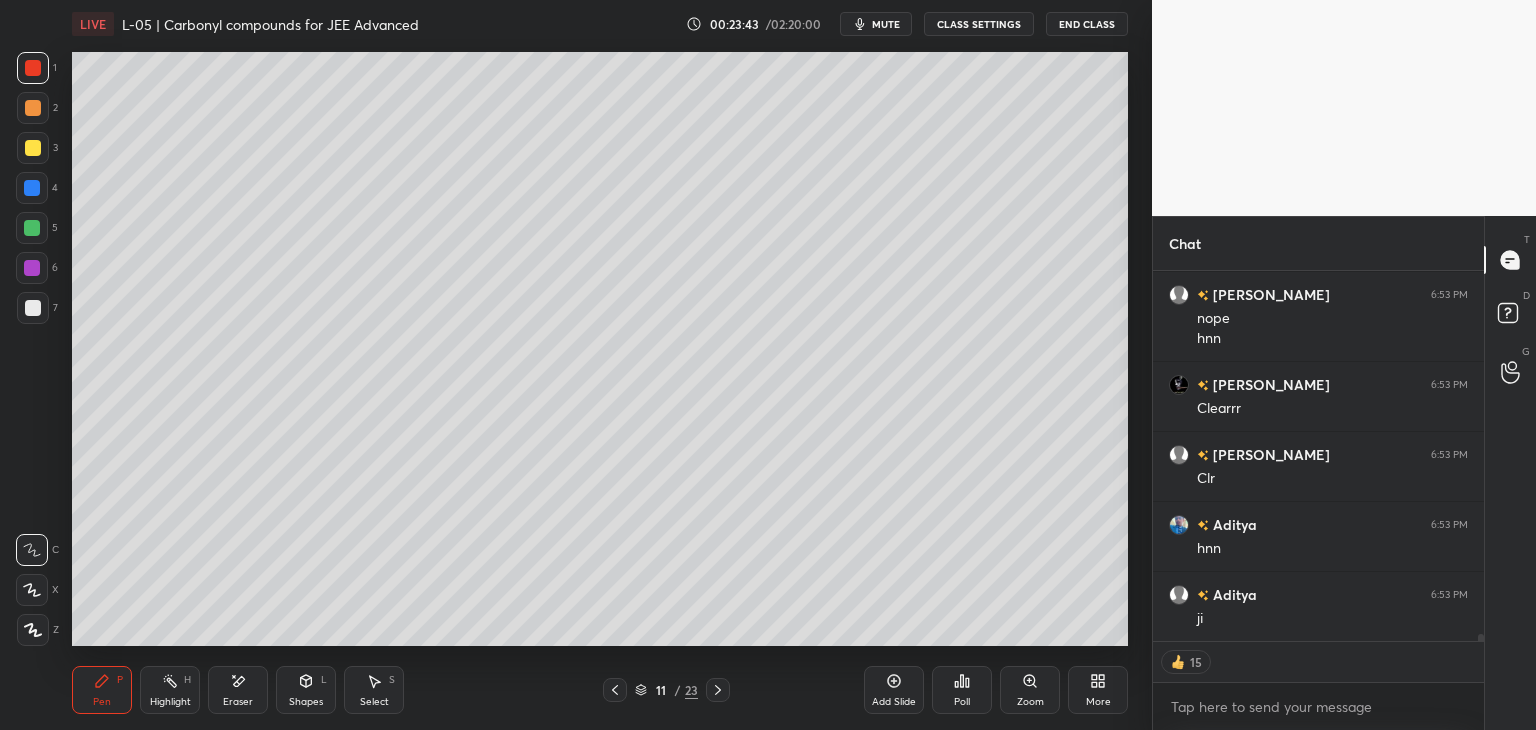 click at bounding box center [718, 690] 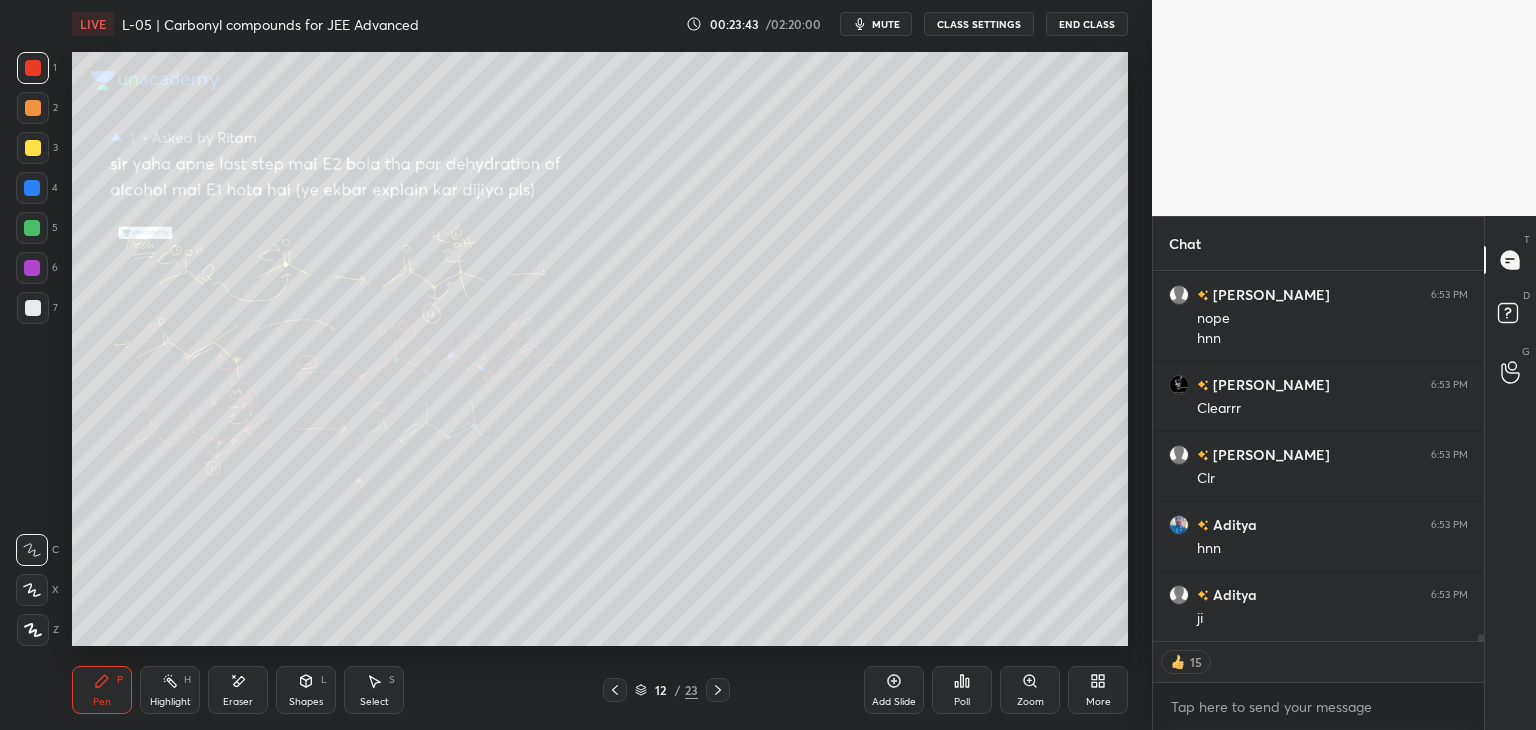 scroll, scrollTop: 18536, scrollLeft: 0, axis: vertical 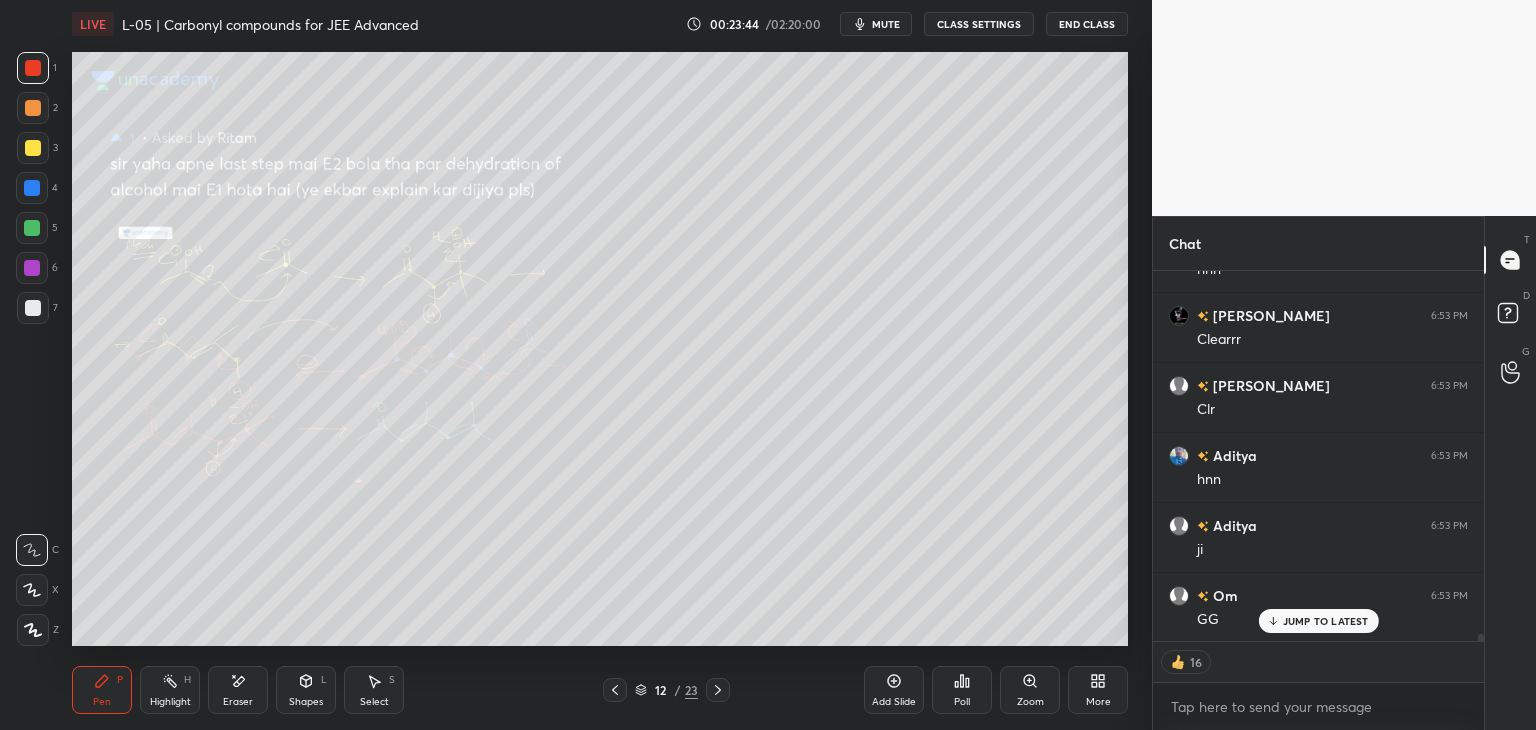 click at bounding box center [615, 690] 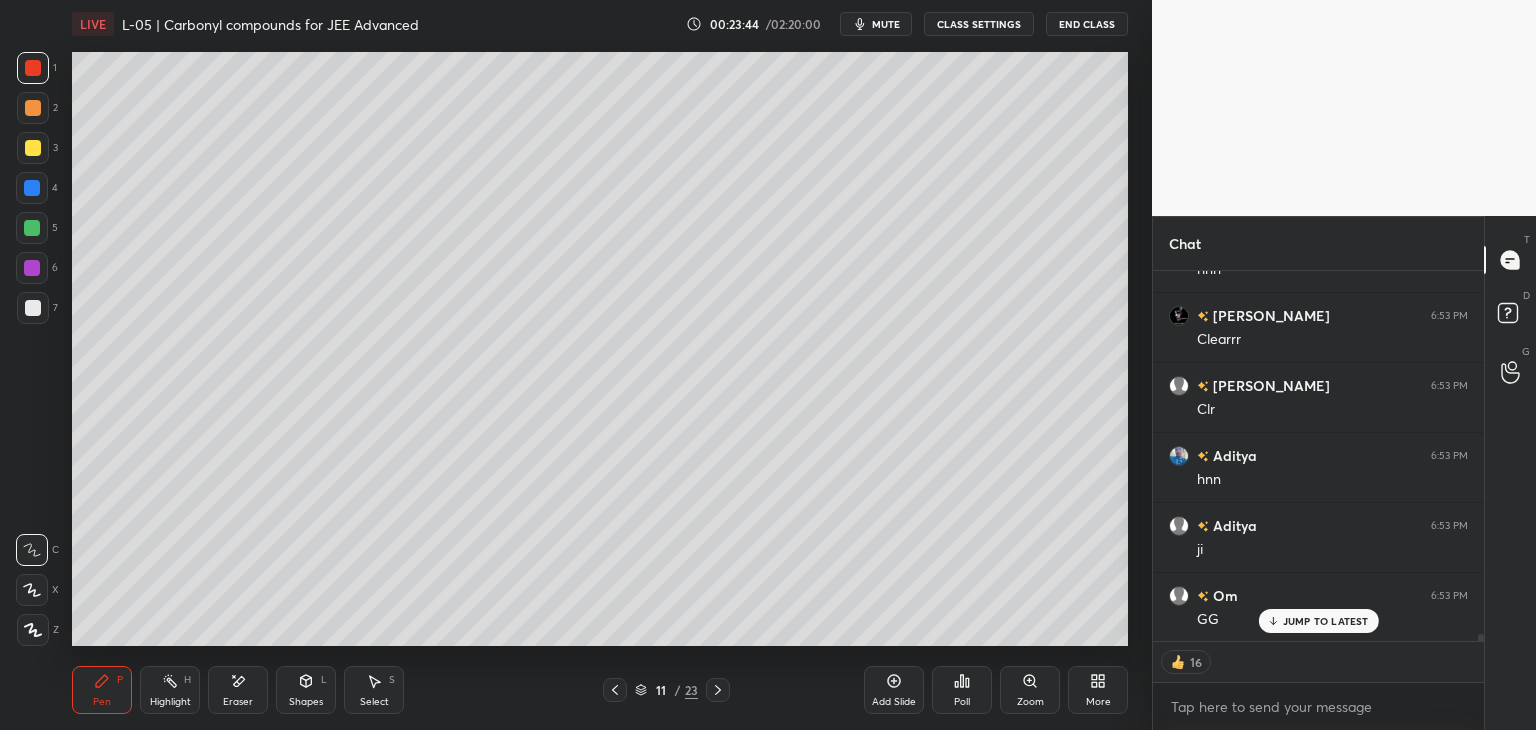 click at bounding box center [615, 690] 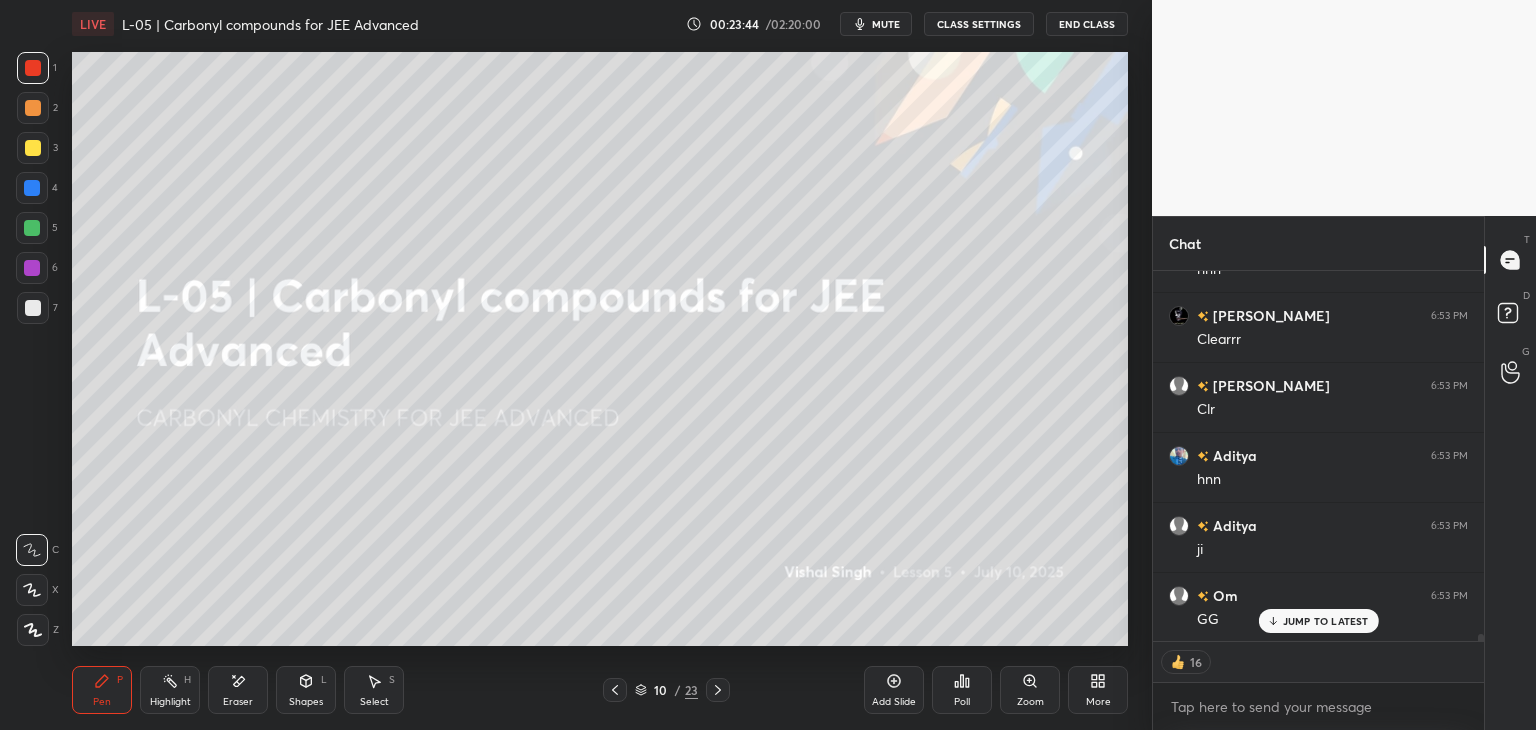 scroll, scrollTop: 18607, scrollLeft: 0, axis: vertical 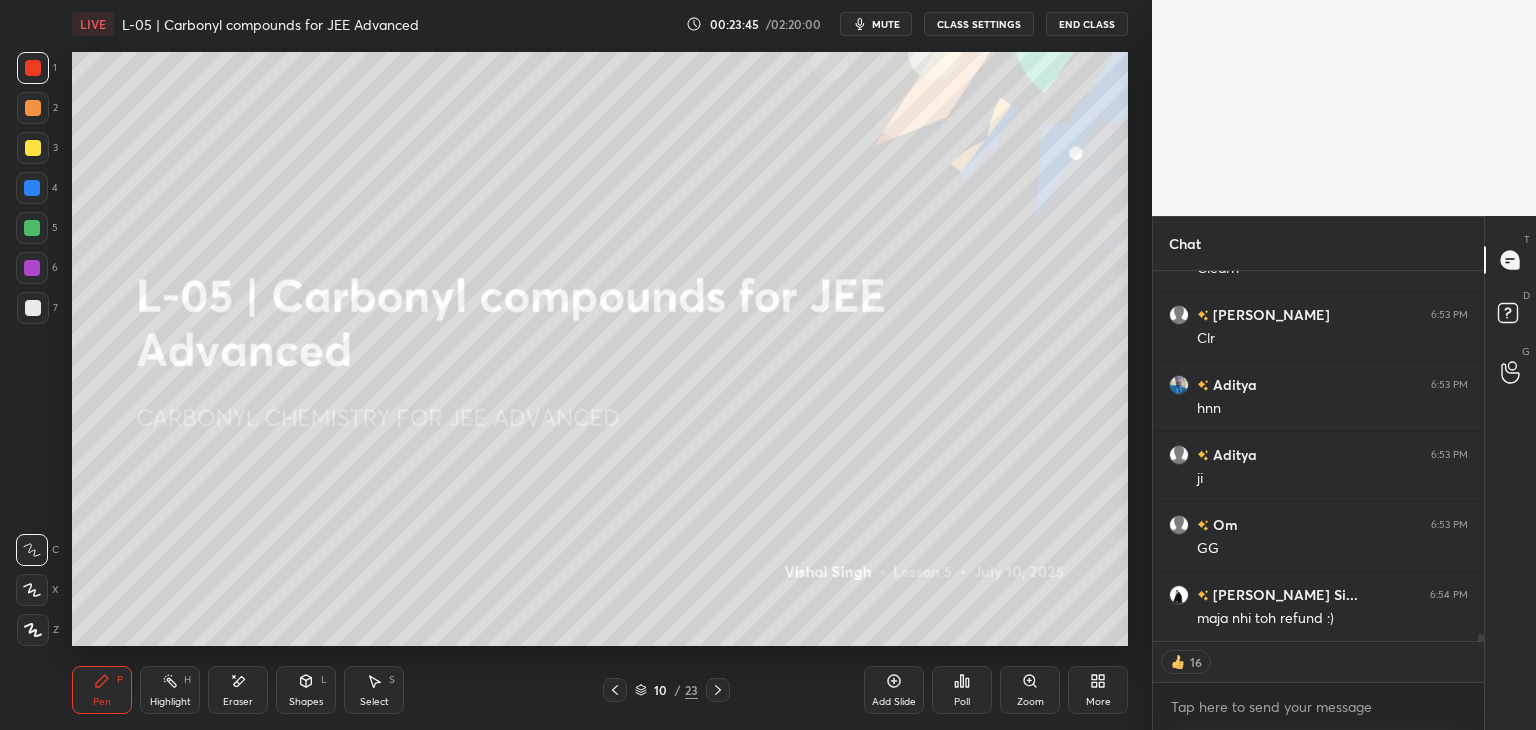 click 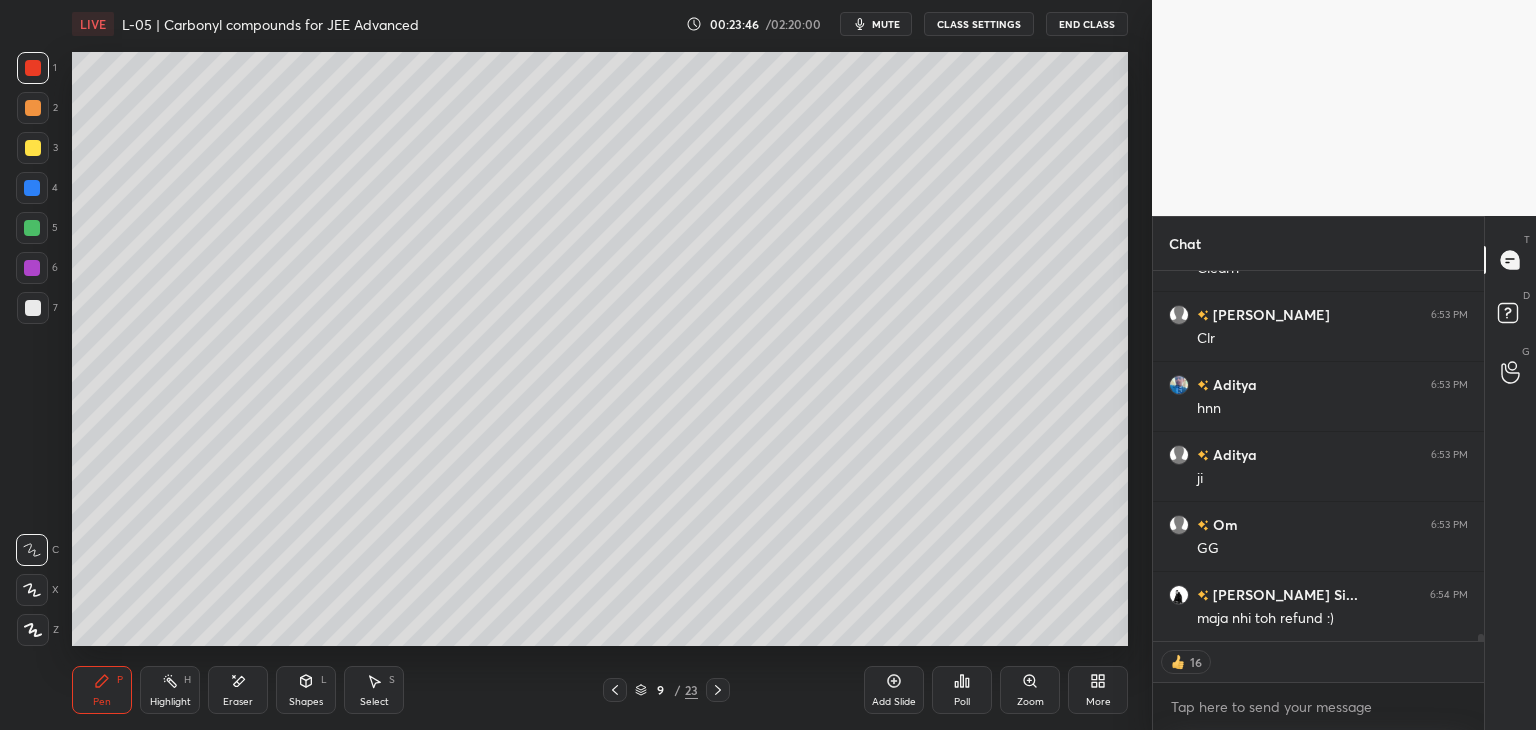 click 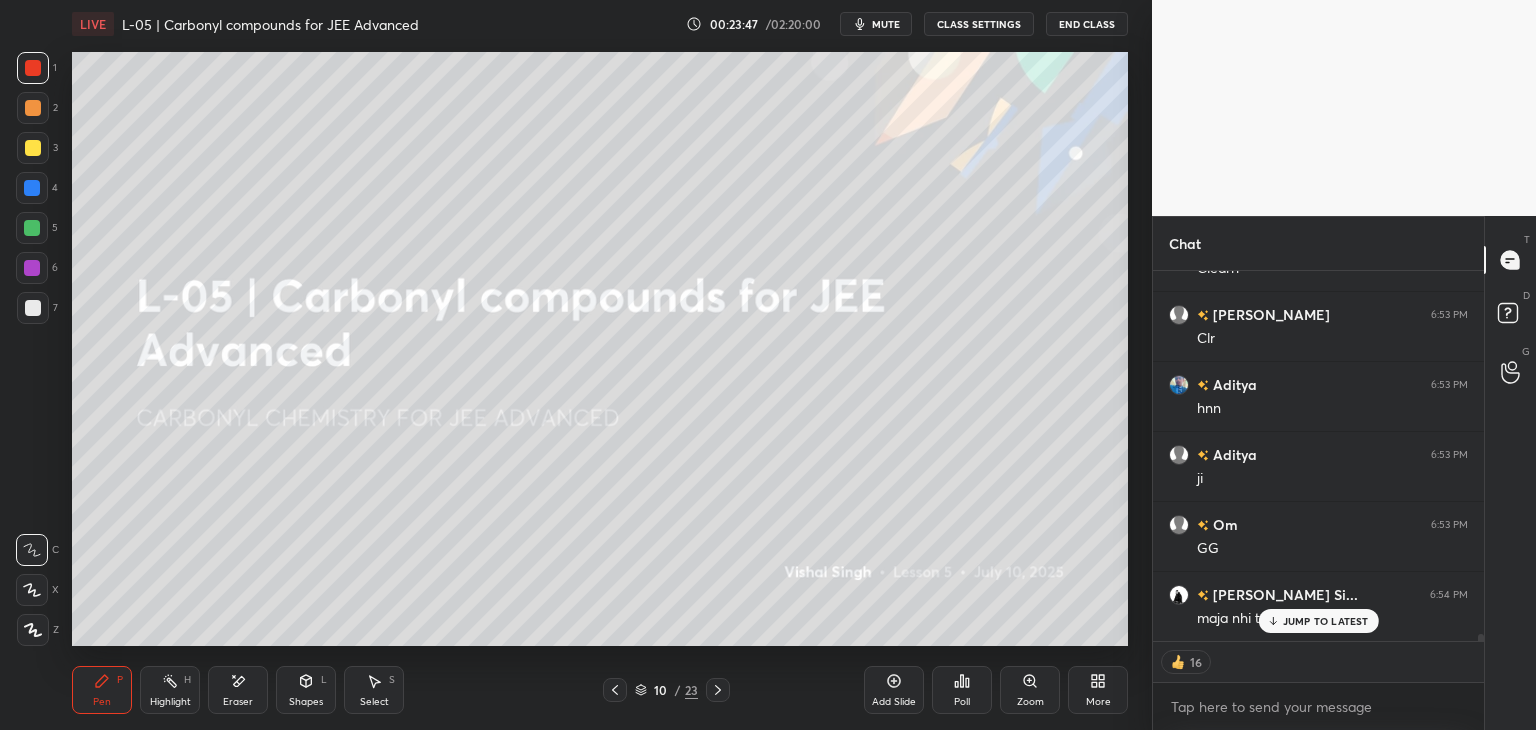 scroll, scrollTop: 18676, scrollLeft: 0, axis: vertical 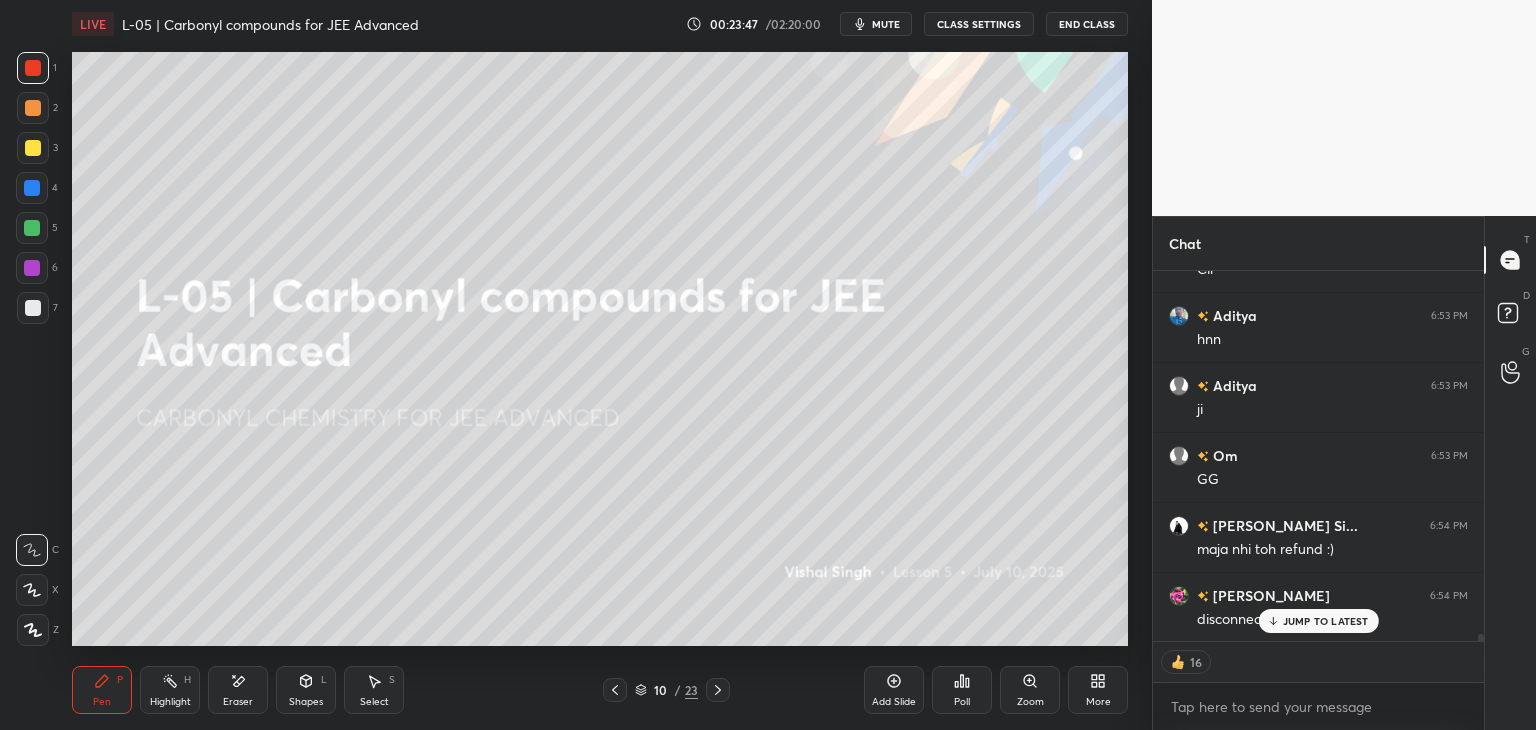 click 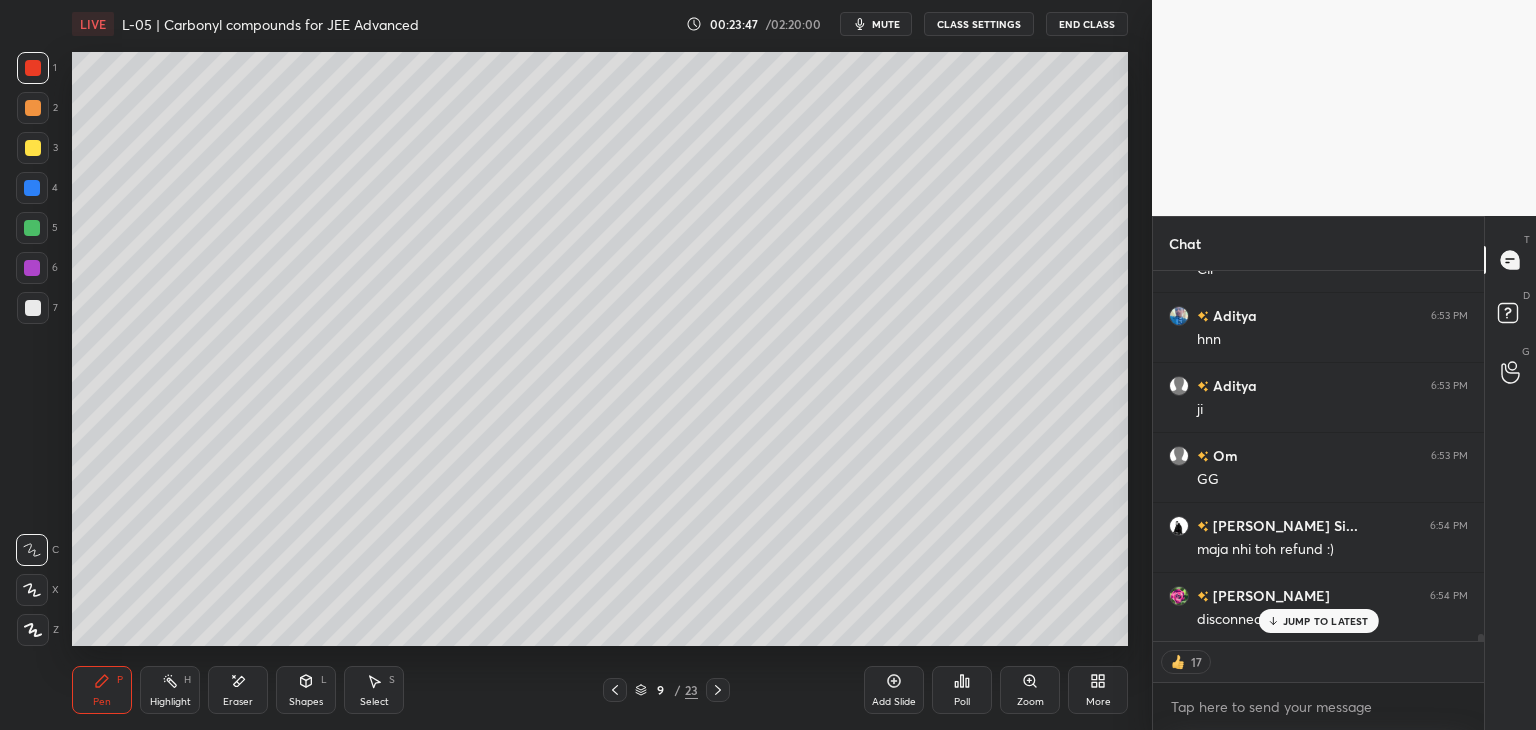 click on "Add Slide" at bounding box center [894, 690] 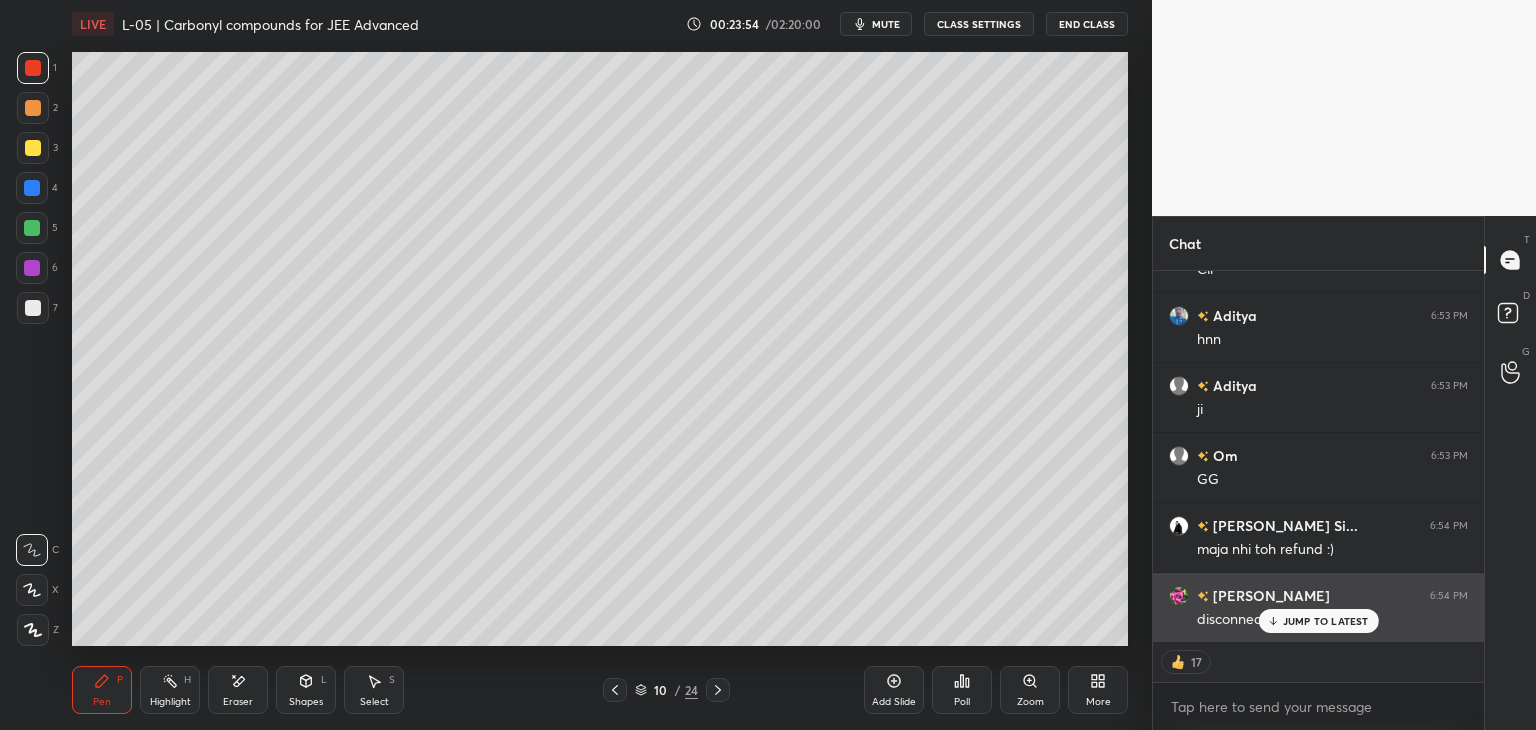 click on "JUMP TO LATEST" at bounding box center (1318, 621) 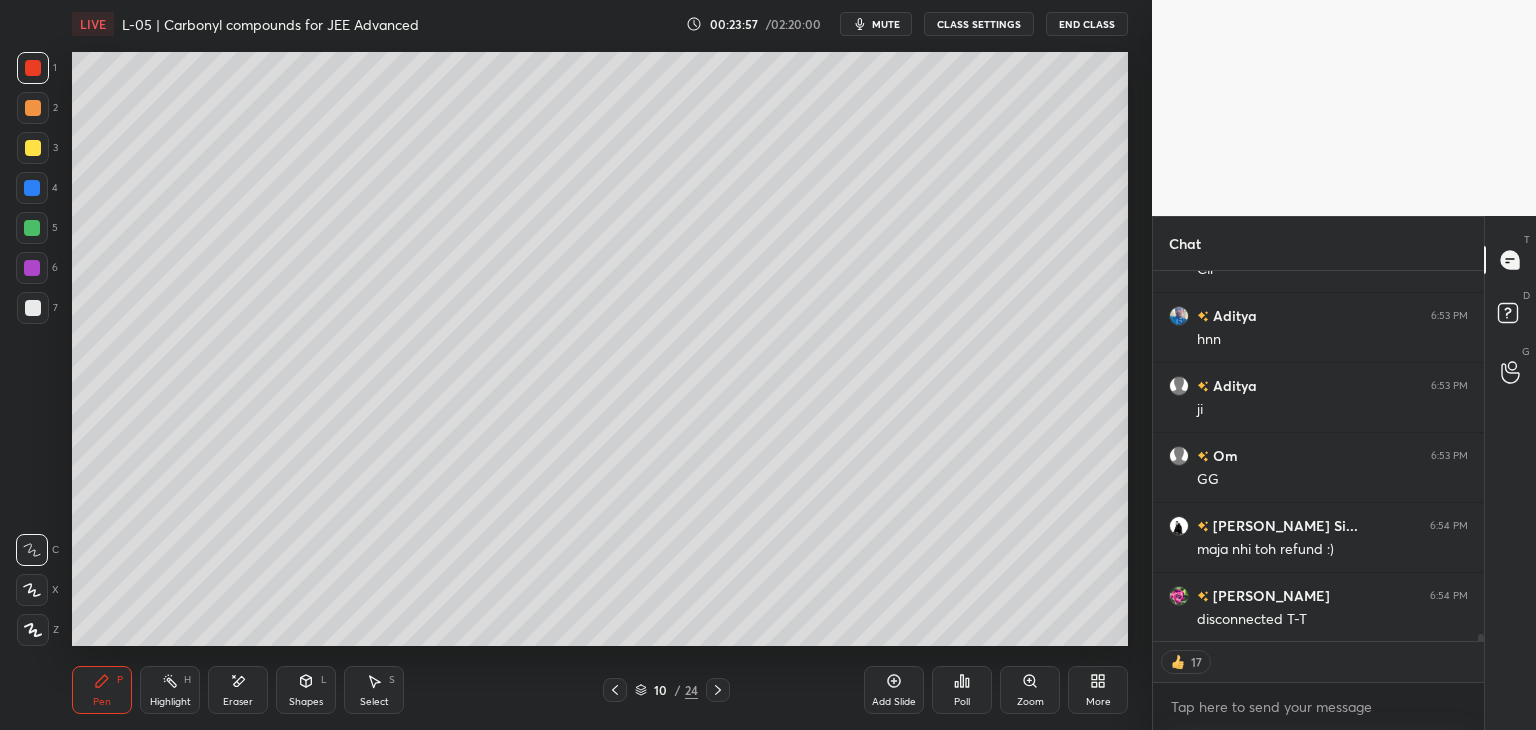 scroll, scrollTop: 18747, scrollLeft: 0, axis: vertical 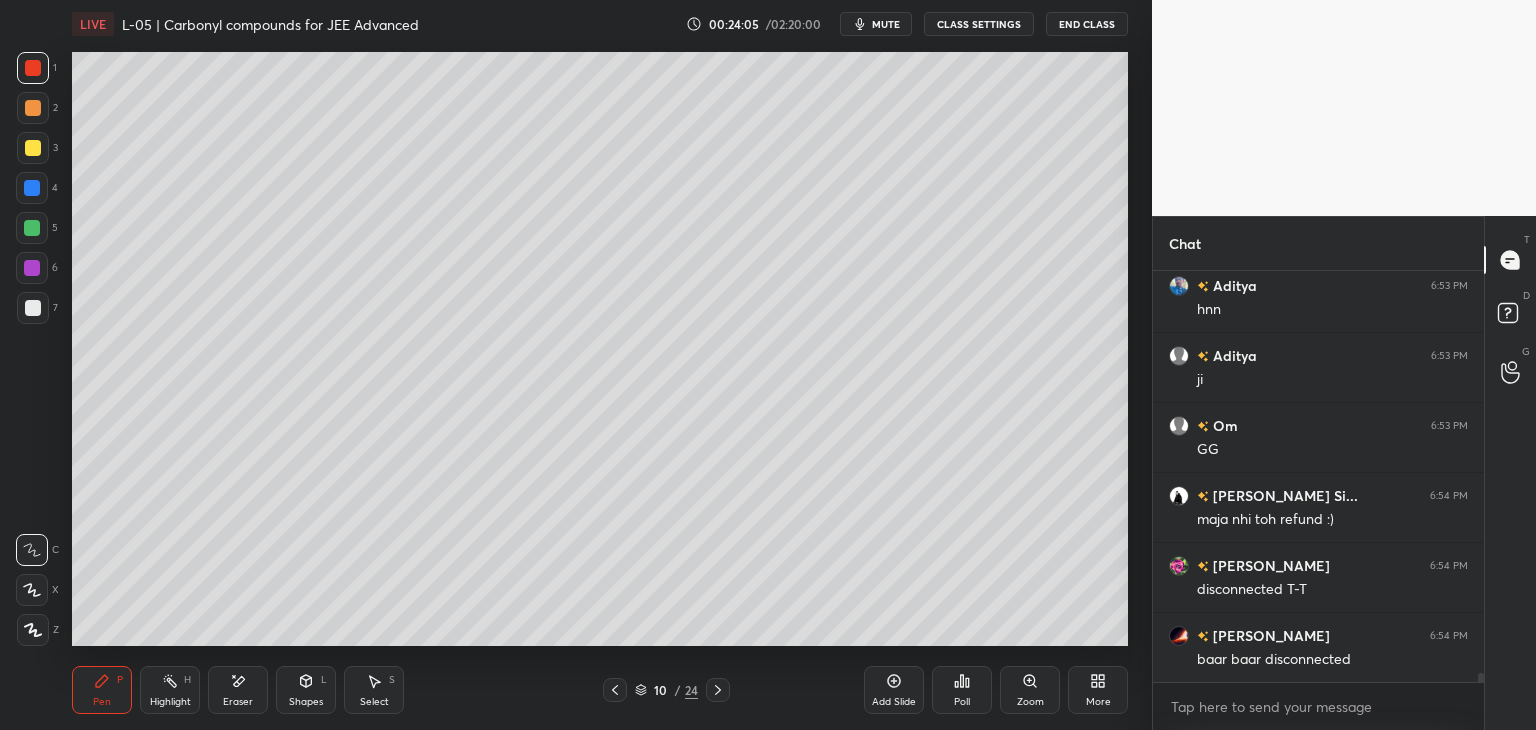 click at bounding box center [33, 148] 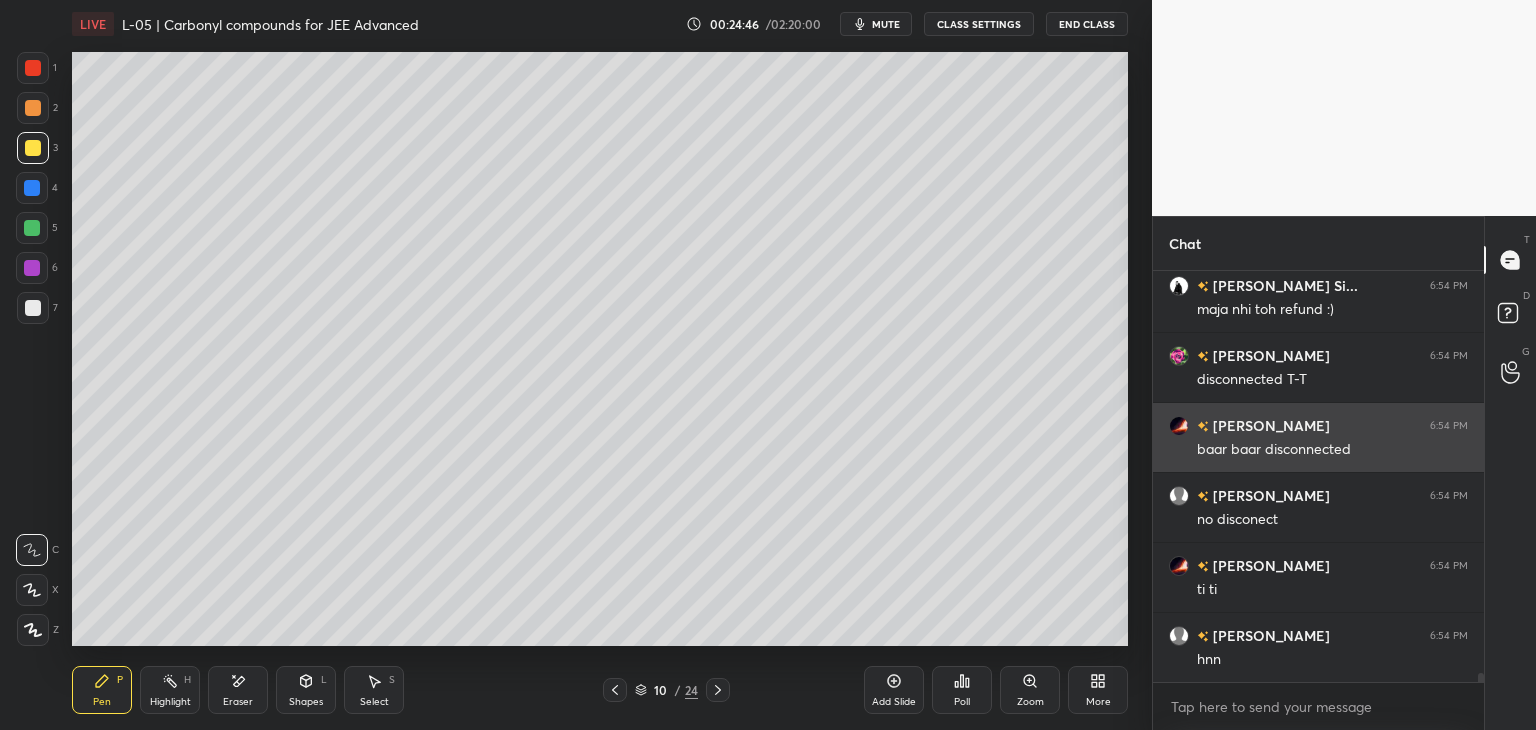 scroll, scrollTop: 18986, scrollLeft: 0, axis: vertical 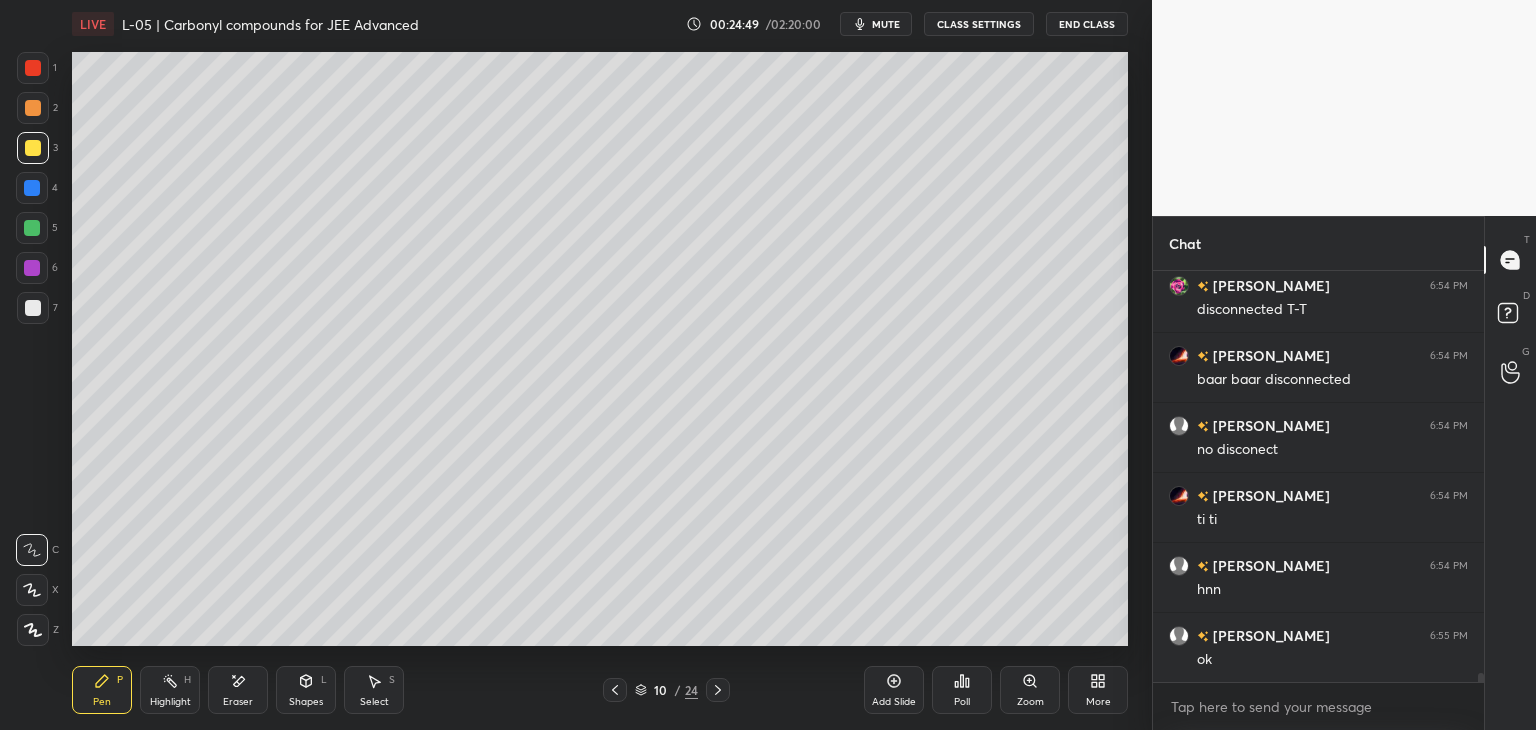 click on "Eraser" at bounding box center [238, 690] 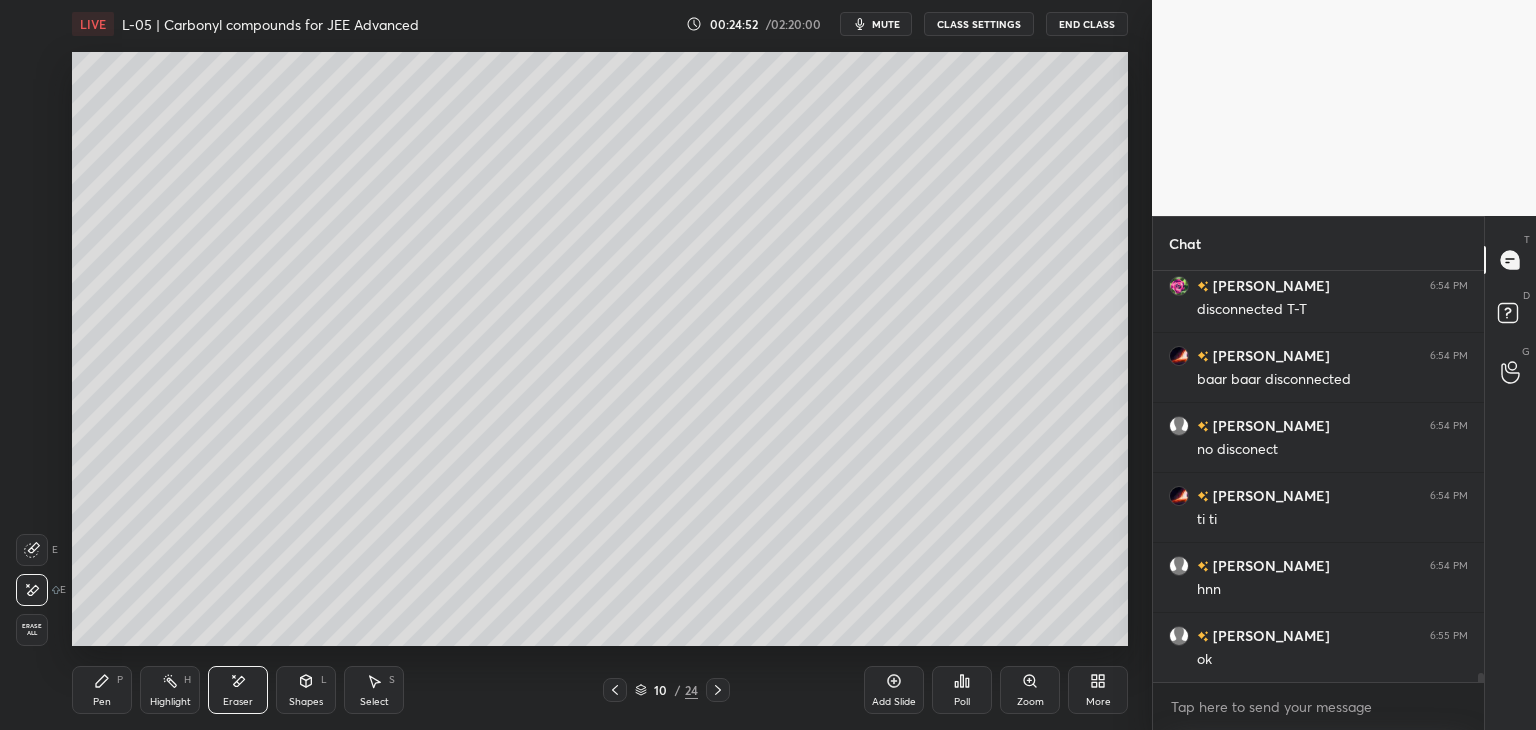 click 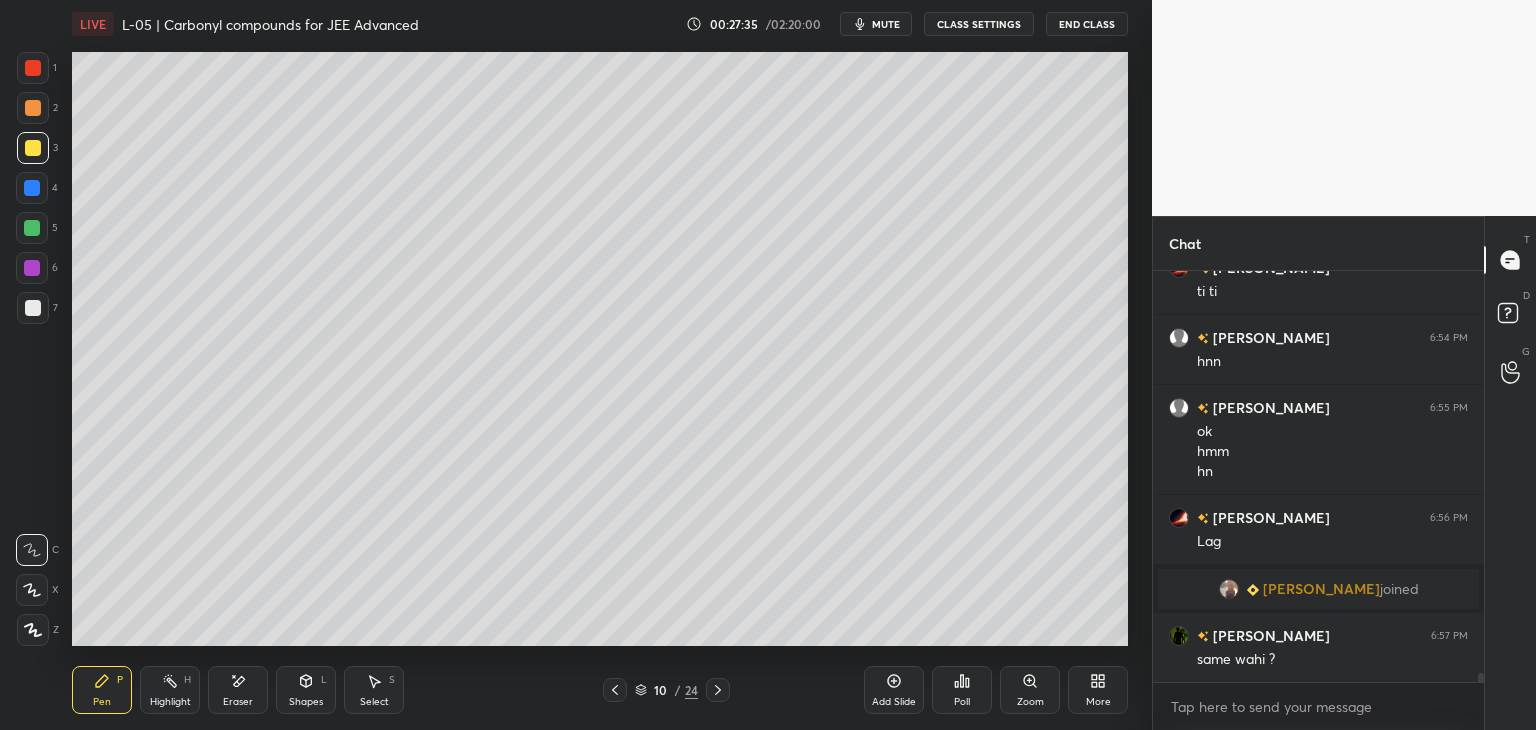 scroll, scrollTop: 18326, scrollLeft: 0, axis: vertical 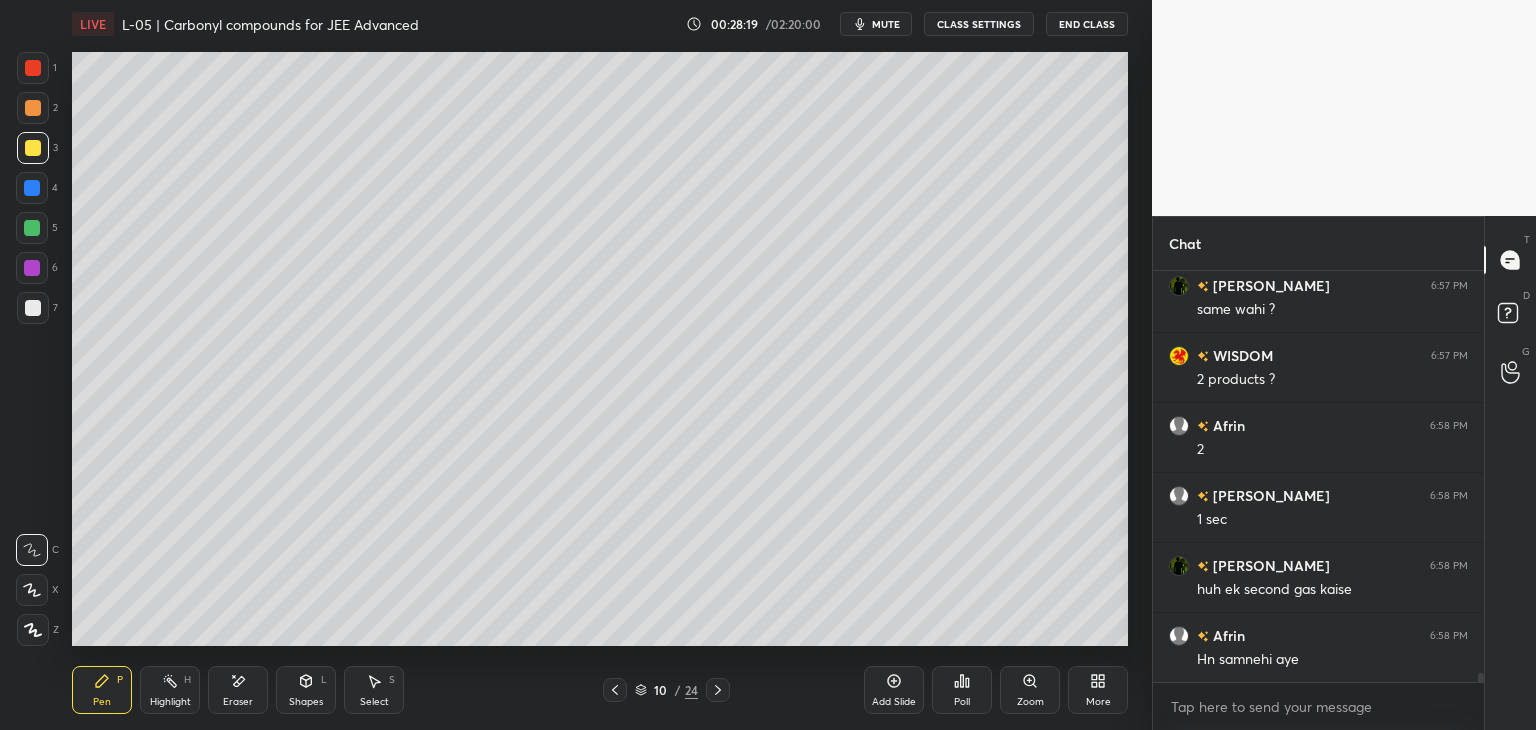 click 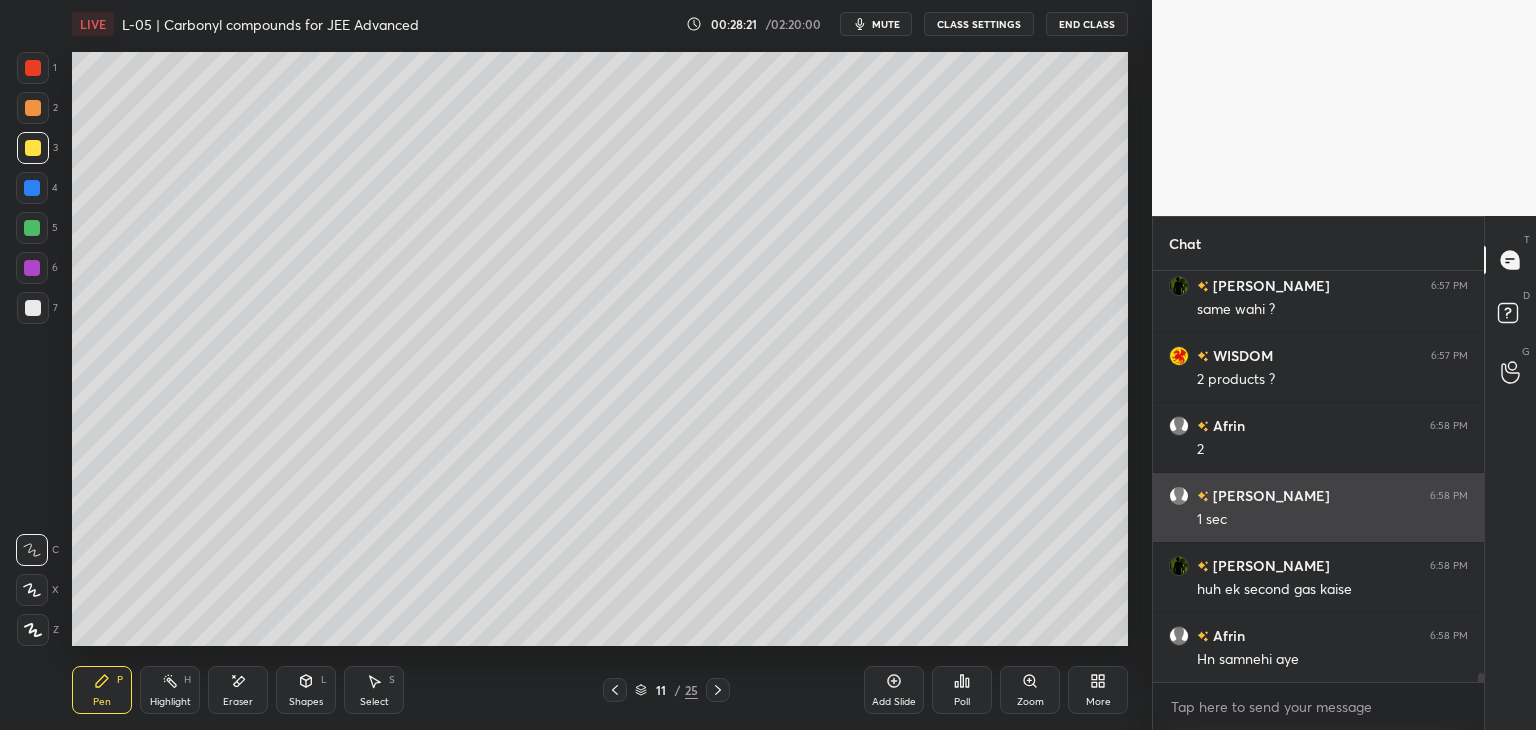 scroll, scrollTop: 19096, scrollLeft: 0, axis: vertical 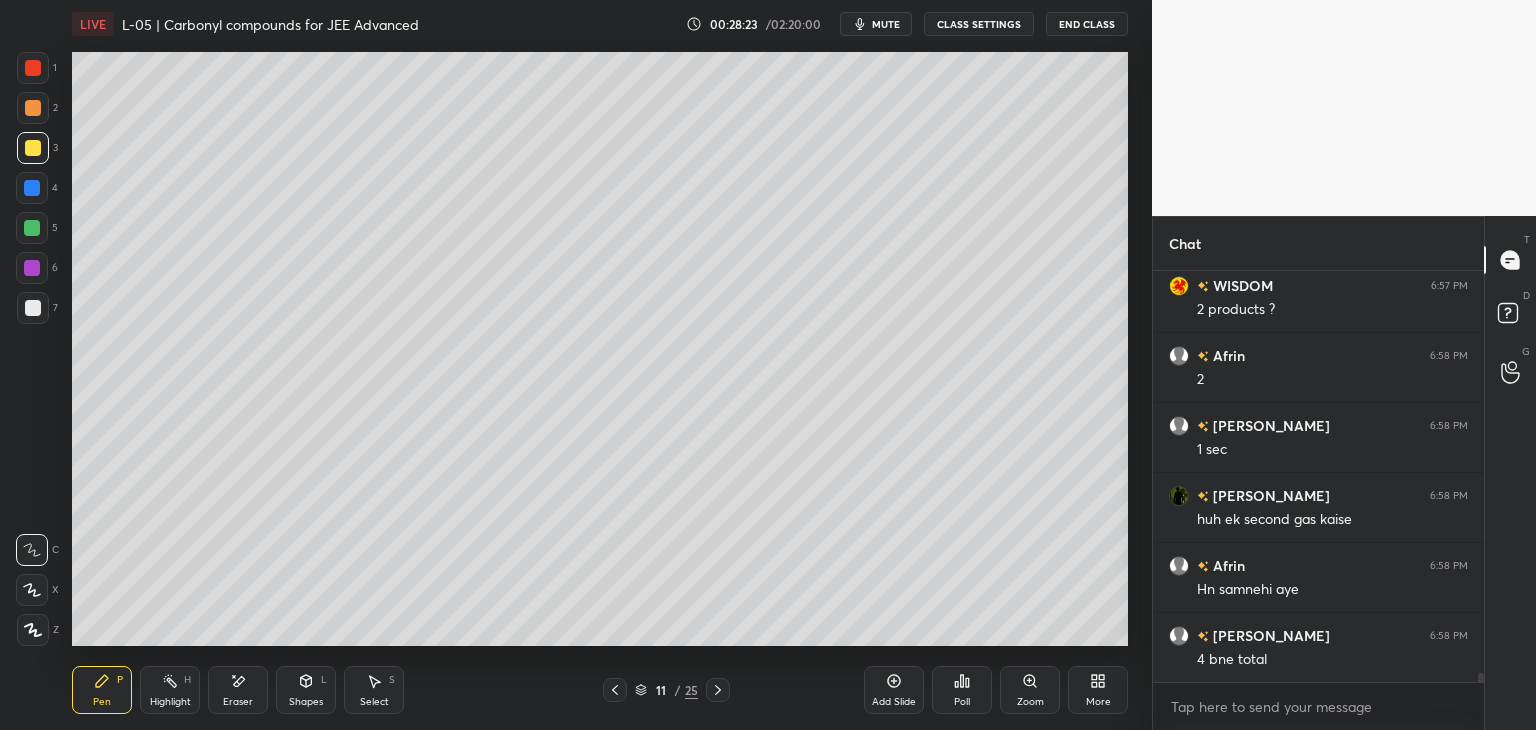 click 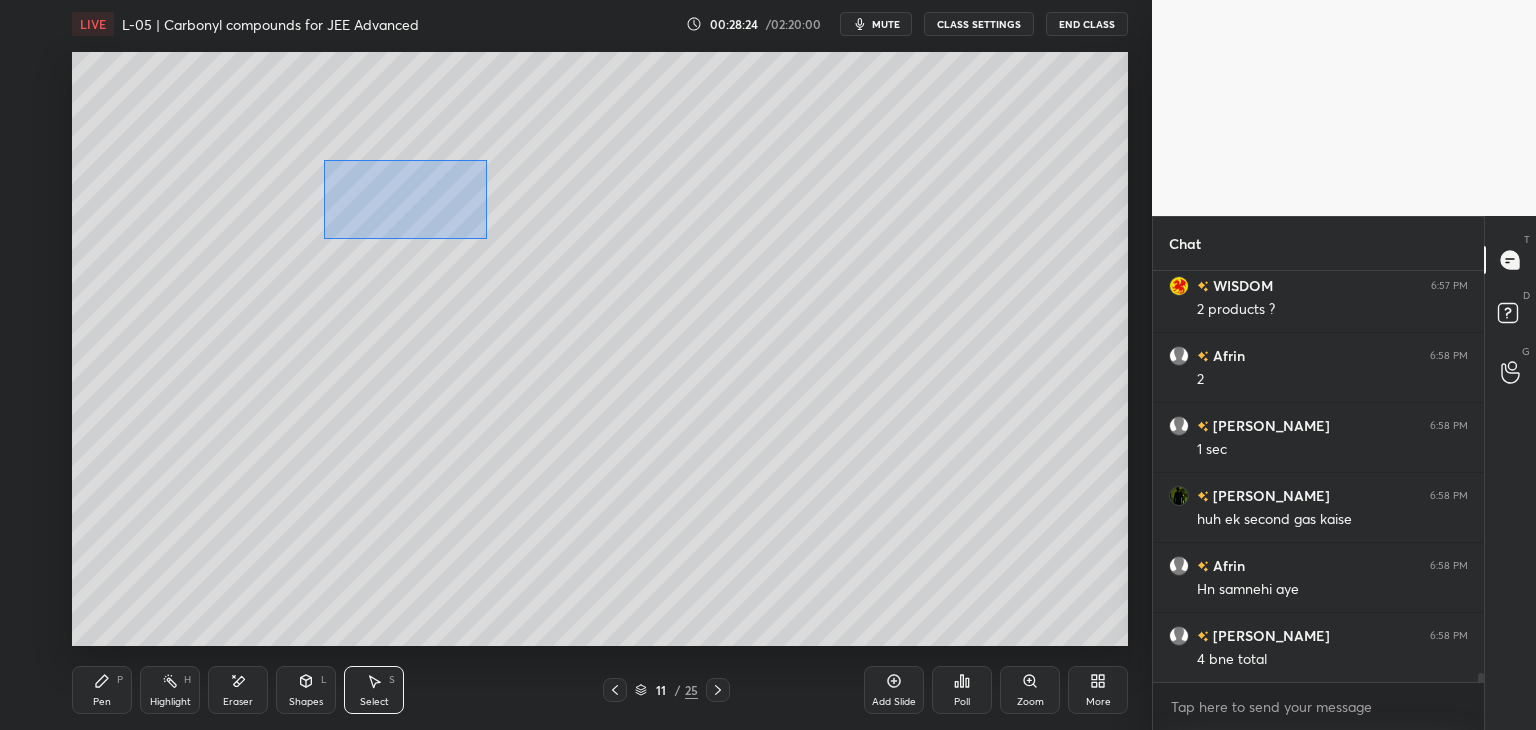 scroll, scrollTop: 19166, scrollLeft: 0, axis: vertical 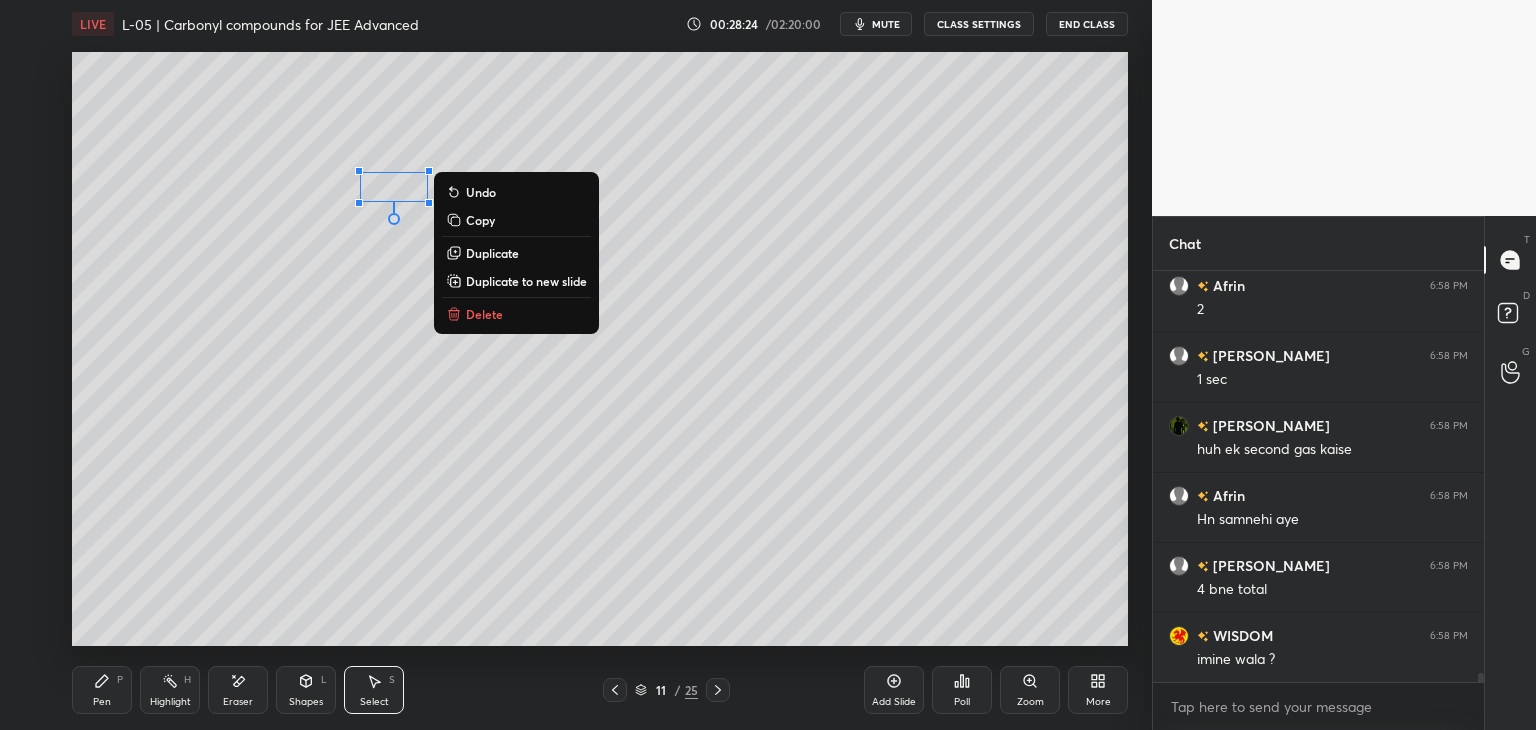 click on "Delete" at bounding box center [484, 314] 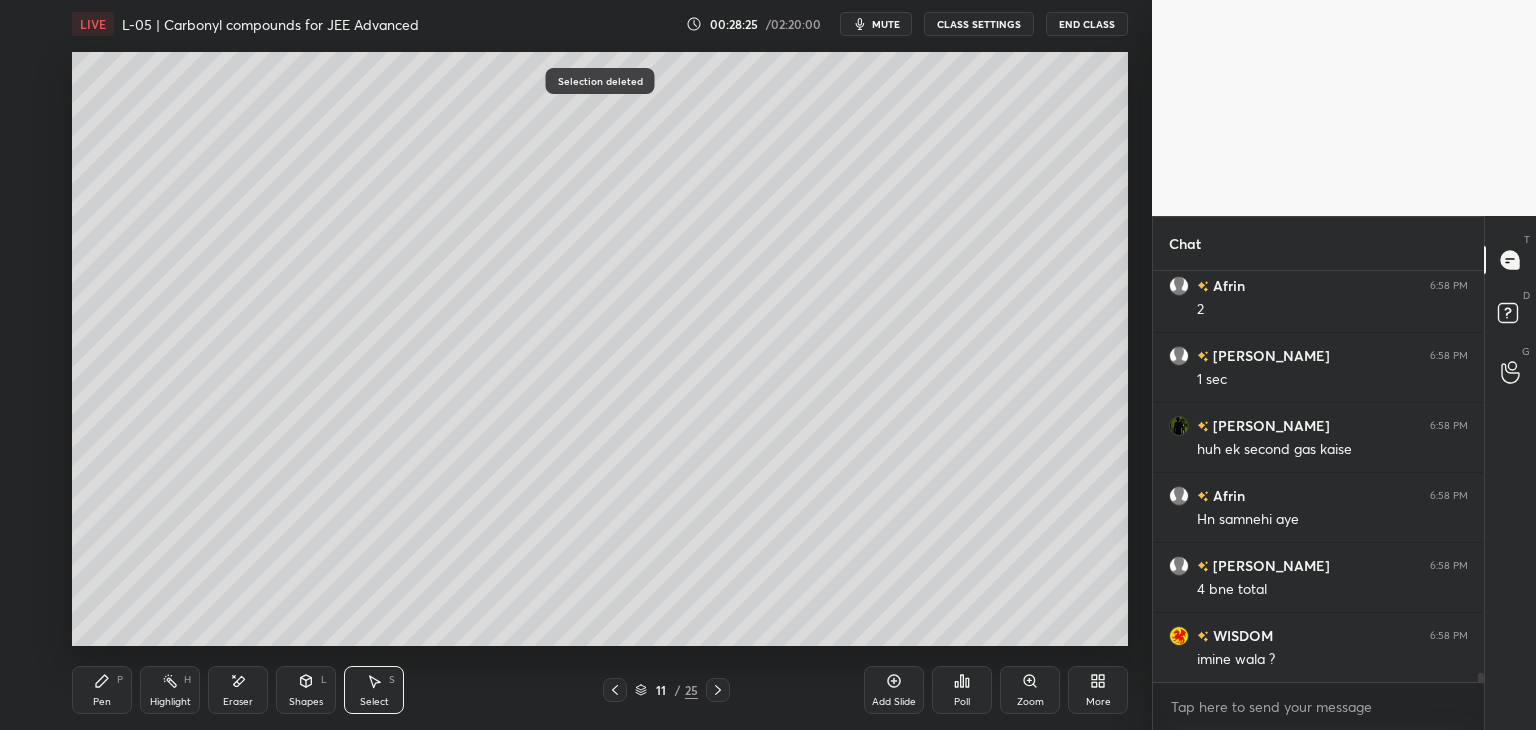 click on "Pen P" at bounding box center [102, 690] 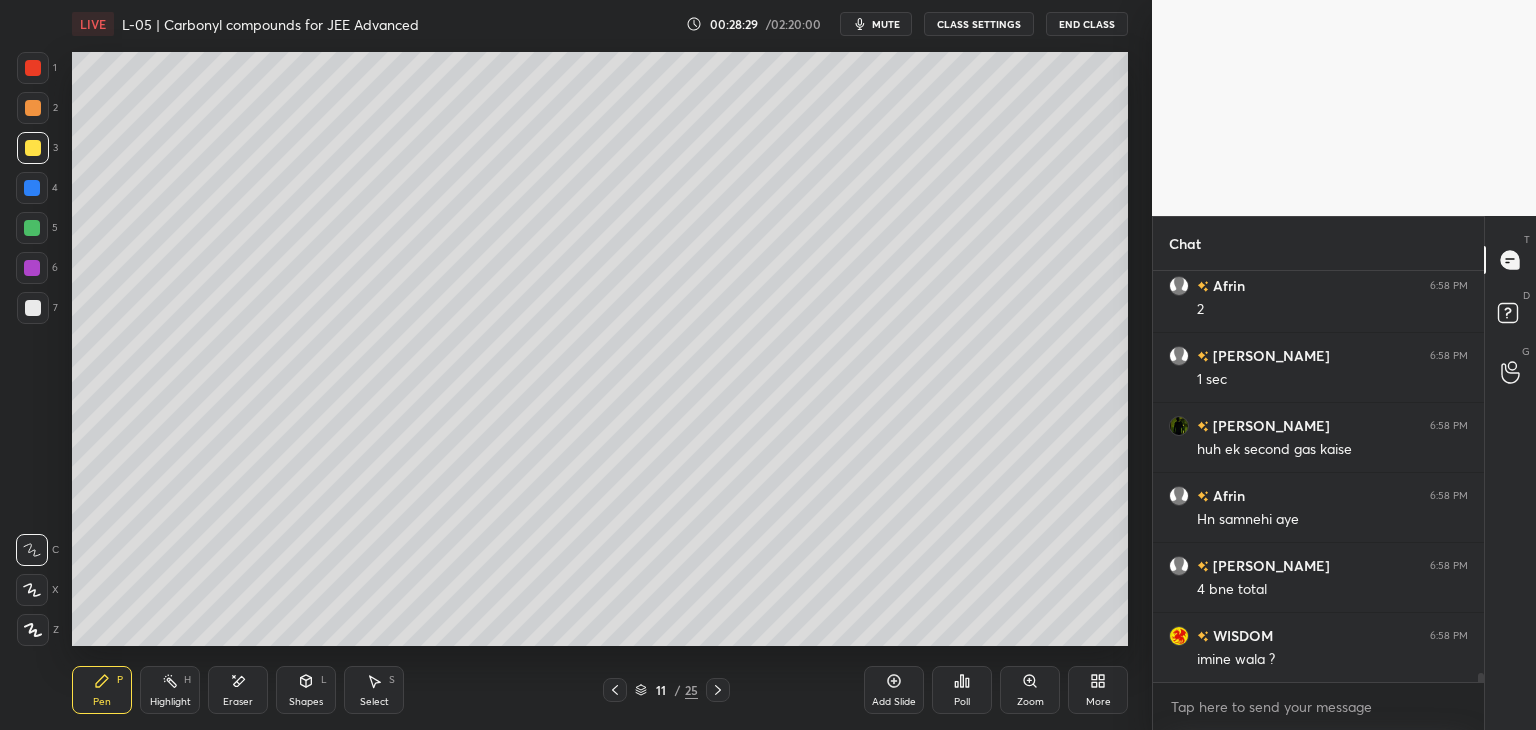 click on "Select S" at bounding box center (374, 690) 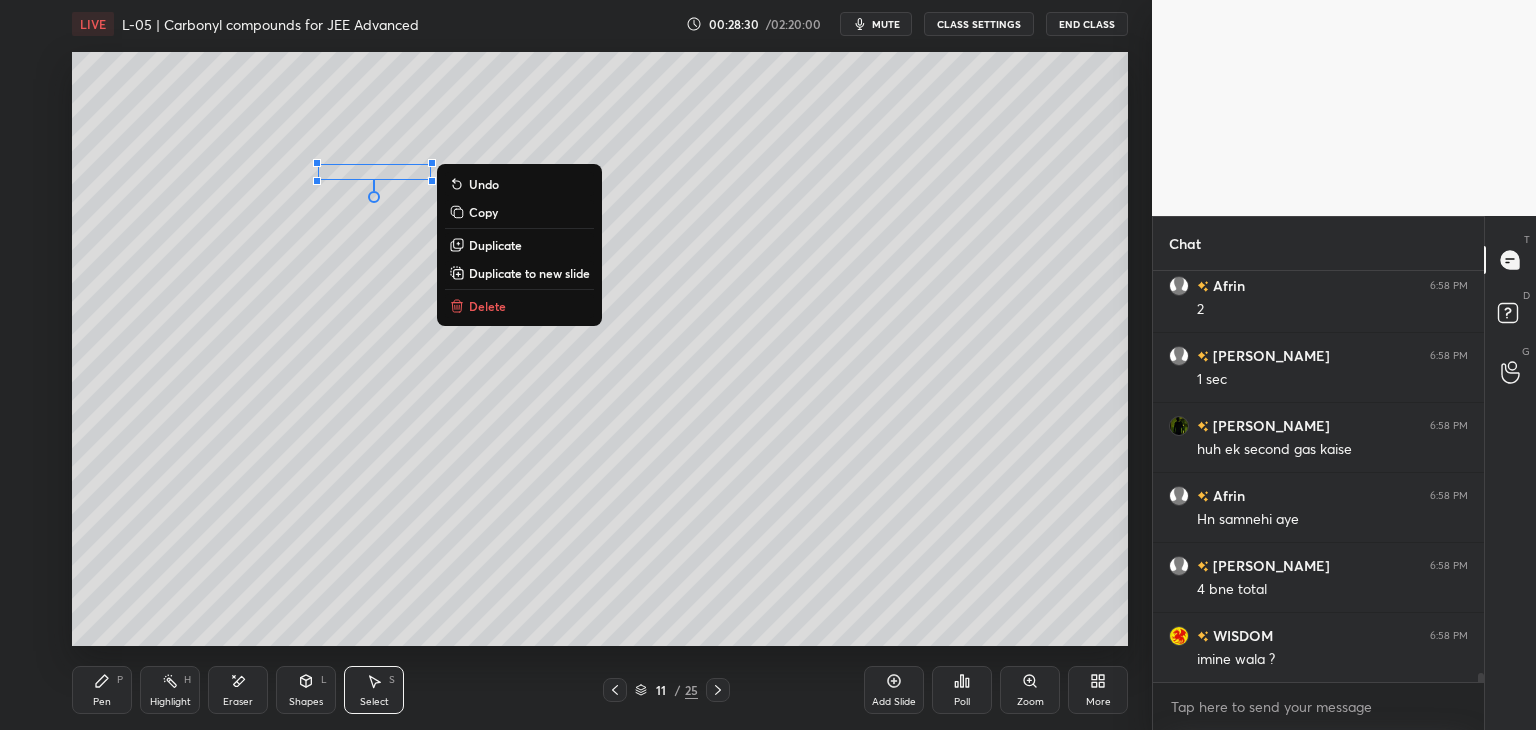 click on "Delete" at bounding box center [487, 306] 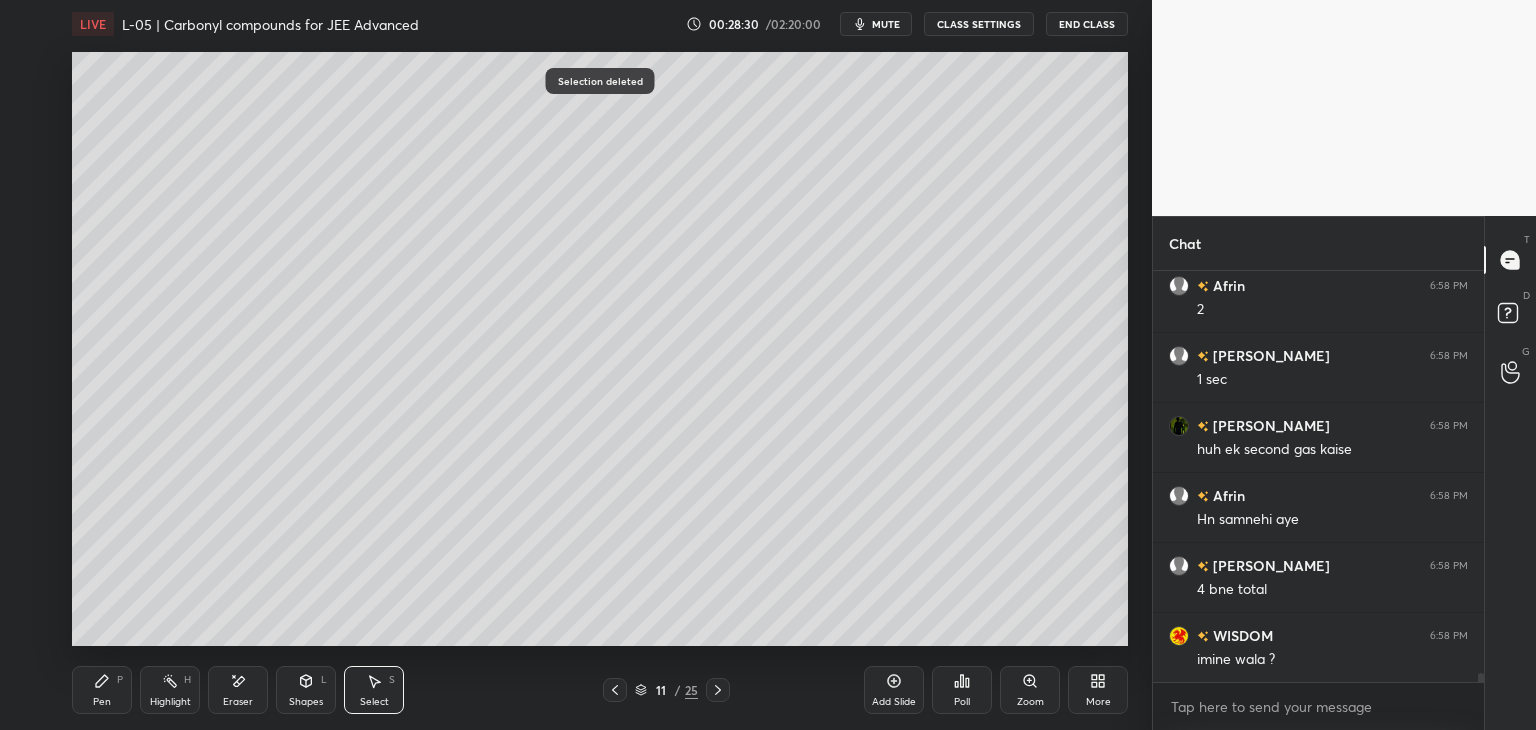 scroll, scrollTop: 19236, scrollLeft: 0, axis: vertical 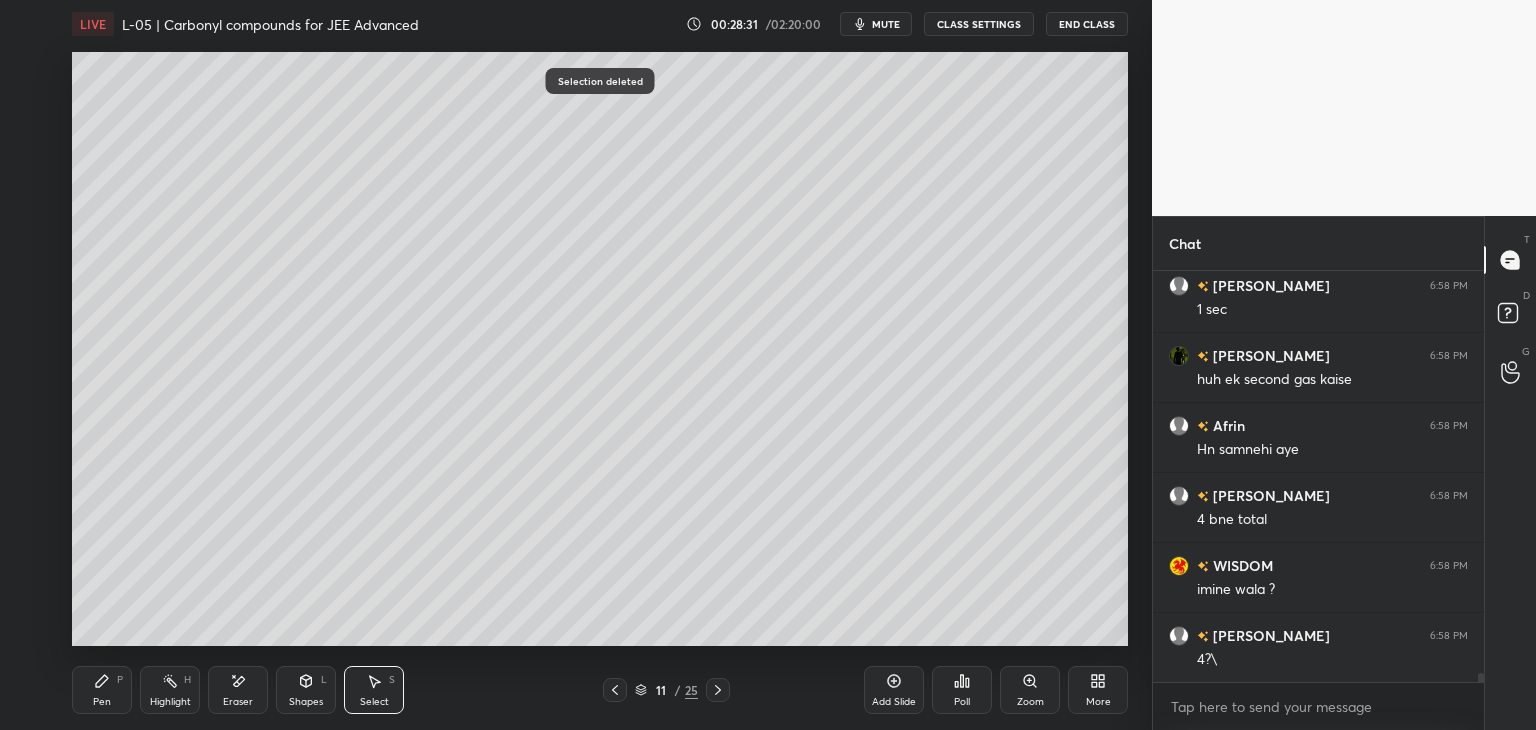 click on "Pen P" at bounding box center [102, 690] 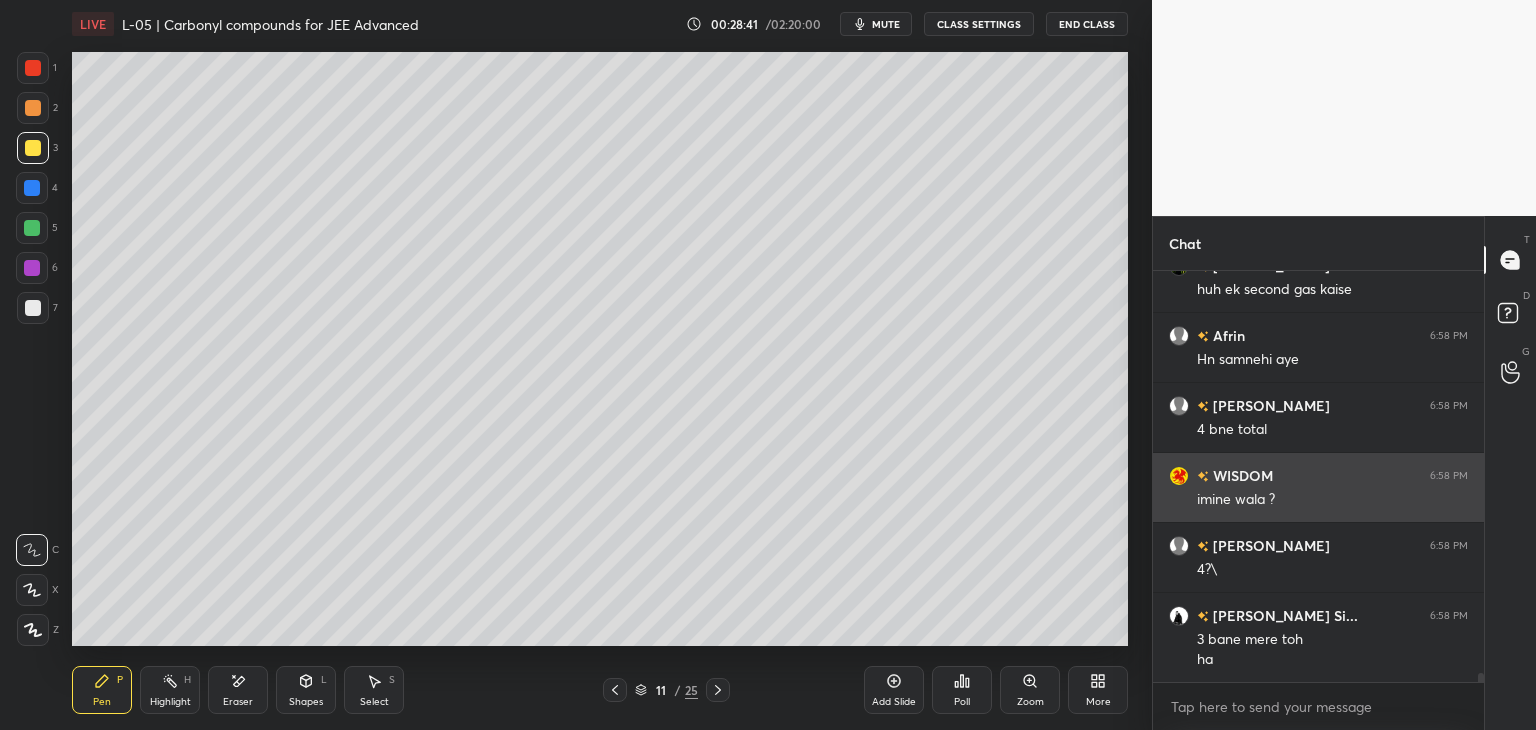 scroll, scrollTop: 19396, scrollLeft: 0, axis: vertical 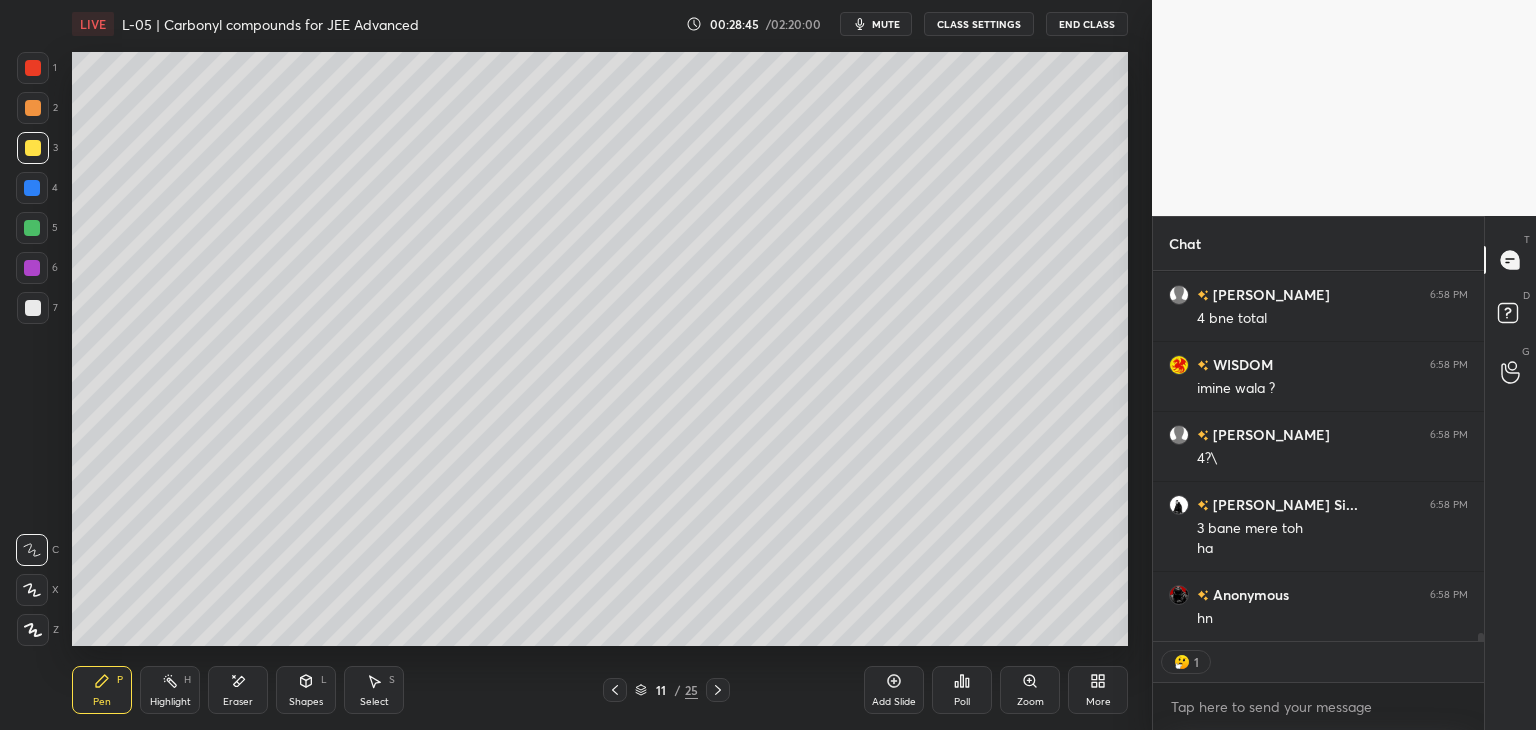 click 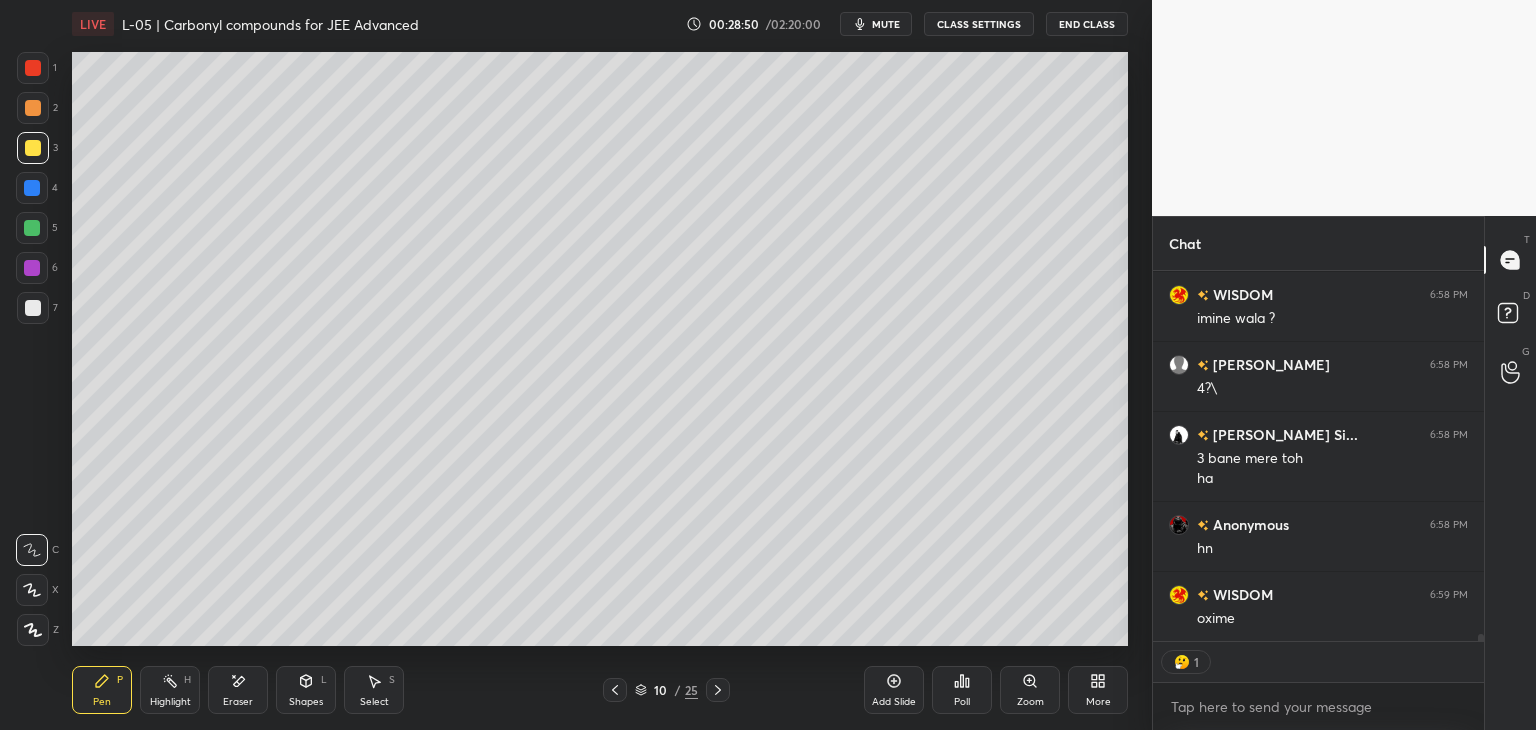 click 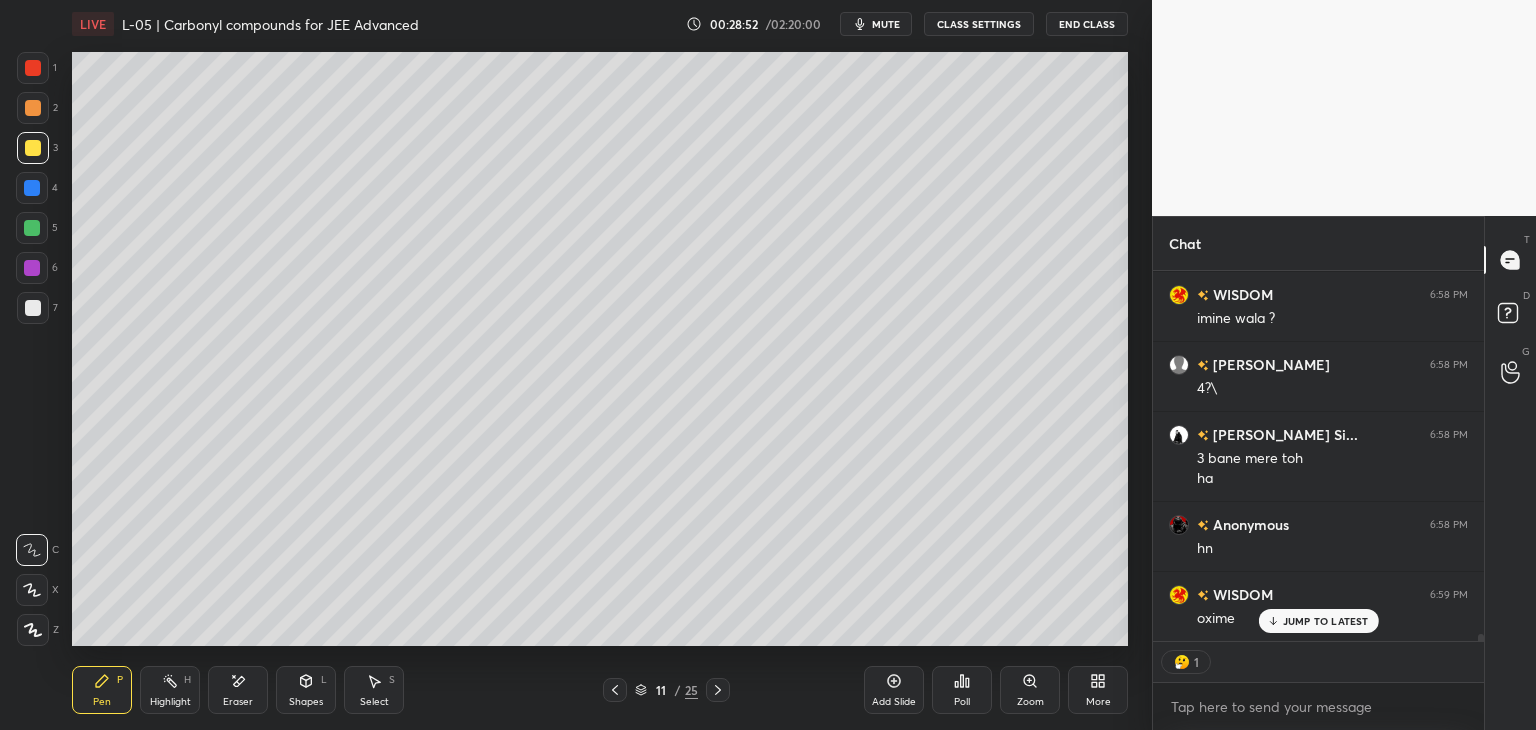 scroll, scrollTop: 19576, scrollLeft: 0, axis: vertical 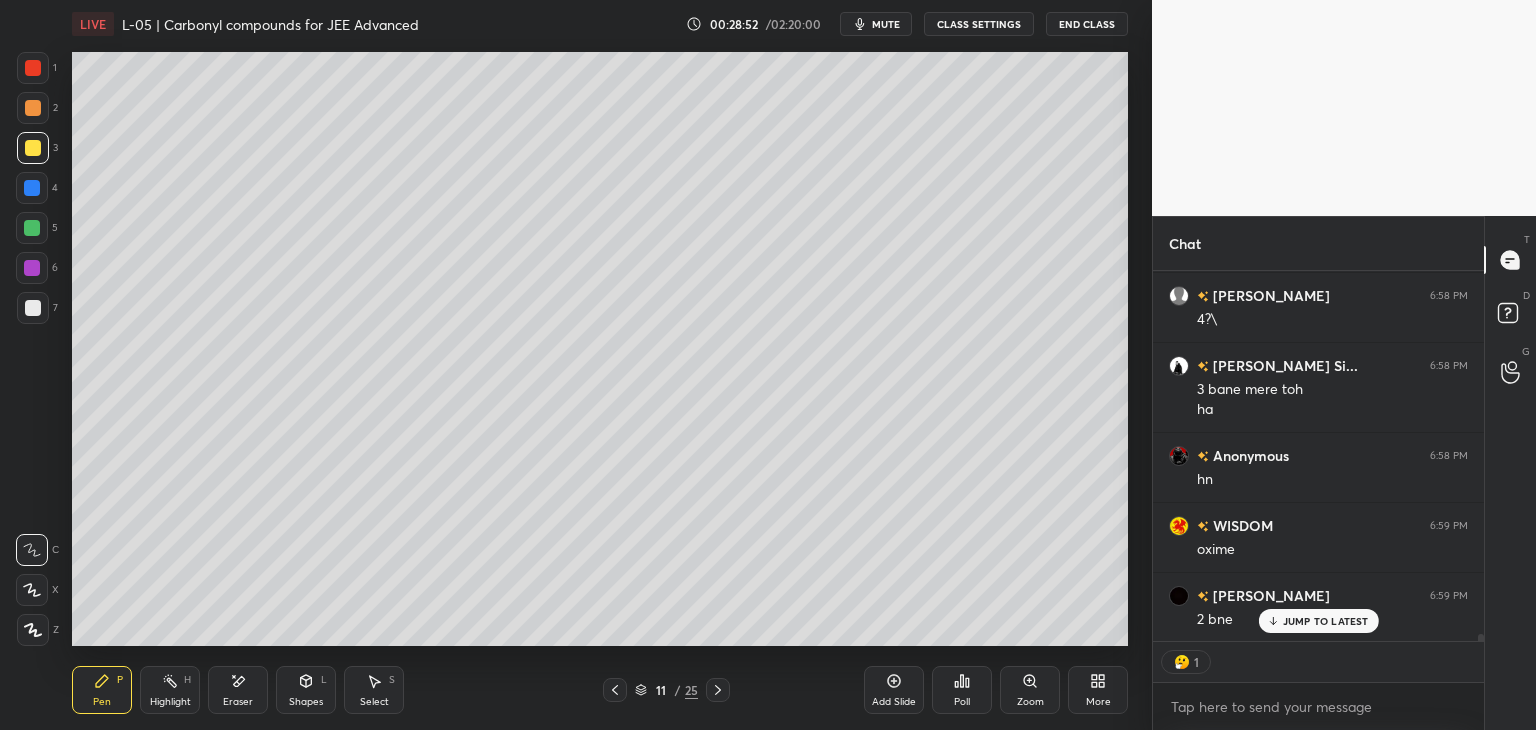click on "Eraser" at bounding box center (238, 690) 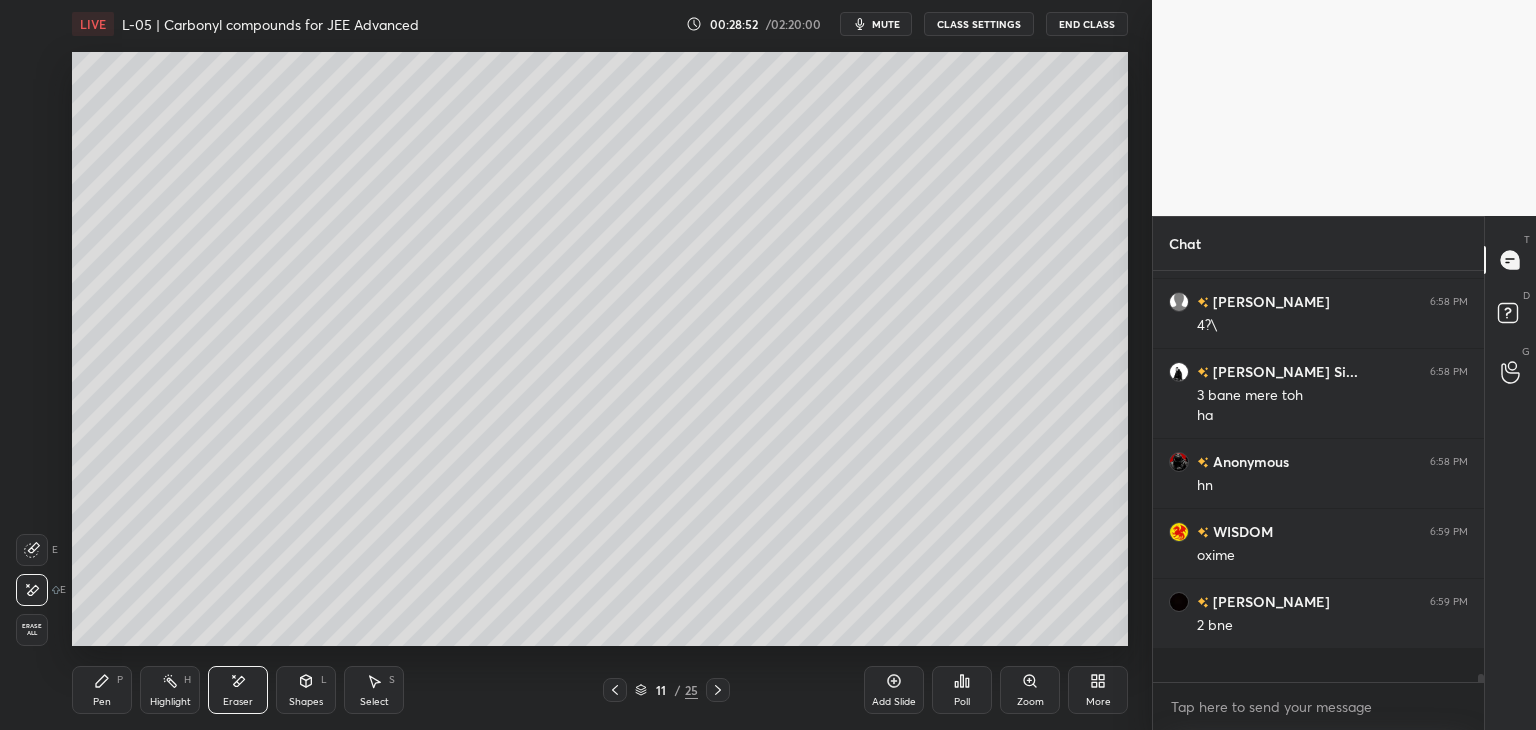 scroll, scrollTop: 6, scrollLeft: 6, axis: both 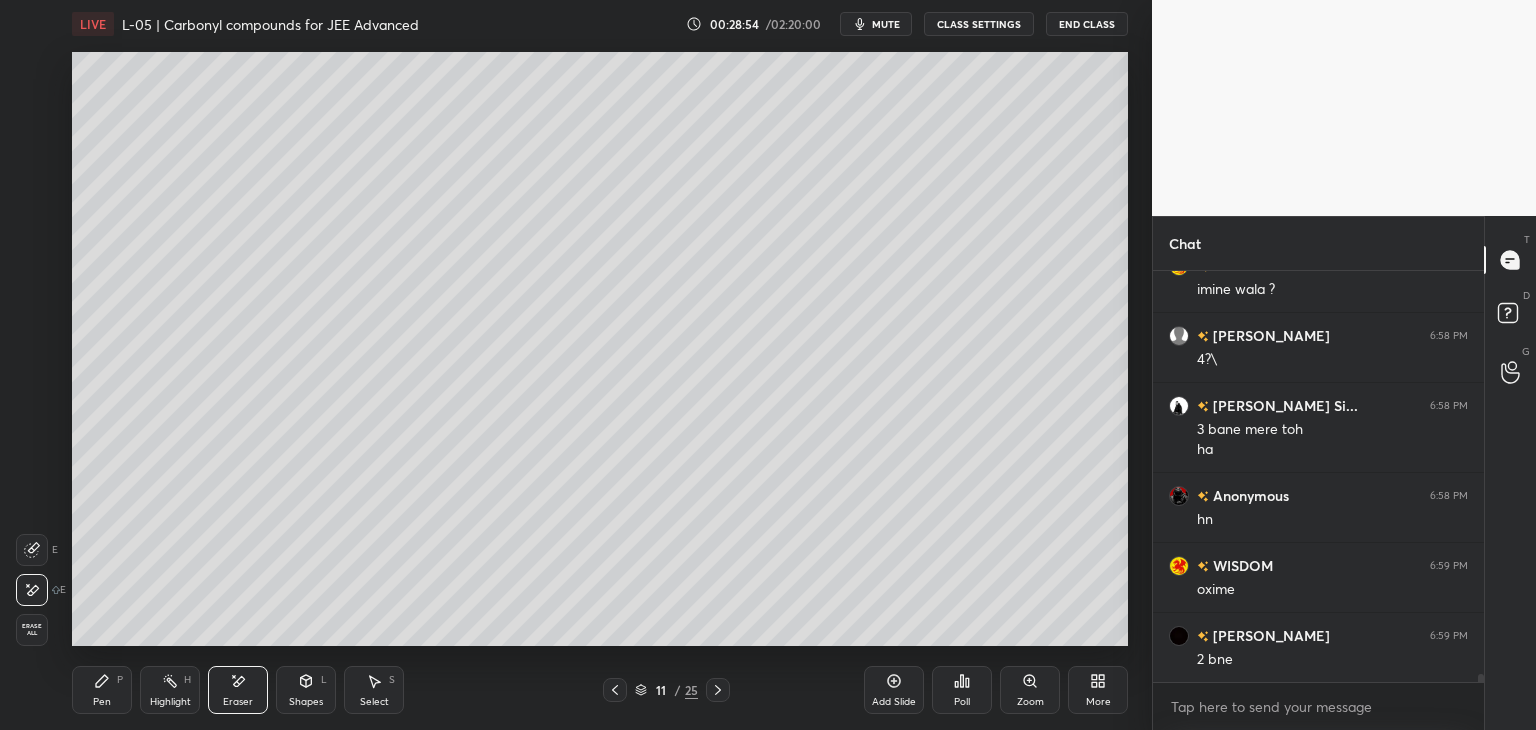 click on "Pen" at bounding box center [102, 702] 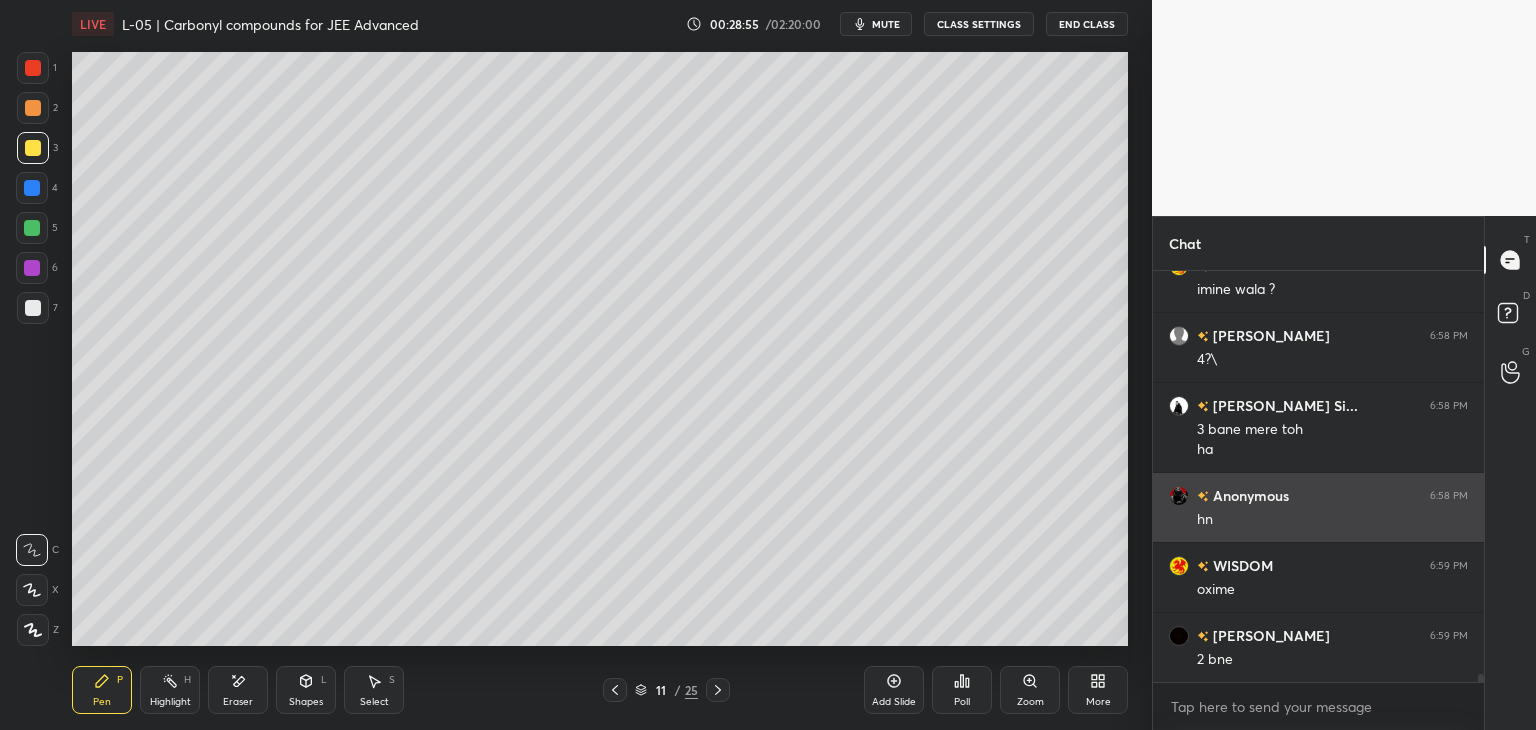 scroll, scrollTop: 376, scrollLeft: 325, axis: both 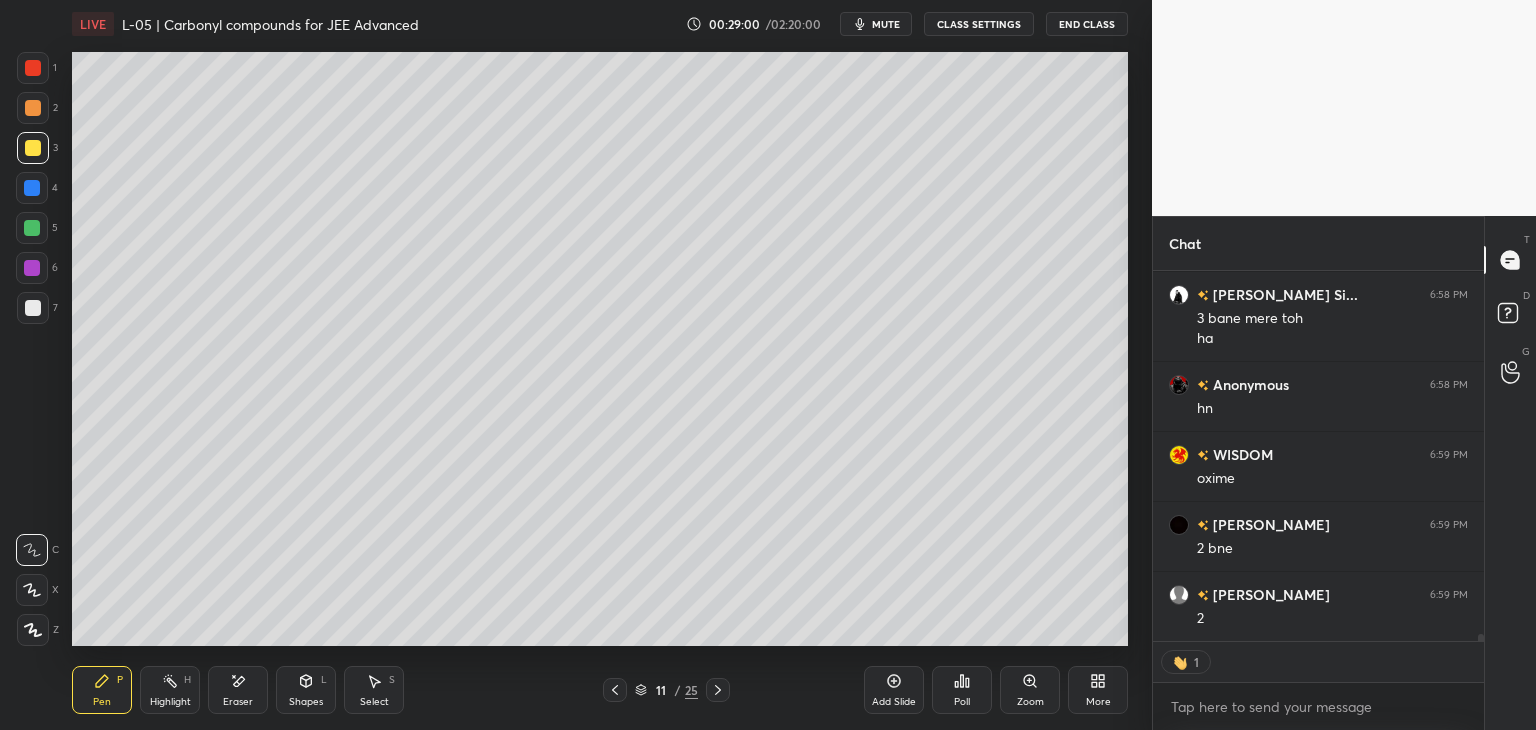 click 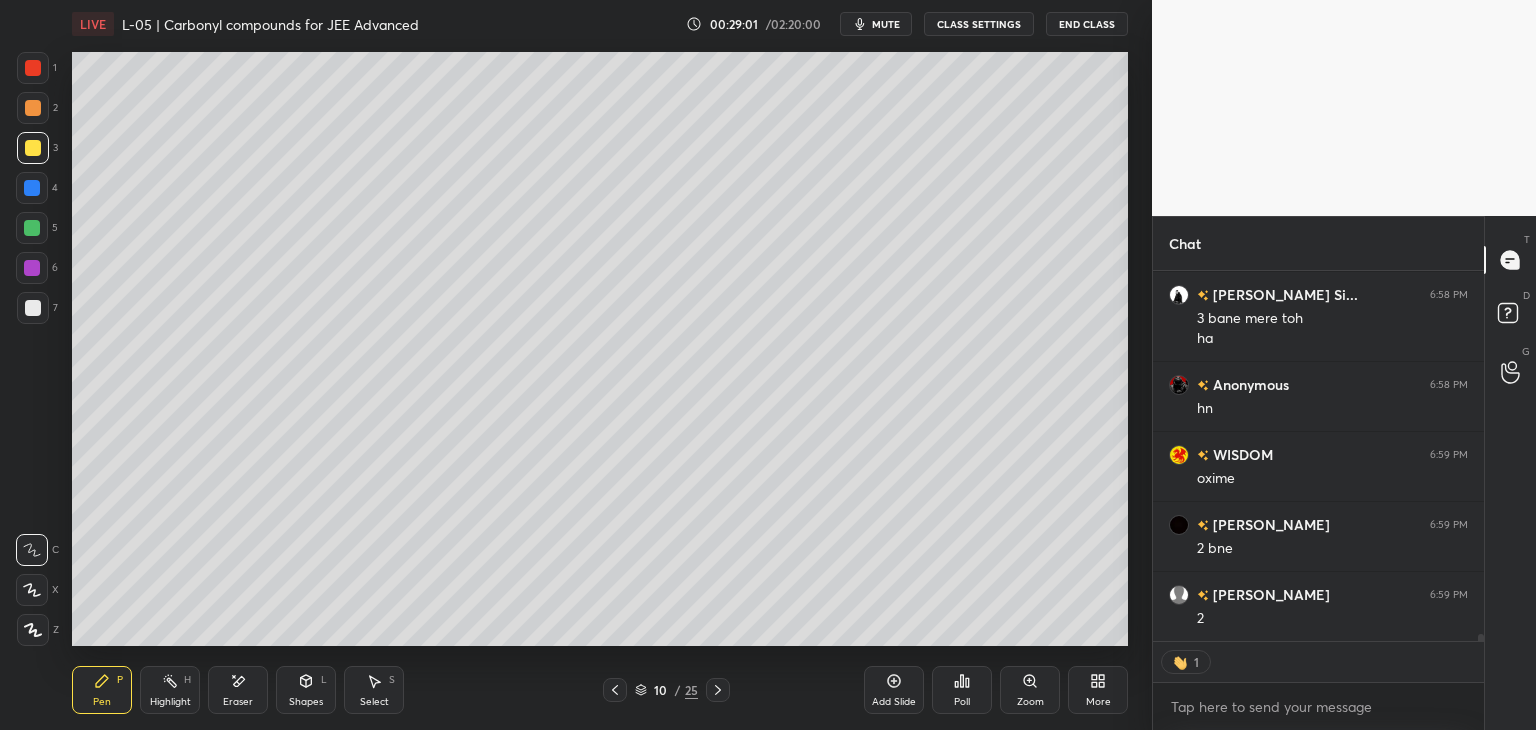 scroll, scrollTop: 19716, scrollLeft: 0, axis: vertical 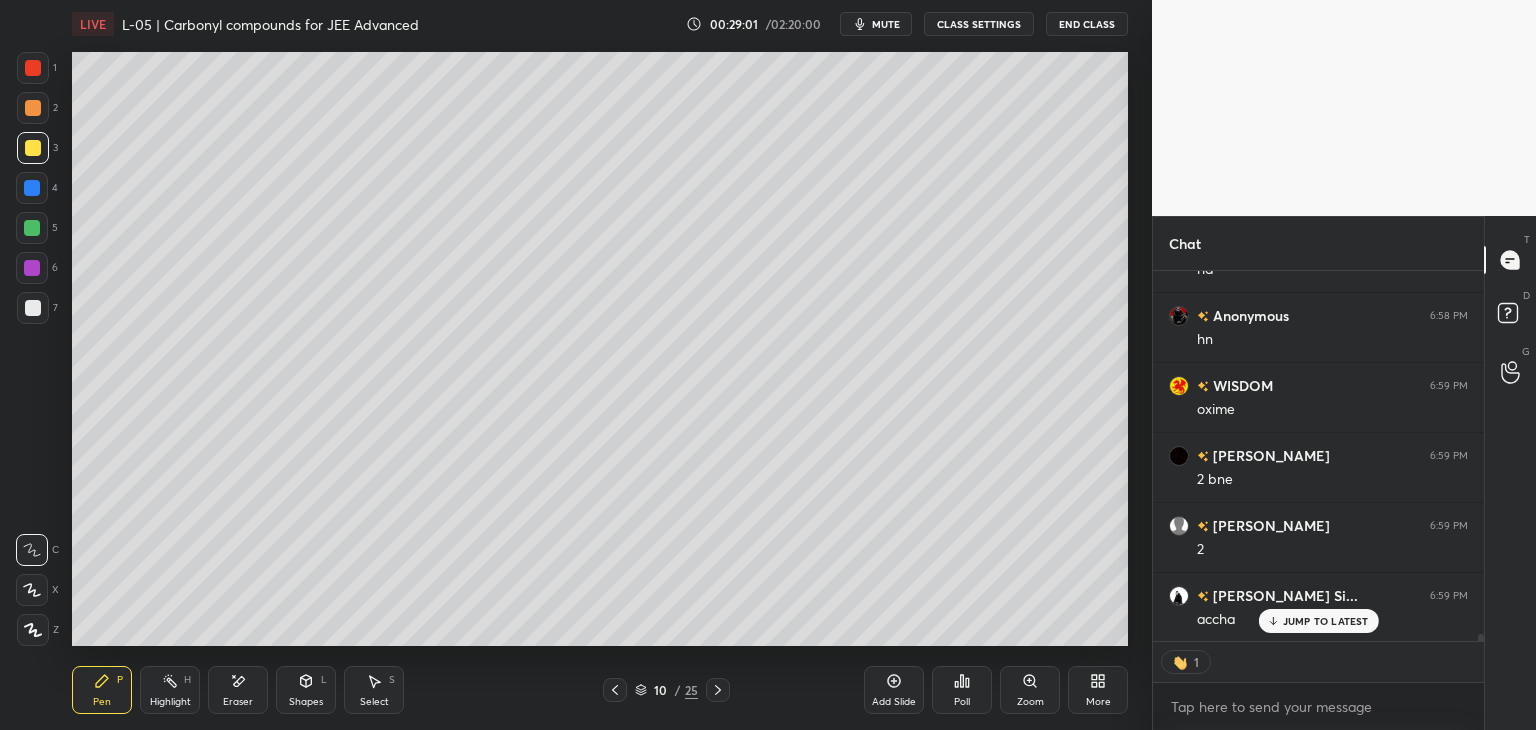 click 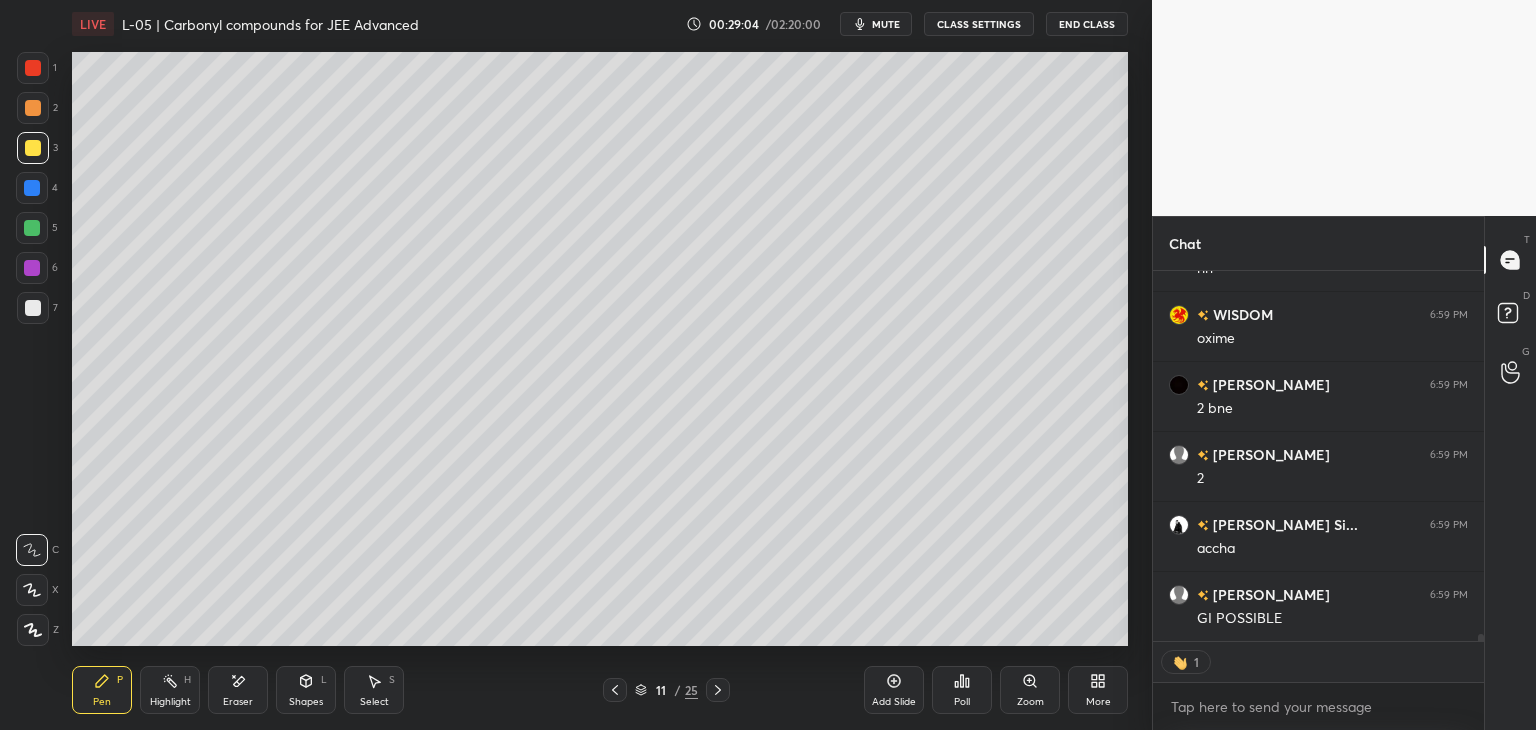 scroll, scrollTop: 19856, scrollLeft: 0, axis: vertical 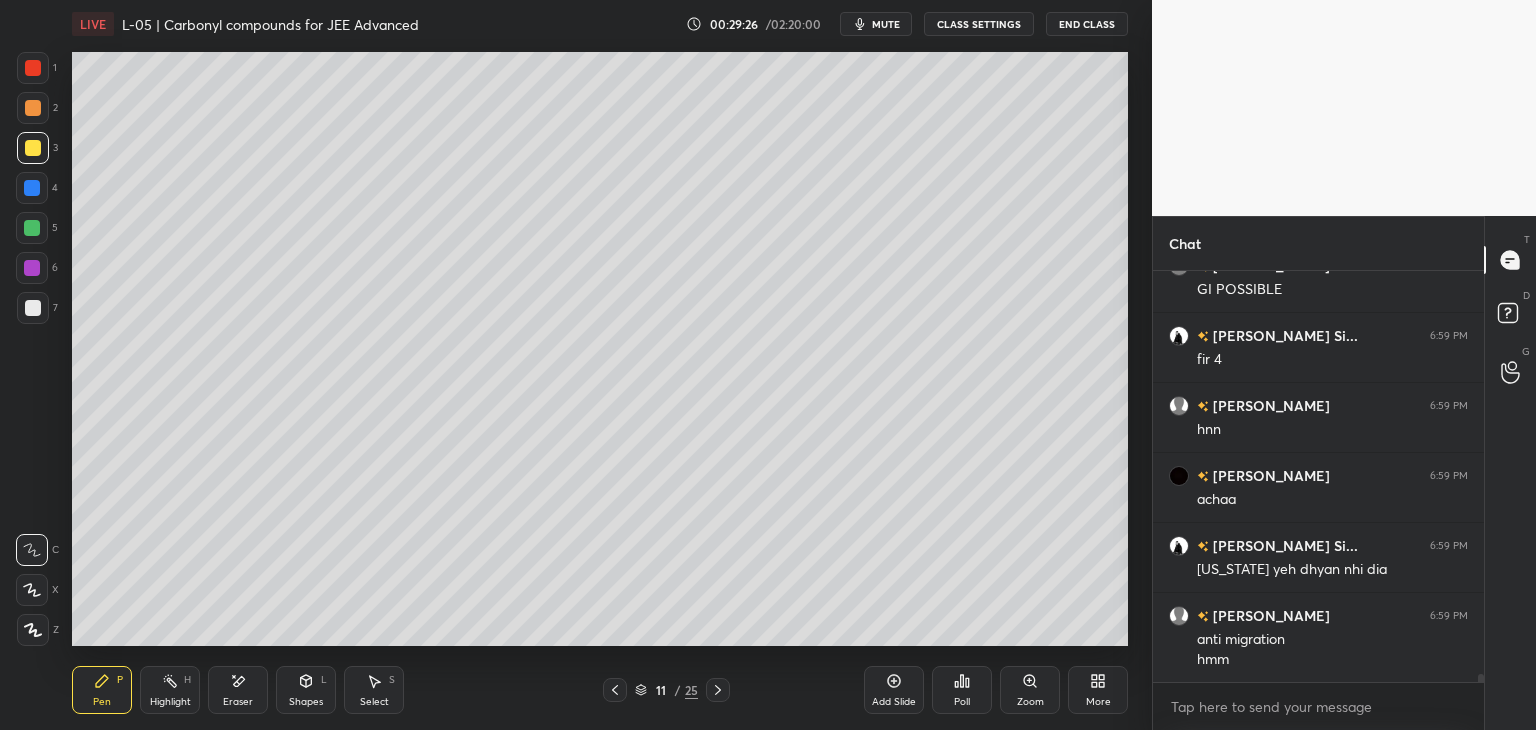 click 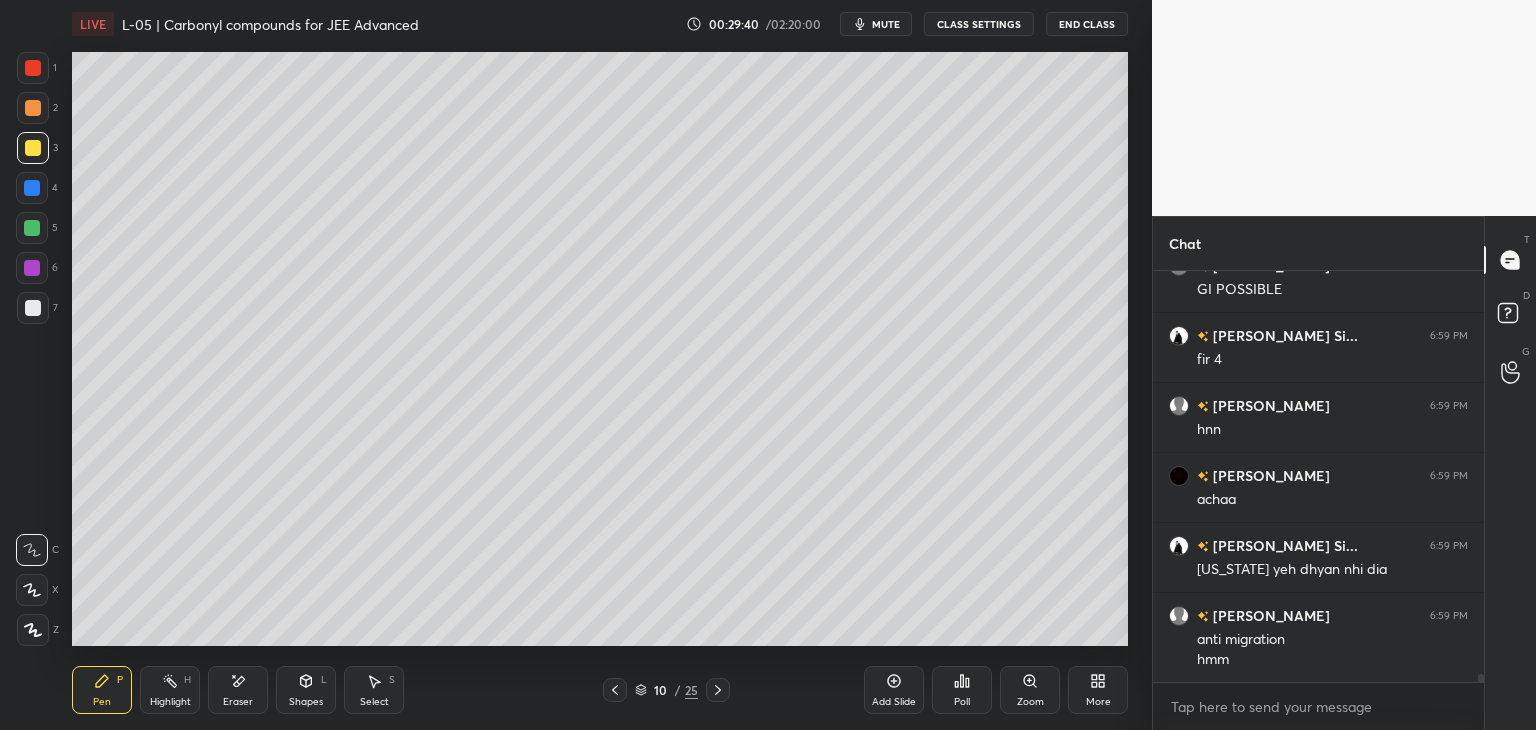 scroll, scrollTop: 20136, scrollLeft: 0, axis: vertical 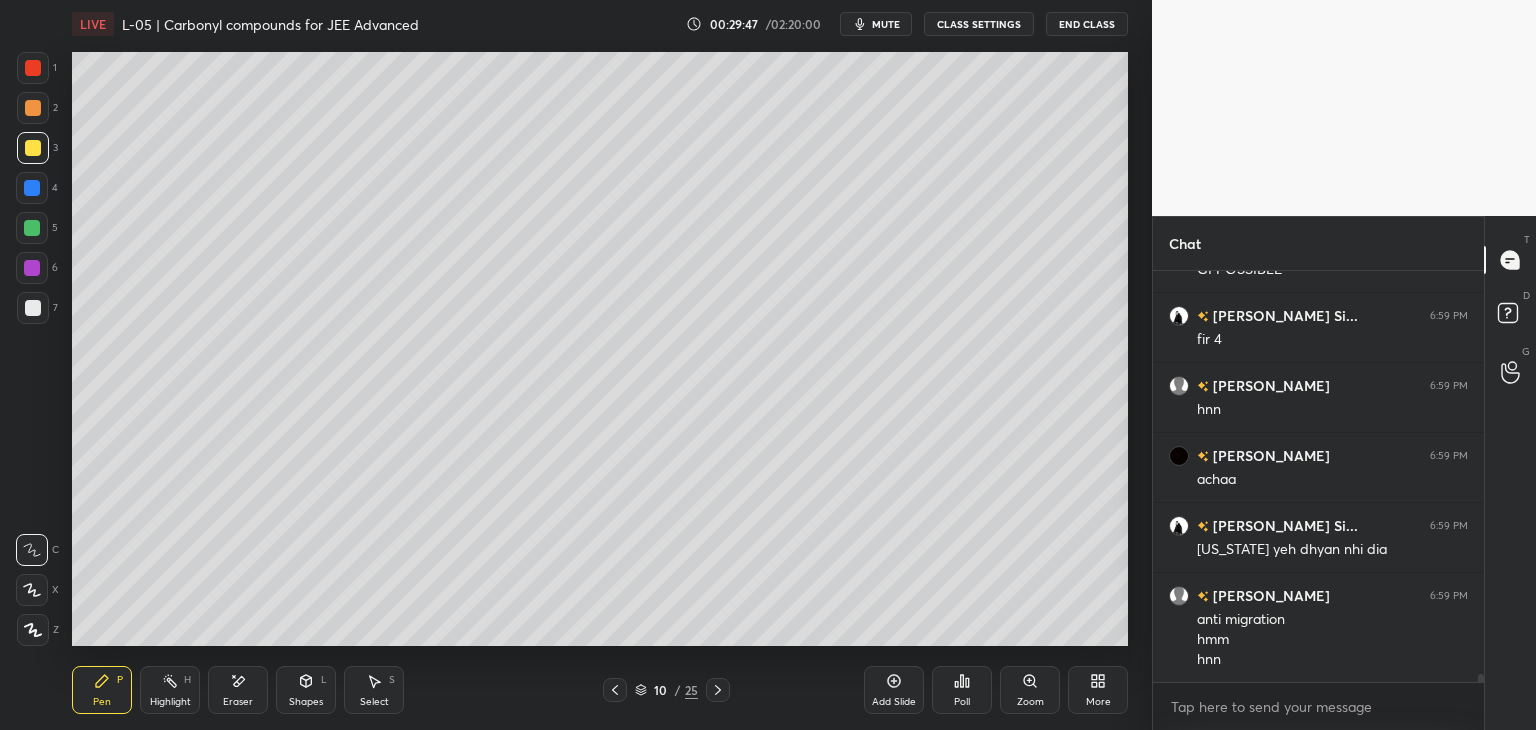 click 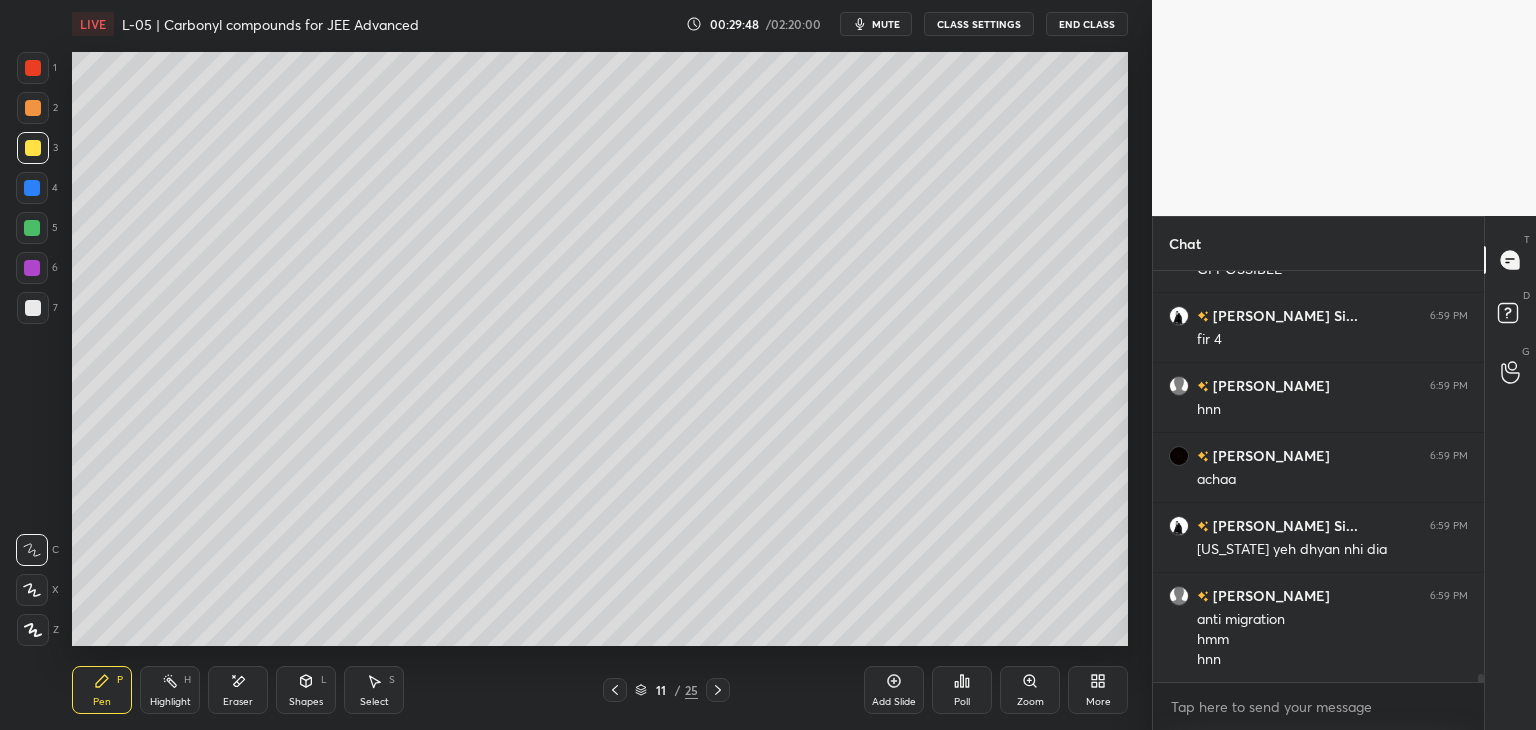 scroll, scrollTop: 20206, scrollLeft: 0, axis: vertical 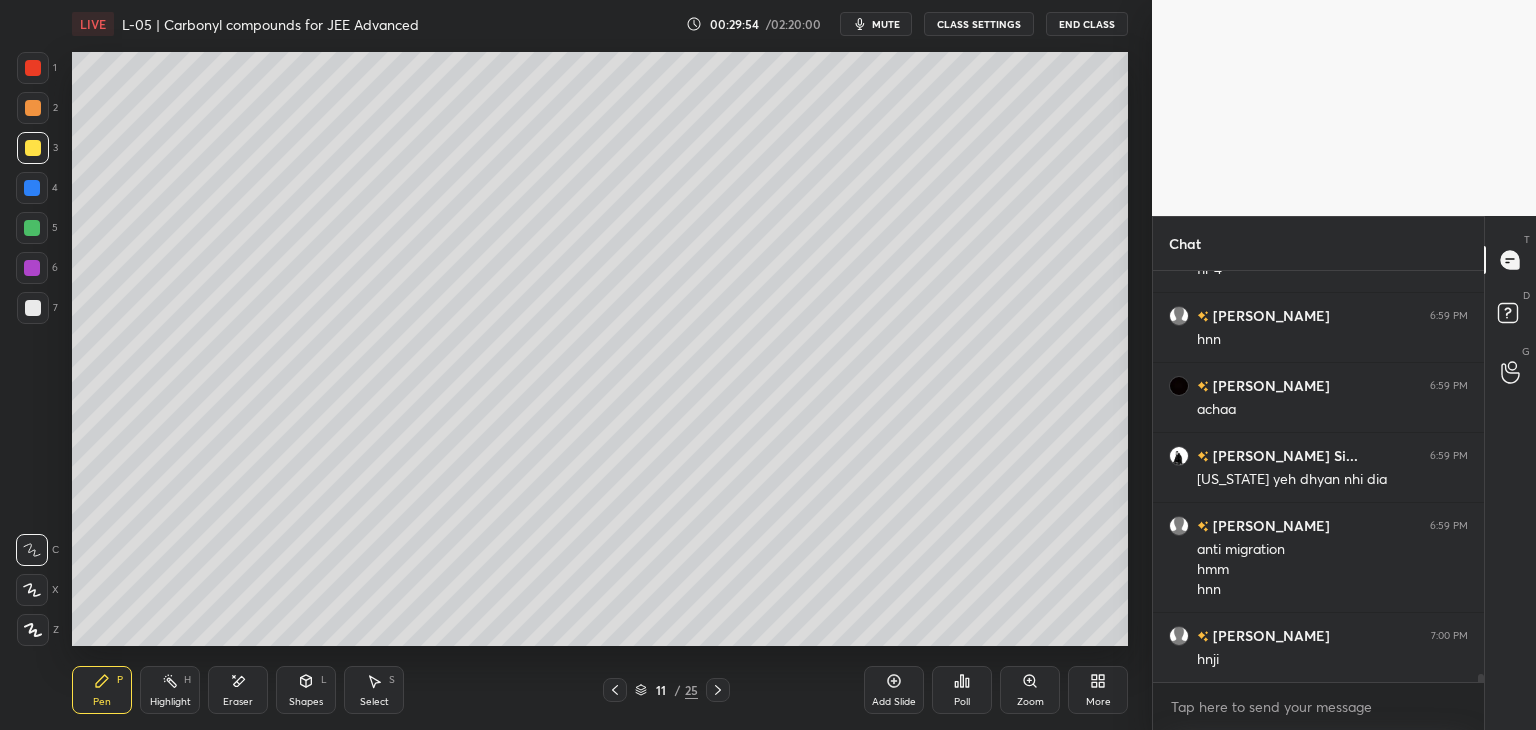click 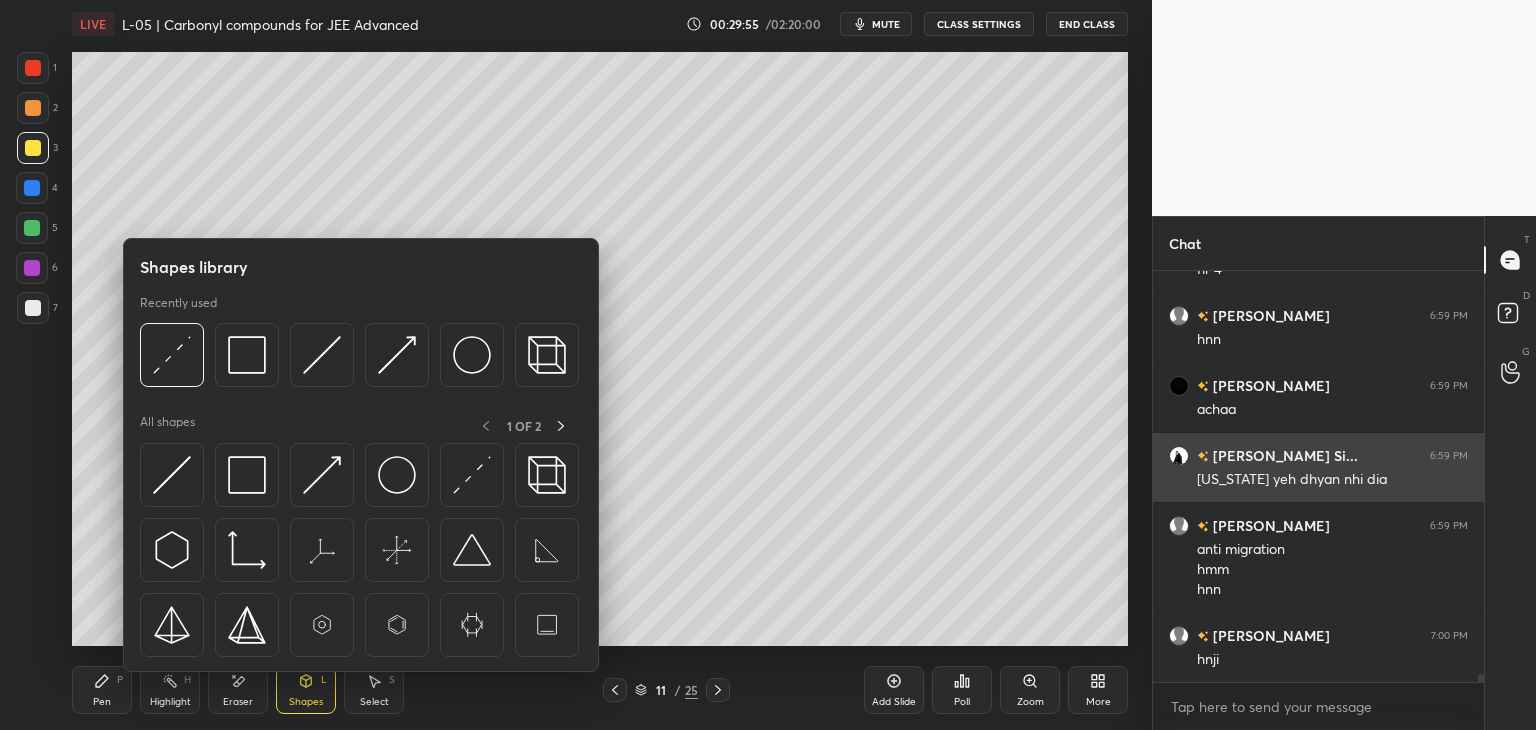 click at bounding box center (172, 355) 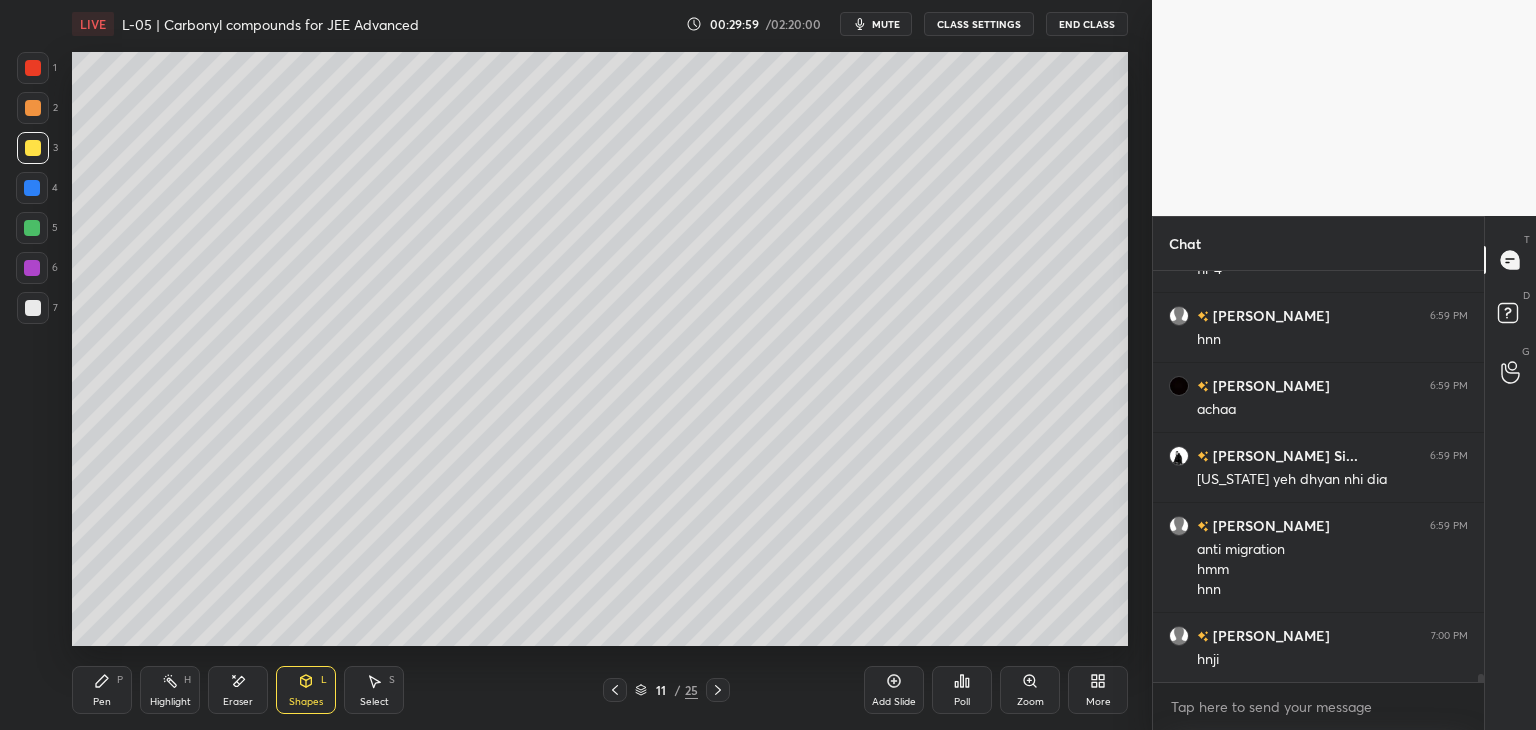 click on "Pen P" at bounding box center (102, 690) 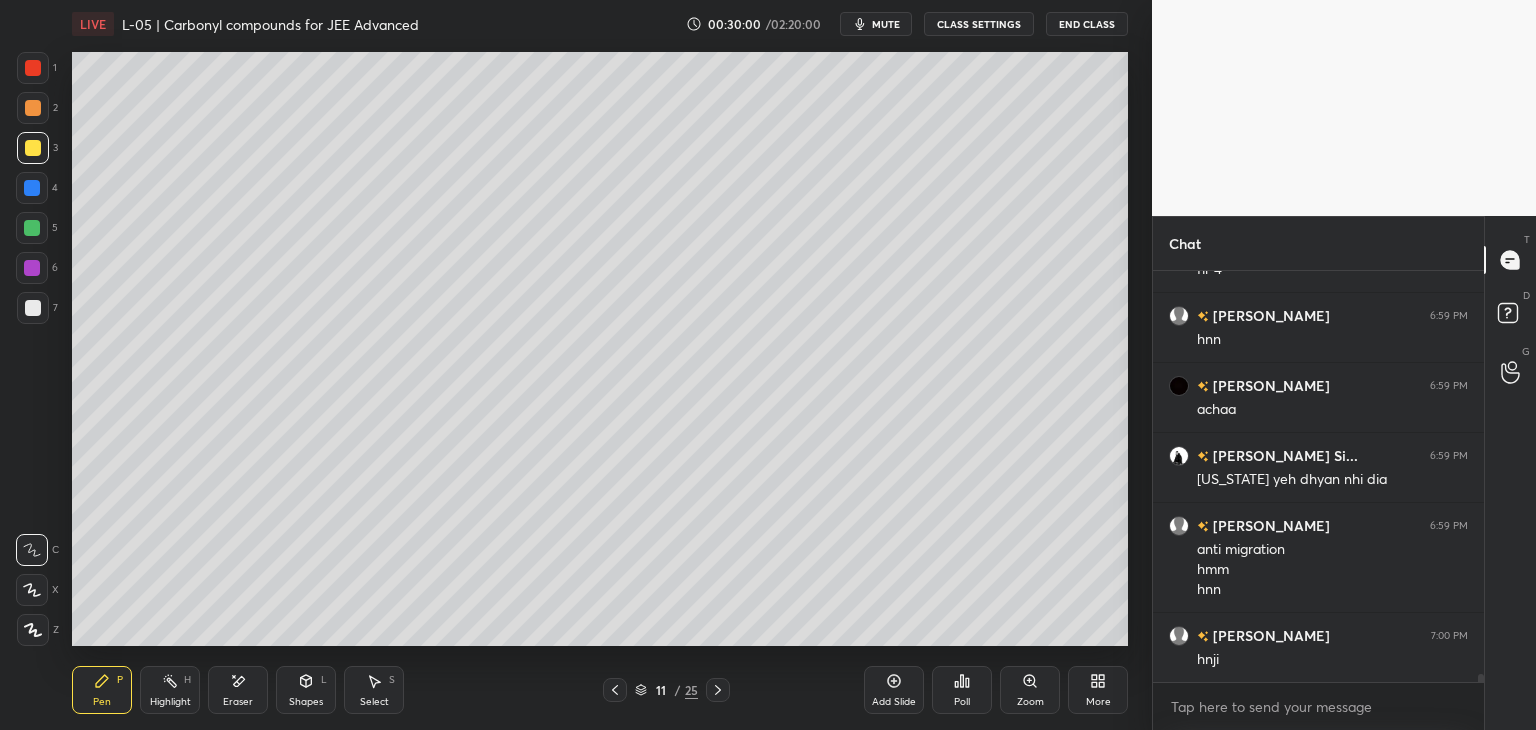 click at bounding box center (32, 188) 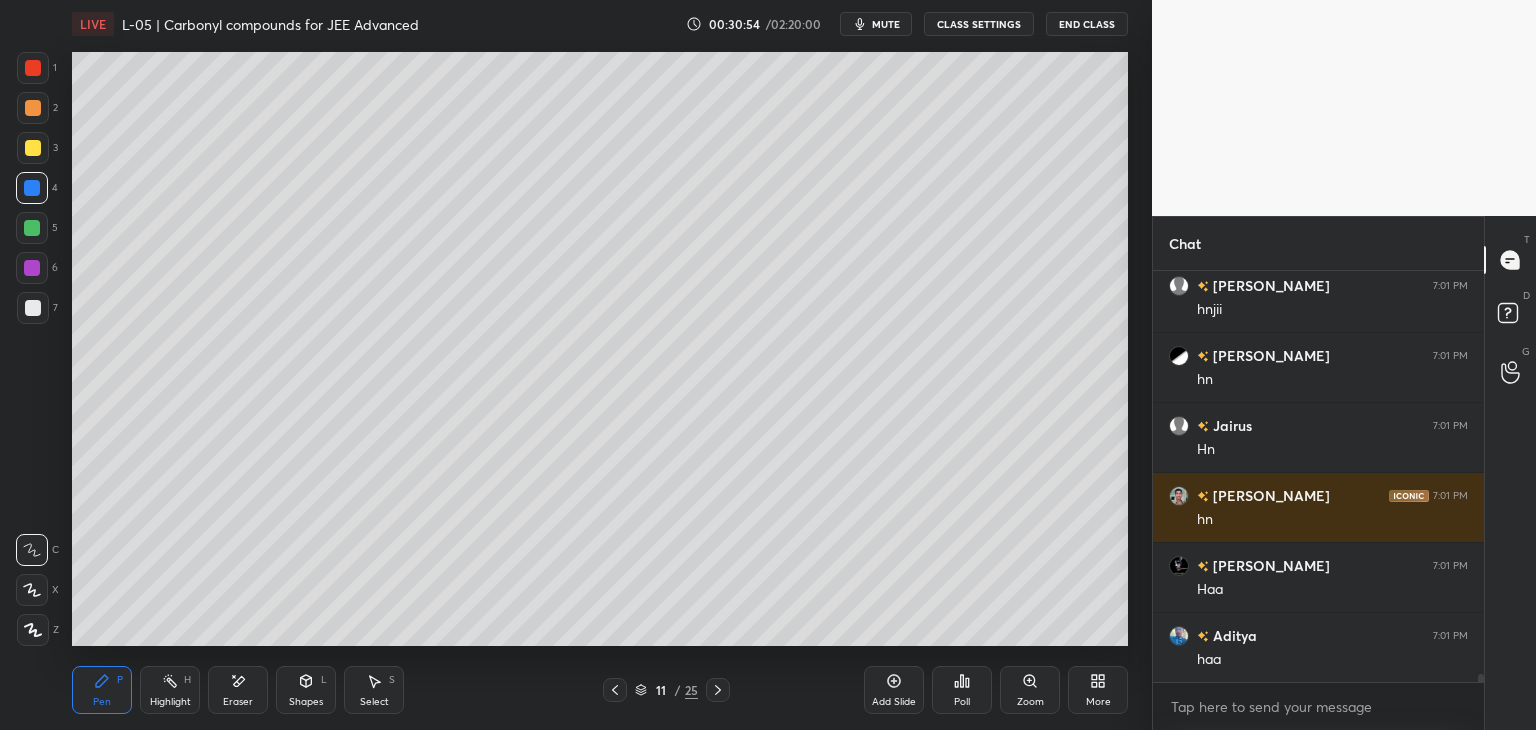 scroll, scrollTop: 20826, scrollLeft: 0, axis: vertical 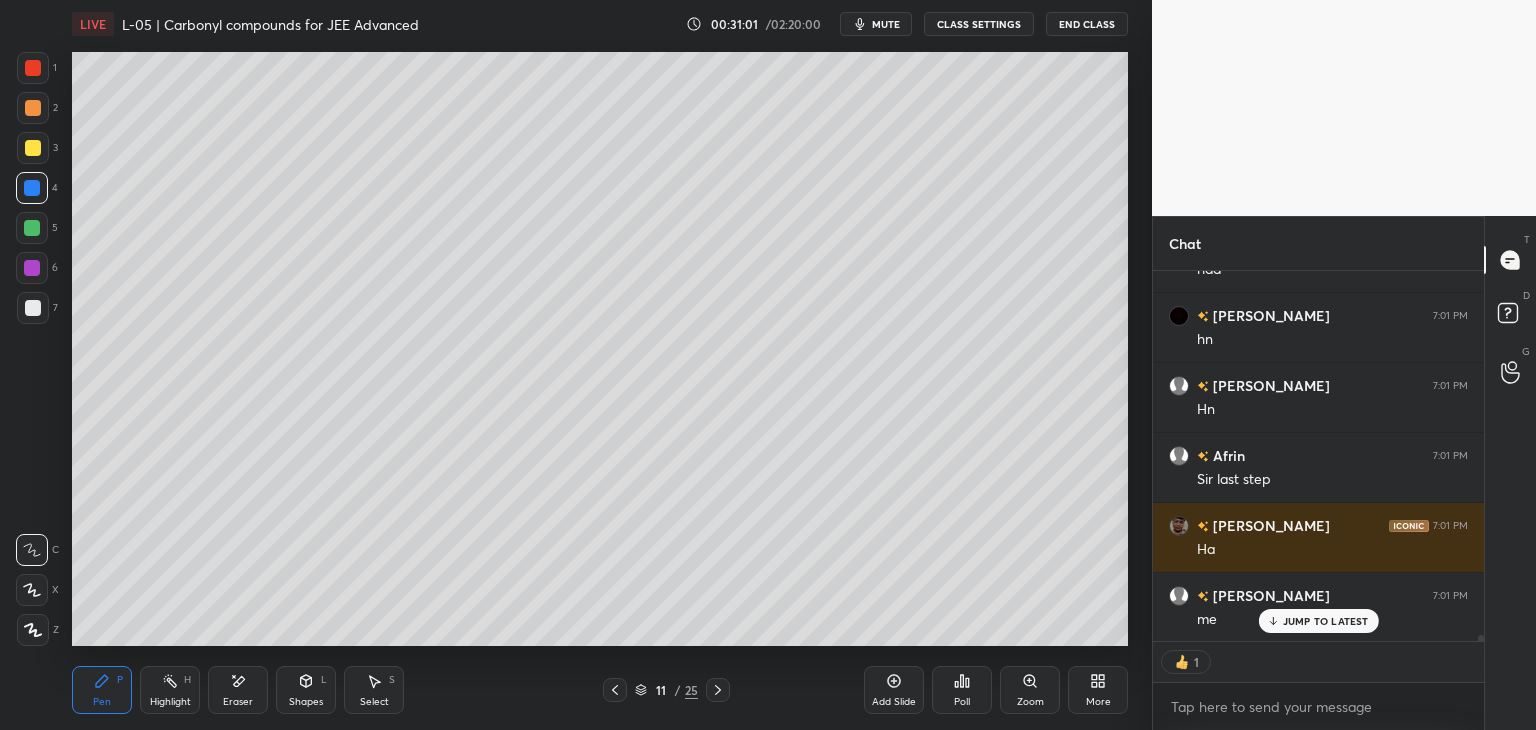 click at bounding box center [33, 148] 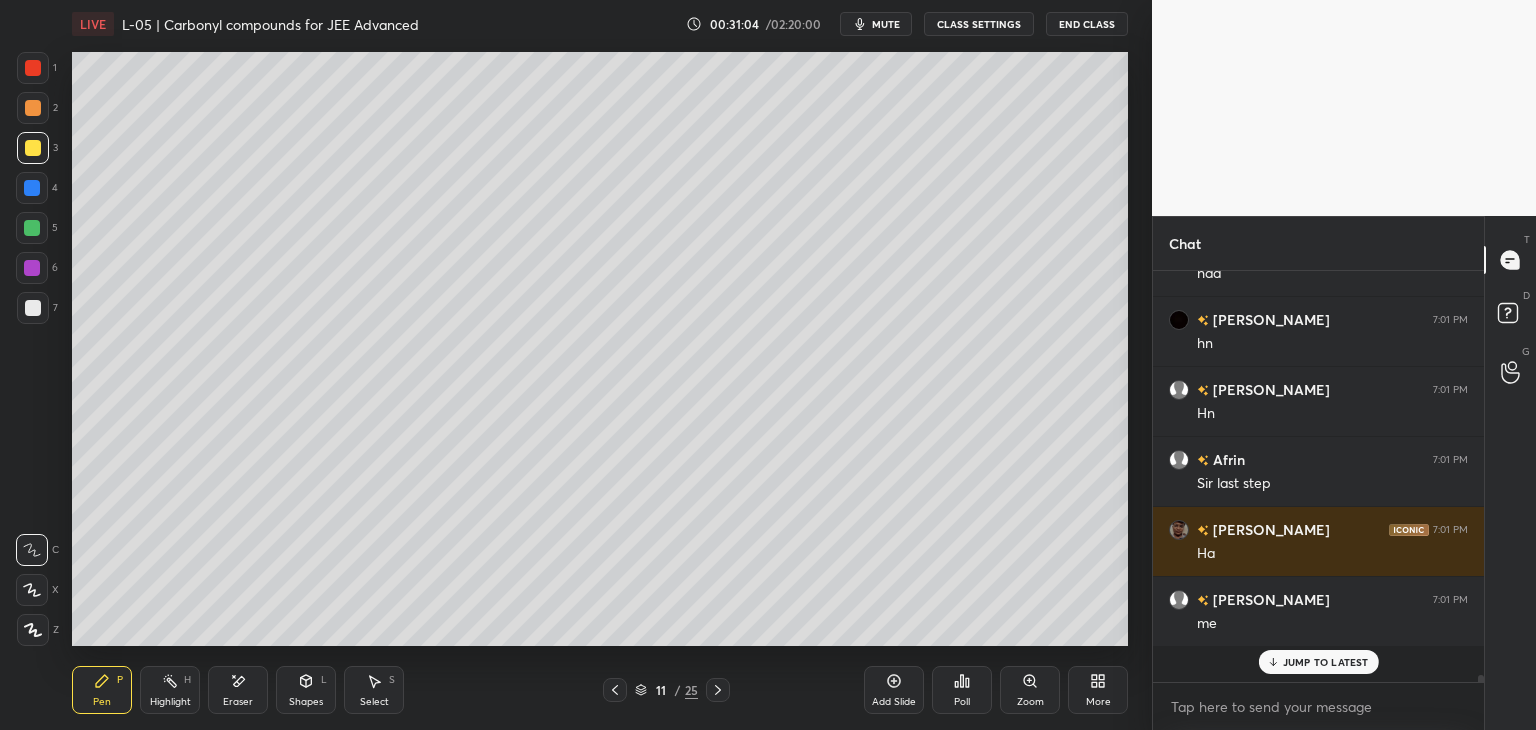 scroll, scrollTop: 6, scrollLeft: 6, axis: both 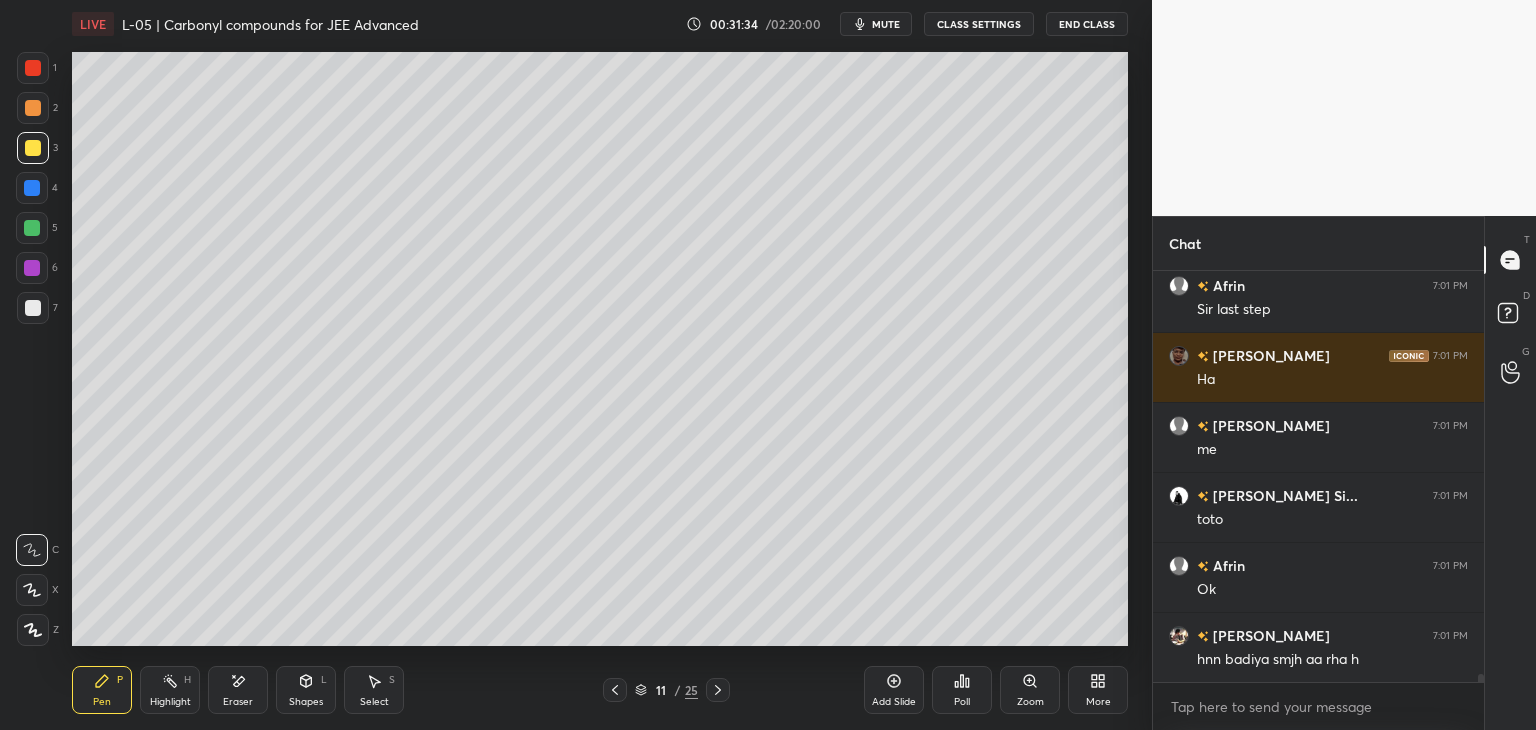 click at bounding box center [33, 68] 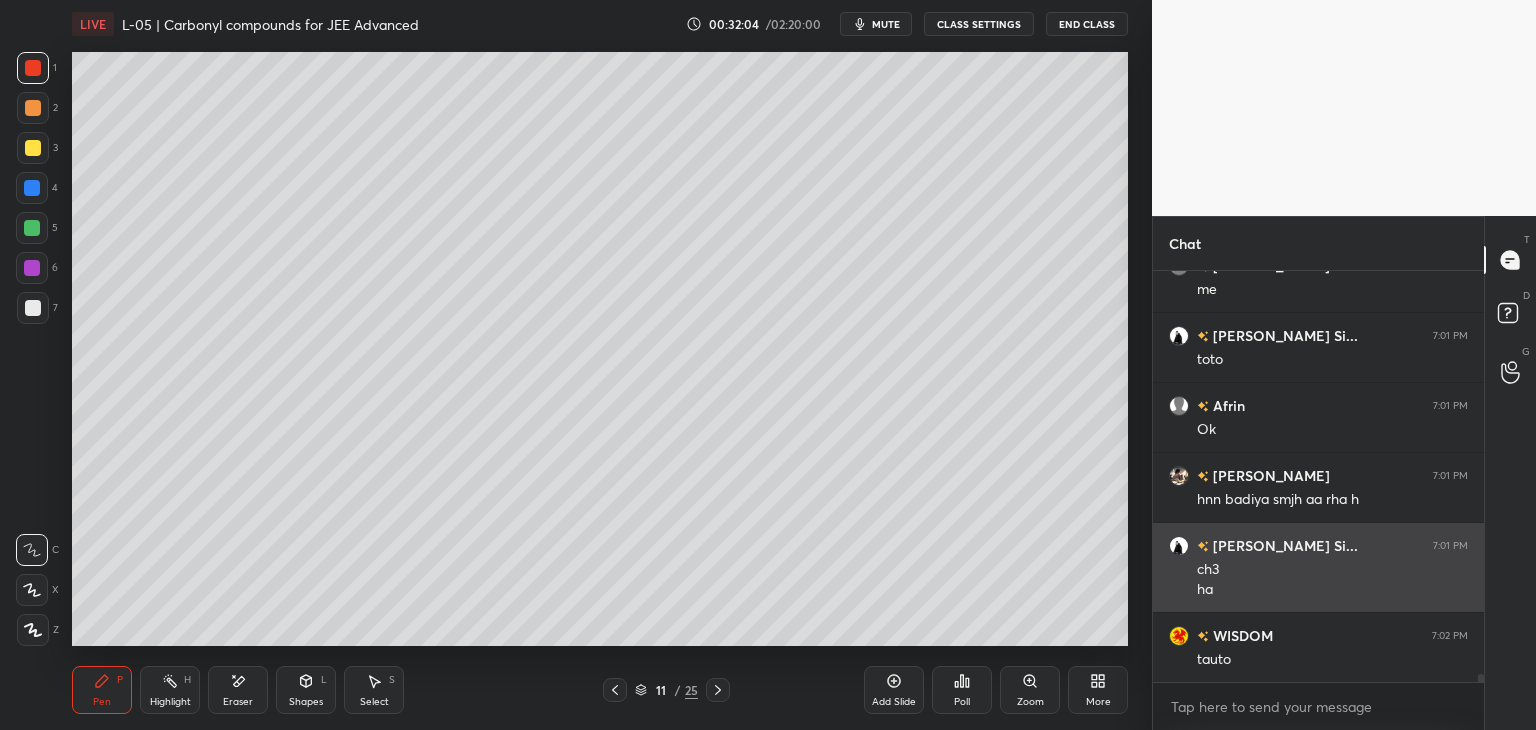 scroll, scrollTop: 21476, scrollLeft: 0, axis: vertical 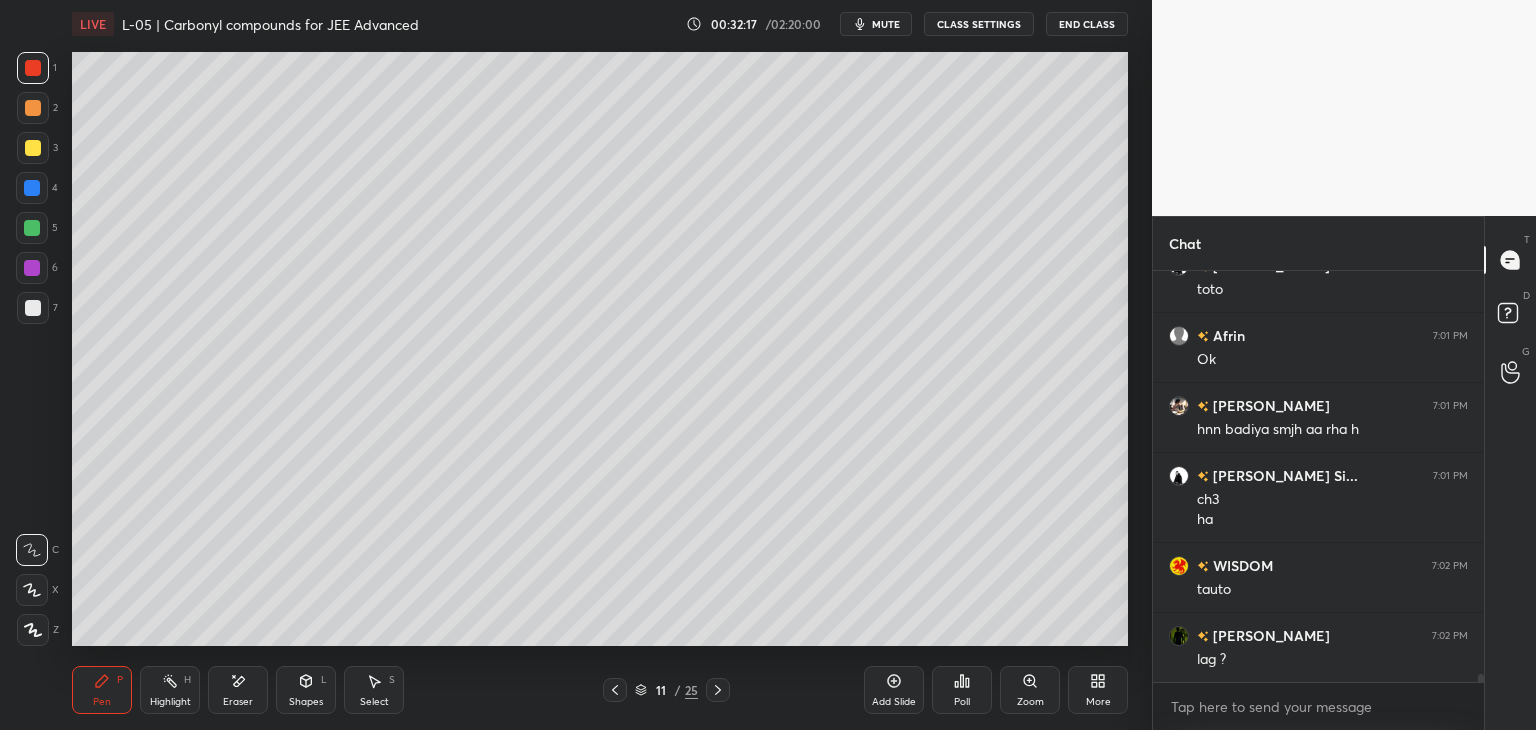click on "Select S" at bounding box center [374, 690] 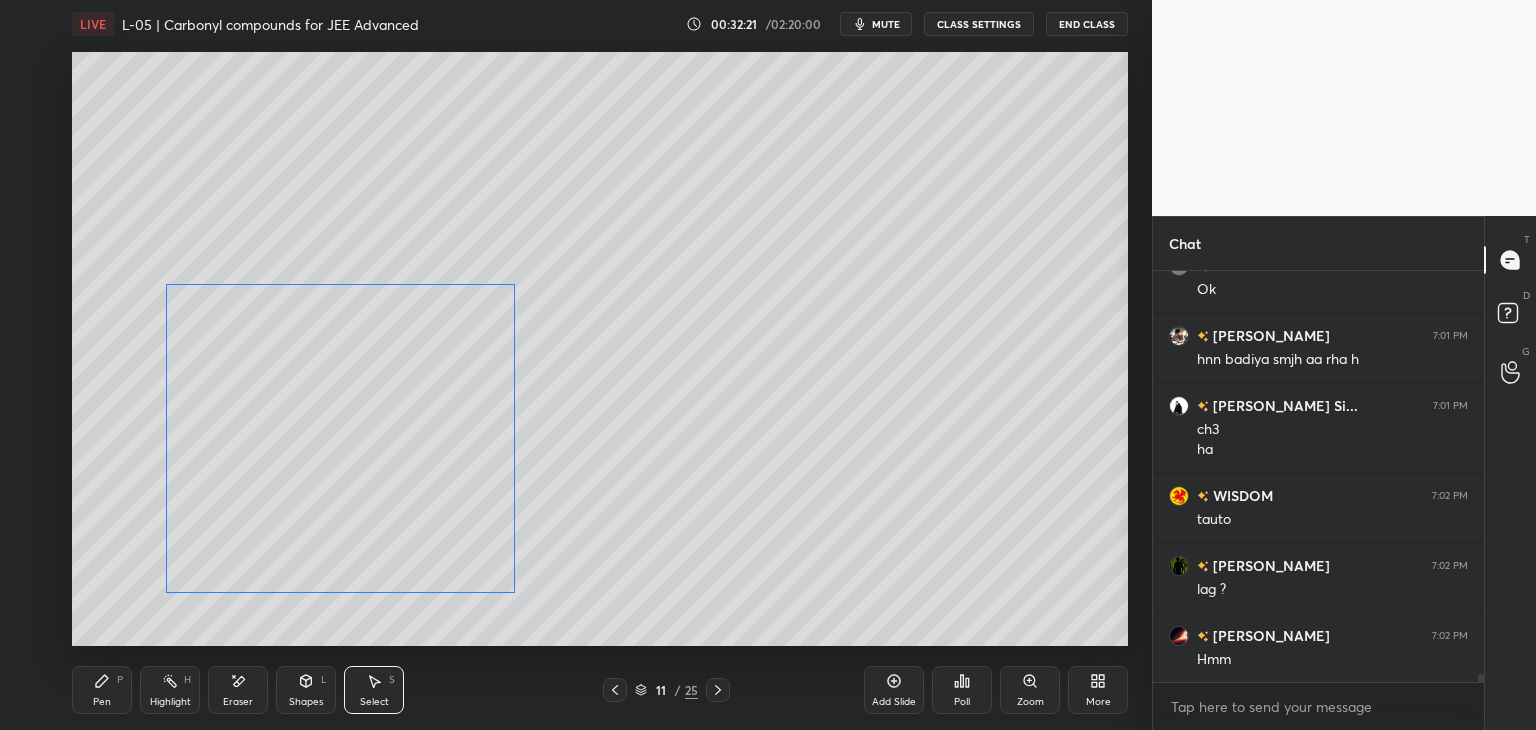 scroll, scrollTop: 21616, scrollLeft: 0, axis: vertical 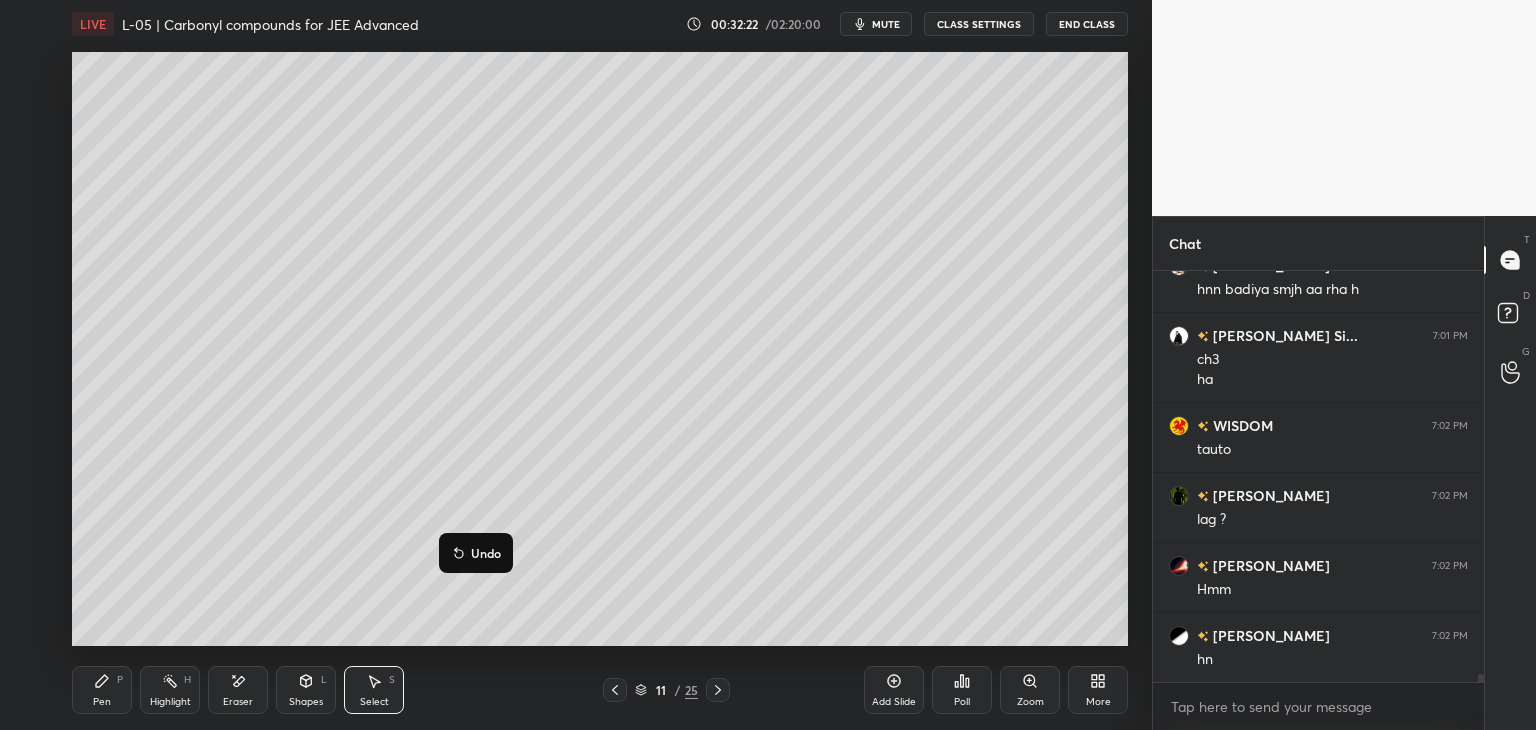click on "0 ° Undo Copy Duplicate Duplicate to new slide Delete" at bounding box center [600, 349] 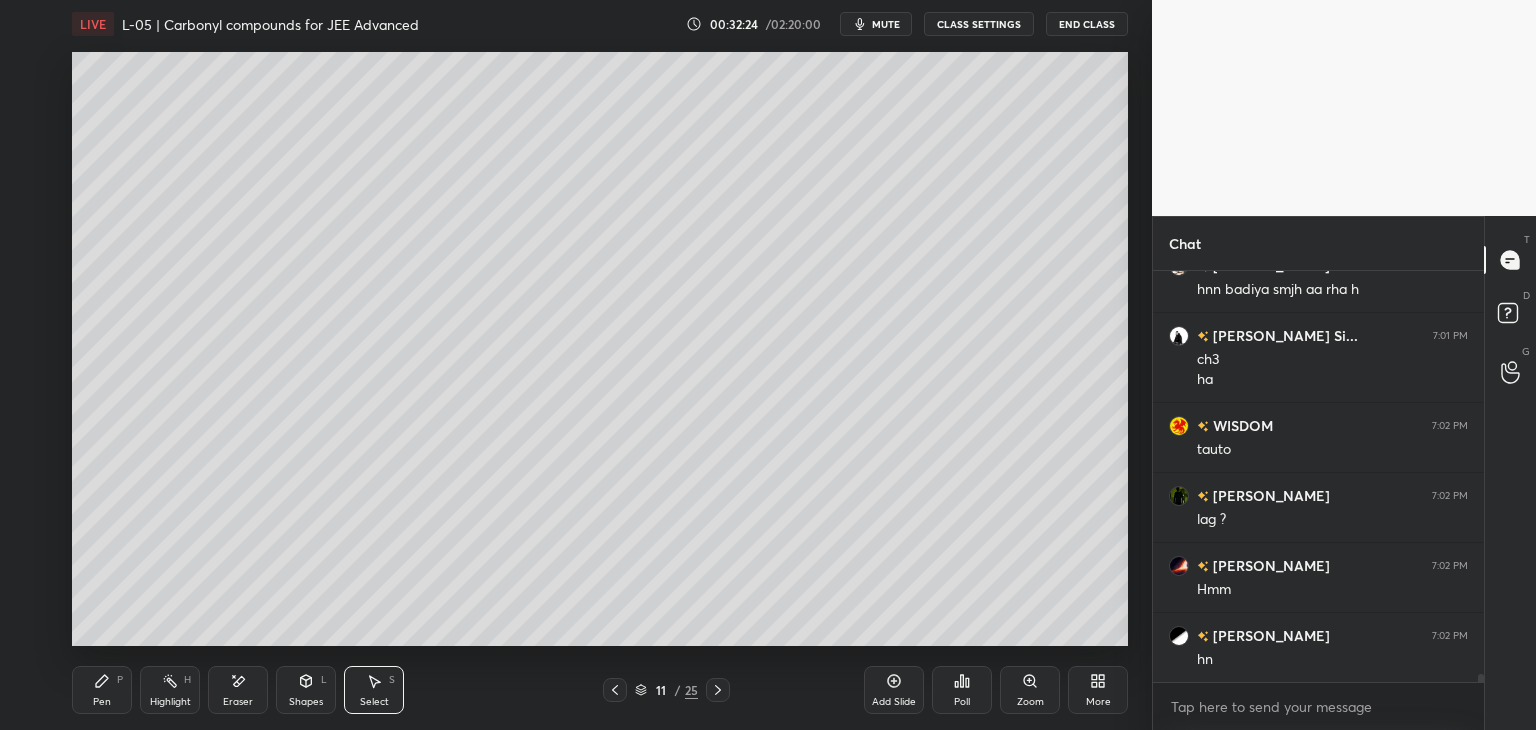 click on "Pen P" at bounding box center (102, 690) 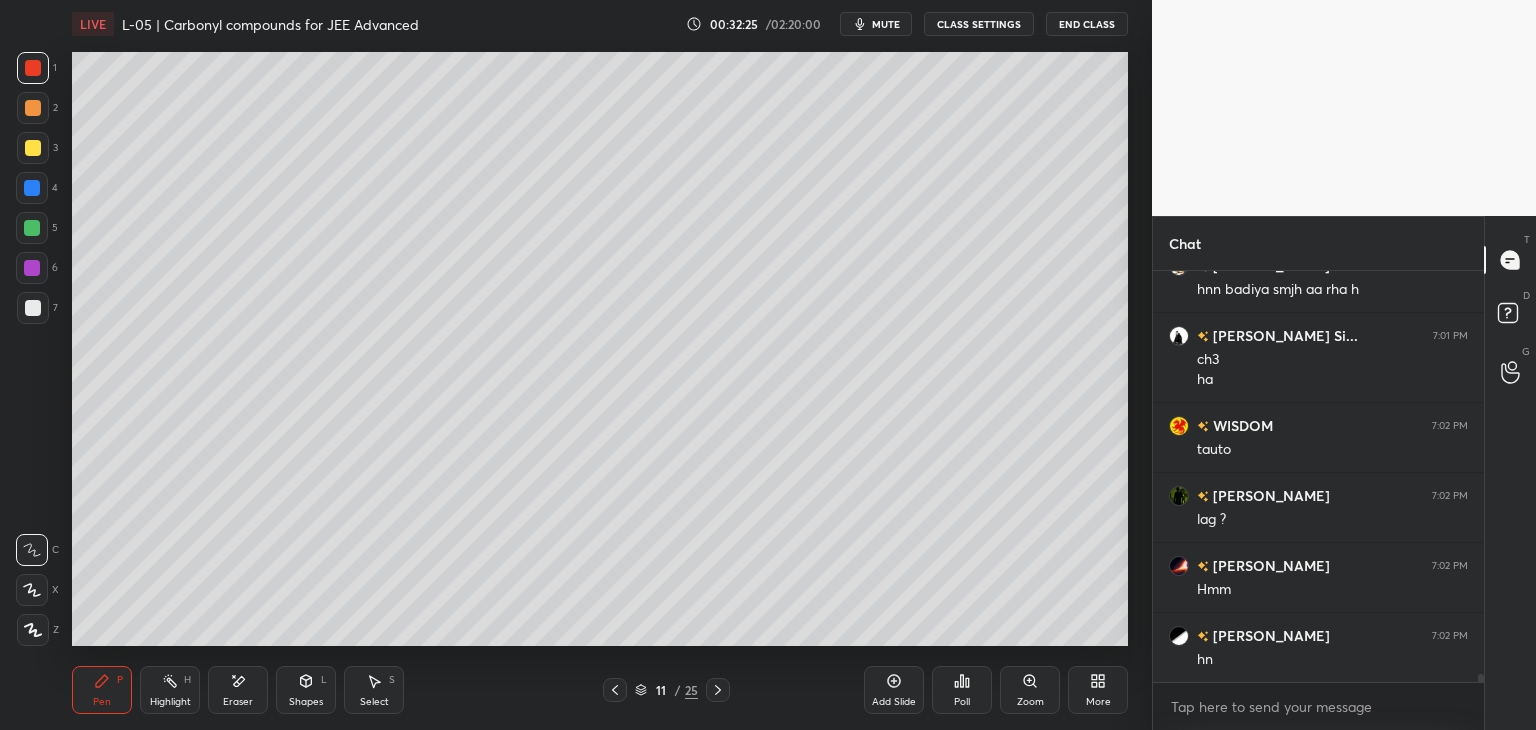 click at bounding box center (33, 308) 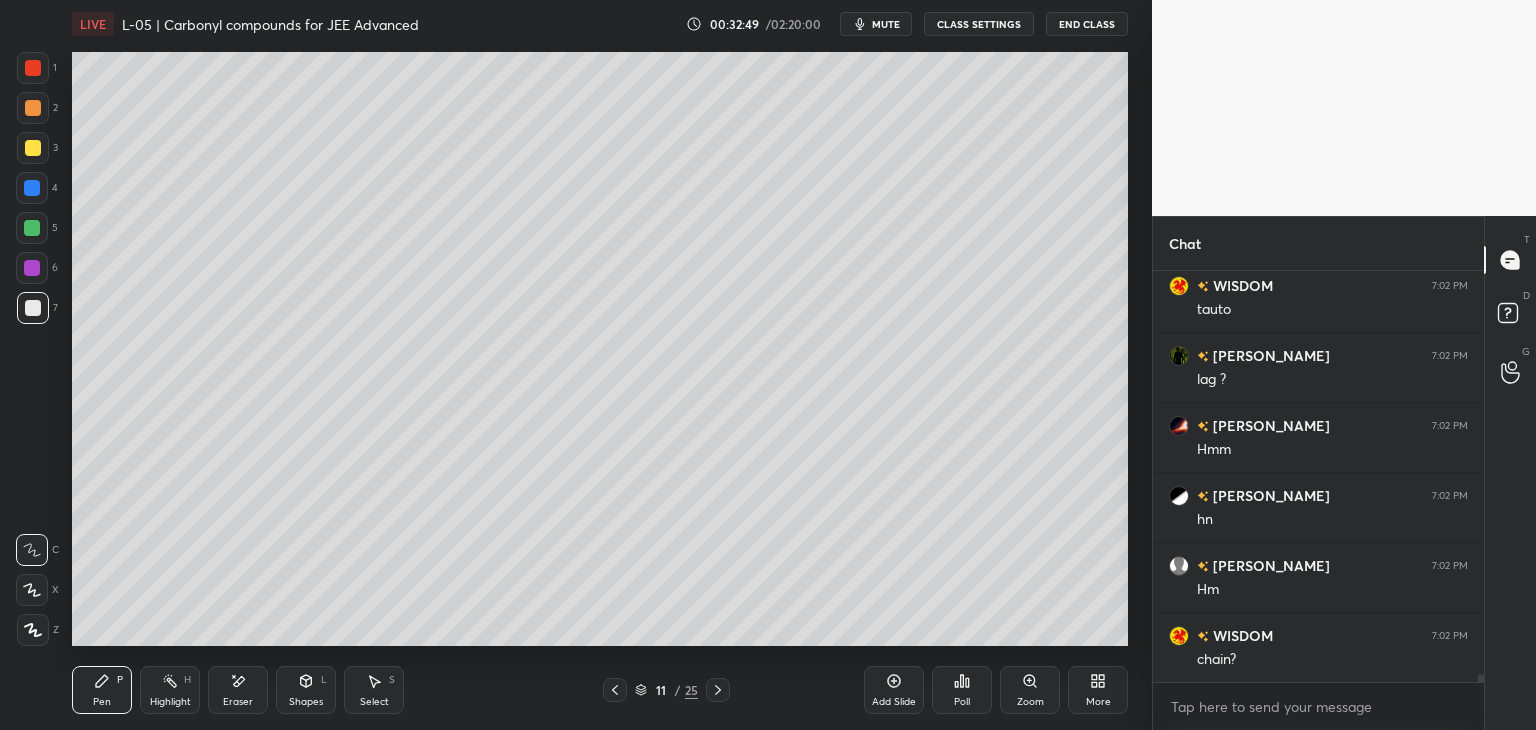 scroll, scrollTop: 21826, scrollLeft: 0, axis: vertical 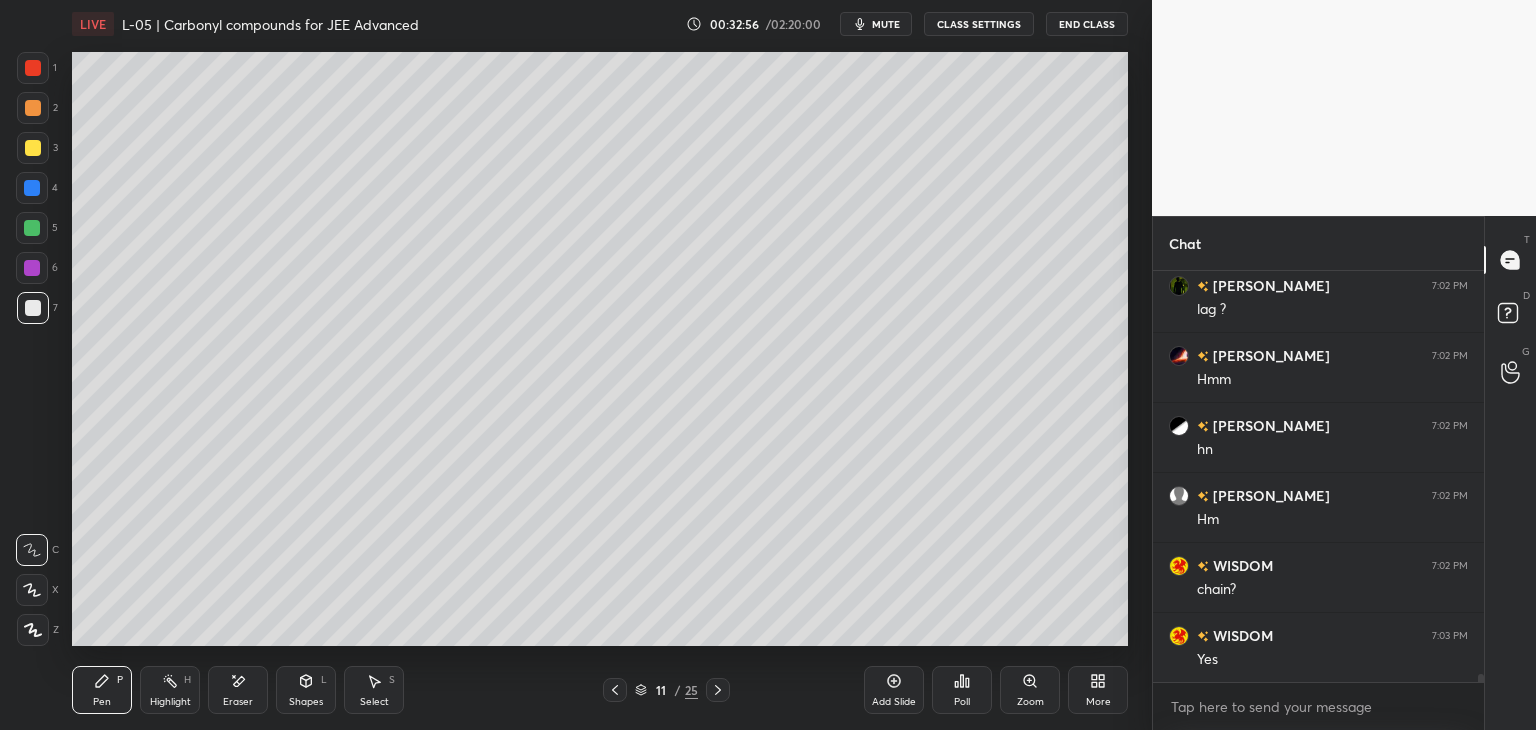 click on "Add Slide" at bounding box center [894, 690] 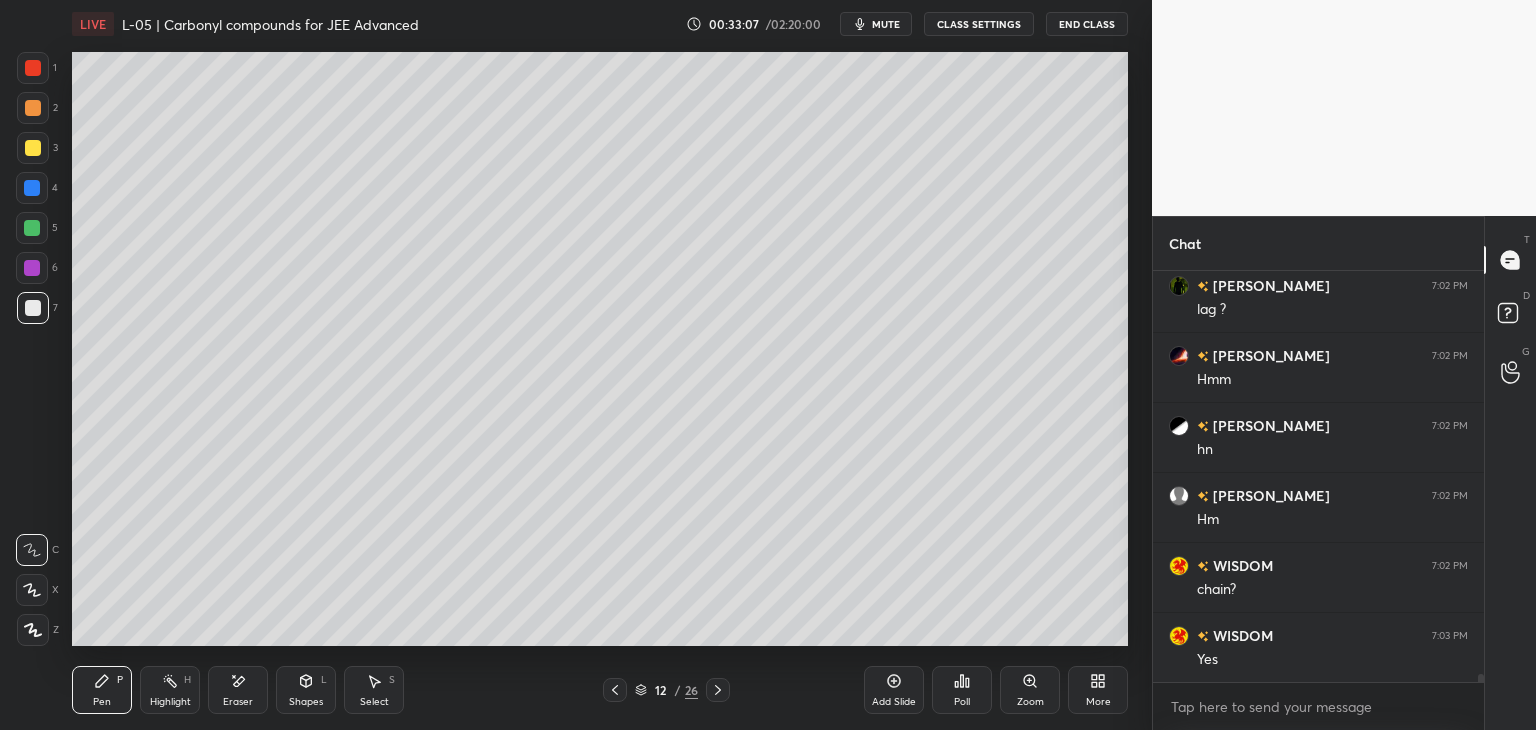 click at bounding box center [33, 68] 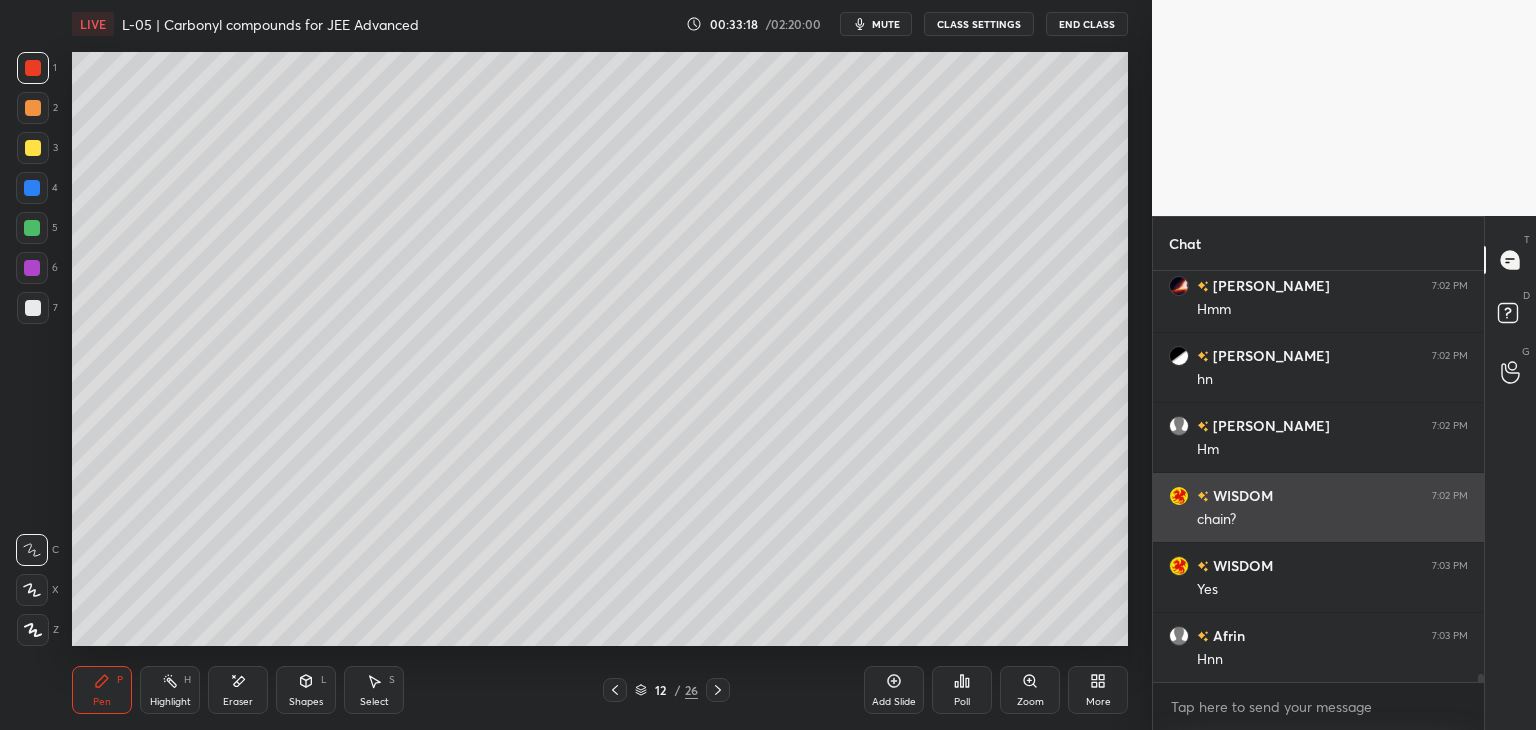 scroll, scrollTop: 21966, scrollLeft: 0, axis: vertical 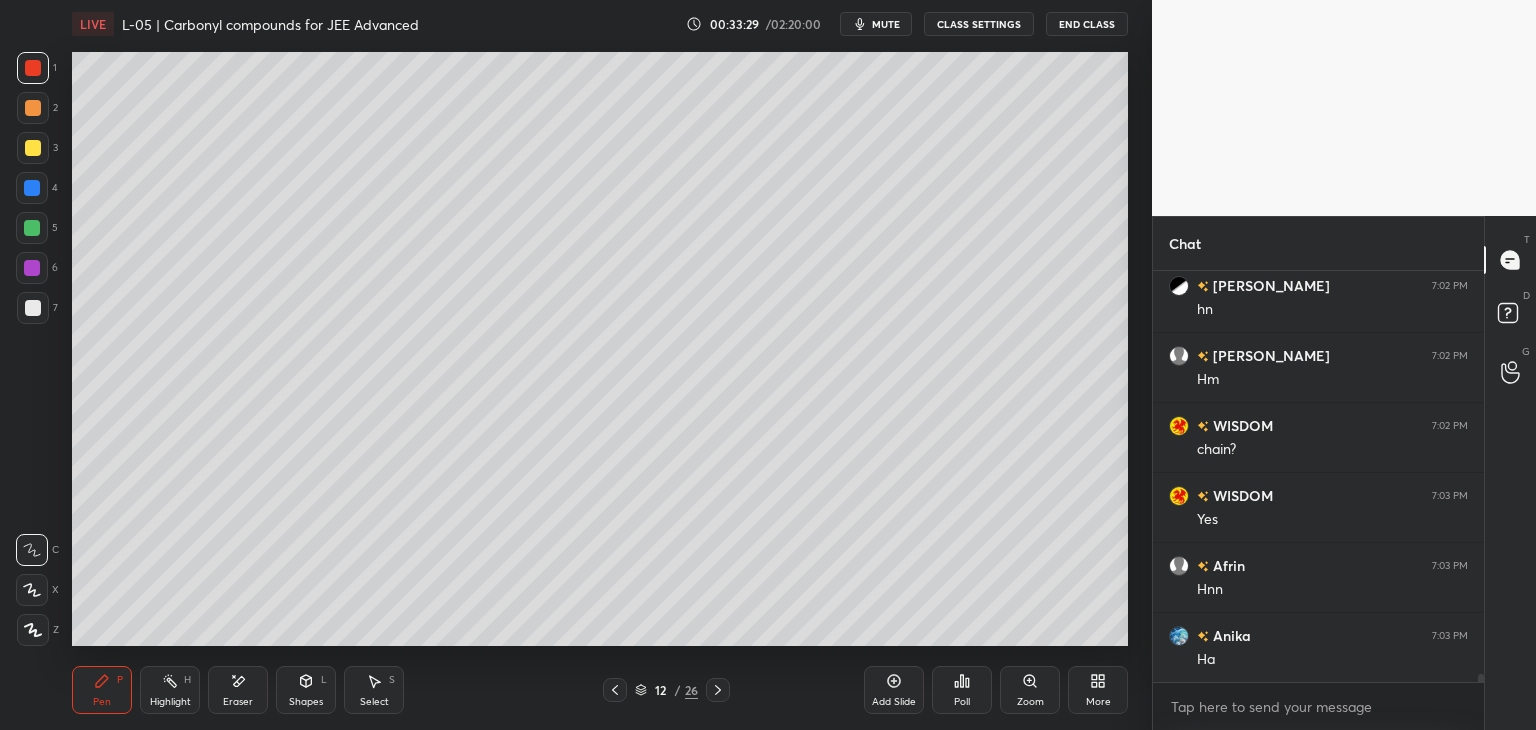 click 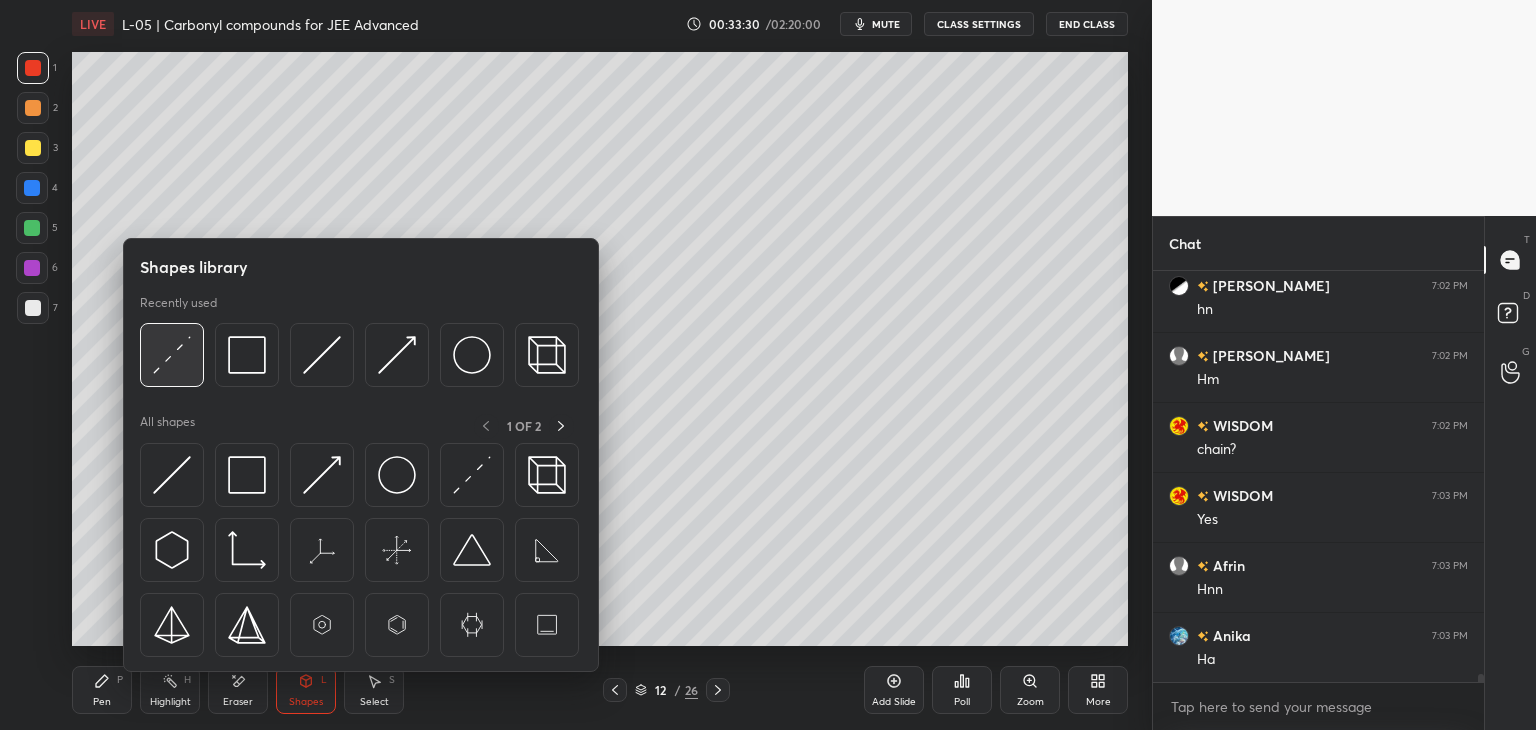click at bounding box center [172, 355] 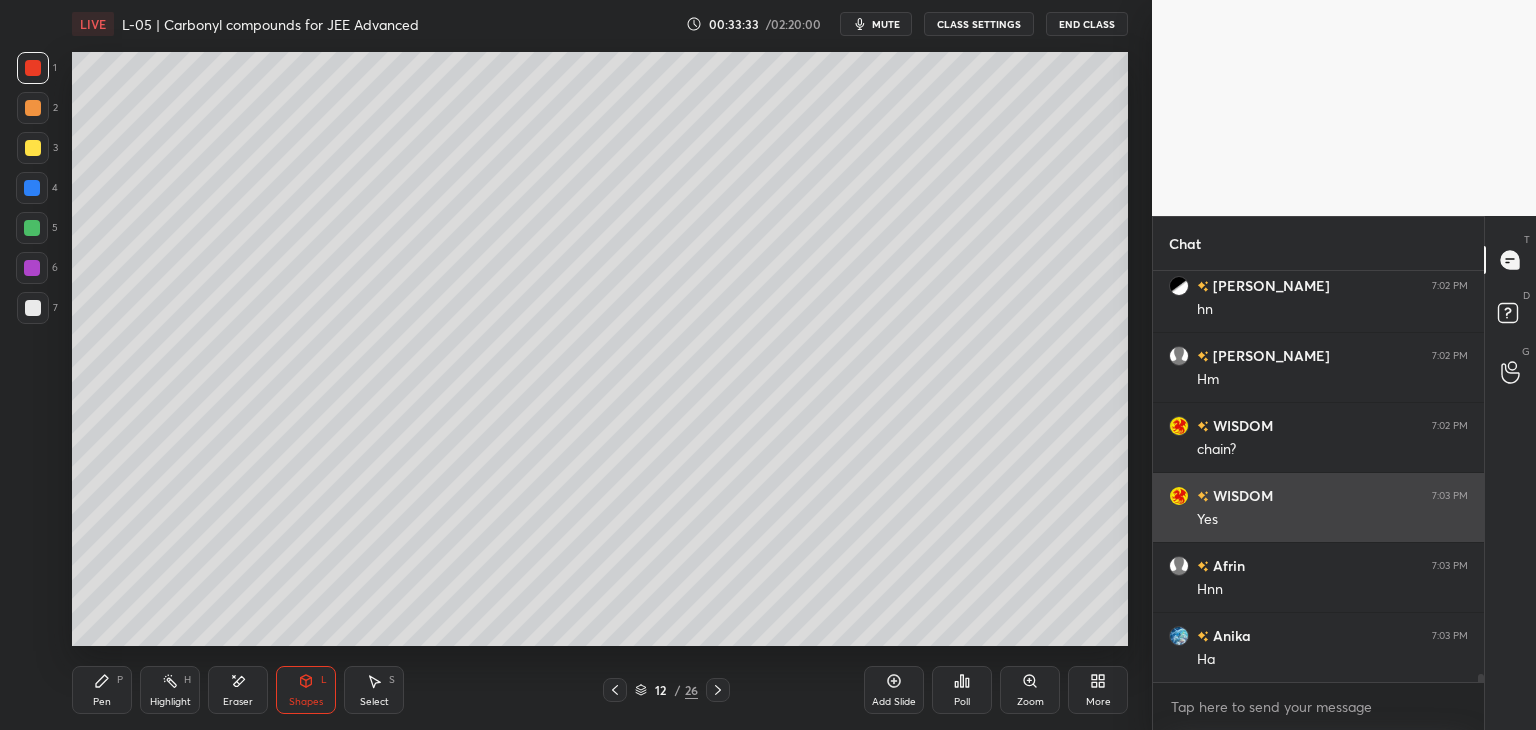 scroll, scrollTop: 22036, scrollLeft: 0, axis: vertical 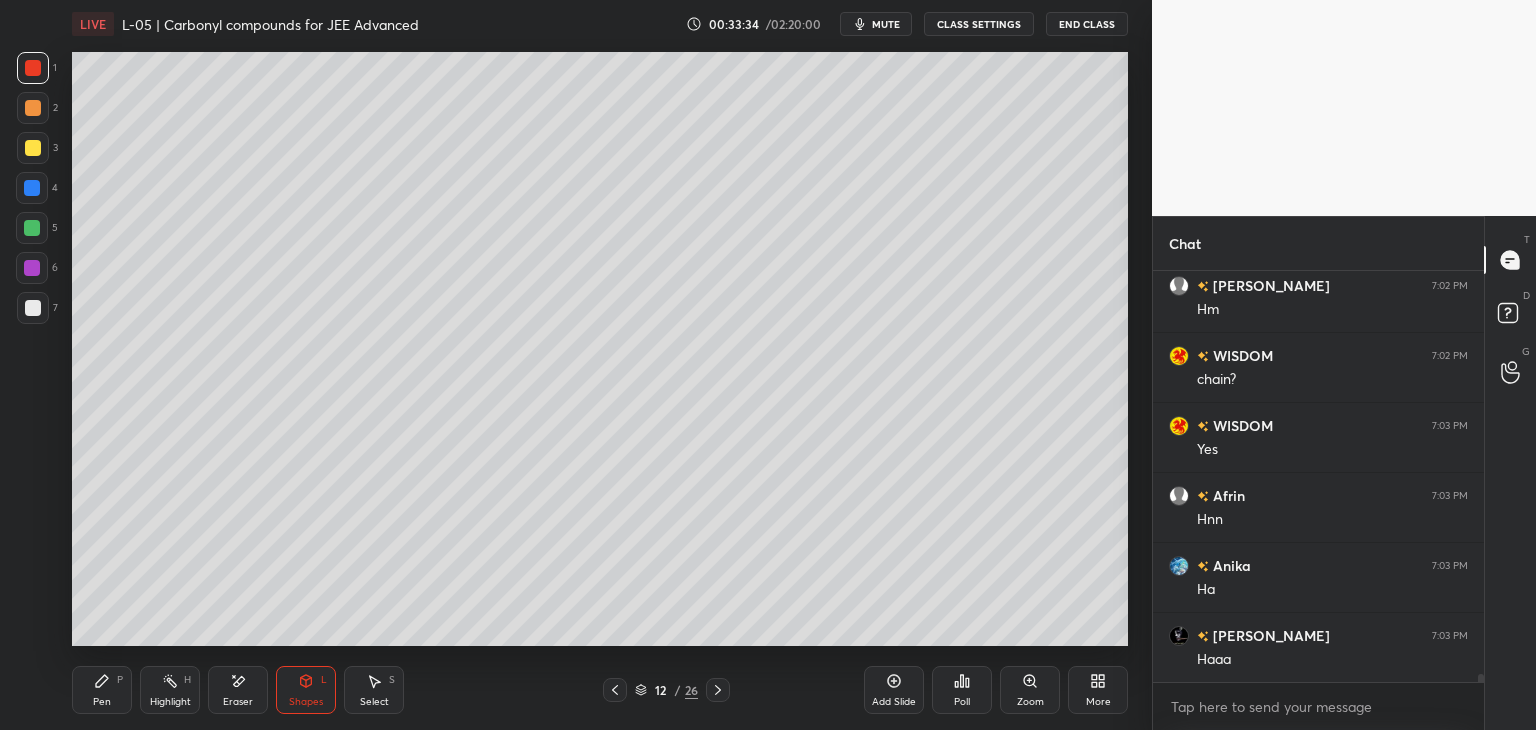 click on "Pen P" at bounding box center (102, 690) 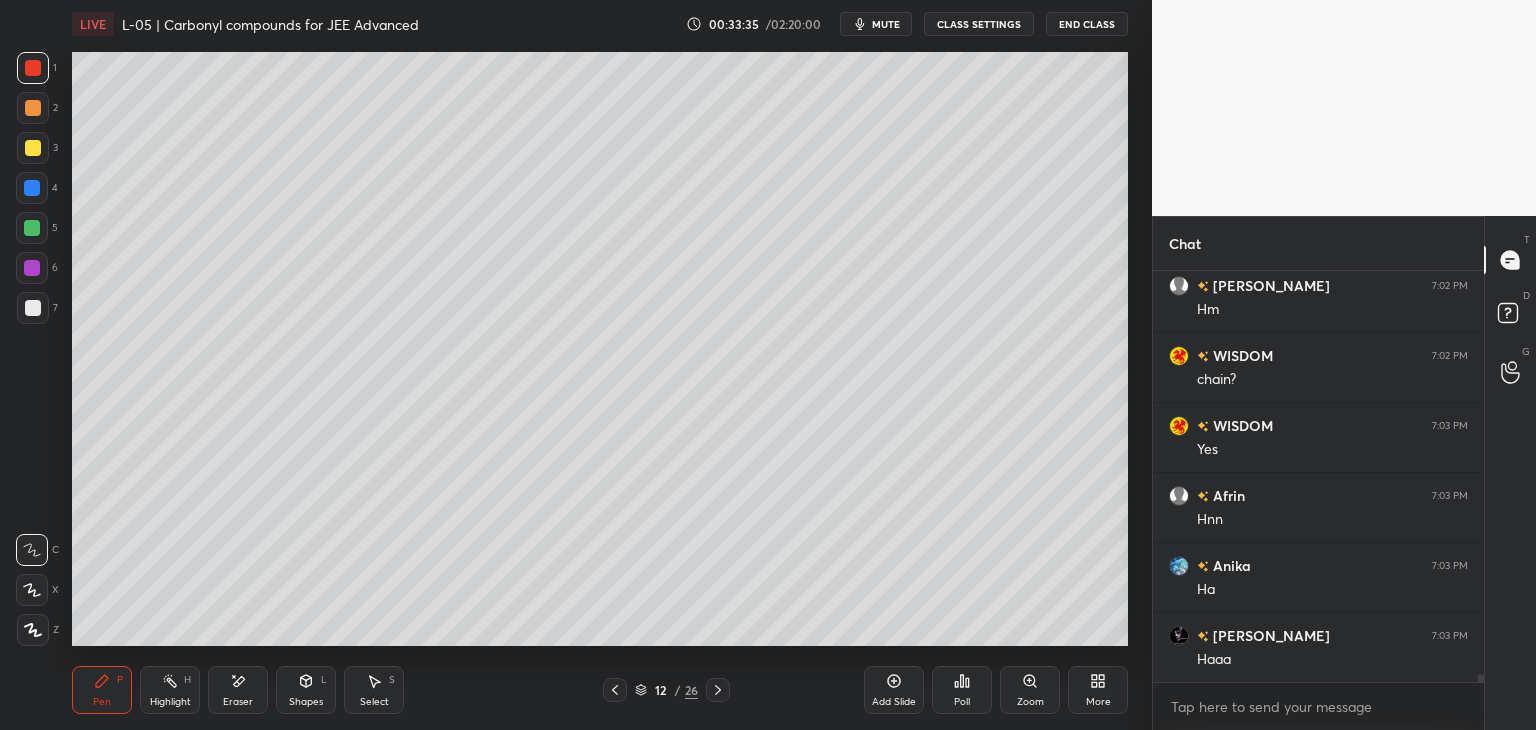 click 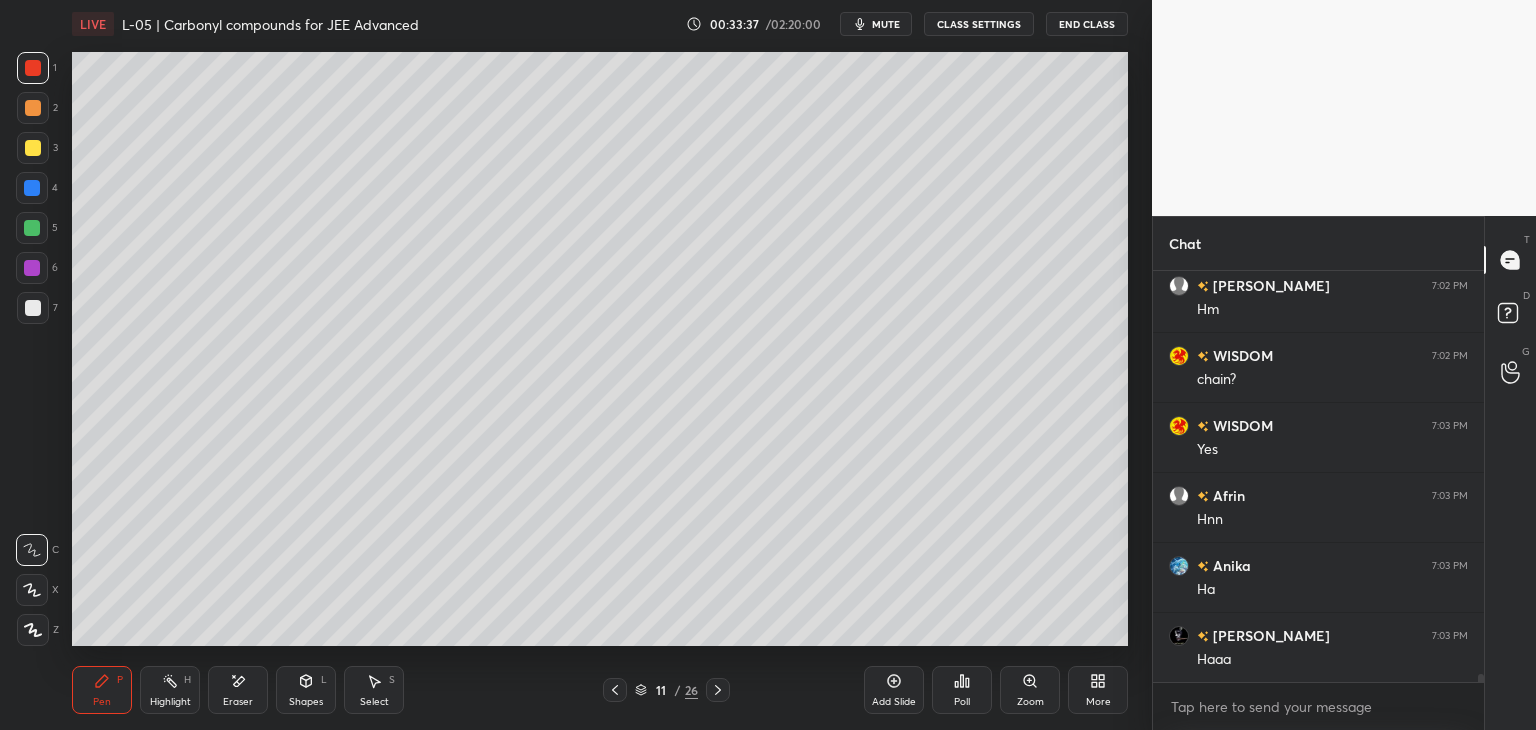 click 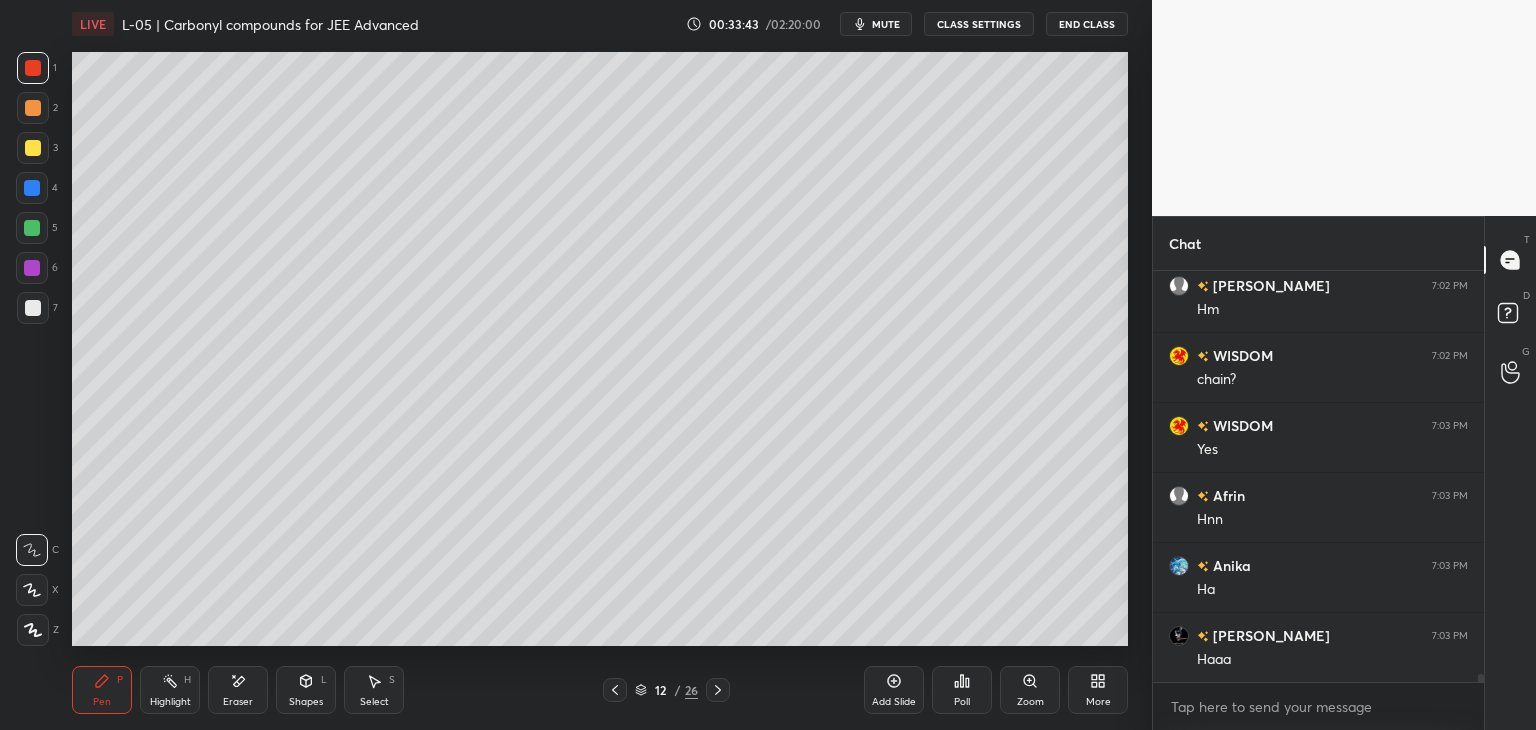 click 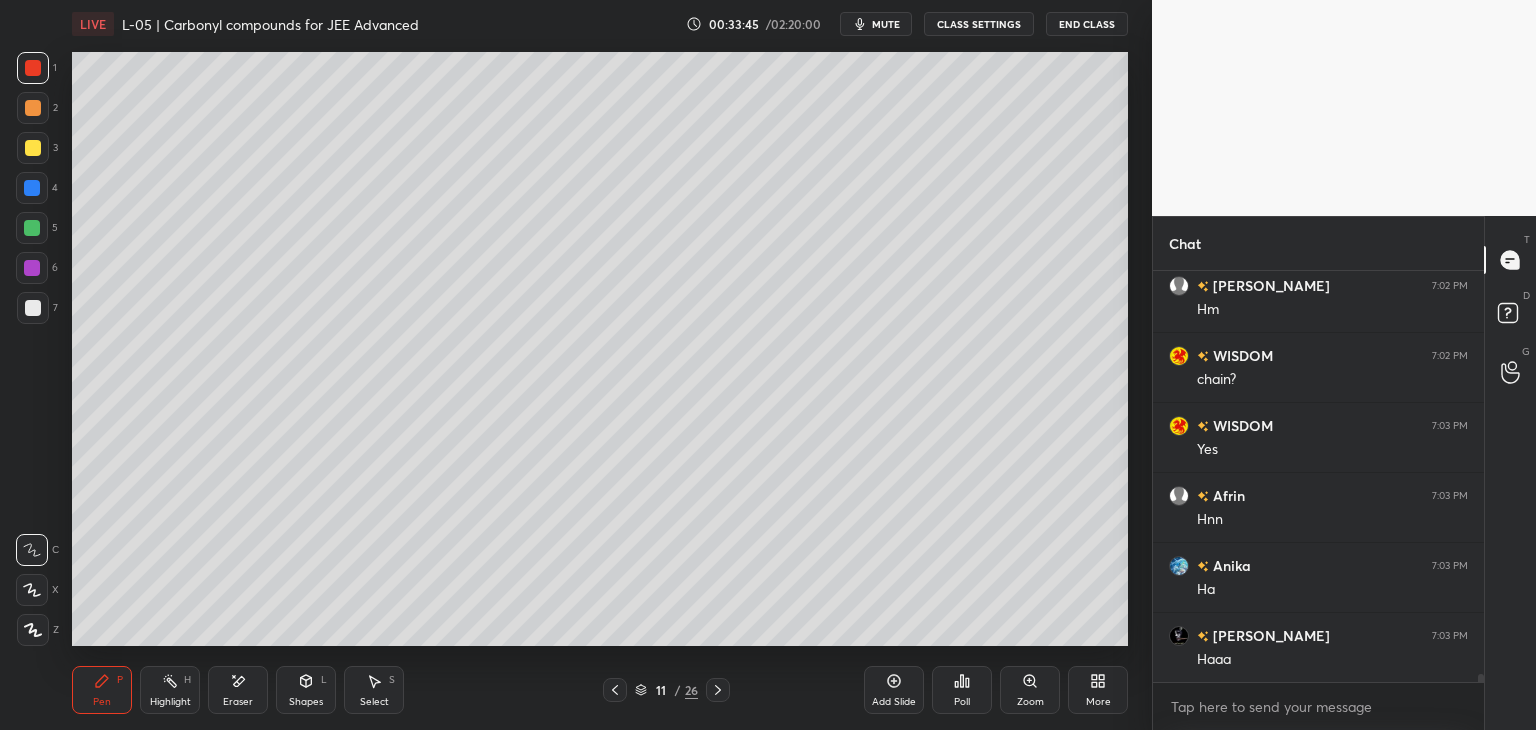 click 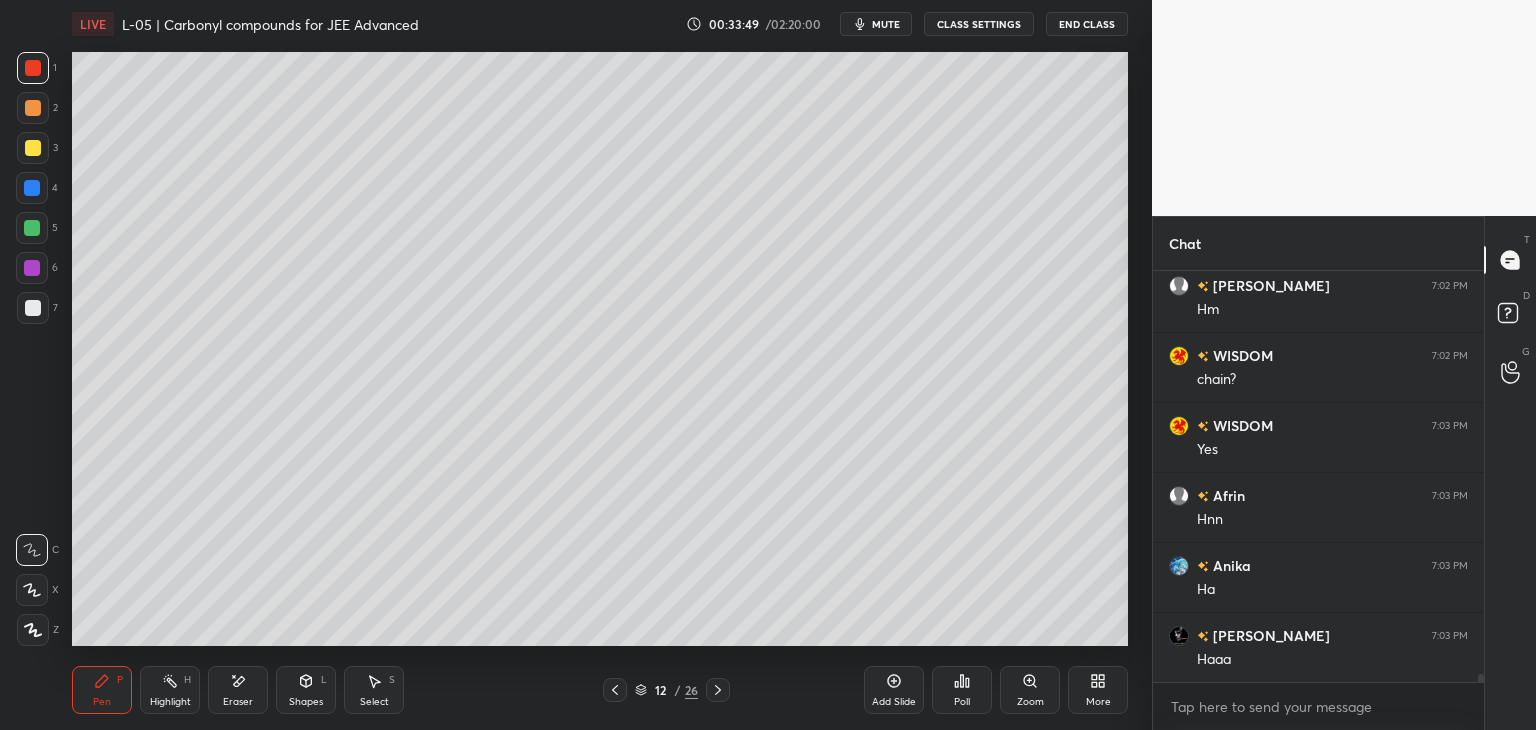click at bounding box center [33, 108] 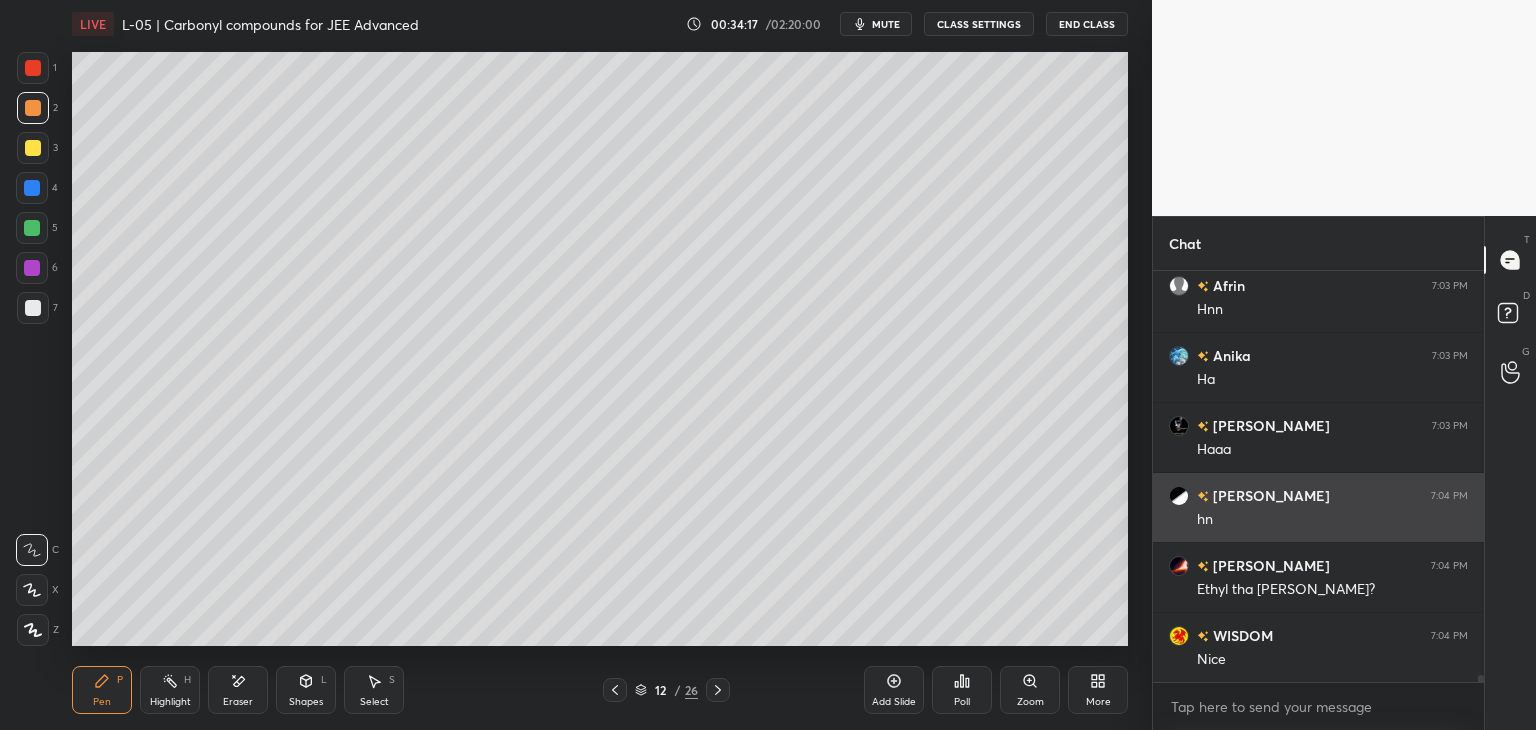 scroll, scrollTop: 22316, scrollLeft: 0, axis: vertical 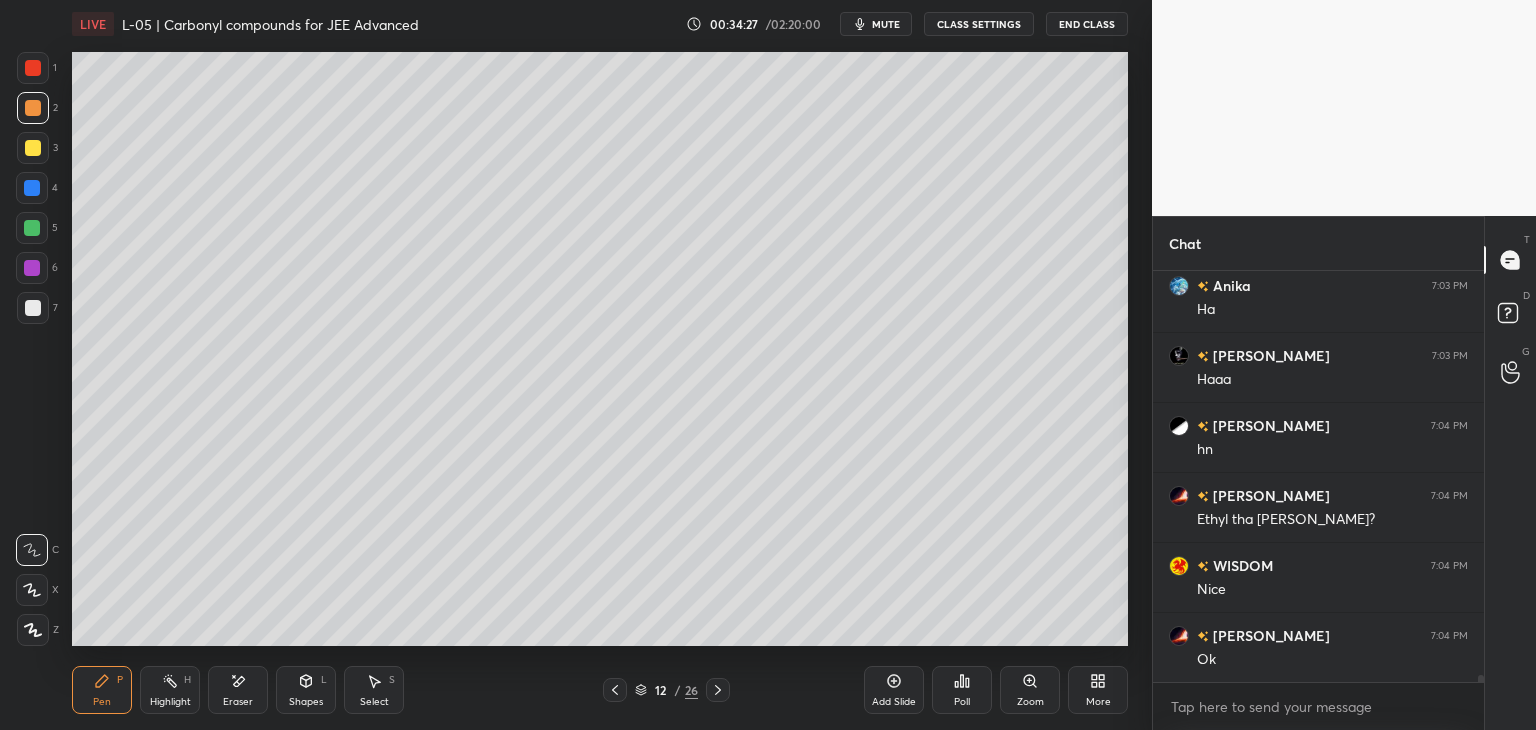 click 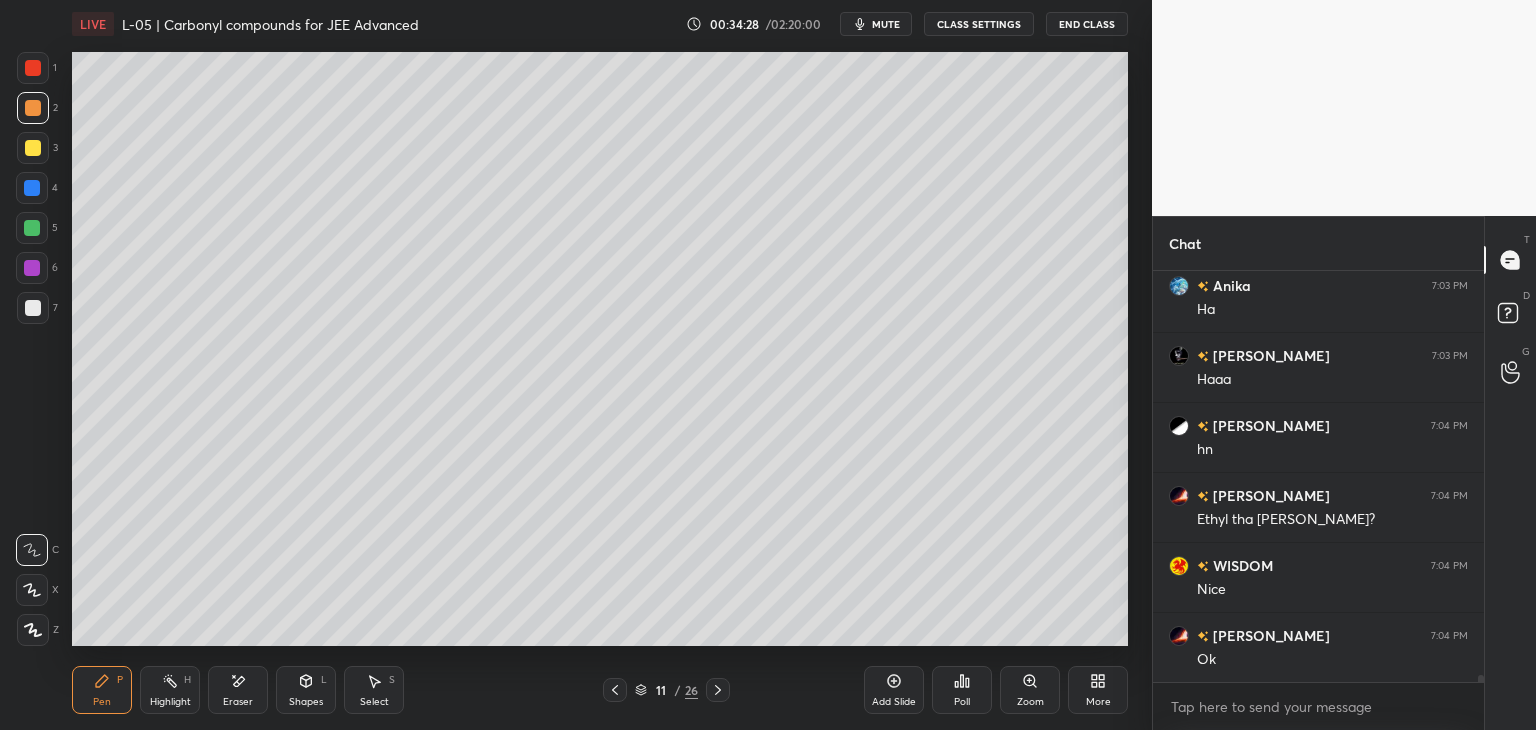 click 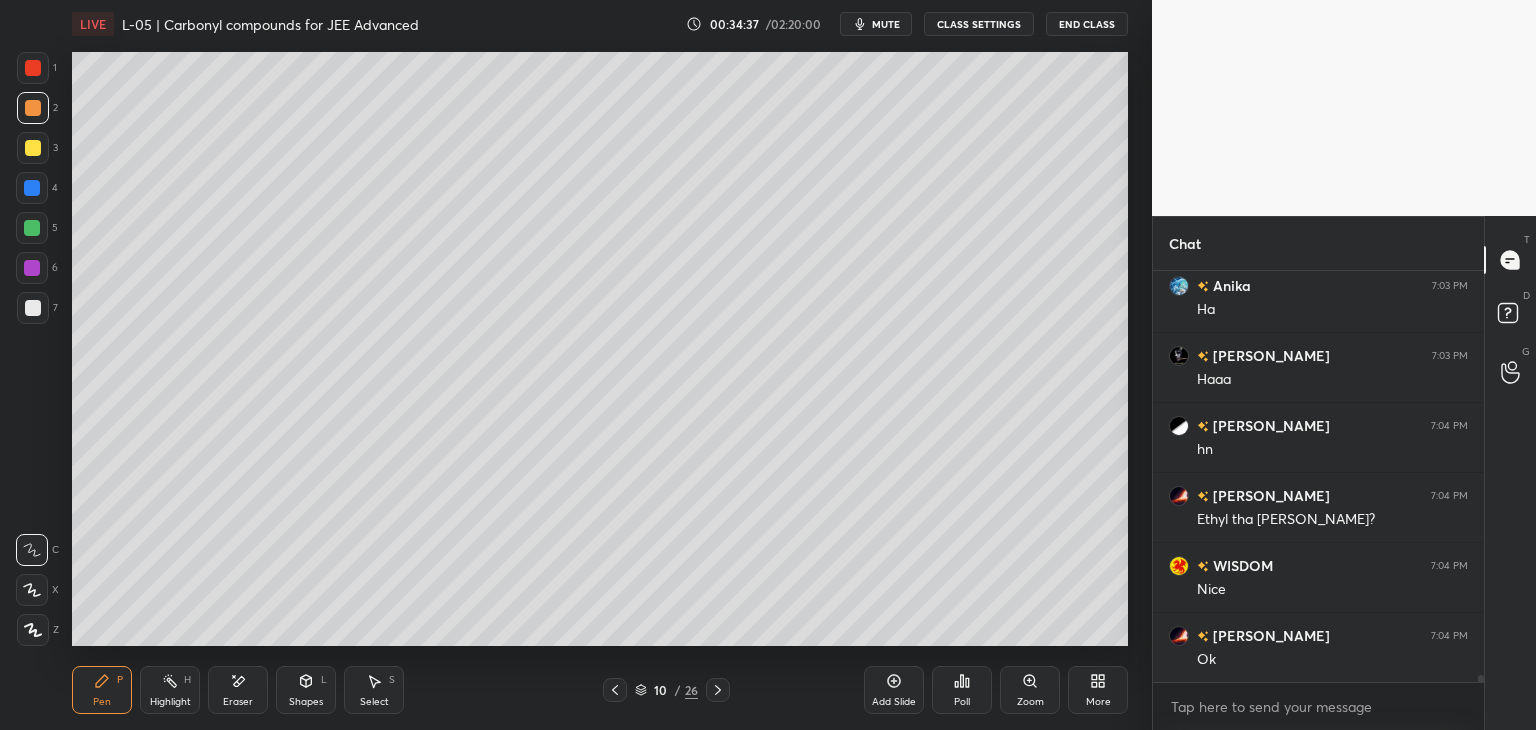 click 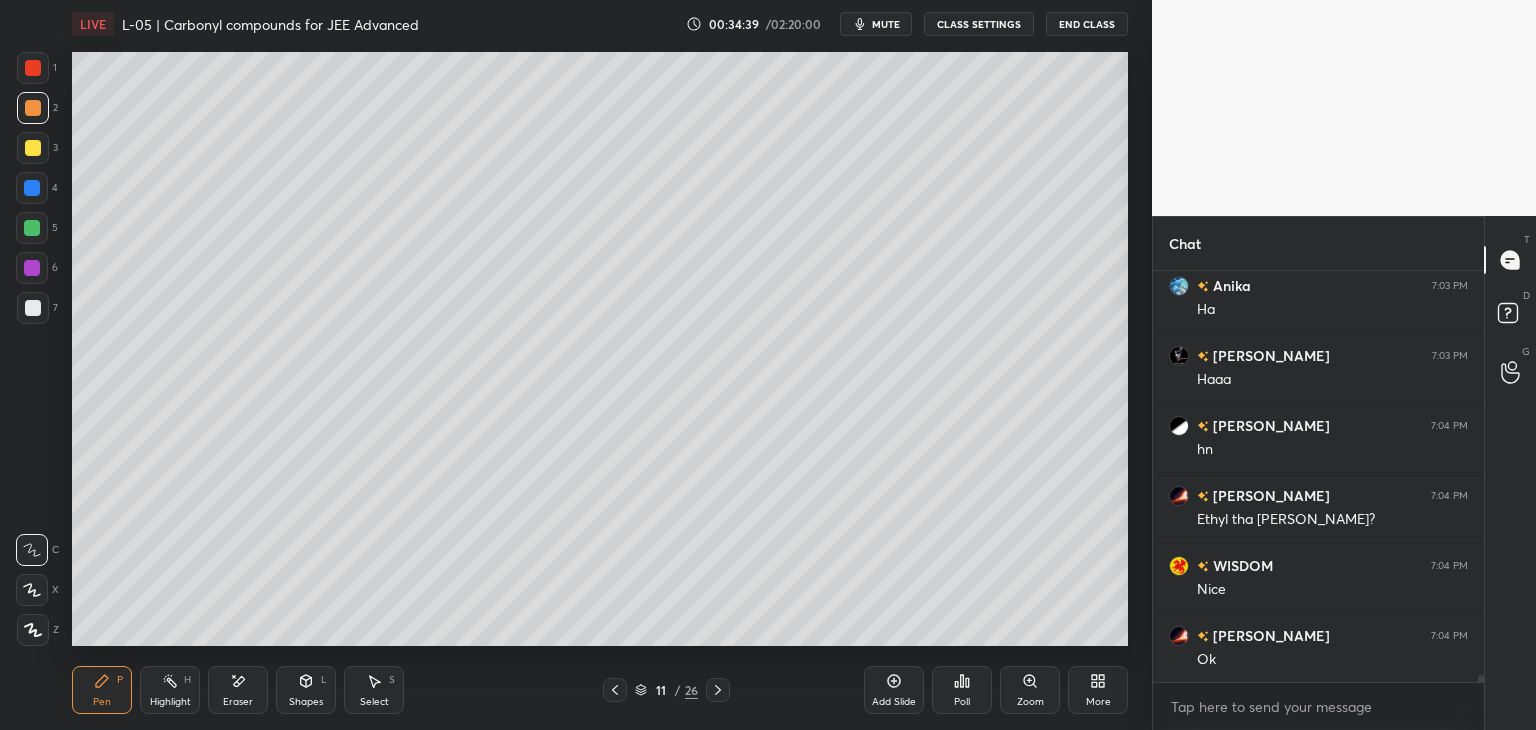click 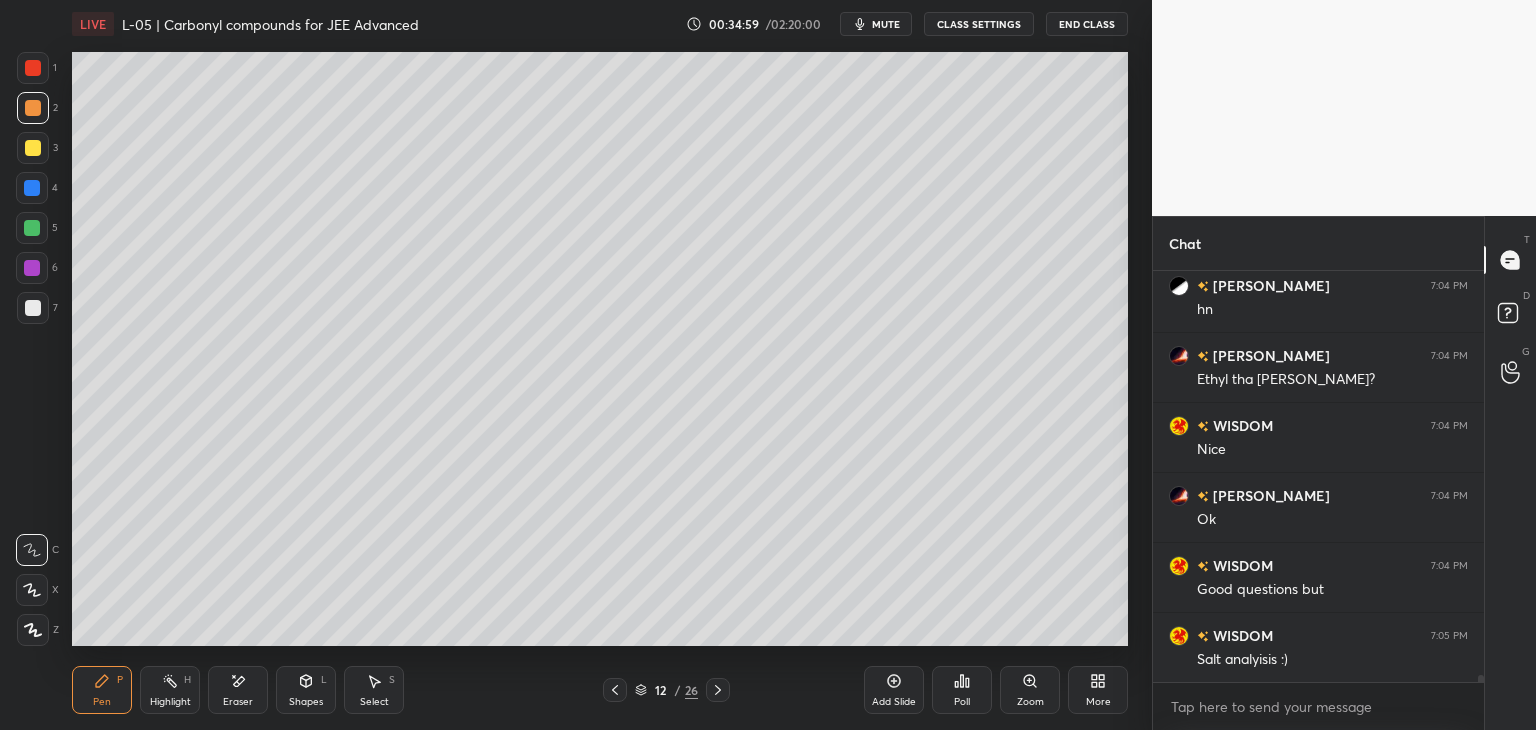 scroll, scrollTop: 22544, scrollLeft: 0, axis: vertical 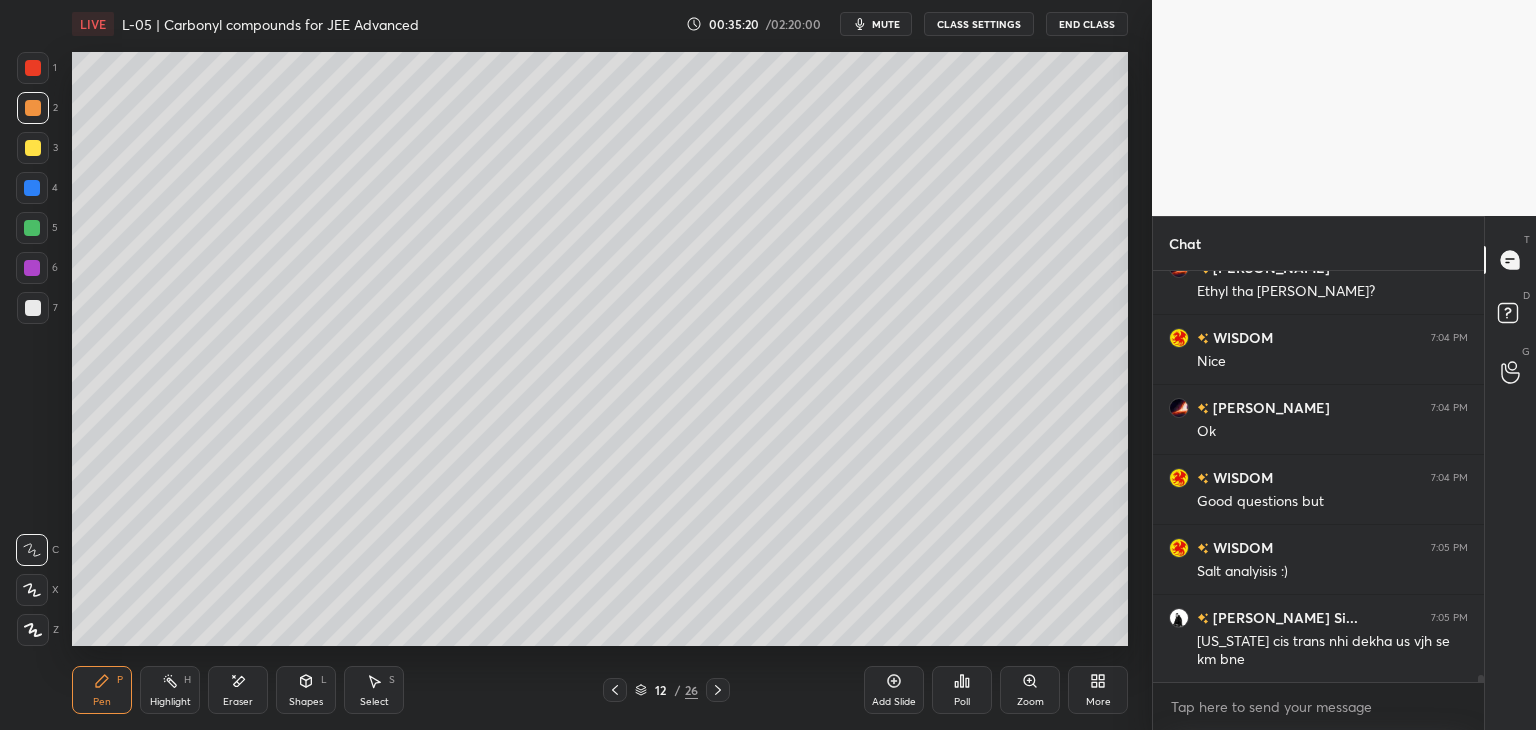 click on "Add Slide" at bounding box center [894, 702] 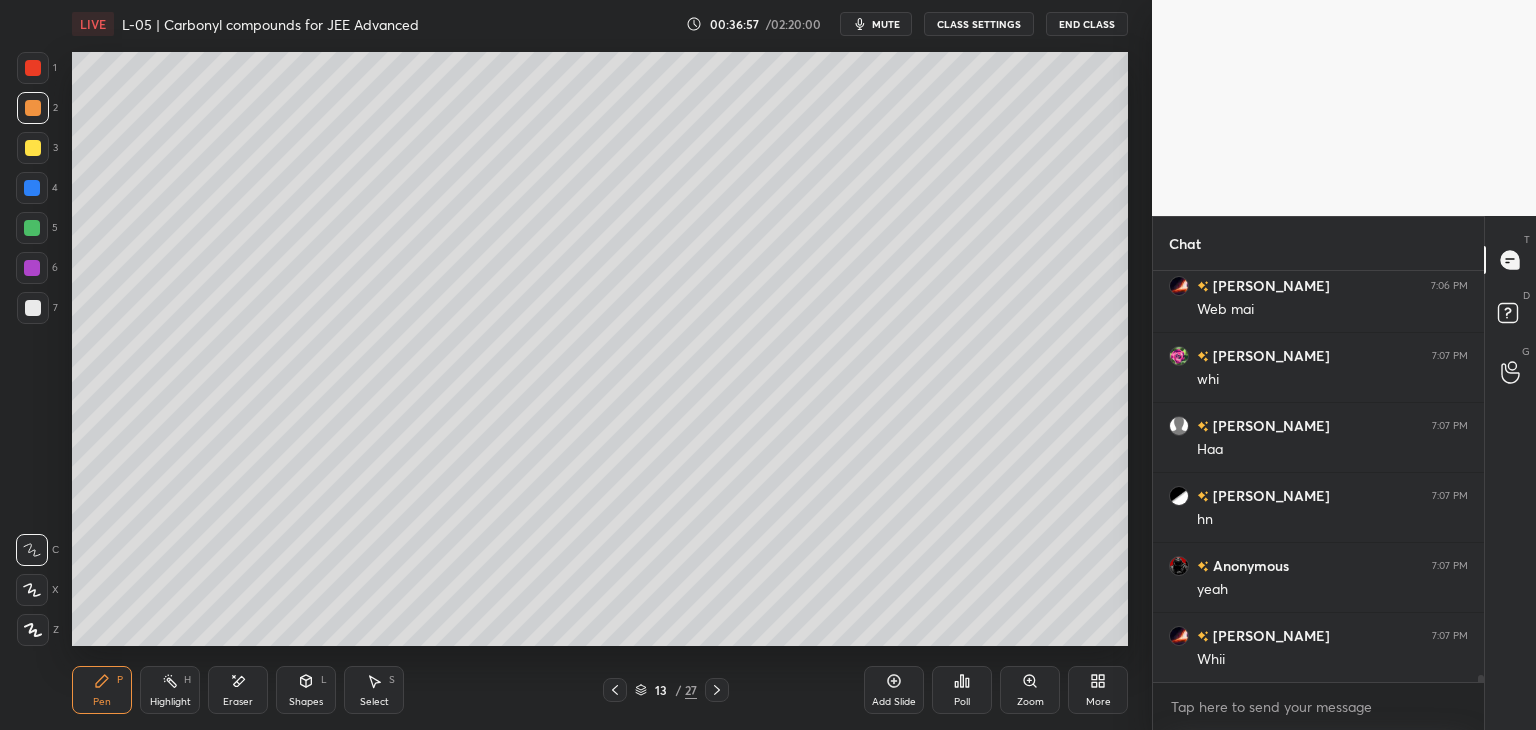 scroll, scrollTop: 23900, scrollLeft: 0, axis: vertical 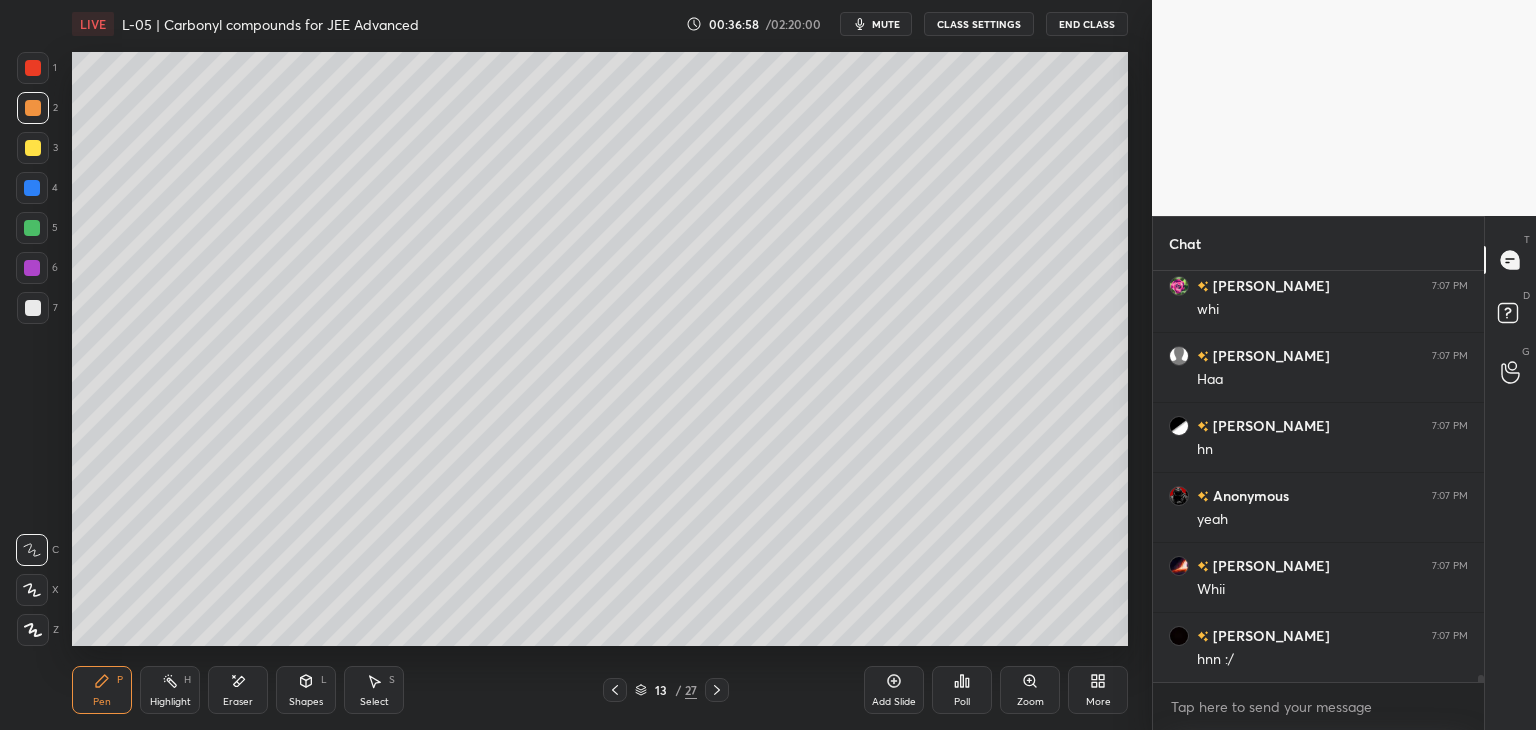 click at bounding box center (33, 68) 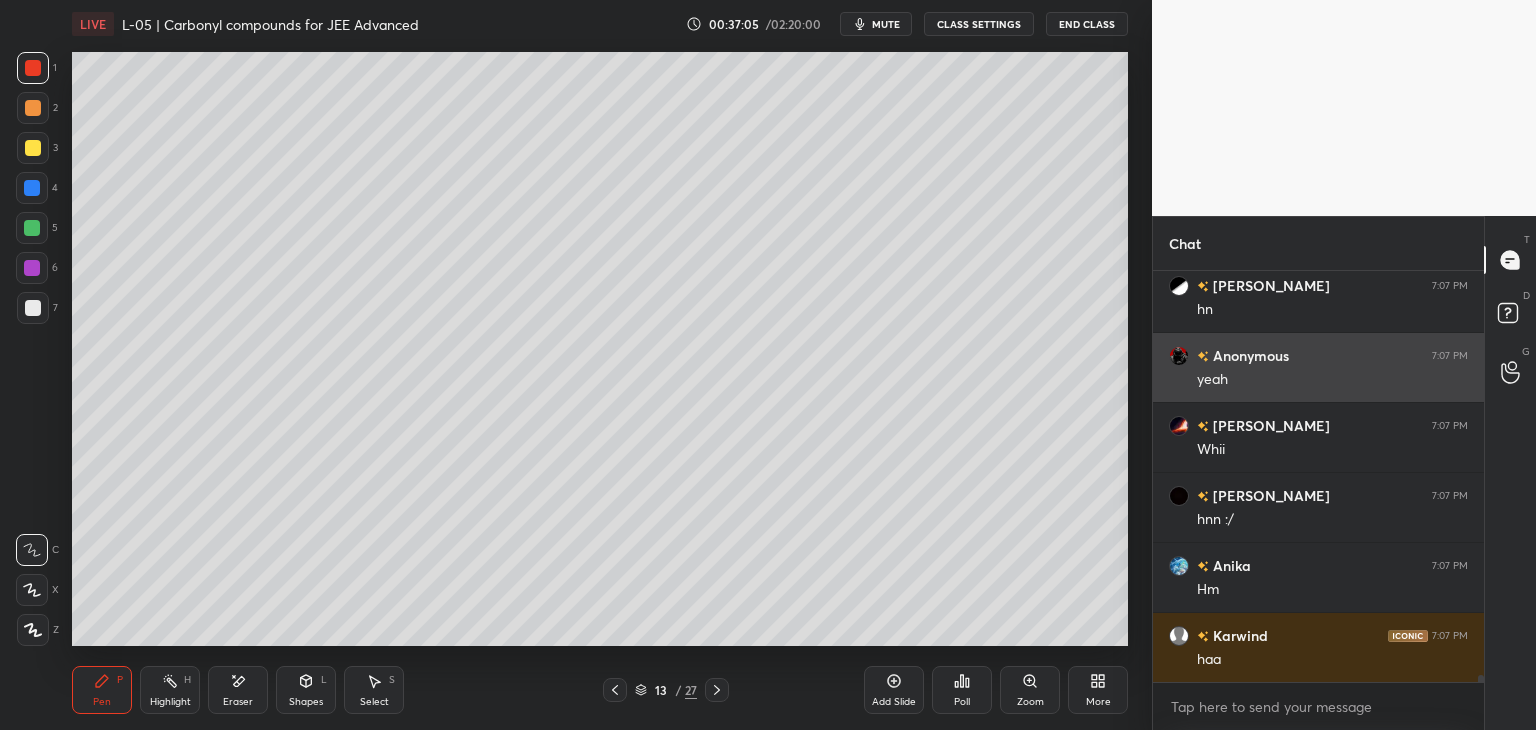 scroll, scrollTop: 24110, scrollLeft: 0, axis: vertical 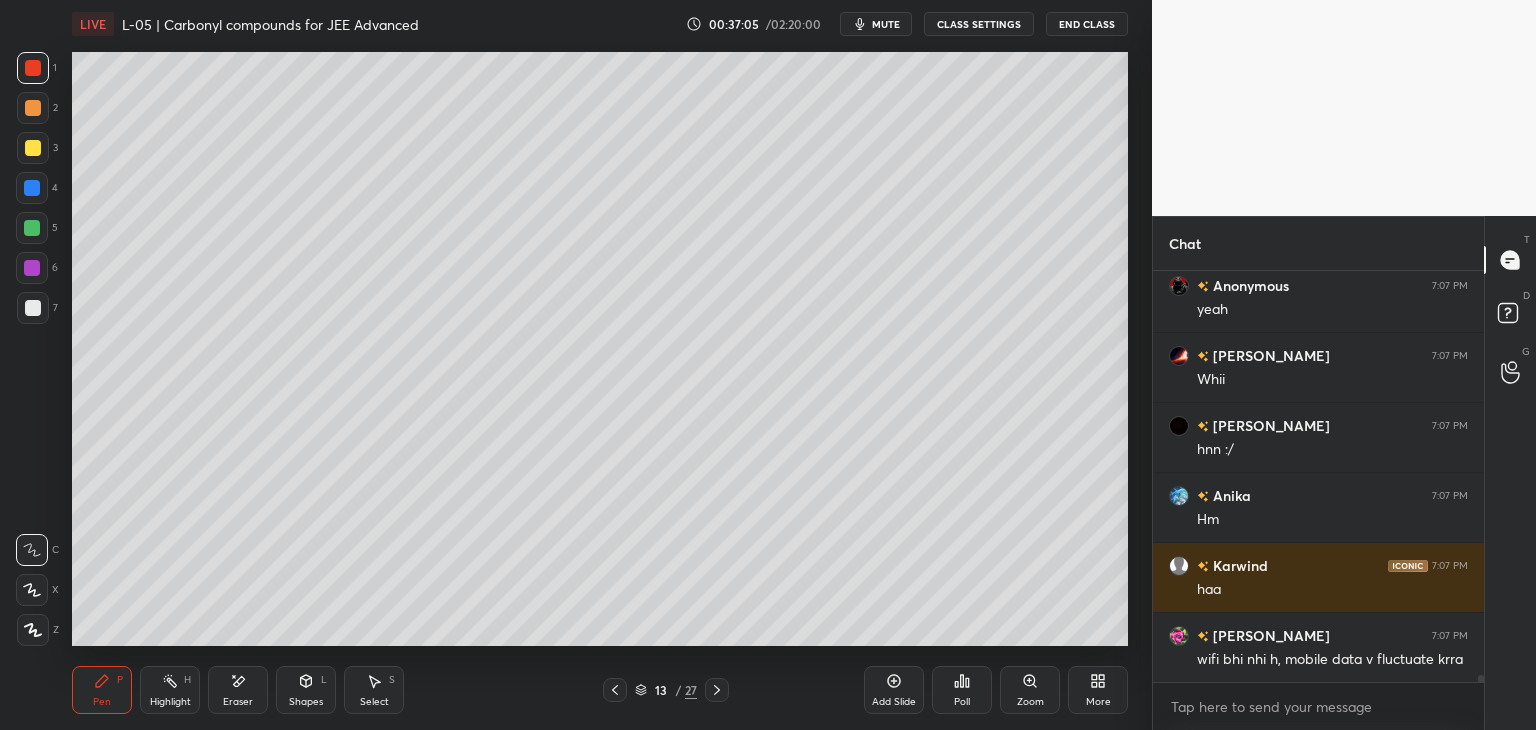 click 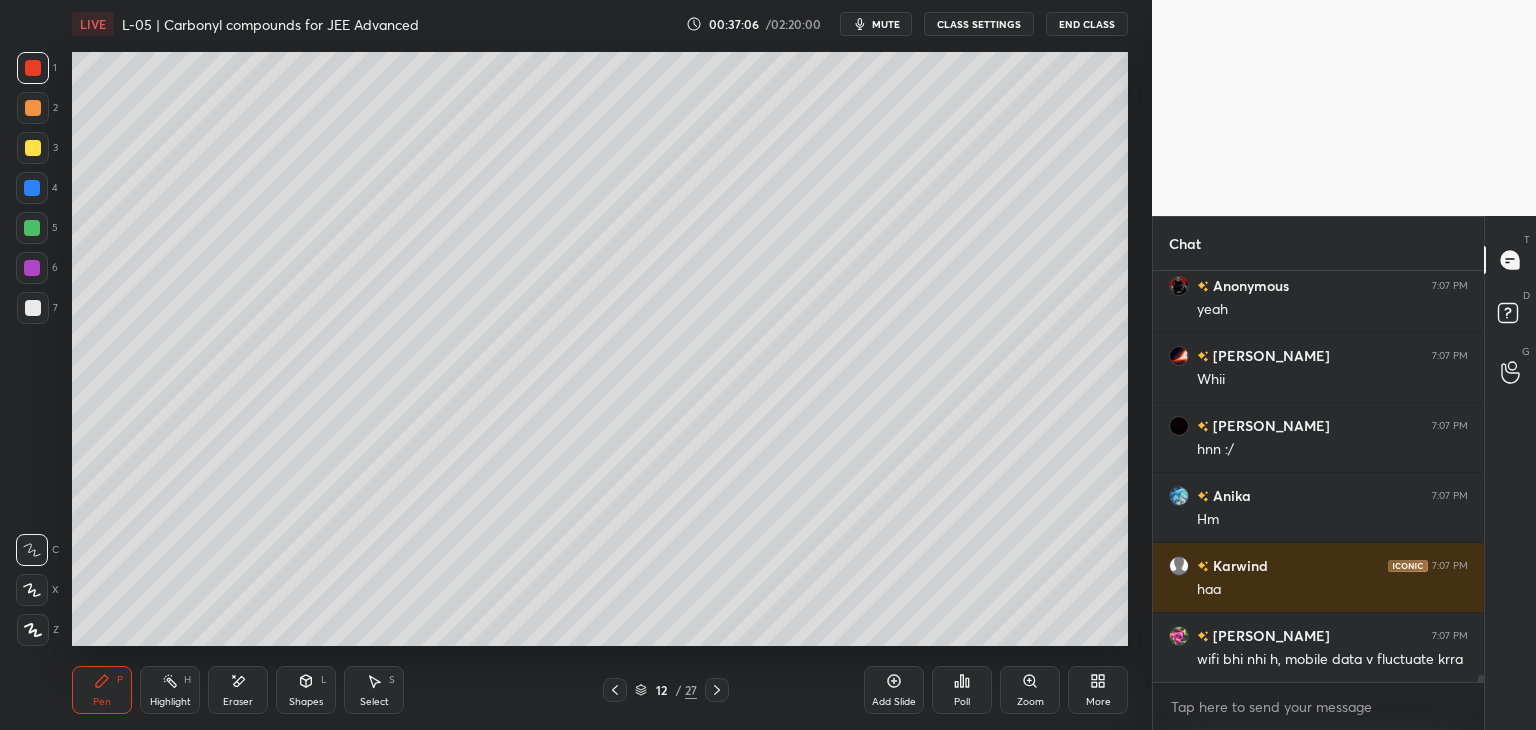 click 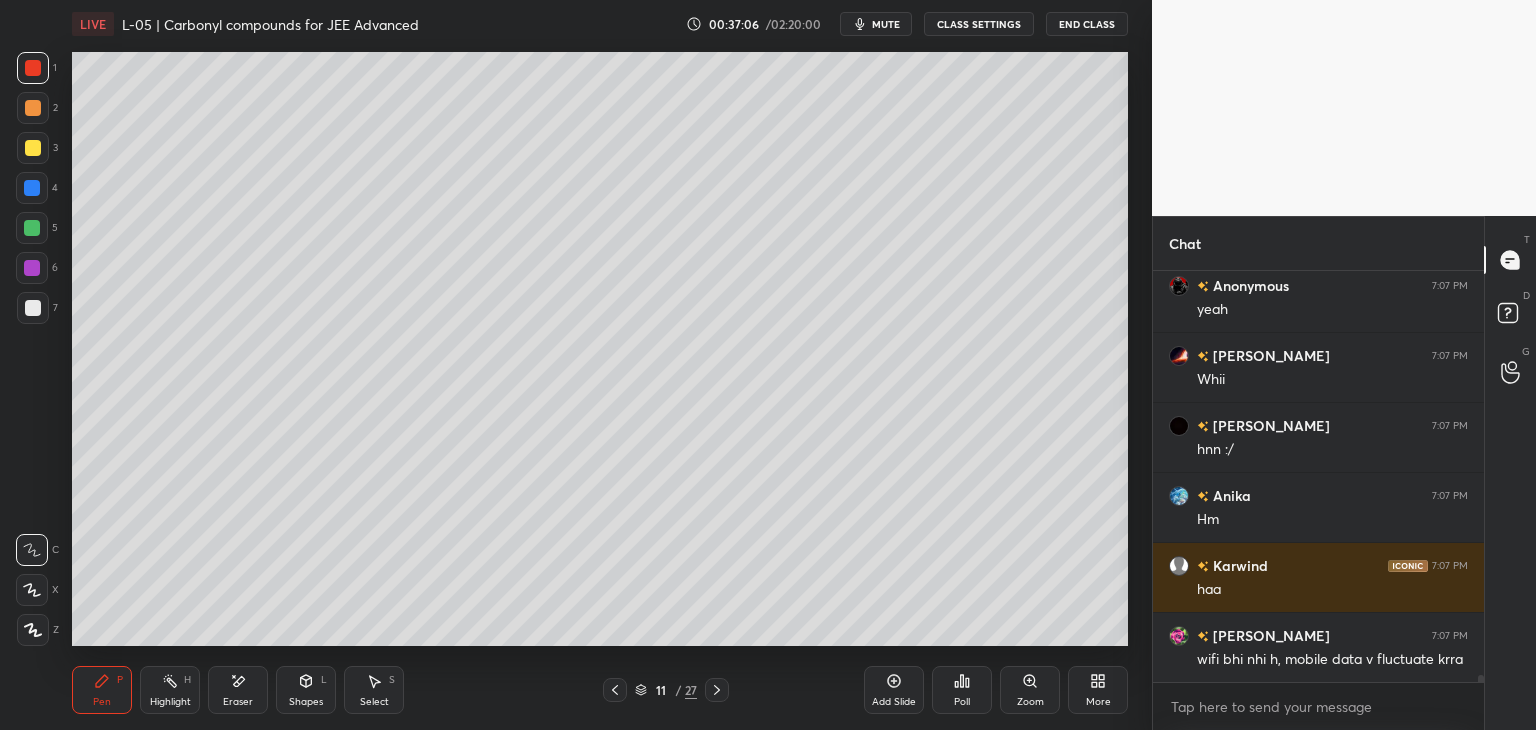 click 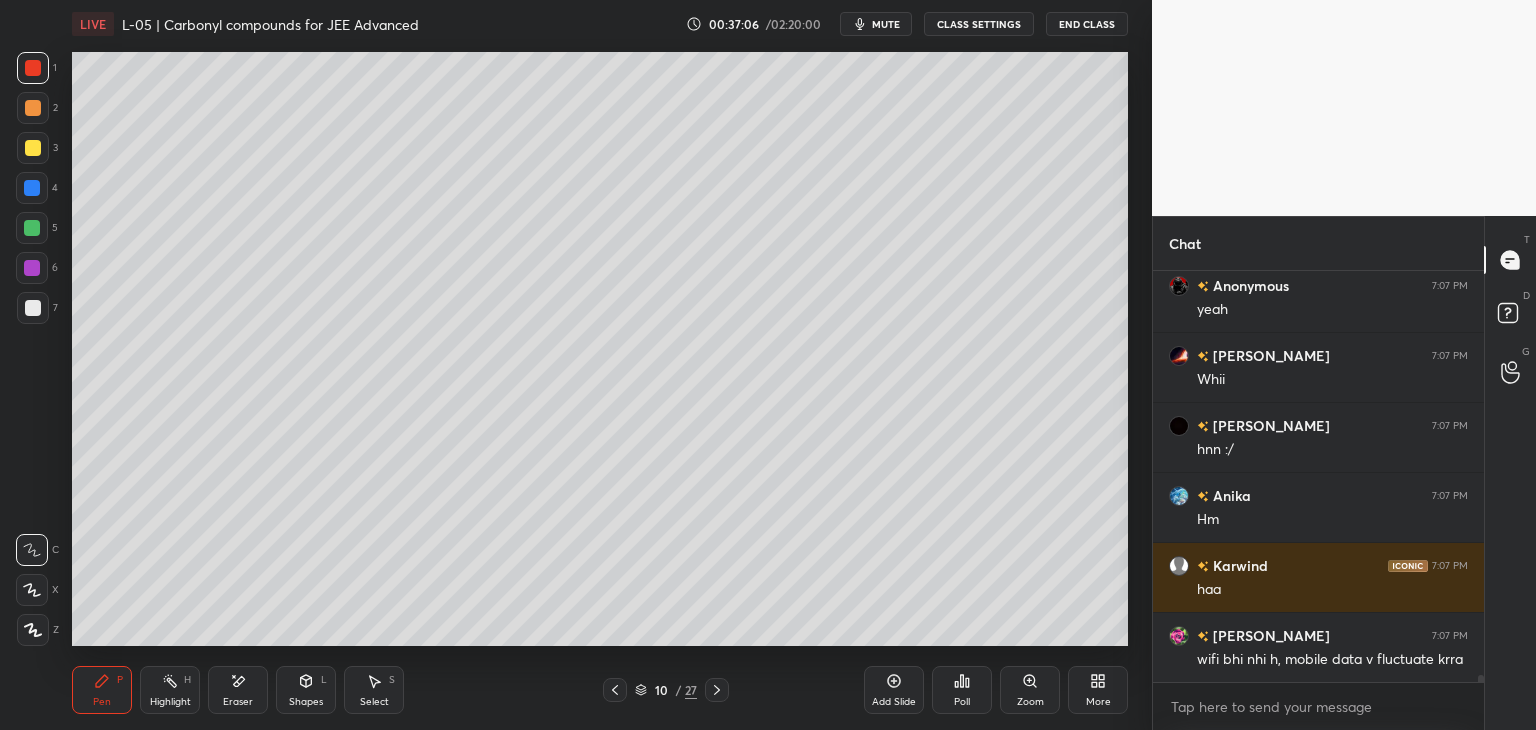 click 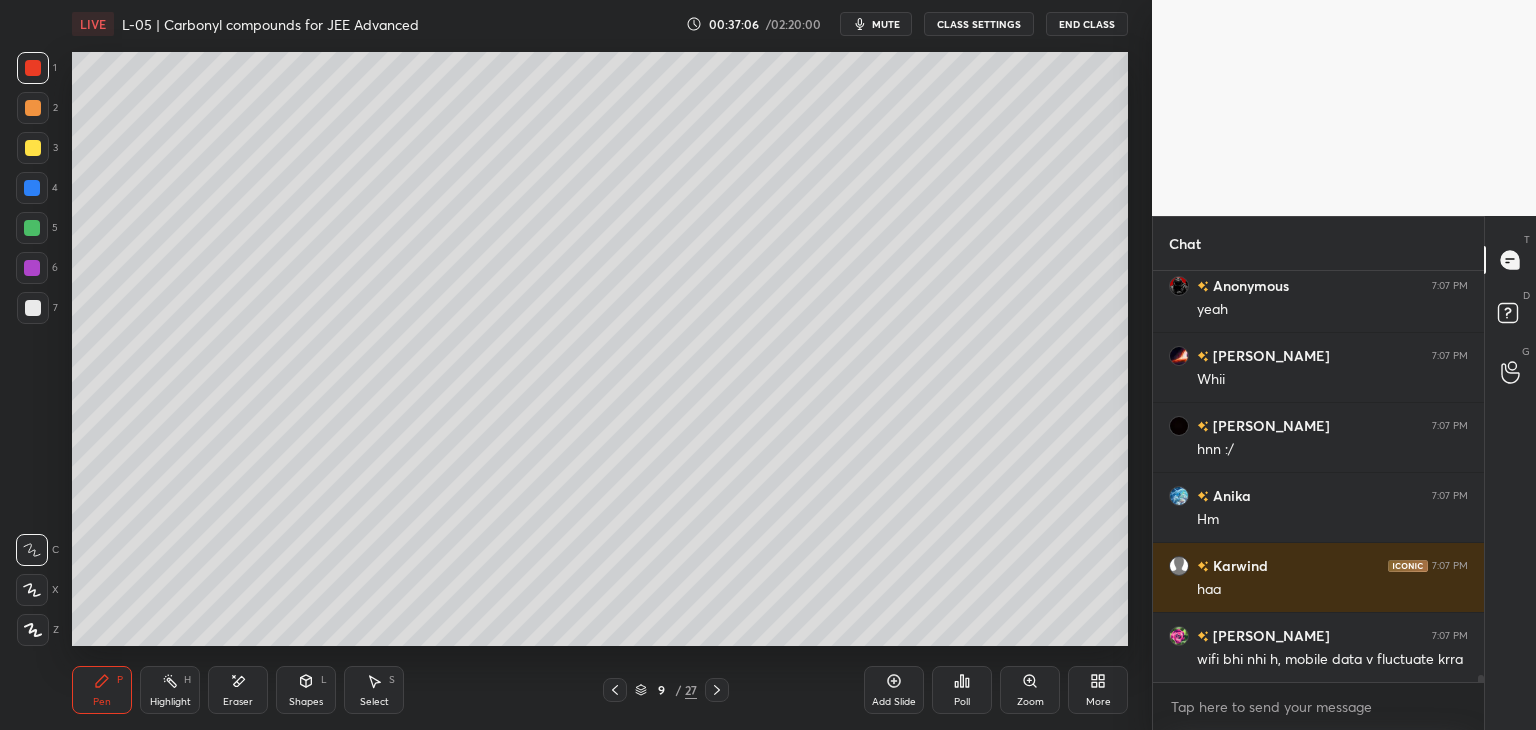 click 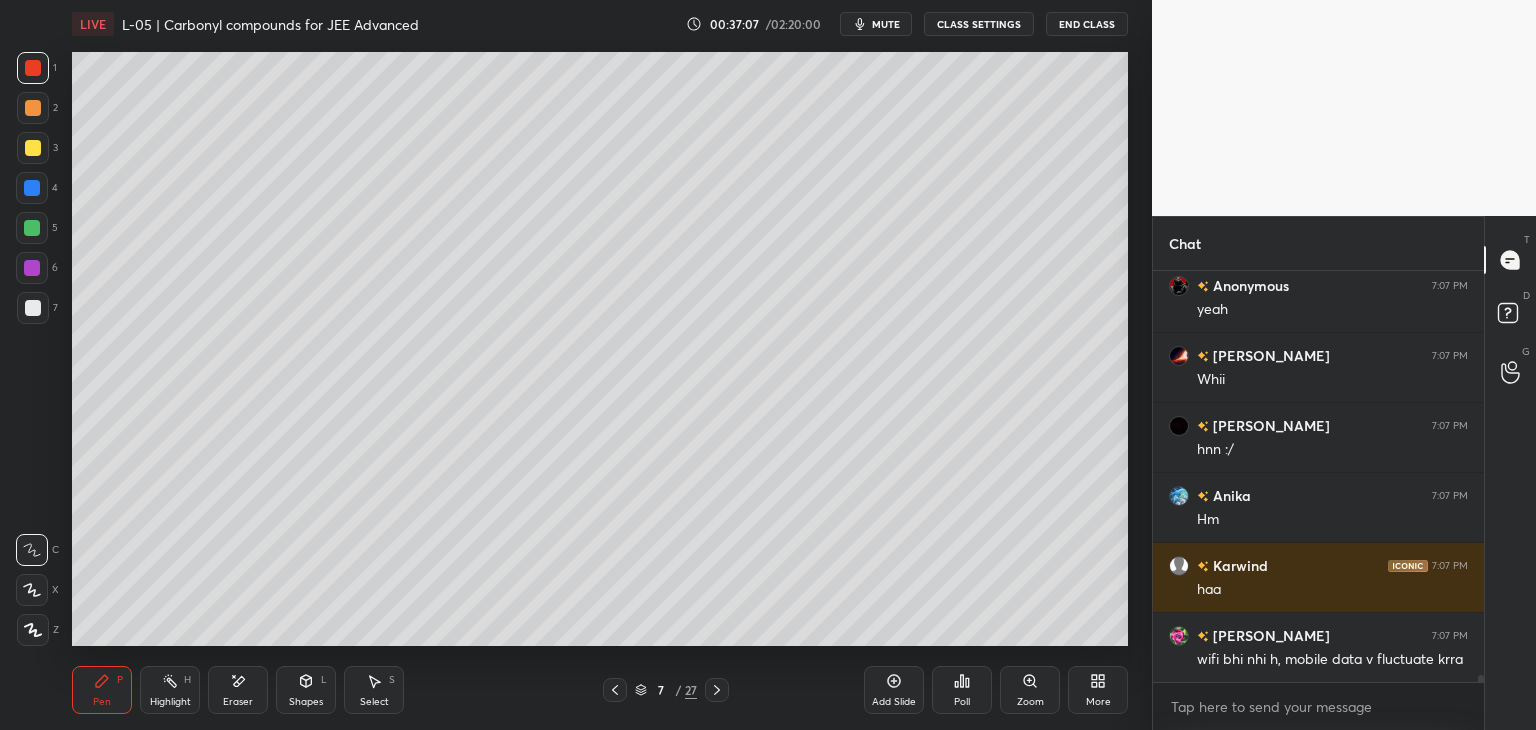 click 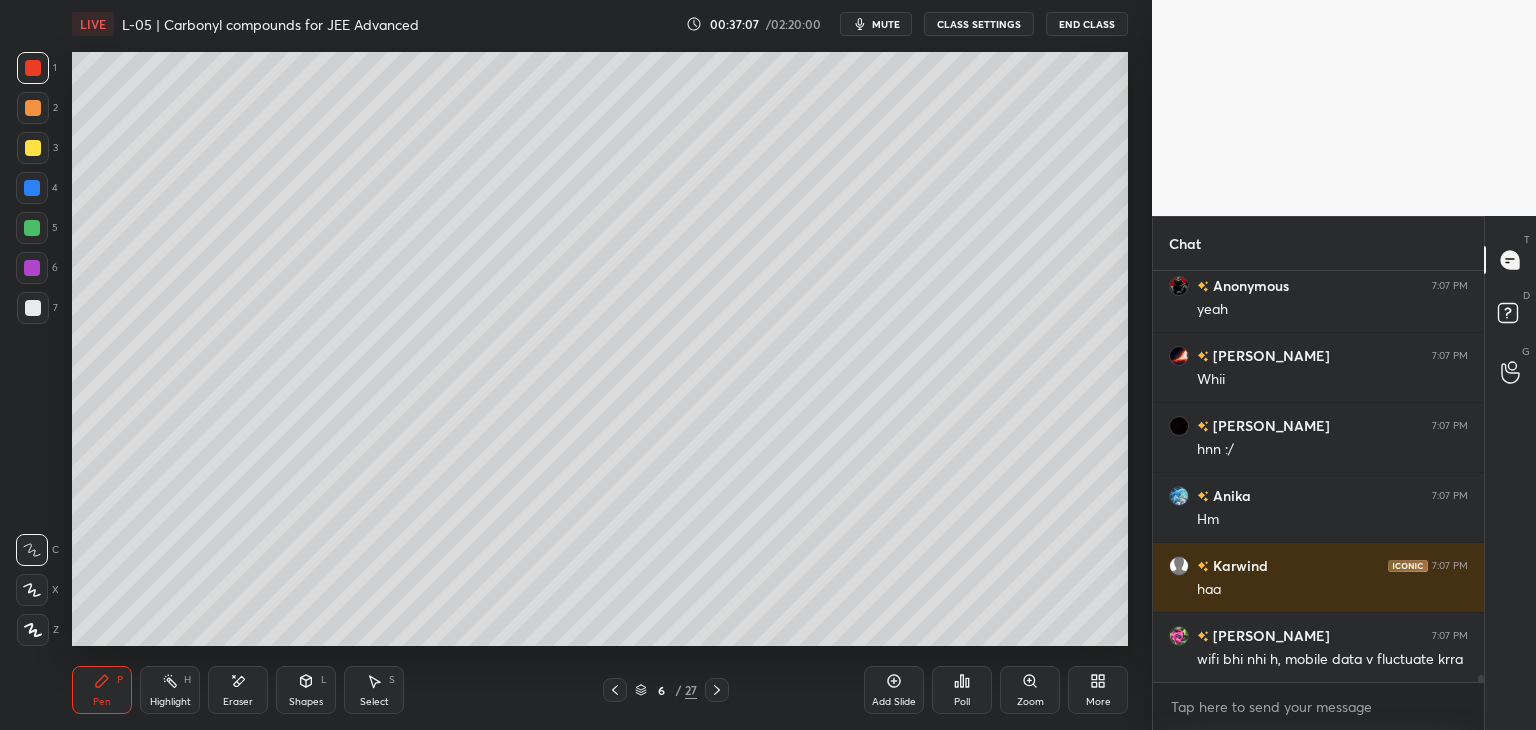 click 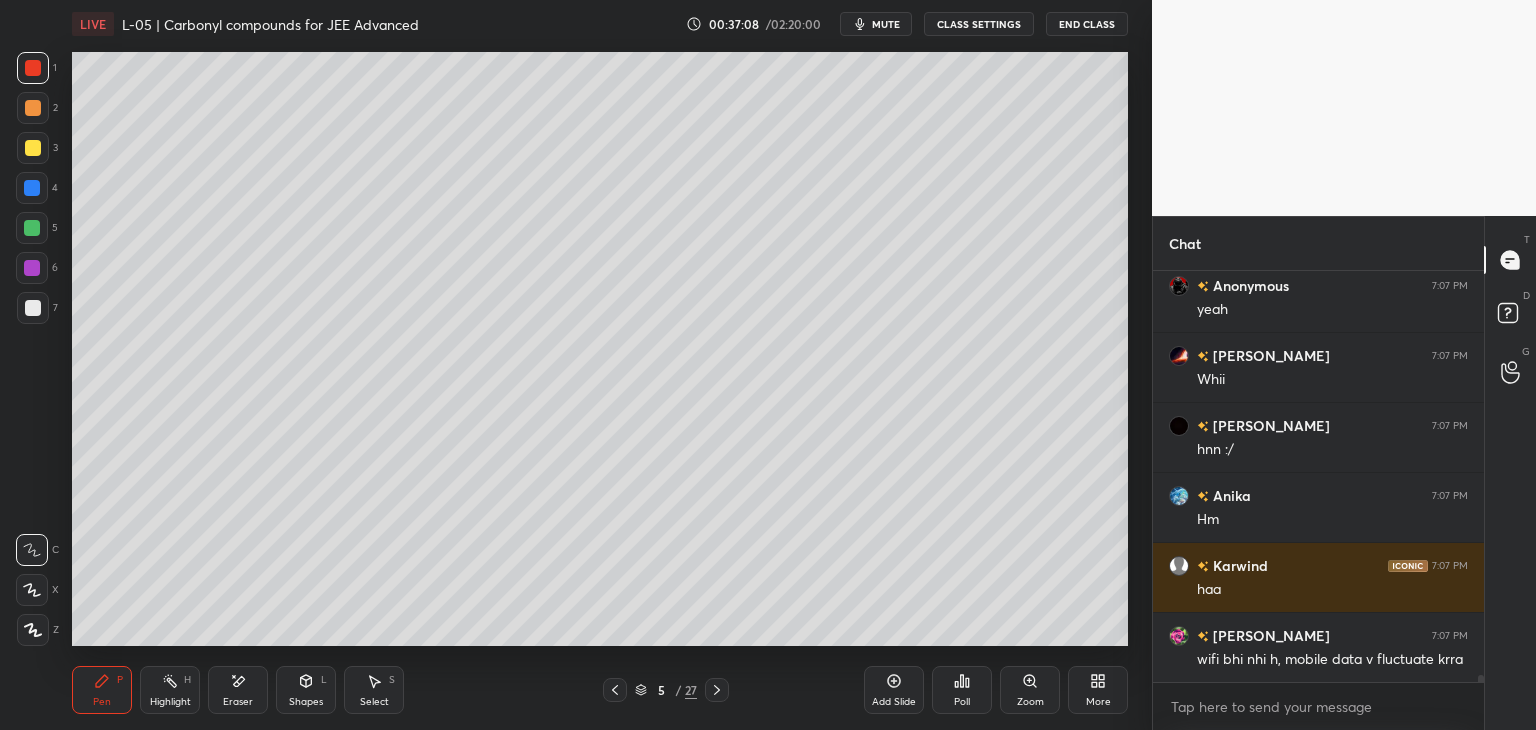 click 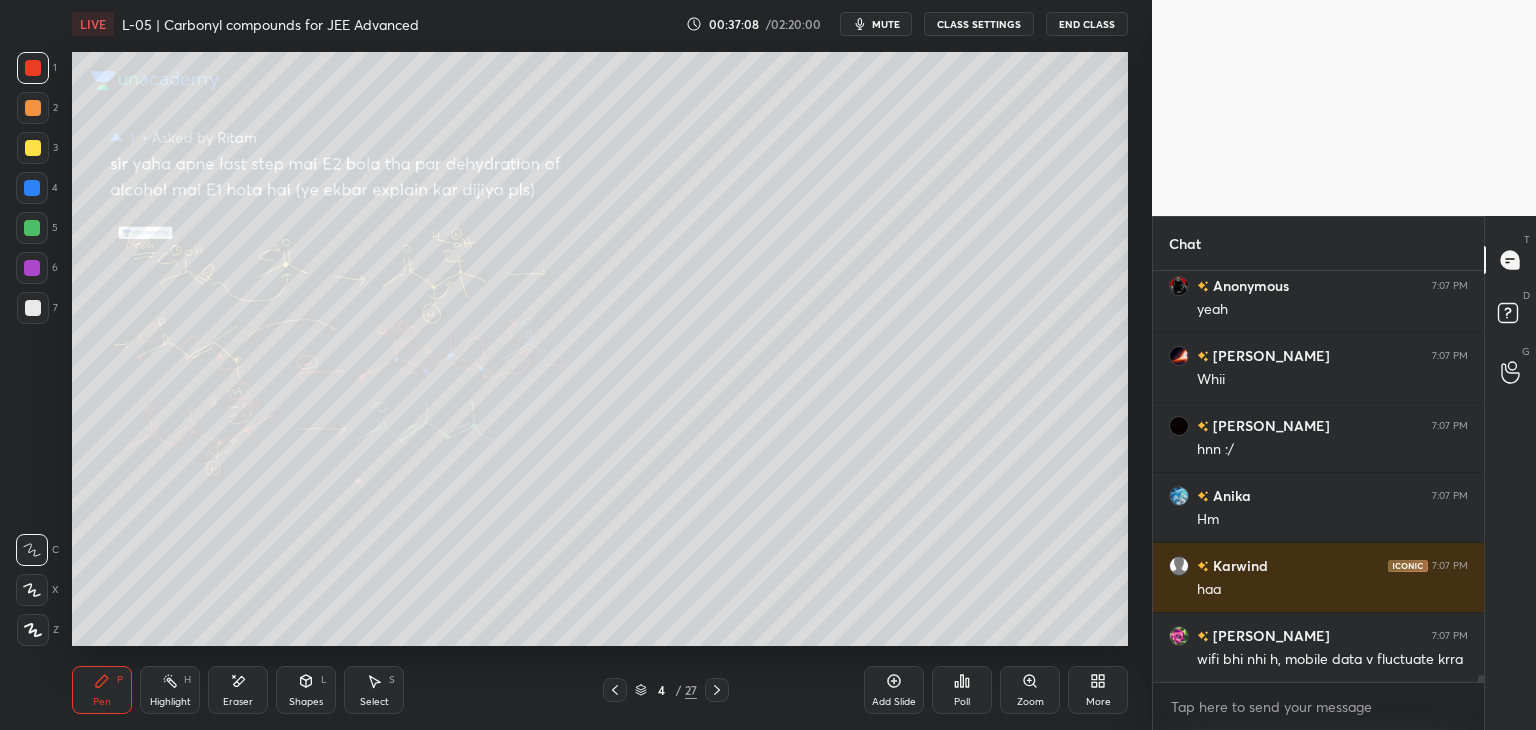click at bounding box center (717, 690) 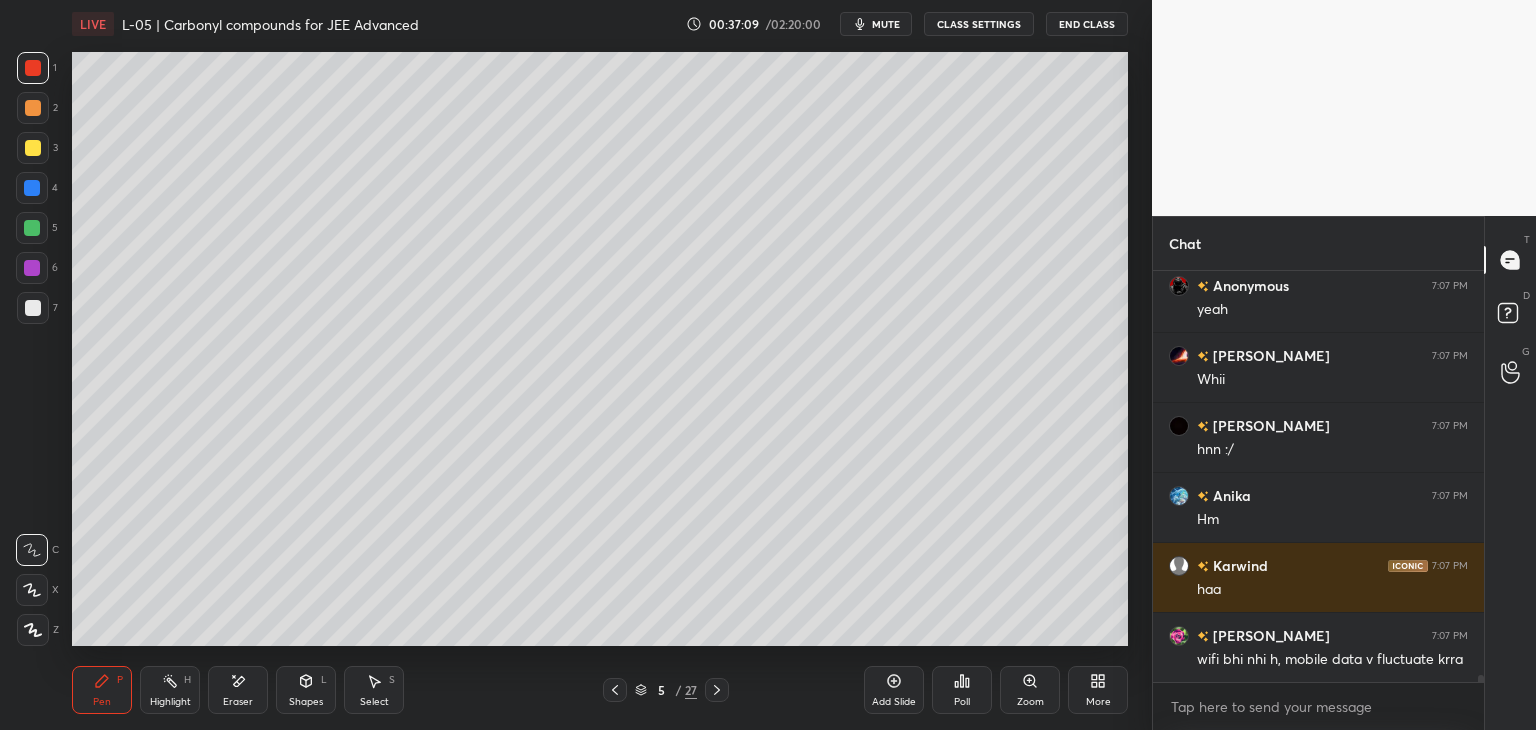 click at bounding box center (717, 690) 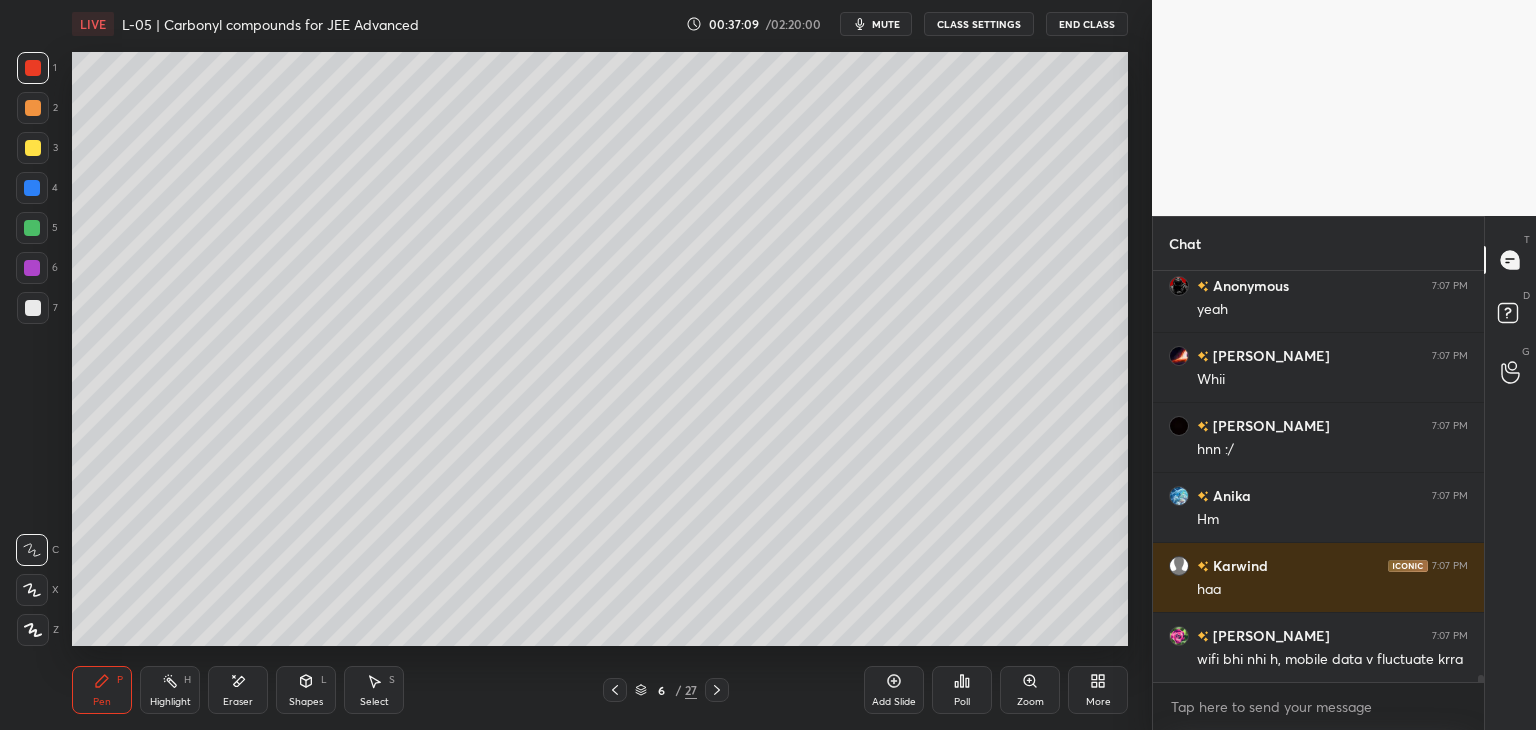 click at bounding box center (717, 690) 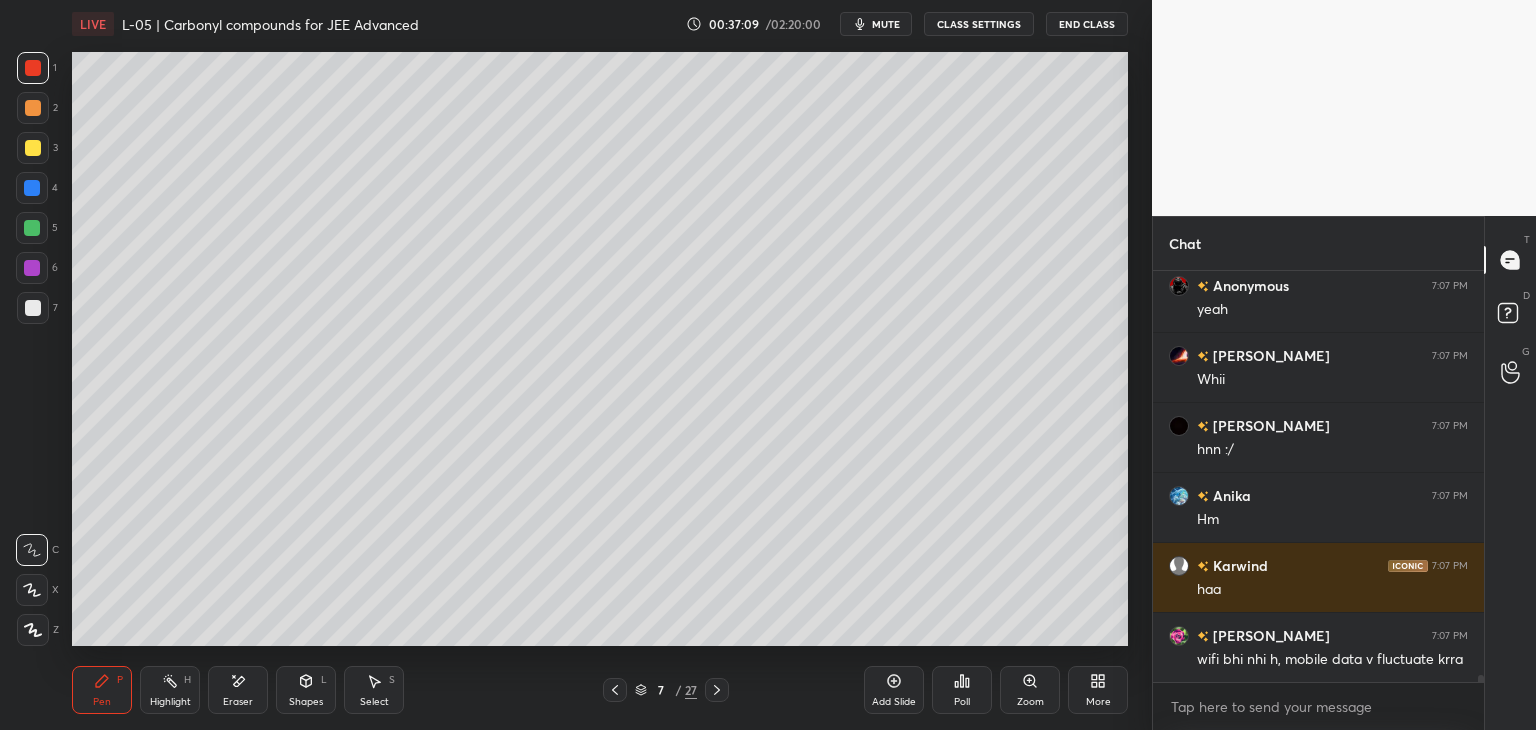 click 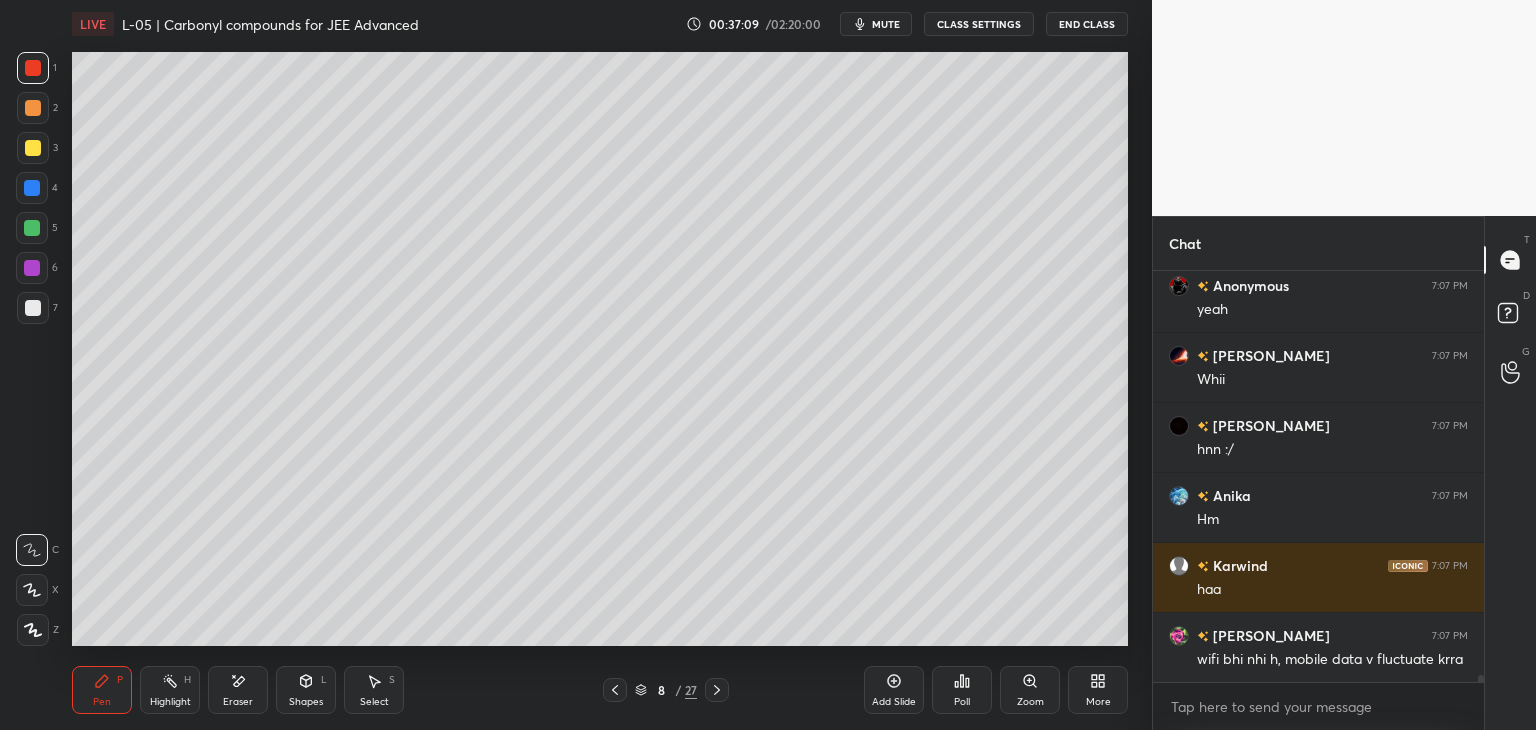 click 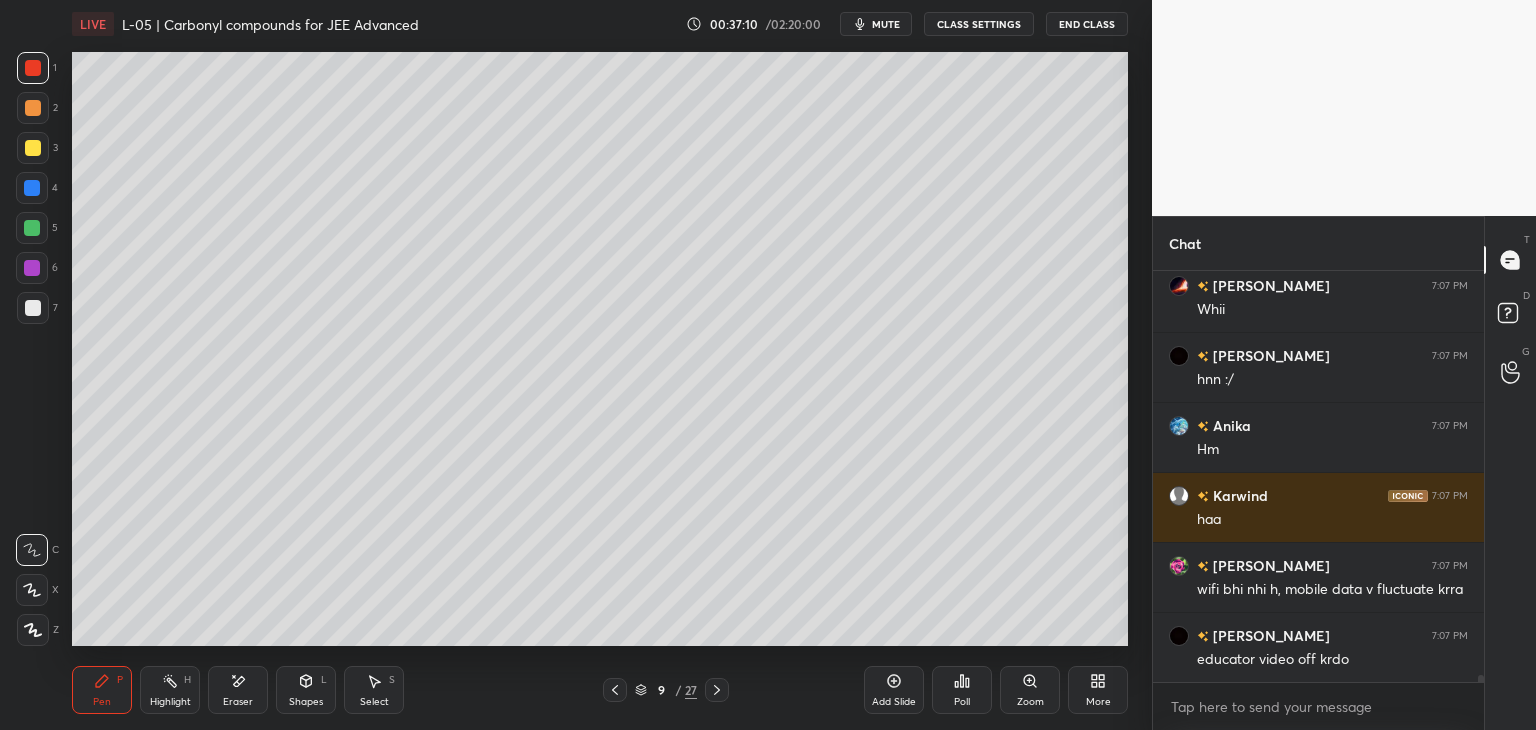 click 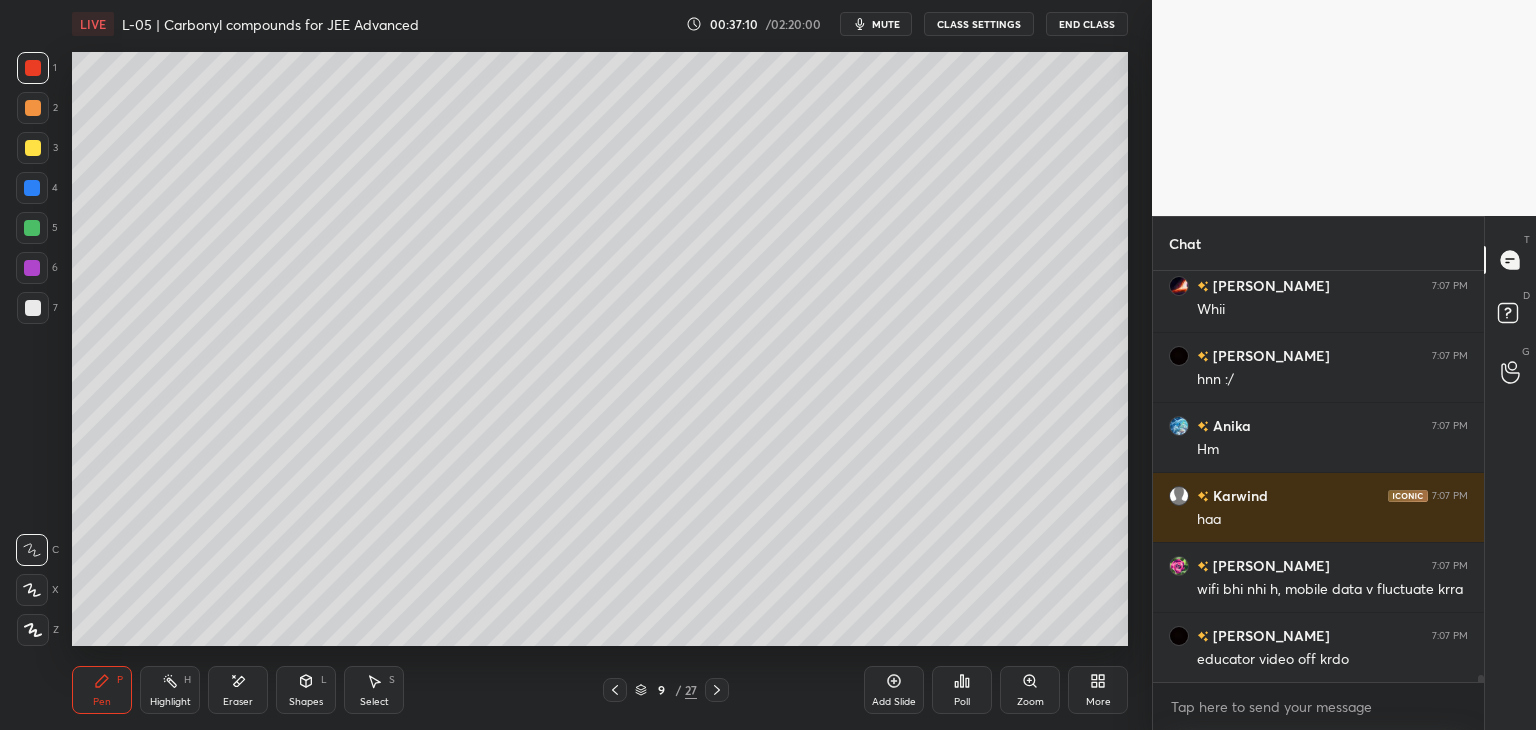 click 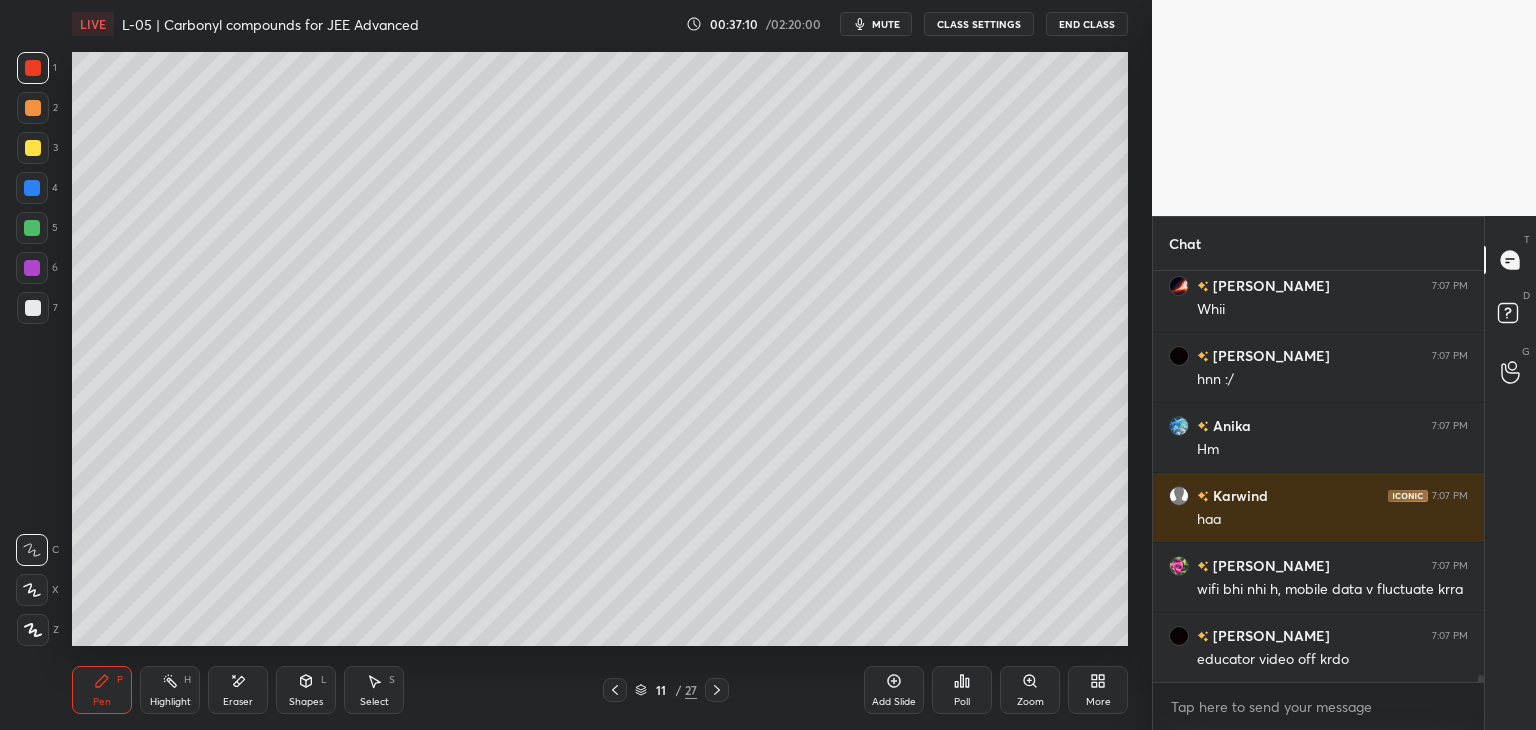 click 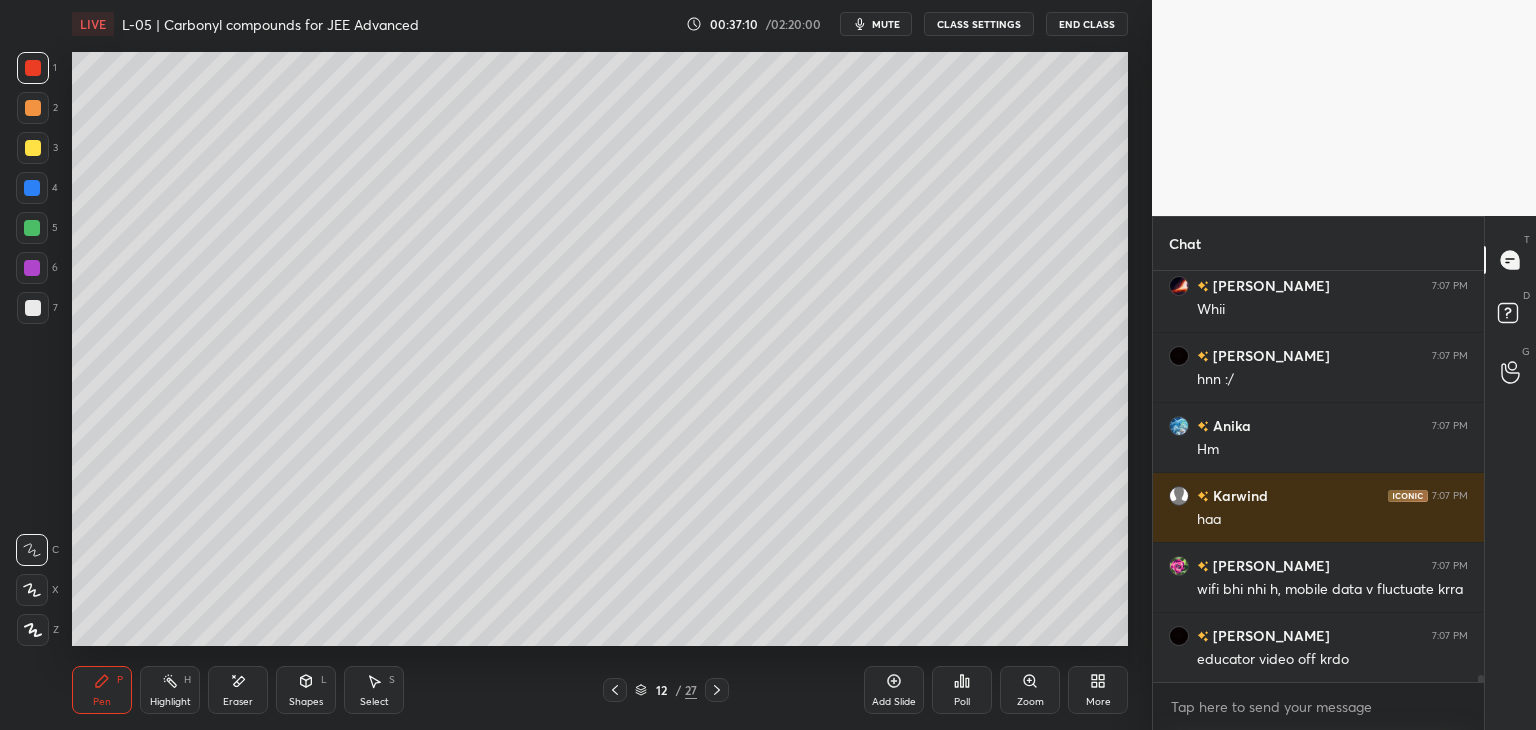 click at bounding box center (717, 690) 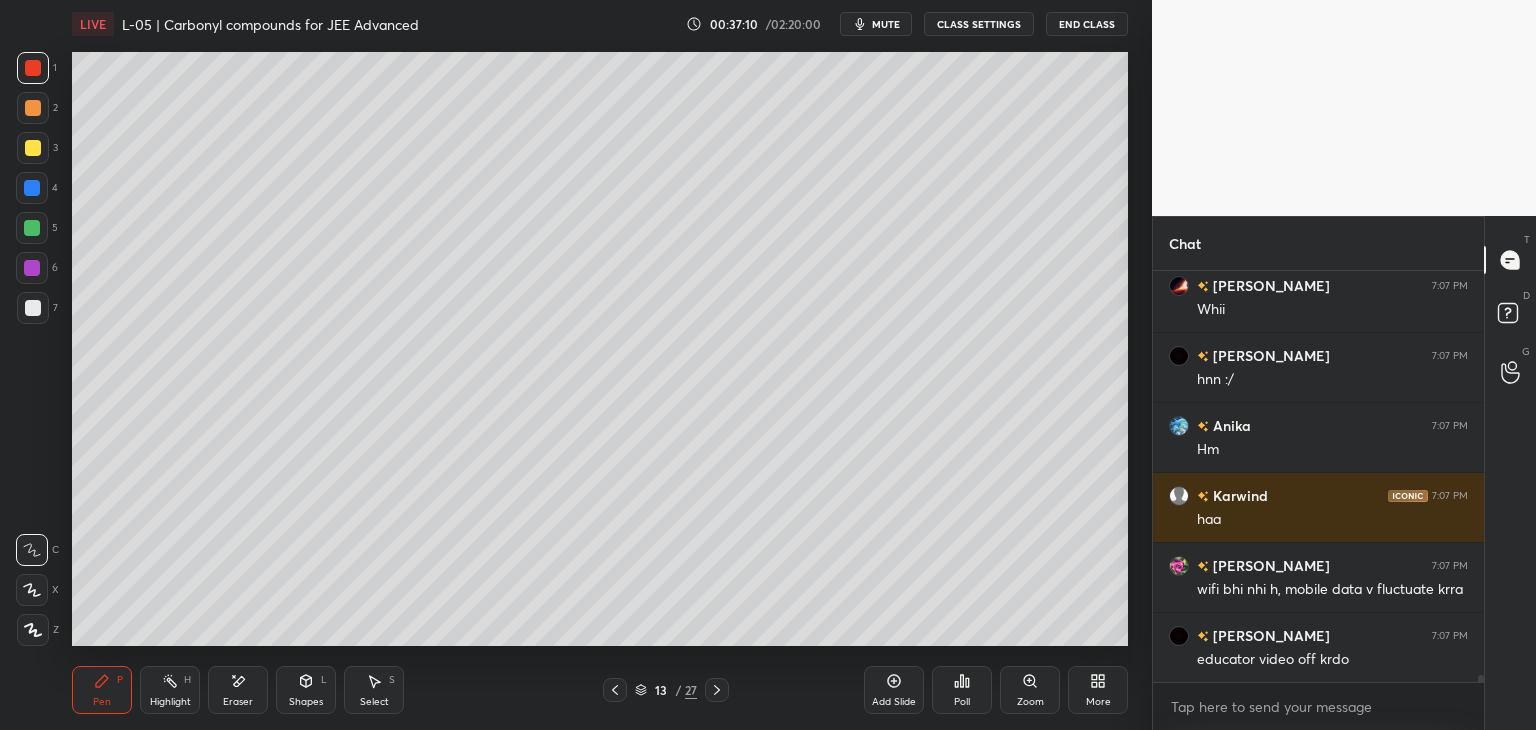 click 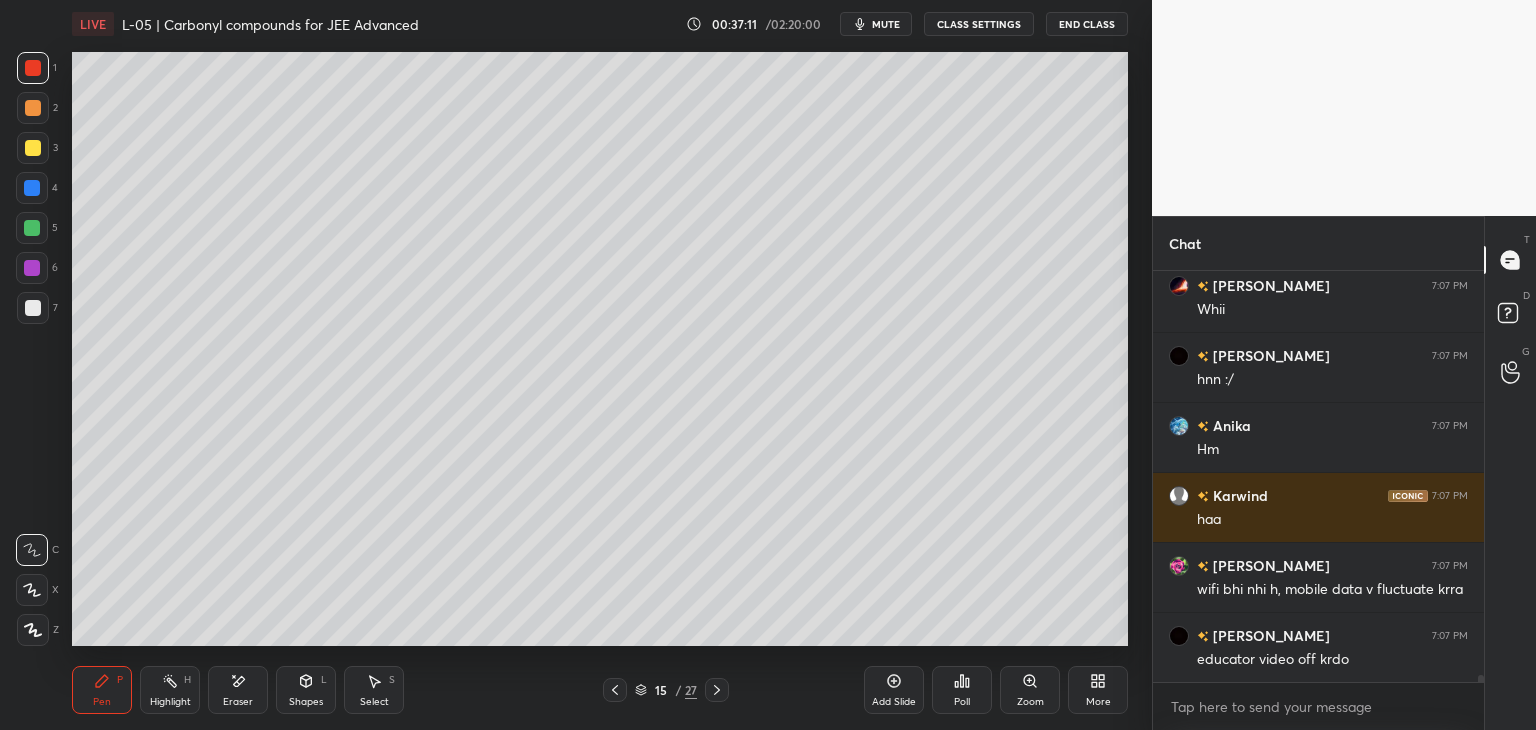 click 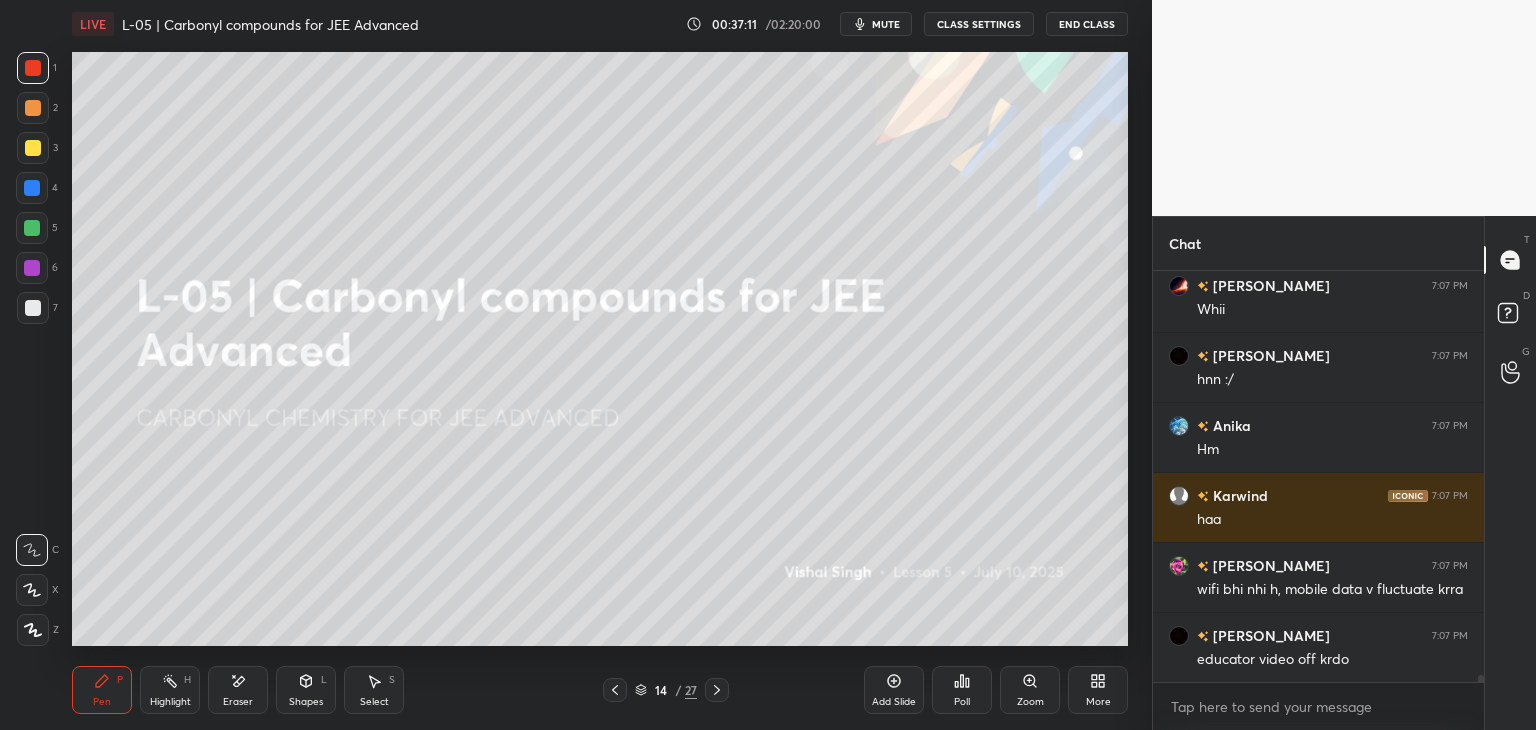 click at bounding box center [615, 690] 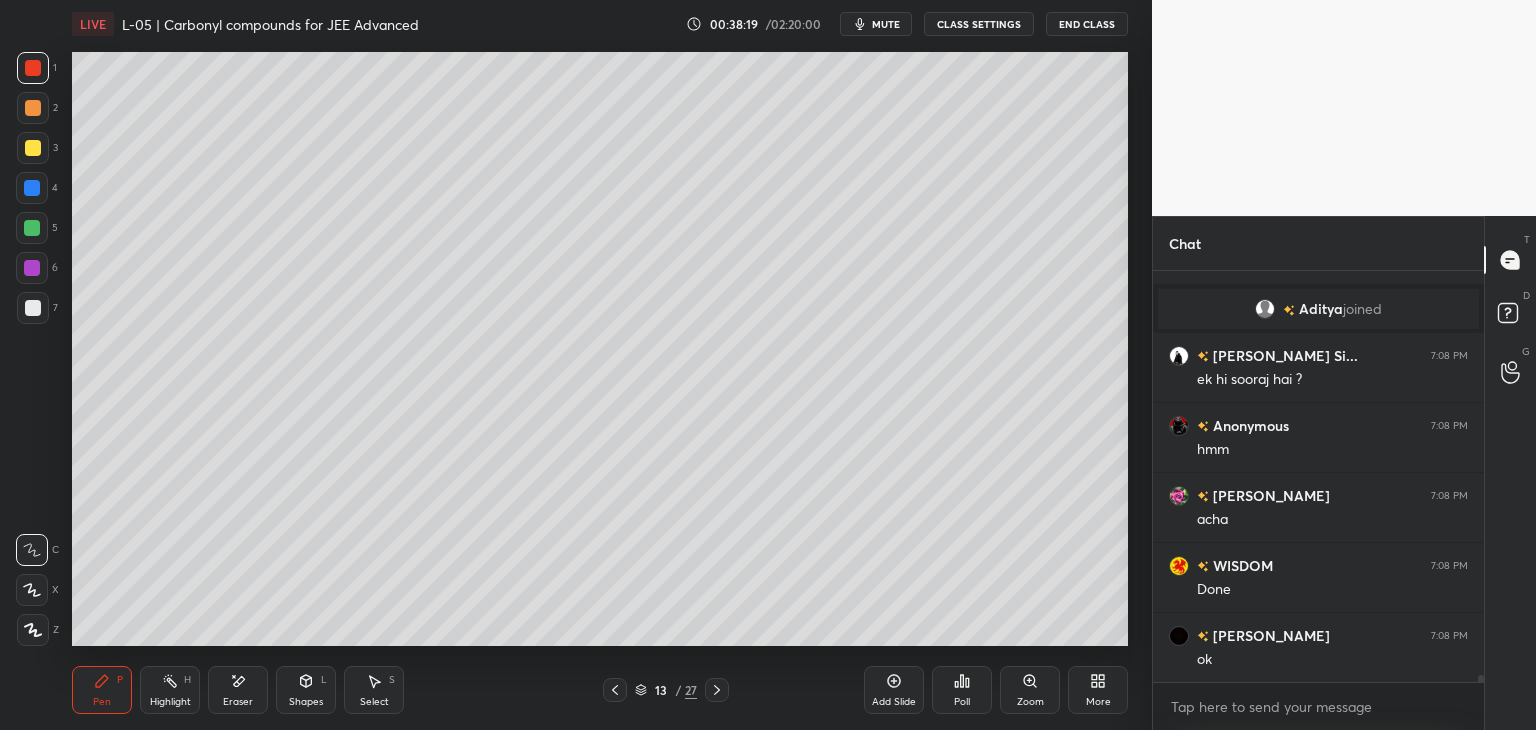 scroll, scrollTop: 22444, scrollLeft: 0, axis: vertical 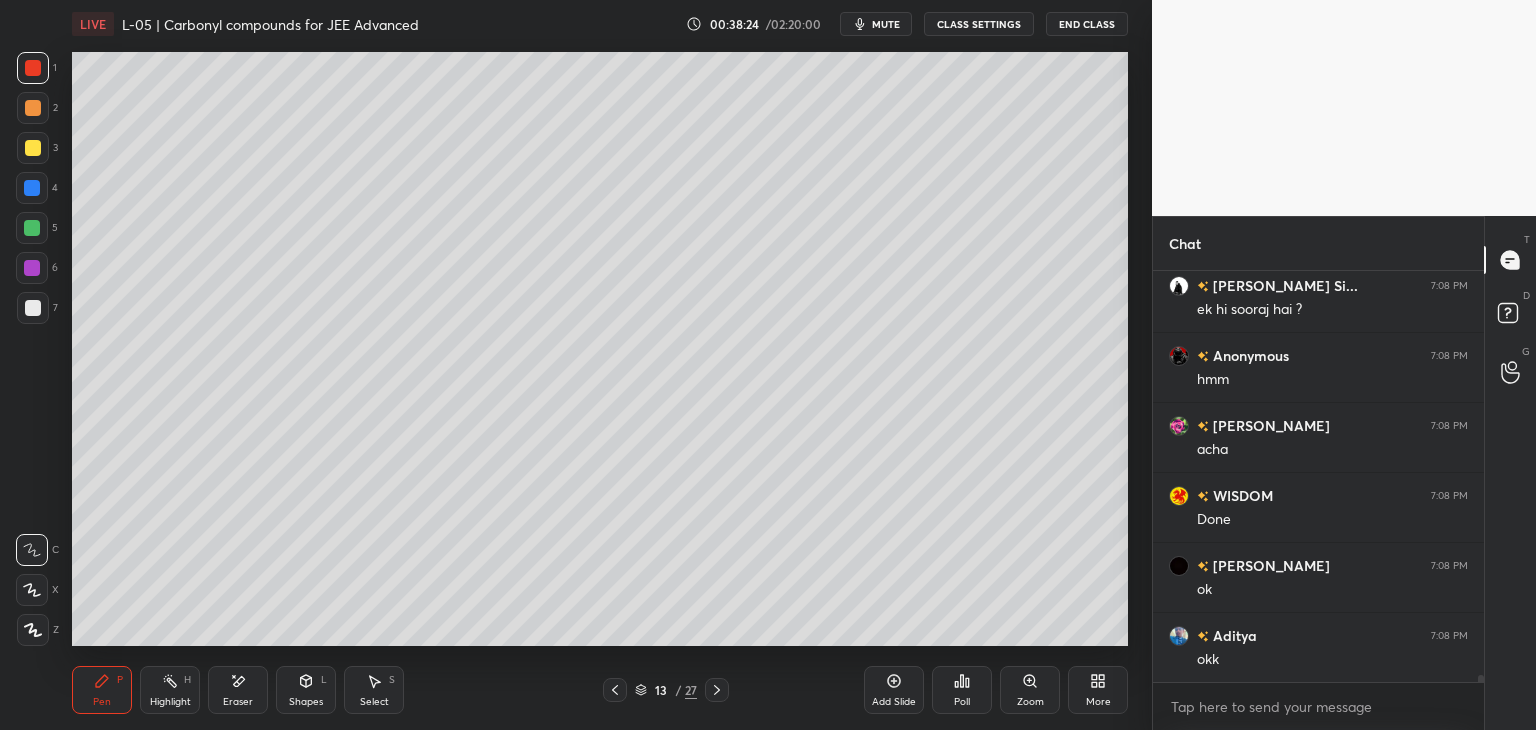 click on "Select S" at bounding box center [374, 690] 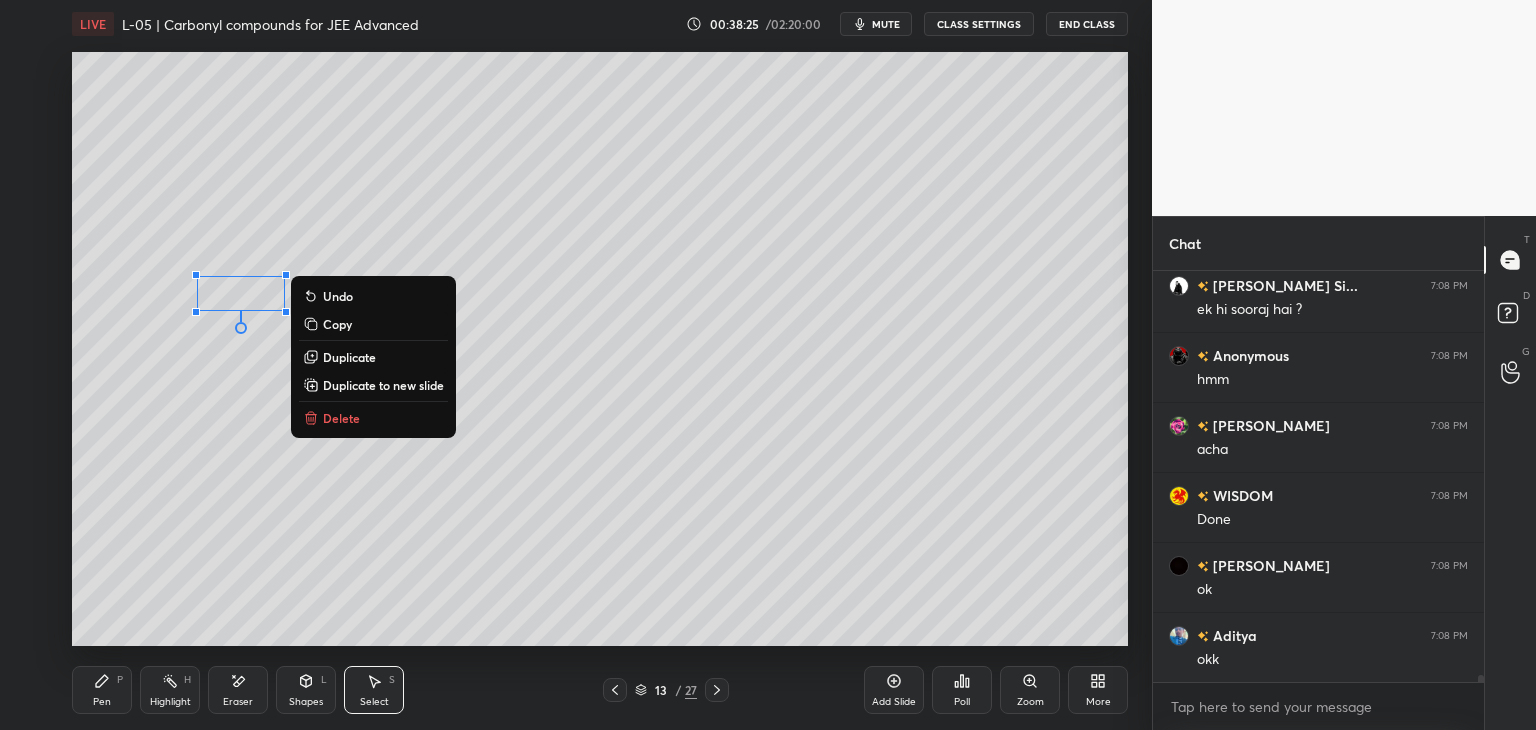 click on "Delete" at bounding box center (341, 418) 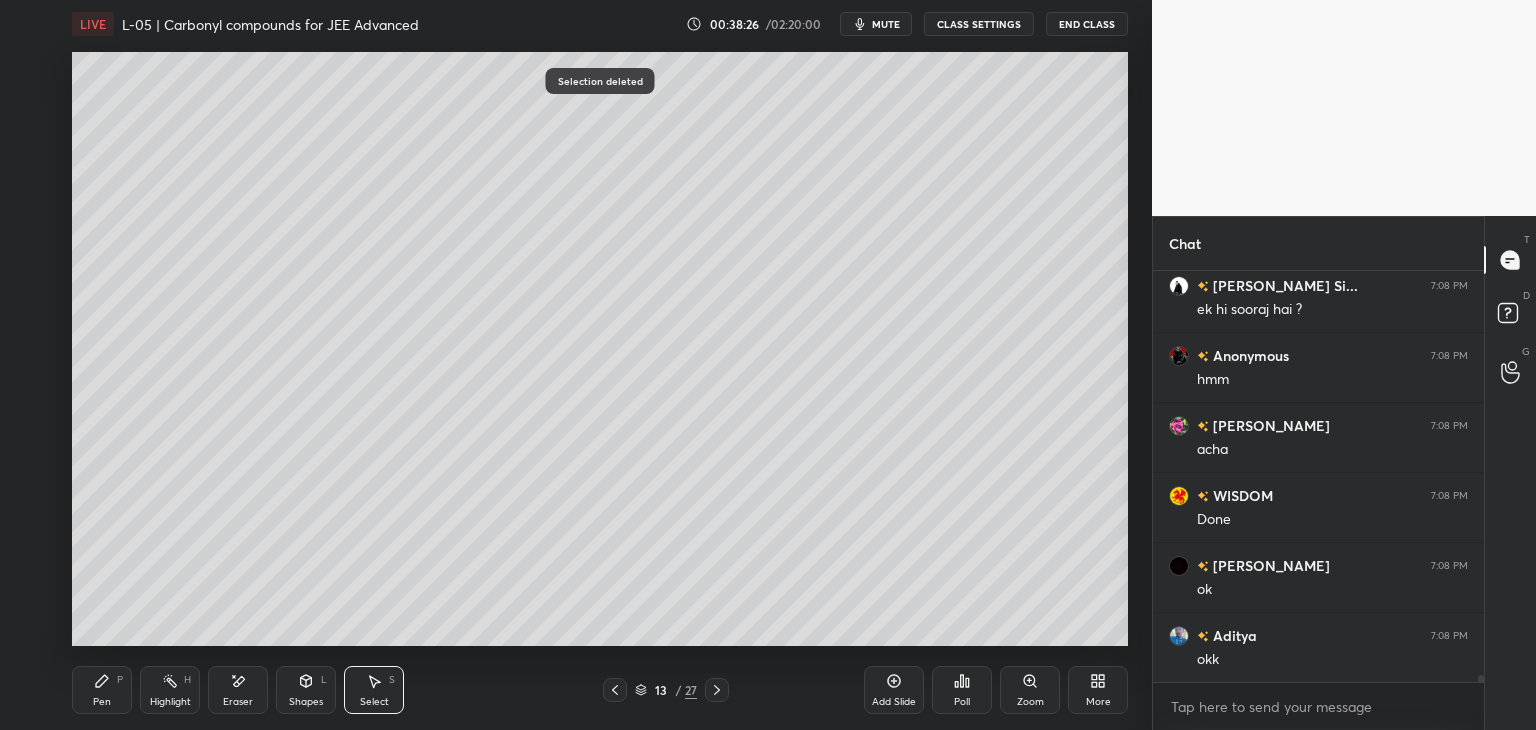 click on "Pen P" at bounding box center [102, 690] 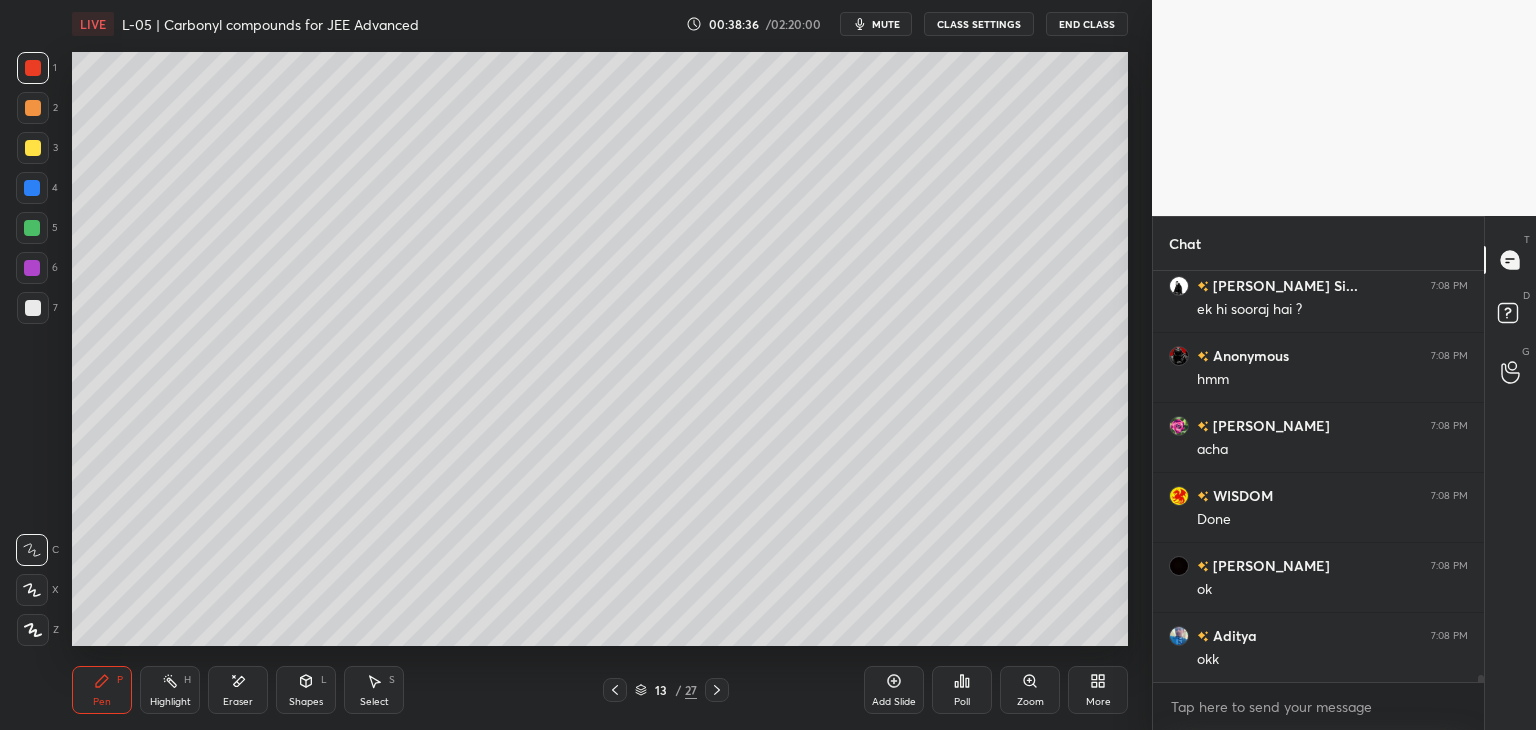 click on "Select S" at bounding box center (374, 690) 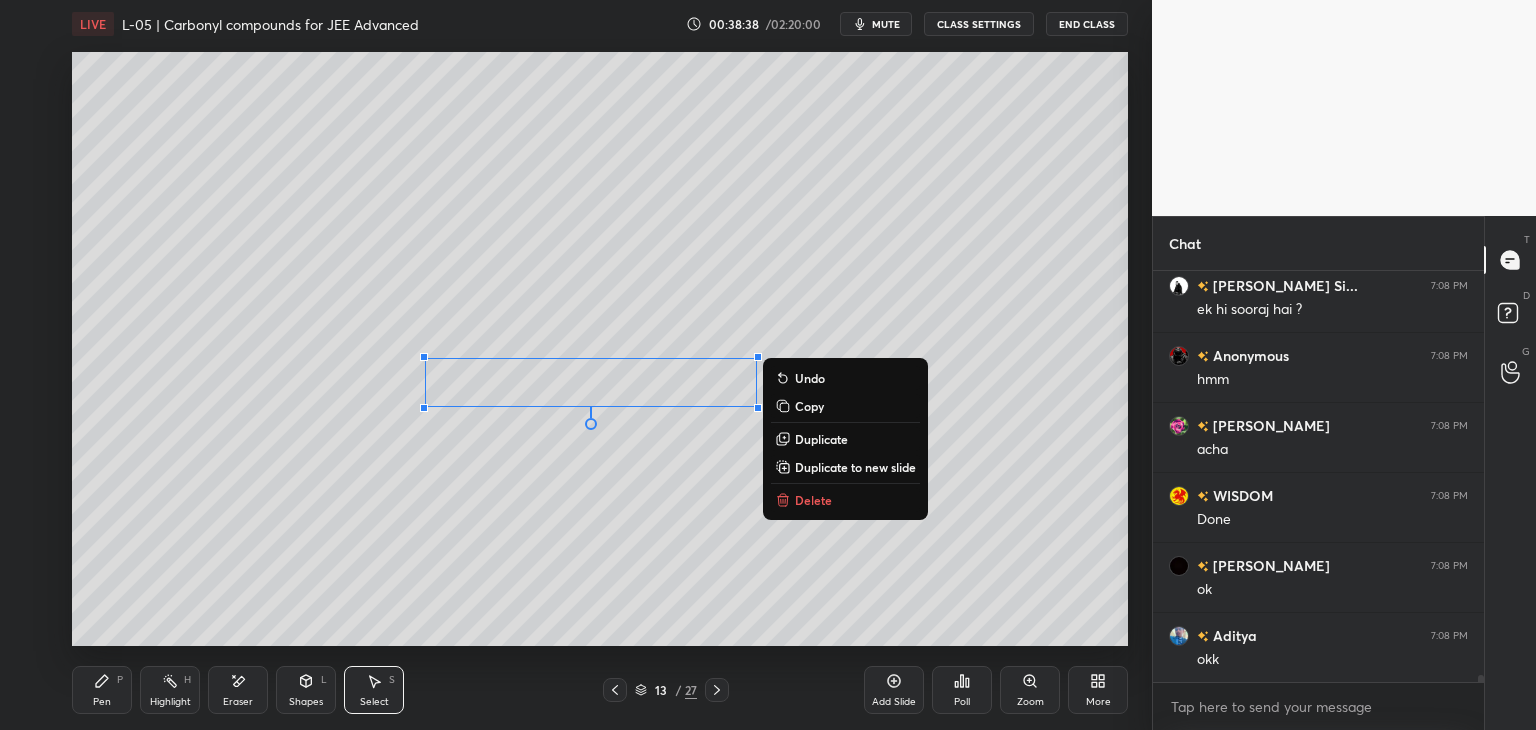 click on "0 ° Undo Copy Duplicate Duplicate to new slide Delete" at bounding box center [600, 349] 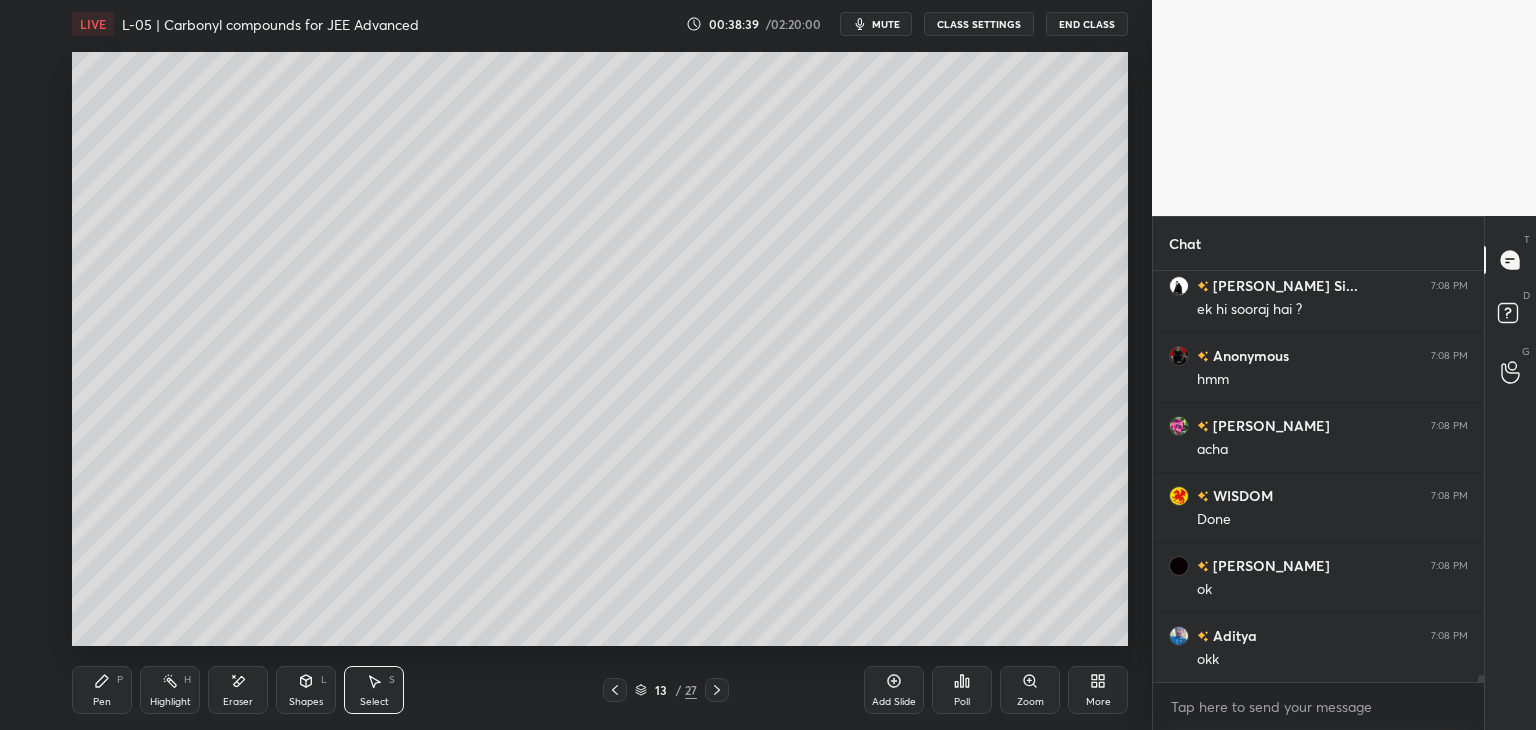 click 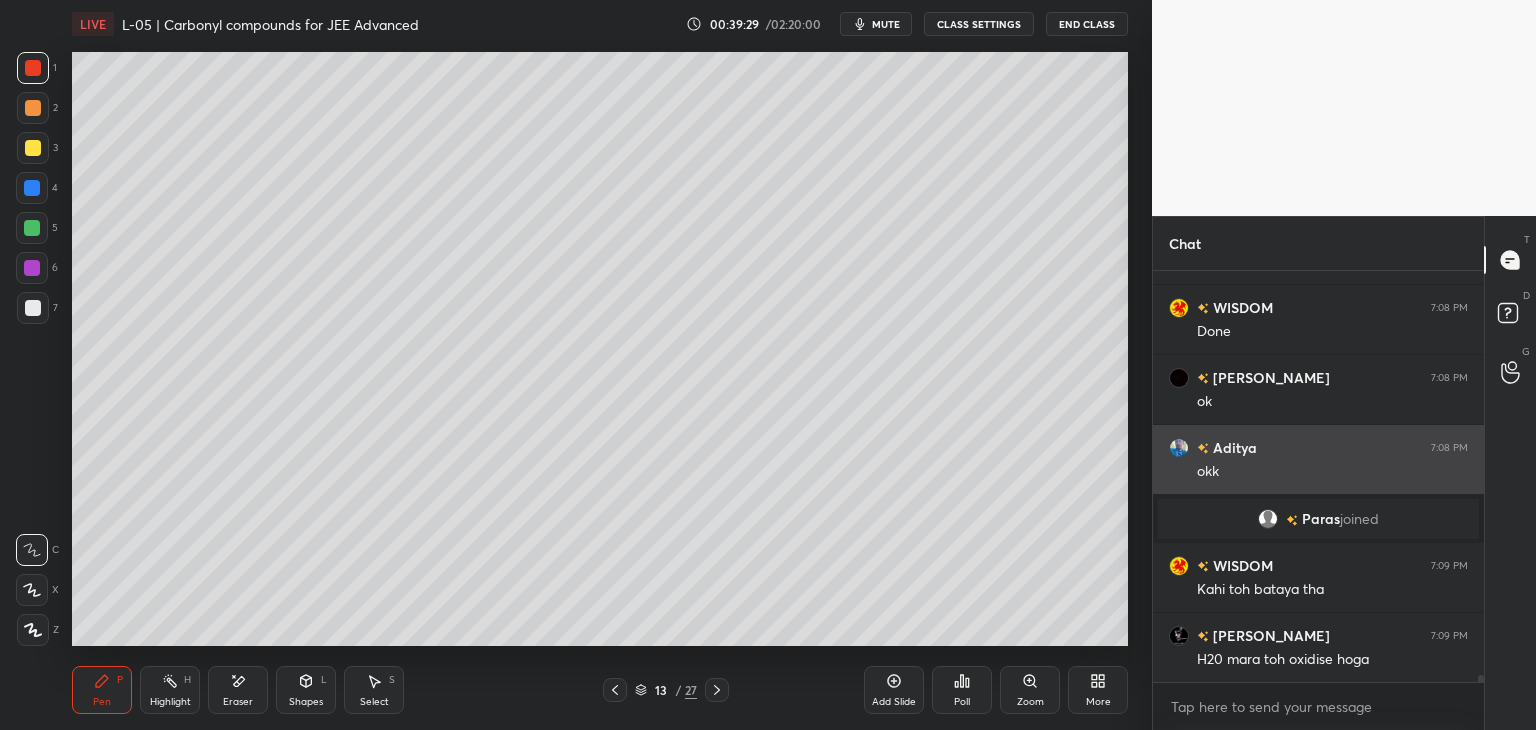 scroll, scrollTop: 22534, scrollLeft: 0, axis: vertical 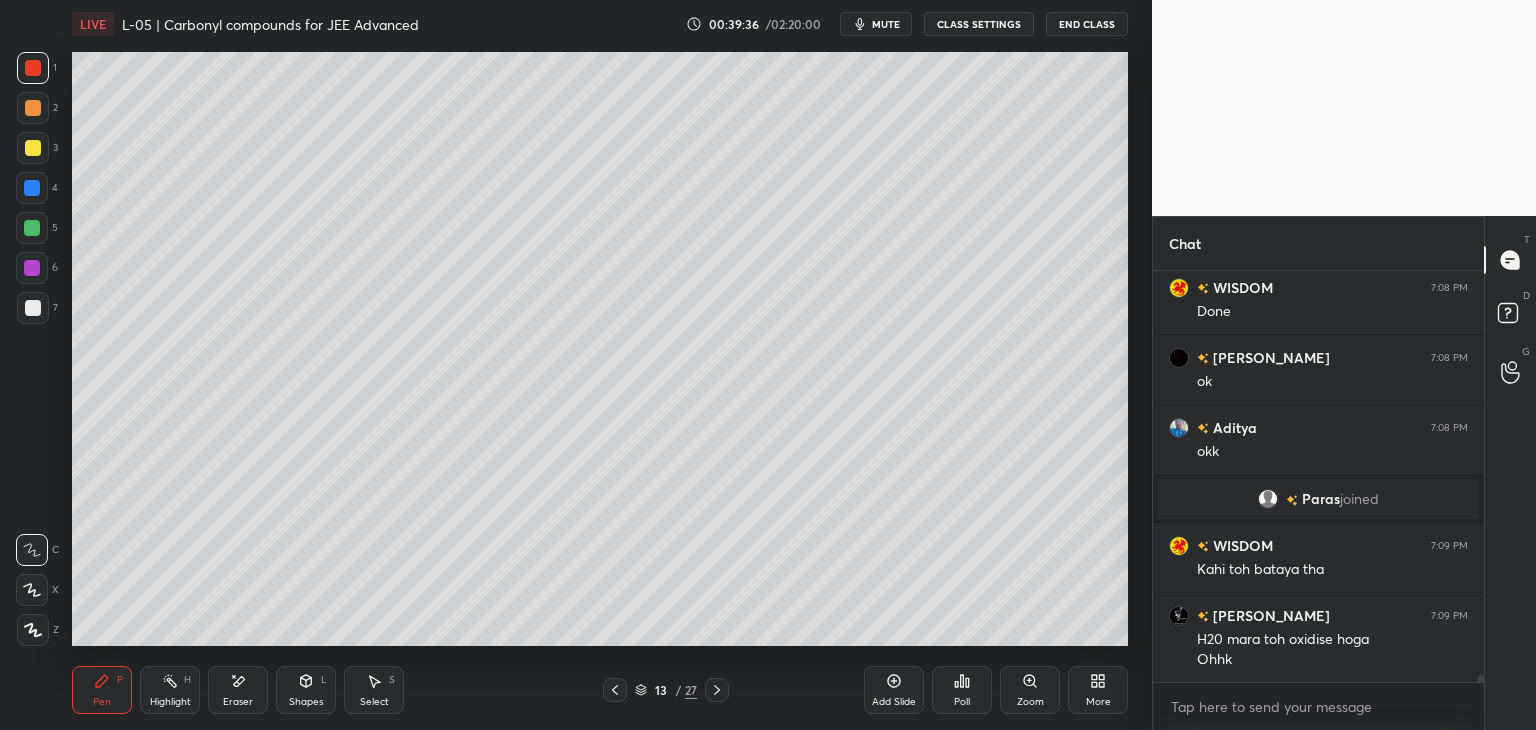 click on "Eraser" at bounding box center [238, 690] 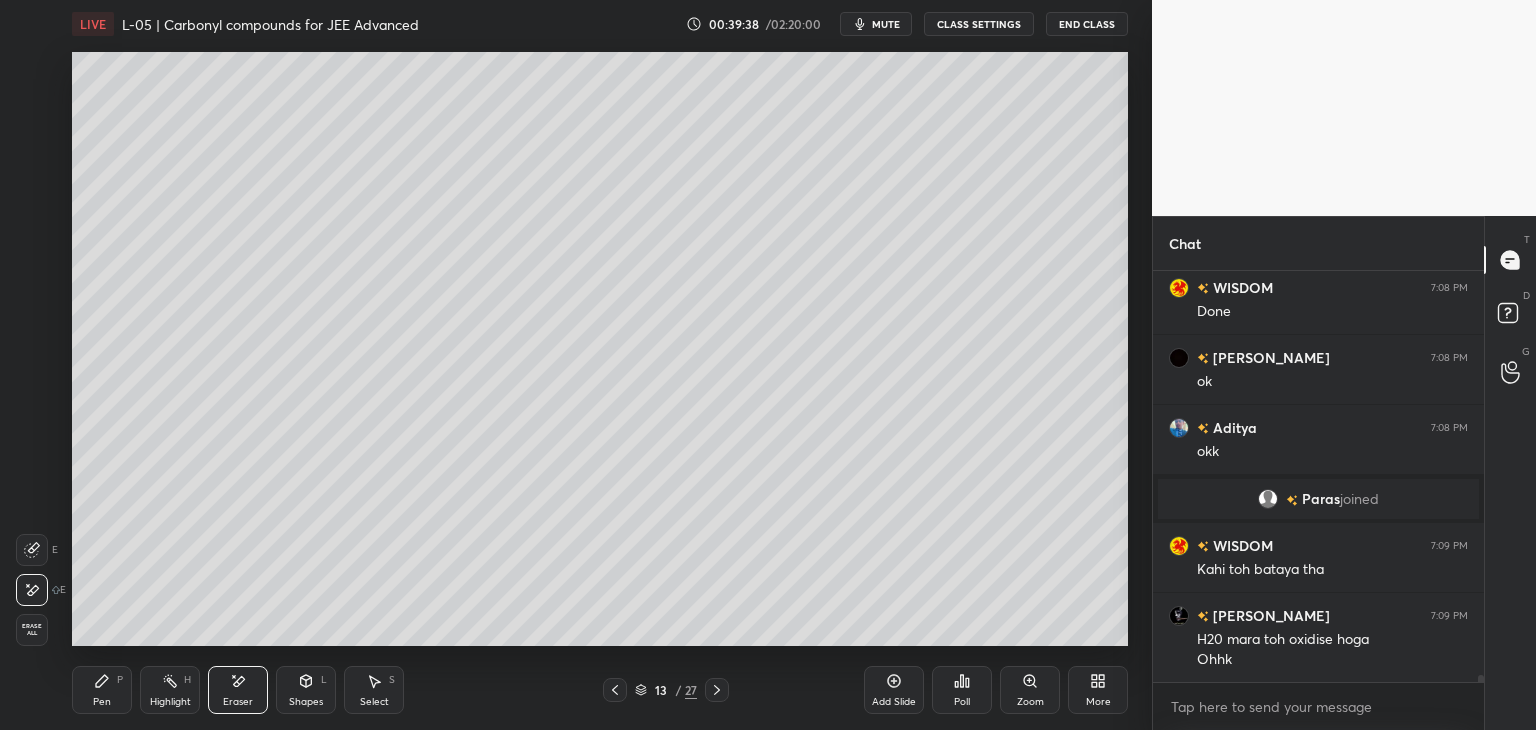 click on "P" at bounding box center [120, 680] 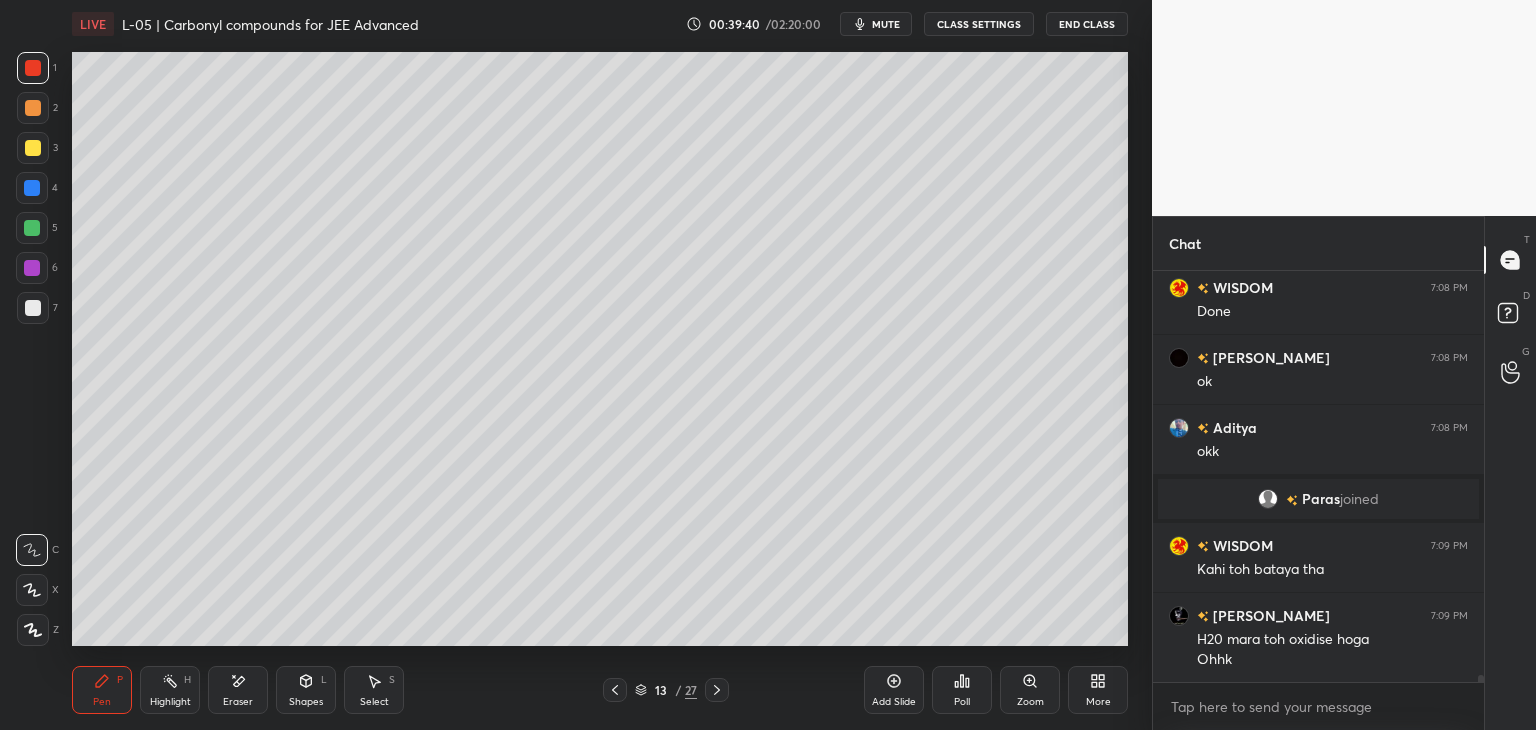 click 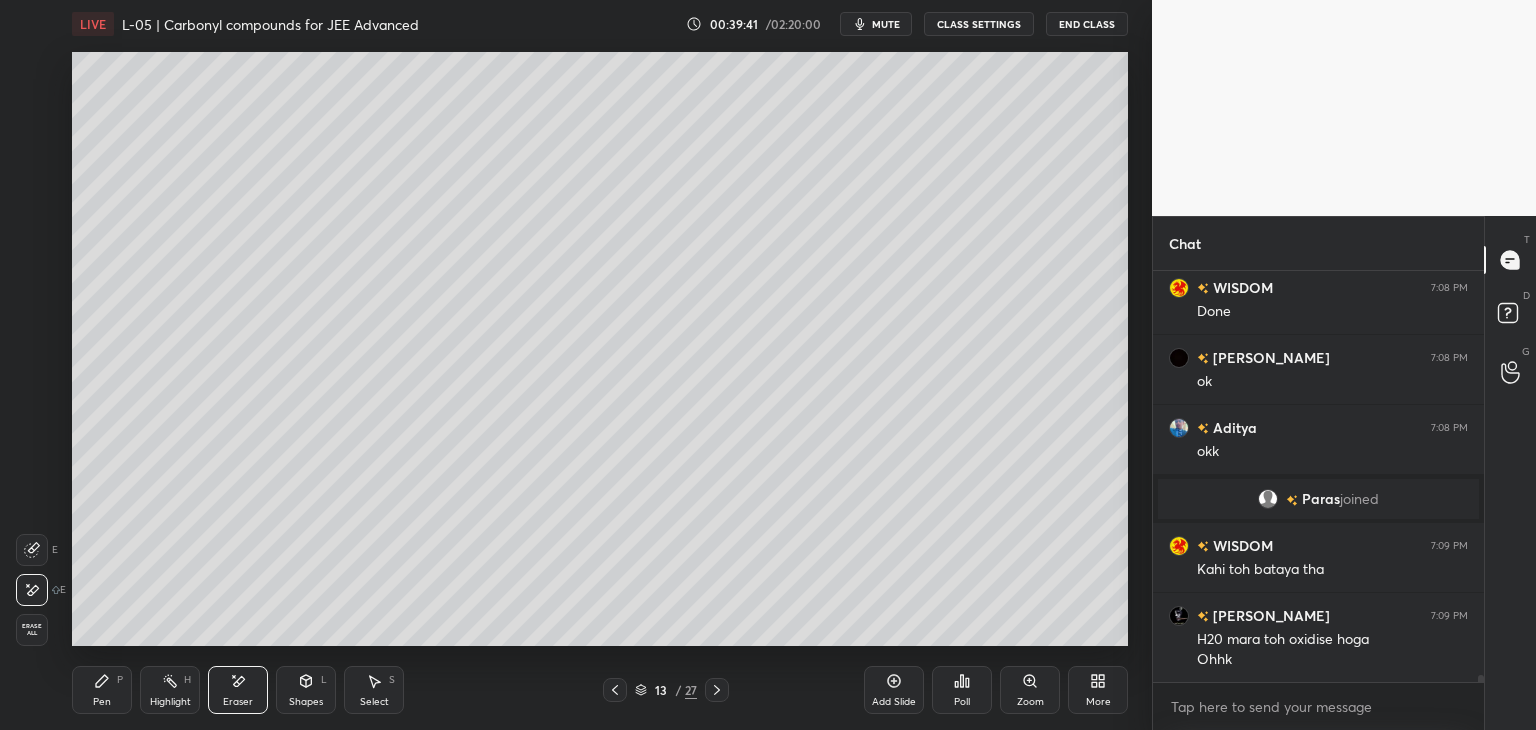 click 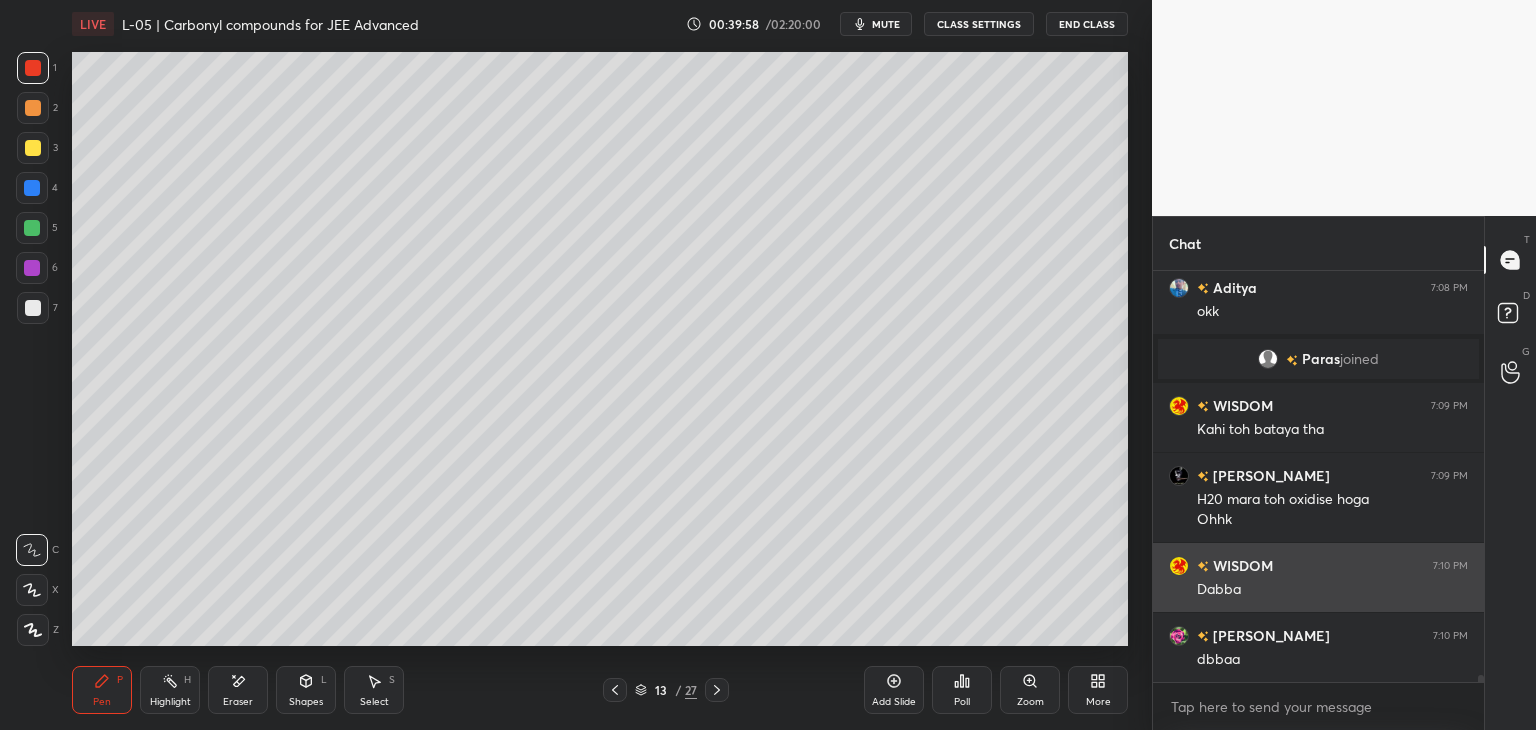 scroll, scrollTop: 22760, scrollLeft: 0, axis: vertical 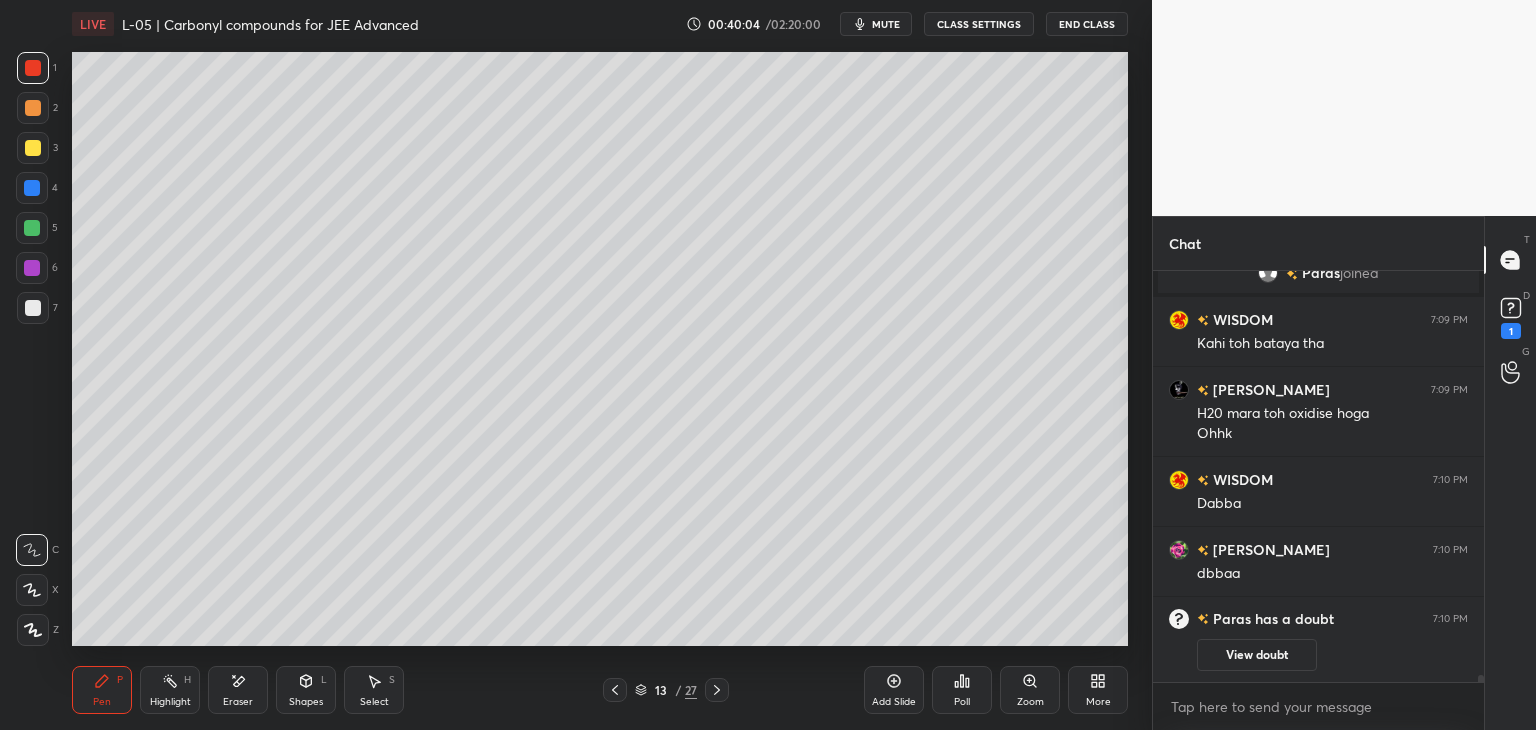 click at bounding box center [33, 148] 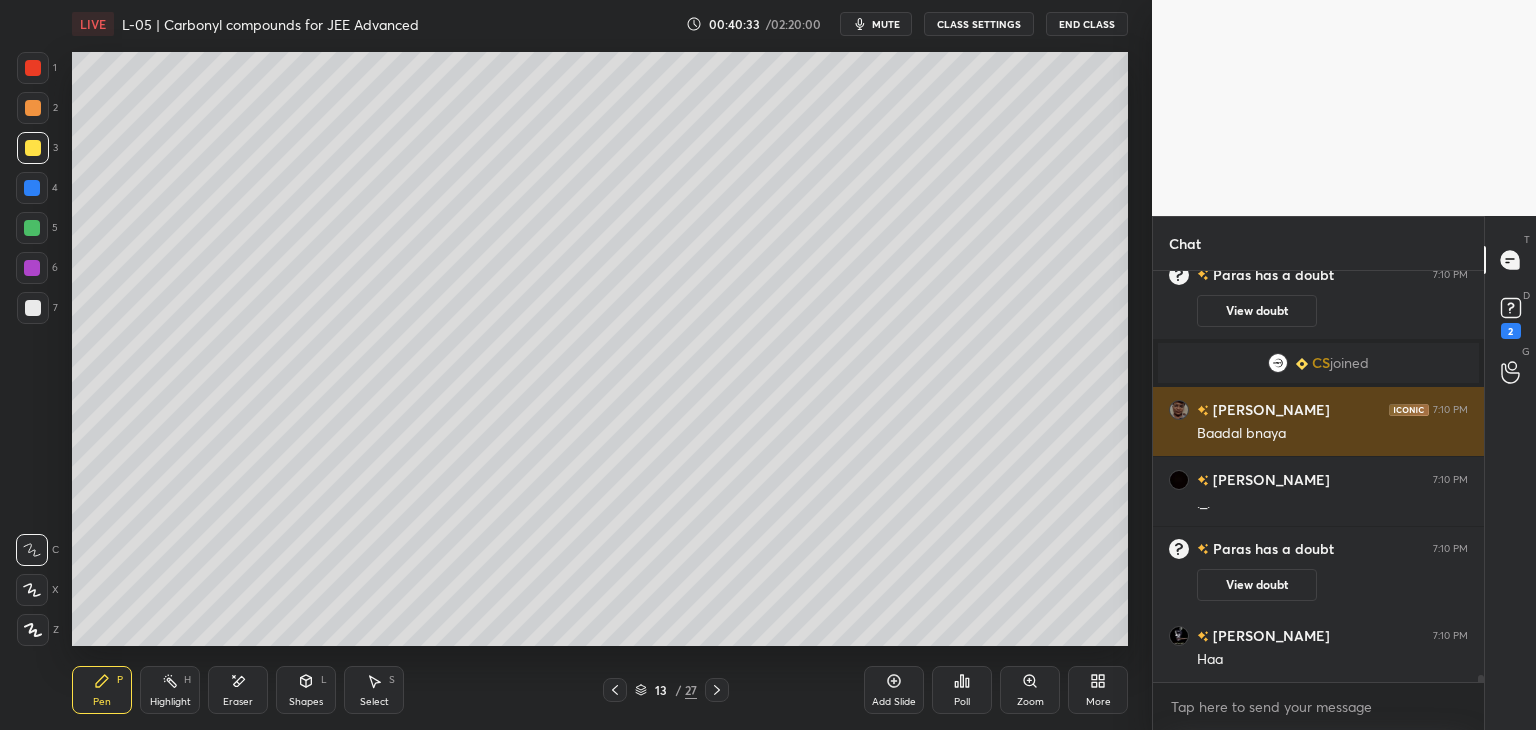 scroll, scrollTop: 22956, scrollLeft: 0, axis: vertical 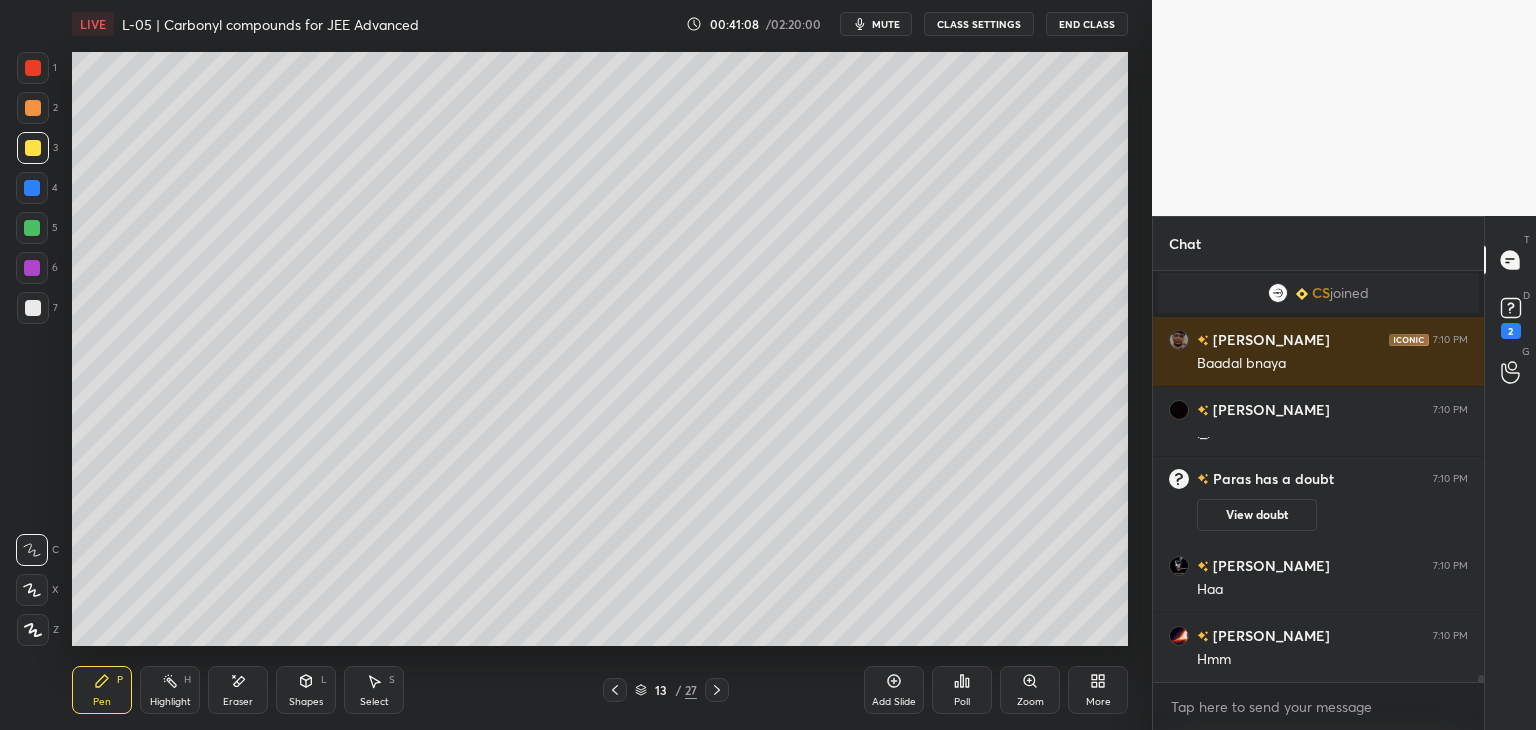 click on "Add Slide" at bounding box center [894, 690] 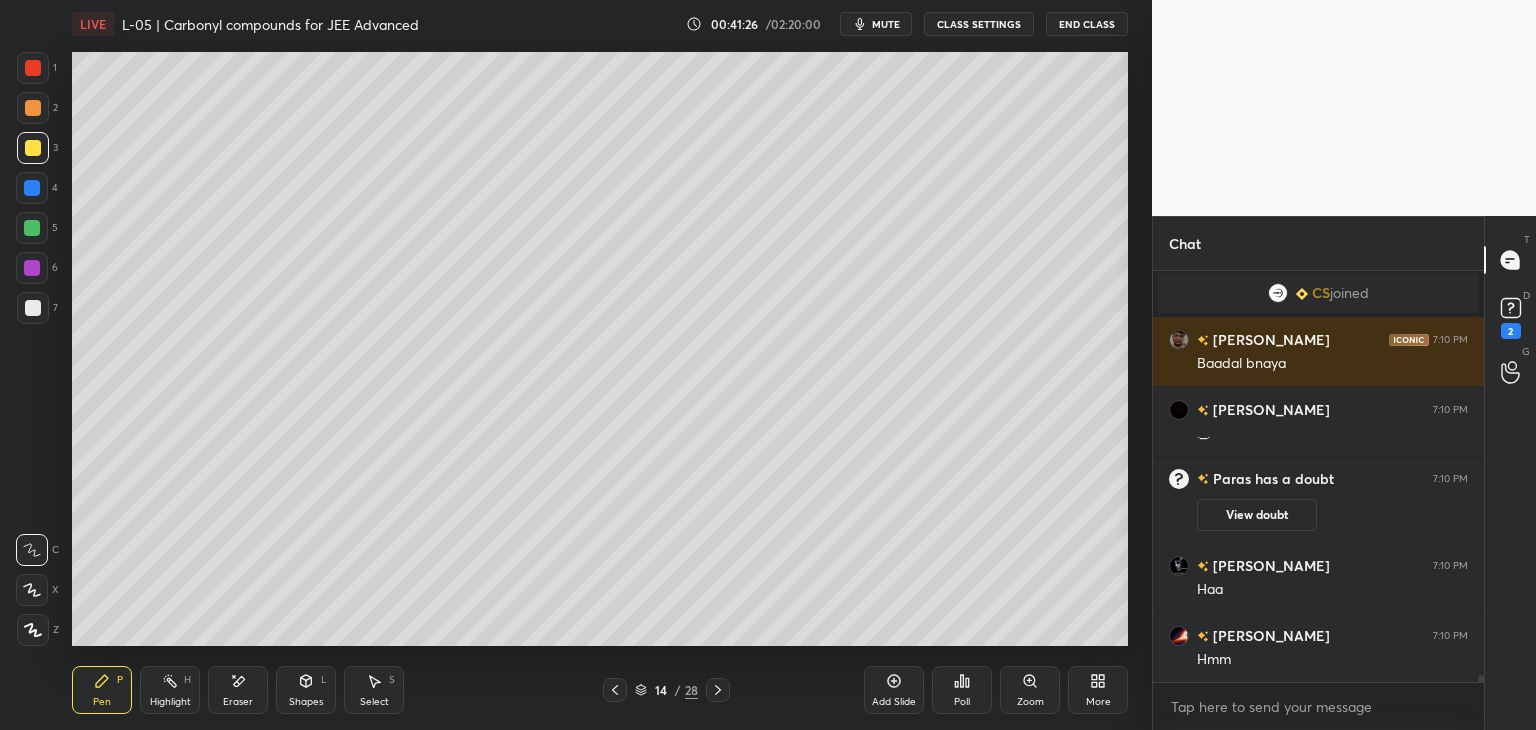 scroll, scrollTop: 23026, scrollLeft: 0, axis: vertical 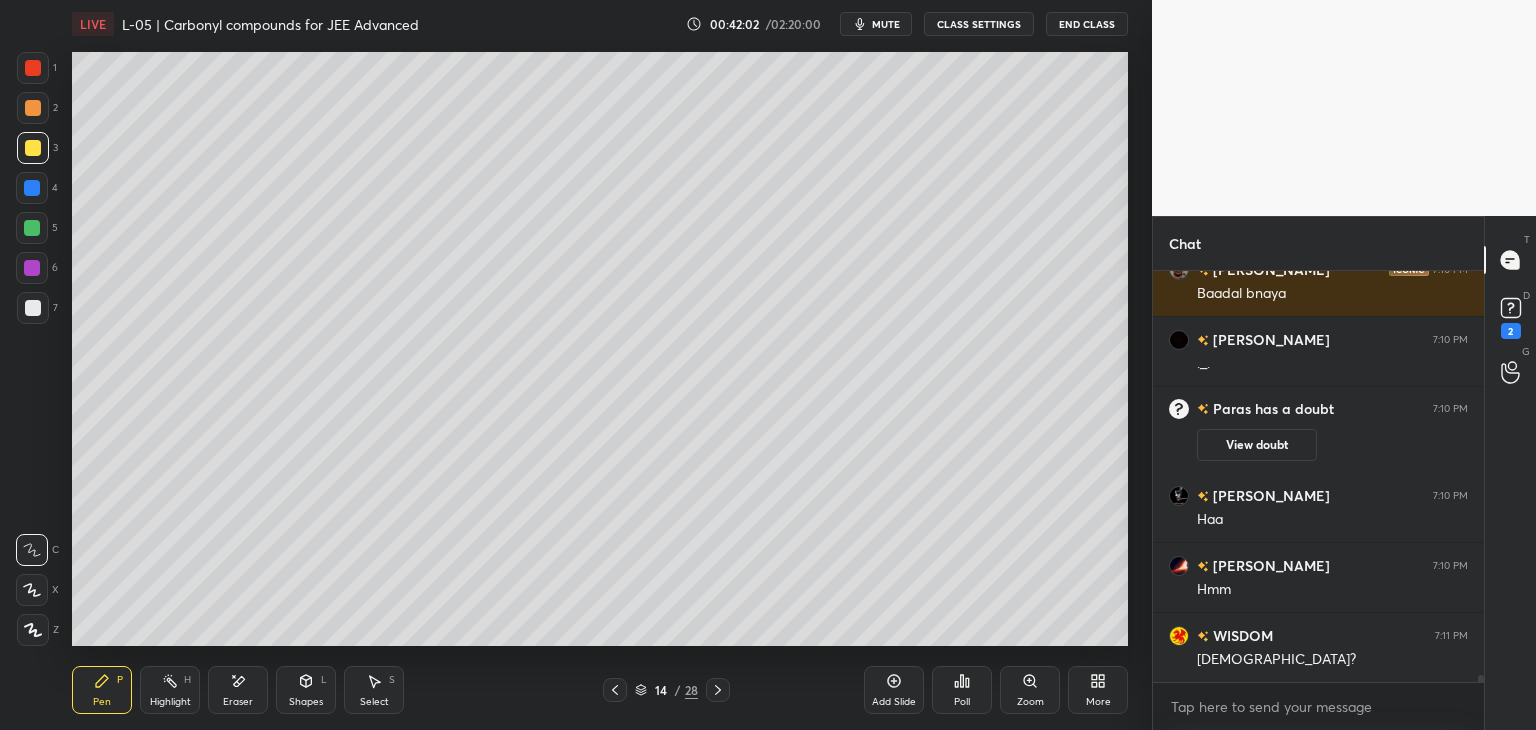 click at bounding box center (615, 690) 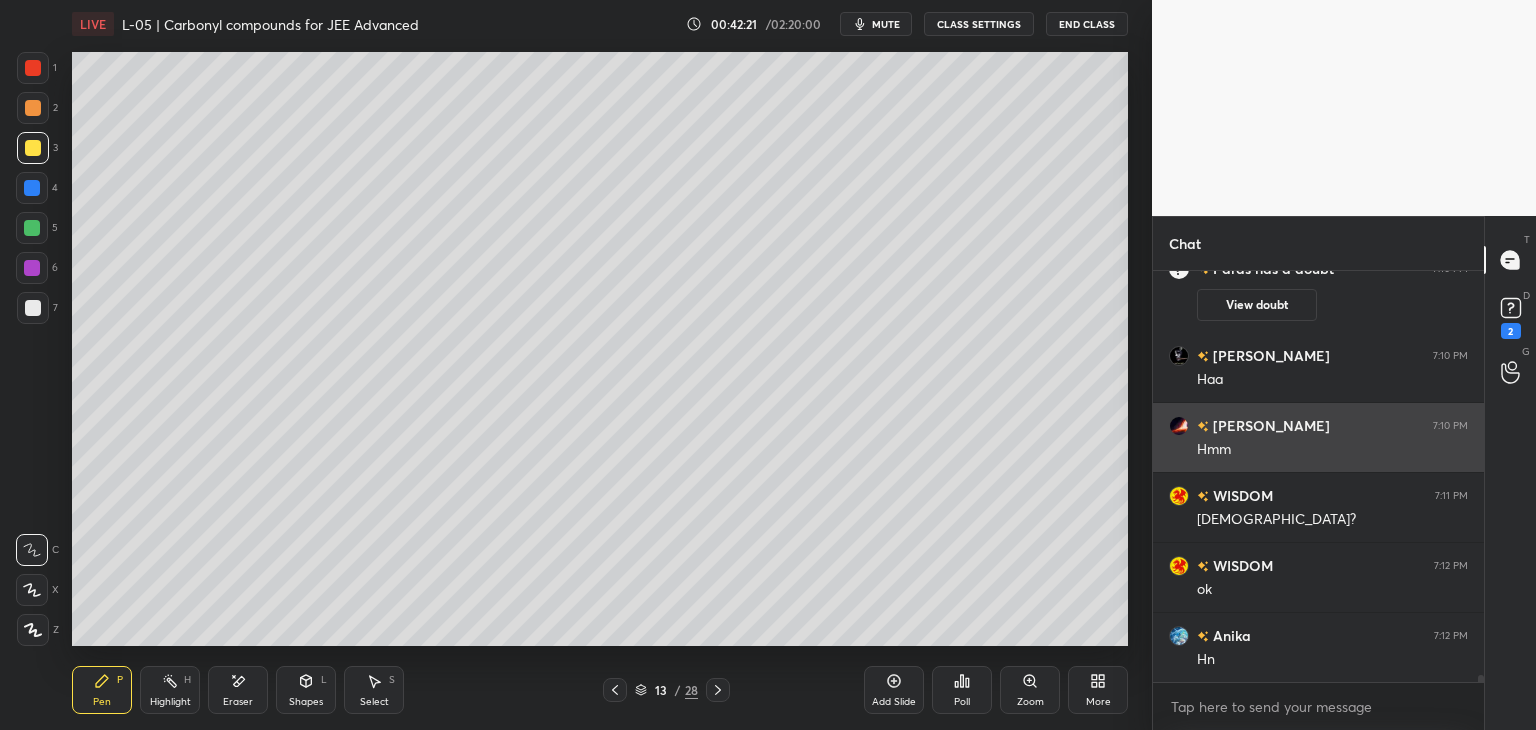 scroll, scrollTop: 23236, scrollLeft: 0, axis: vertical 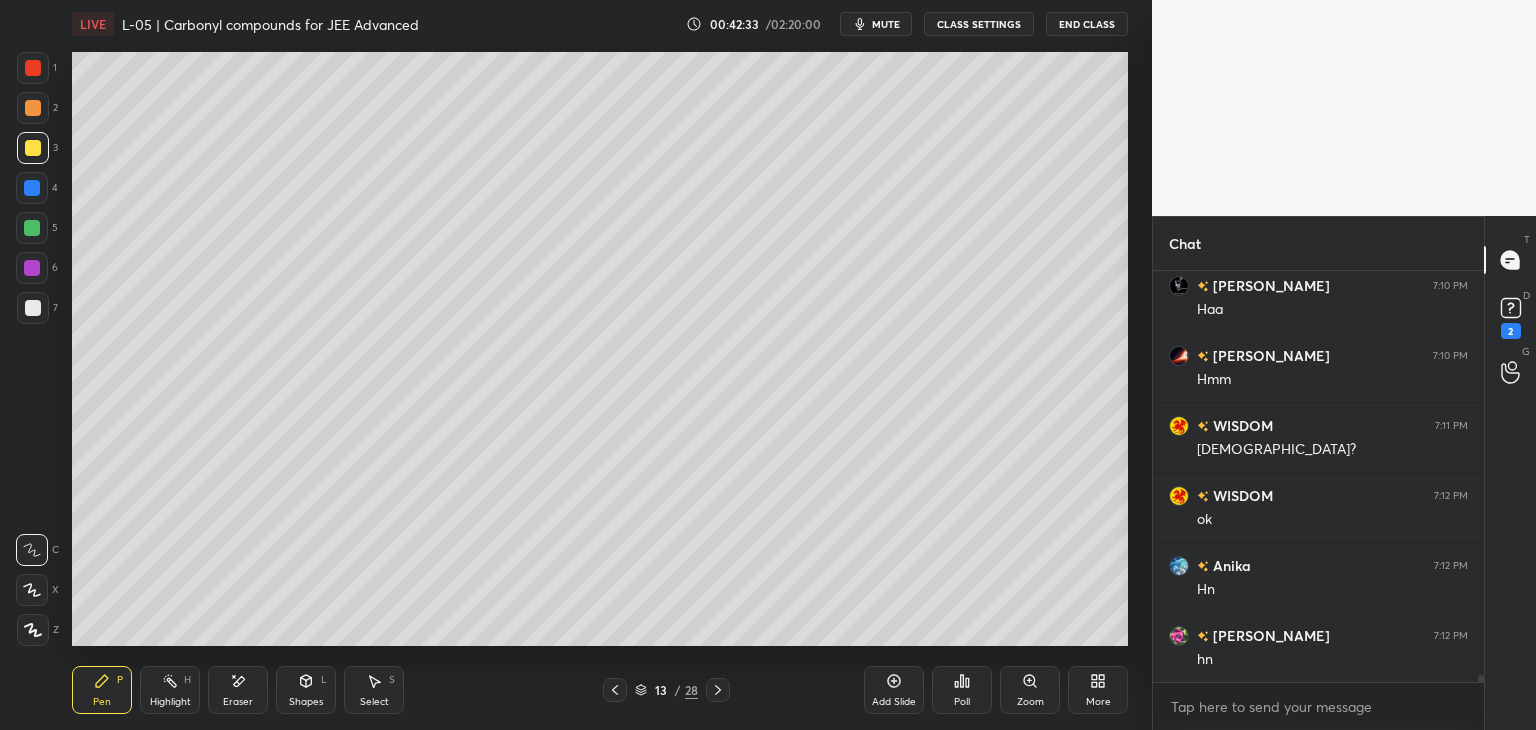 click on "Eraser" at bounding box center [238, 690] 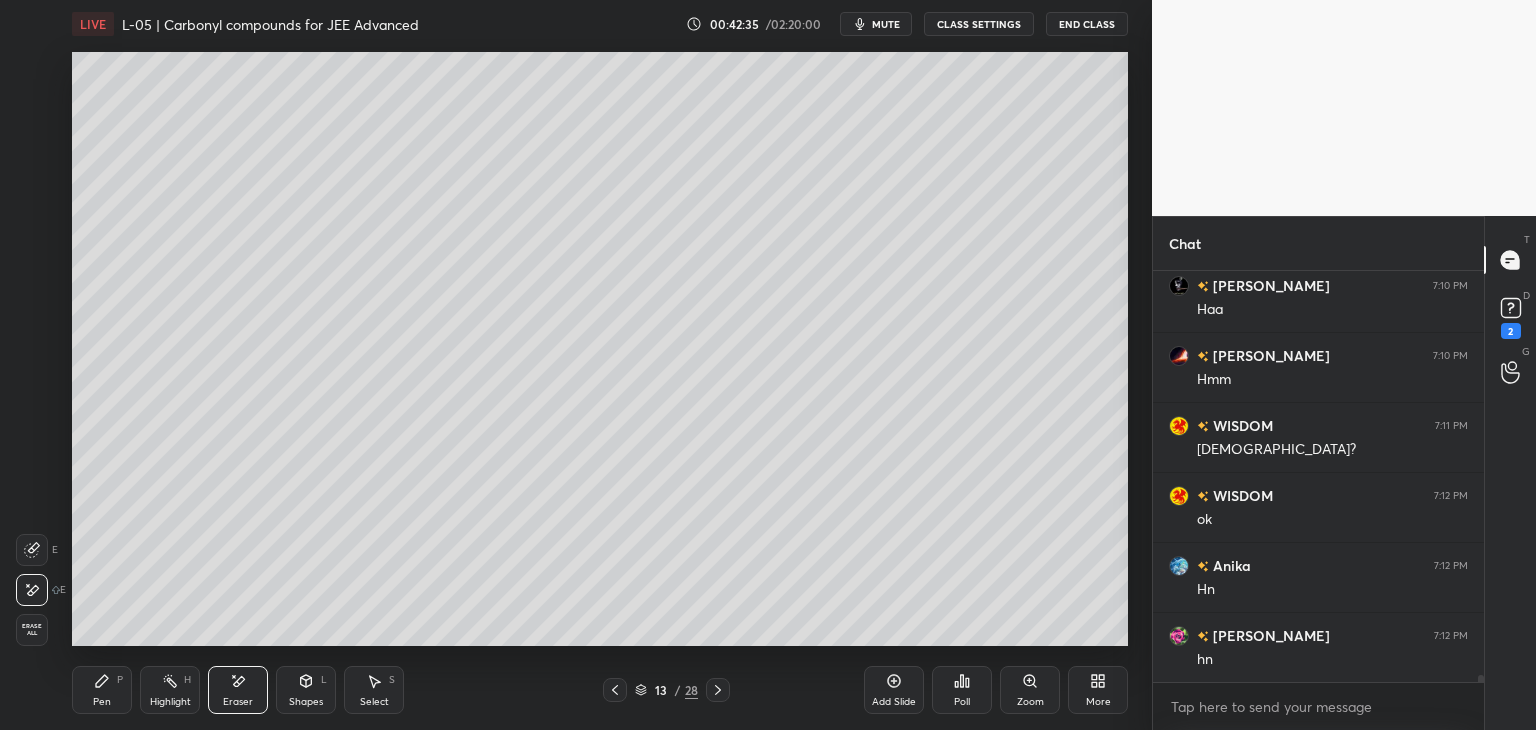 click on "Pen" at bounding box center (102, 702) 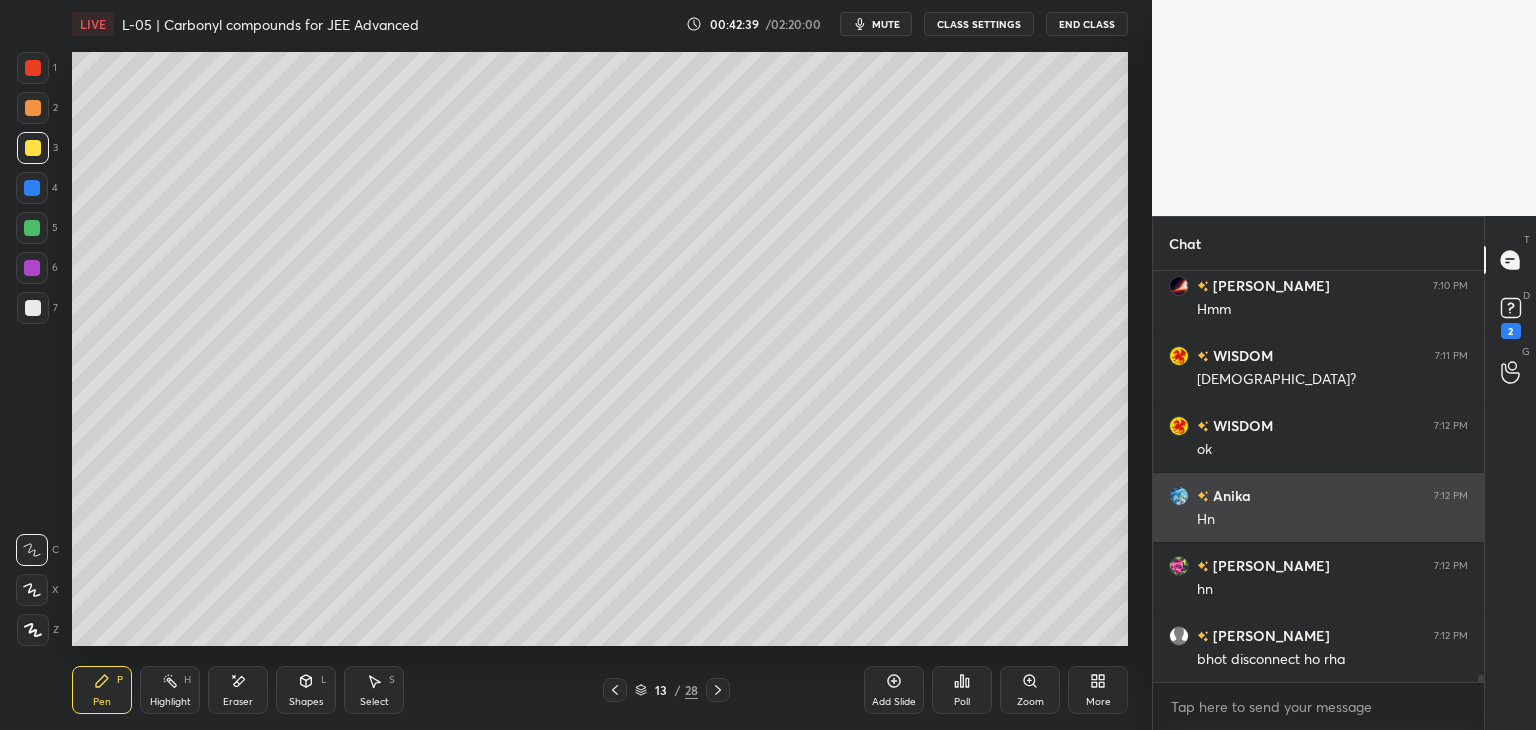 scroll, scrollTop: 23376, scrollLeft: 0, axis: vertical 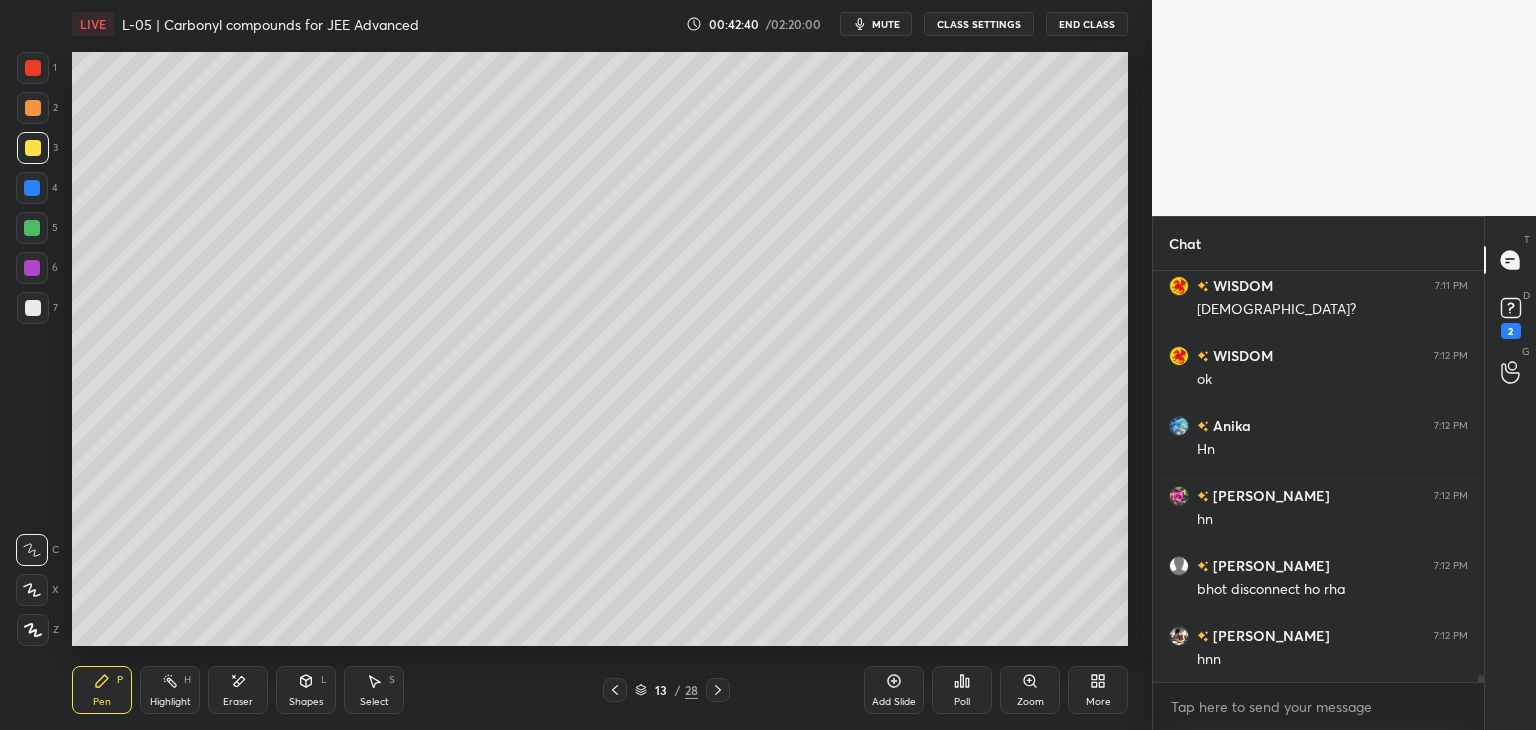 click 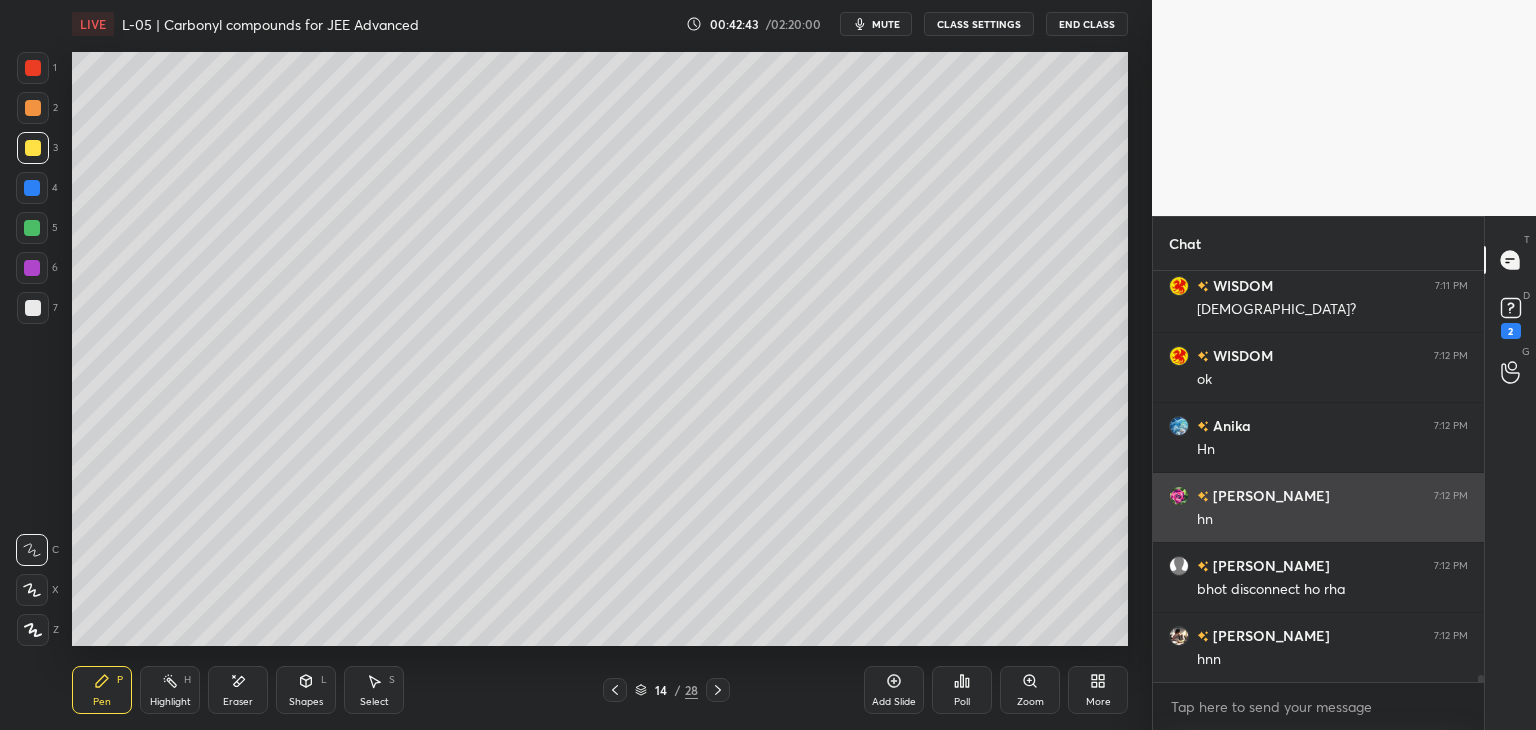 click at bounding box center (33, 68) 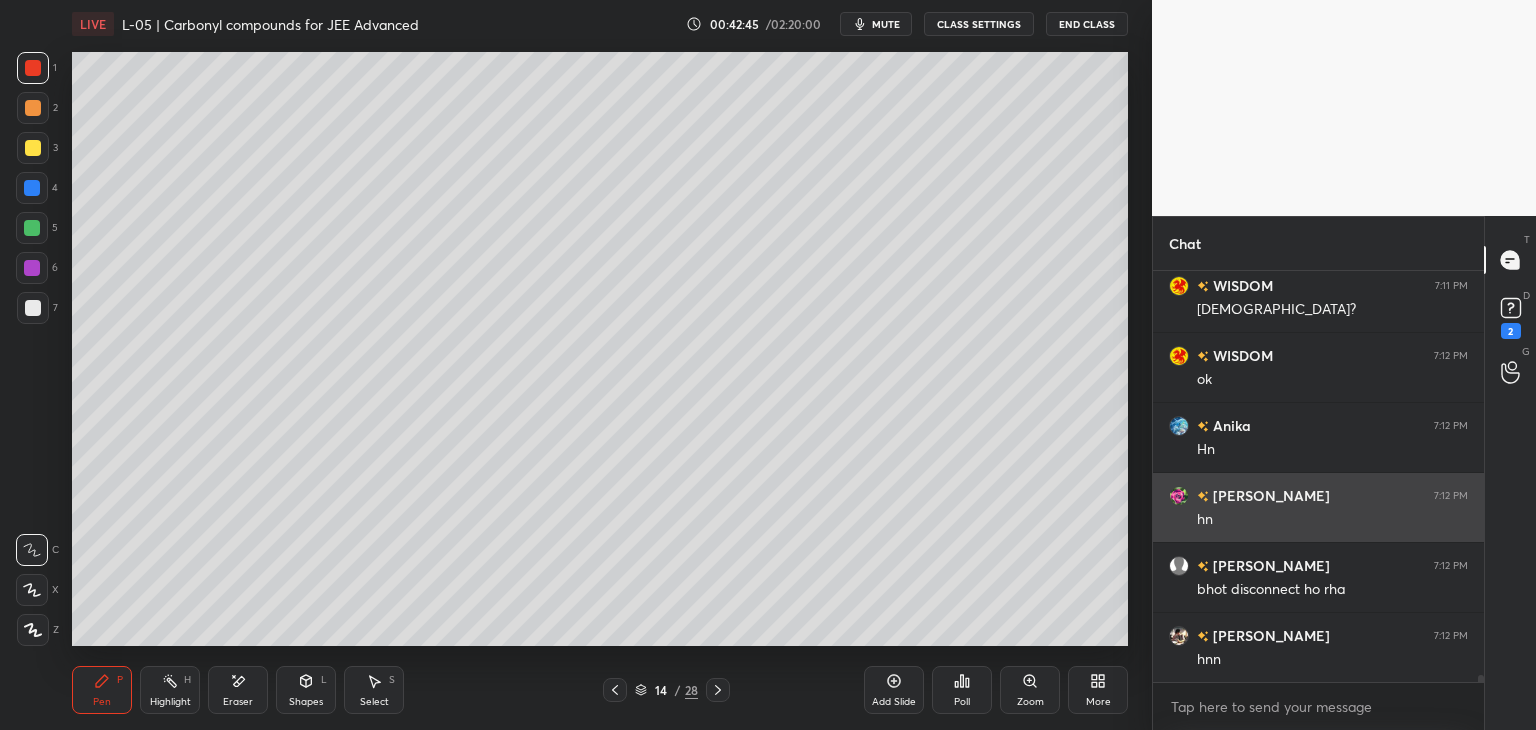 scroll, scrollTop: 23446, scrollLeft: 0, axis: vertical 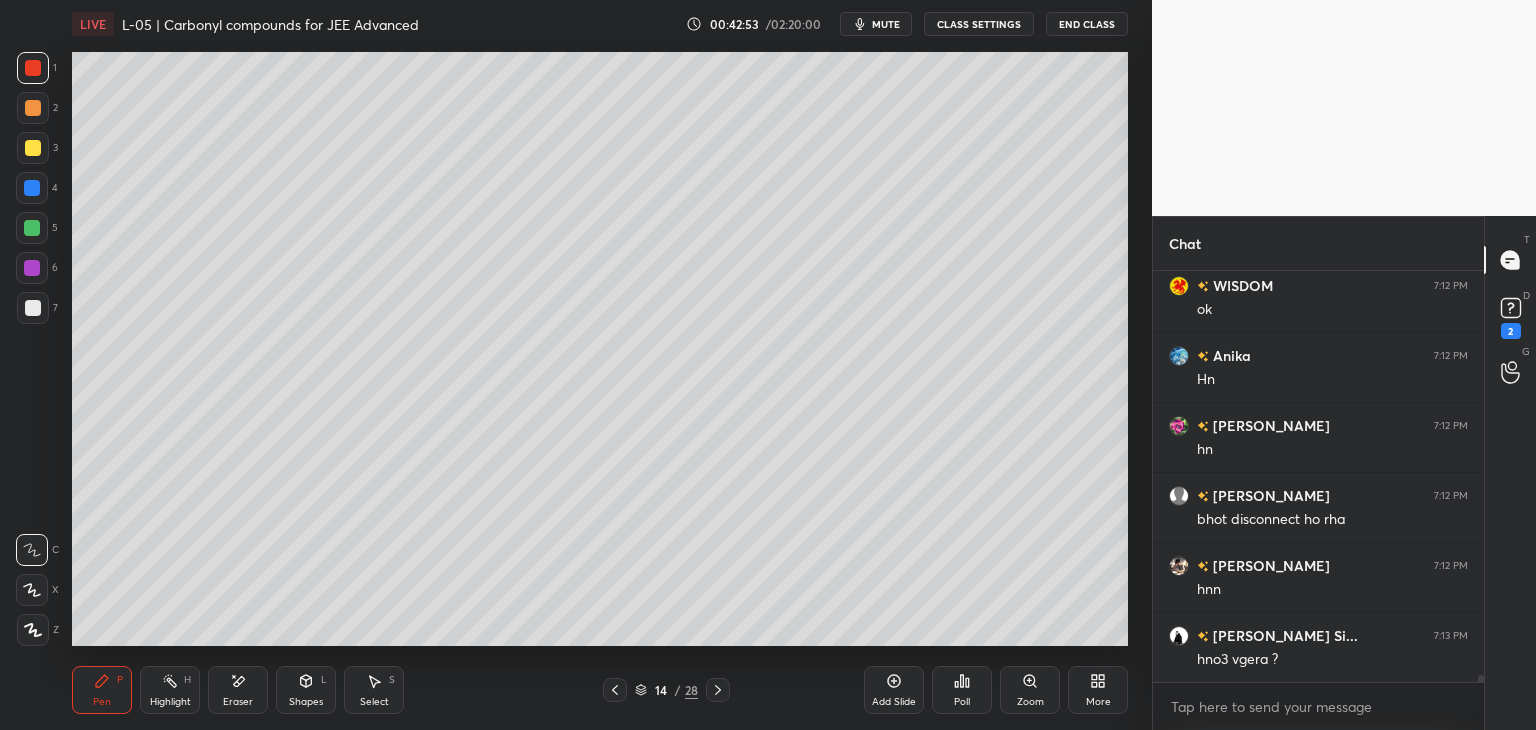 click 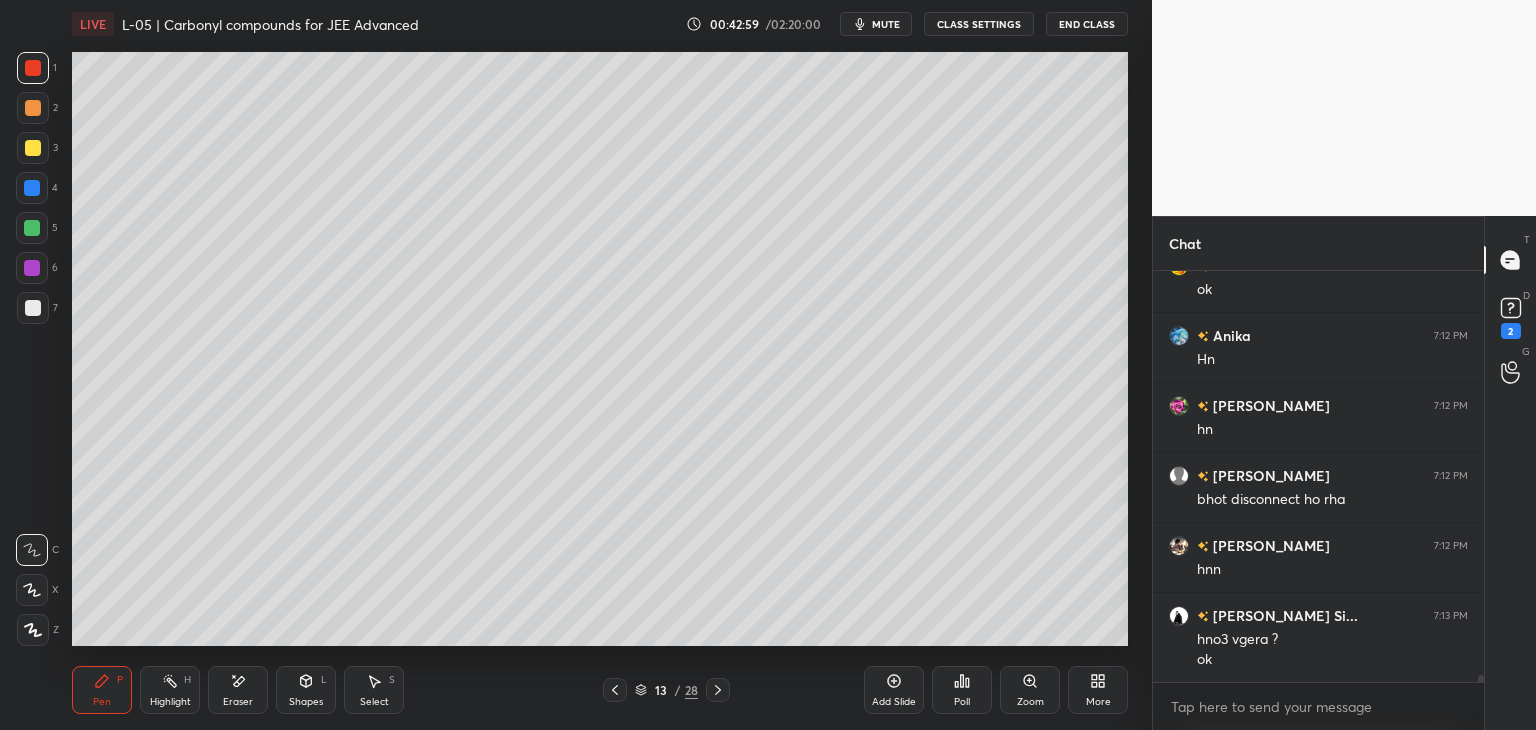 scroll, scrollTop: 23536, scrollLeft: 0, axis: vertical 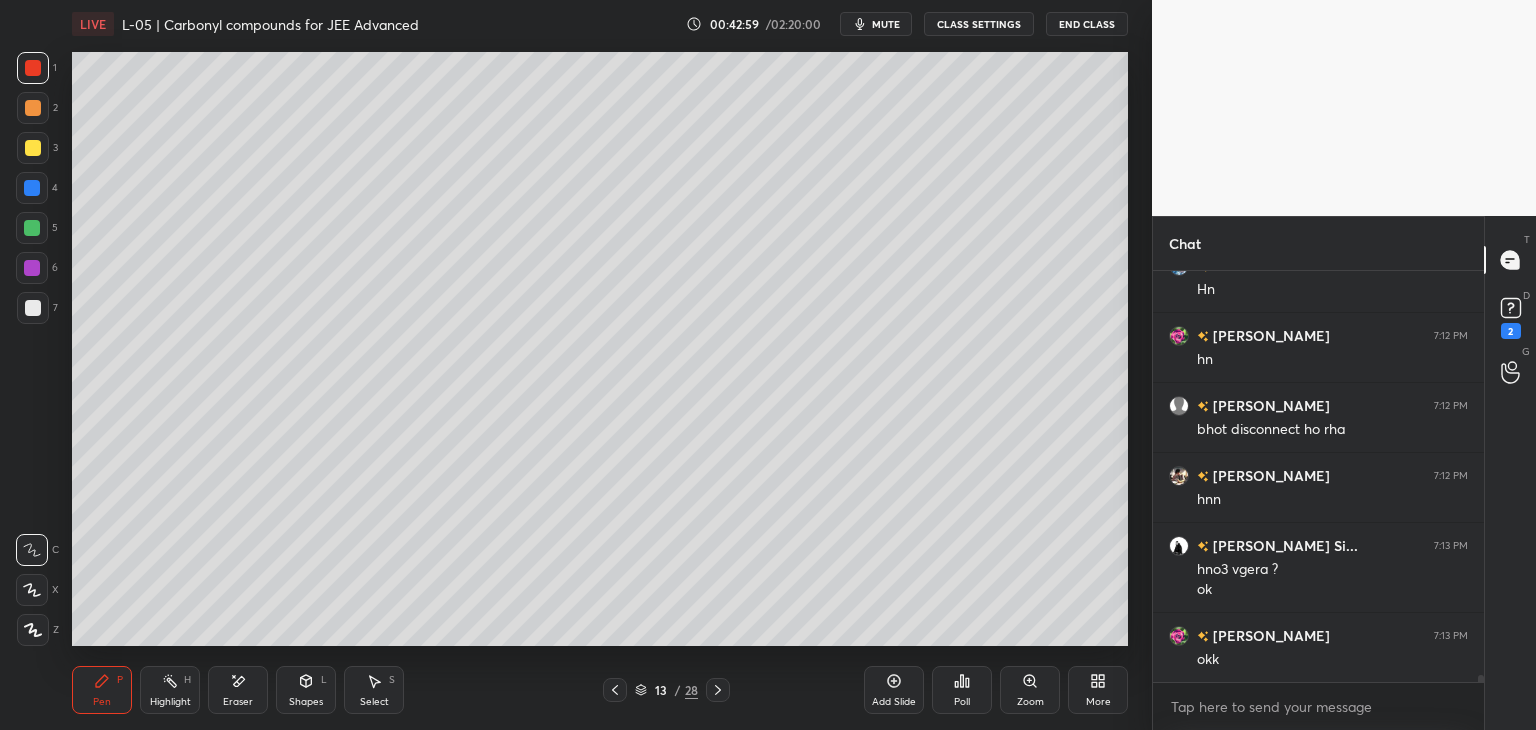 click 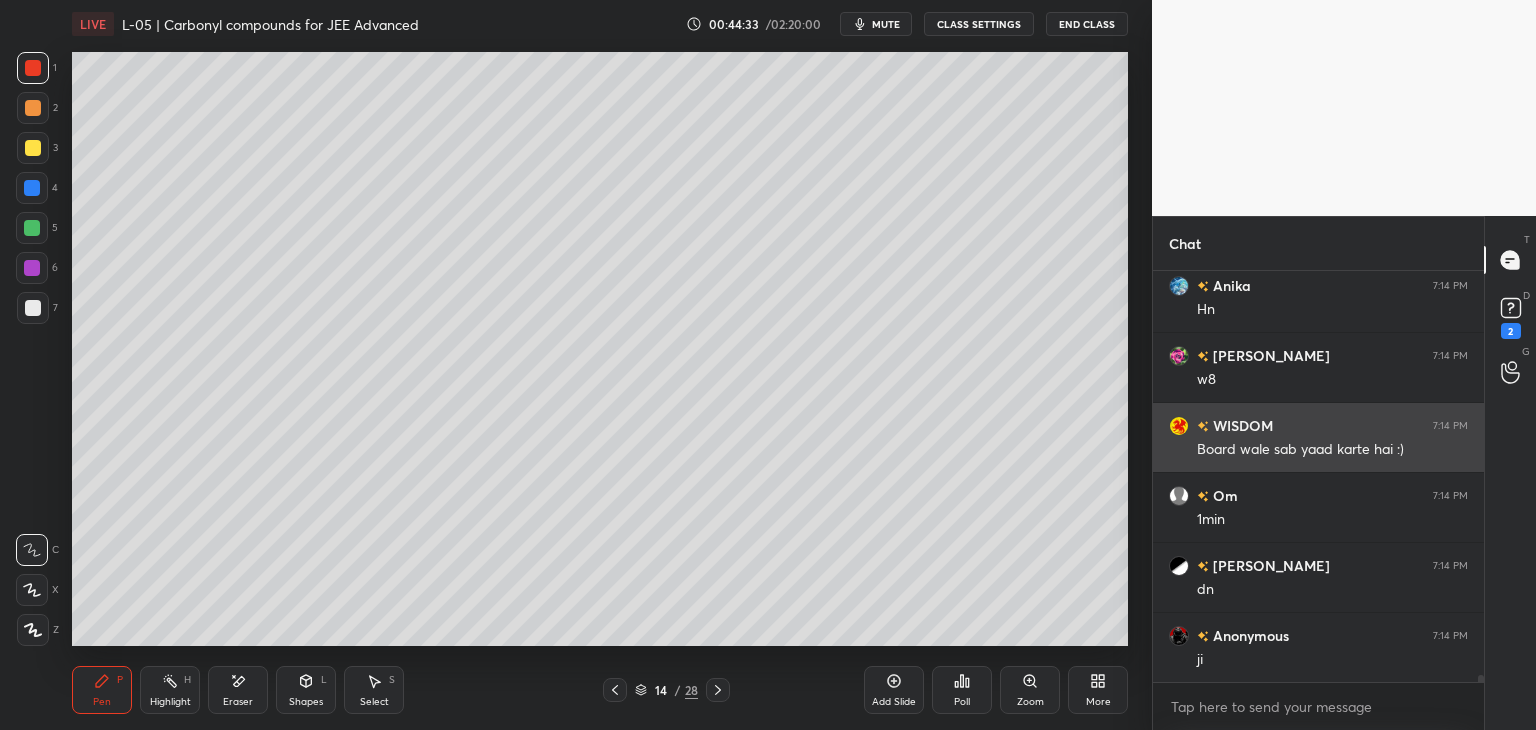 scroll, scrollTop: 24306, scrollLeft: 0, axis: vertical 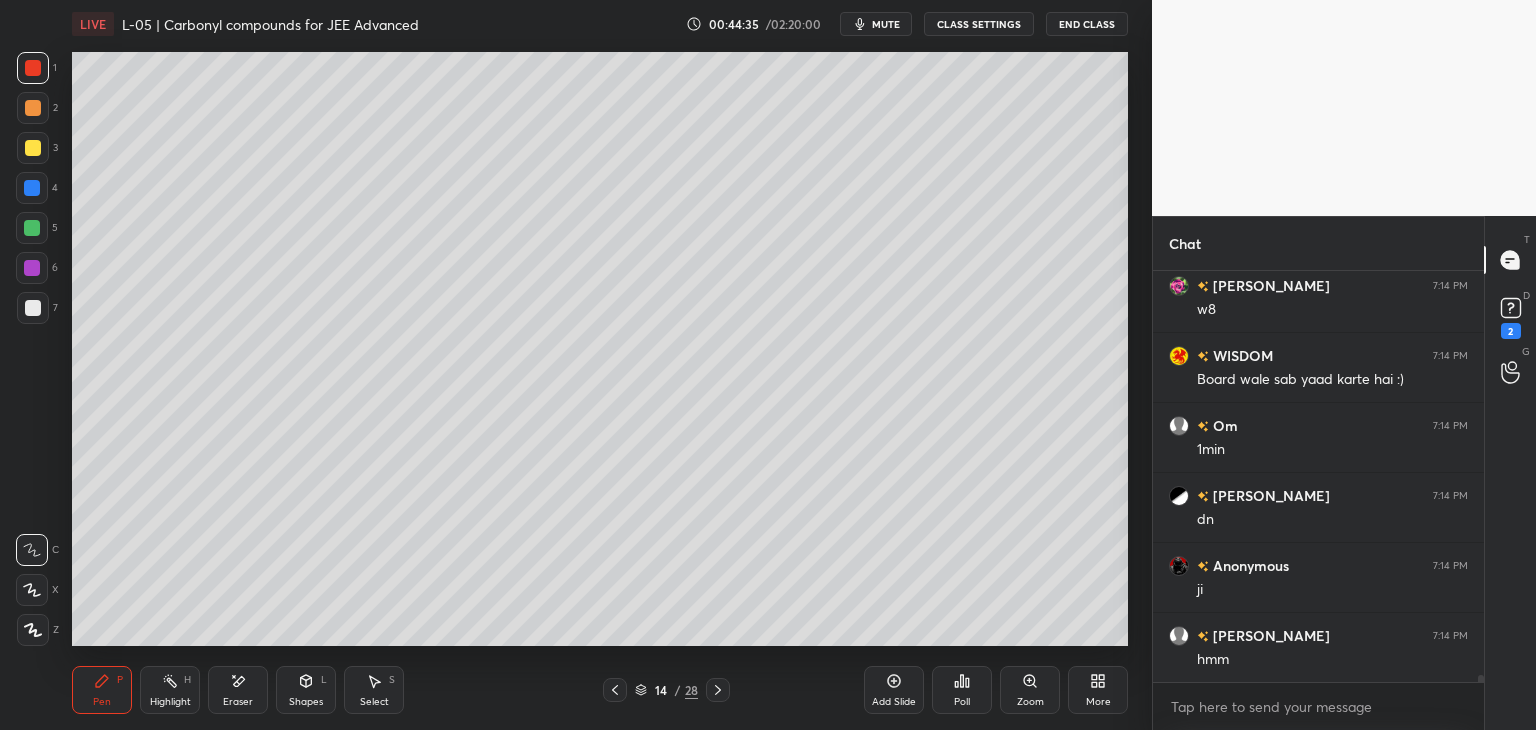 click at bounding box center (33, 148) 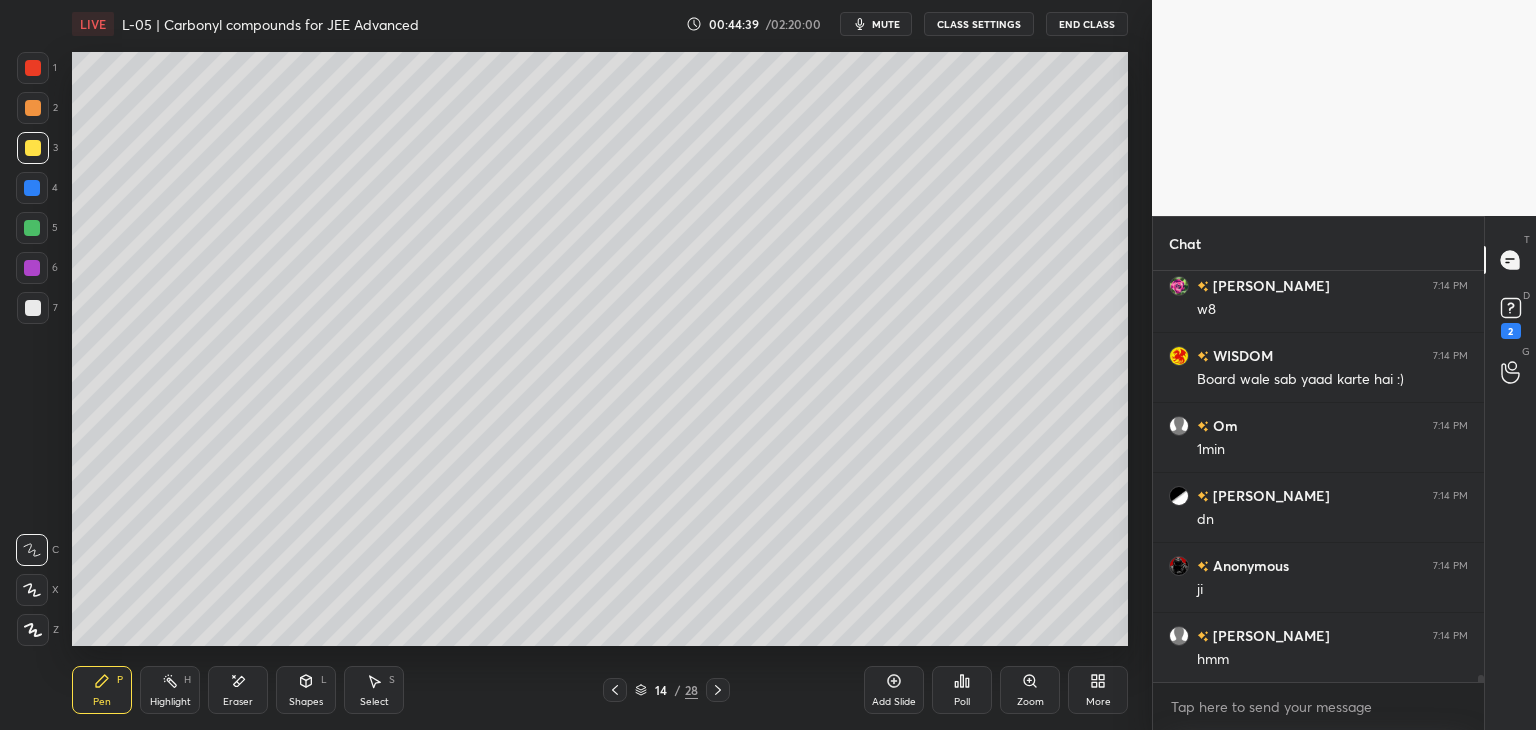 click 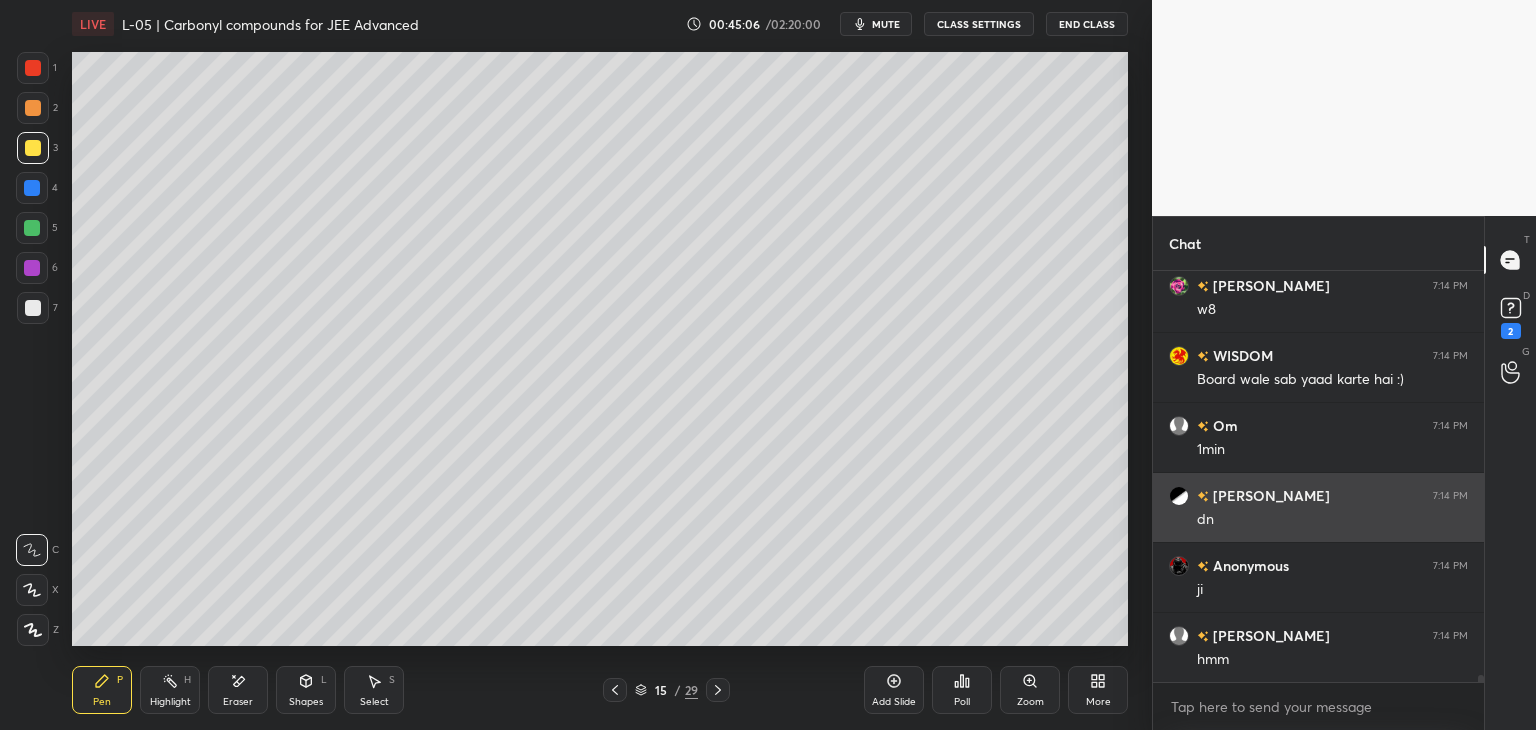 scroll, scrollTop: 24376, scrollLeft: 0, axis: vertical 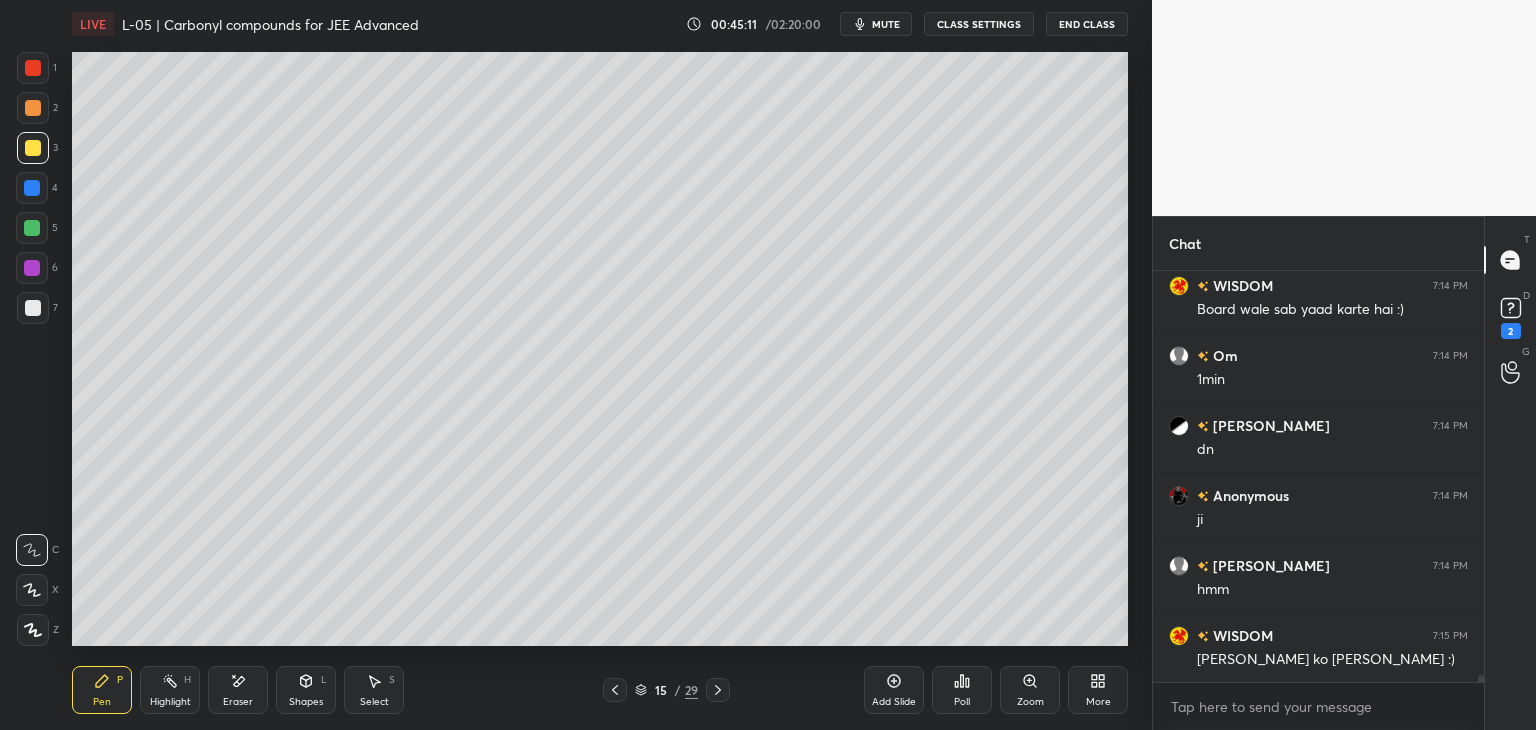click 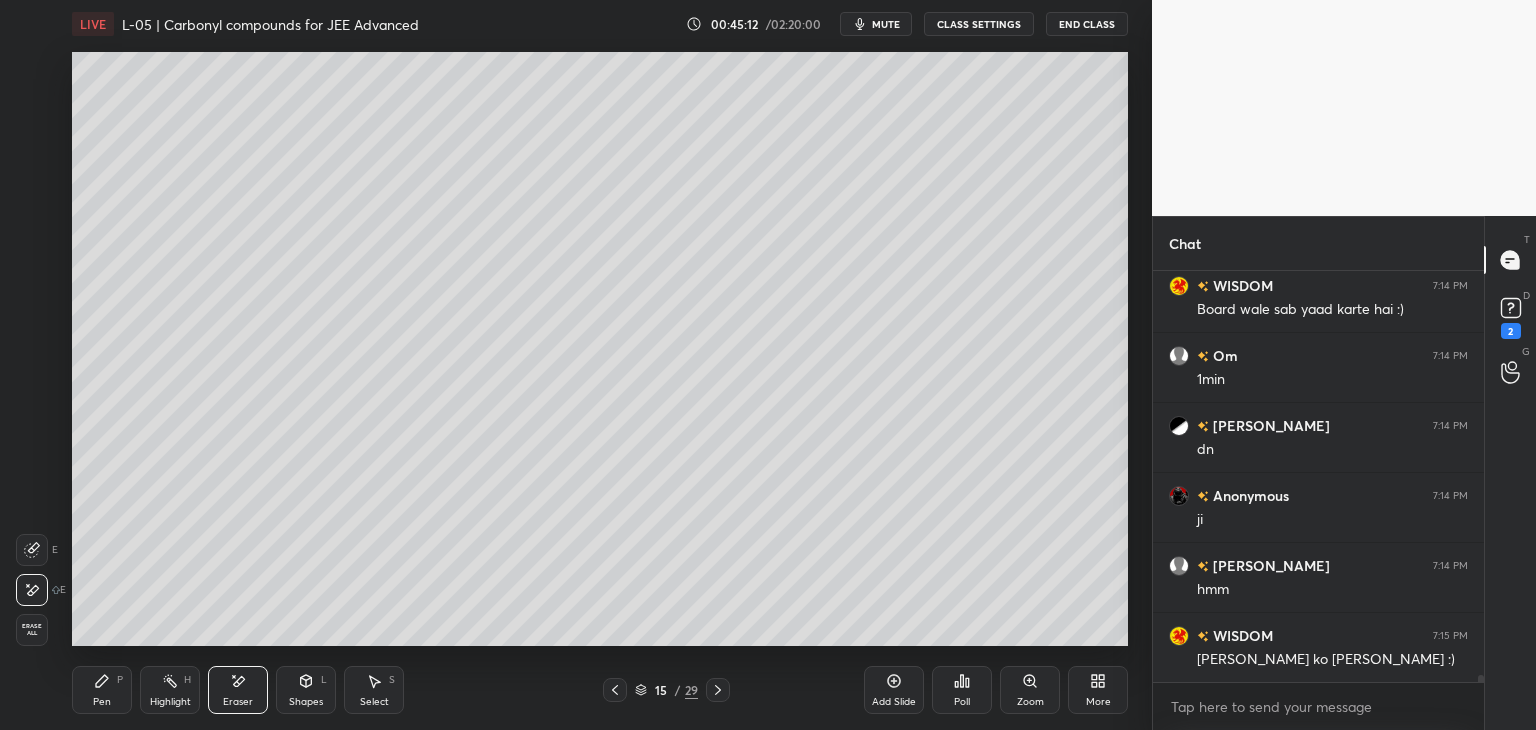 click on "Pen" at bounding box center (102, 702) 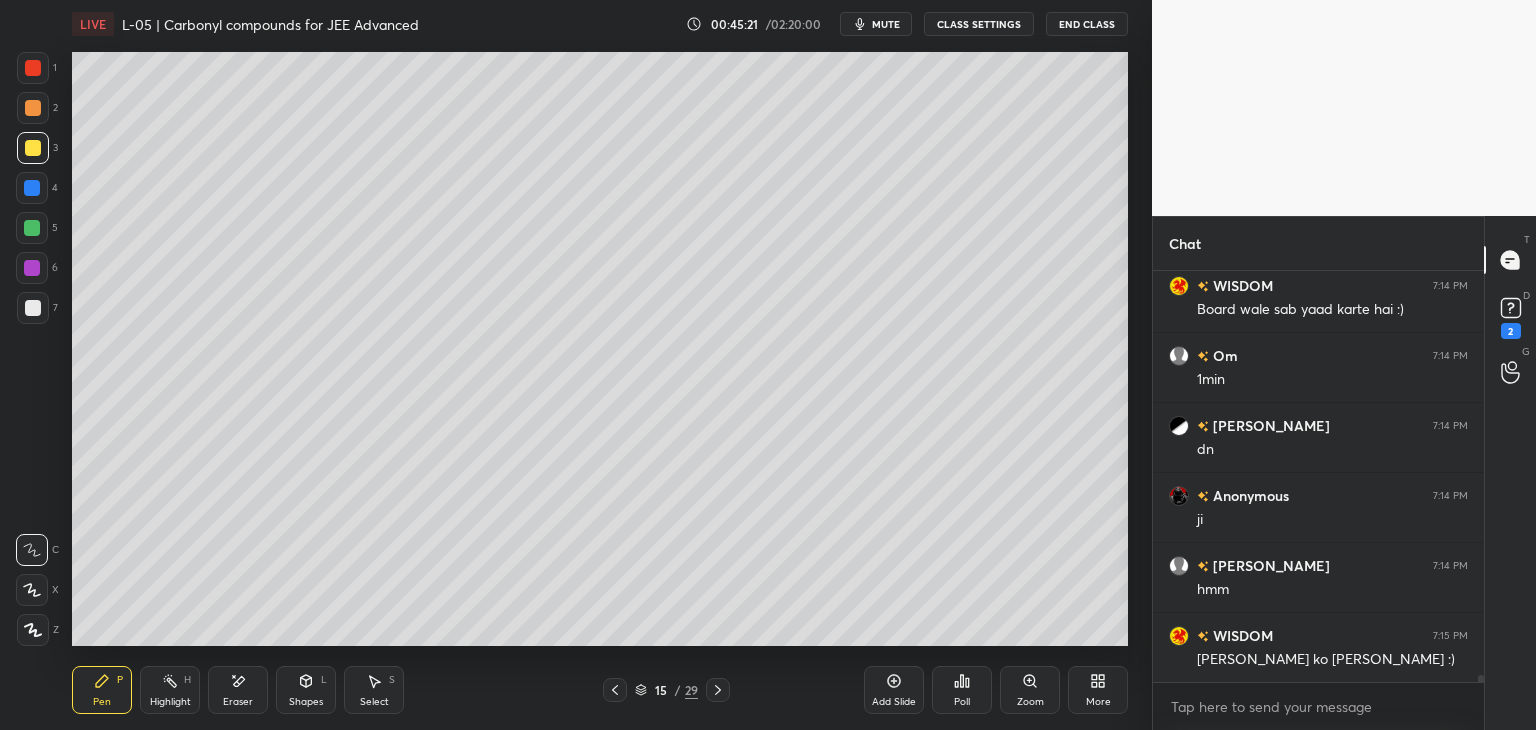 click 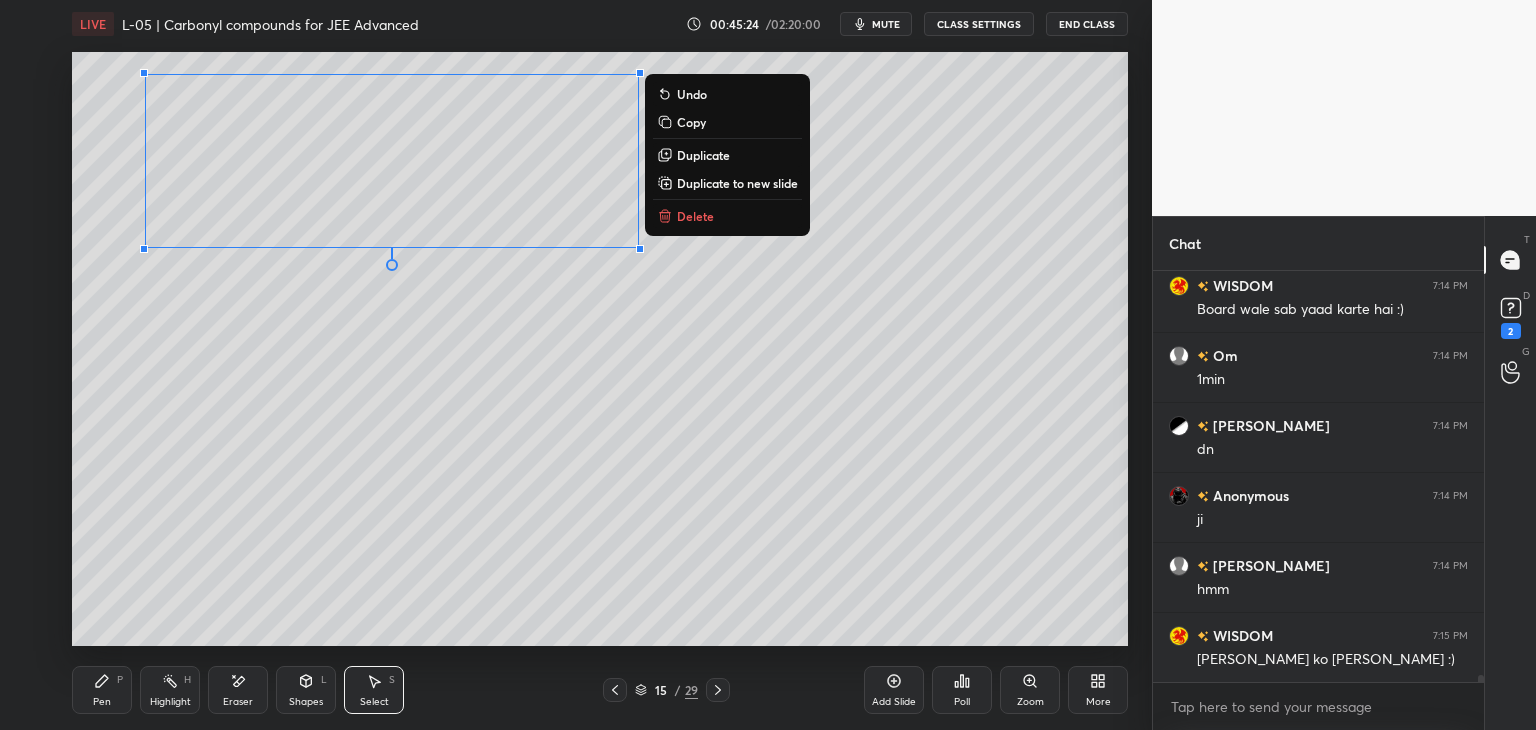click on "0 ° Undo Copy Duplicate Duplicate to new slide Delete" at bounding box center [600, 349] 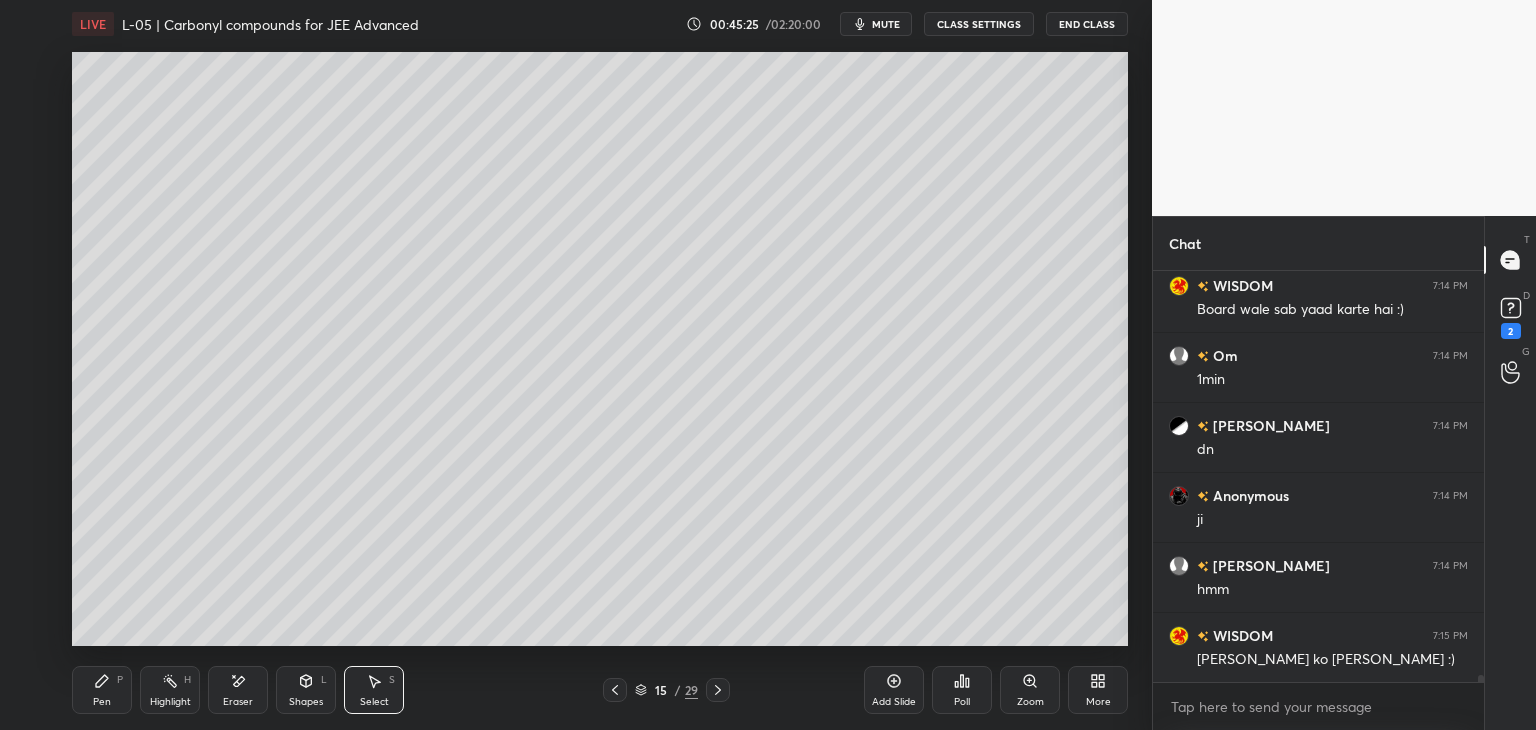 click on "Pen P" at bounding box center [102, 690] 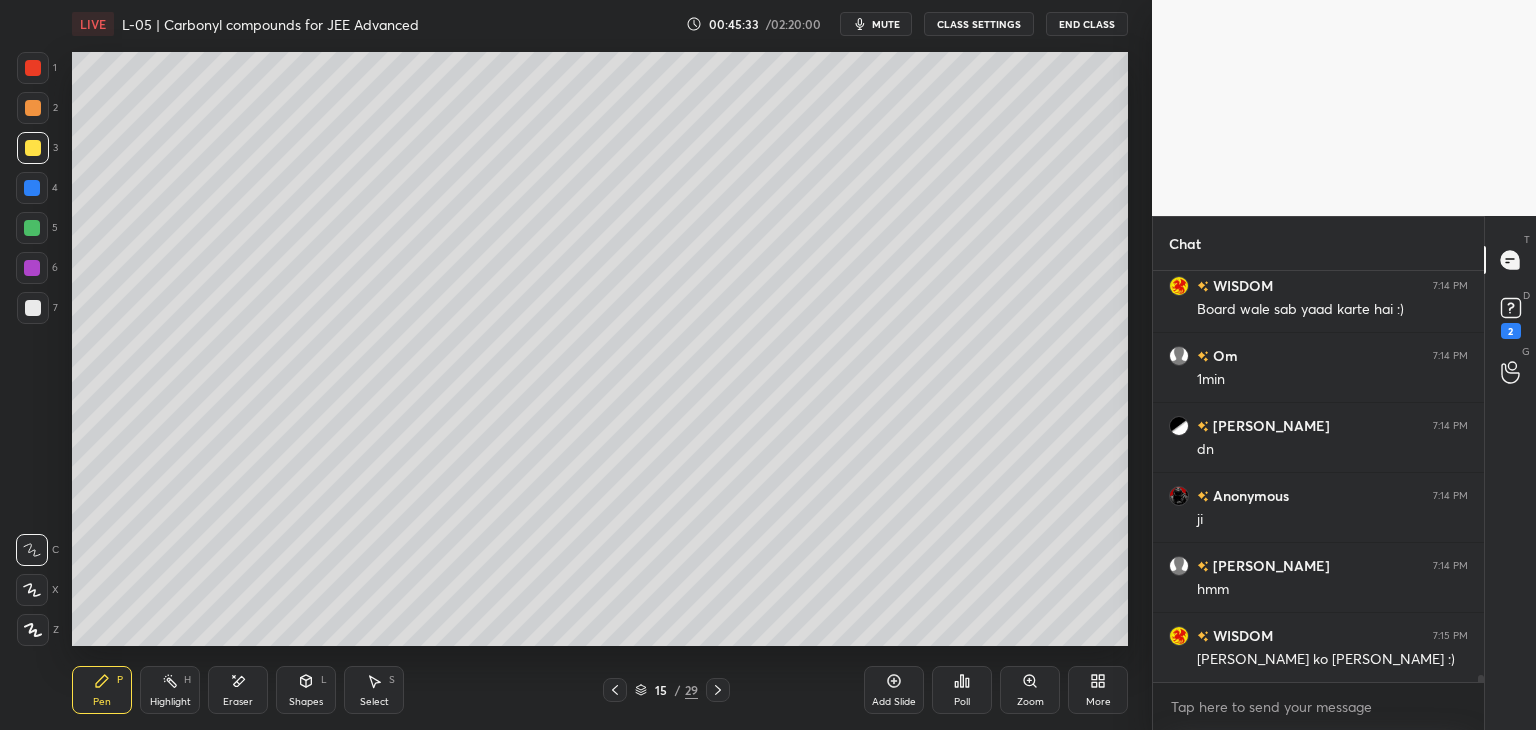 click at bounding box center [33, 68] 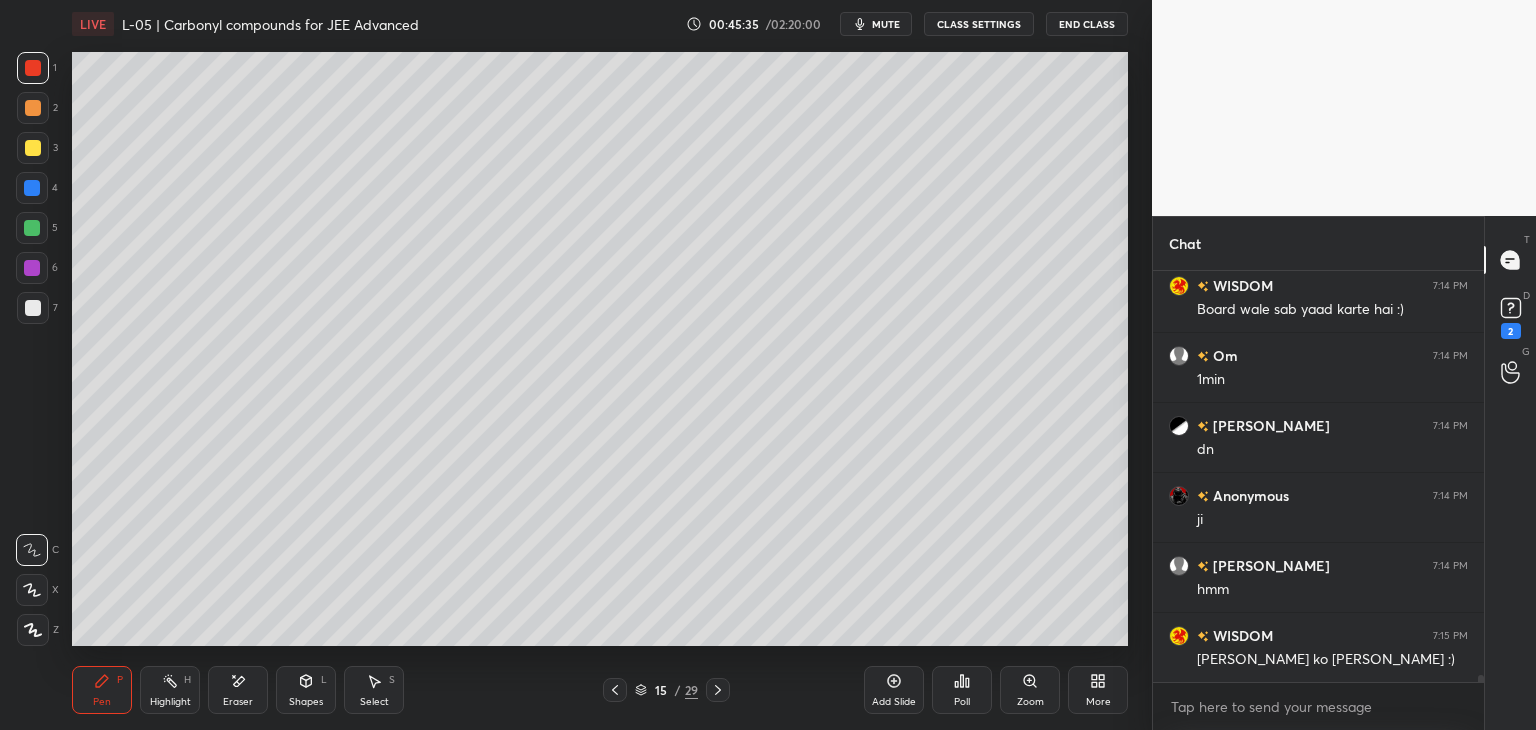 click on "Shapes L" at bounding box center (306, 690) 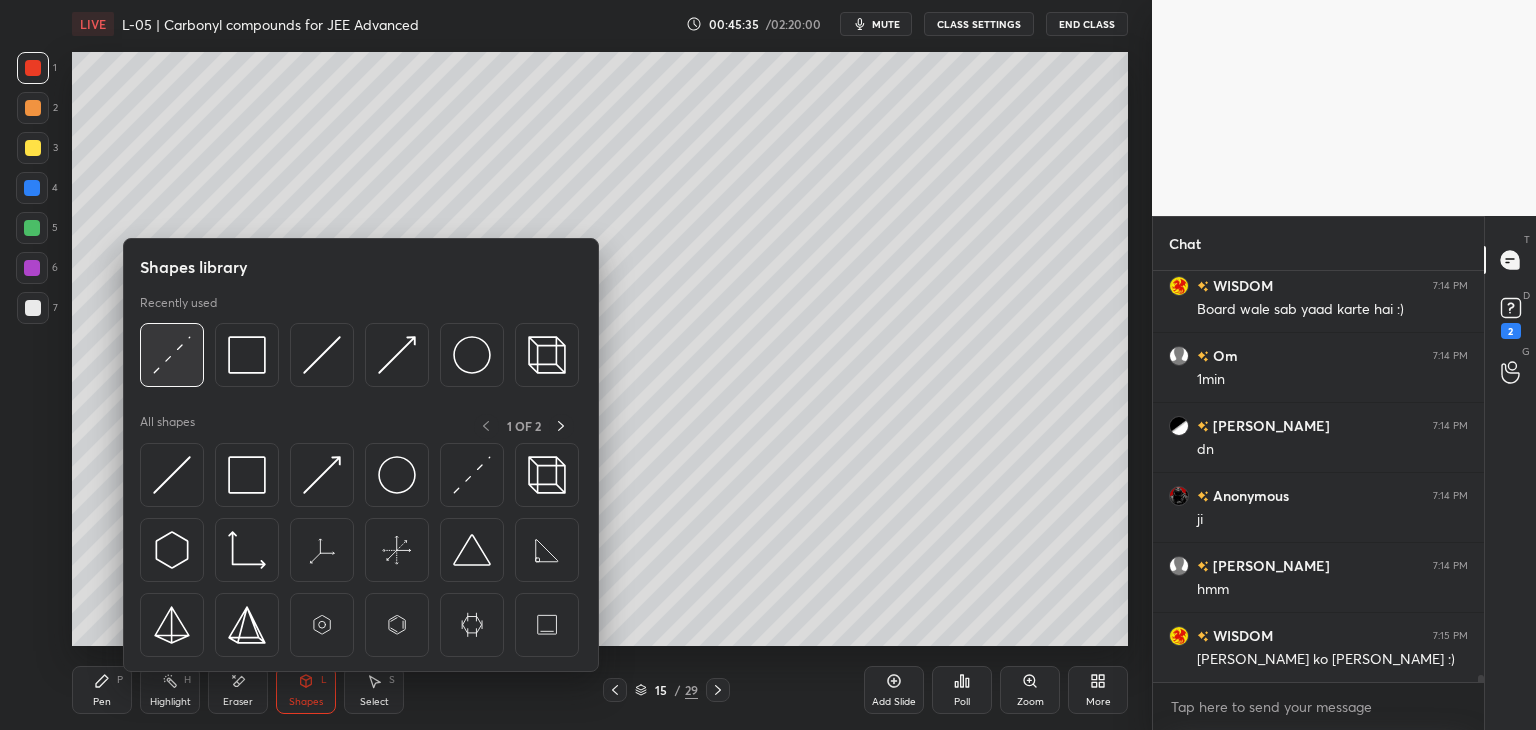 click at bounding box center (172, 355) 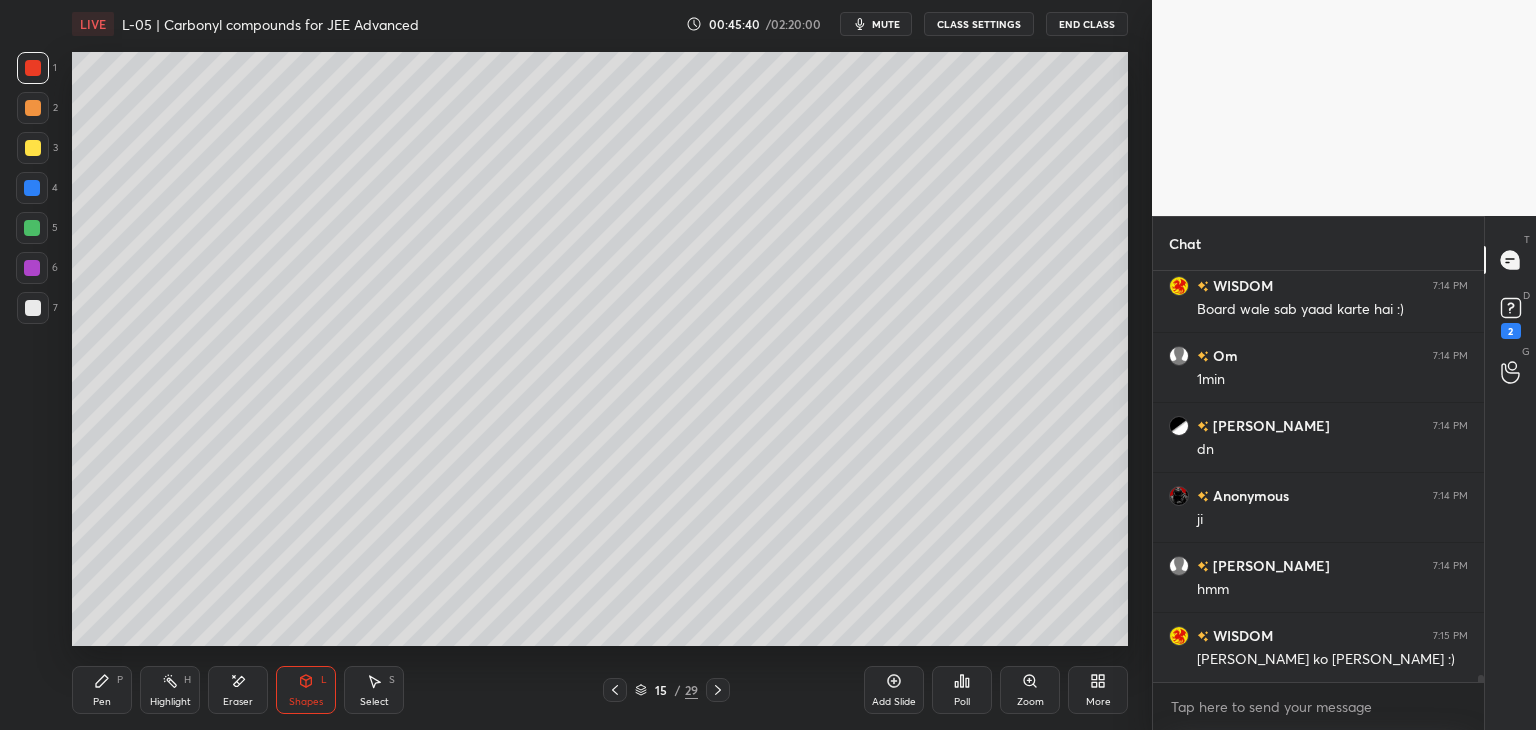 click on "P" at bounding box center [120, 680] 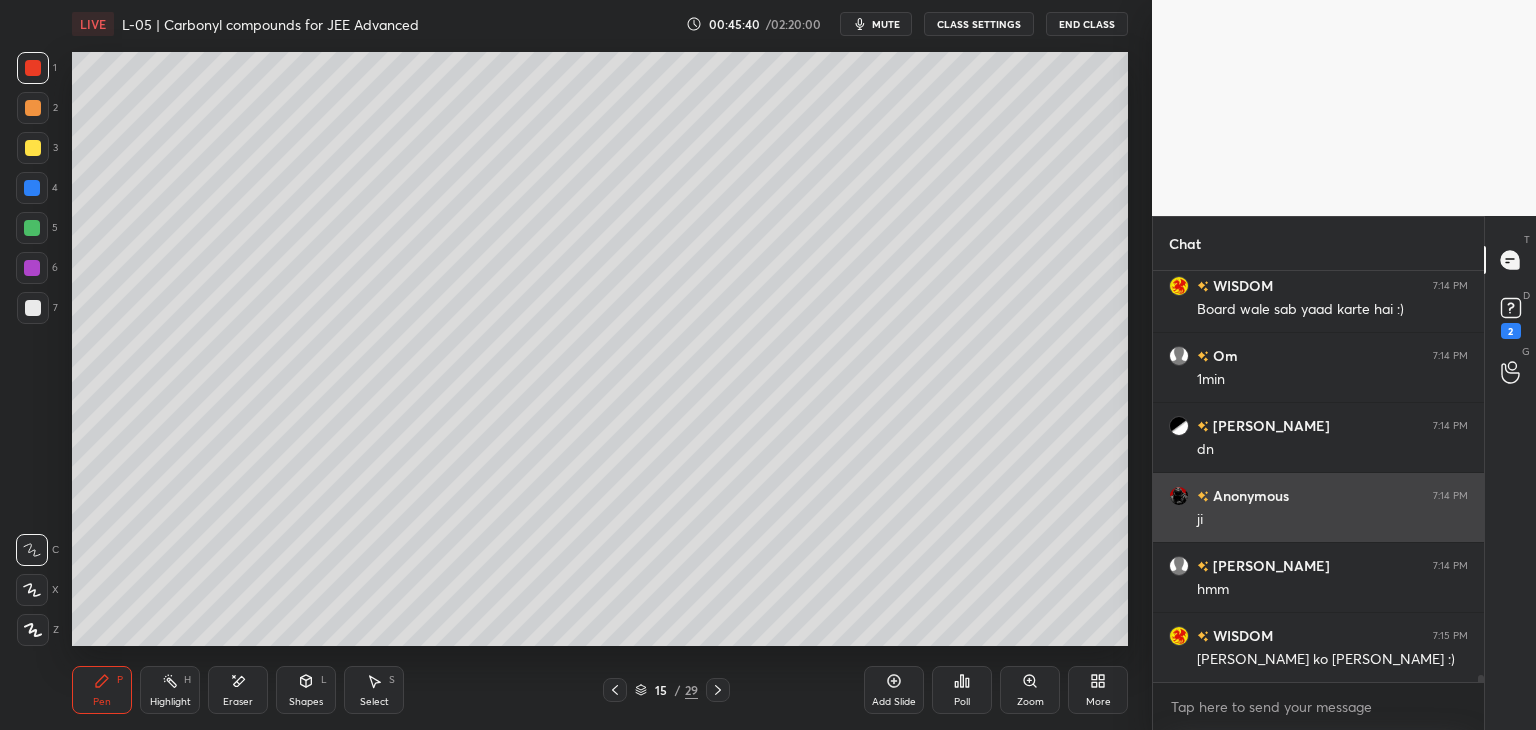 click 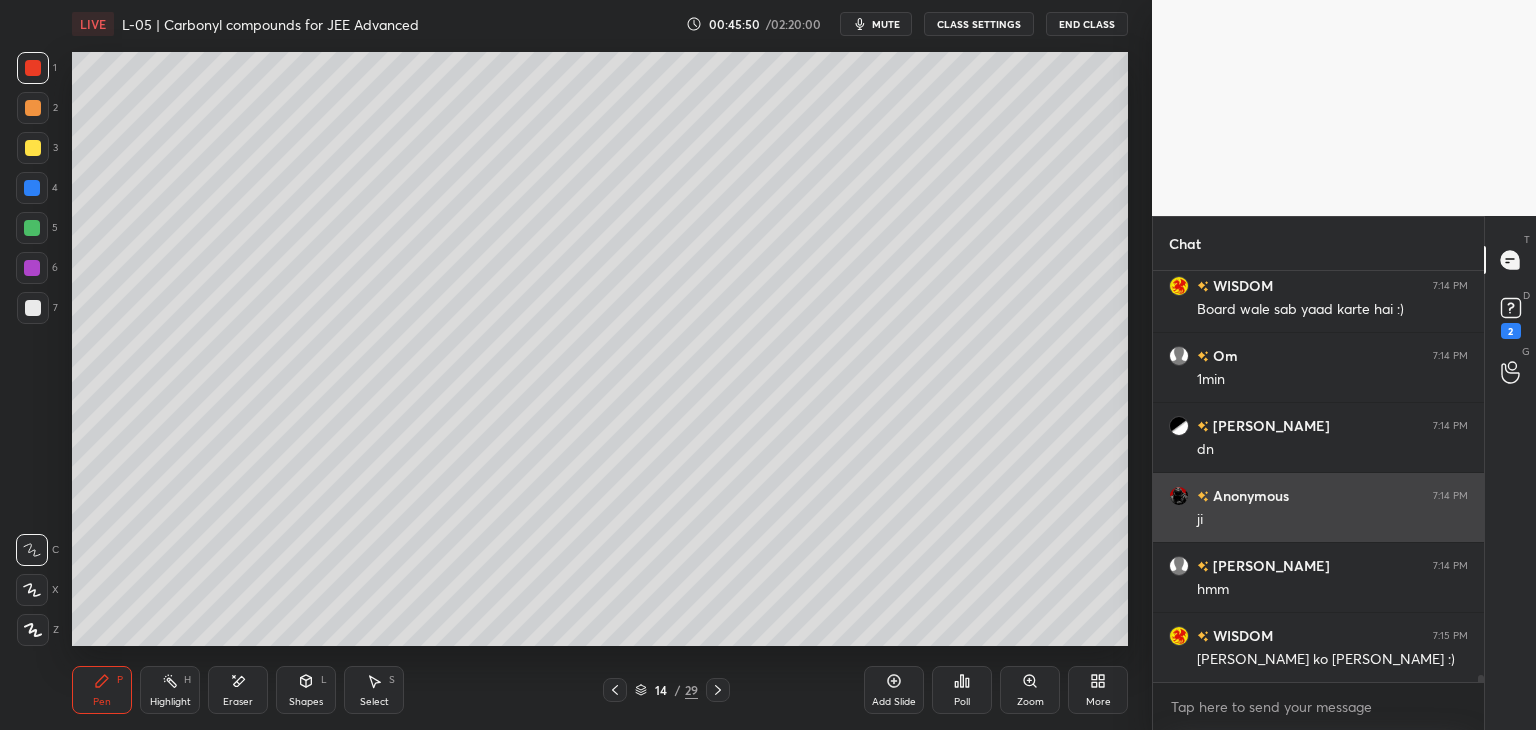 scroll, scrollTop: 24446, scrollLeft: 0, axis: vertical 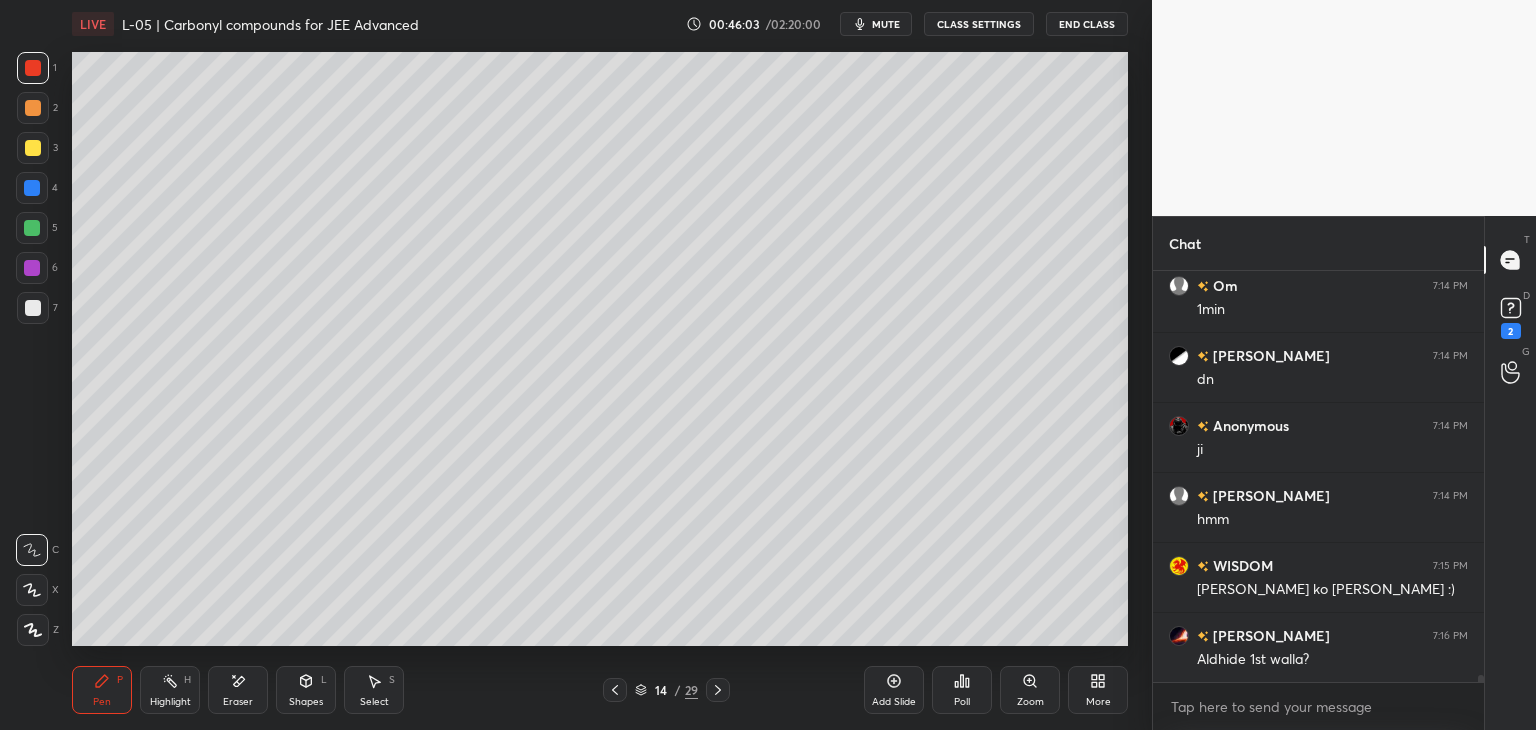 click 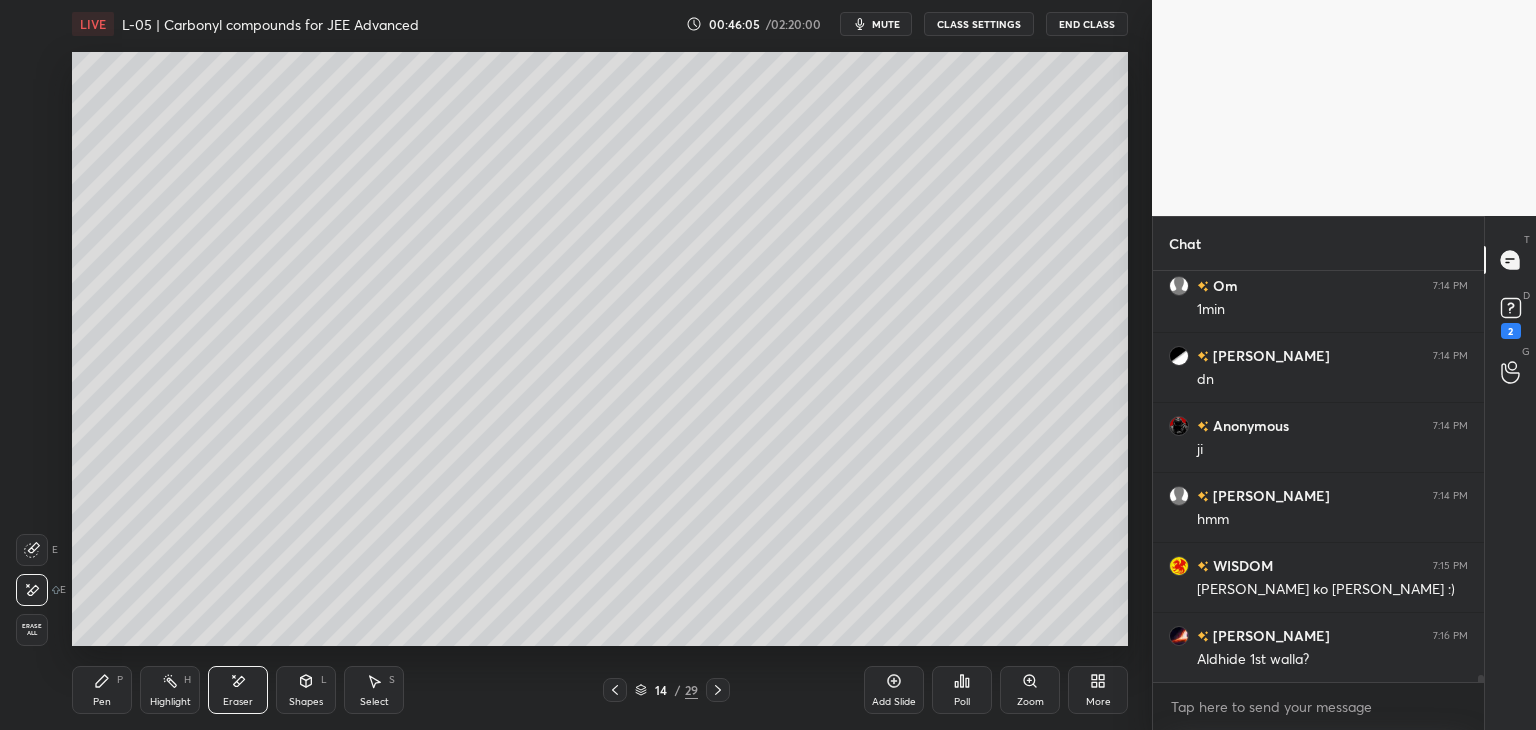 click on "Pen" at bounding box center [102, 702] 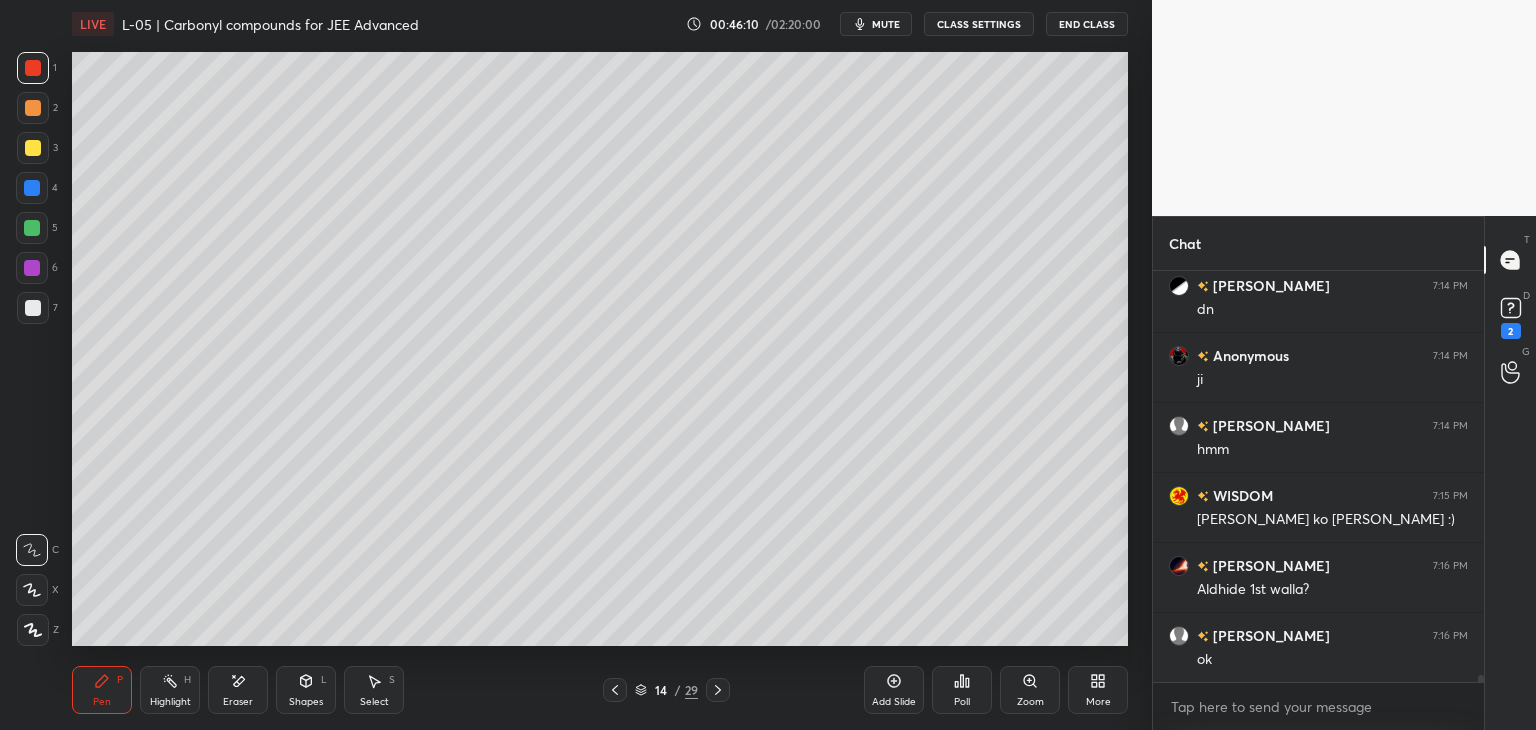 scroll, scrollTop: 24586, scrollLeft: 0, axis: vertical 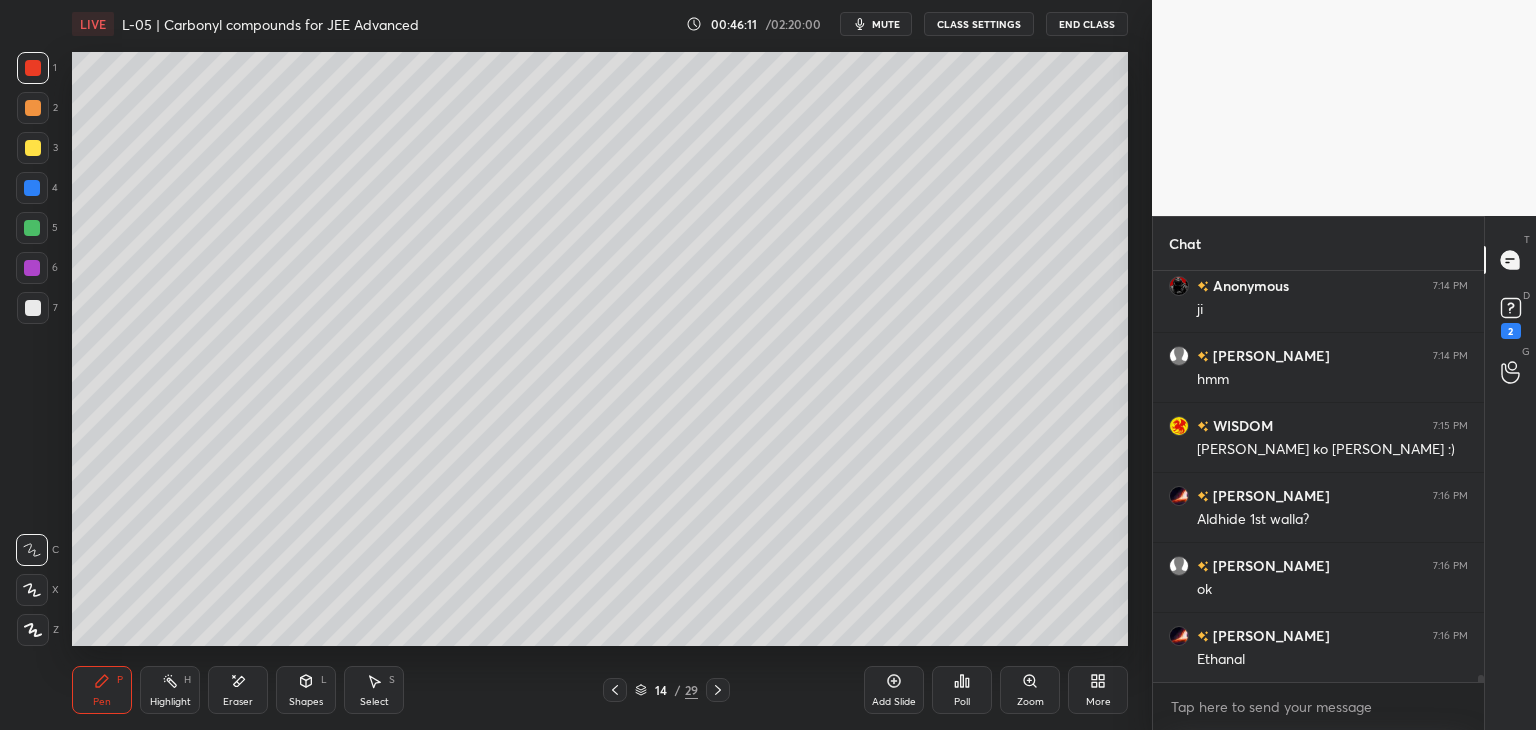 click 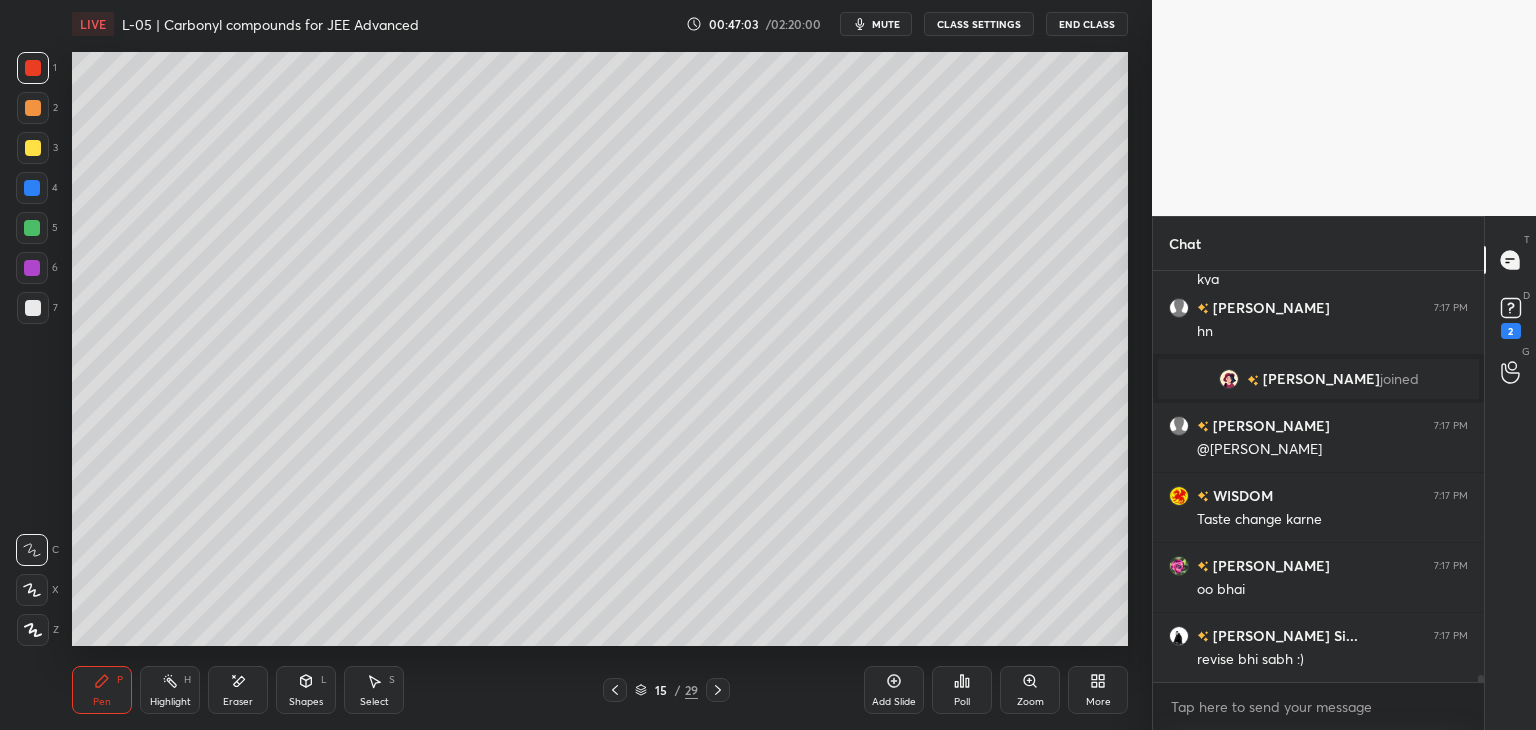 scroll, scrollTop: 24672, scrollLeft: 0, axis: vertical 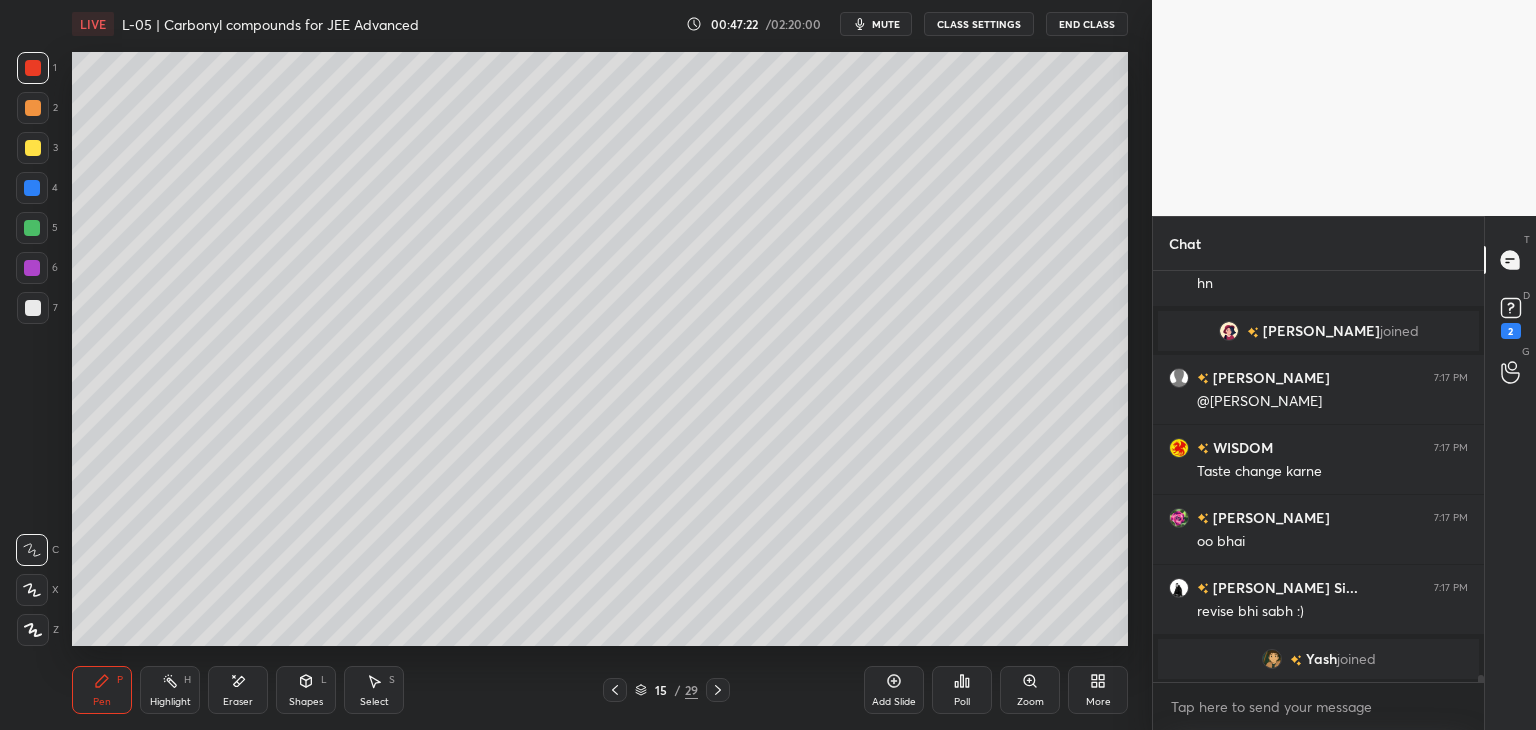 click on "Select S" at bounding box center (374, 690) 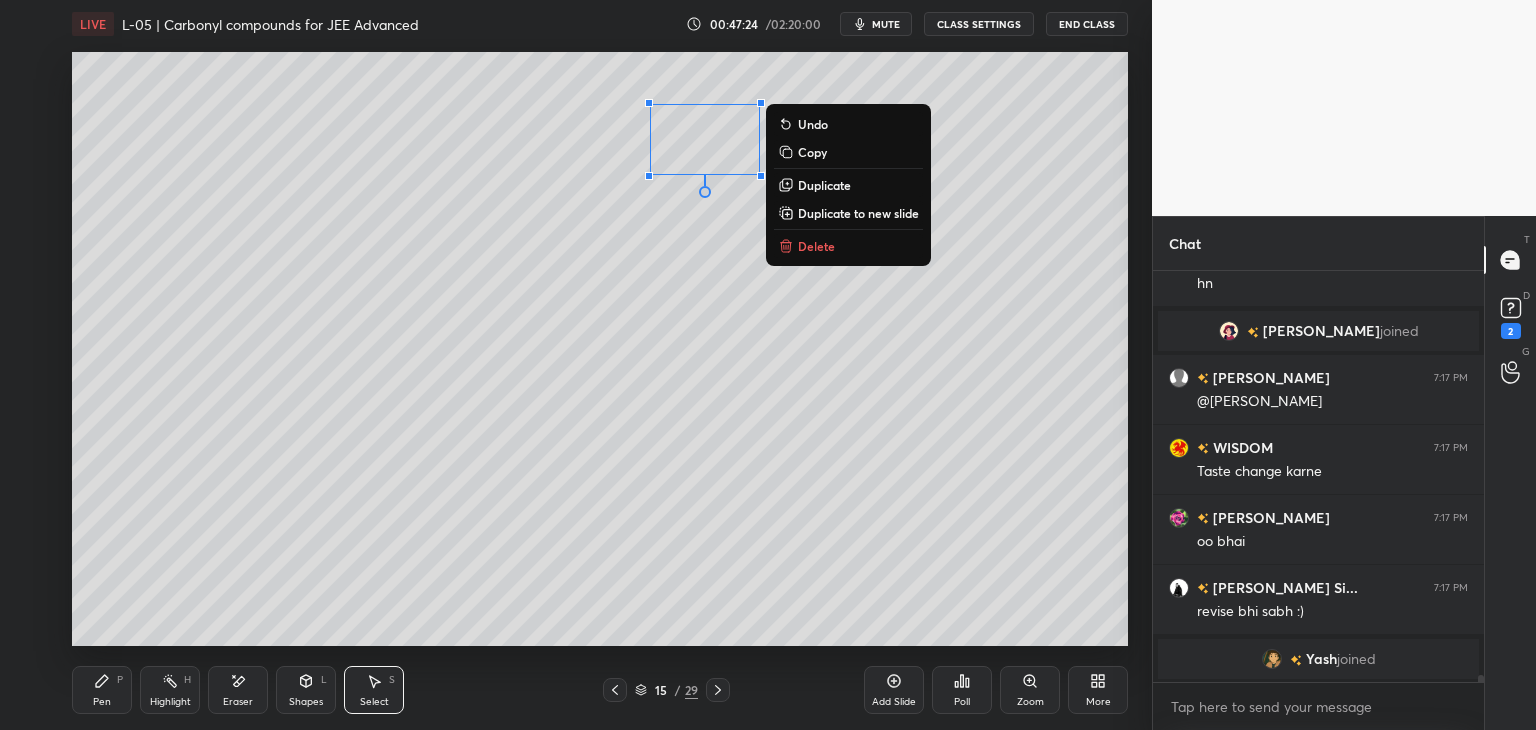 click on "Delete" at bounding box center [816, 246] 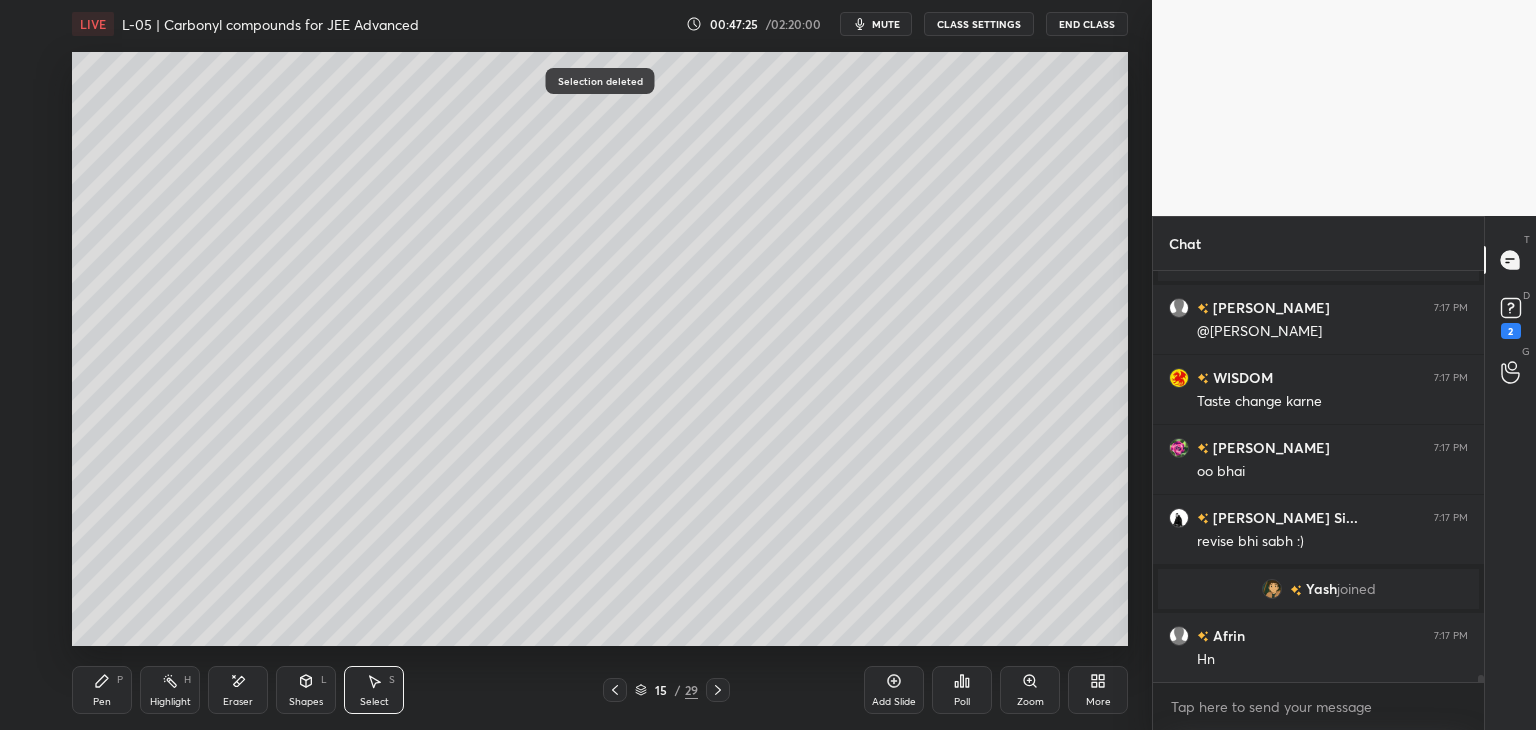 scroll, scrollTop: 24642, scrollLeft: 0, axis: vertical 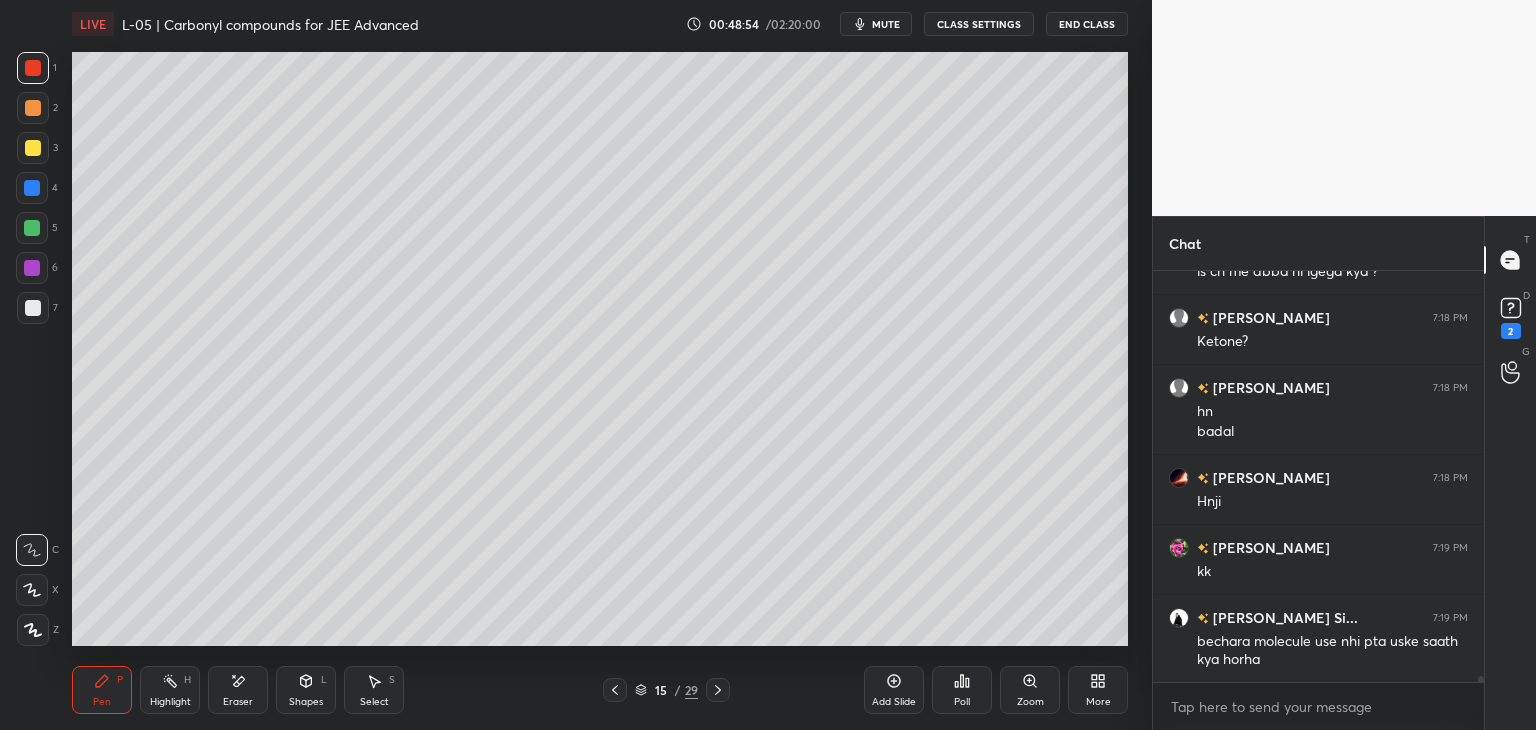 click 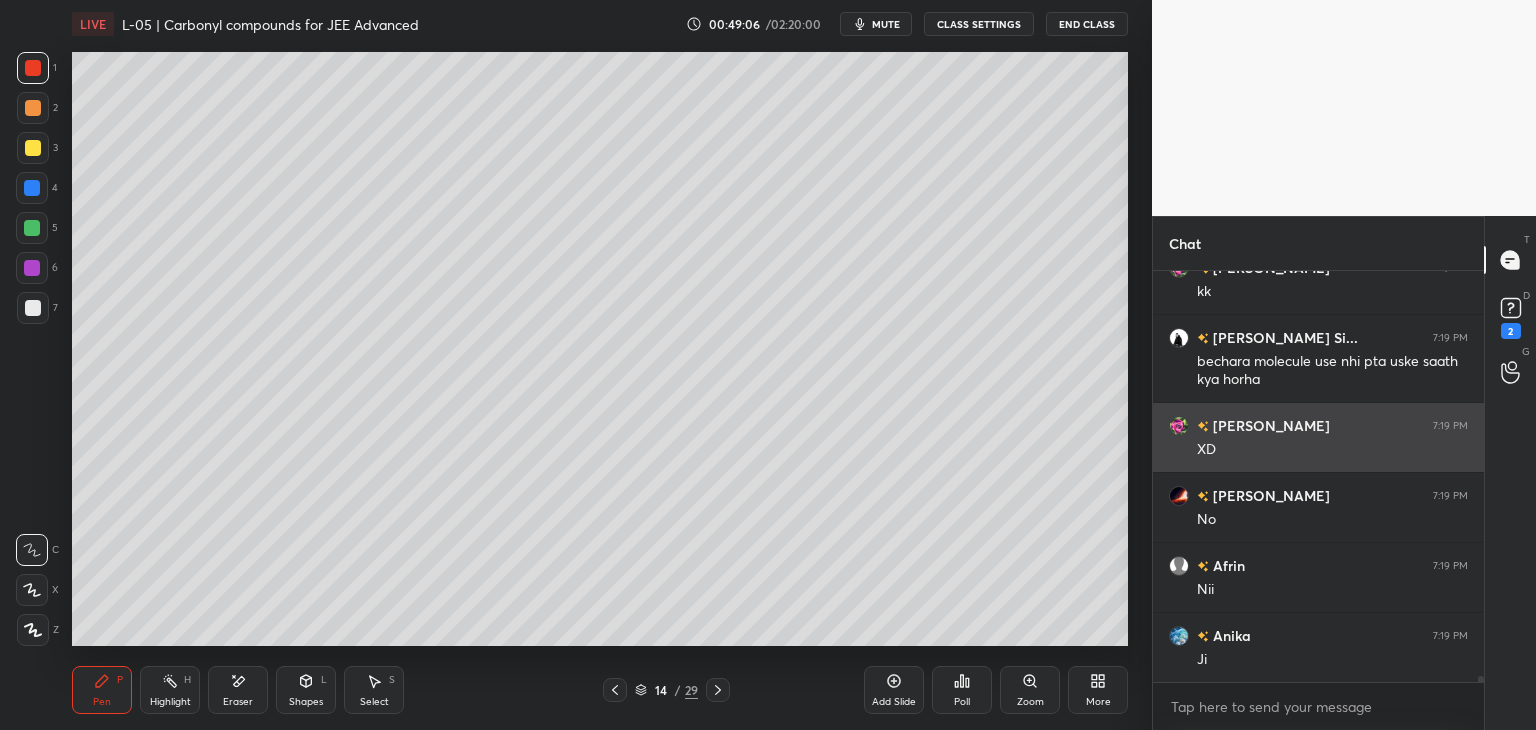 scroll, scrollTop: 26258, scrollLeft: 0, axis: vertical 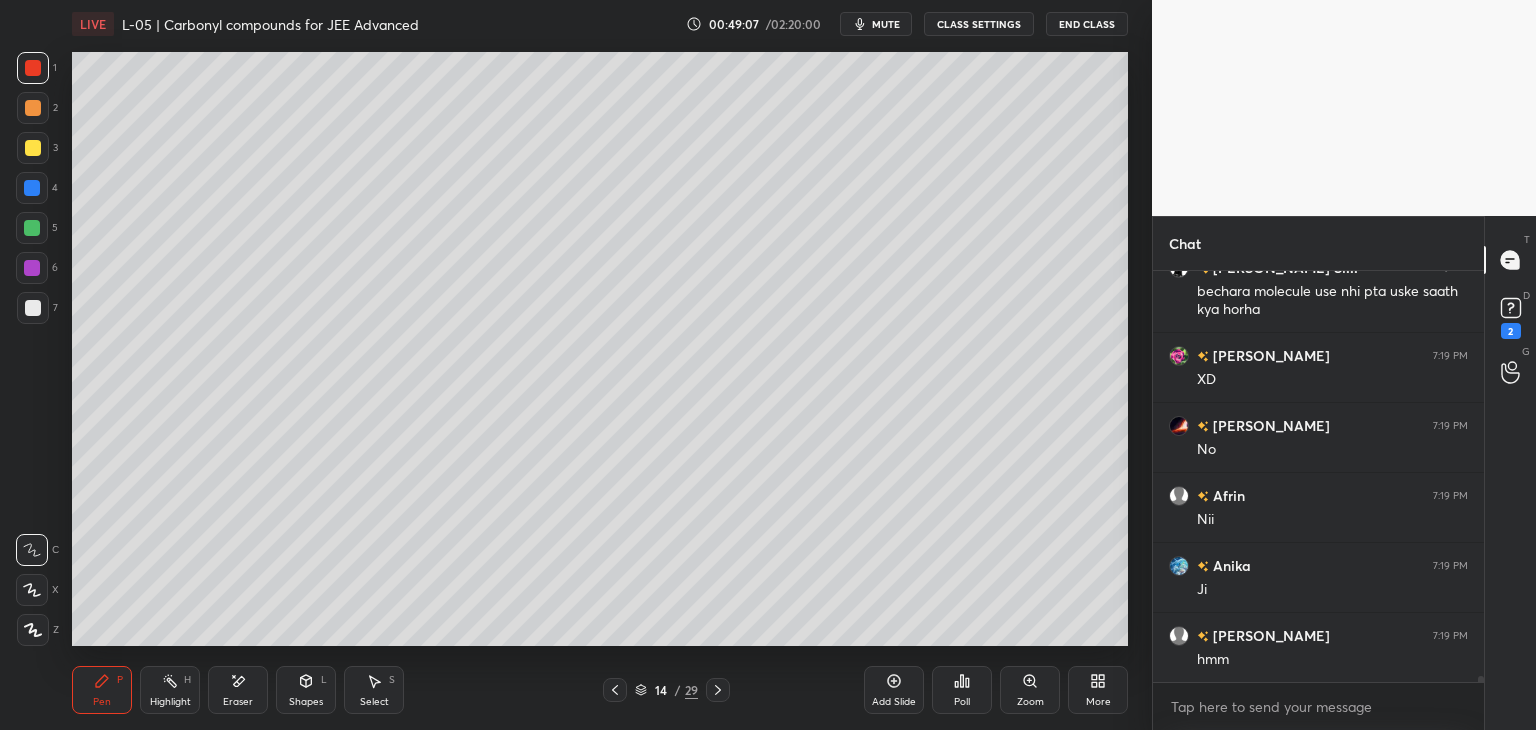 click 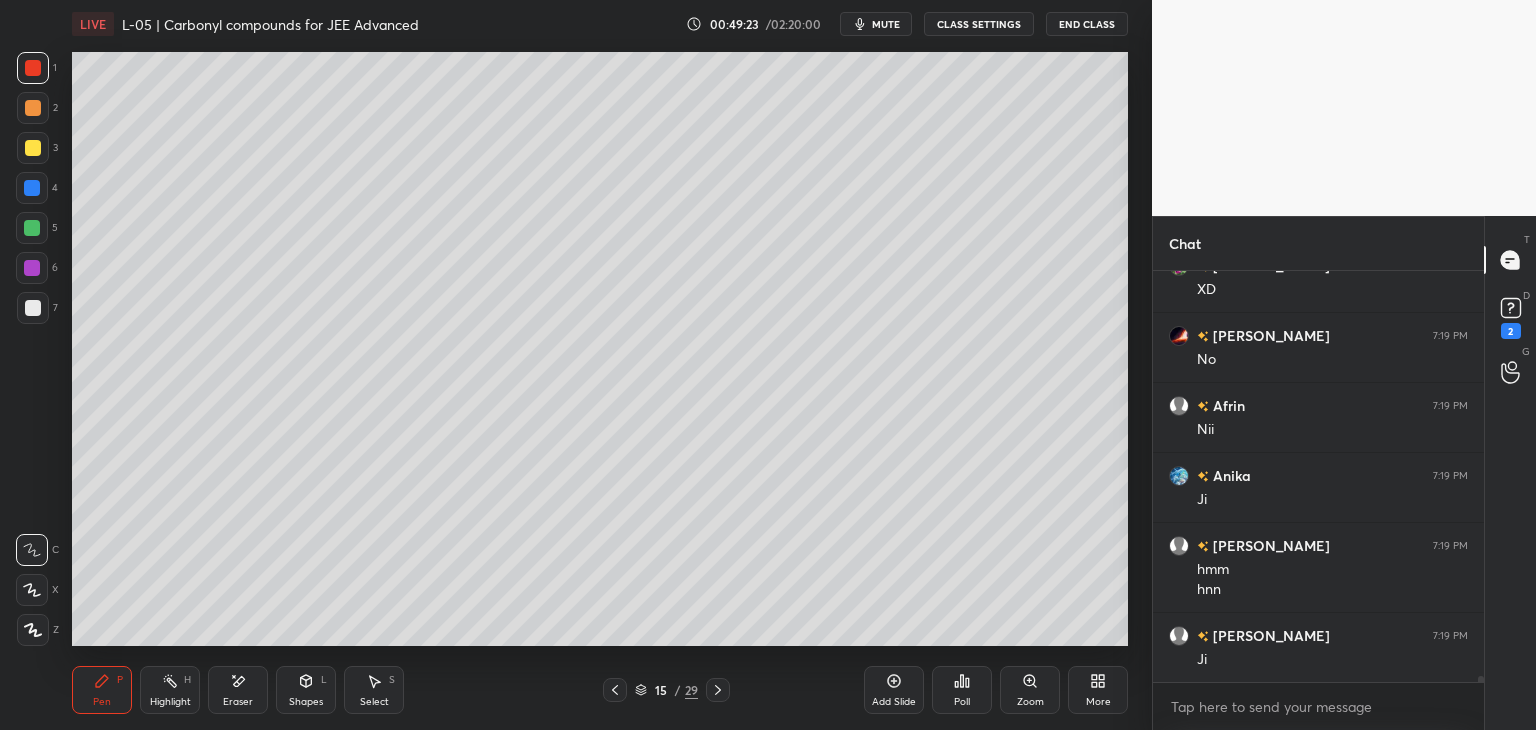 scroll, scrollTop: 26418, scrollLeft: 0, axis: vertical 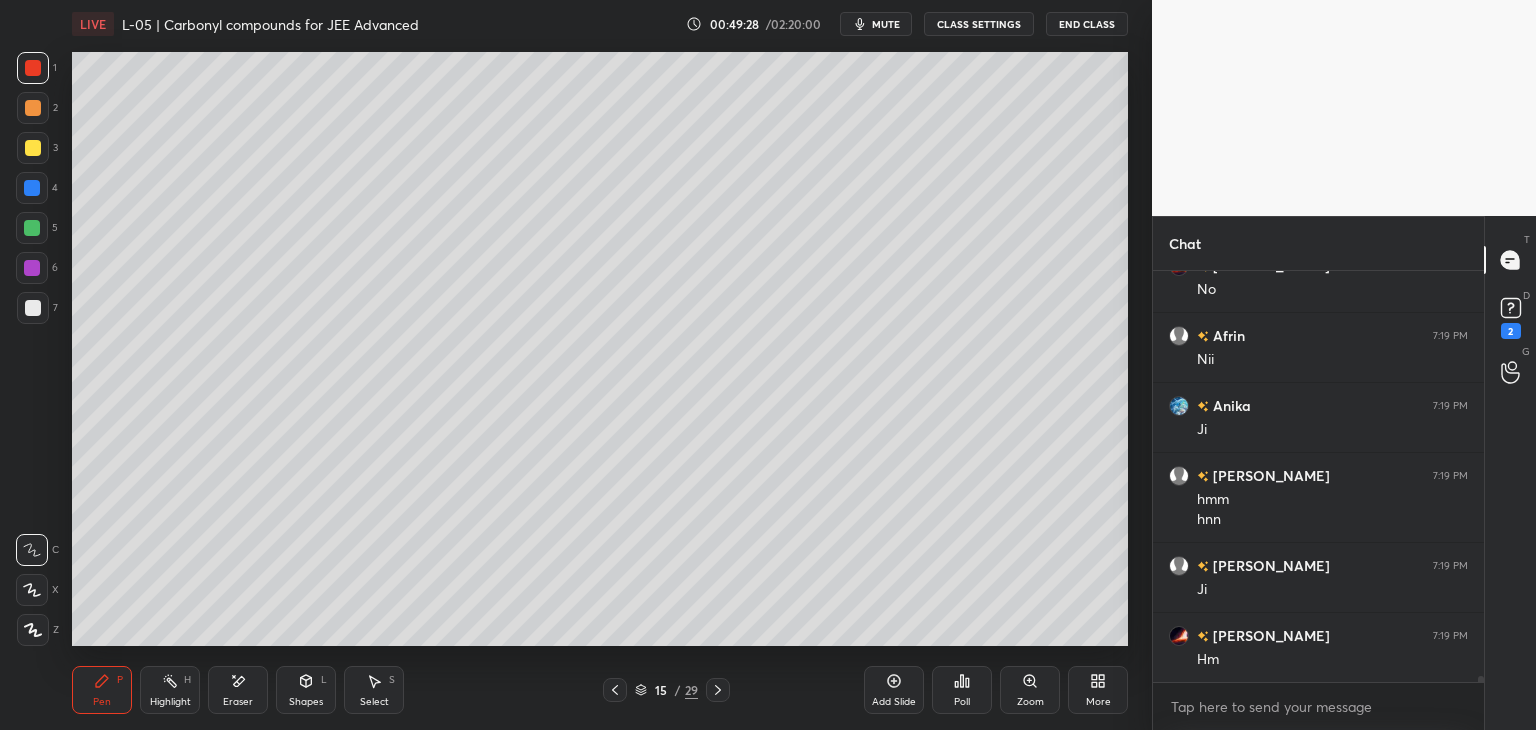 click 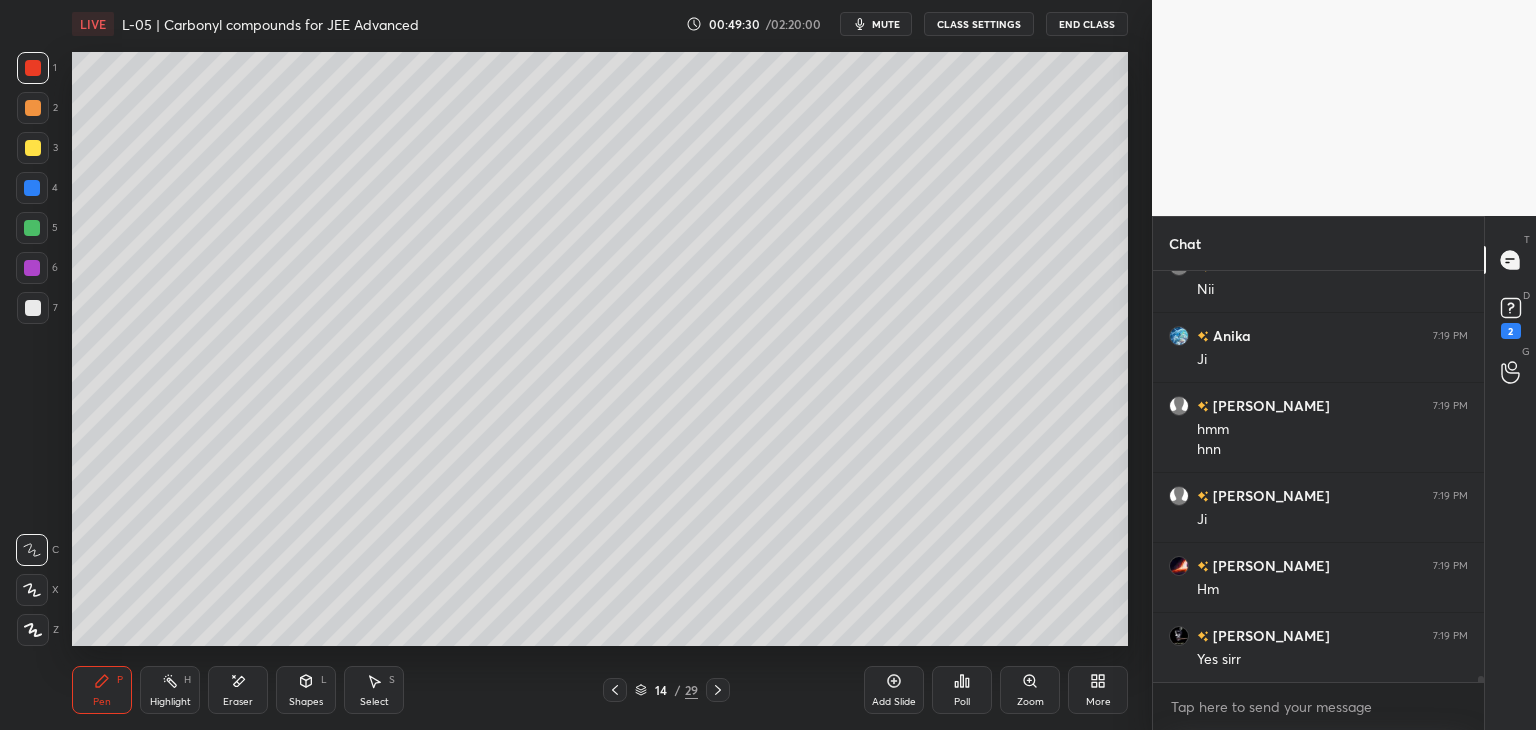 click 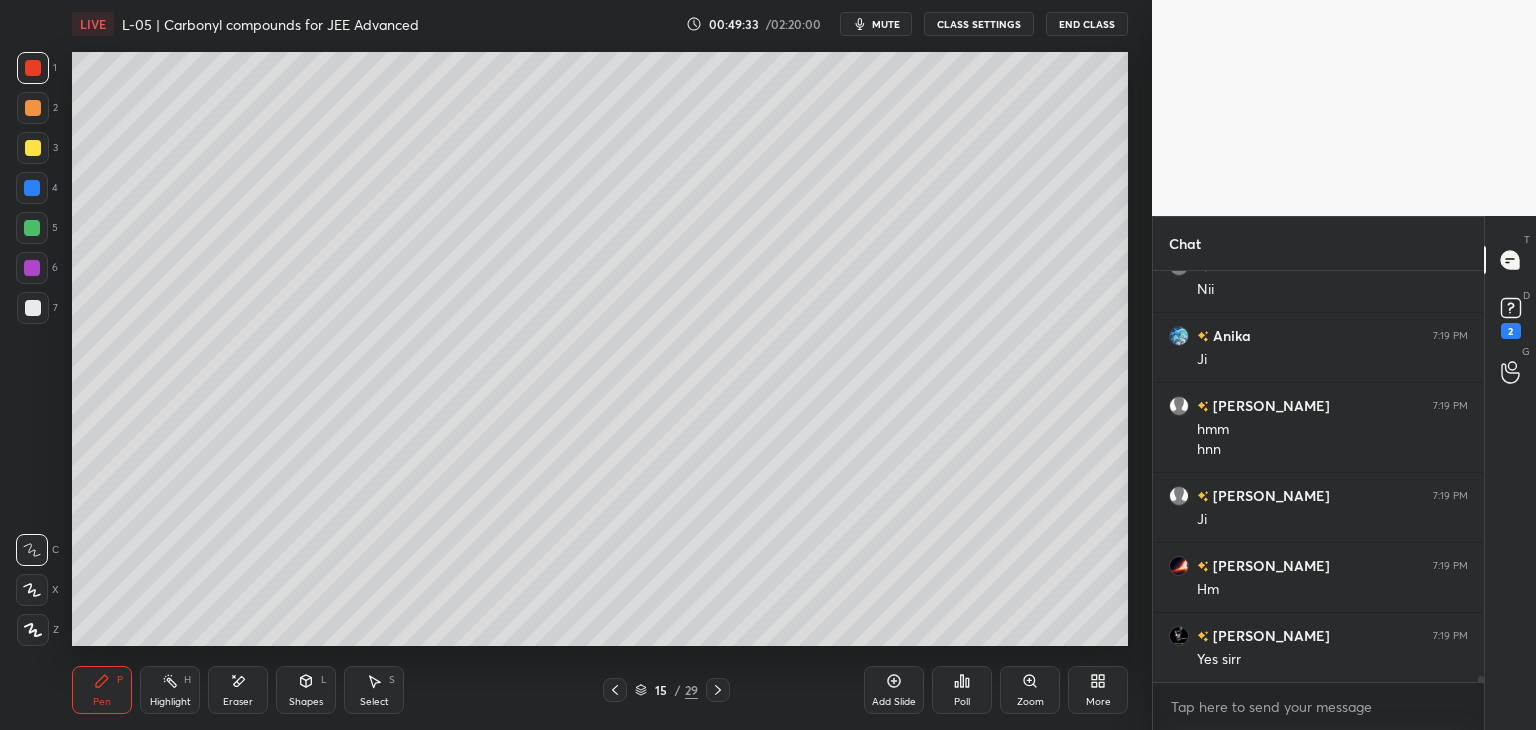click on "Add Slide" at bounding box center [894, 690] 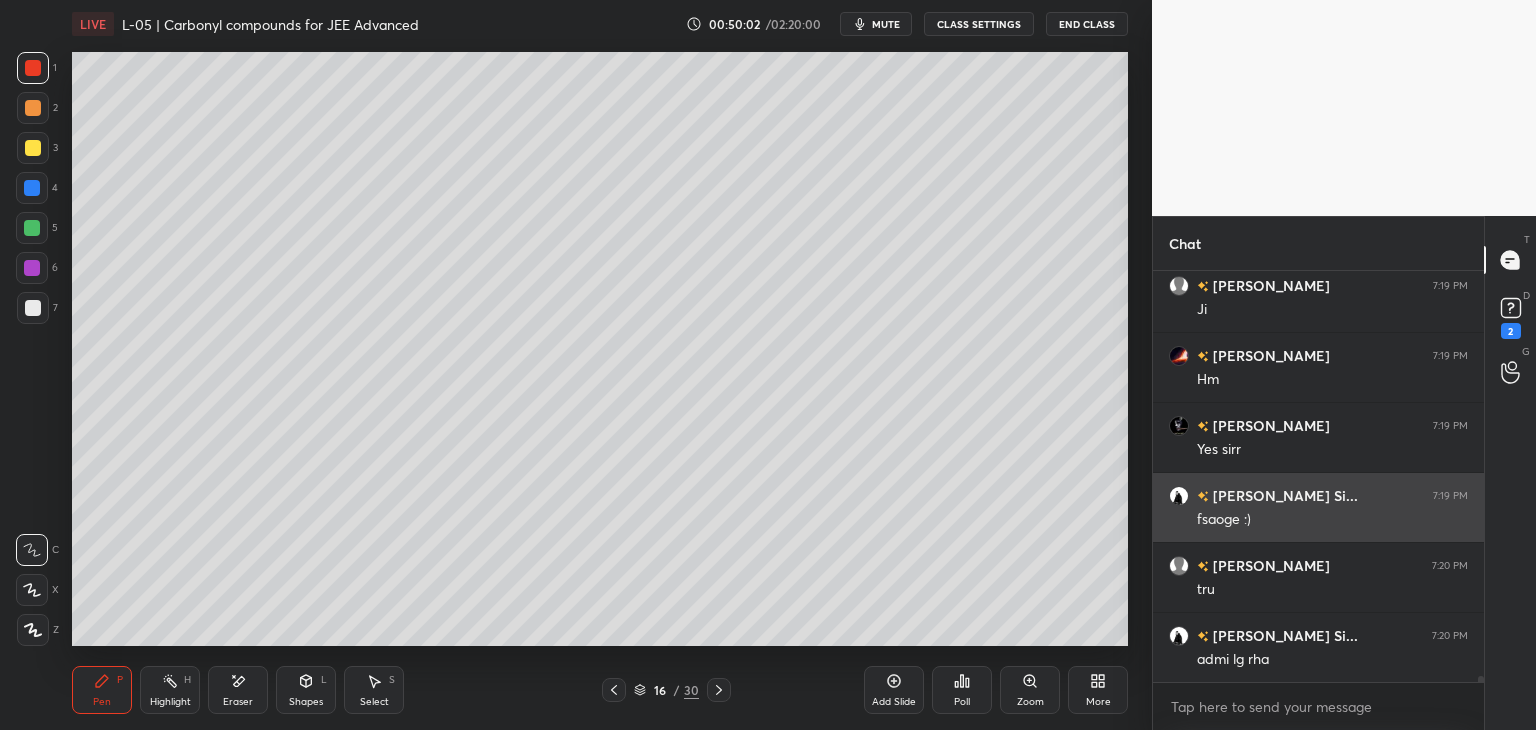scroll, scrollTop: 26768, scrollLeft: 0, axis: vertical 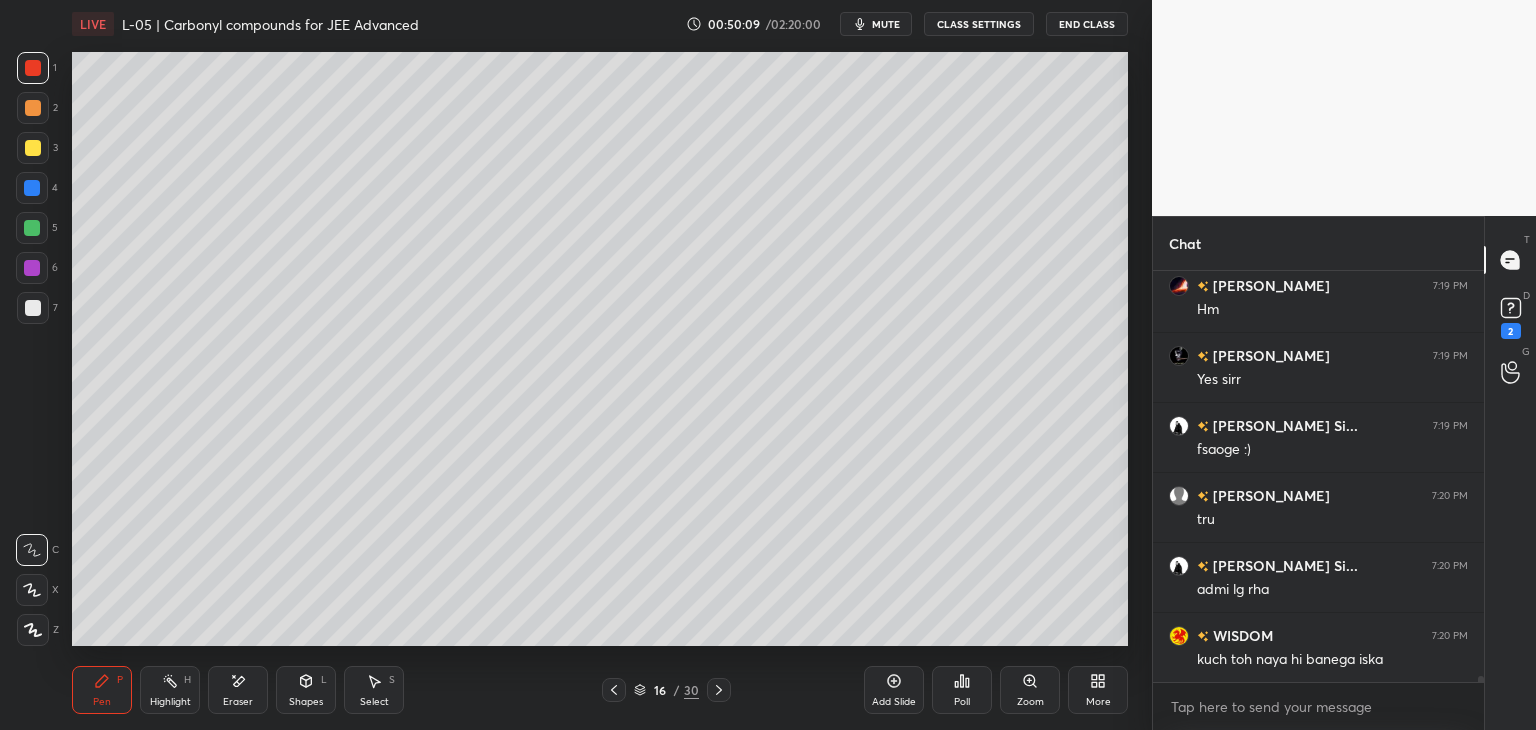 click on "Pen P" at bounding box center (102, 690) 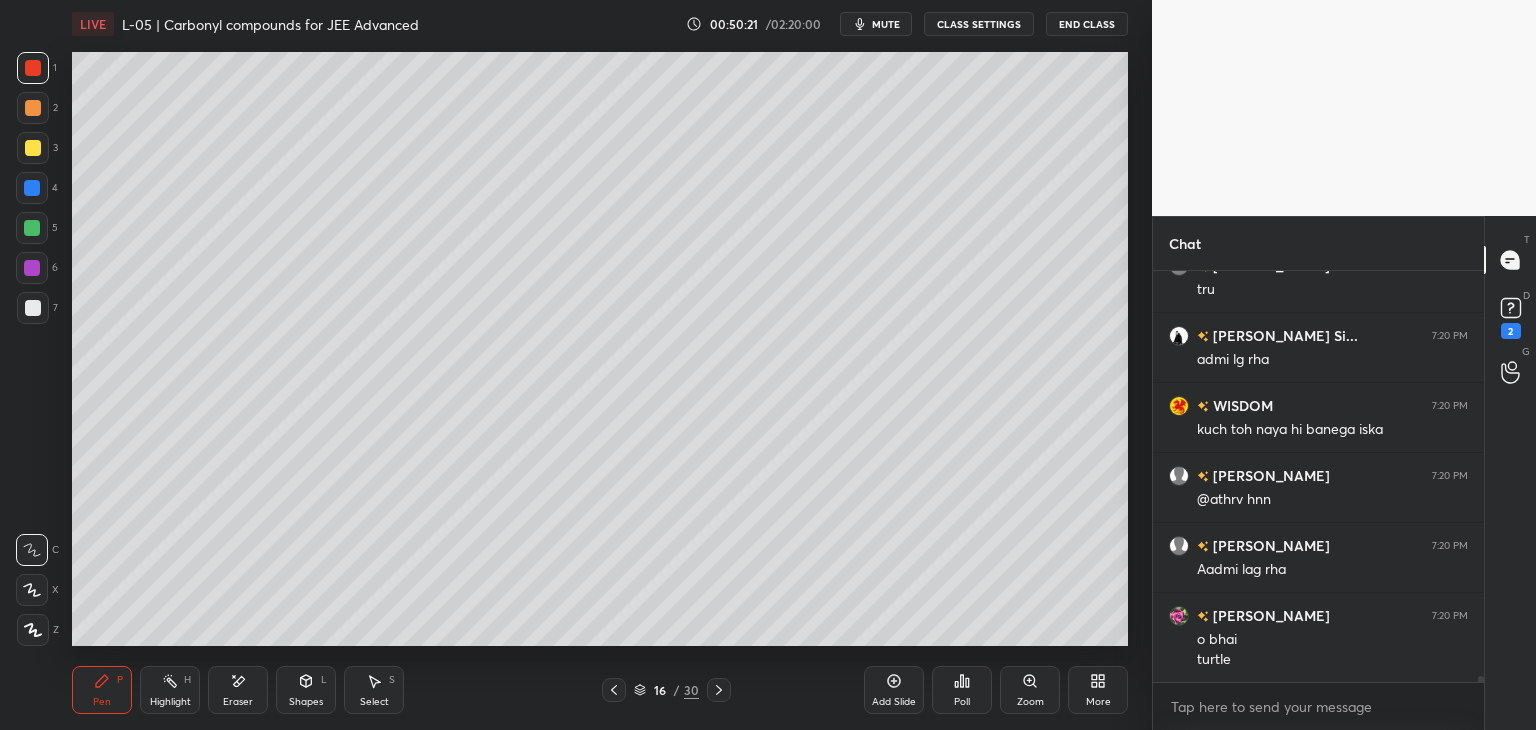 scroll, scrollTop: 27068, scrollLeft: 0, axis: vertical 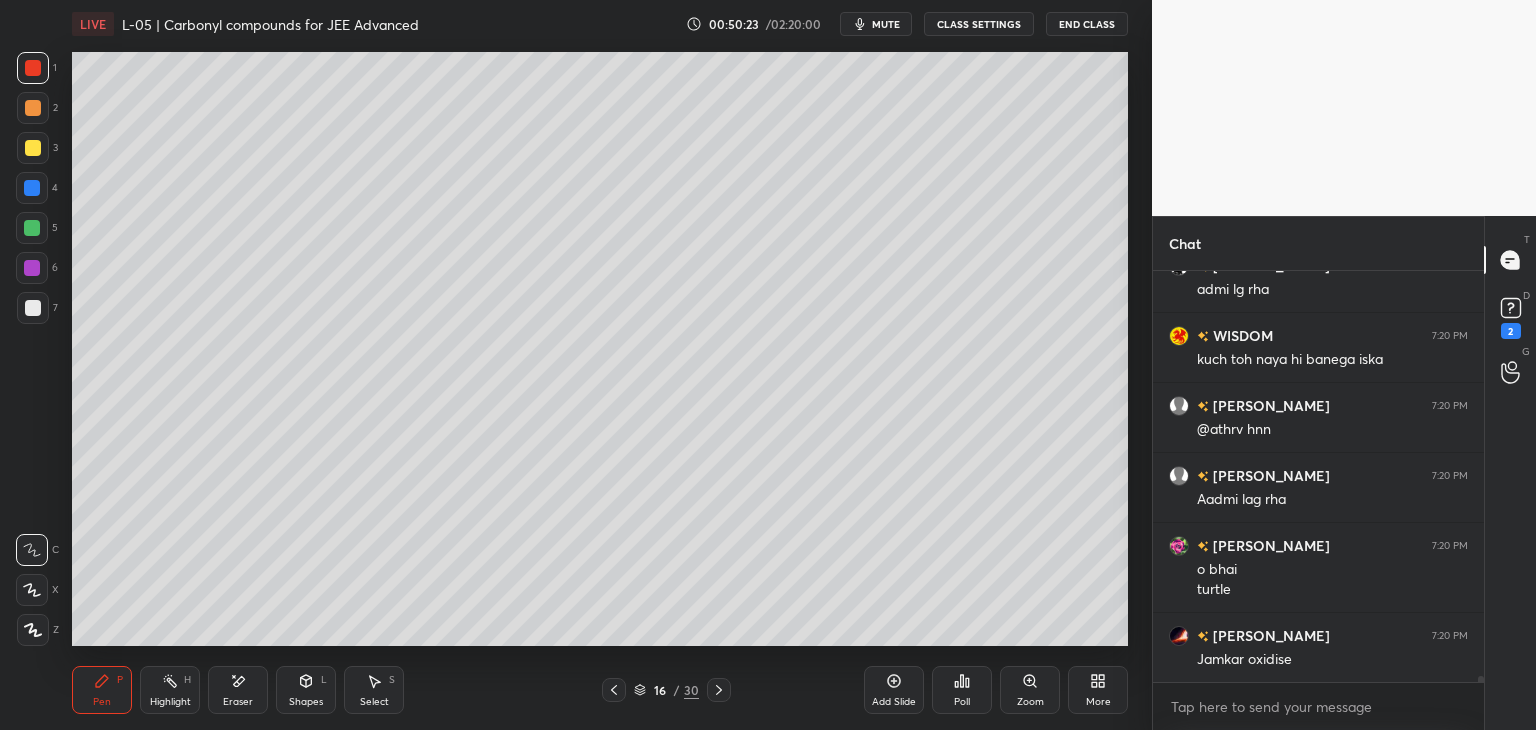 click 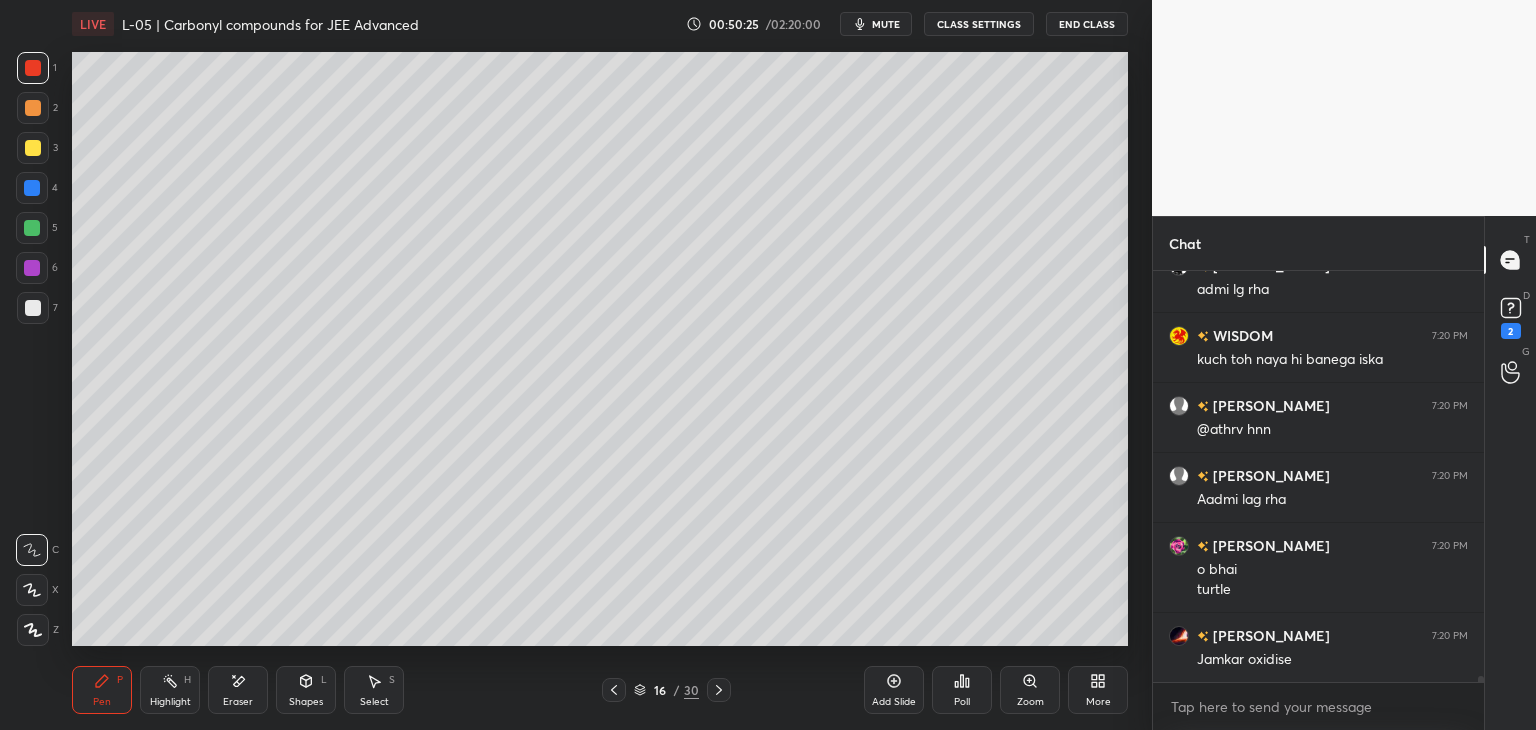 click at bounding box center (33, 108) 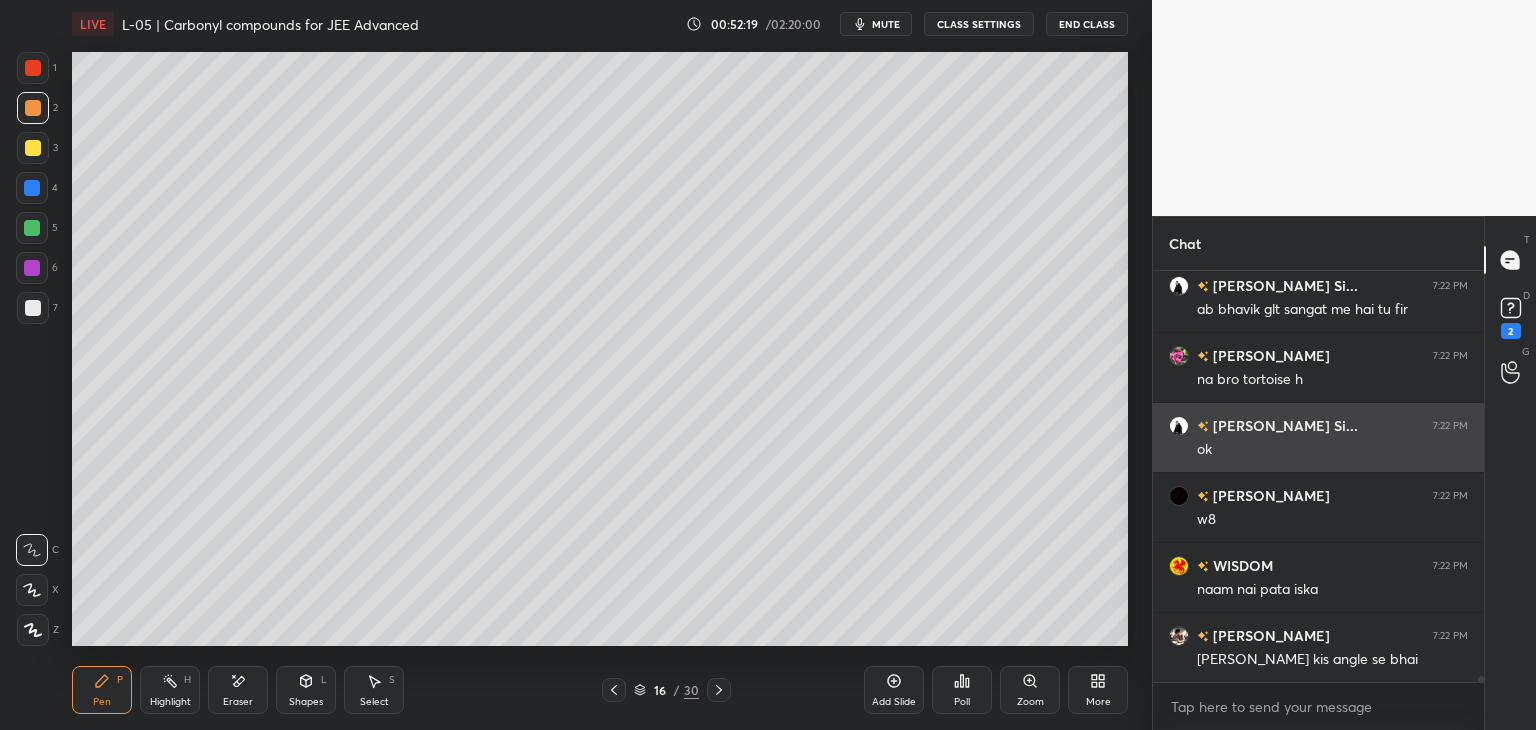 scroll, scrollTop: 27978, scrollLeft: 0, axis: vertical 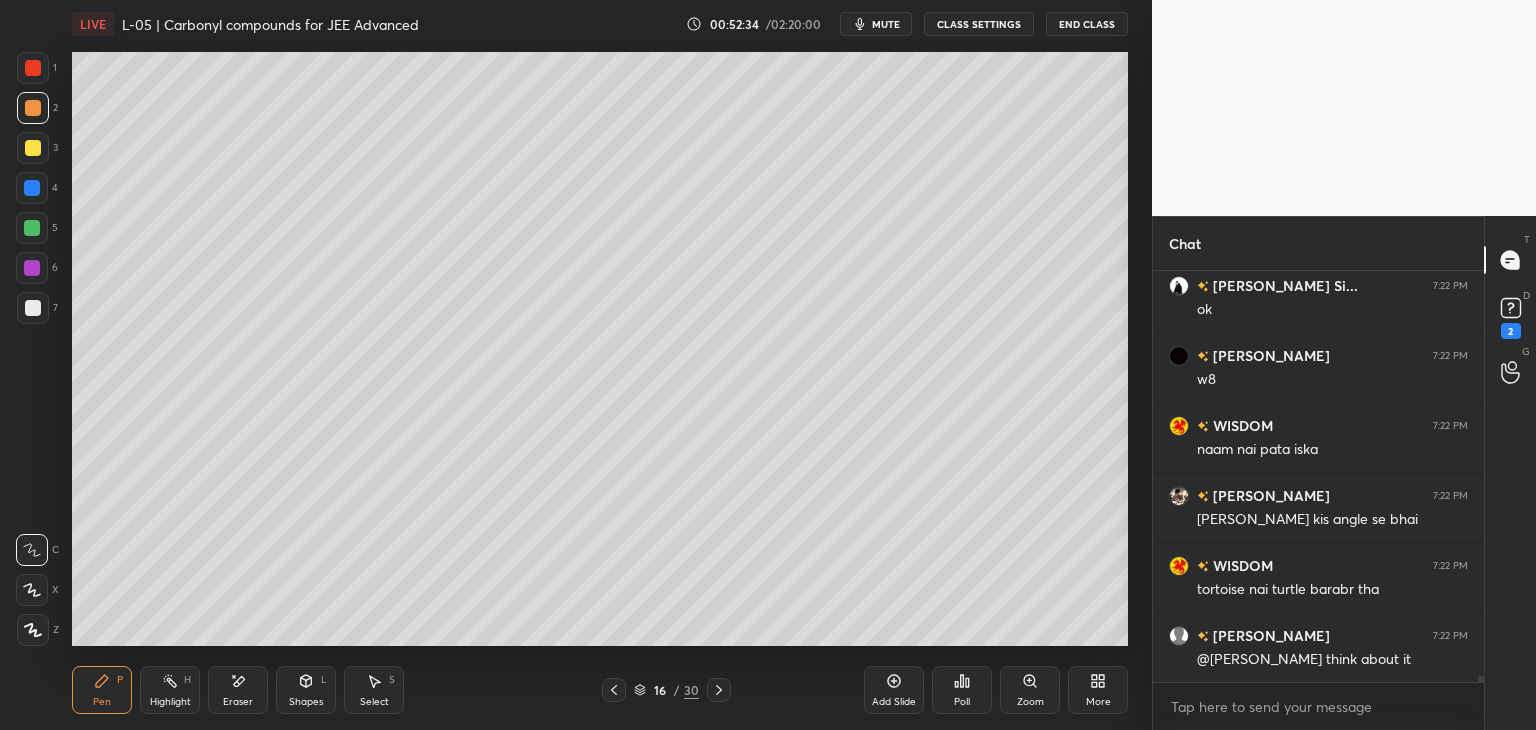 click on "Select S" at bounding box center [374, 690] 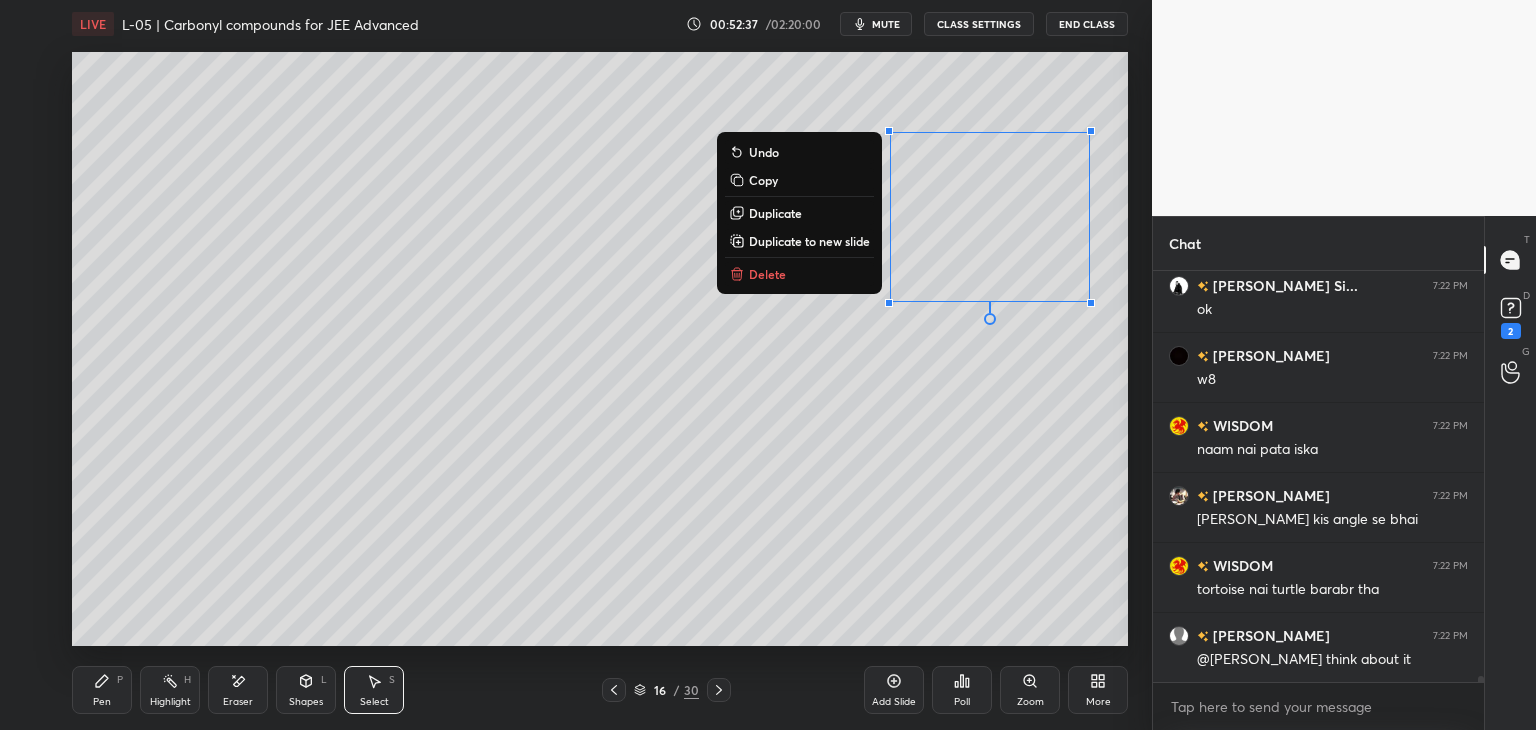 click on "0 ° Undo Copy Duplicate Duplicate to new slide Delete" at bounding box center (600, 349) 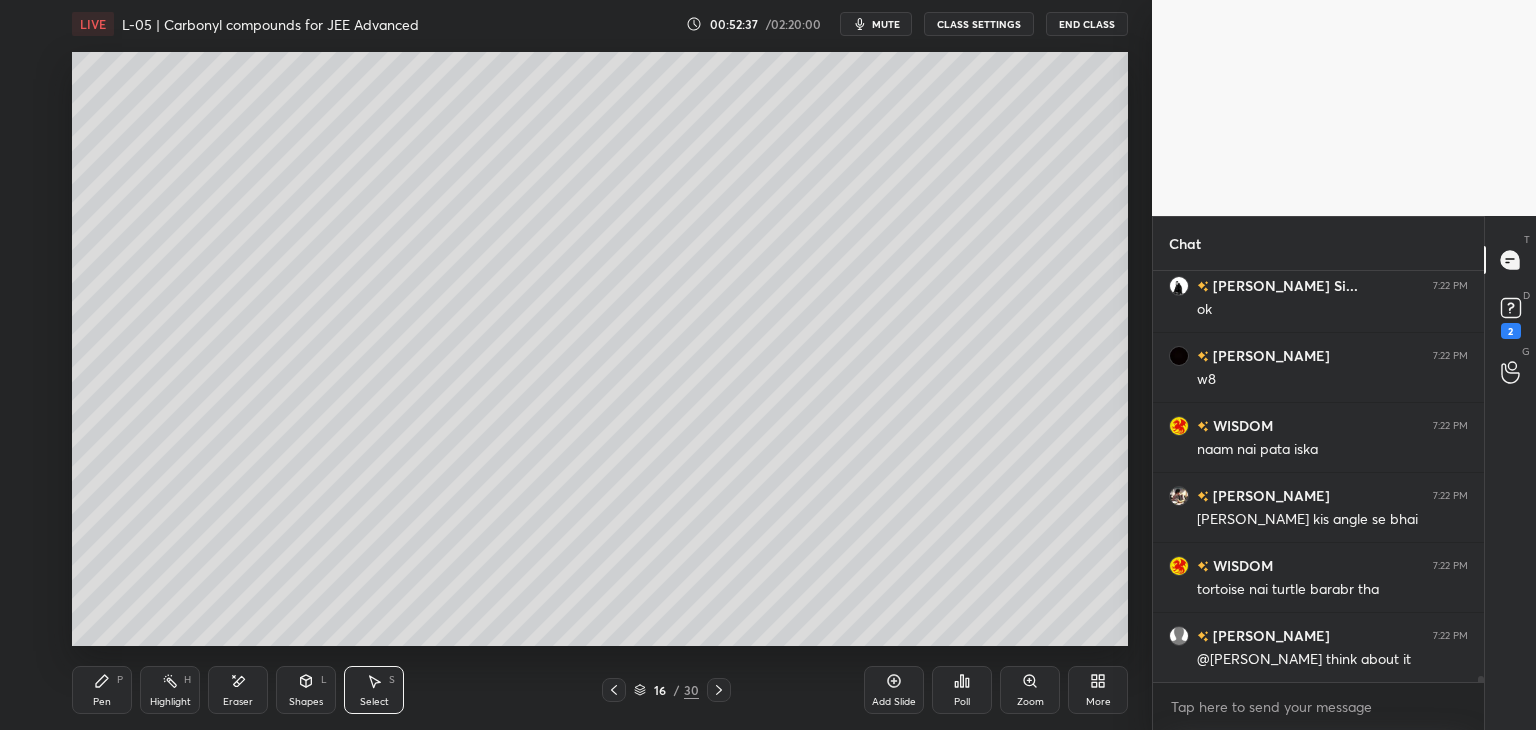 click on "Pen P" at bounding box center [102, 690] 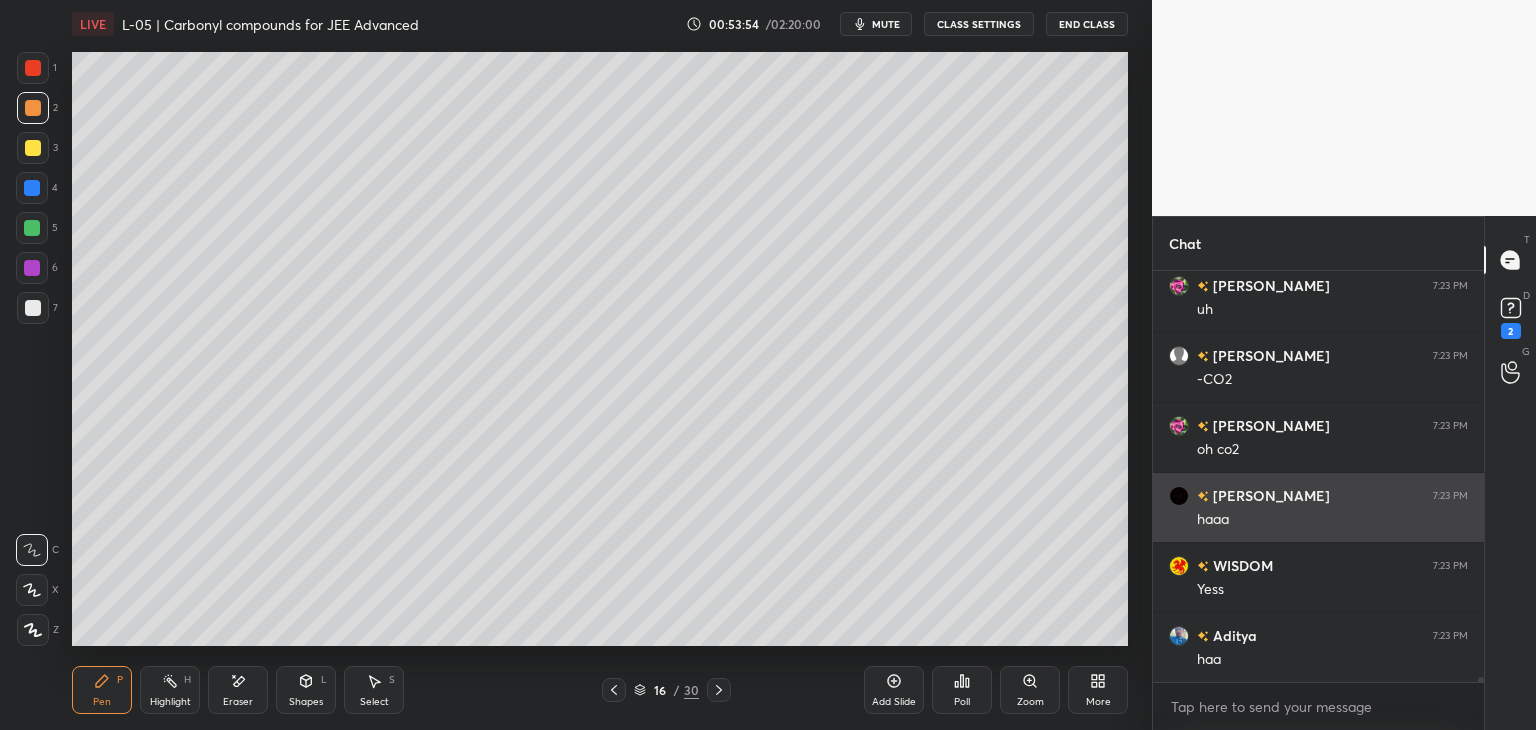 scroll, scrollTop: 31478, scrollLeft: 0, axis: vertical 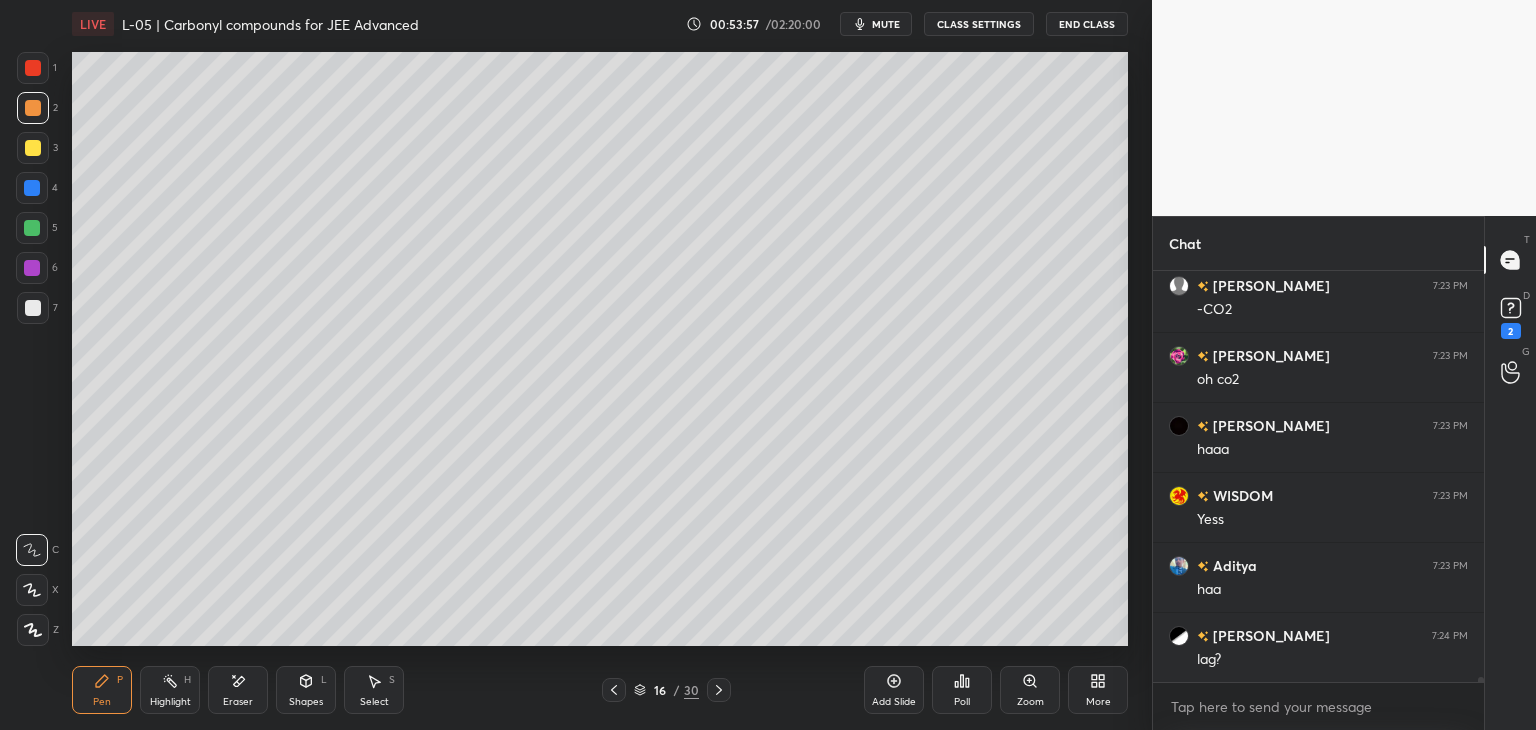 click at bounding box center [32, 228] 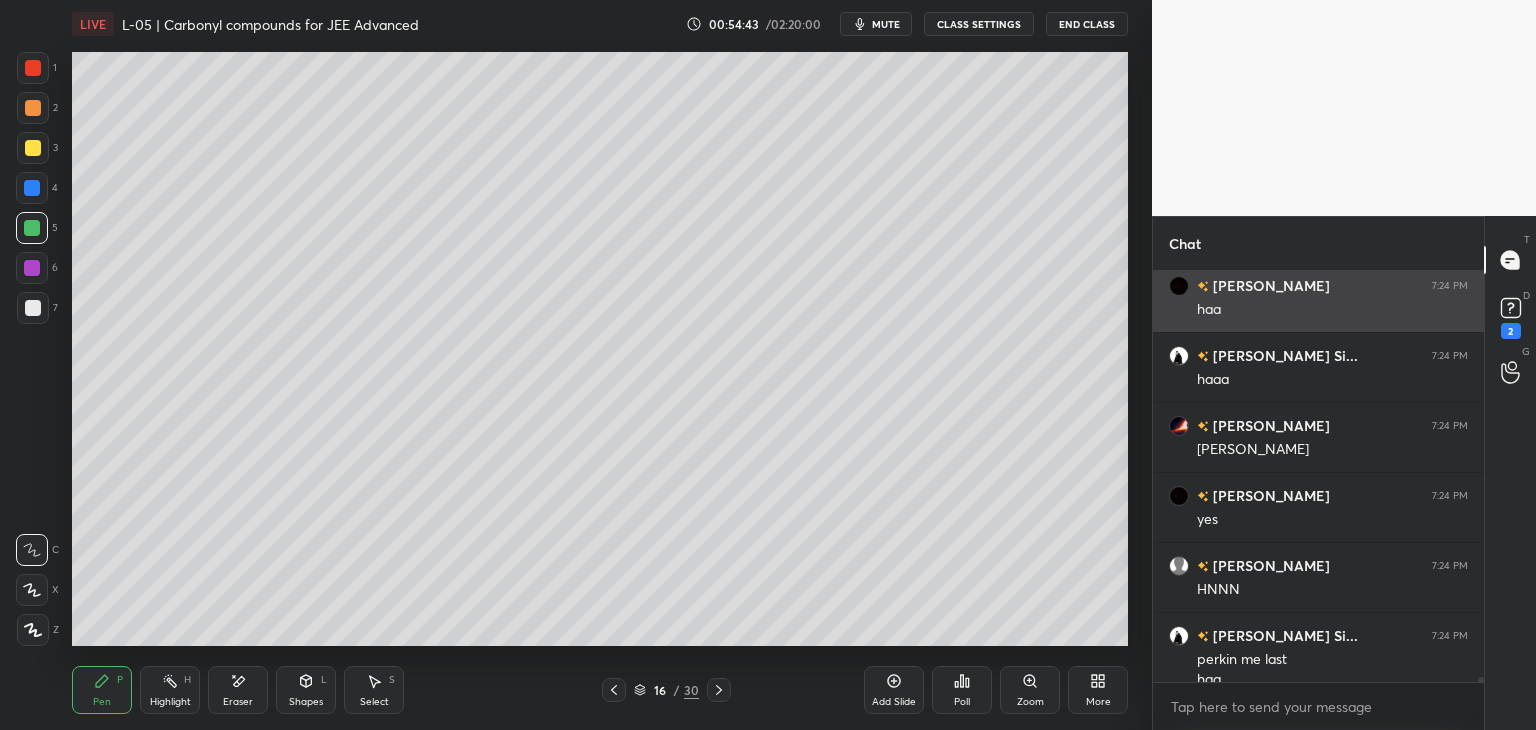 scroll, scrollTop: 32338, scrollLeft: 0, axis: vertical 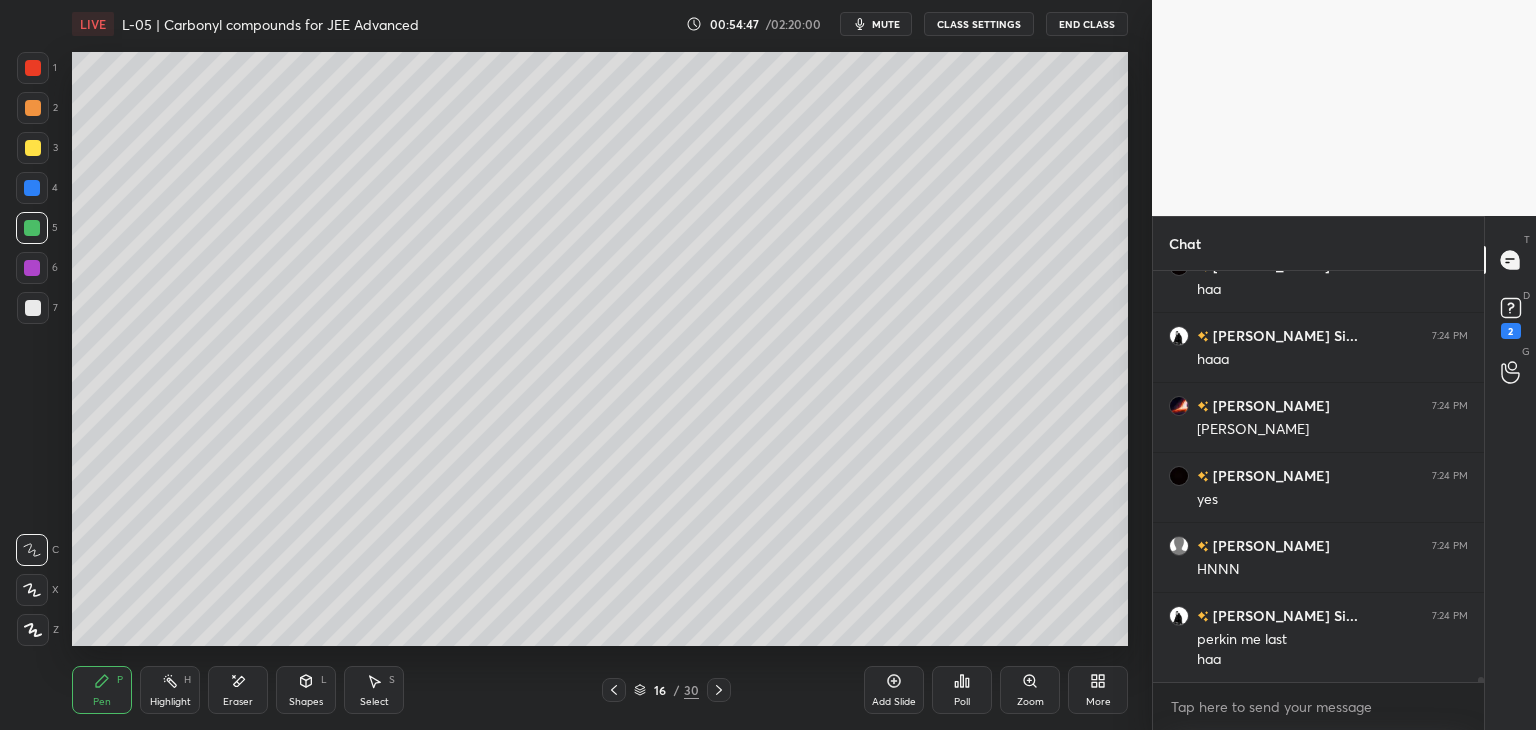 click on "Select" at bounding box center [374, 702] 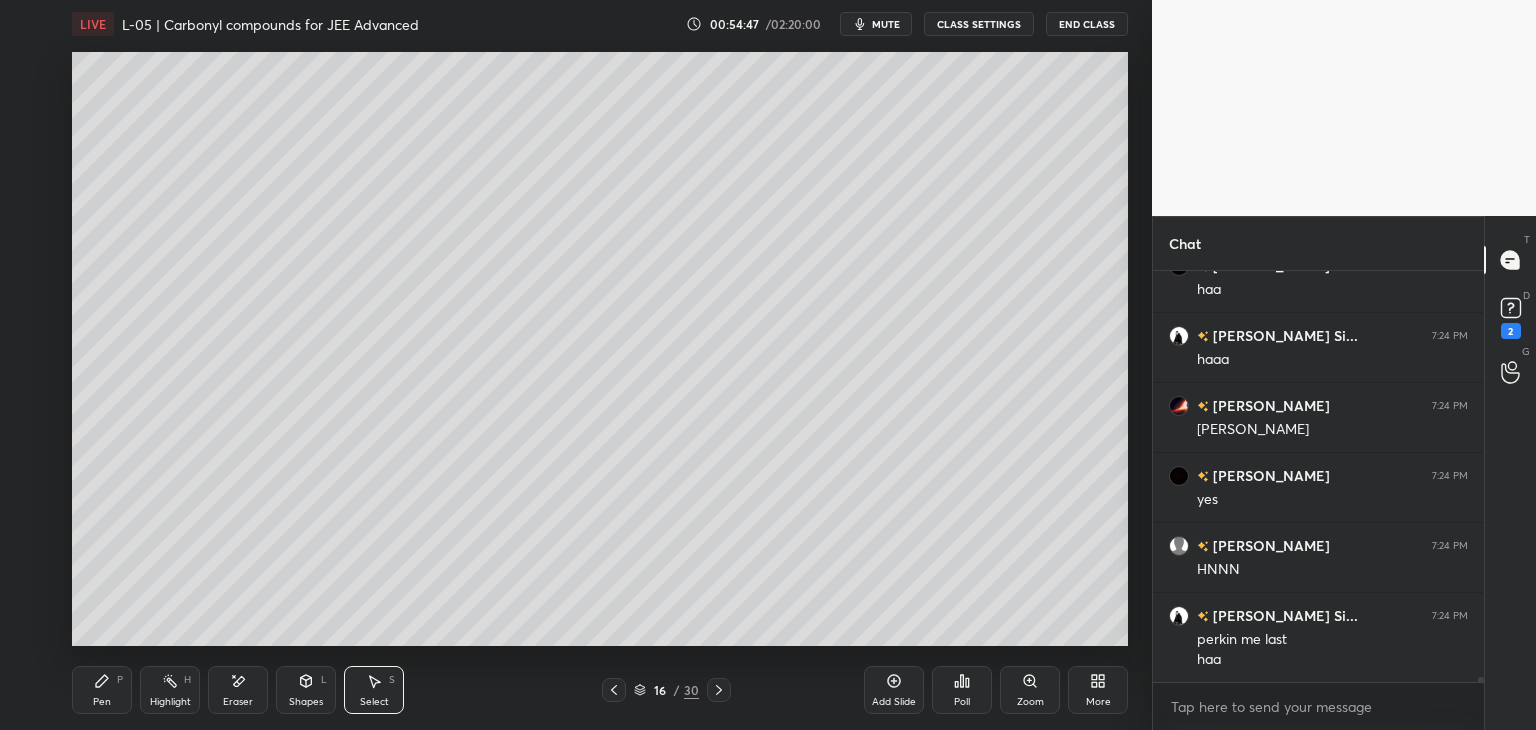 scroll, scrollTop: 32408, scrollLeft: 0, axis: vertical 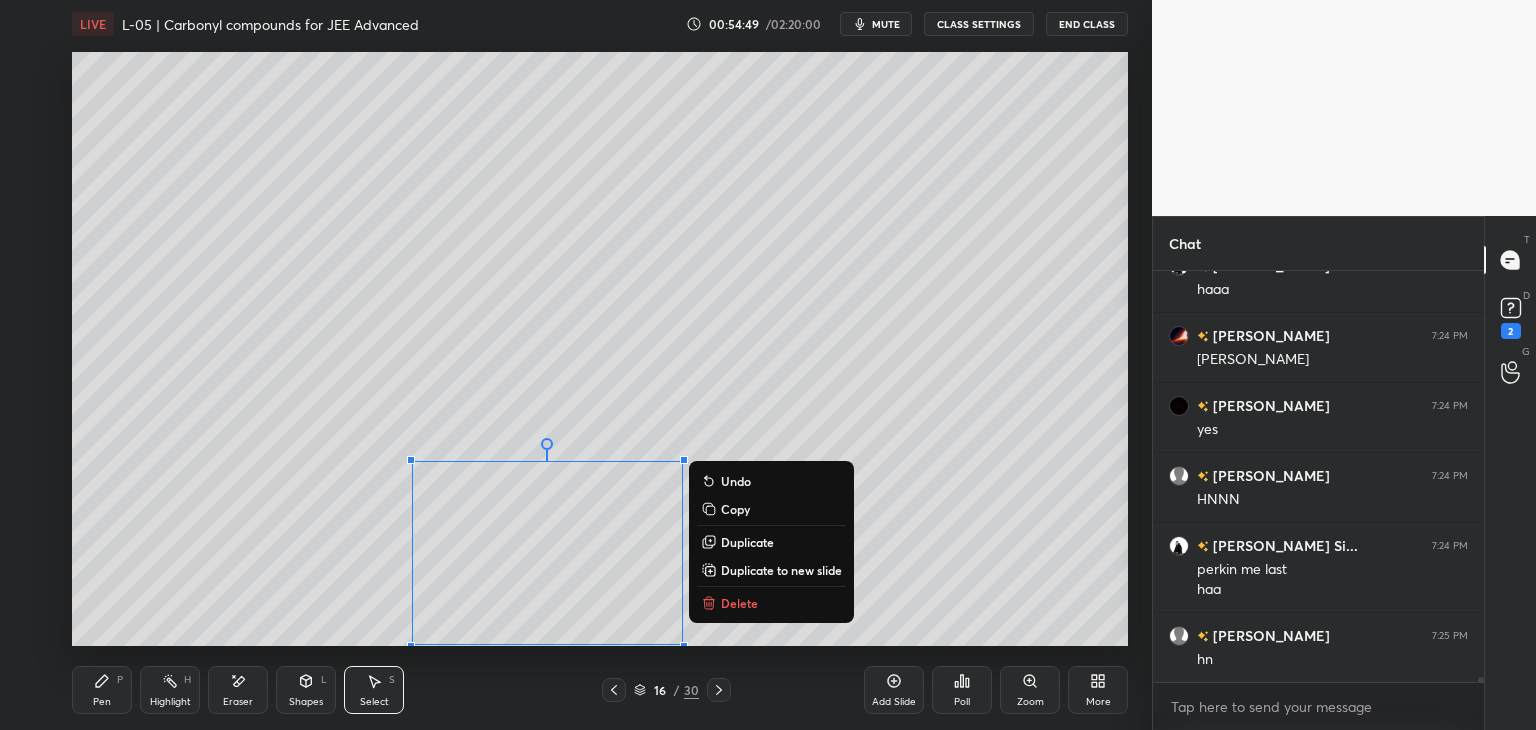 click on "Delete" at bounding box center [739, 603] 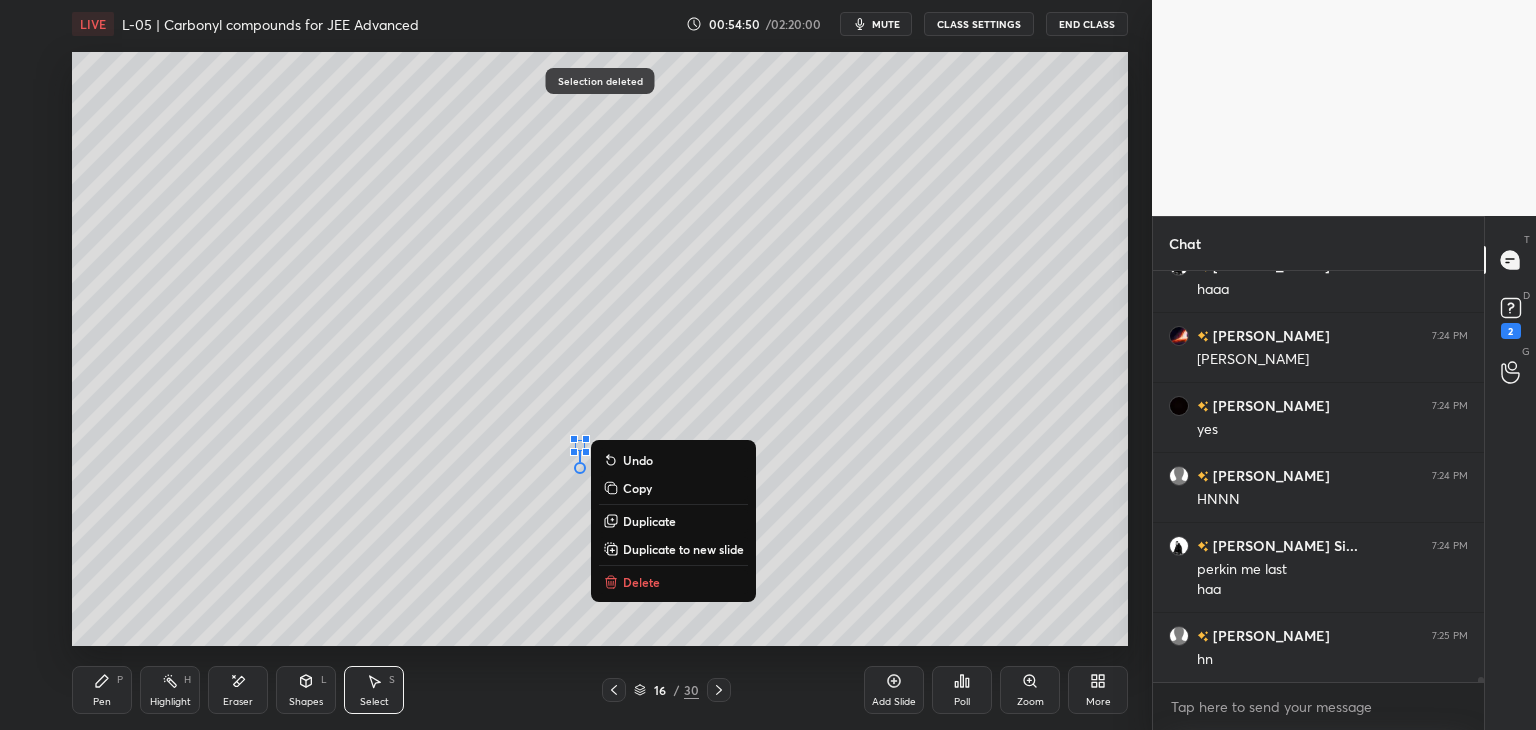 click on "Delete" at bounding box center [641, 582] 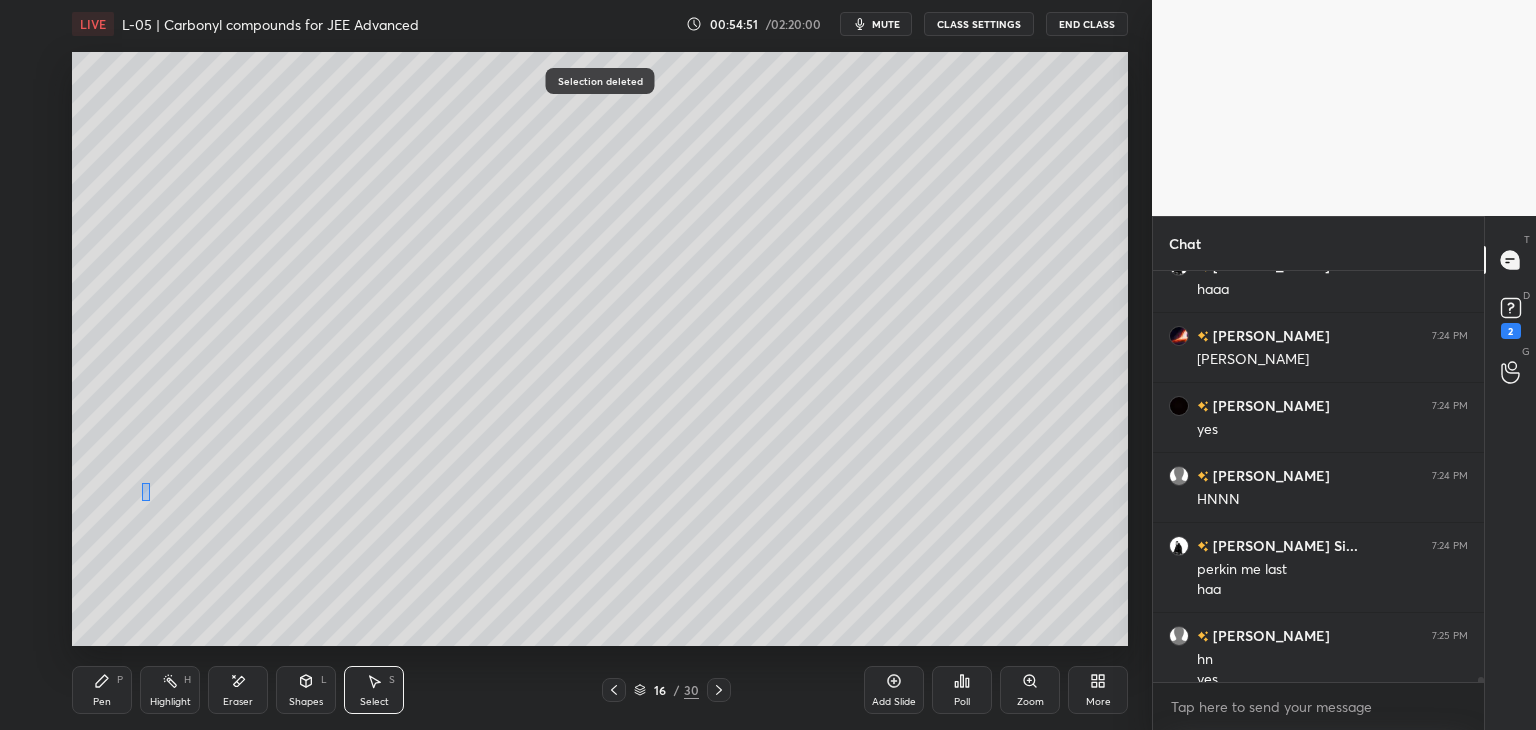 scroll, scrollTop: 32428, scrollLeft: 0, axis: vertical 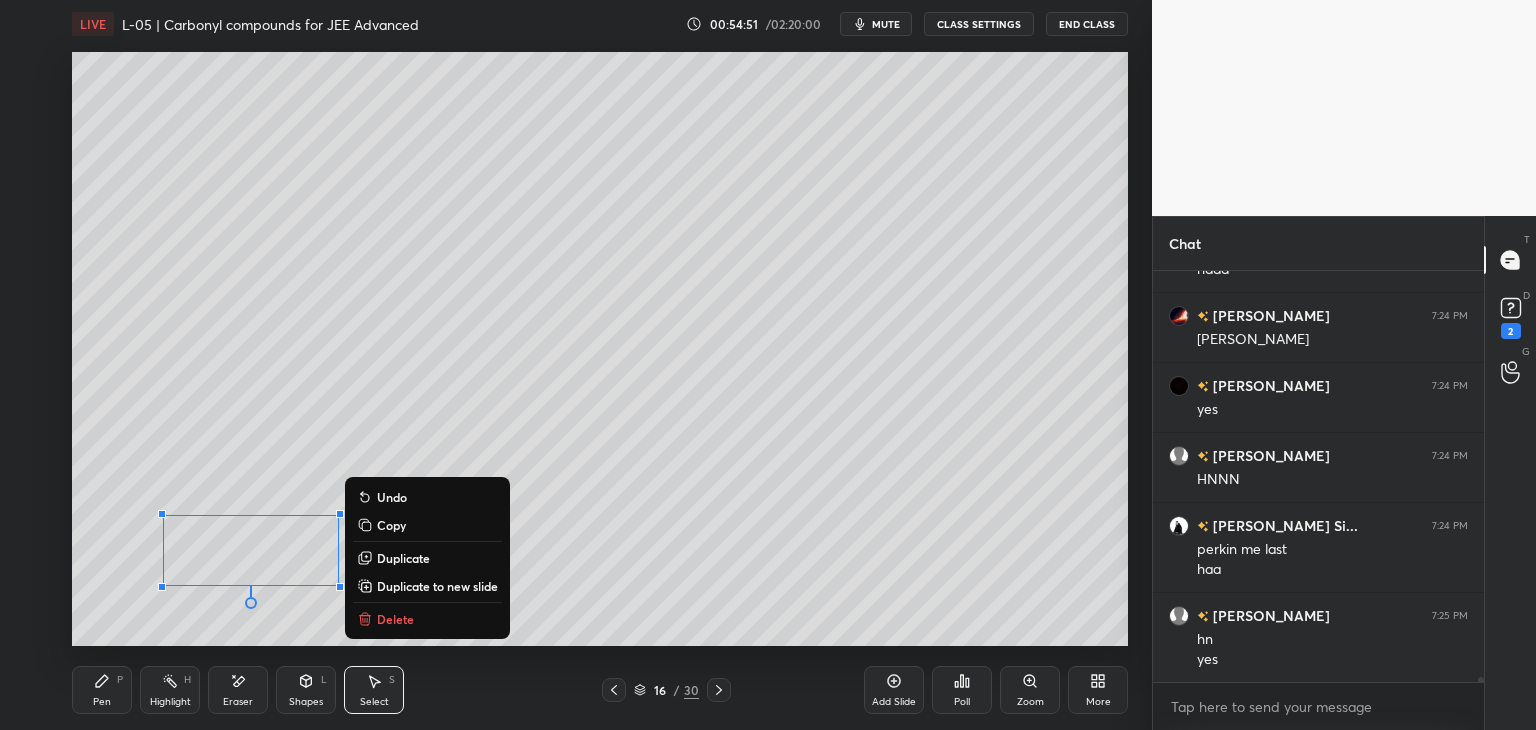 click on "Delete" at bounding box center (395, 619) 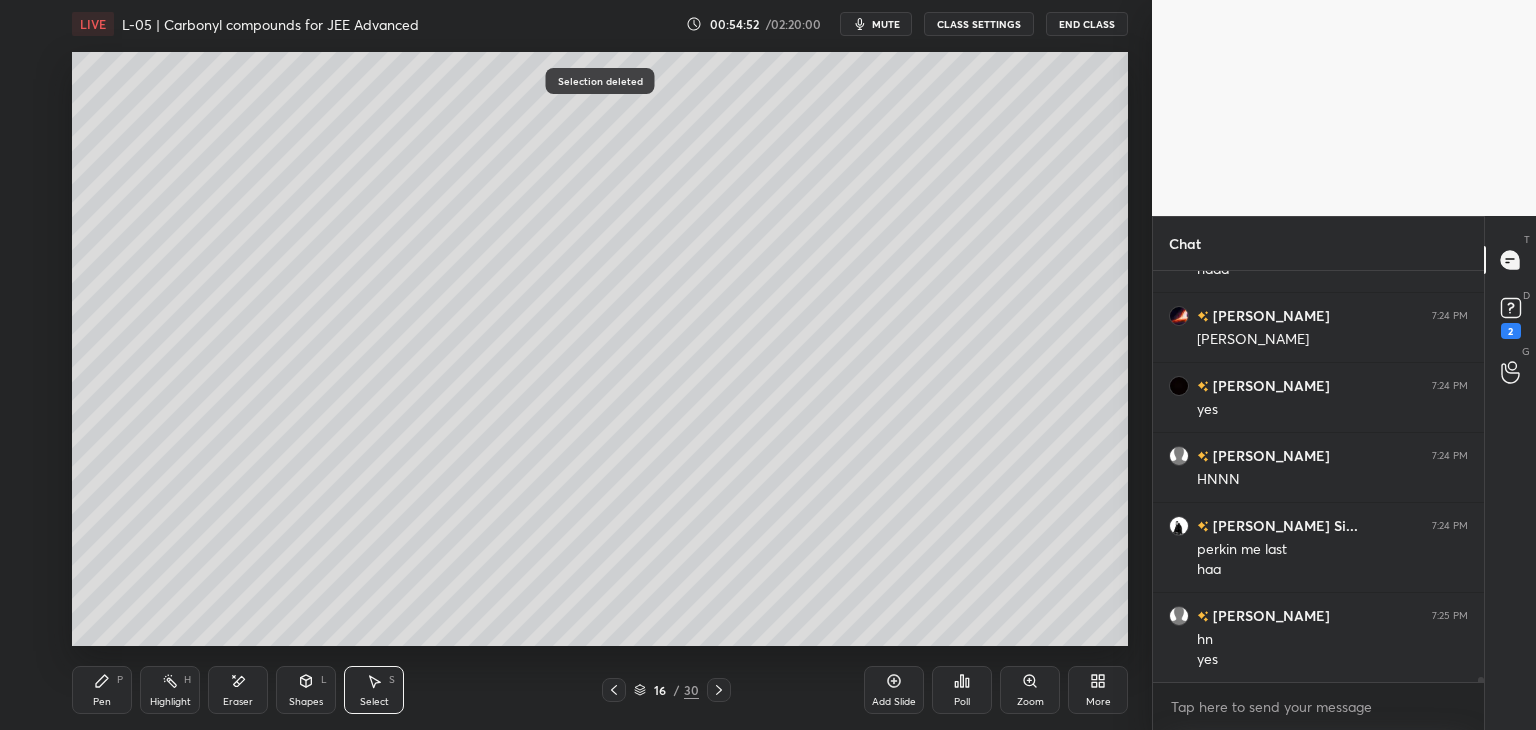 click on "Pen P" at bounding box center [102, 690] 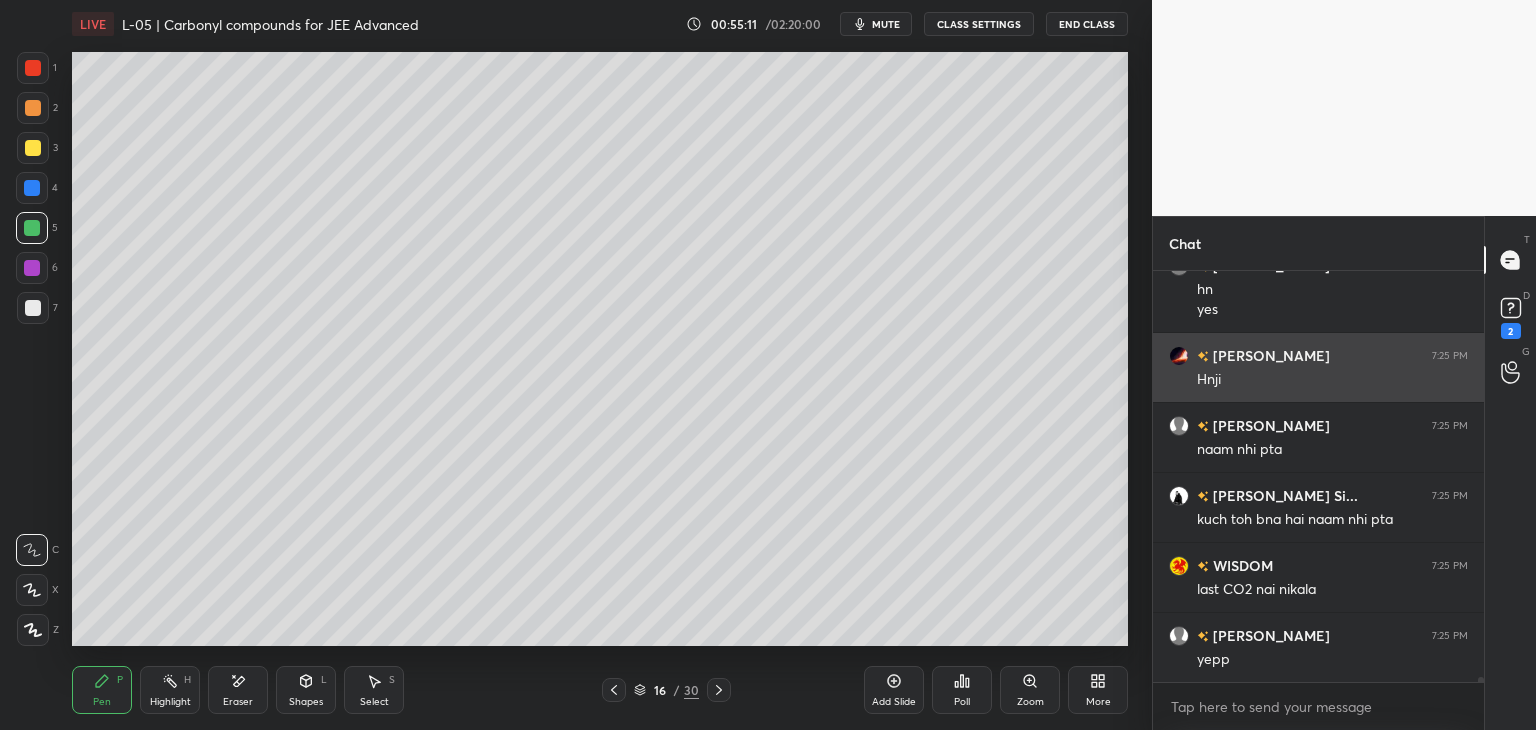 scroll, scrollTop: 32848, scrollLeft: 0, axis: vertical 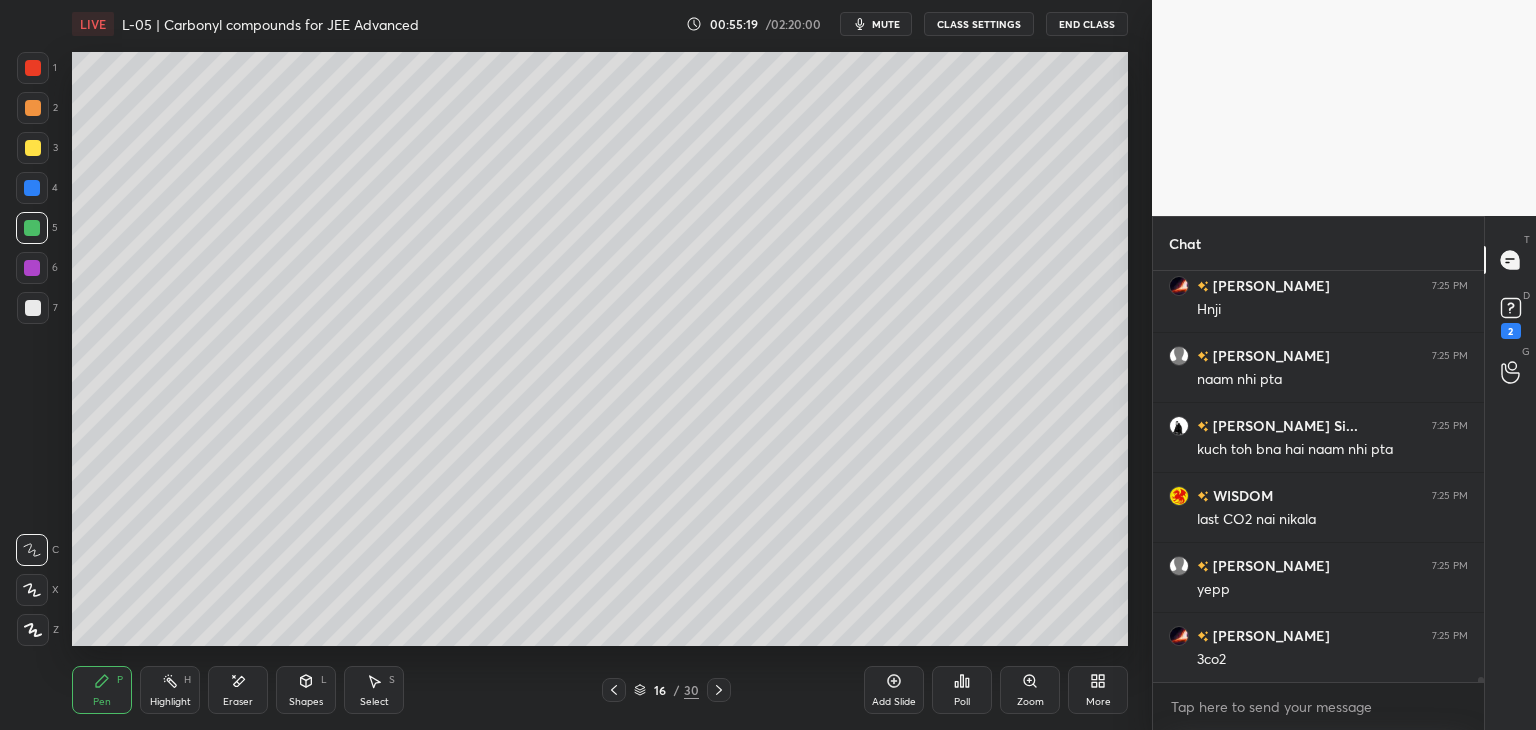click on "Add Slide" at bounding box center [894, 690] 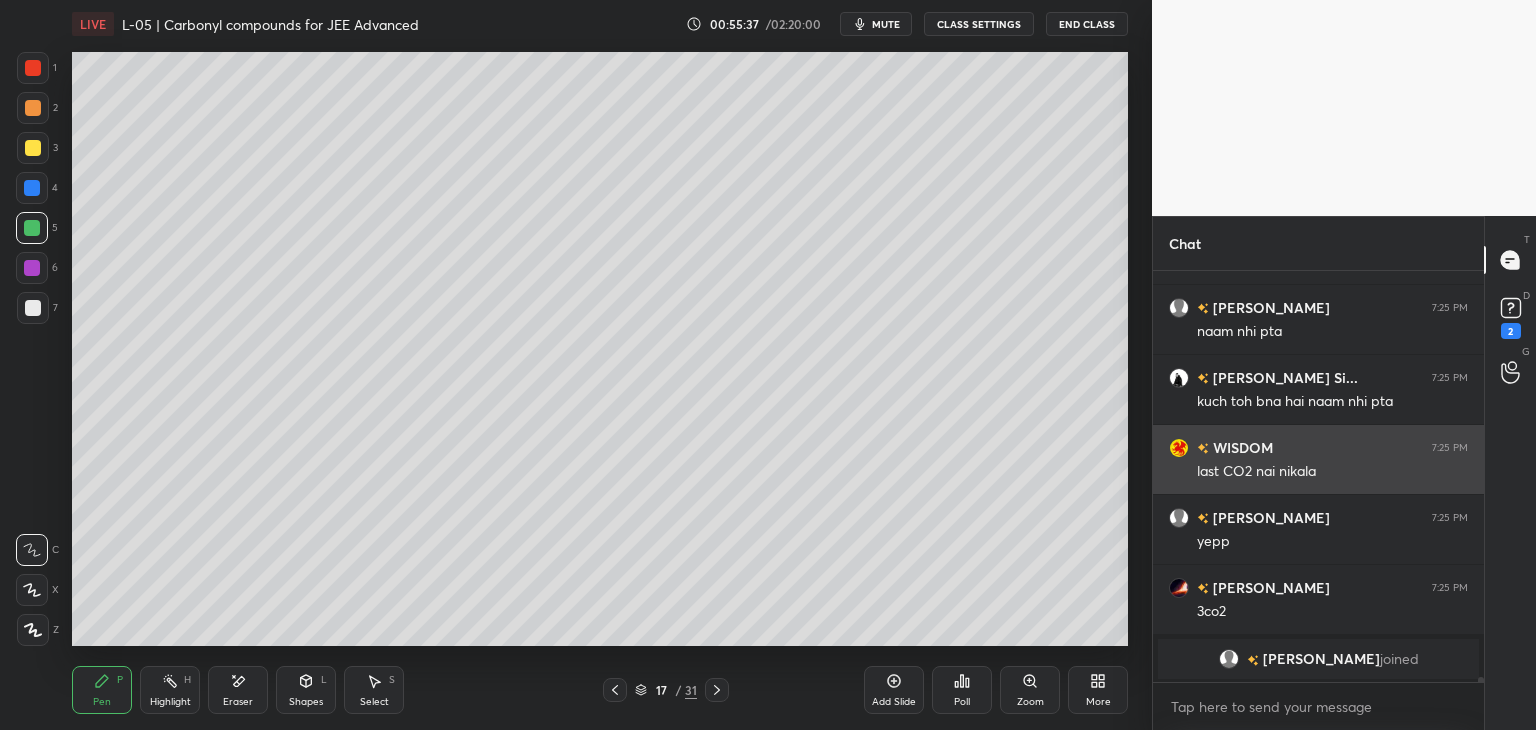 scroll, scrollTop: 30556, scrollLeft: 0, axis: vertical 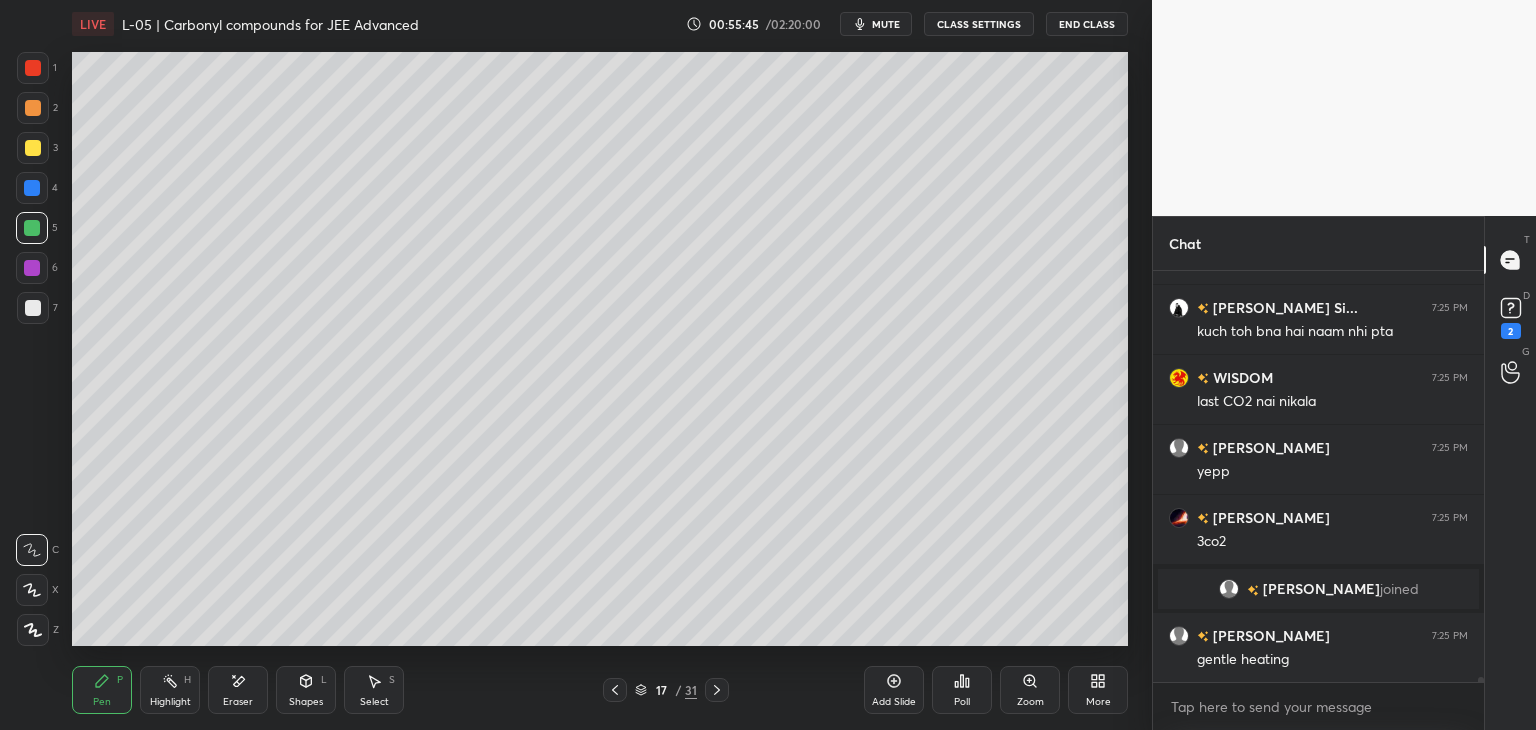 click on "Shapes" at bounding box center (306, 702) 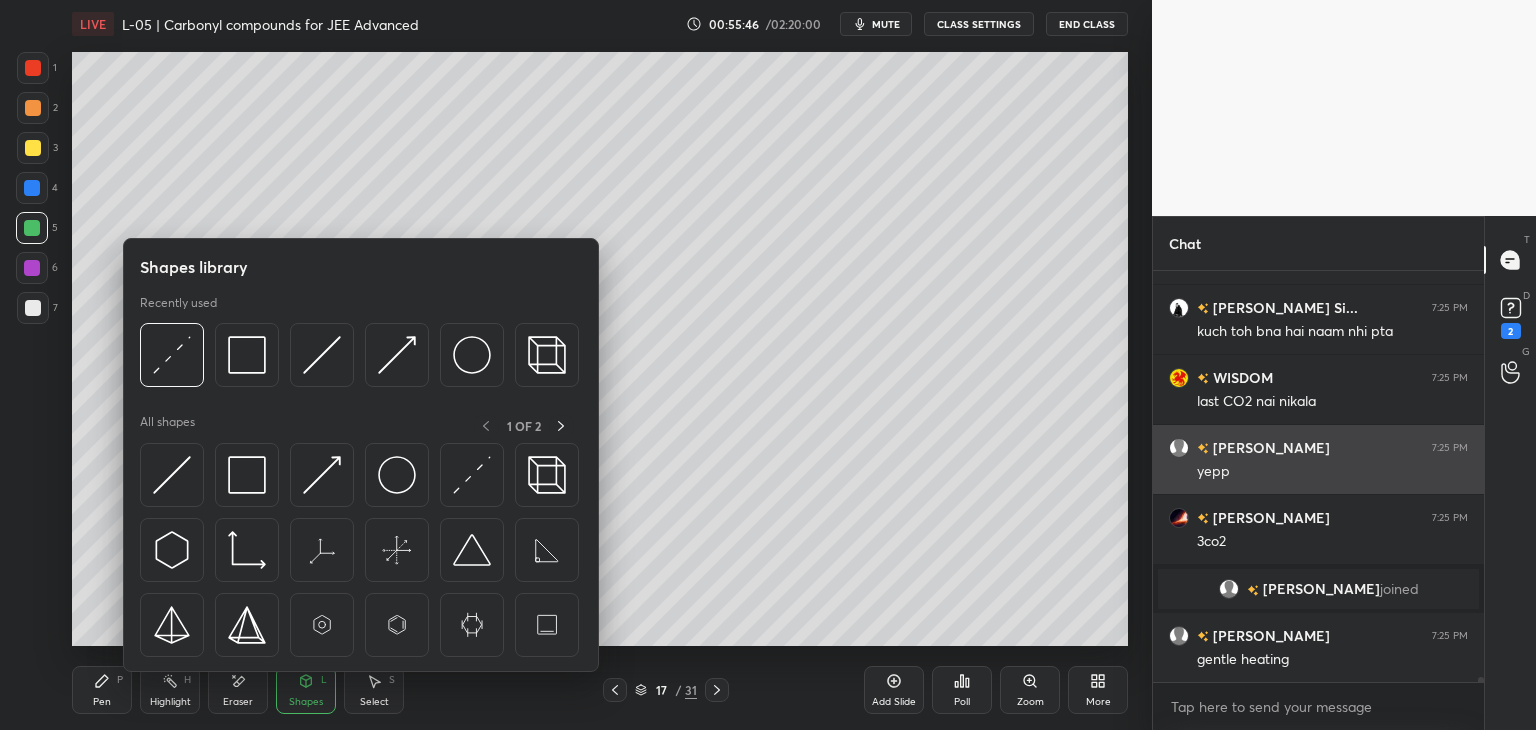 click at bounding box center (247, 355) 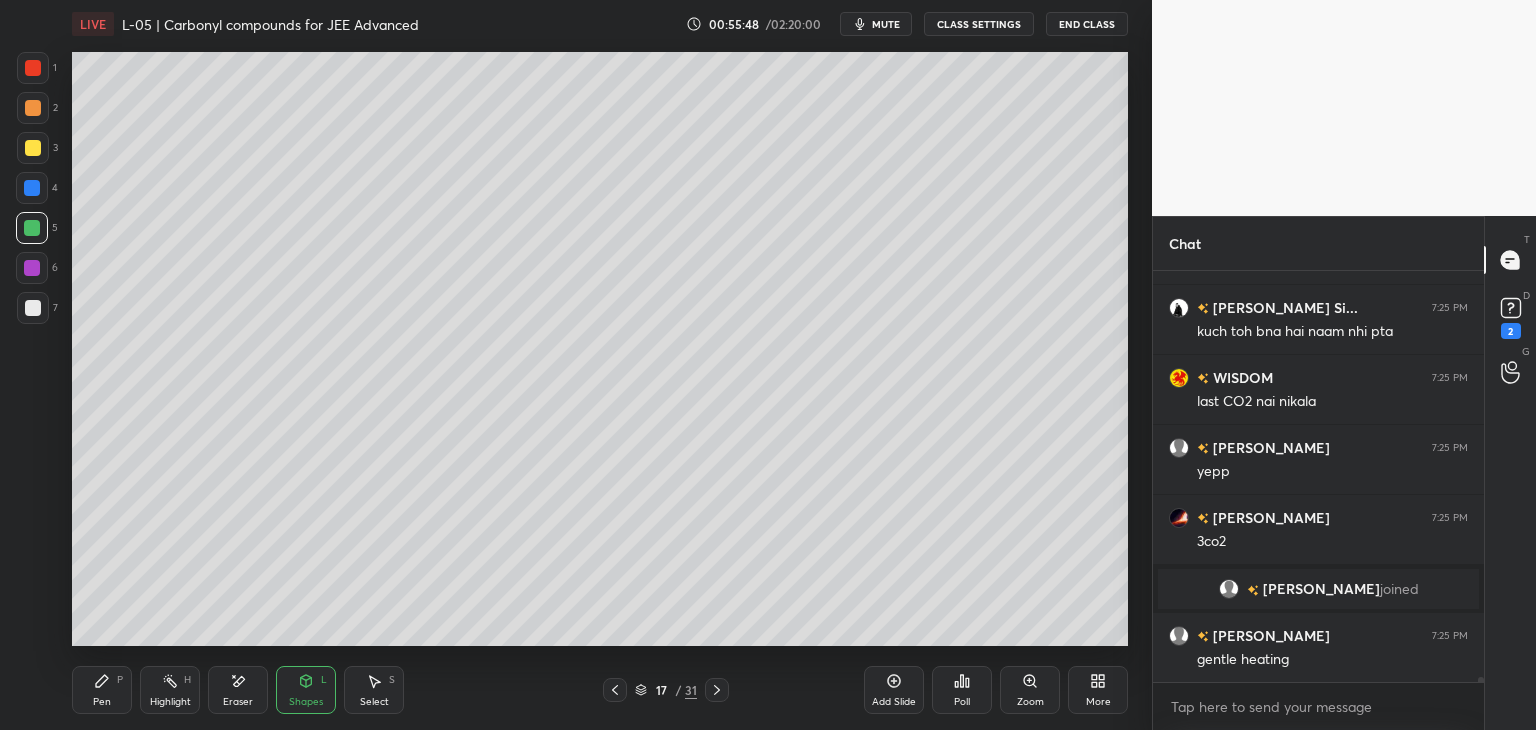 click 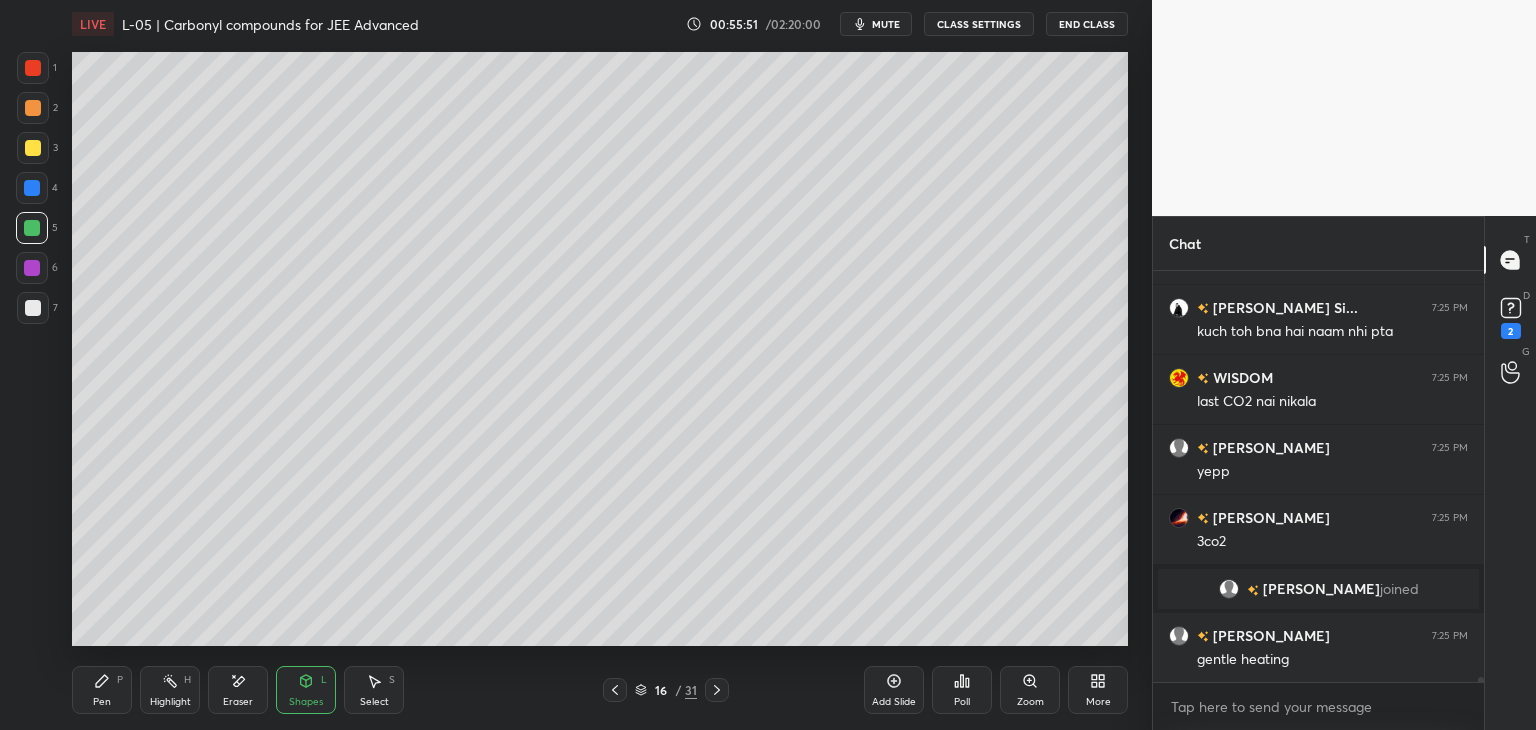 click 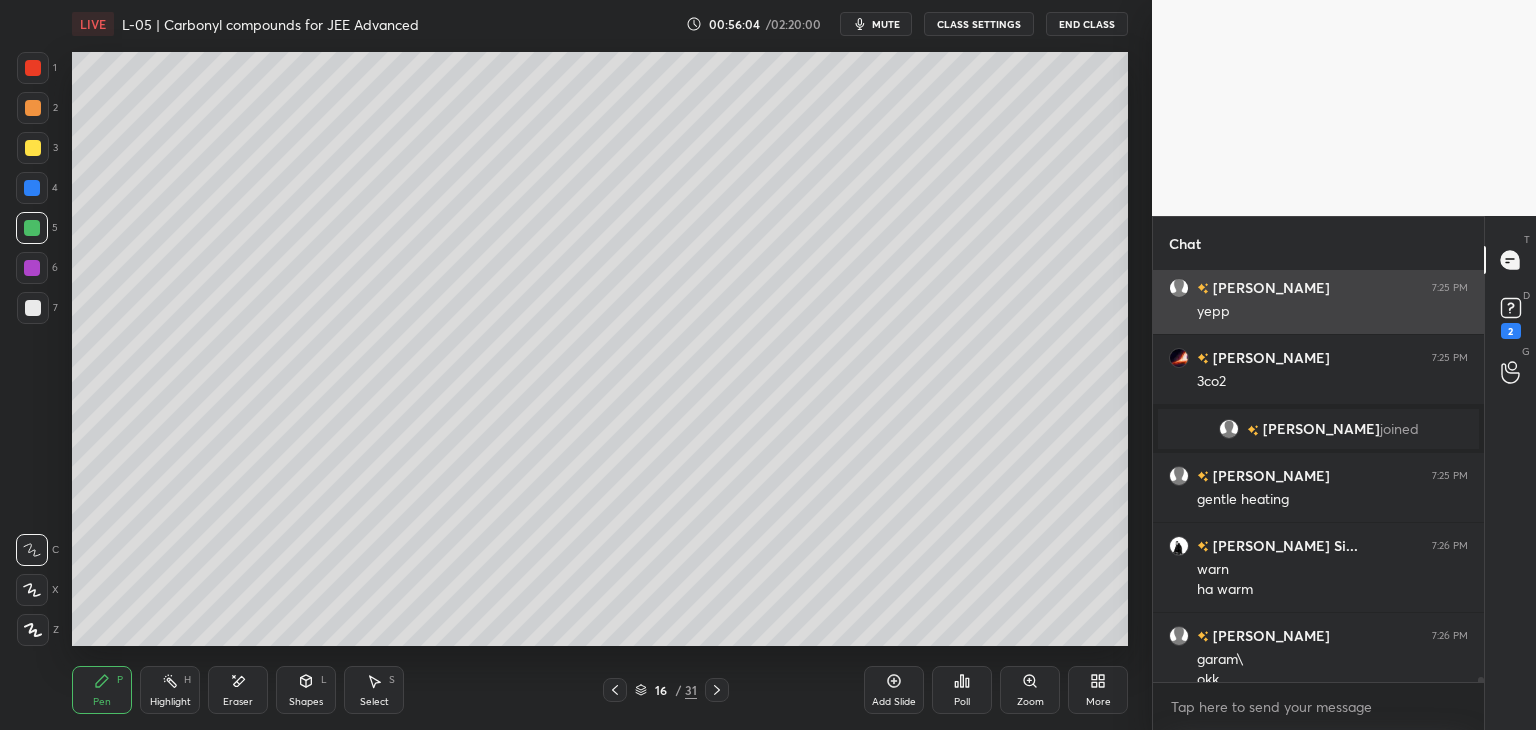 scroll, scrollTop: 30736, scrollLeft: 0, axis: vertical 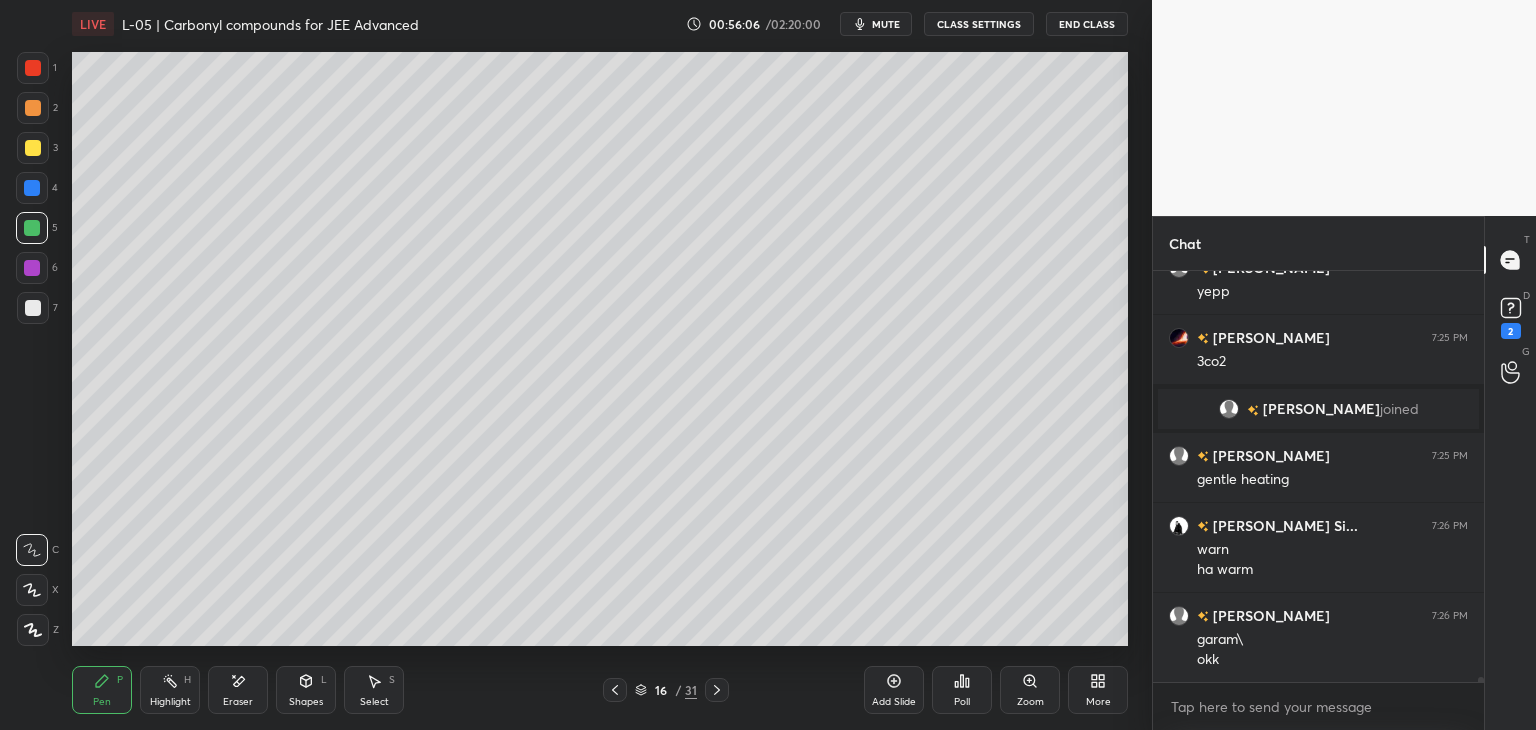 click 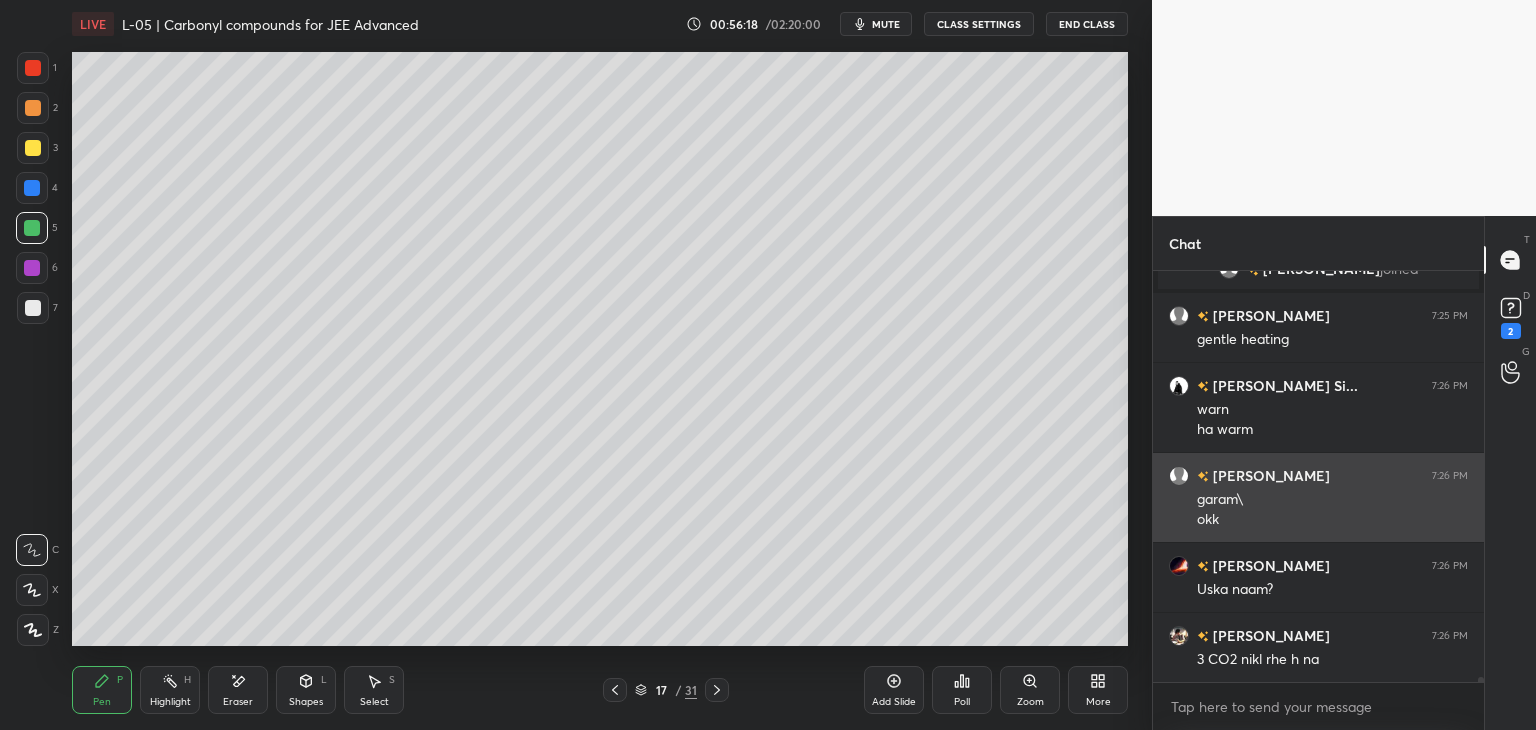 scroll, scrollTop: 30946, scrollLeft: 0, axis: vertical 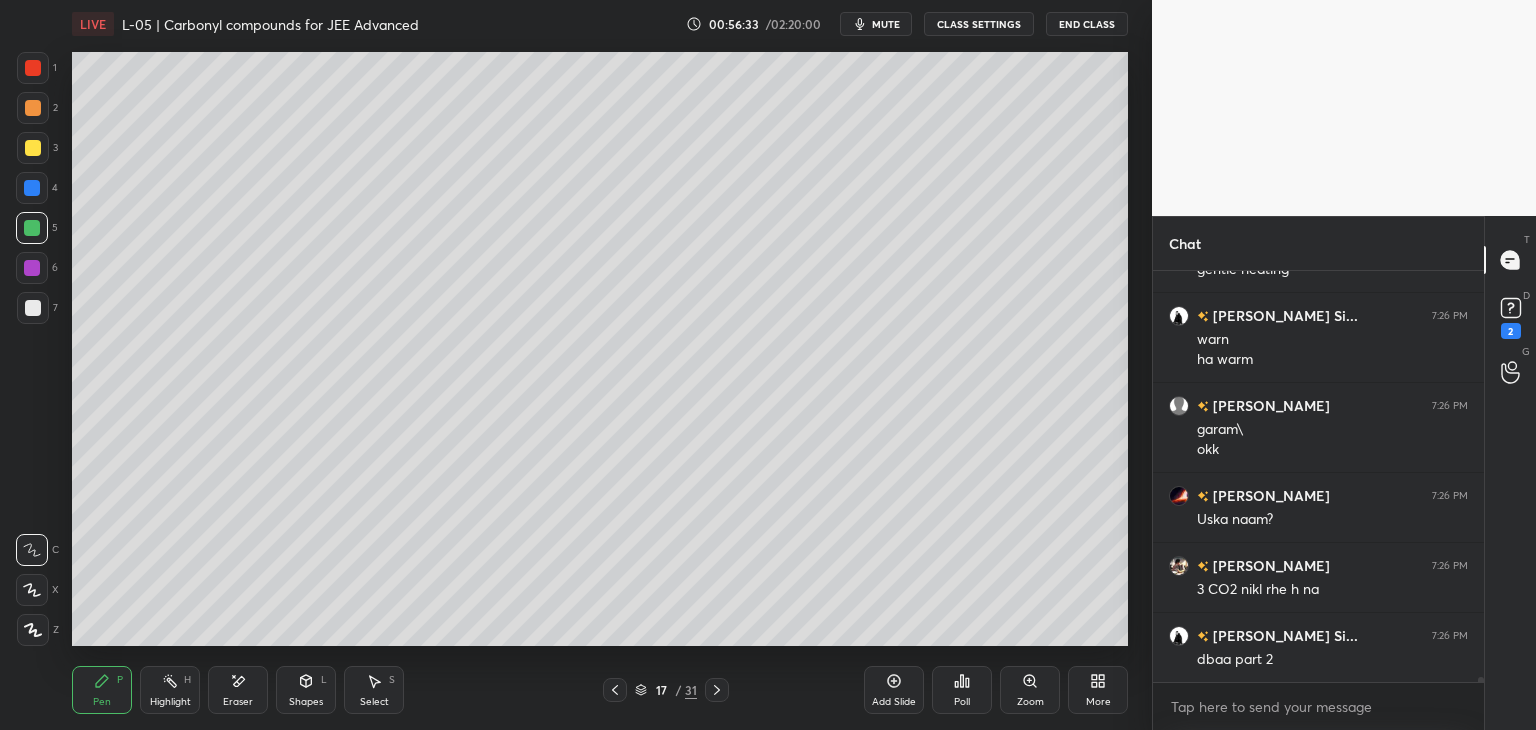 click 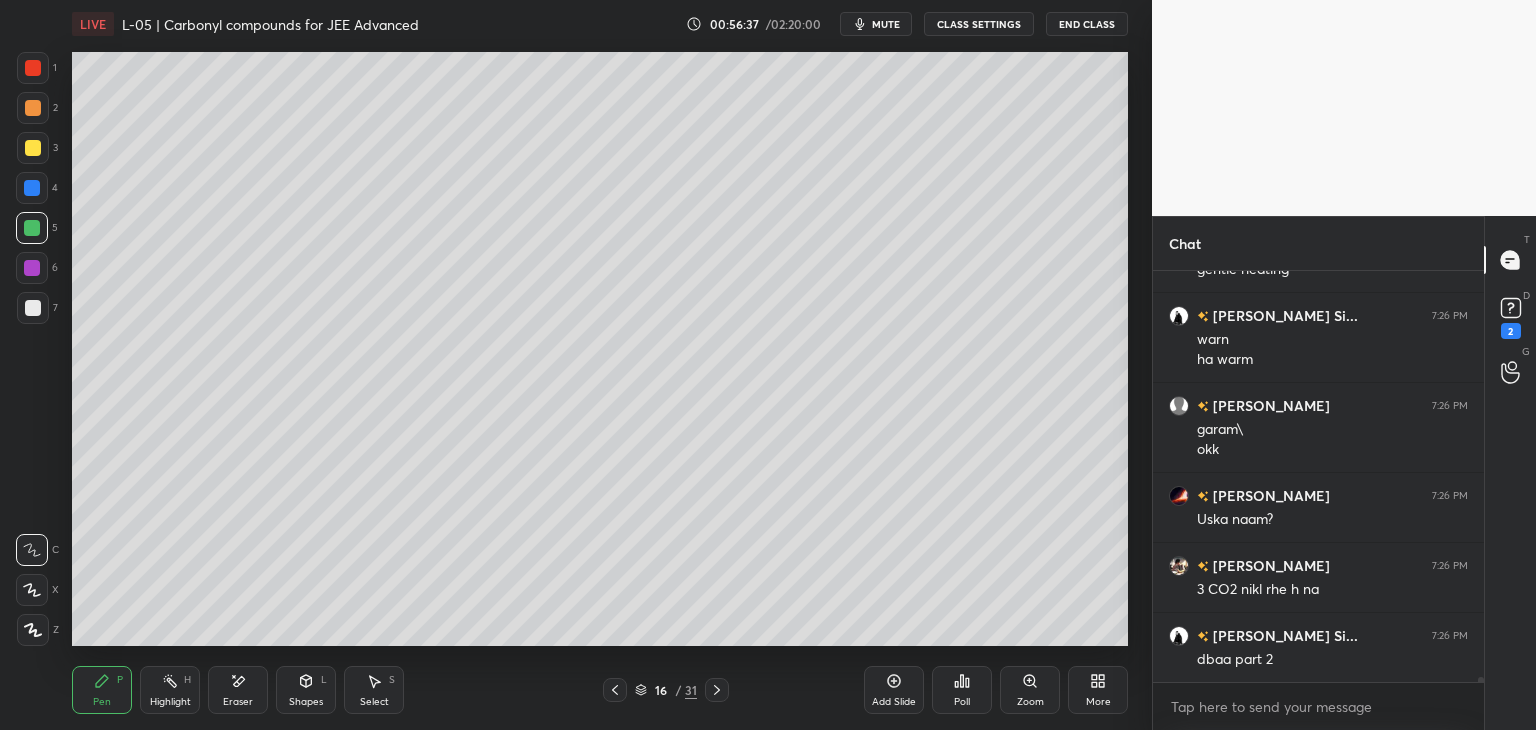 click 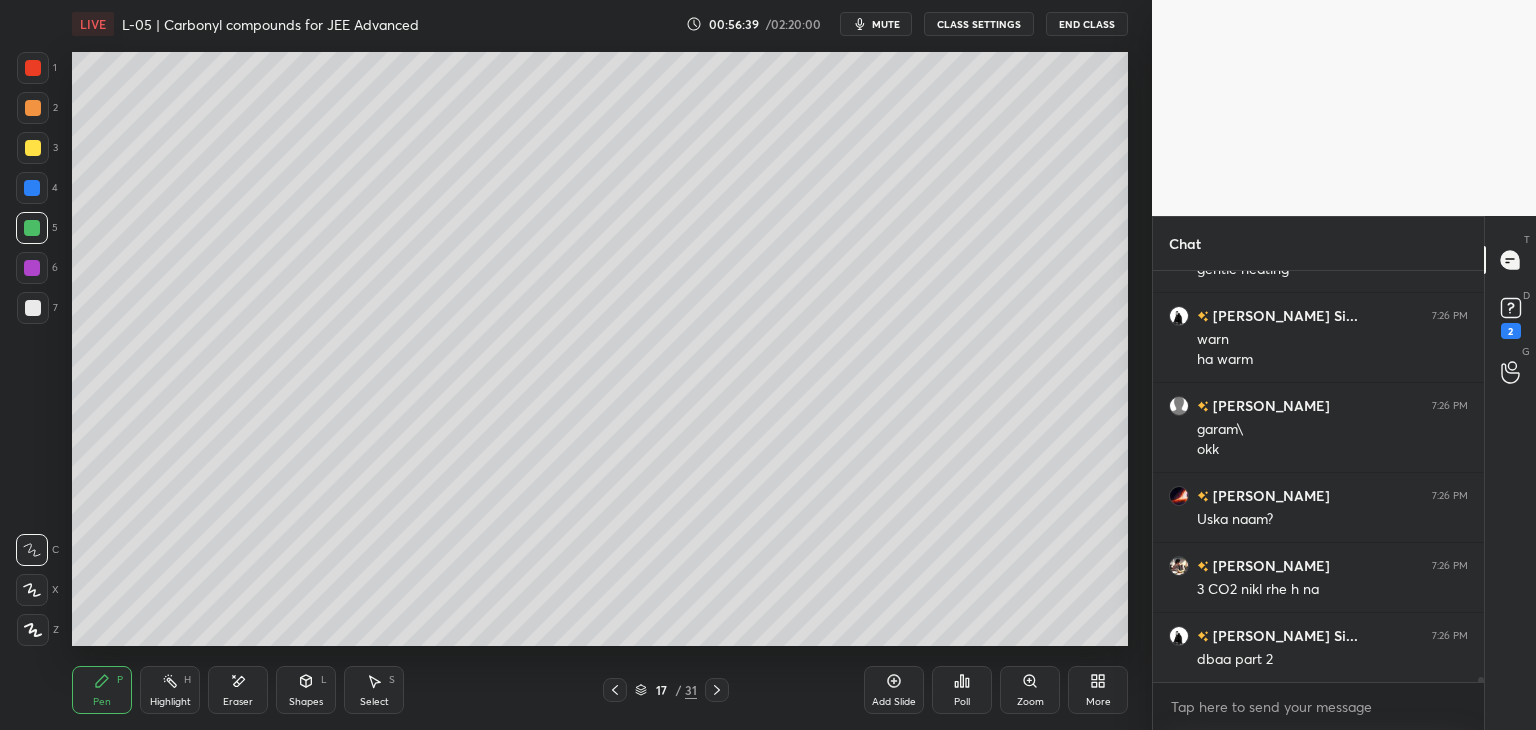 click at bounding box center [33, 68] 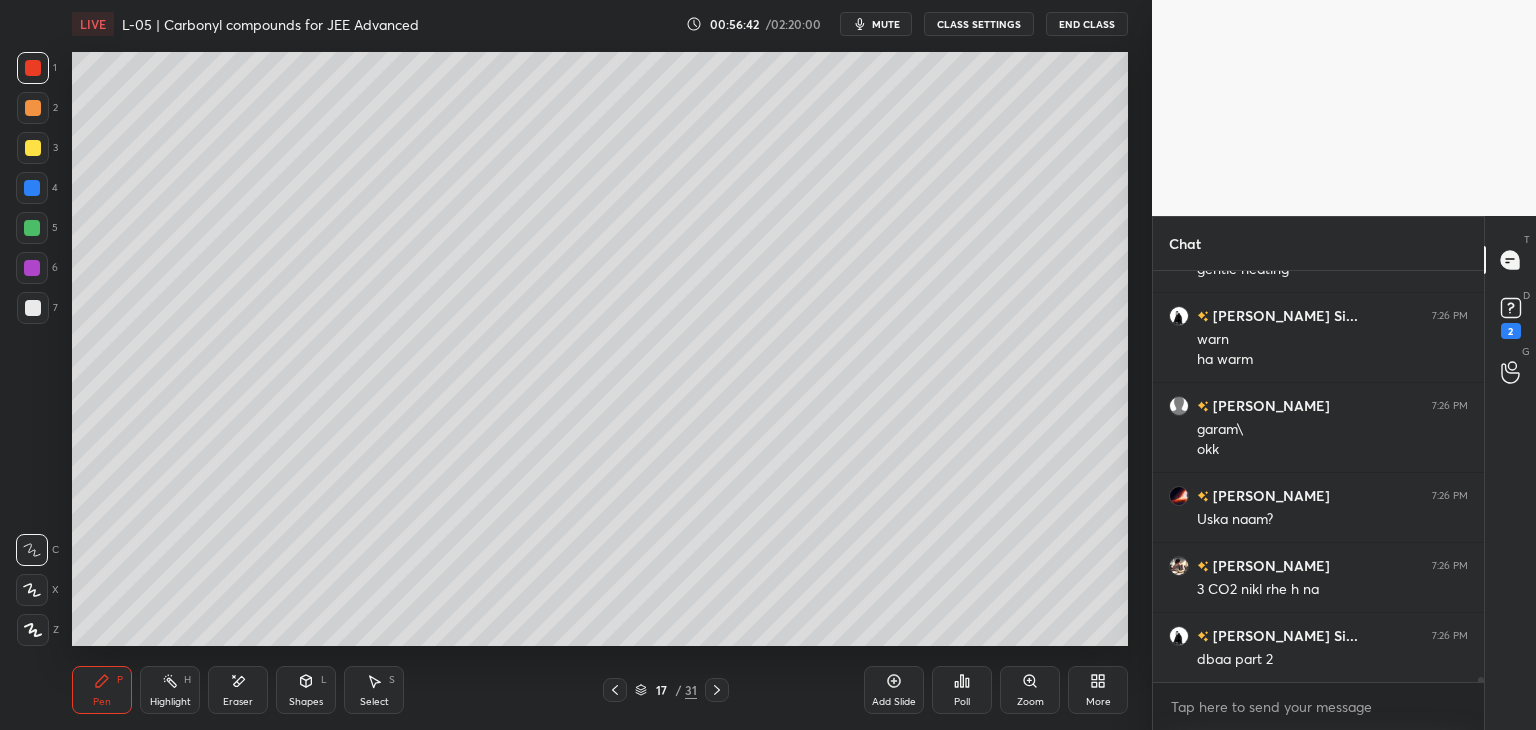 scroll, scrollTop: 31016, scrollLeft: 0, axis: vertical 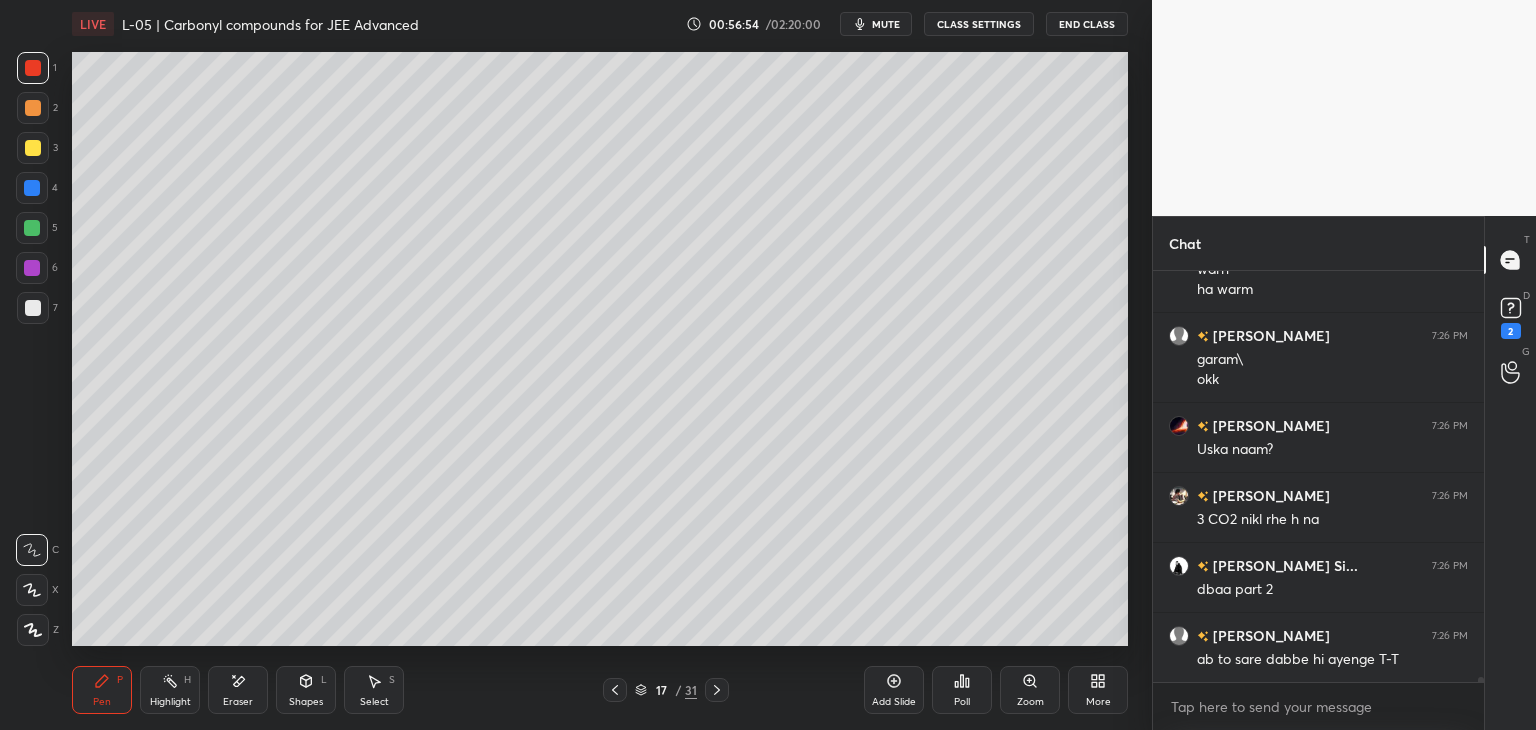 click on "Select S" at bounding box center (374, 690) 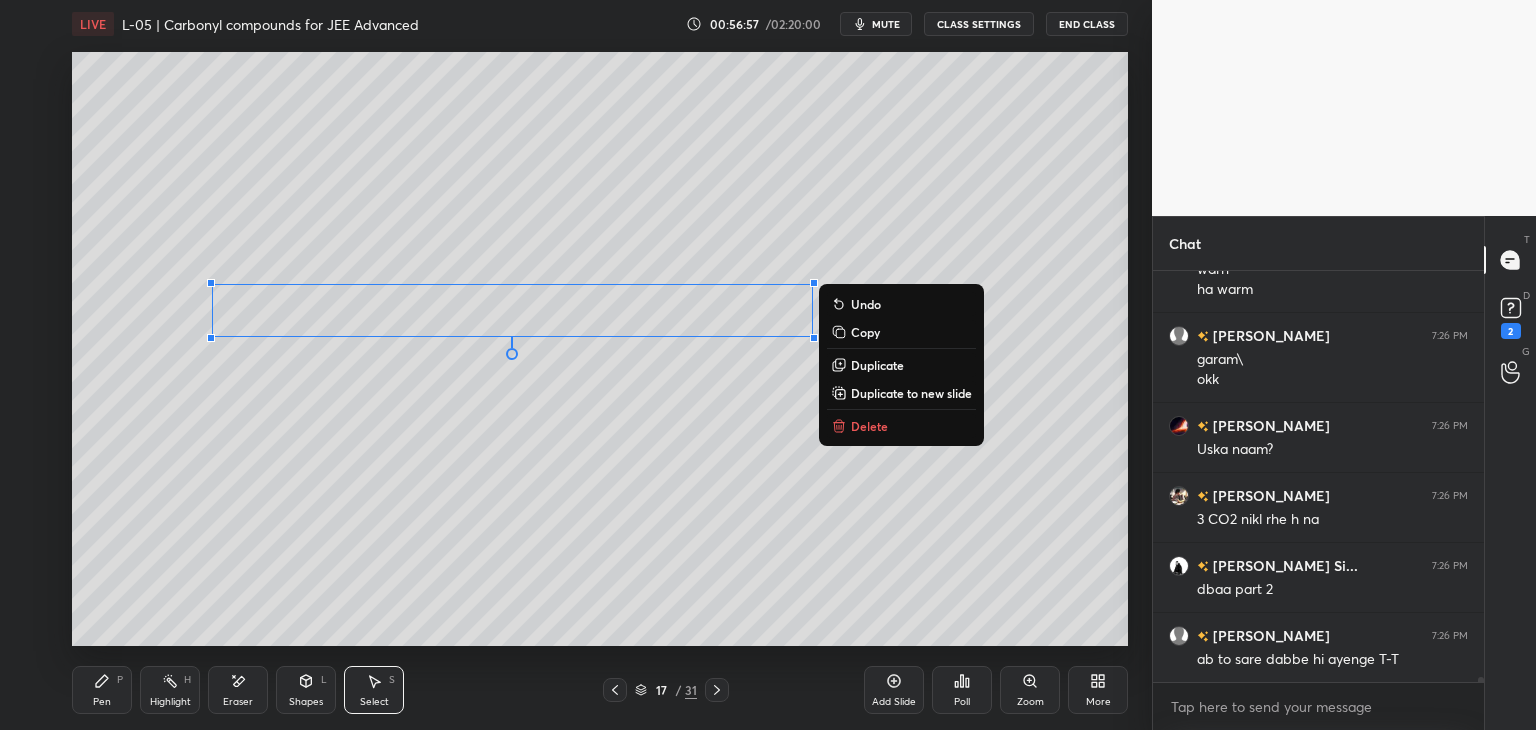 click on "0 ° Undo Copy Duplicate Duplicate to new slide Delete" at bounding box center [600, 349] 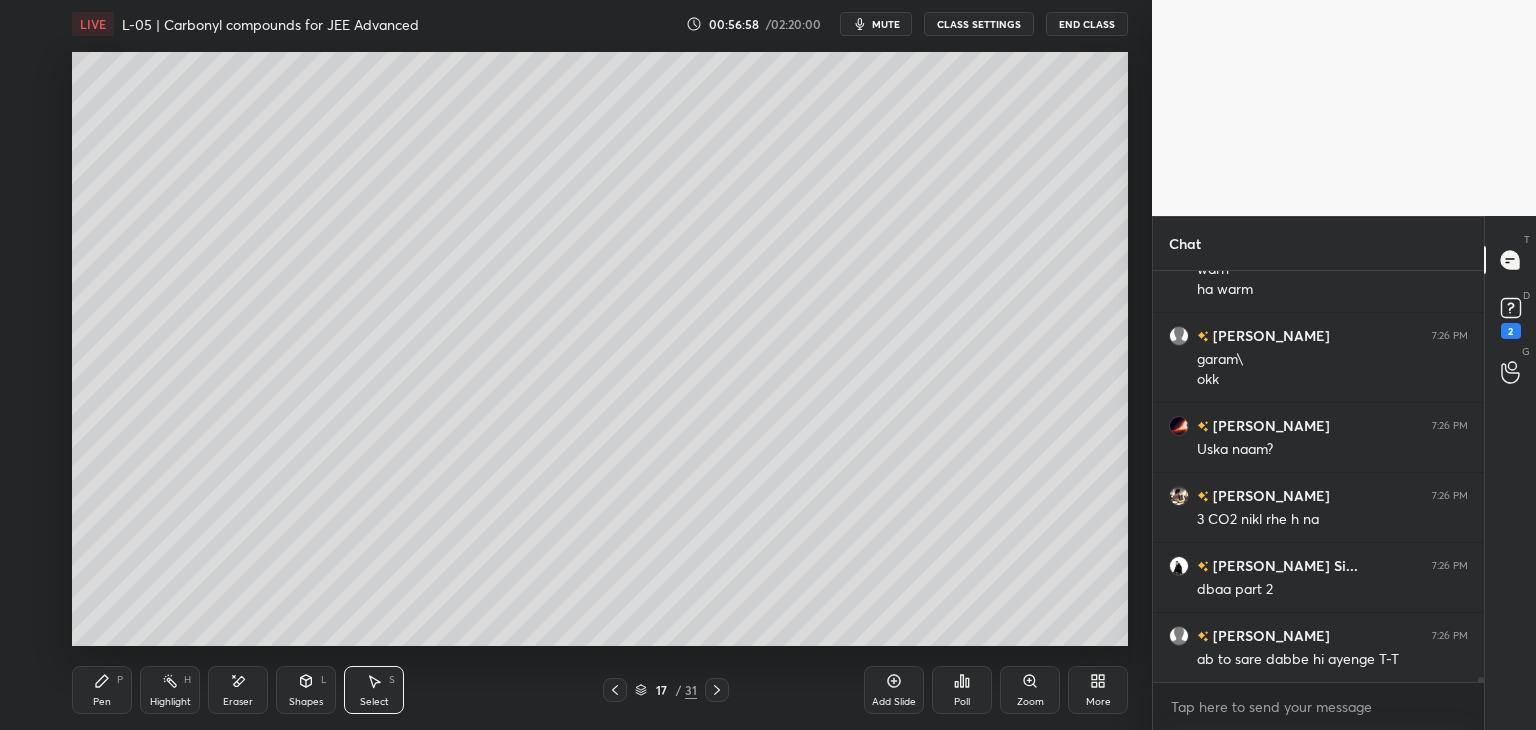 click on "Pen" at bounding box center [102, 702] 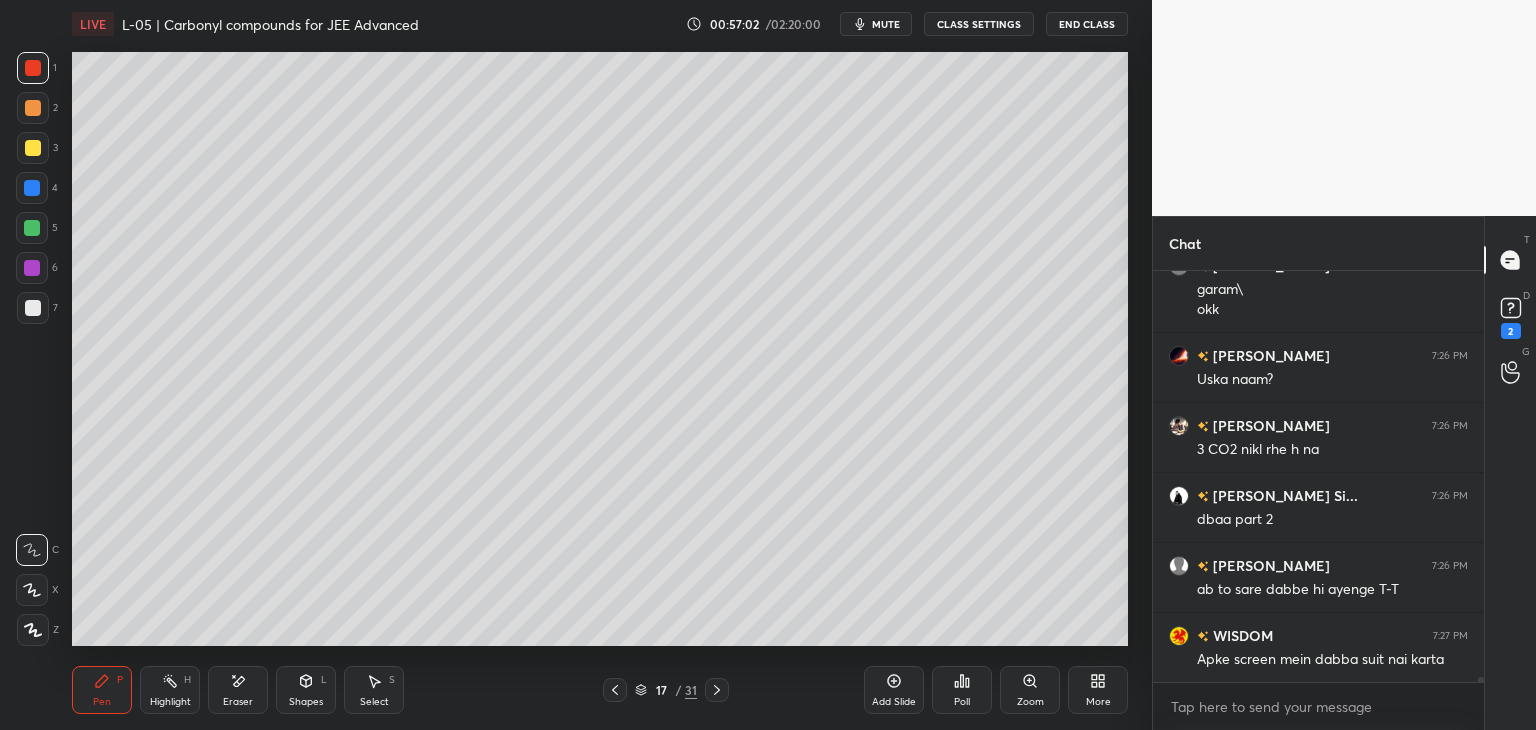 scroll, scrollTop: 31156, scrollLeft: 0, axis: vertical 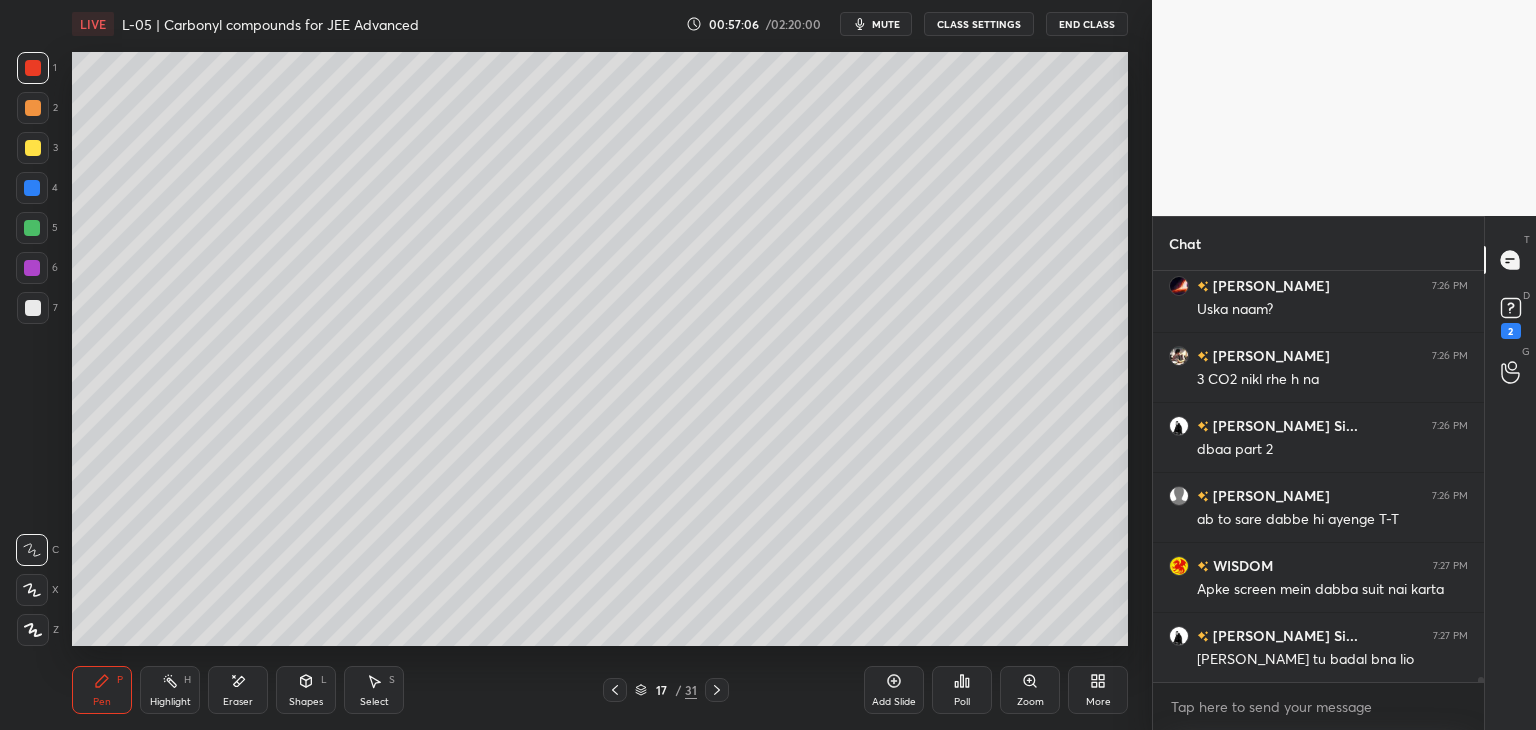 click 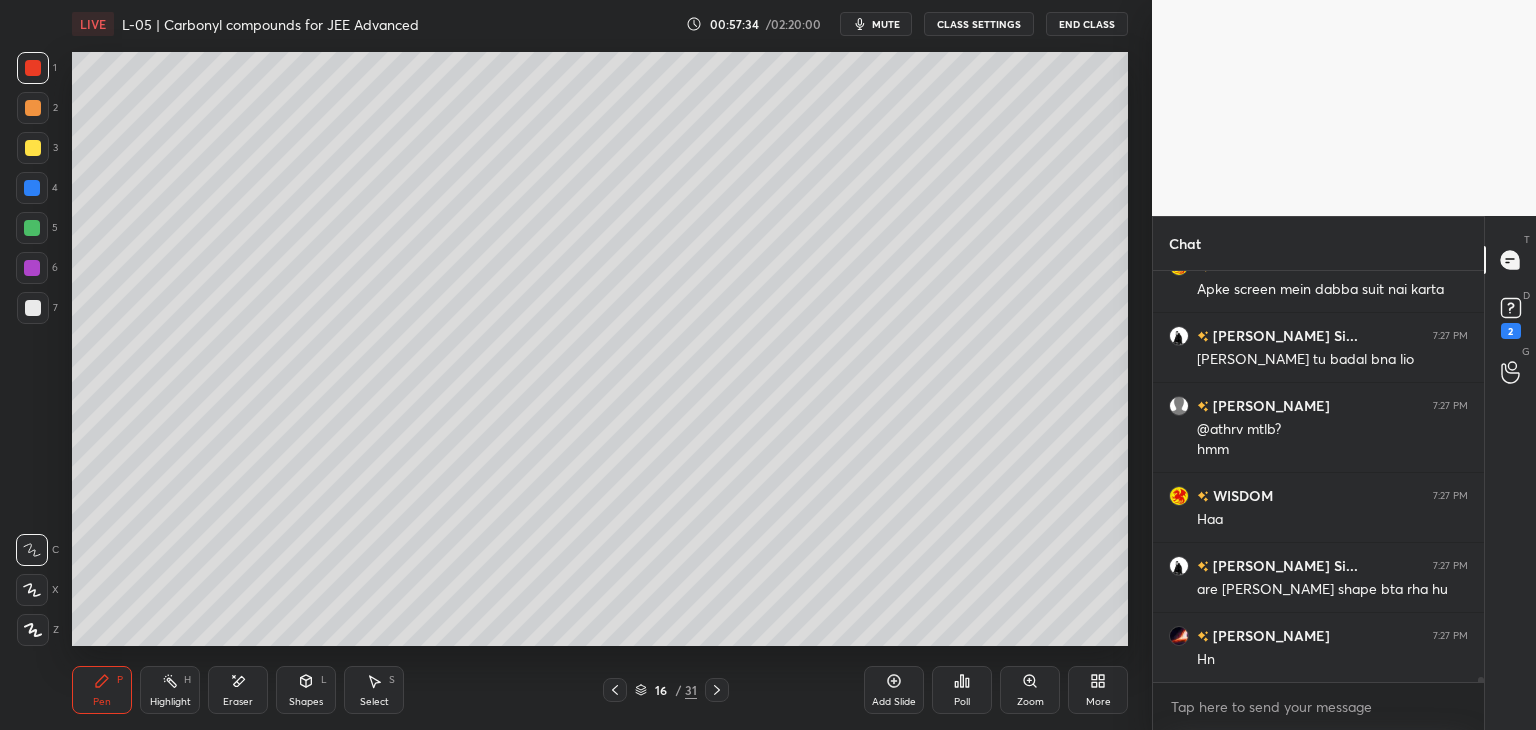 scroll, scrollTop: 31526, scrollLeft: 0, axis: vertical 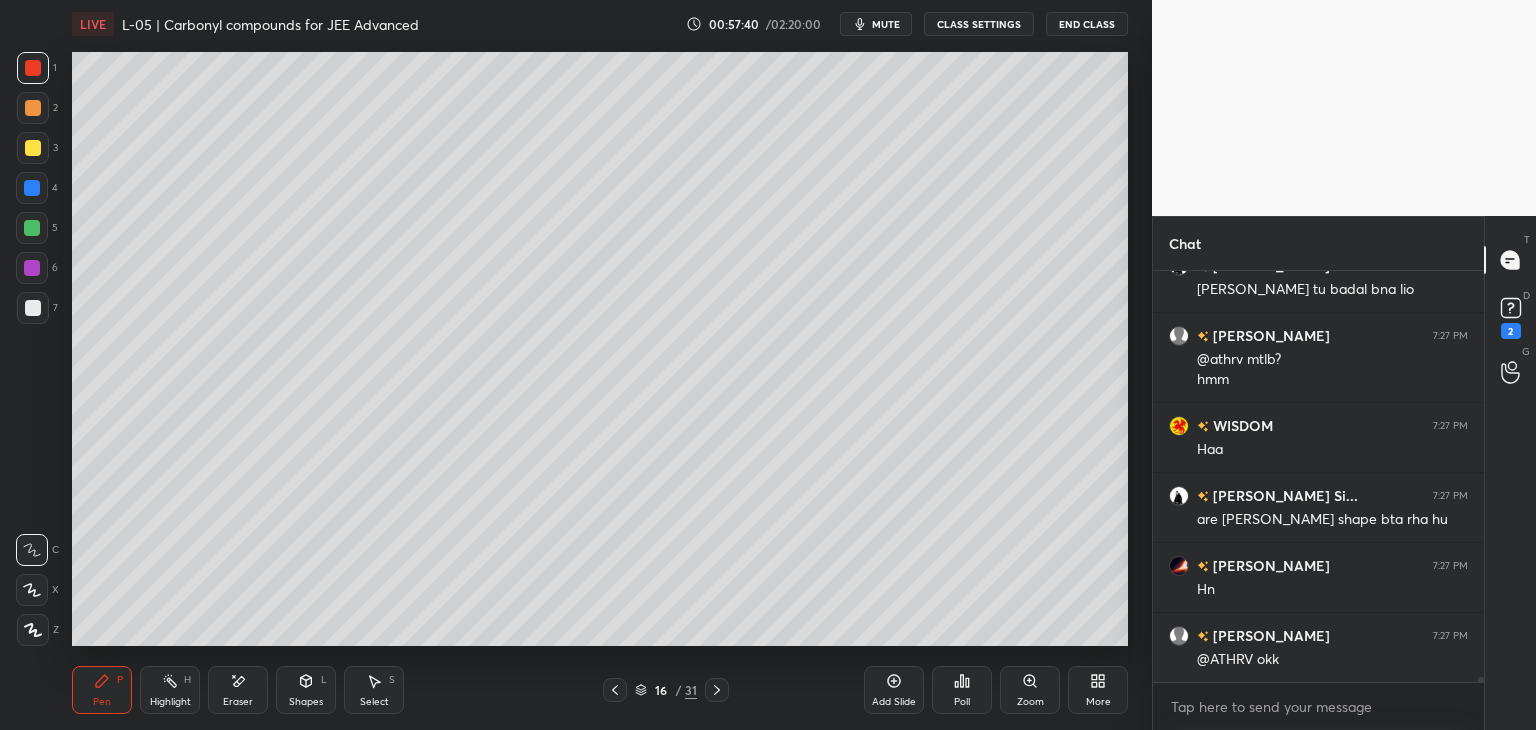 click 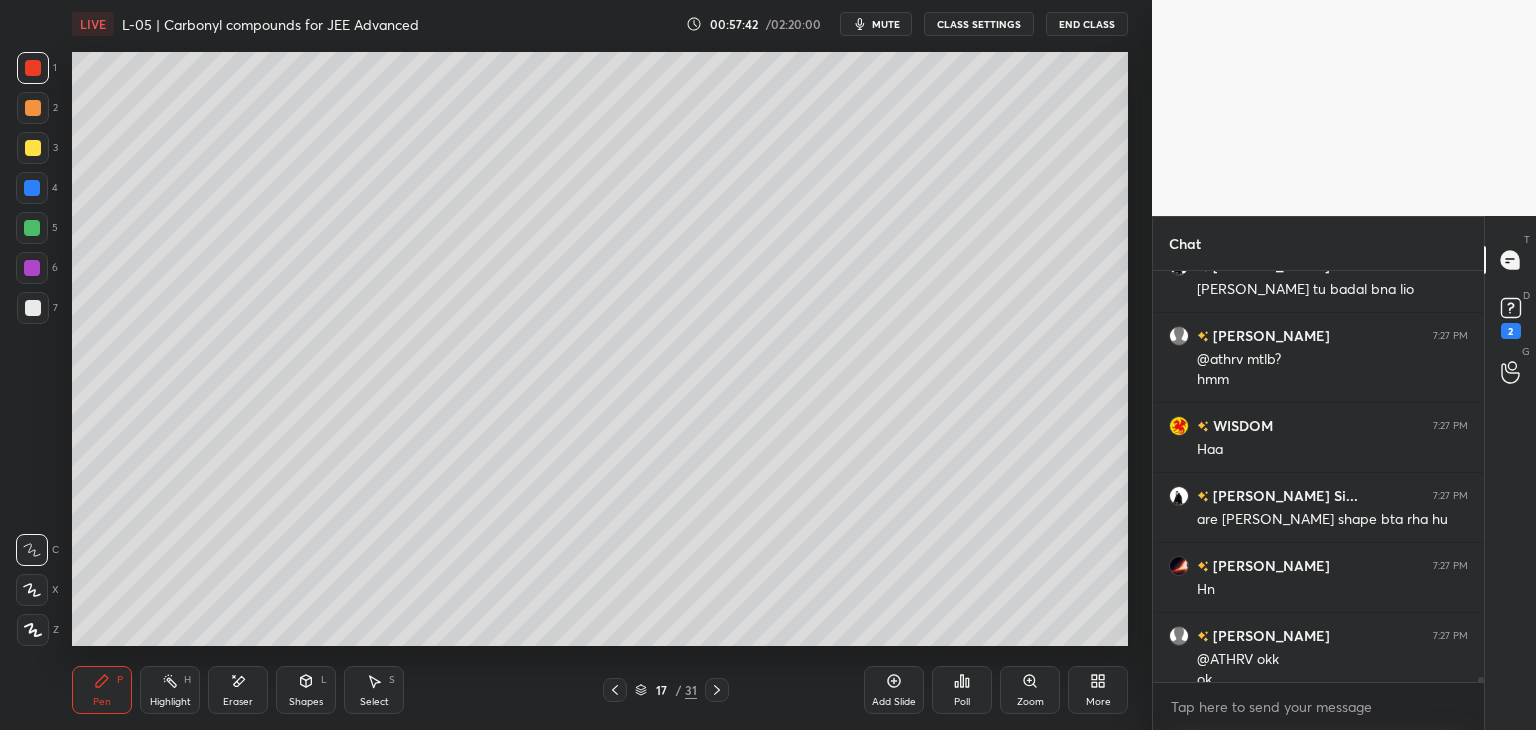 scroll, scrollTop: 31546, scrollLeft: 0, axis: vertical 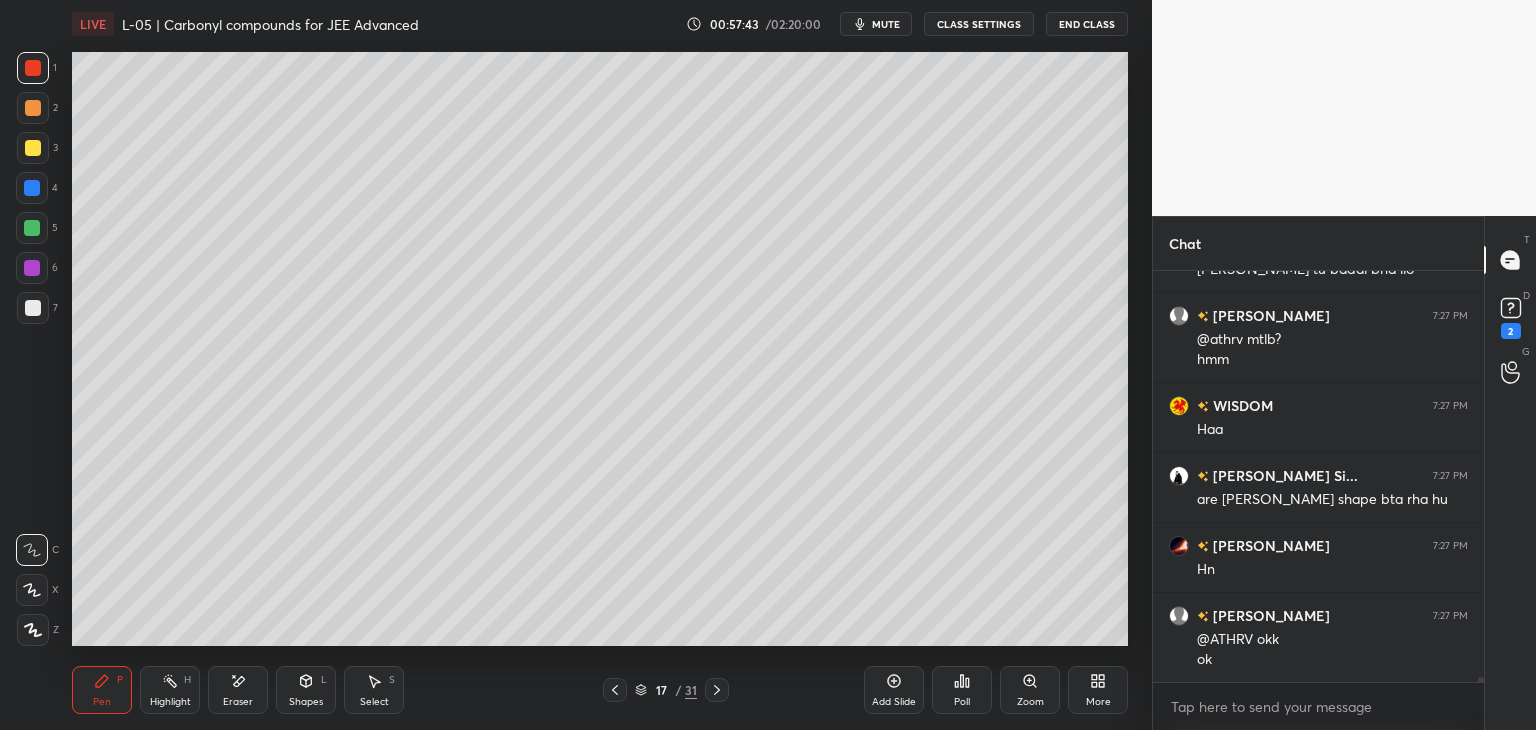 click at bounding box center [33, 148] 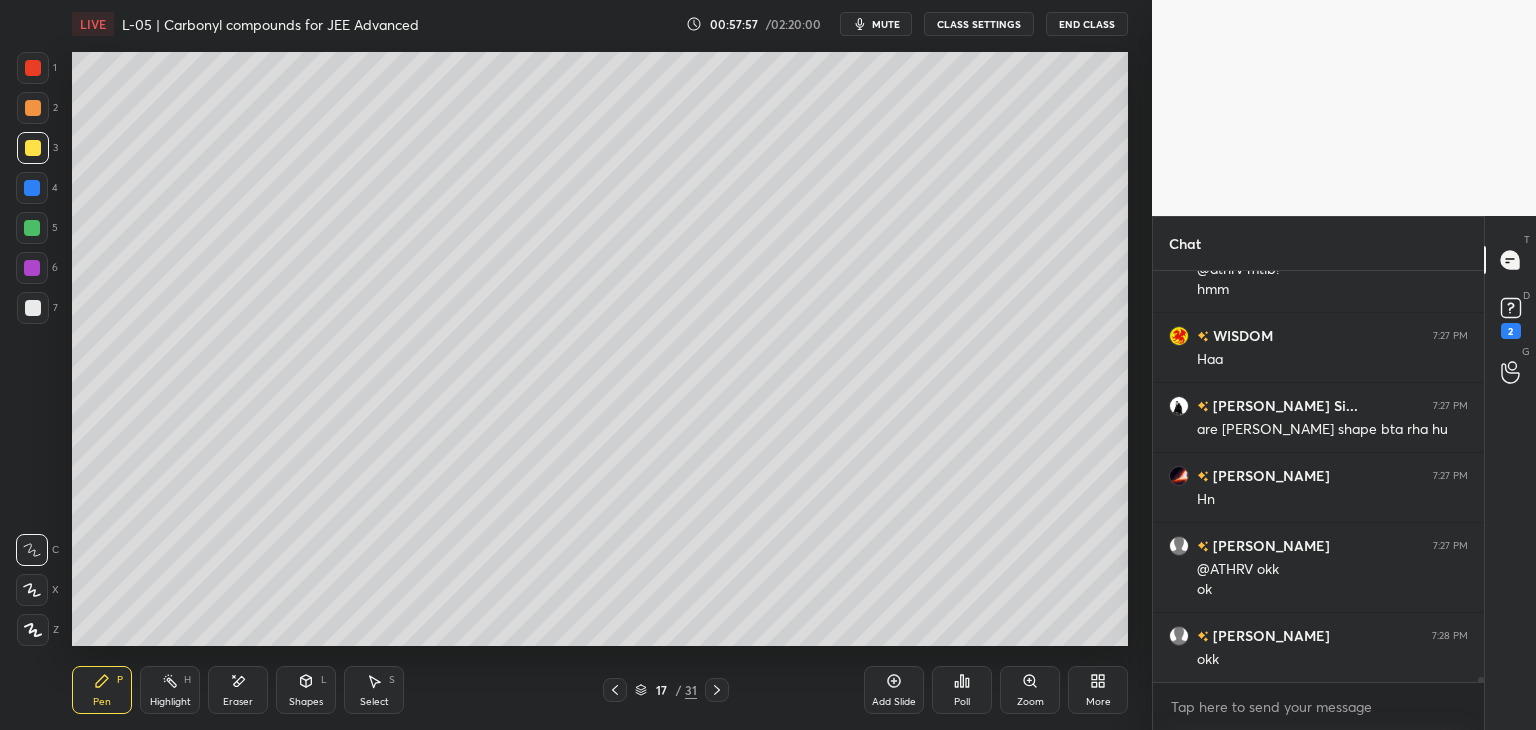 scroll, scrollTop: 31686, scrollLeft: 0, axis: vertical 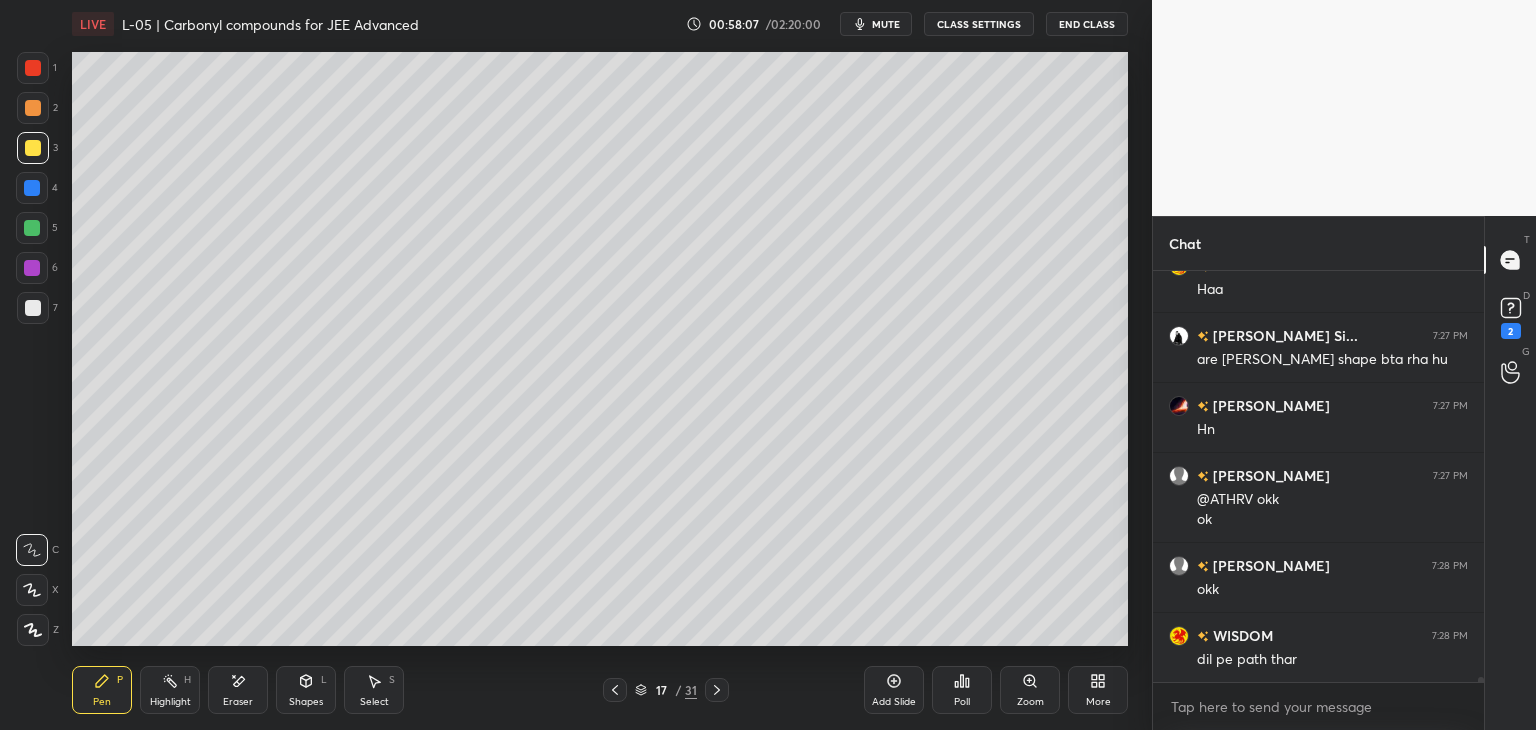 click at bounding box center [32, 188] 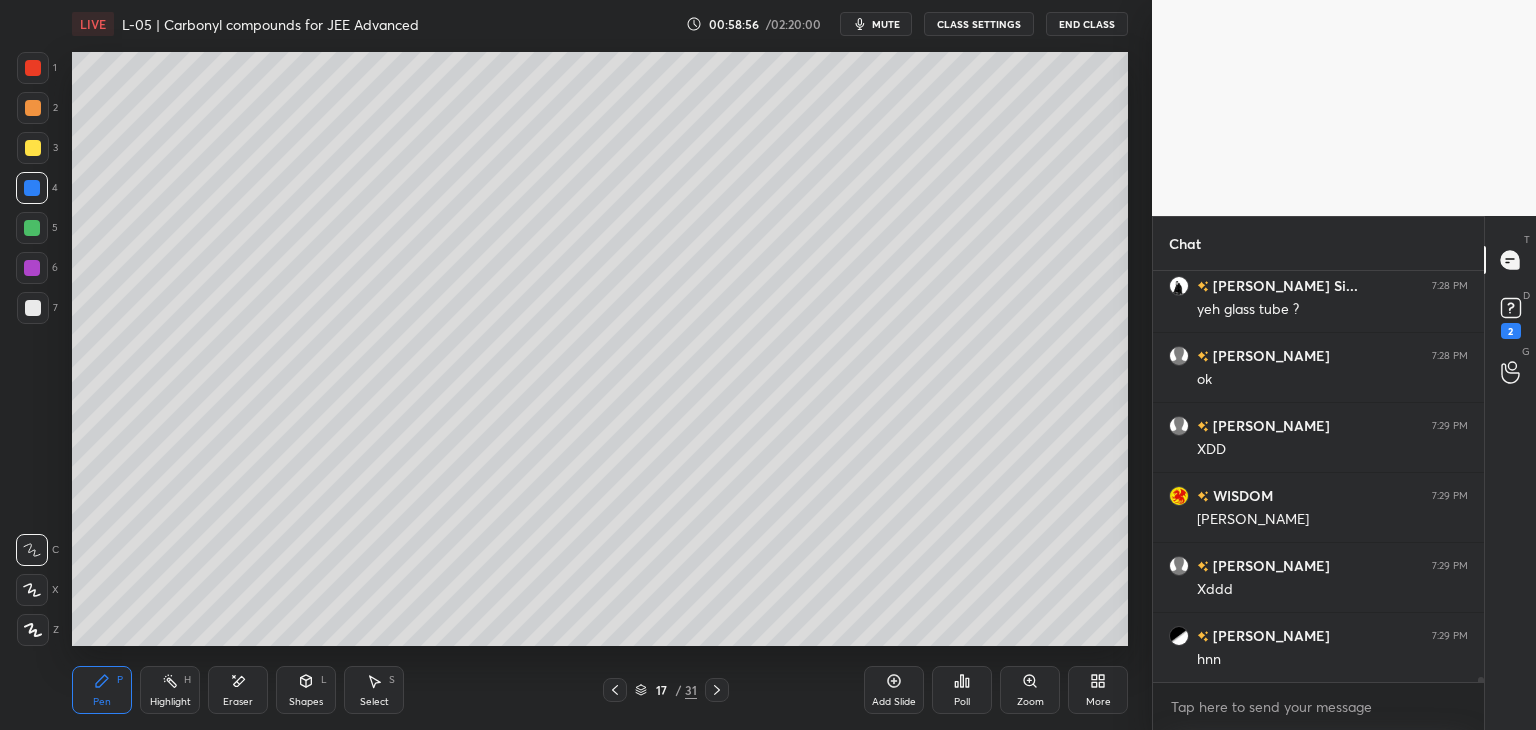scroll, scrollTop: 32404, scrollLeft: 0, axis: vertical 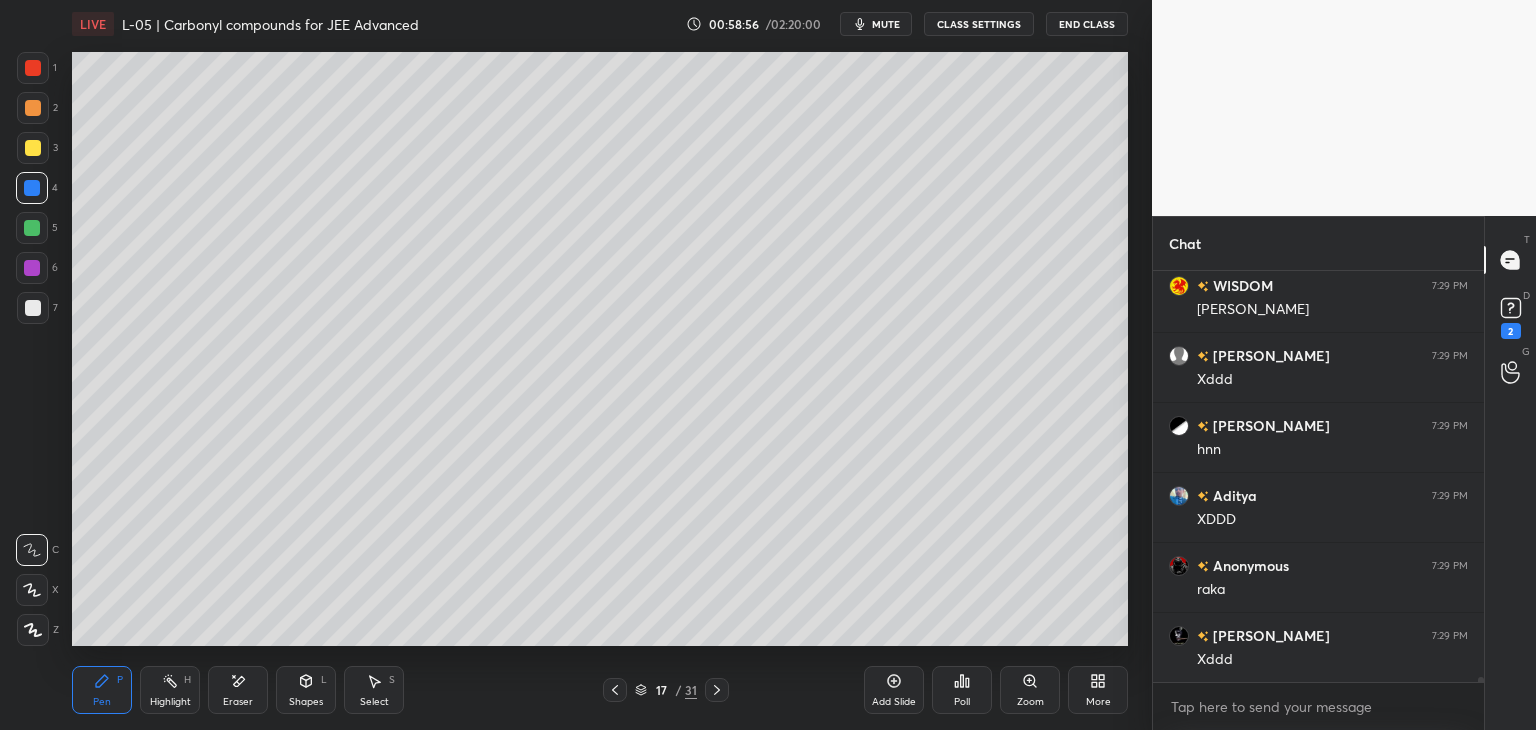 click at bounding box center [32, 228] 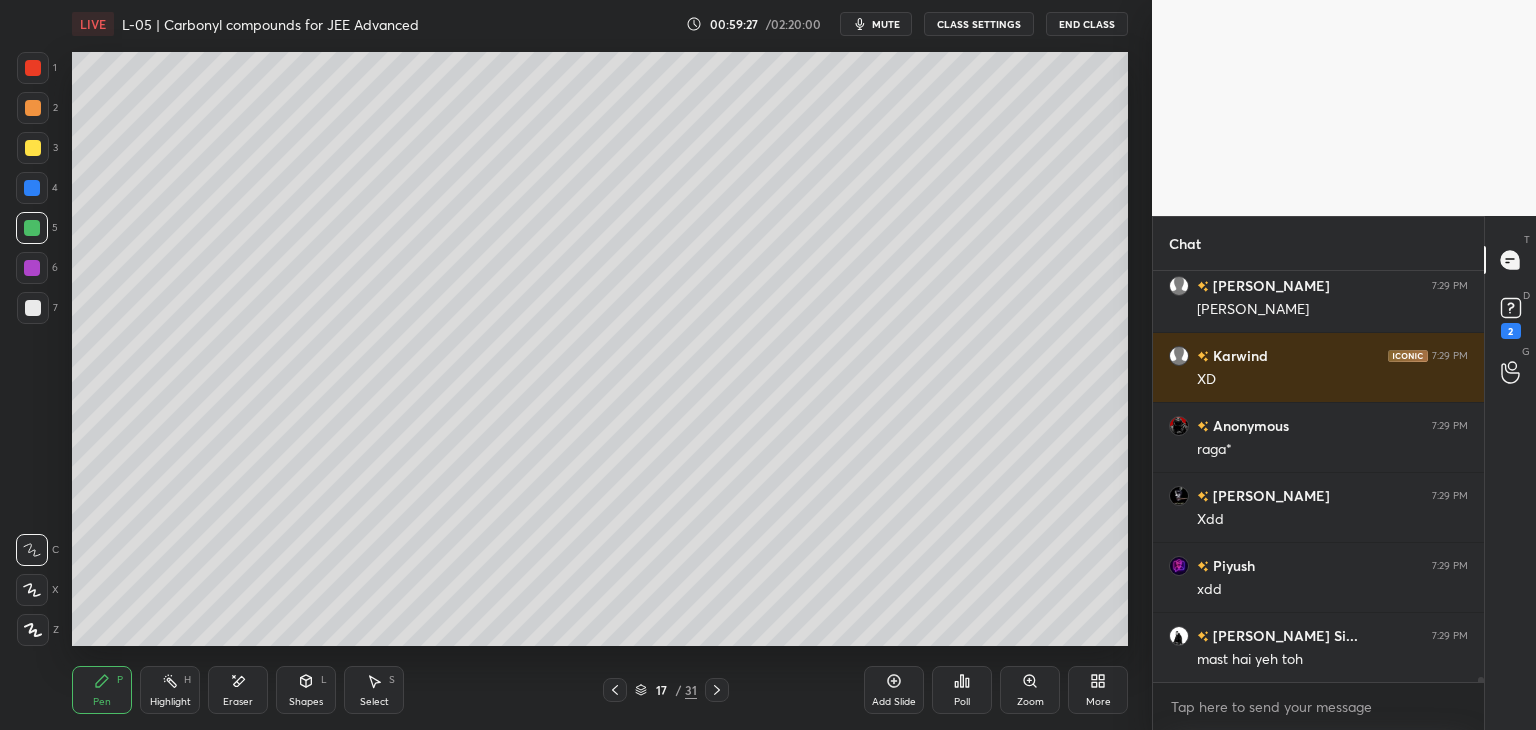 scroll, scrollTop: 33174, scrollLeft: 0, axis: vertical 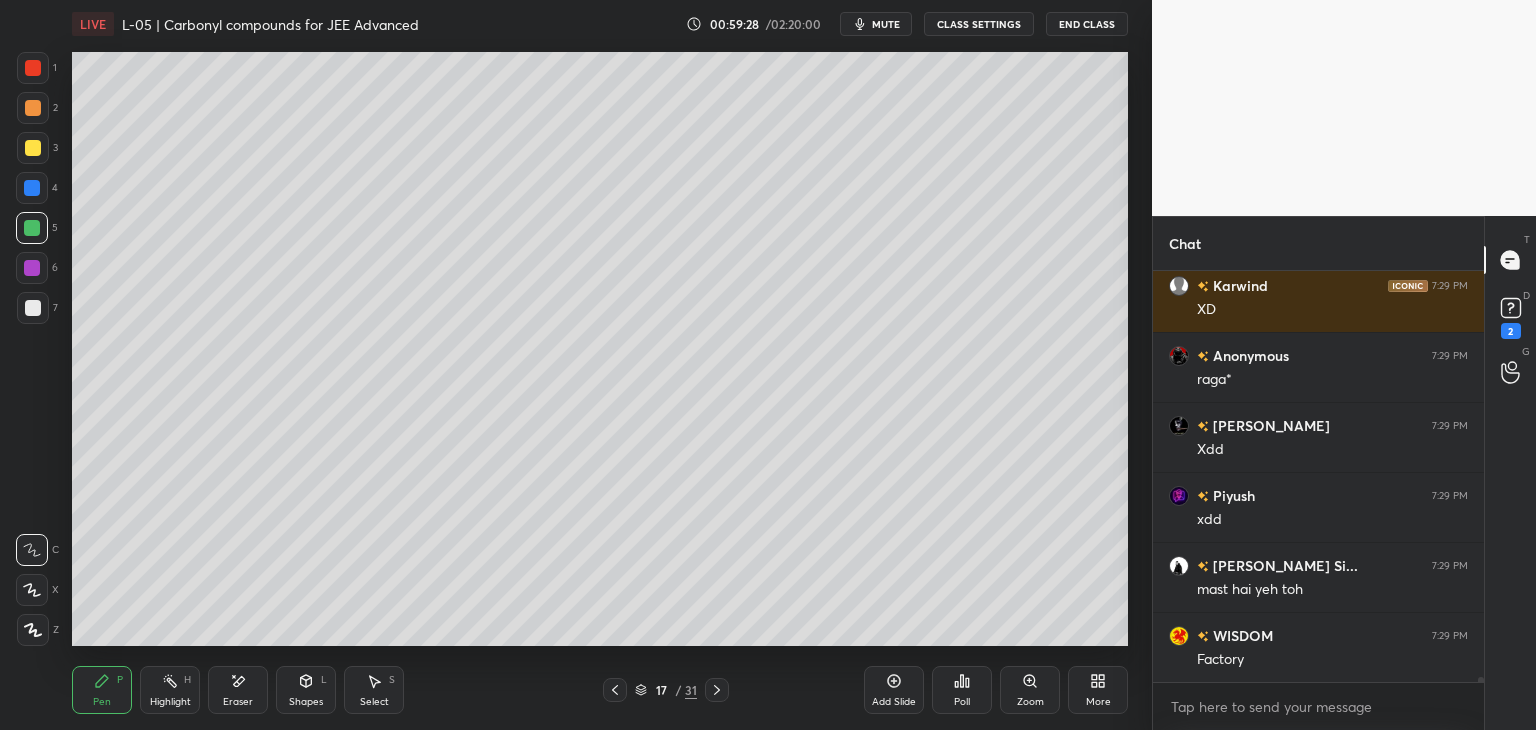 click at bounding box center (32, 268) 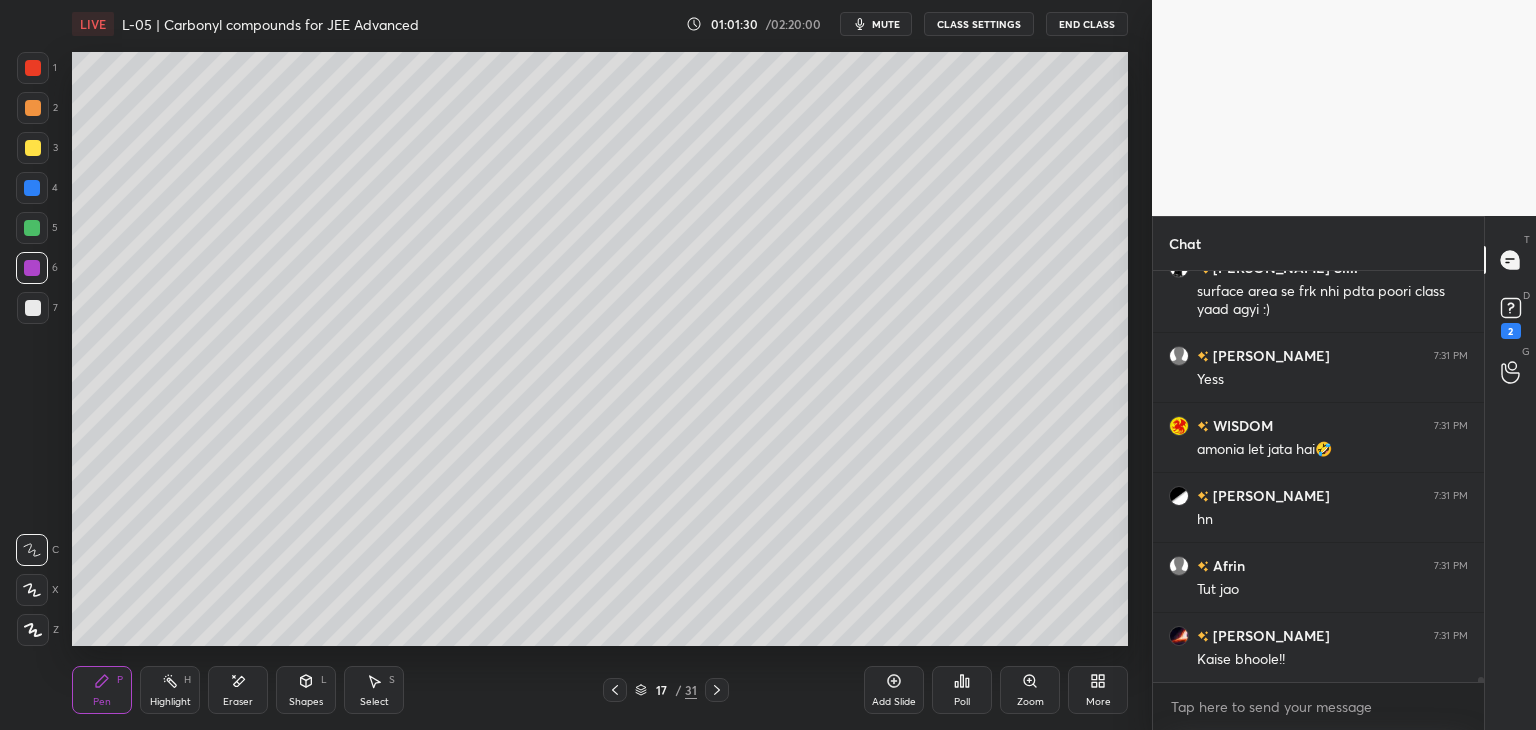 scroll, scrollTop: 36432, scrollLeft: 0, axis: vertical 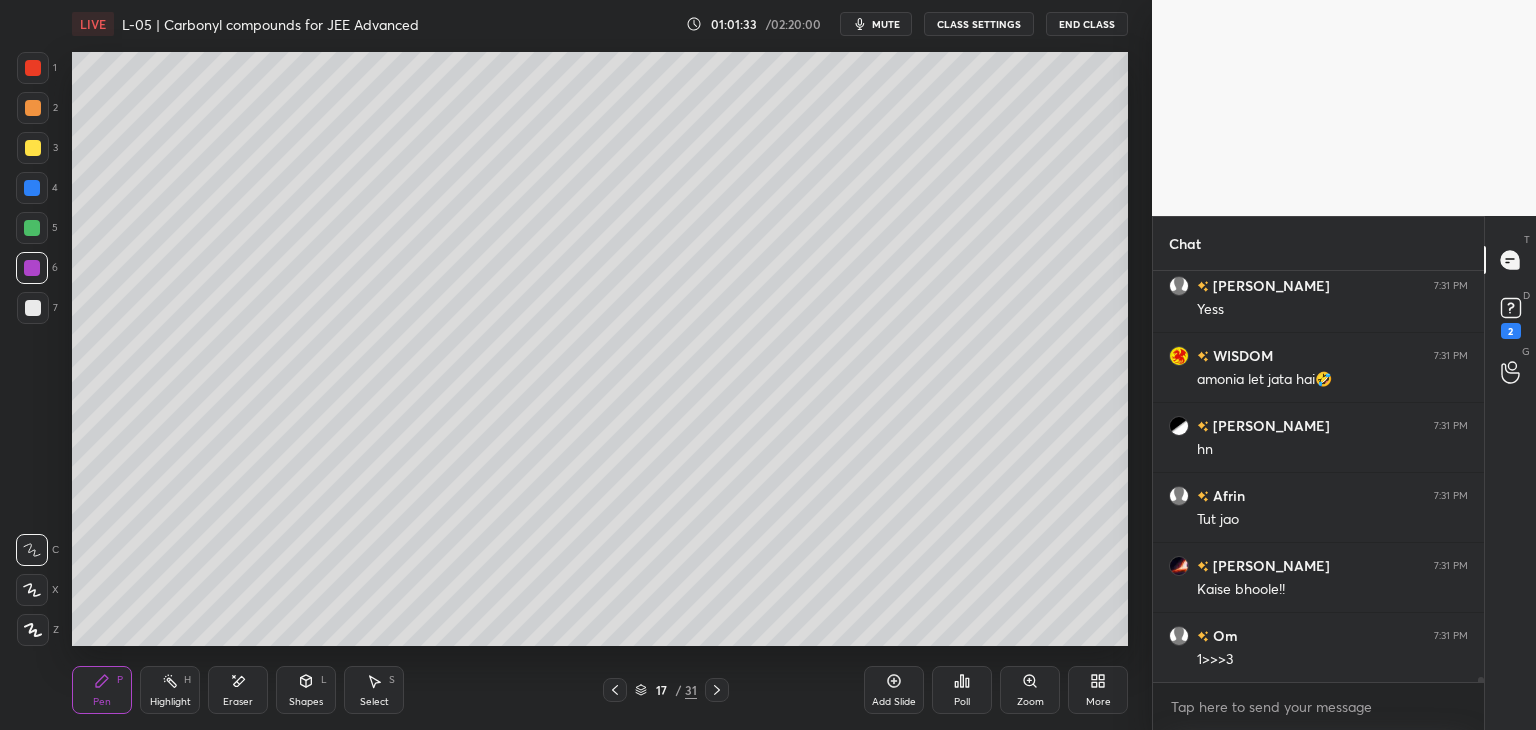 click on "Add Slide" at bounding box center [894, 690] 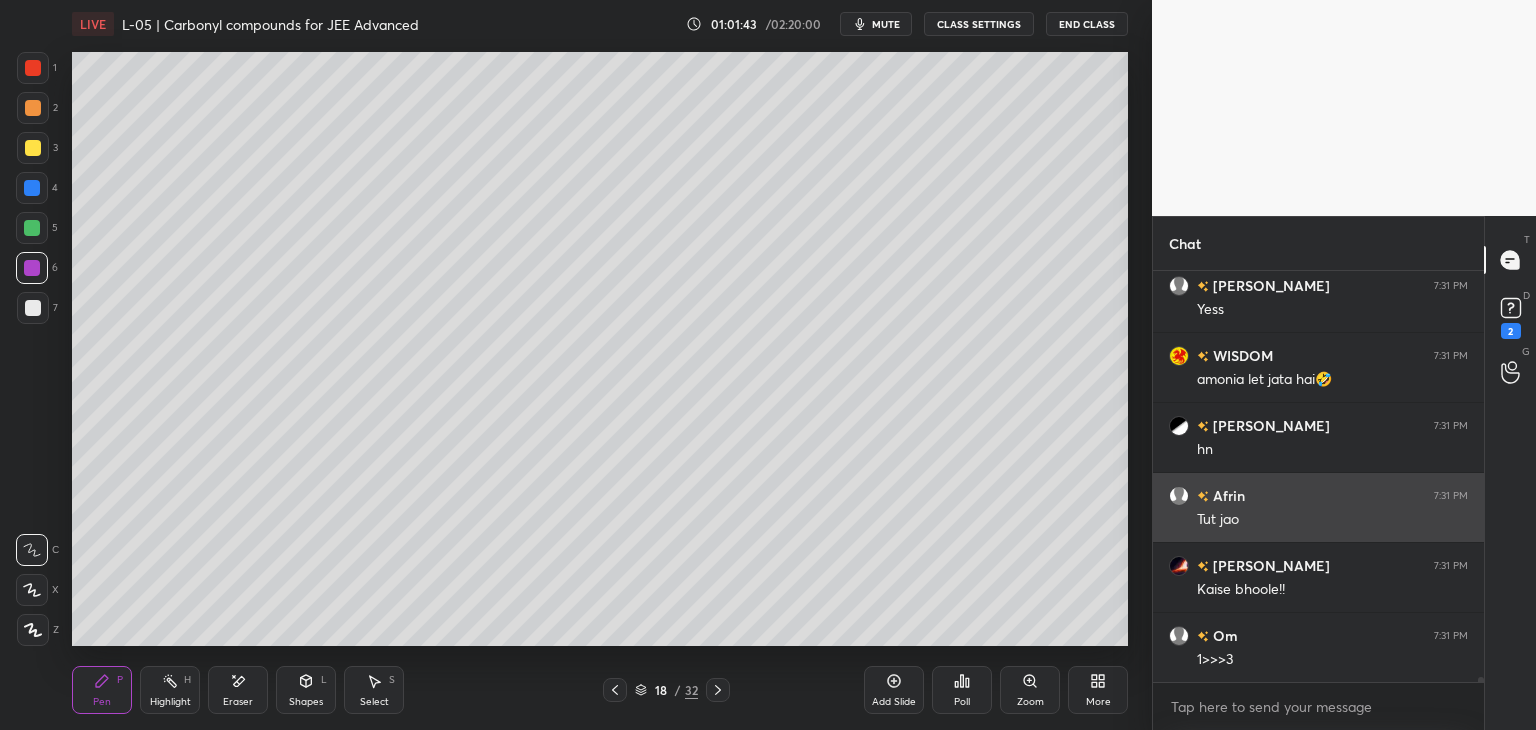 scroll, scrollTop: 36502, scrollLeft: 0, axis: vertical 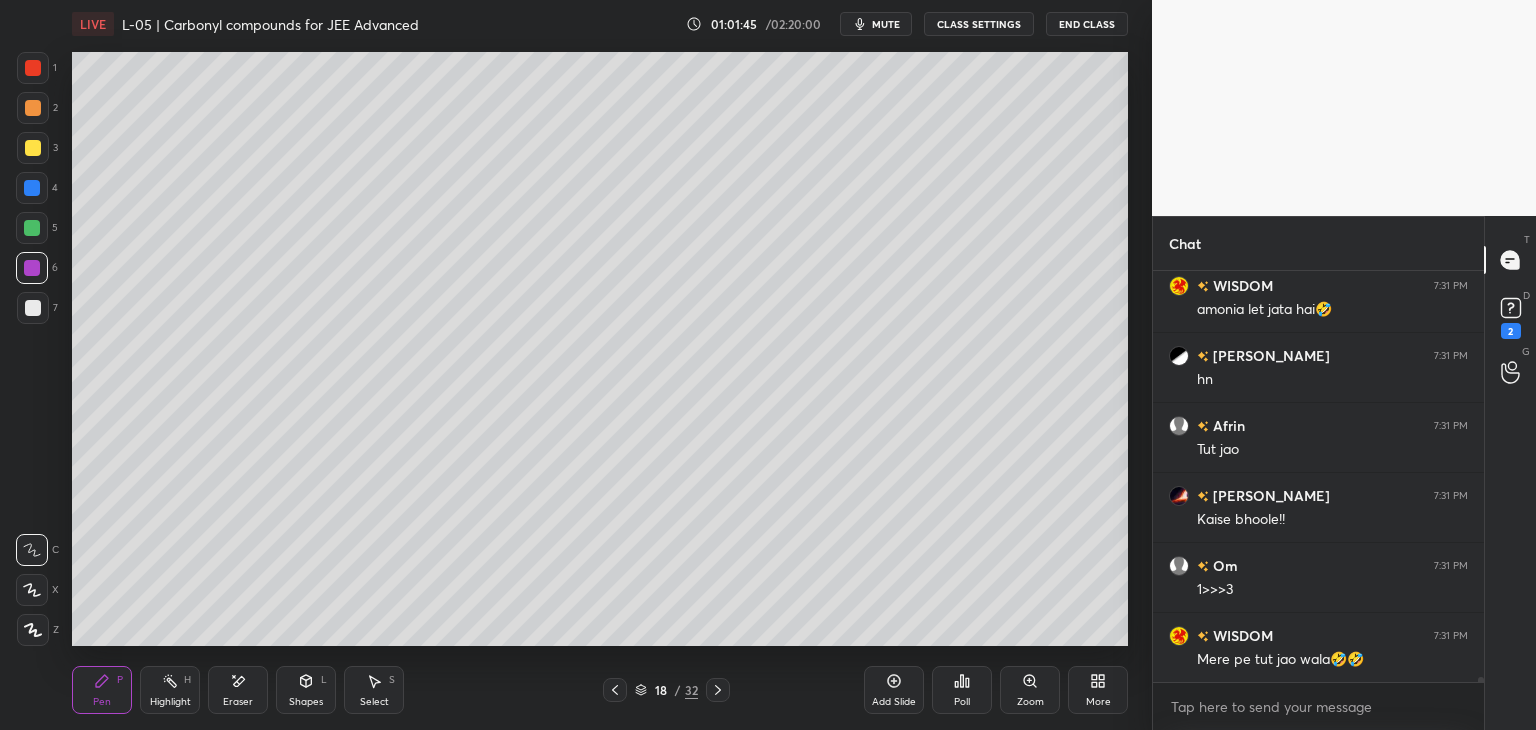 click 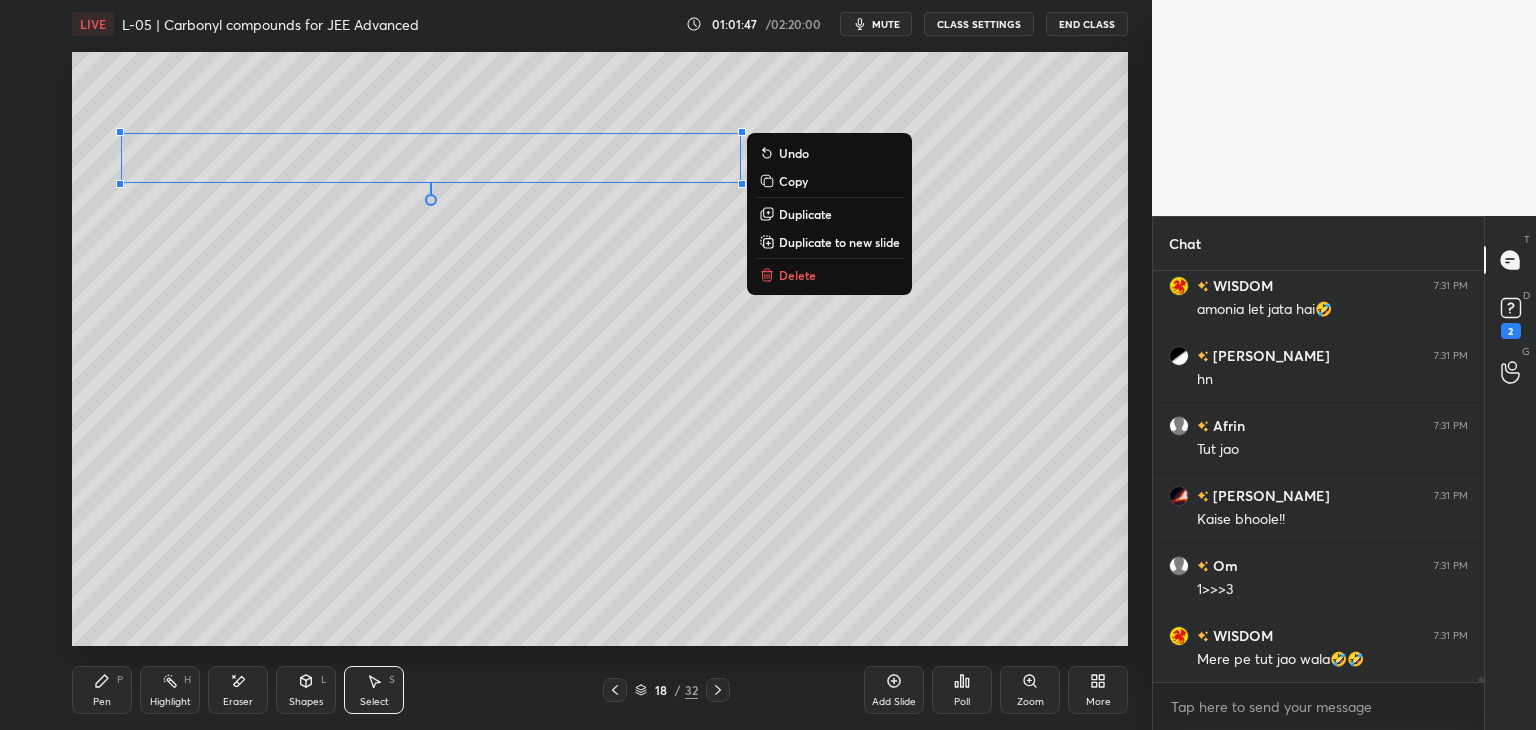 click on "0 ° Undo Copy Duplicate Duplicate to new slide Delete" at bounding box center [600, 349] 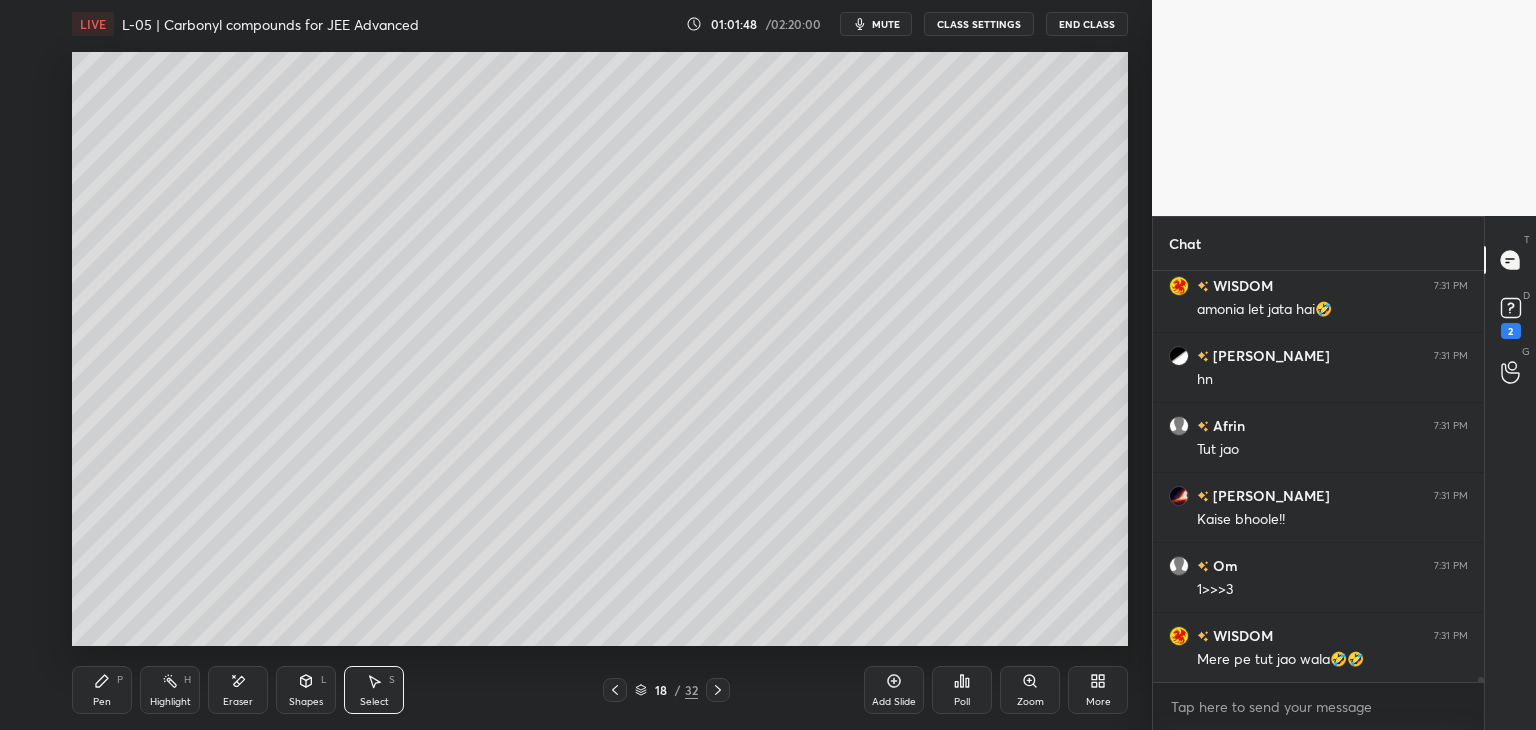click on "Pen P" at bounding box center [102, 690] 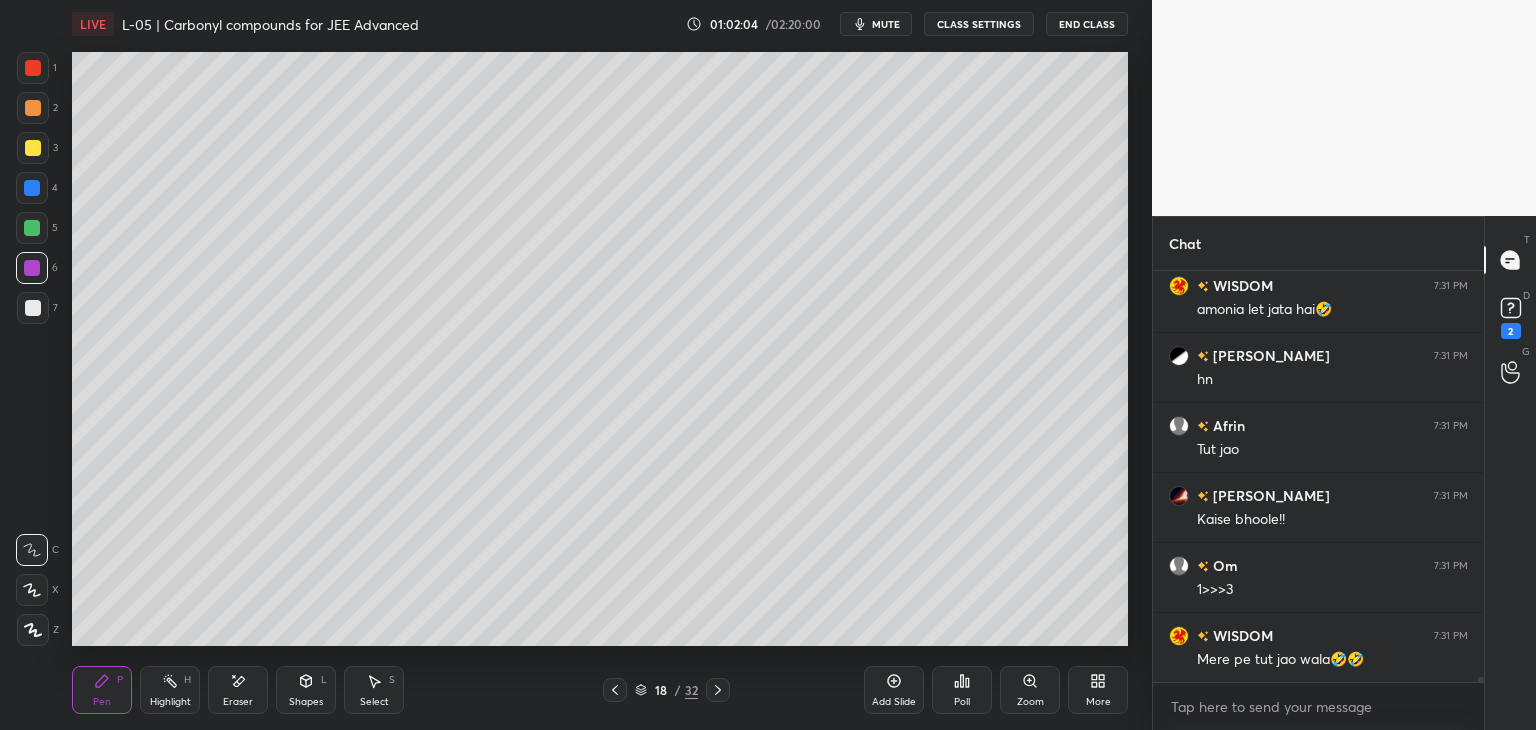 scroll, scrollTop: 36572, scrollLeft: 0, axis: vertical 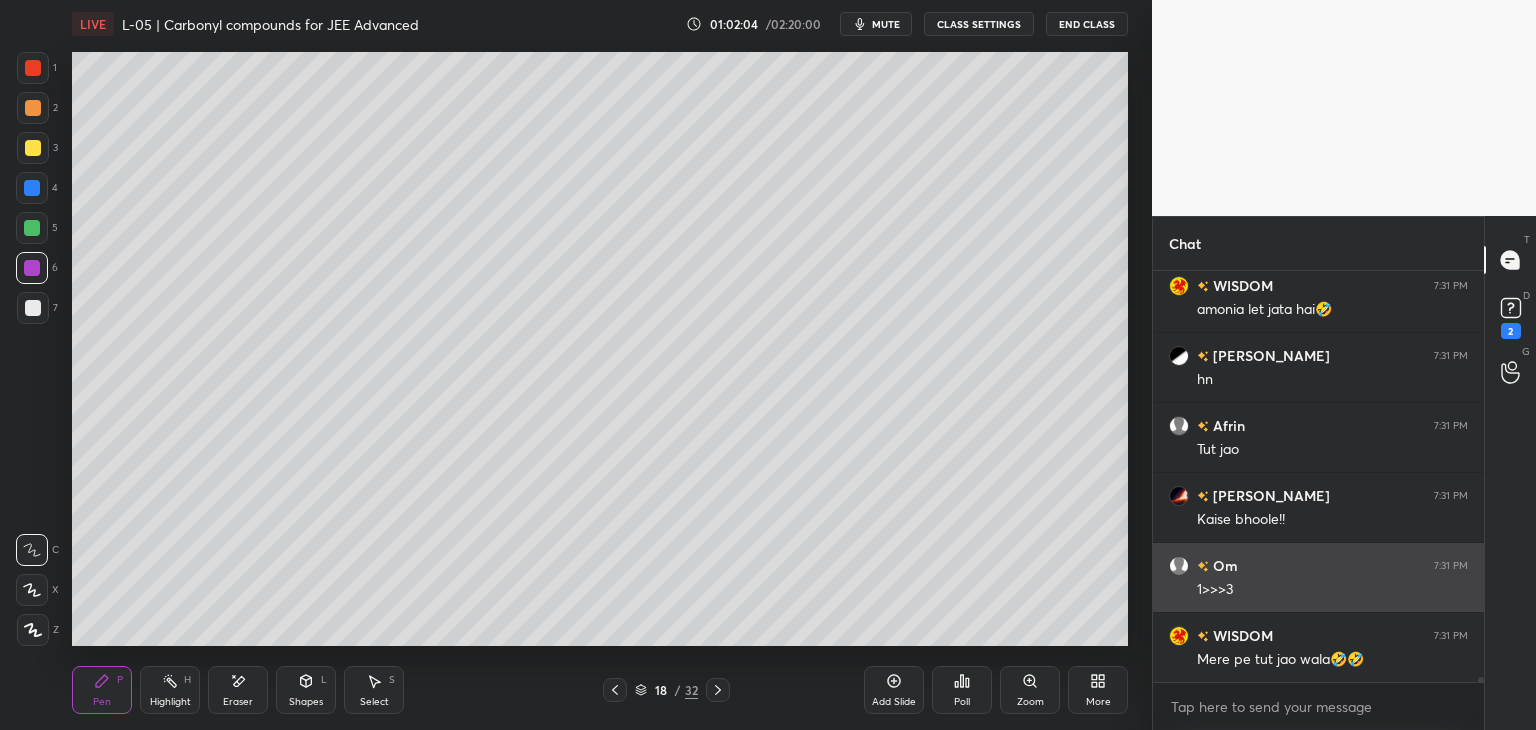 click at bounding box center [33, 148] 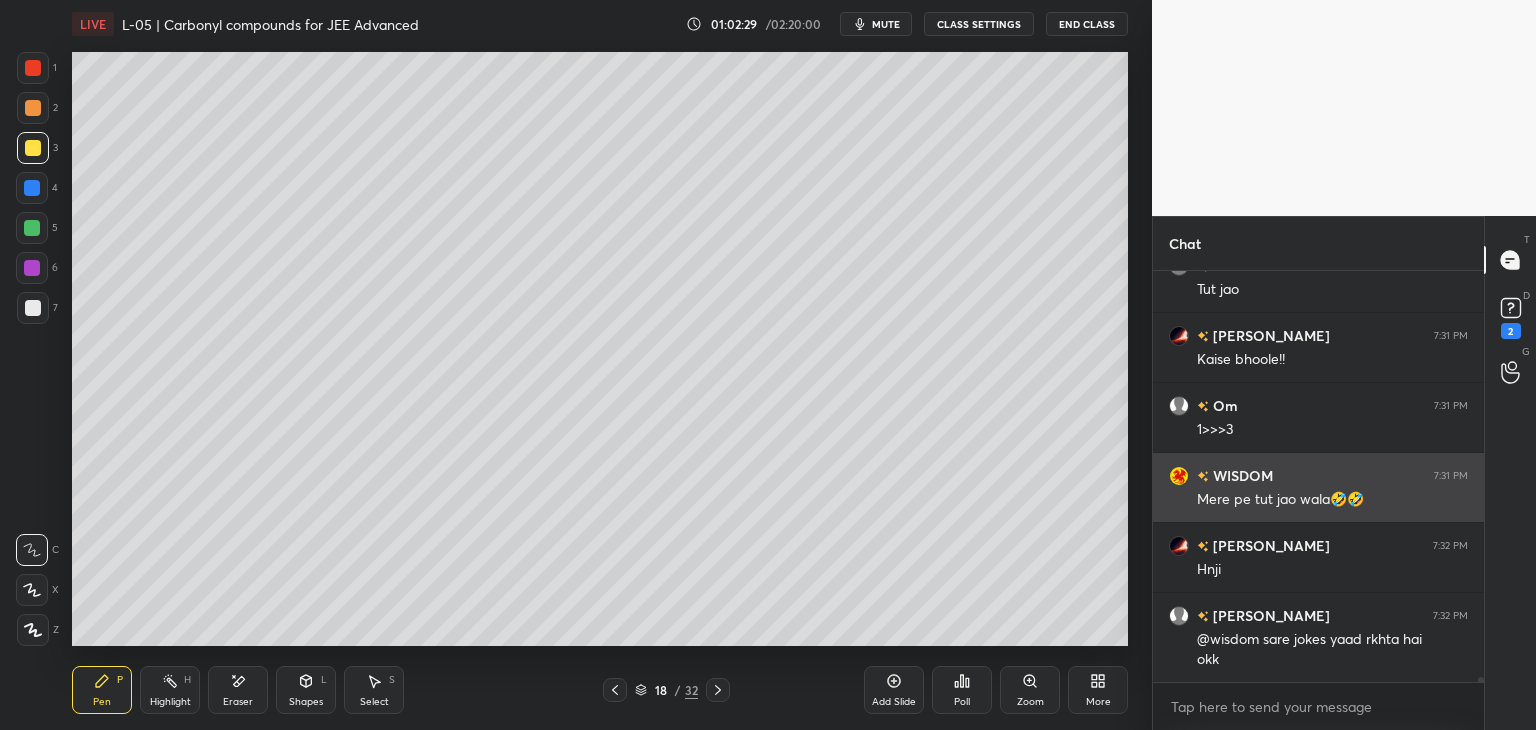 scroll, scrollTop: 36732, scrollLeft: 0, axis: vertical 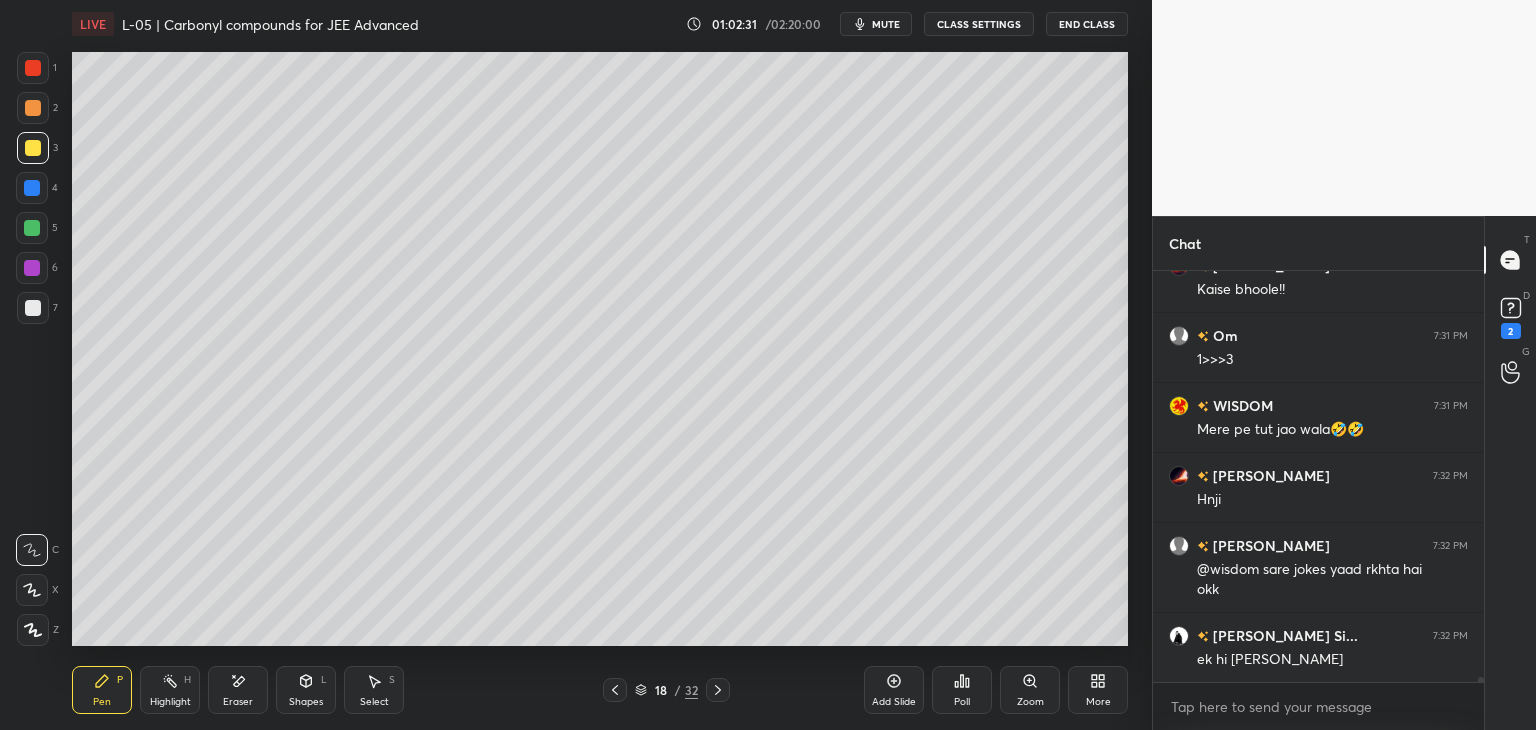 click at bounding box center (32, 188) 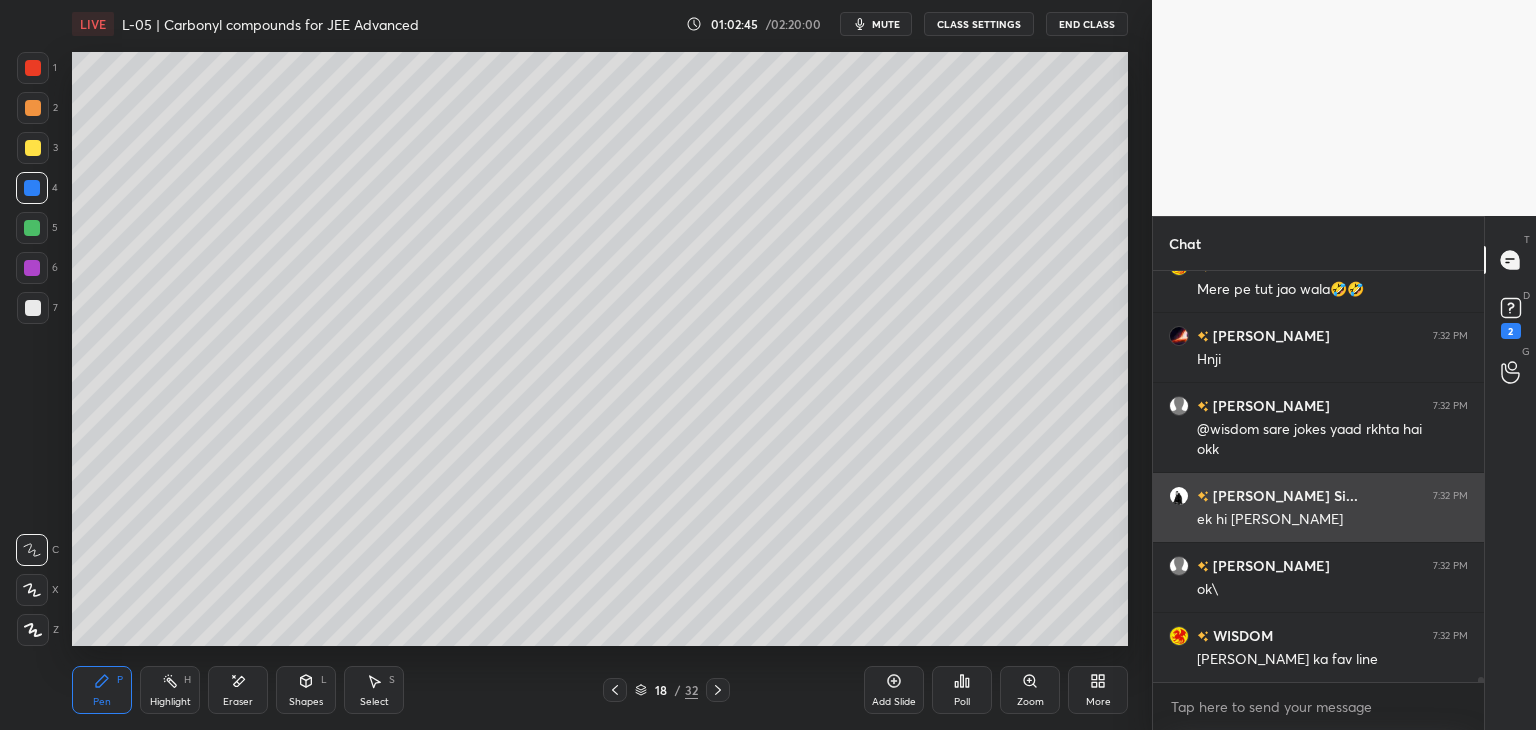 scroll, scrollTop: 36920, scrollLeft: 0, axis: vertical 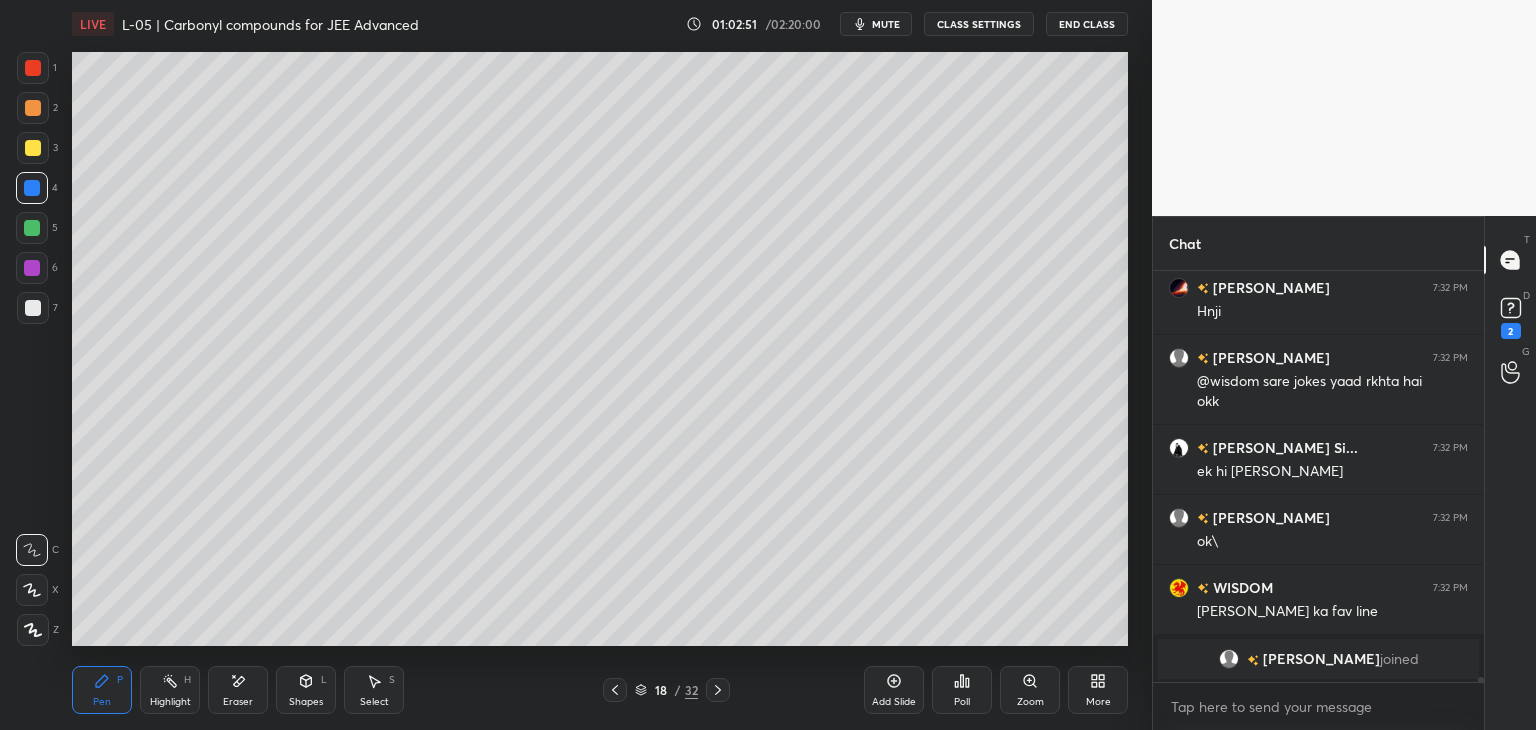 click at bounding box center (32, 228) 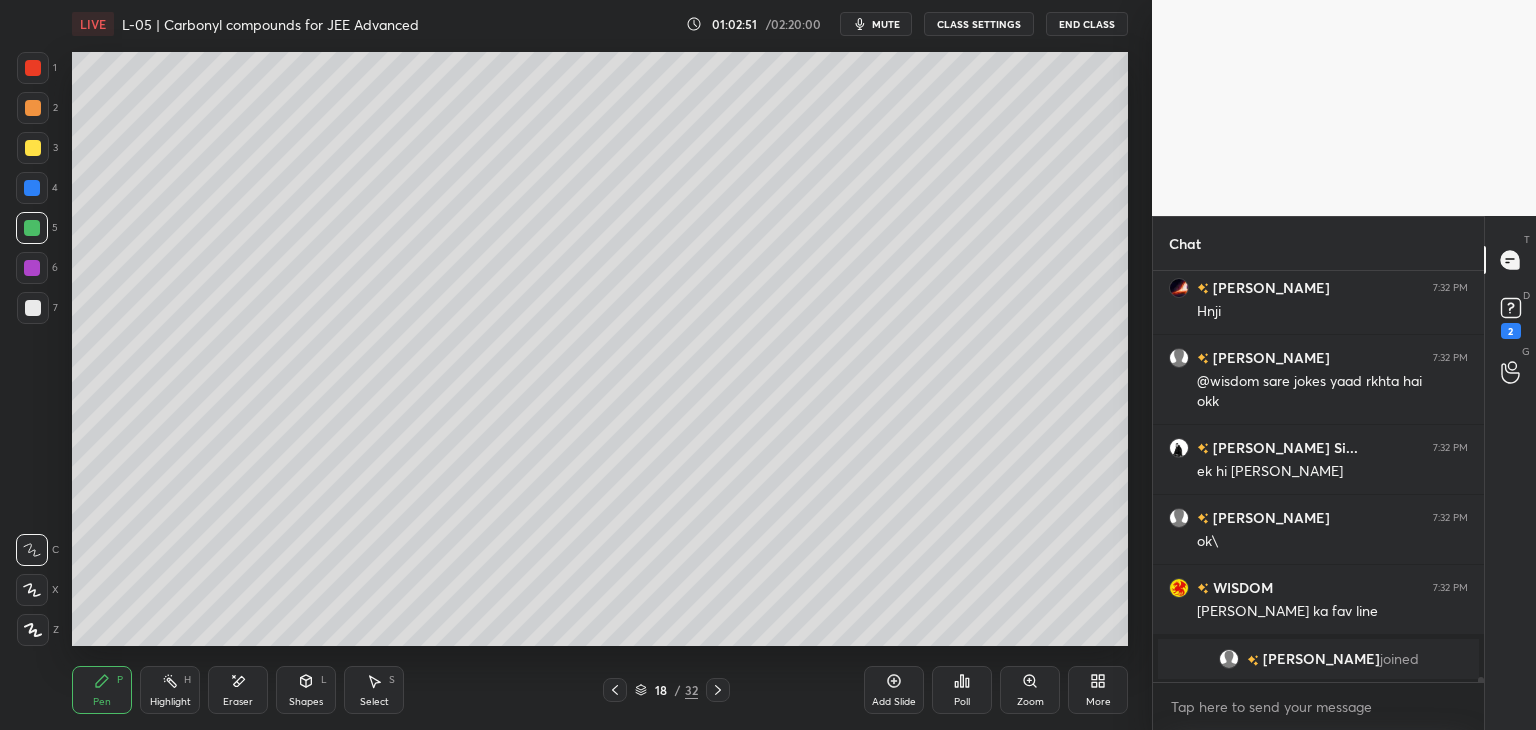 scroll, scrollTop: 35054, scrollLeft: 0, axis: vertical 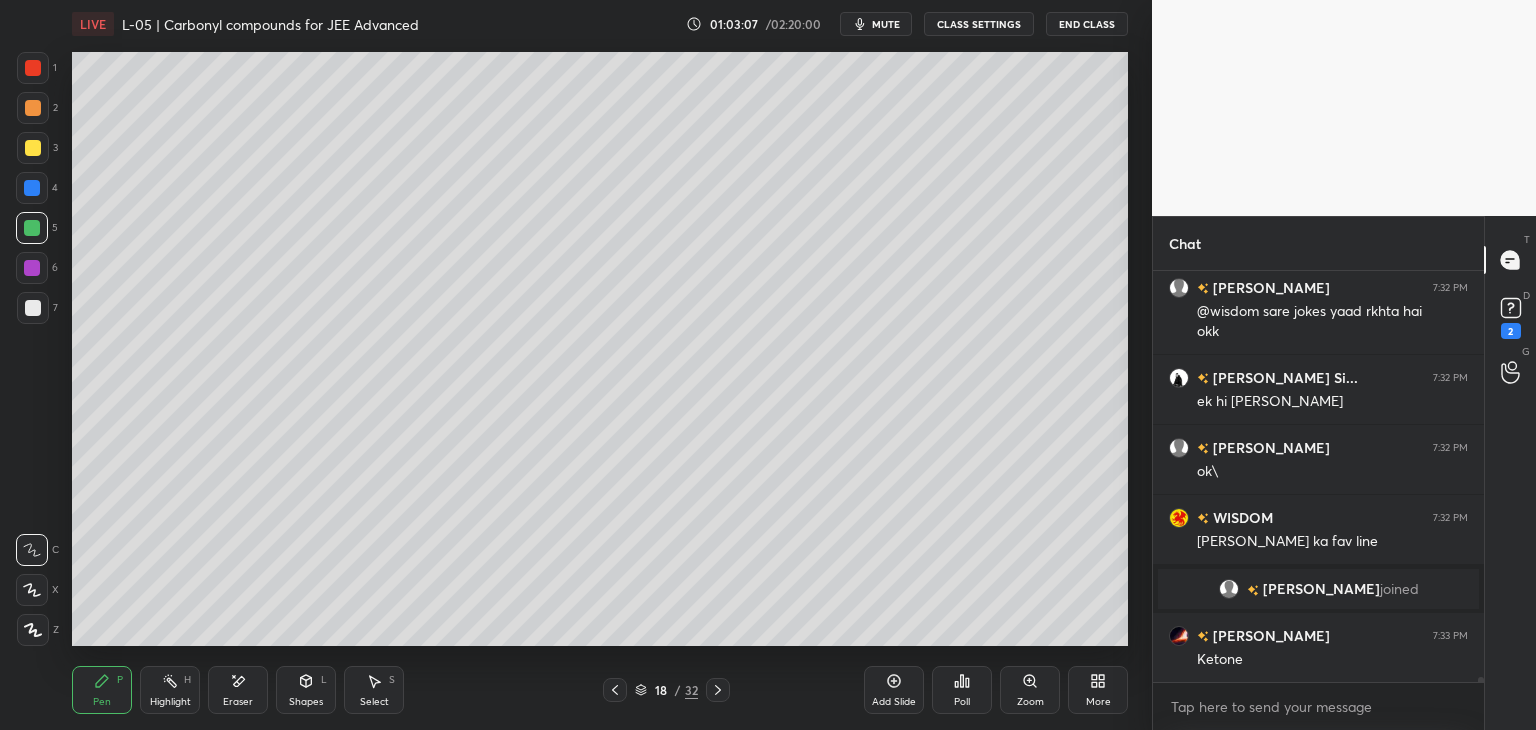 click on "Eraser" at bounding box center (238, 690) 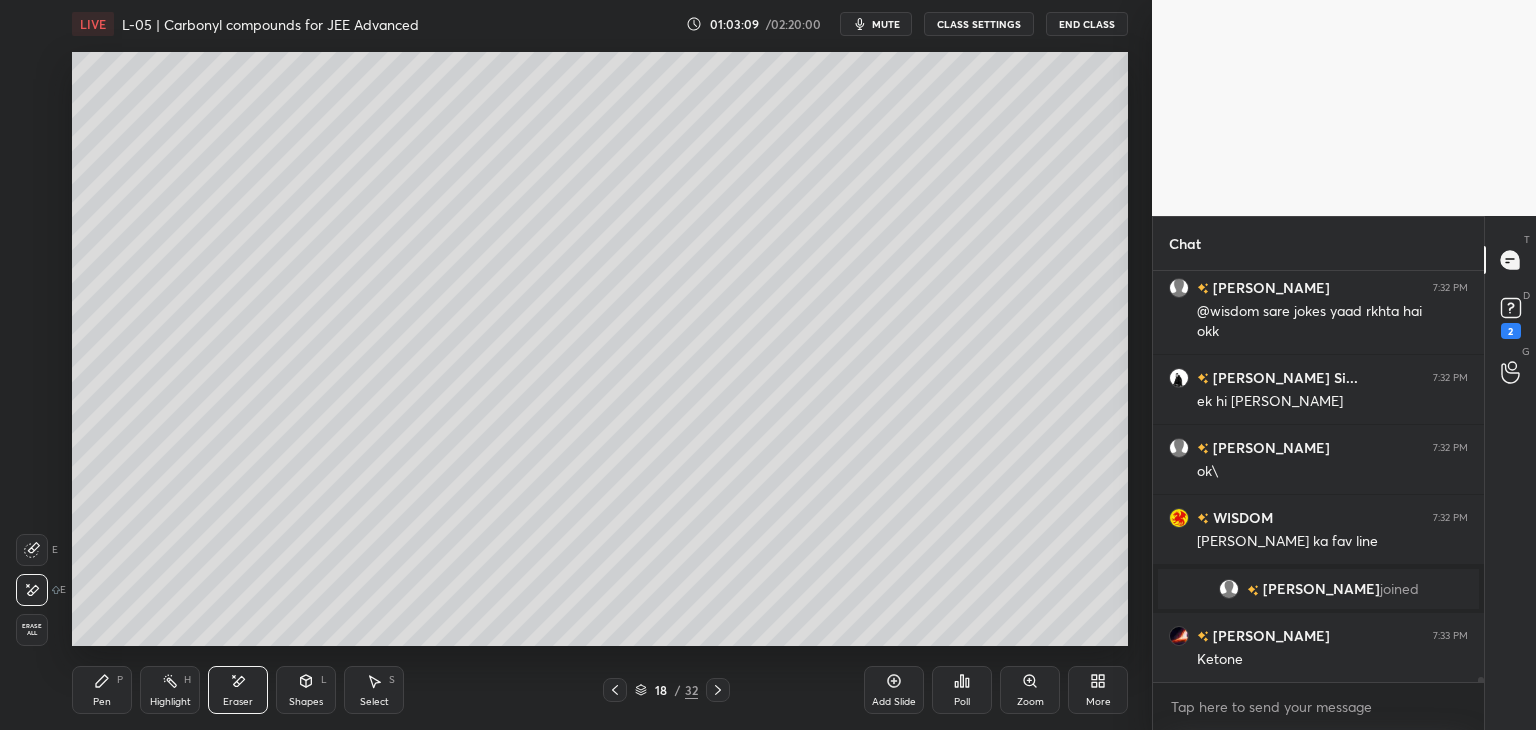 click on "Pen P" at bounding box center (102, 690) 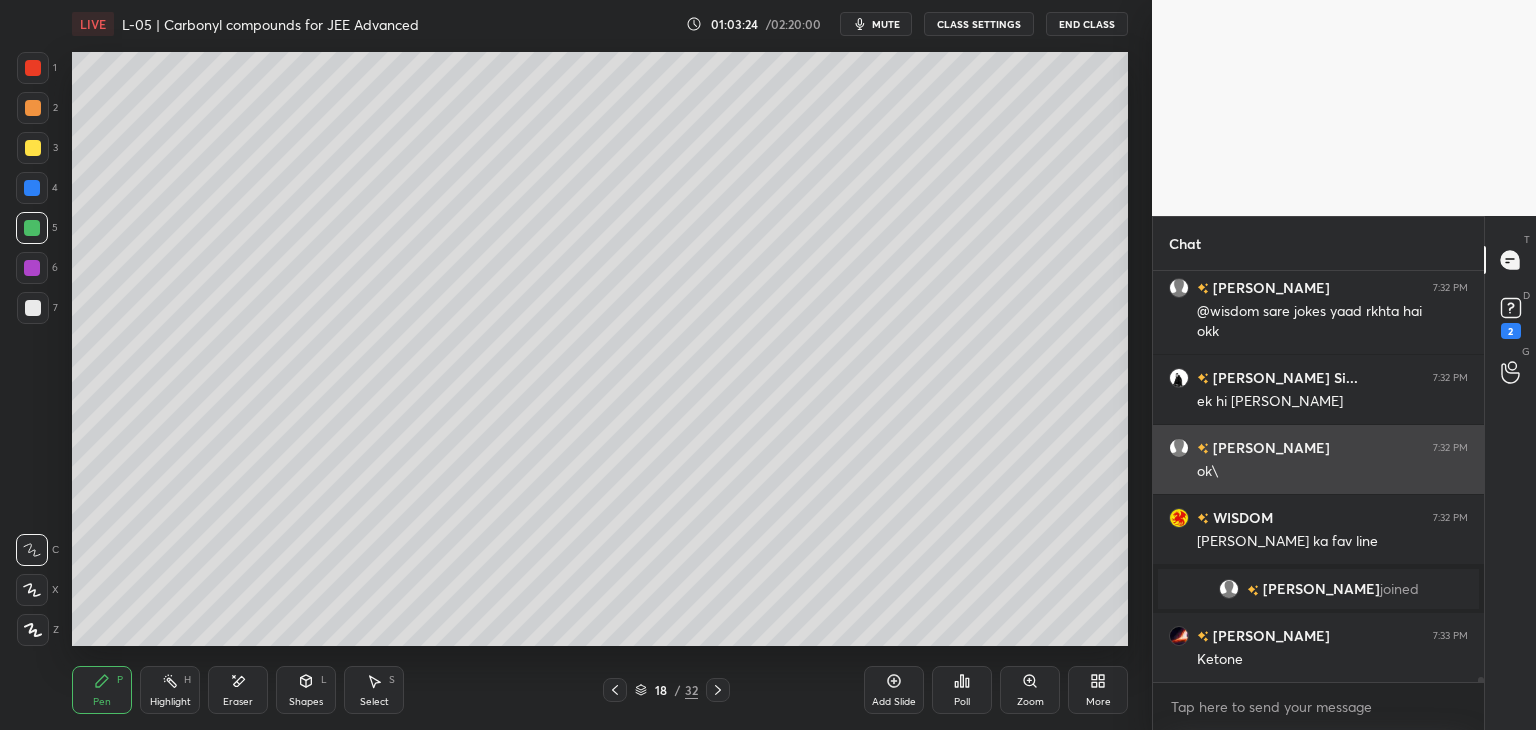 scroll, scrollTop: 35124, scrollLeft: 0, axis: vertical 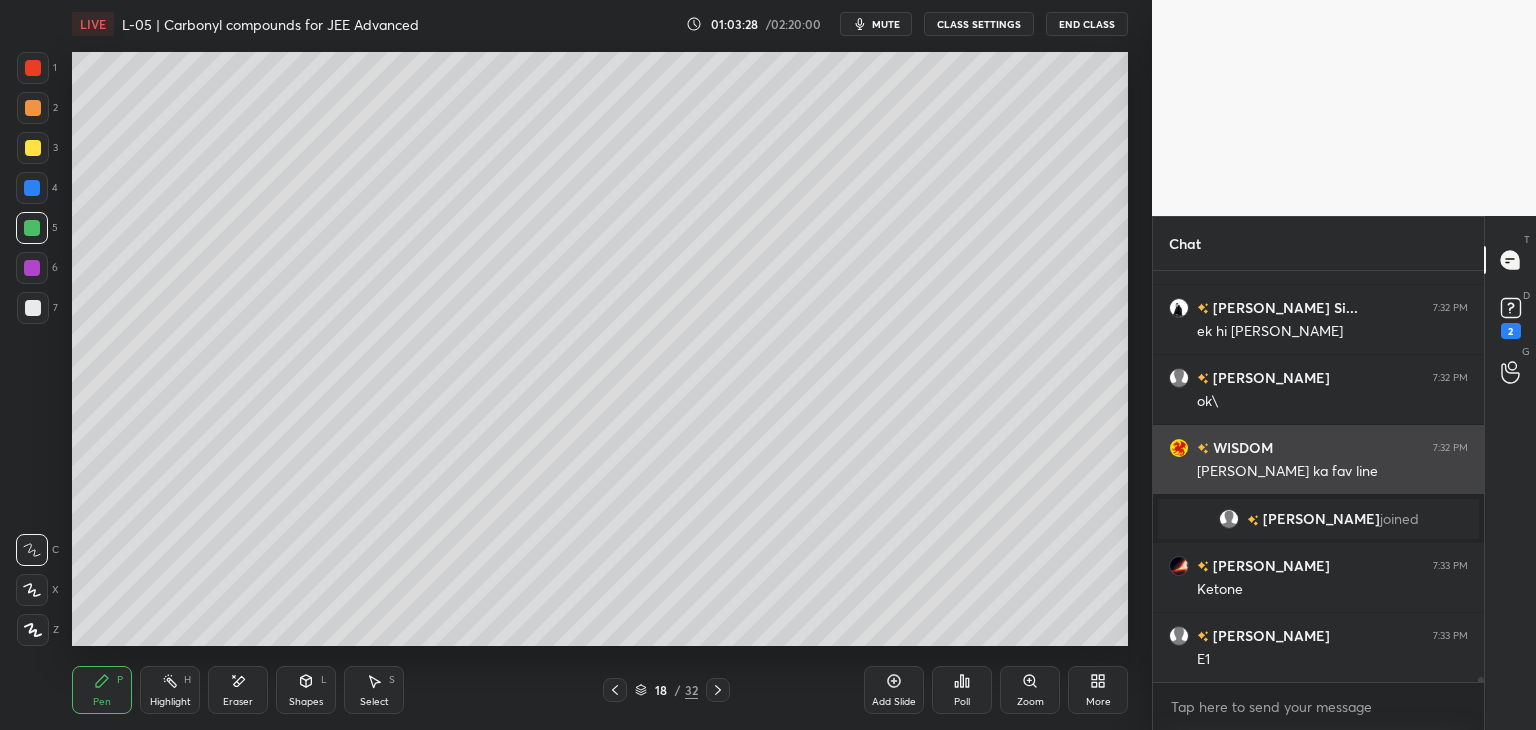 click at bounding box center [32, 268] 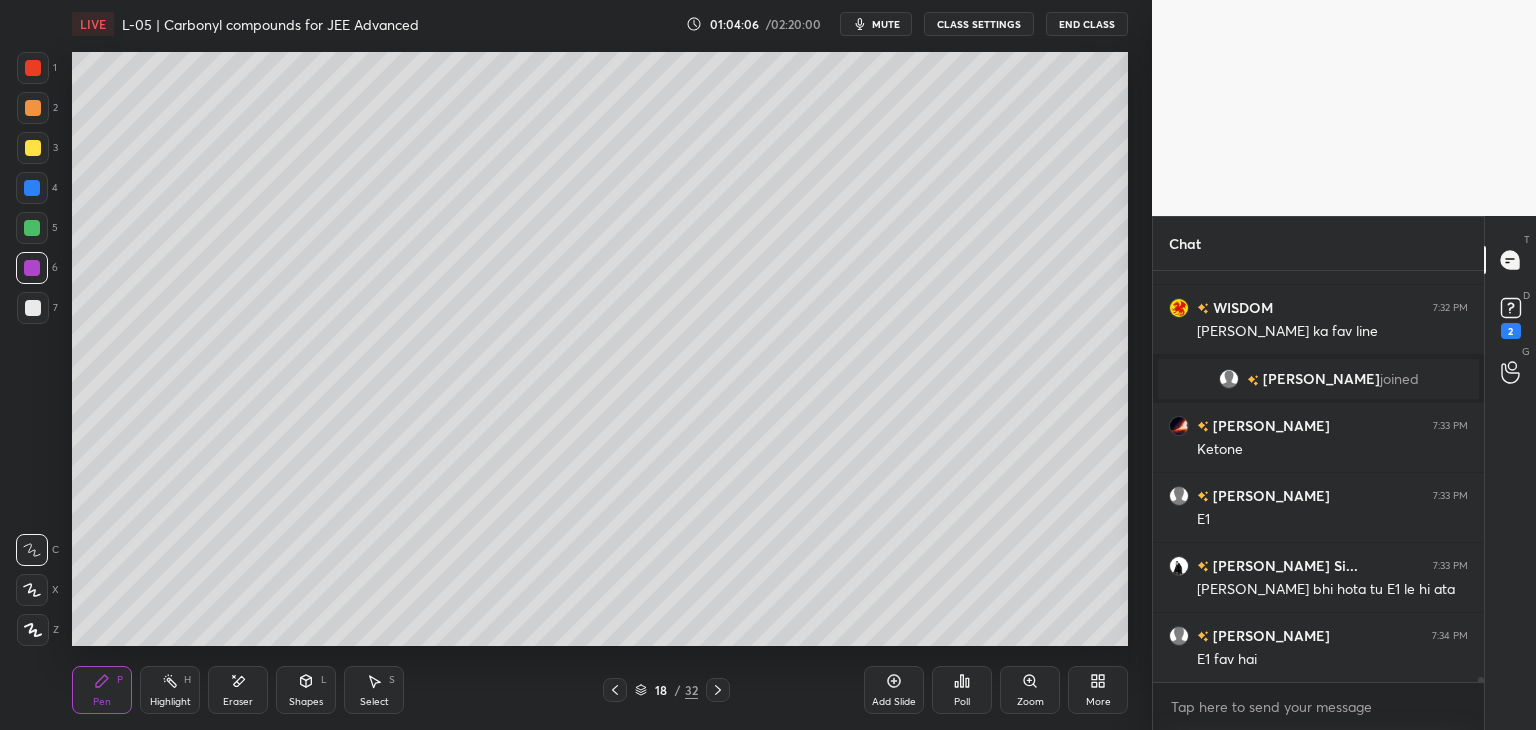 scroll, scrollTop: 35334, scrollLeft: 0, axis: vertical 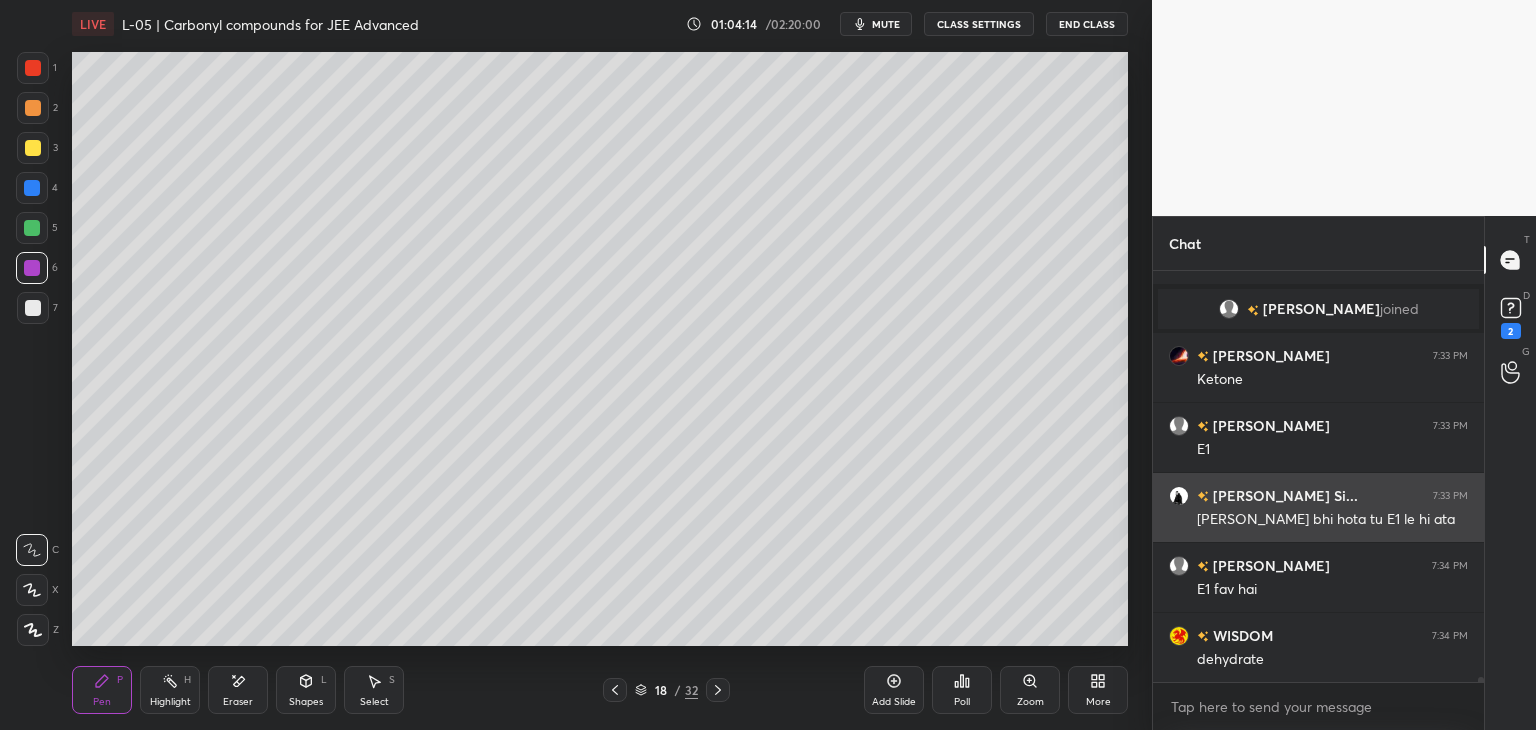 click 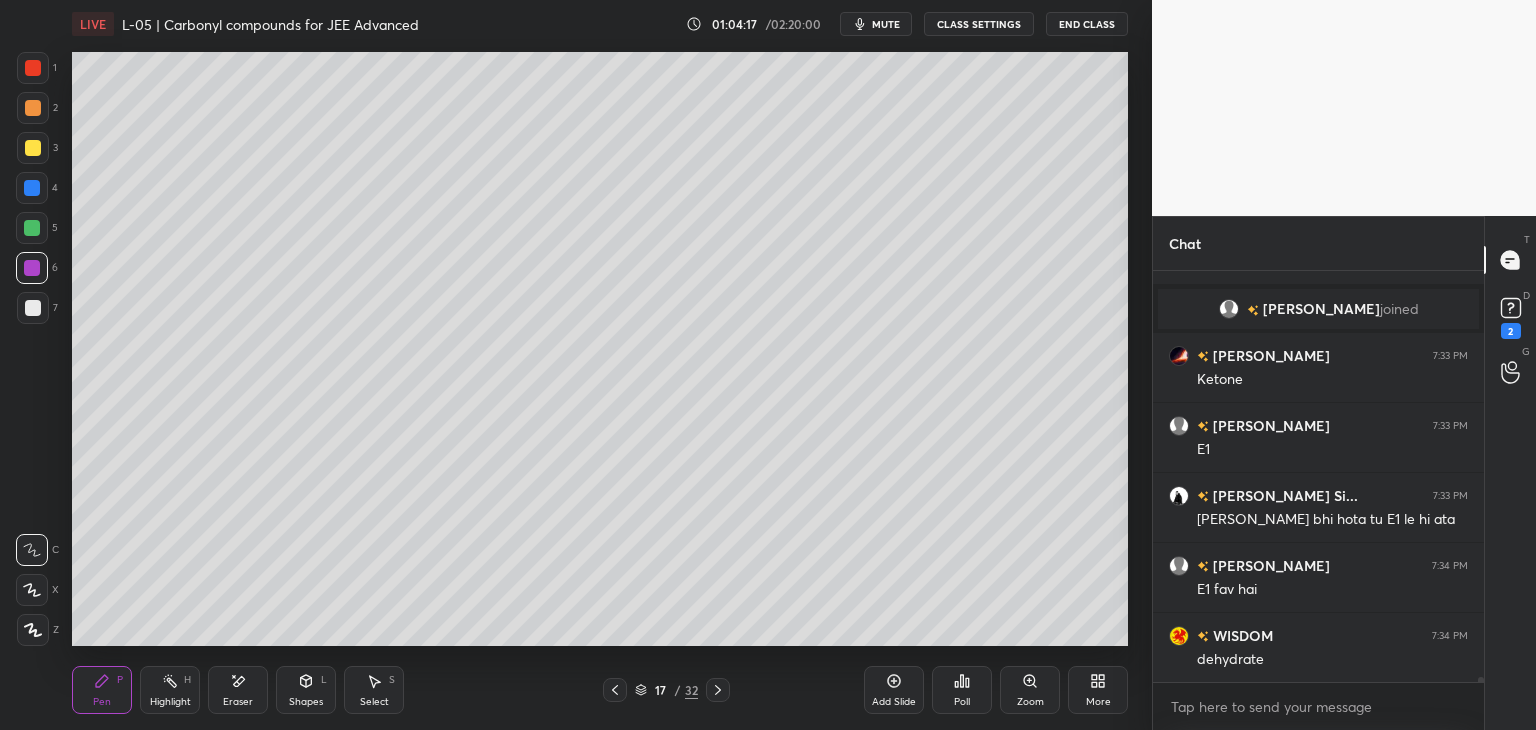 click 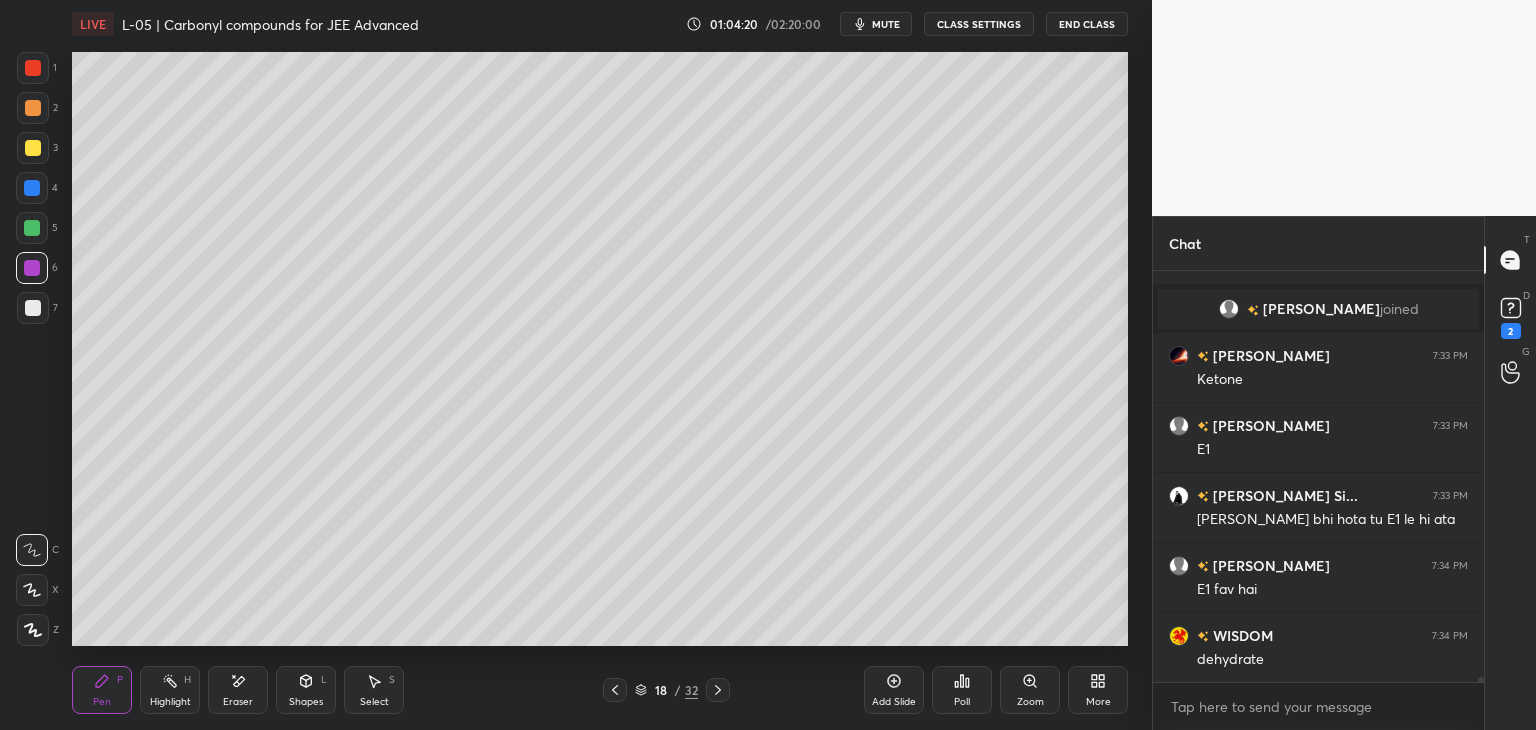 click 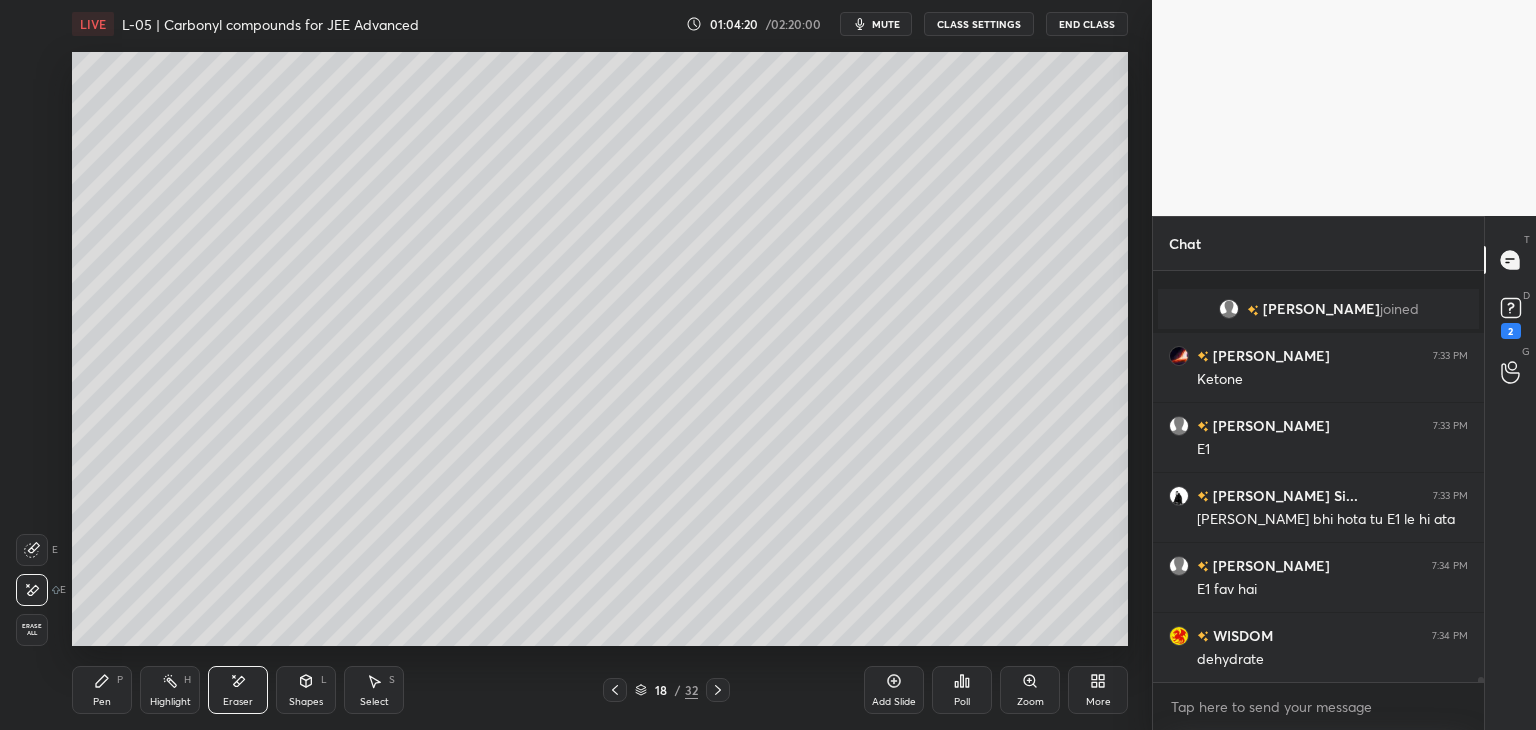 scroll, scrollTop: 35404, scrollLeft: 0, axis: vertical 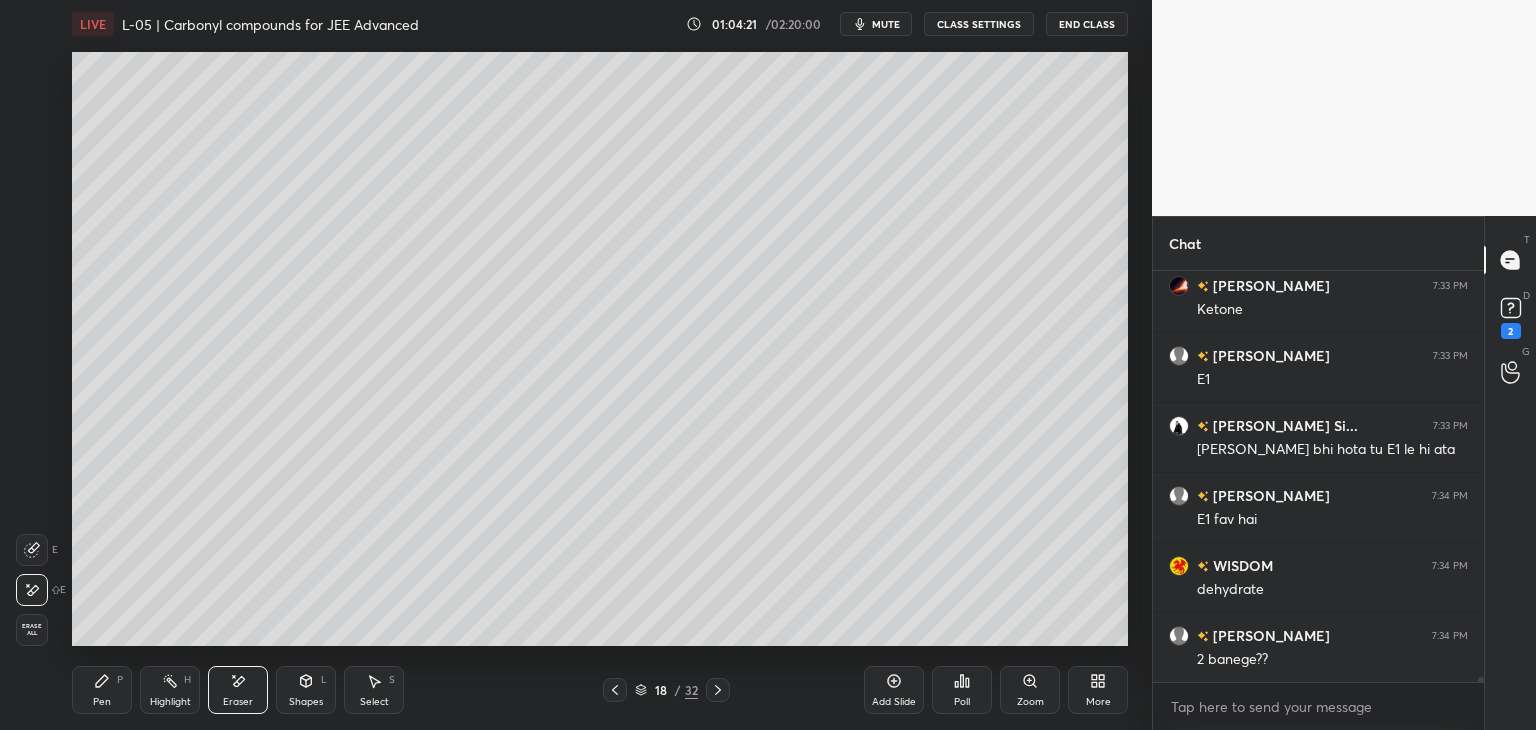 click 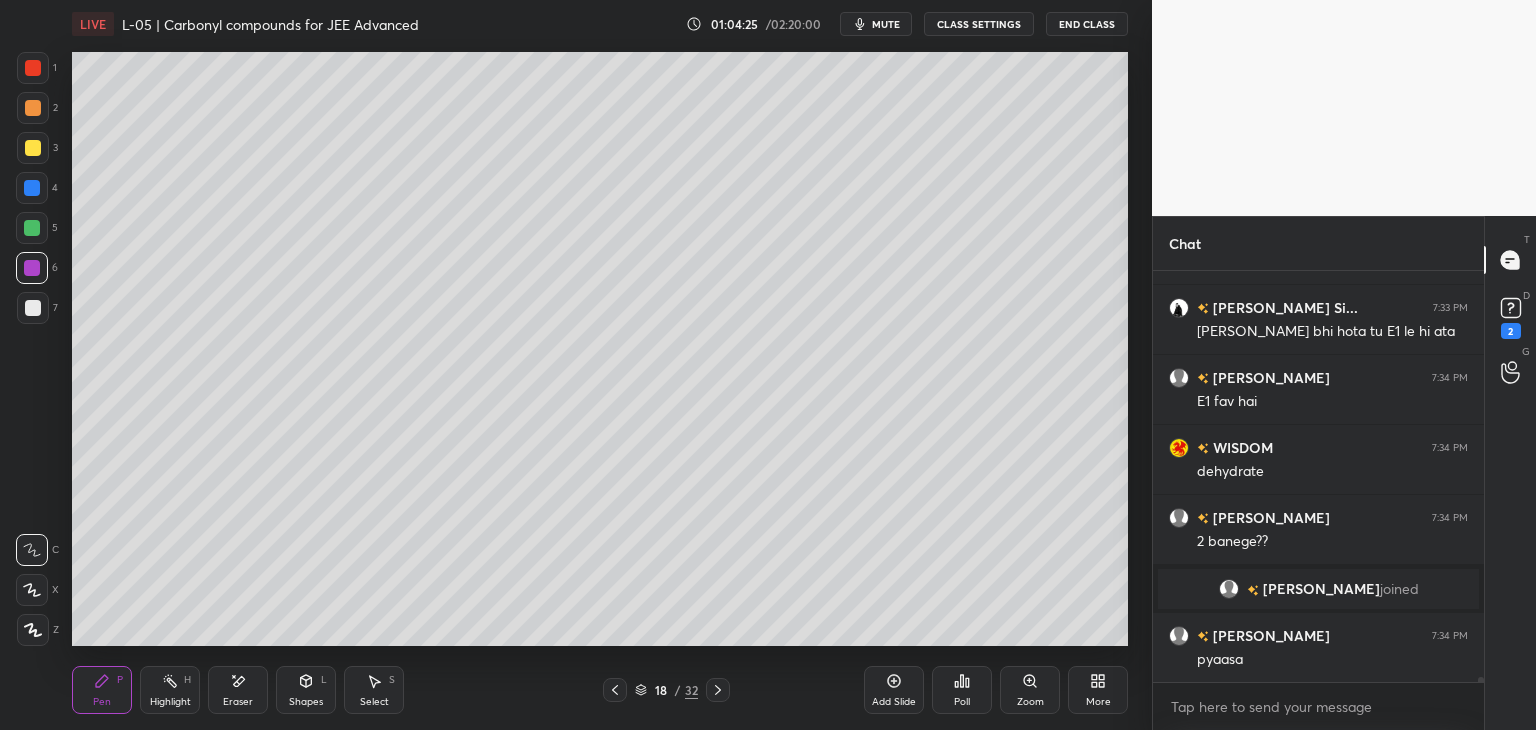 scroll, scrollTop: 35364, scrollLeft: 0, axis: vertical 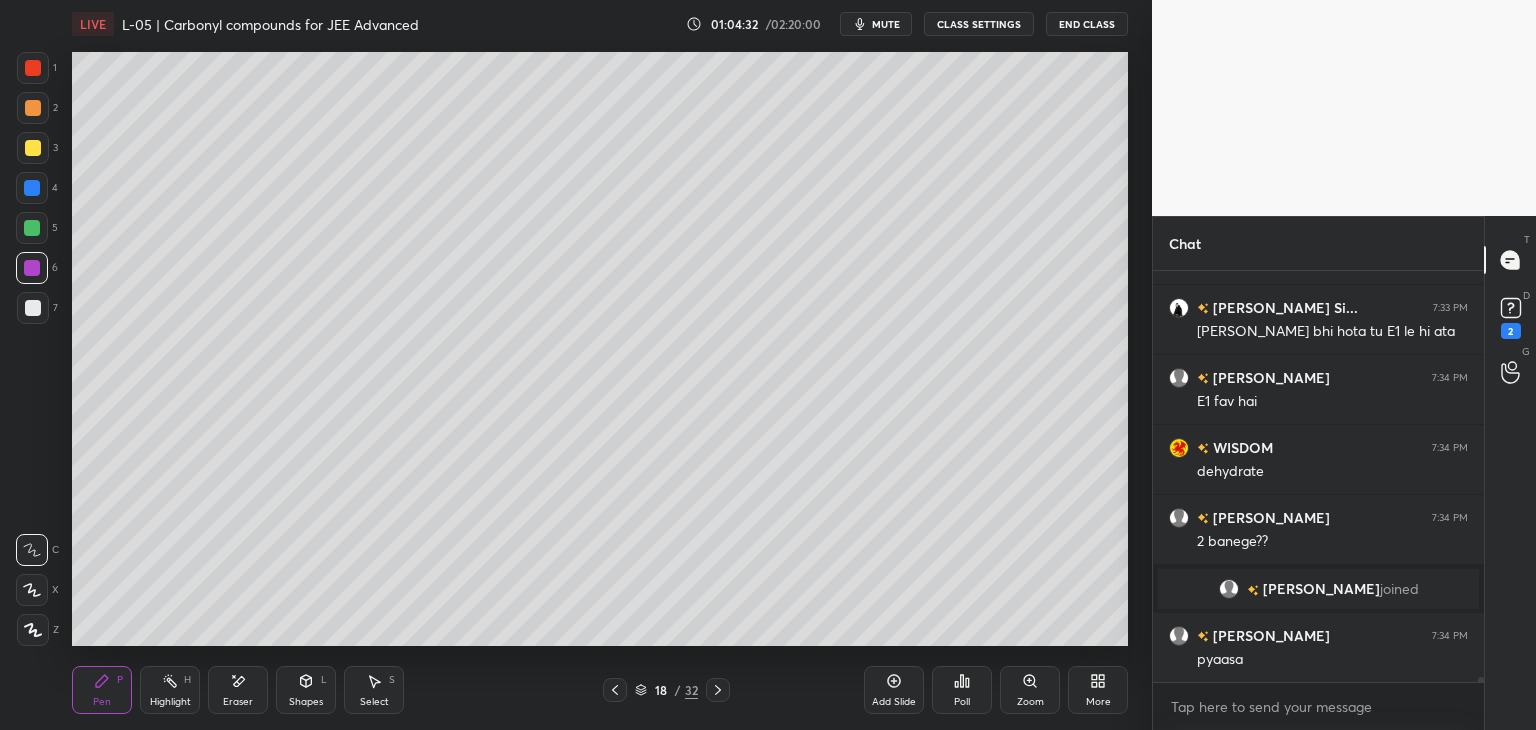 click at bounding box center (33, 308) 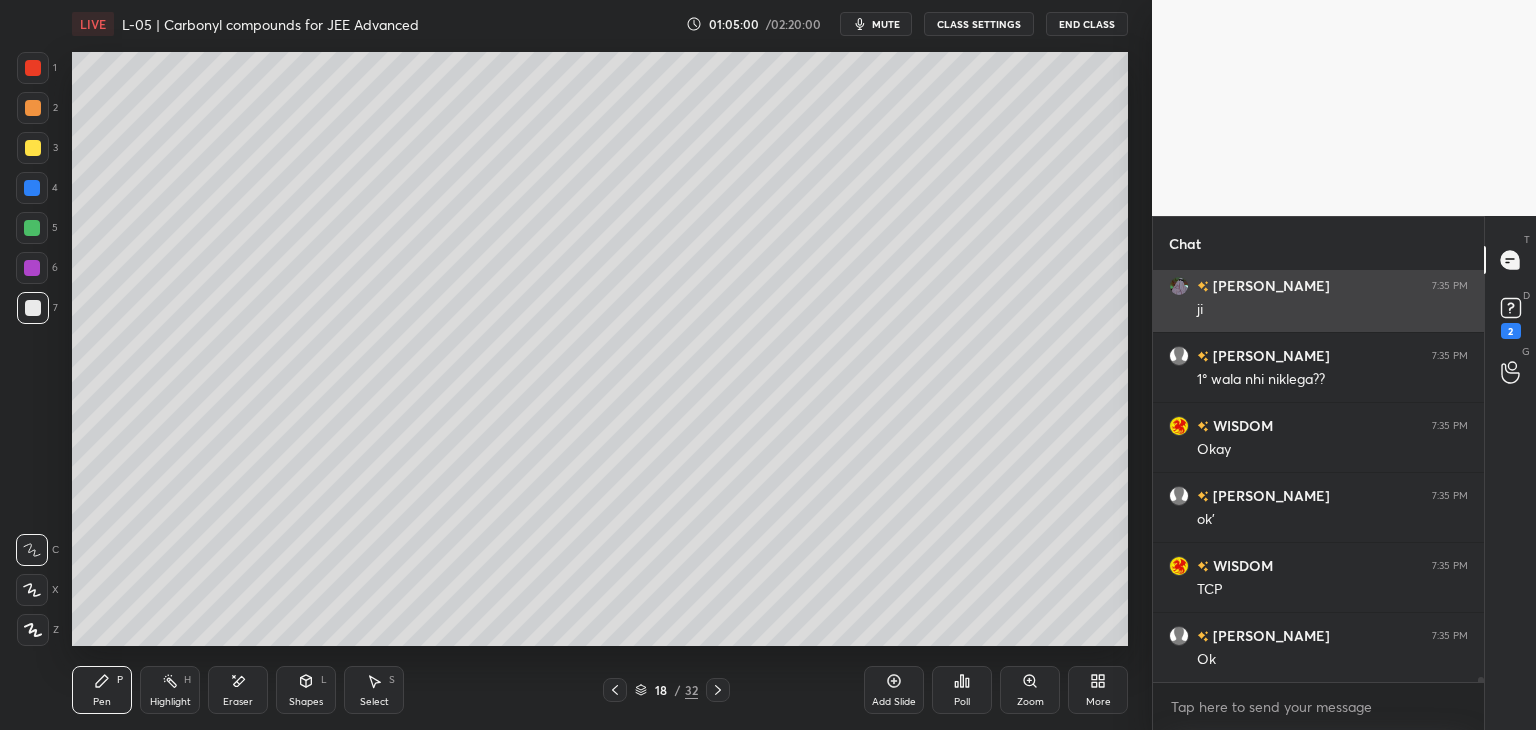 scroll, scrollTop: 36224, scrollLeft: 0, axis: vertical 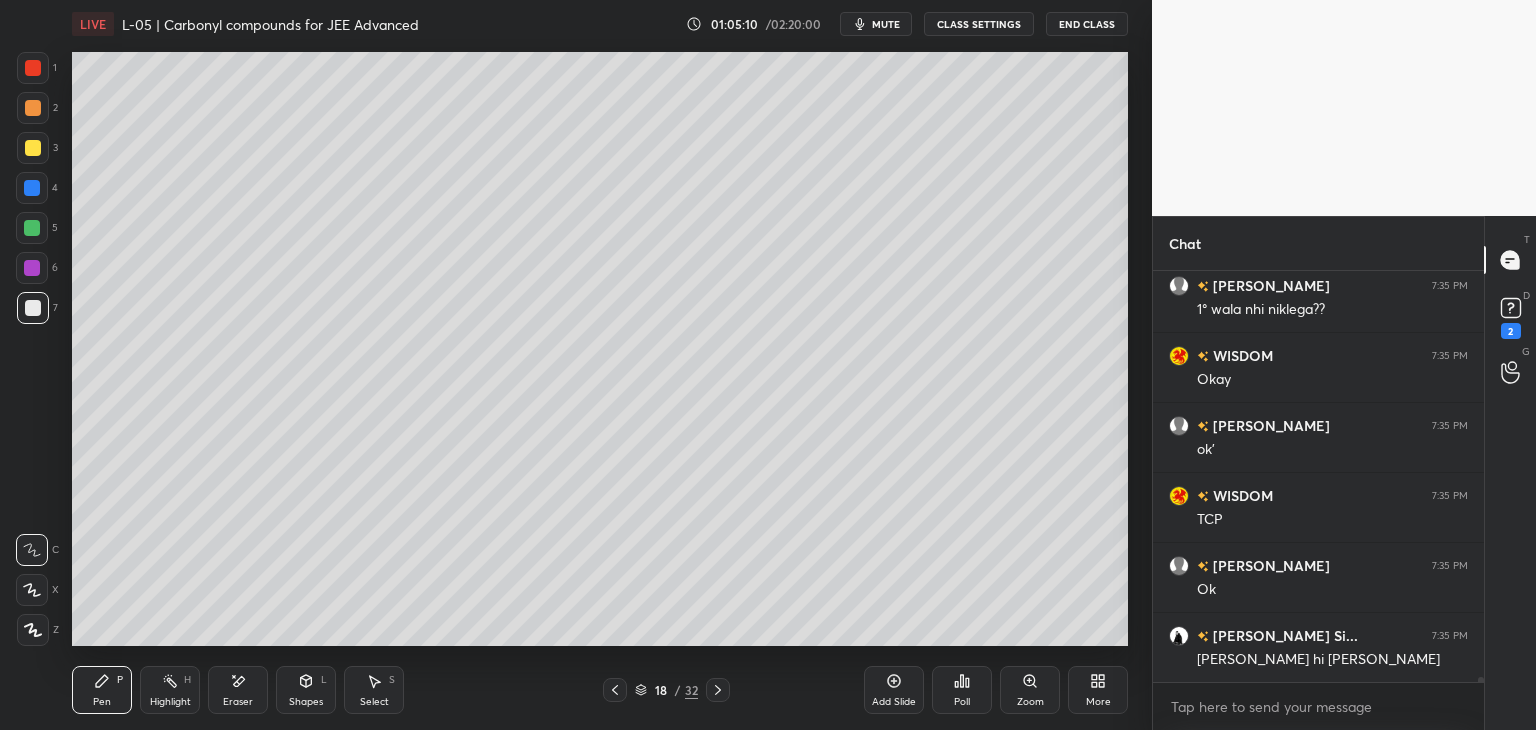 click 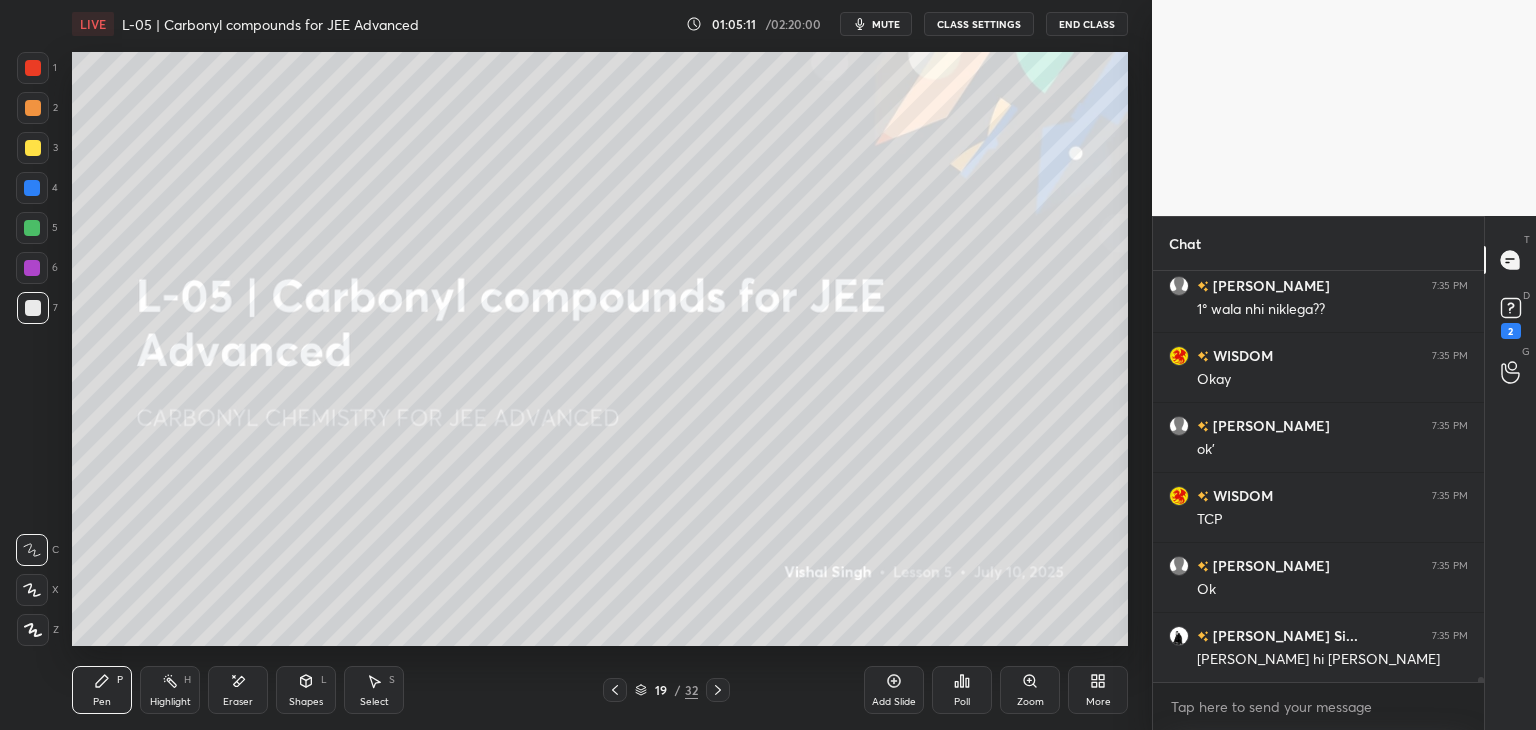 click at bounding box center [615, 690] 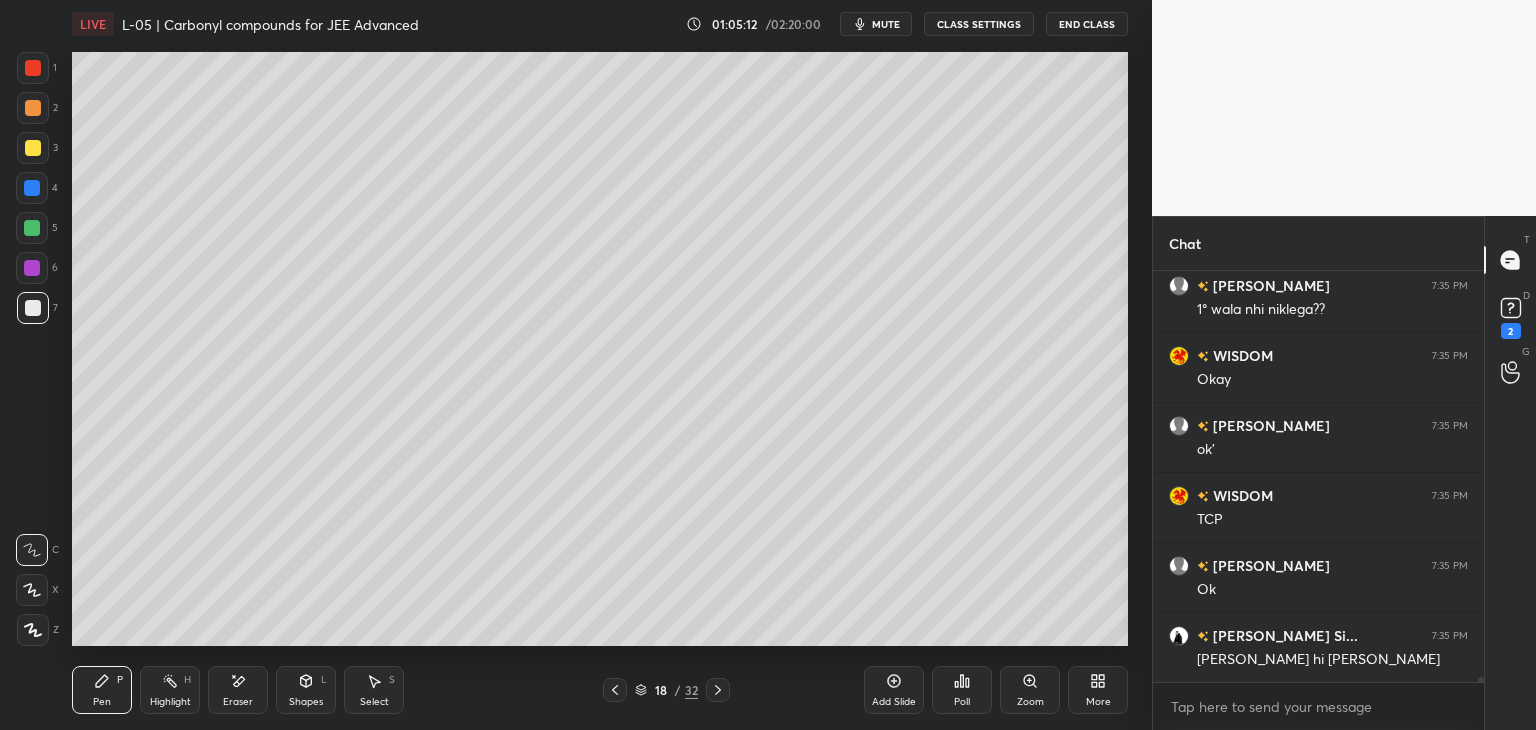 click on "Pen P Highlight H Eraser Shapes L Select S 18 / 32 Add Slide Poll Zoom More" at bounding box center (600, 690) 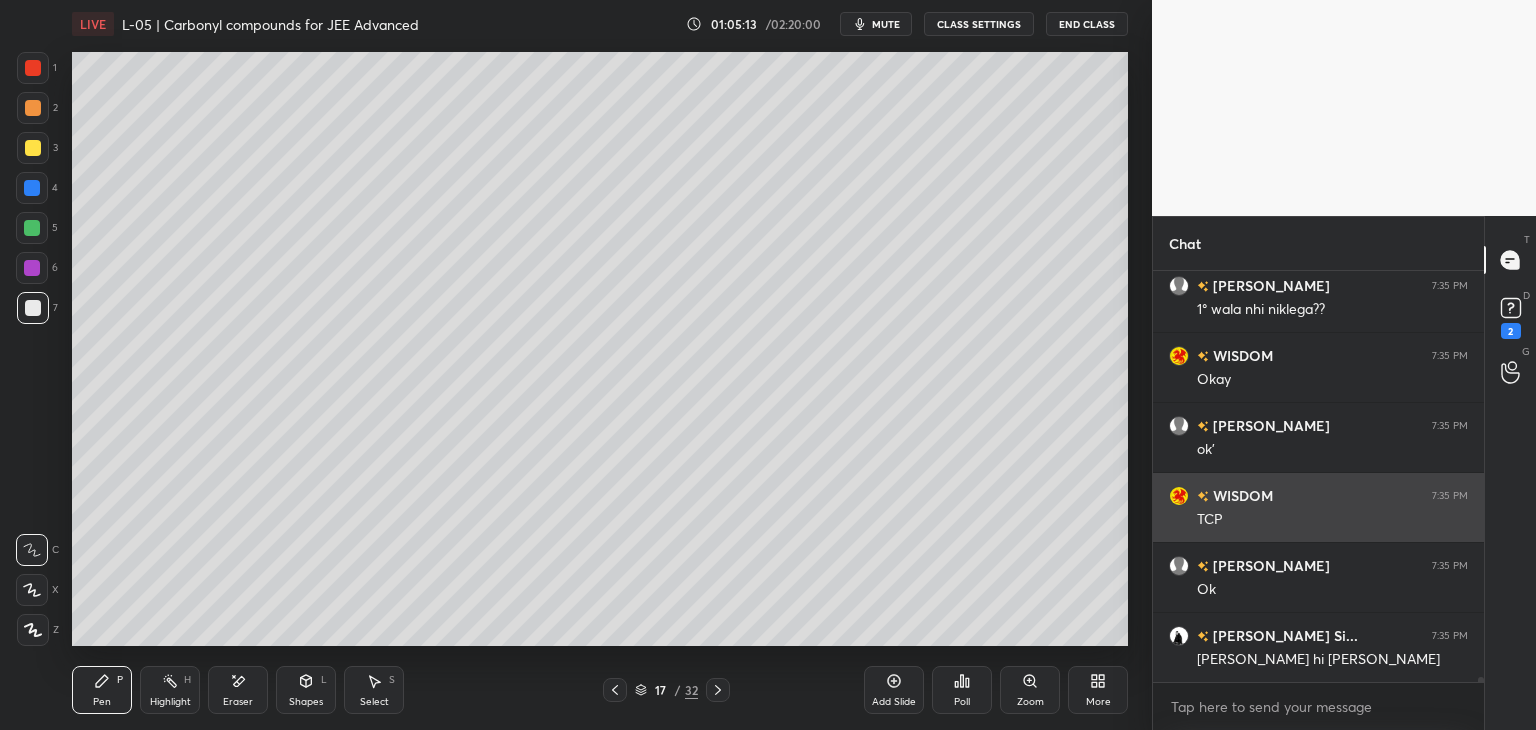 click 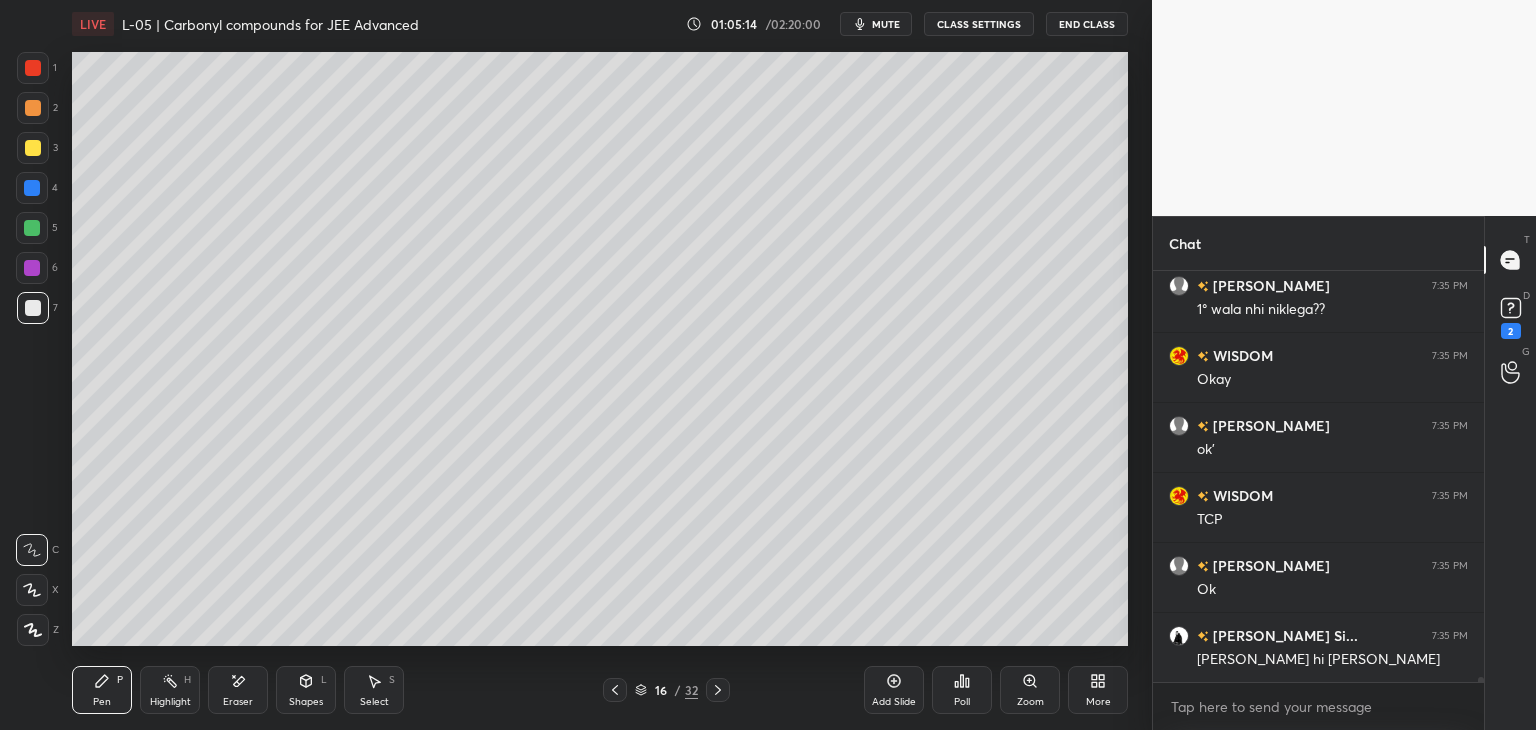 click 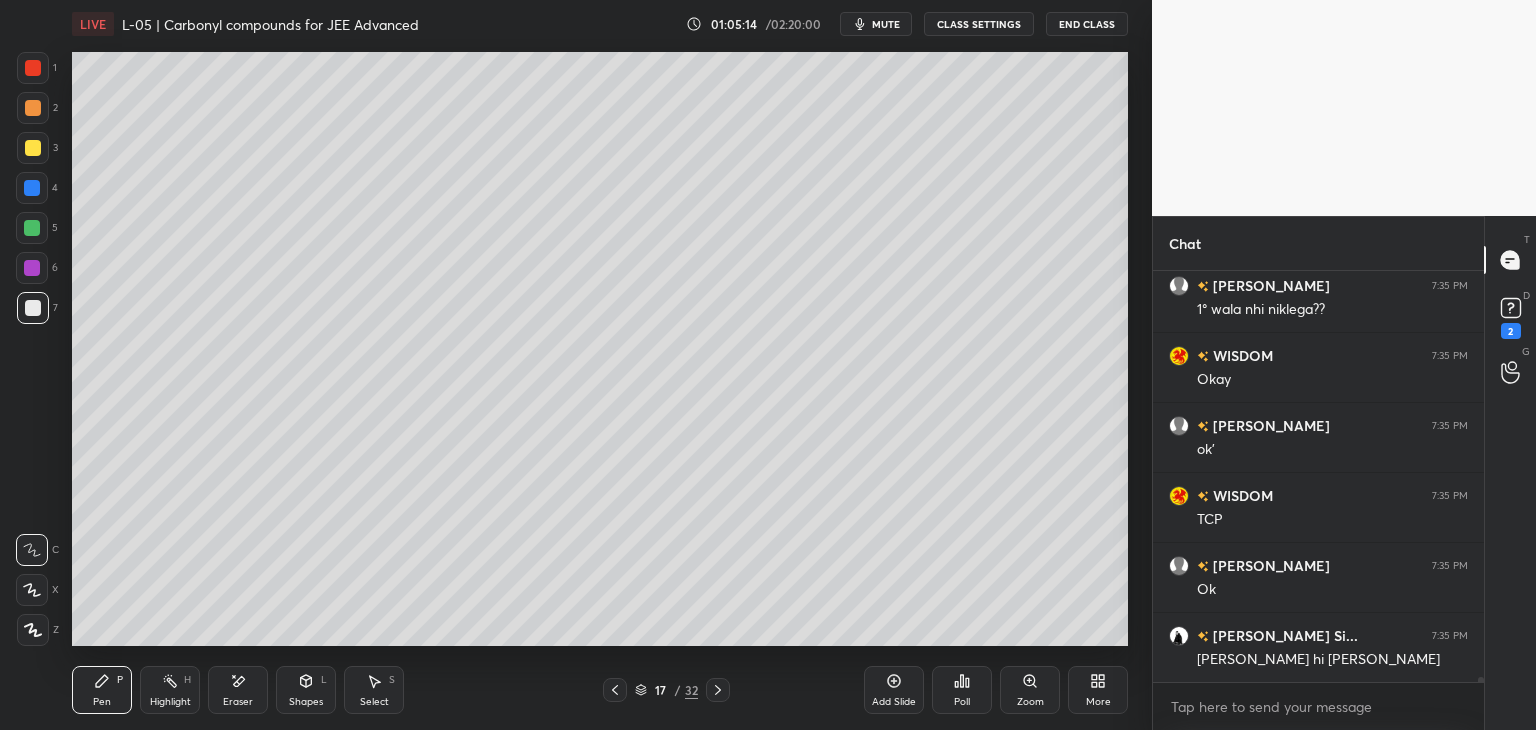 click 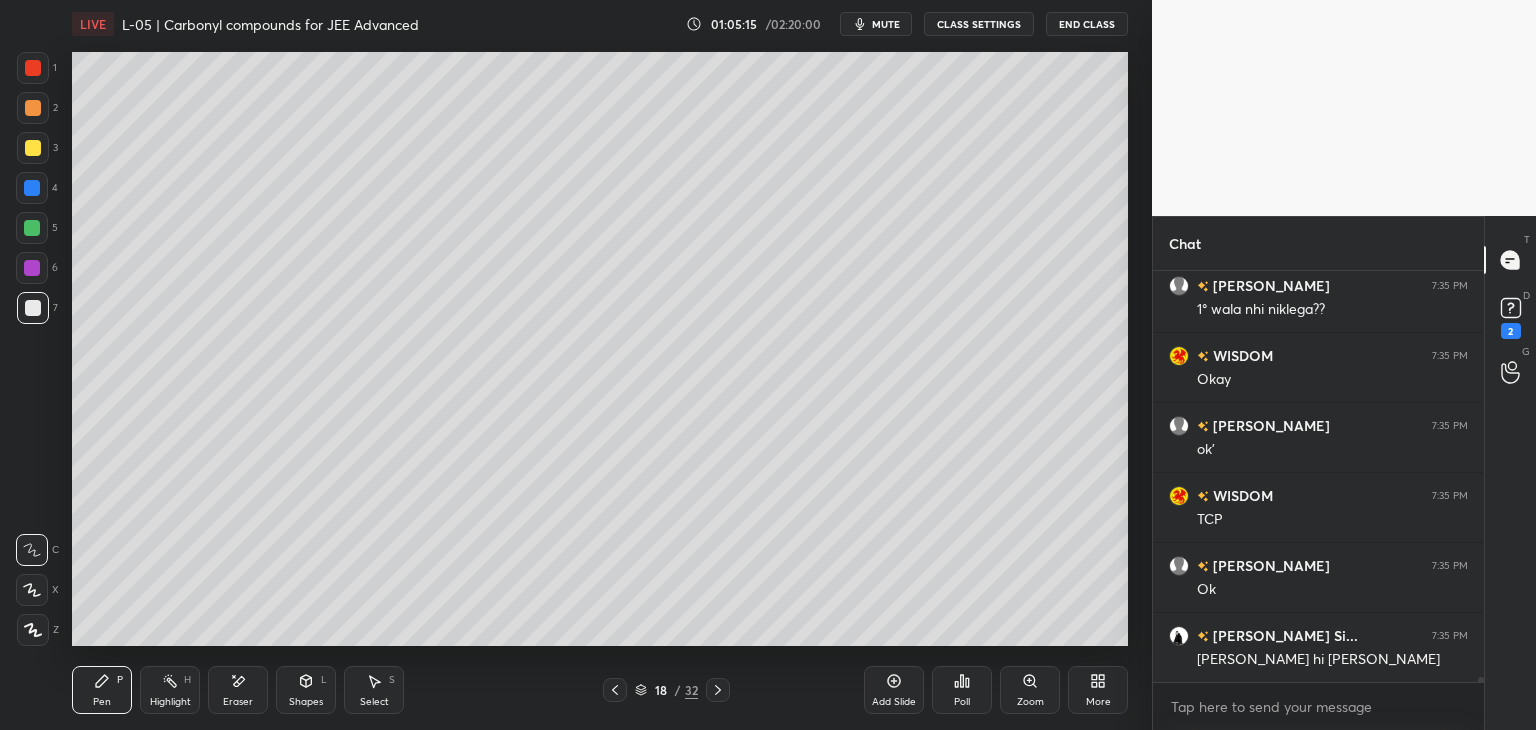click 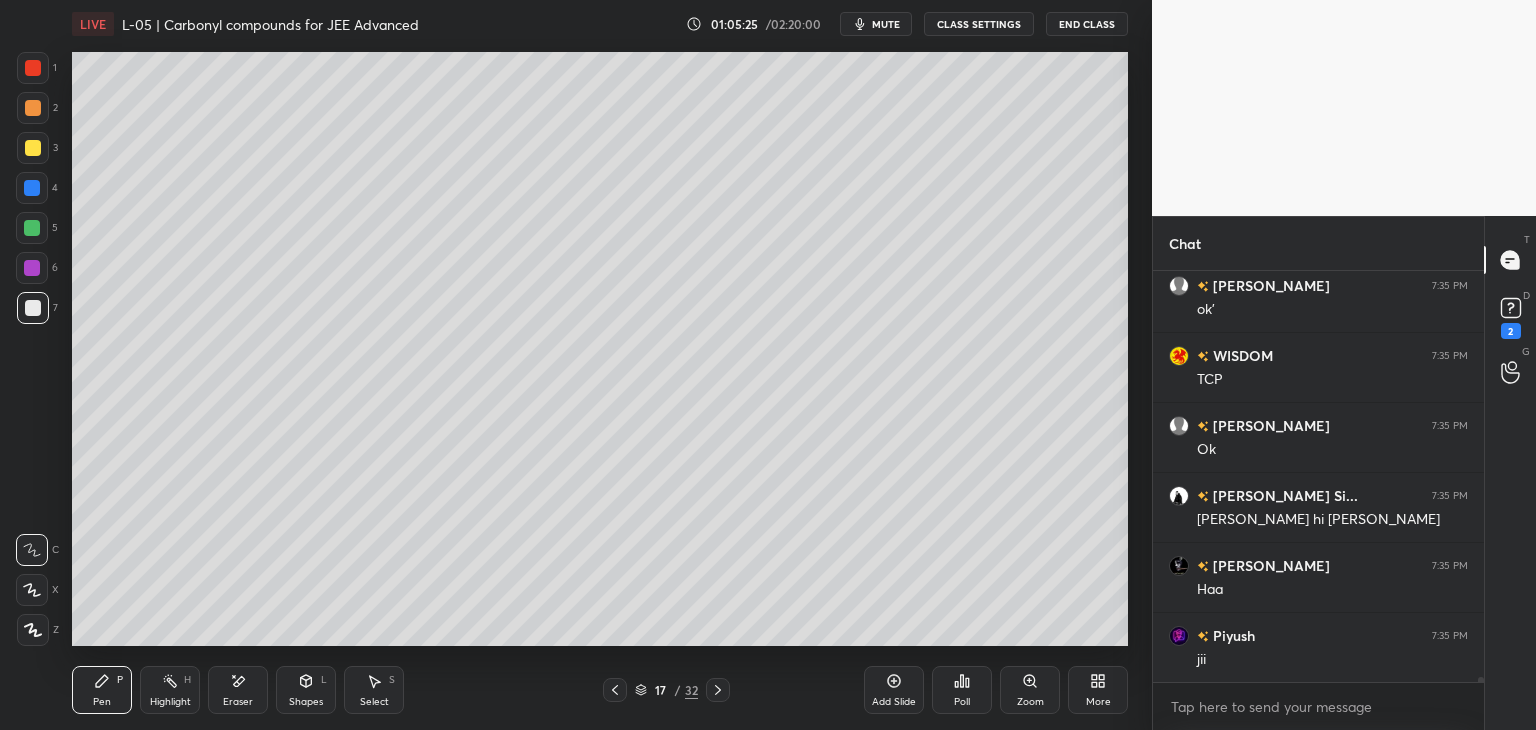 scroll, scrollTop: 36434, scrollLeft: 0, axis: vertical 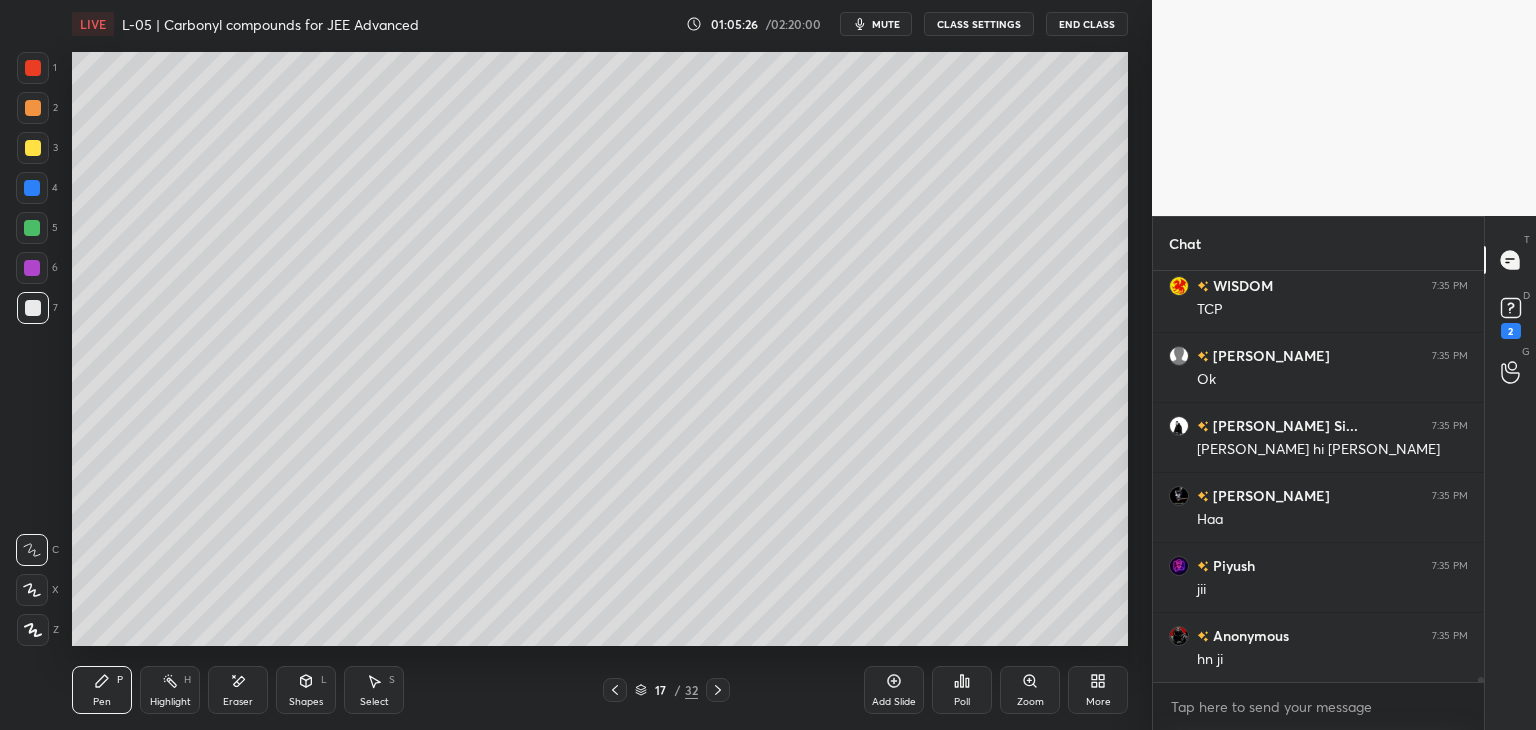 click on "Pen P Highlight H Eraser Shapes L Select S 17 / 32 Add Slide Poll Zoom More" at bounding box center [600, 690] 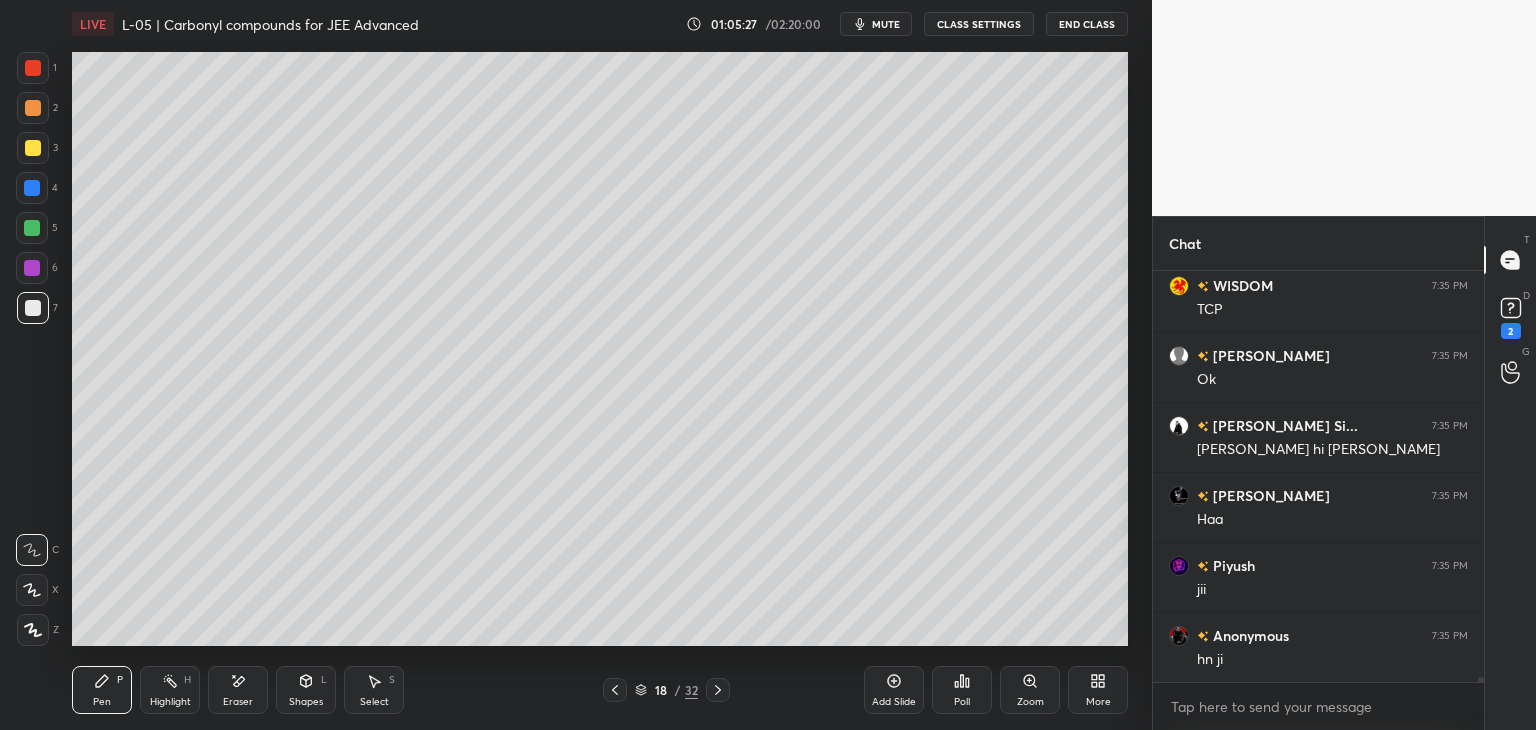 click 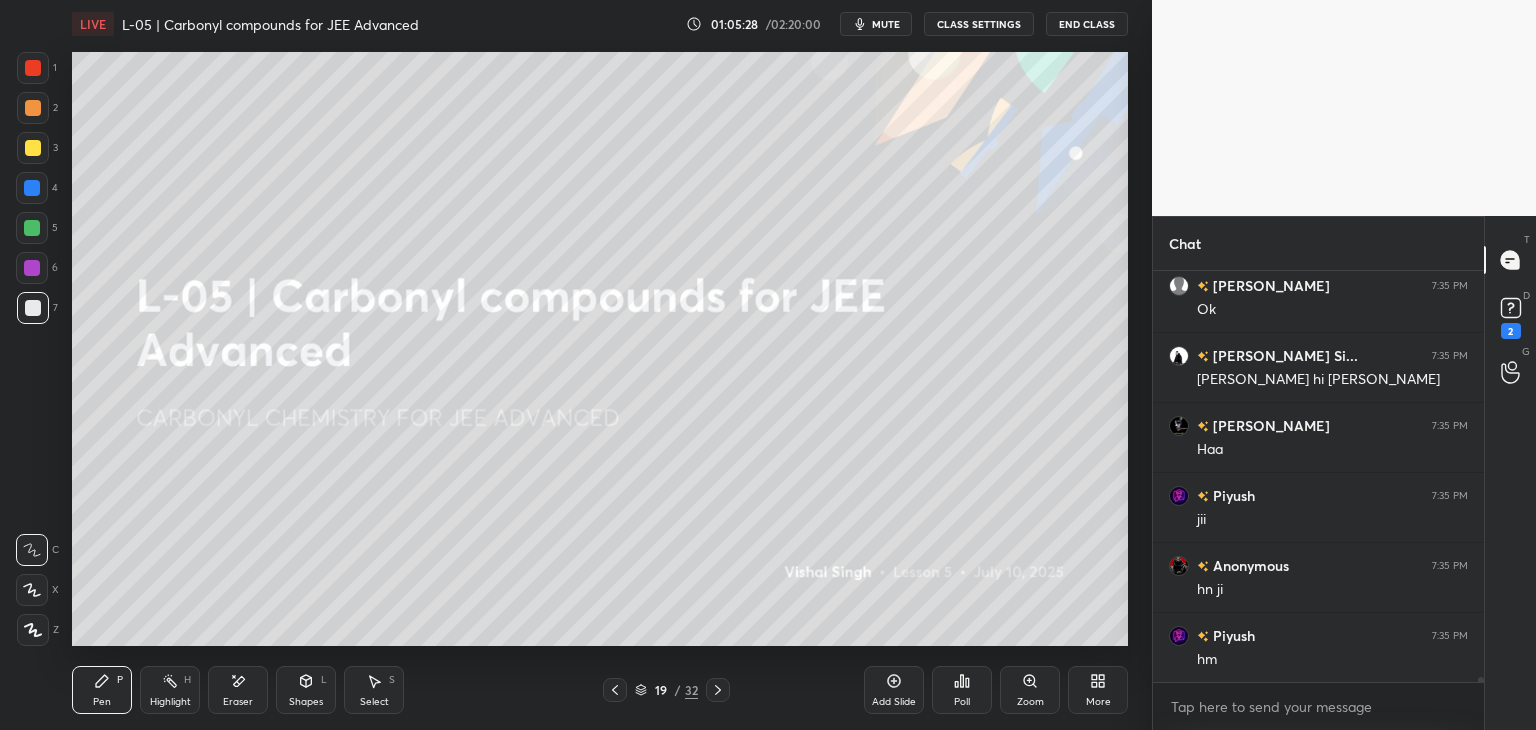 click 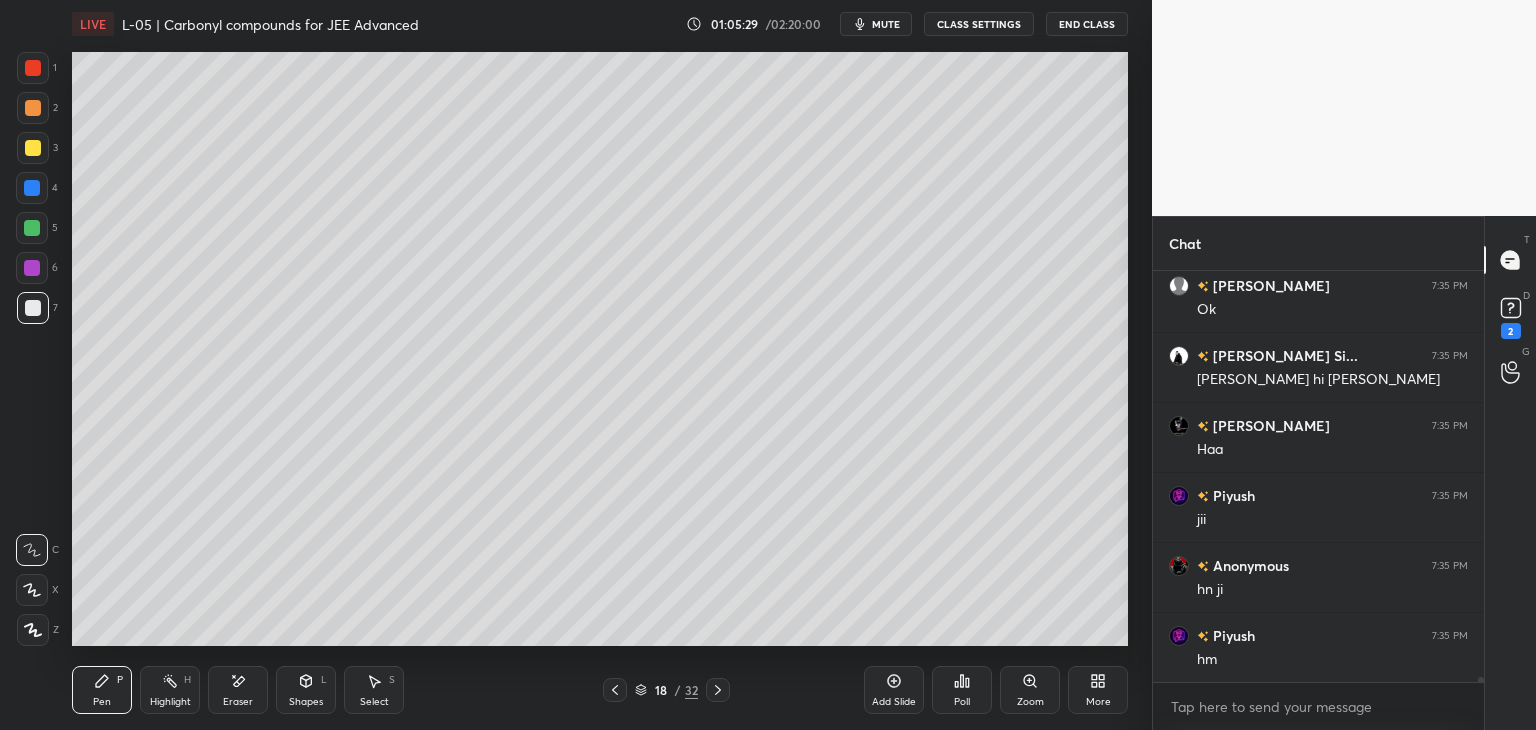 scroll, scrollTop: 36592, scrollLeft: 0, axis: vertical 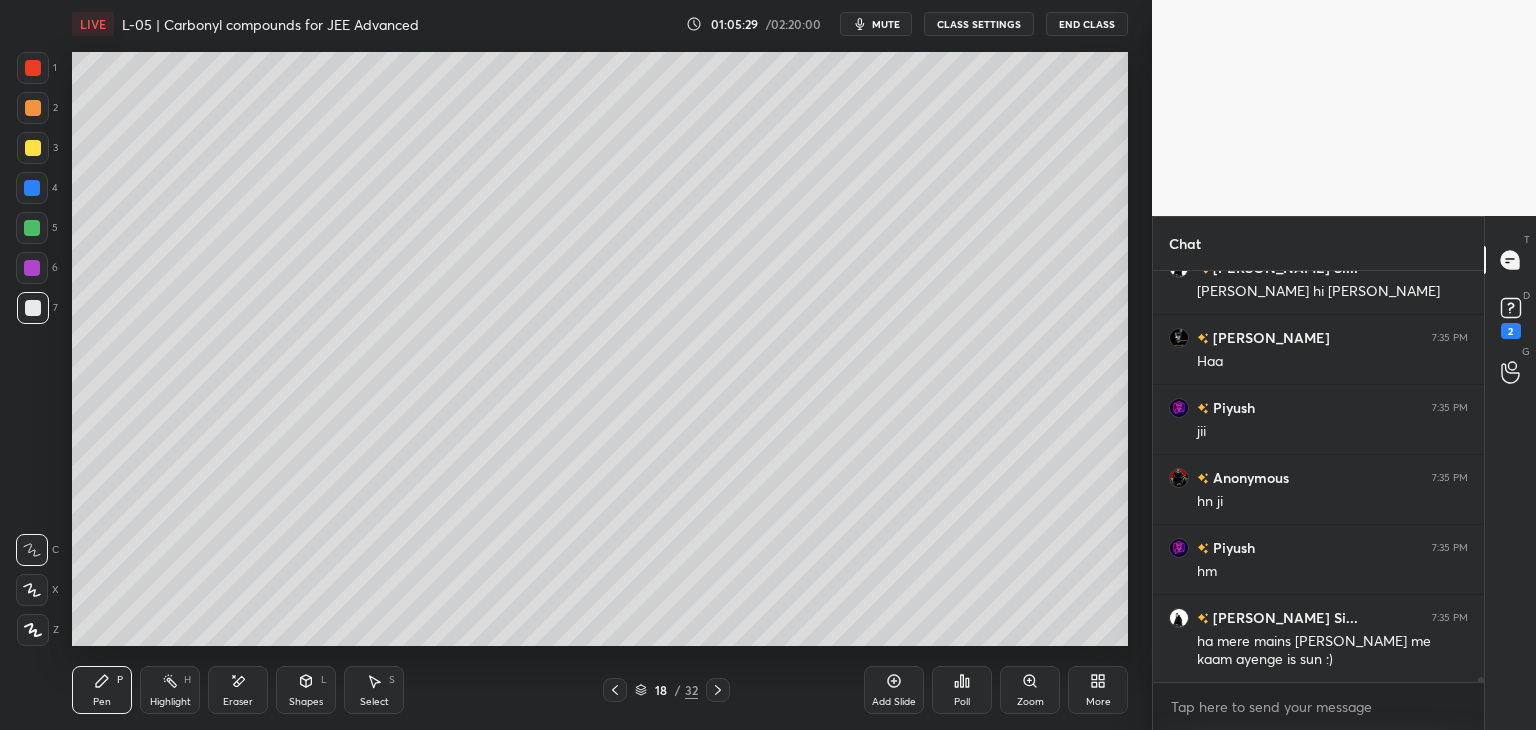 click on "Add Slide" at bounding box center [894, 690] 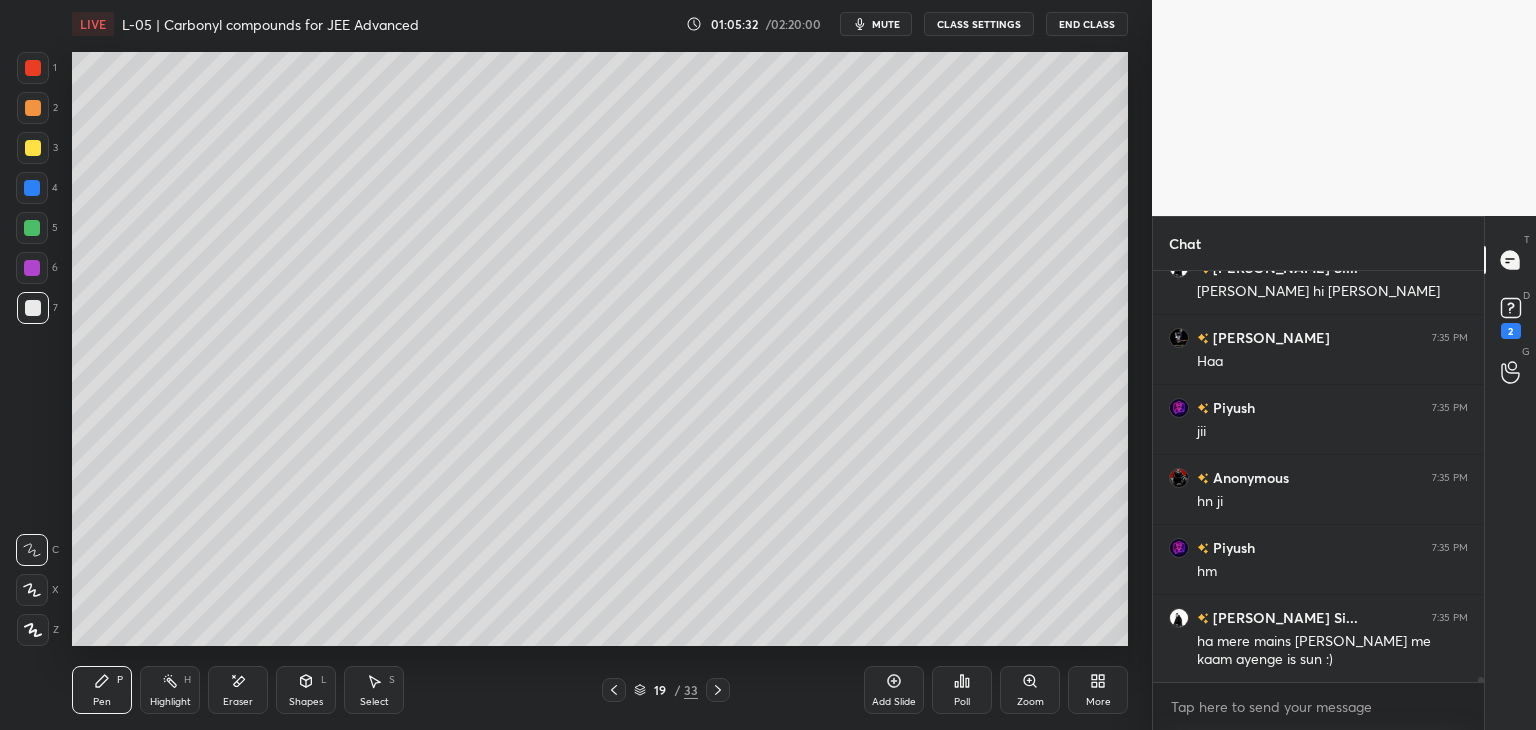 scroll, scrollTop: 36662, scrollLeft: 0, axis: vertical 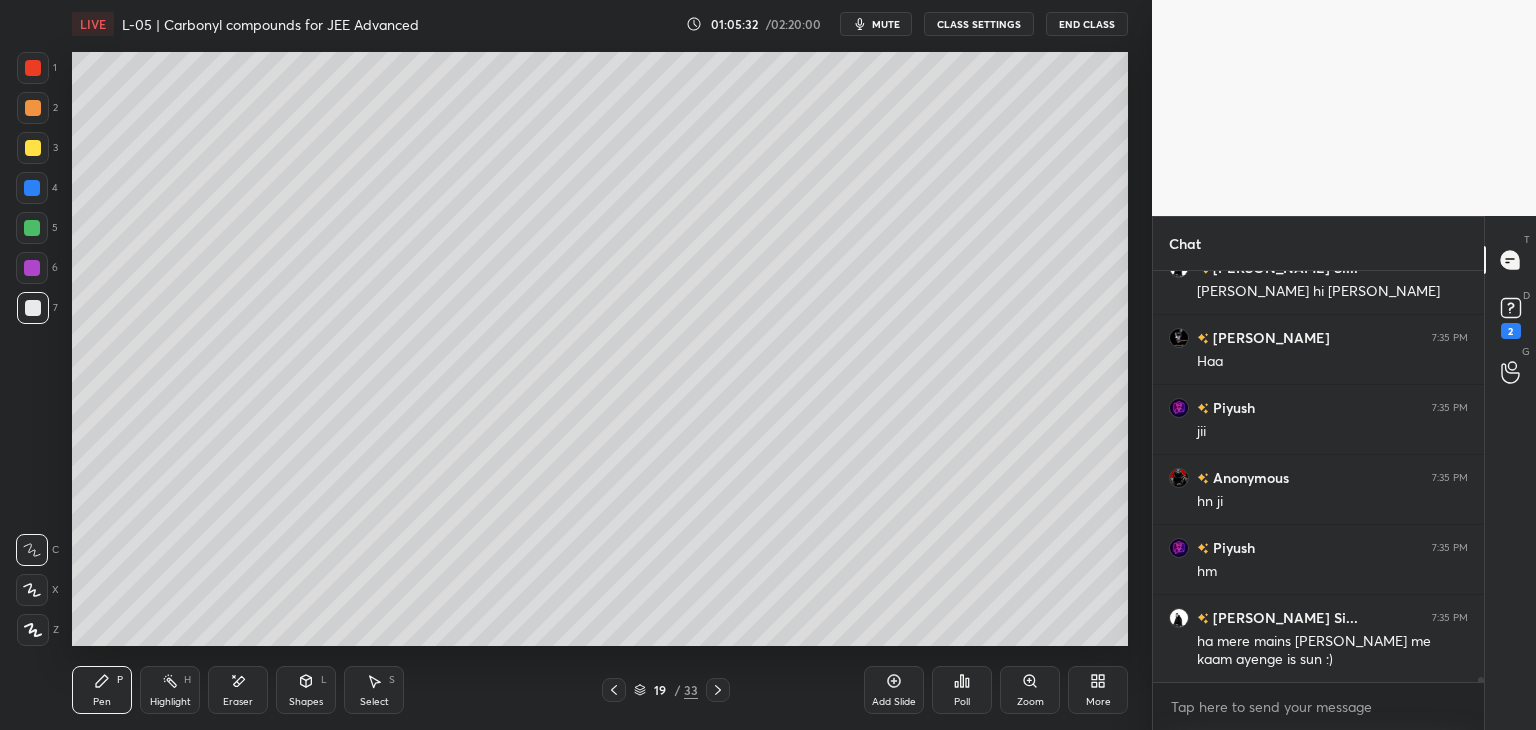 click at bounding box center [33, 108] 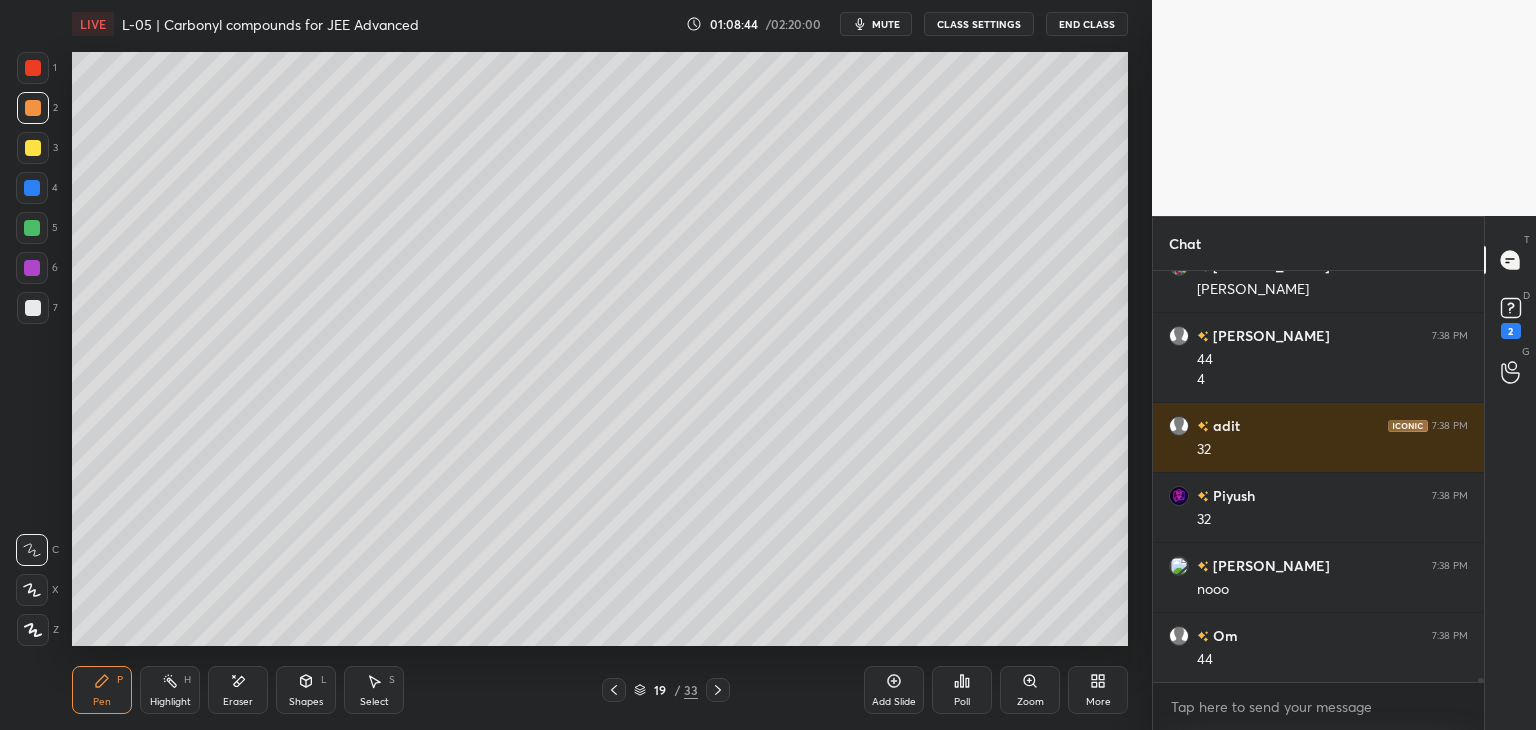 scroll, scrollTop: 38338, scrollLeft: 0, axis: vertical 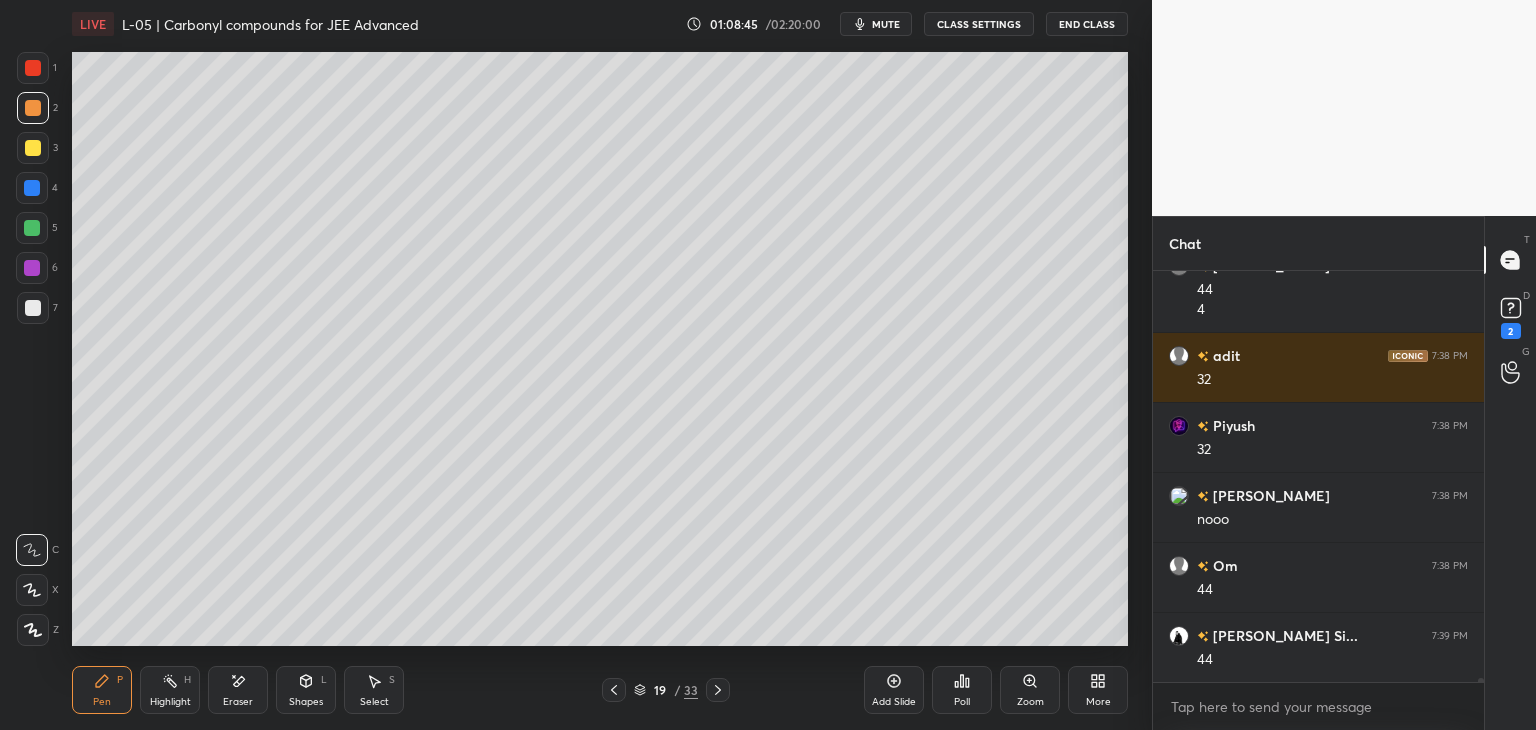 click 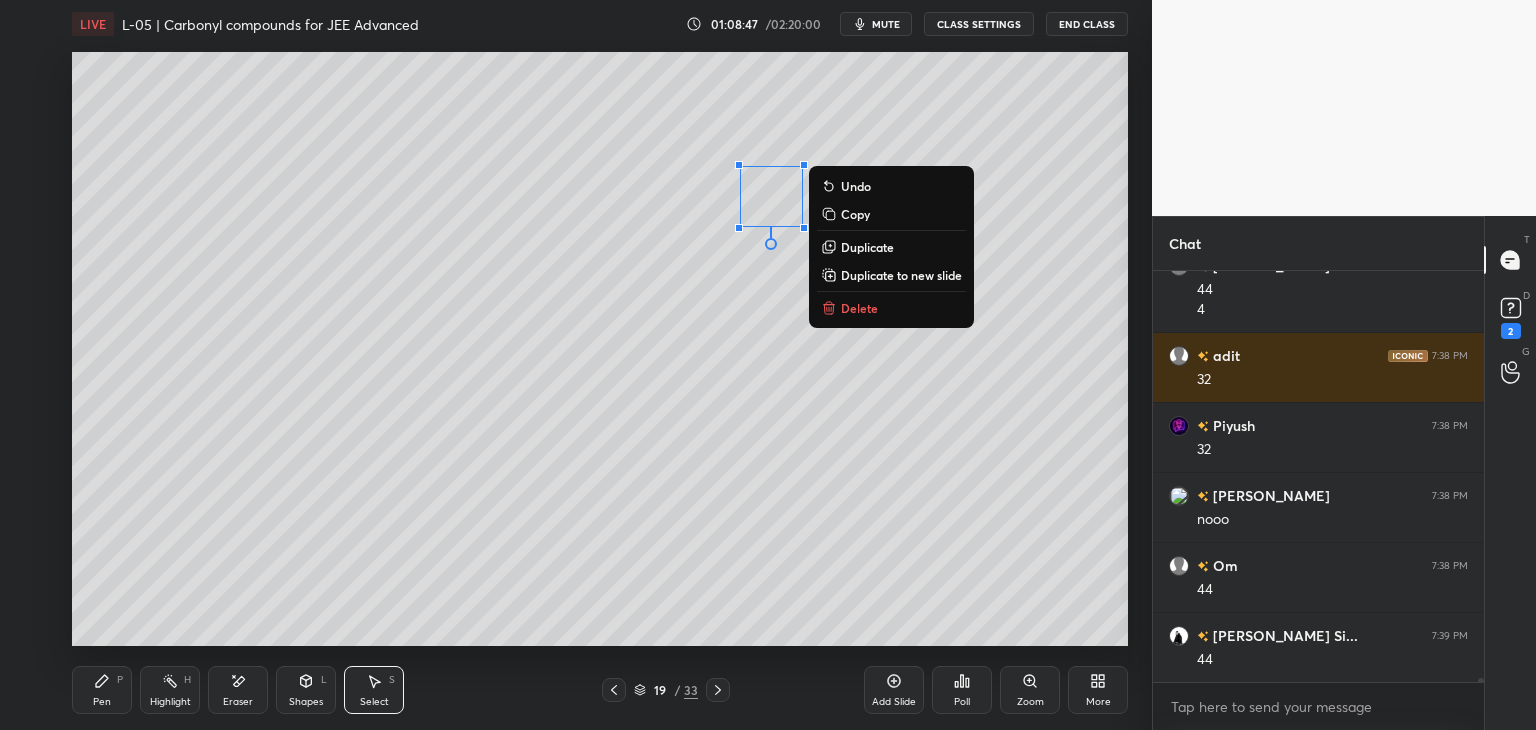click on "Delete" at bounding box center (891, 308) 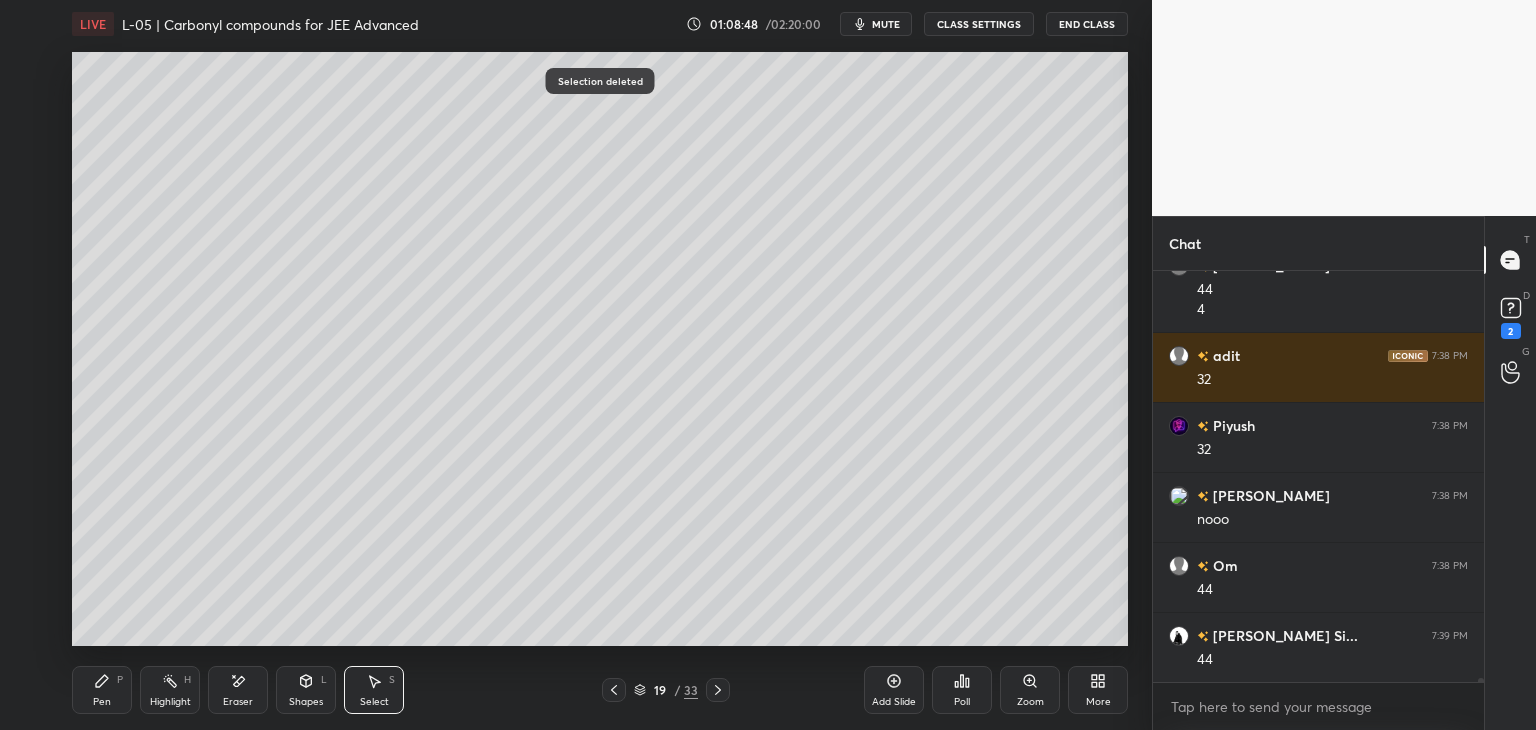 click 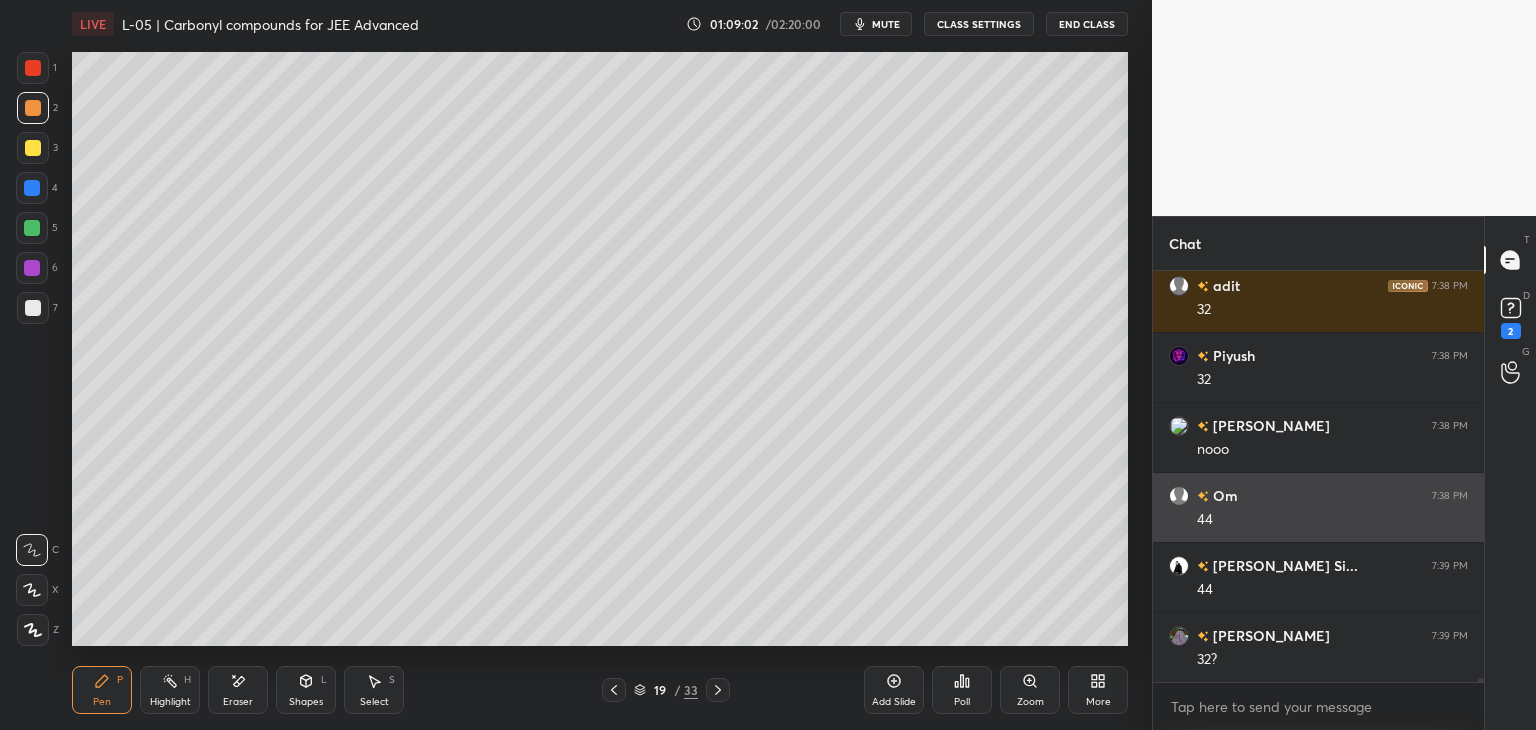 scroll, scrollTop: 38478, scrollLeft: 0, axis: vertical 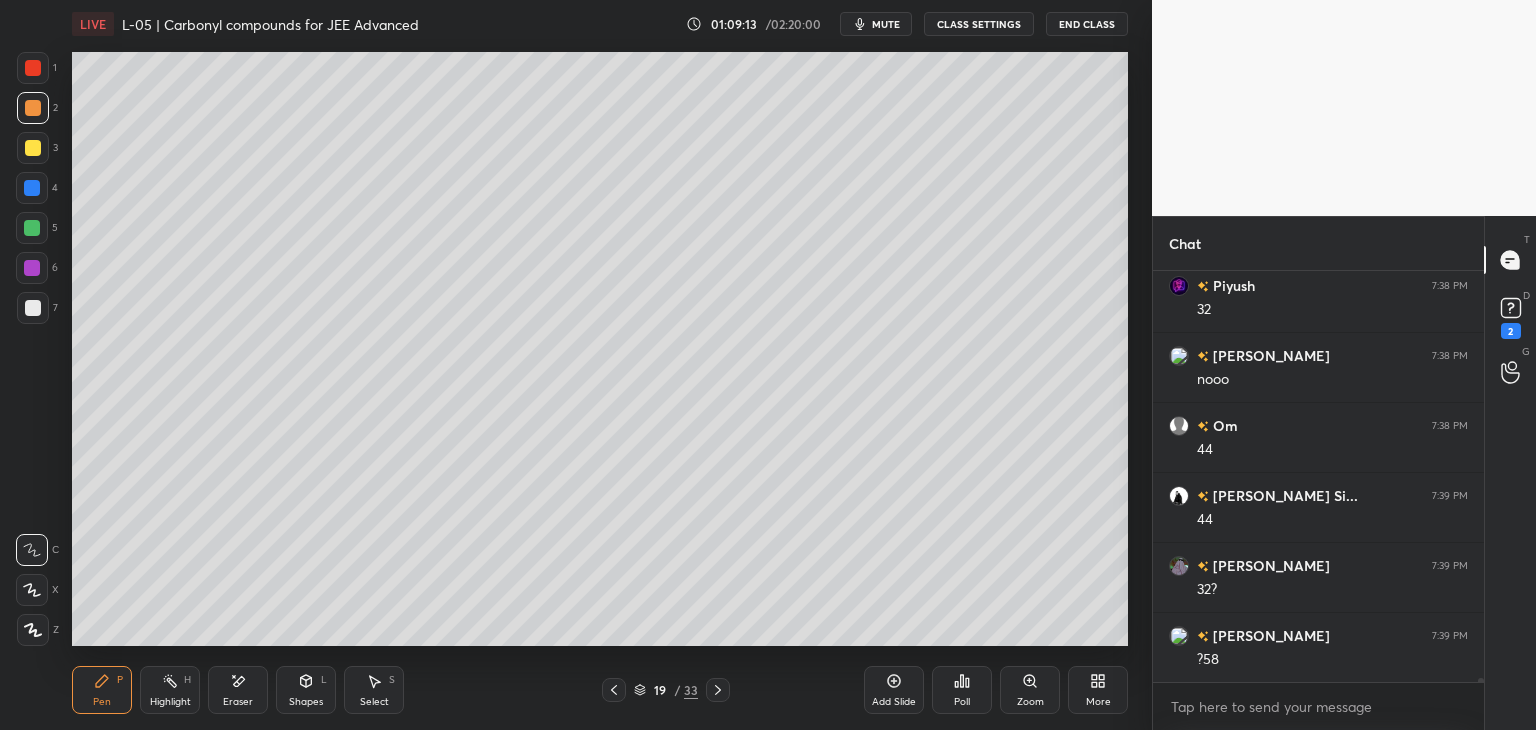 click at bounding box center [33, 148] 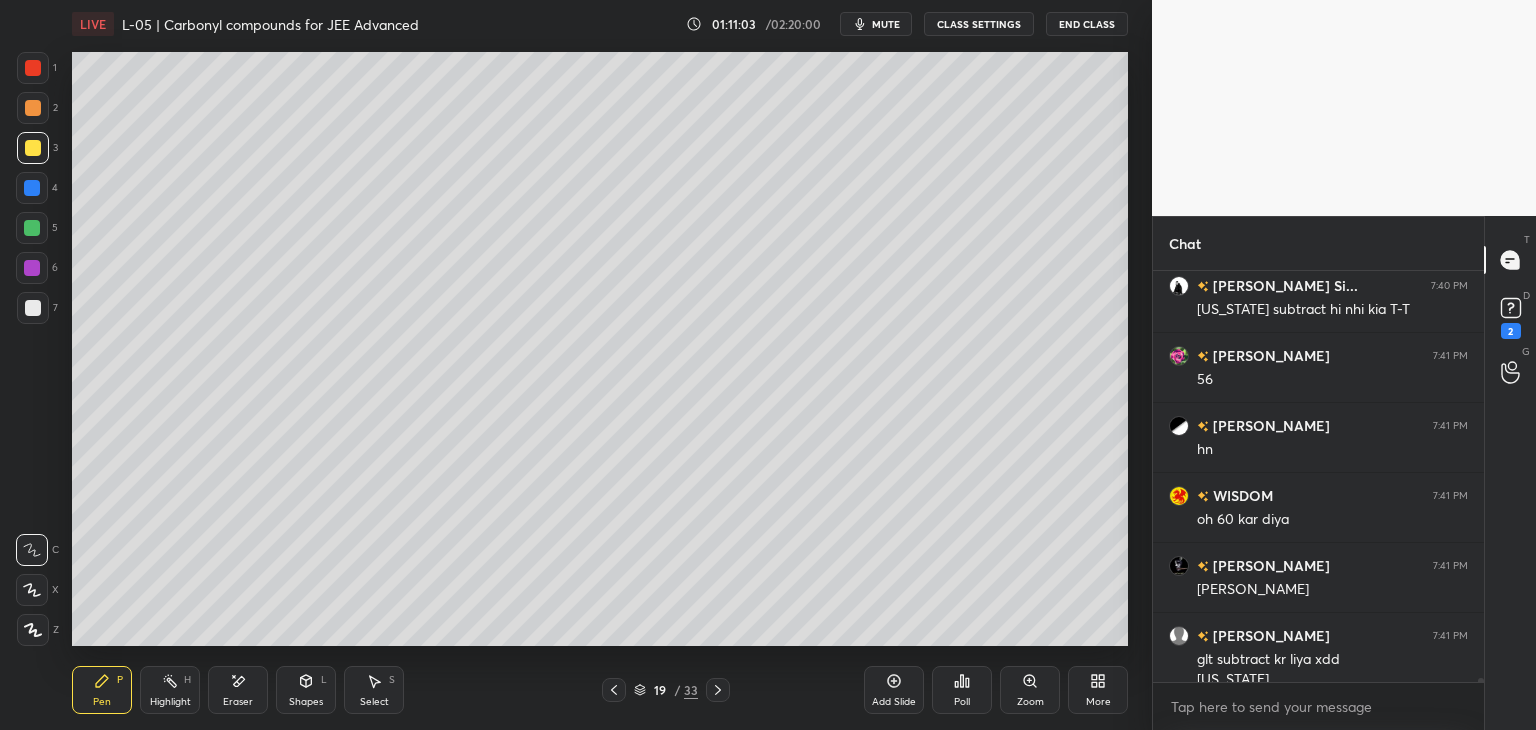 scroll, scrollTop: 40058, scrollLeft: 0, axis: vertical 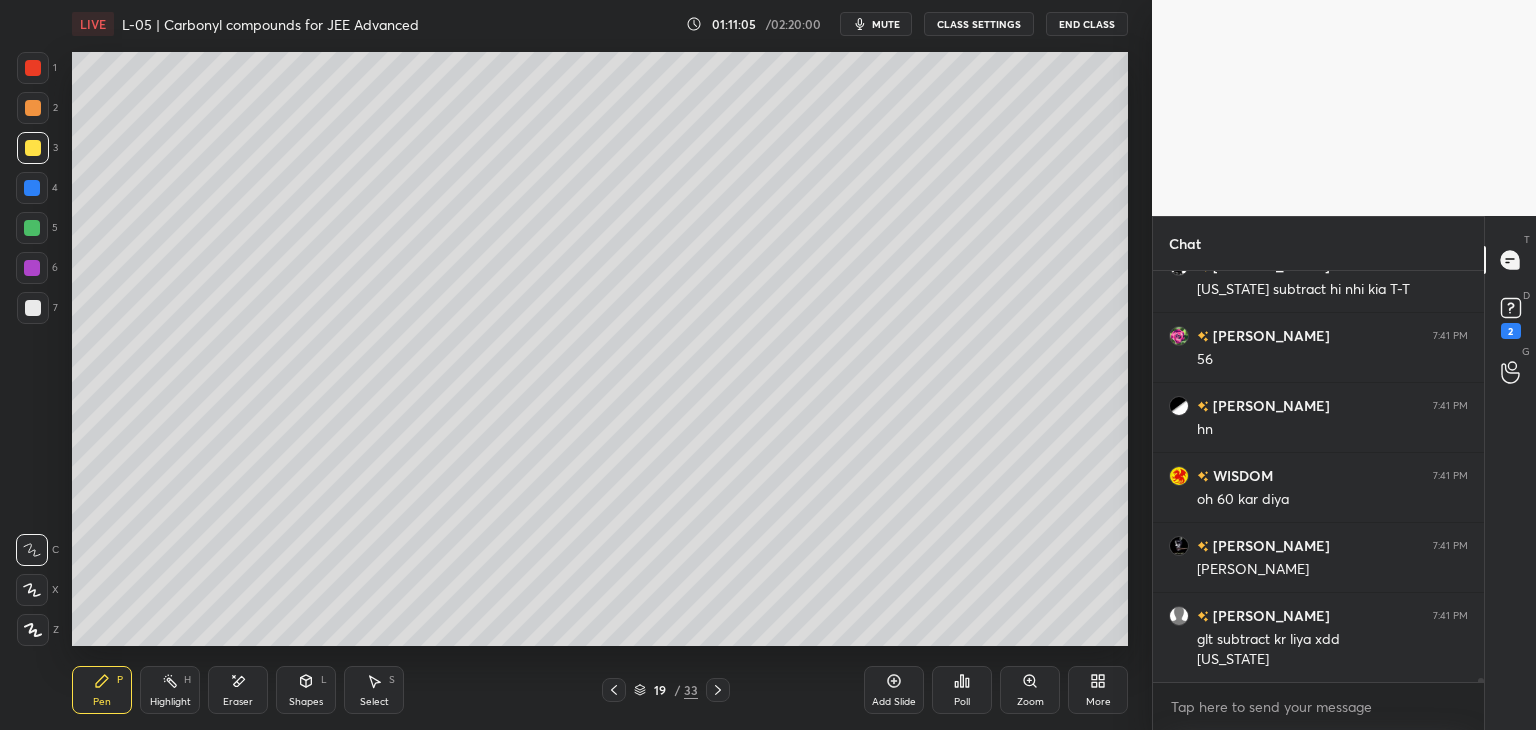 click at bounding box center (614, 690) 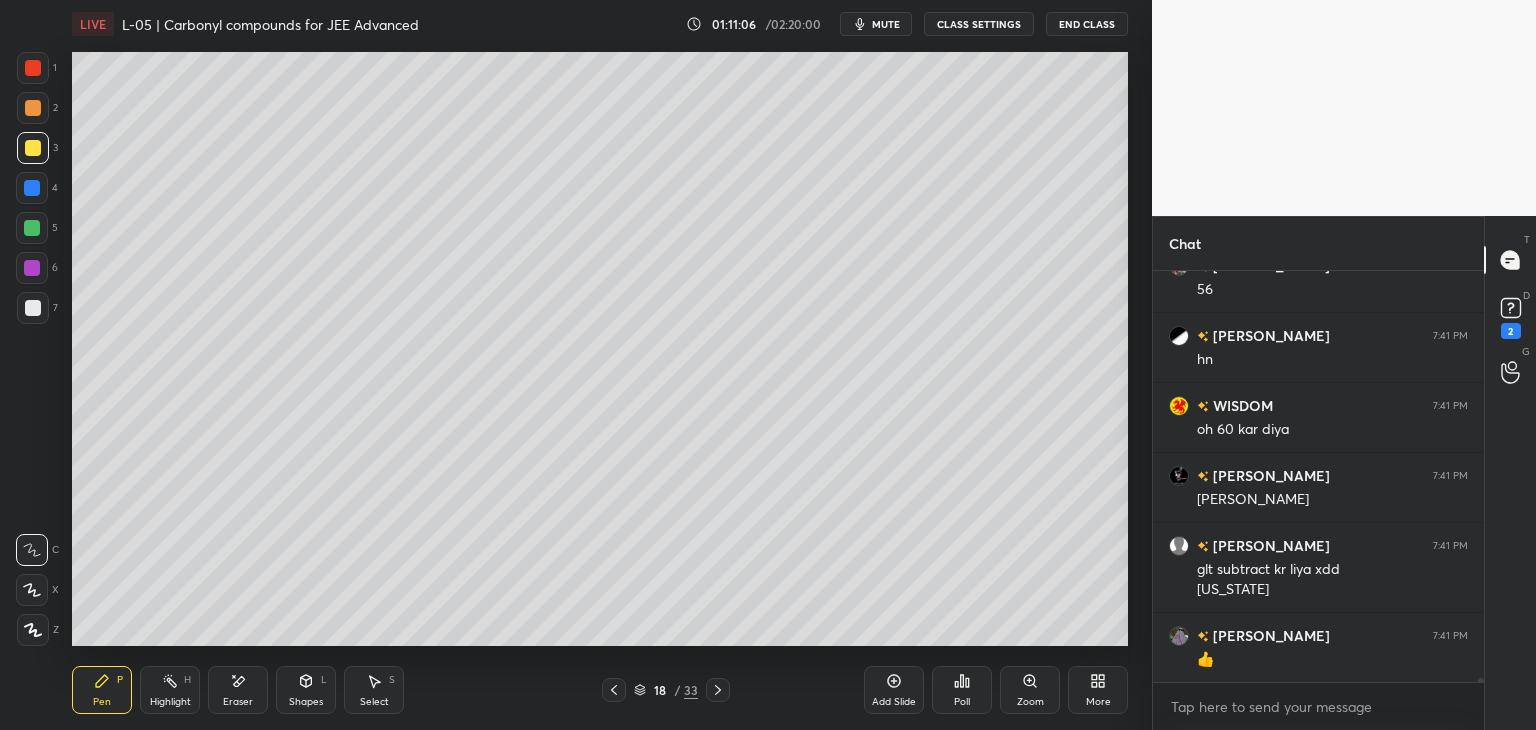 click 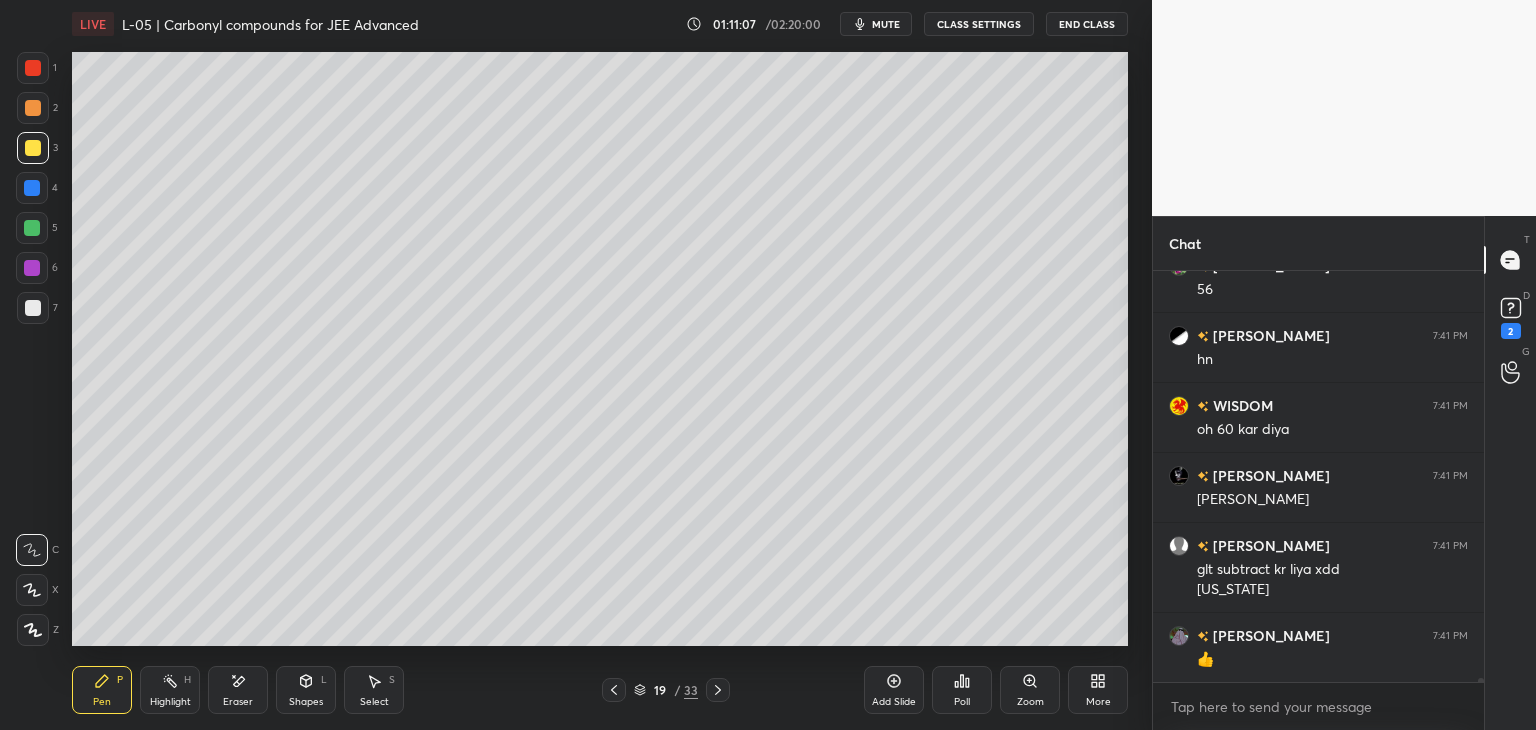 click at bounding box center (718, 690) 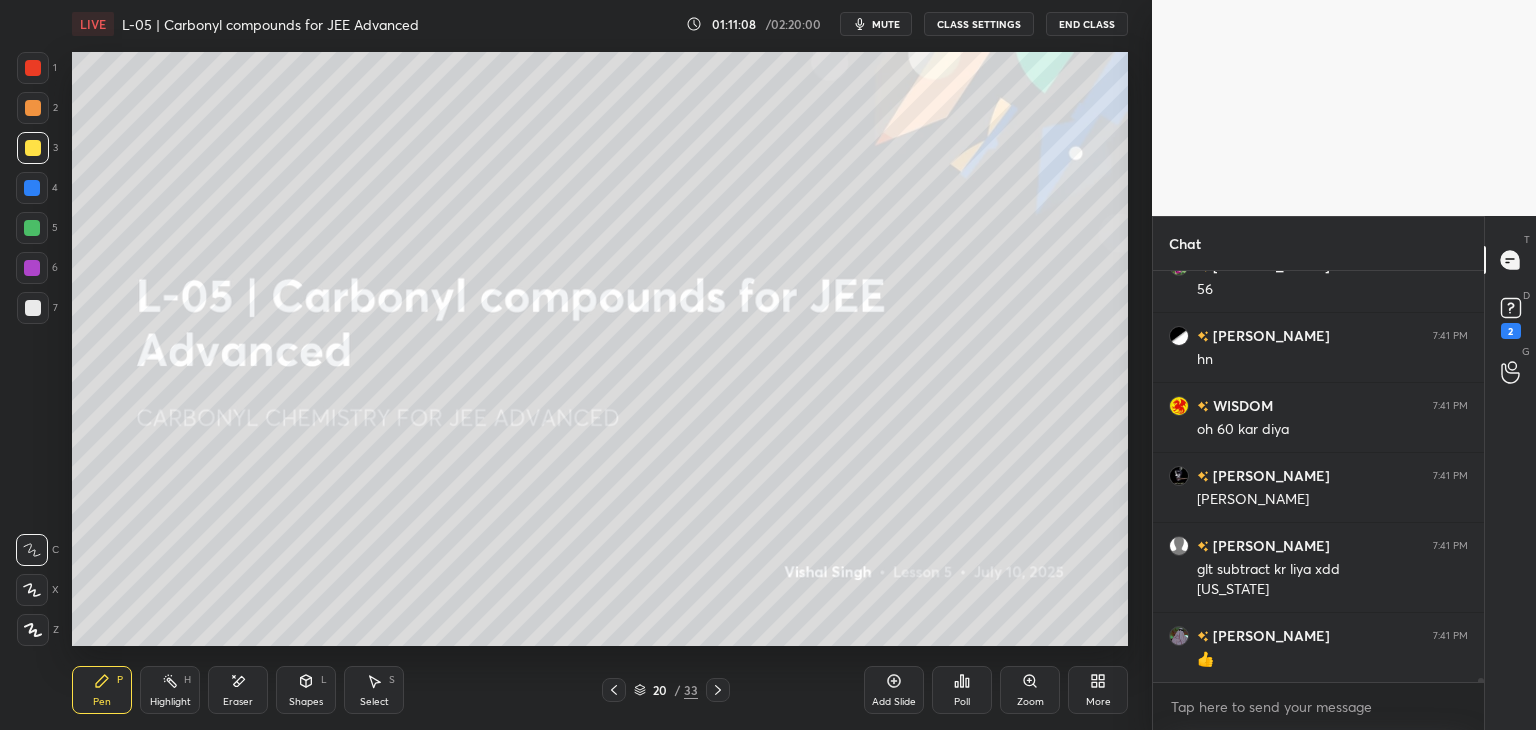 click 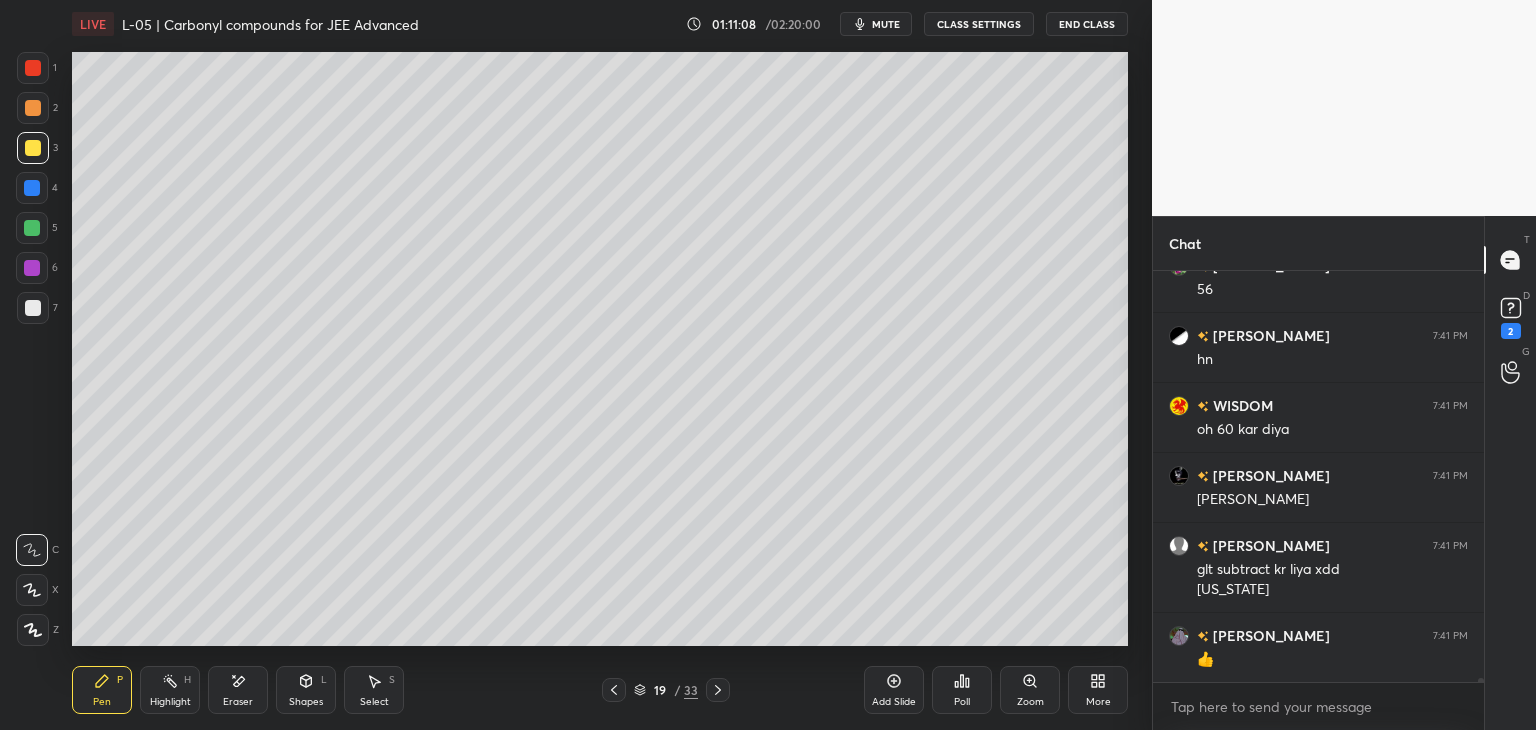 click on "Add Slide" at bounding box center (894, 690) 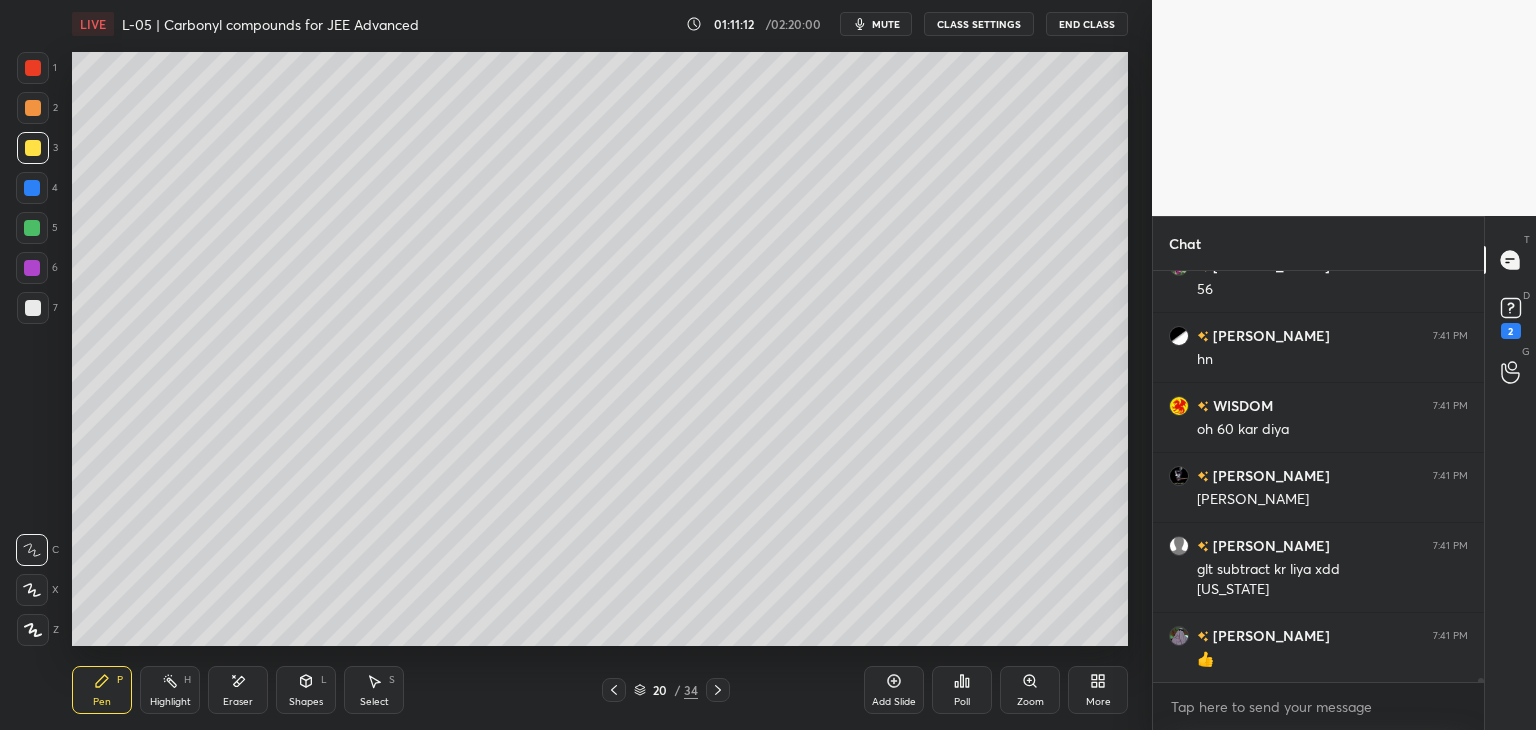 click at bounding box center [33, 68] 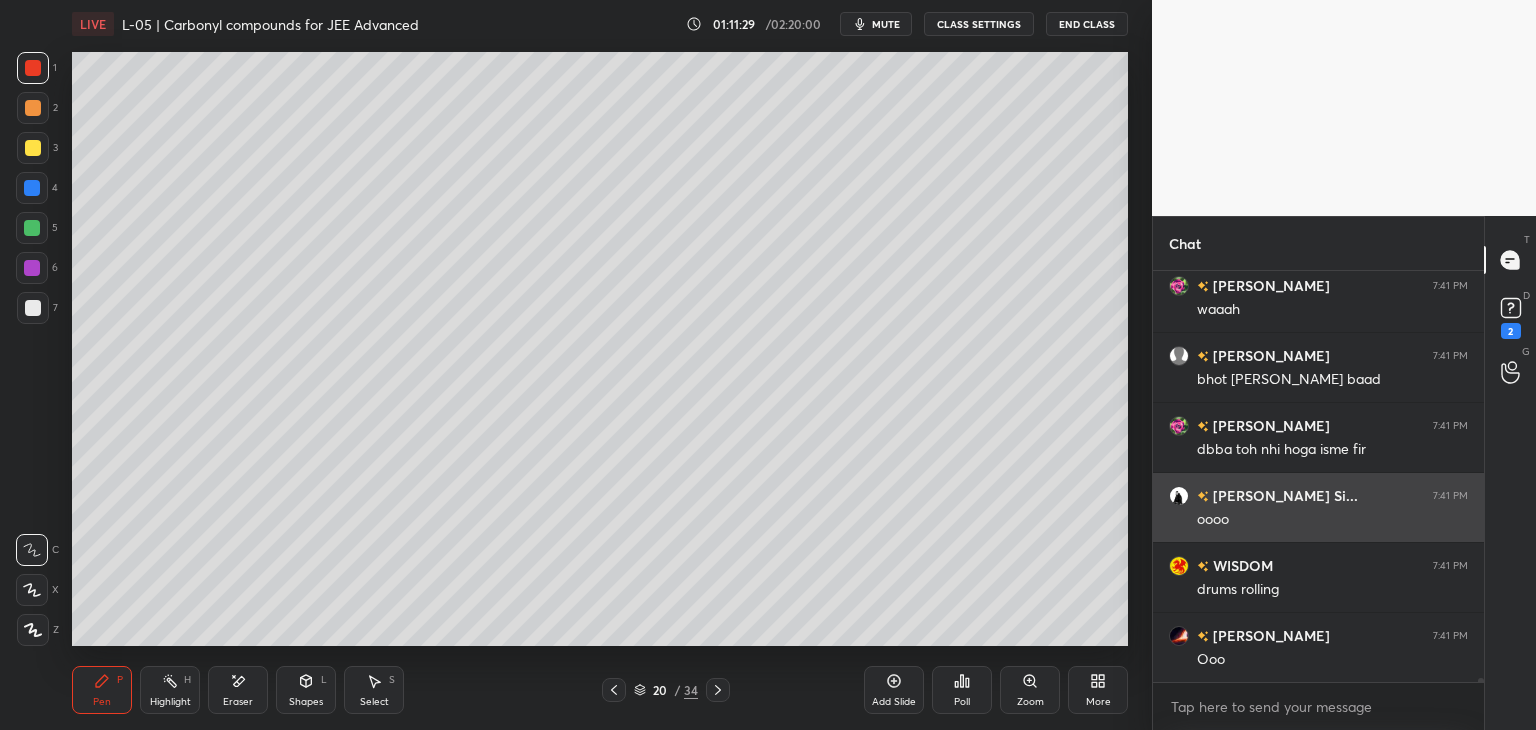 scroll, scrollTop: 40758, scrollLeft: 0, axis: vertical 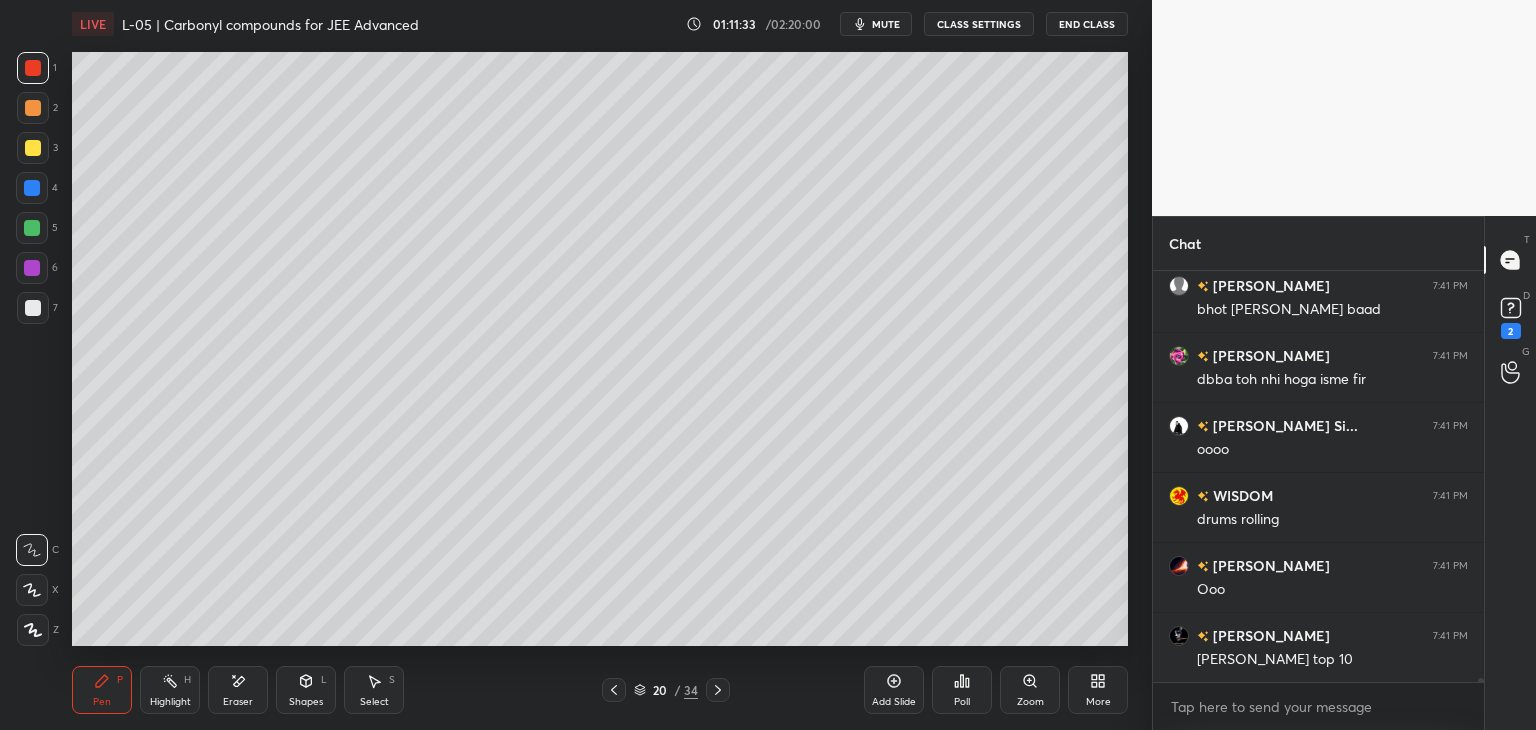 click on "Eraser" at bounding box center (238, 690) 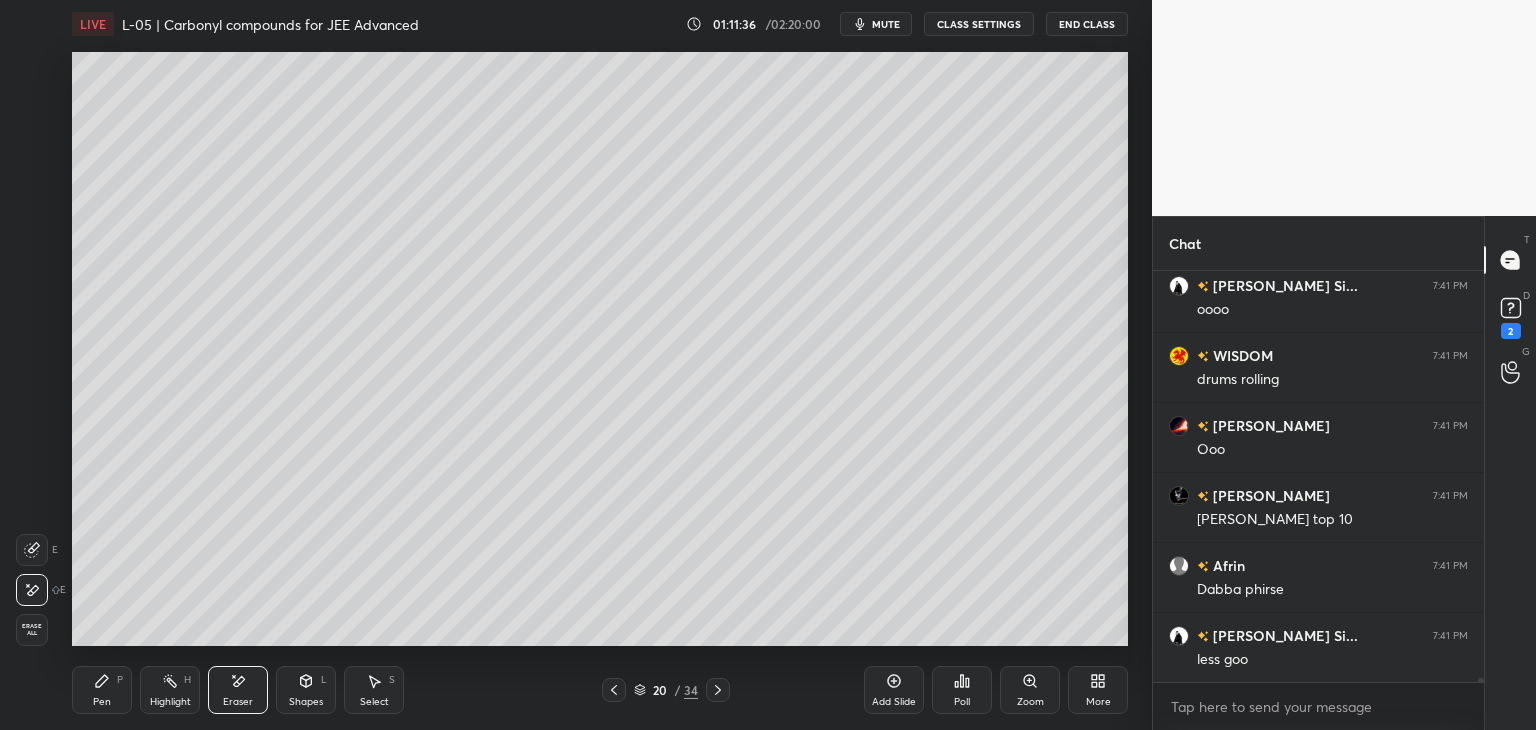 scroll, scrollTop: 40968, scrollLeft: 0, axis: vertical 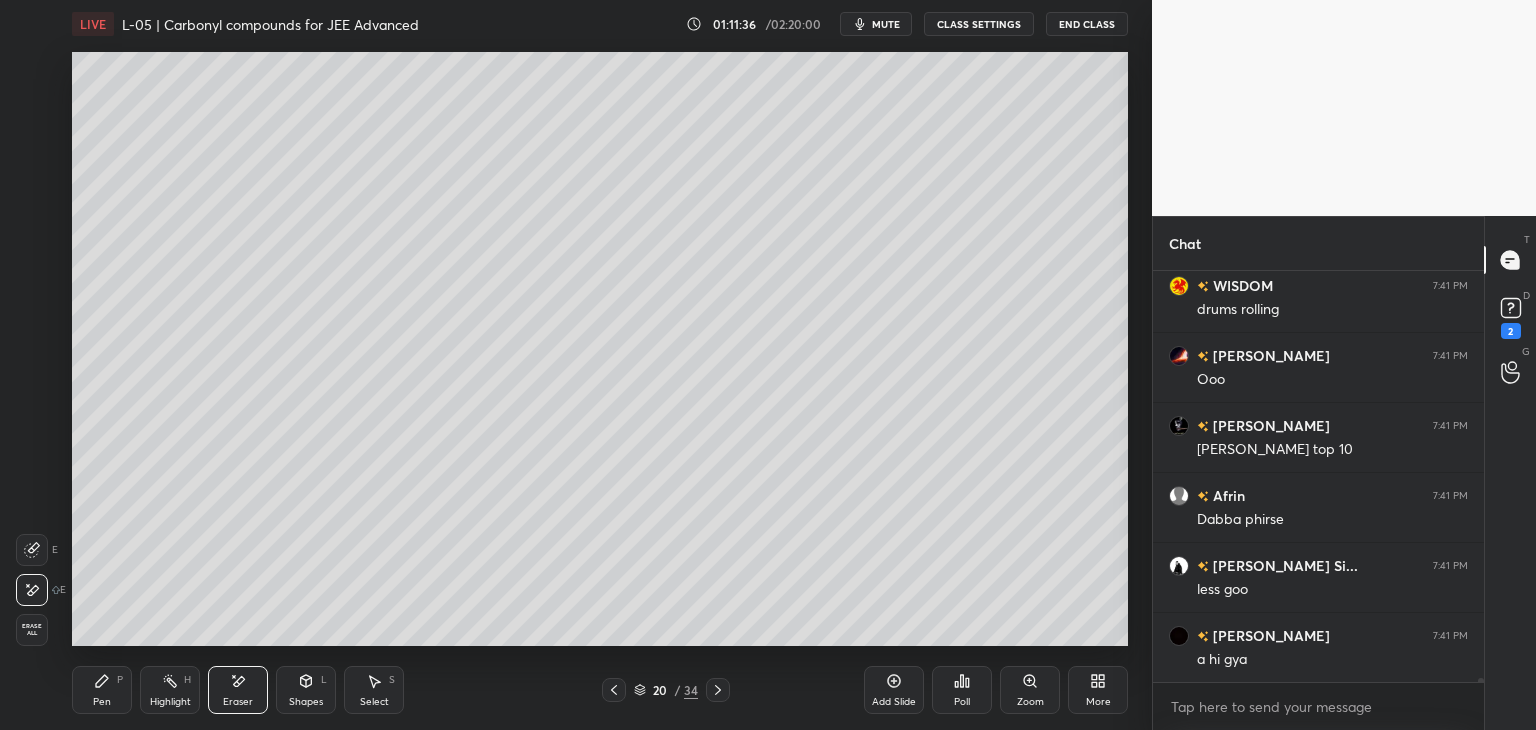 click on "Pen P" at bounding box center [102, 690] 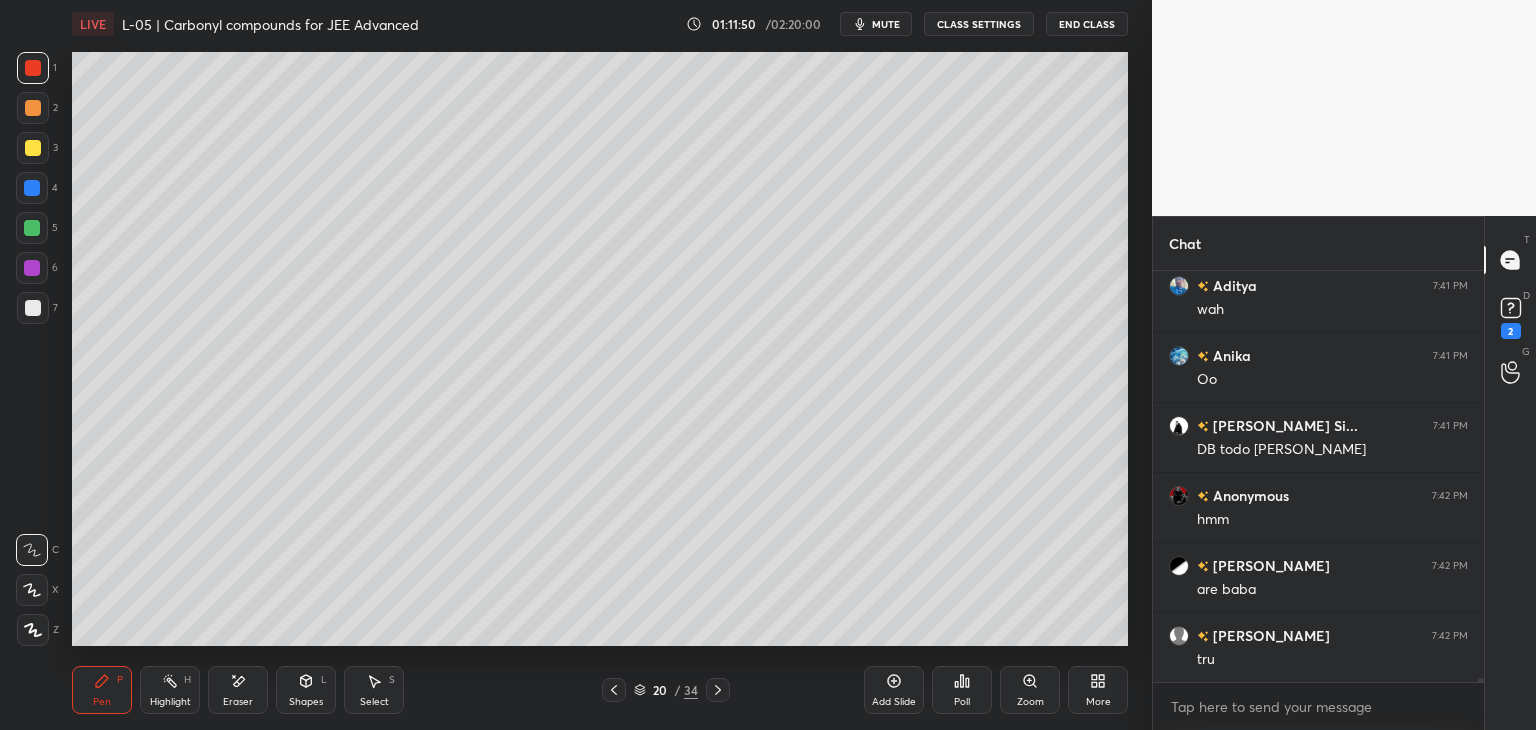 scroll, scrollTop: 41458, scrollLeft: 0, axis: vertical 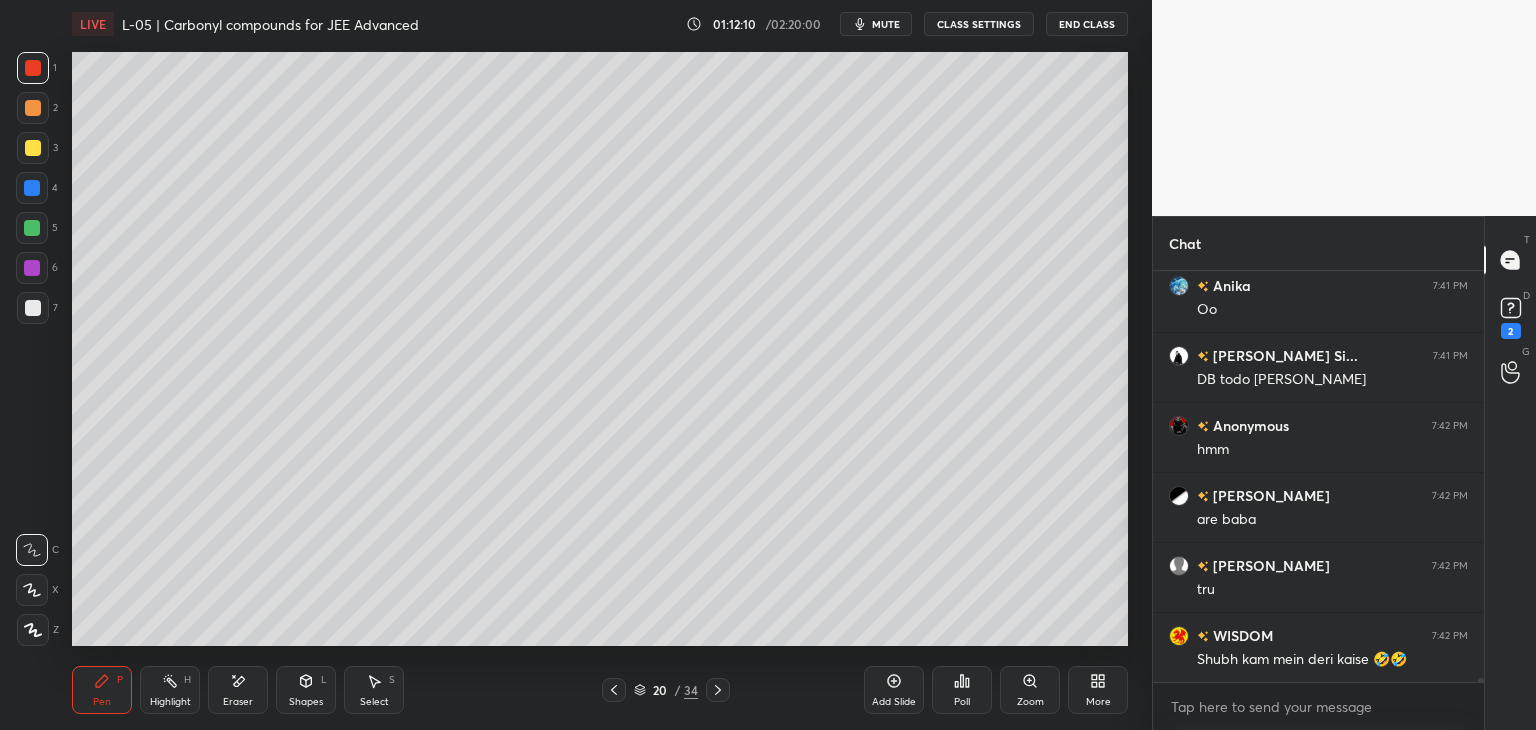 click on "Select" at bounding box center (374, 702) 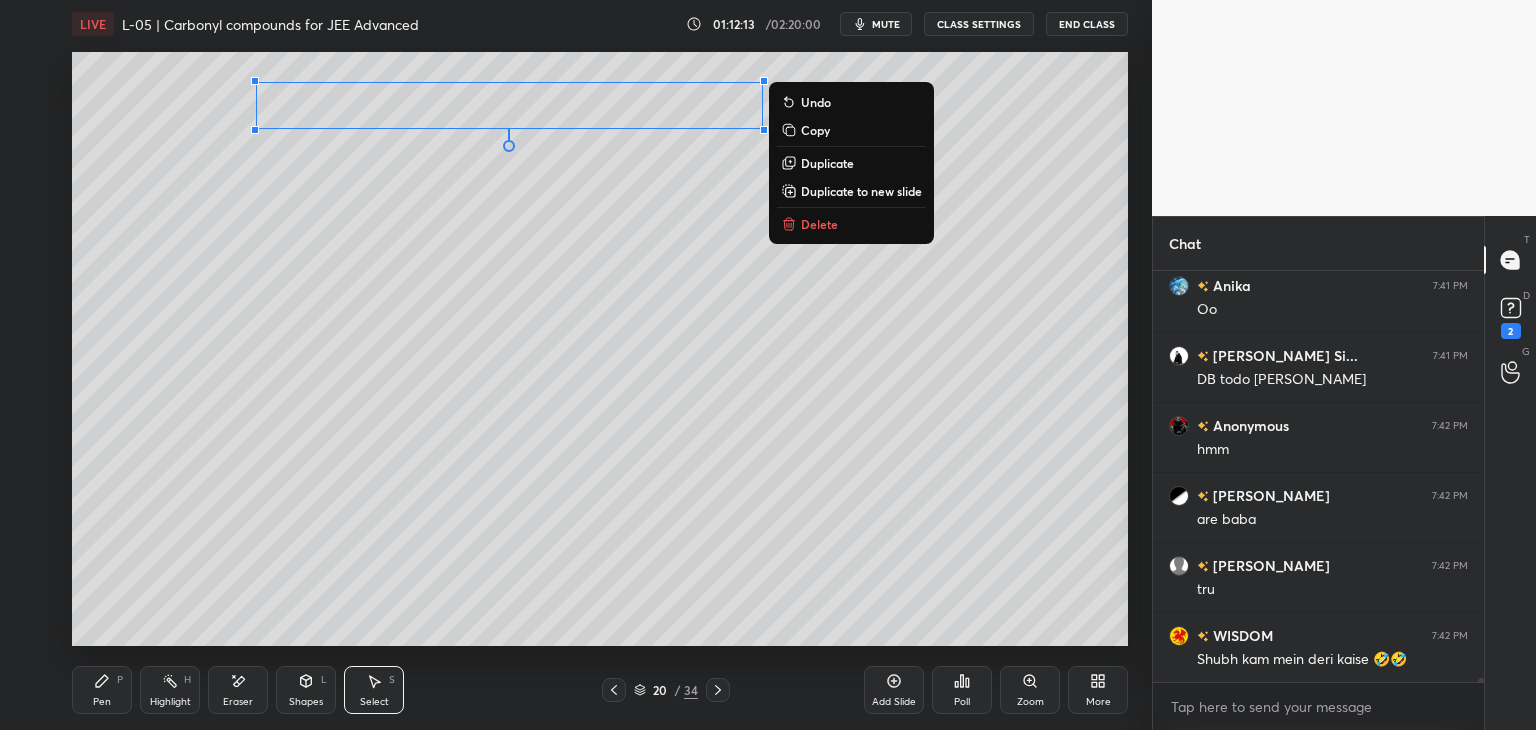 click on "0 ° Undo Copy Duplicate Duplicate to new slide Delete" at bounding box center (600, 349) 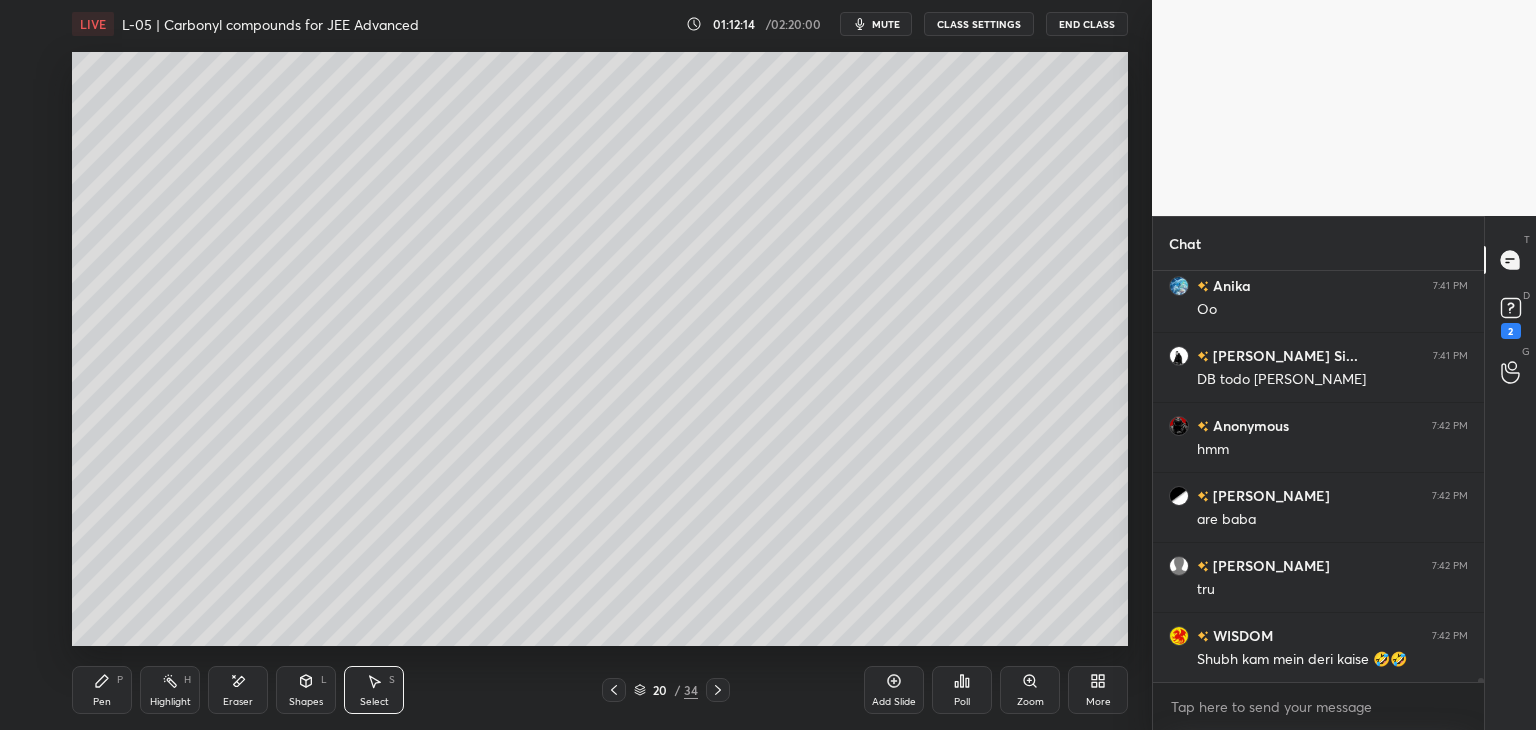 click on "Pen" at bounding box center (102, 702) 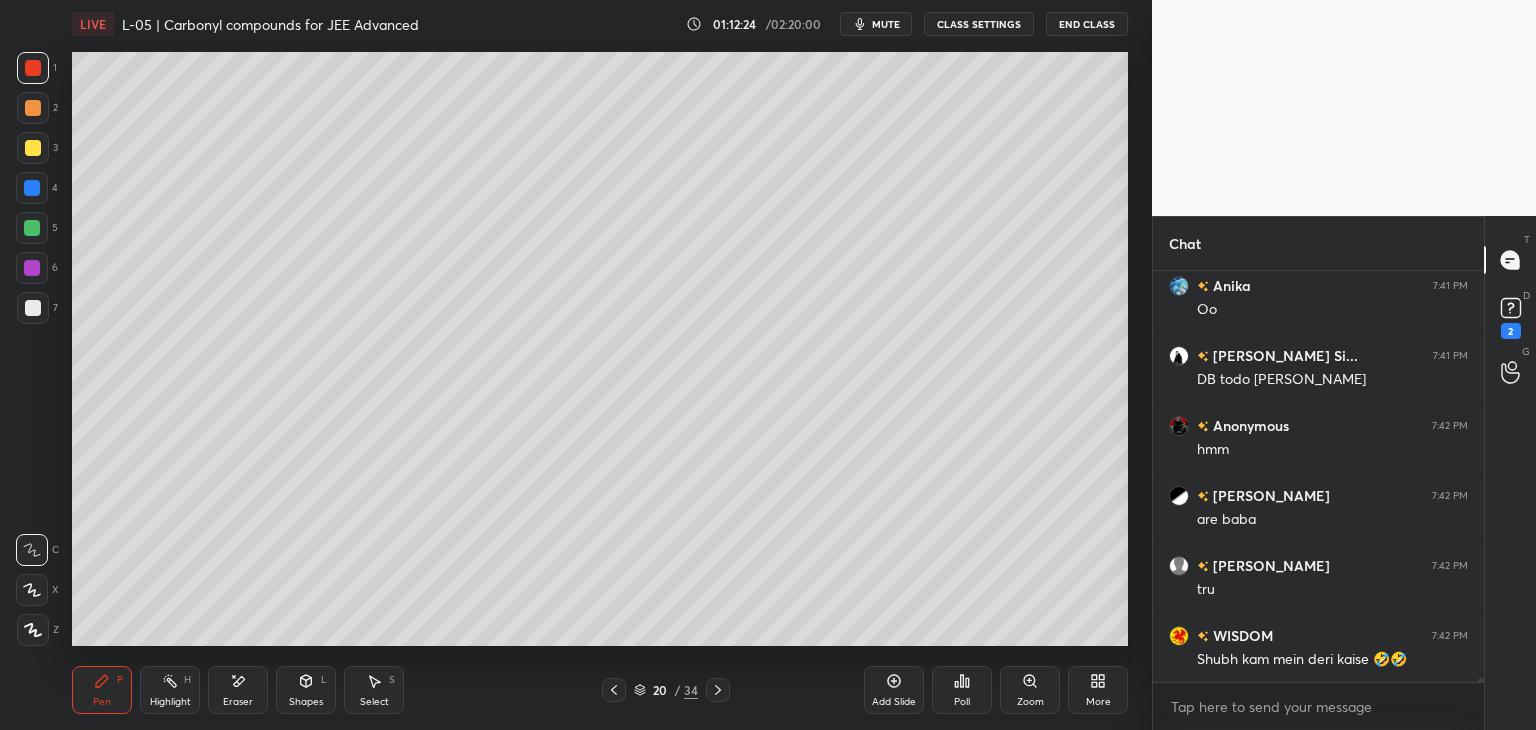 click at bounding box center [33, 108] 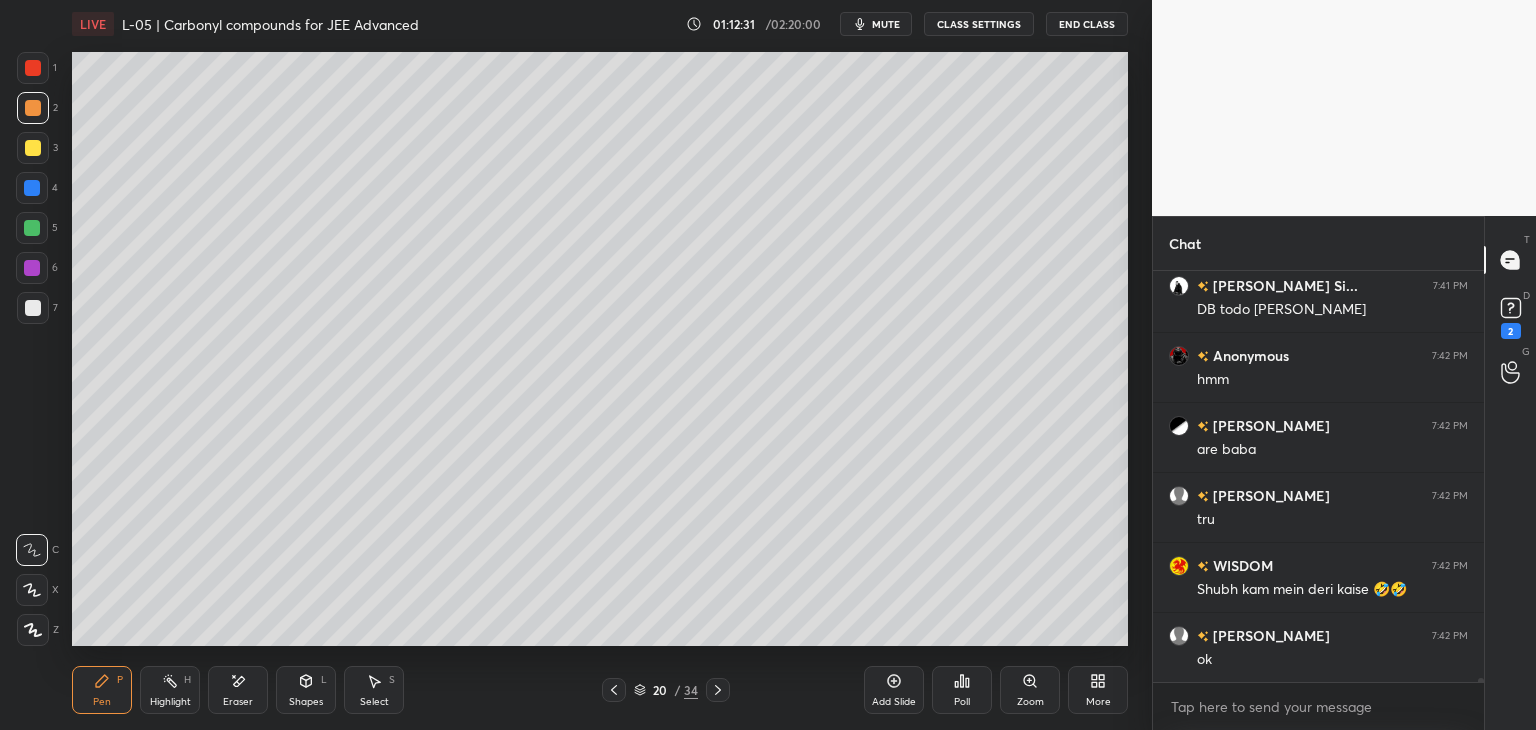 scroll, scrollTop: 41598, scrollLeft: 0, axis: vertical 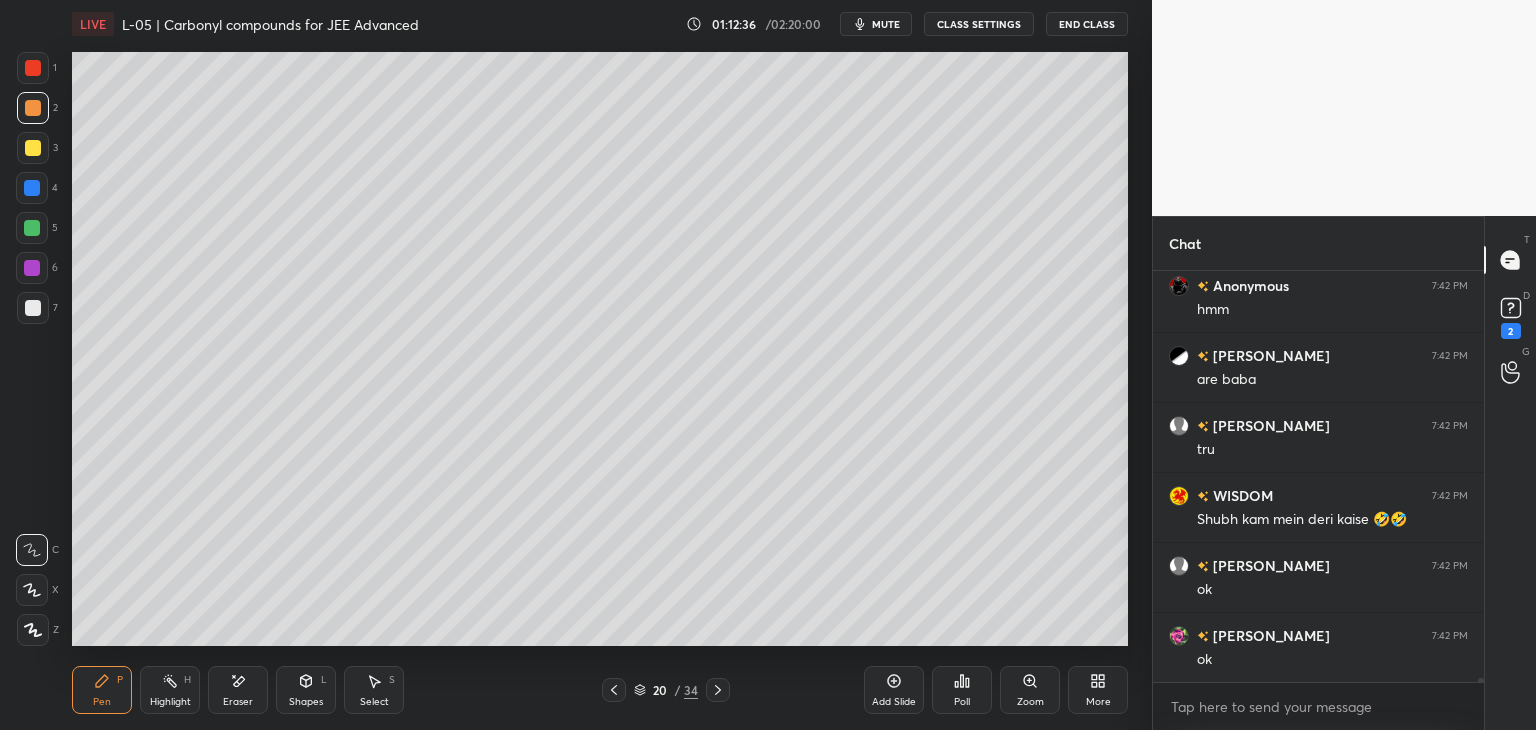 click on "Select S" at bounding box center [374, 690] 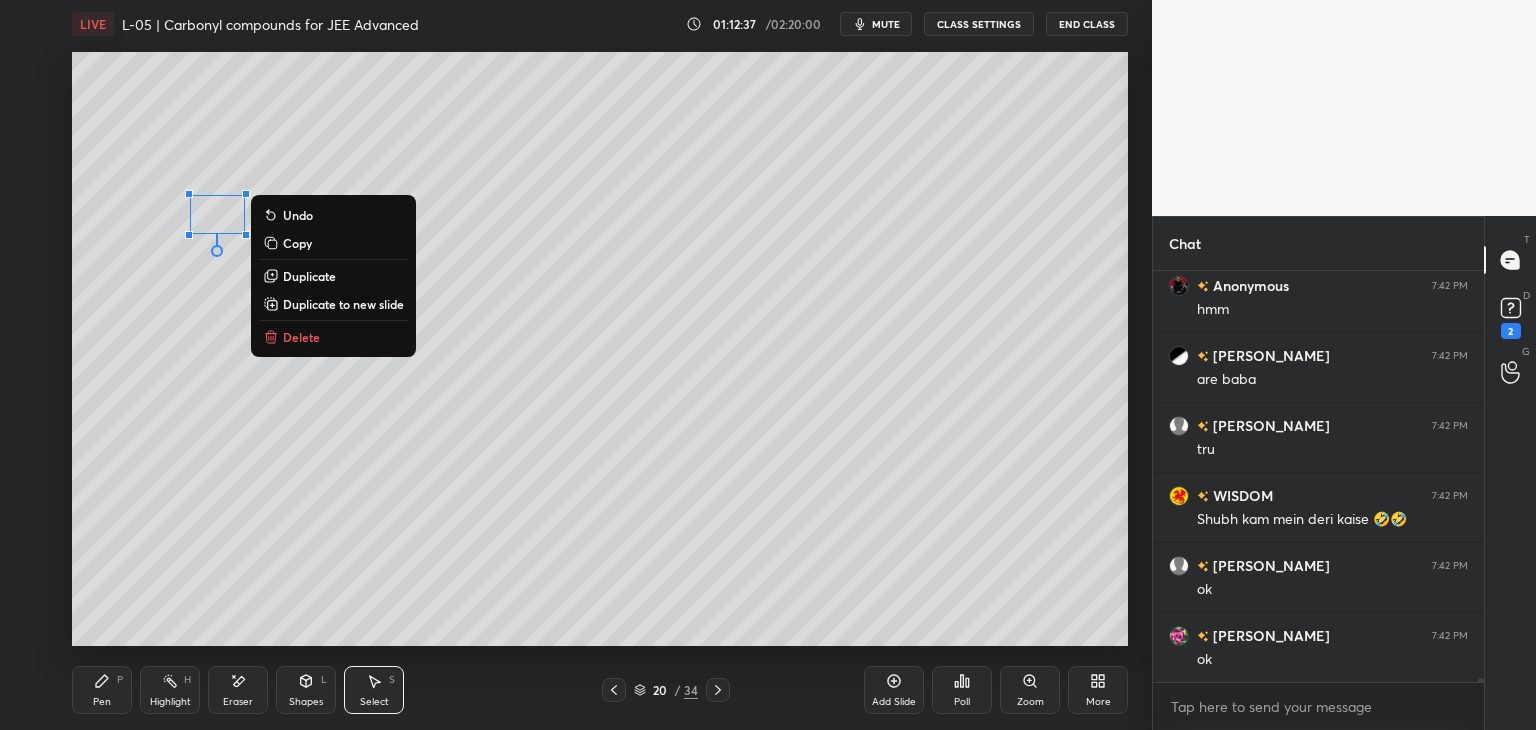 click on "Delete" at bounding box center [301, 337] 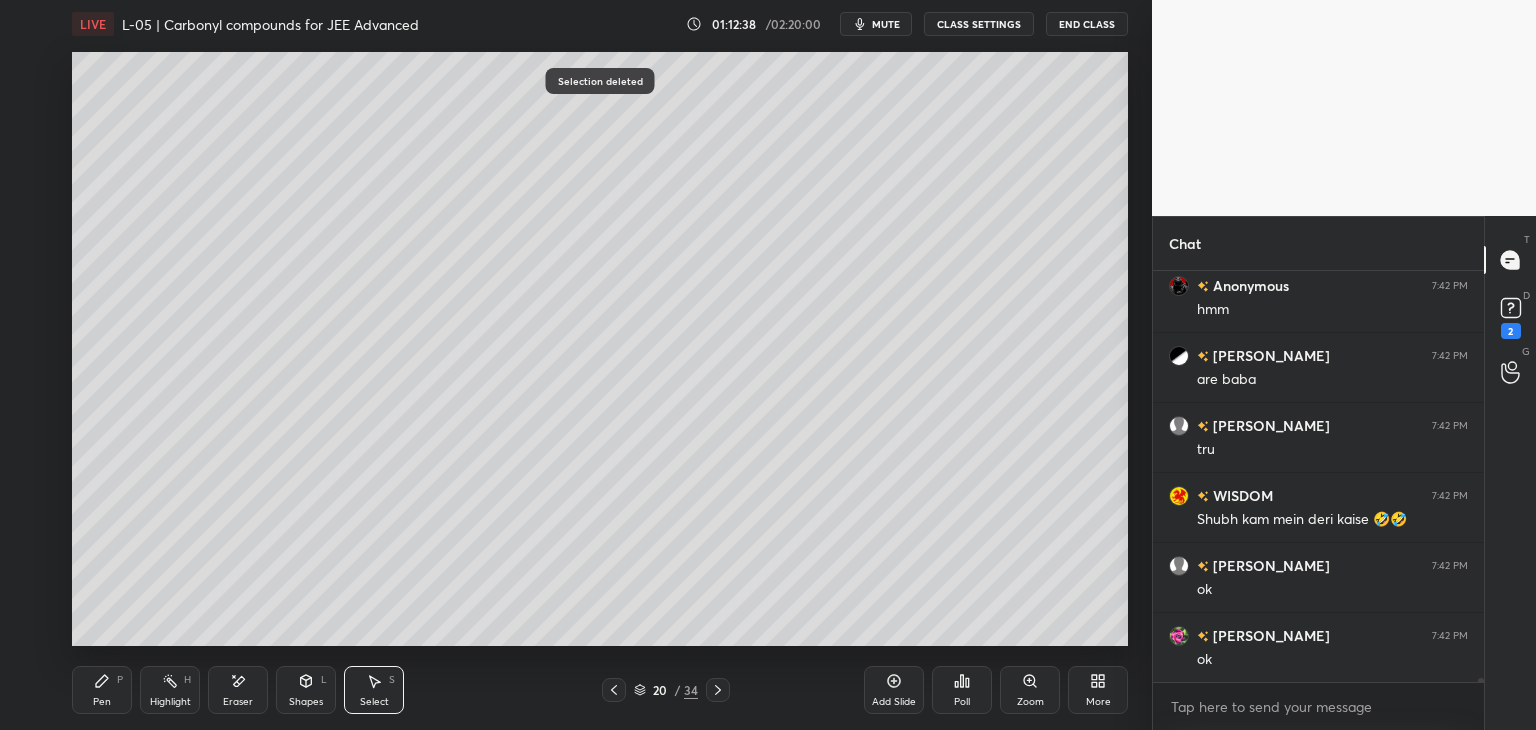 click on "Pen P" at bounding box center (102, 690) 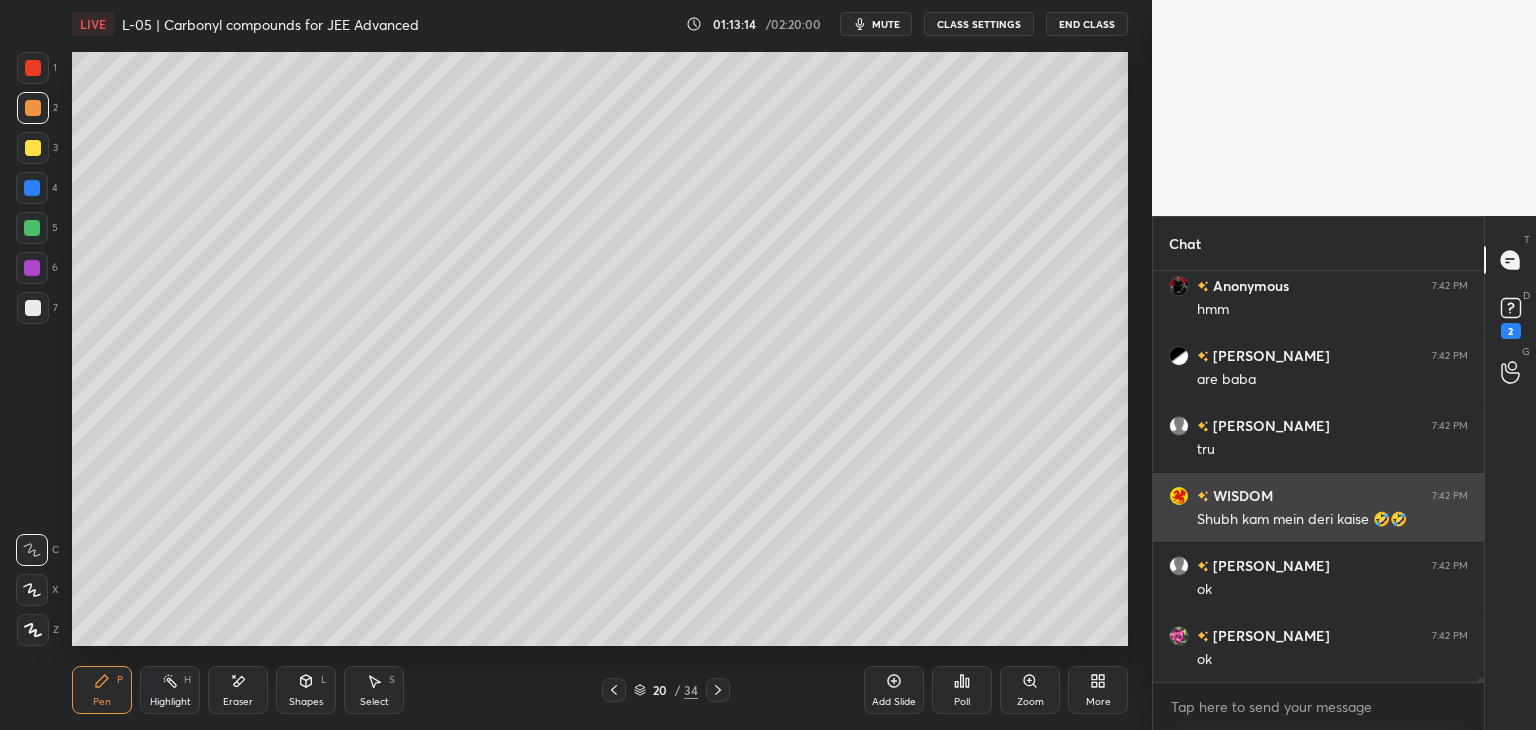 scroll, scrollTop: 41668, scrollLeft: 0, axis: vertical 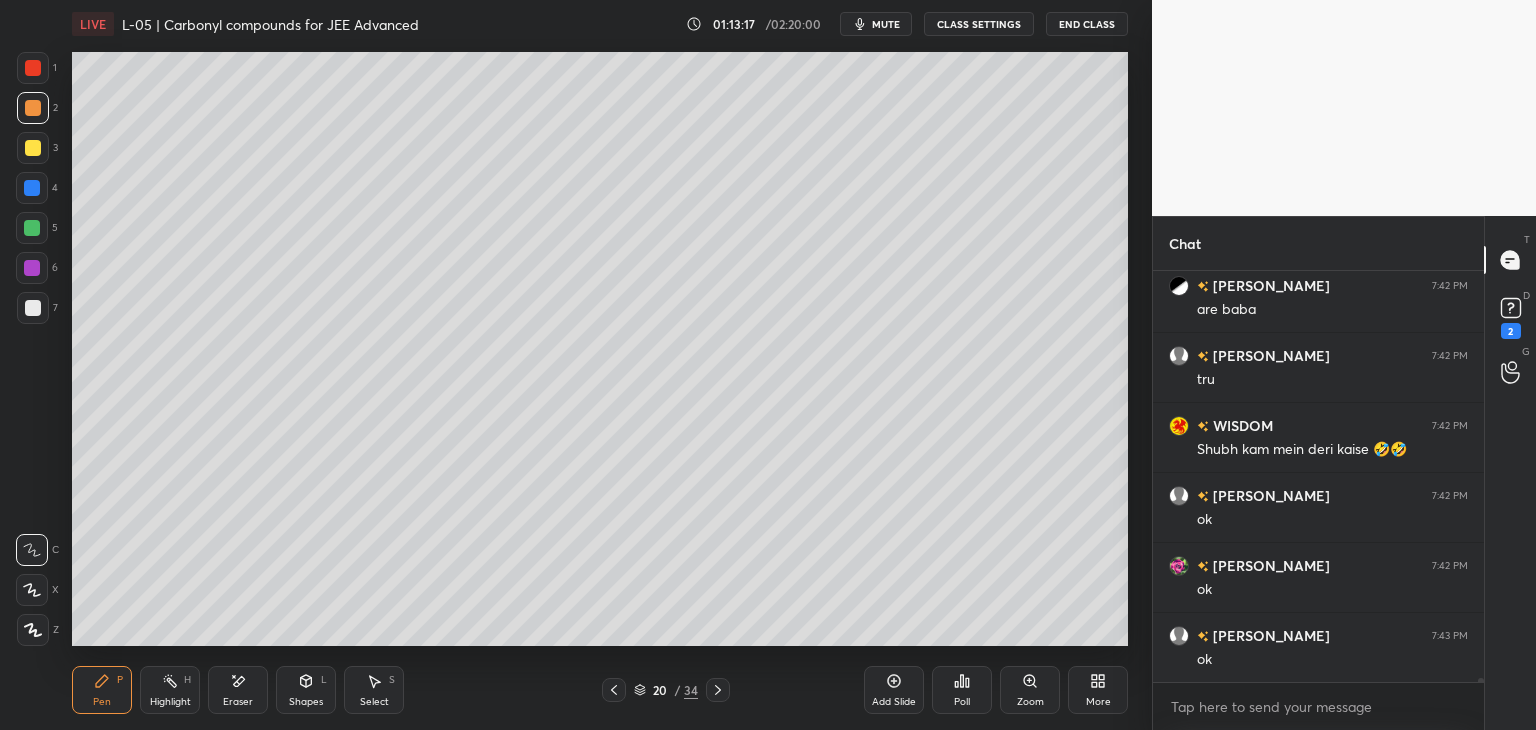 click at bounding box center (33, 68) 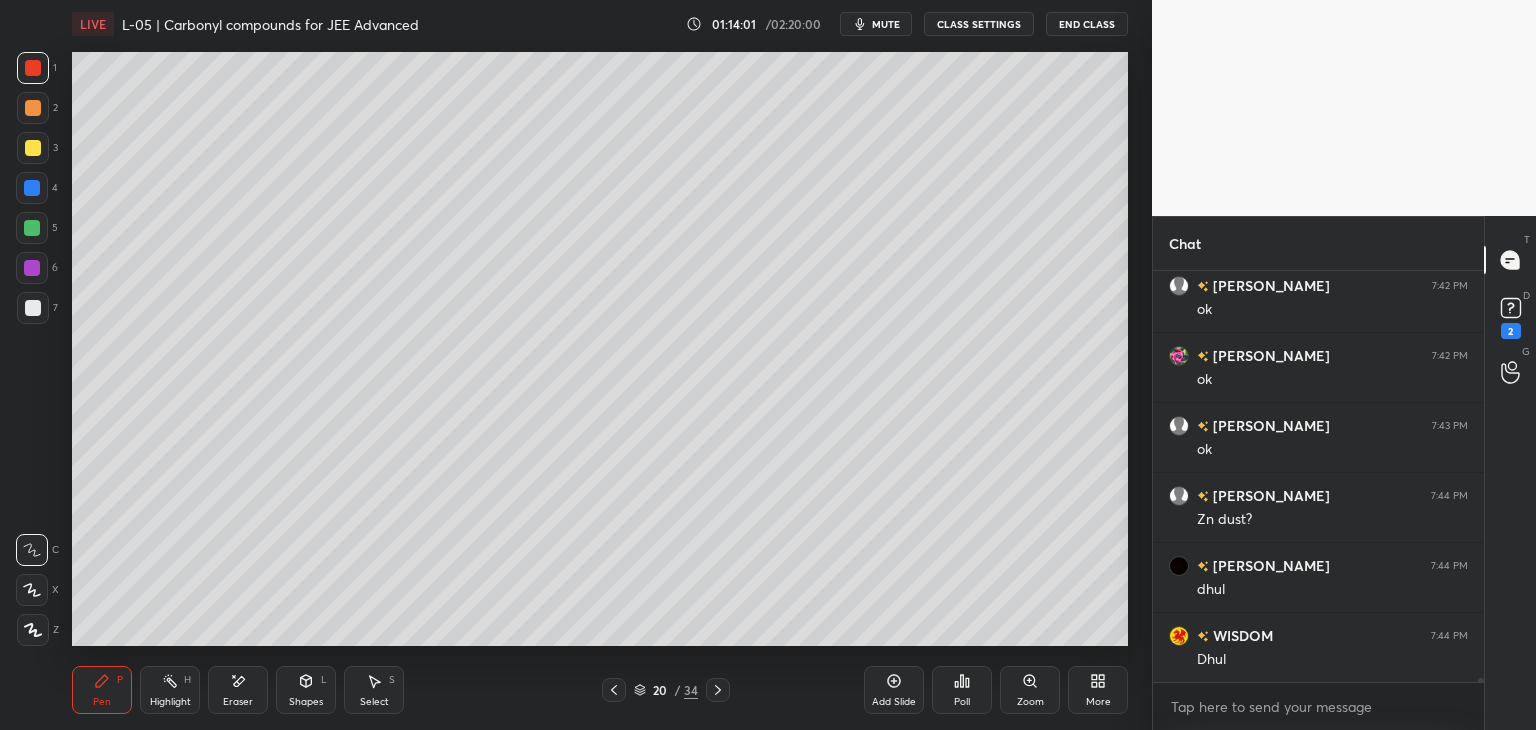 scroll, scrollTop: 41948, scrollLeft: 0, axis: vertical 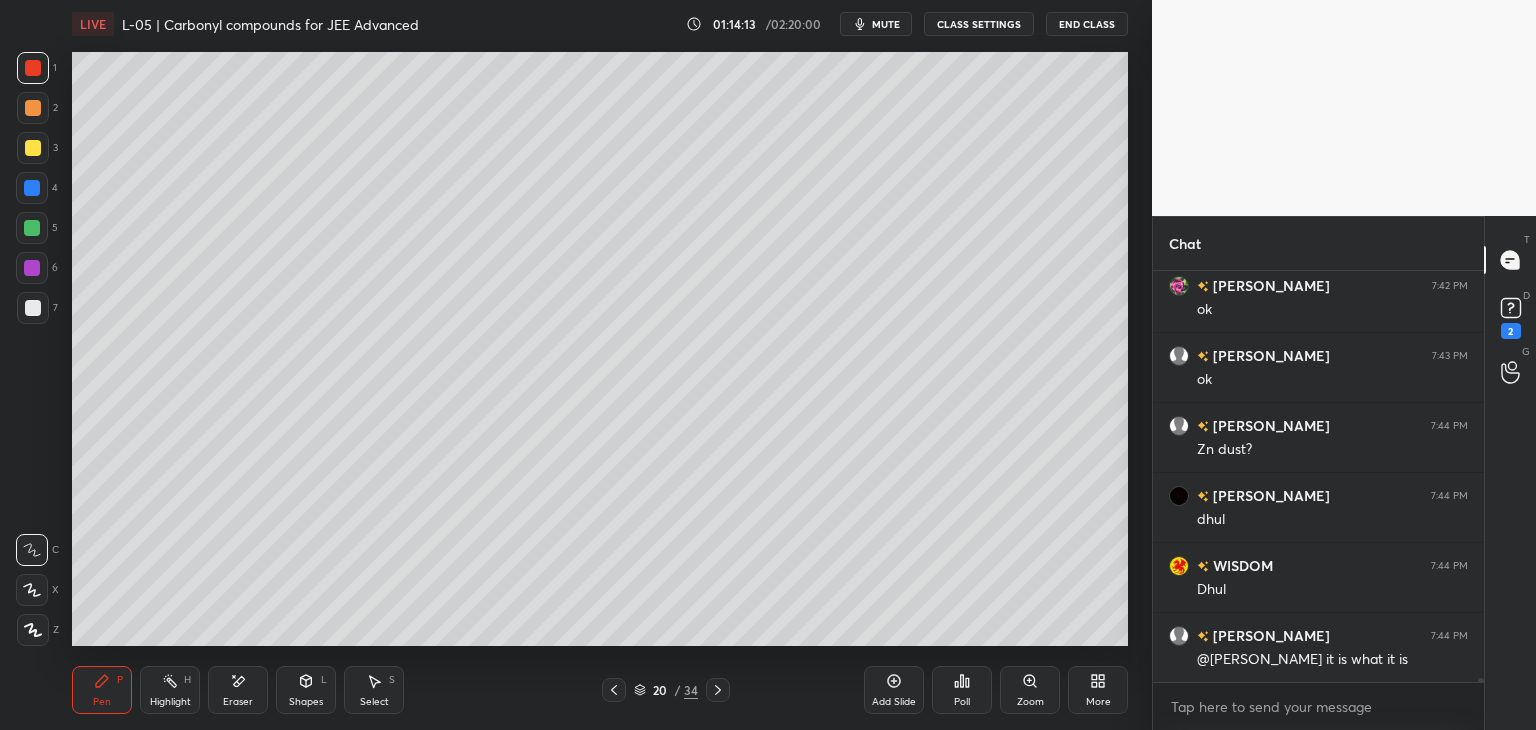 click on "Select S" at bounding box center (374, 690) 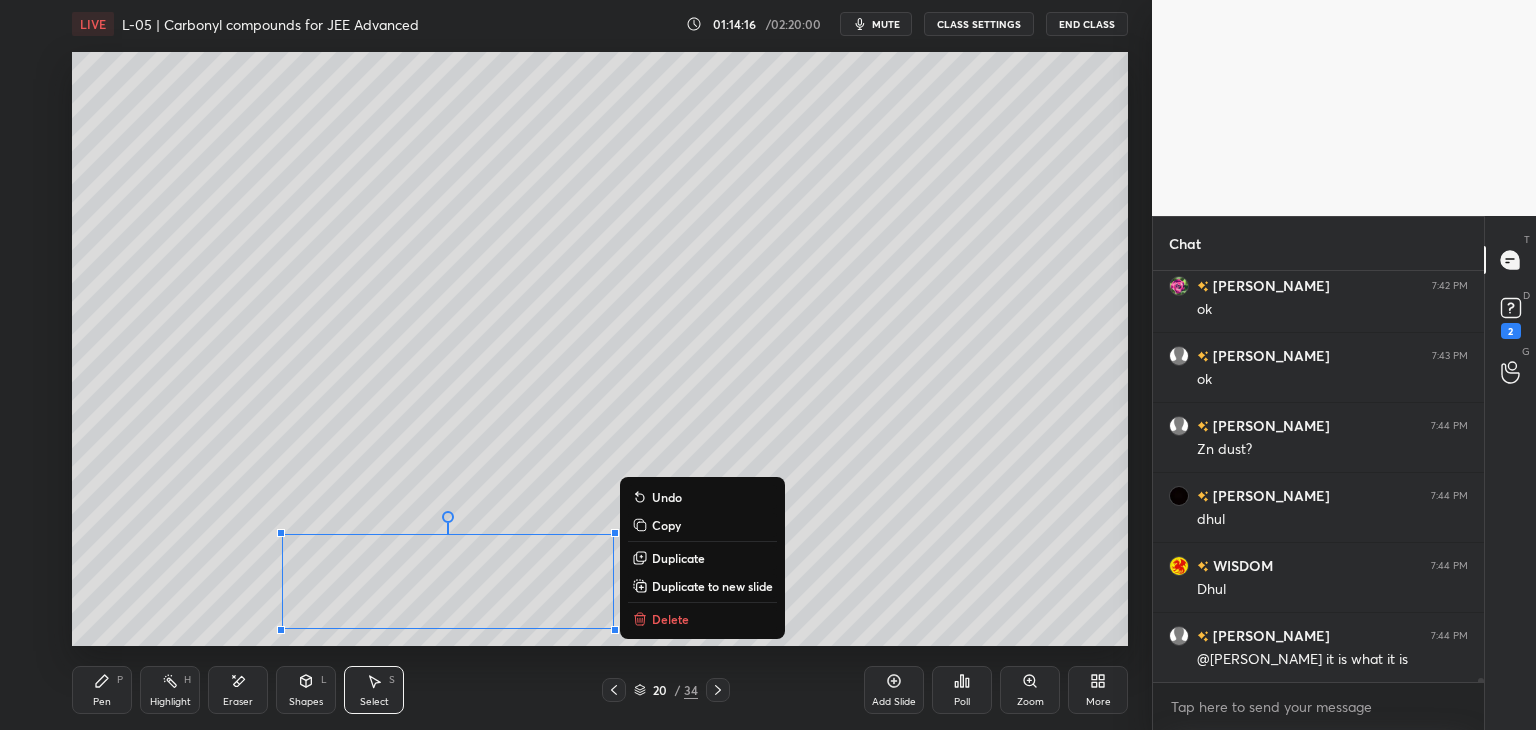 click on "0 ° Undo Copy Duplicate Duplicate to new slide Delete" at bounding box center (600, 349) 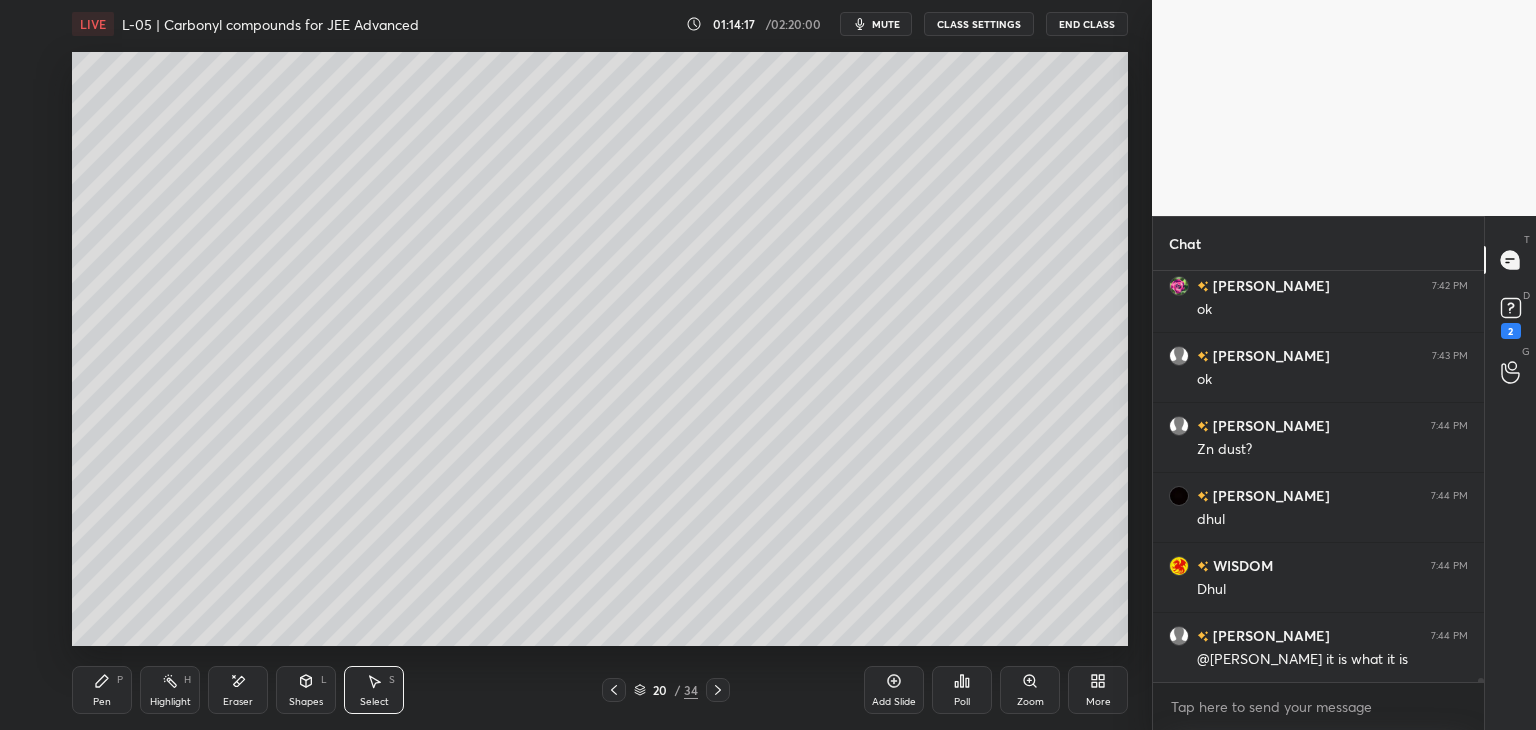 click on "Pen P" at bounding box center [102, 690] 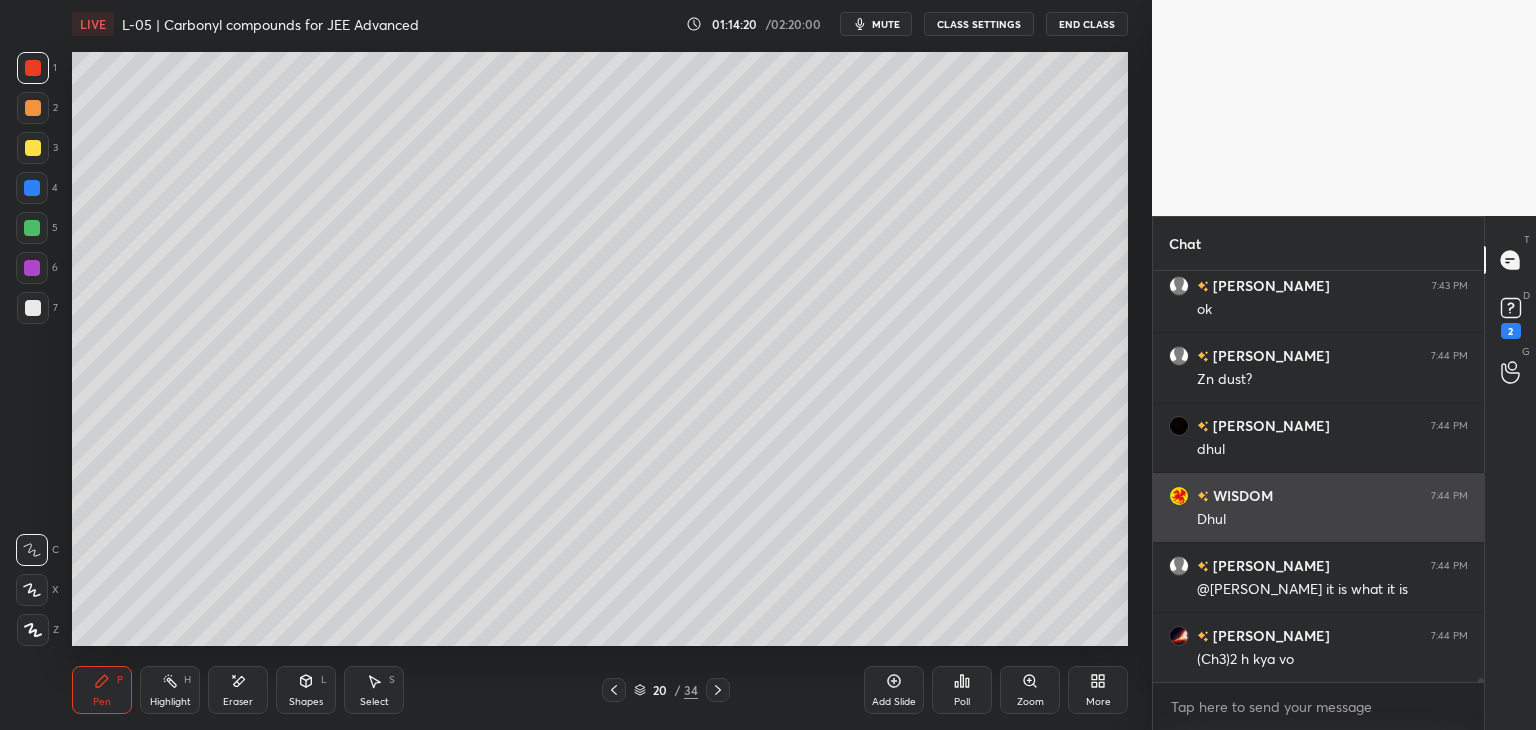 scroll, scrollTop: 42088, scrollLeft: 0, axis: vertical 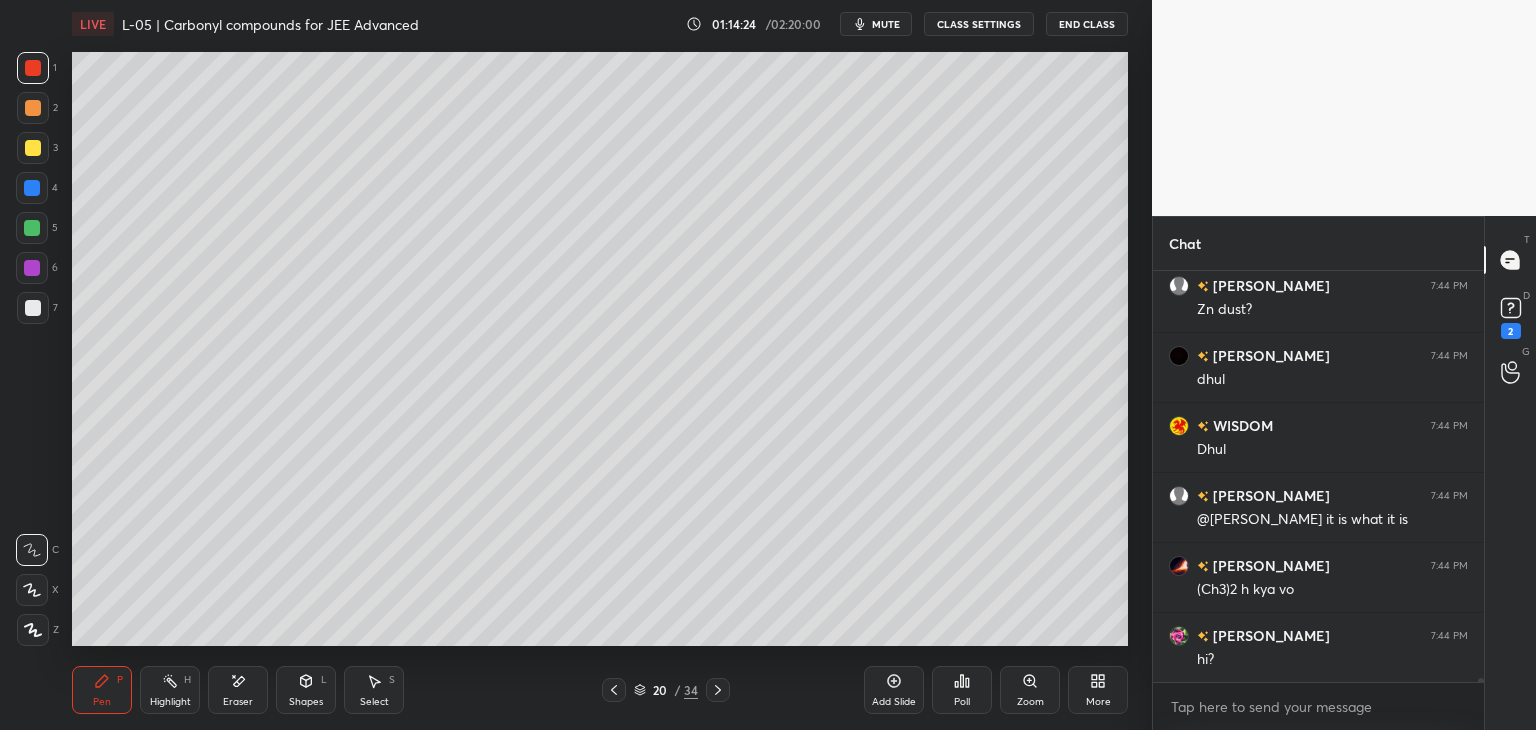 click on "Eraser" at bounding box center [238, 690] 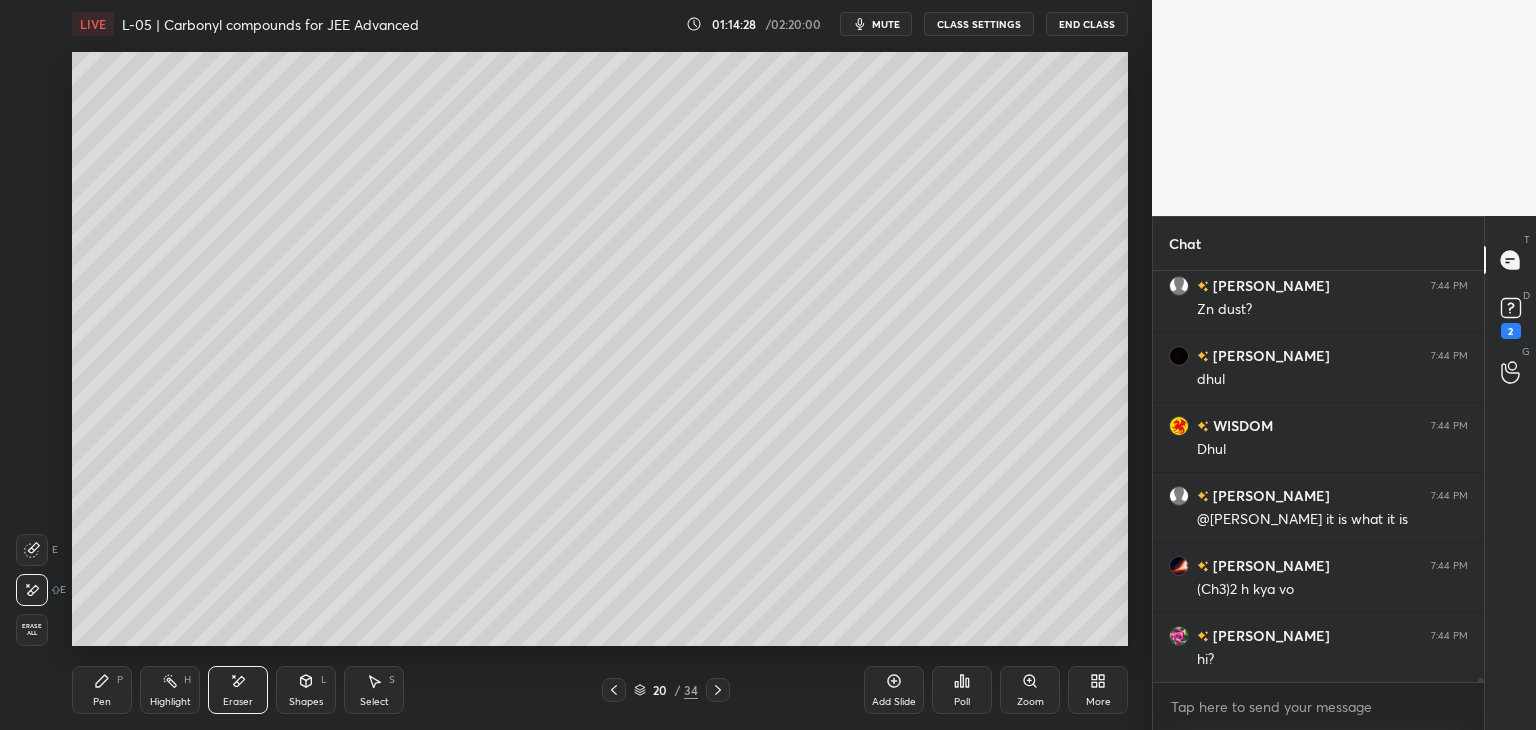click on "P" at bounding box center (120, 680) 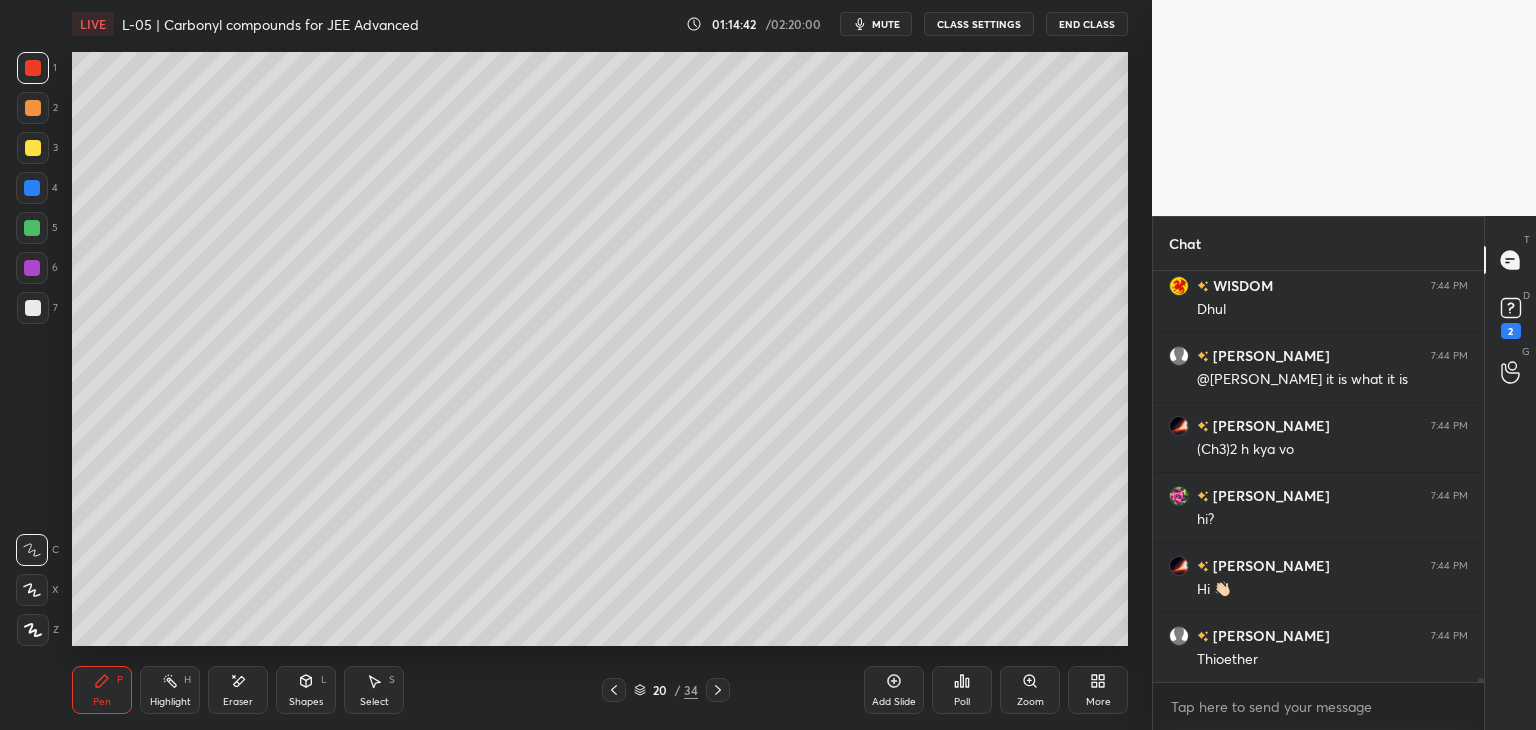 scroll, scrollTop: 42298, scrollLeft: 0, axis: vertical 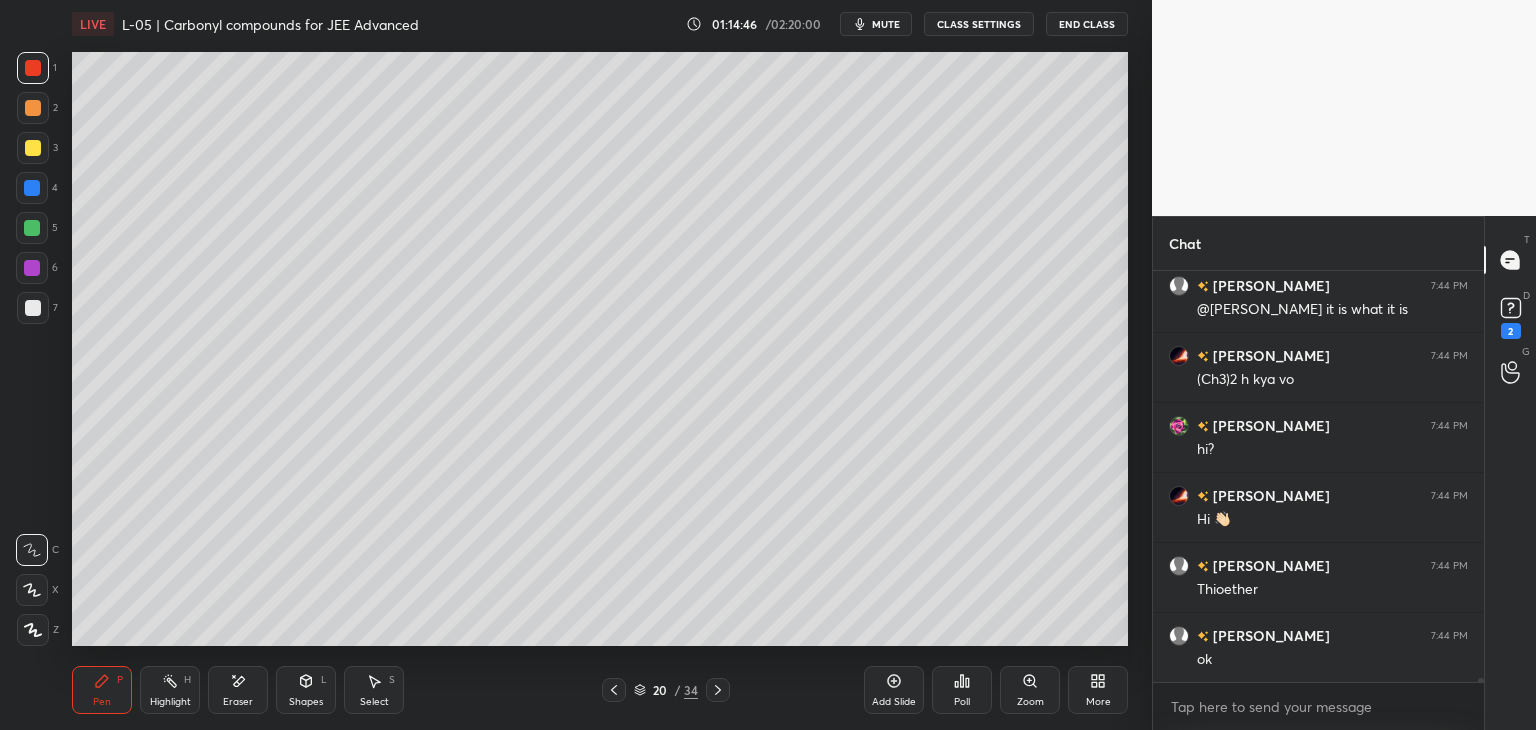 click on "Add Slide" at bounding box center [894, 690] 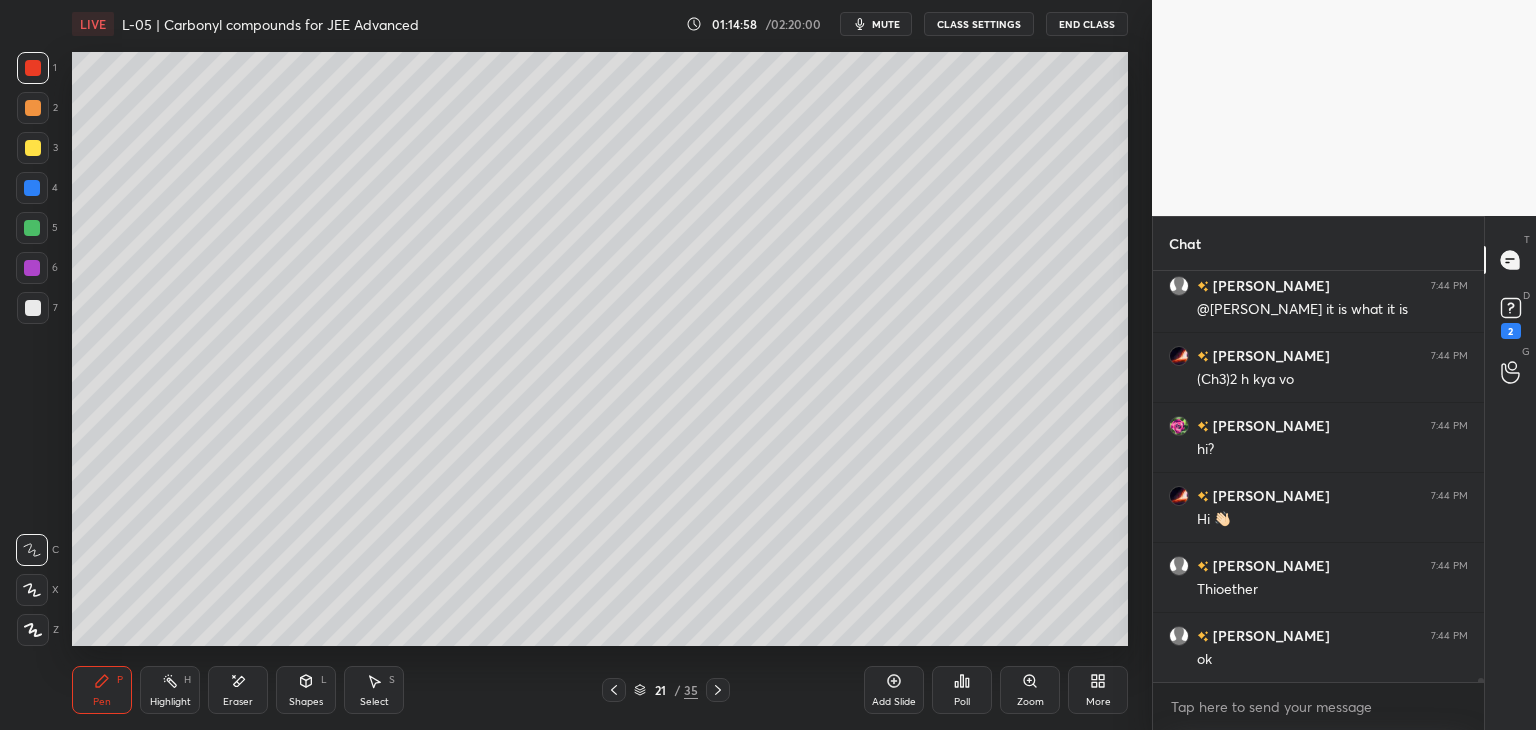 click 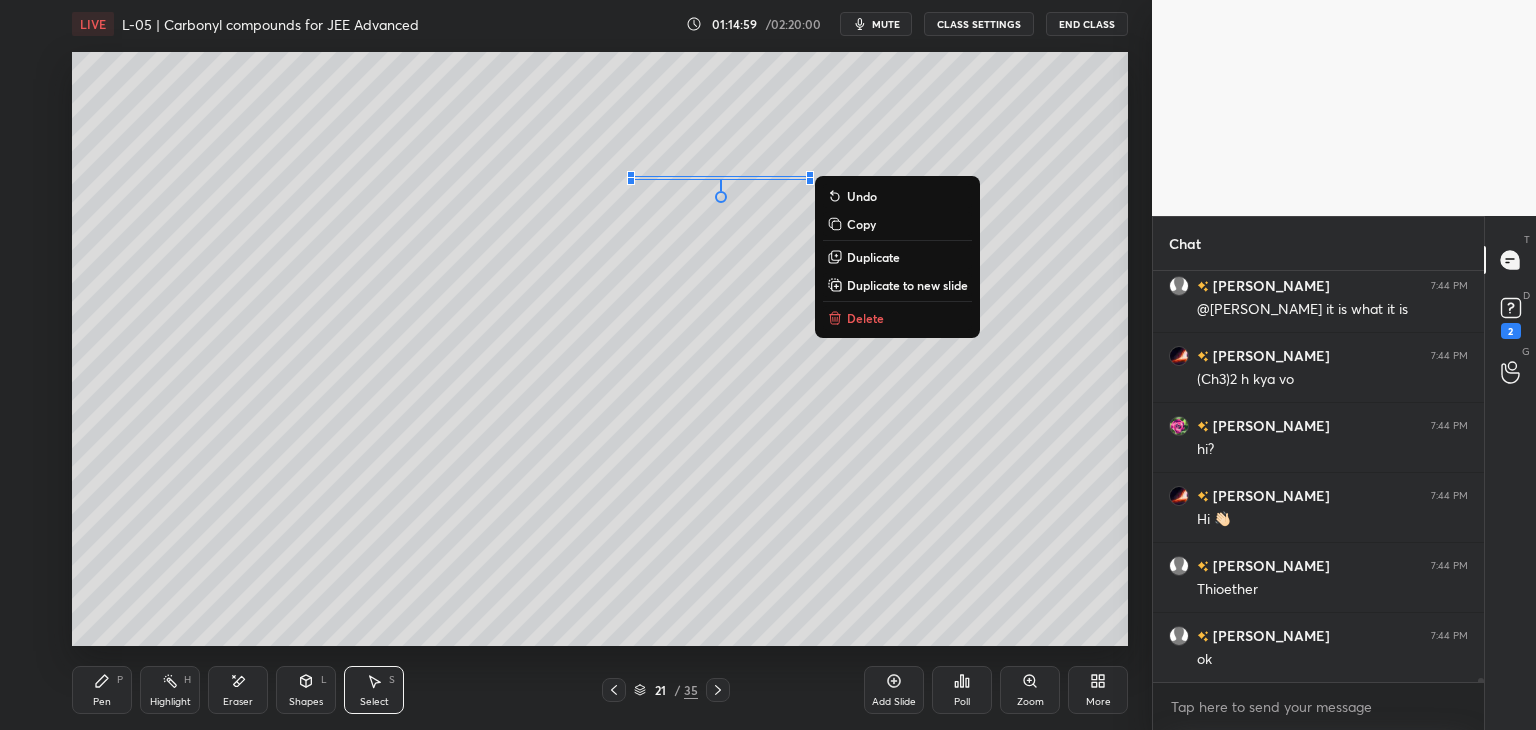 click on "Delete" at bounding box center (865, 318) 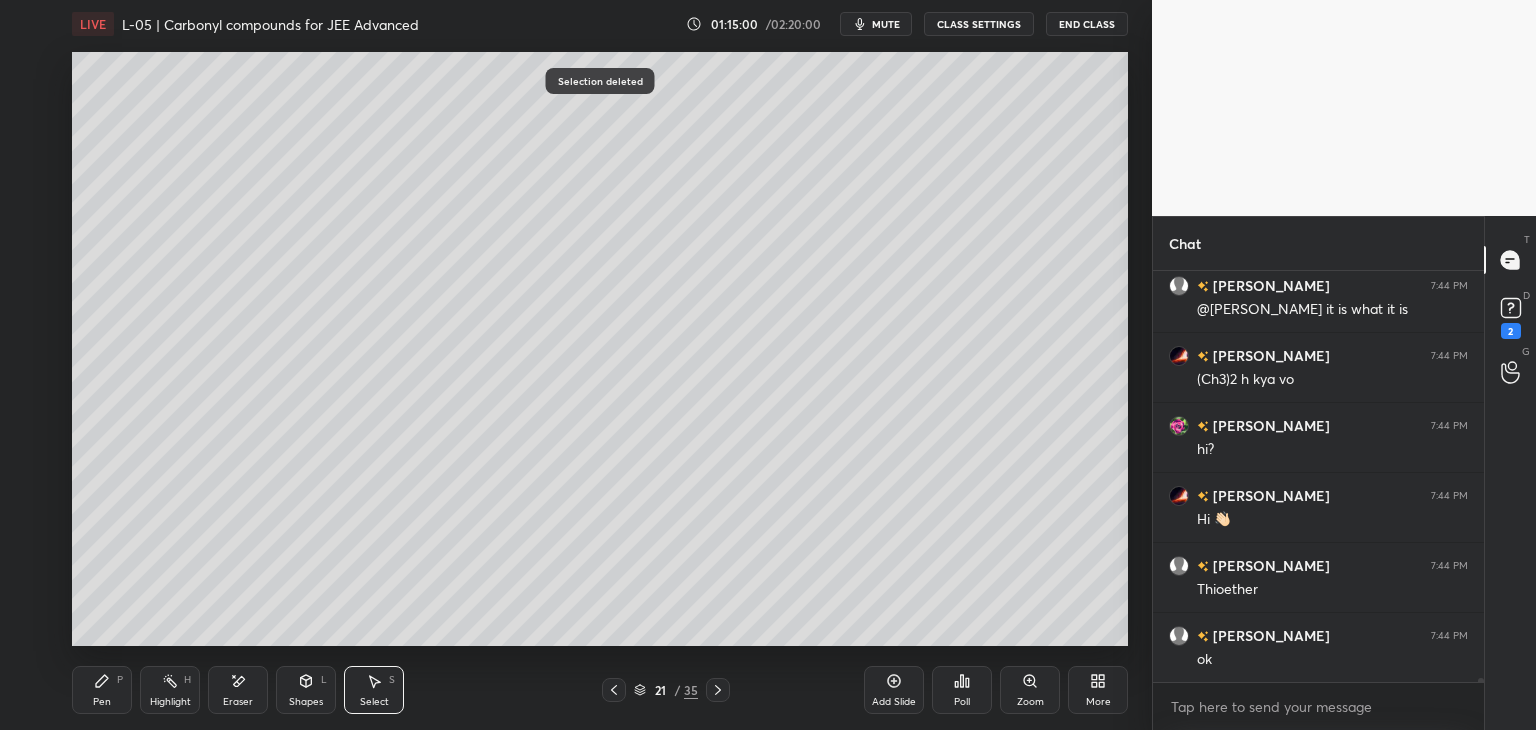 click 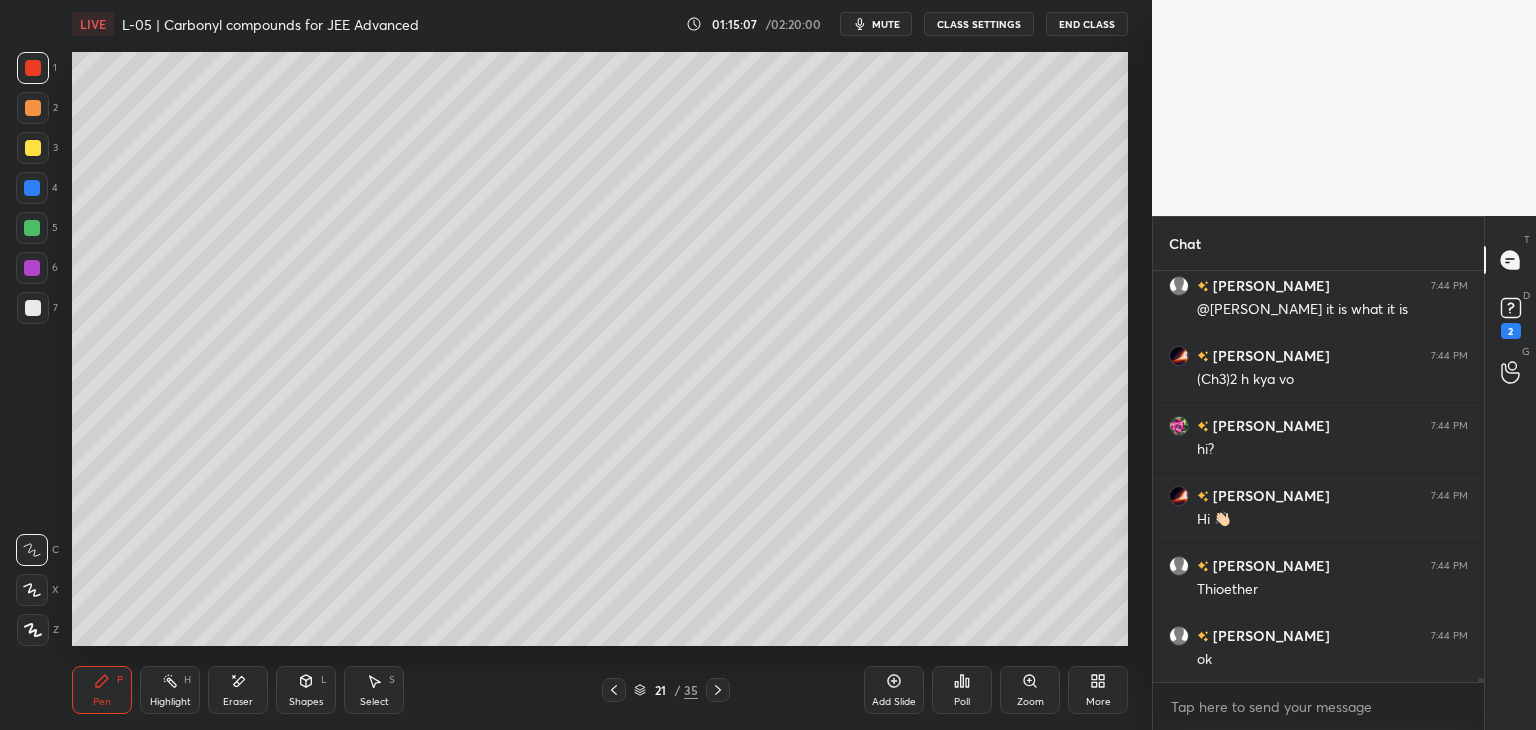 click at bounding box center [33, 148] 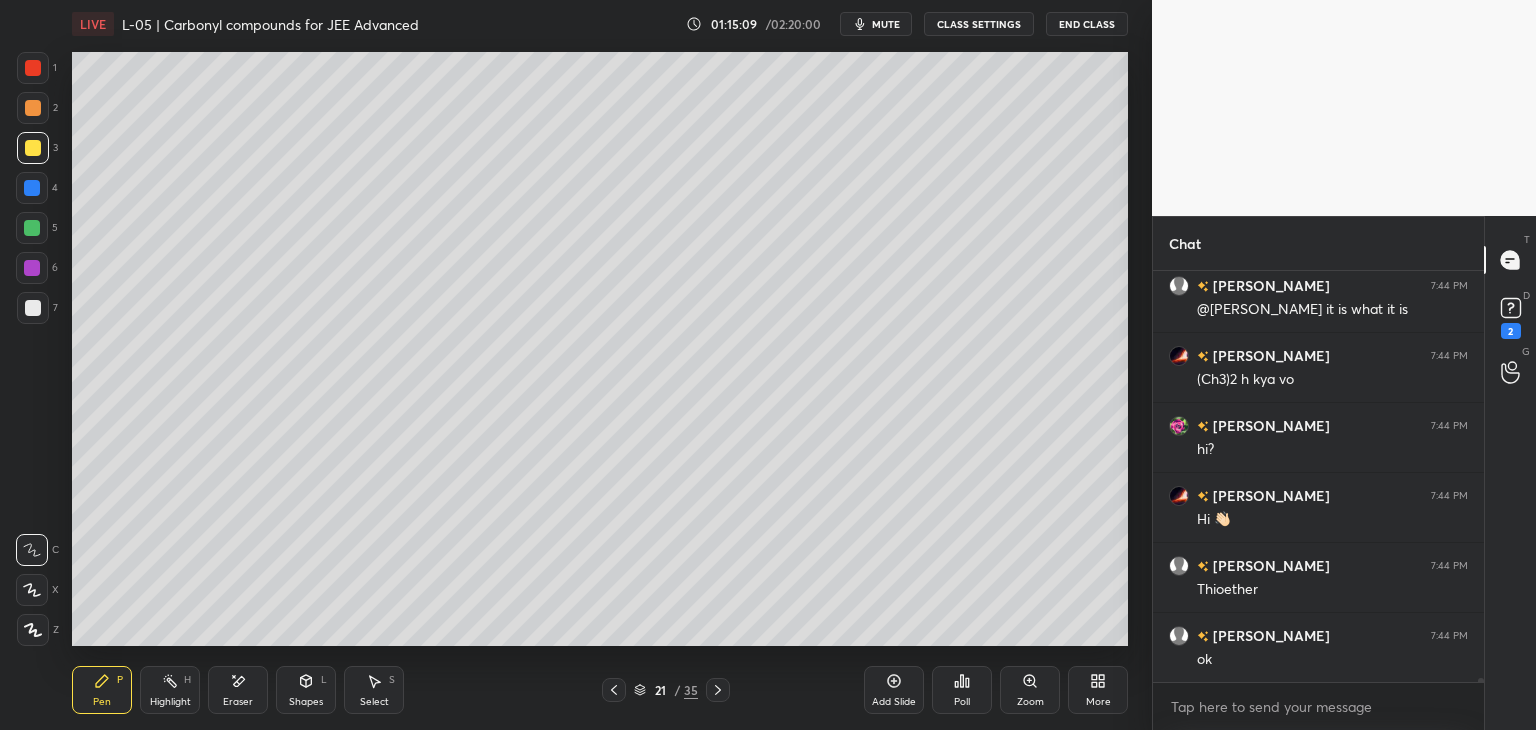 click 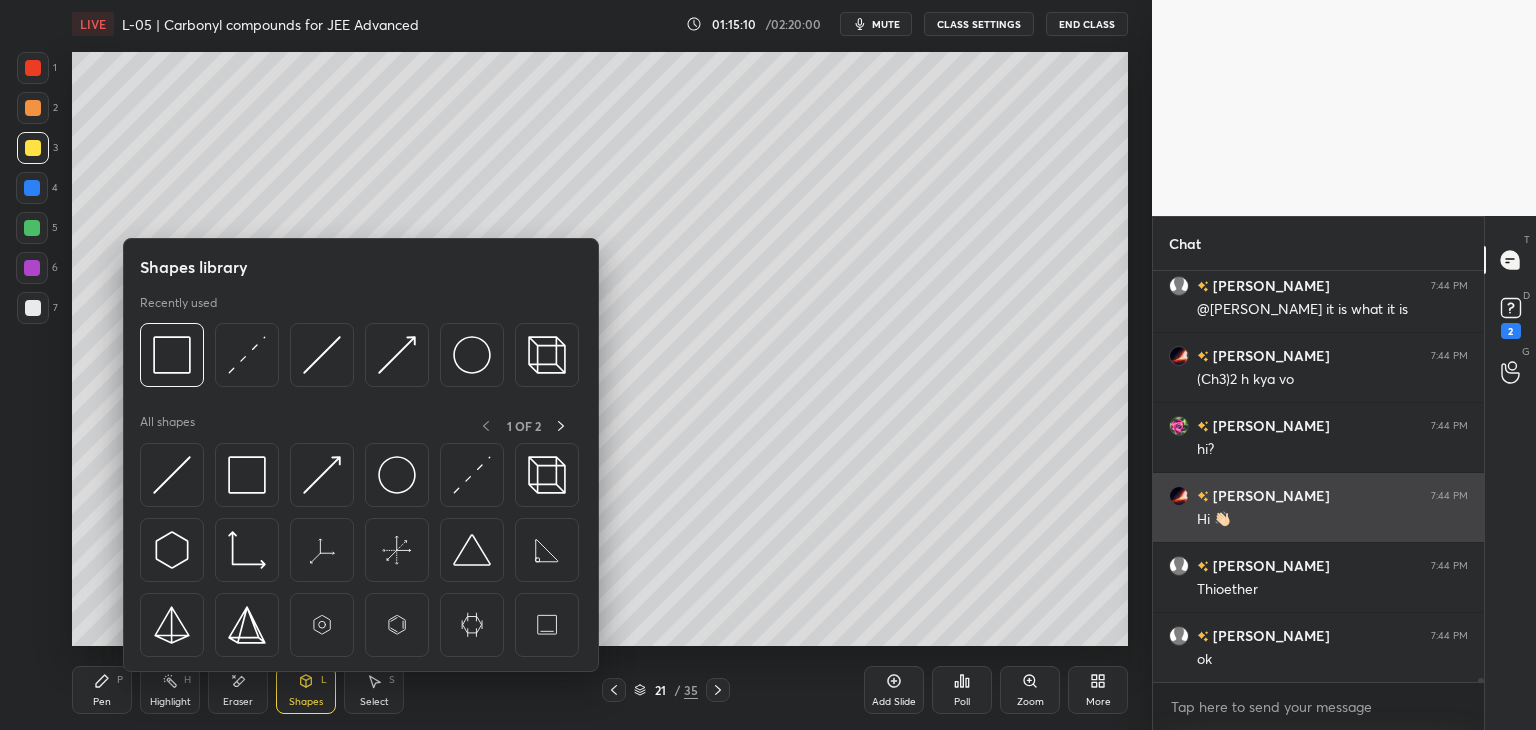 click at bounding box center (247, 355) 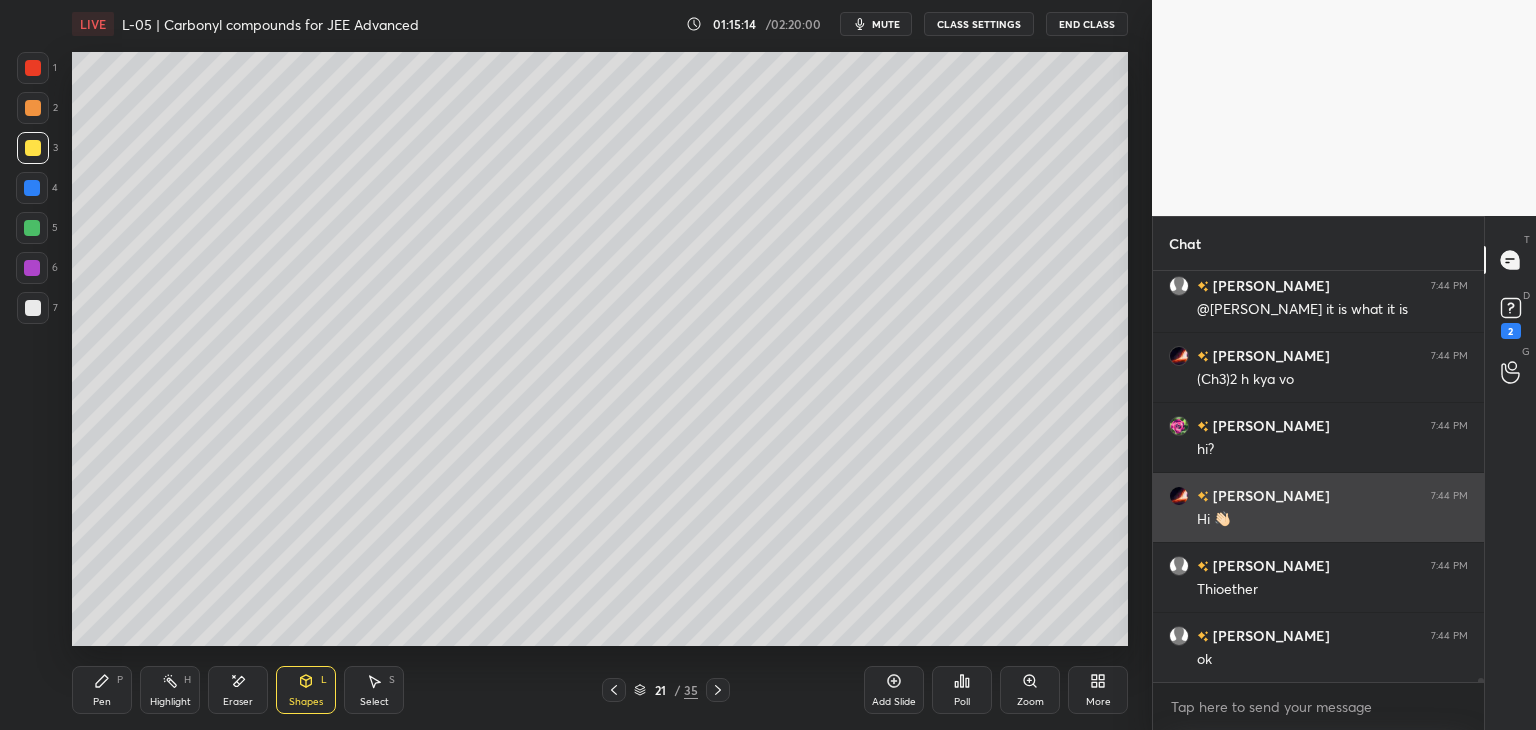 scroll, scrollTop: 42368, scrollLeft: 0, axis: vertical 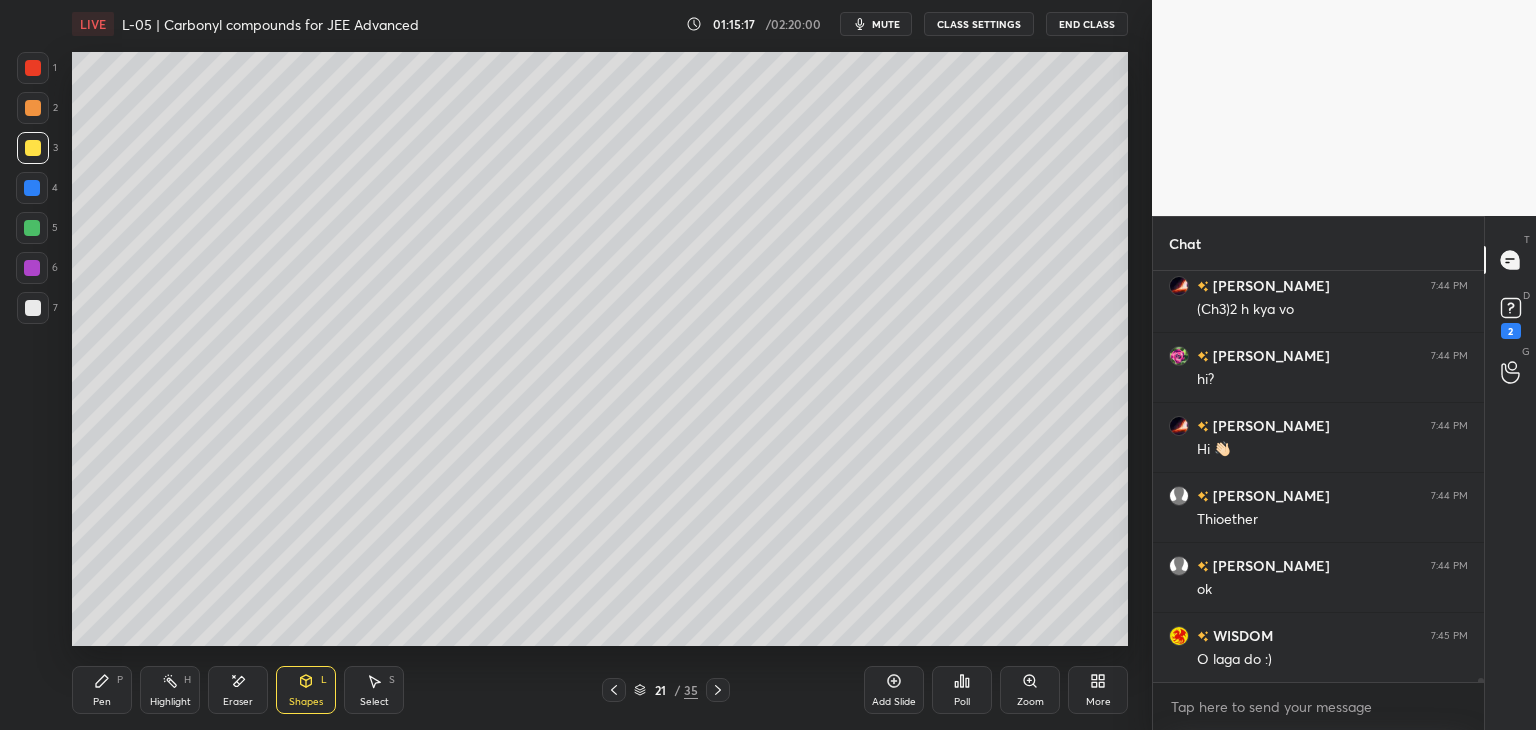 click 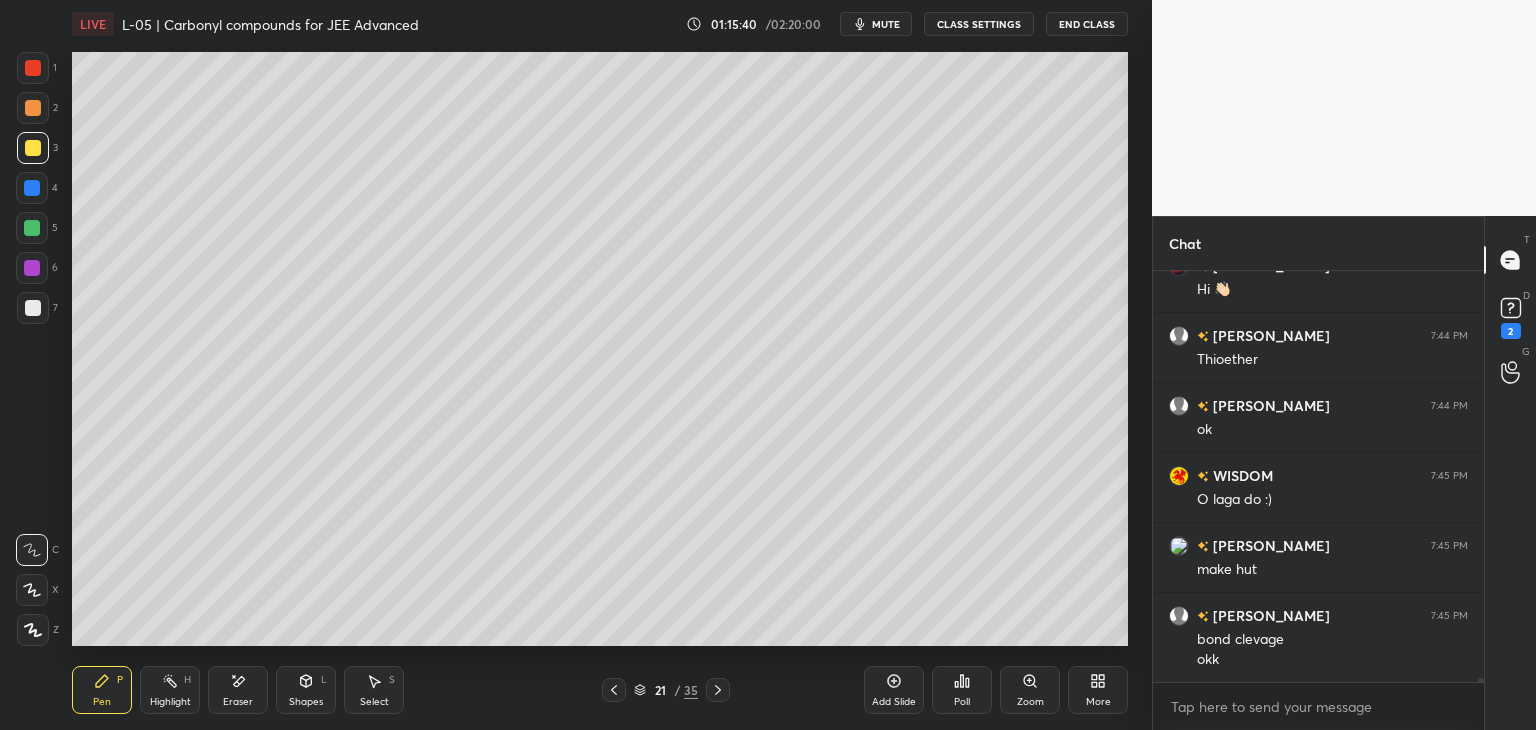 scroll, scrollTop: 42616, scrollLeft: 0, axis: vertical 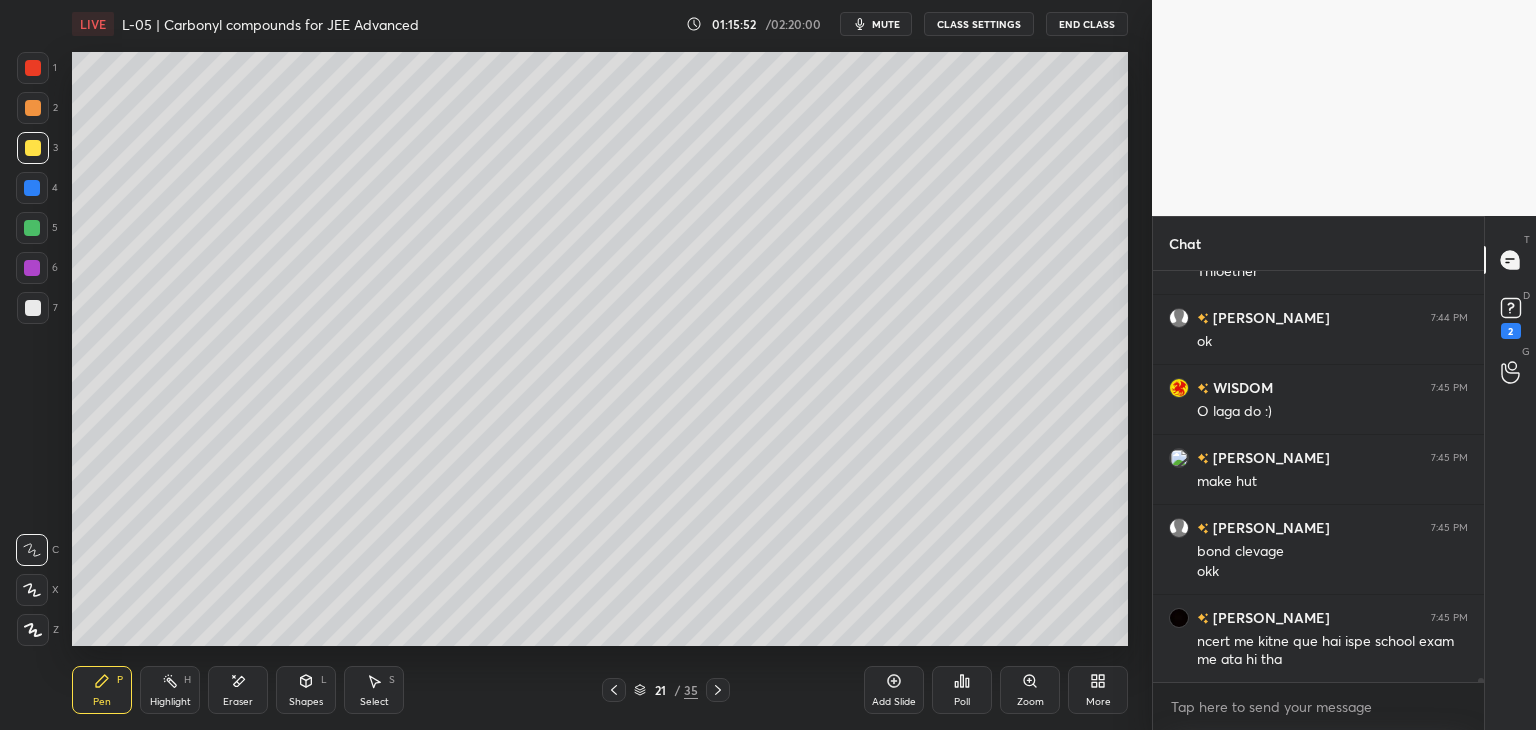 click at bounding box center [33, 68] 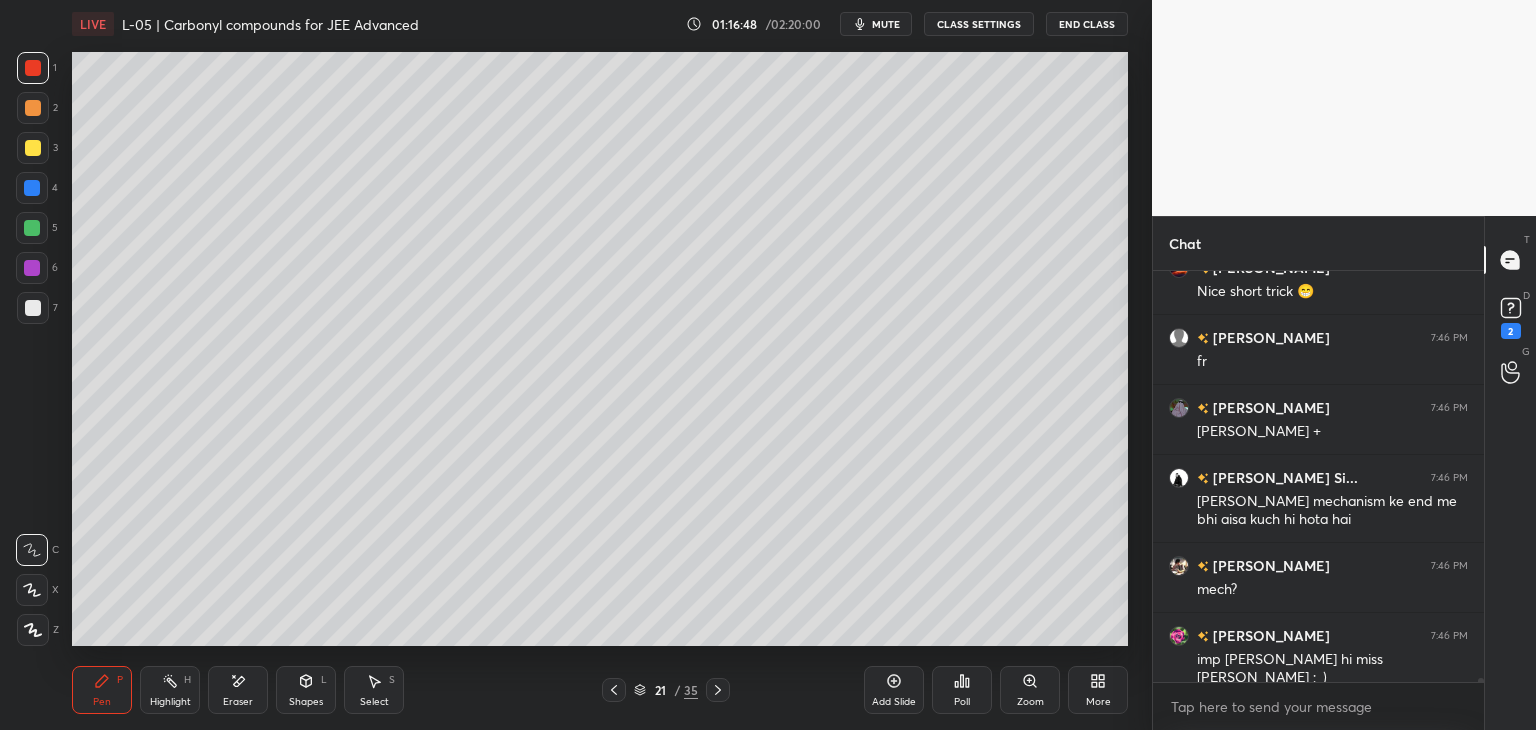 scroll, scrollTop: 43124, scrollLeft: 0, axis: vertical 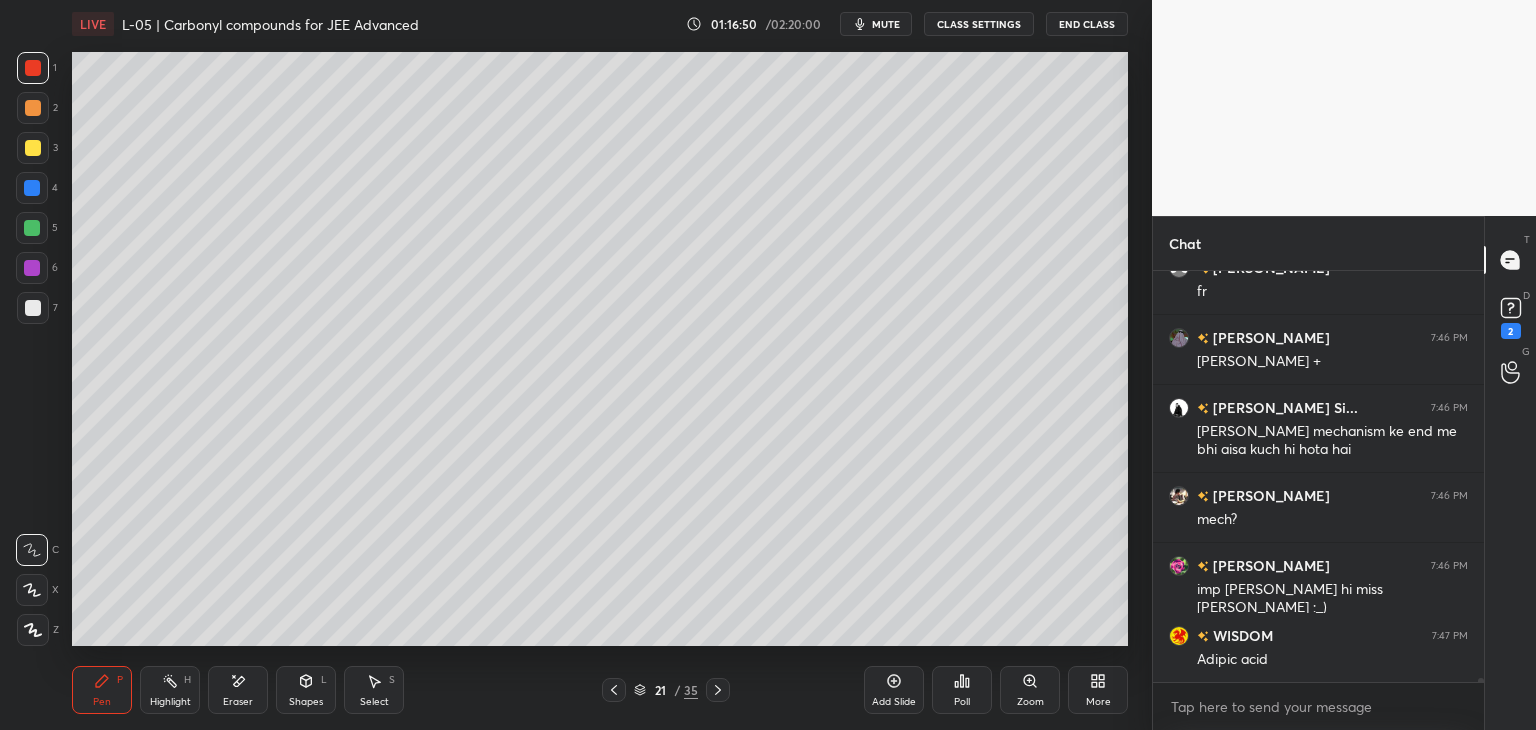 click at bounding box center (32, 188) 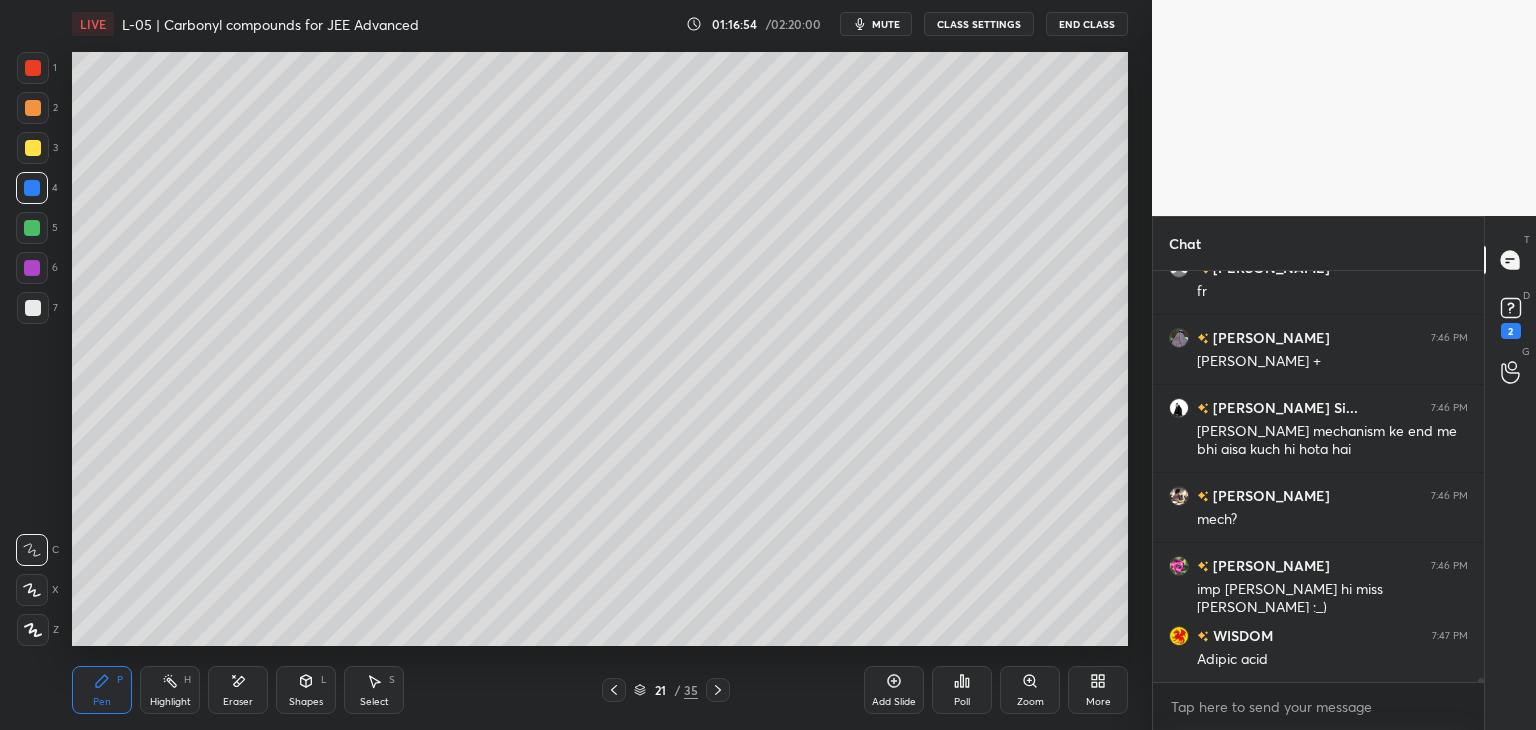 click on "Pen" at bounding box center (102, 702) 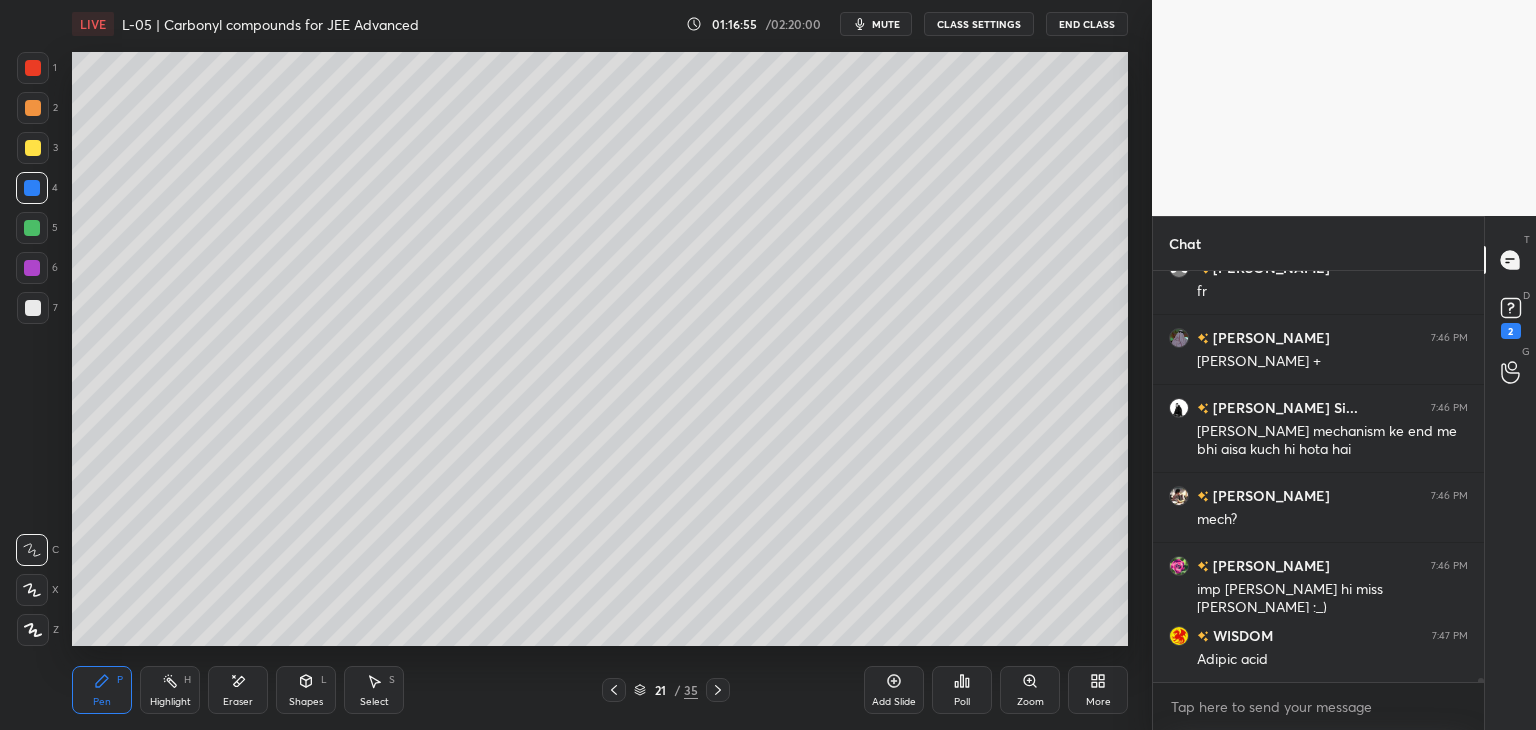 click 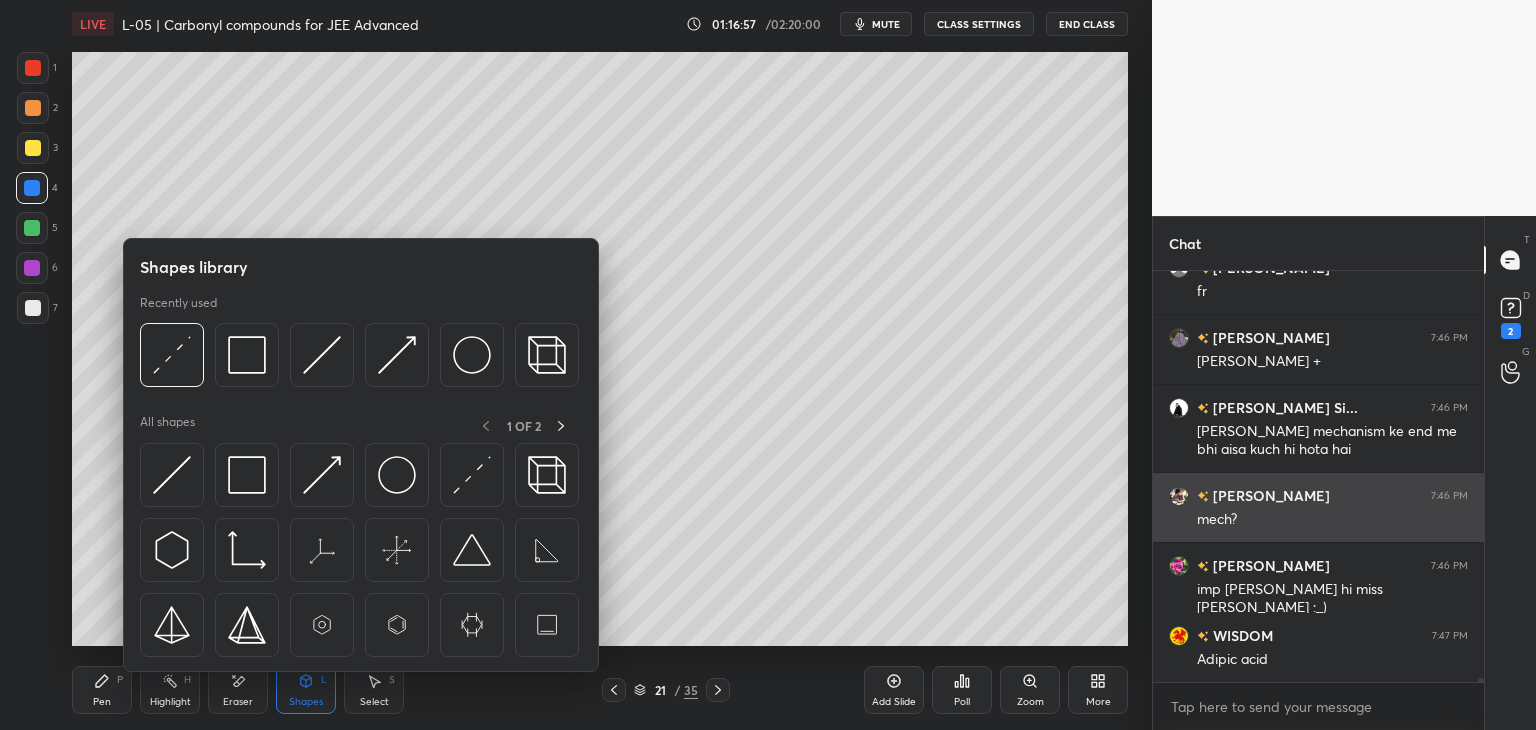 click at bounding box center [172, 355] 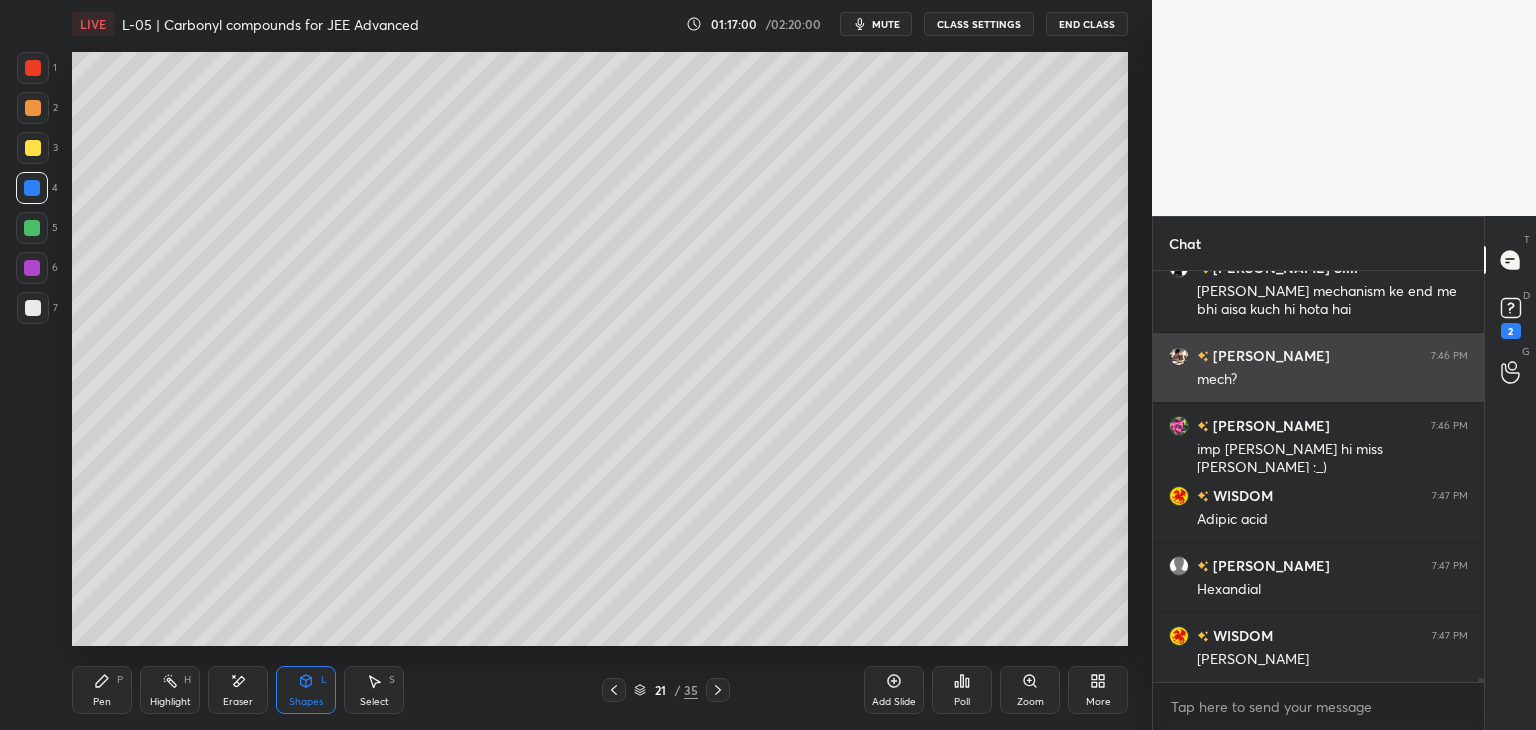 scroll, scrollTop: 43334, scrollLeft: 0, axis: vertical 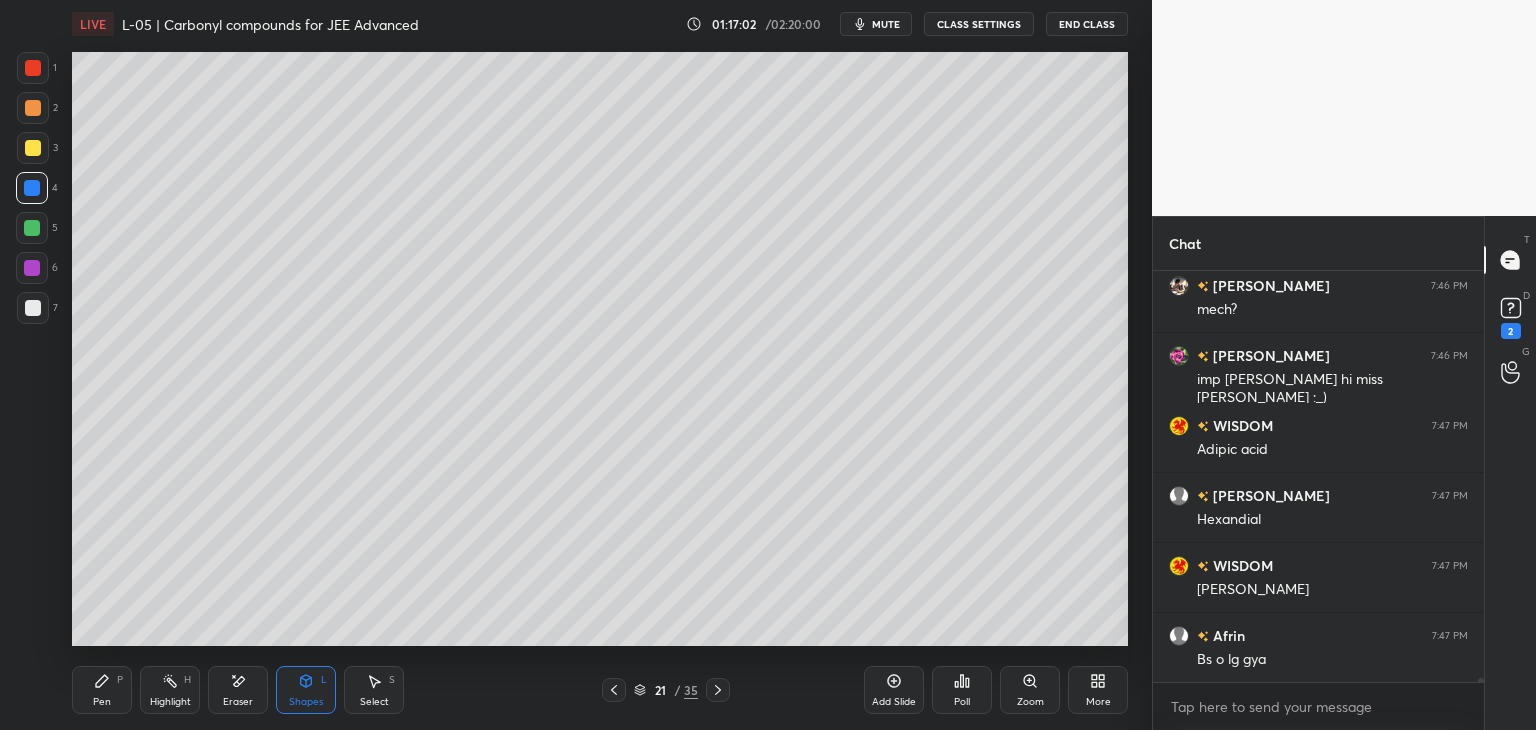 click on "Pen P" at bounding box center (102, 690) 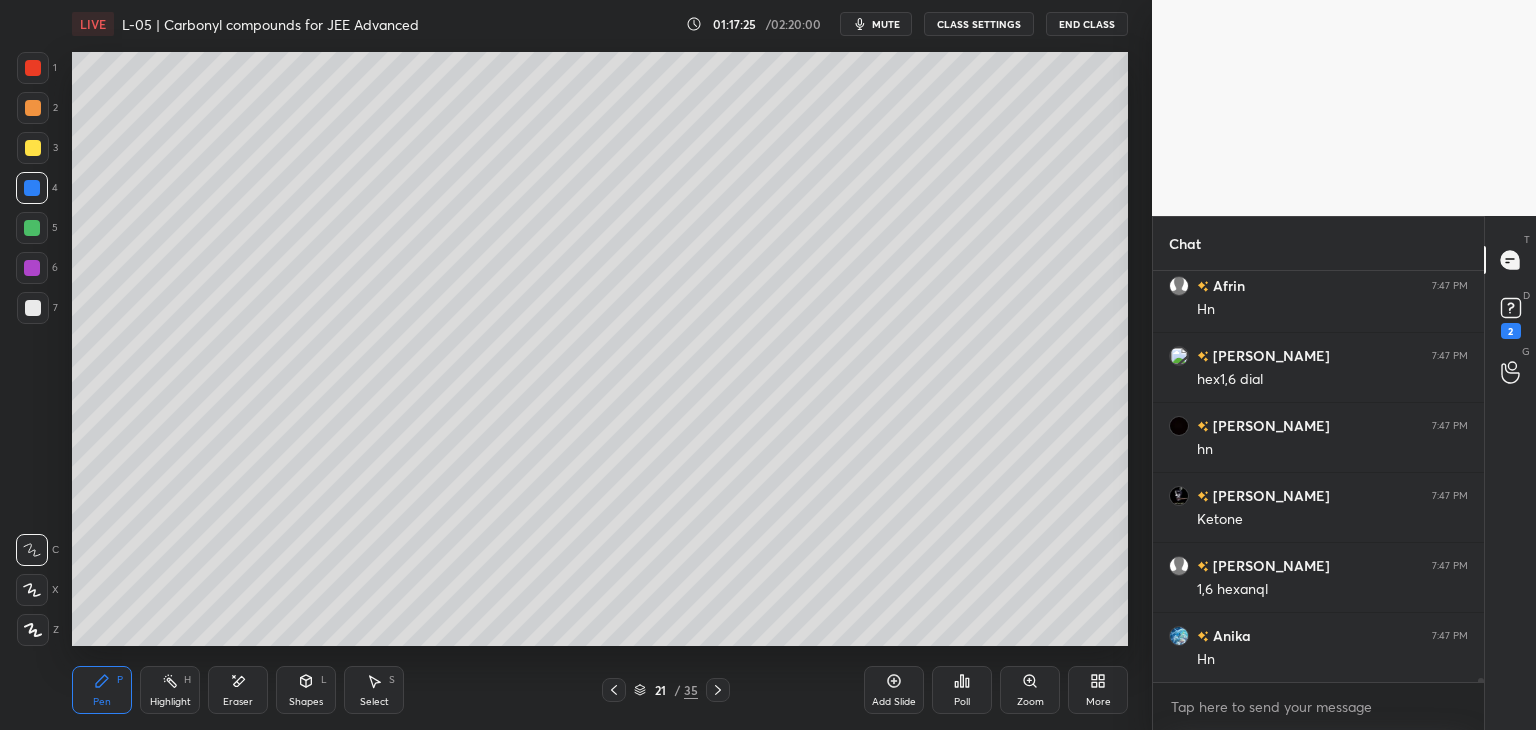 scroll, scrollTop: 44034, scrollLeft: 0, axis: vertical 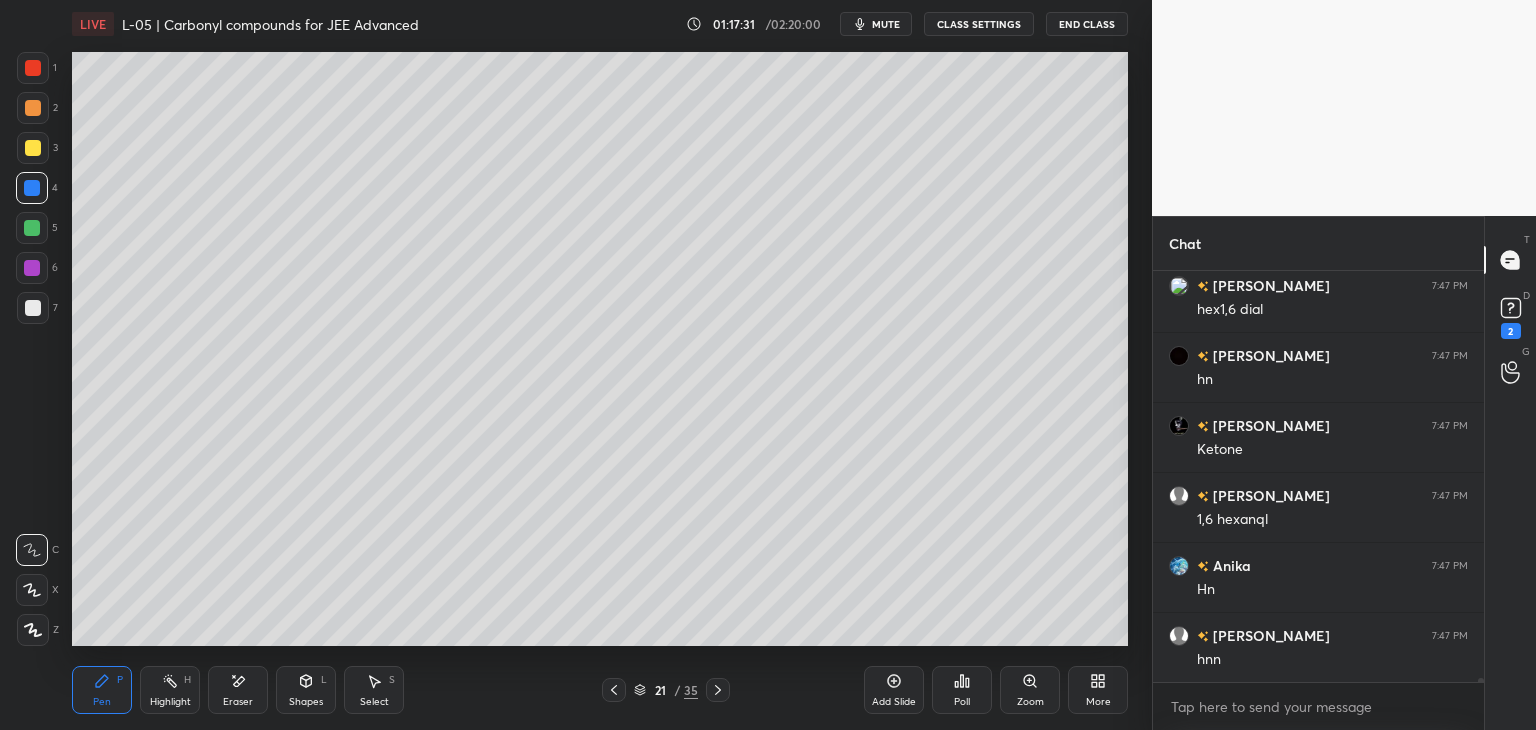 click on "S" at bounding box center (392, 680) 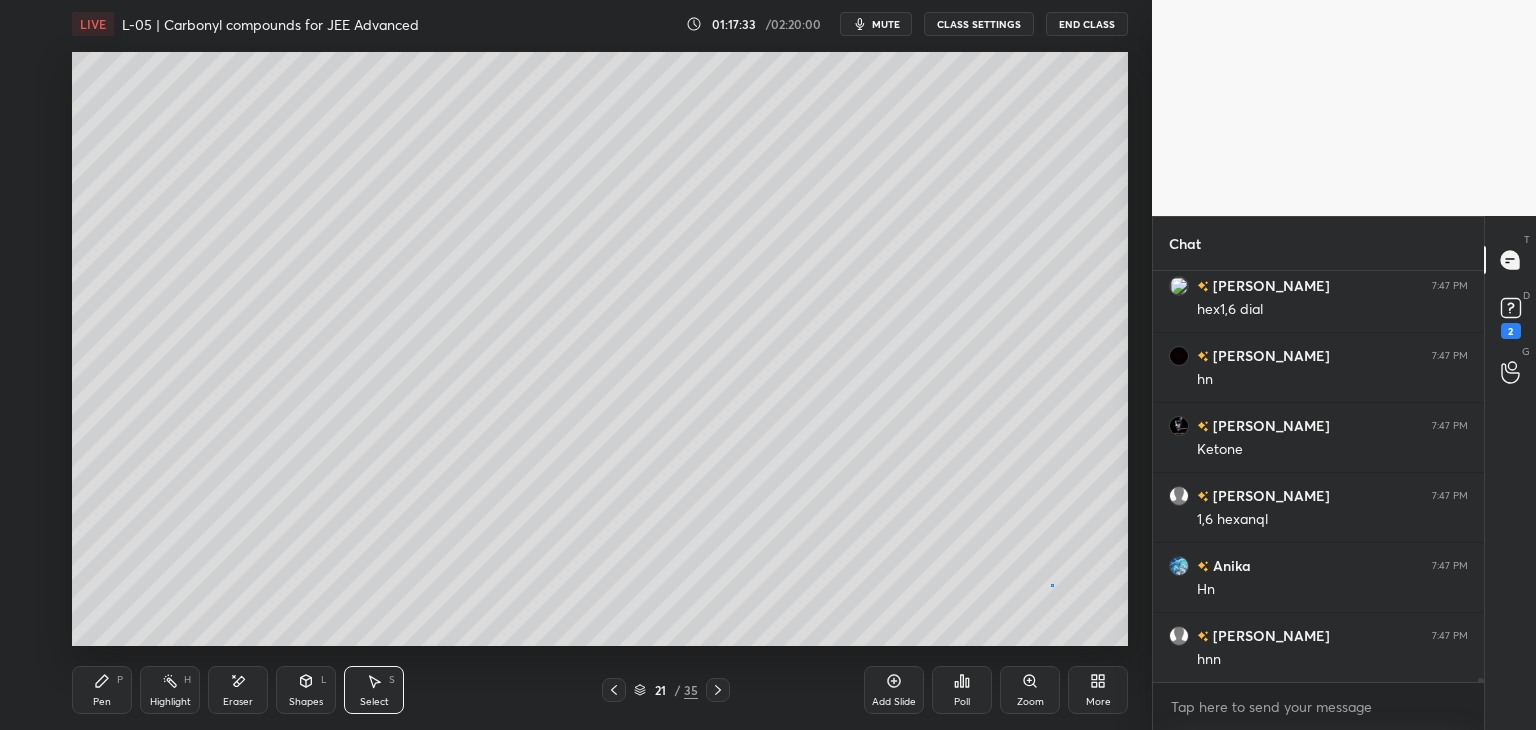 click on "0 ° Undo Copy Duplicate Duplicate to new slide Delete" at bounding box center (600, 349) 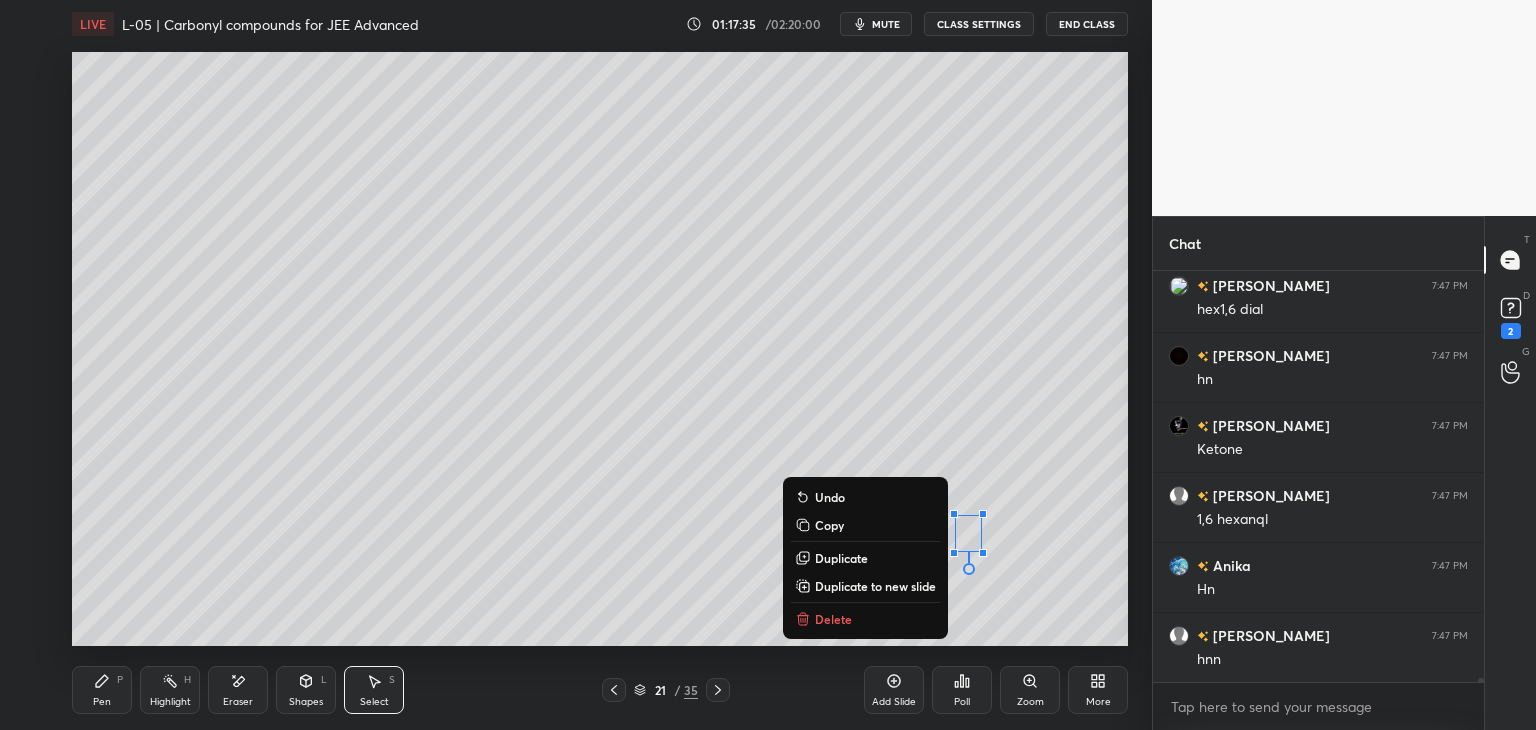 click on "Delete" at bounding box center (865, 619) 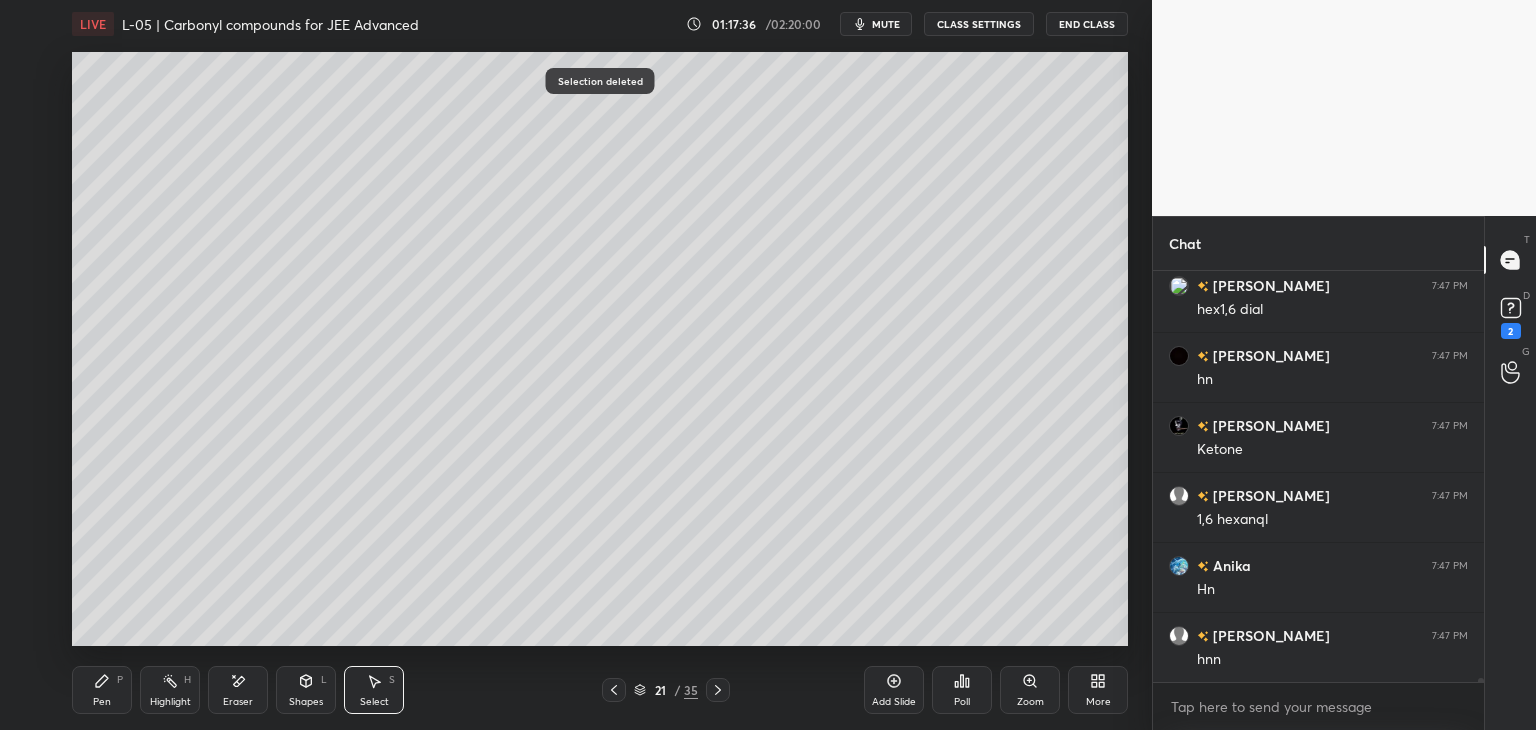 click on "Pen P" at bounding box center (102, 690) 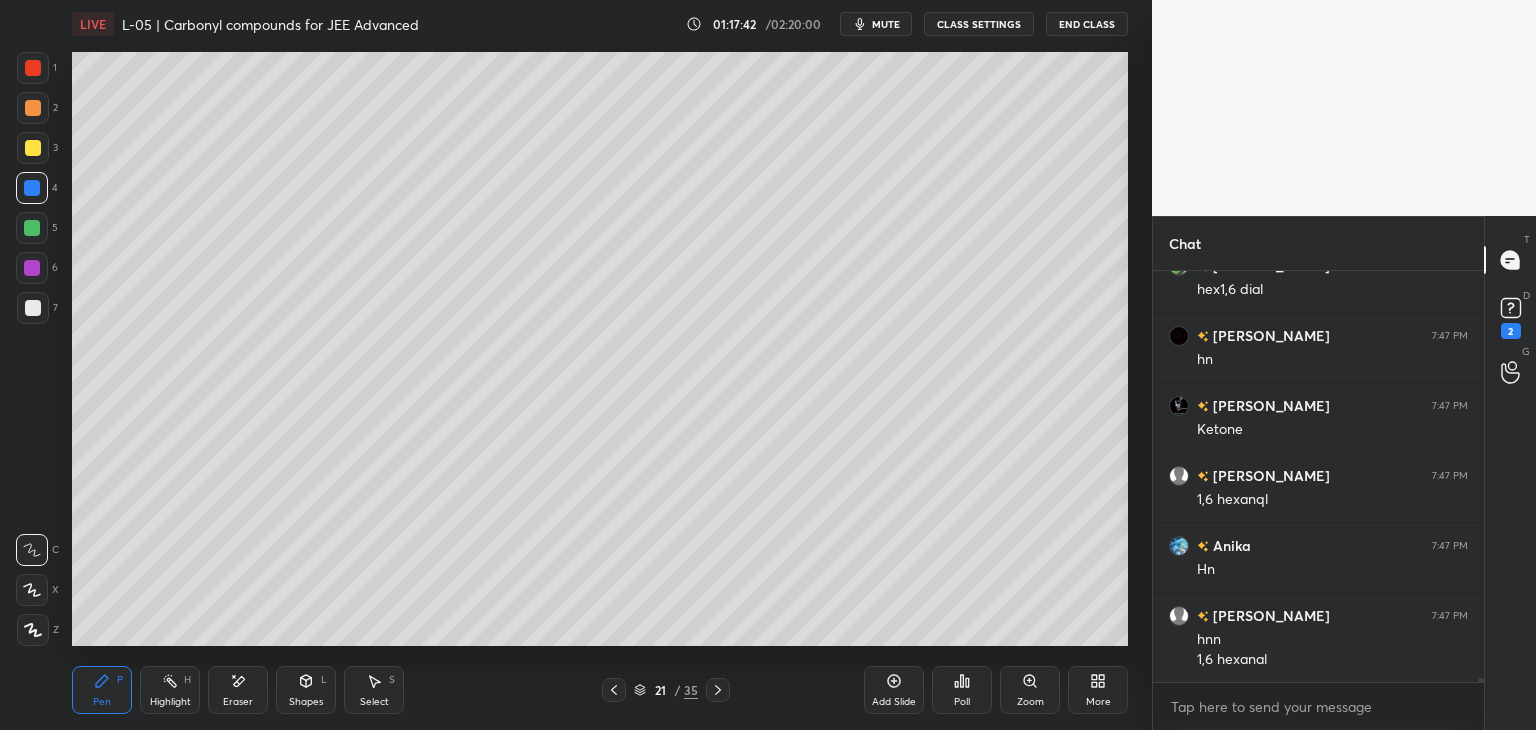 scroll, scrollTop: 44074, scrollLeft: 0, axis: vertical 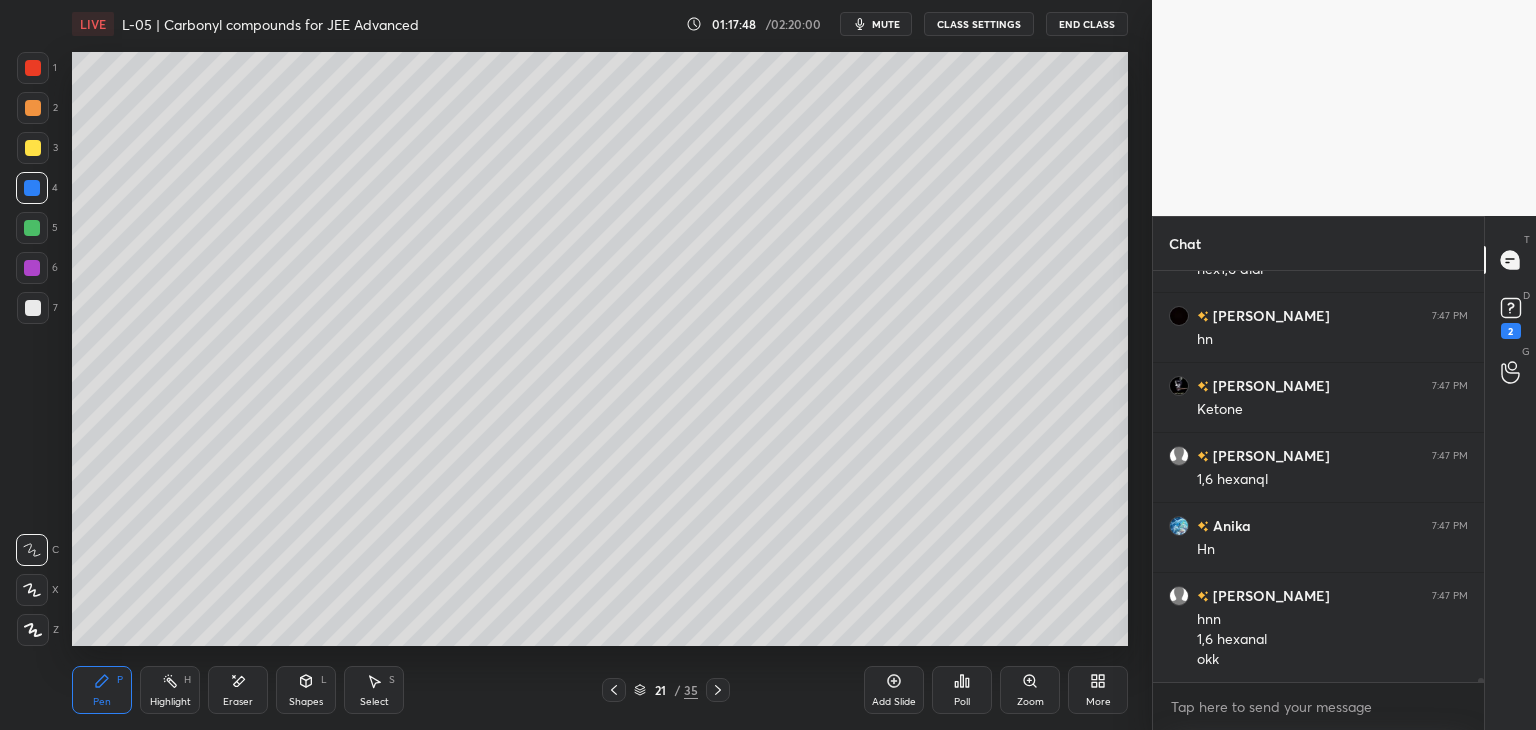click on "Add Slide" at bounding box center [894, 690] 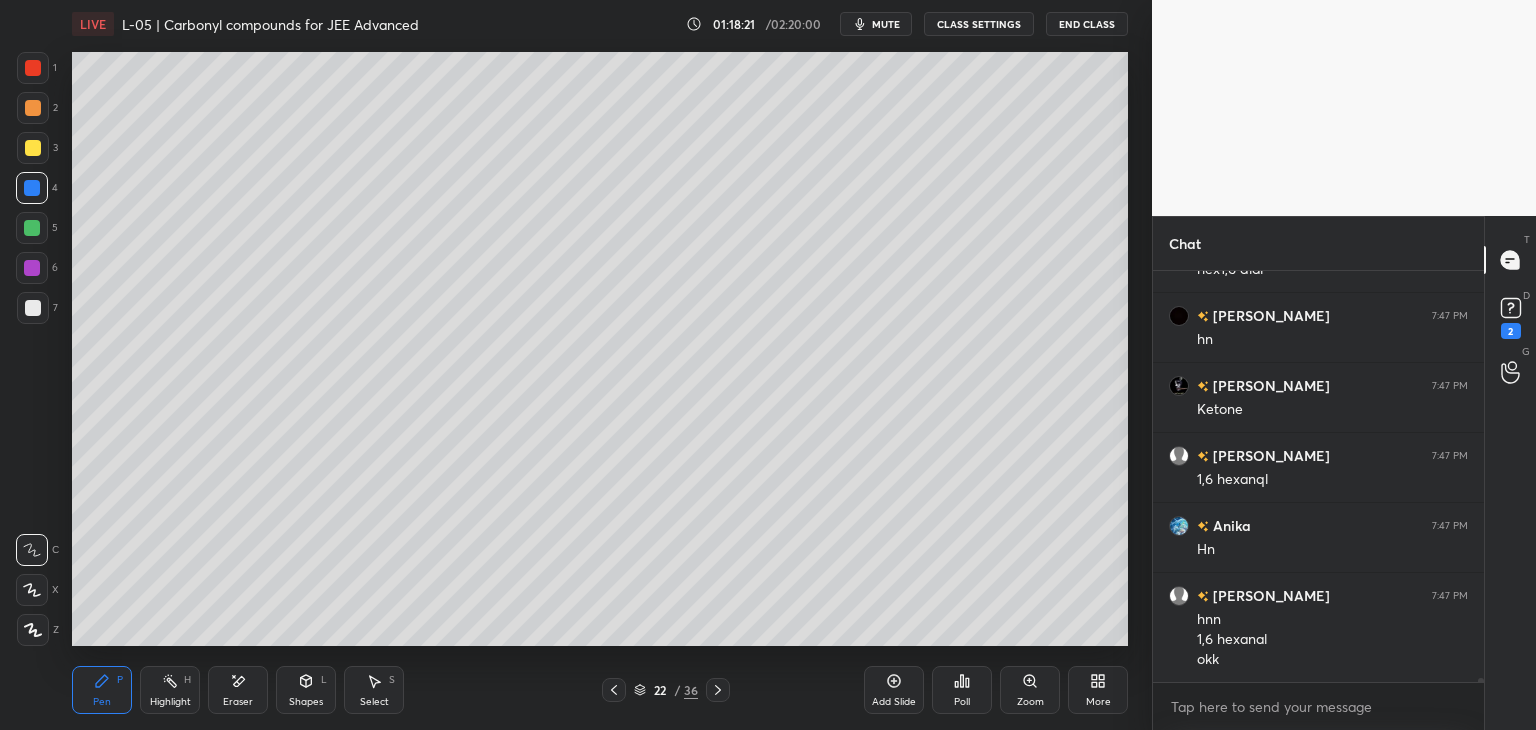 click 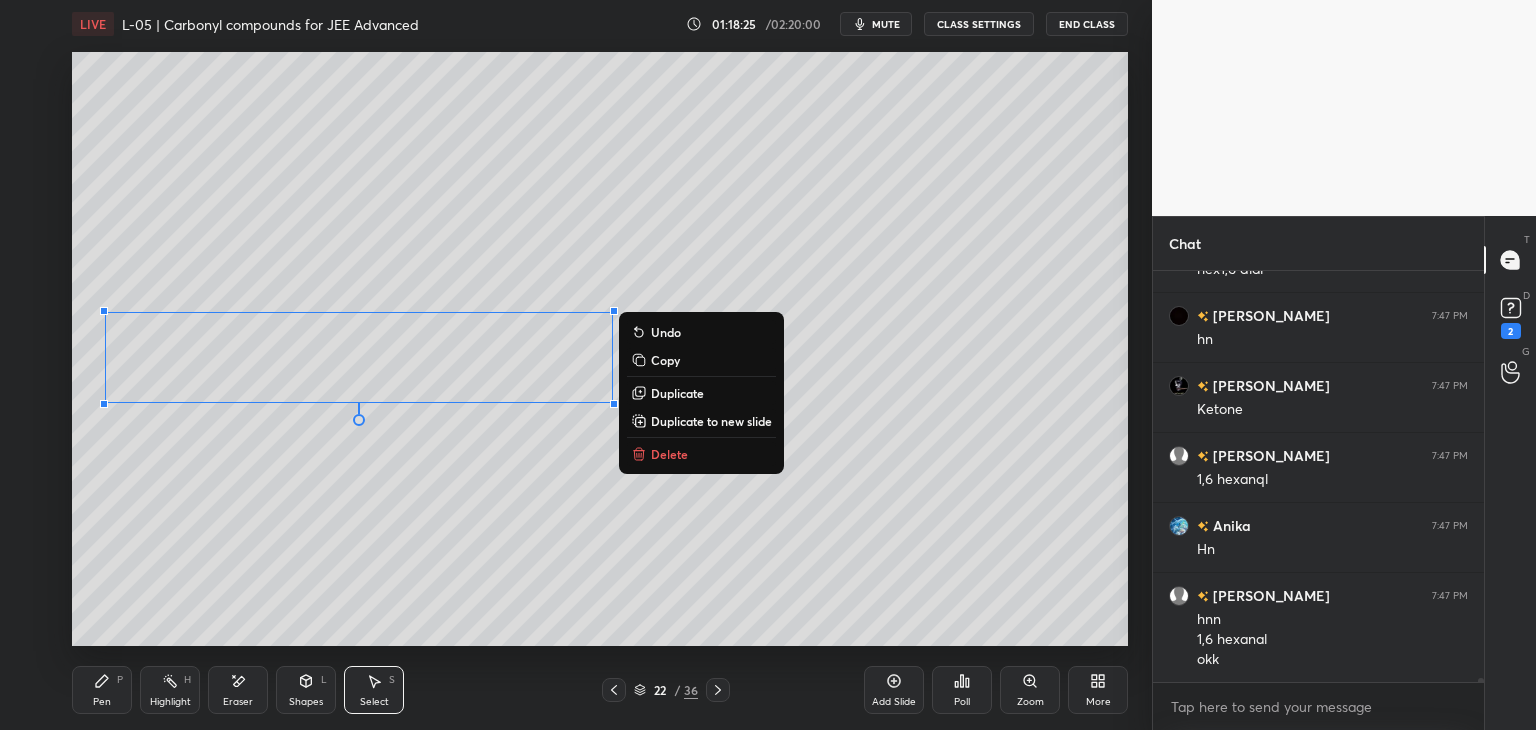 click on "0 ° Undo Copy Duplicate Duplicate to new slide Delete" at bounding box center [600, 349] 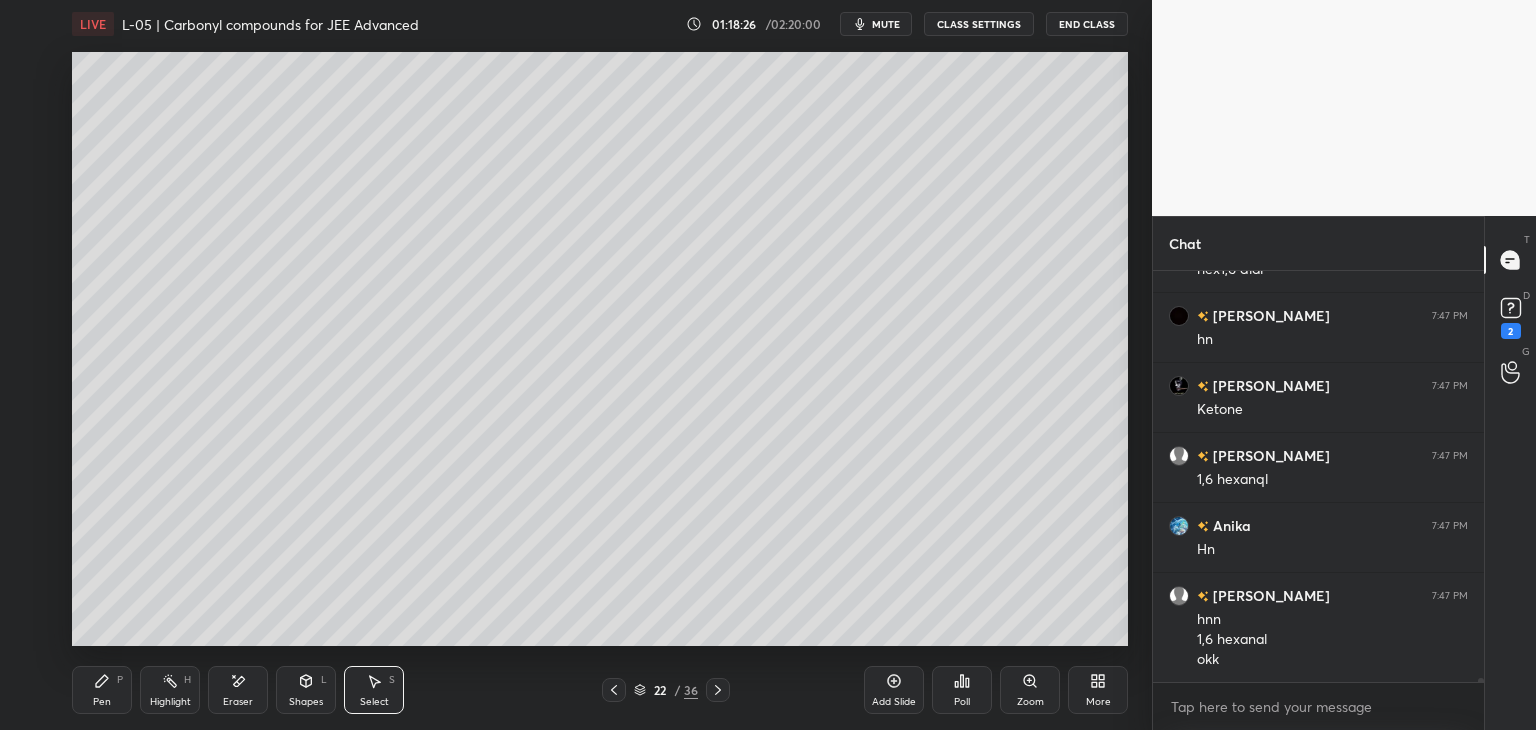 click on "Pen P" at bounding box center (102, 690) 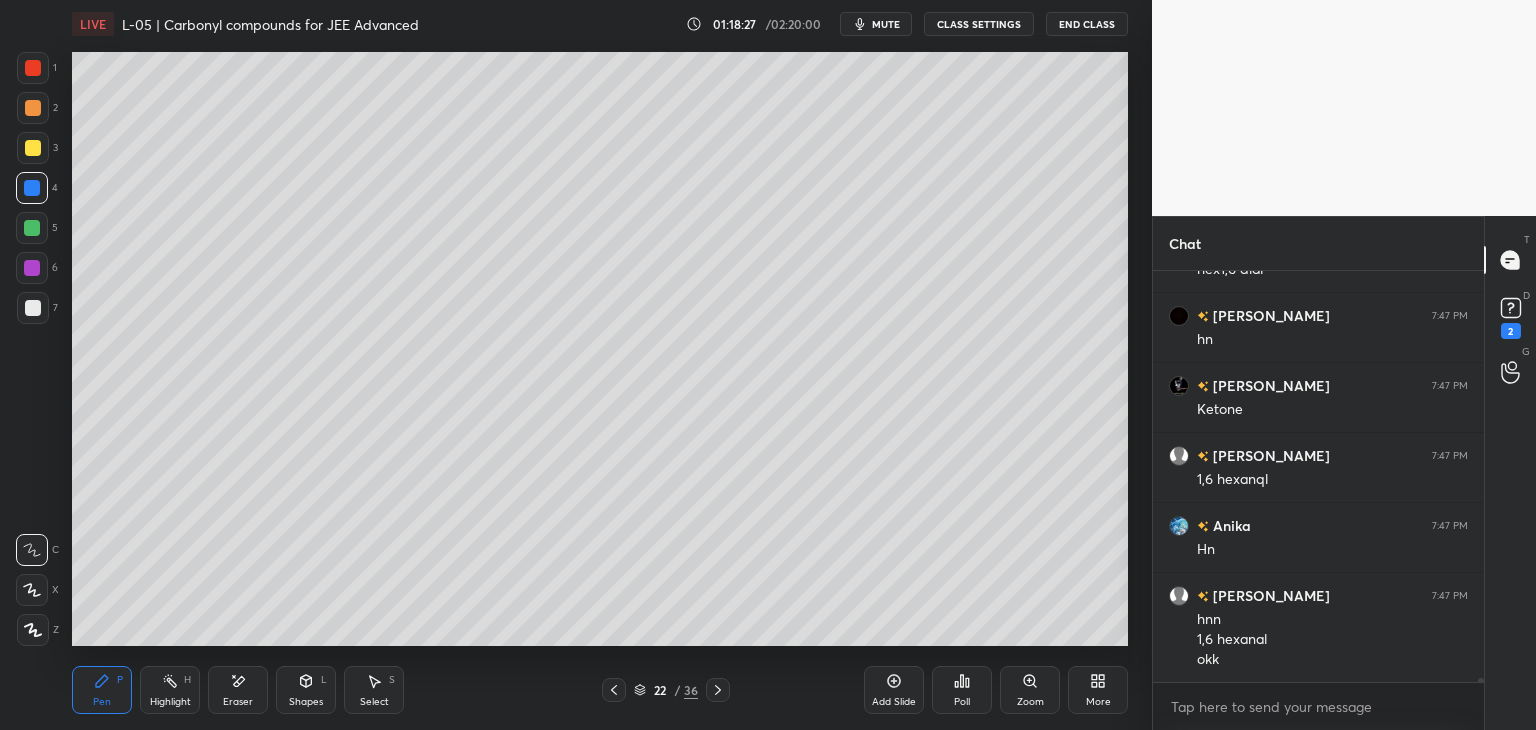 scroll, scrollTop: 44144, scrollLeft: 0, axis: vertical 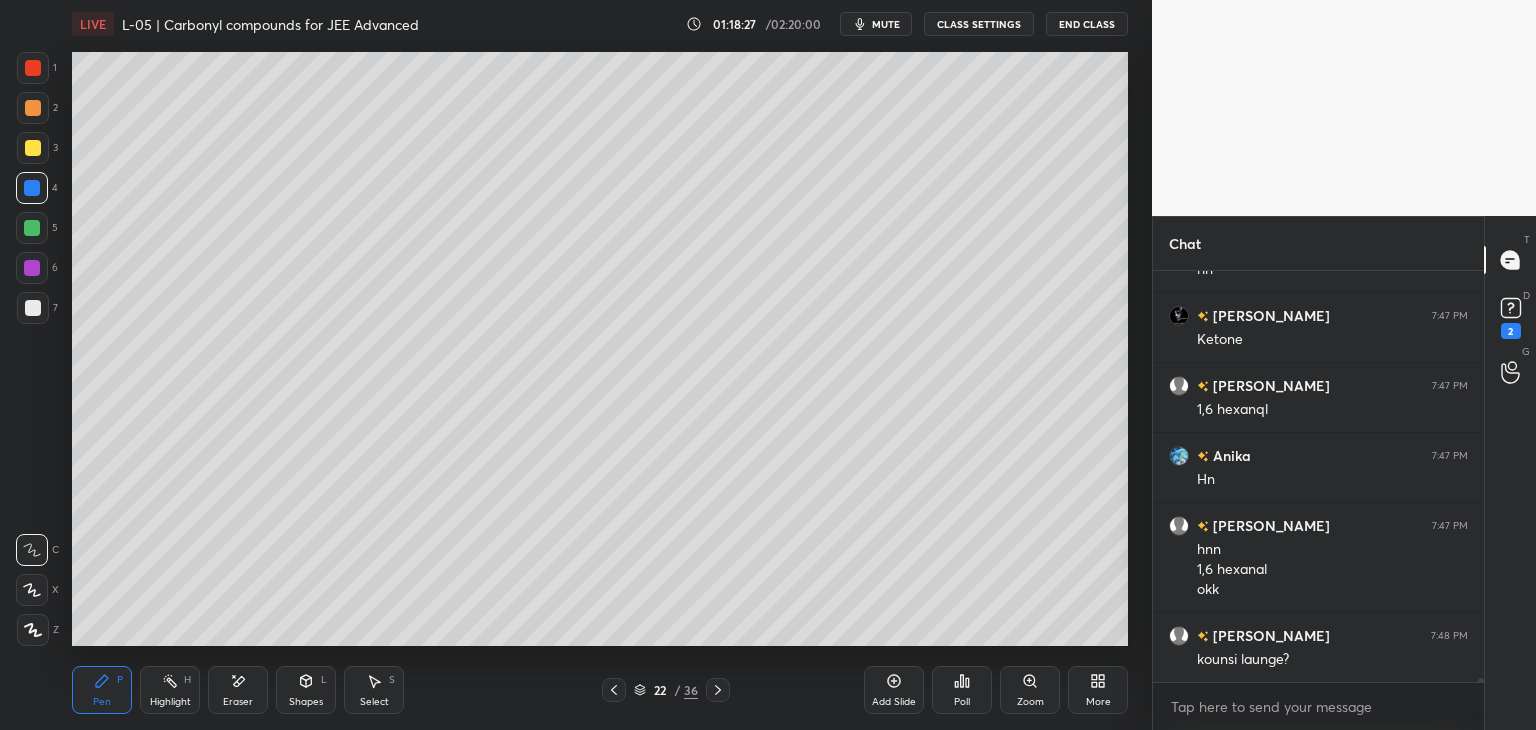 click at bounding box center (33, 148) 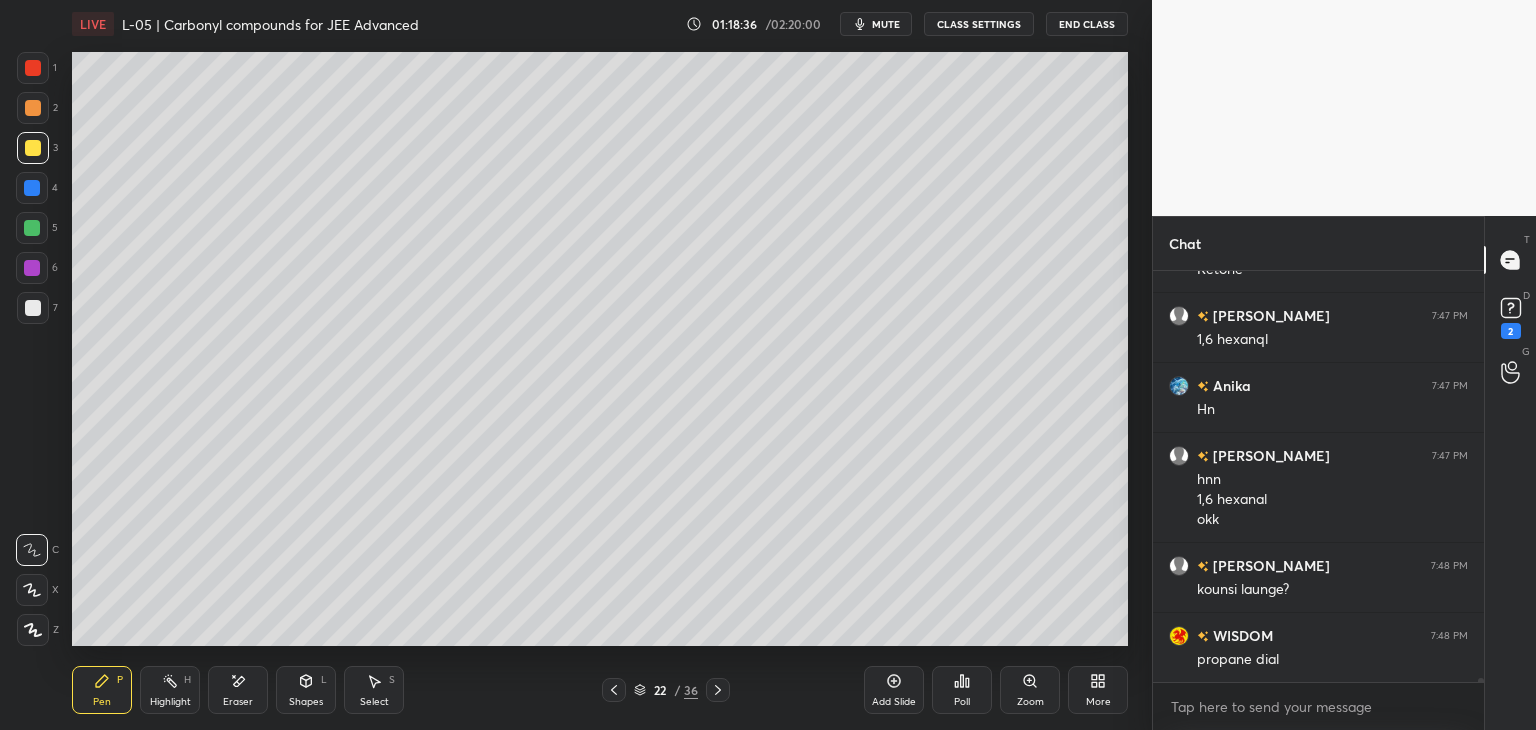 scroll, scrollTop: 44284, scrollLeft: 0, axis: vertical 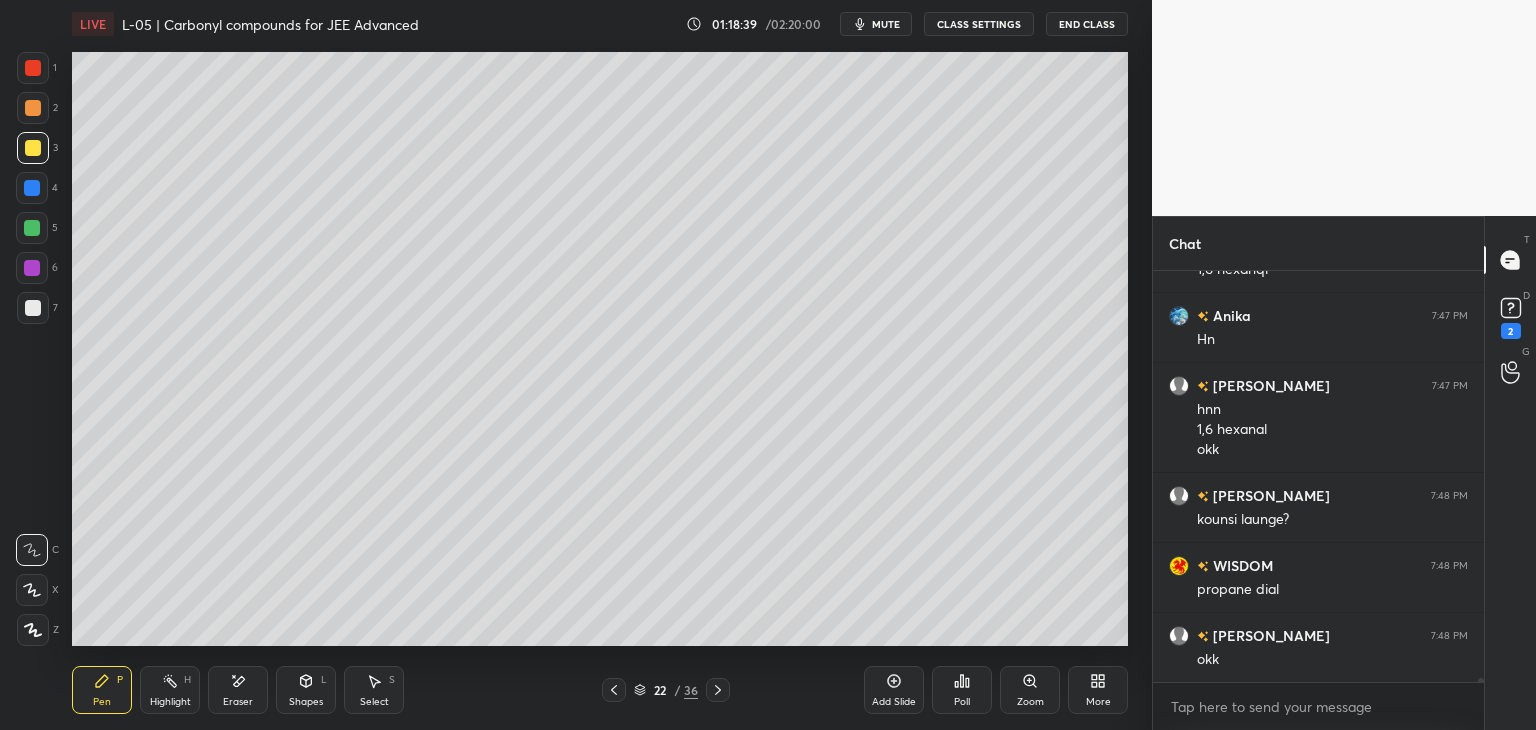 click at bounding box center [33, 68] 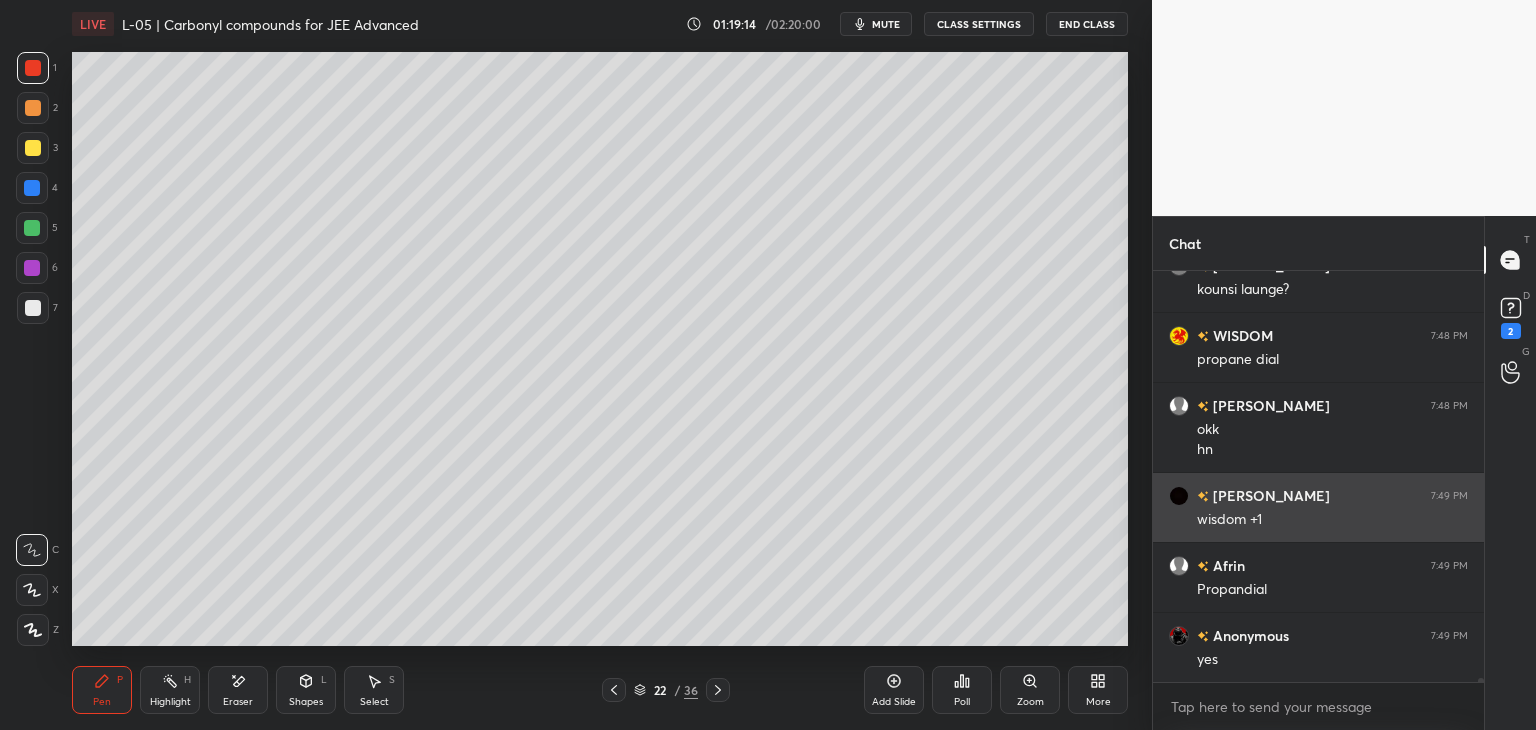 scroll, scrollTop: 44584, scrollLeft: 0, axis: vertical 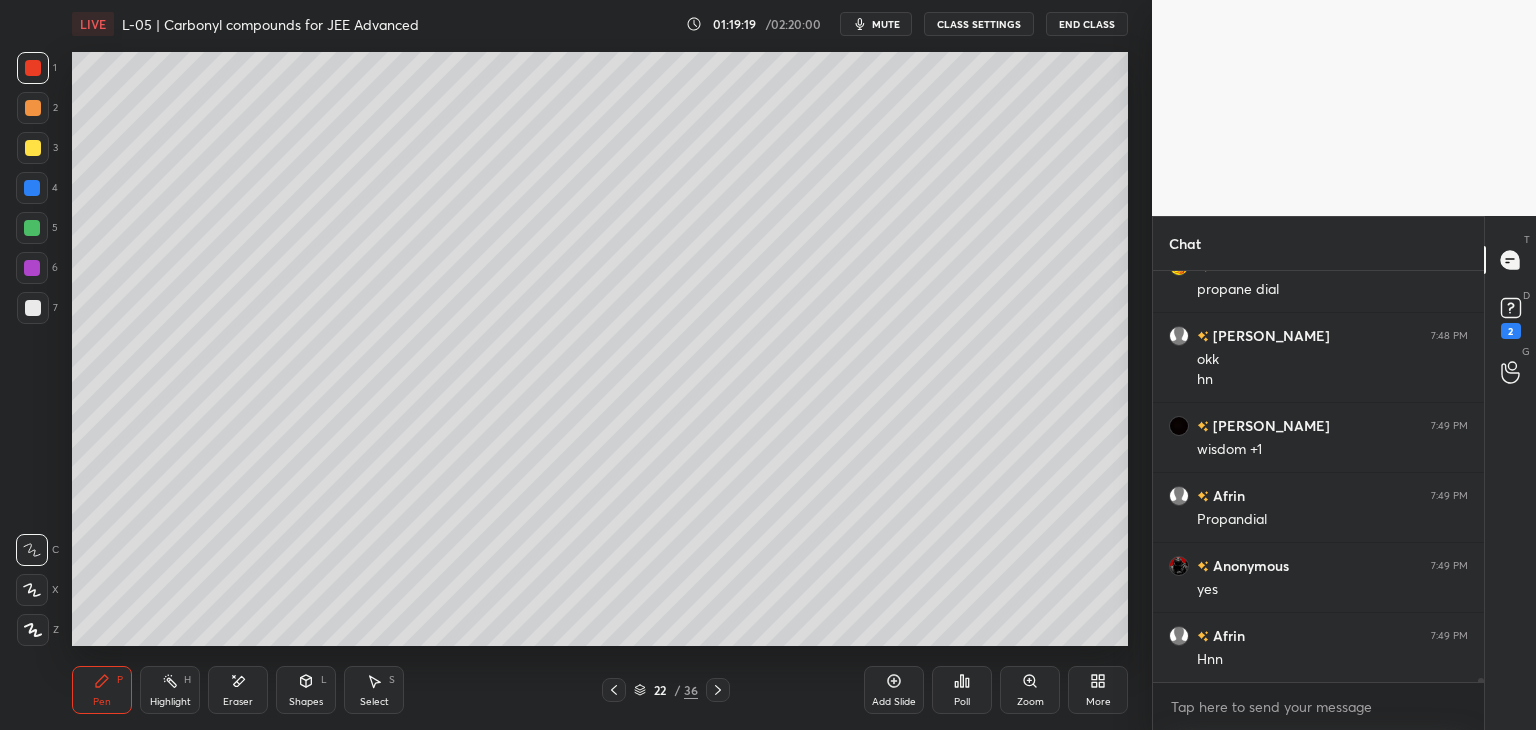 click on "Select S" at bounding box center (374, 690) 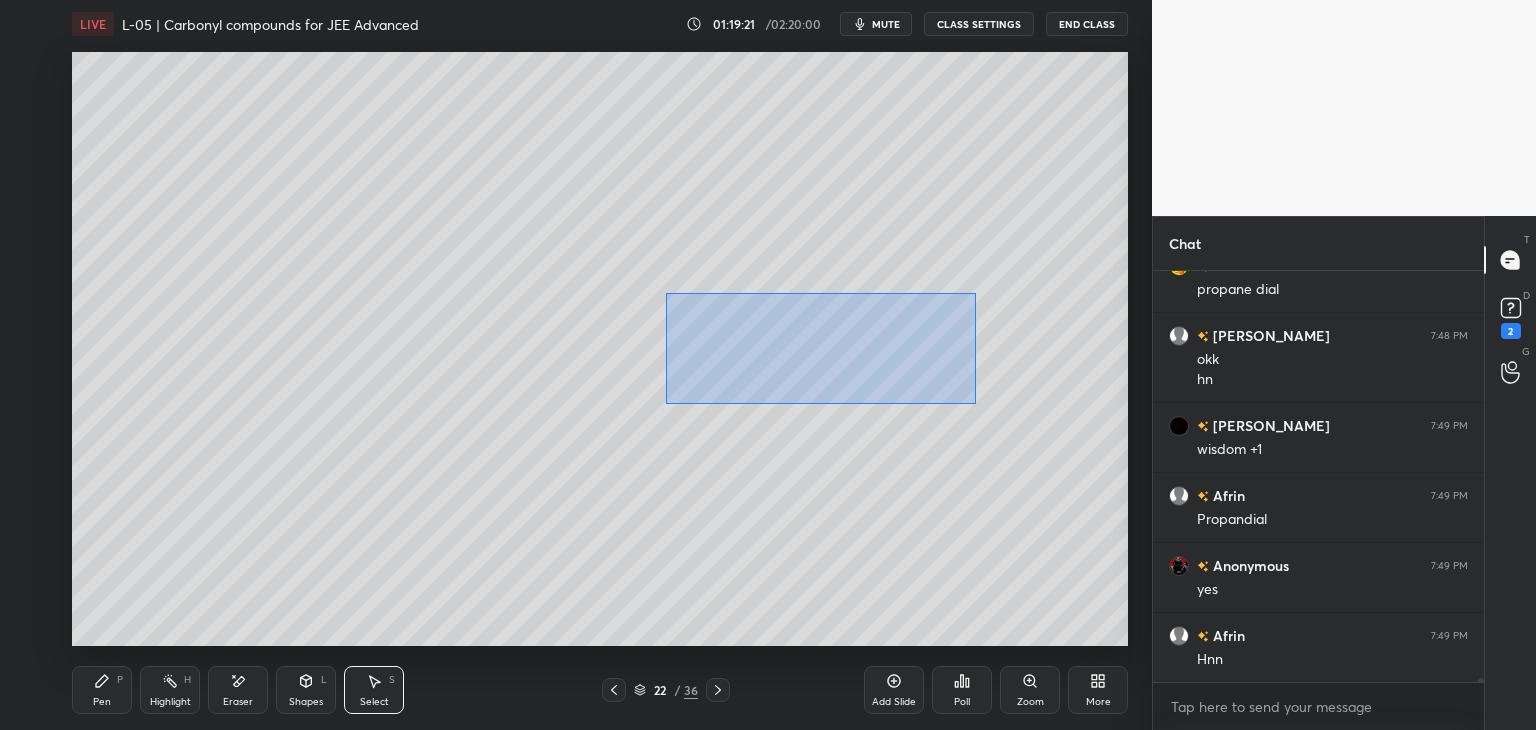 scroll, scrollTop: 44654, scrollLeft: 0, axis: vertical 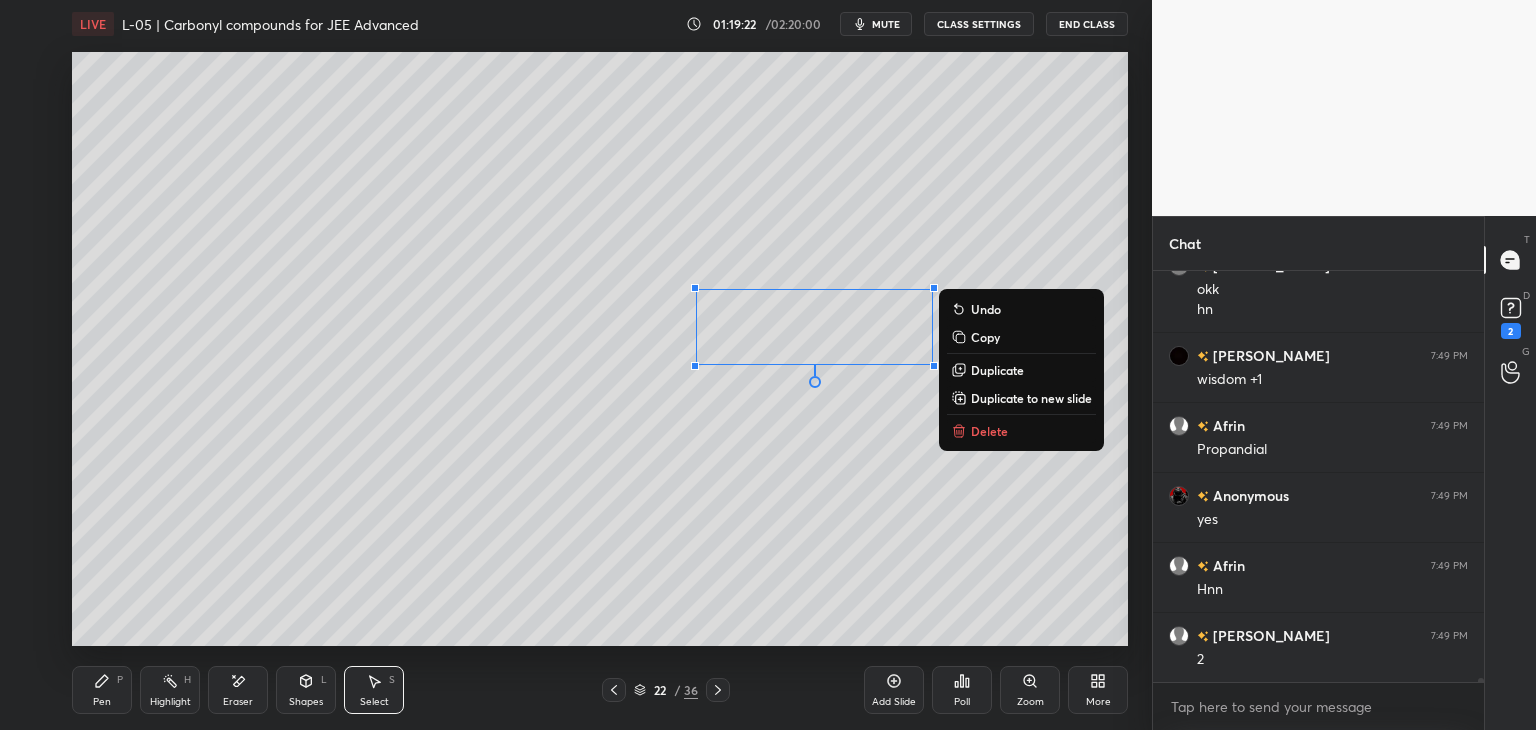 click on "0 ° Undo Copy Duplicate Duplicate to new slide Delete" at bounding box center (600, 349) 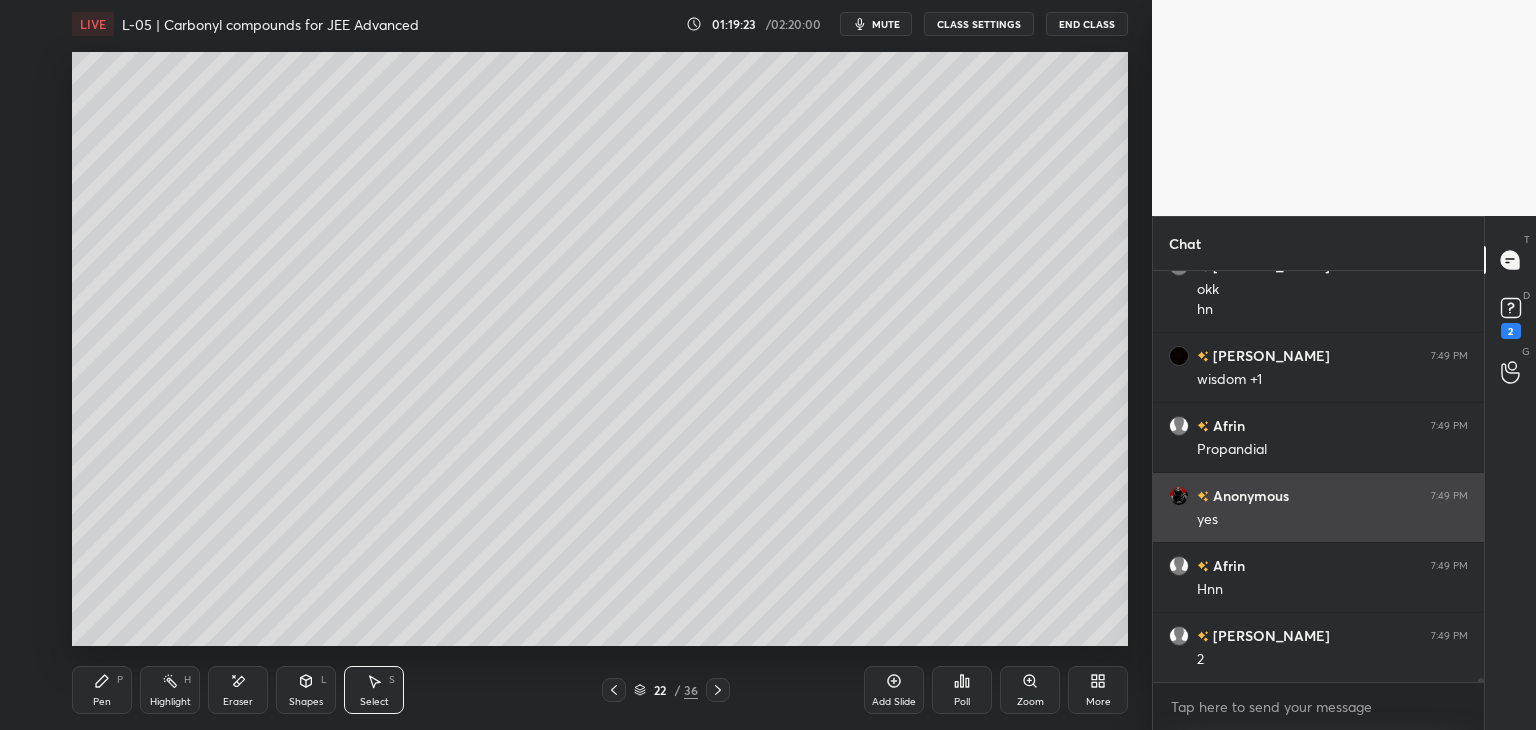 click on "Pen P" at bounding box center (102, 690) 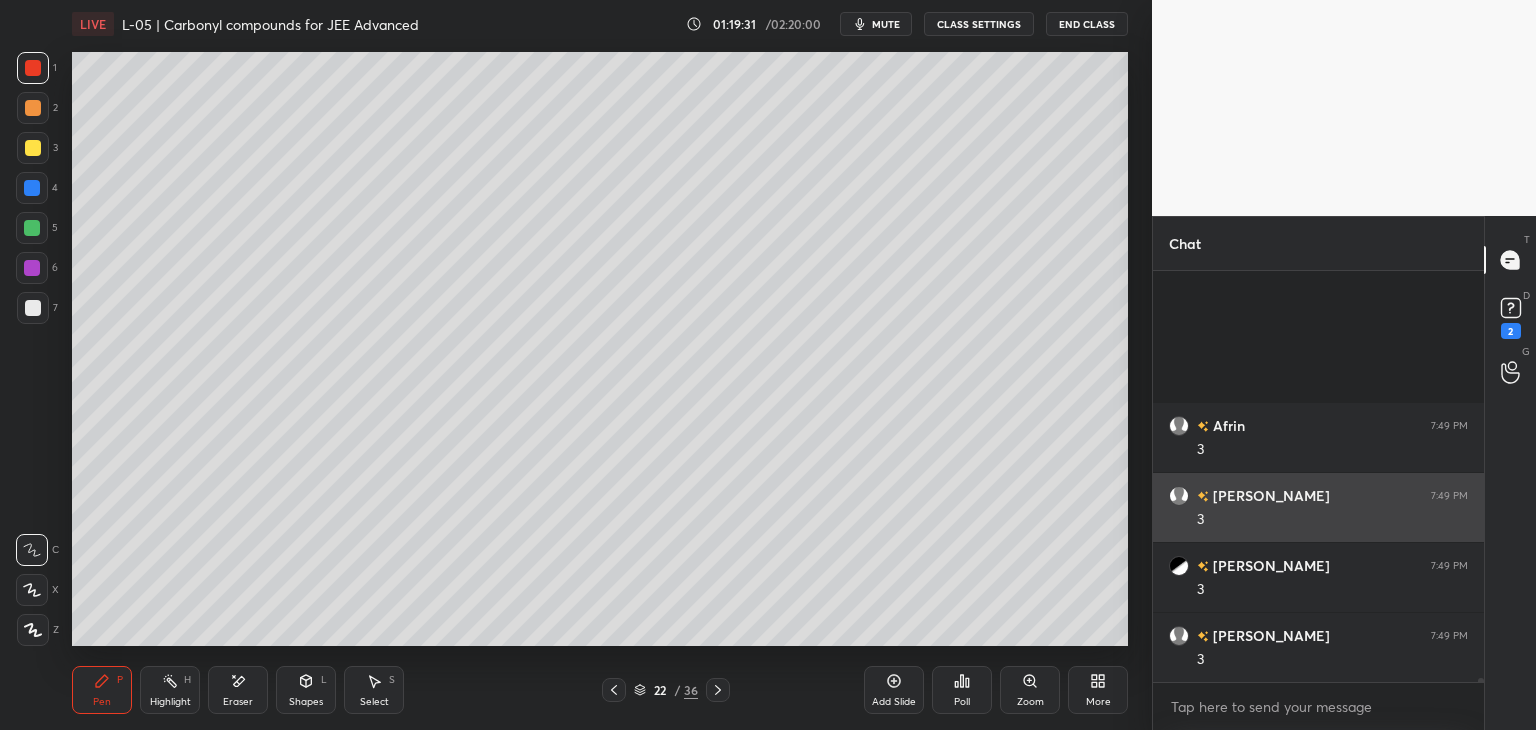 scroll, scrollTop: 46144, scrollLeft: 0, axis: vertical 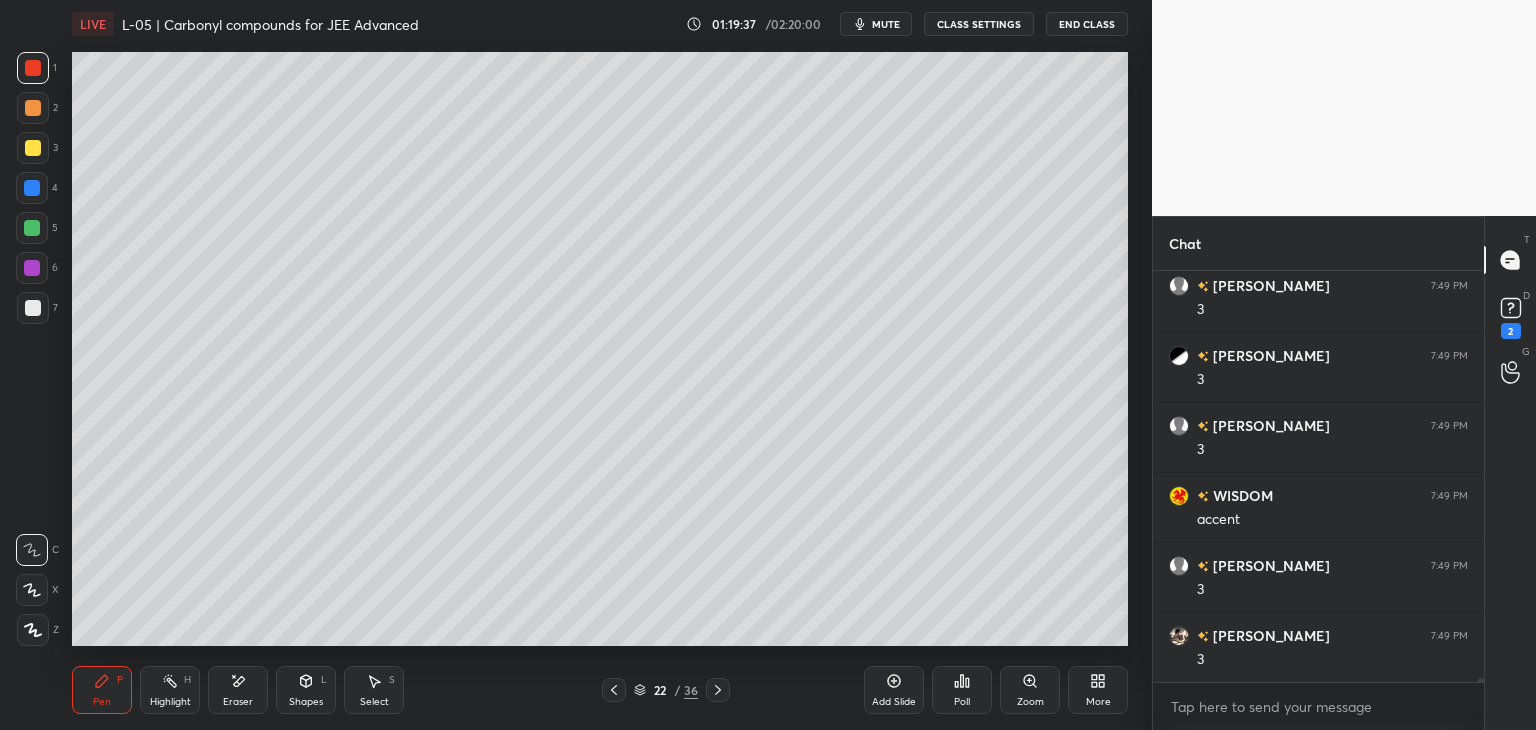 click 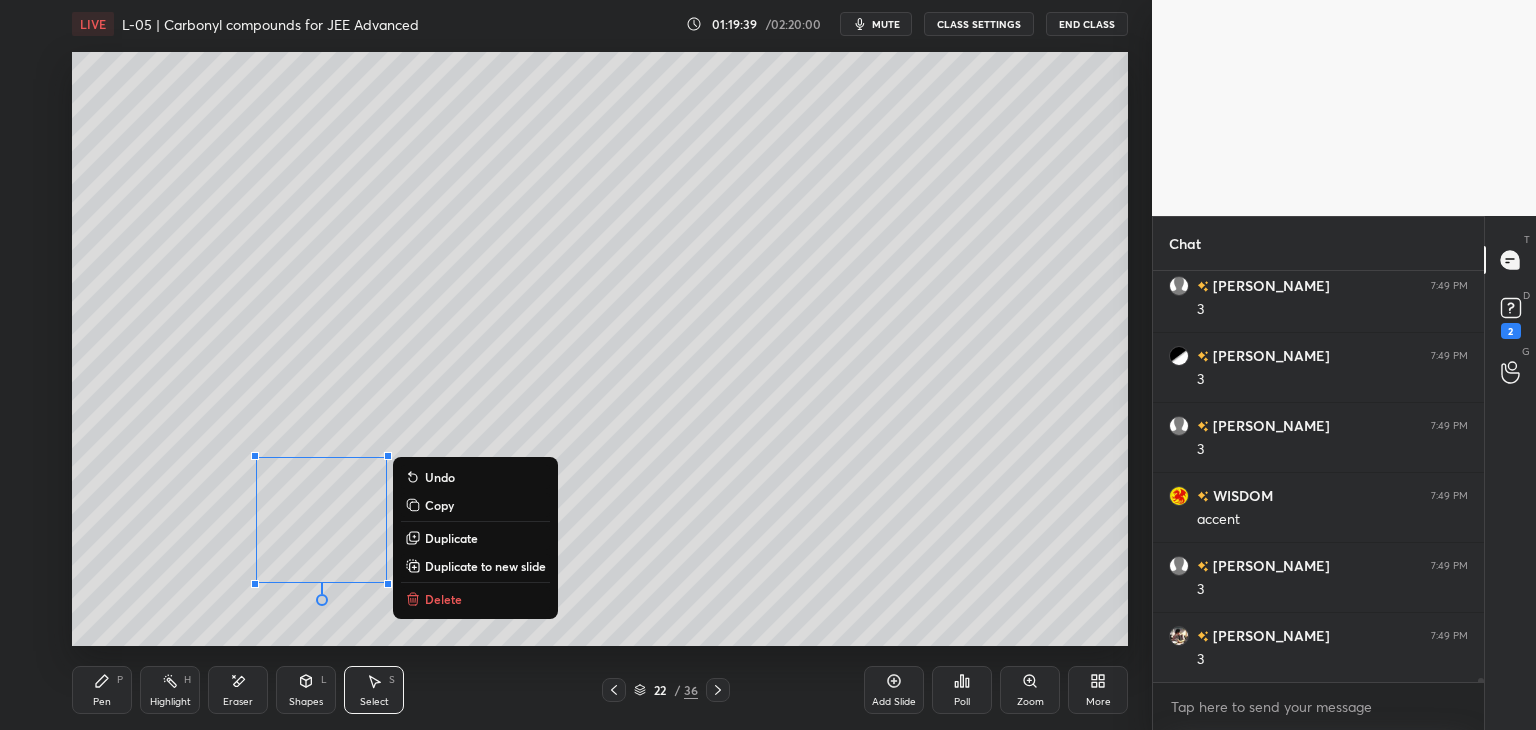 click on "0 ° Undo Copy Duplicate Duplicate to new slide Delete" at bounding box center (600, 349) 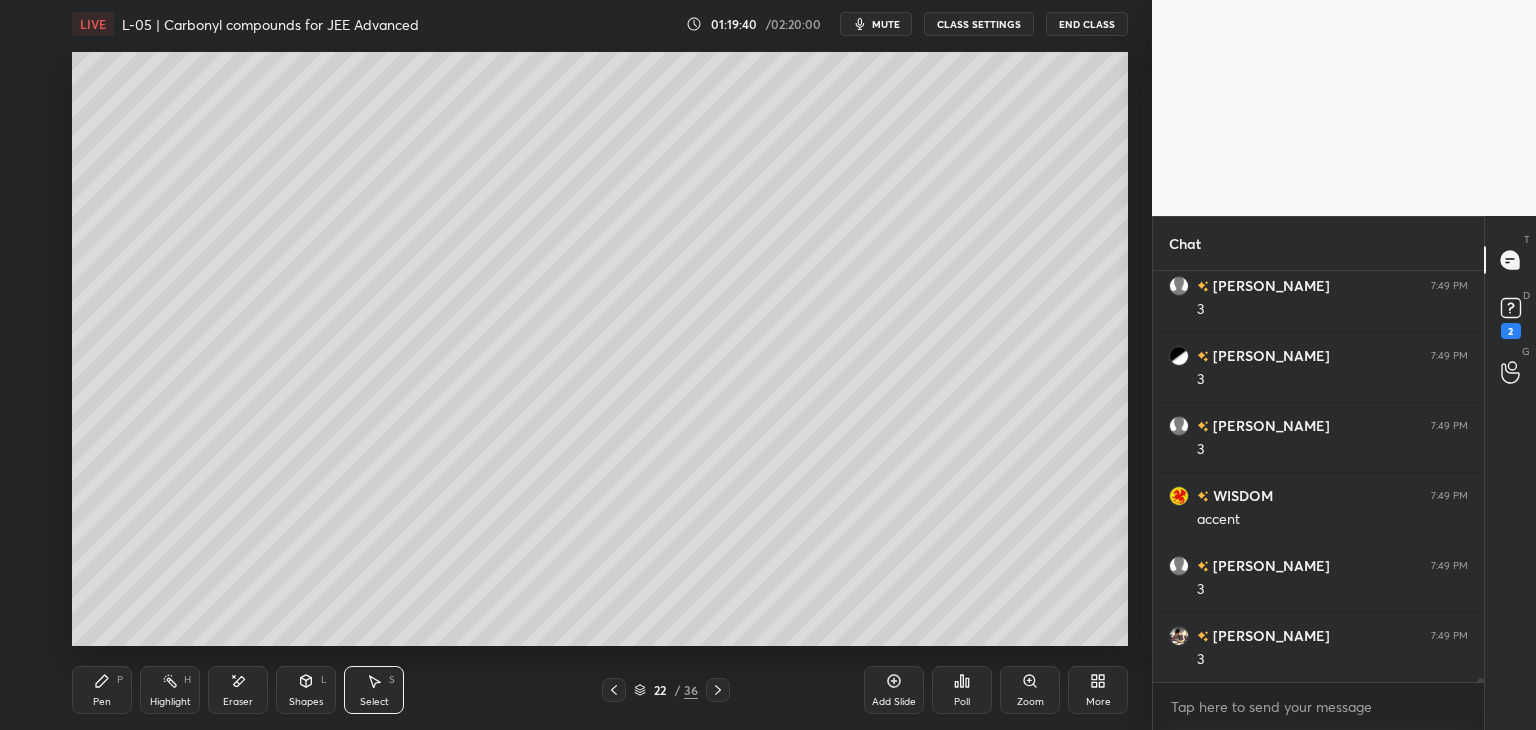 click 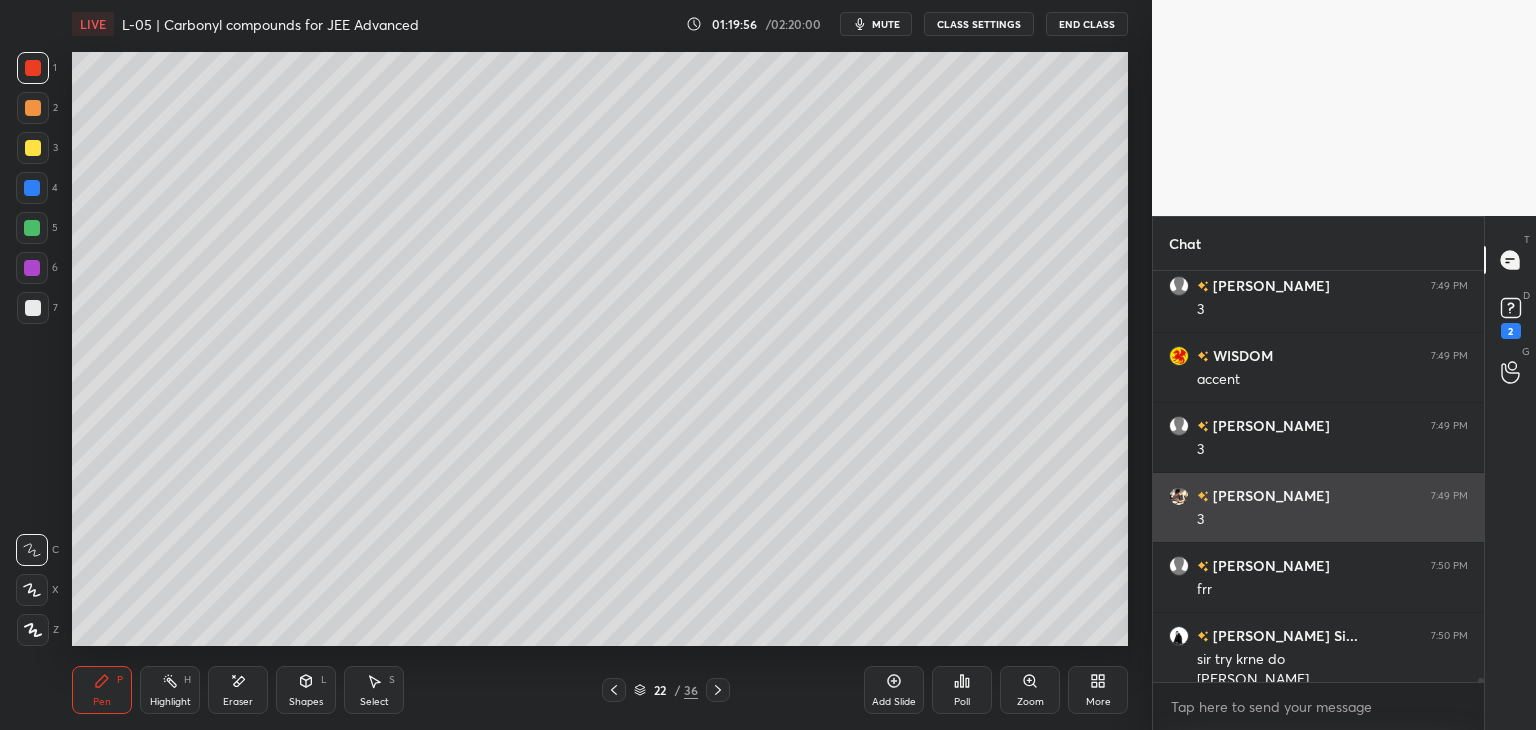 scroll, scrollTop: 46304, scrollLeft: 0, axis: vertical 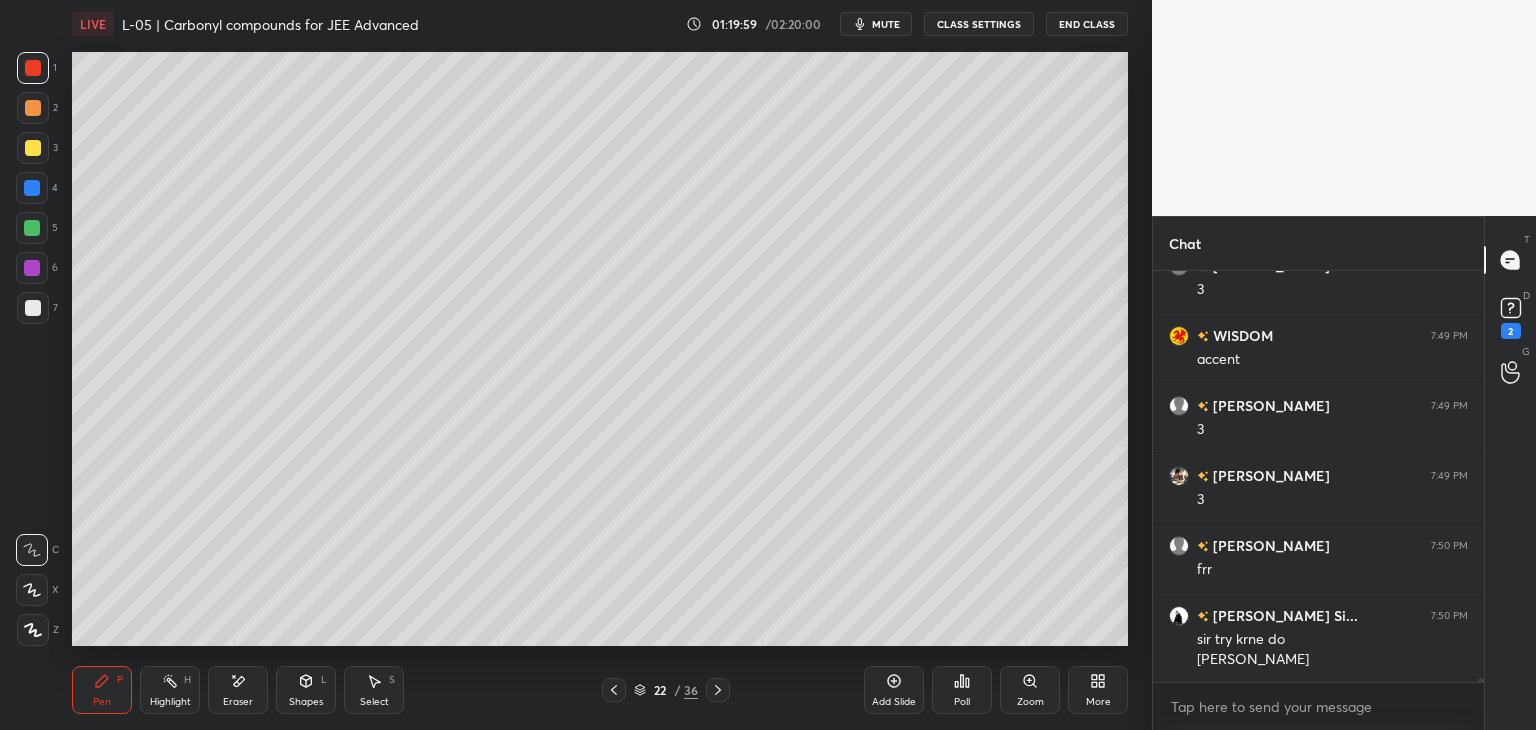 click at bounding box center [32, 228] 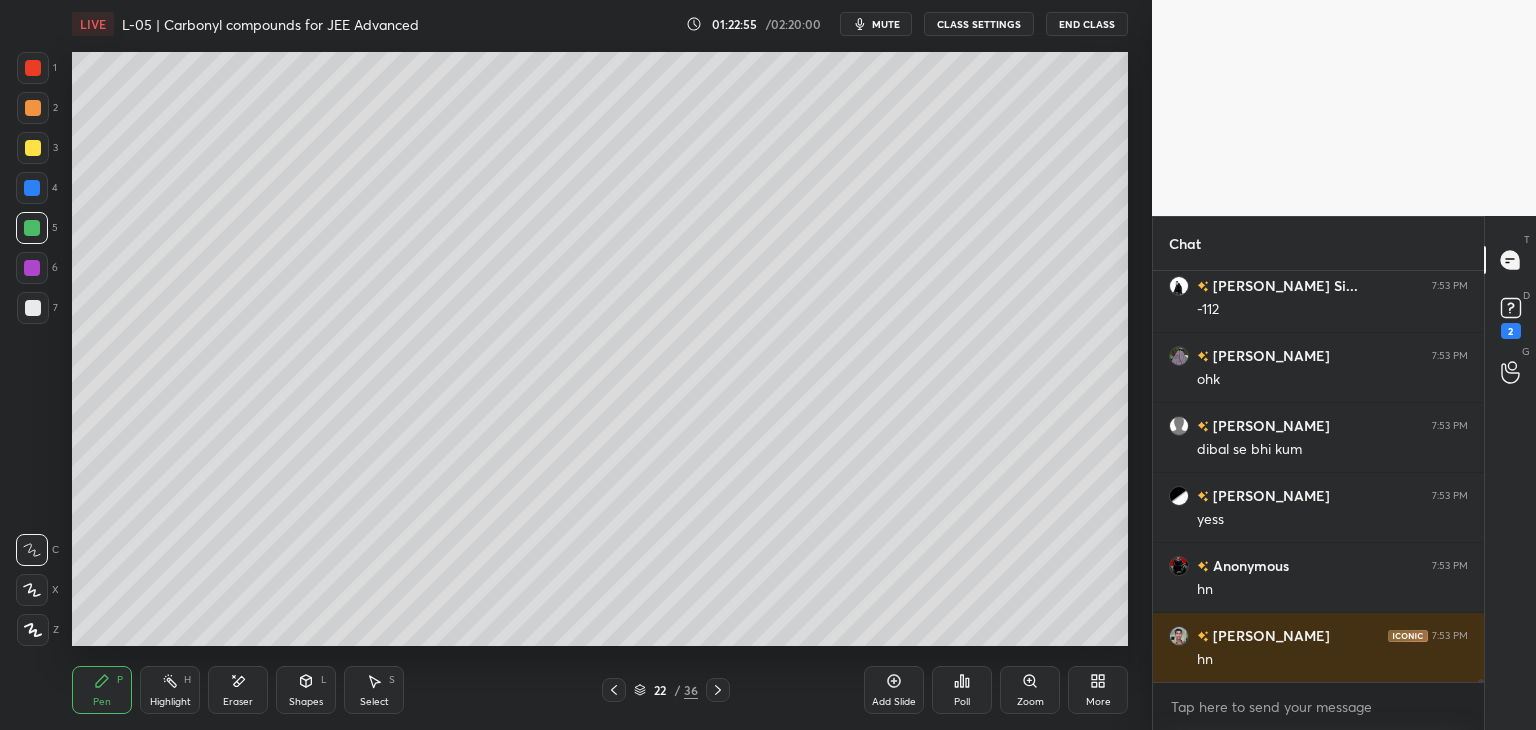 scroll, scrollTop: 49264, scrollLeft: 0, axis: vertical 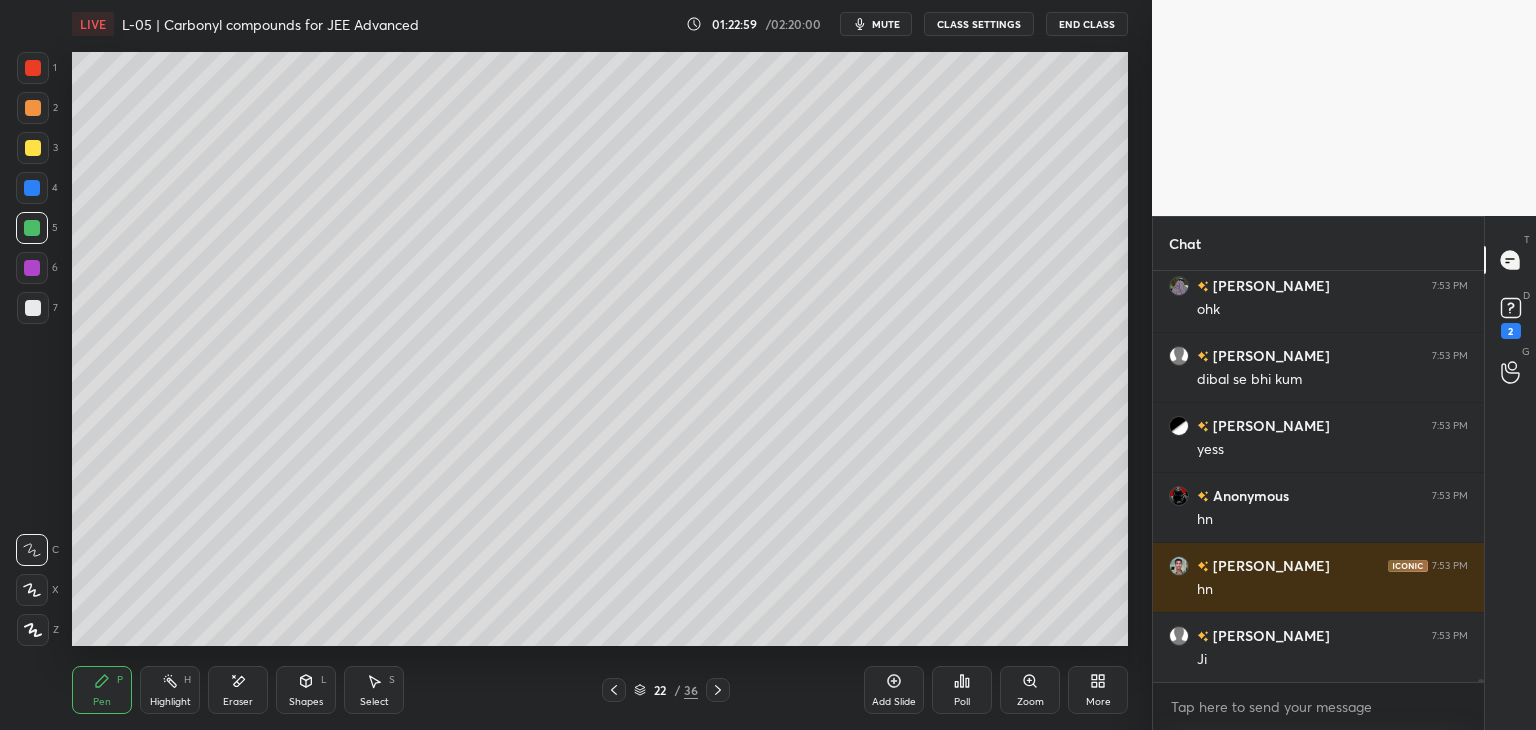 click 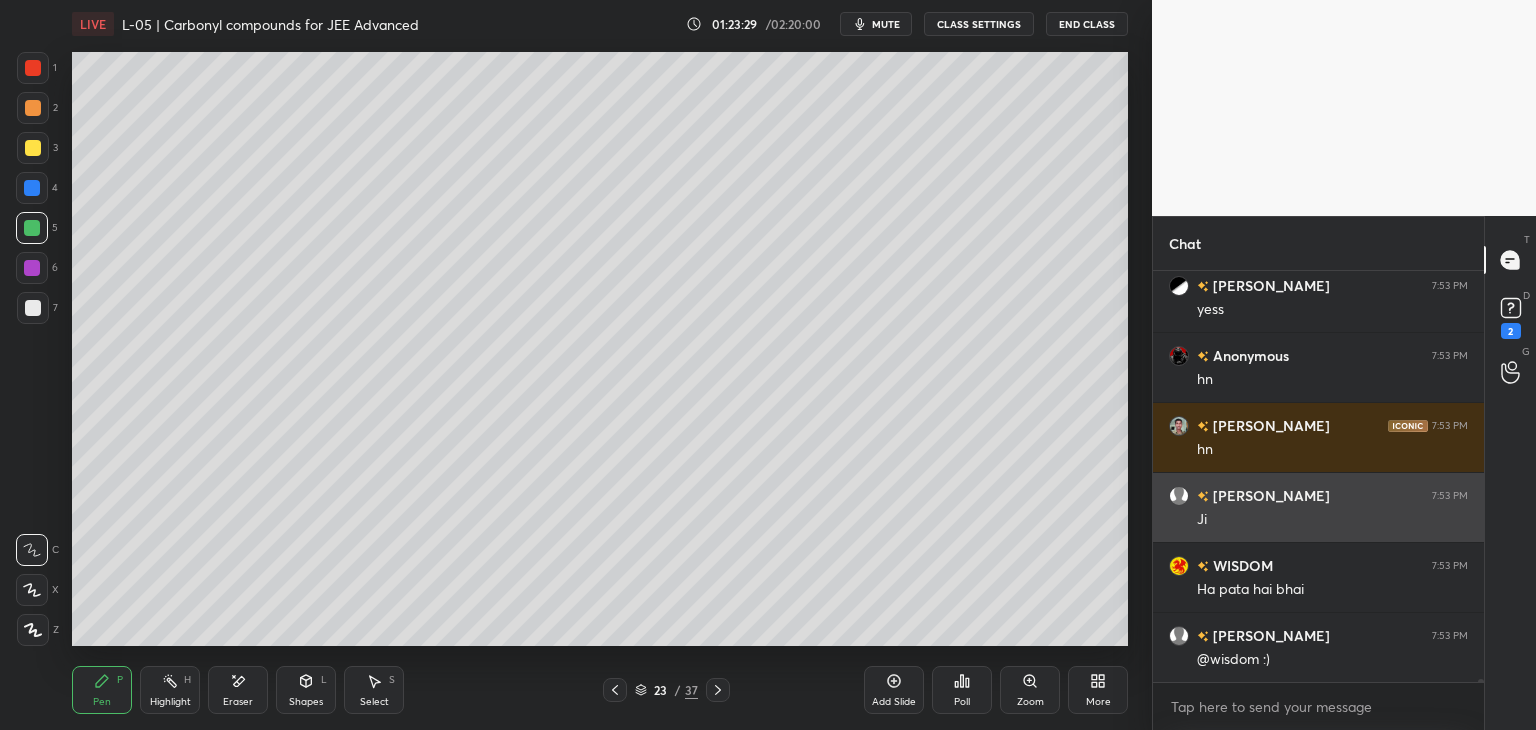scroll, scrollTop: 49424, scrollLeft: 0, axis: vertical 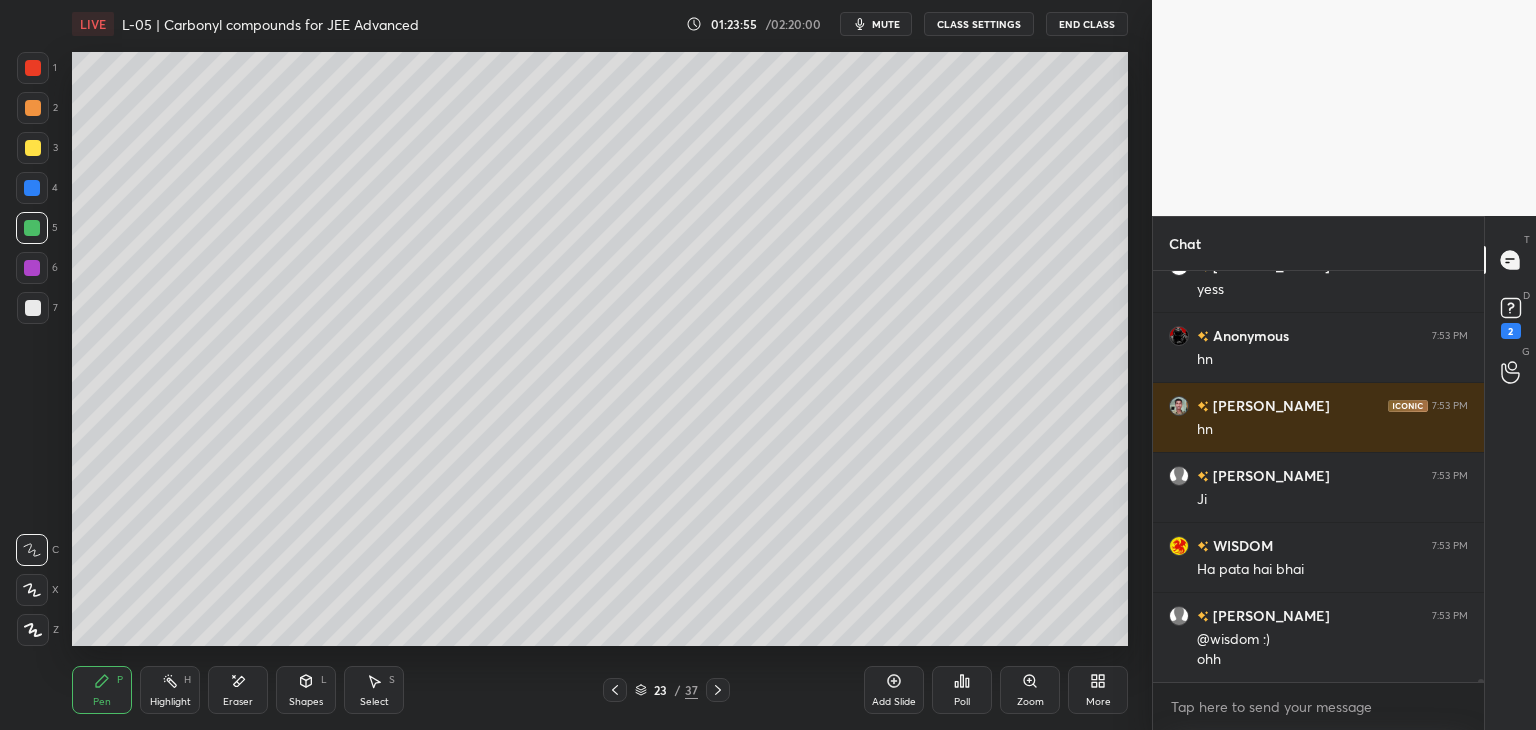 click on "mute" at bounding box center (886, 24) 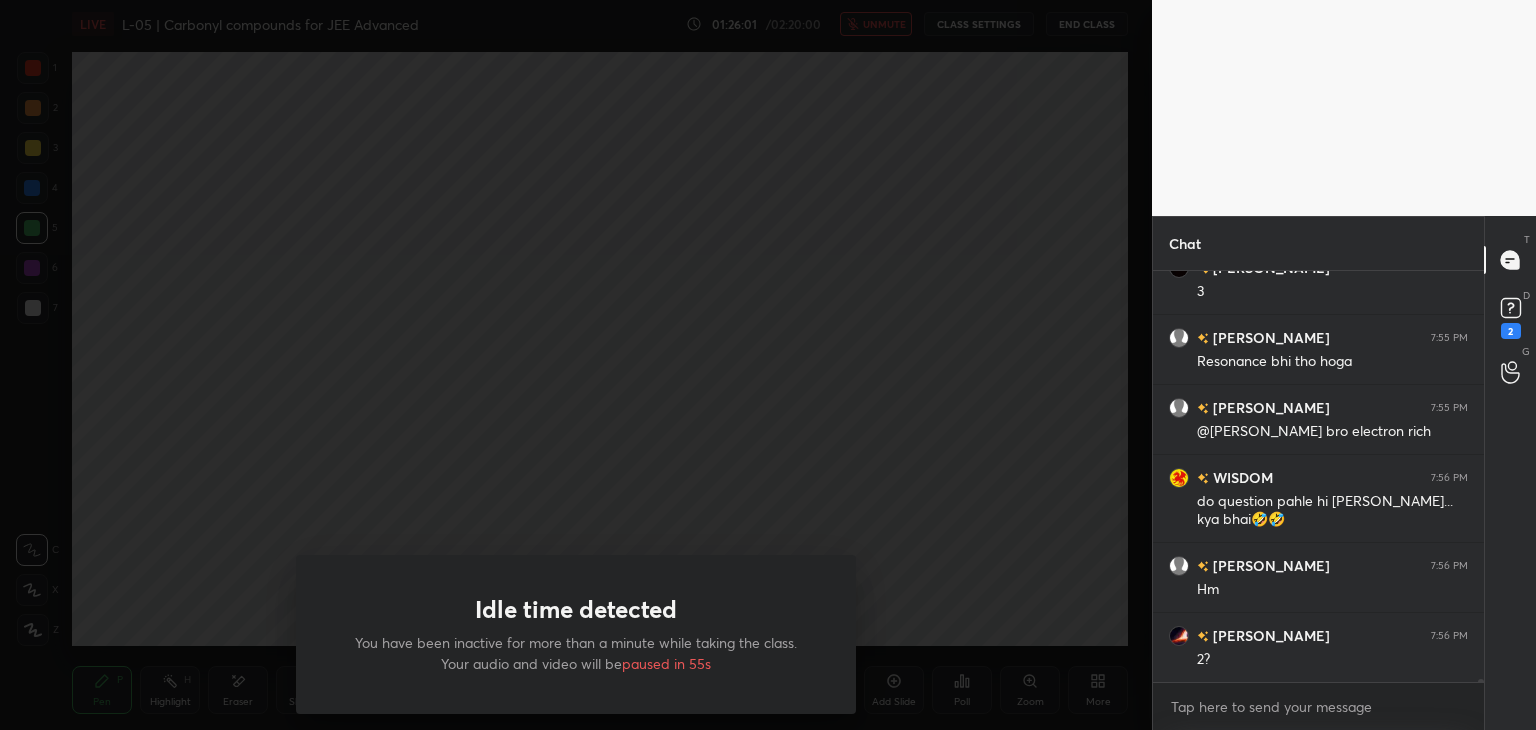 scroll, scrollTop: 50860, scrollLeft: 0, axis: vertical 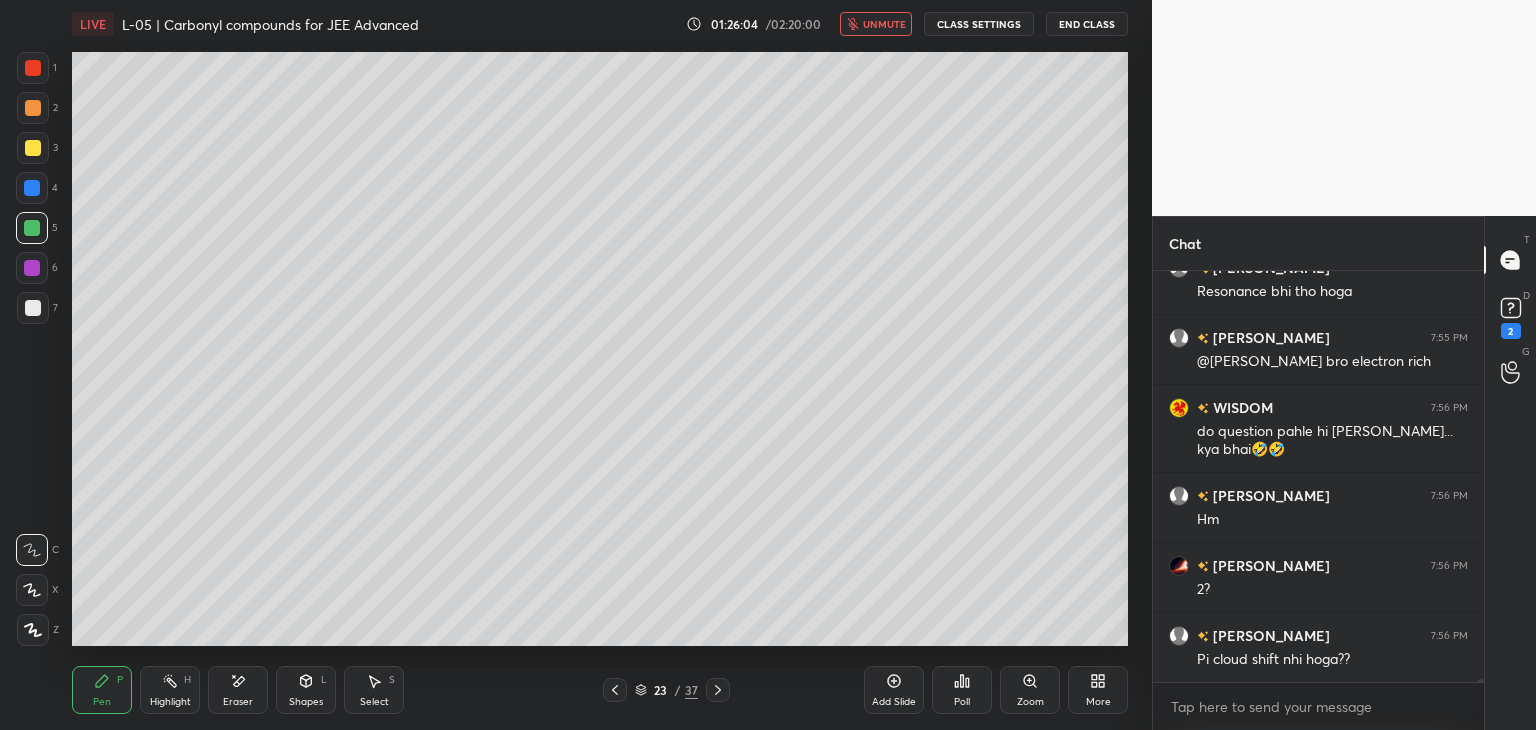 click on "unmute" at bounding box center [884, 24] 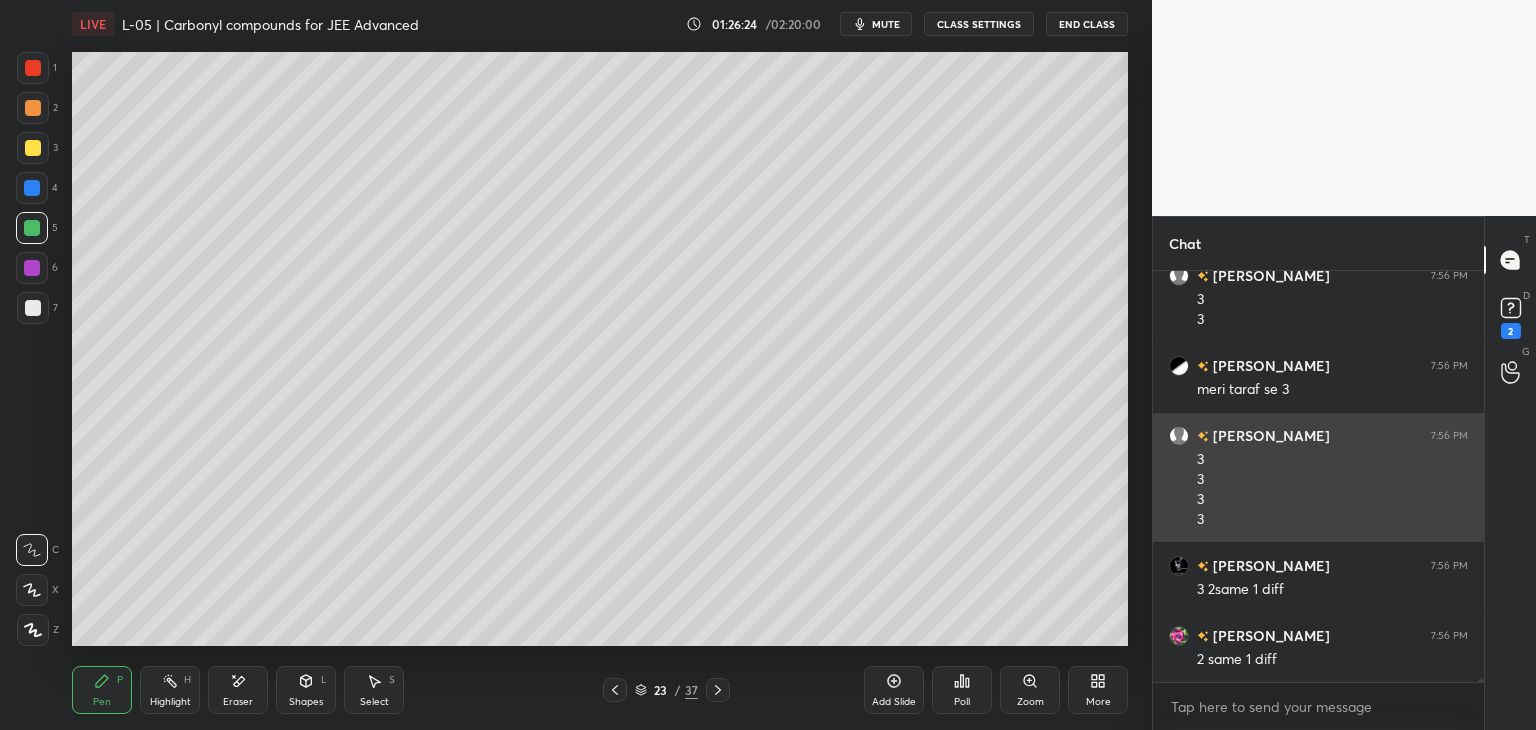 scroll, scrollTop: 51990, scrollLeft: 0, axis: vertical 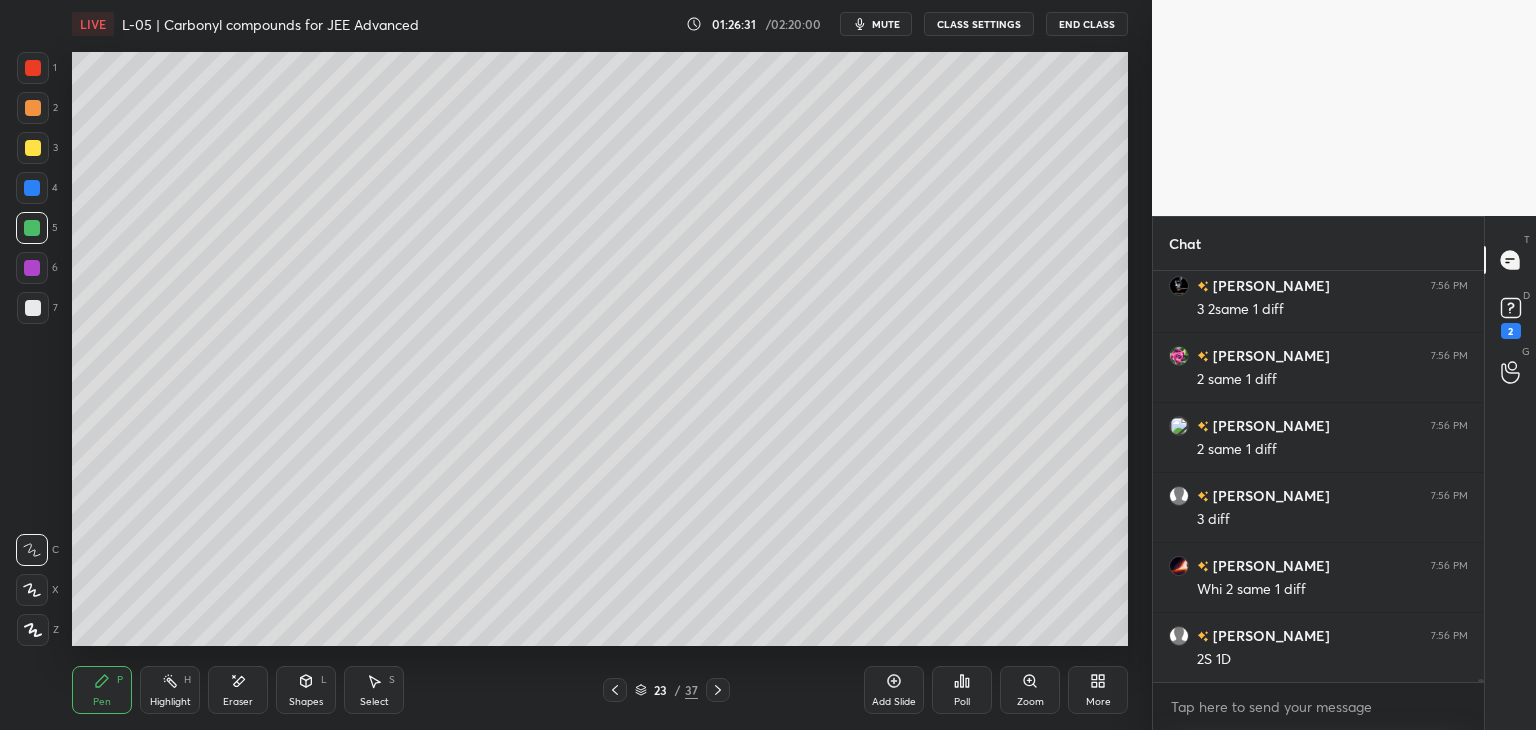 click at bounding box center [32, 188] 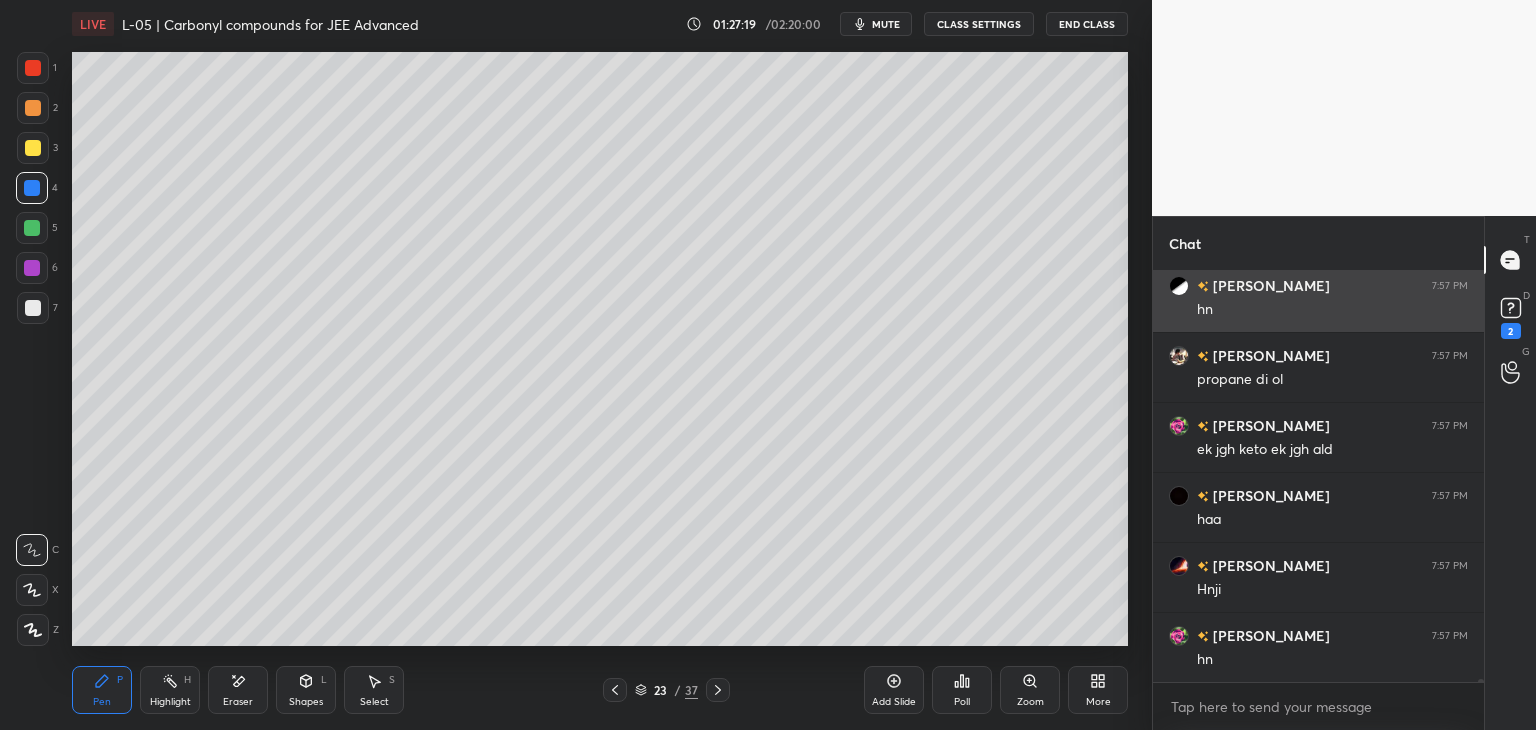 scroll, scrollTop: 52830, scrollLeft: 0, axis: vertical 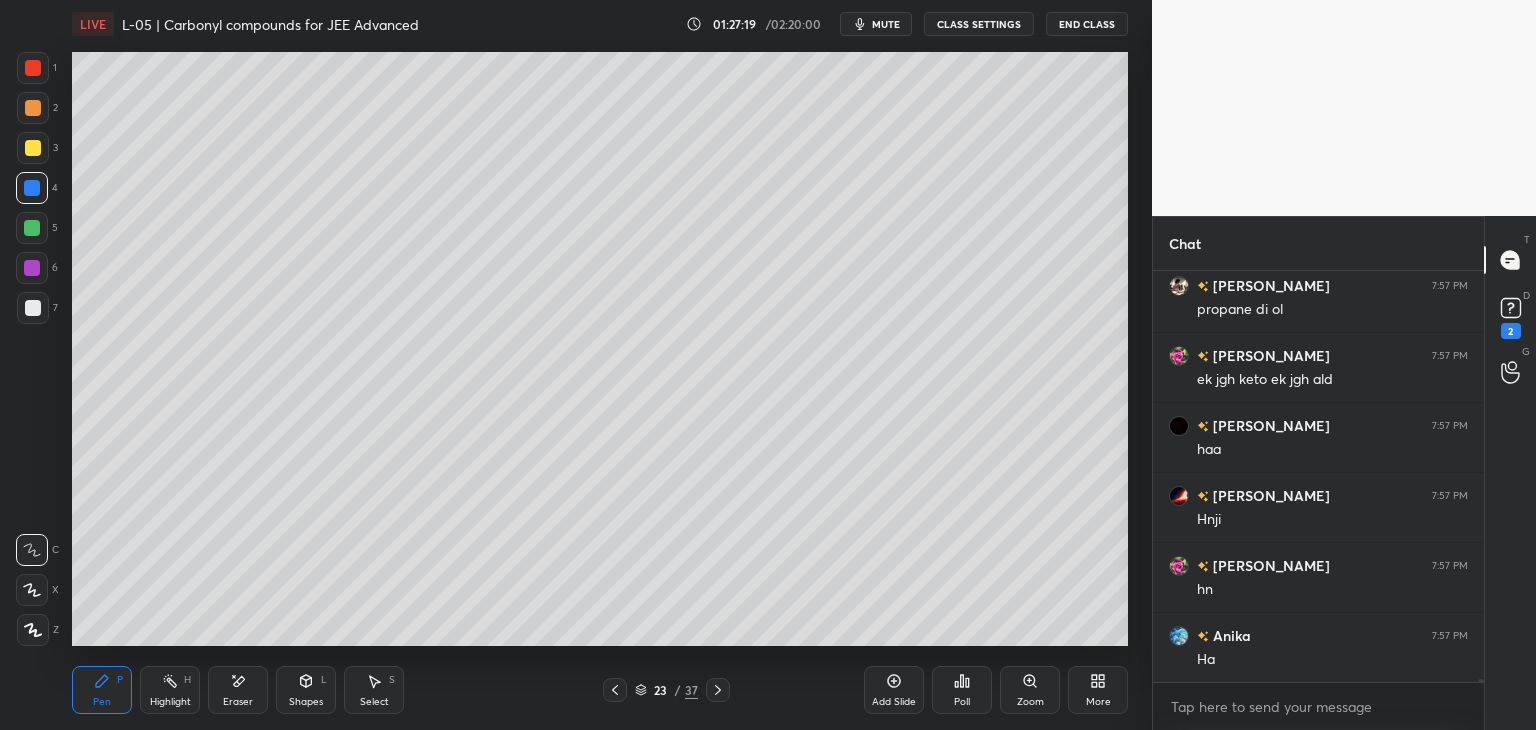 click 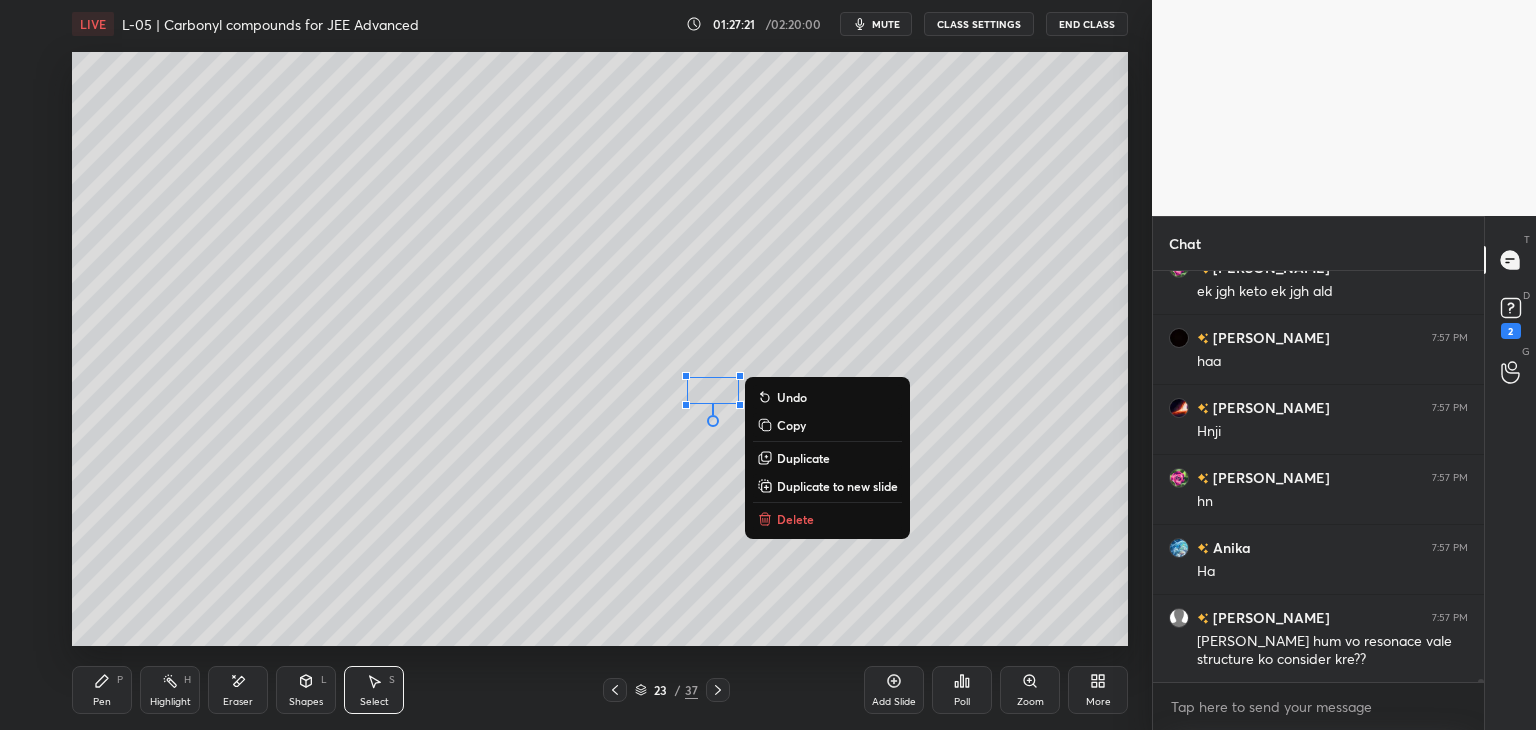 scroll, scrollTop: 52988, scrollLeft: 0, axis: vertical 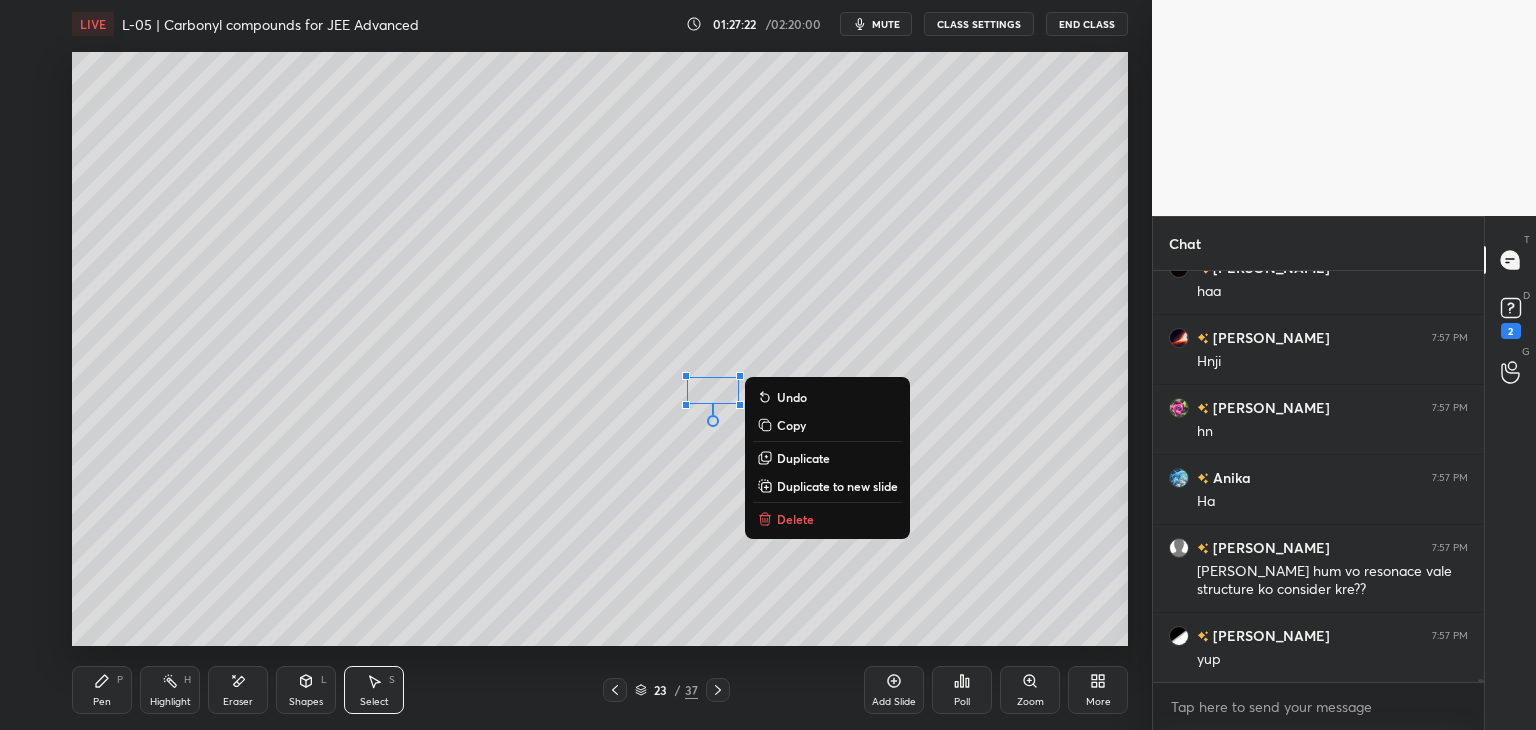 click on "Delete" at bounding box center (827, 519) 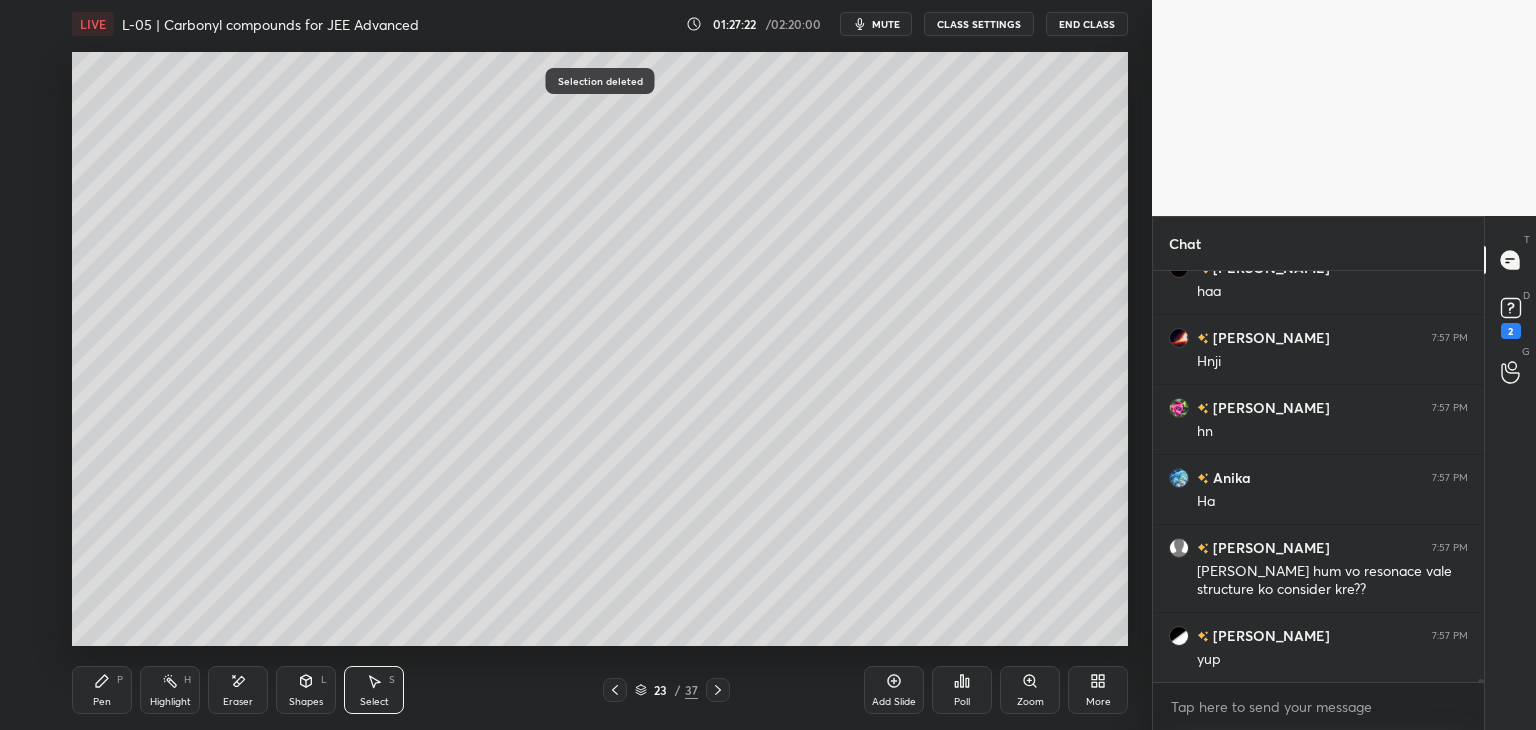 click on "Pen P" at bounding box center (102, 690) 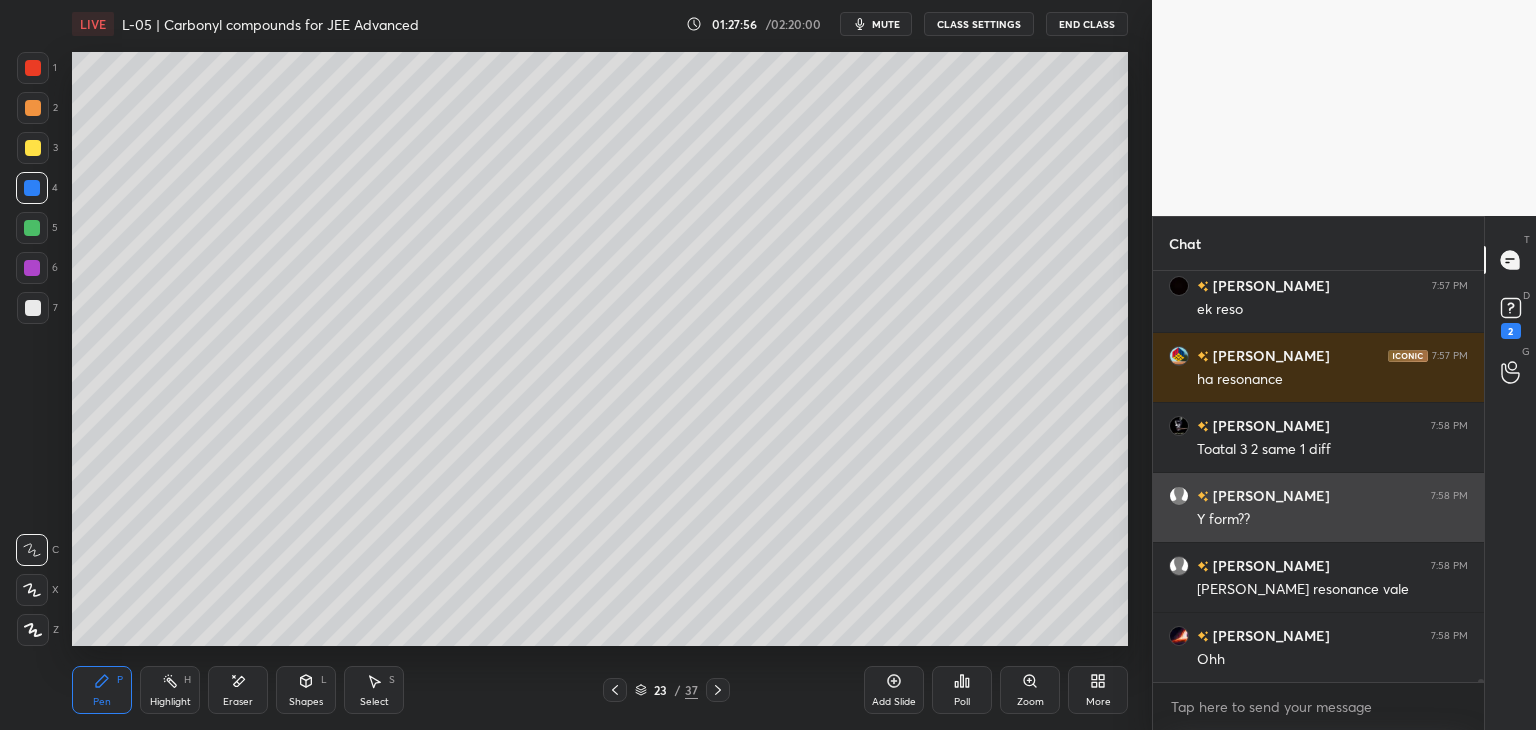 scroll, scrollTop: 53968, scrollLeft: 0, axis: vertical 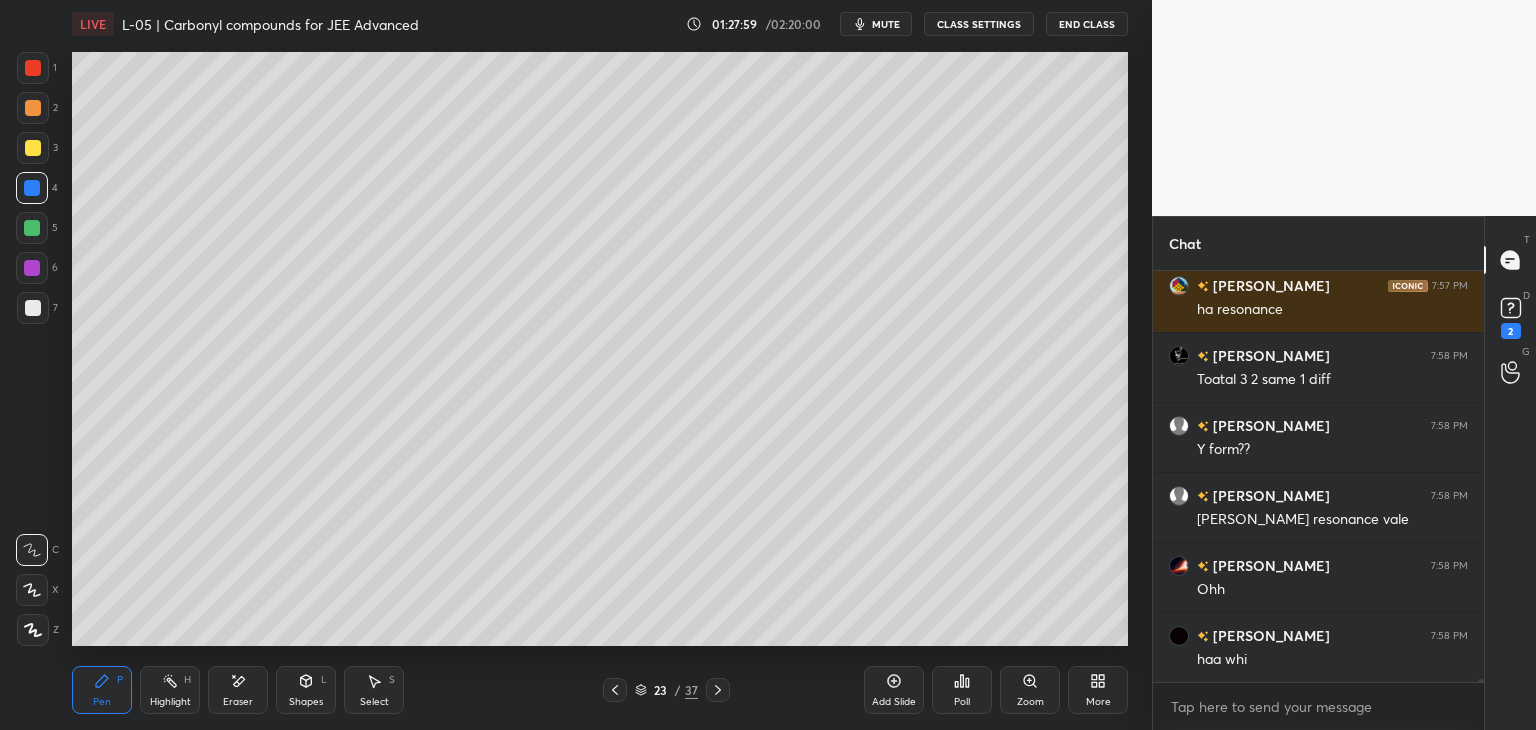 click at bounding box center [33, 68] 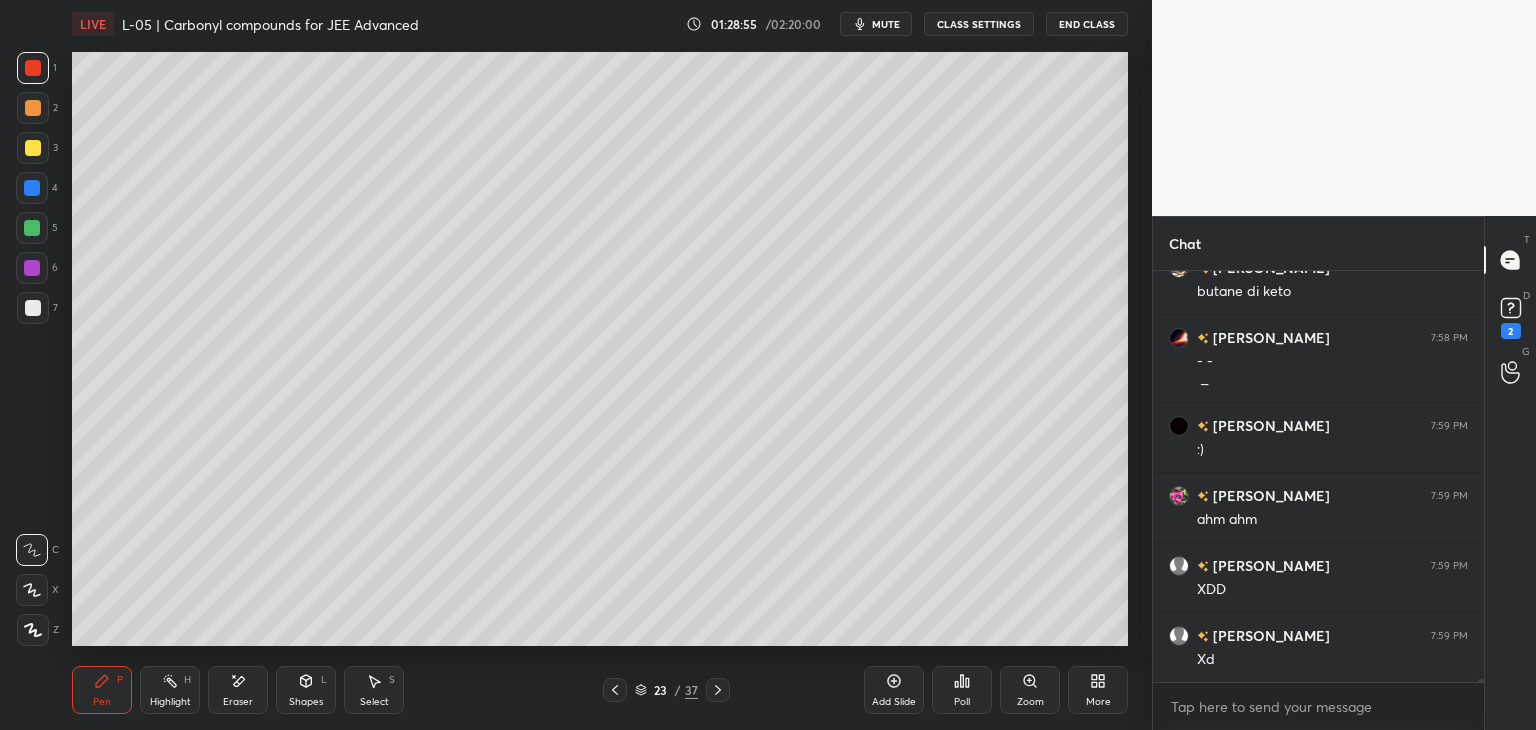 scroll, scrollTop: 55076, scrollLeft: 0, axis: vertical 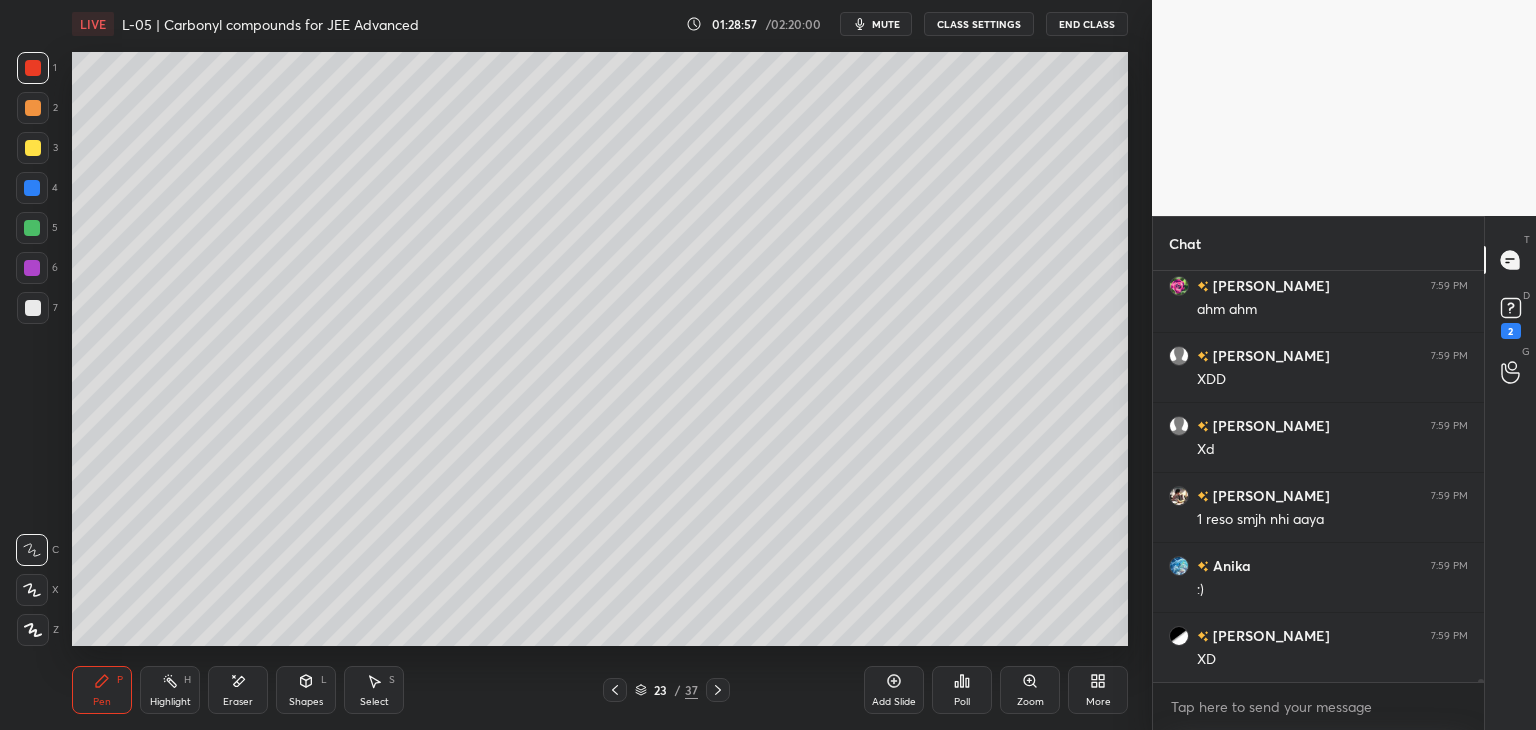 click on "Shapes L" at bounding box center [306, 690] 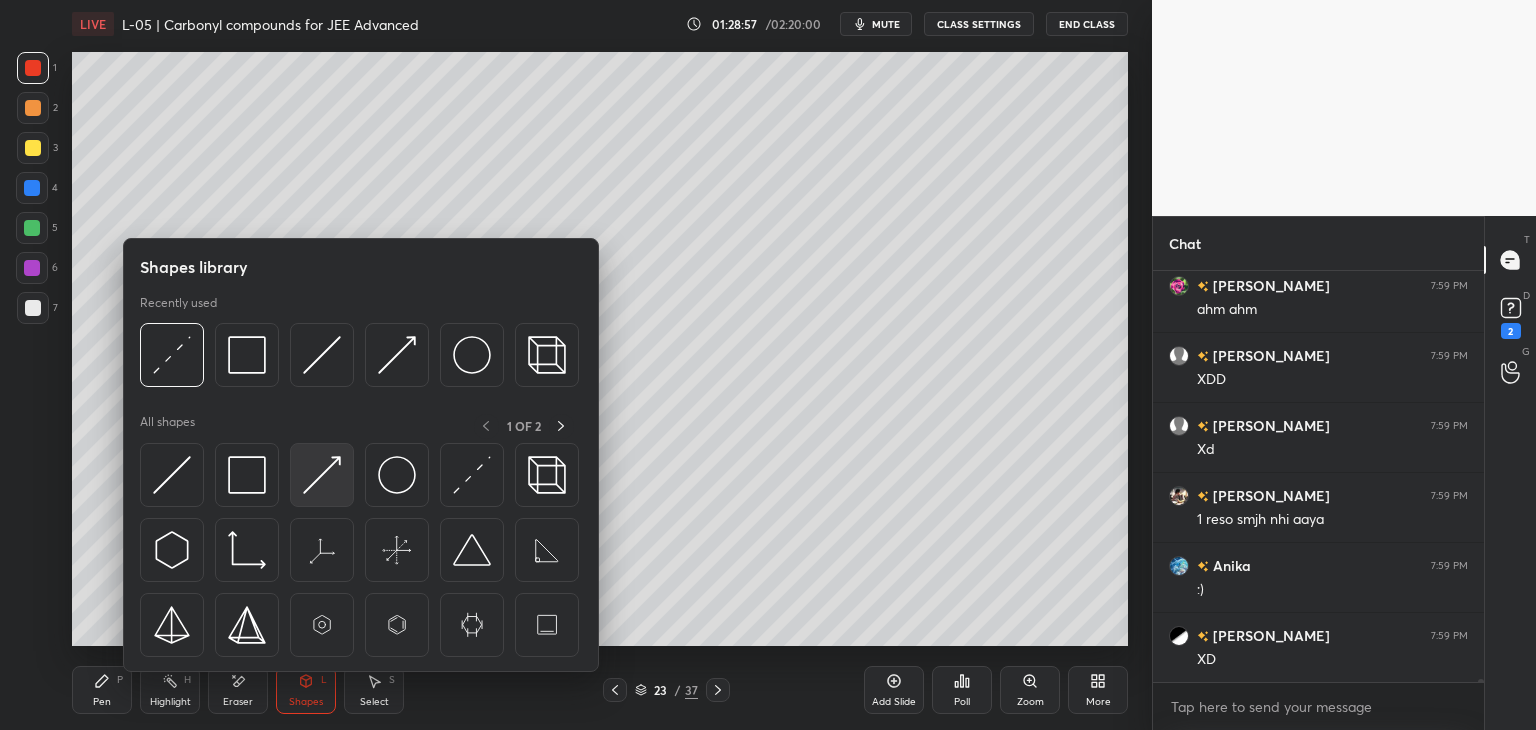 scroll, scrollTop: 55146, scrollLeft: 0, axis: vertical 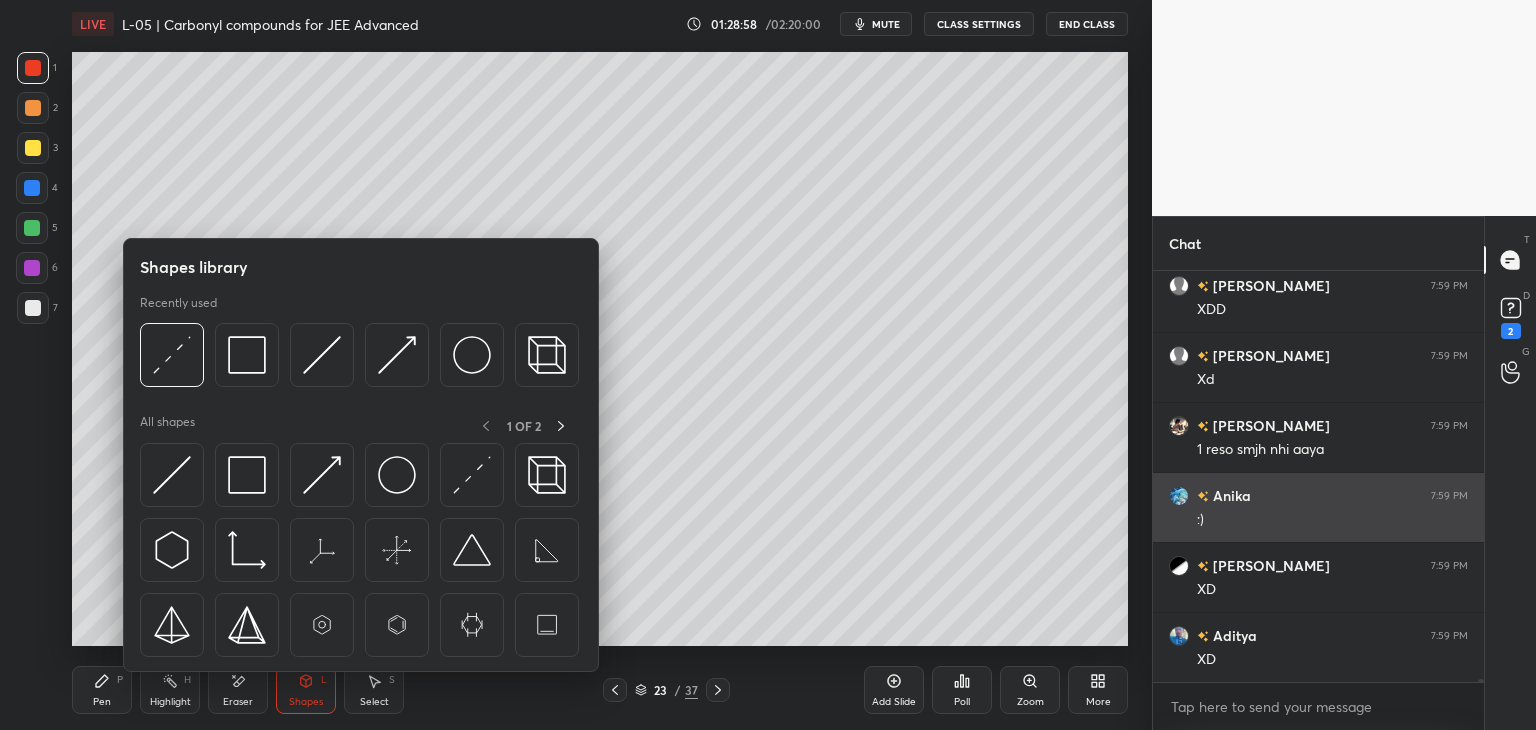 click at bounding box center [247, 475] 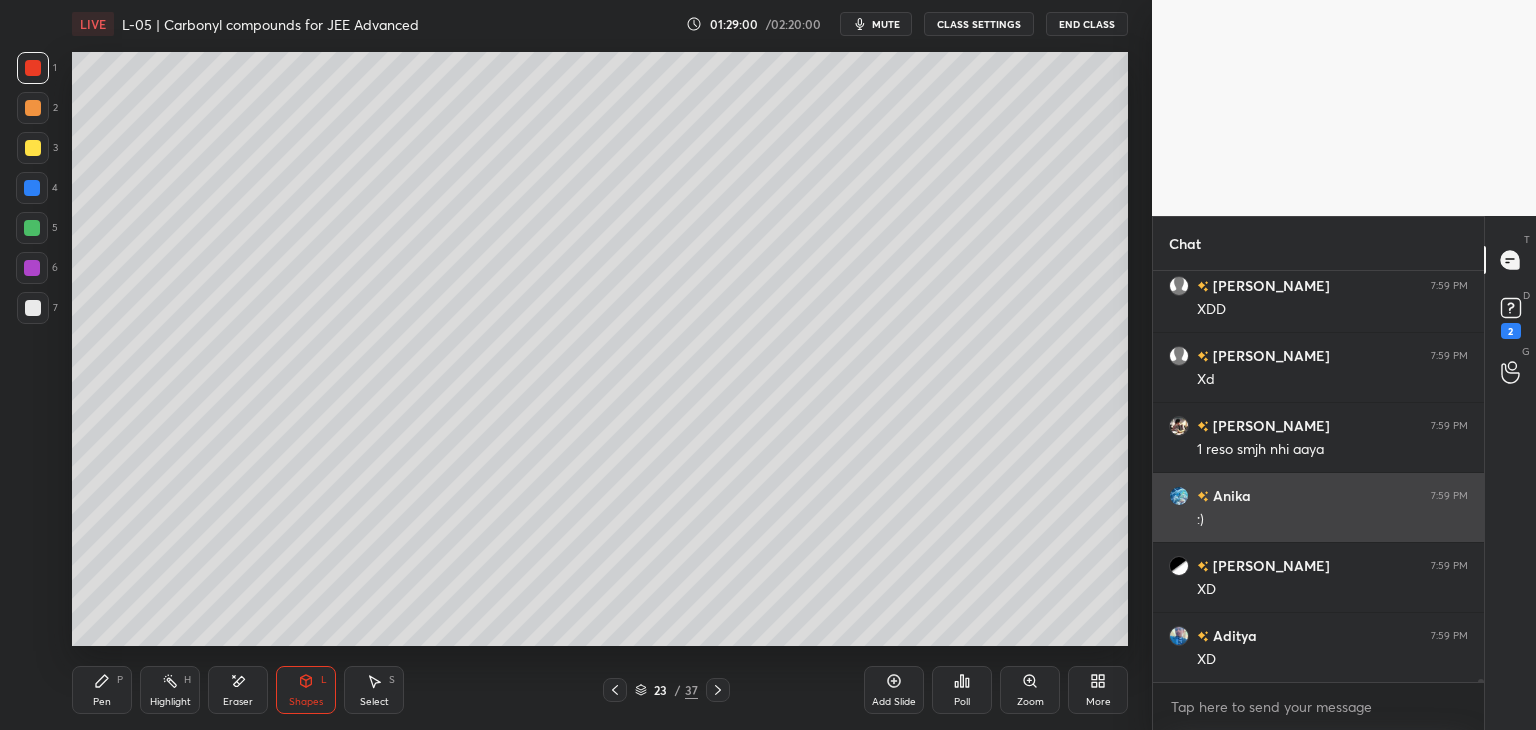 scroll, scrollTop: 55216, scrollLeft: 0, axis: vertical 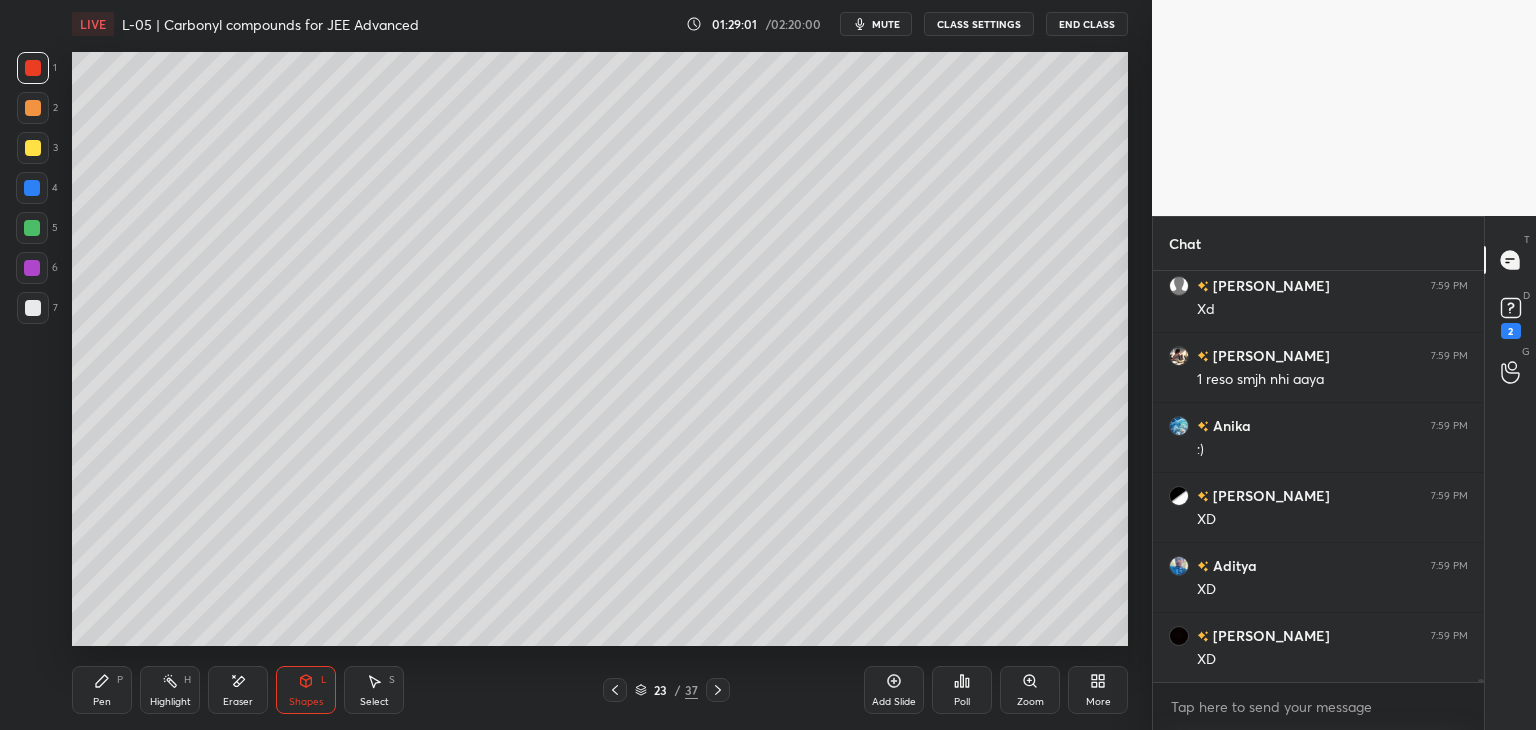 click 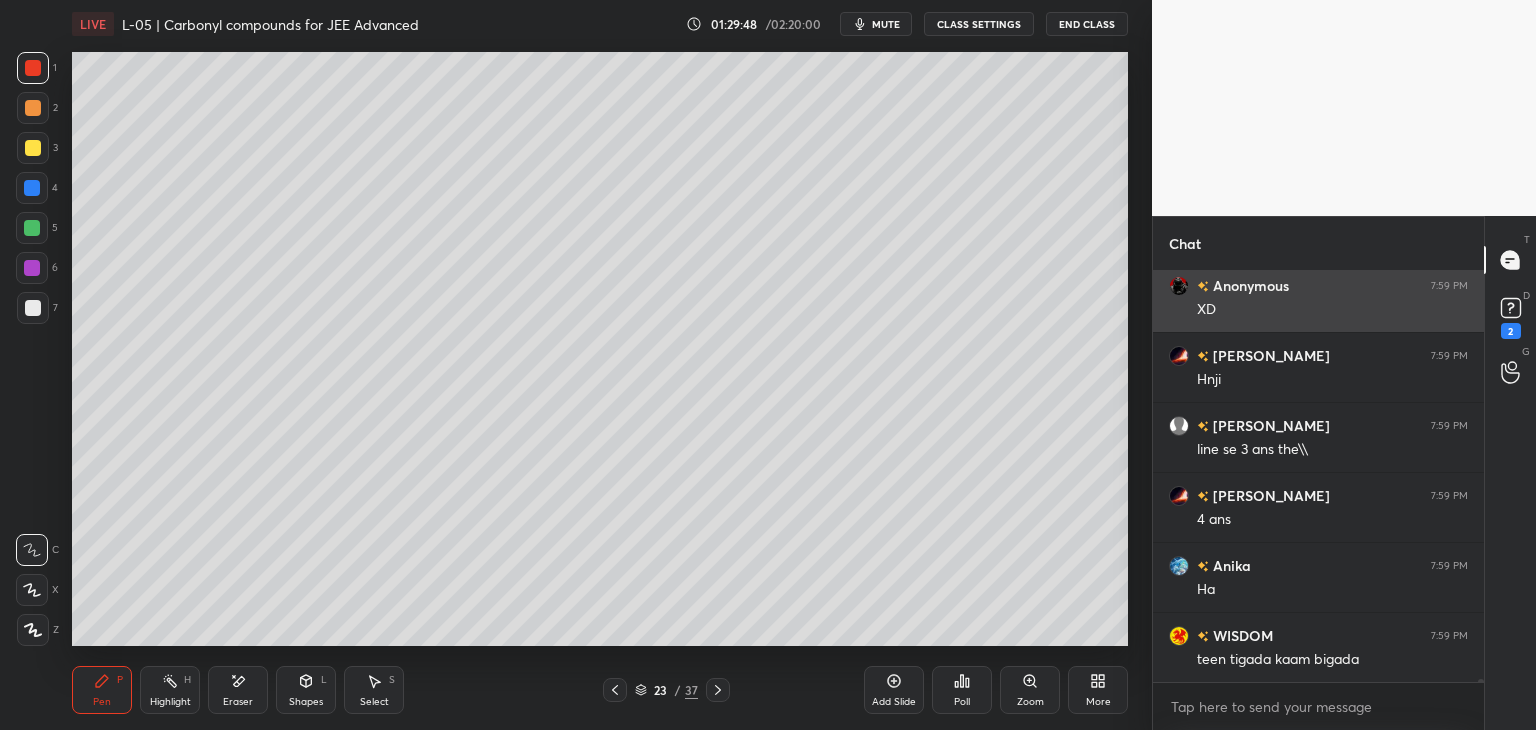 scroll, scrollTop: 55776, scrollLeft: 0, axis: vertical 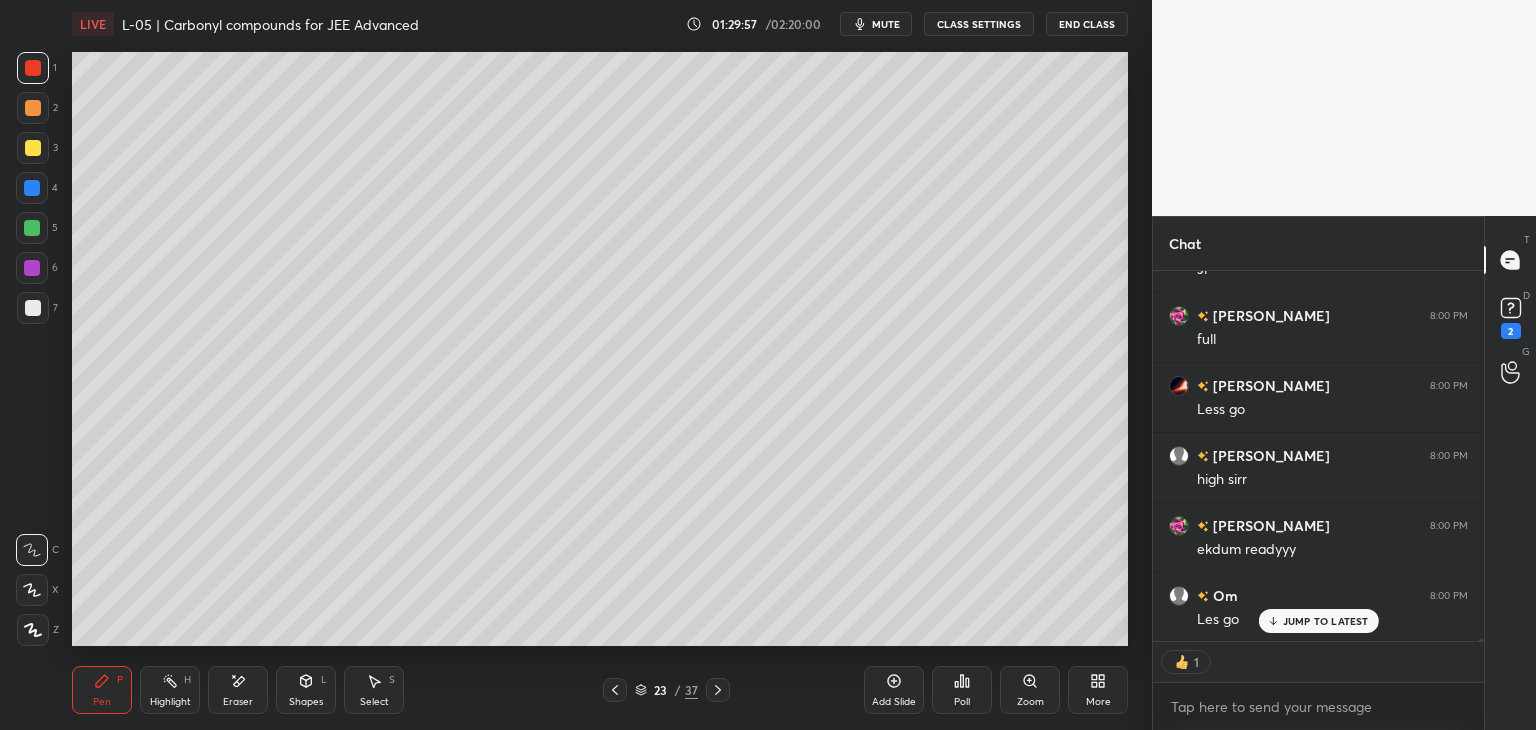 click 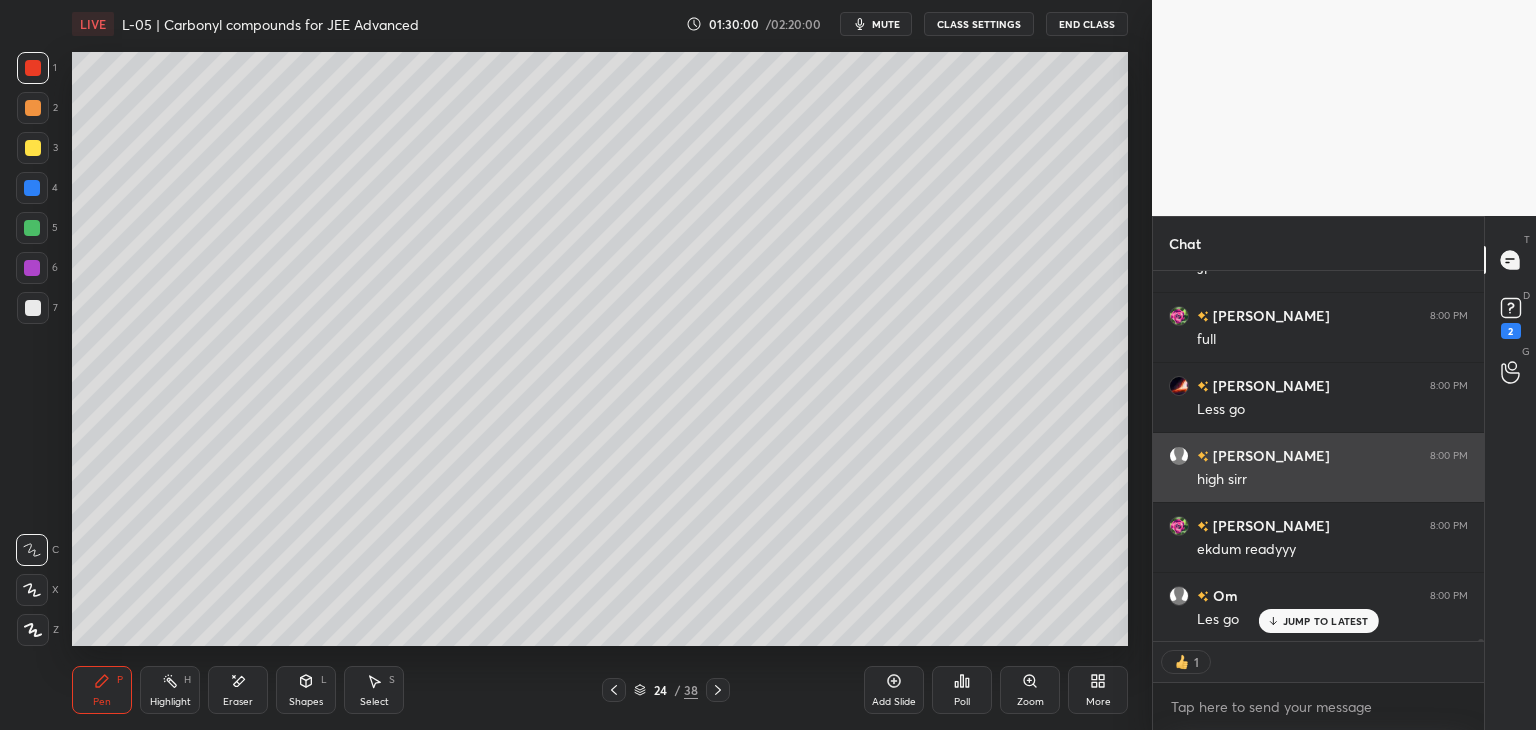 scroll, scrollTop: 7, scrollLeft: 6, axis: both 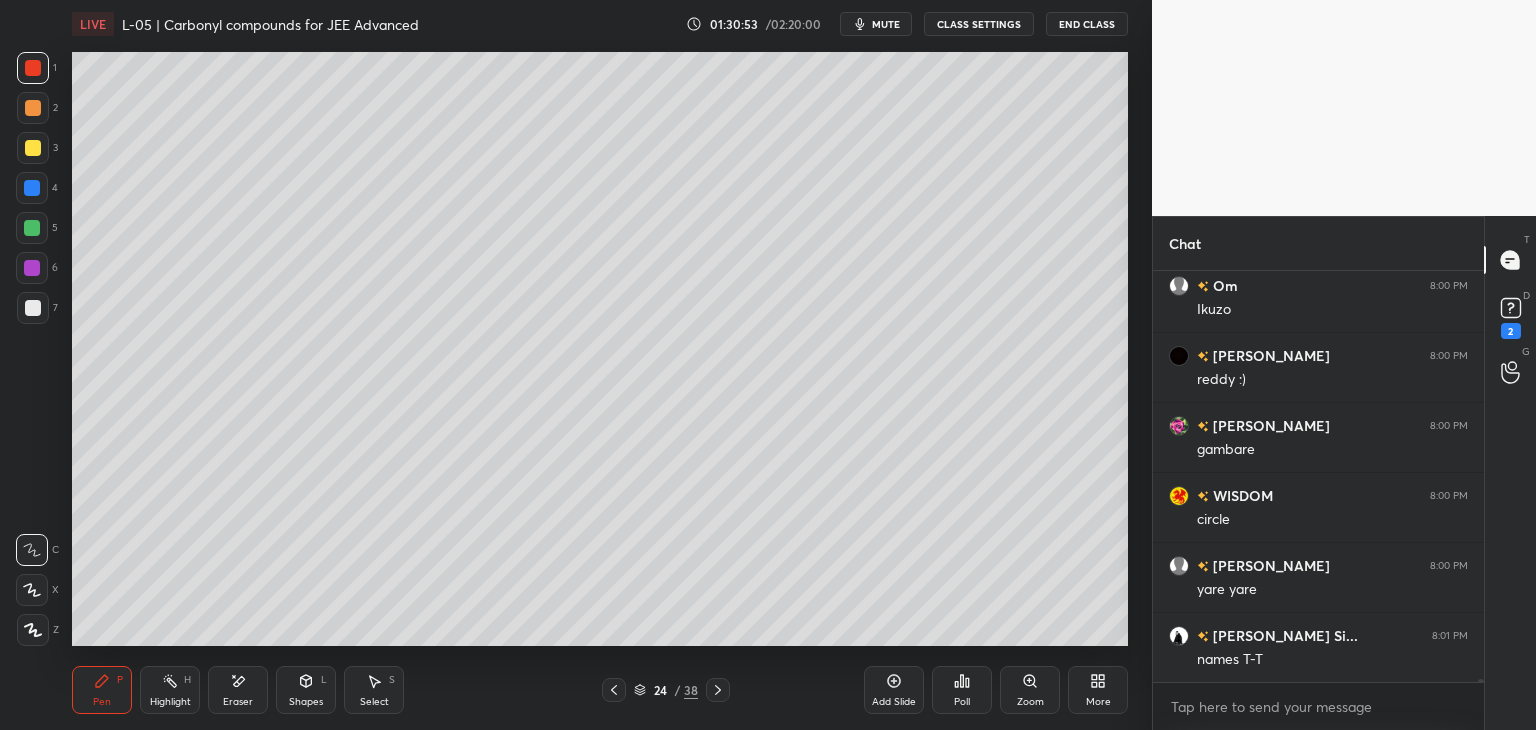 click 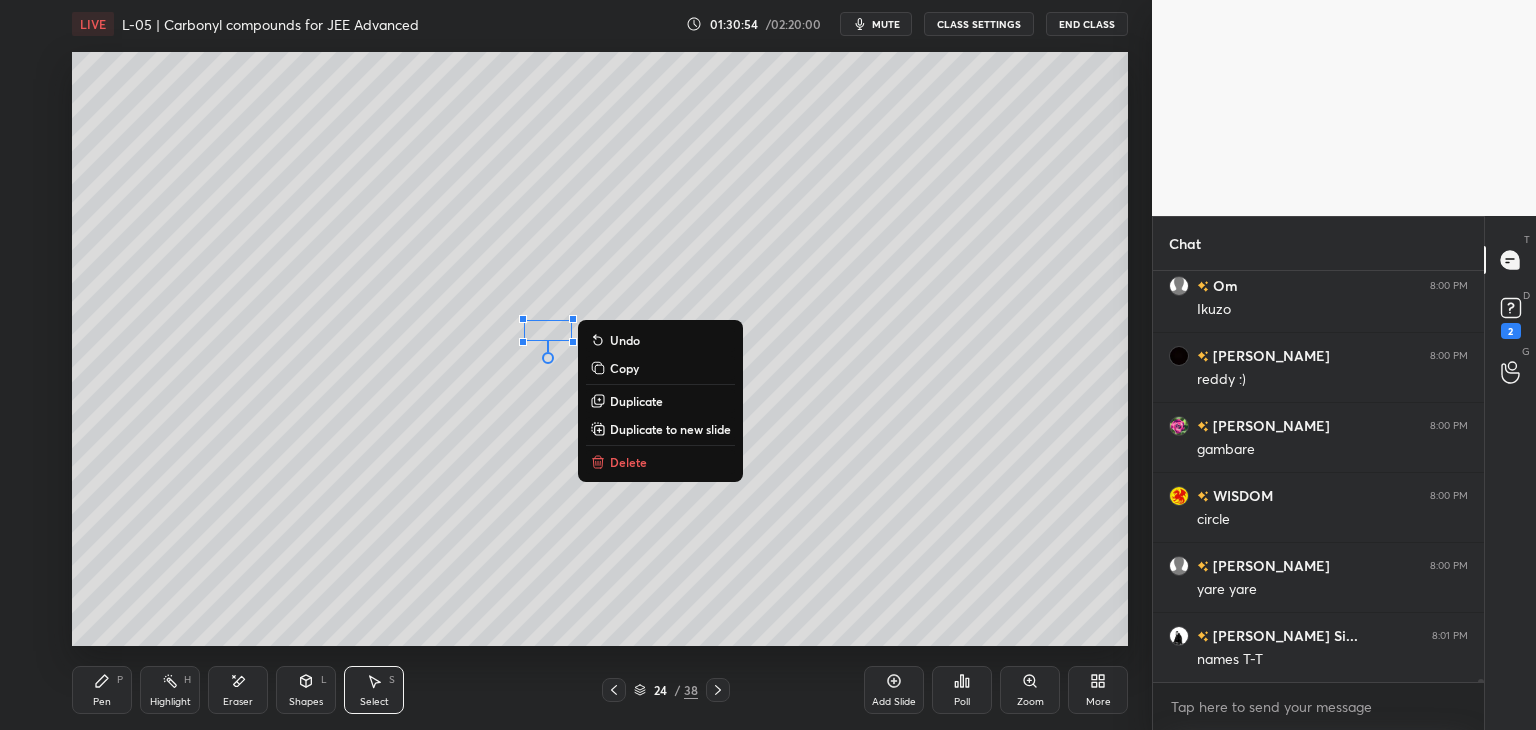 click on "Delete" at bounding box center (628, 462) 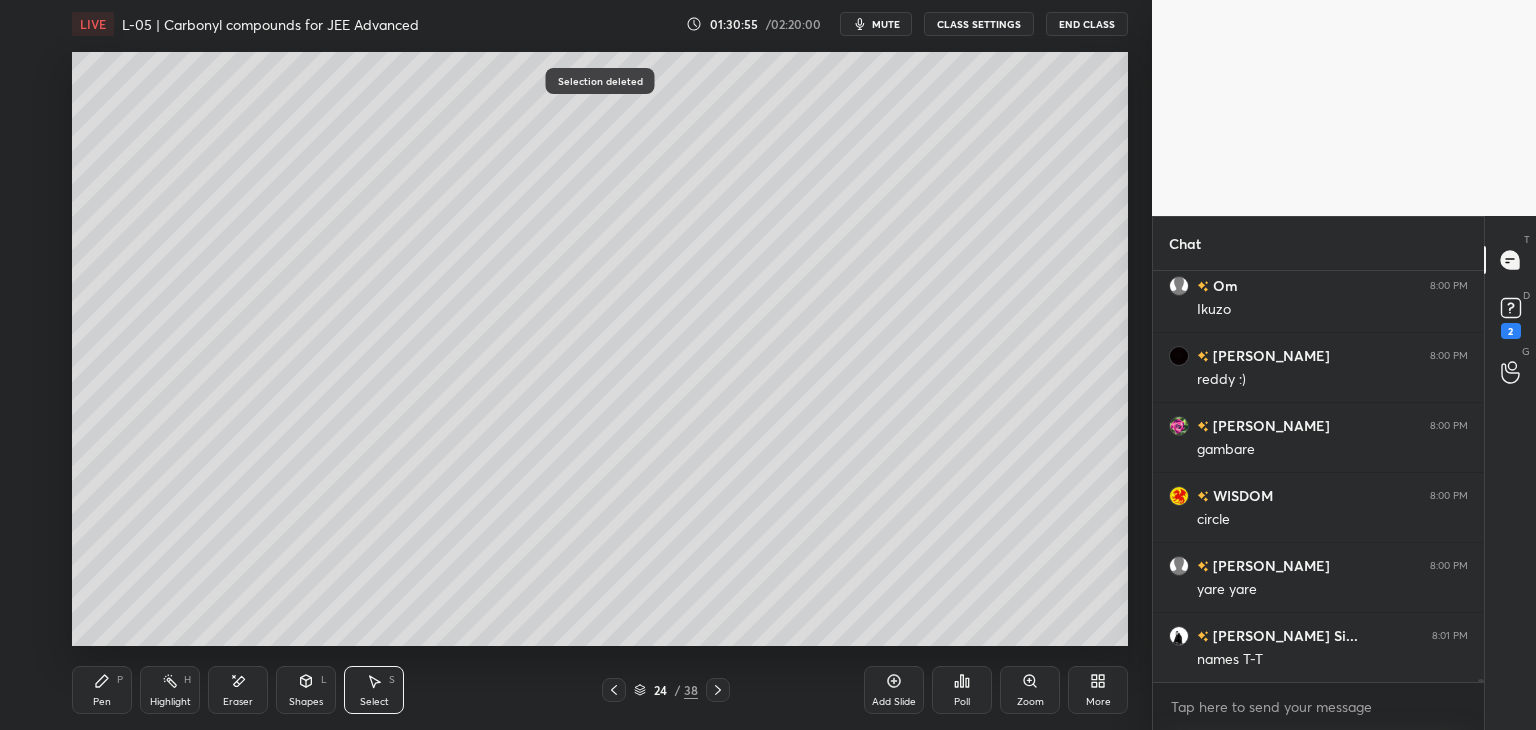 click on "Pen P" at bounding box center [102, 690] 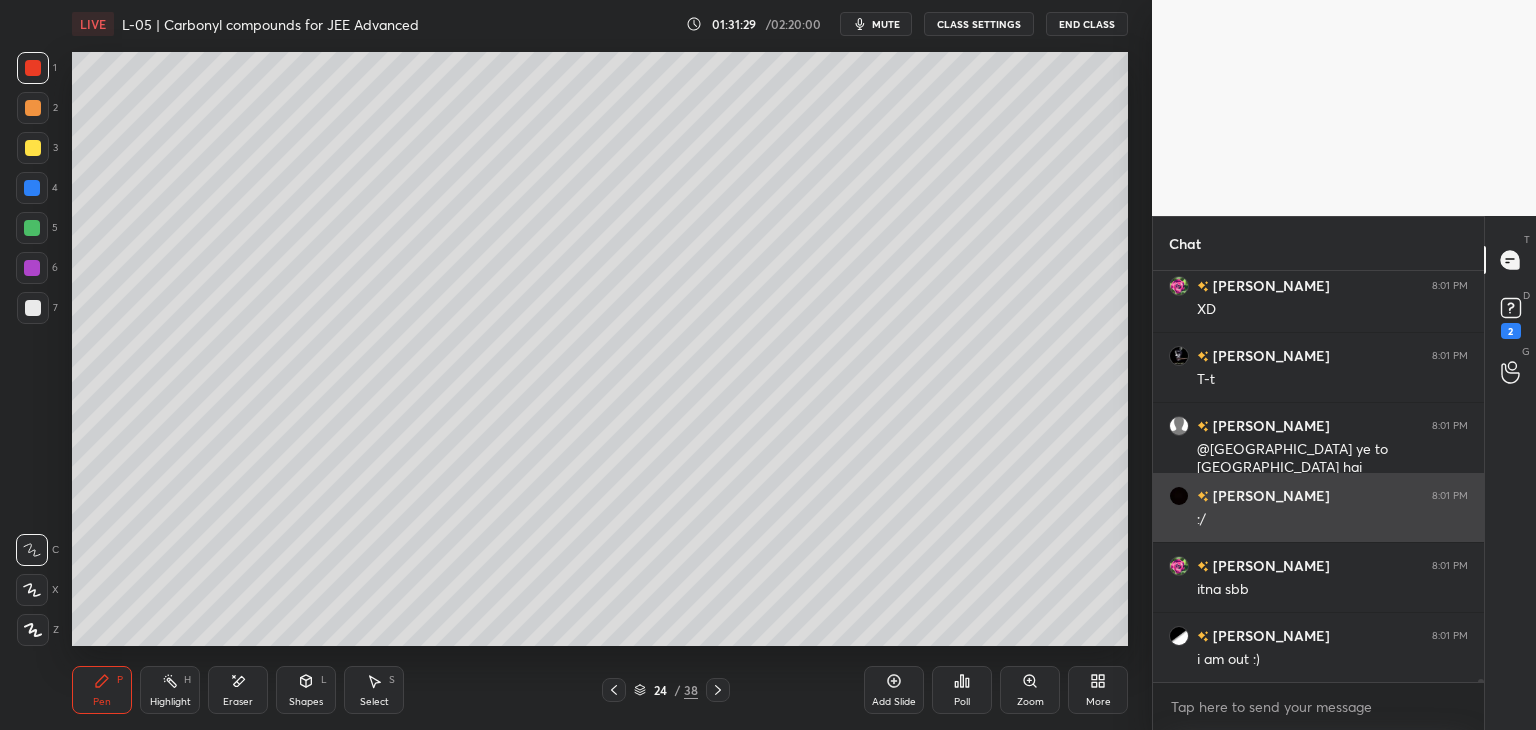 scroll, scrollTop: 57316, scrollLeft: 0, axis: vertical 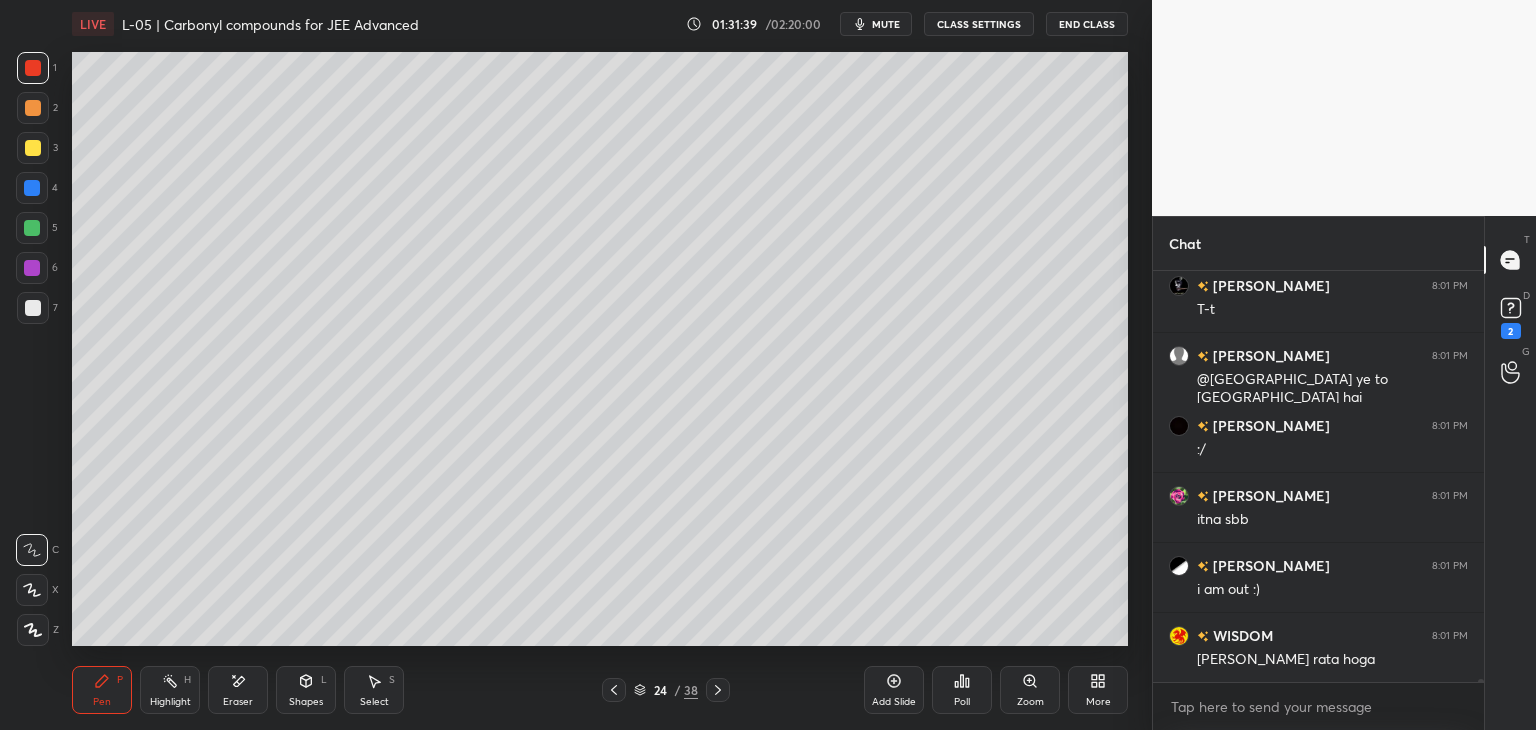 click on "Select S" at bounding box center [374, 690] 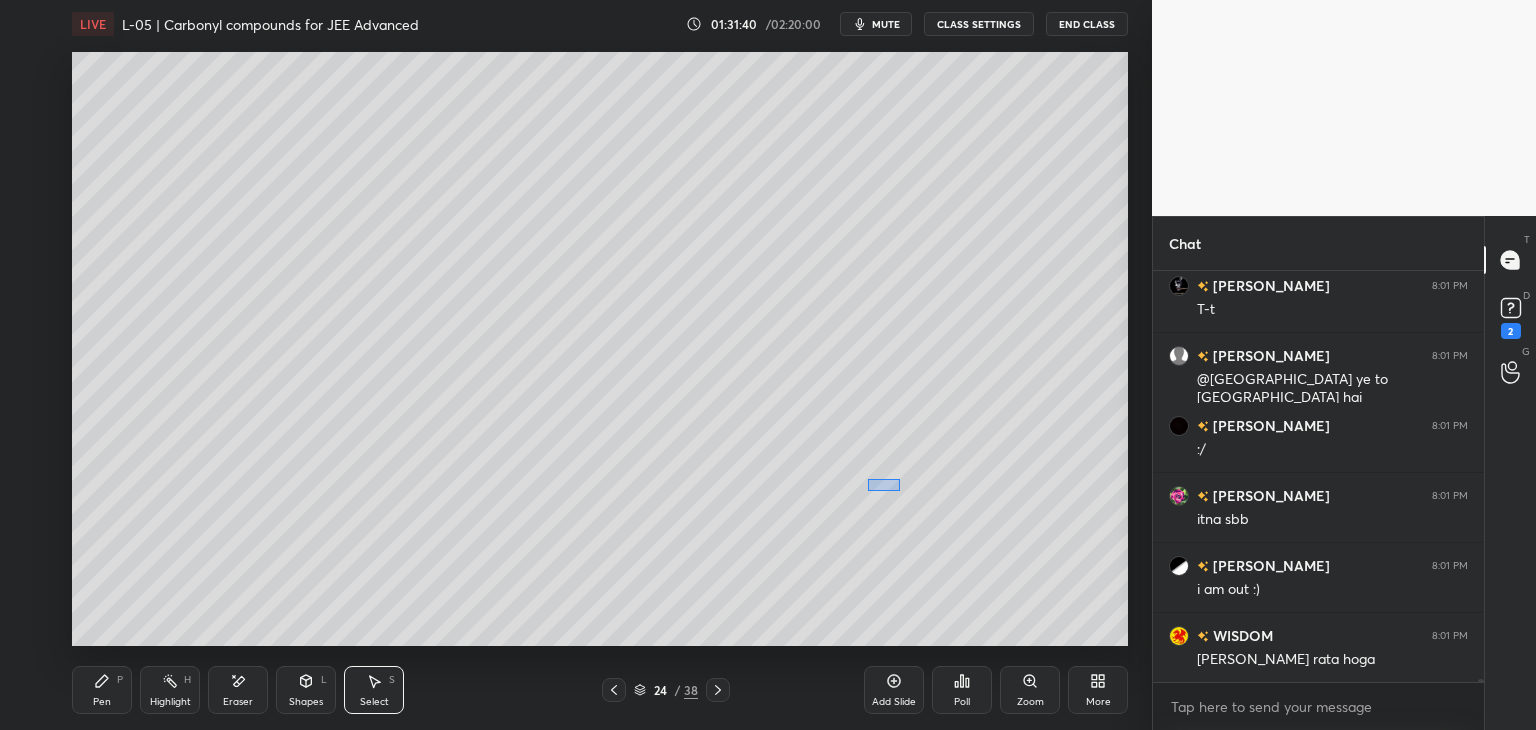scroll, scrollTop: 57386, scrollLeft: 0, axis: vertical 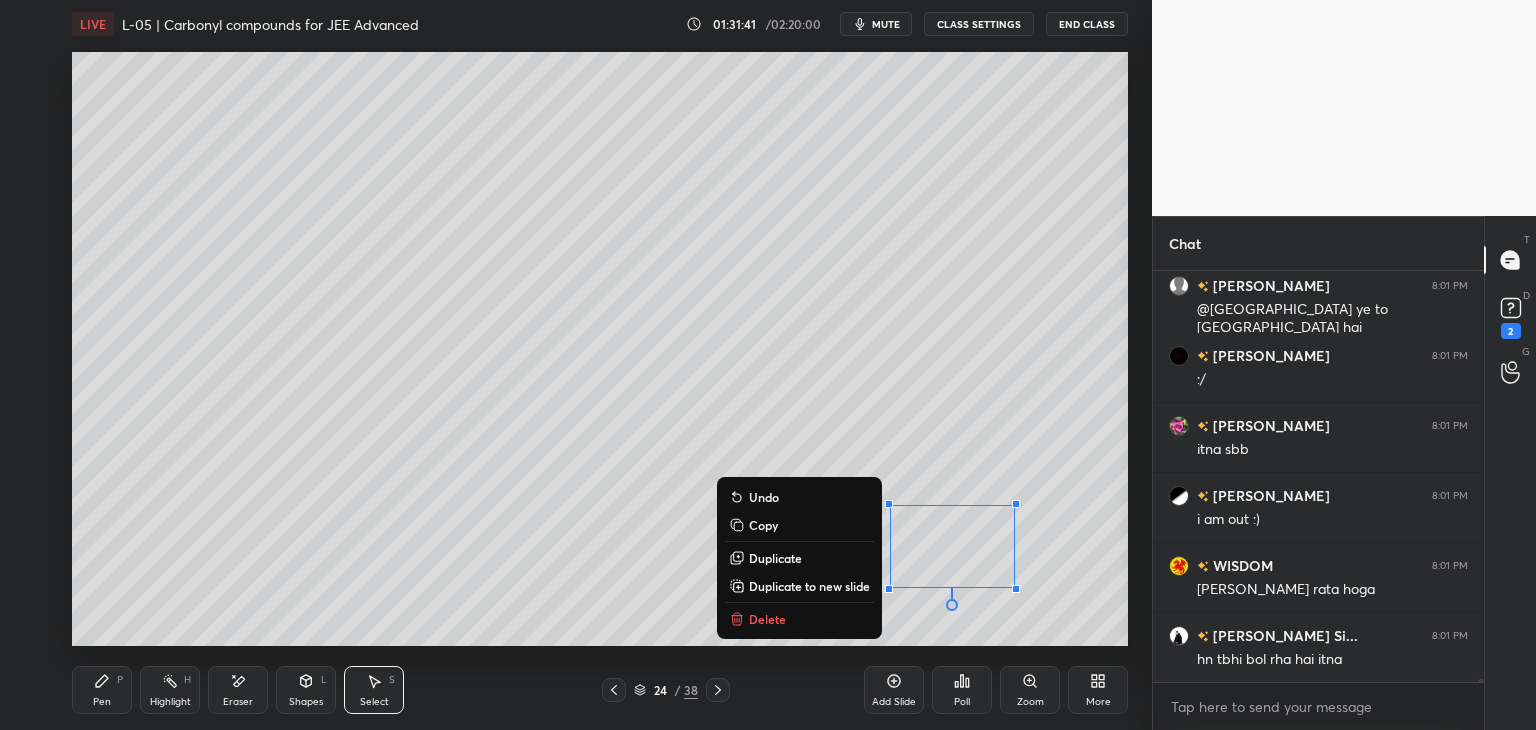 click on "Delete" at bounding box center [767, 619] 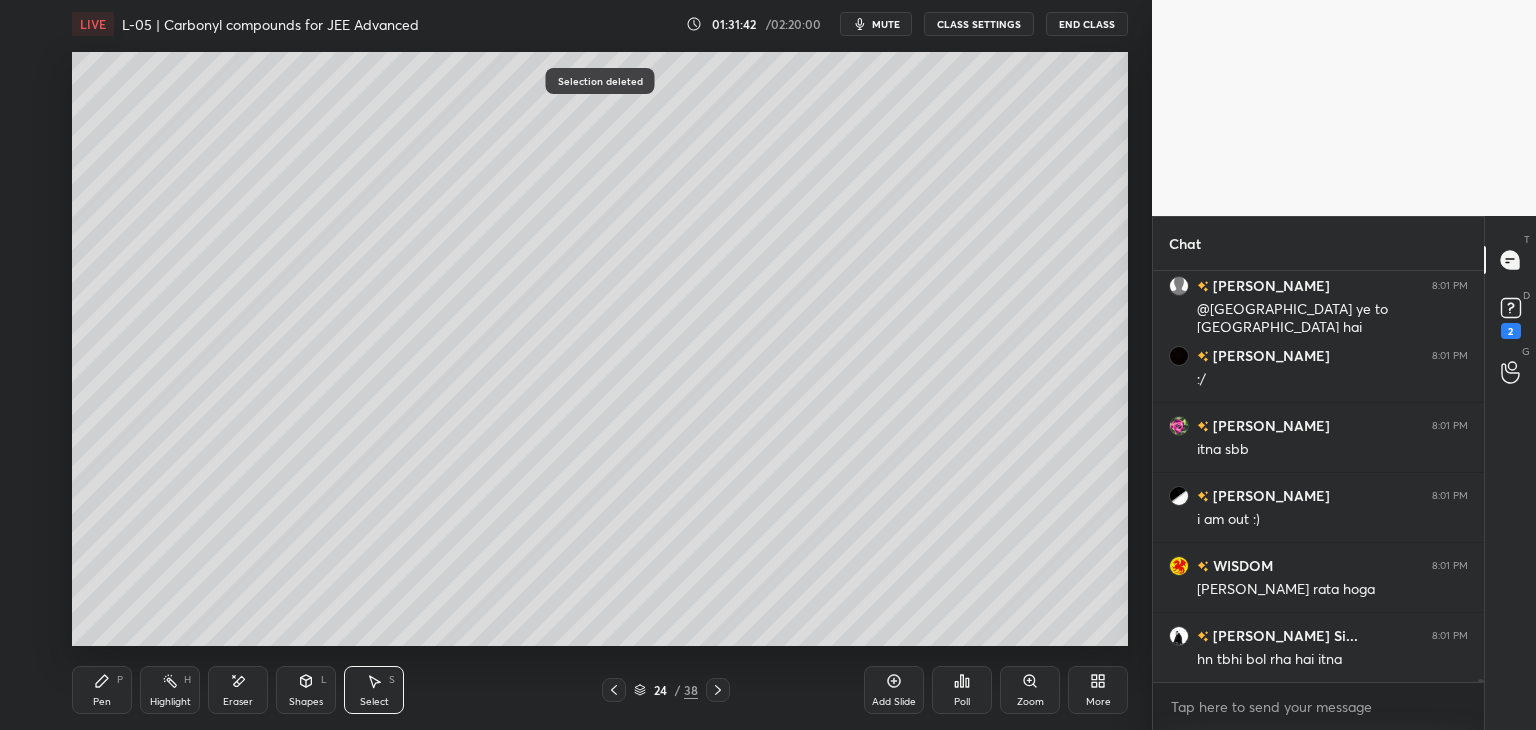 click on "Pen P" at bounding box center (102, 690) 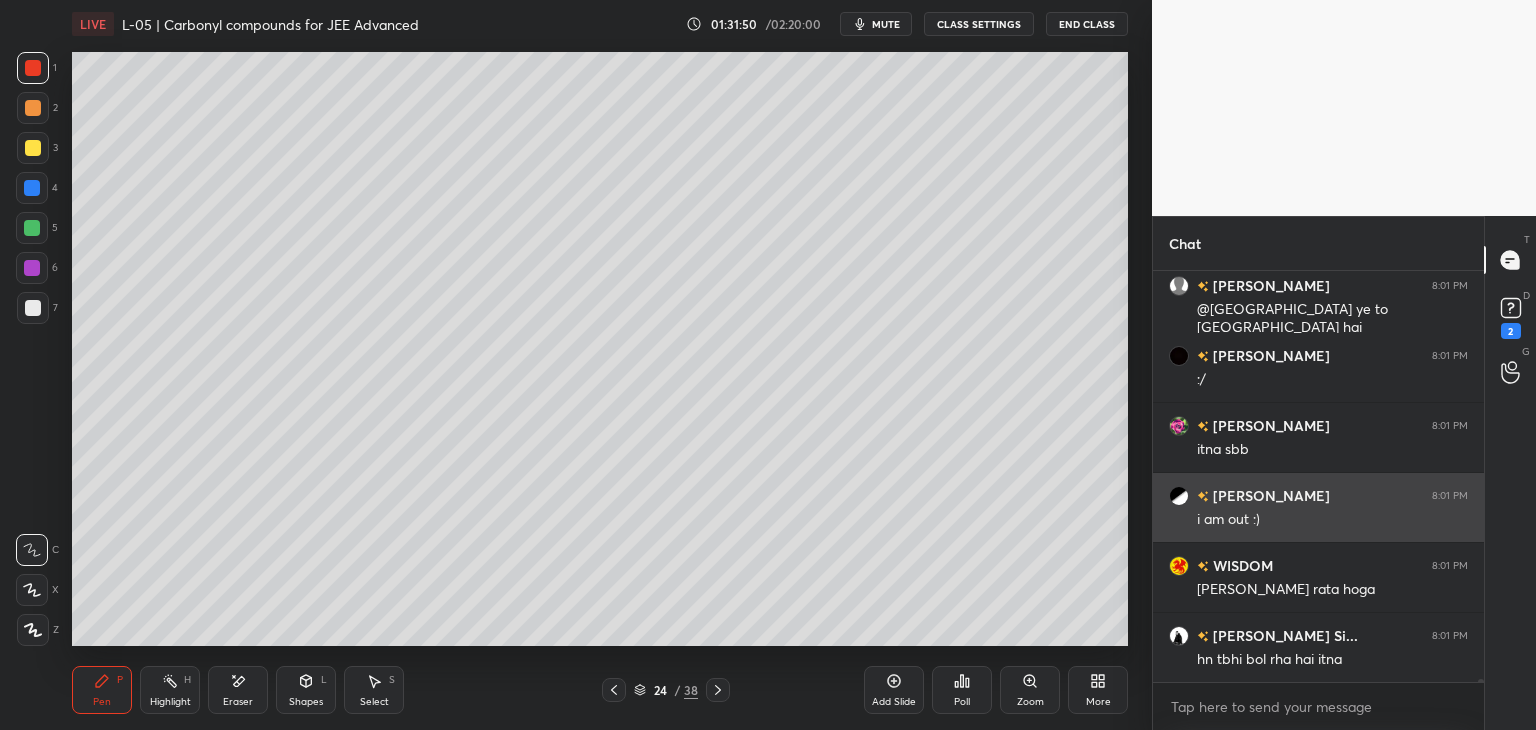 scroll, scrollTop: 57456, scrollLeft: 0, axis: vertical 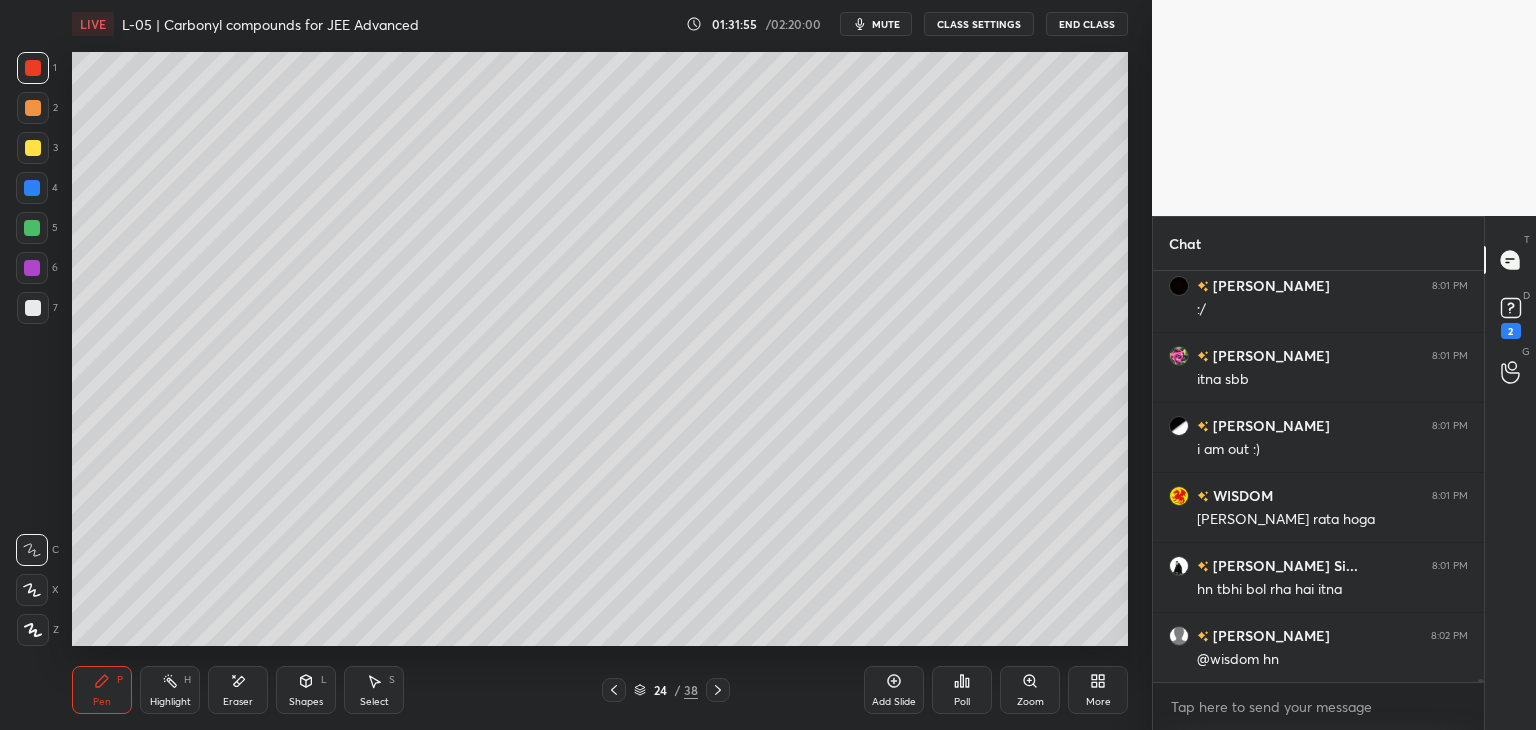 click at bounding box center [33, 108] 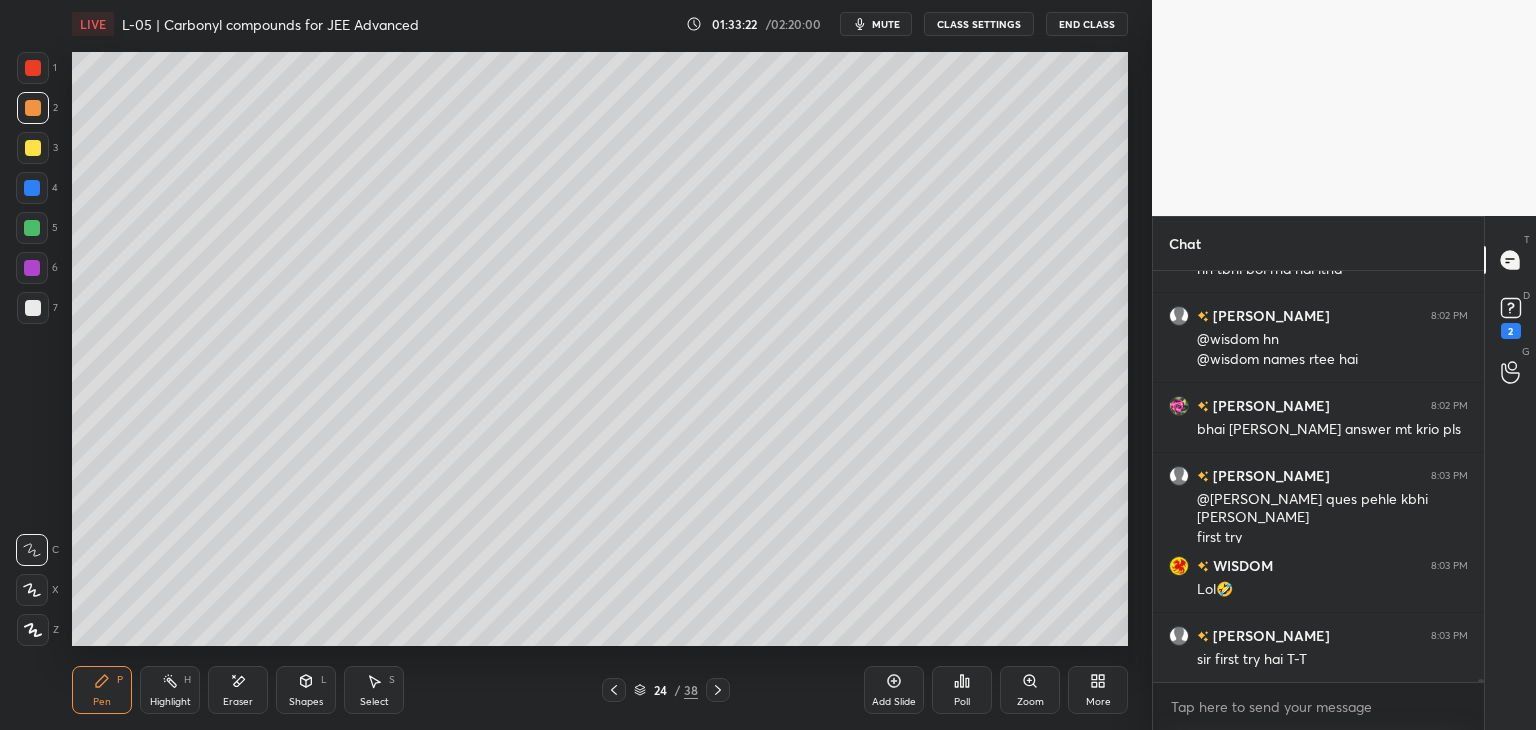 scroll, scrollTop: 57846, scrollLeft: 0, axis: vertical 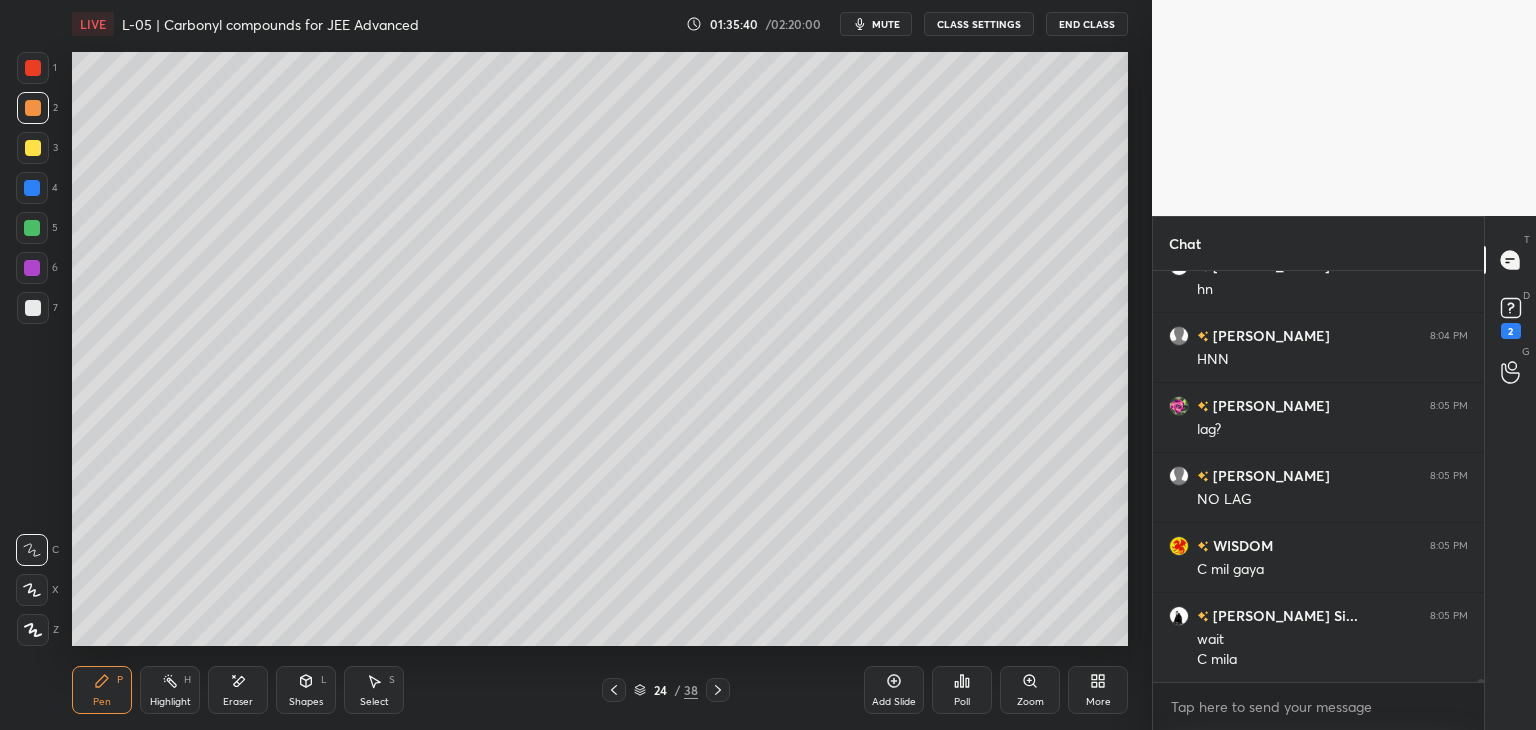 click at bounding box center [33, 68] 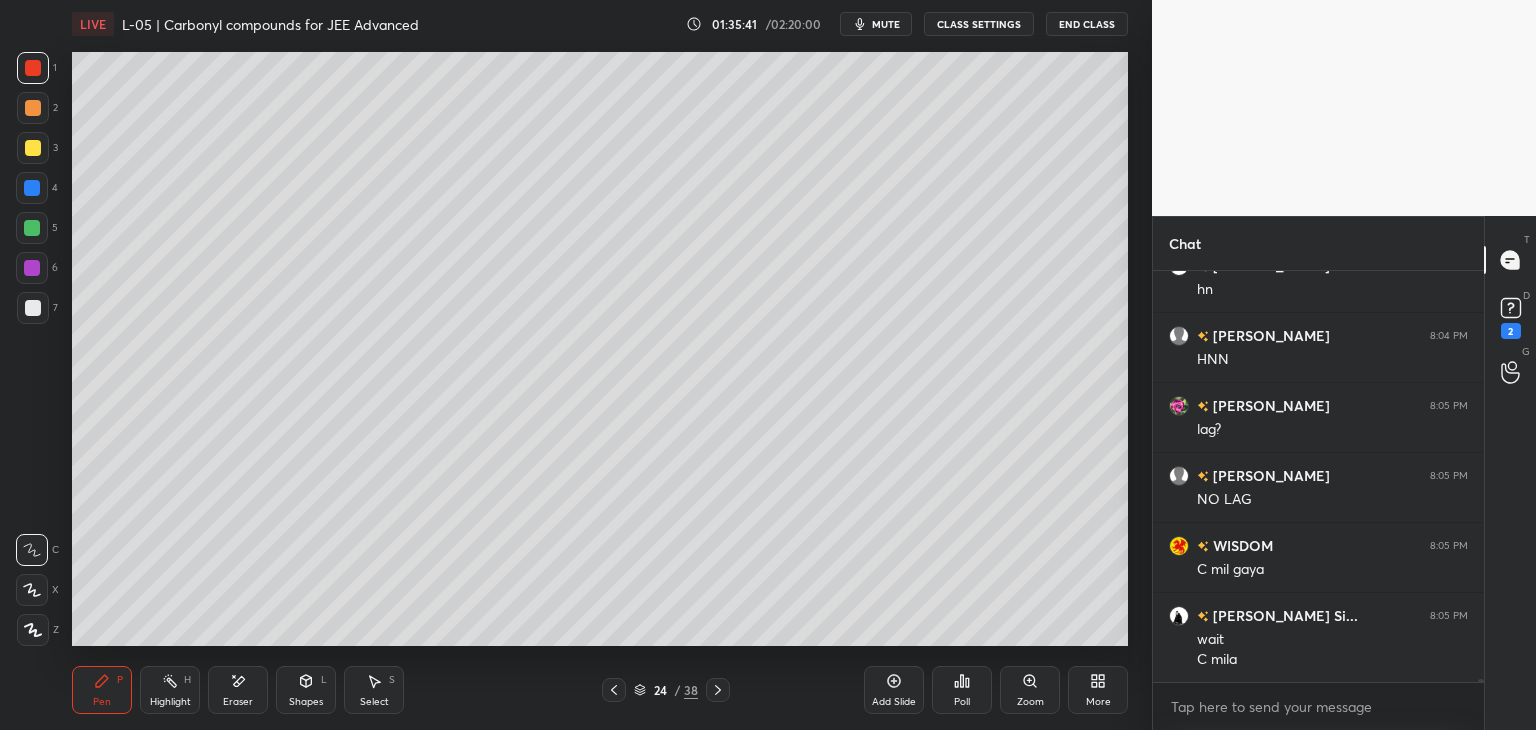click at bounding box center (33, 148) 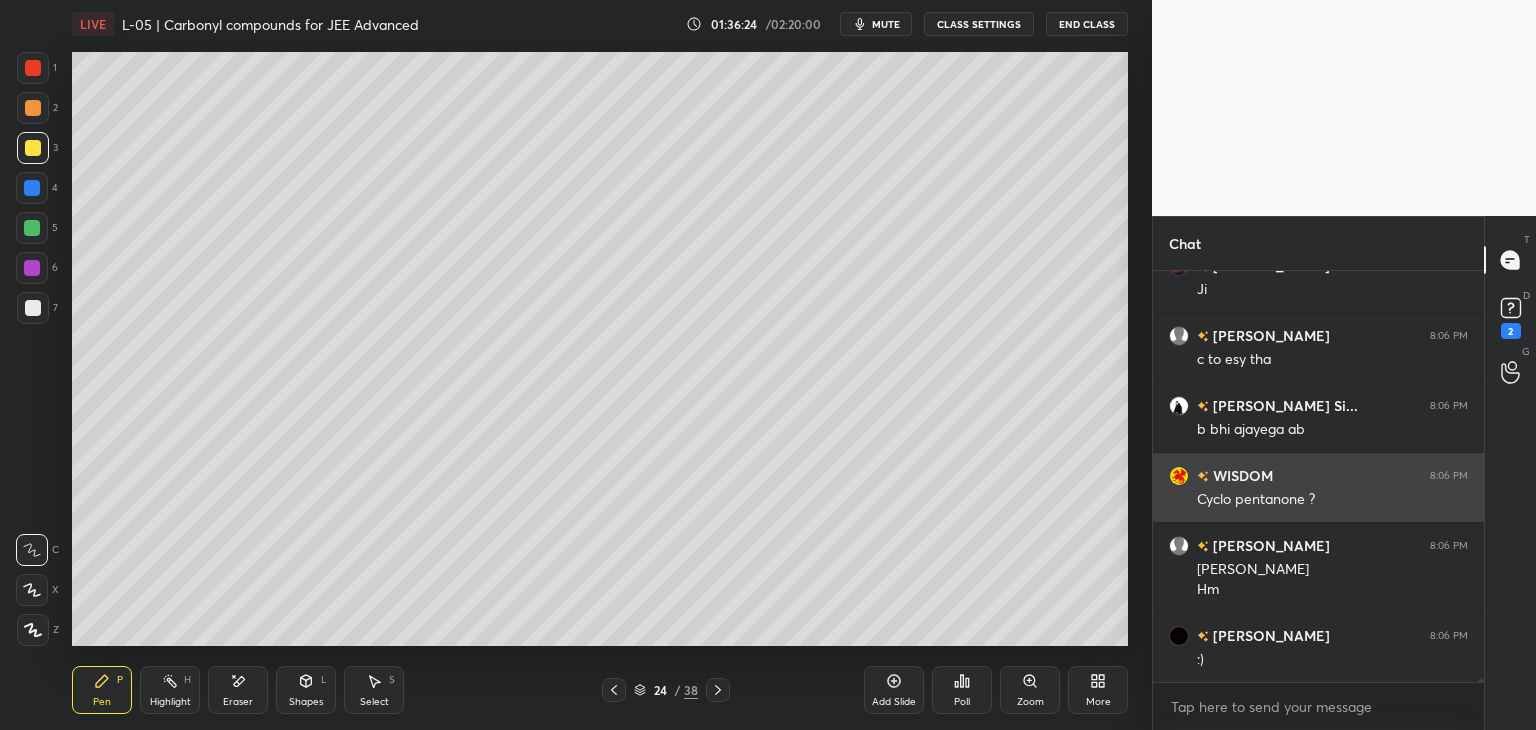 scroll, scrollTop: 58886, scrollLeft: 0, axis: vertical 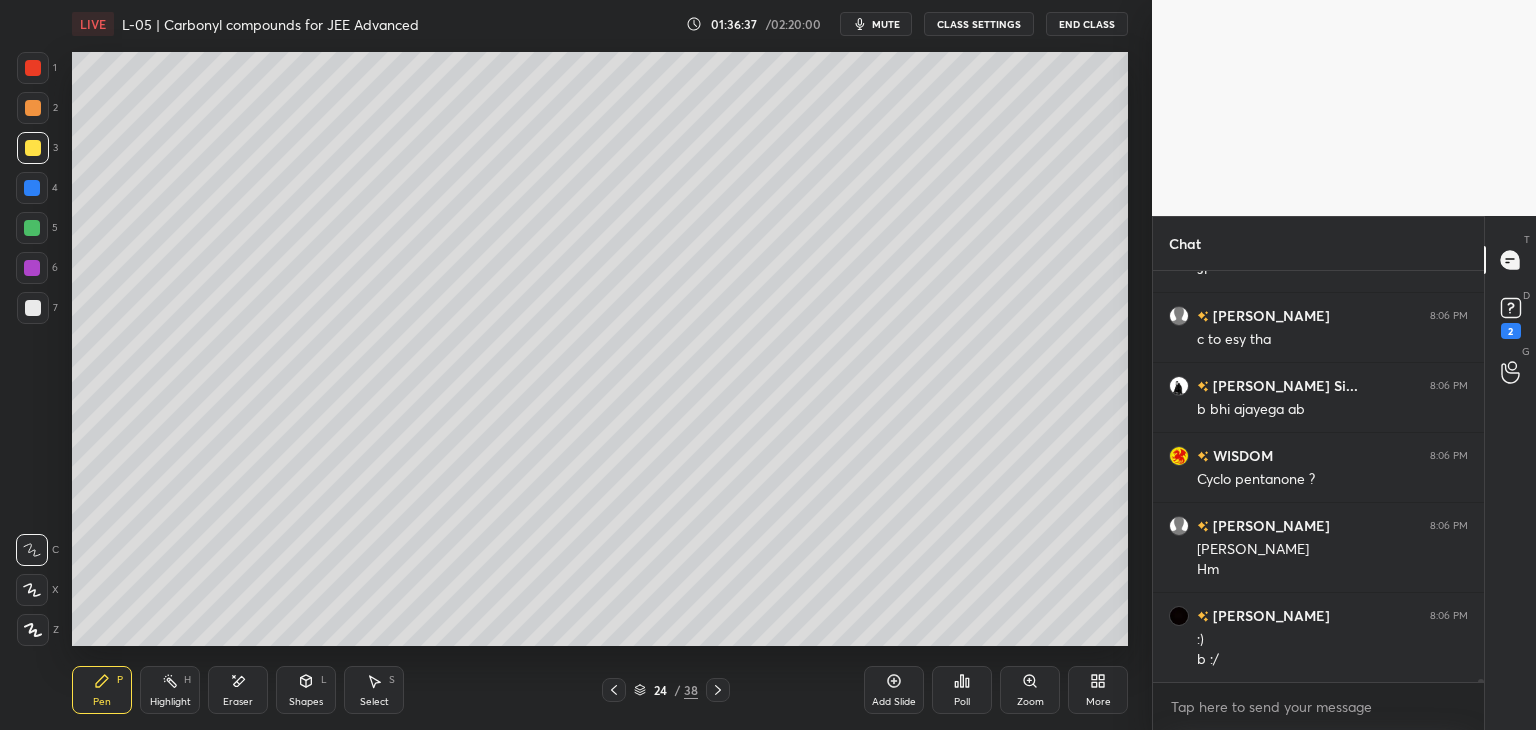 click 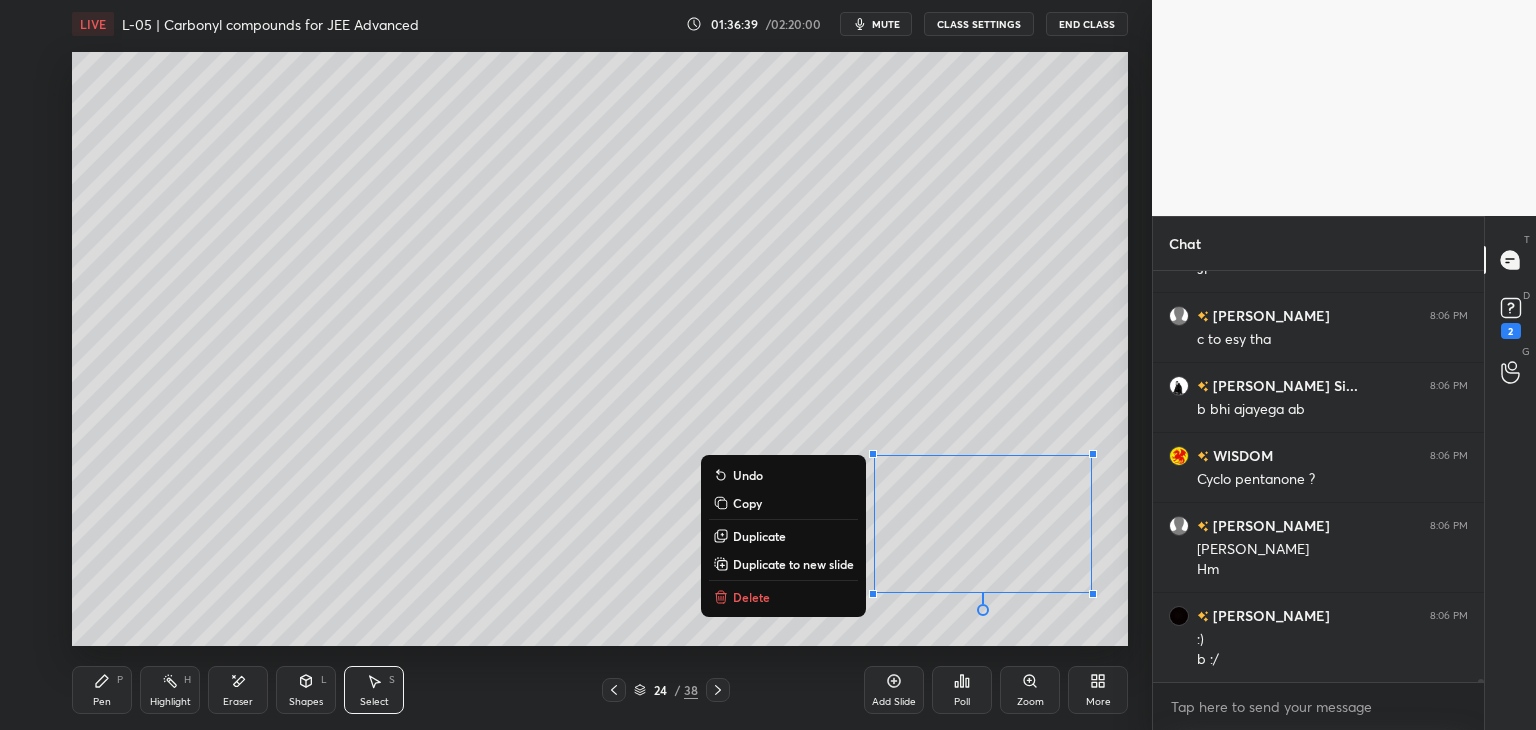 click on "Copy" at bounding box center (747, 503) 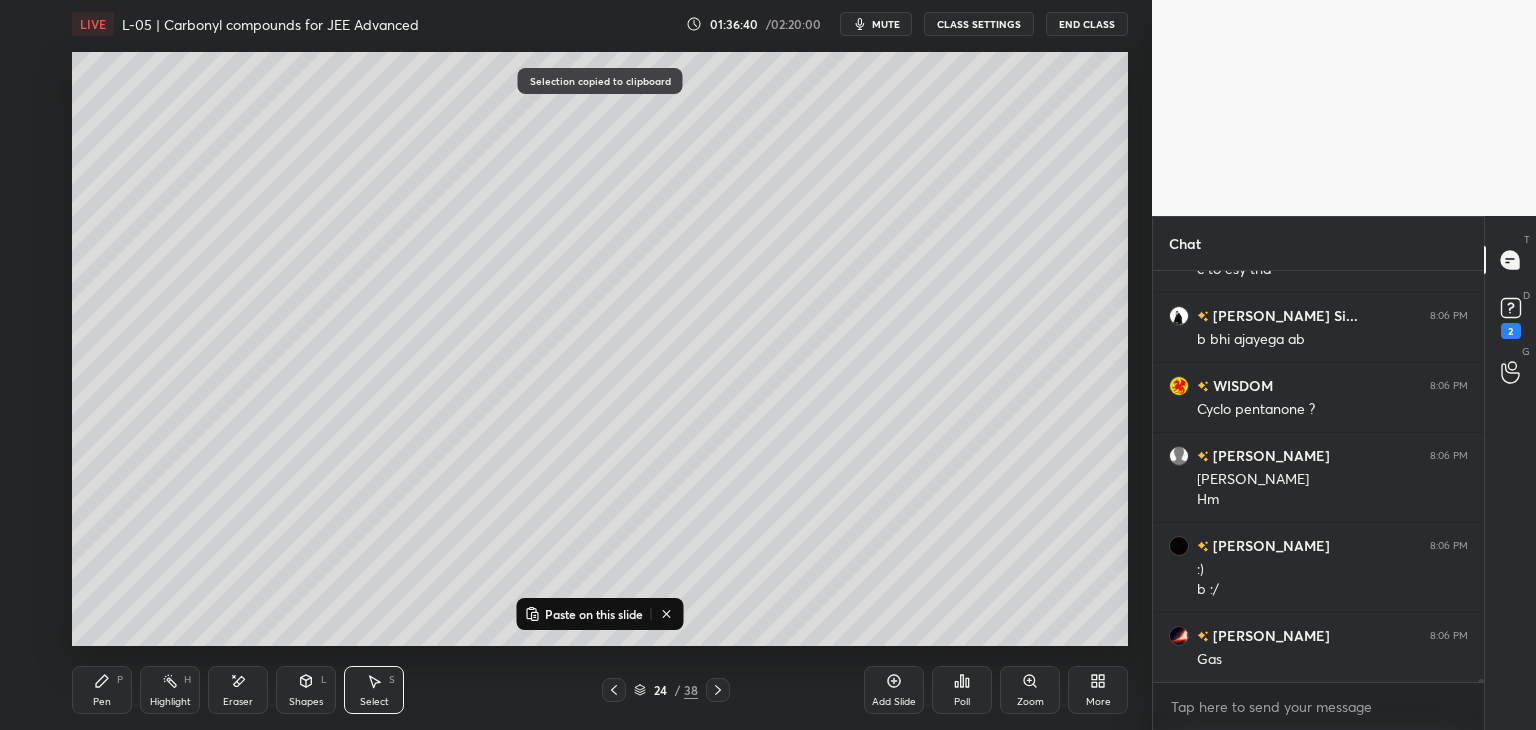 scroll, scrollTop: 59096, scrollLeft: 0, axis: vertical 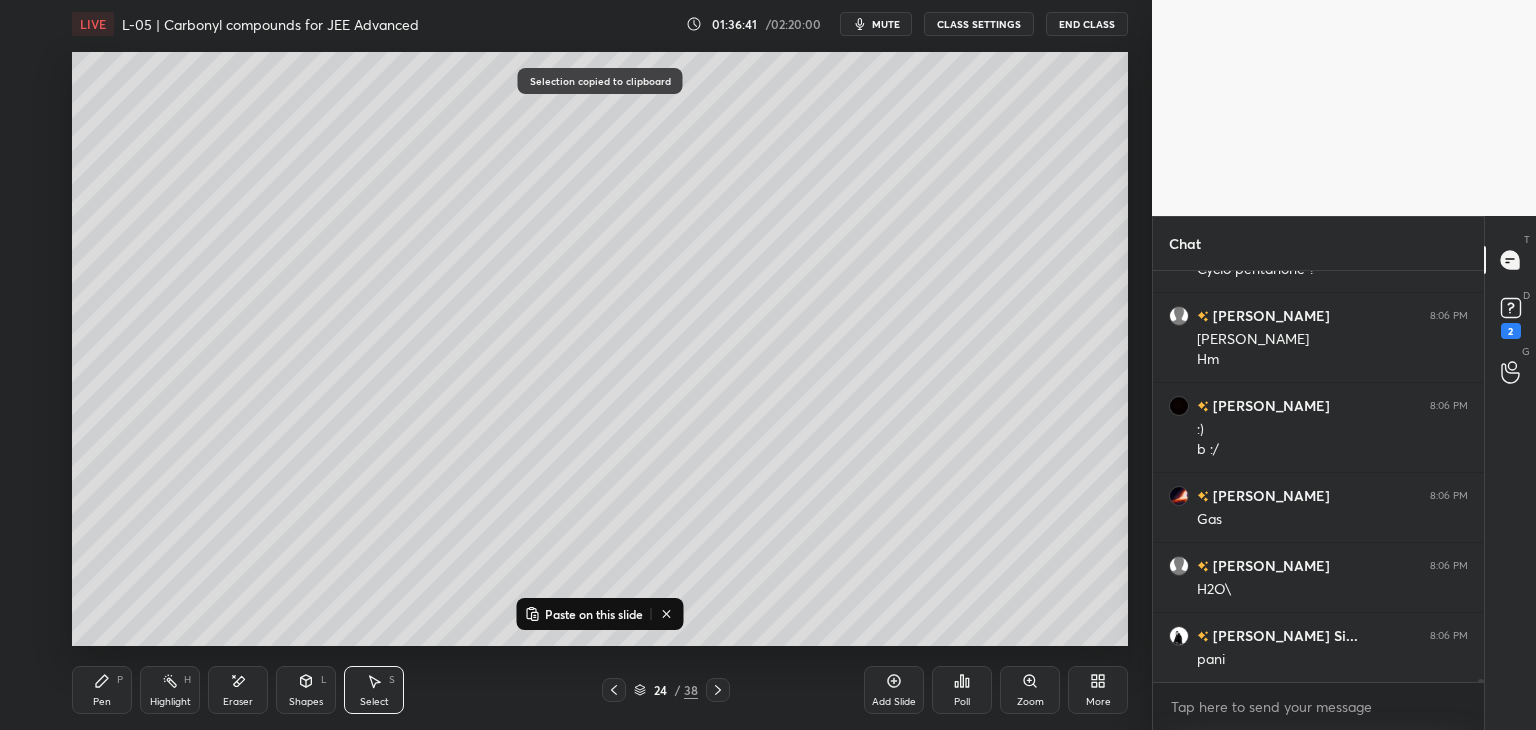 click on "Add Slide" at bounding box center (894, 690) 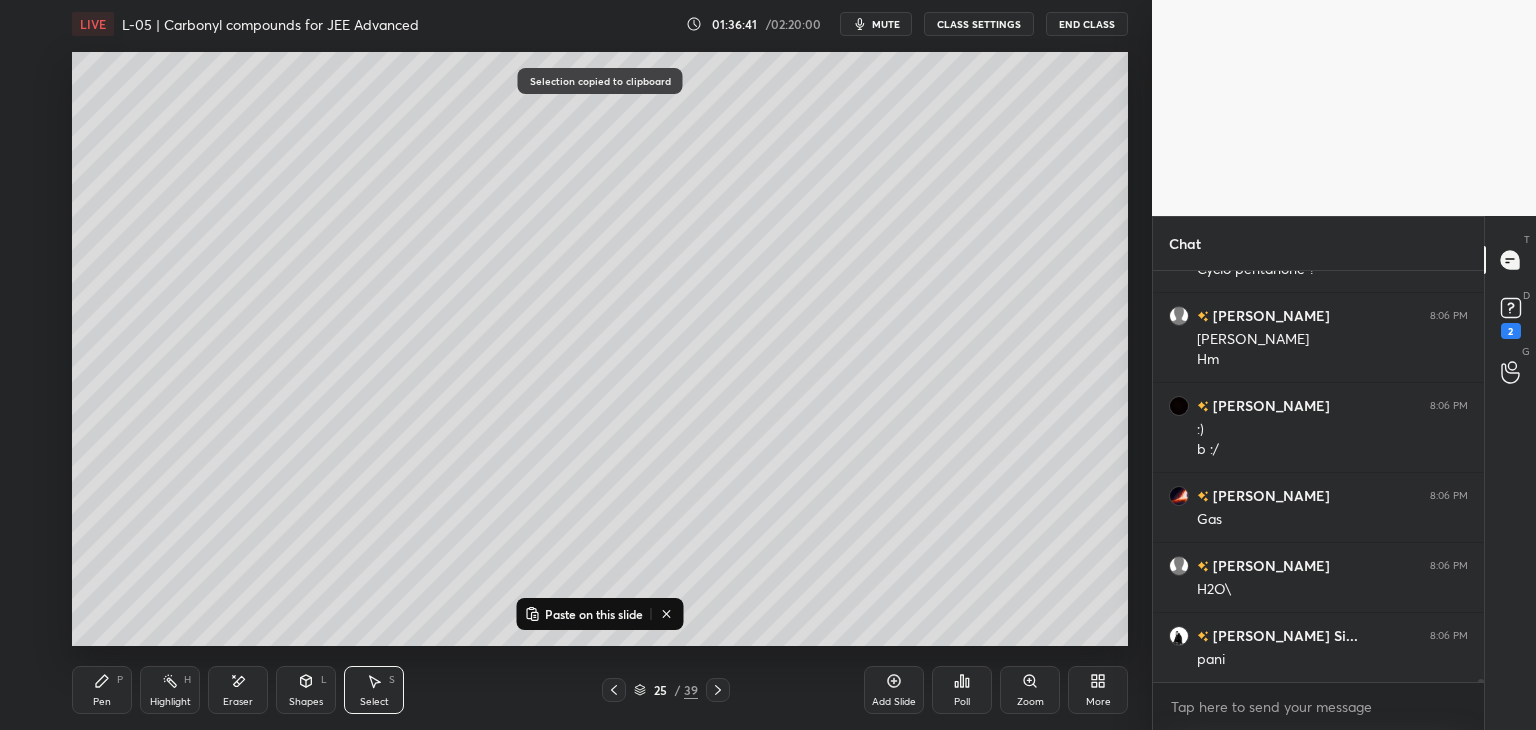 click on "Paste on this slide" at bounding box center [600, 614] 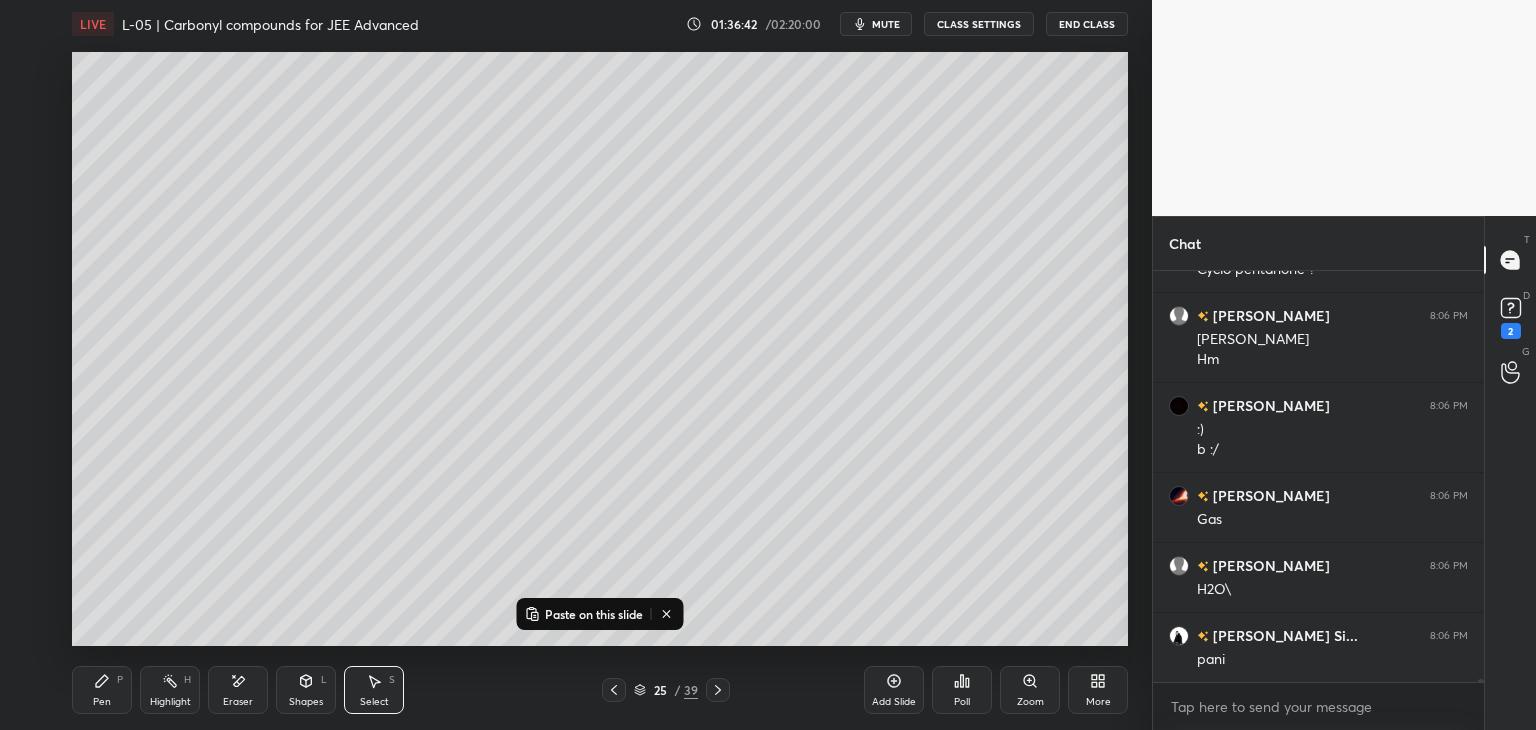 click on "Paste on this slide" at bounding box center [594, 614] 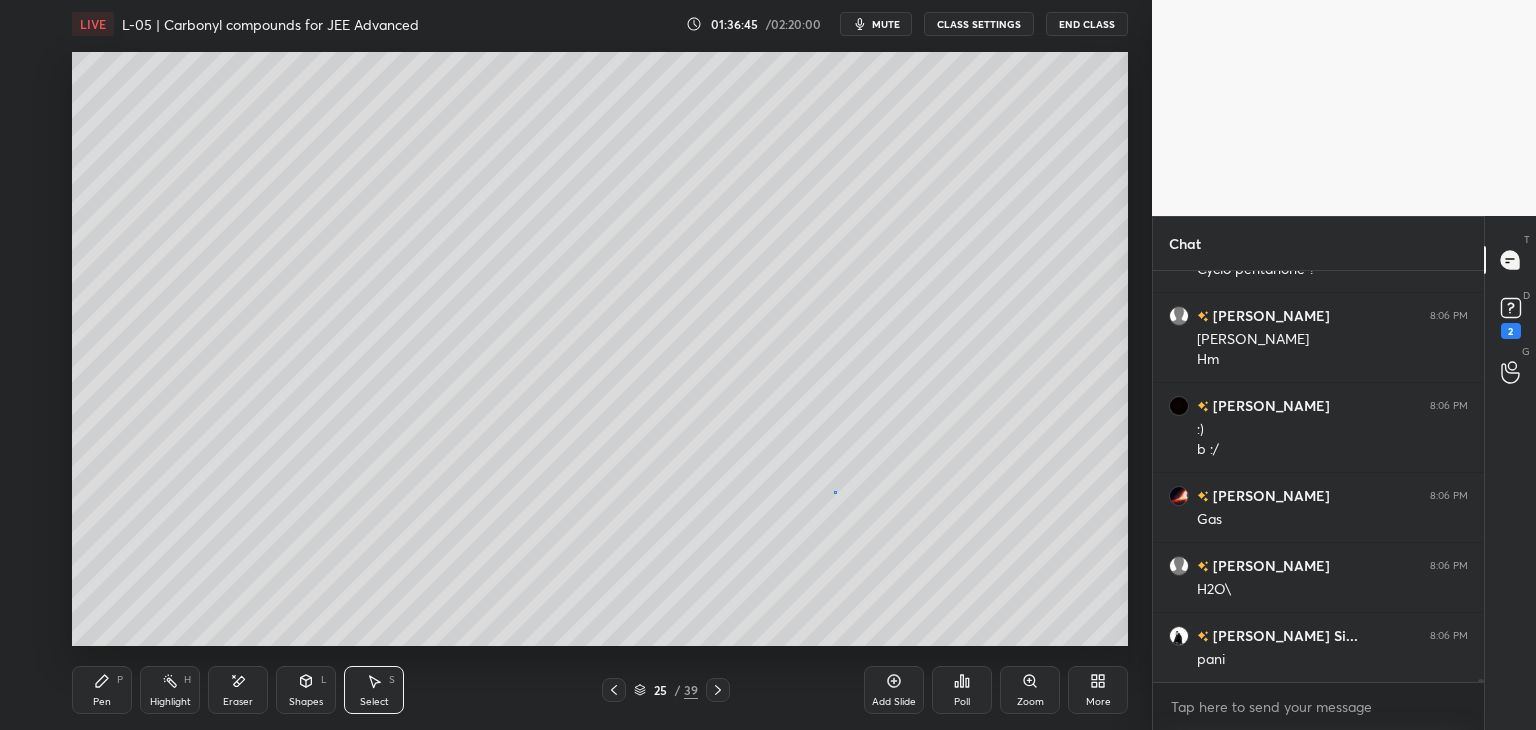 click on "0 ° Undo Copy Paste here Duplicate Duplicate to new slide Delete" at bounding box center [600, 349] 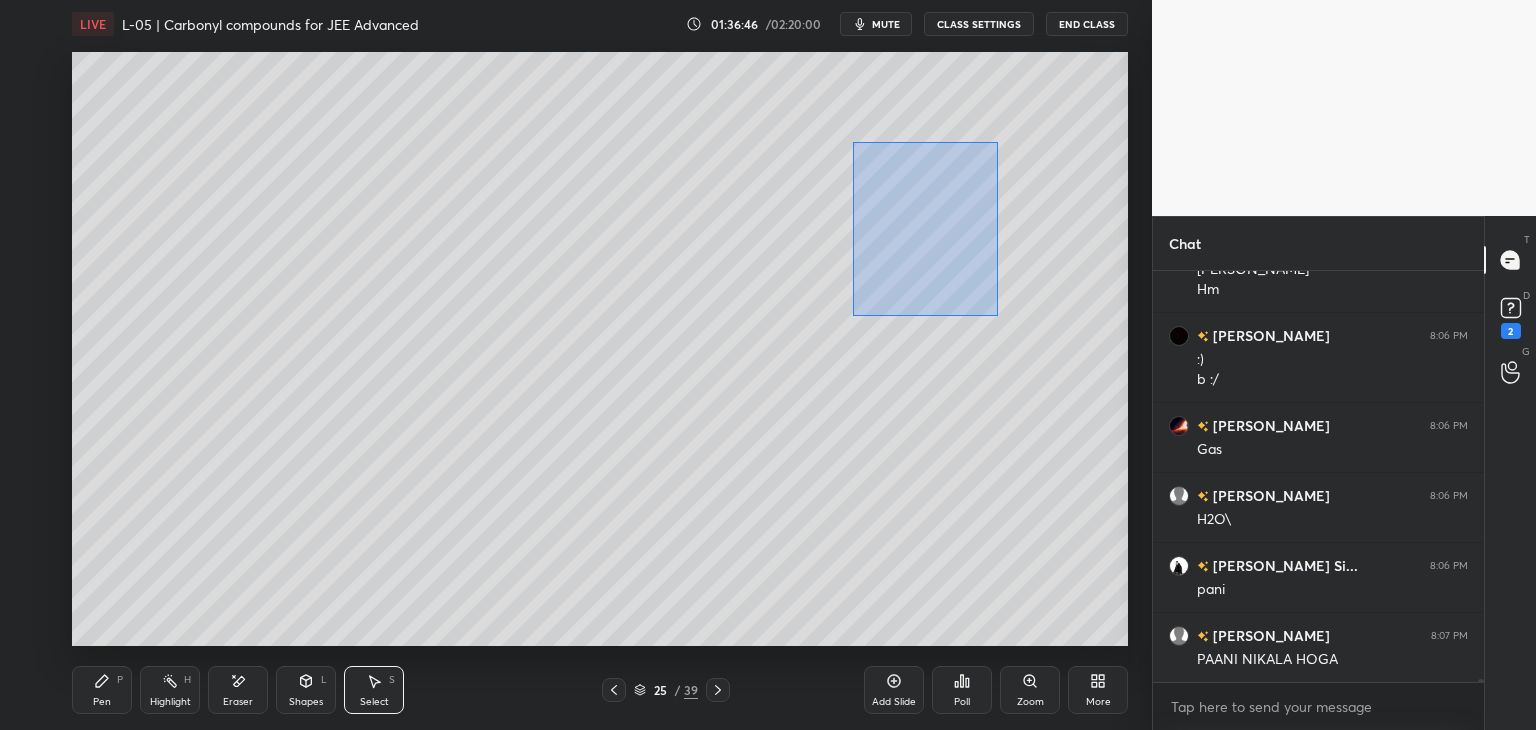 scroll, scrollTop: 59236, scrollLeft: 0, axis: vertical 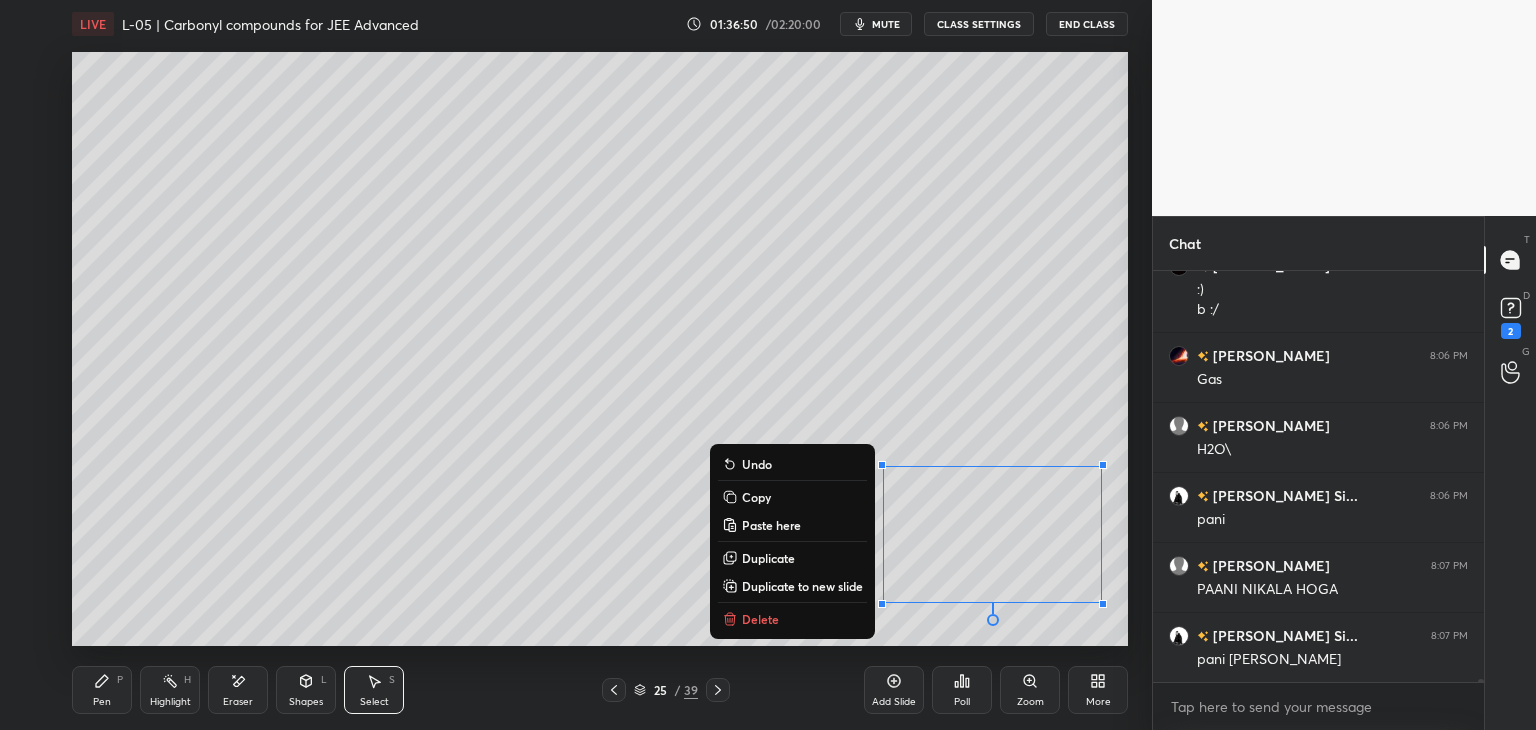 click on "0 ° Undo Copy Paste here Duplicate Duplicate to new slide Delete" at bounding box center (600, 349) 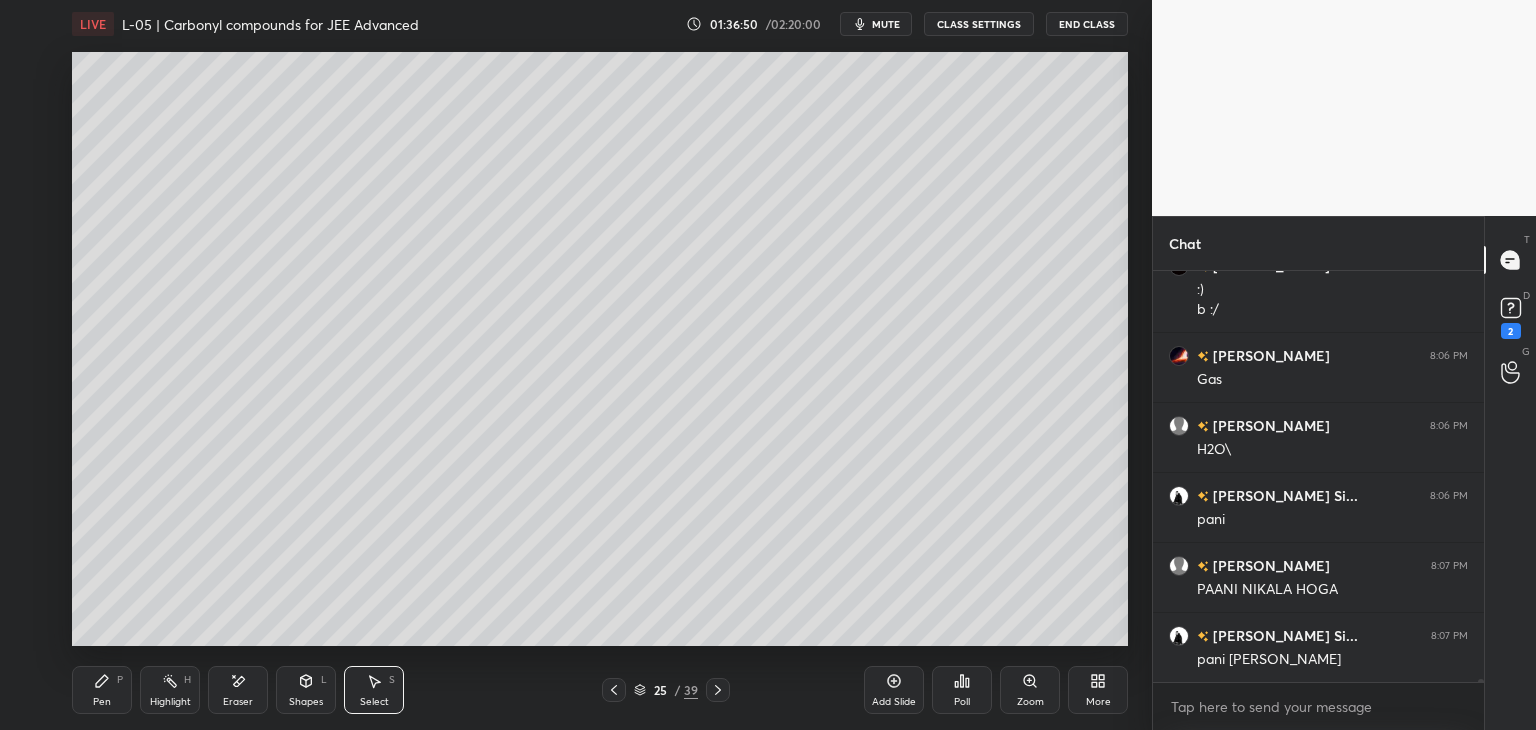 click 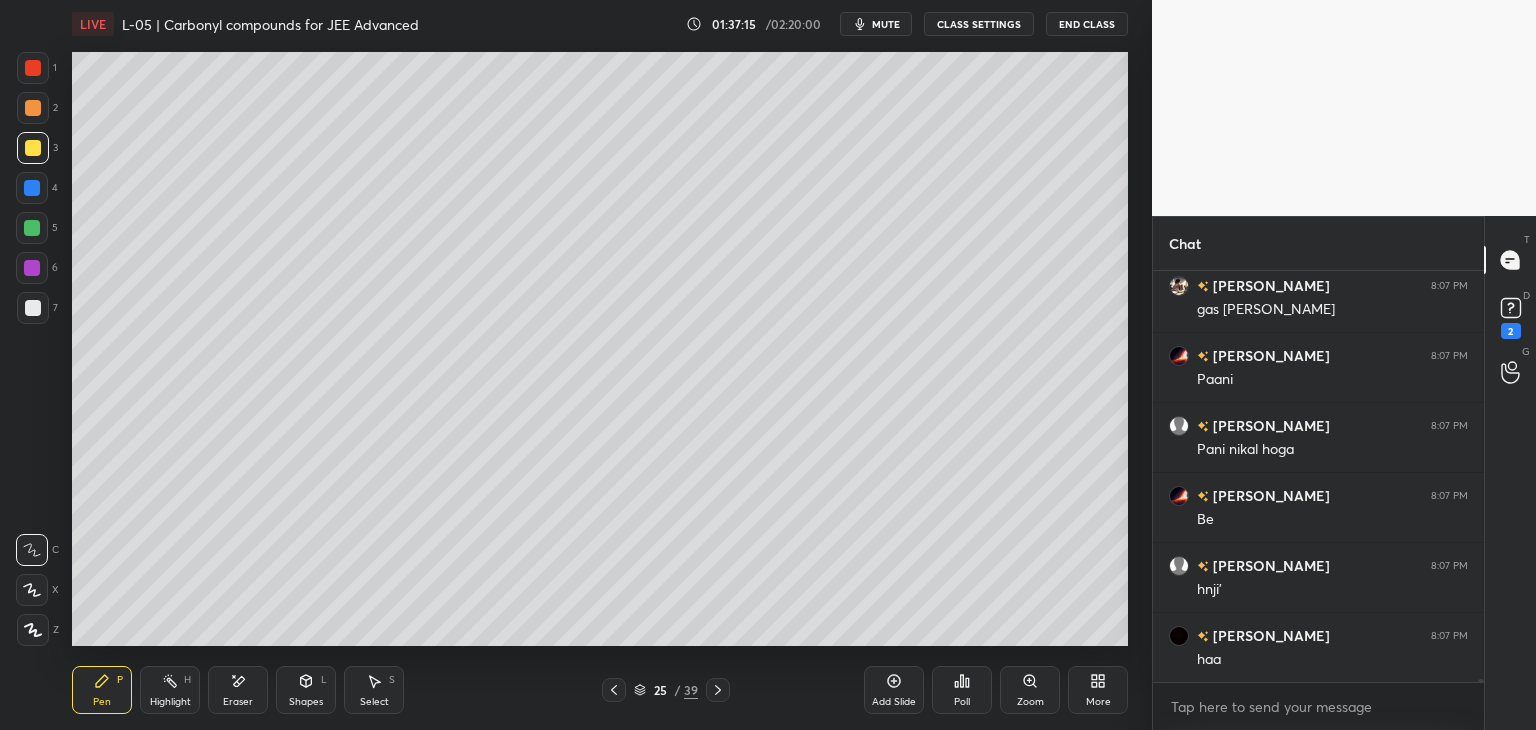 scroll, scrollTop: 59726, scrollLeft: 0, axis: vertical 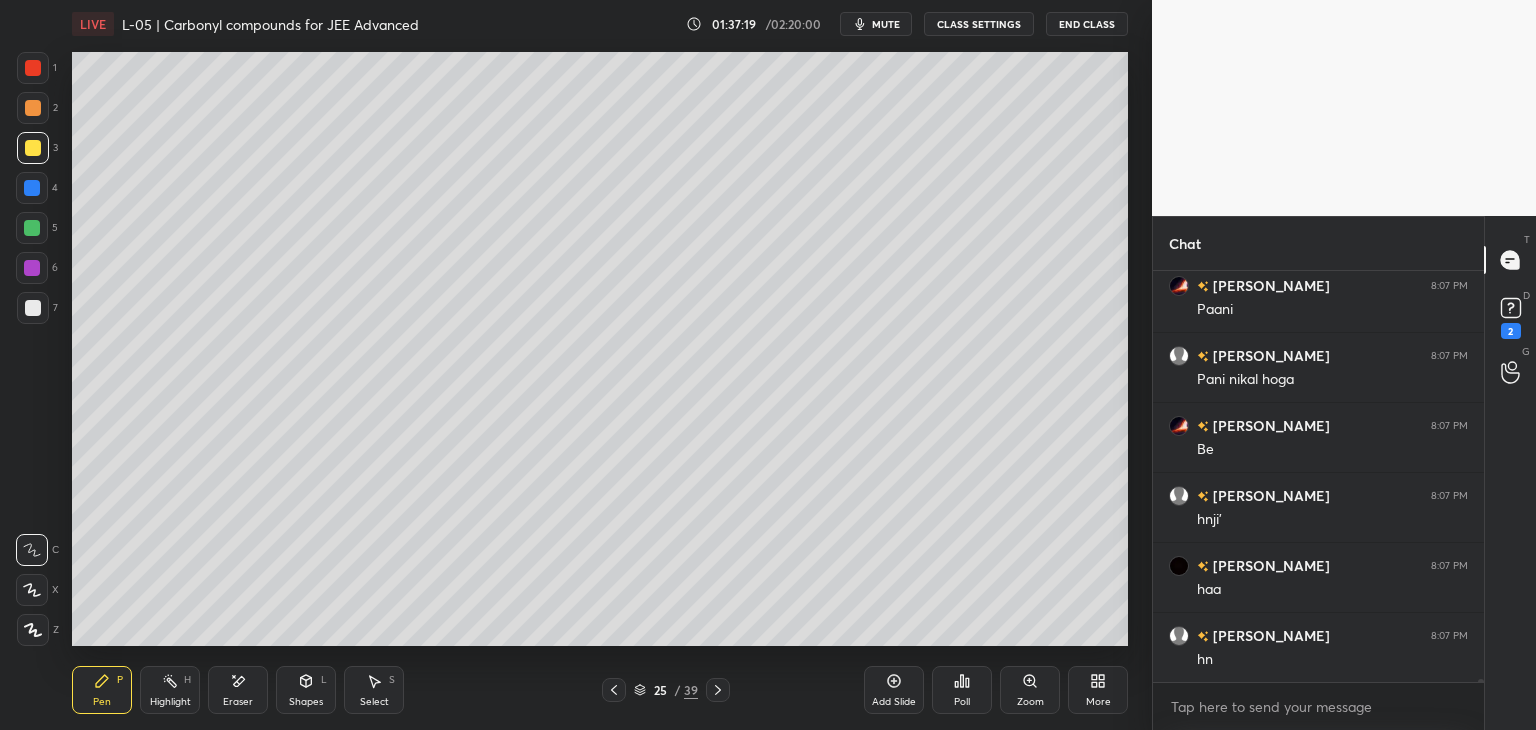click 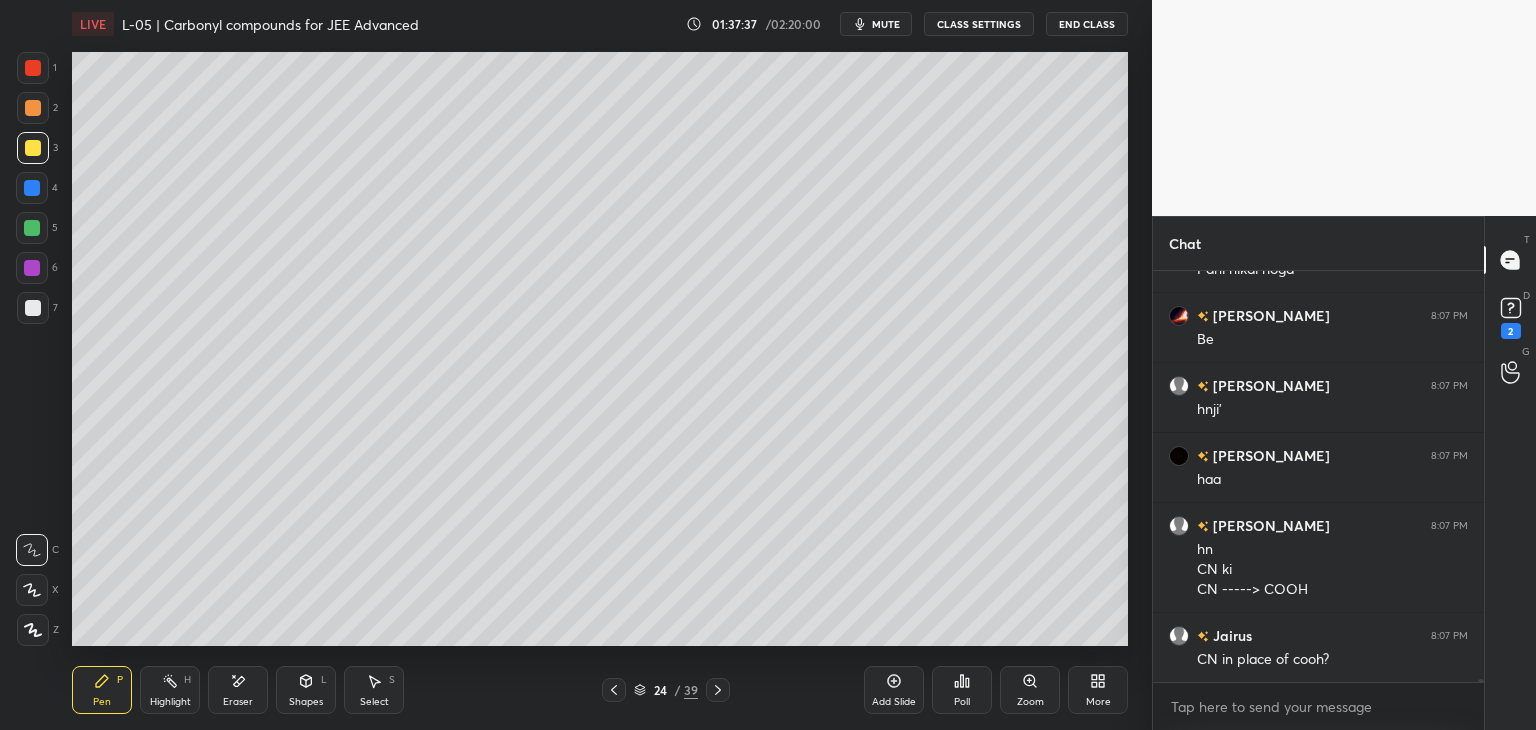 scroll, scrollTop: 59976, scrollLeft: 0, axis: vertical 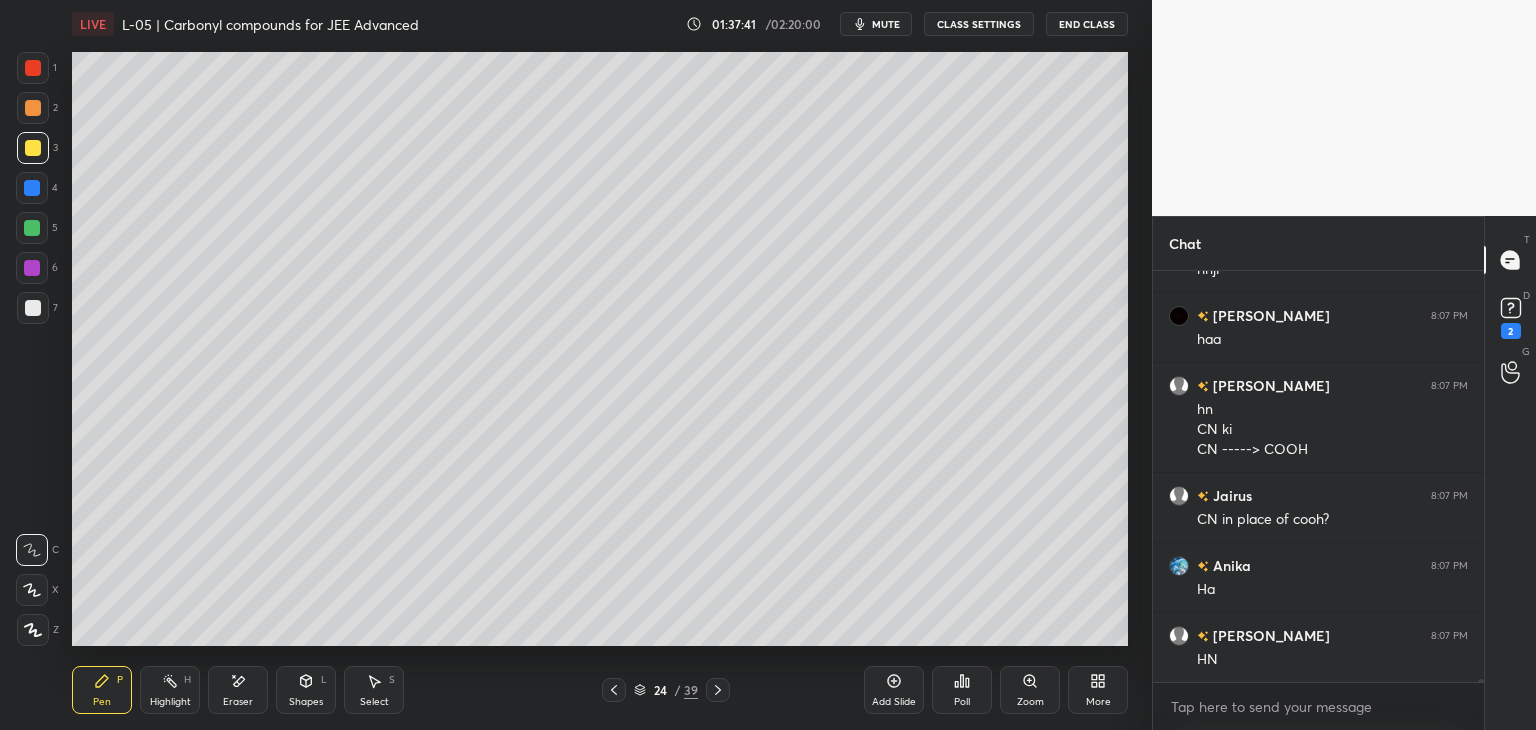click 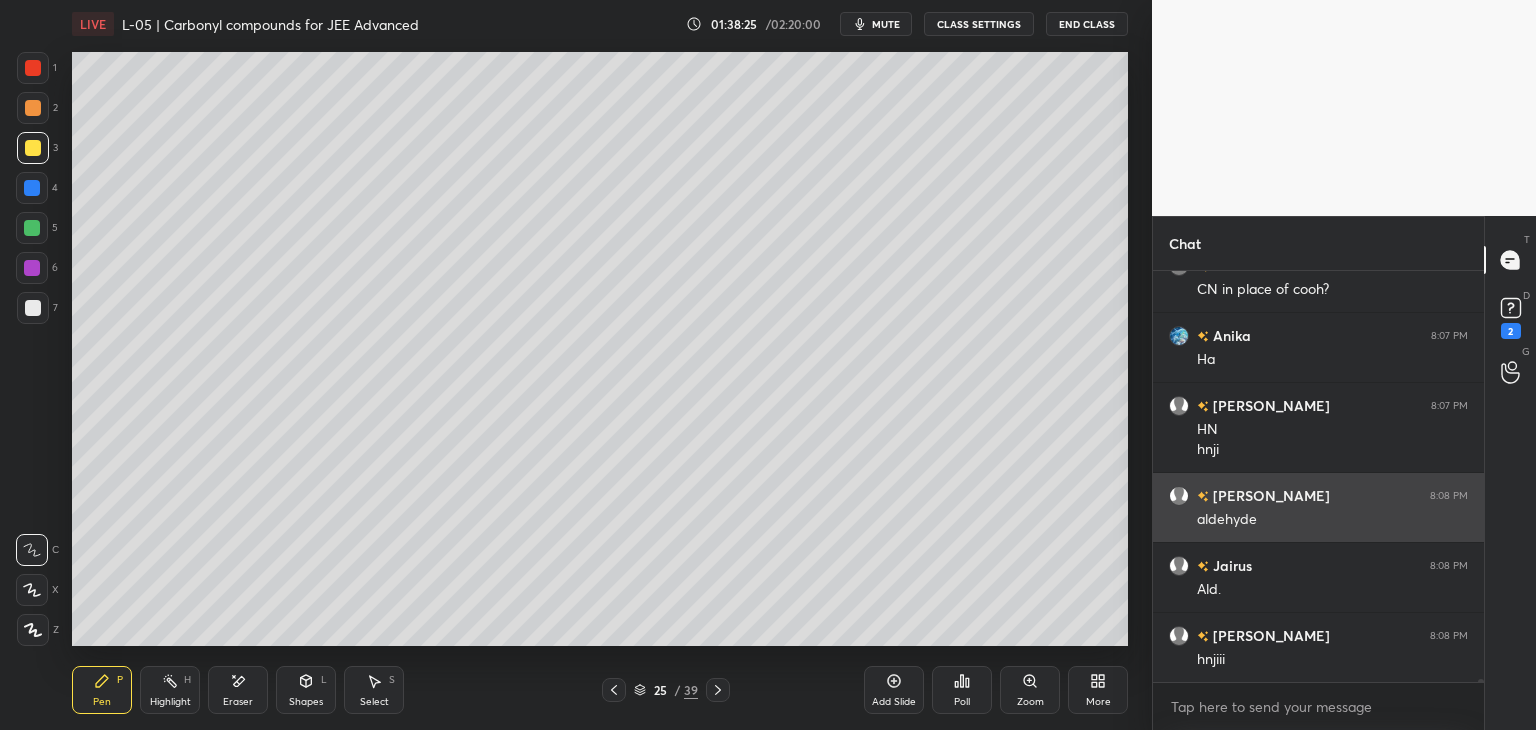 scroll, scrollTop: 60276, scrollLeft: 0, axis: vertical 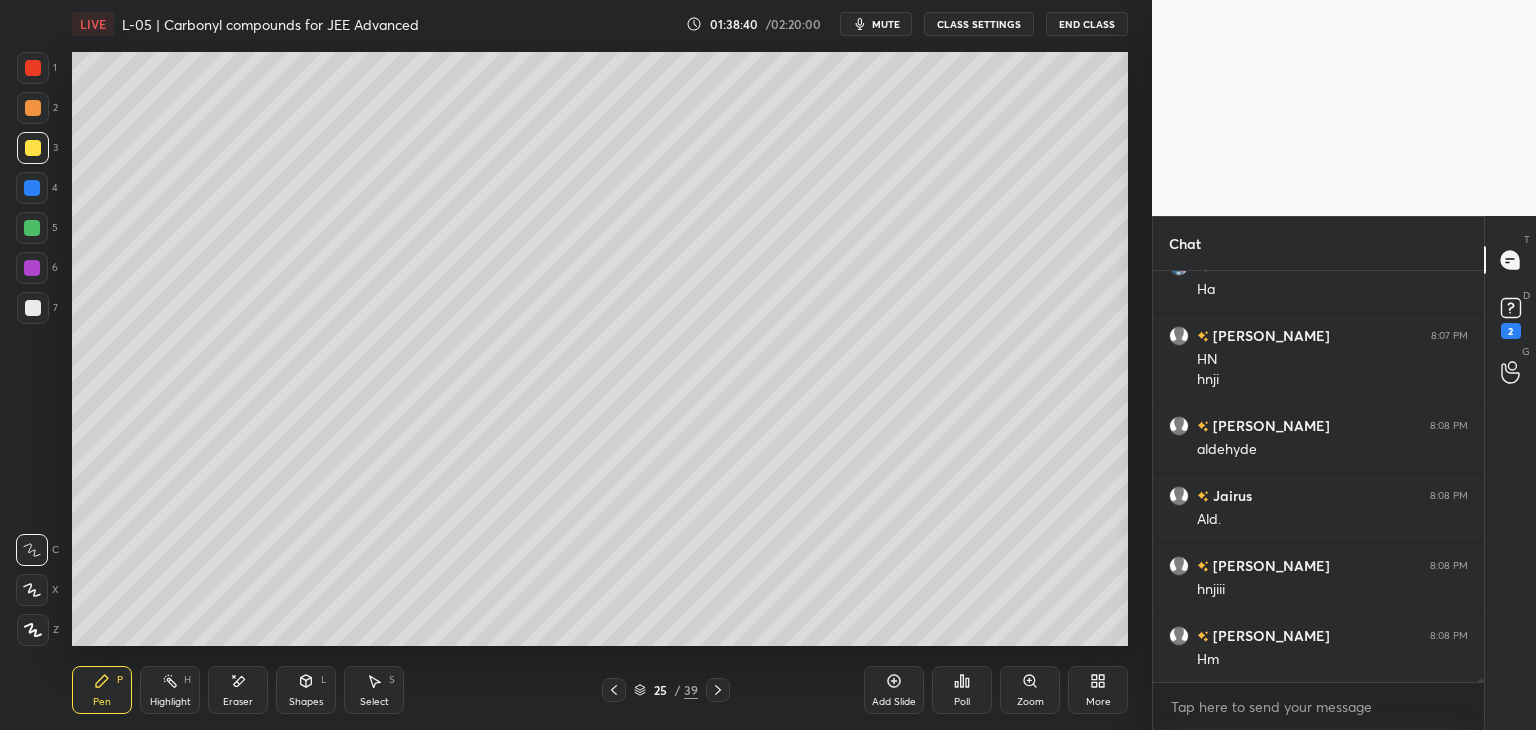 click at bounding box center [33, 68] 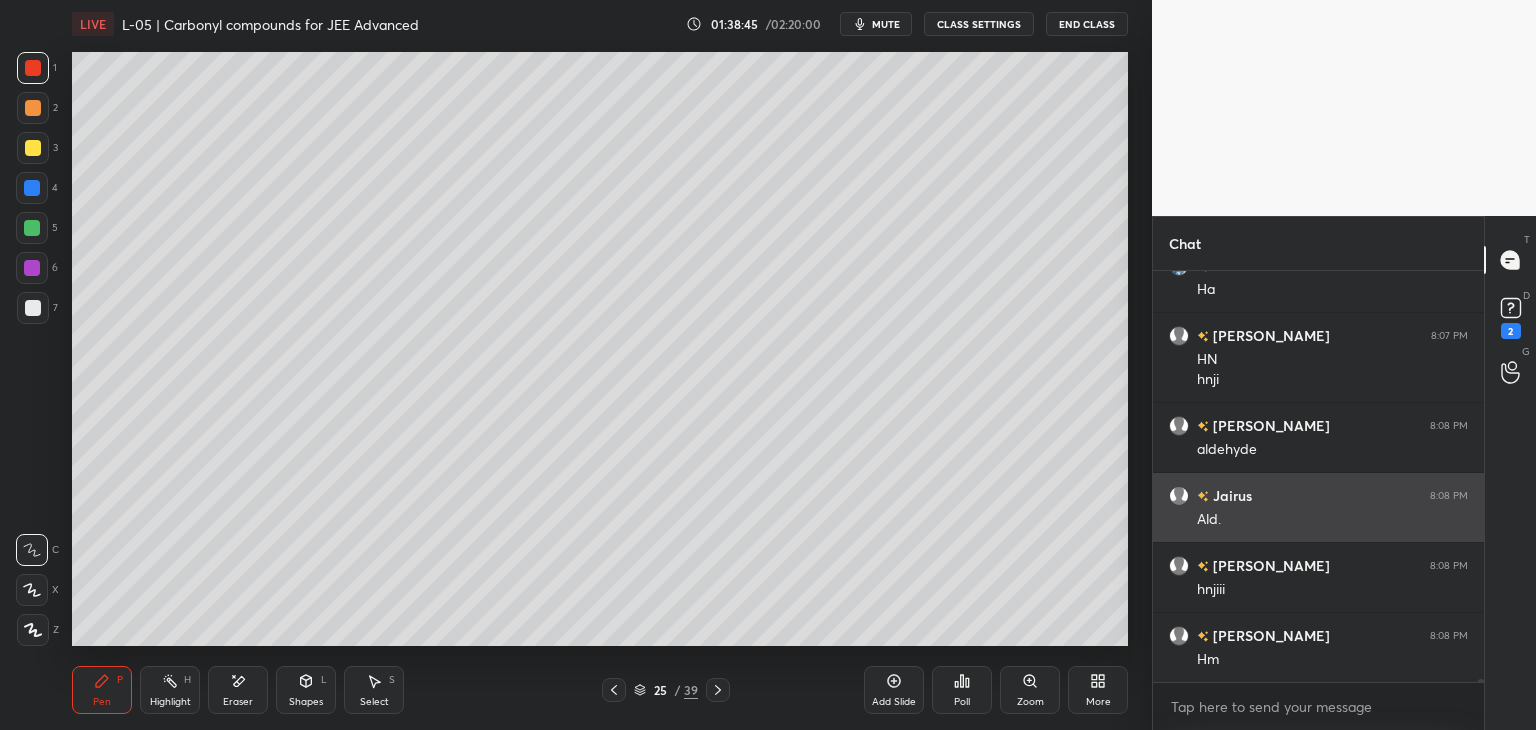 scroll, scrollTop: 60346, scrollLeft: 0, axis: vertical 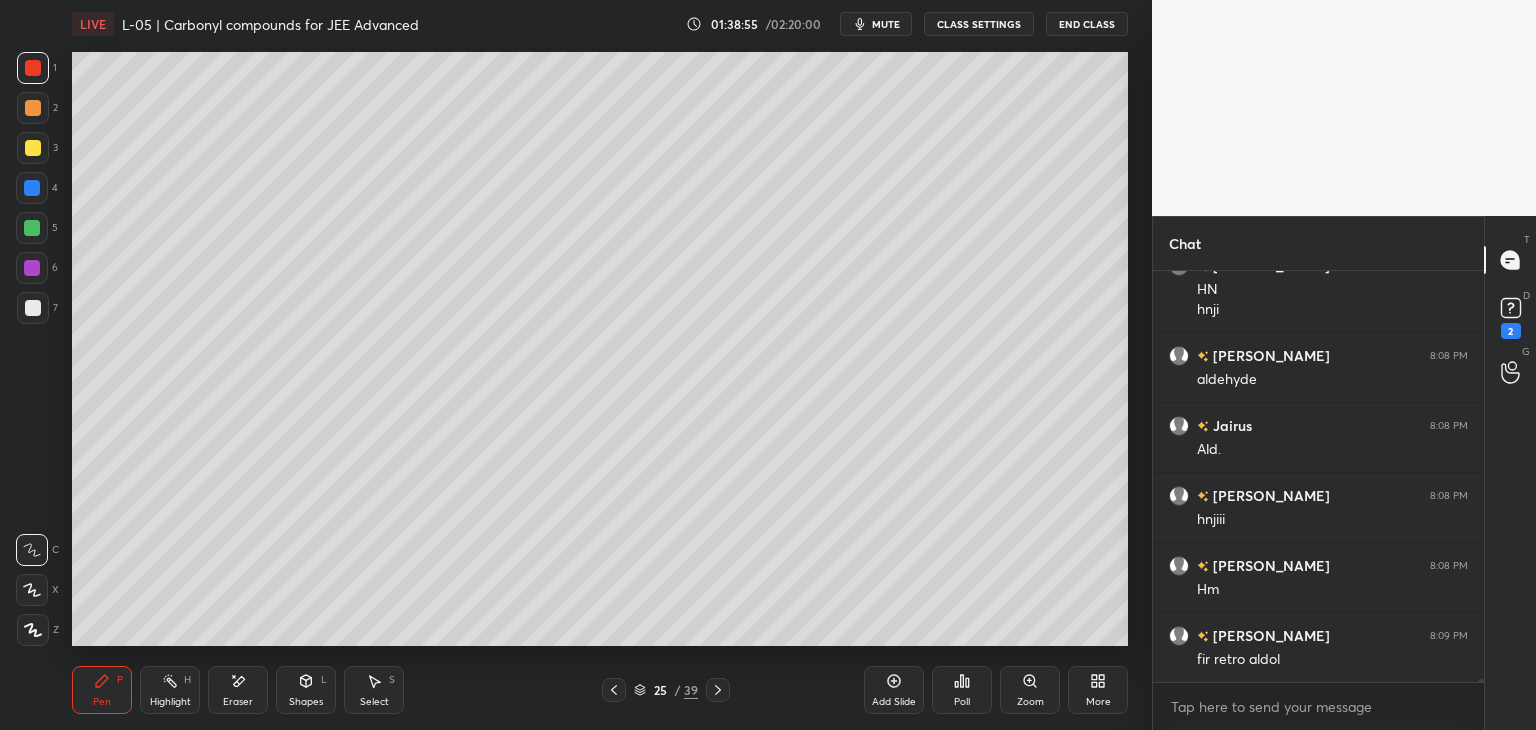 click 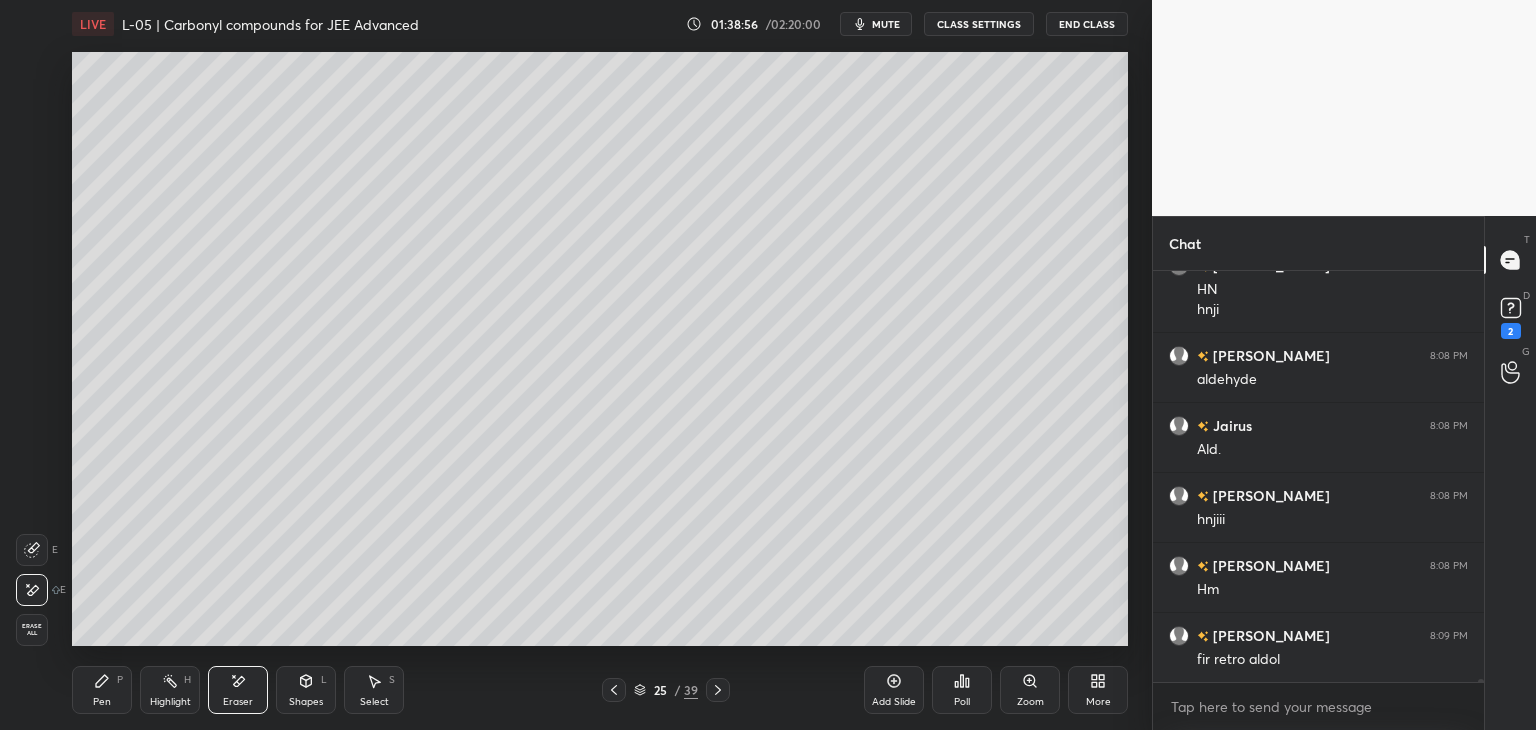 scroll, scrollTop: 60366, scrollLeft: 0, axis: vertical 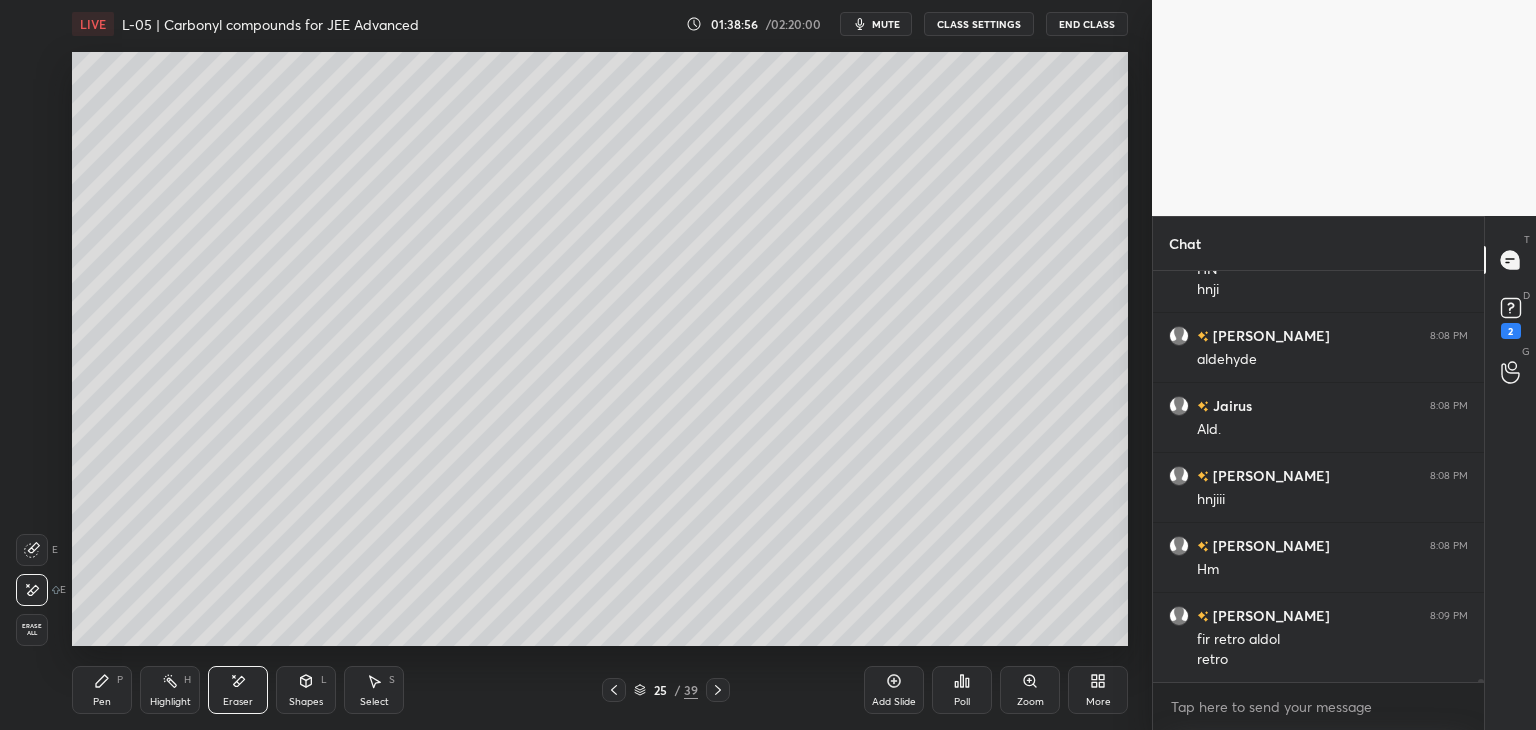 click on "Pen P" at bounding box center (102, 690) 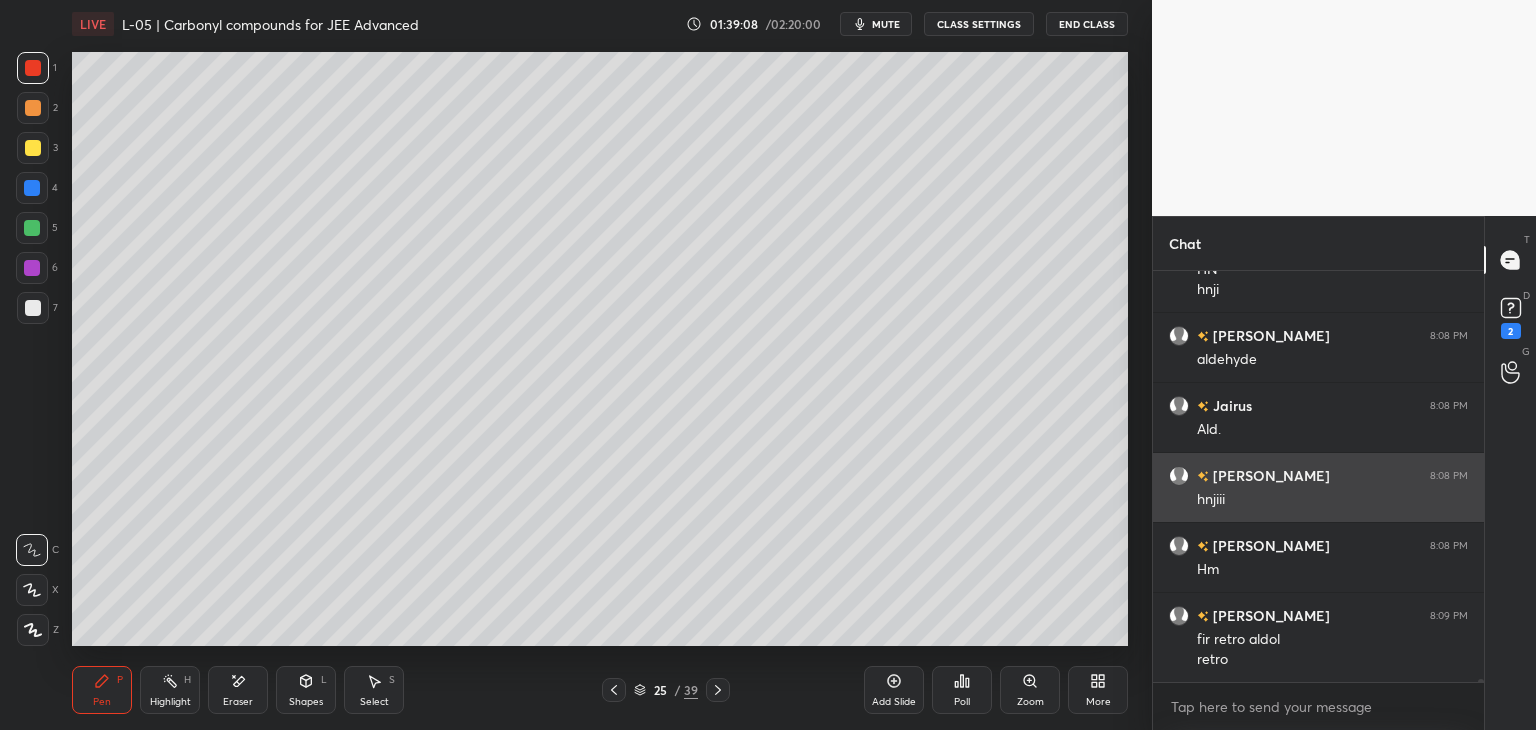 scroll, scrollTop: 60386, scrollLeft: 0, axis: vertical 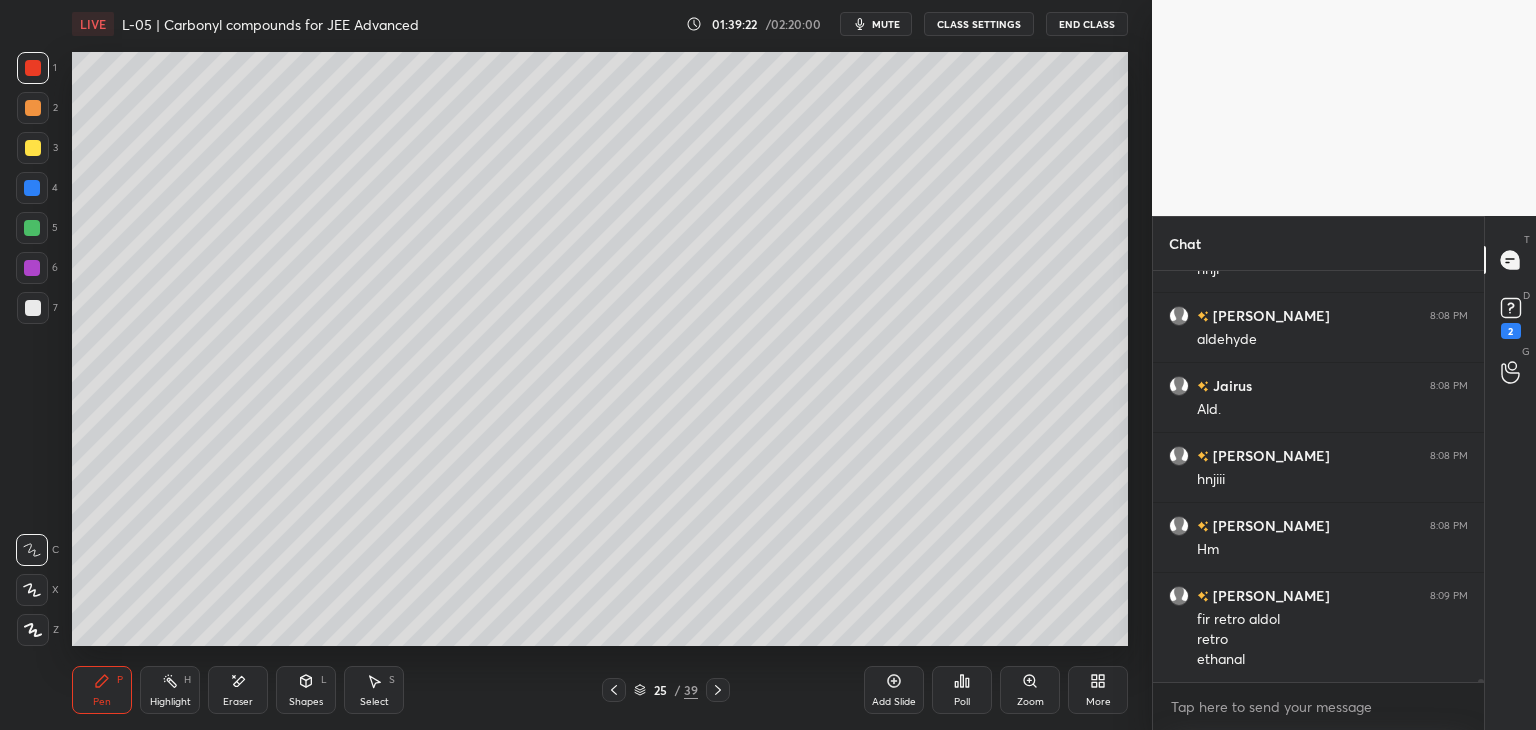 click on "Highlight H" at bounding box center [170, 690] 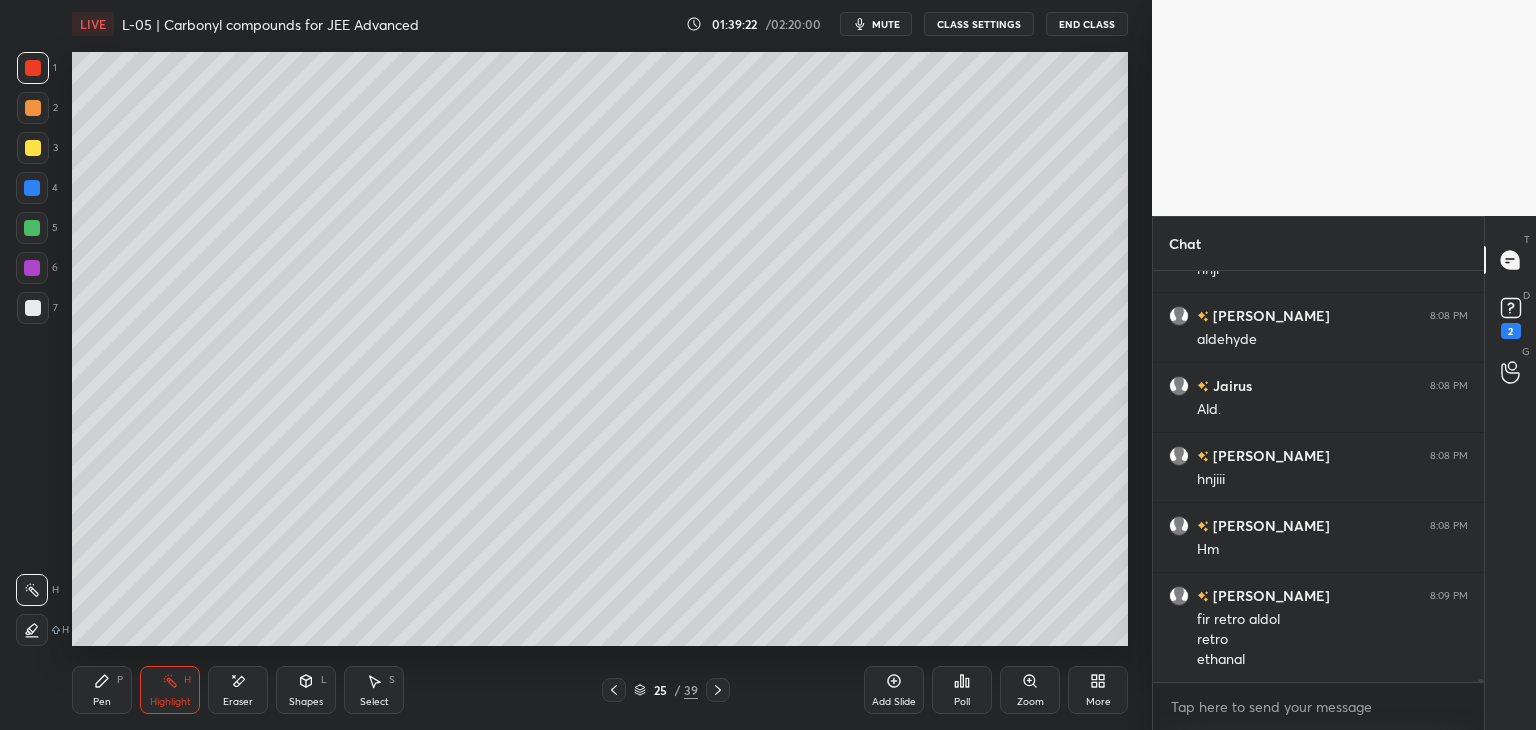 click on "Pen P" at bounding box center (102, 690) 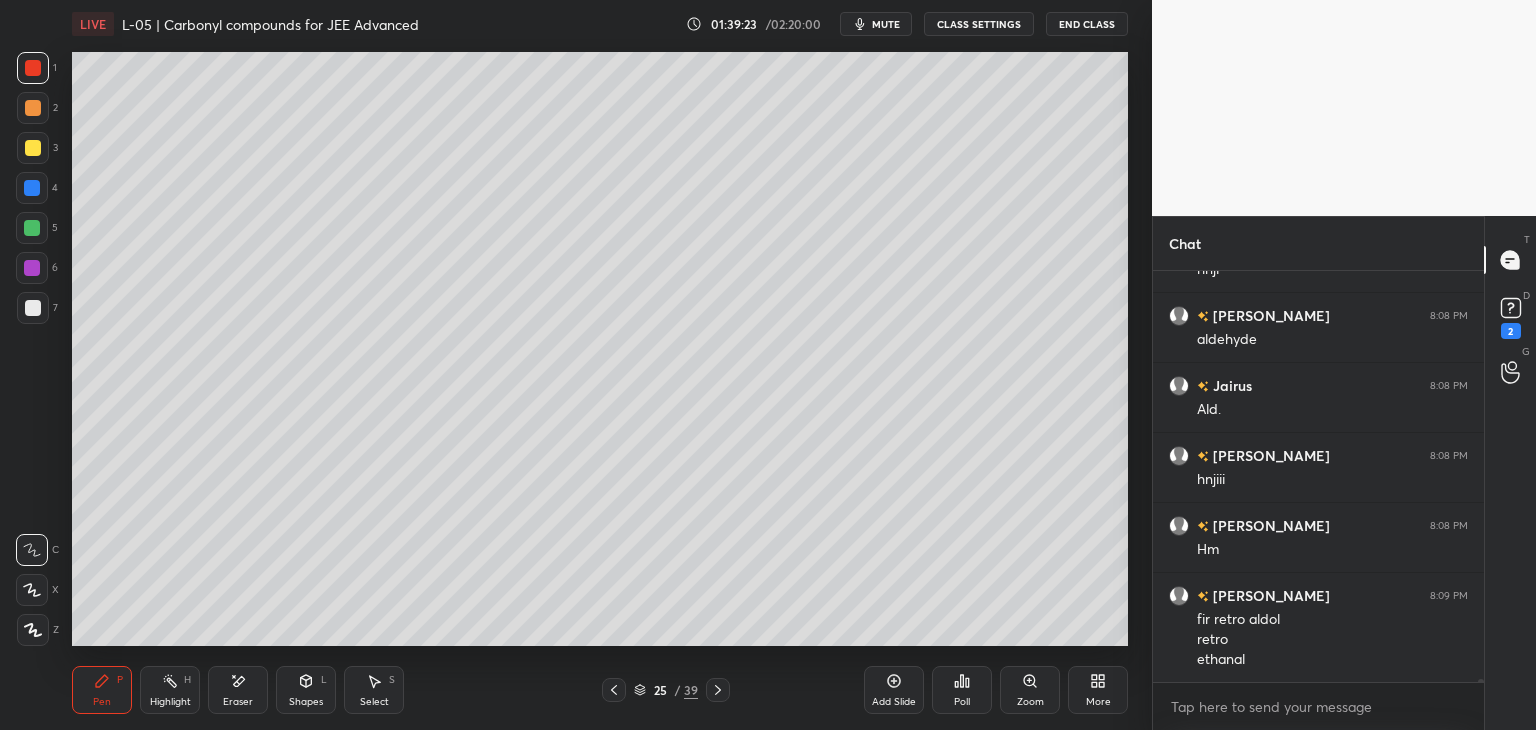 click at bounding box center (33, 308) 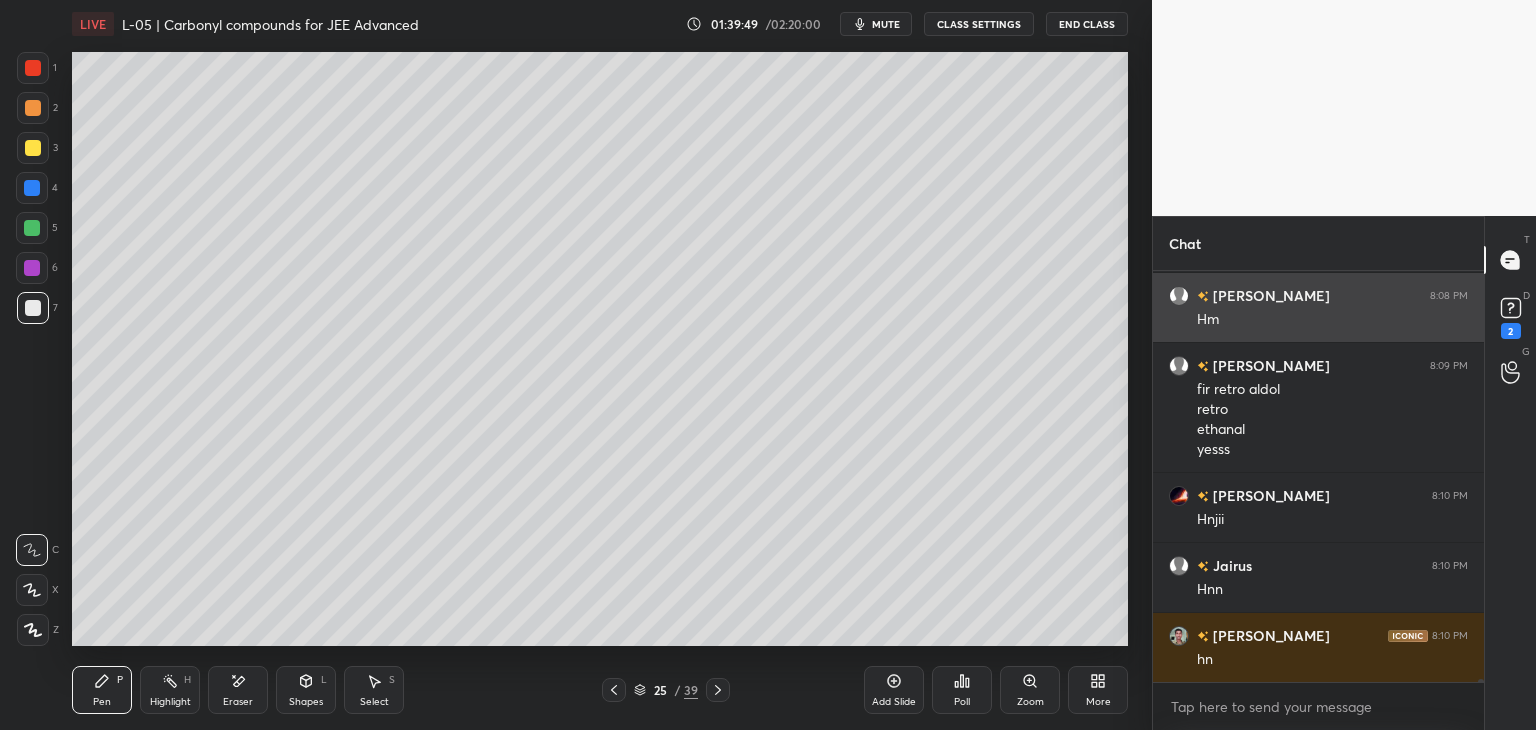 scroll, scrollTop: 60686, scrollLeft: 0, axis: vertical 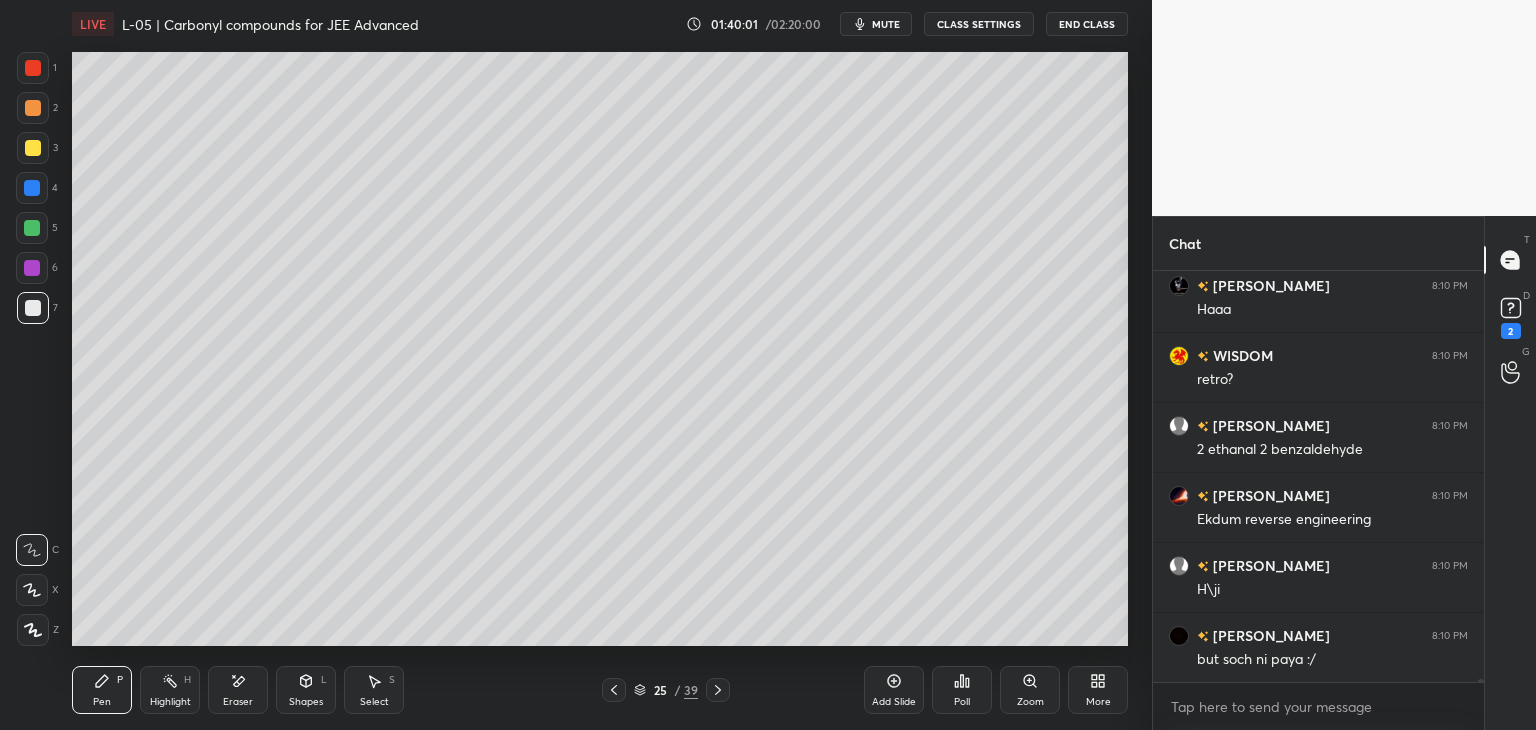 click 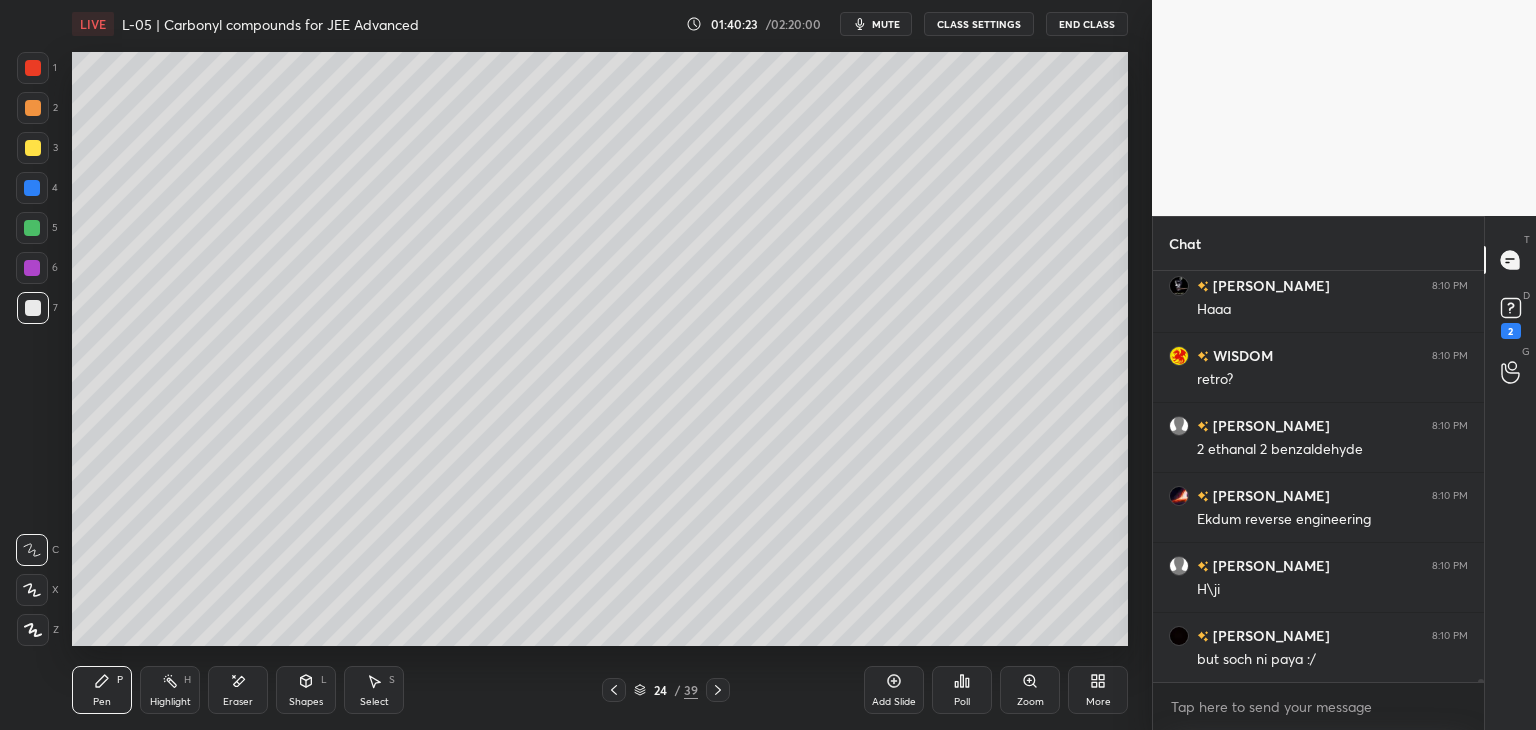 click 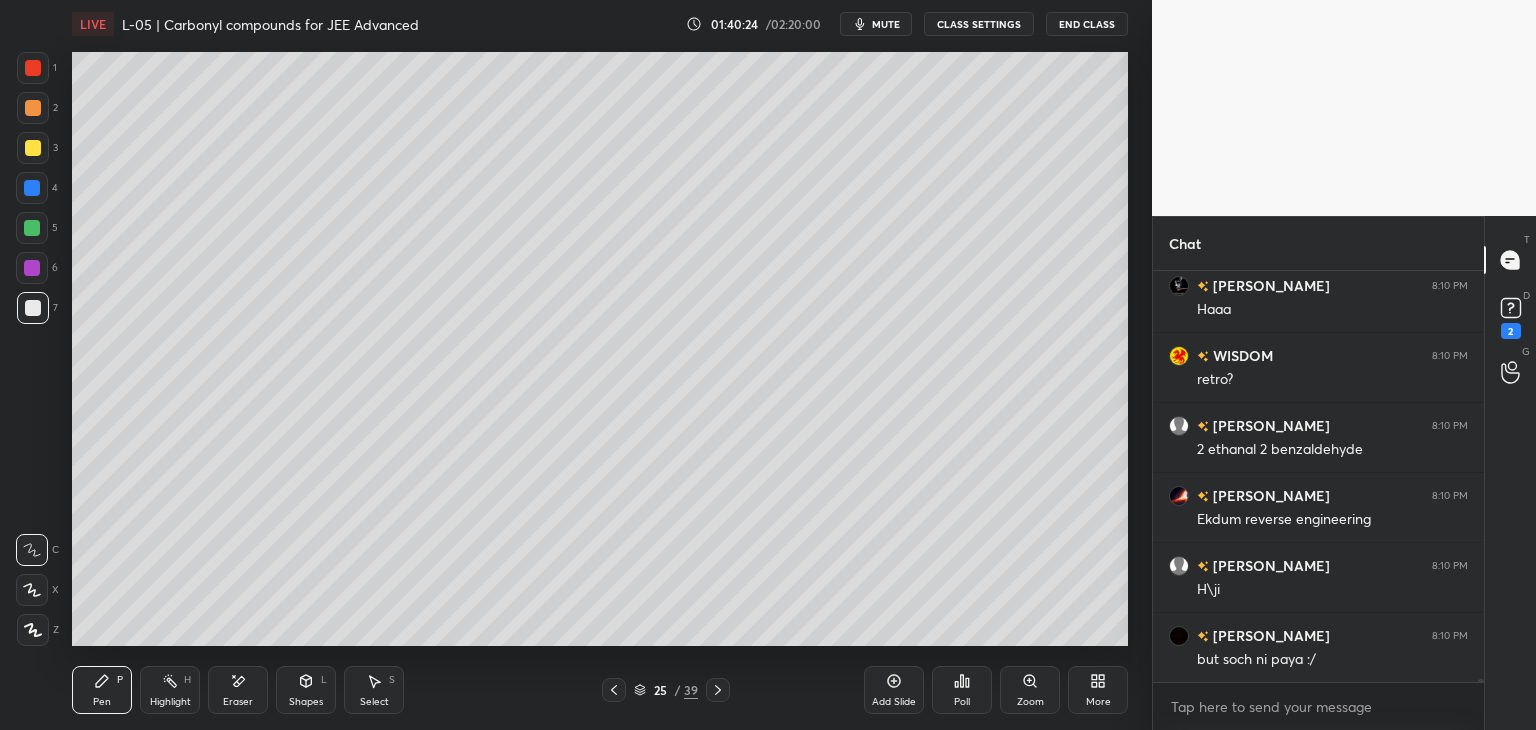 click 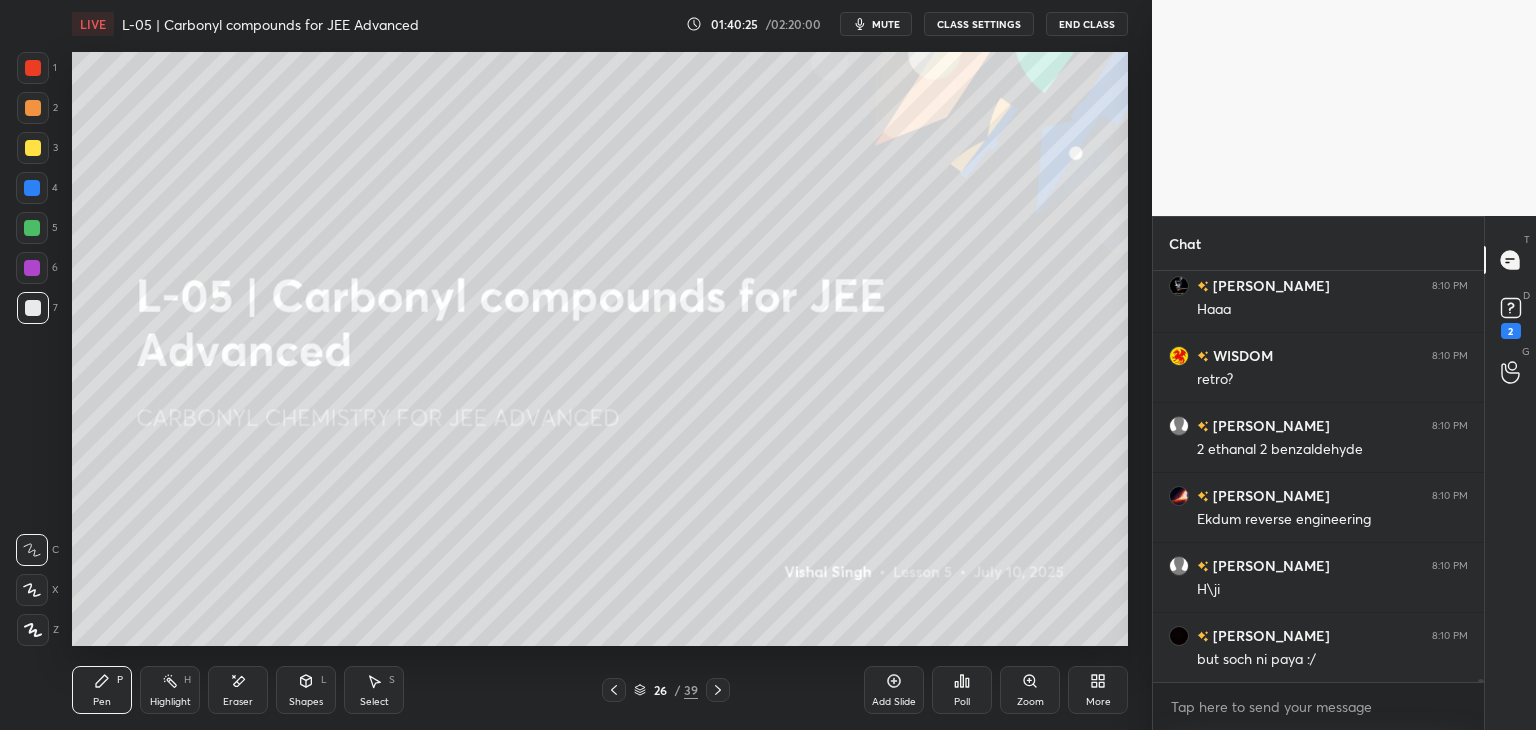 click 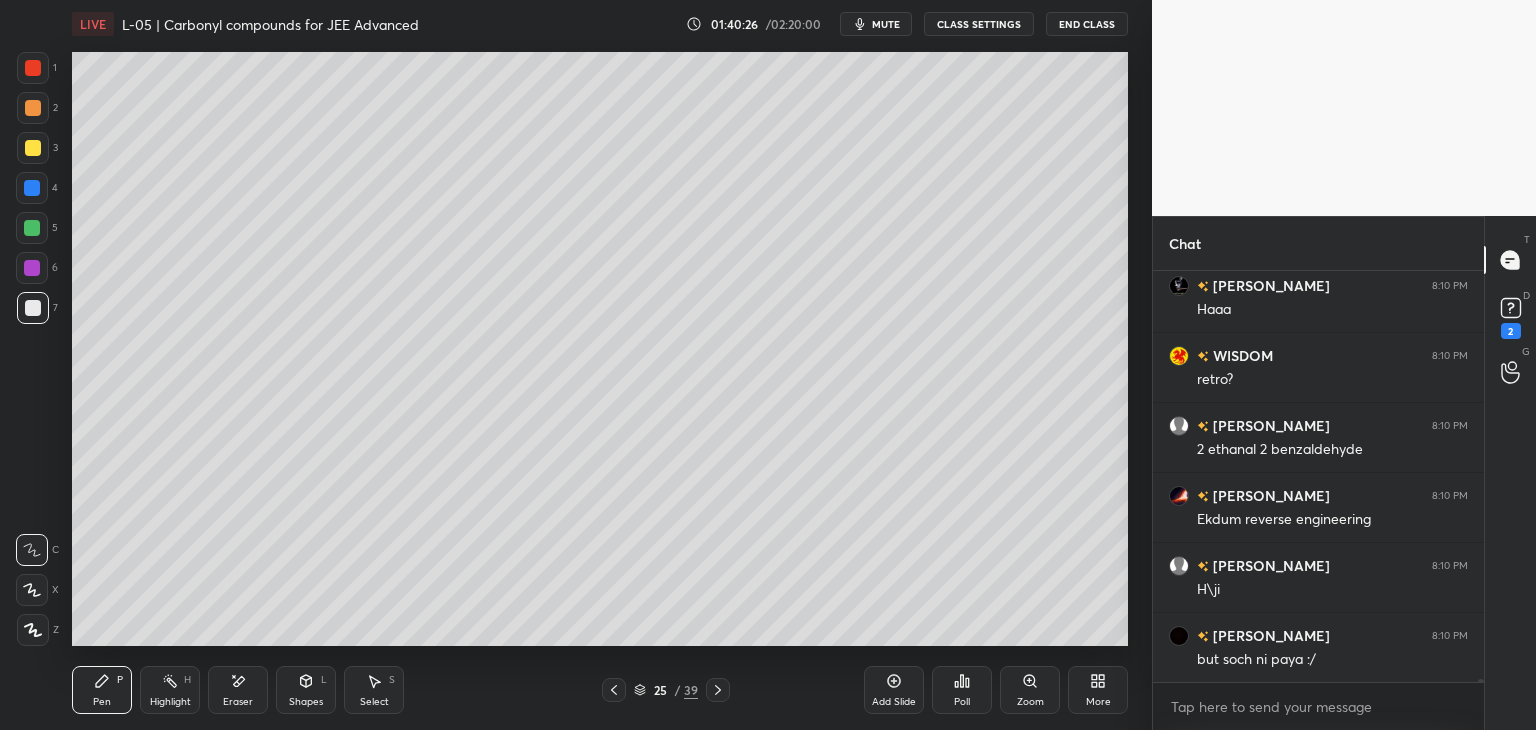 click 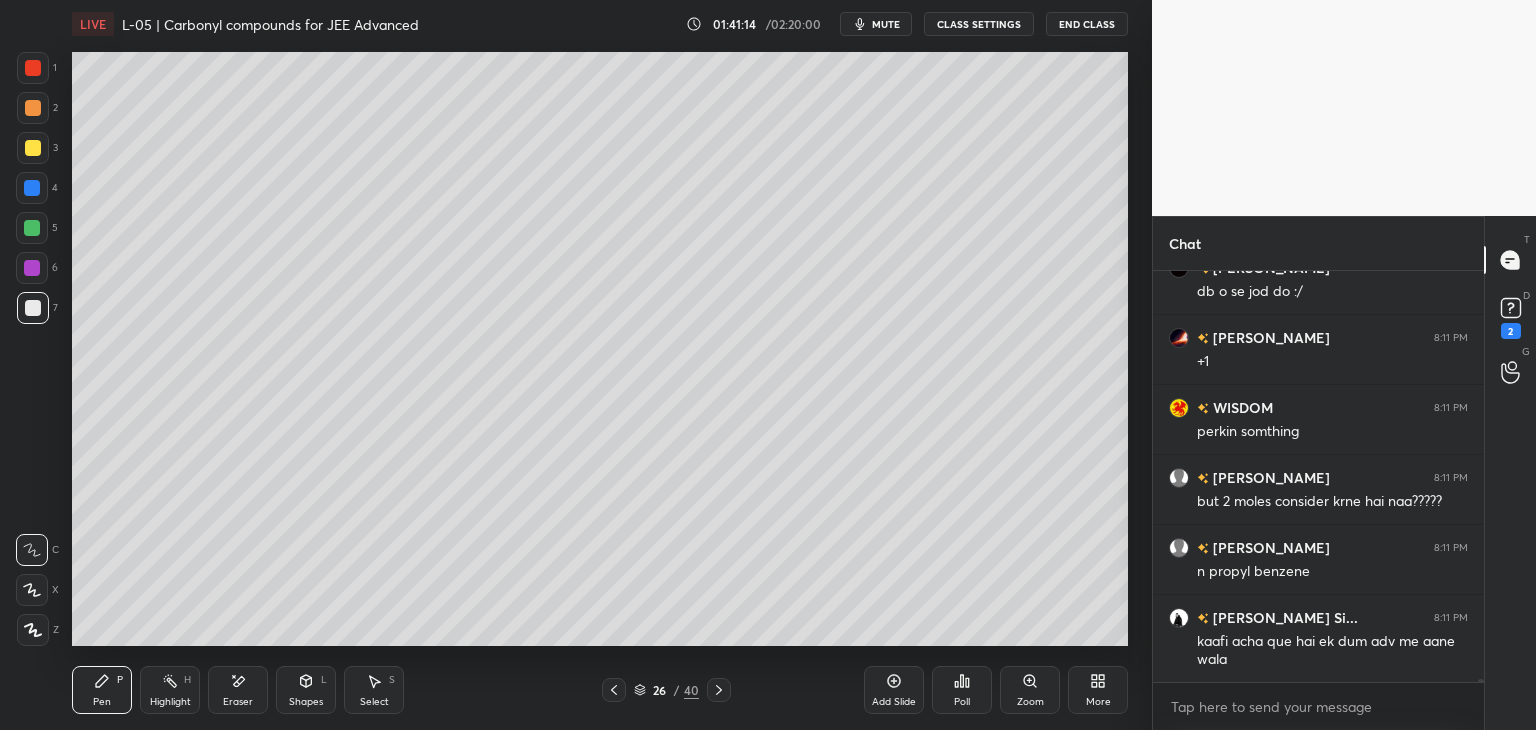 scroll, scrollTop: 61824, scrollLeft: 0, axis: vertical 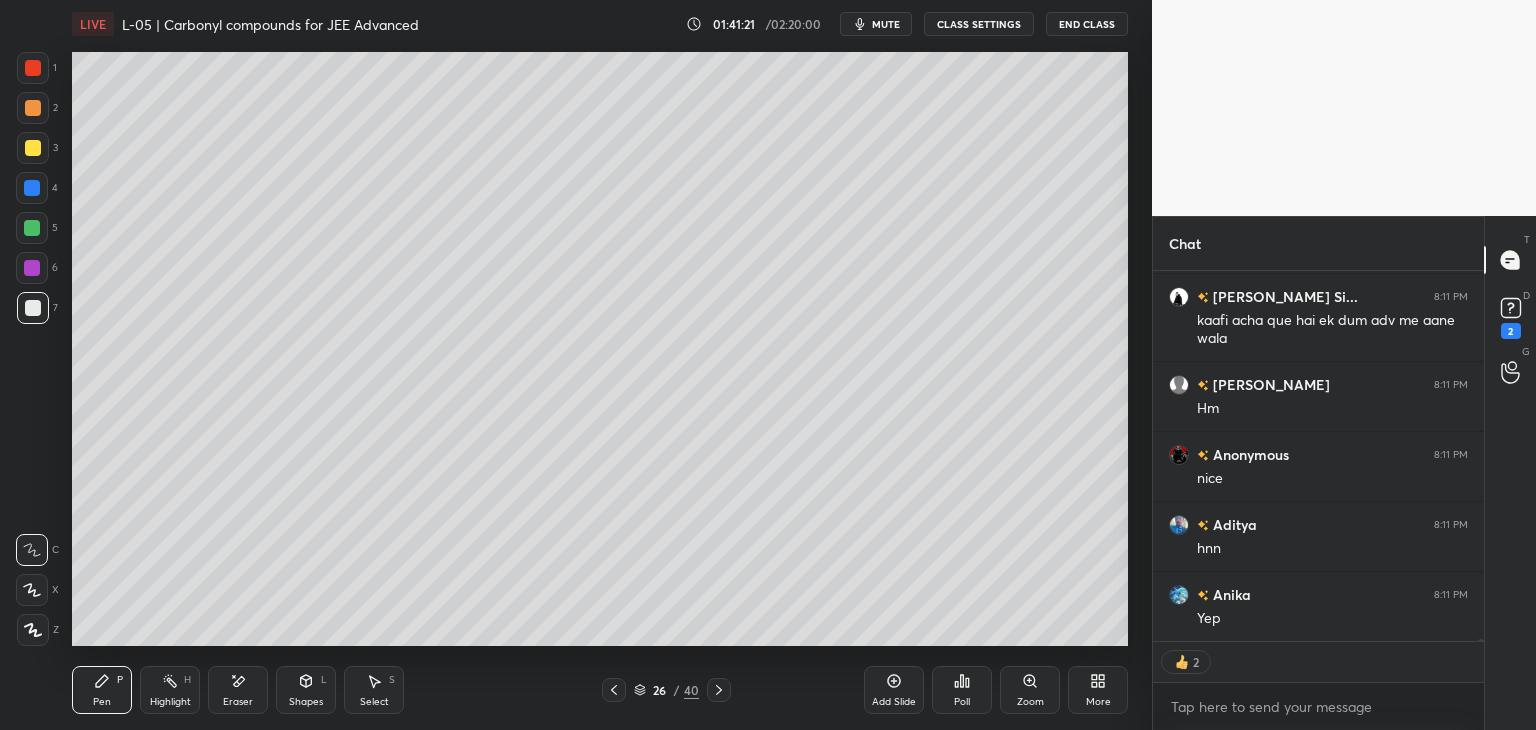 click 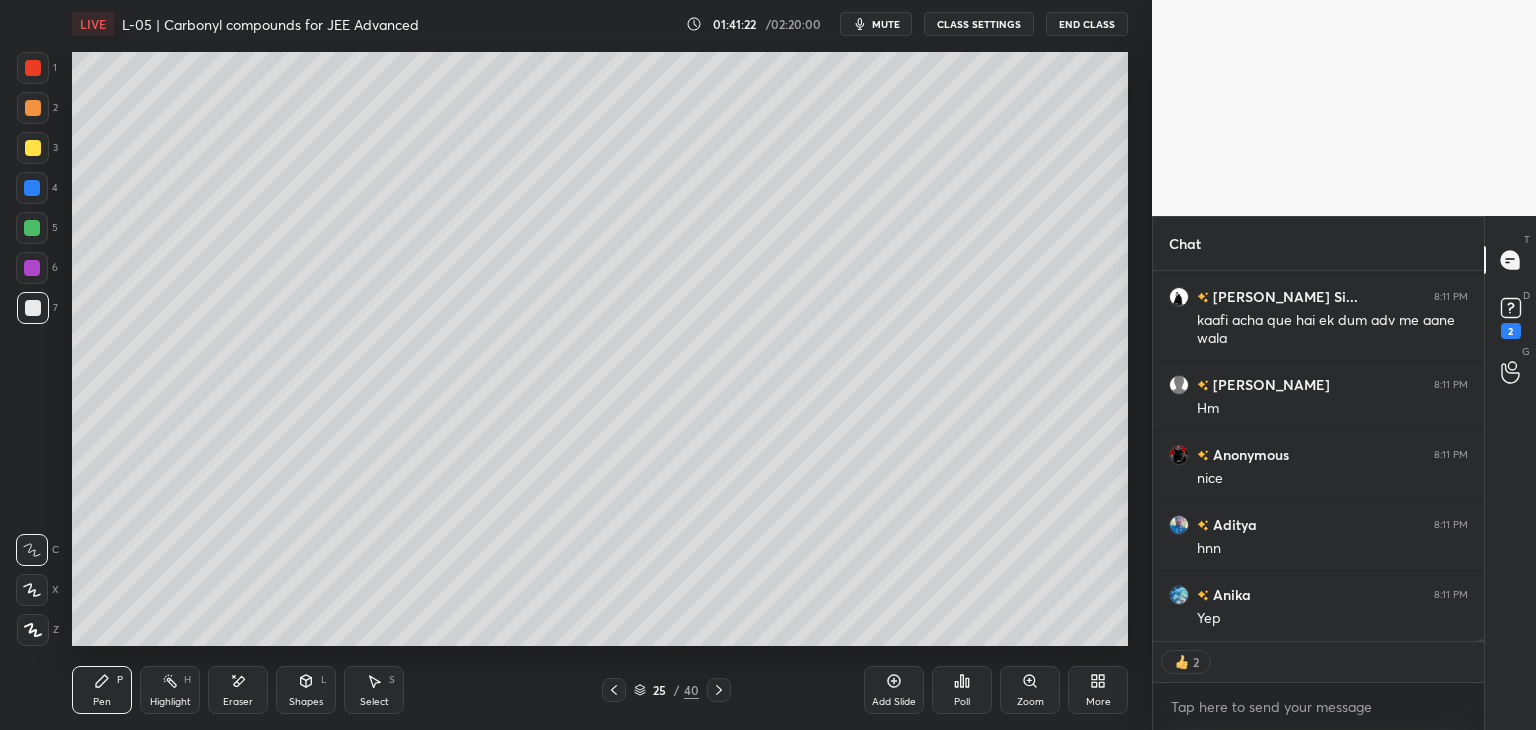 click 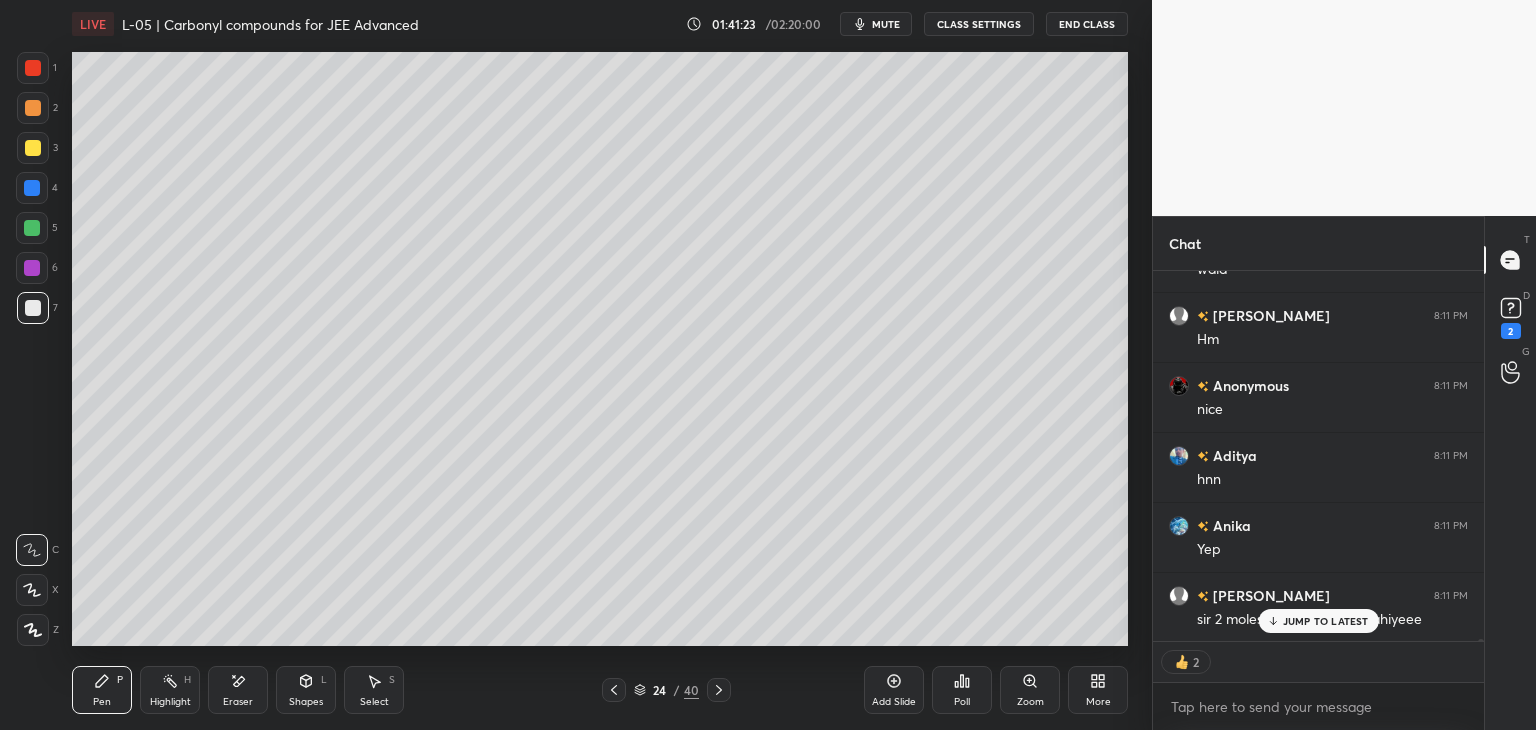 scroll, scrollTop: 62284, scrollLeft: 0, axis: vertical 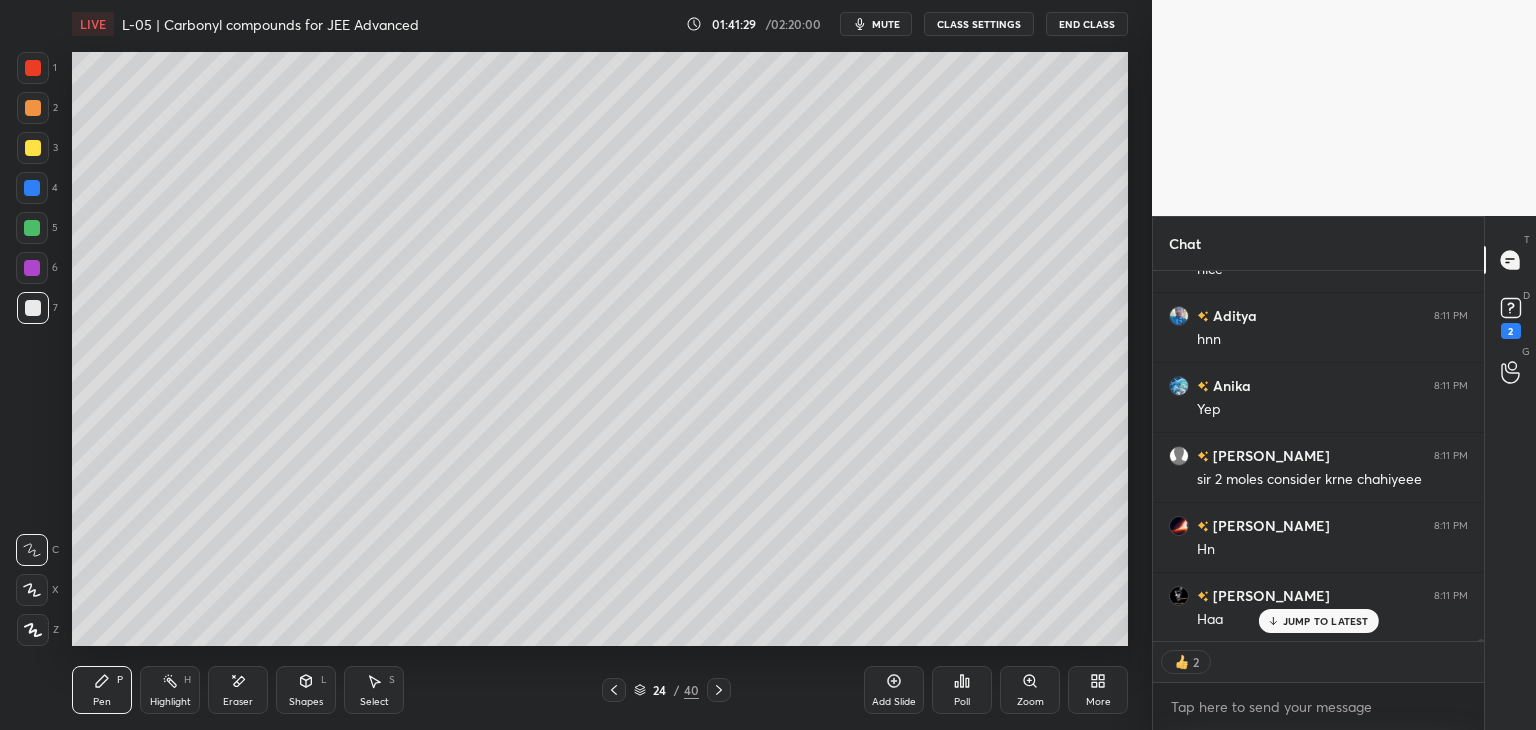 type on "x" 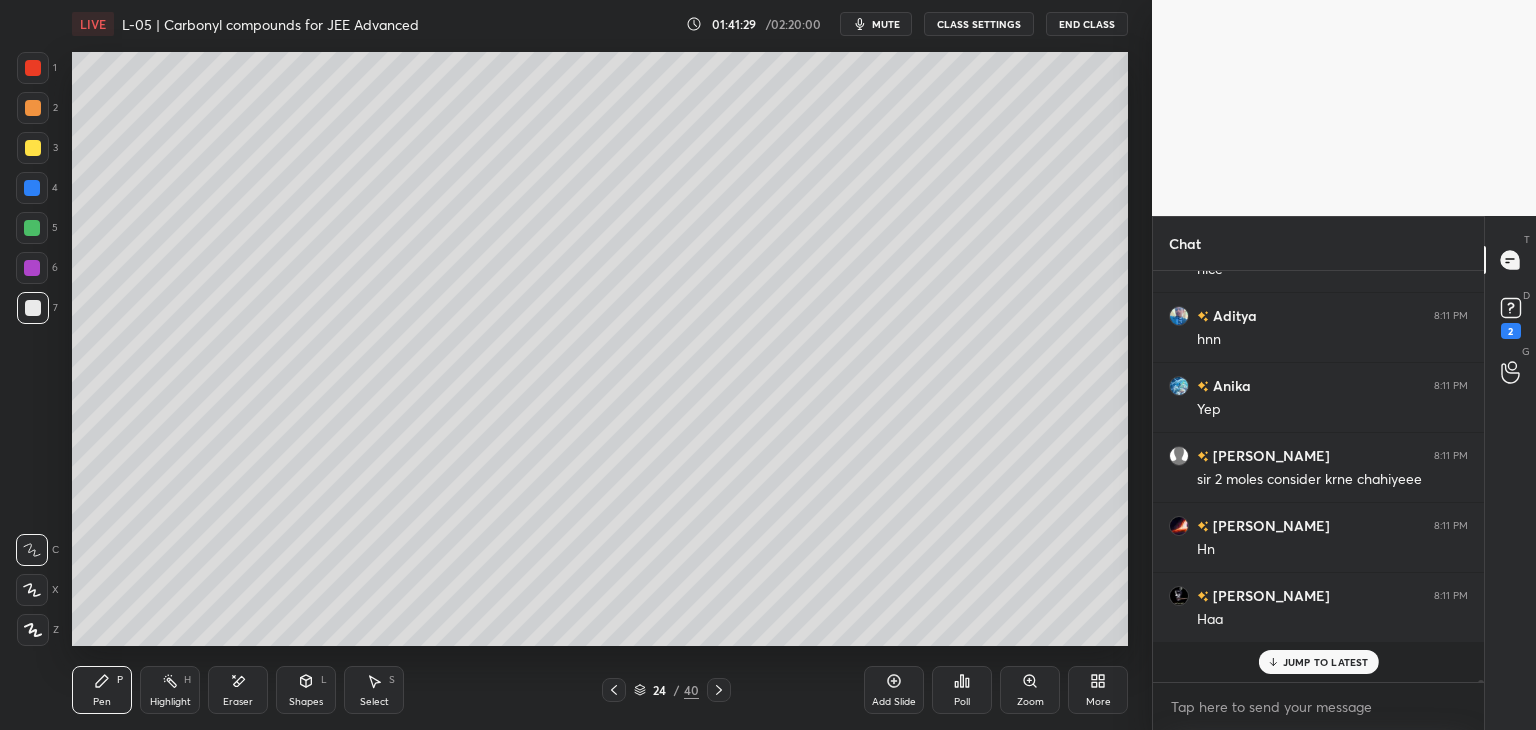 scroll, scrollTop: 6, scrollLeft: 6, axis: both 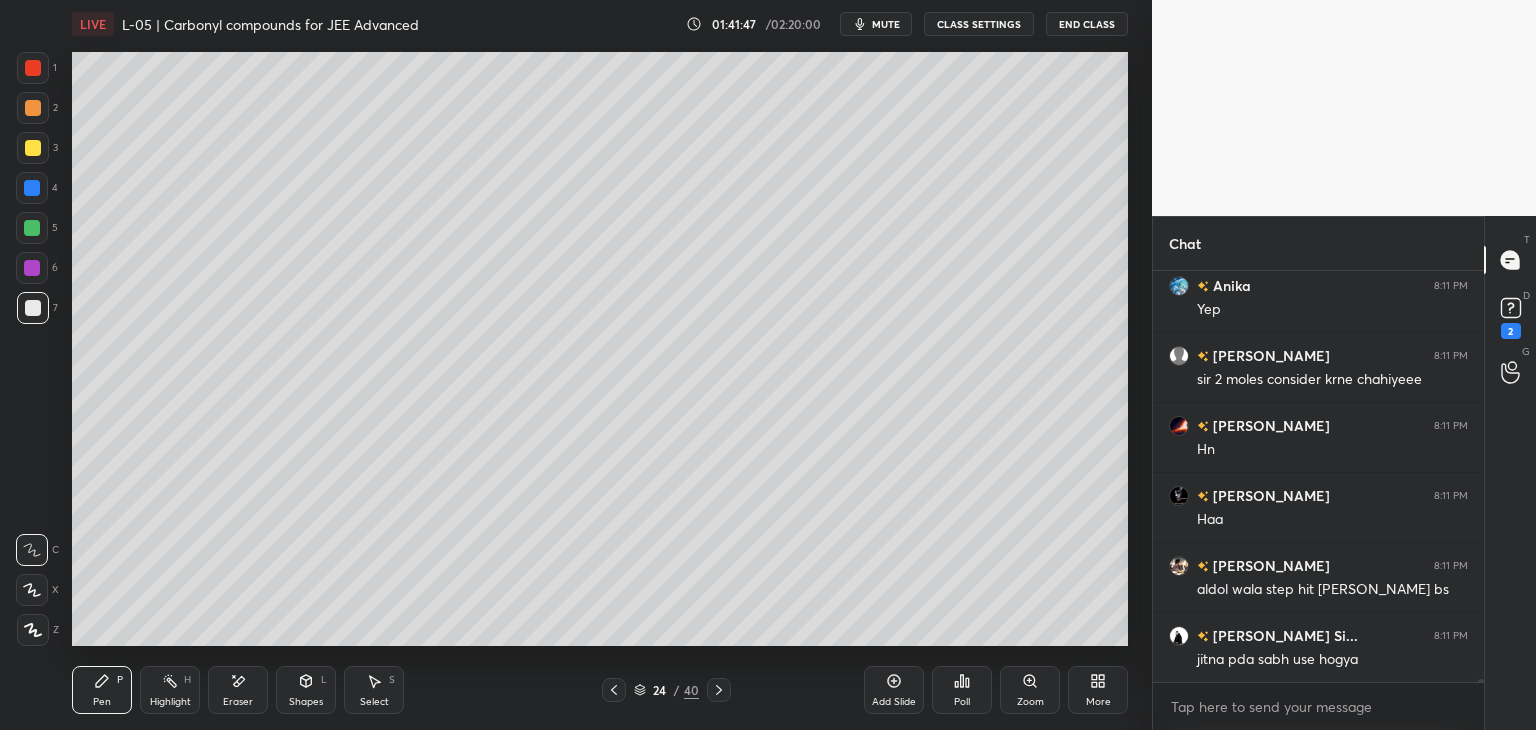 click 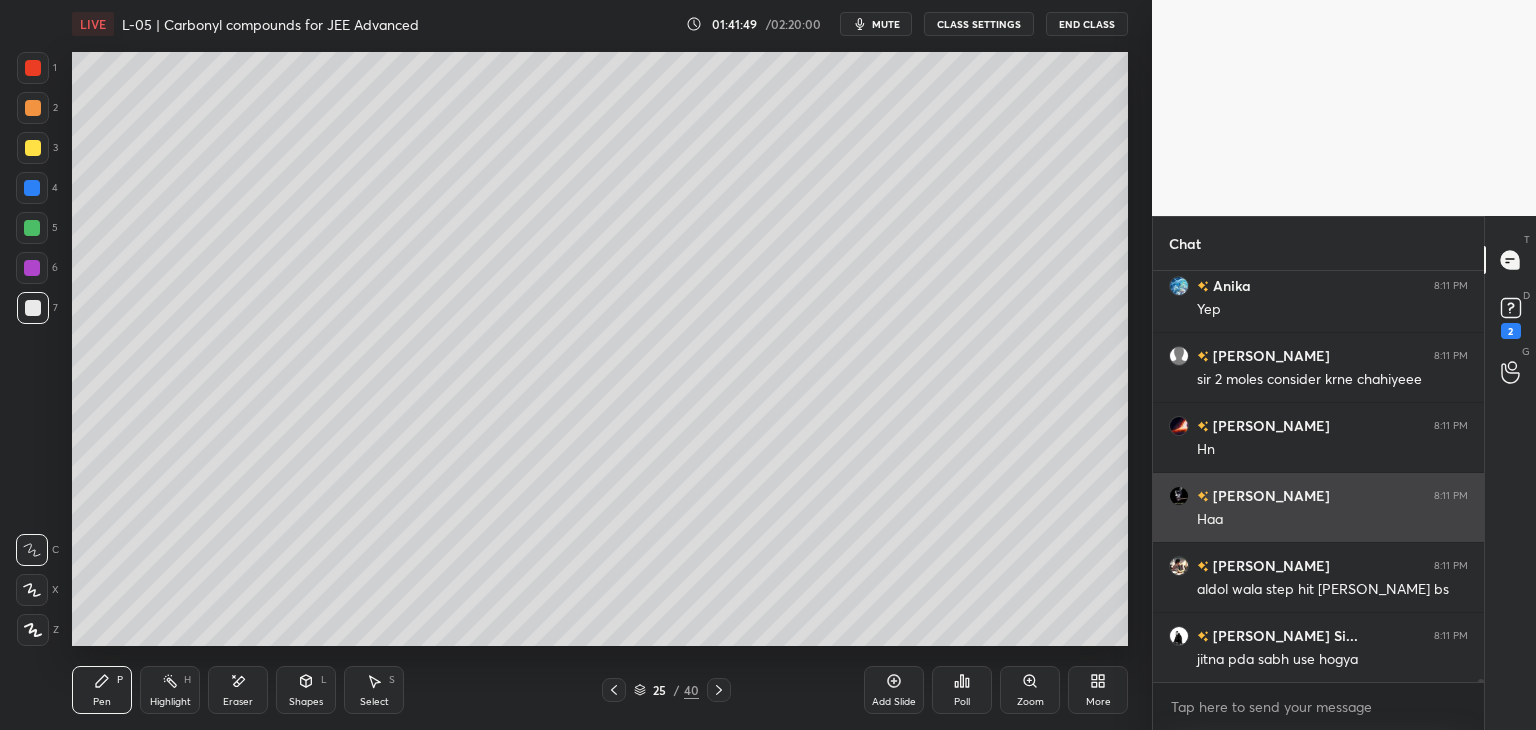 click at bounding box center (614, 690) 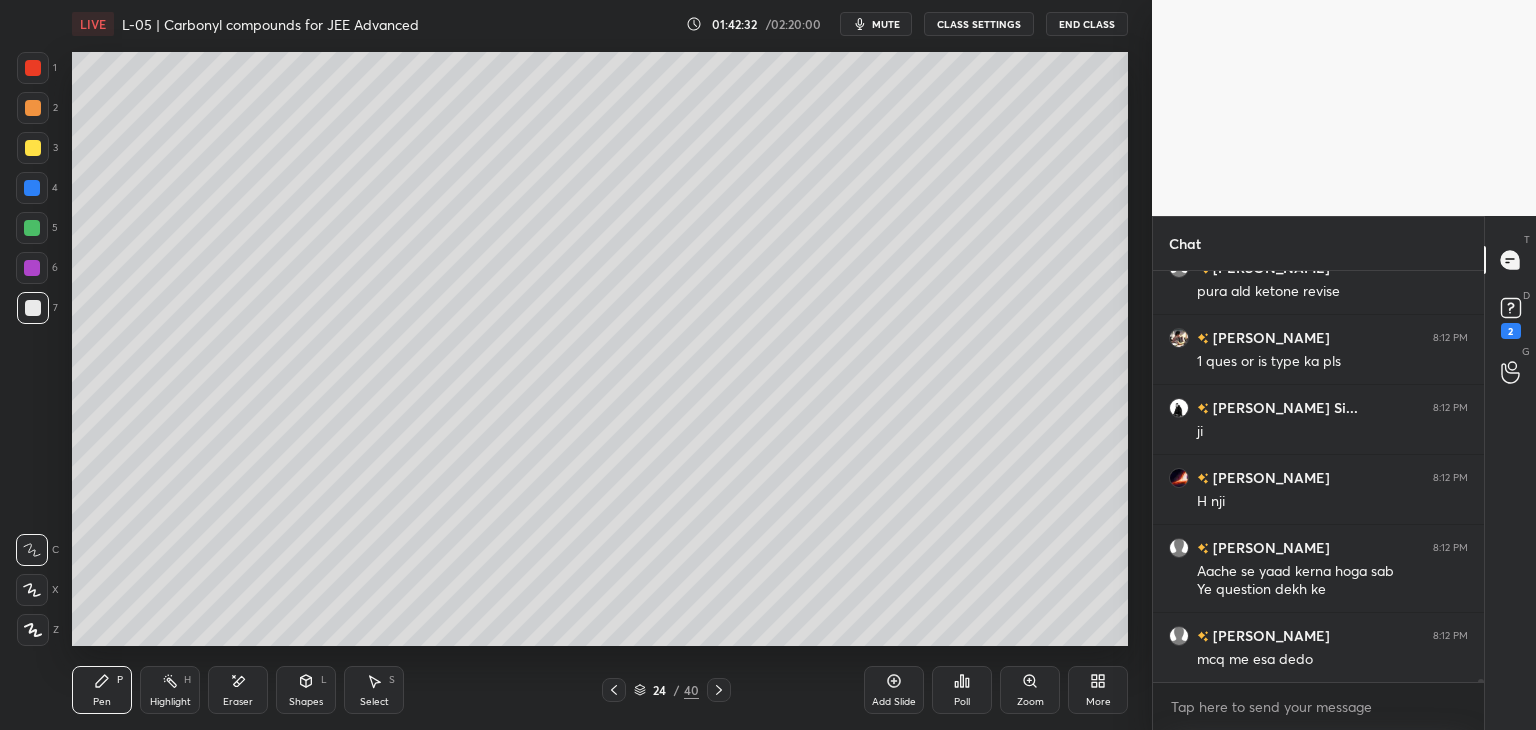 scroll, scrollTop: 62892, scrollLeft: 0, axis: vertical 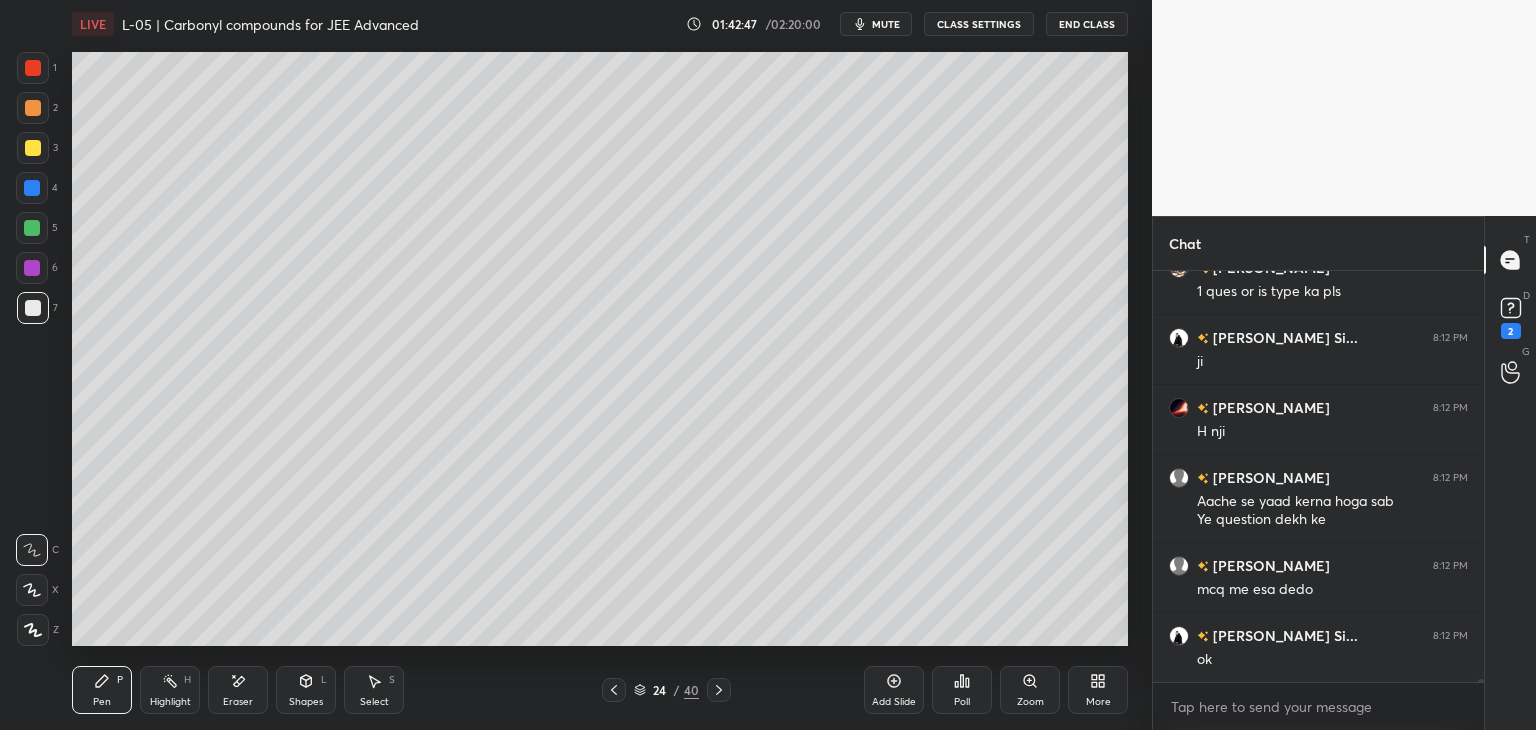 click on "Add Slide" at bounding box center (894, 690) 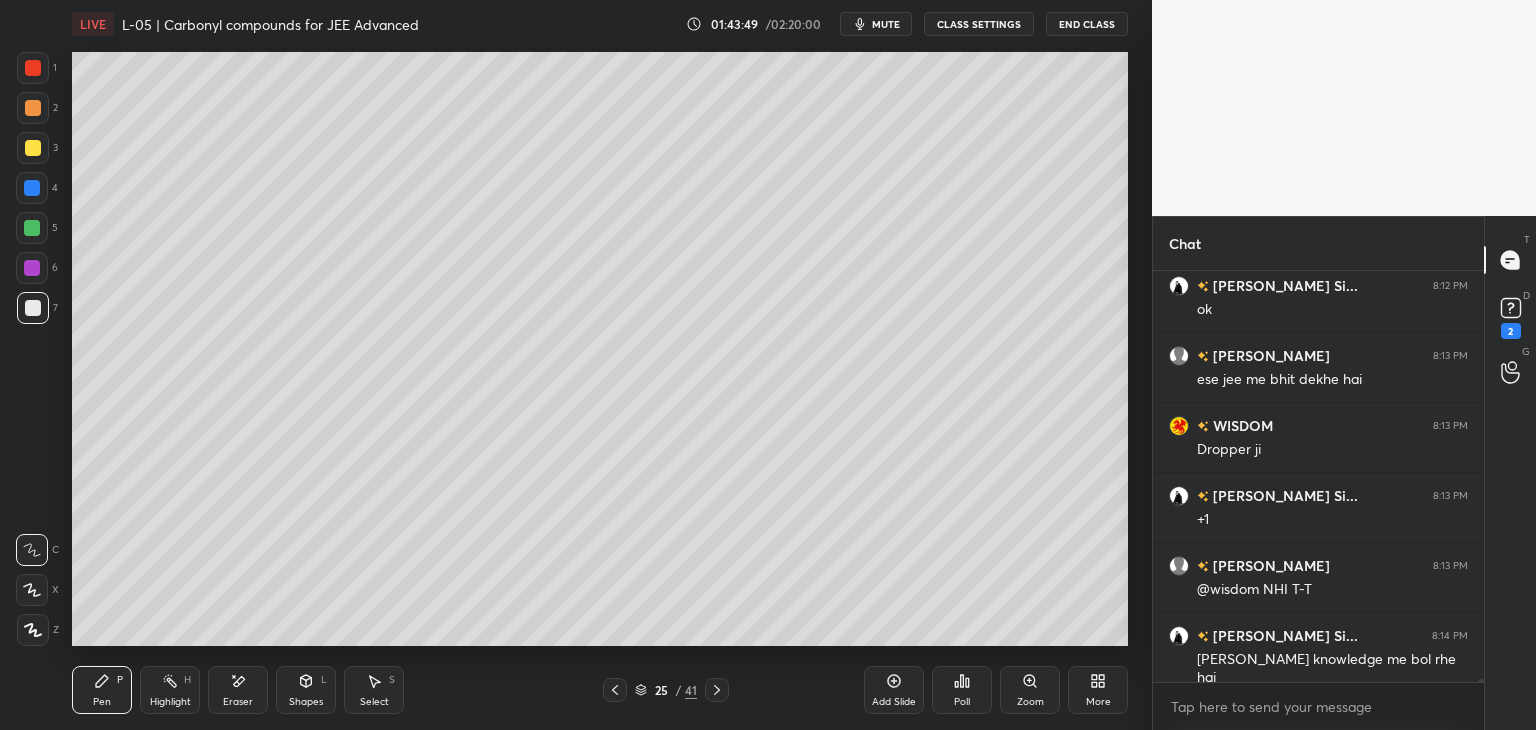 scroll, scrollTop: 63290, scrollLeft: 0, axis: vertical 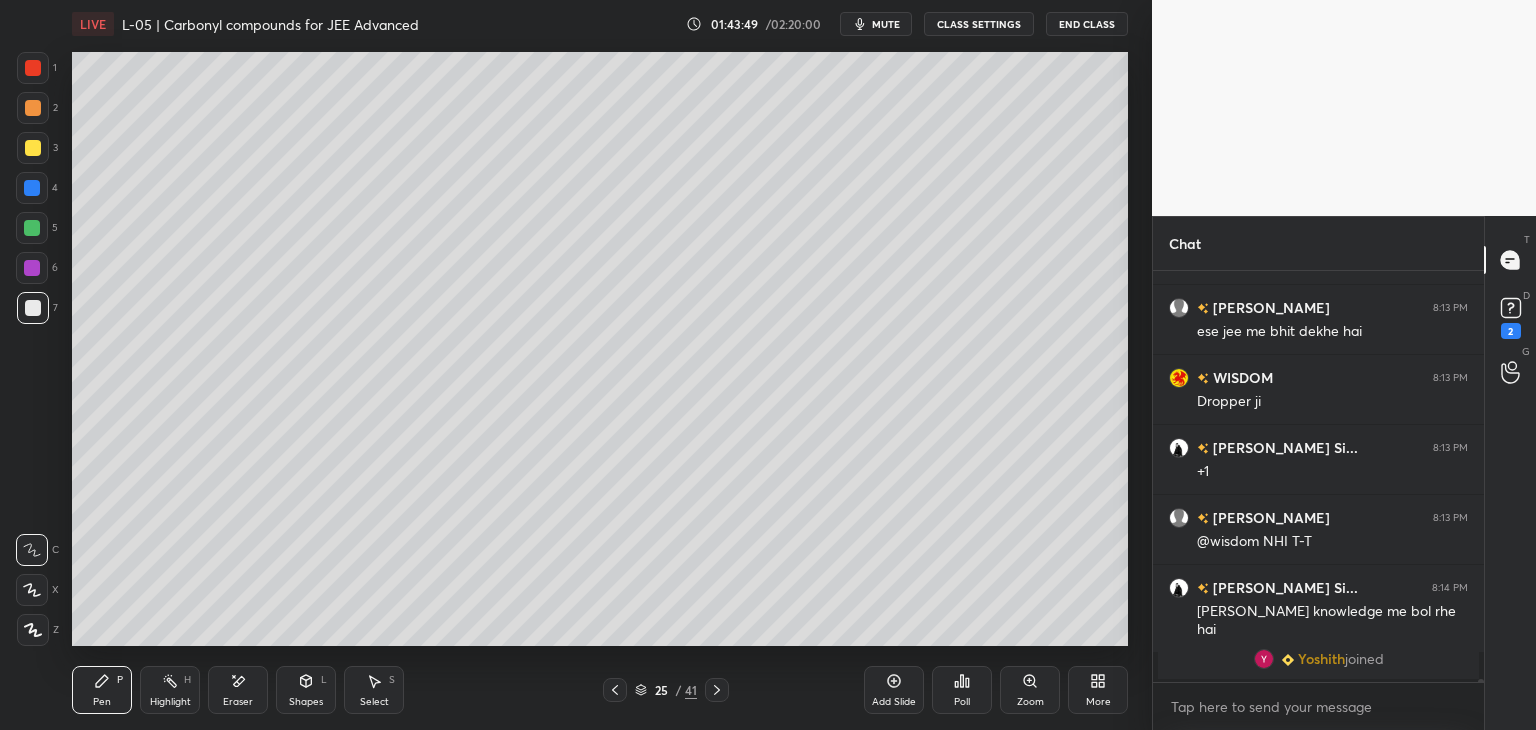 click at bounding box center (32, 188) 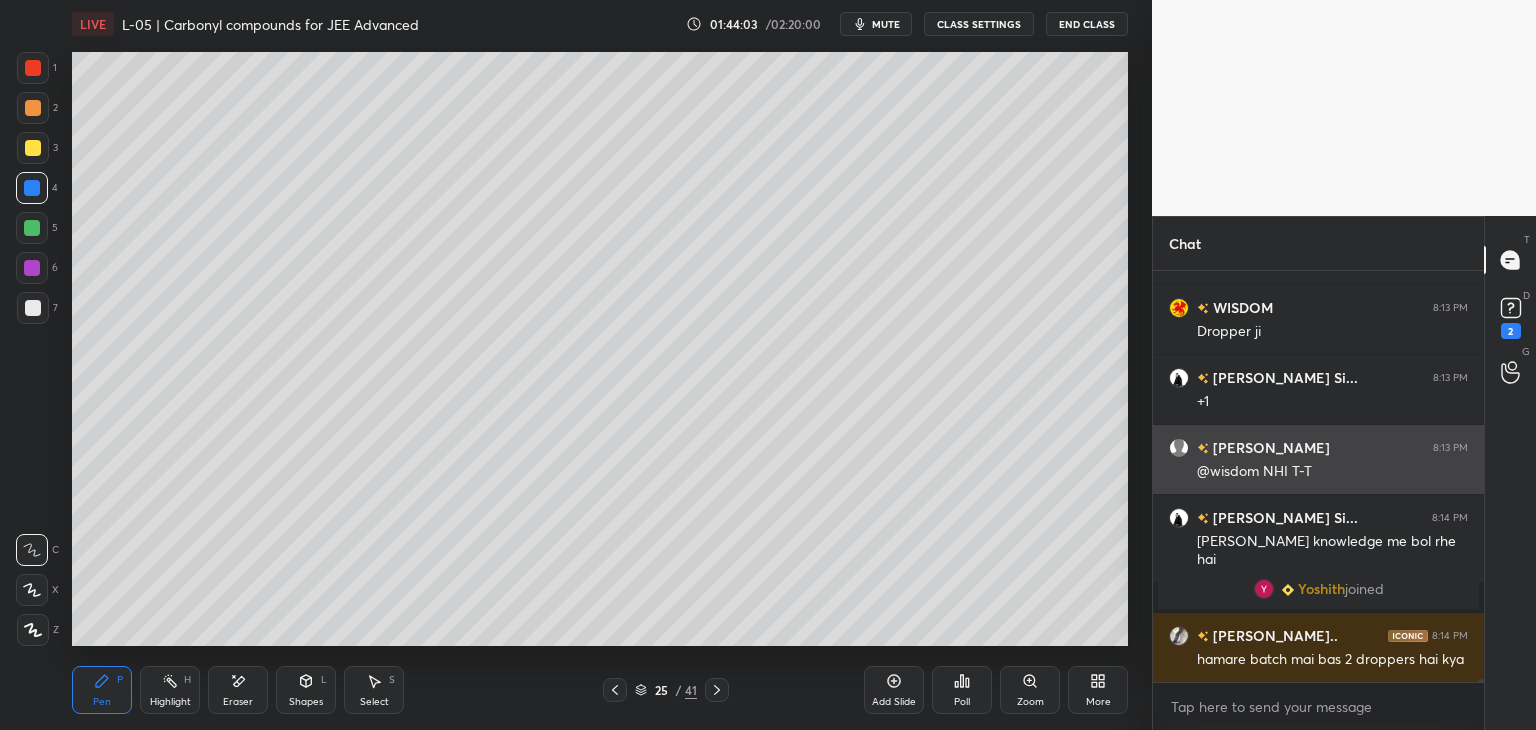 scroll, scrollTop: 54854, scrollLeft: 0, axis: vertical 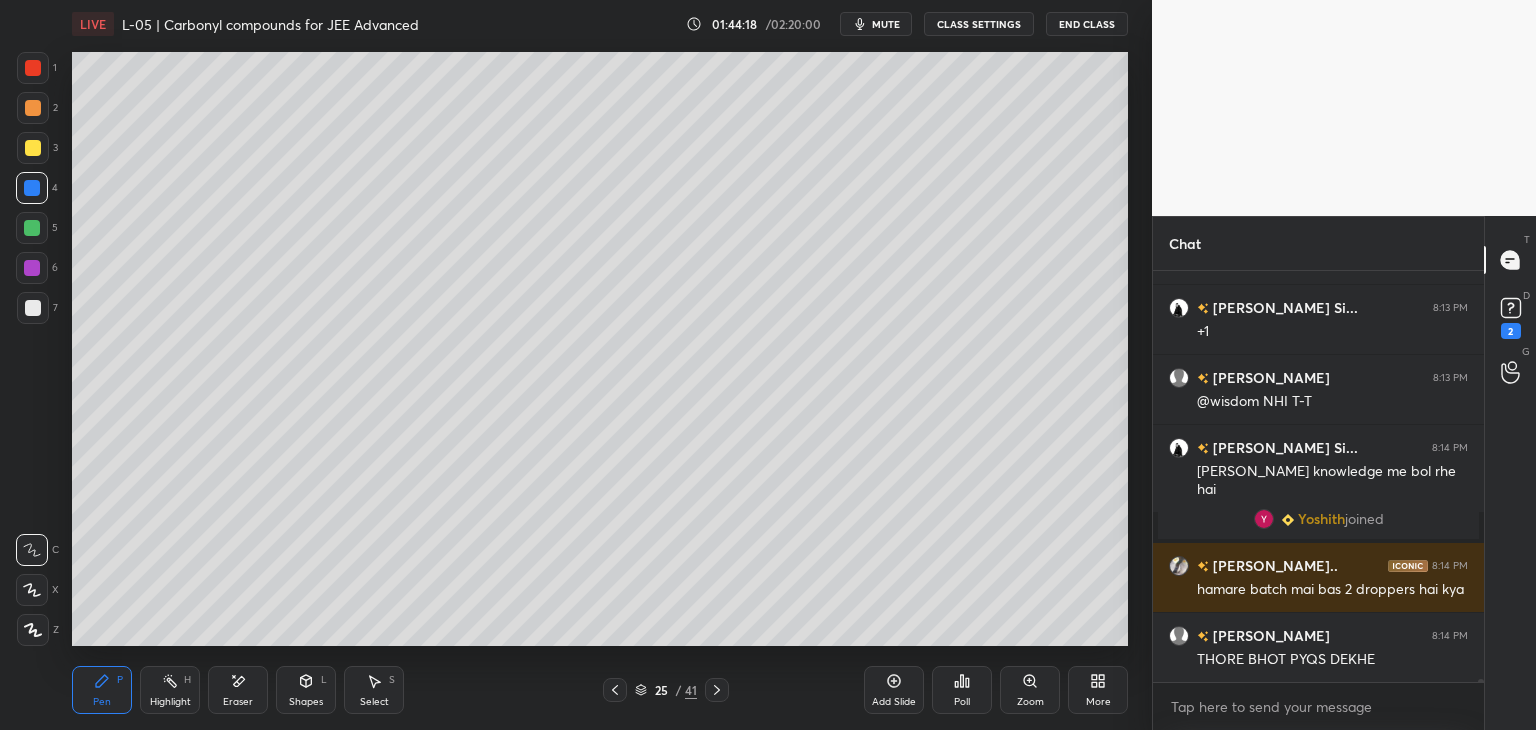 click on "Select" at bounding box center (374, 702) 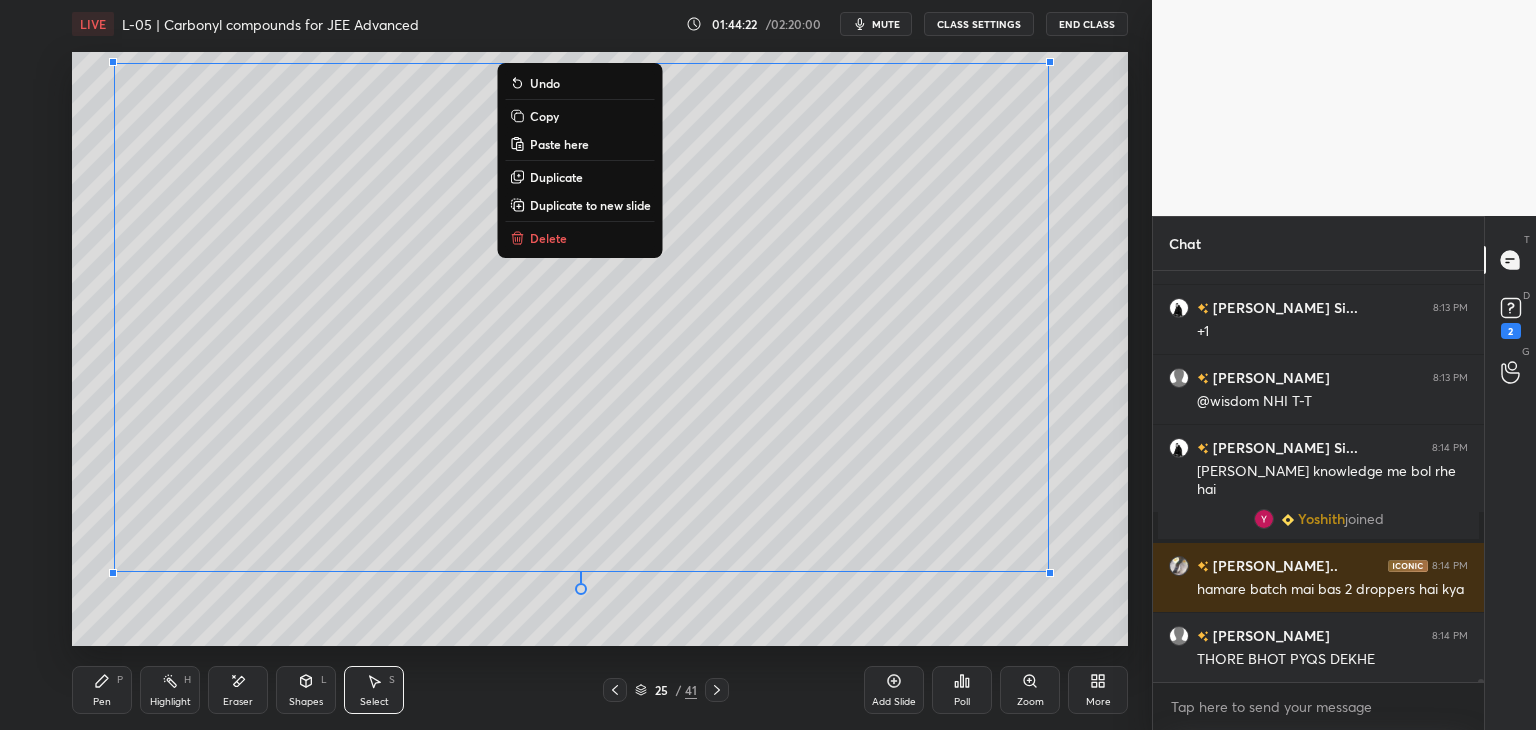 click on "0 ° Undo Copy Paste here Duplicate Duplicate to new slide Delete" at bounding box center [600, 349] 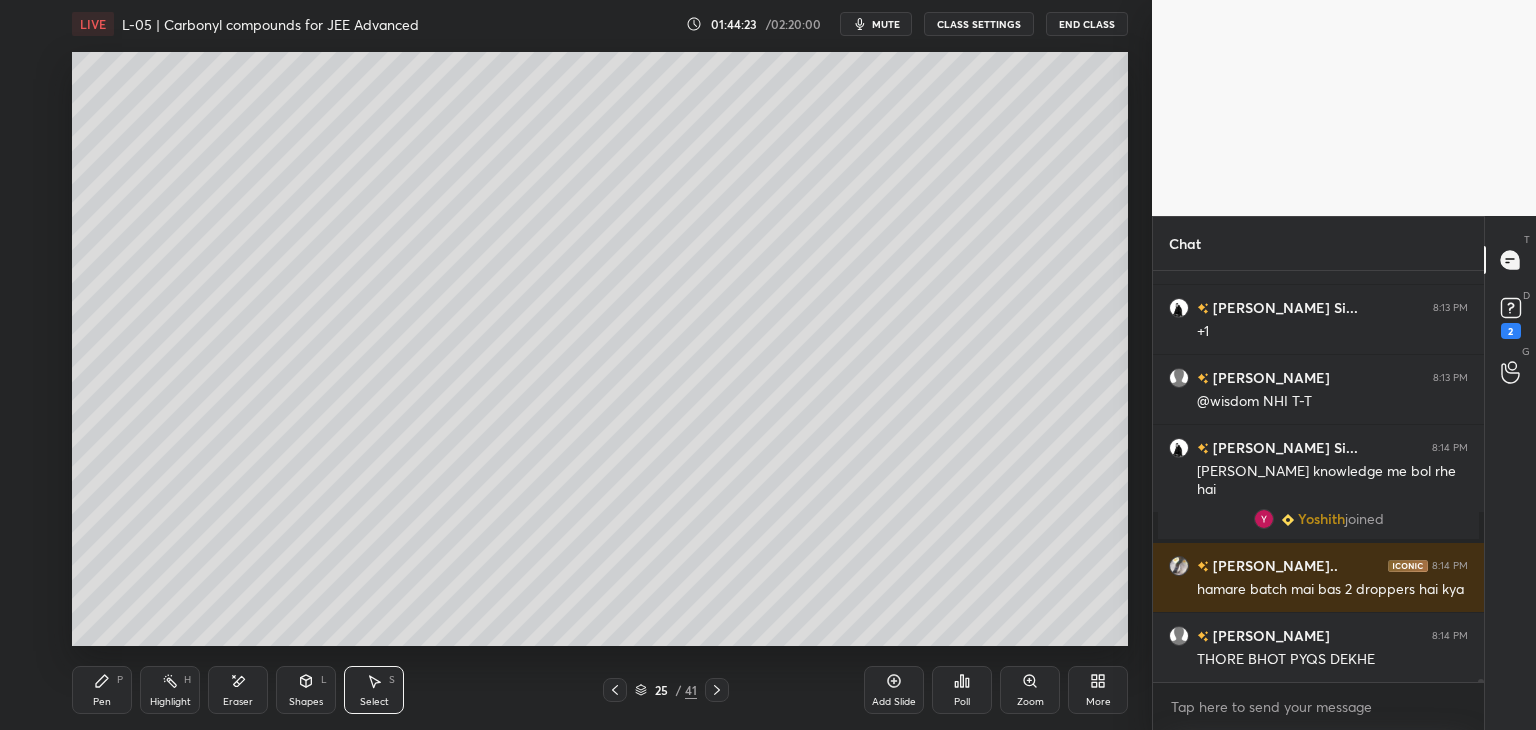 click 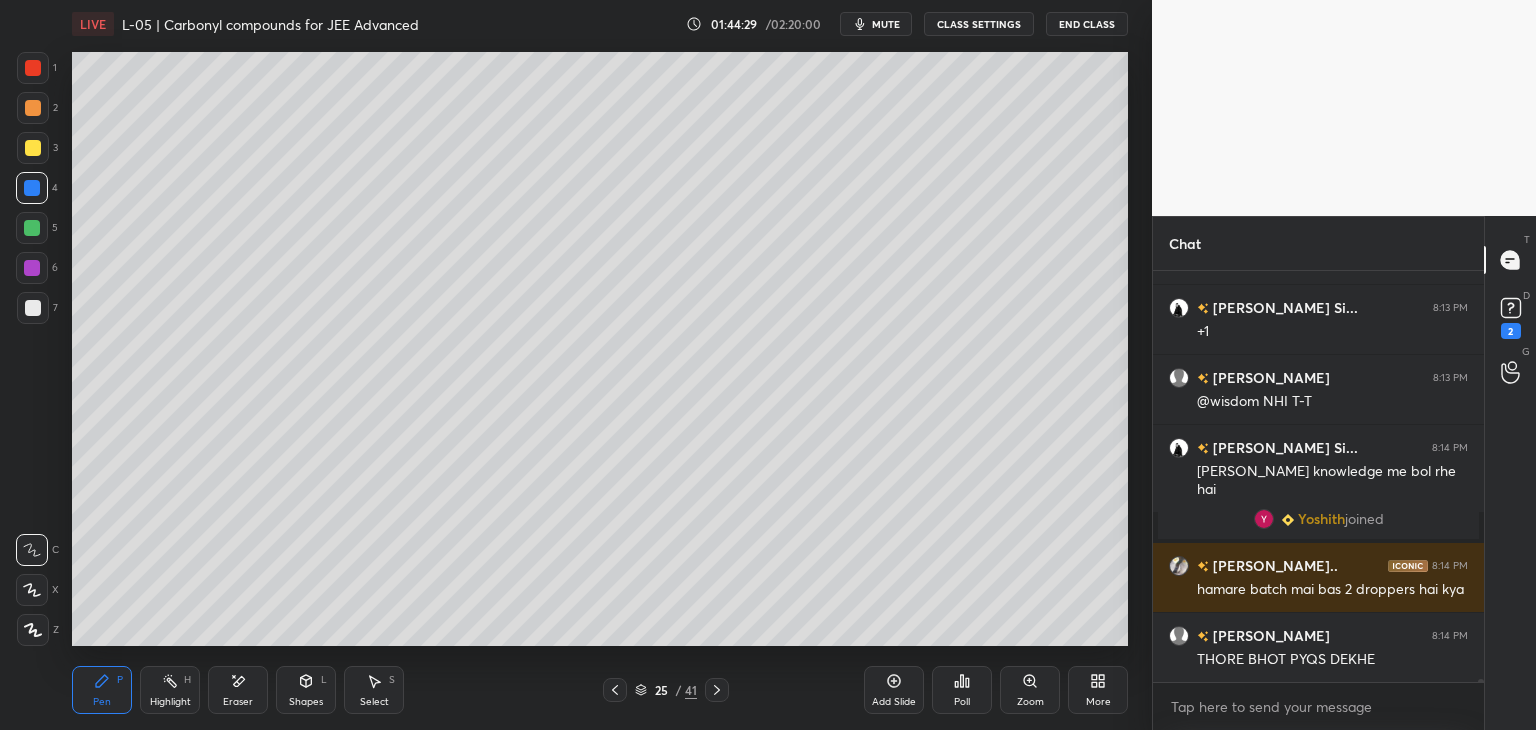 click 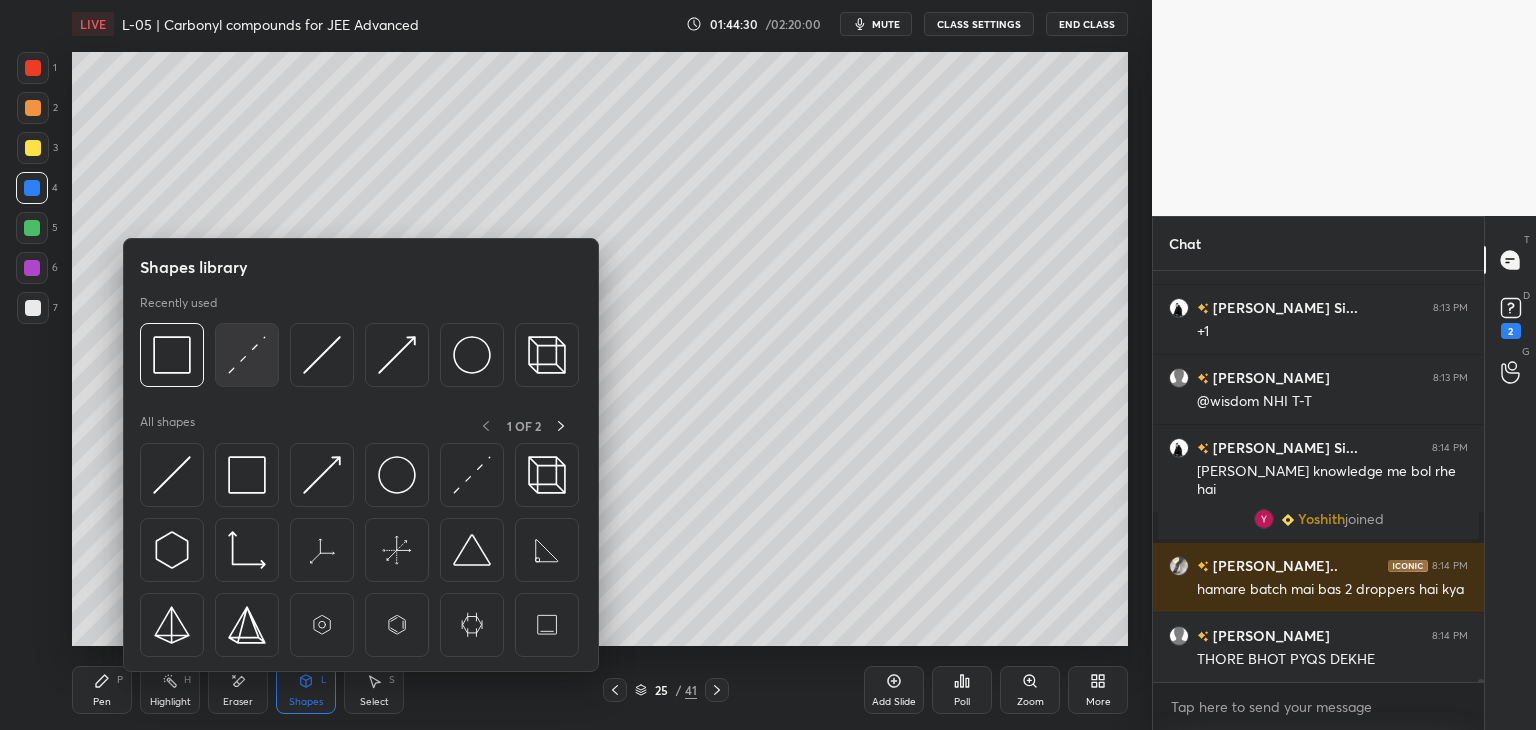 click at bounding box center (247, 355) 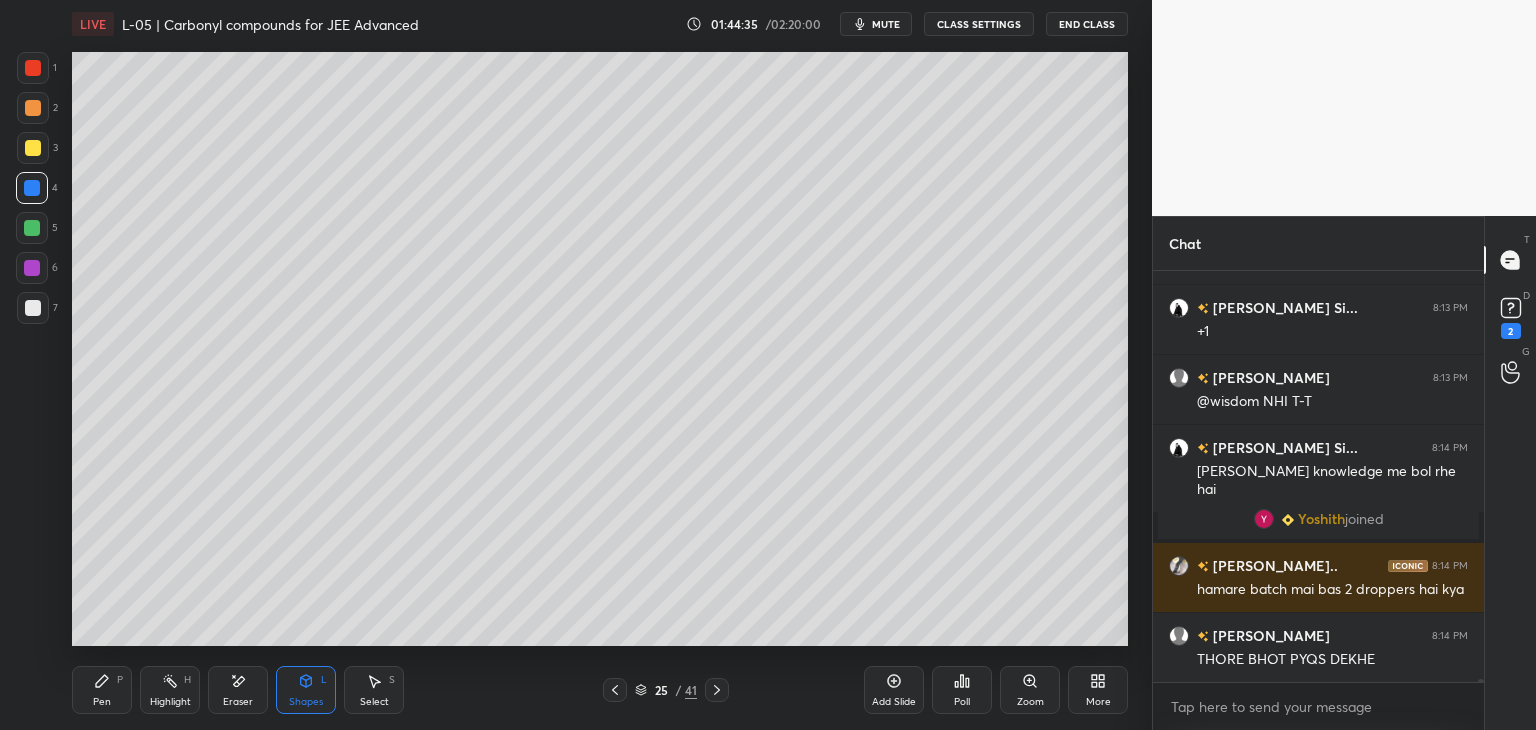 click 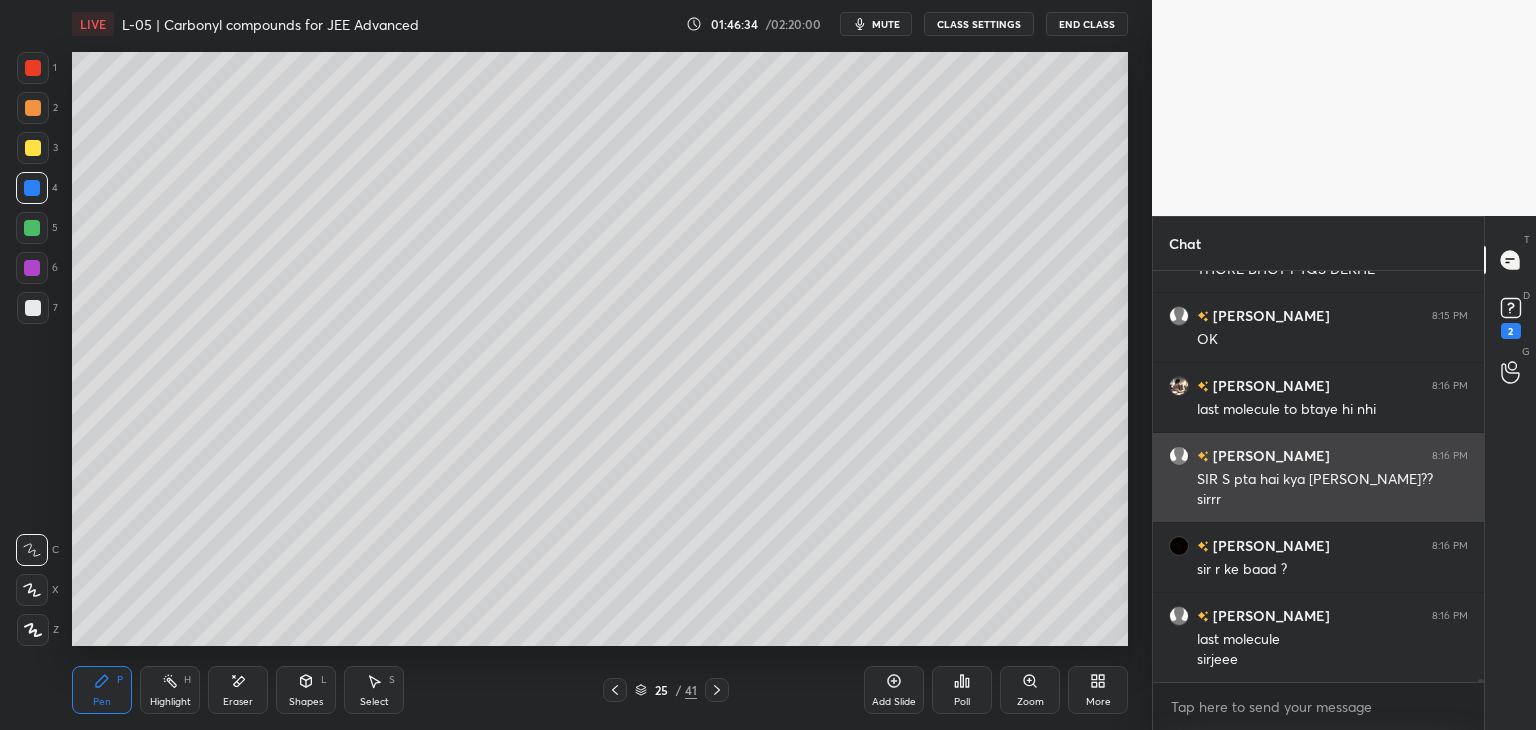 scroll, scrollTop: 55314, scrollLeft: 0, axis: vertical 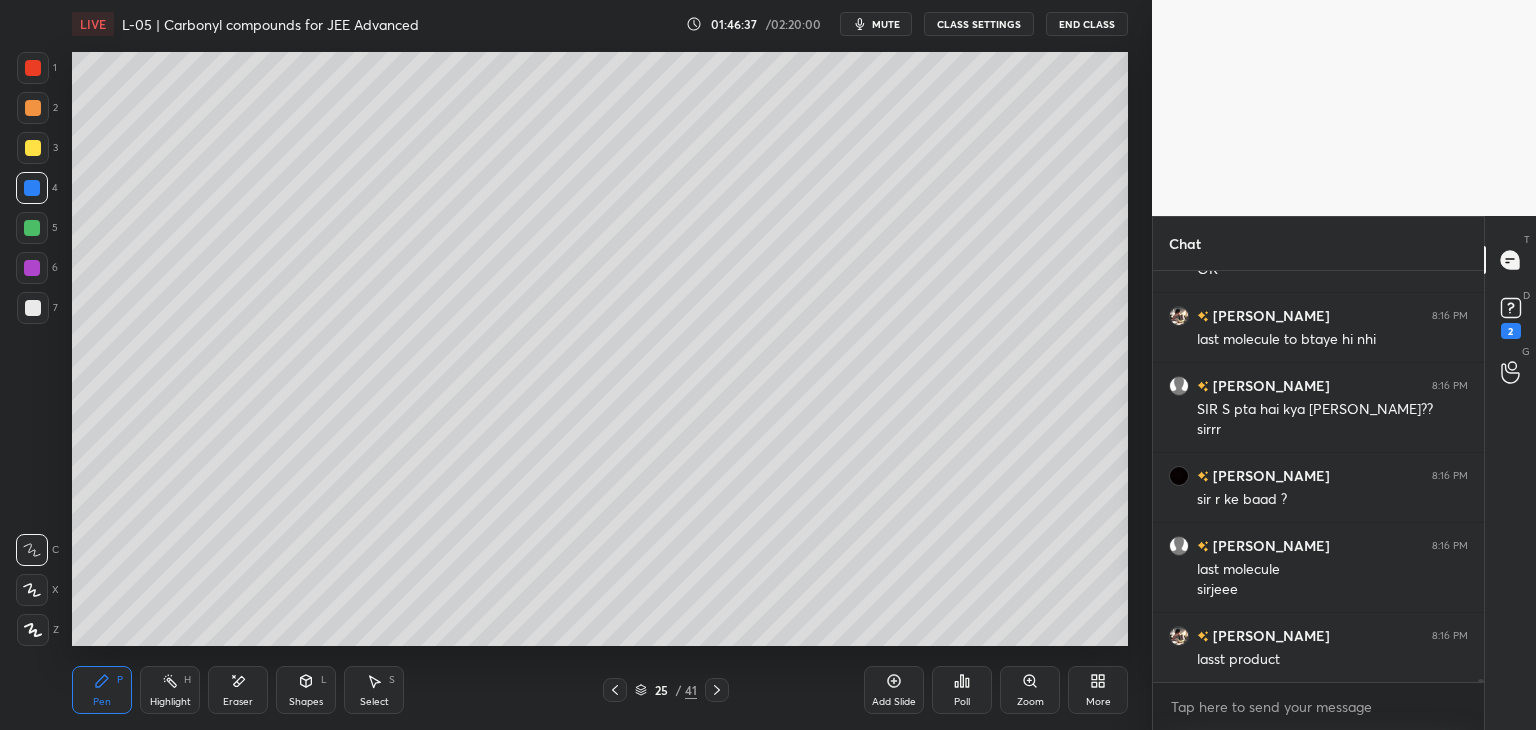 click at bounding box center [33, 68] 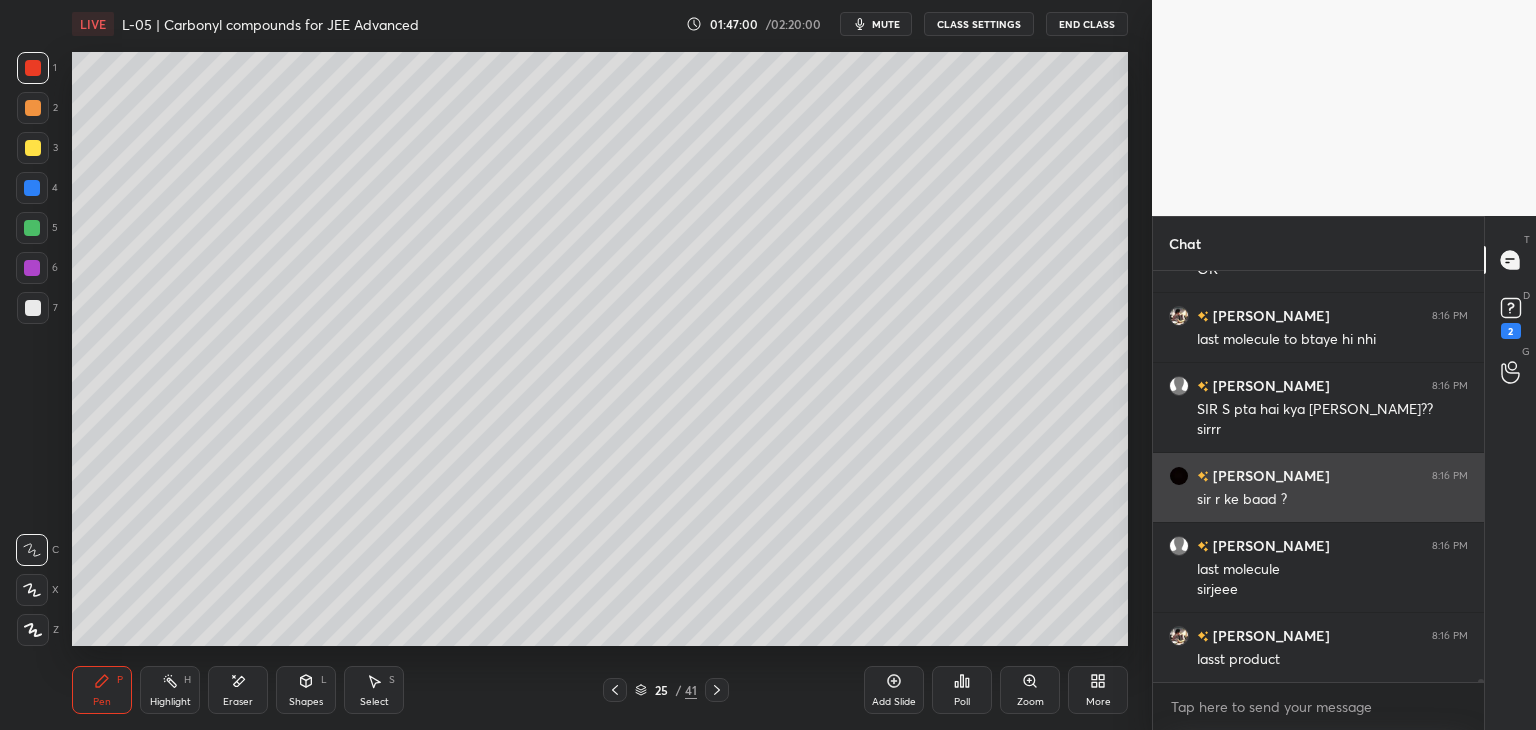 scroll, scrollTop: 55402, scrollLeft: 0, axis: vertical 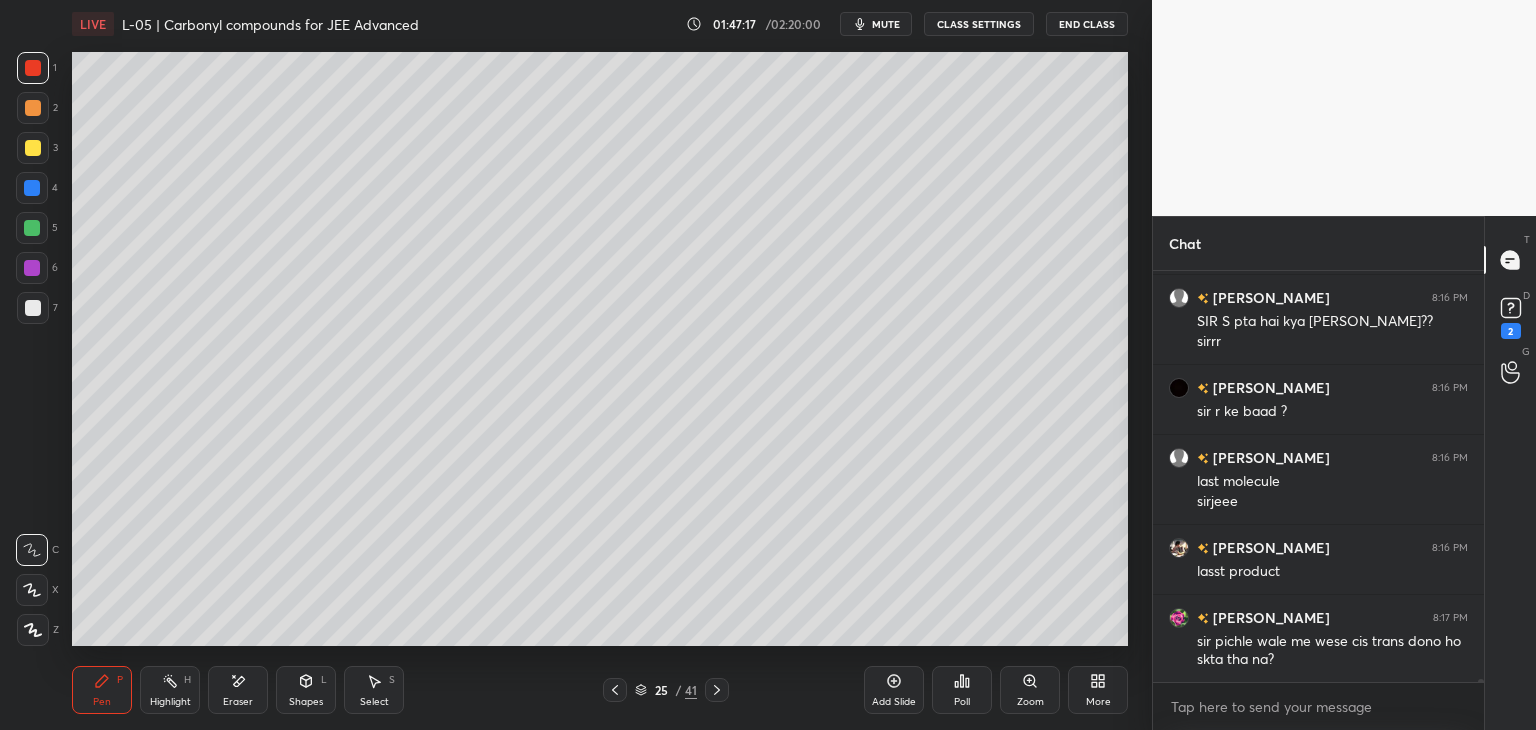 click 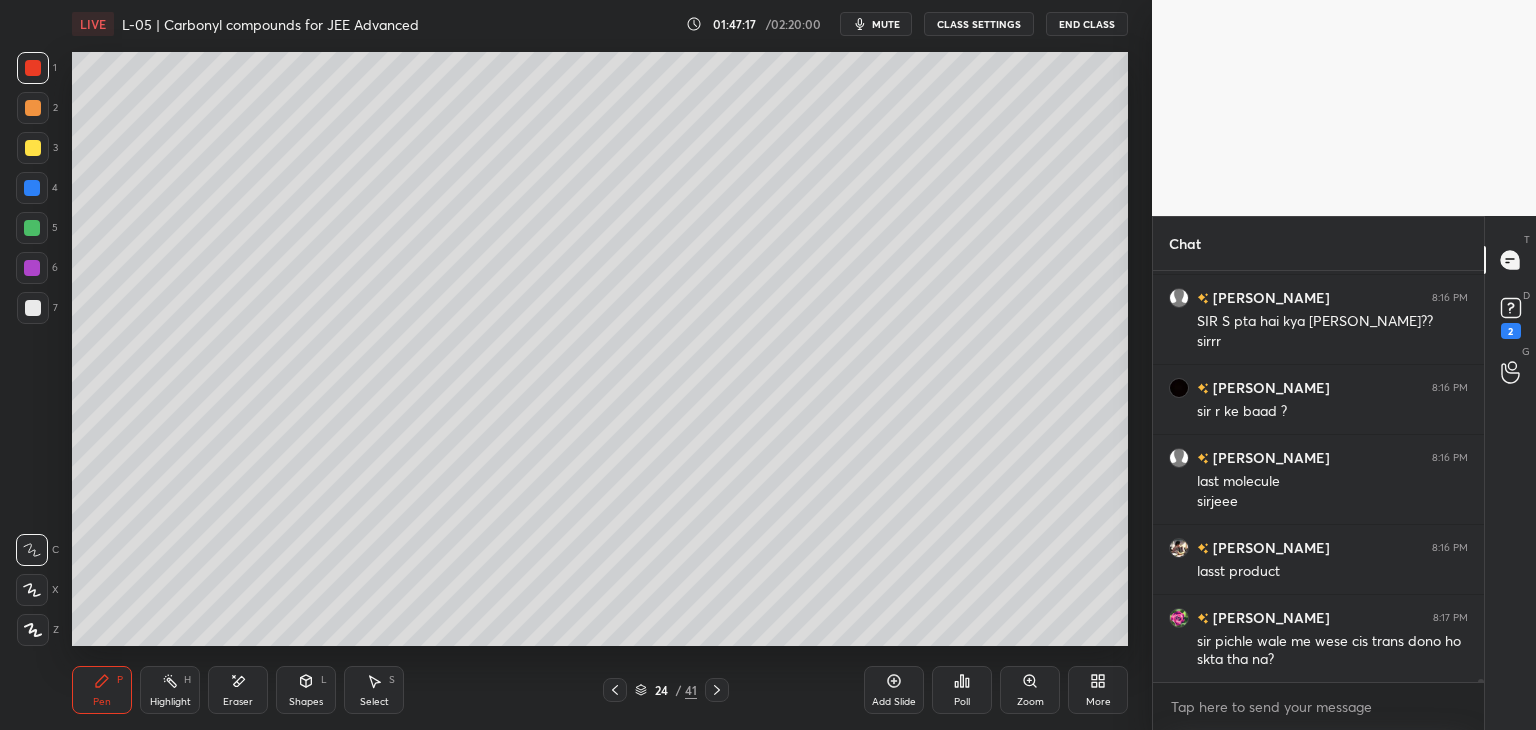 click 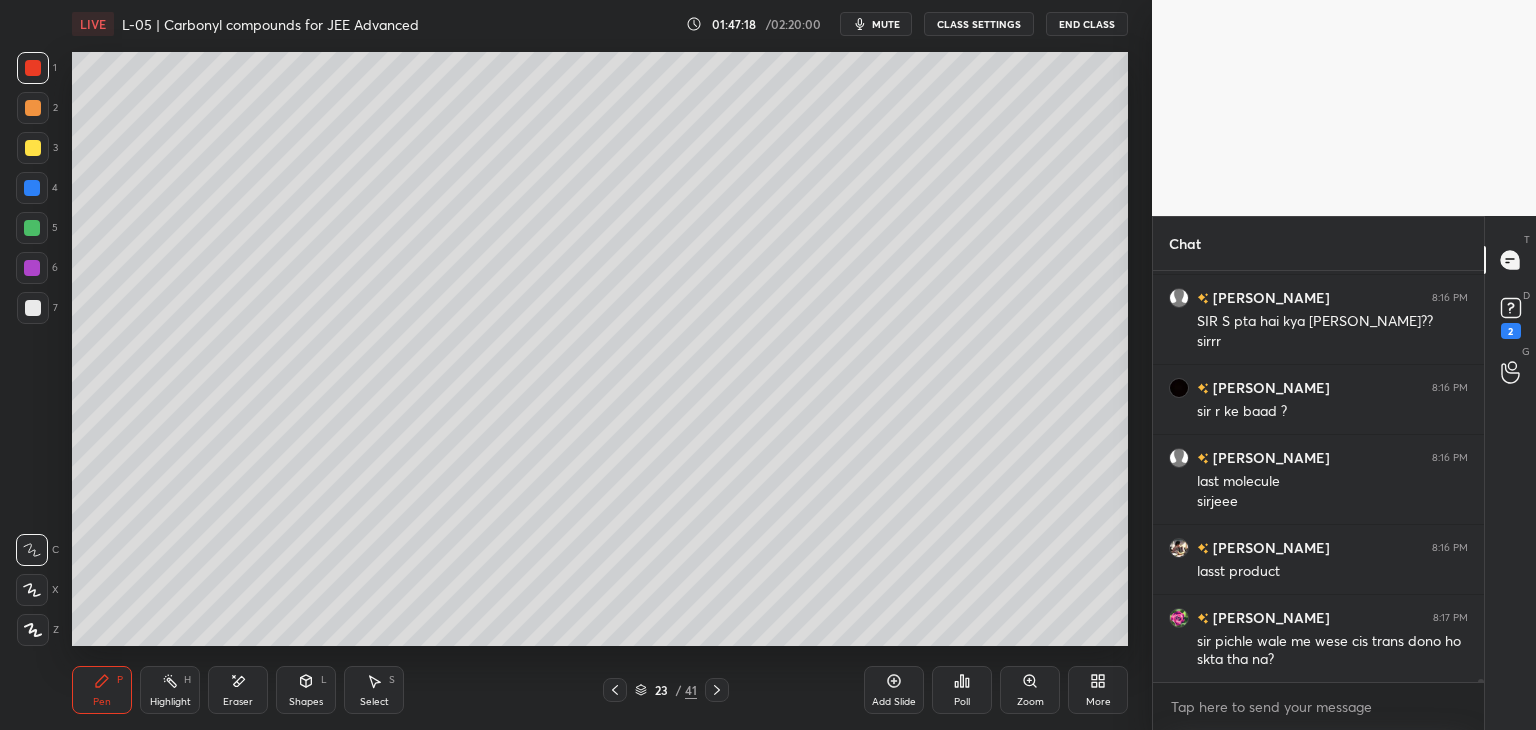 click 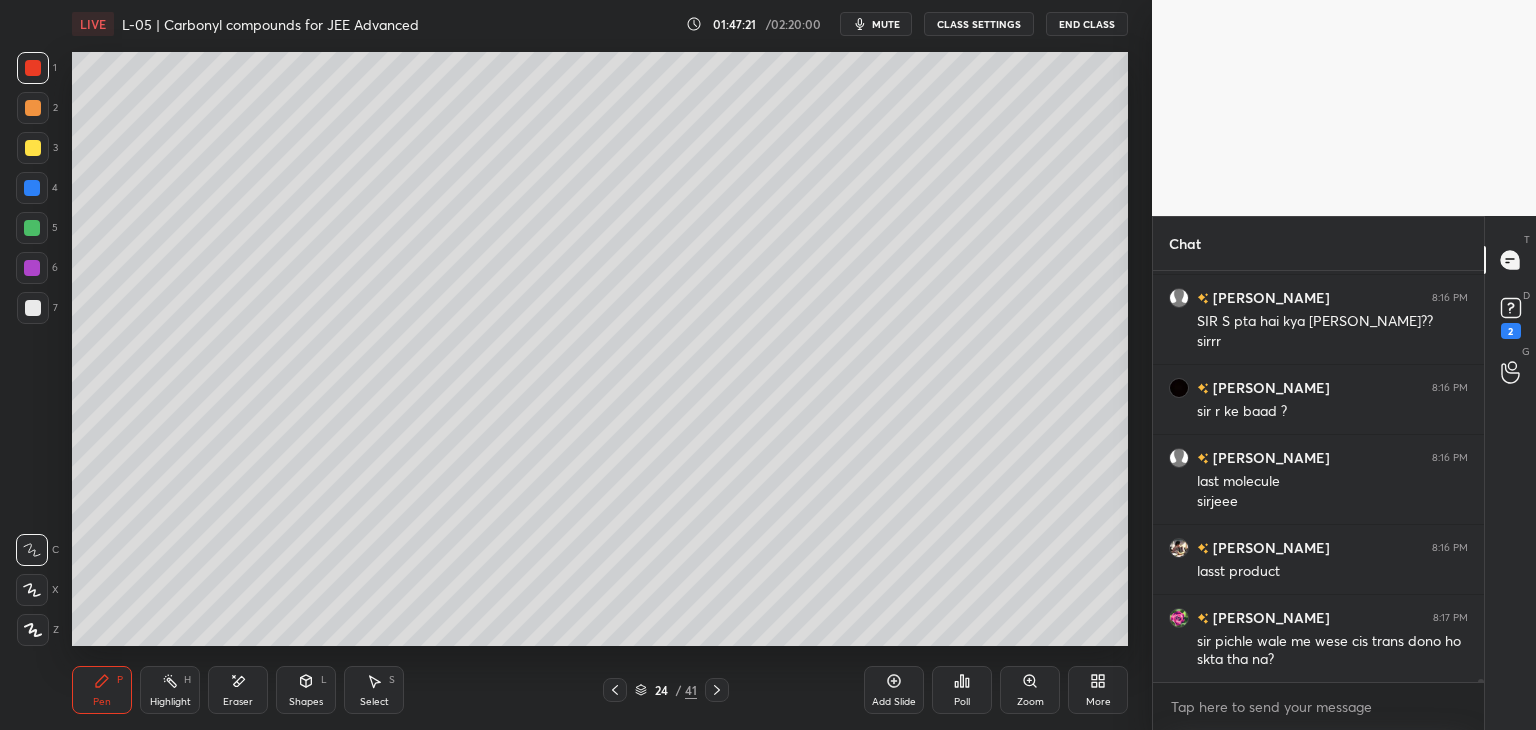 click 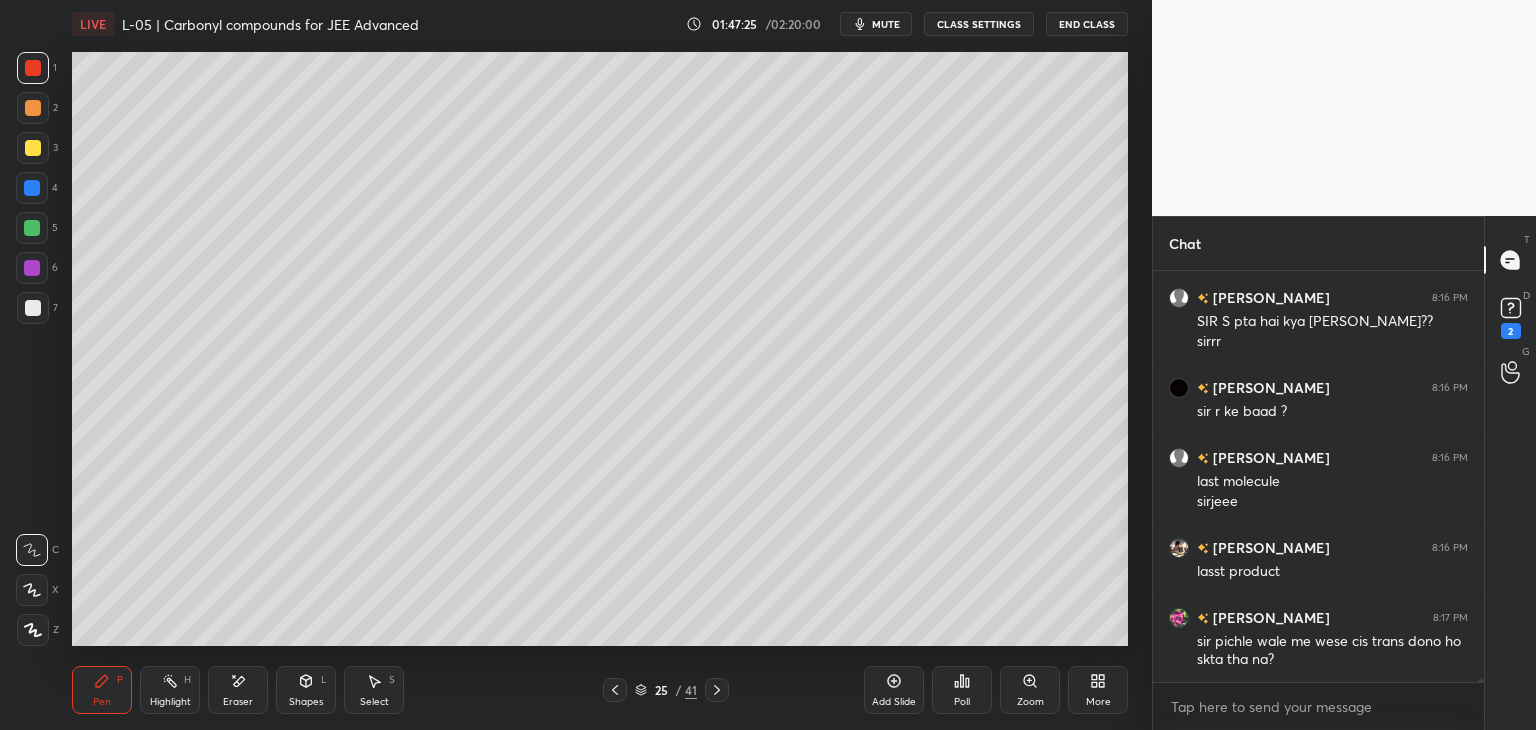 click on "Poll" at bounding box center [962, 702] 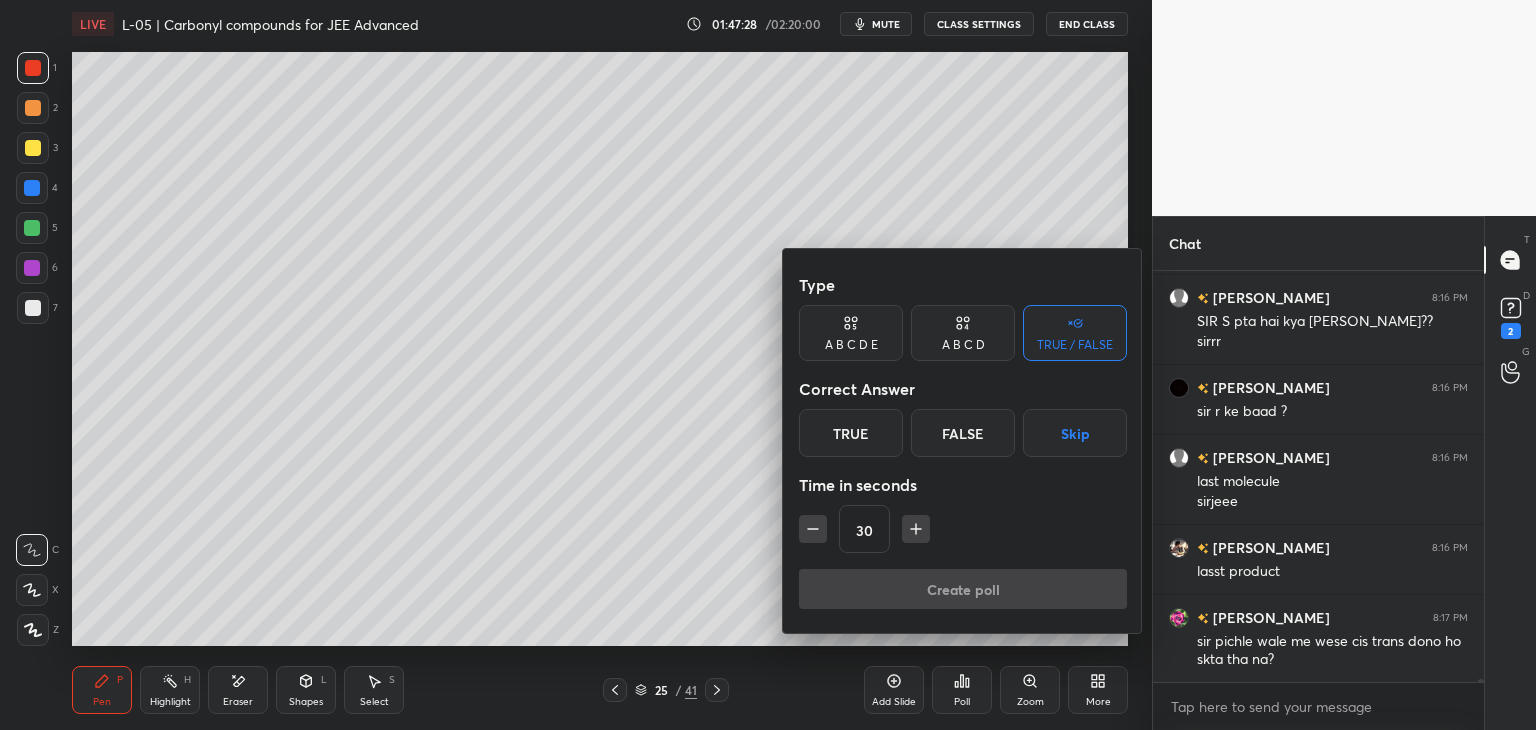 click at bounding box center [768, 365] 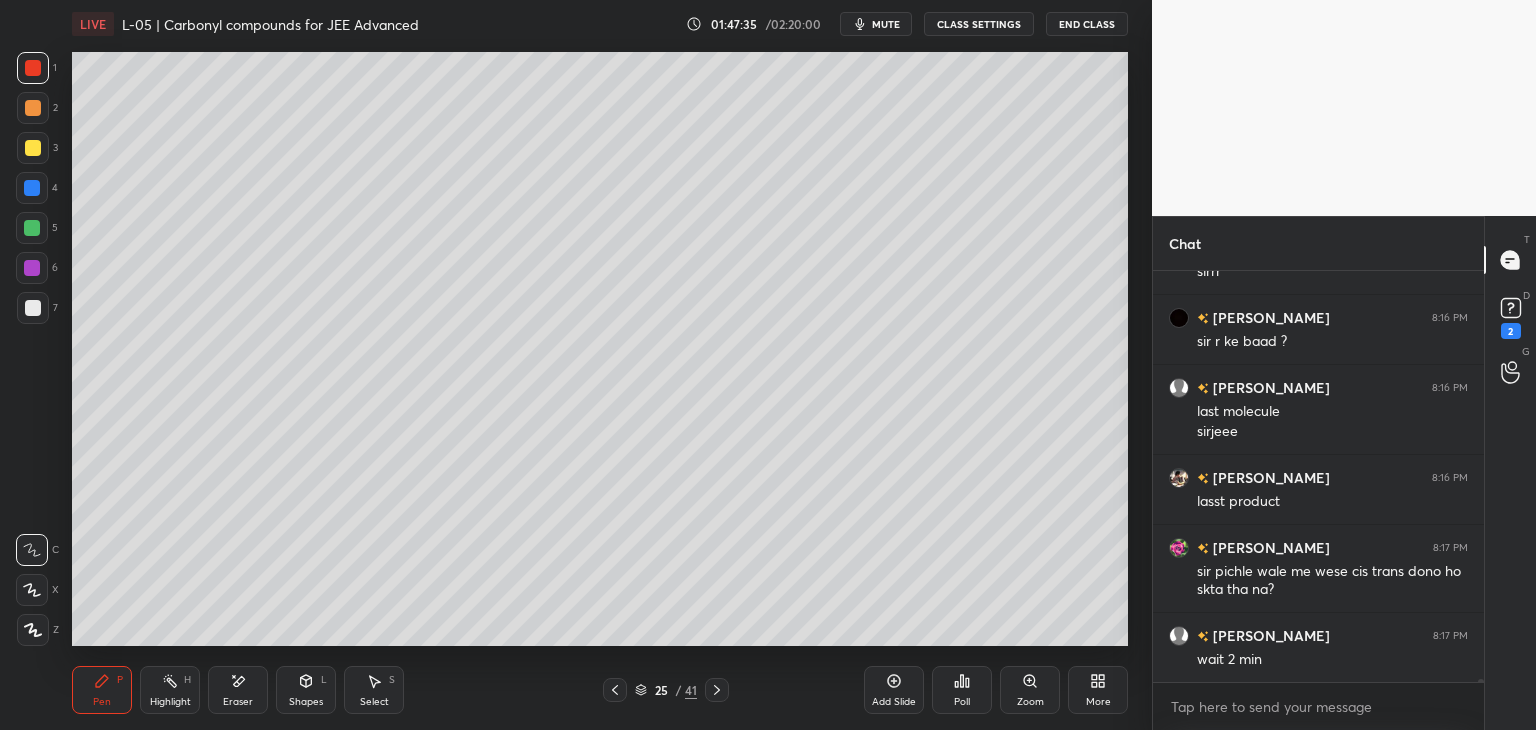 scroll, scrollTop: 55542, scrollLeft: 0, axis: vertical 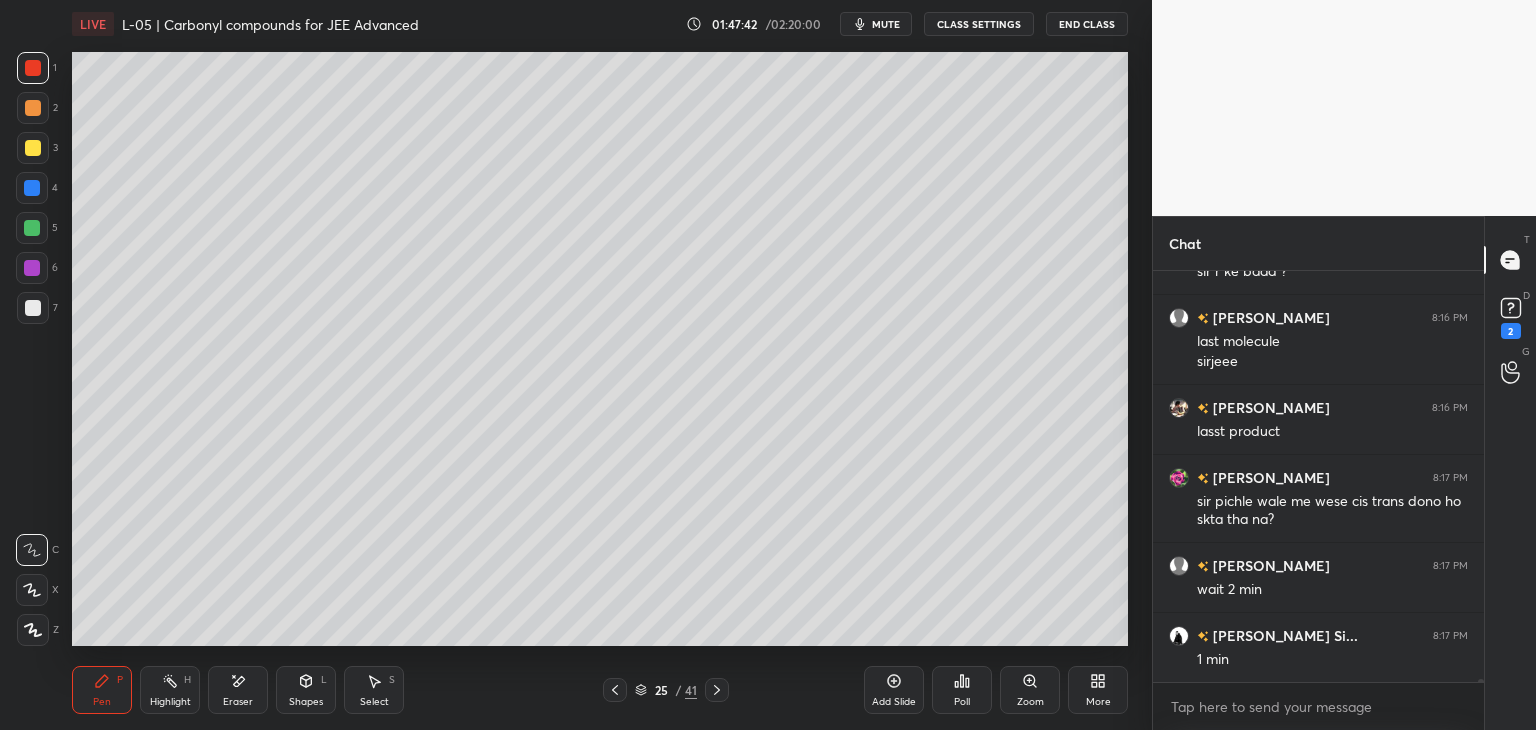 click on "Poll" at bounding box center (962, 702) 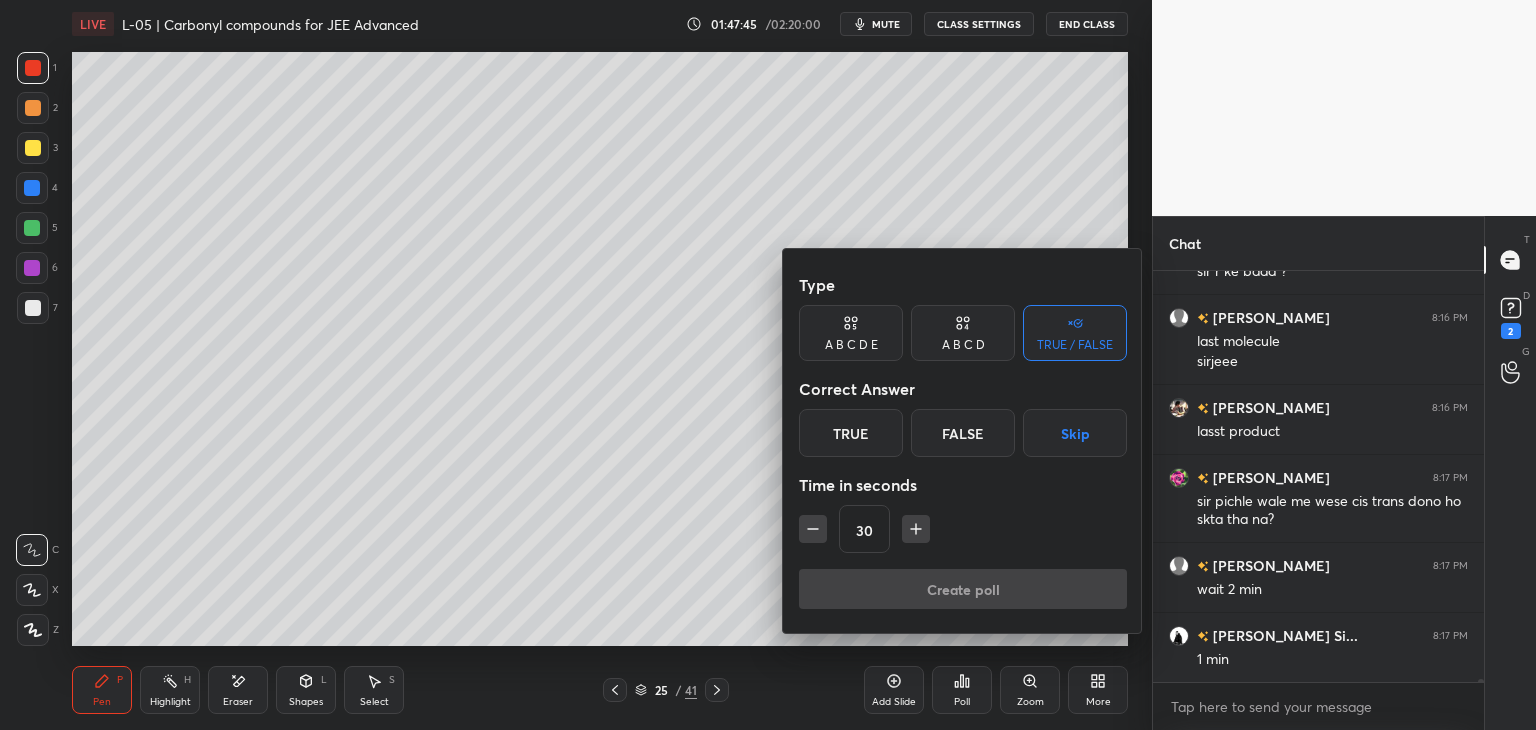 click 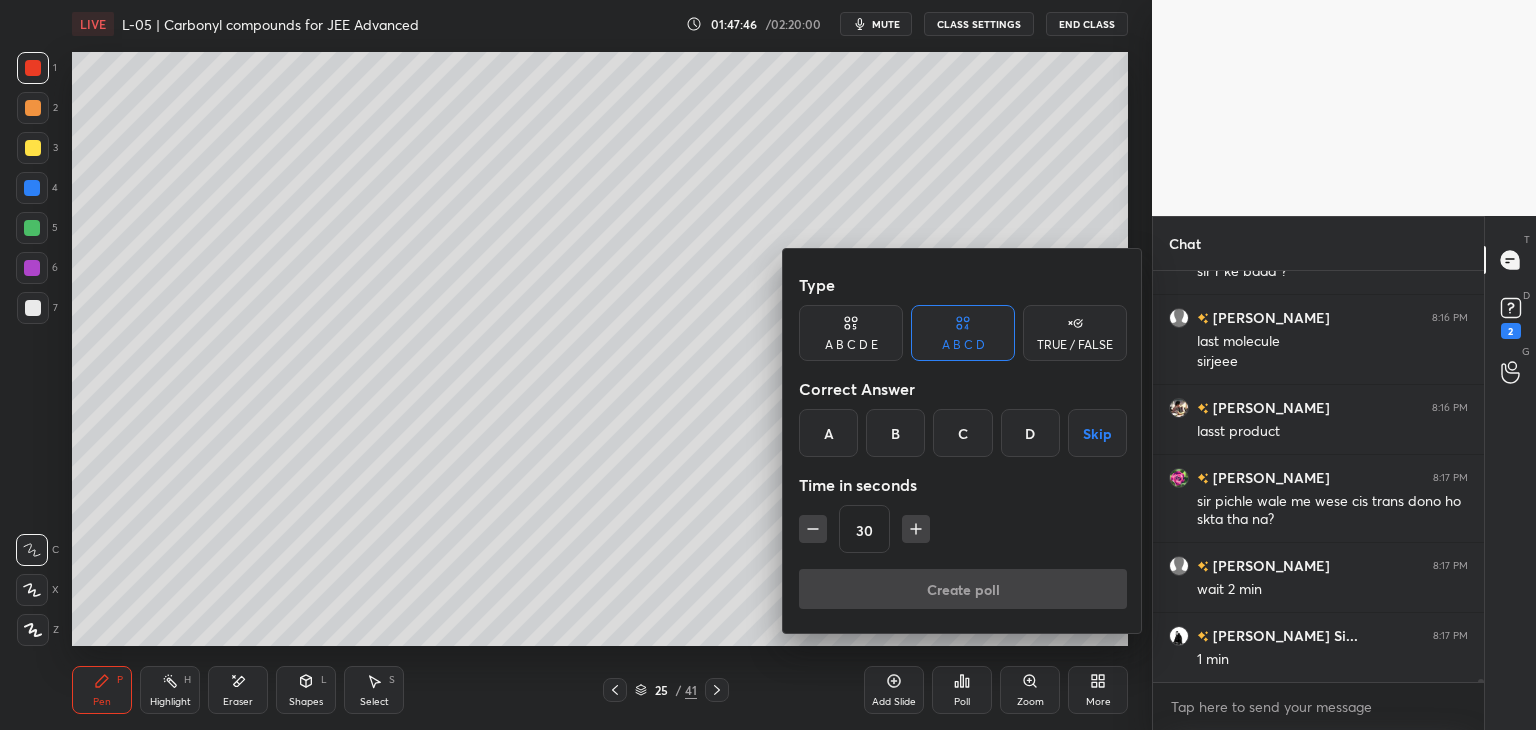 click on "B" at bounding box center (895, 433) 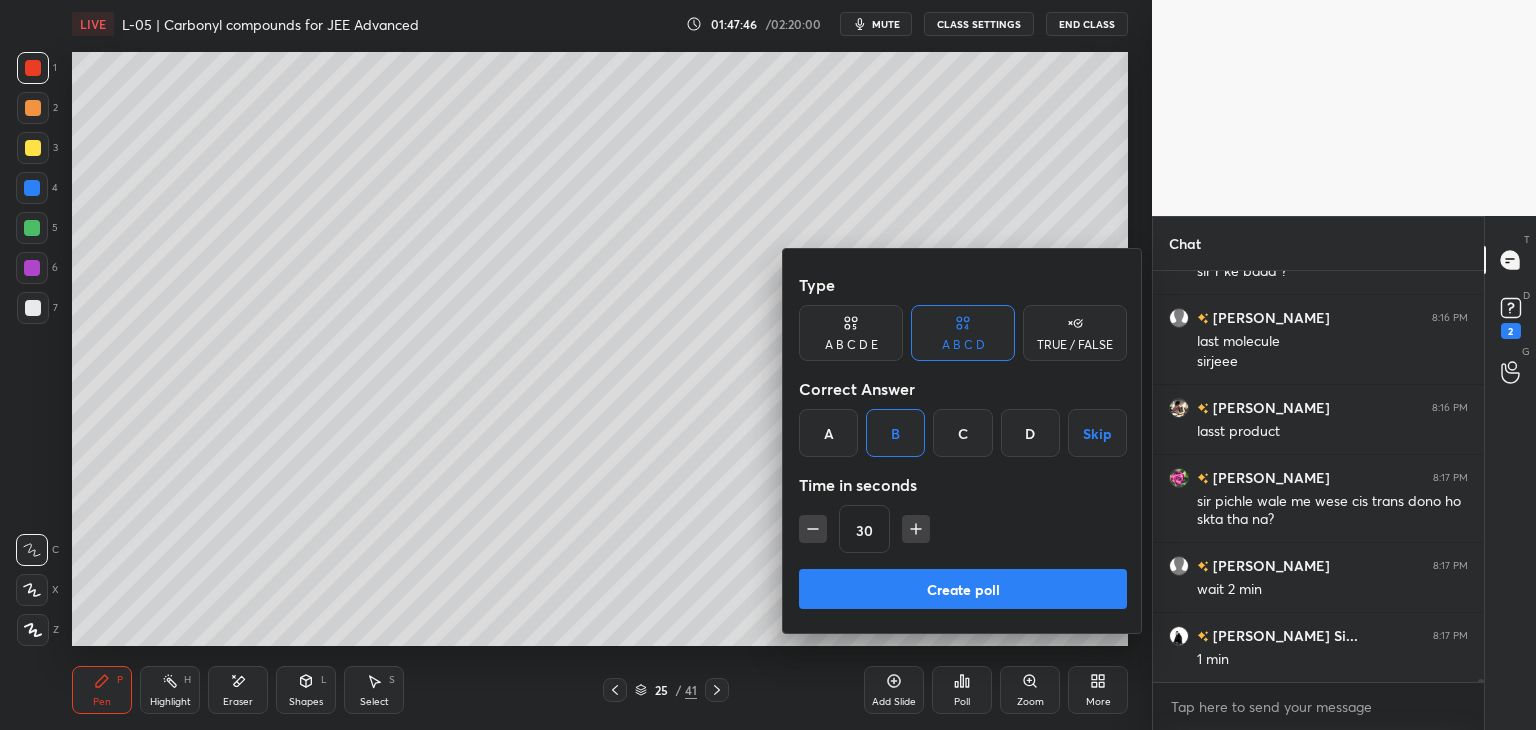 click 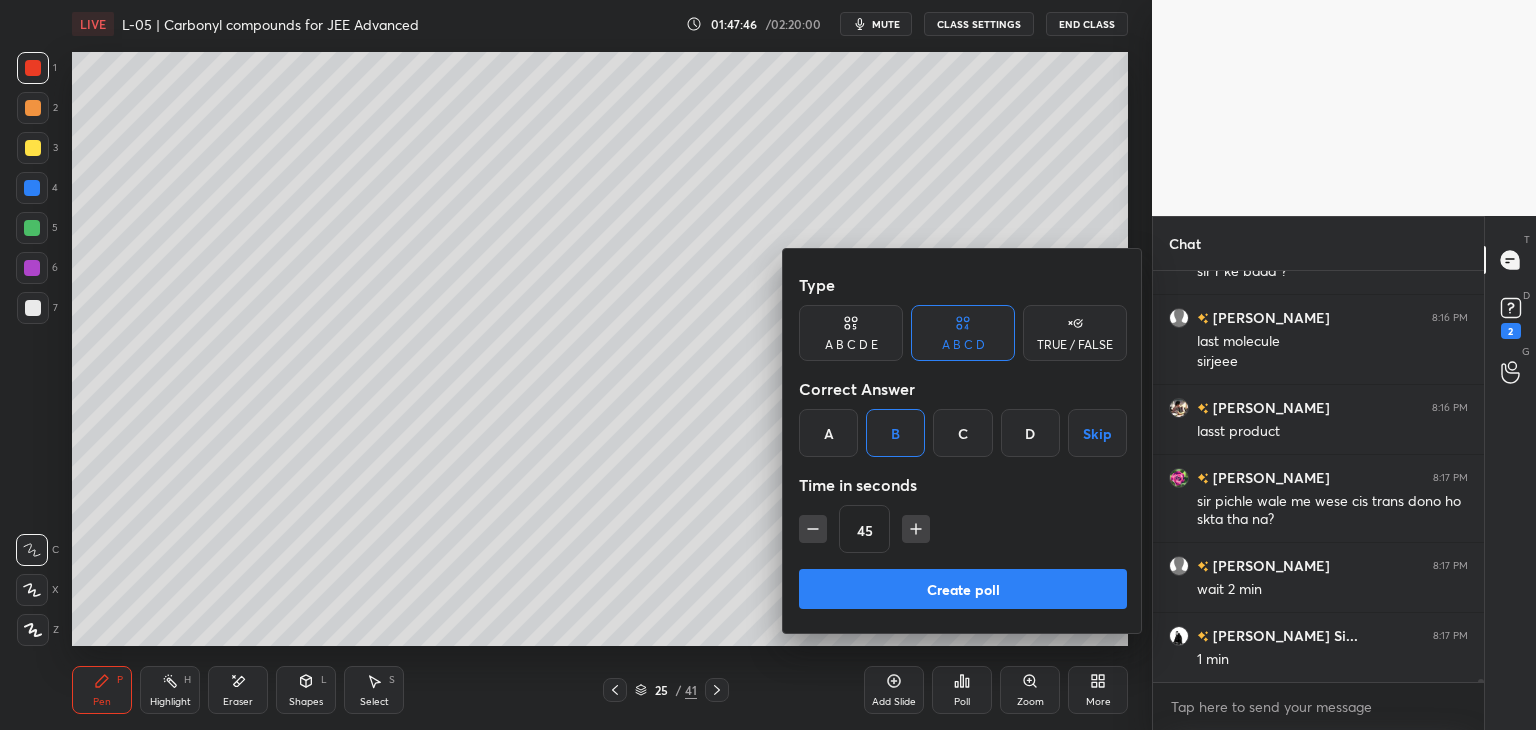 click 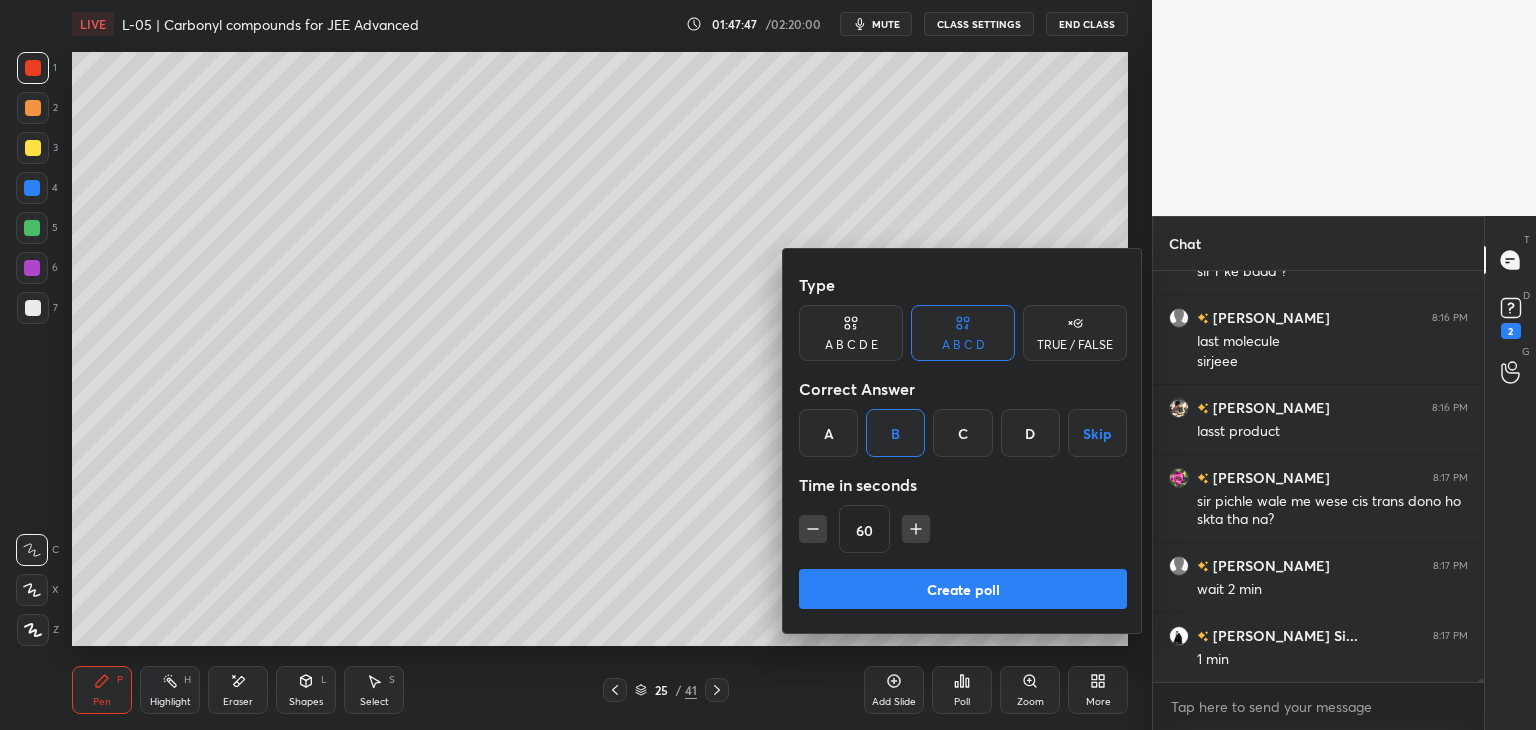 click 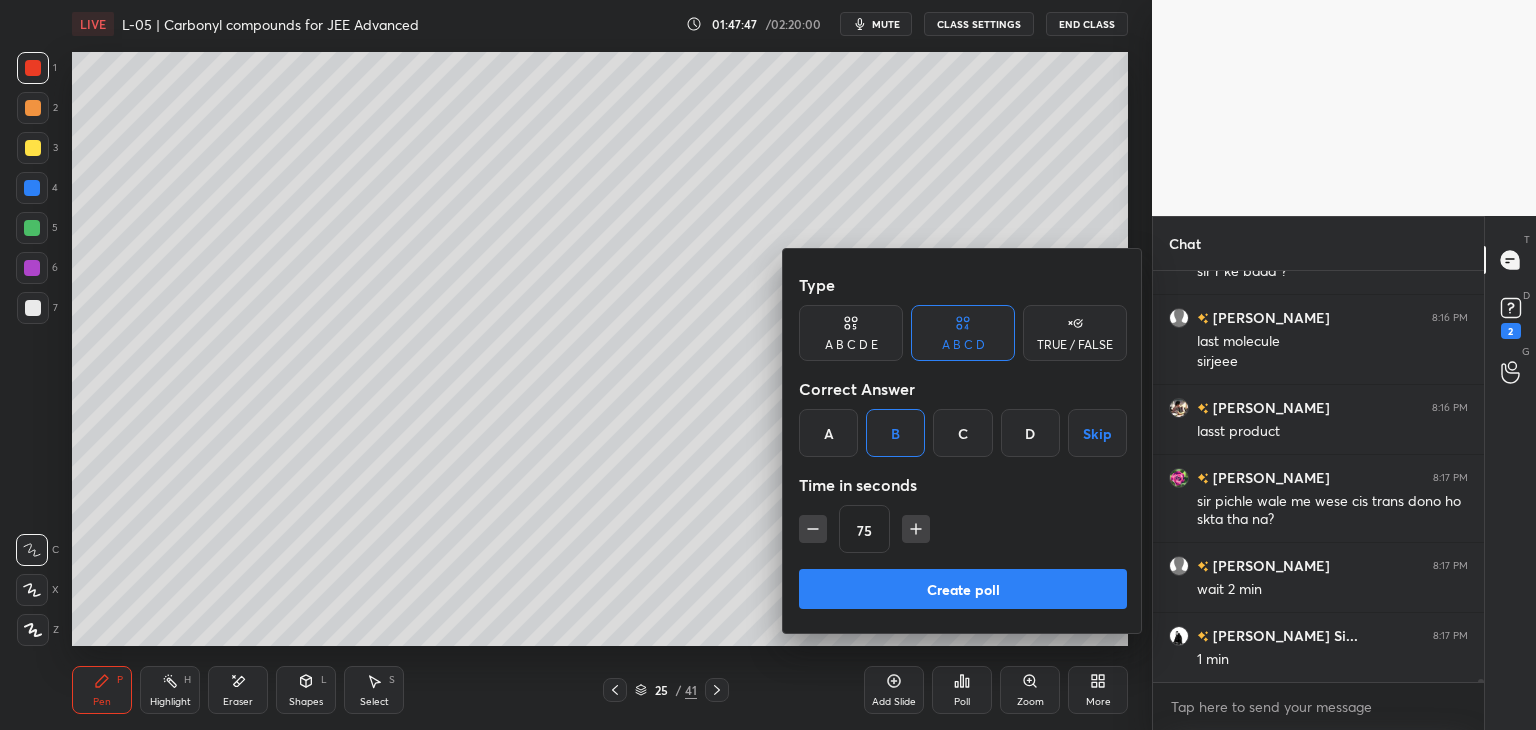 click 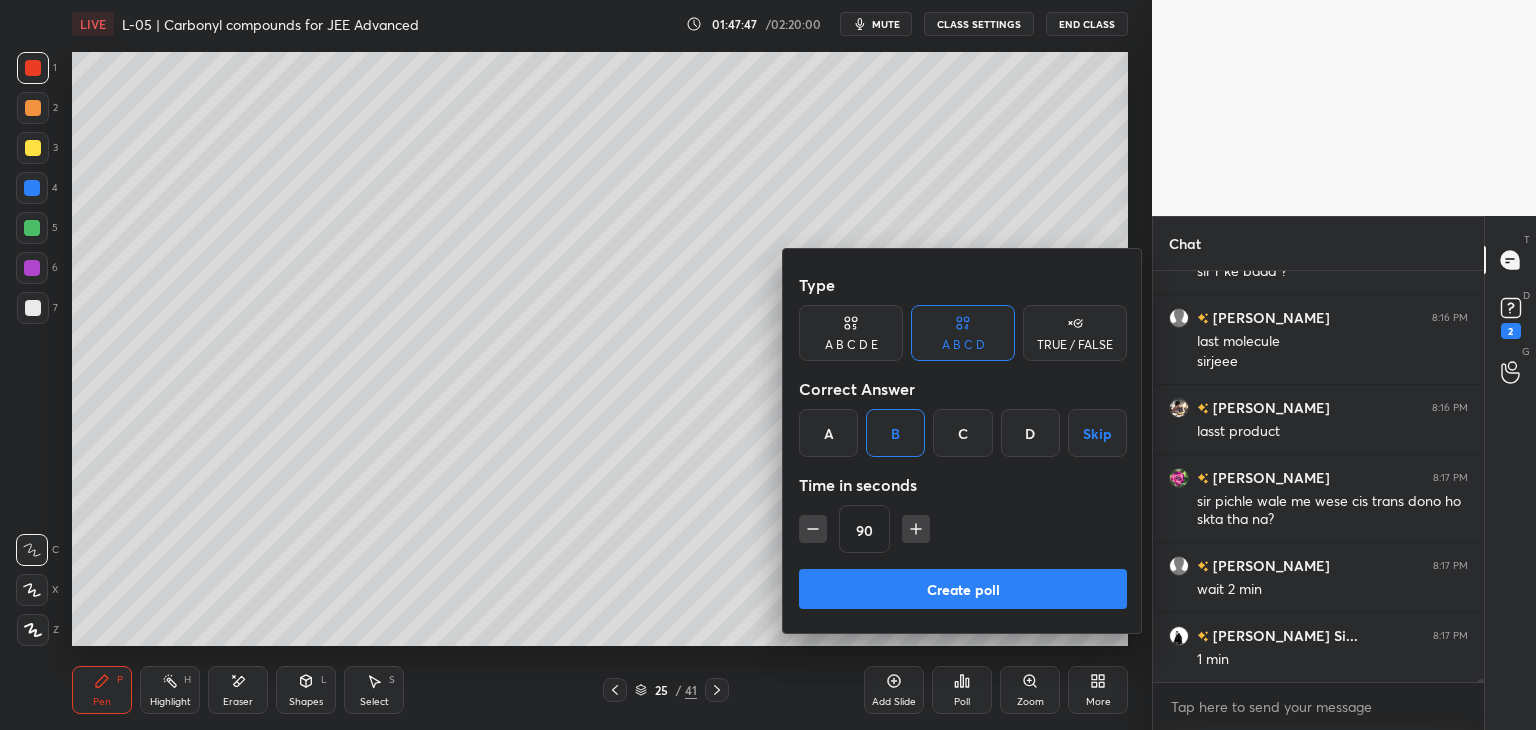 click 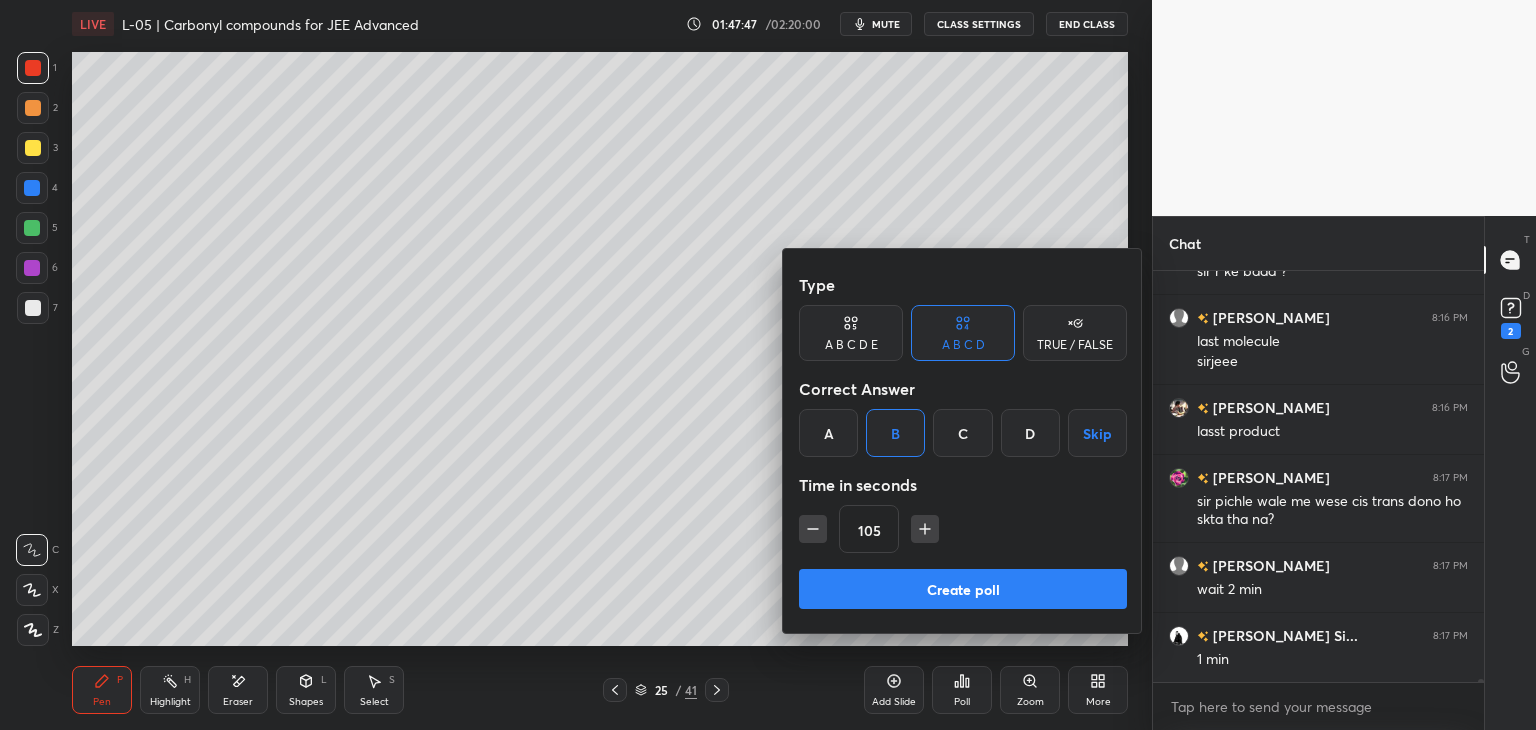 click on "105" at bounding box center (963, 529) 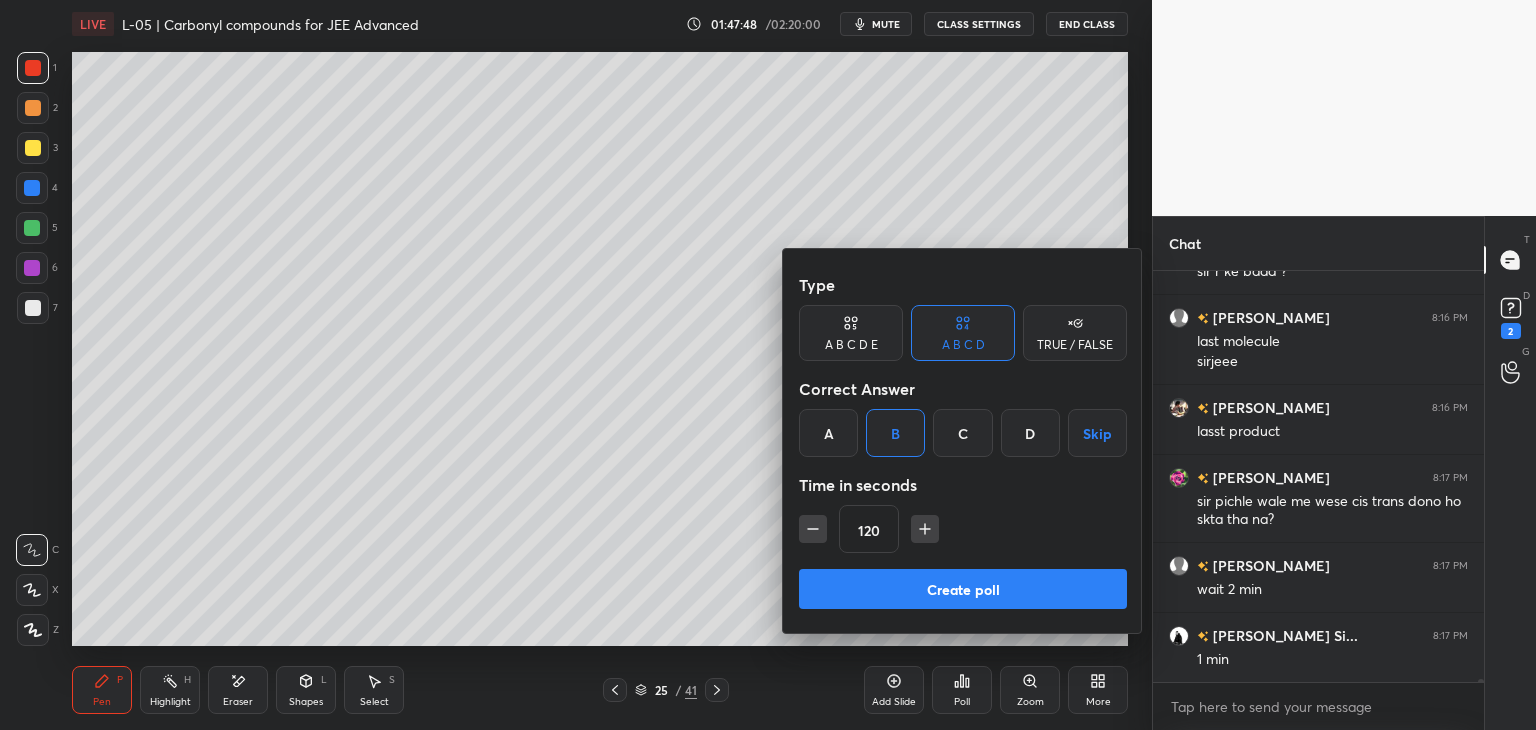 click 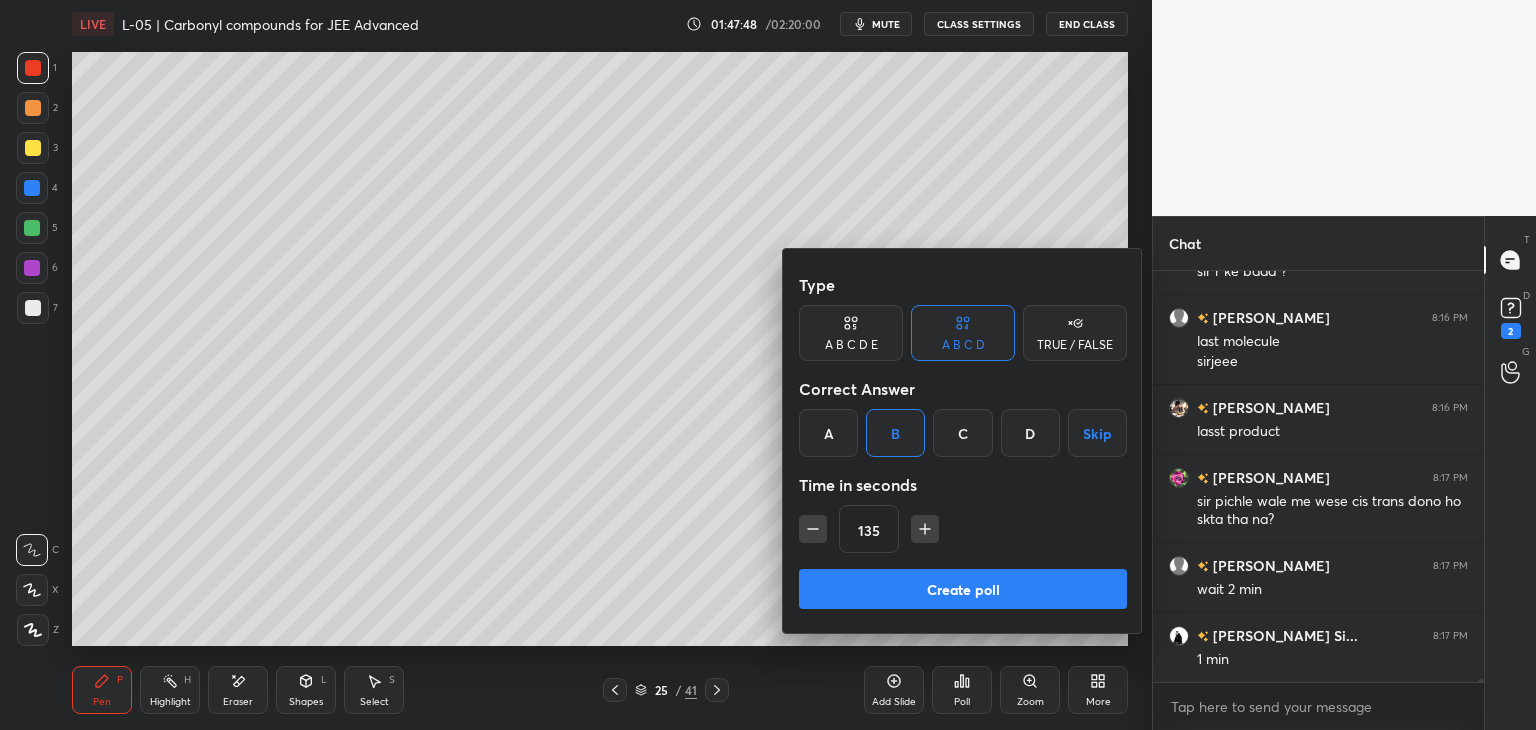 click 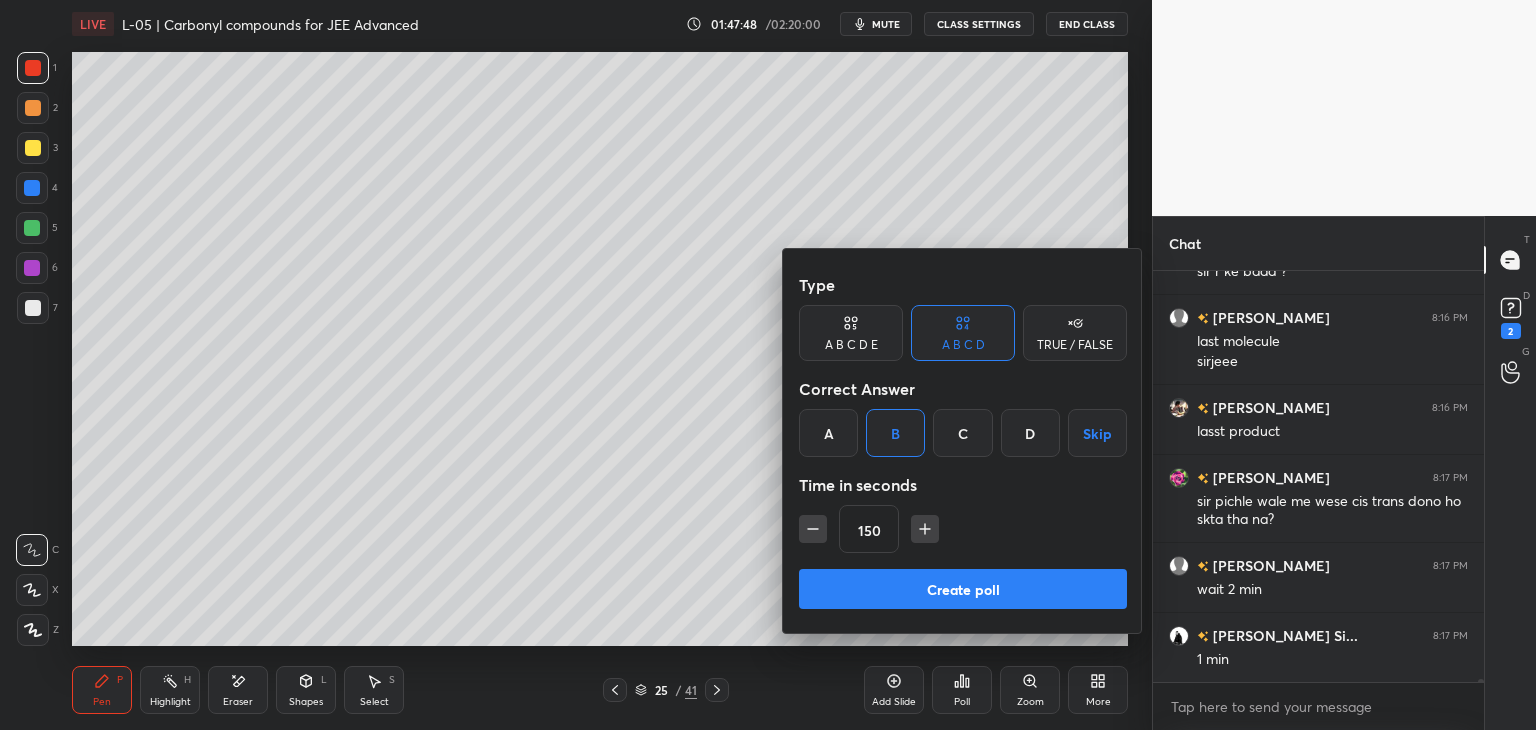 click 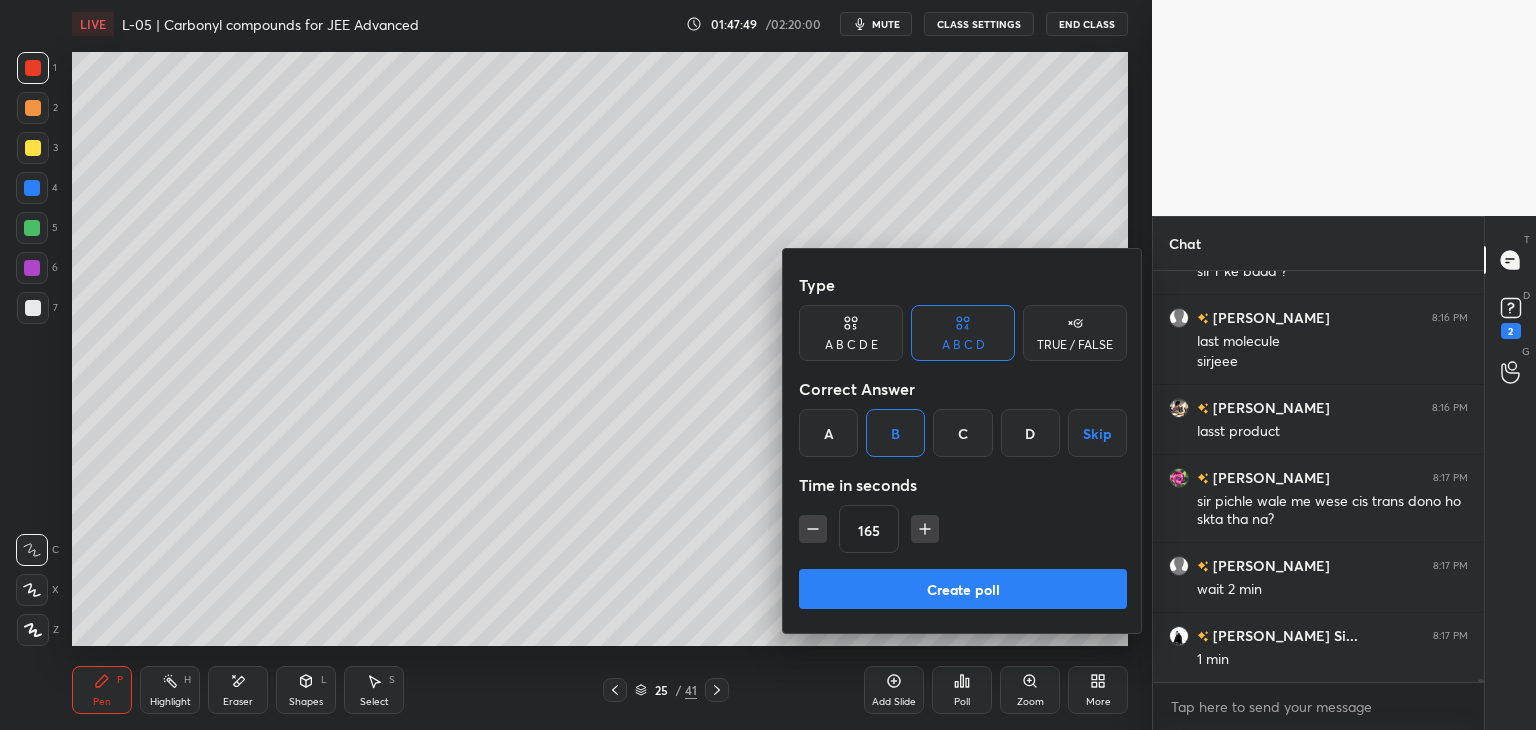 click 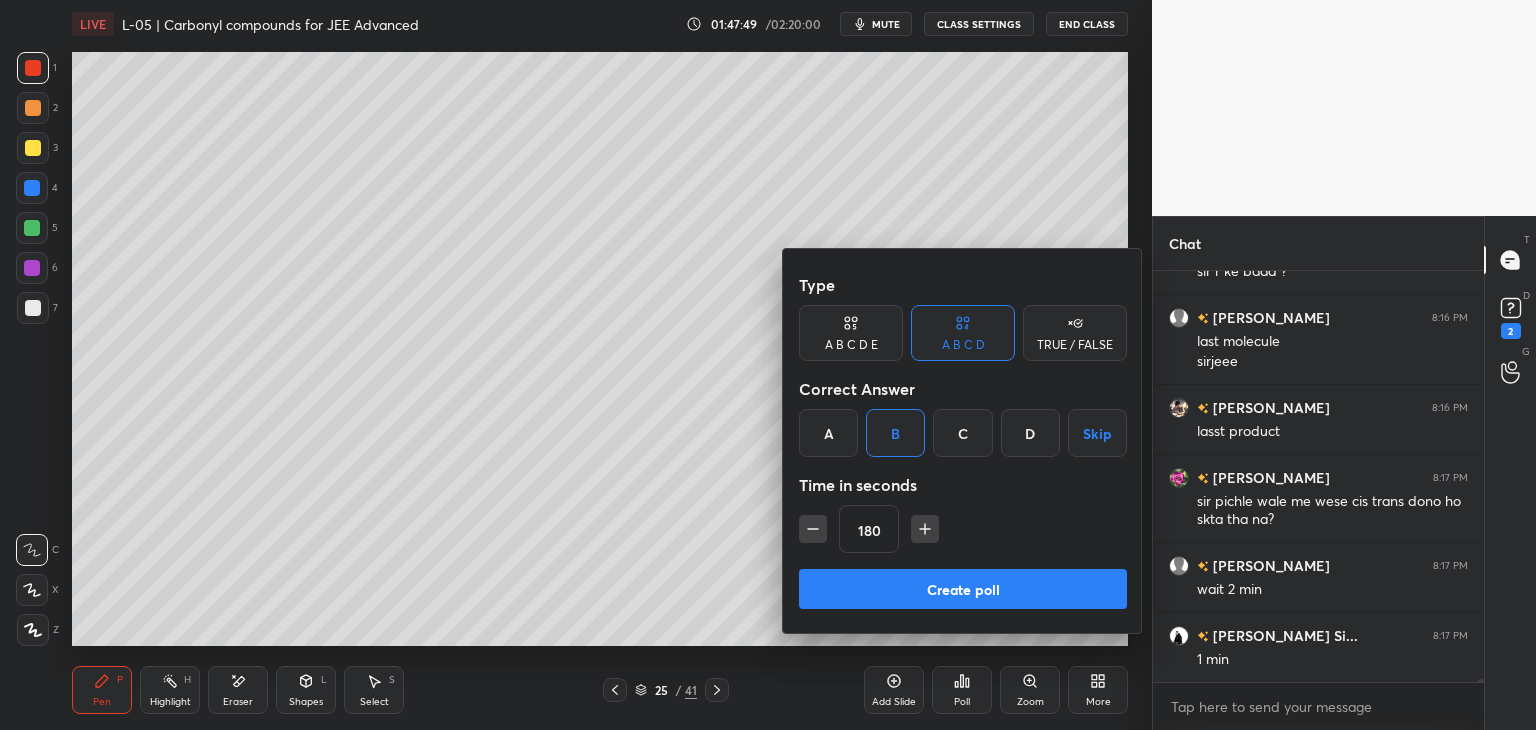 click on "Create poll" at bounding box center (963, 589) 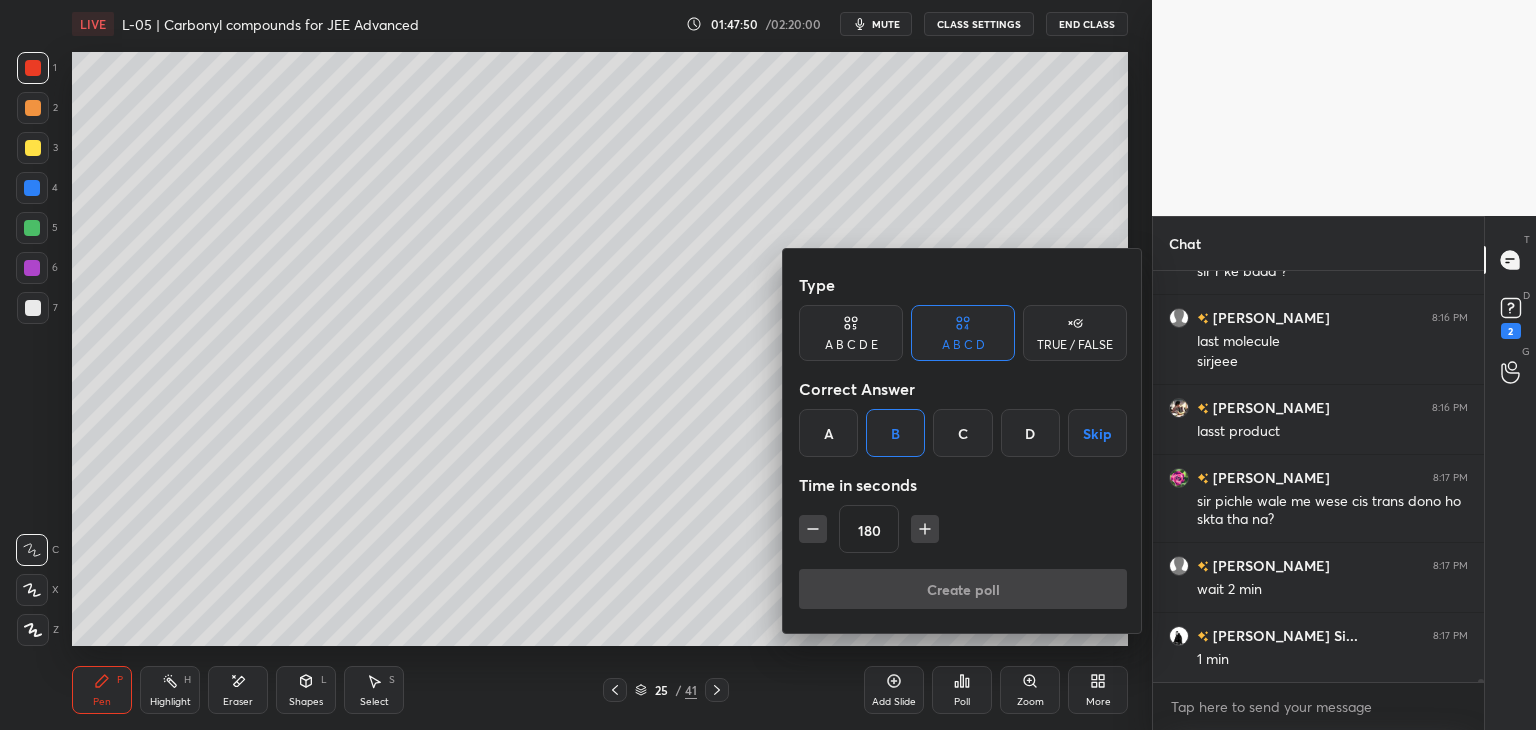 scroll, scrollTop: 181, scrollLeft: 325, axis: both 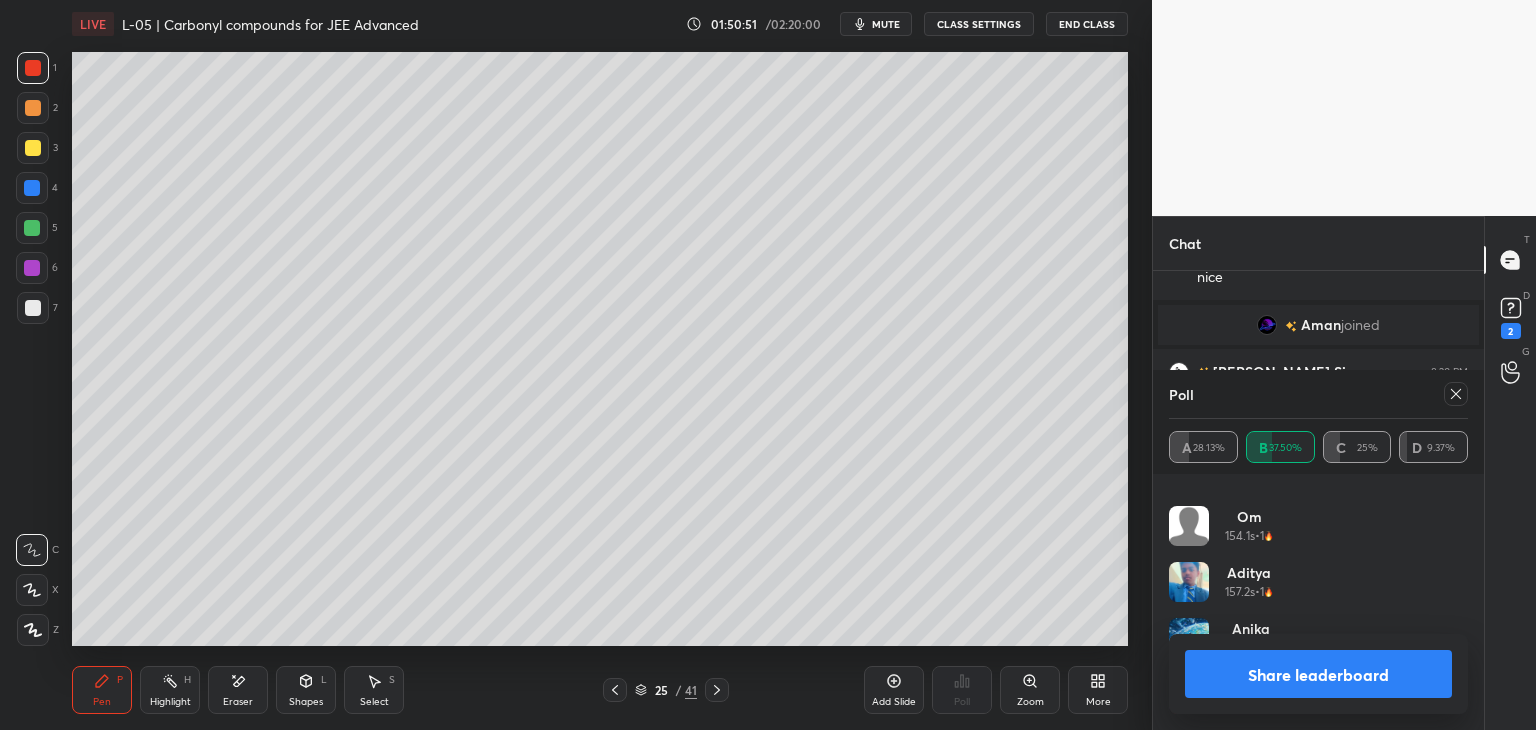 click on "Share leaderboard" at bounding box center (1318, 674) 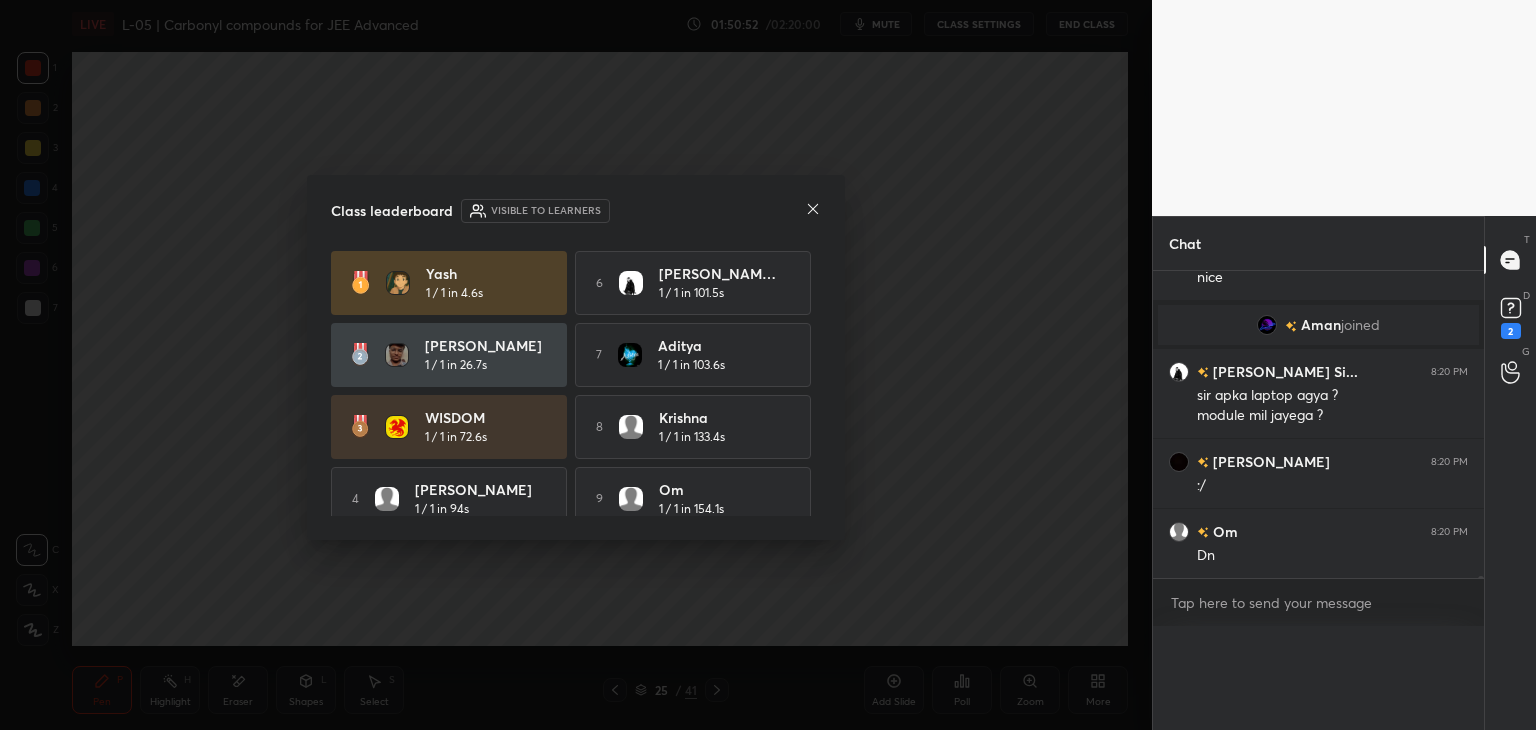 scroll, scrollTop: 20, scrollLeft: 293, axis: both 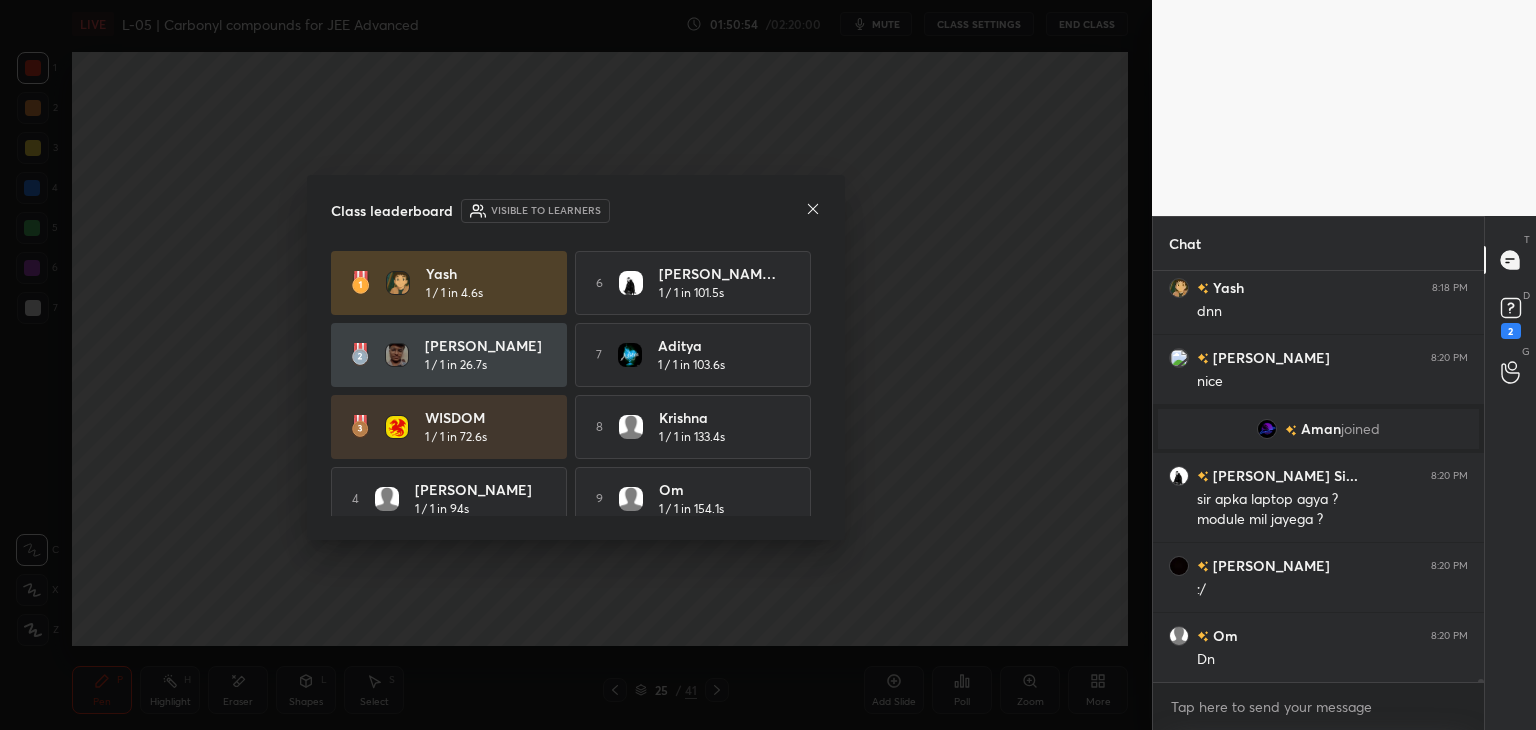 click on "Class leaderboard Visible to learners Yash 1 / 1 in 4.6s 6 [PERSON_NAME] Si... 1 / 1 in 101.5s [PERSON_NAME] 1 / 1 in 26.7s 7 Aditya 1 / 1 in 103.6s WISDOM 1 / 1 in 72.6s 8 krishna 1 / 1 in 133.4s 4 [PERSON_NAME] 1 / 1 in 94s 9 Om 1 / 1 in 154.1s 5 [PERSON_NAME] 1 / 1 in 99.7s 10 Aditya 1 / 1 in 157.2s" at bounding box center [576, 357] 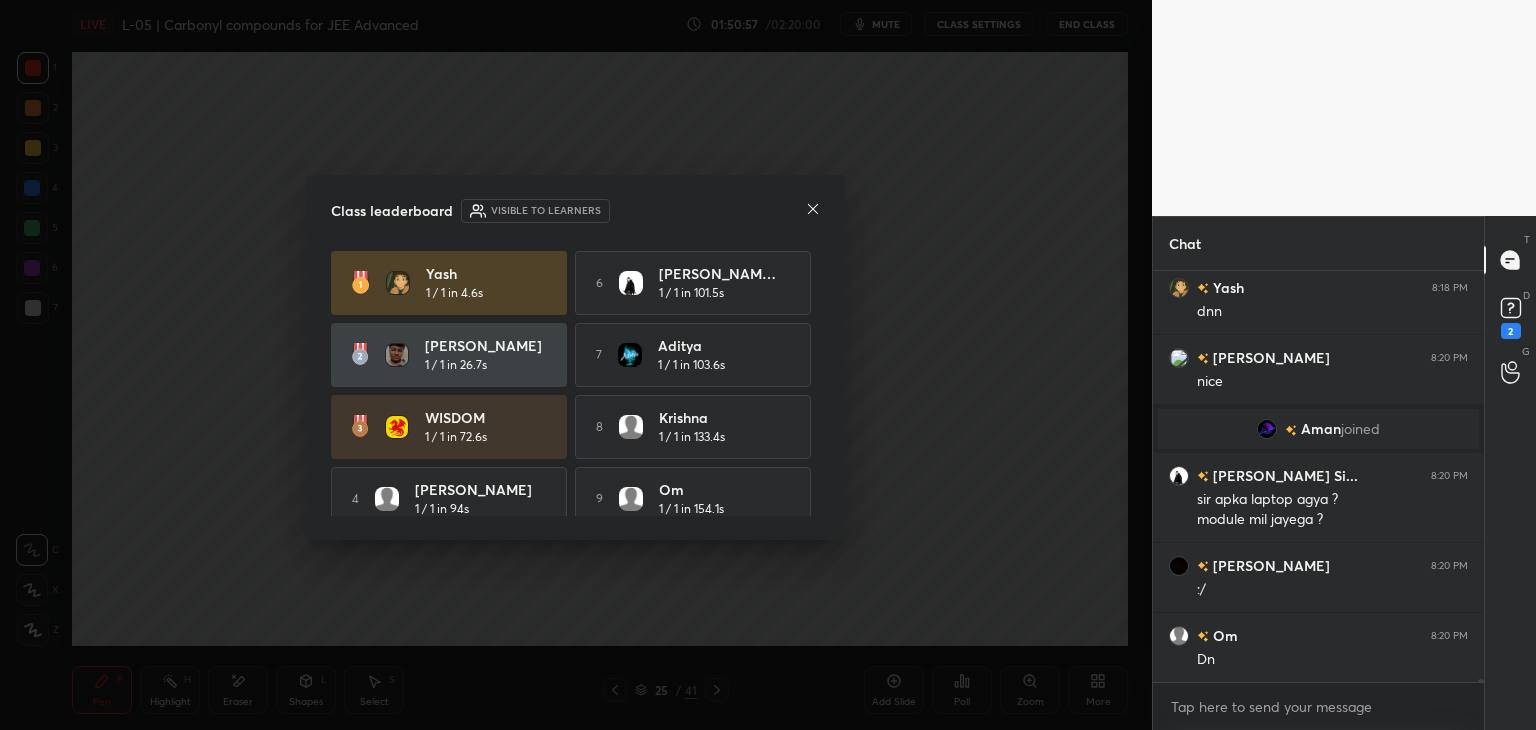 click 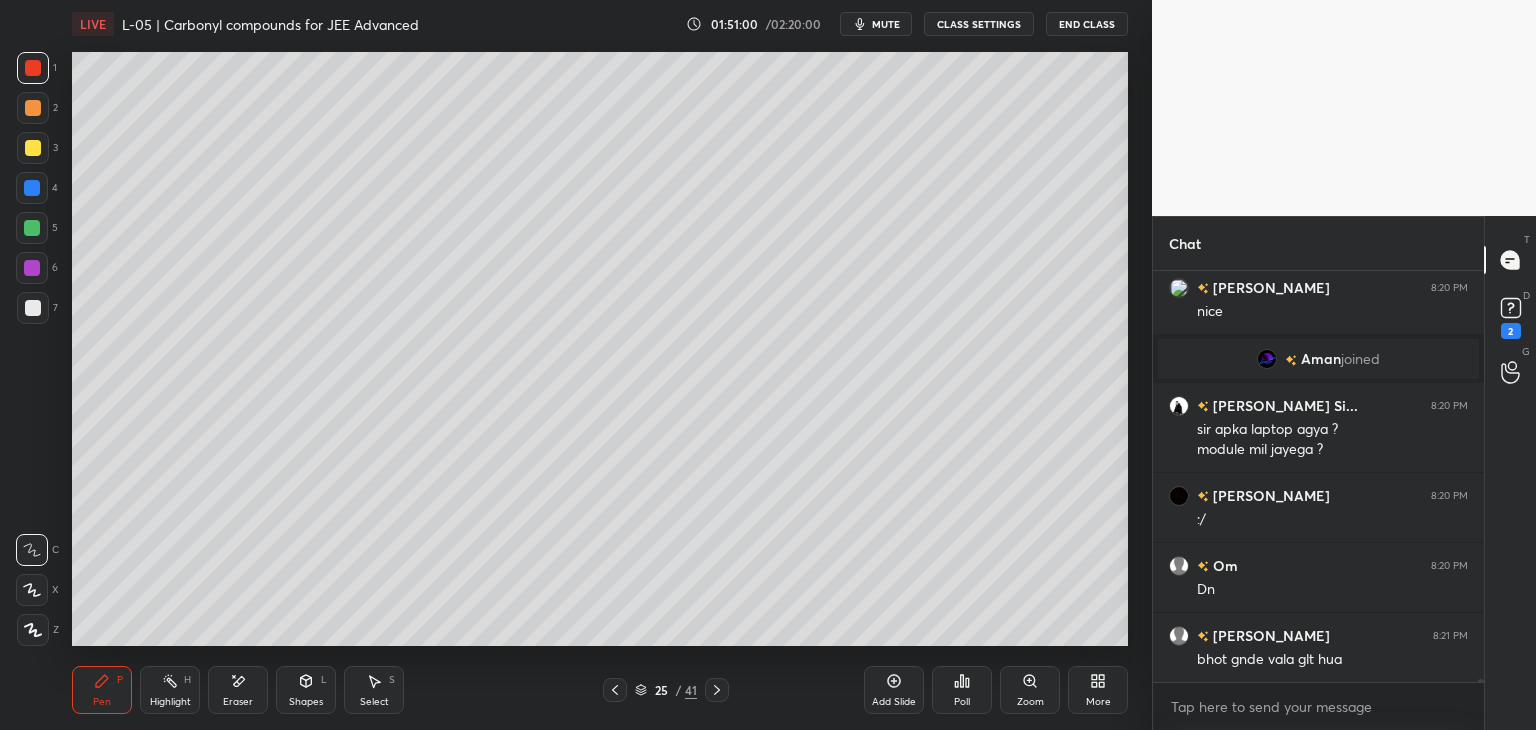 click at bounding box center [33, 148] 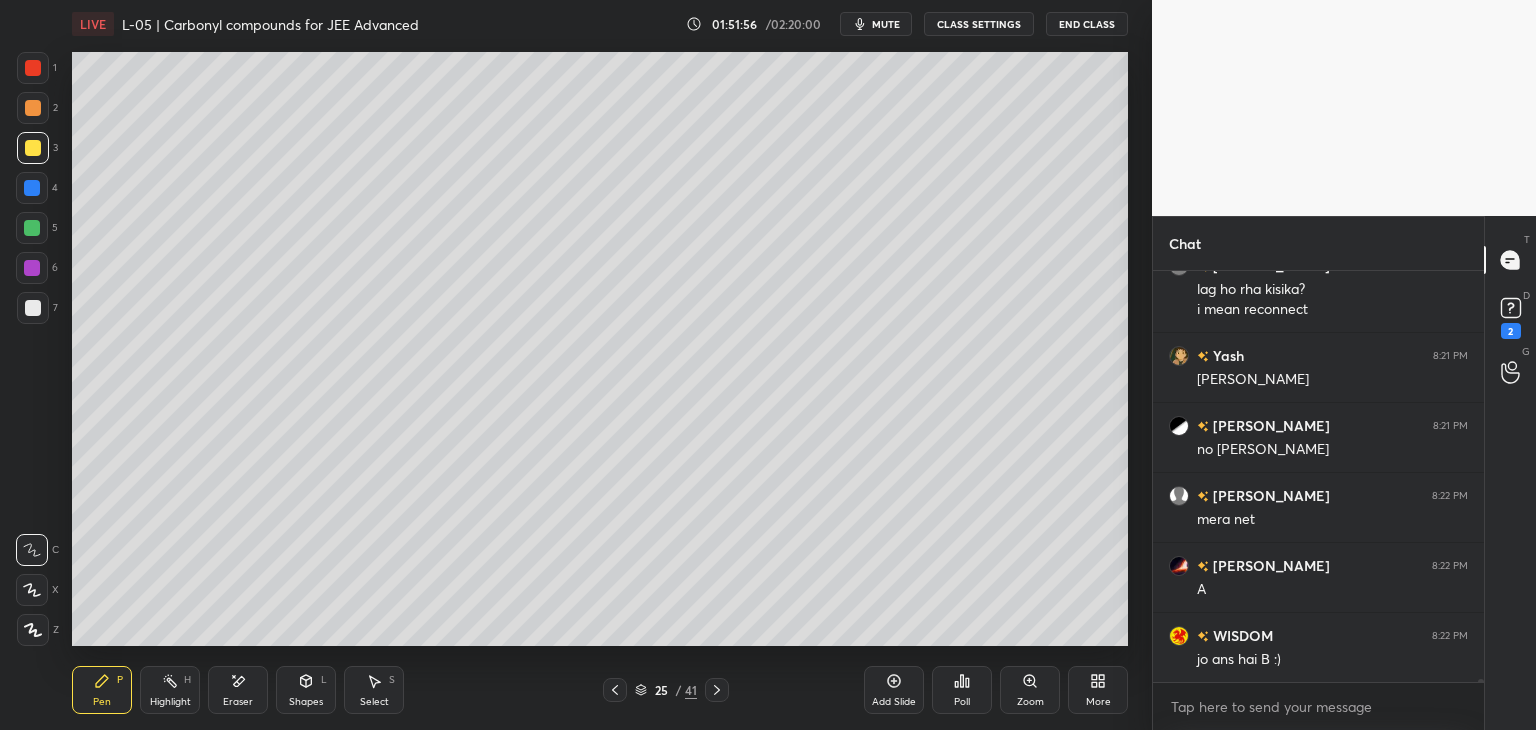 scroll, scrollTop: 56602, scrollLeft: 0, axis: vertical 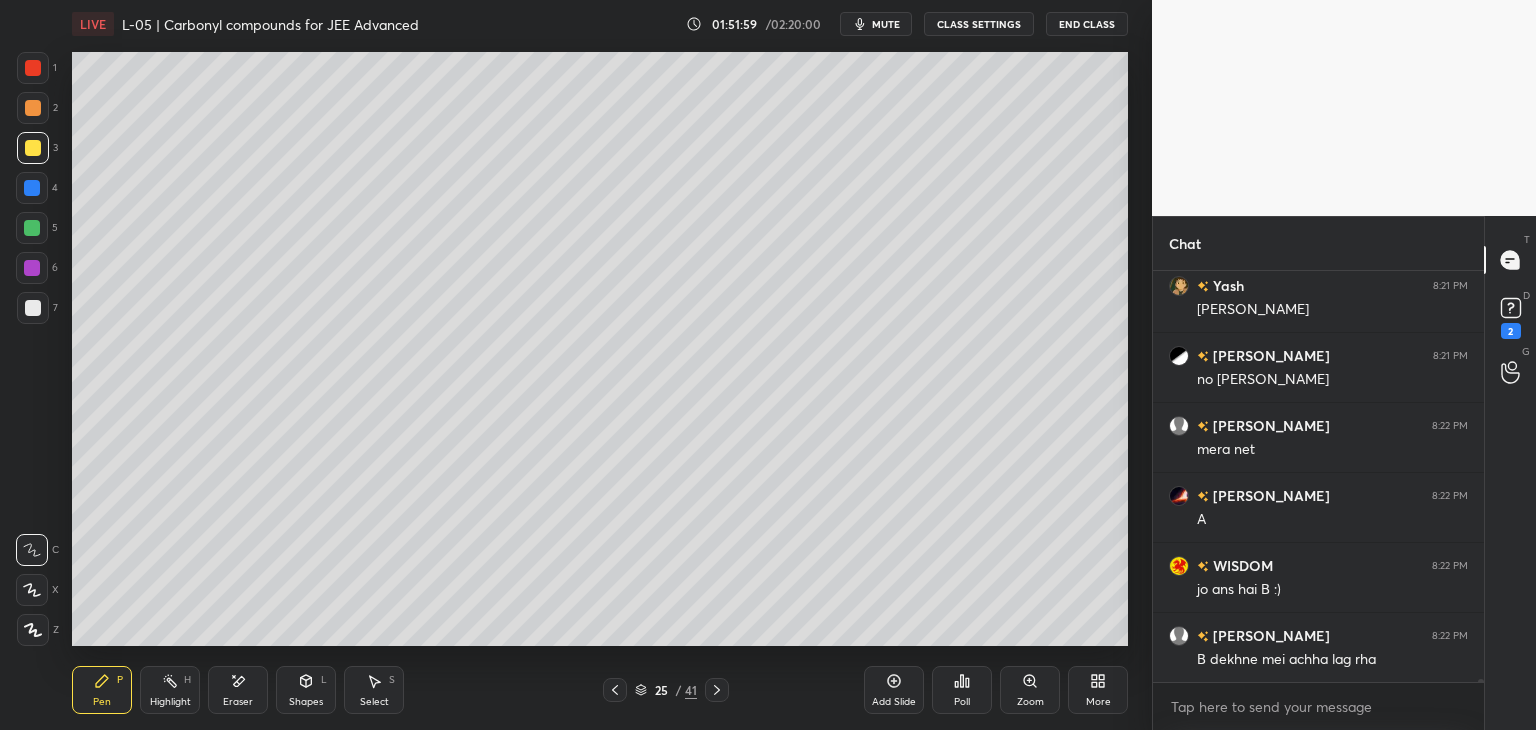 click on "Pen P Highlight H Eraser Shapes L Select S 25 / 41 Add Slide Poll Zoom More" at bounding box center (600, 690) 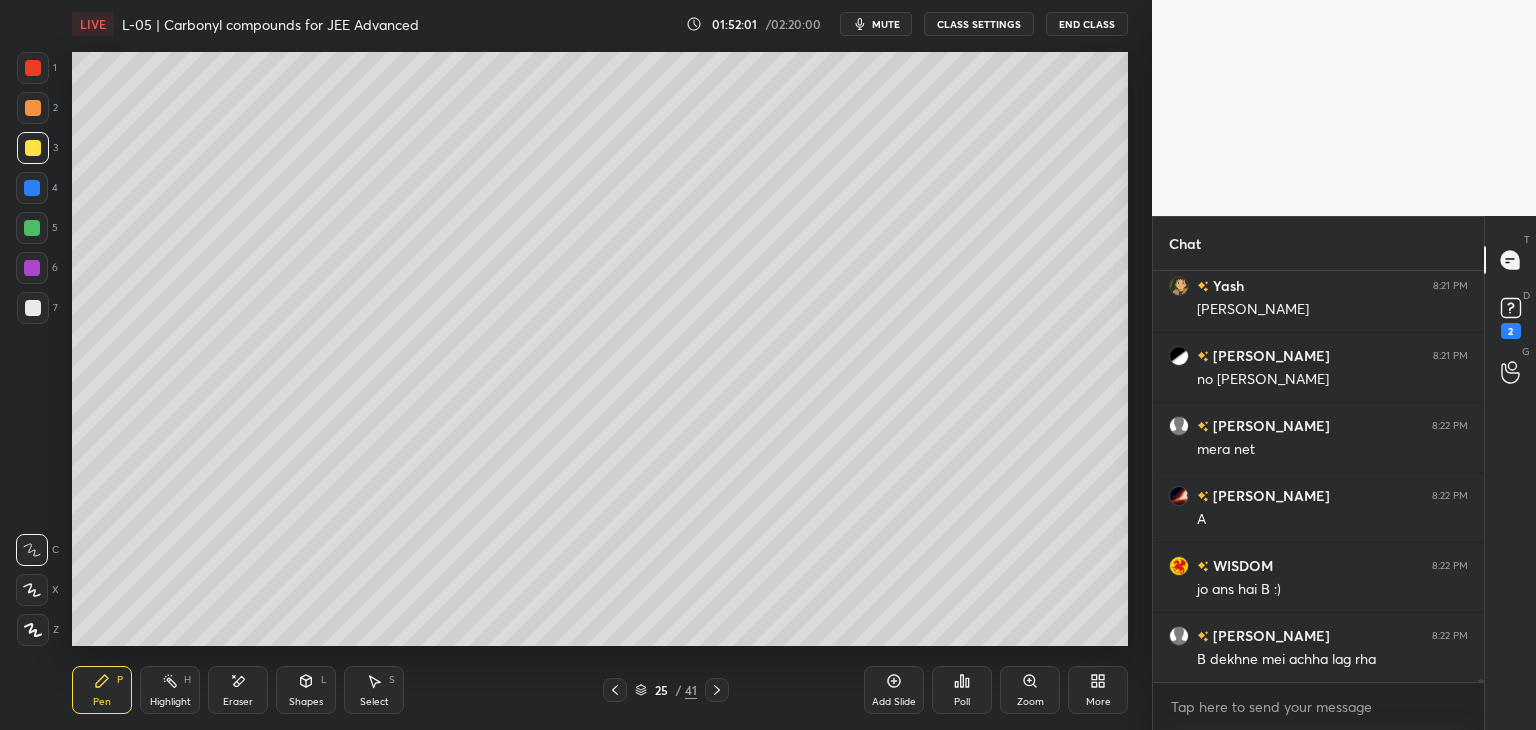 click on "Add Slide" at bounding box center (894, 690) 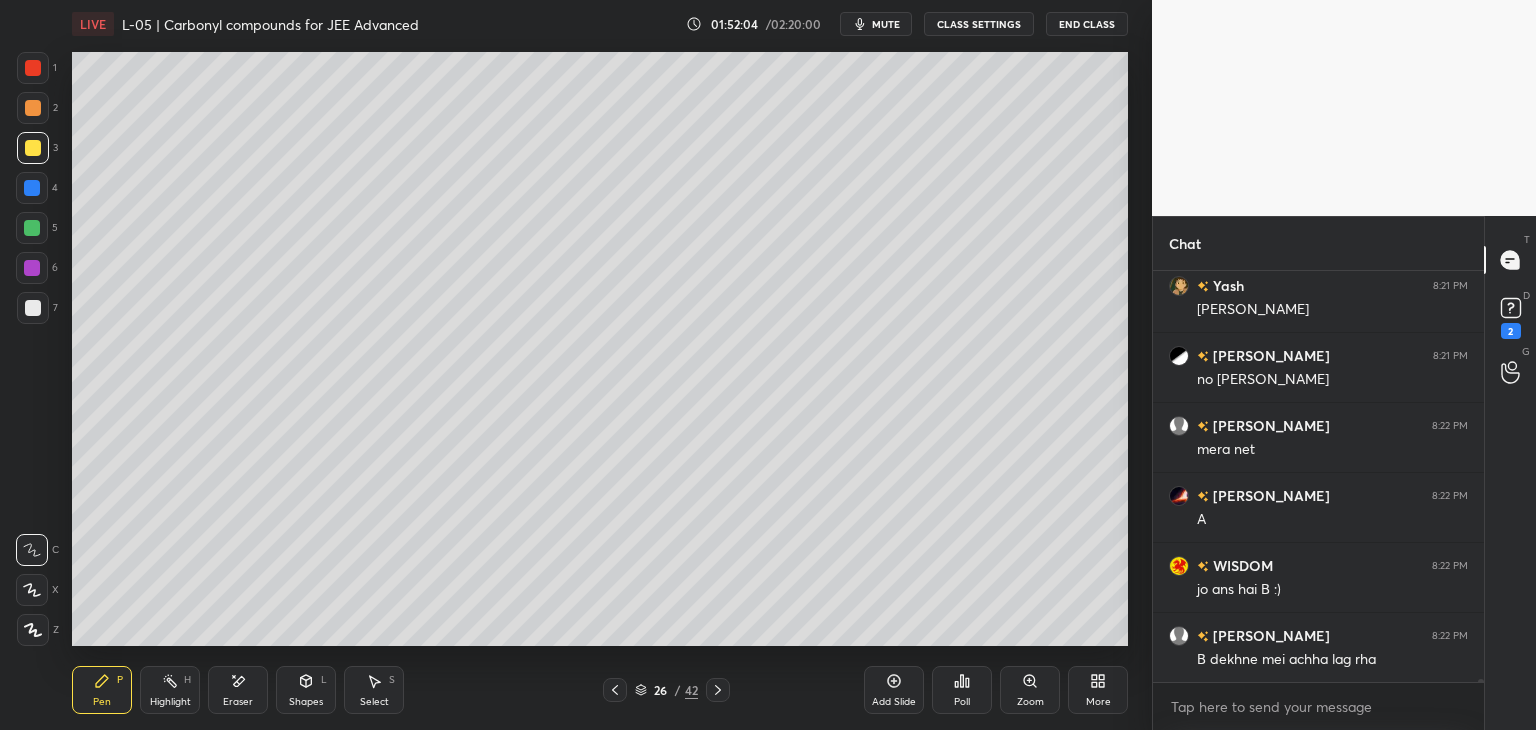 click 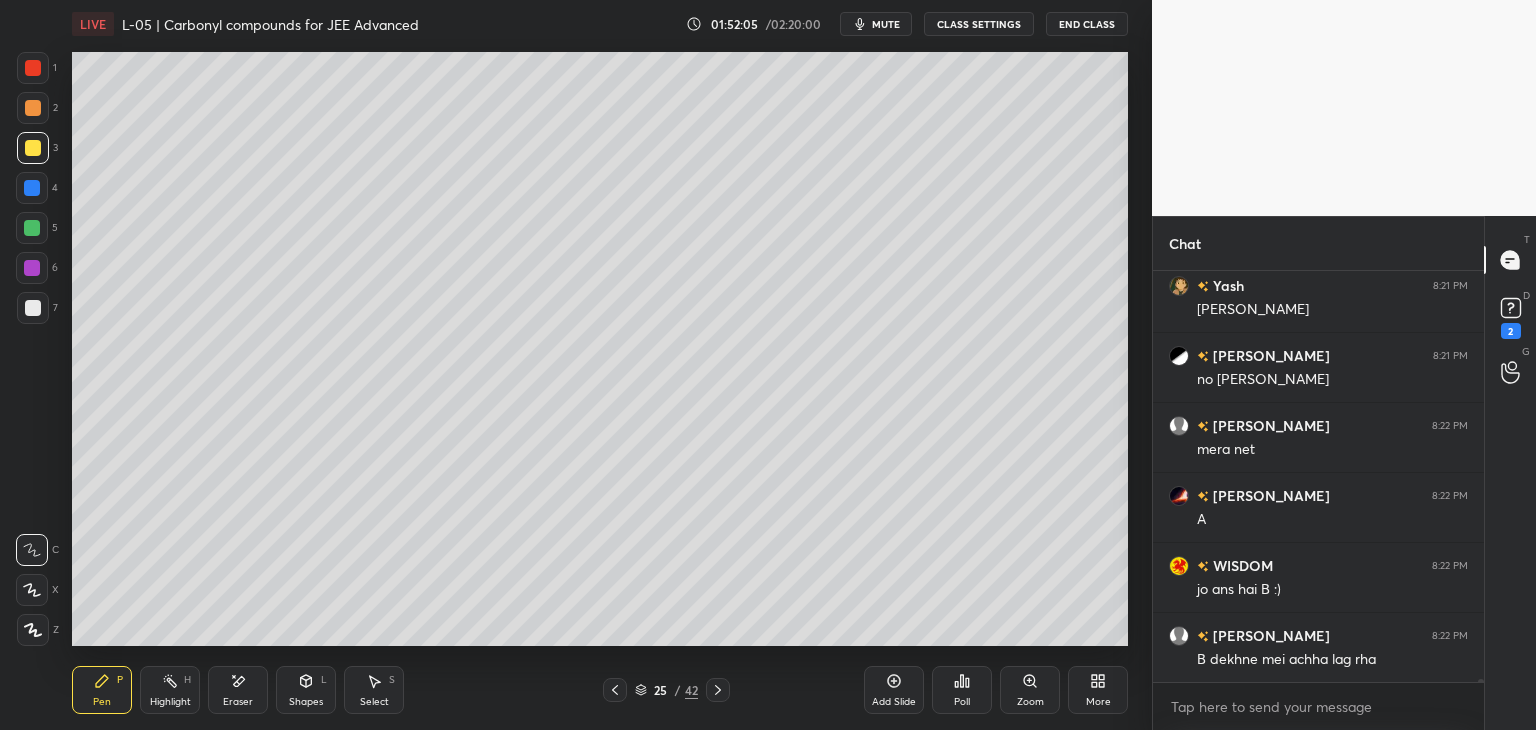 click 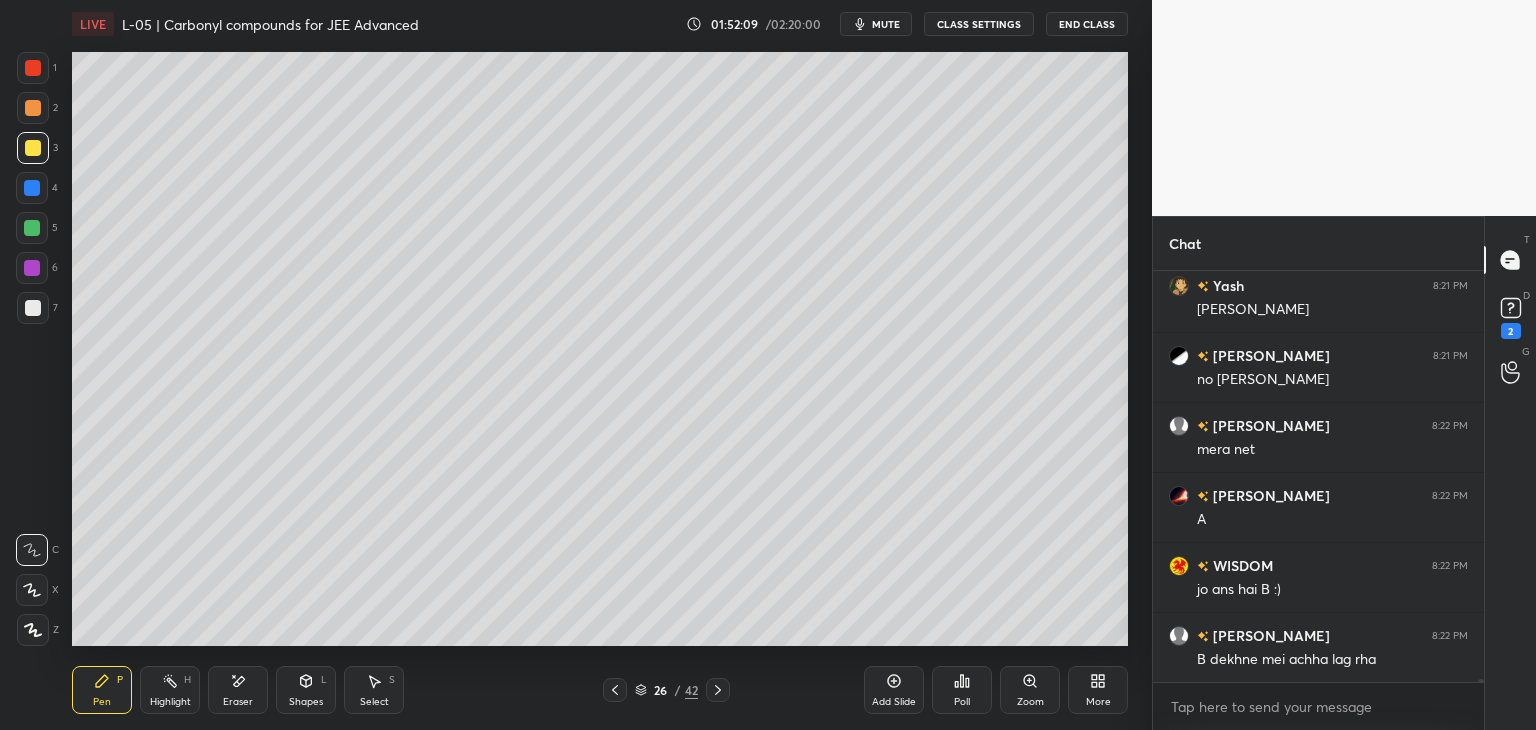 click at bounding box center (615, 690) 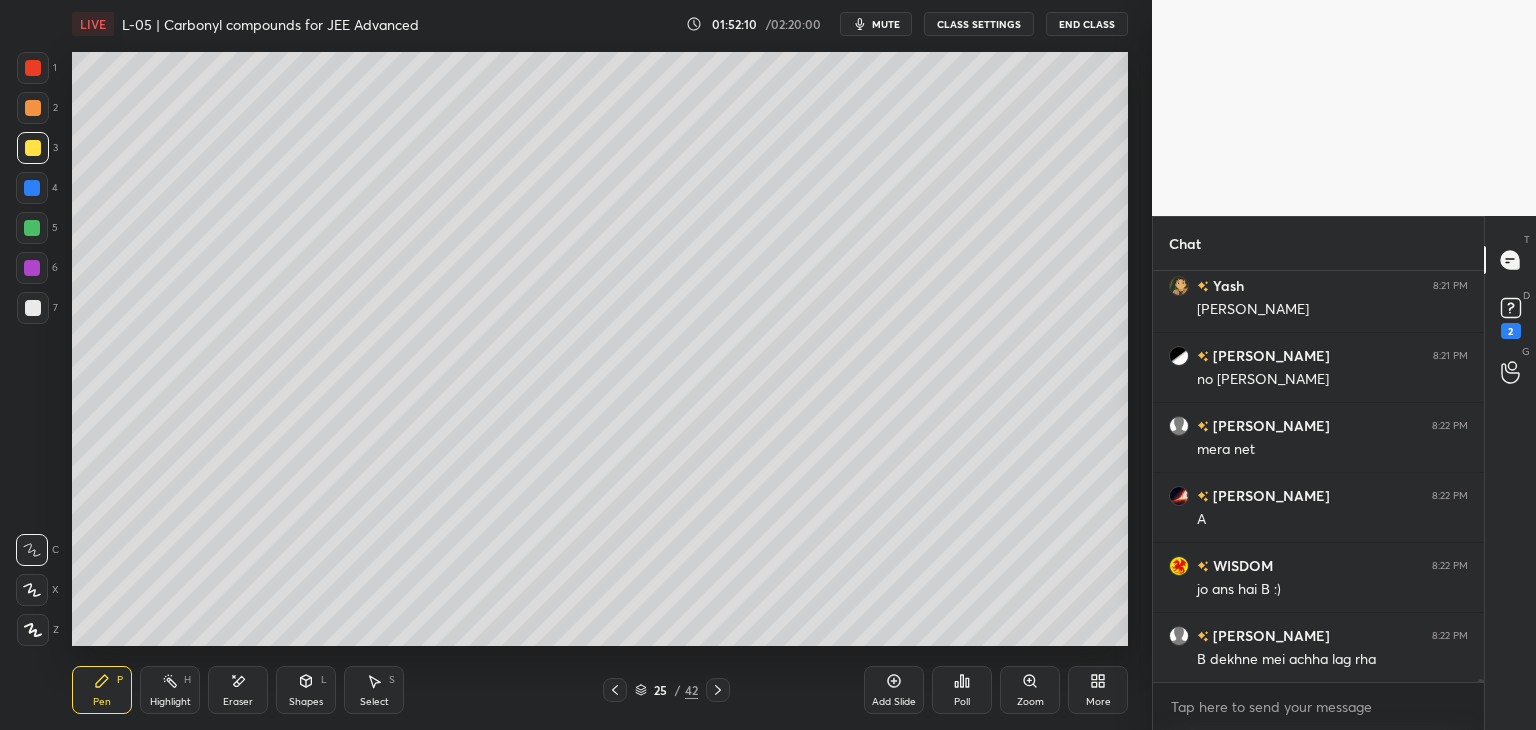 click 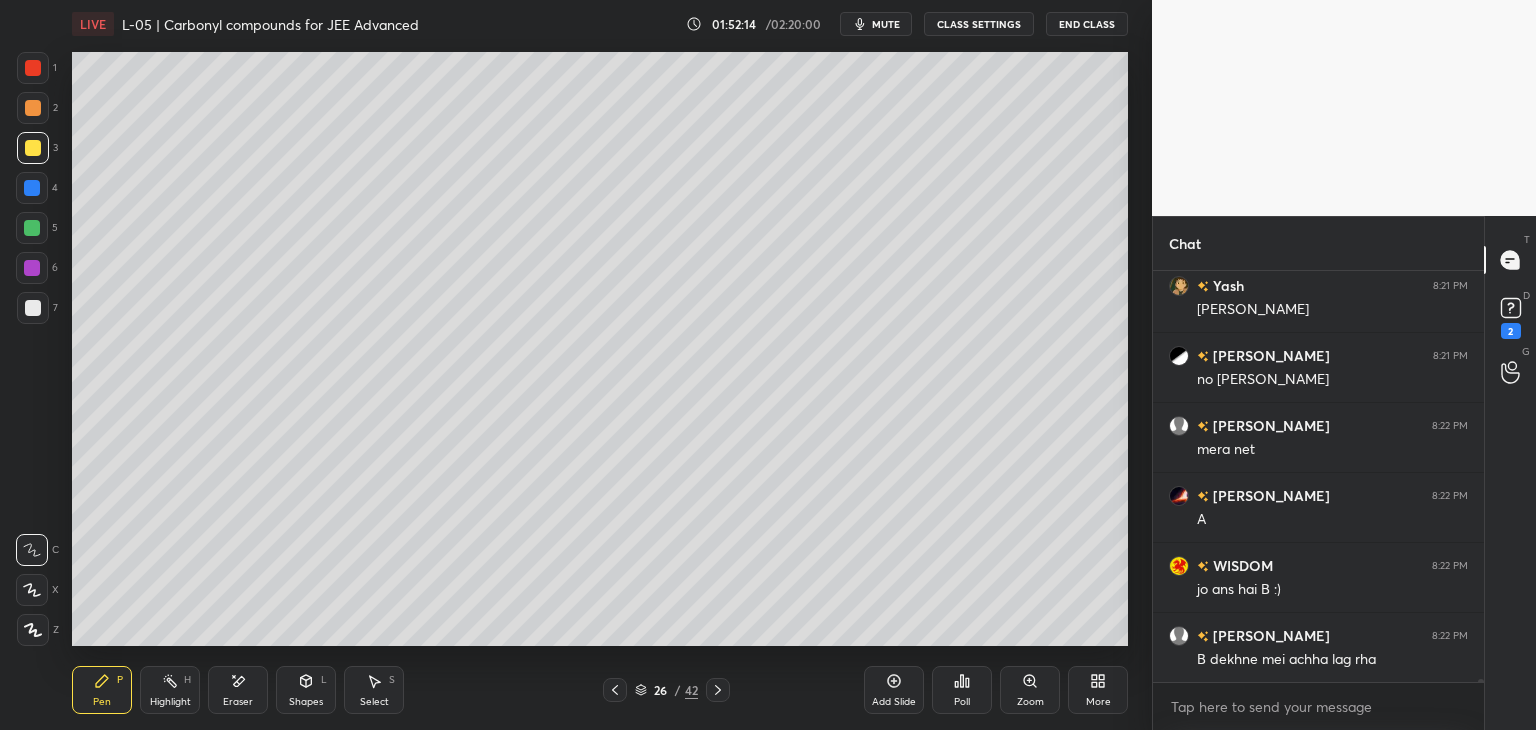 click 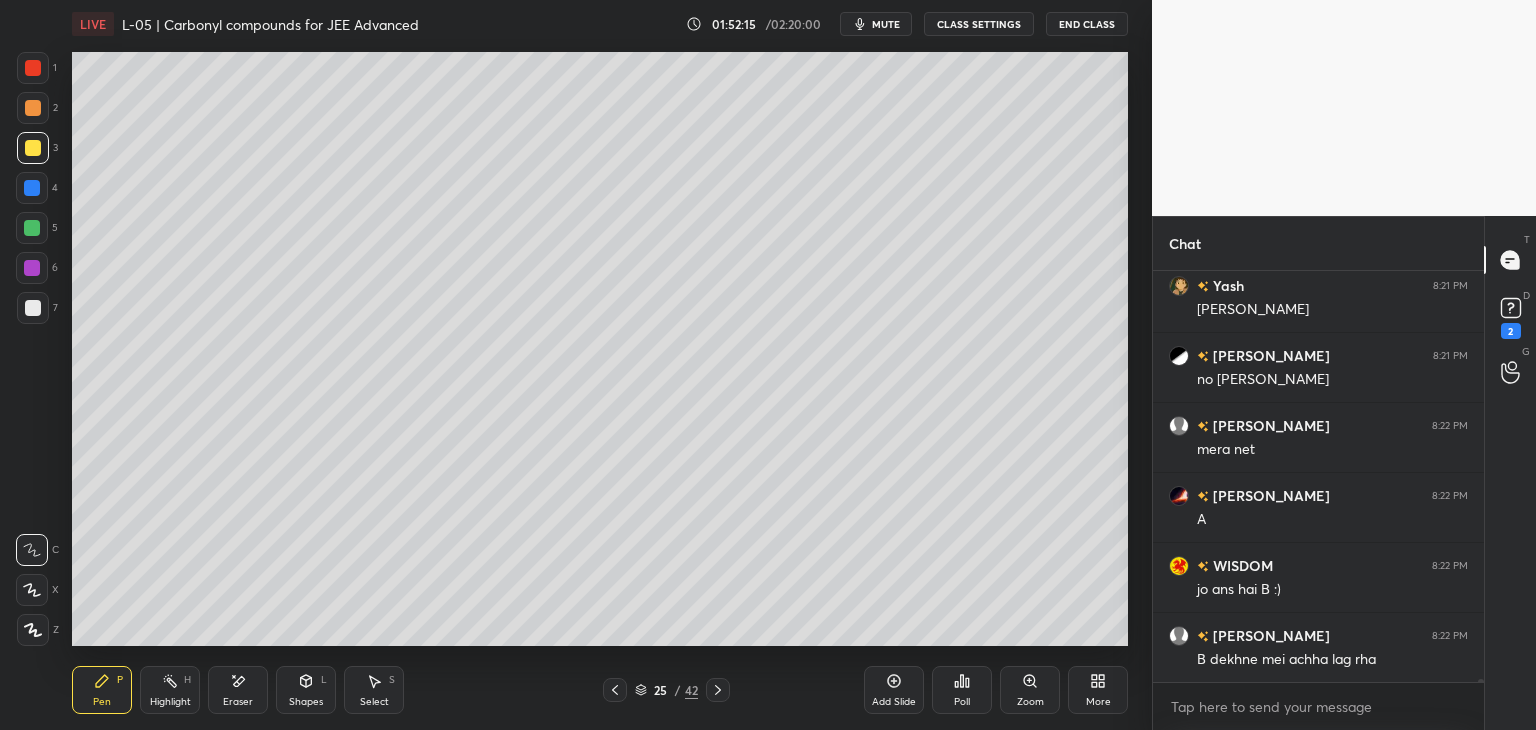 click 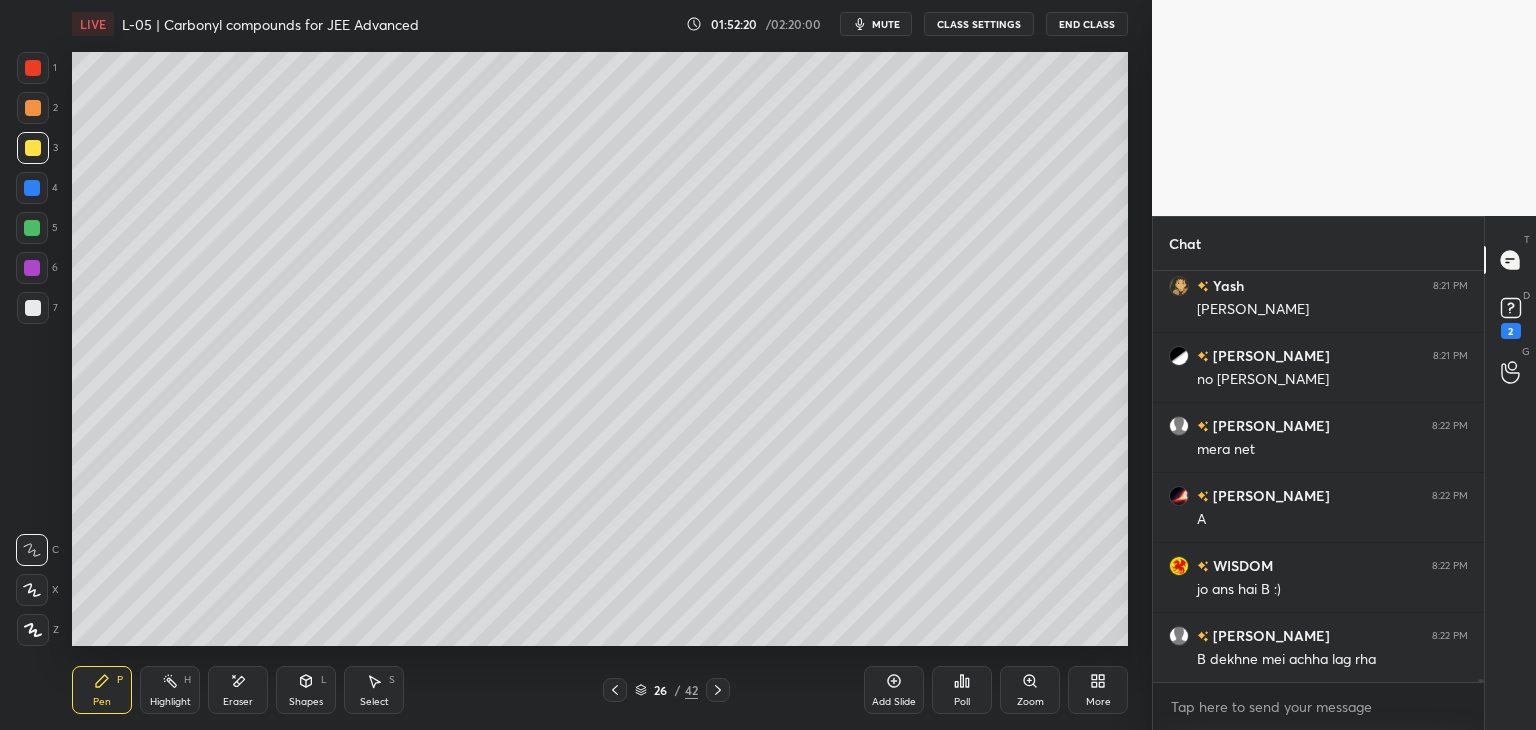 click 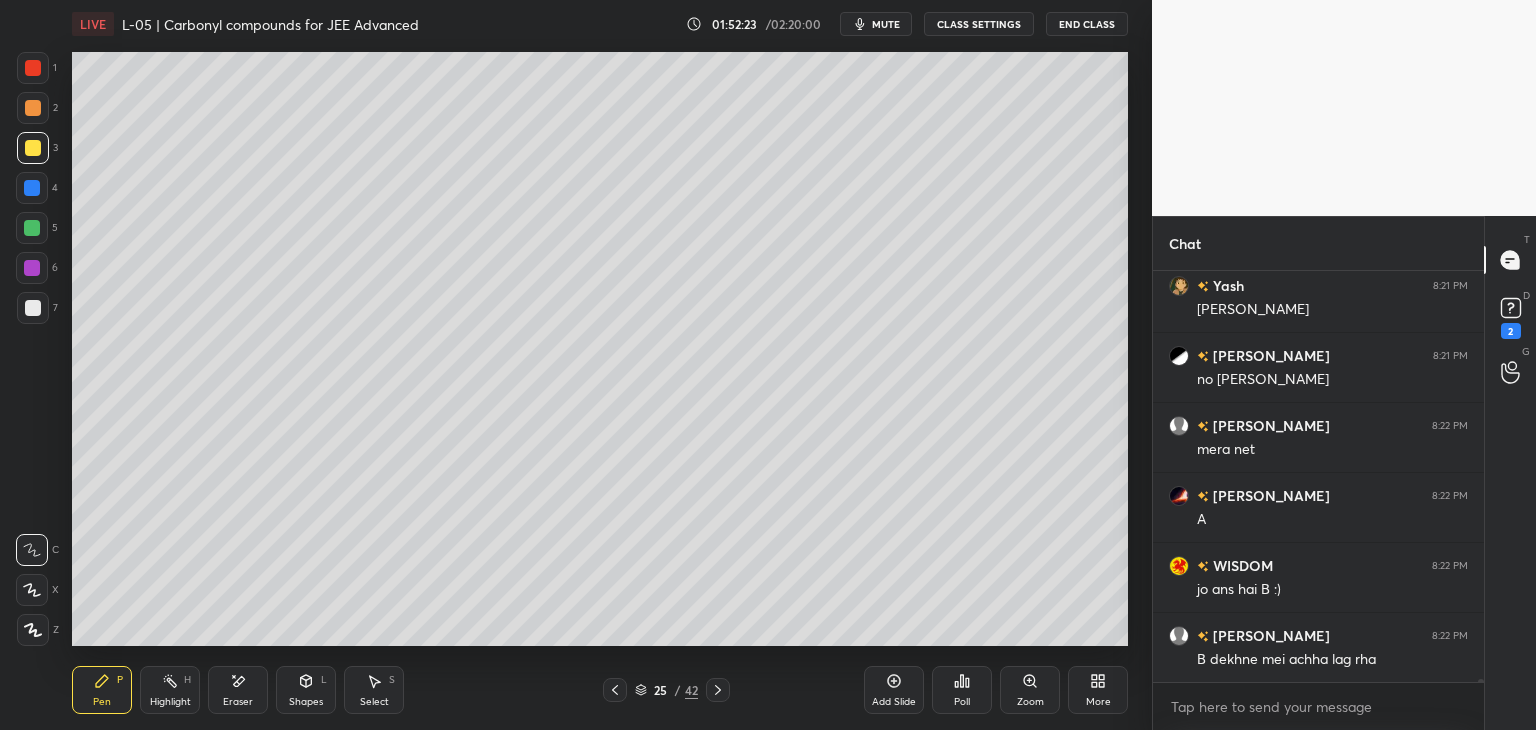 click 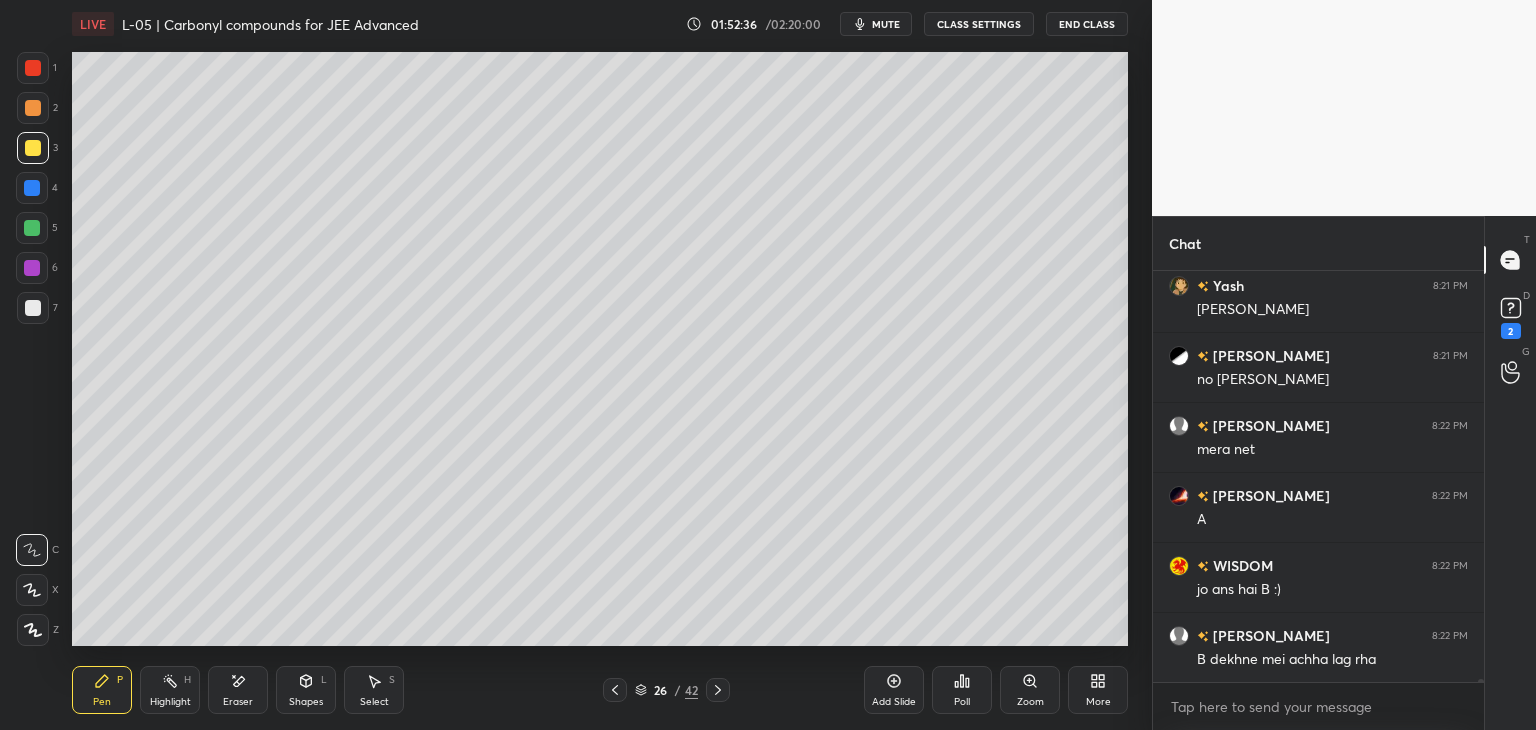 scroll, scrollTop: 56672, scrollLeft: 0, axis: vertical 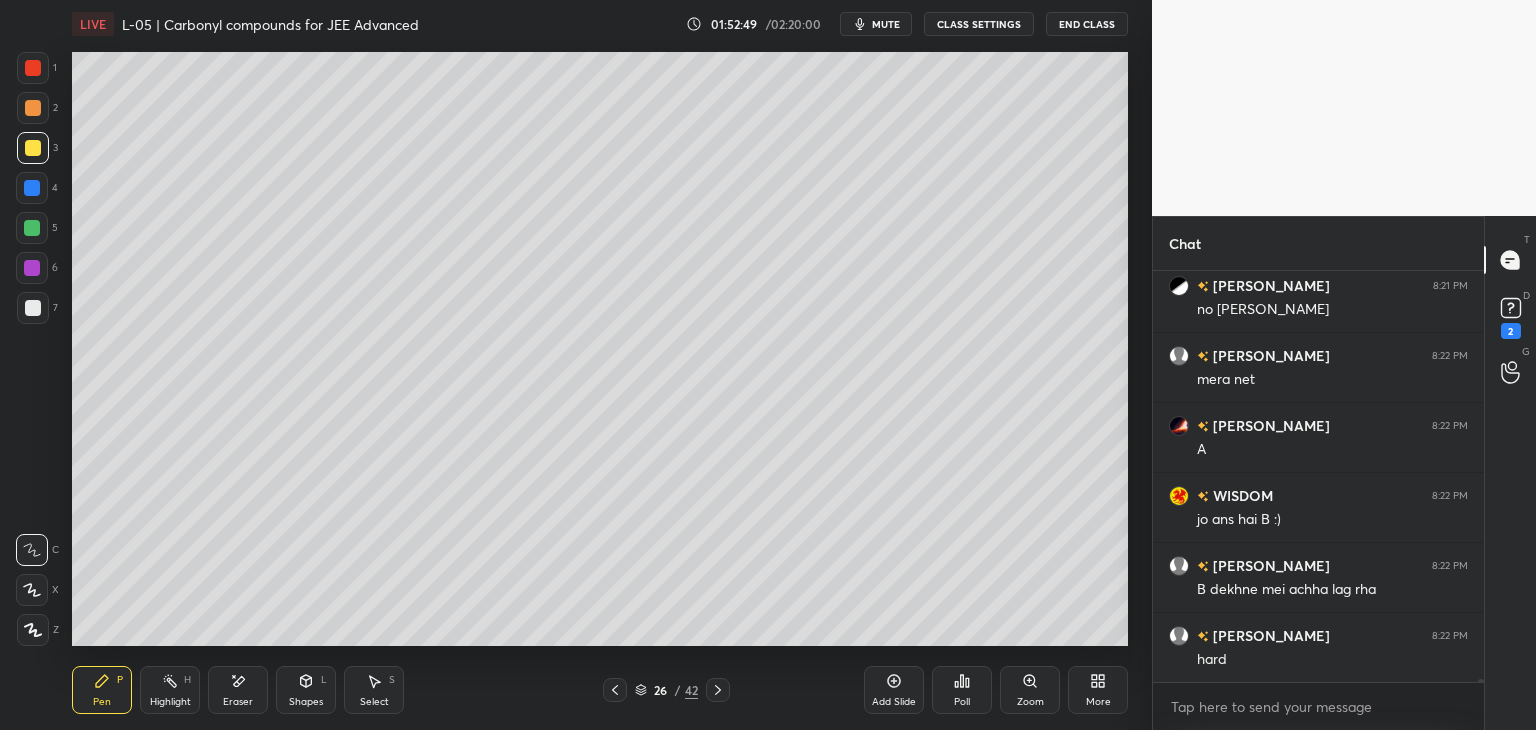 click 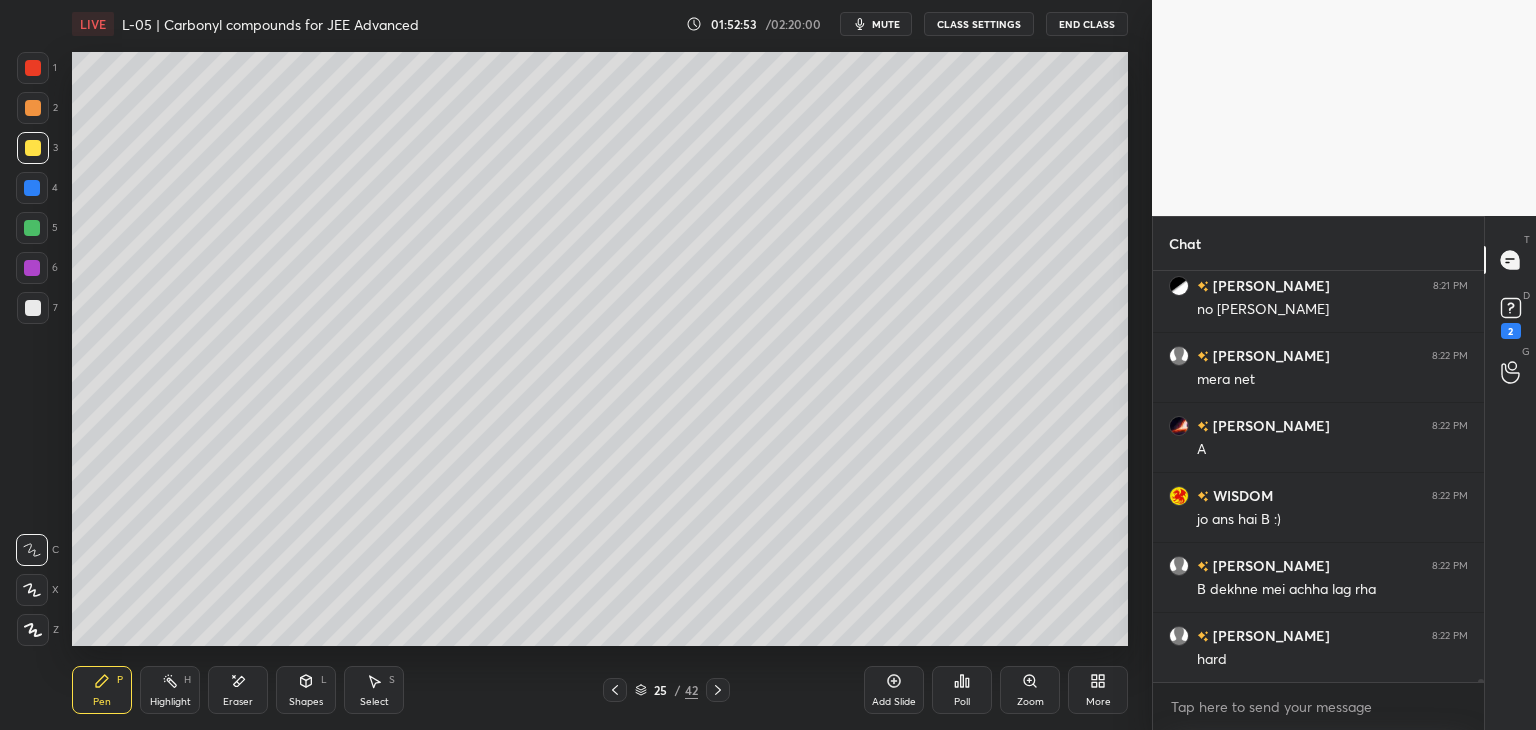click 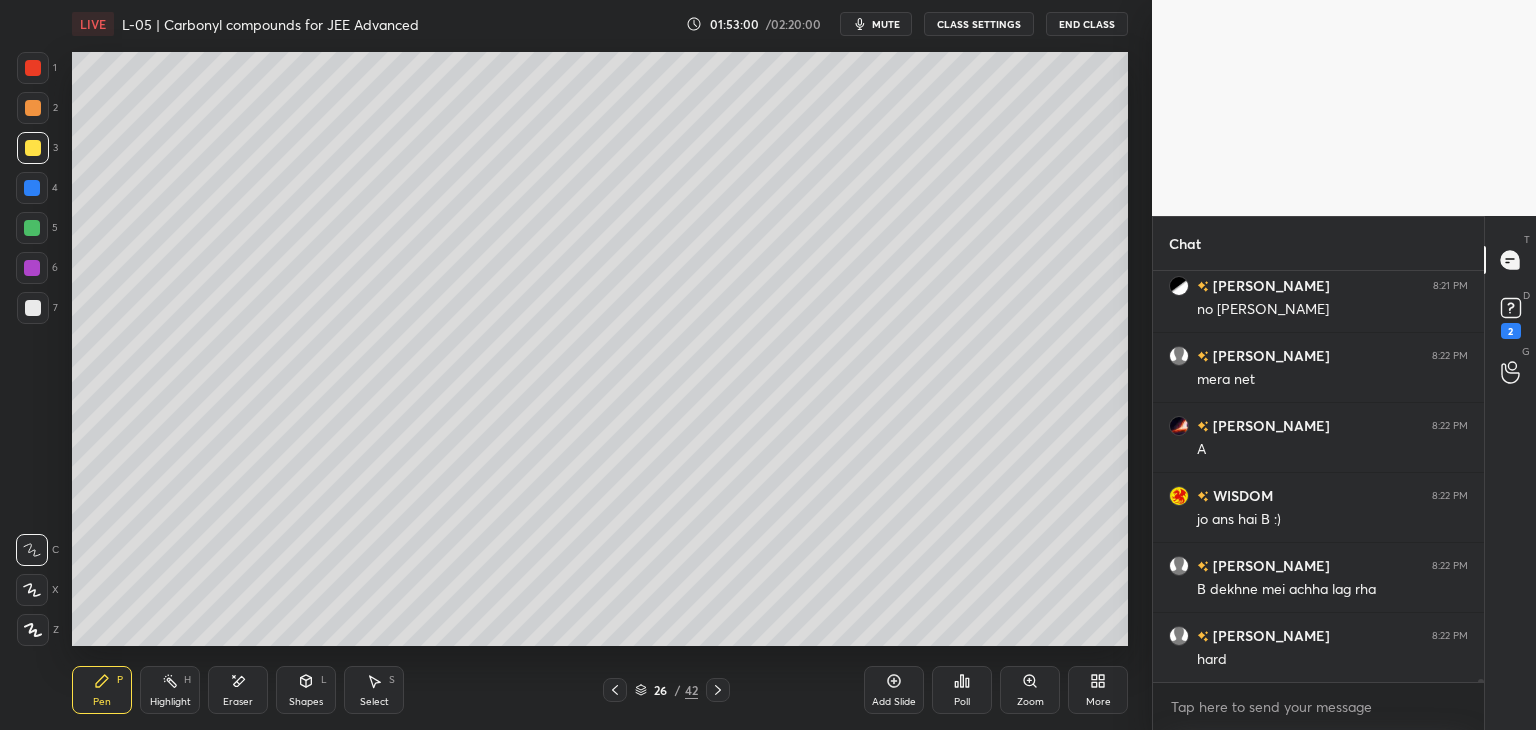 click on "Eraser" at bounding box center (238, 690) 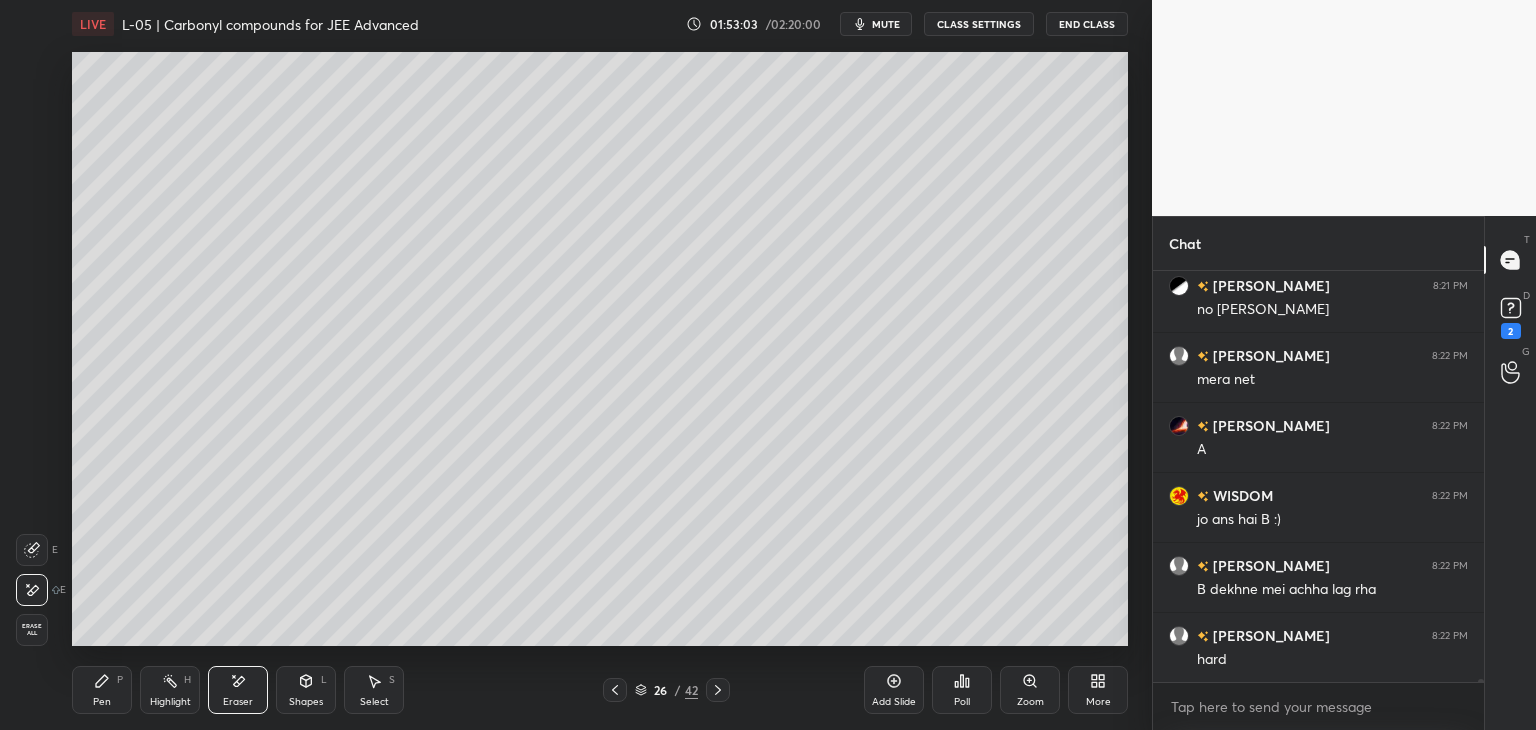 click on "Pen P" at bounding box center [102, 690] 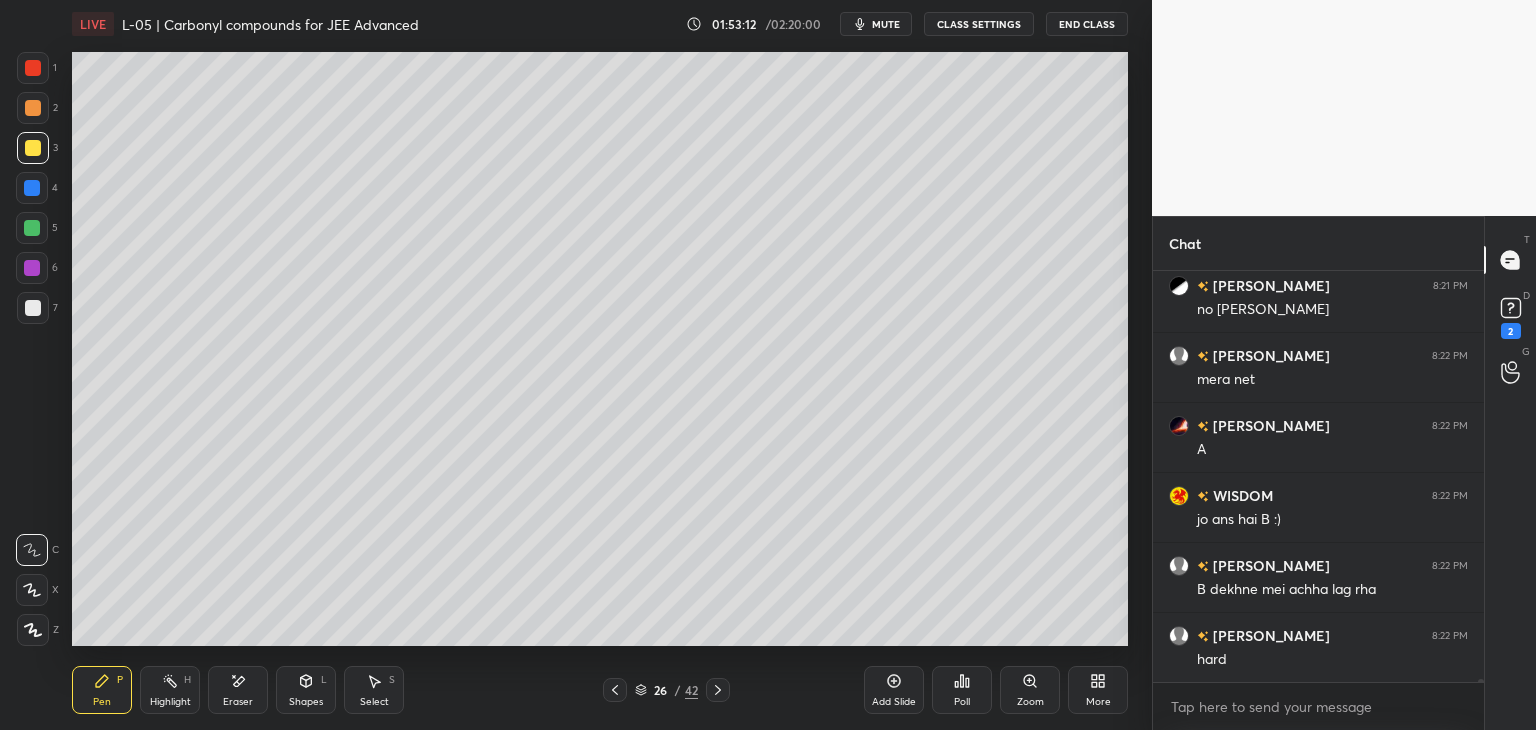 click 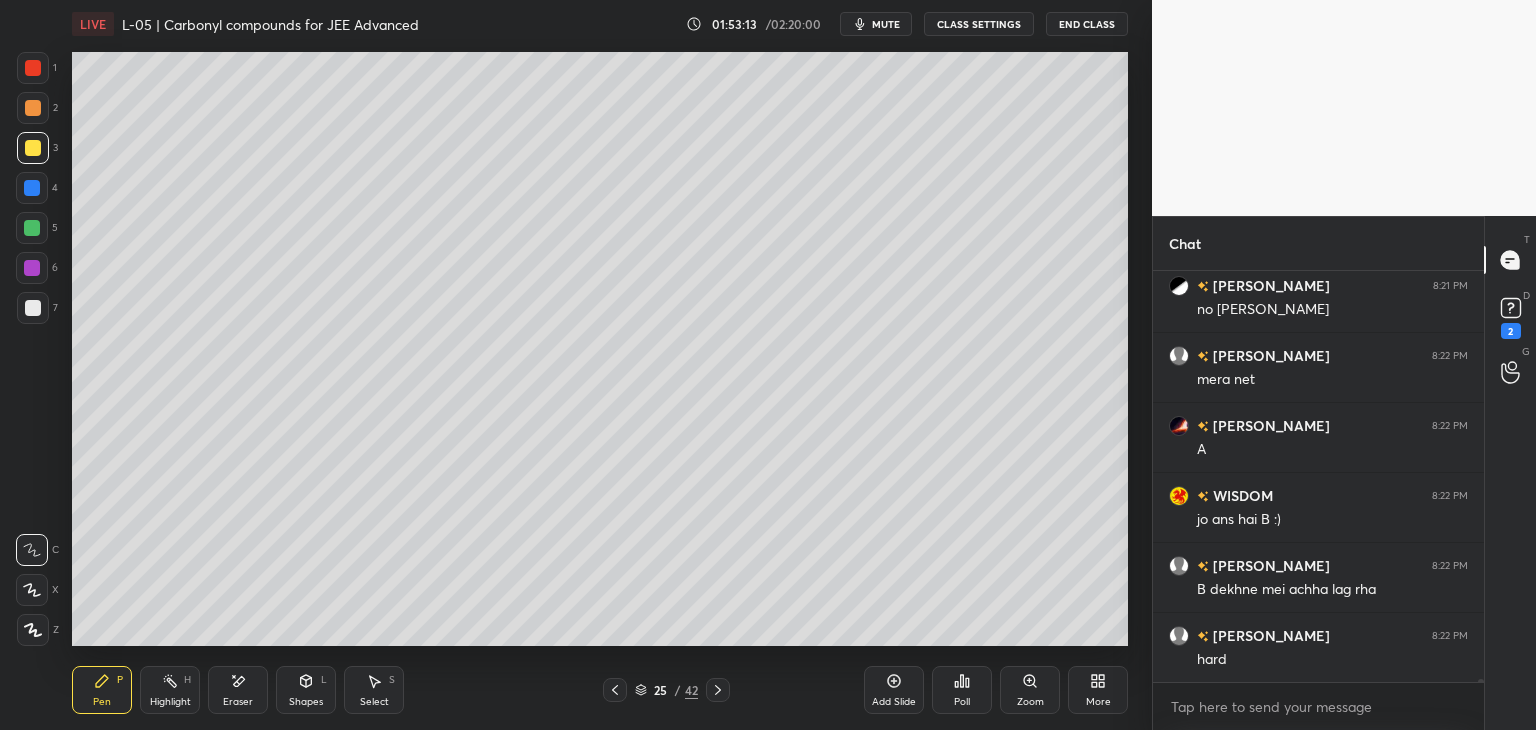 click 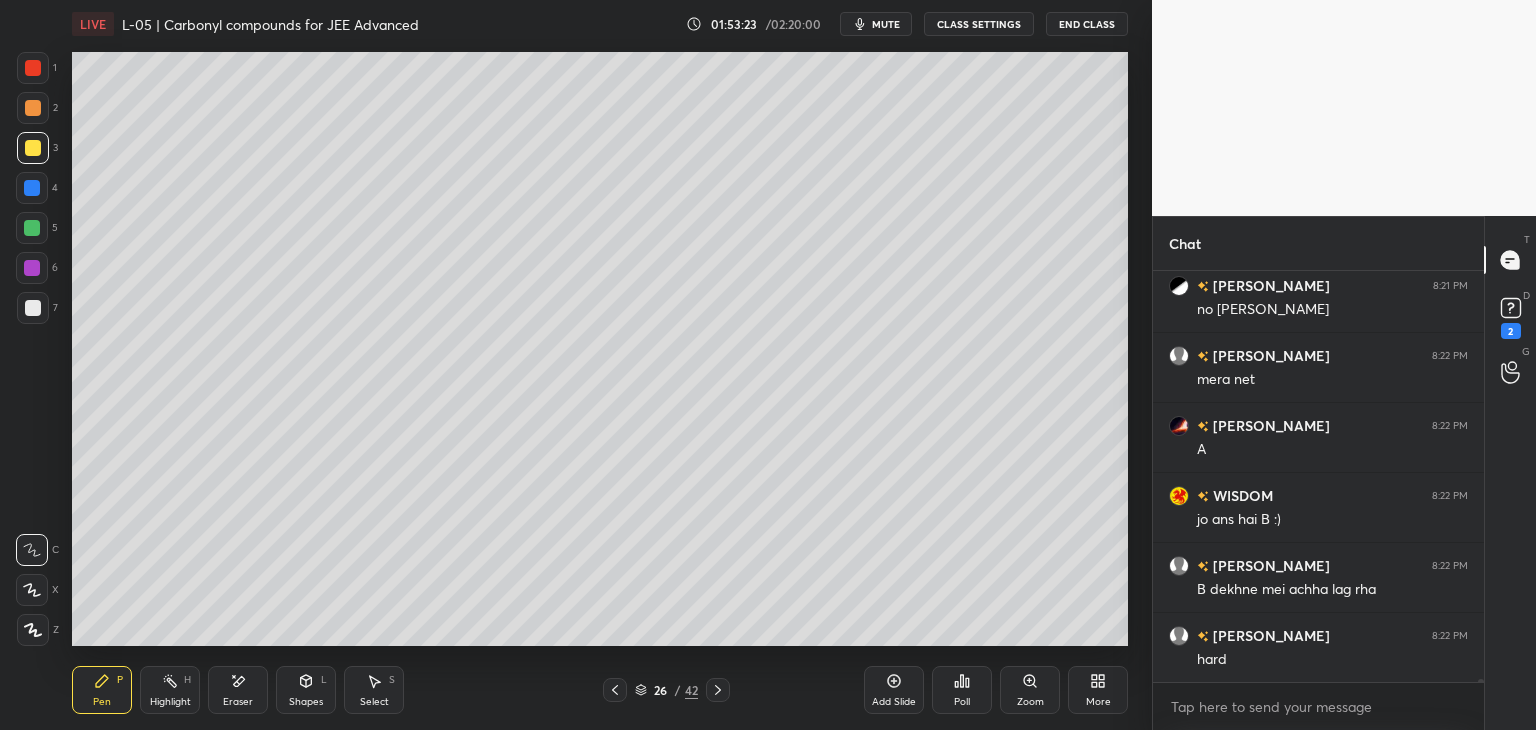 click on "Select S" at bounding box center (374, 690) 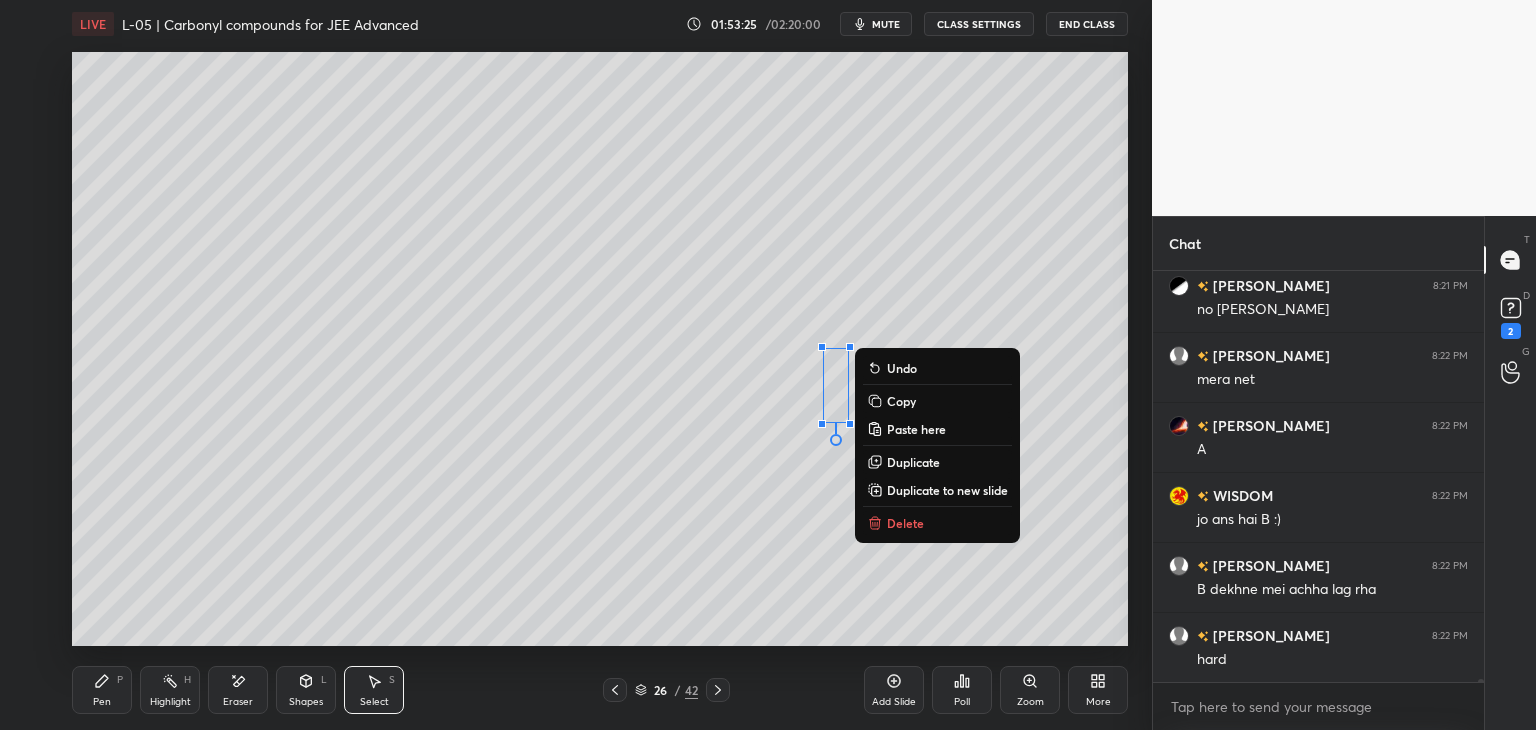 click on "0 ° Undo Copy Paste here Duplicate Duplicate to new slide Delete" at bounding box center [600, 349] 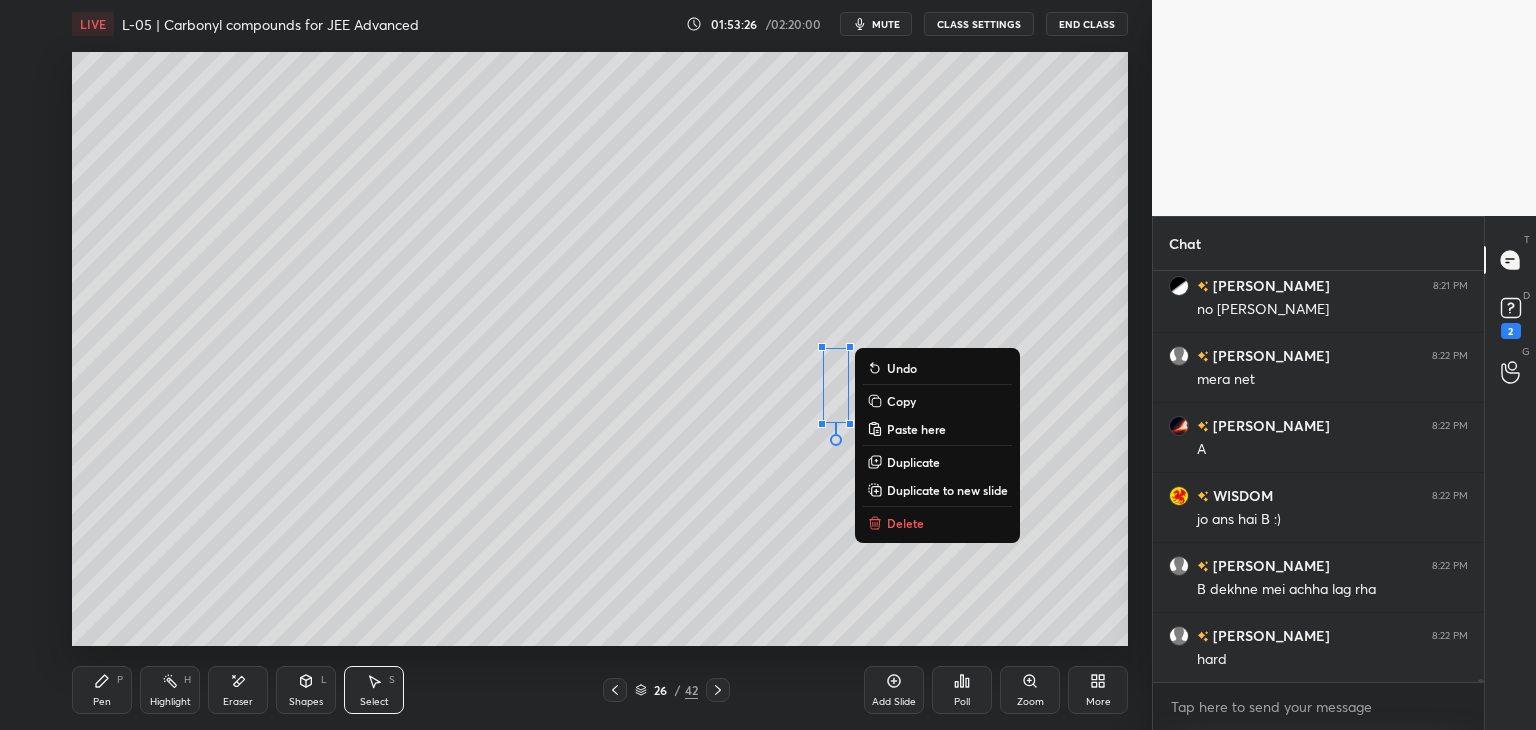 click on "Delete" at bounding box center (905, 523) 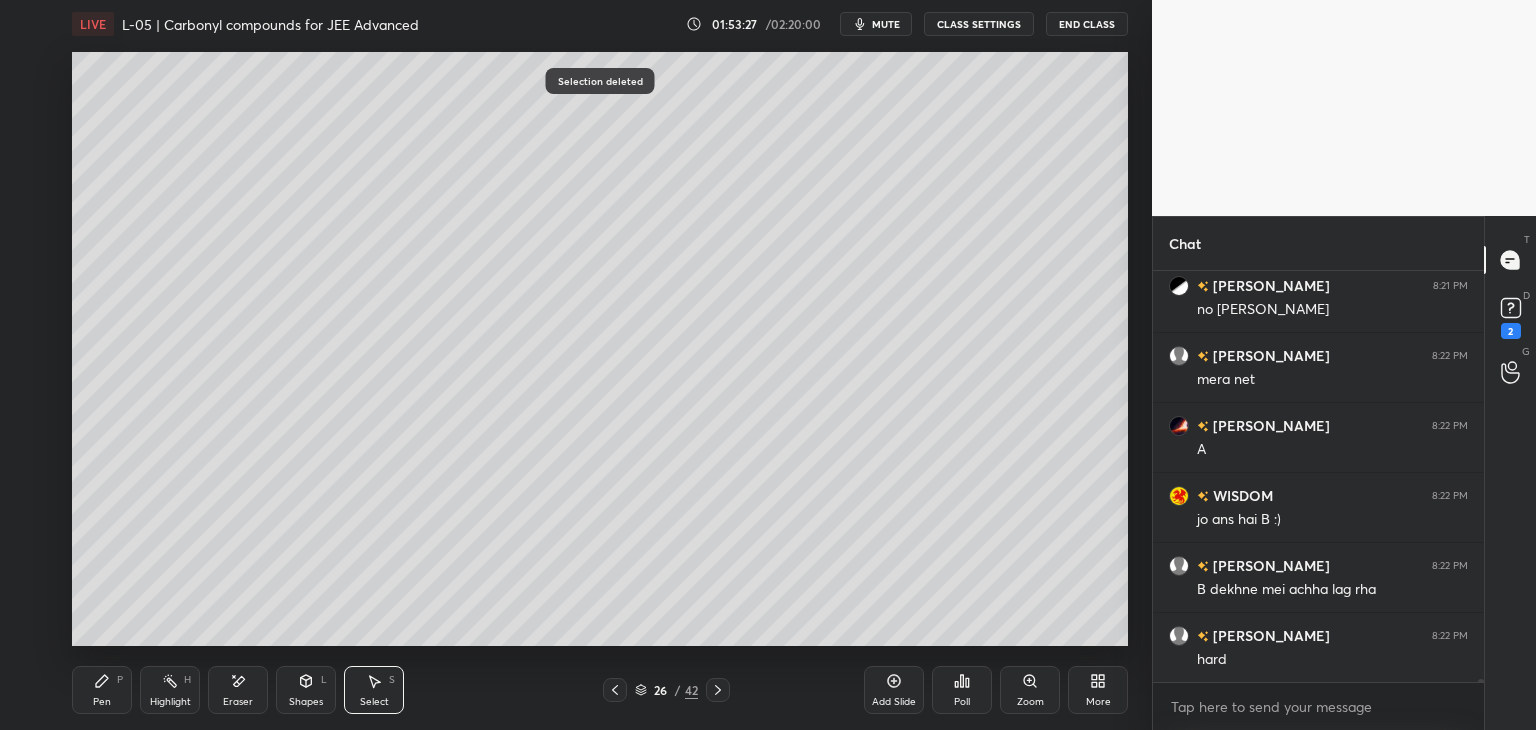 click on "Pen P" at bounding box center [102, 690] 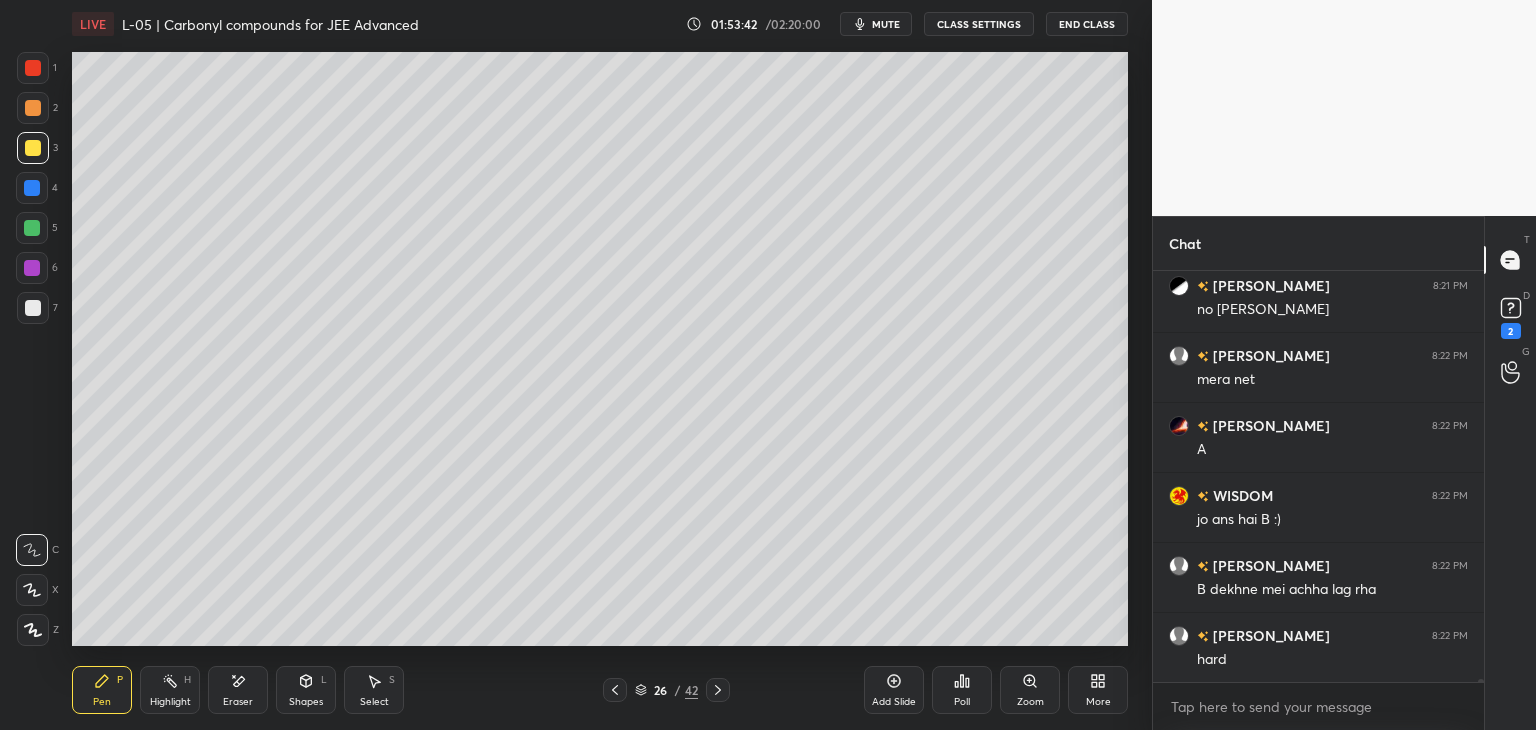 click at bounding box center (33, 68) 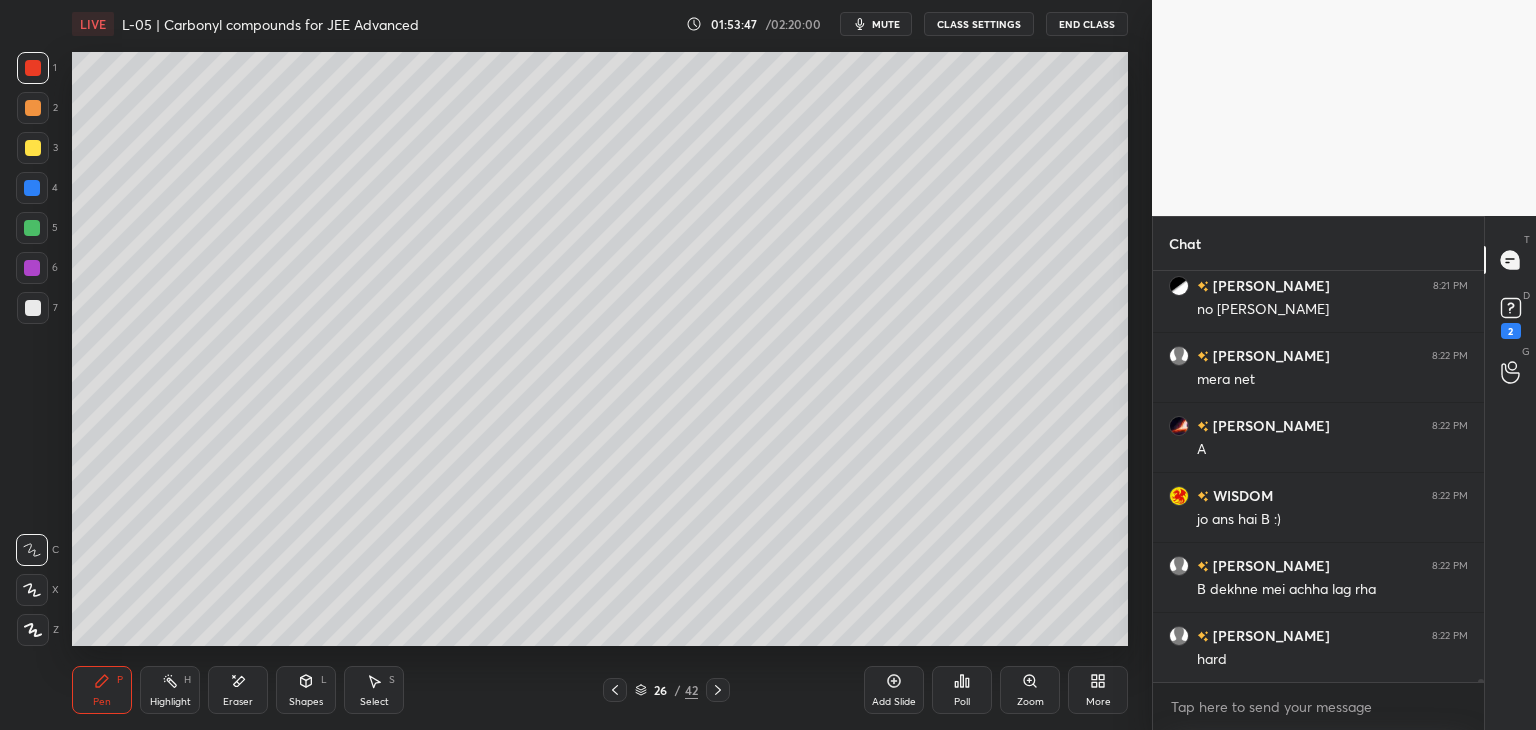 click 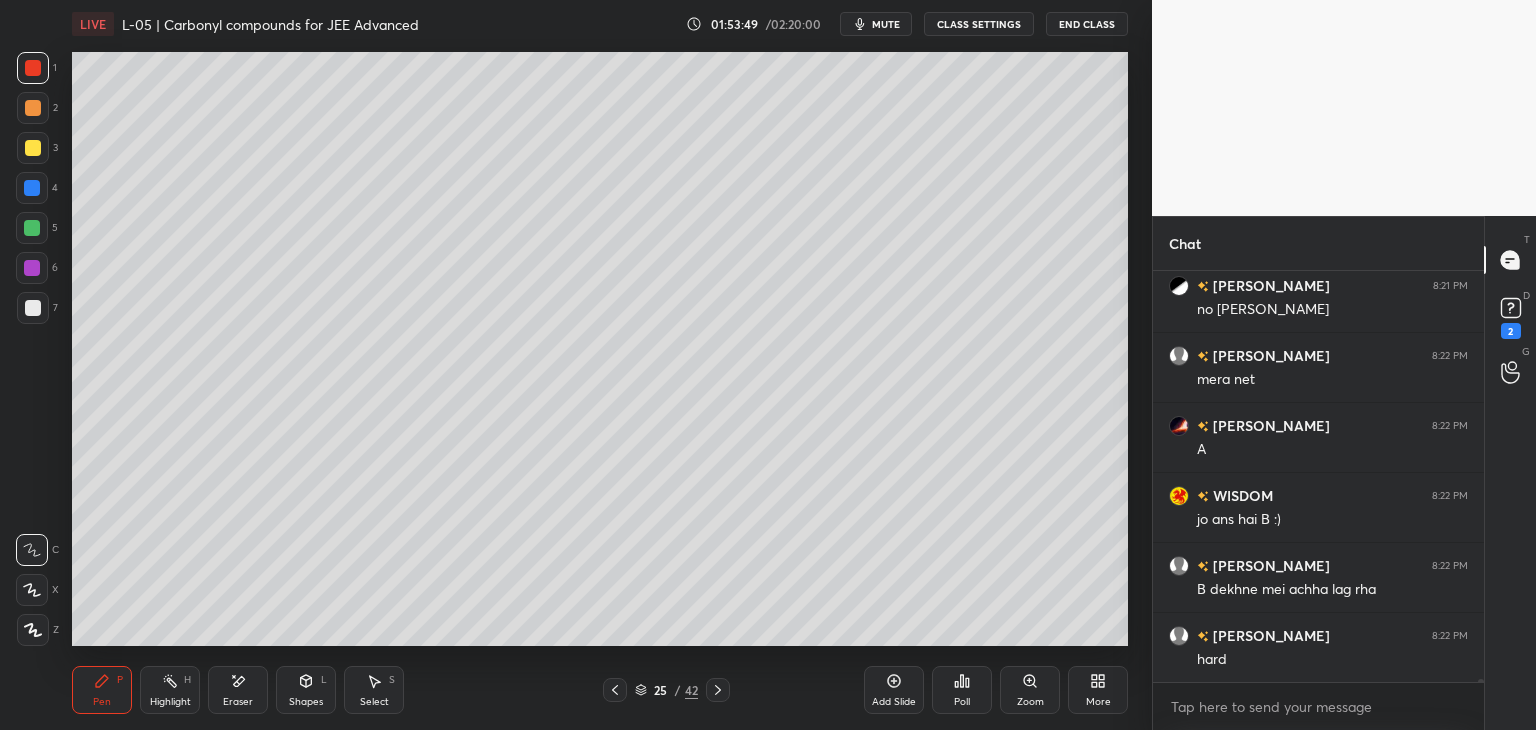 click 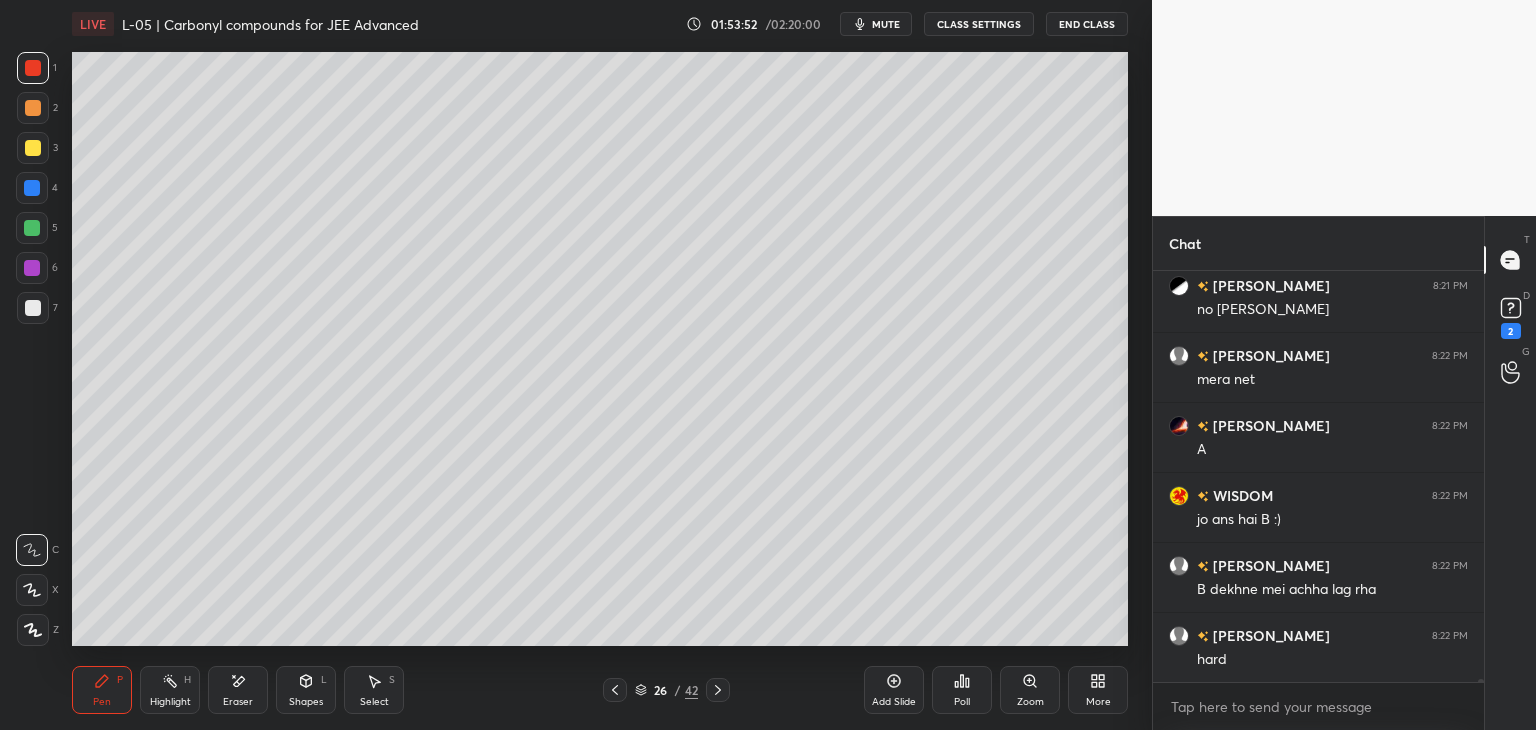 click 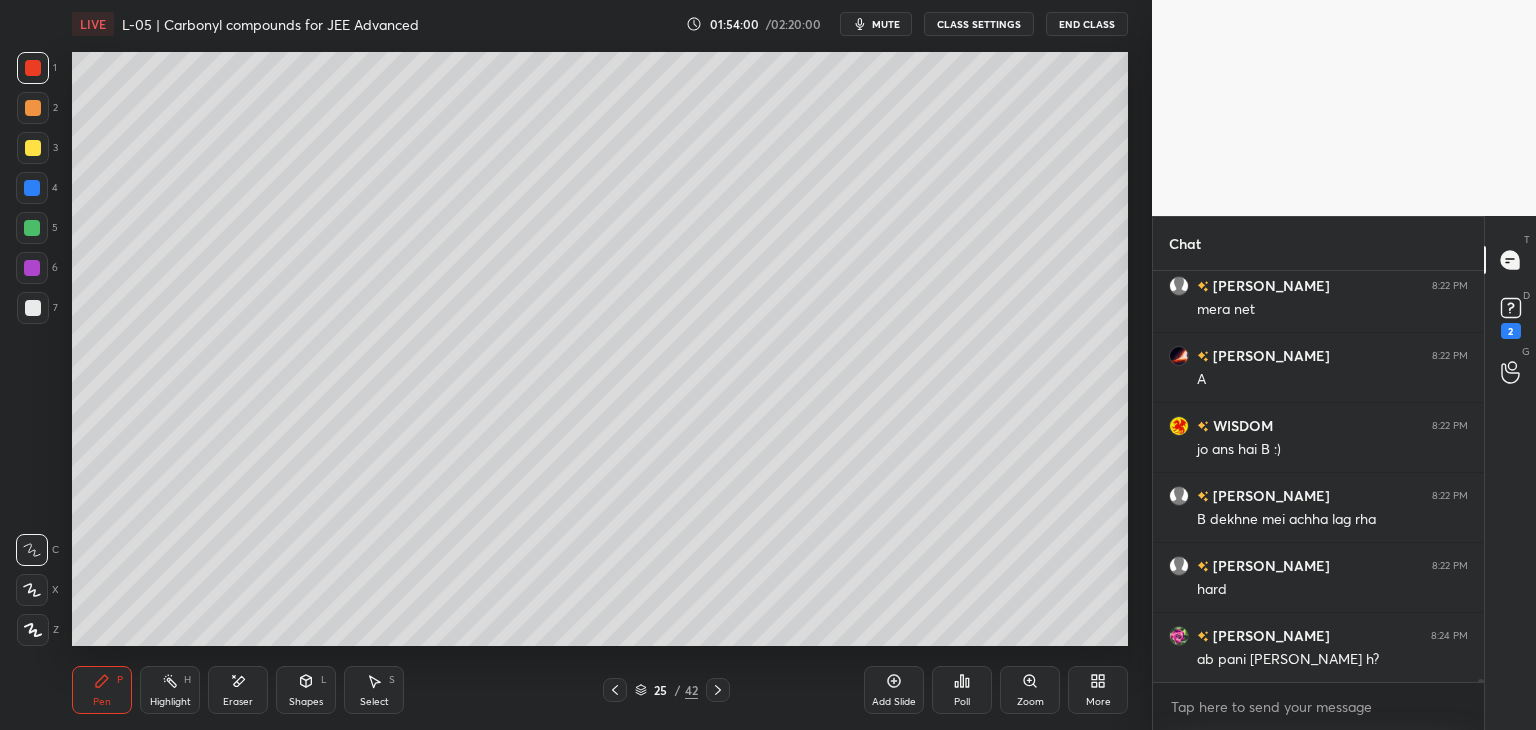 scroll, scrollTop: 56812, scrollLeft: 0, axis: vertical 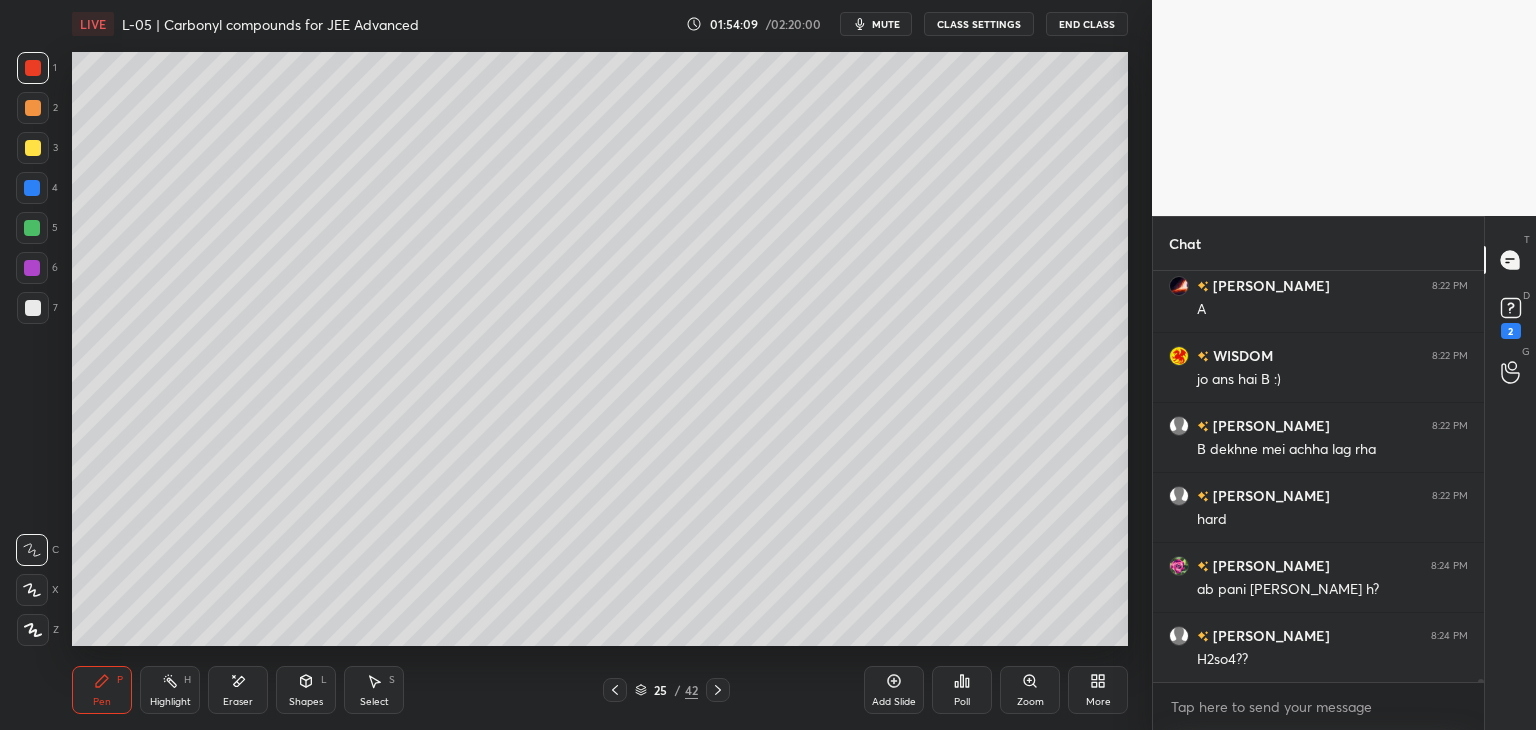 click 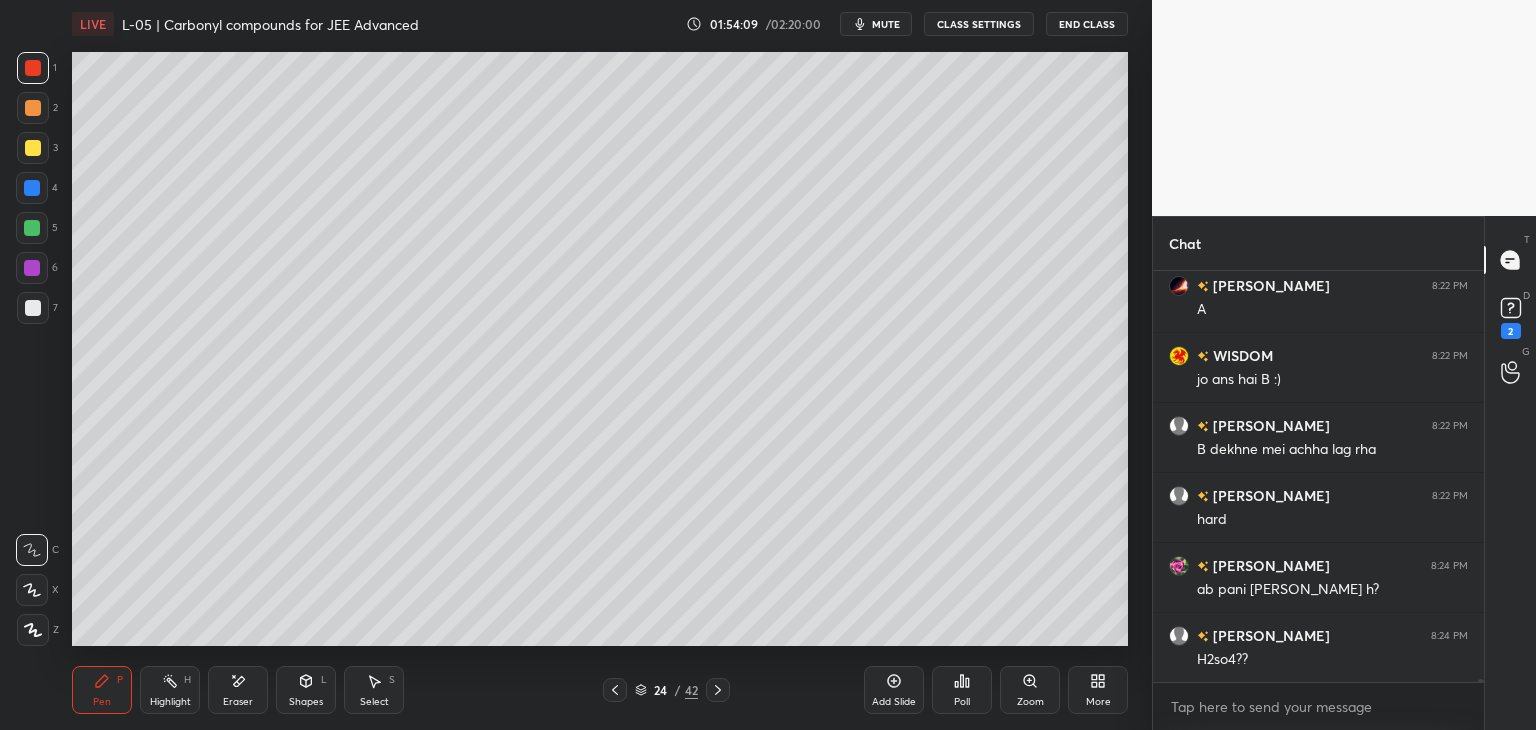 click at bounding box center [718, 690] 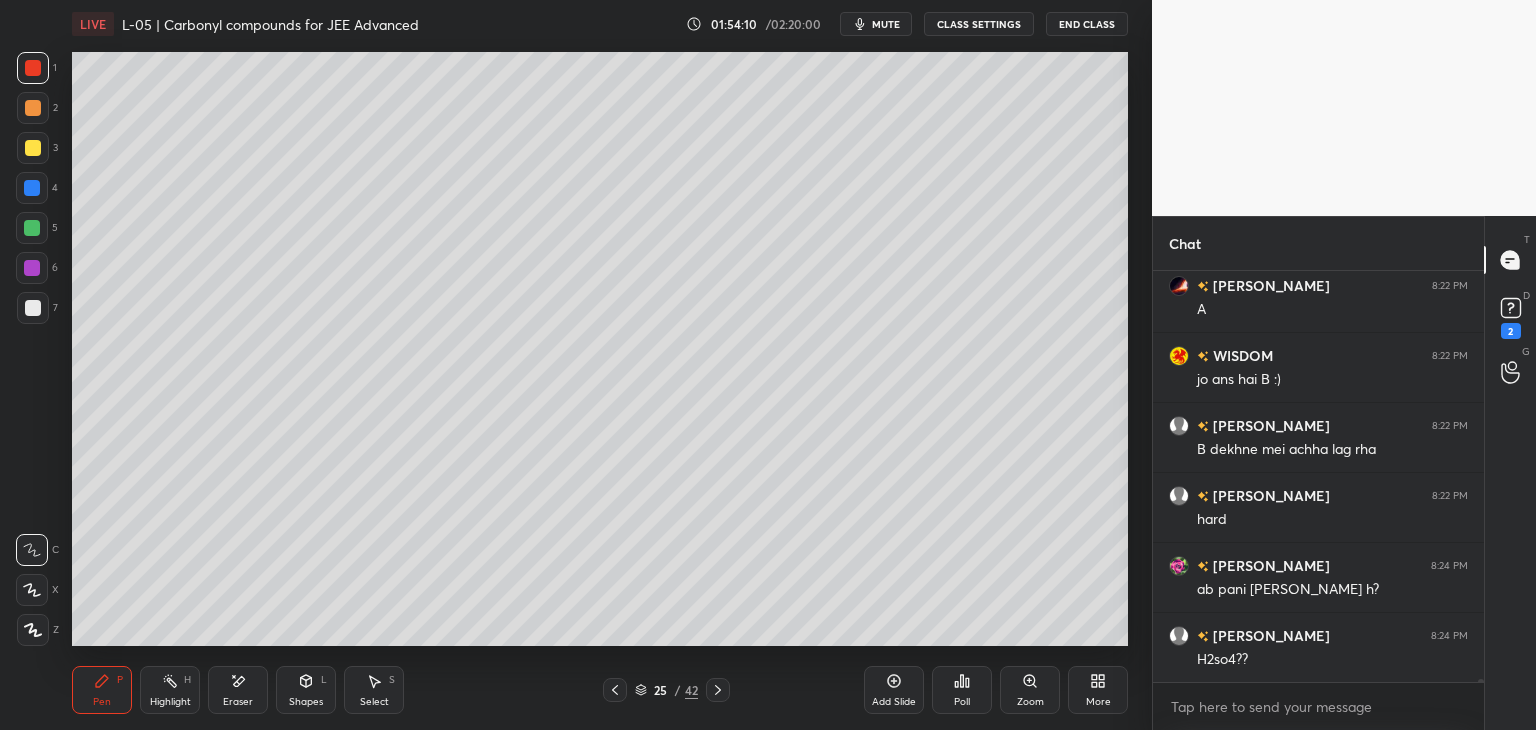 click 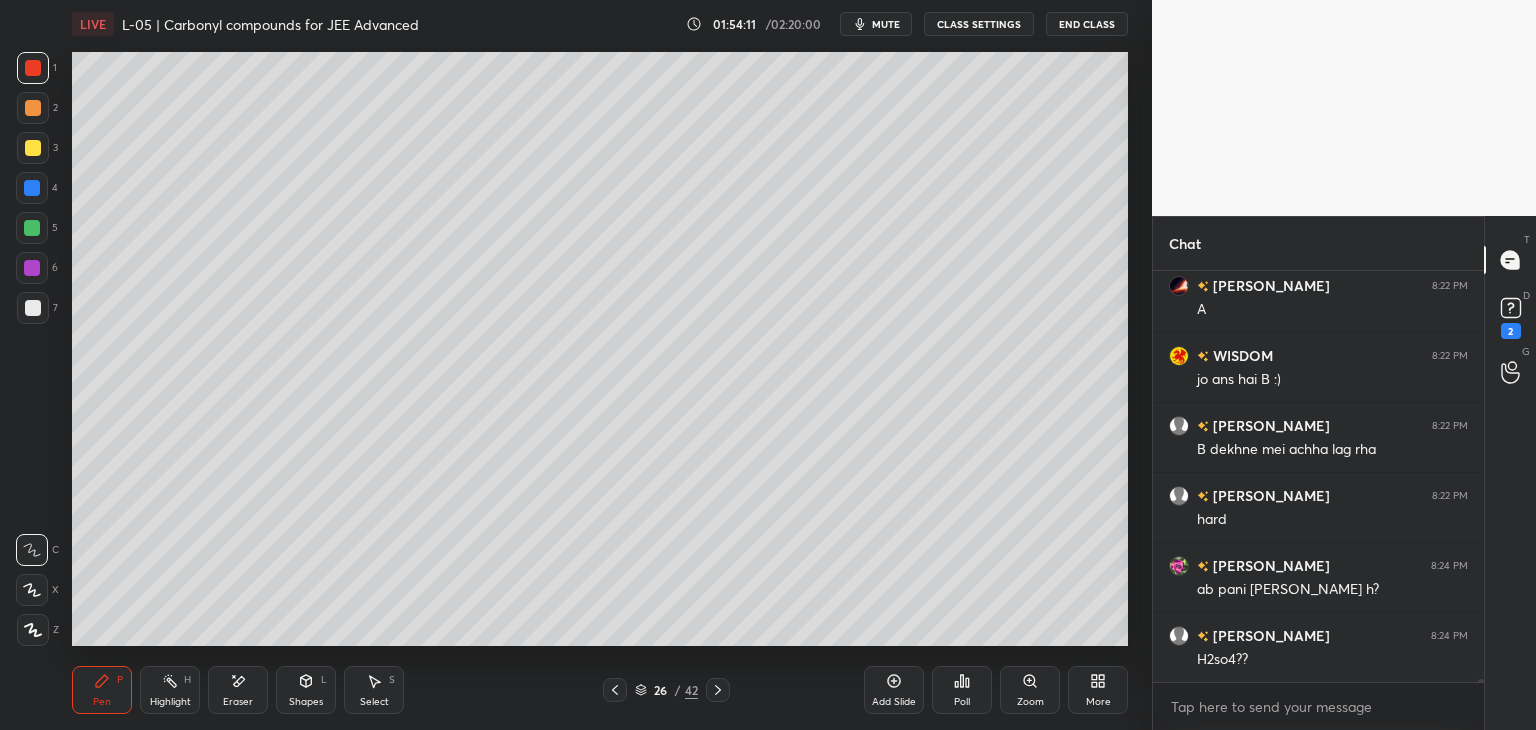 click on "Select S" at bounding box center (374, 690) 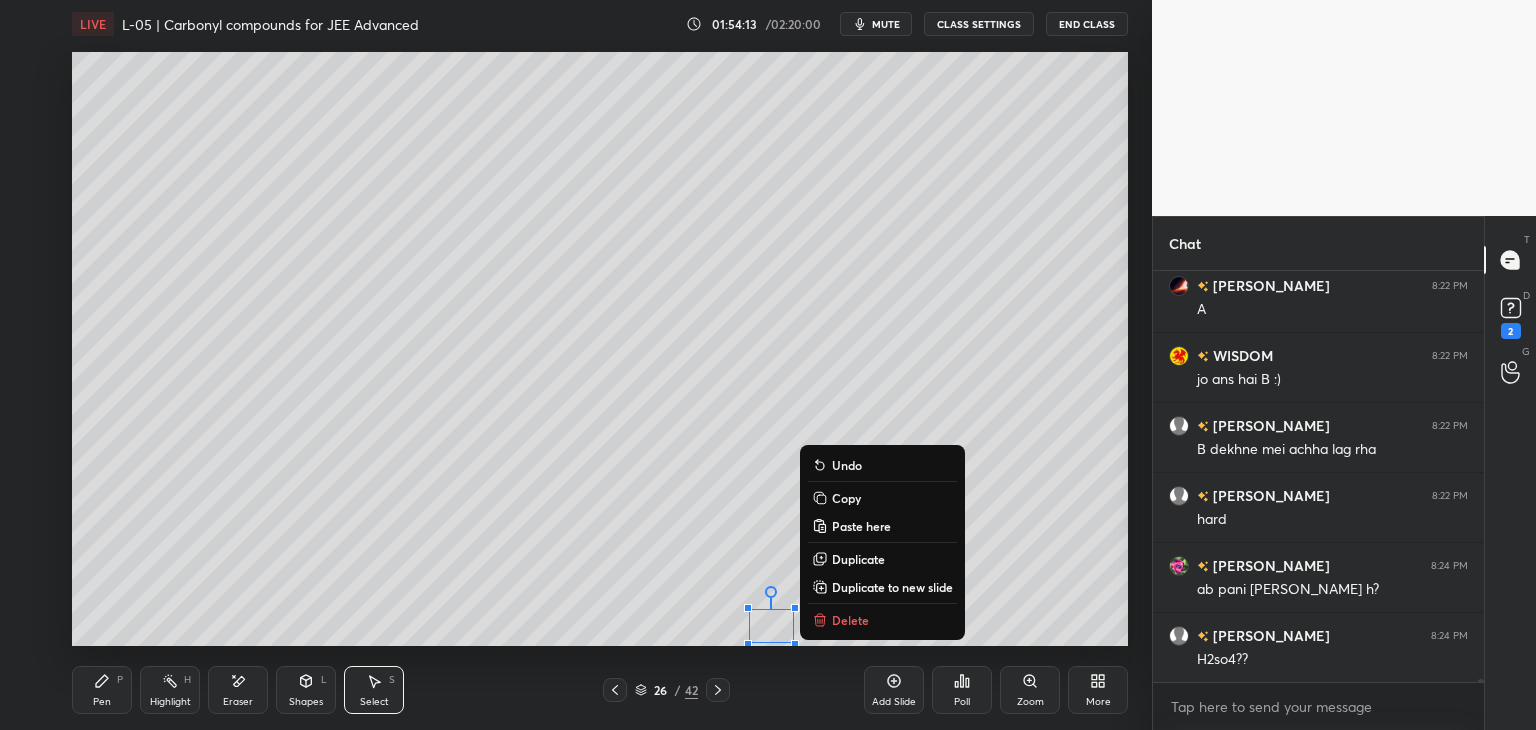 click on "Delete" at bounding box center (850, 620) 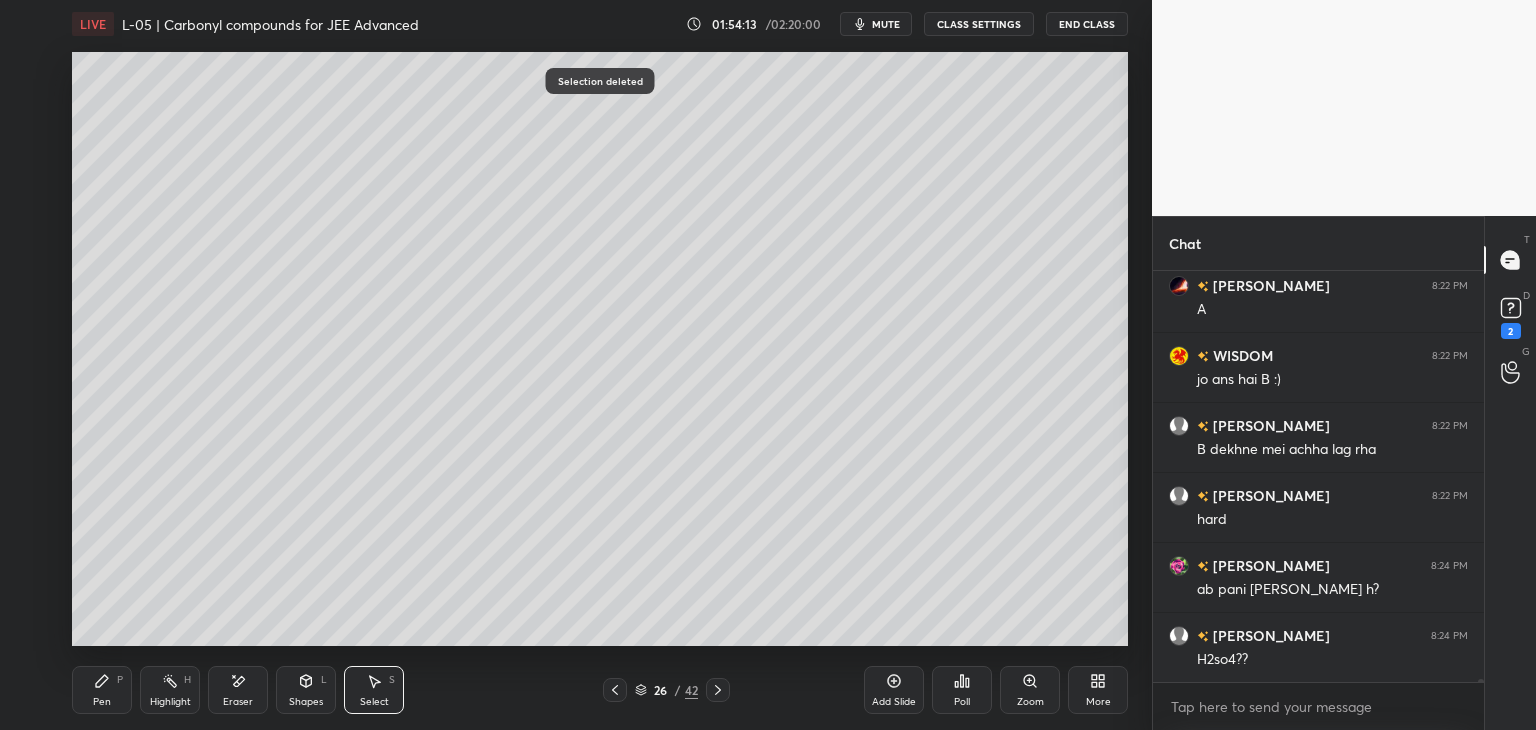 click 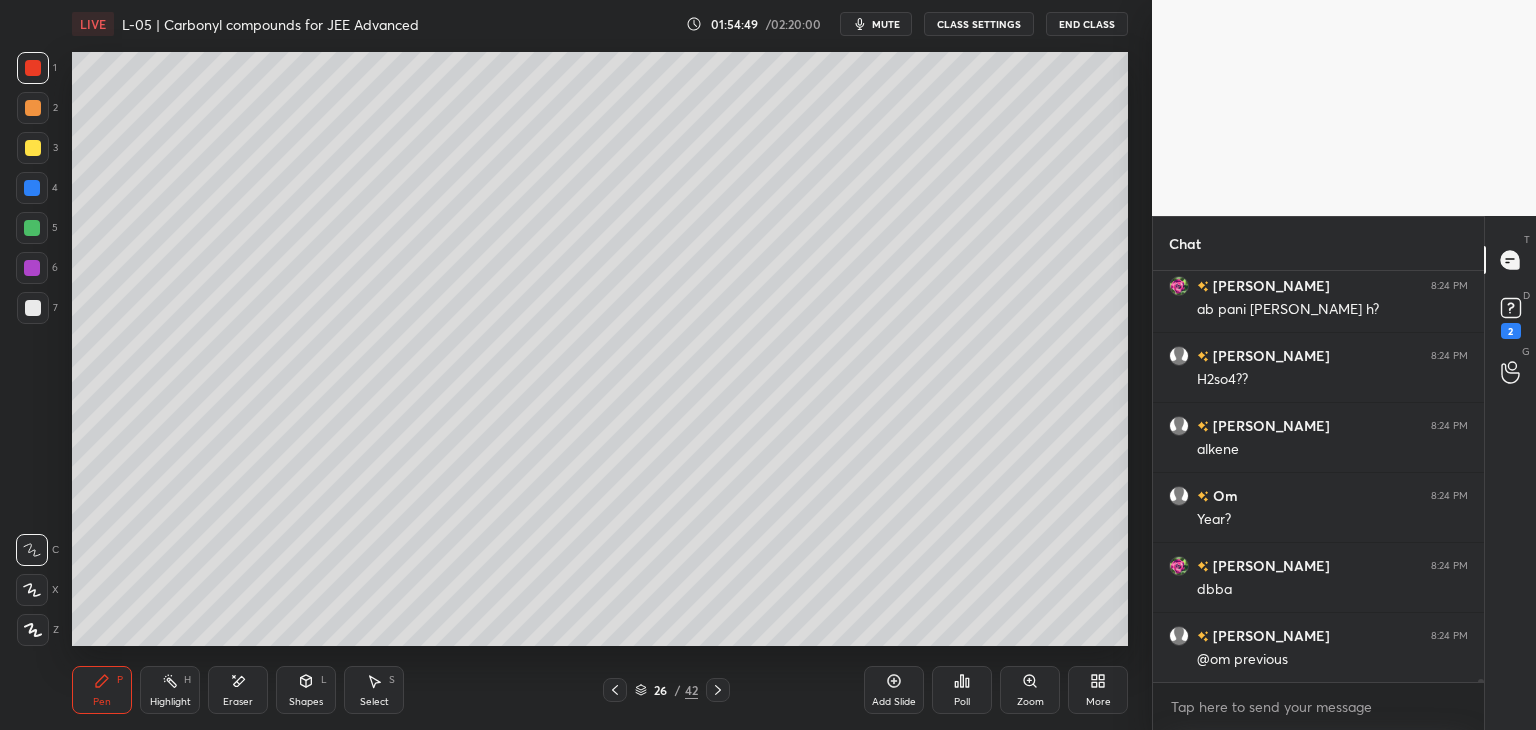 scroll, scrollTop: 57162, scrollLeft: 0, axis: vertical 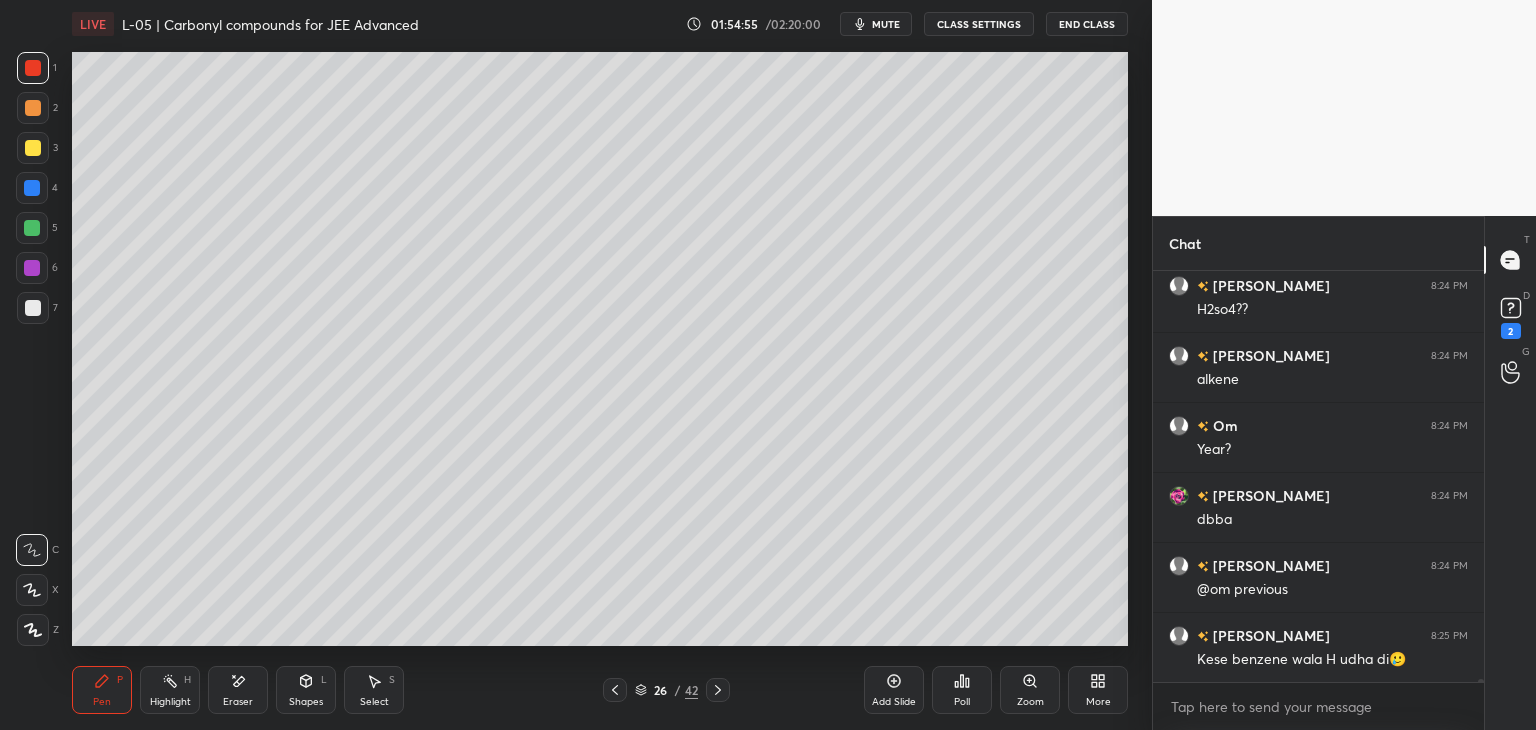 click 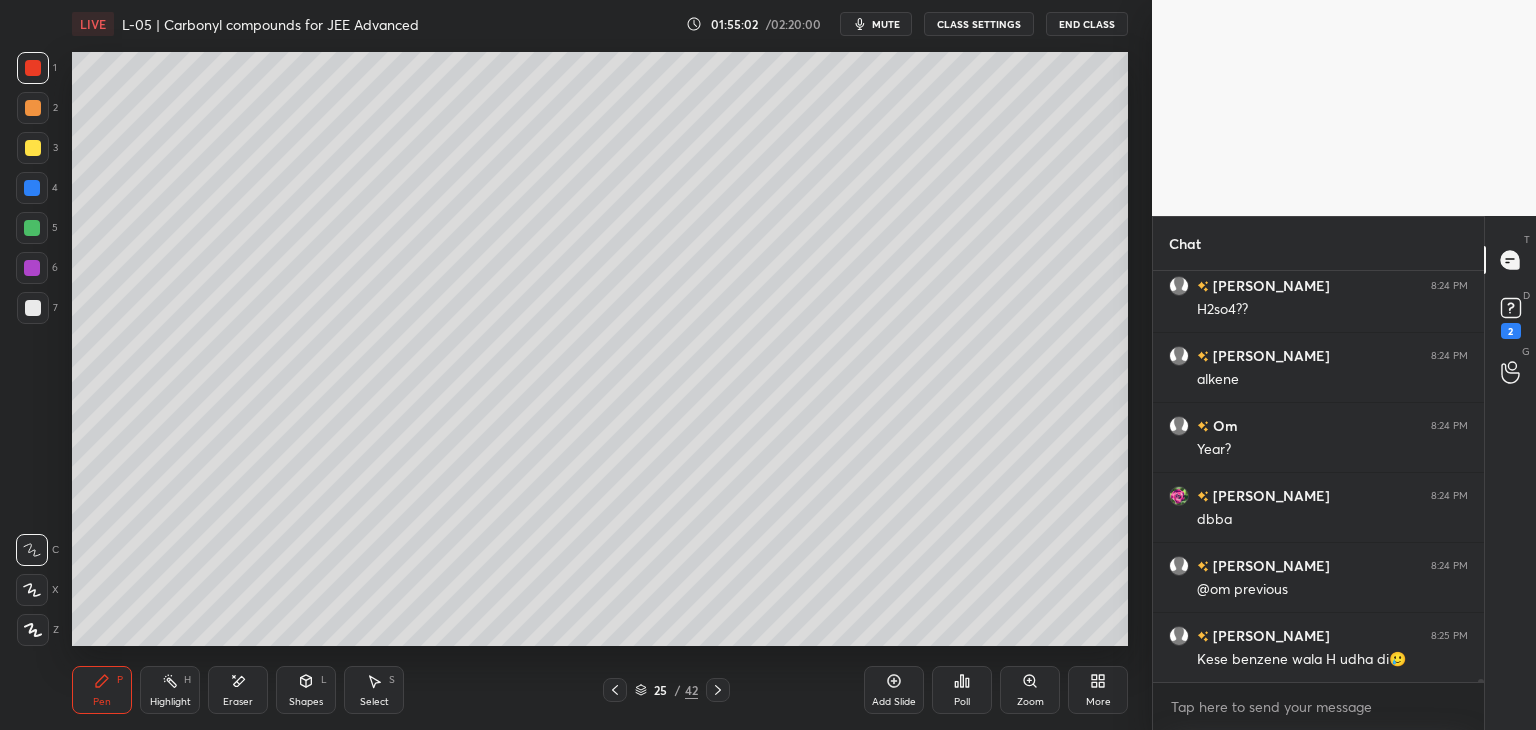 click 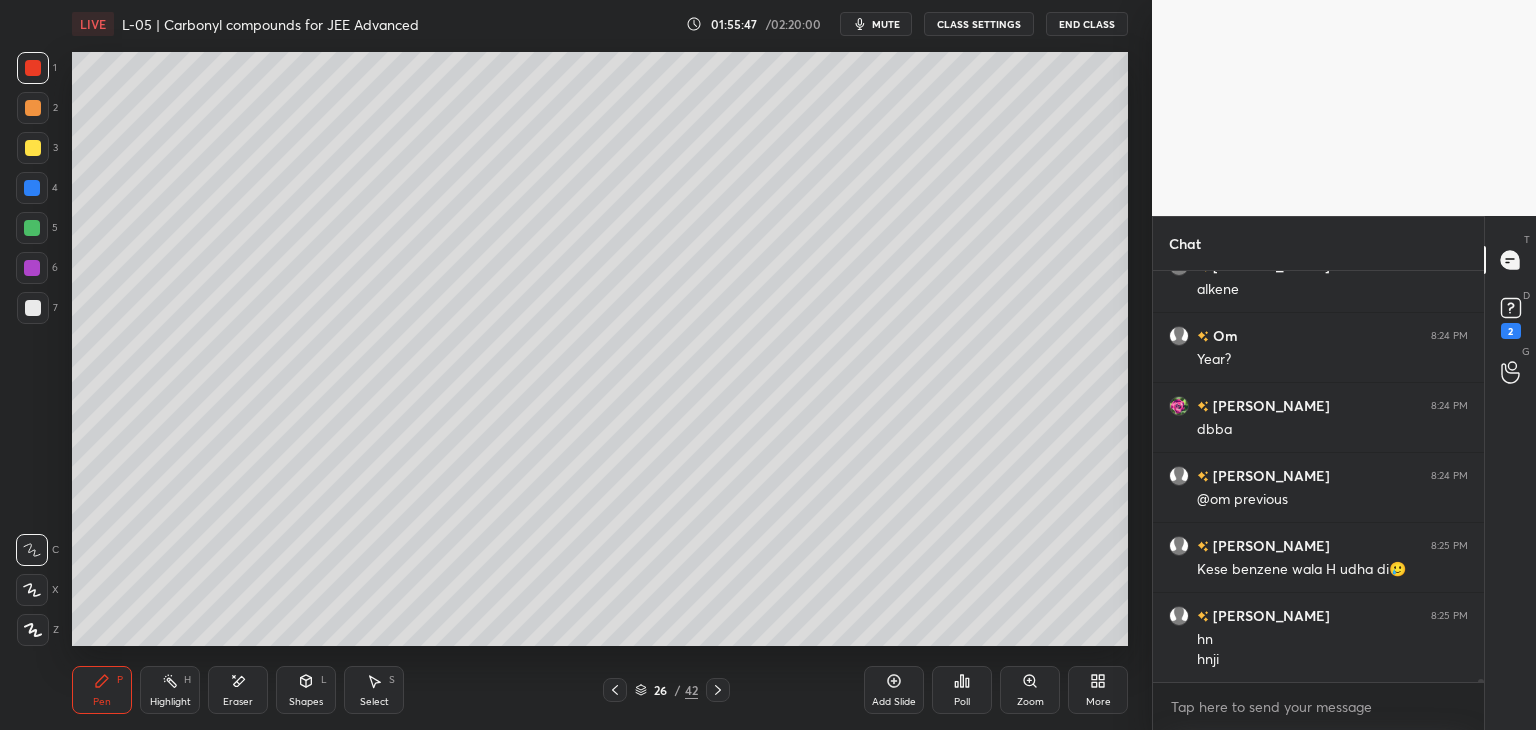 scroll, scrollTop: 57322, scrollLeft: 0, axis: vertical 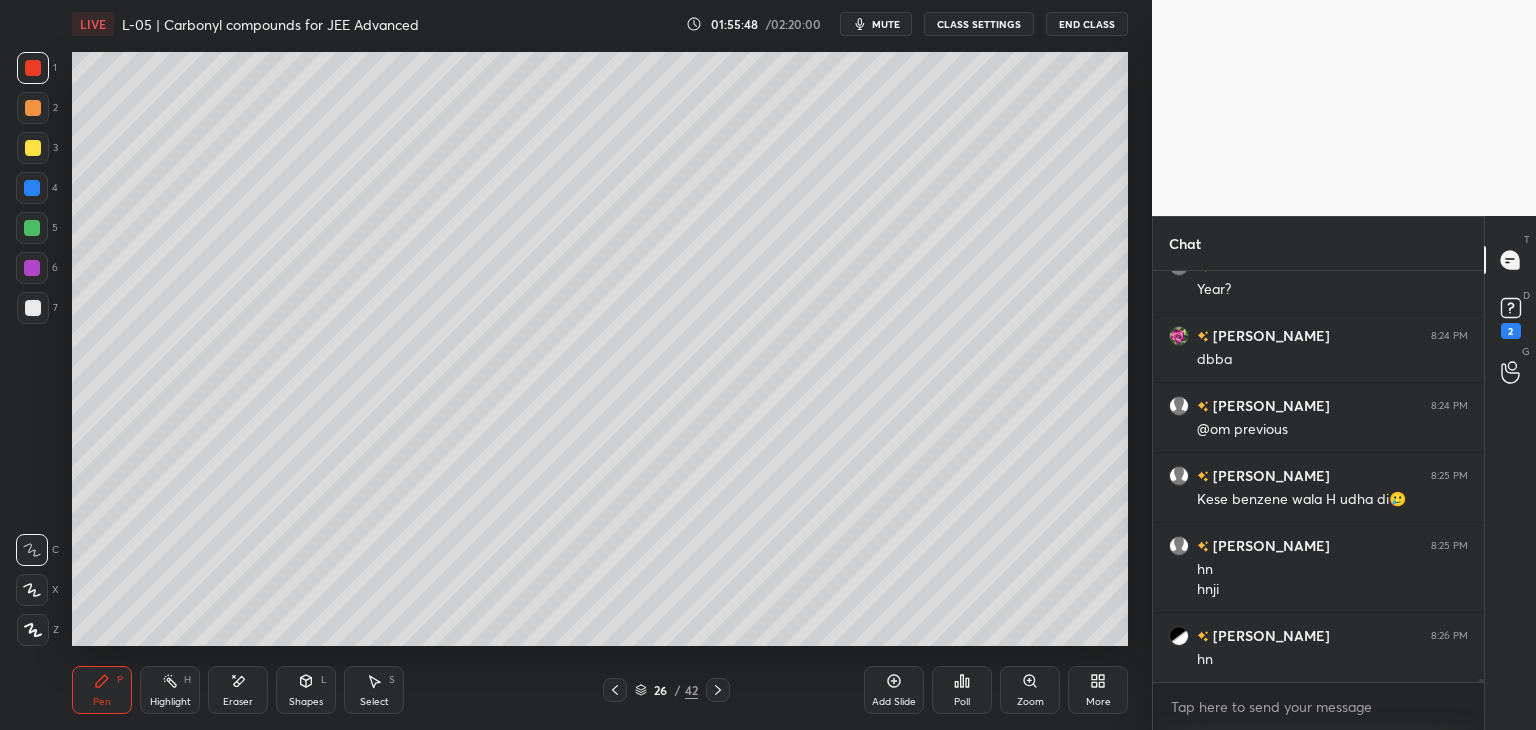 click on "Select S" at bounding box center [374, 690] 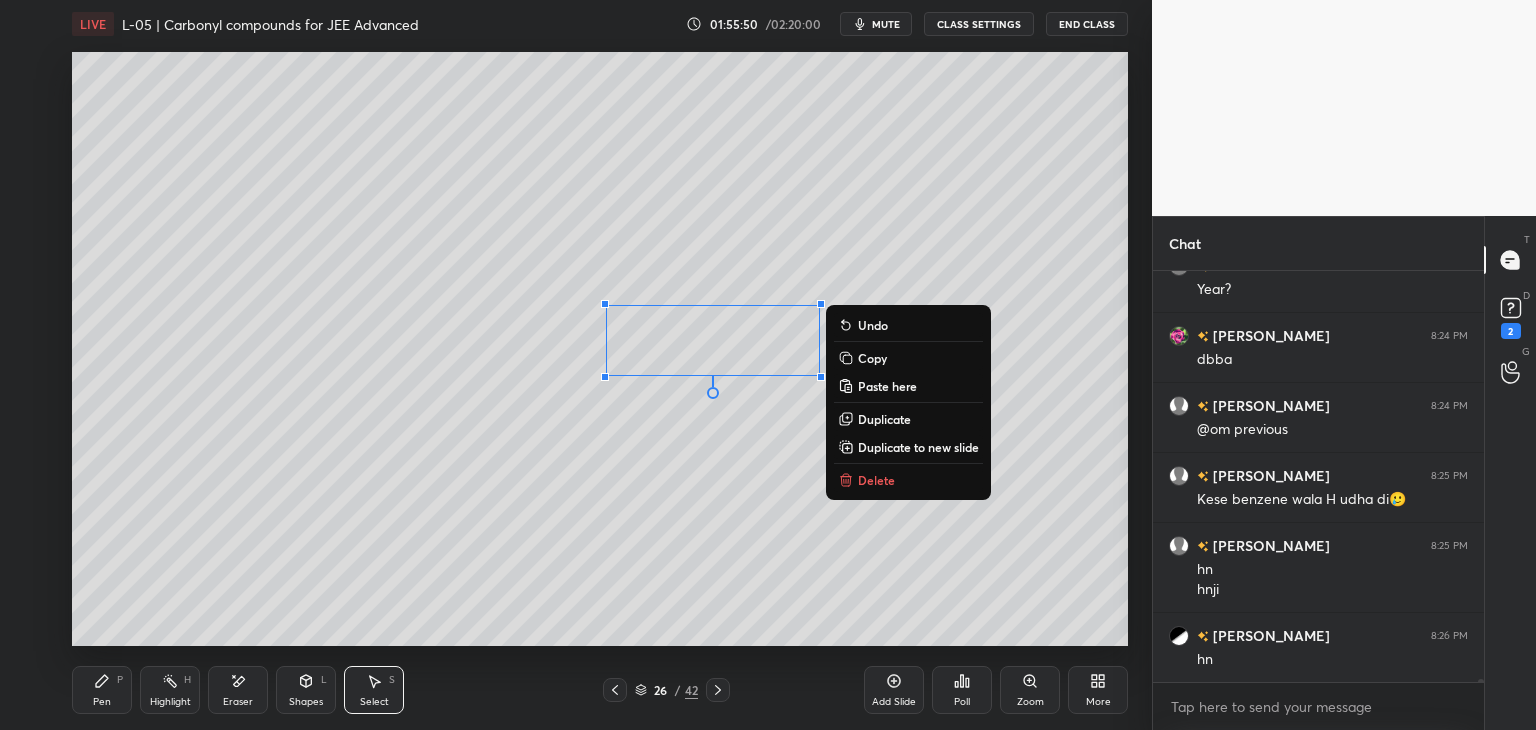 click on "Delete" at bounding box center [876, 480] 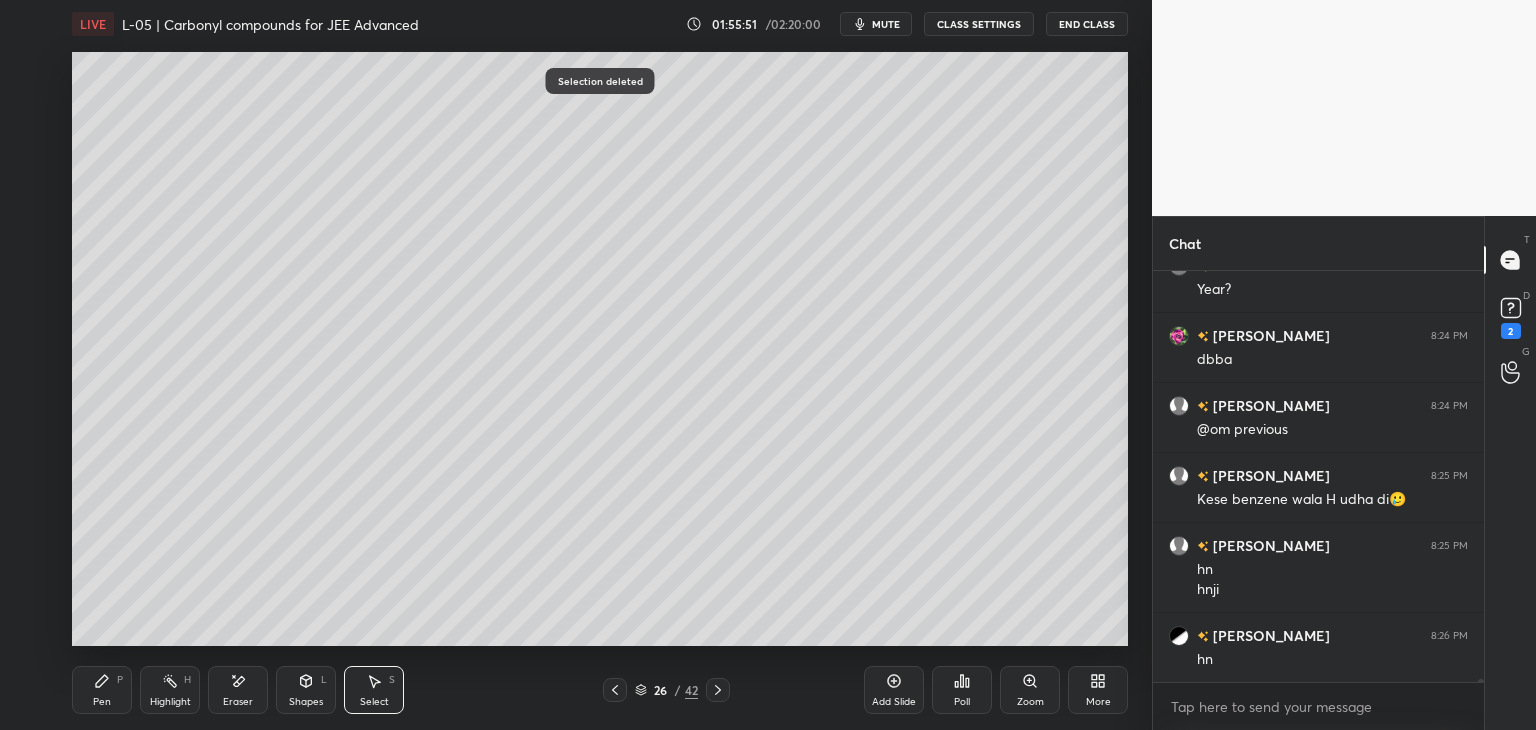 click on "Pen P" at bounding box center [102, 690] 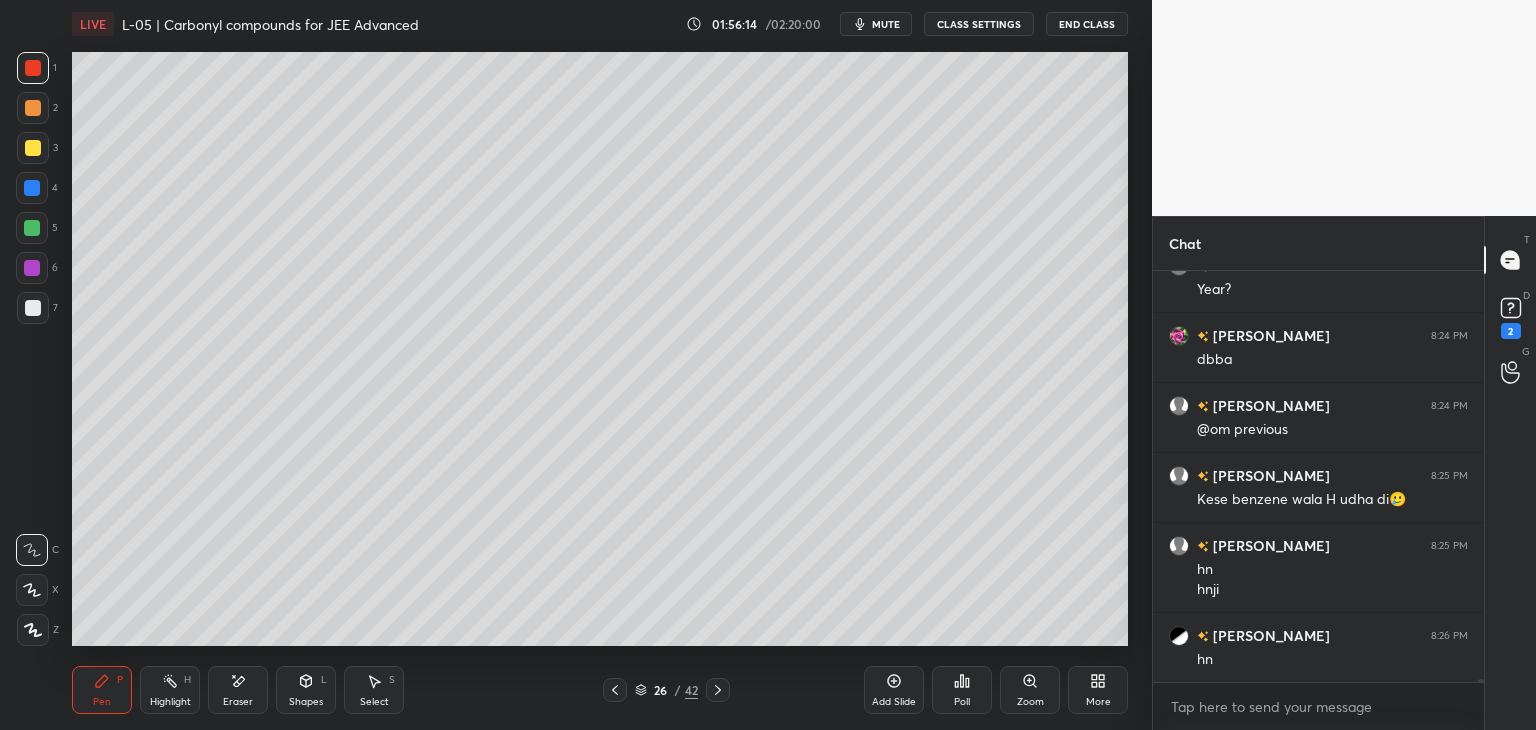 scroll, scrollTop: 57392, scrollLeft: 0, axis: vertical 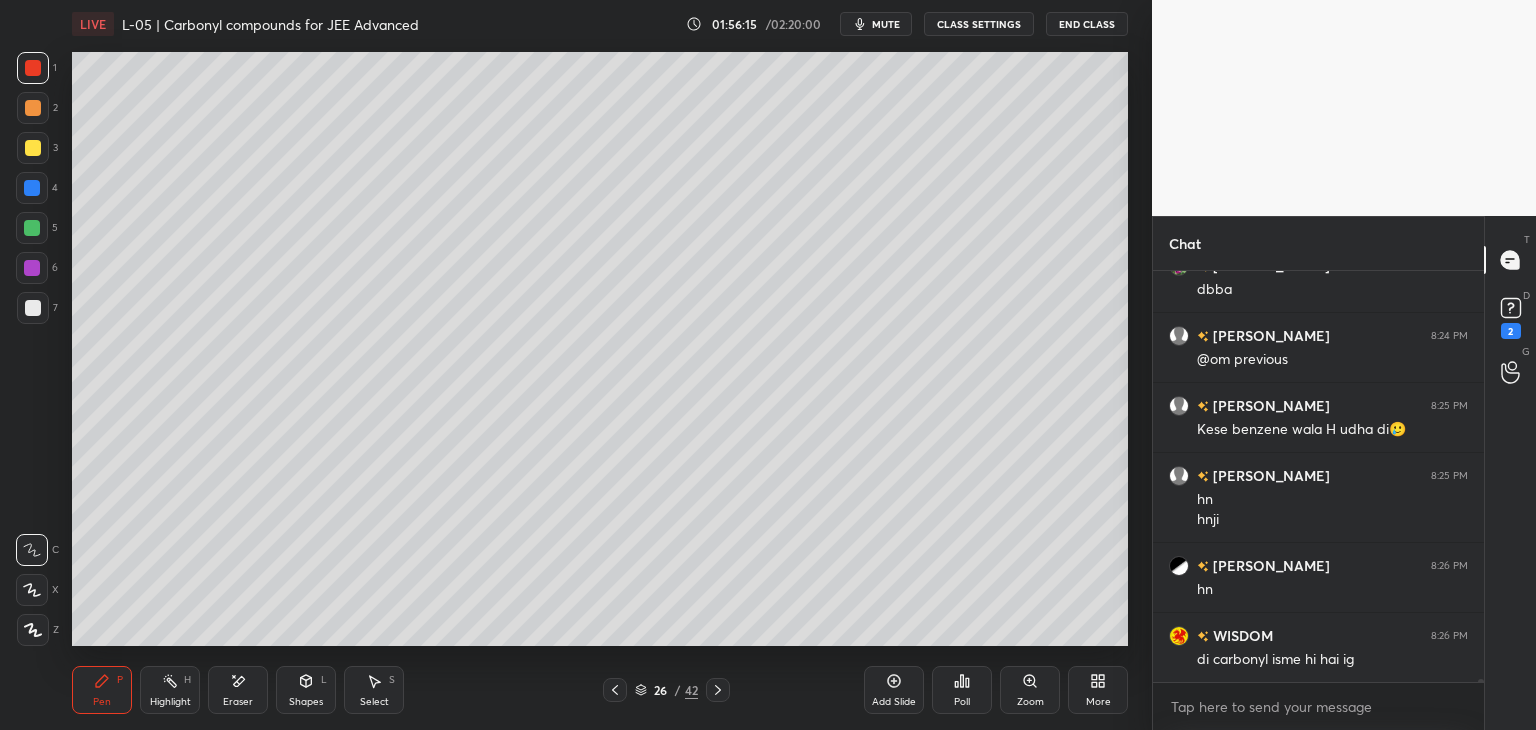 click on "Select S" at bounding box center (374, 690) 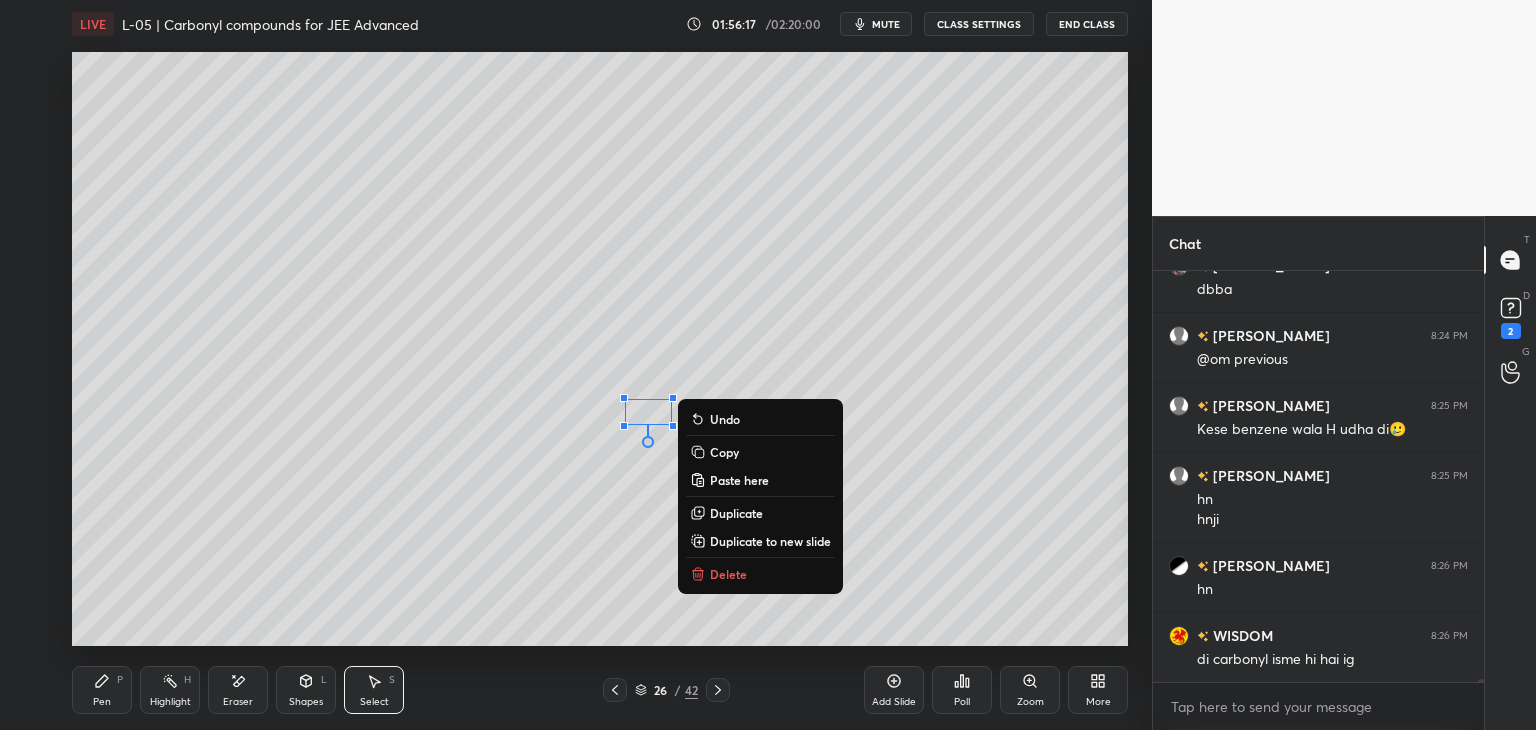 click on "Delete" at bounding box center (728, 574) 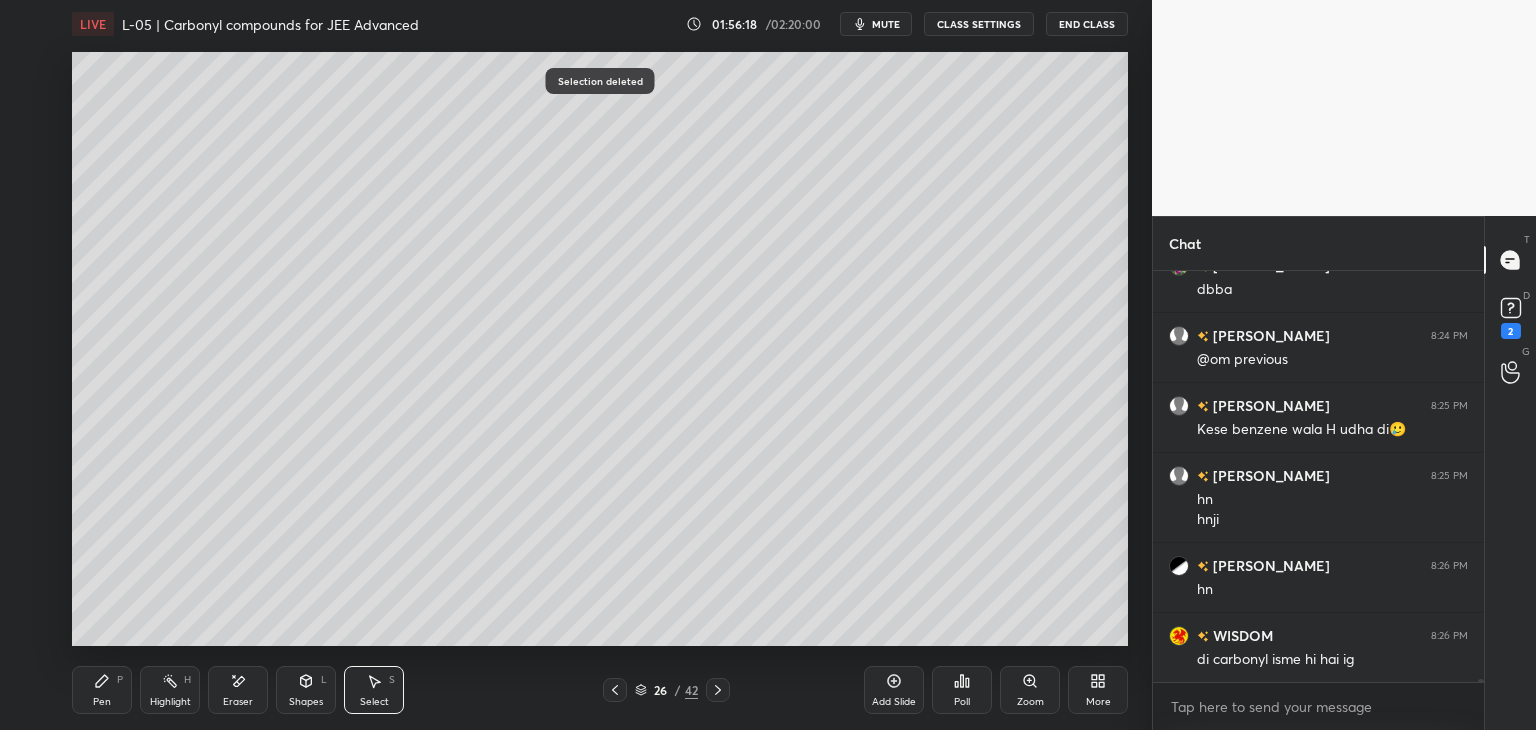 click on "Pen P" at bounding box center (102, 690) 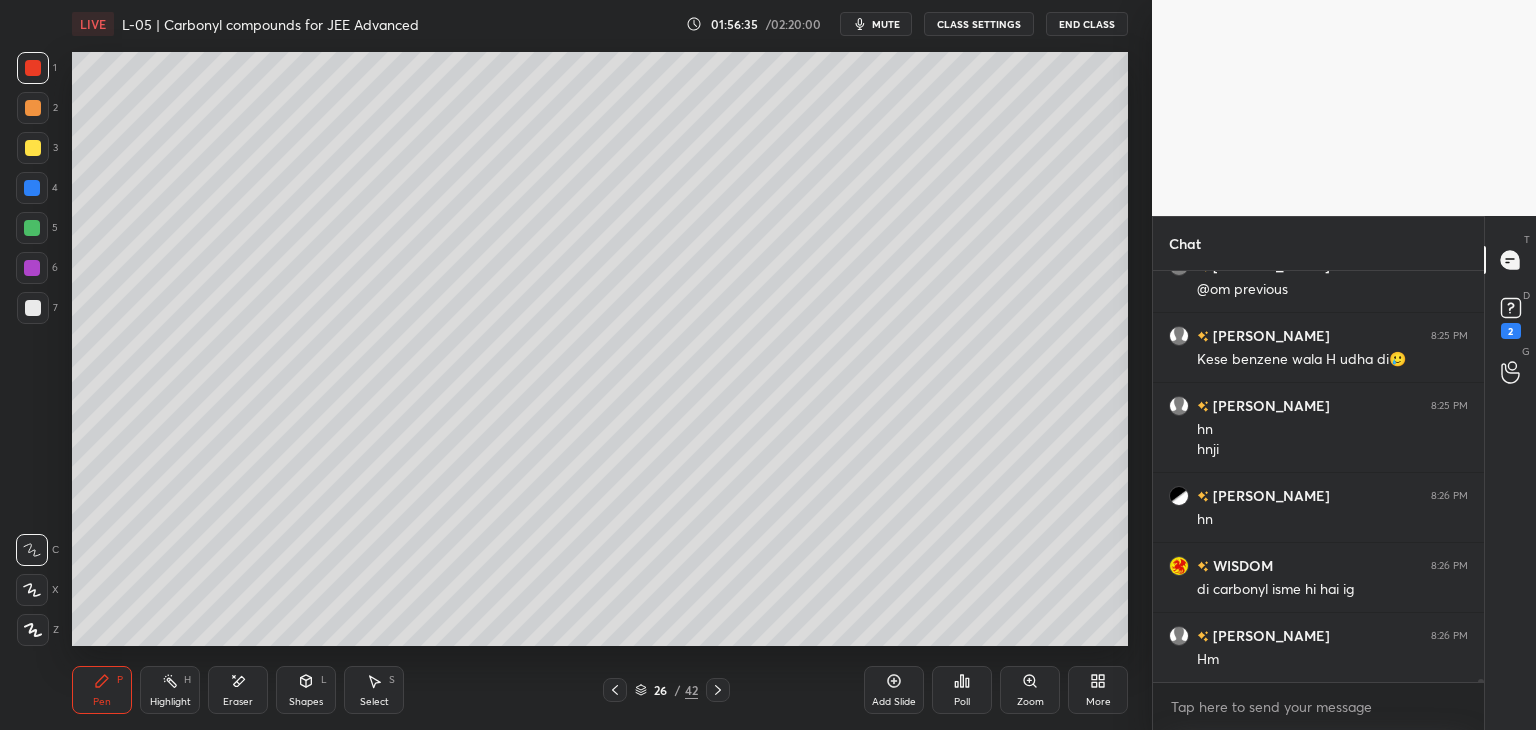 scroll, scrollTop: 57532, scrollLeft: 0, axis: vertical 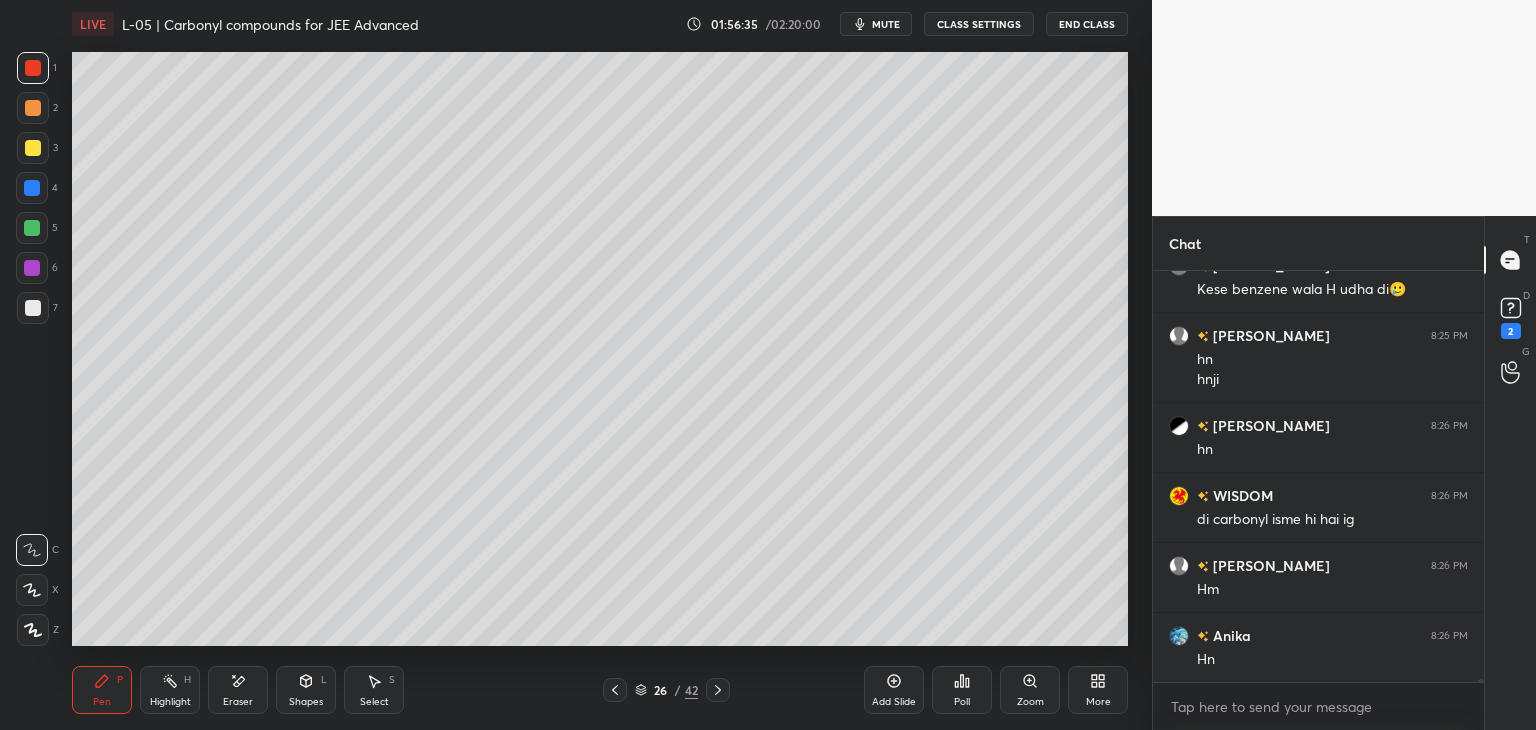 click 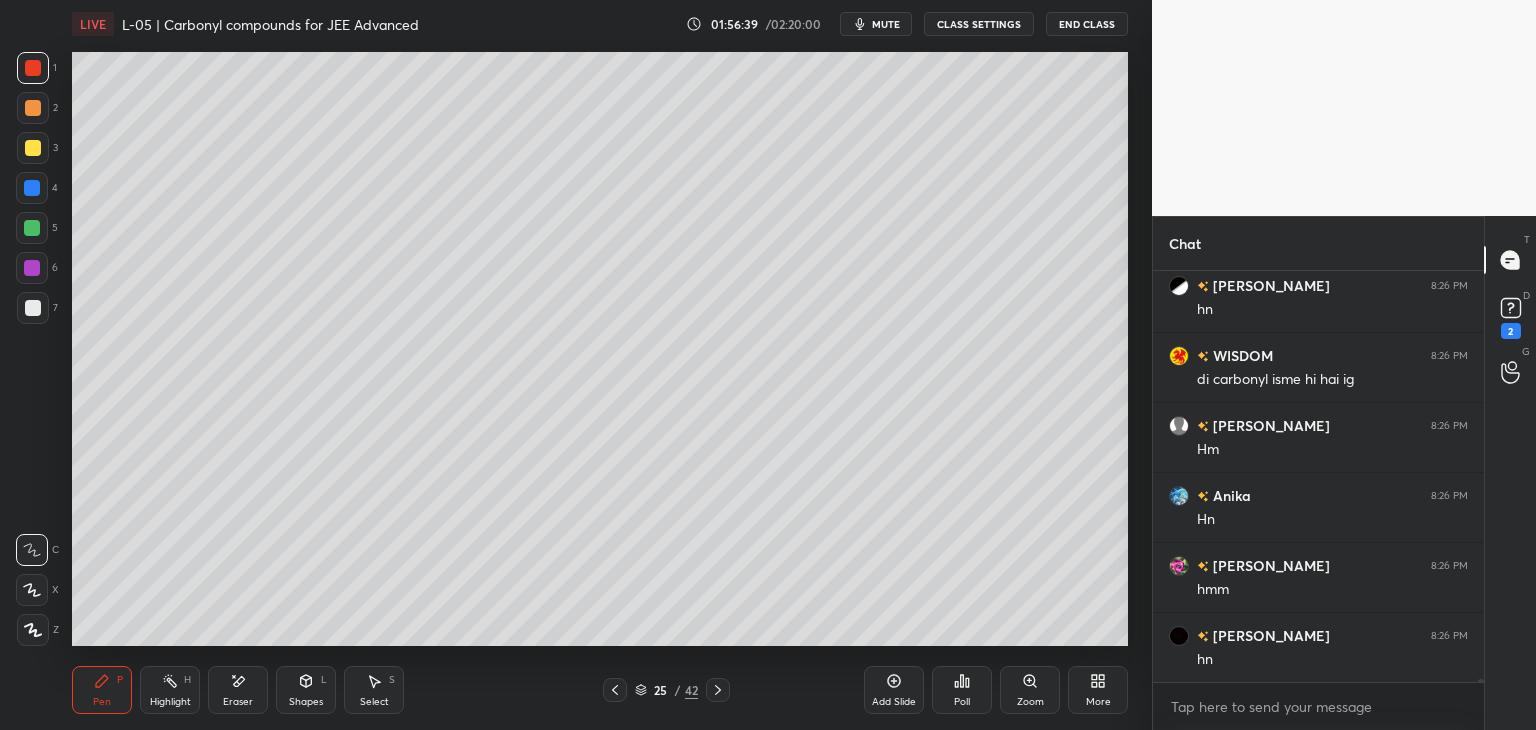 scroll, scrollTop: 57742, scrollLeft: 0, axis: vertical 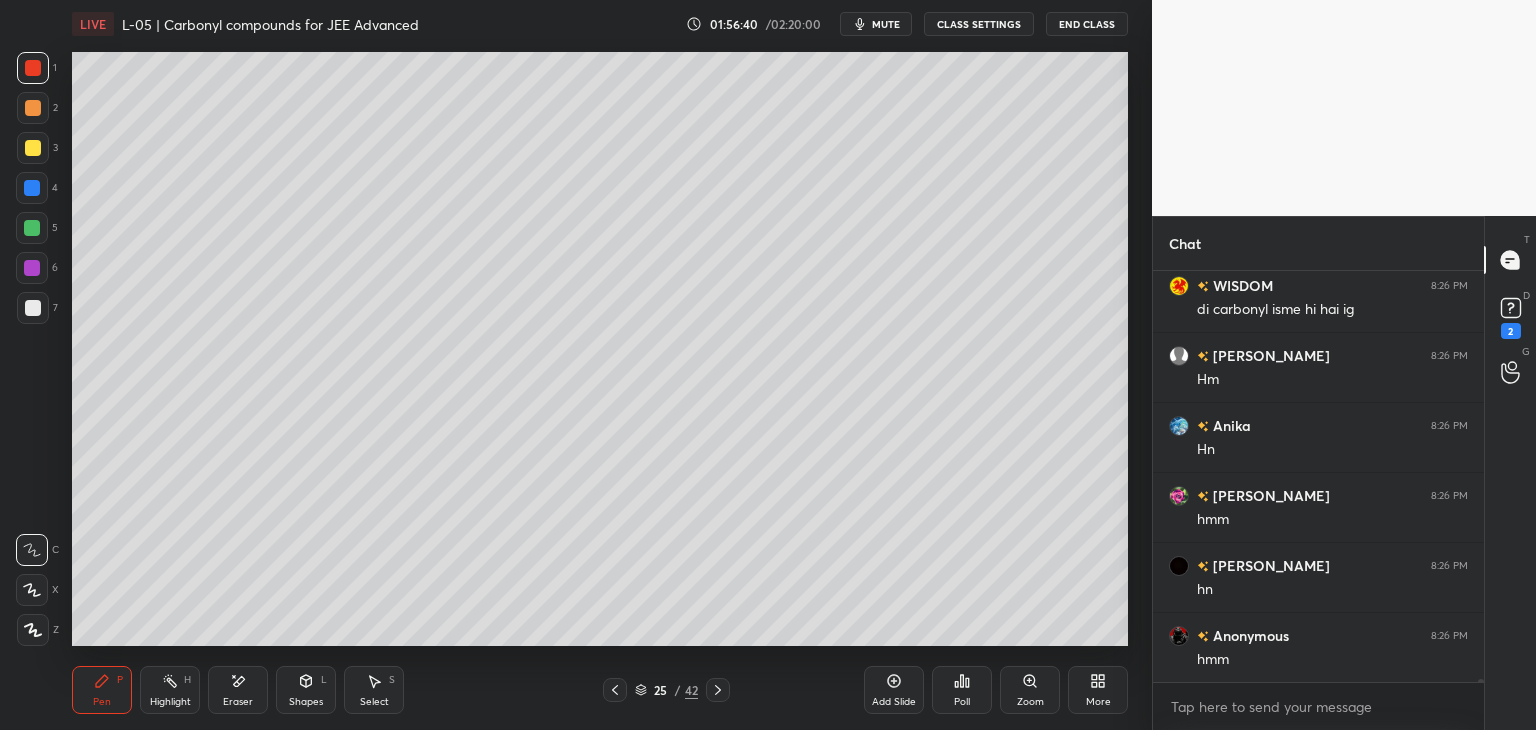 click 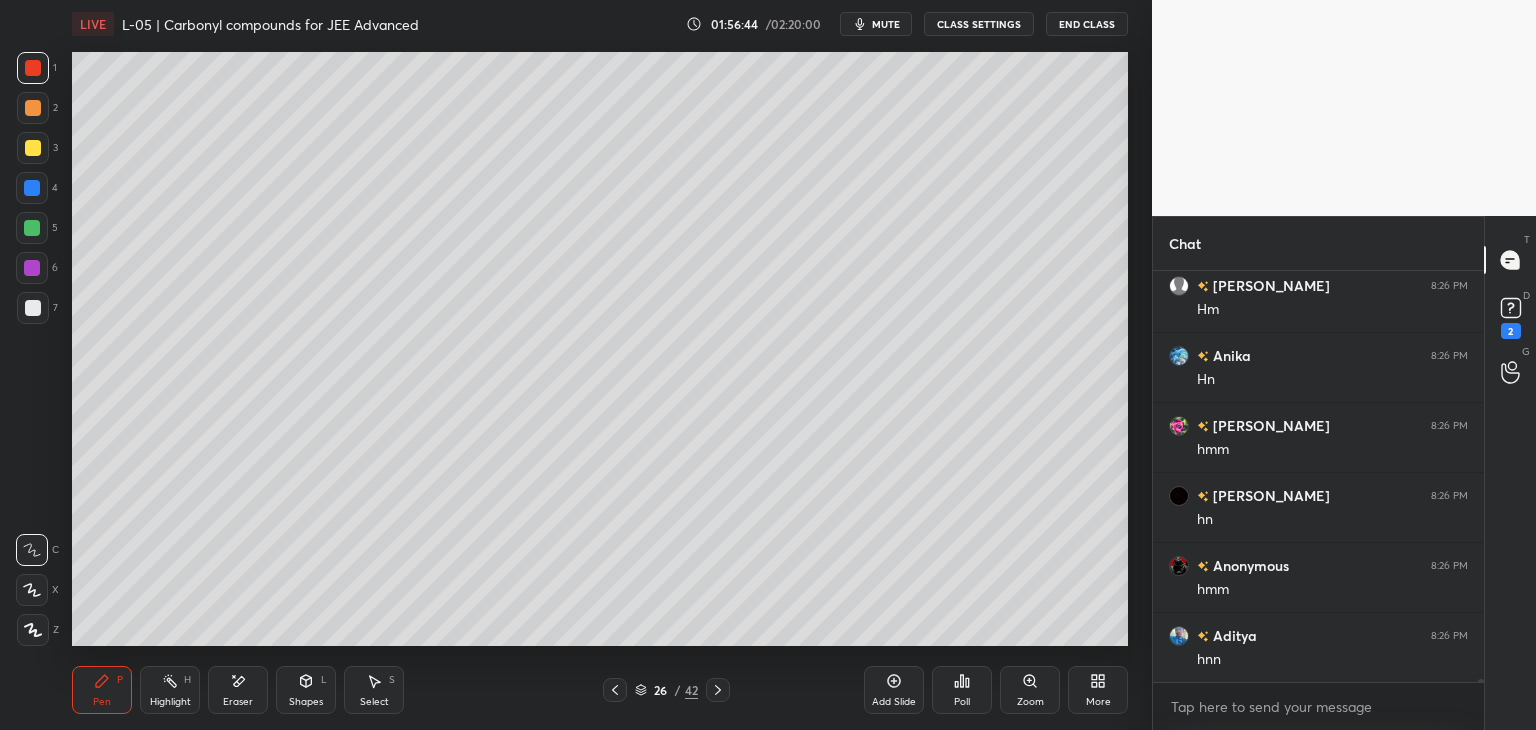 scroll, scrollTop: 57882, scrollLeft: 0, axis: vertical 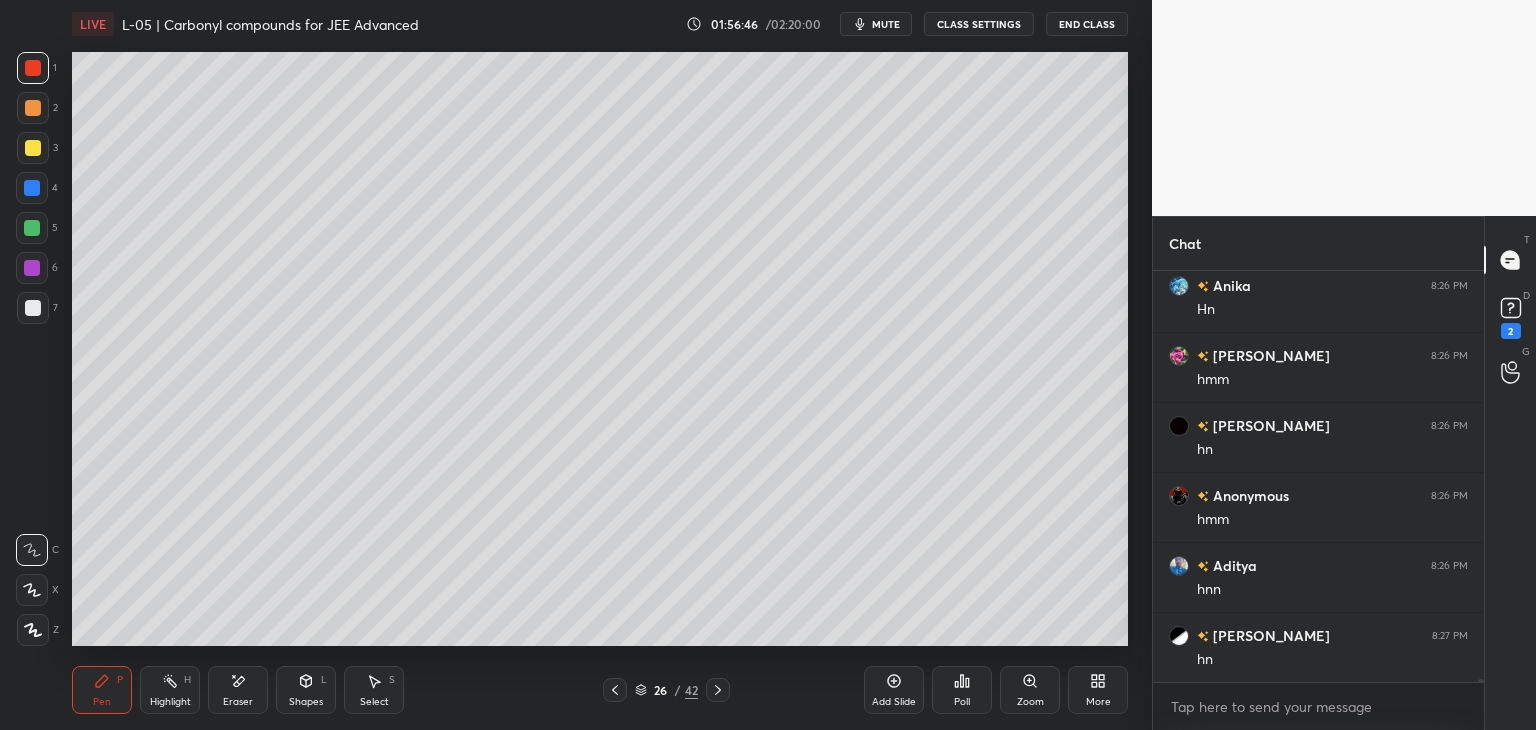 click 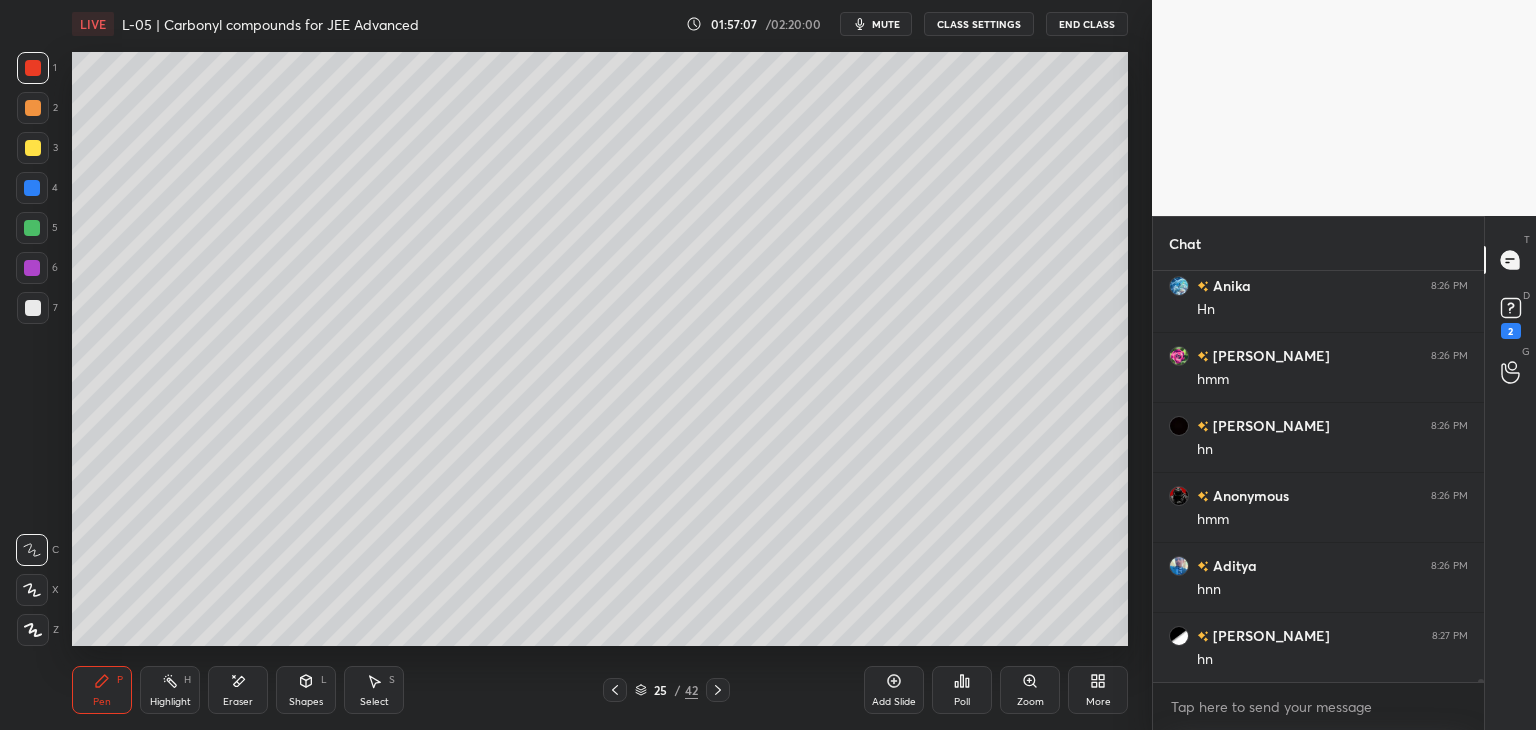 scroll, scrollTop: 57952, scrollLeft: 0, axis: vertical 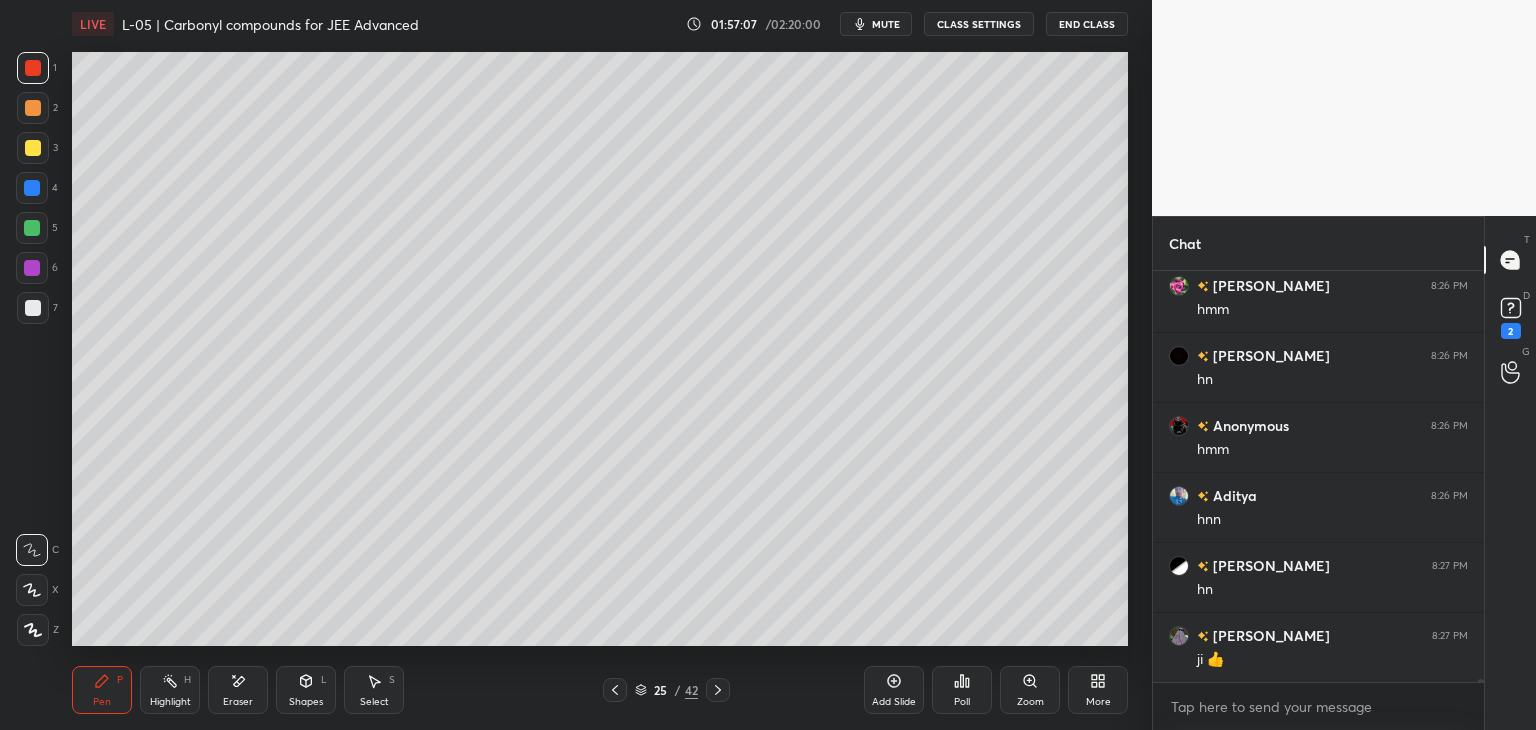 click 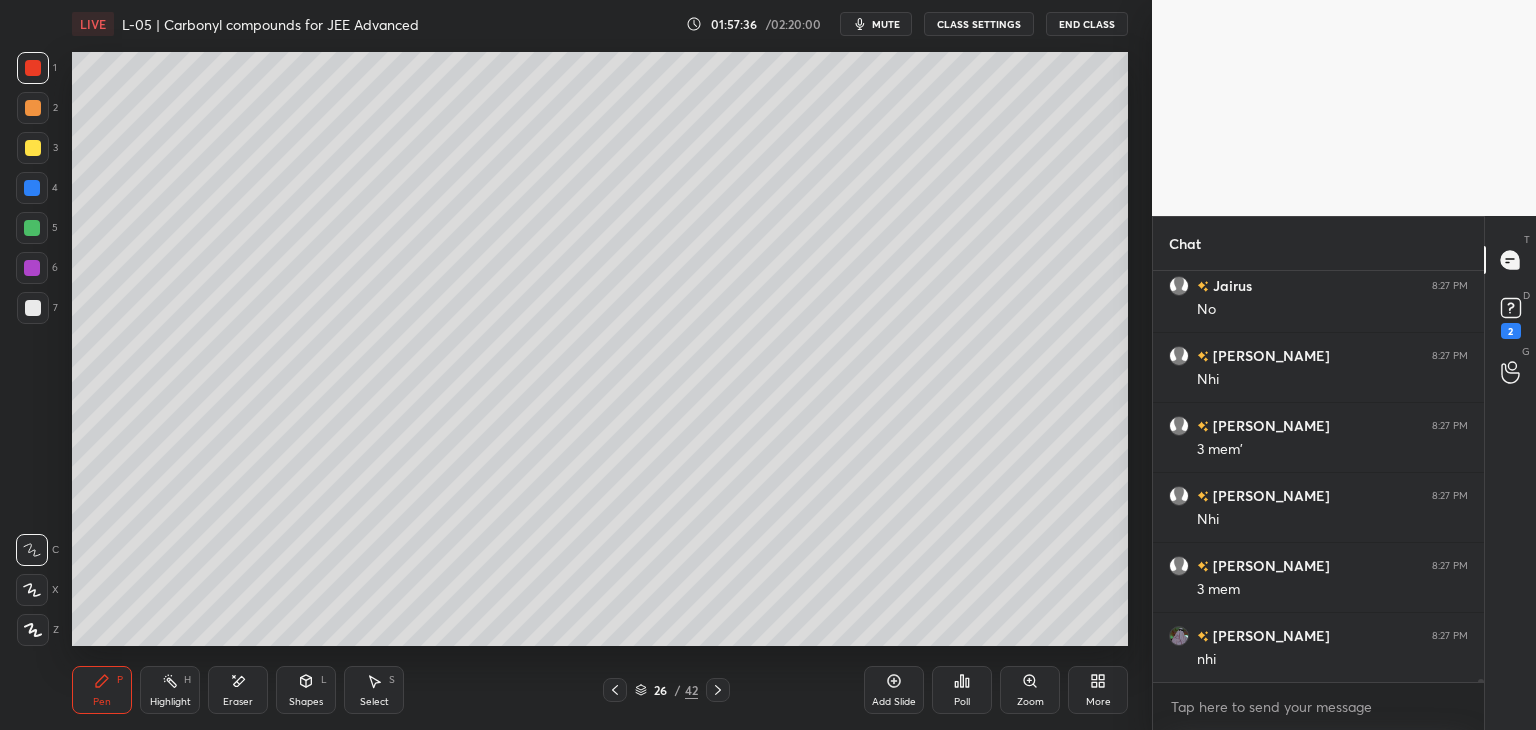 scroll, scrollTop: 58932, scrollLeft: 0, axis: vertical 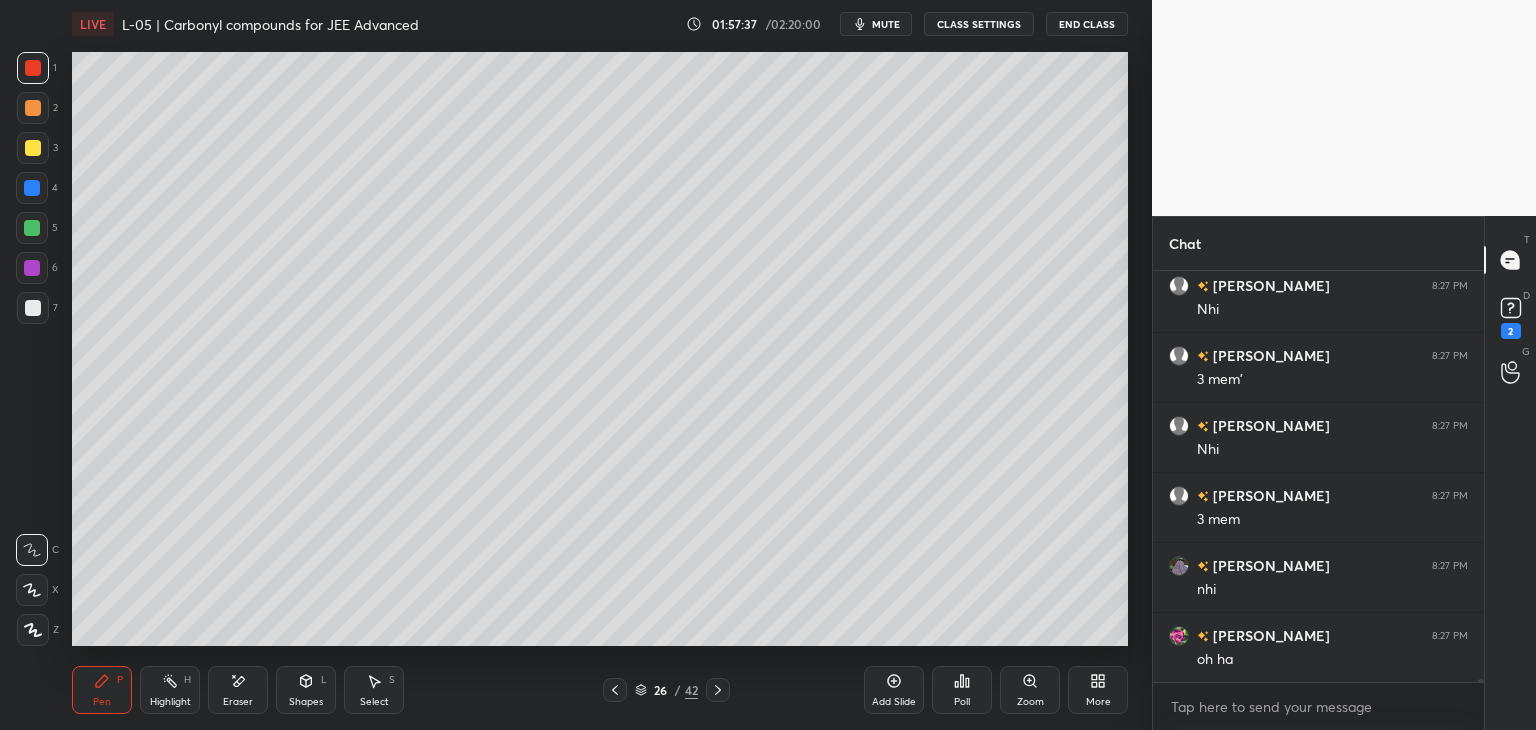 click 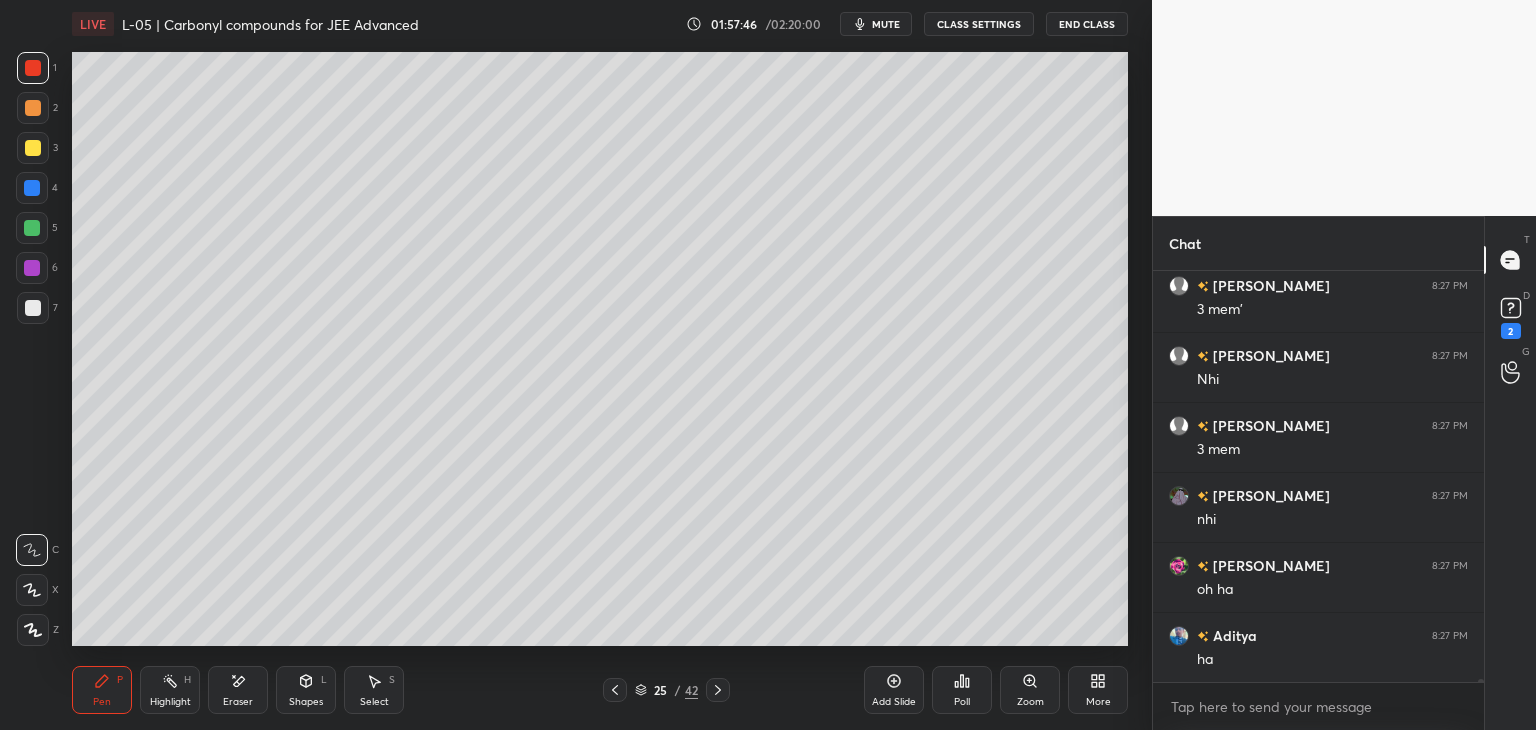 click 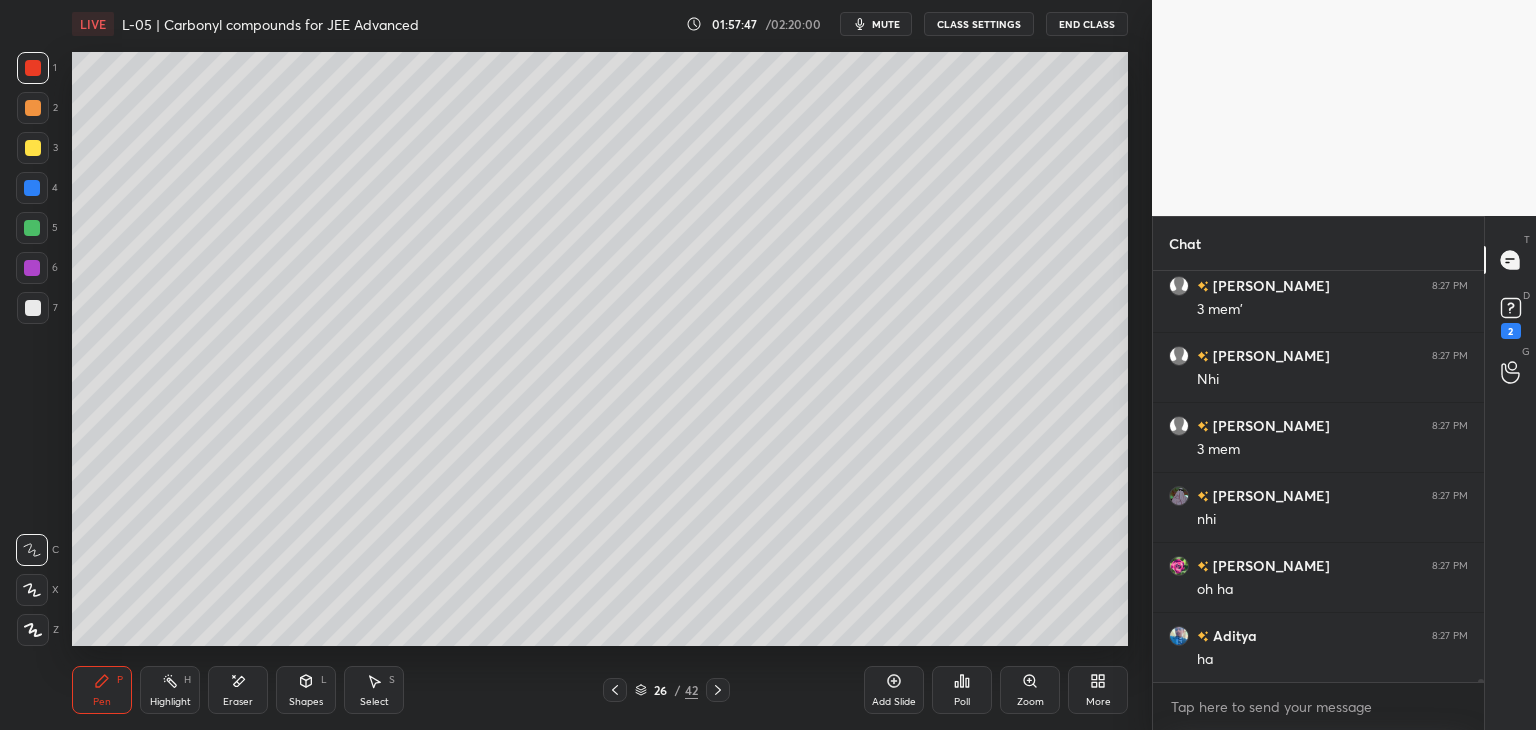 click 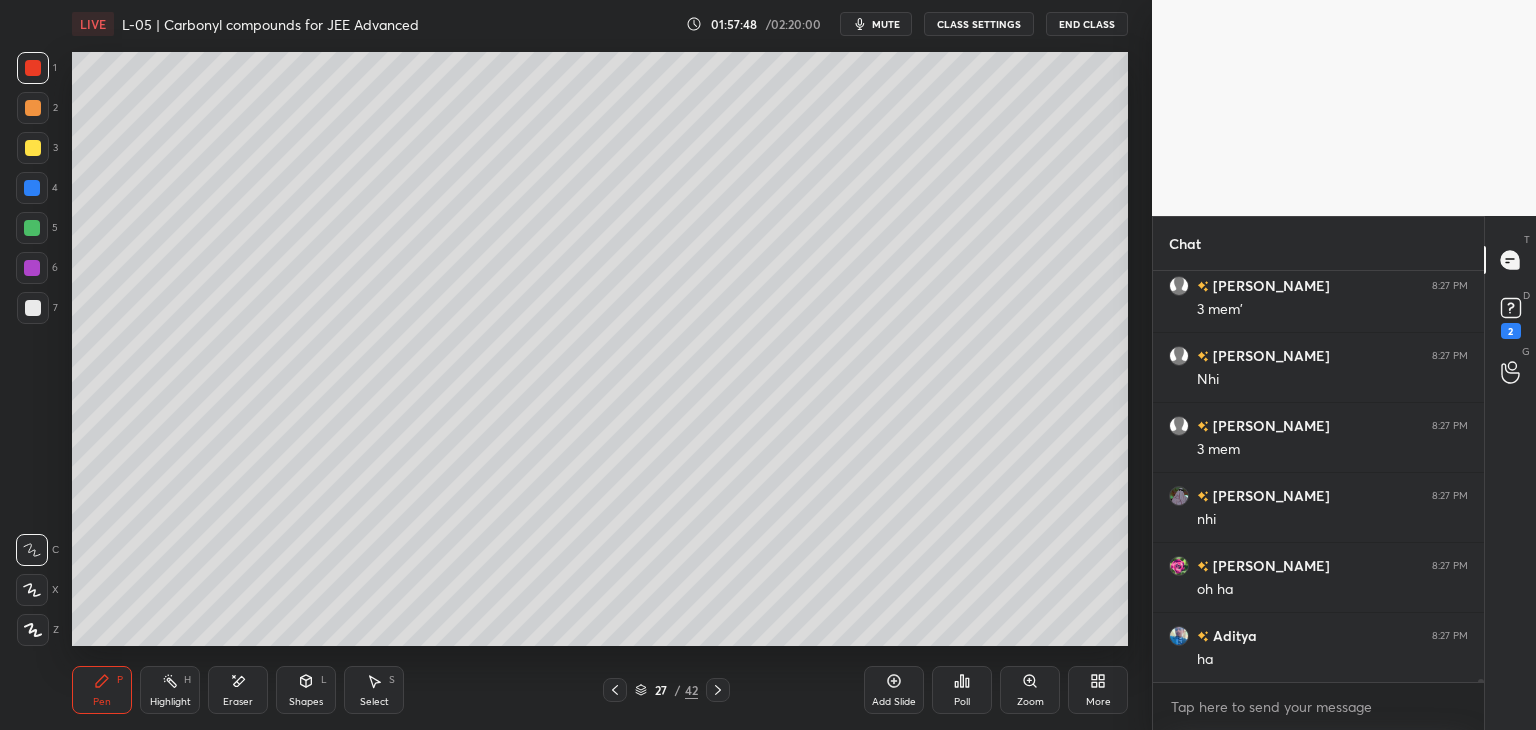 click at bounding box center (718, 690) 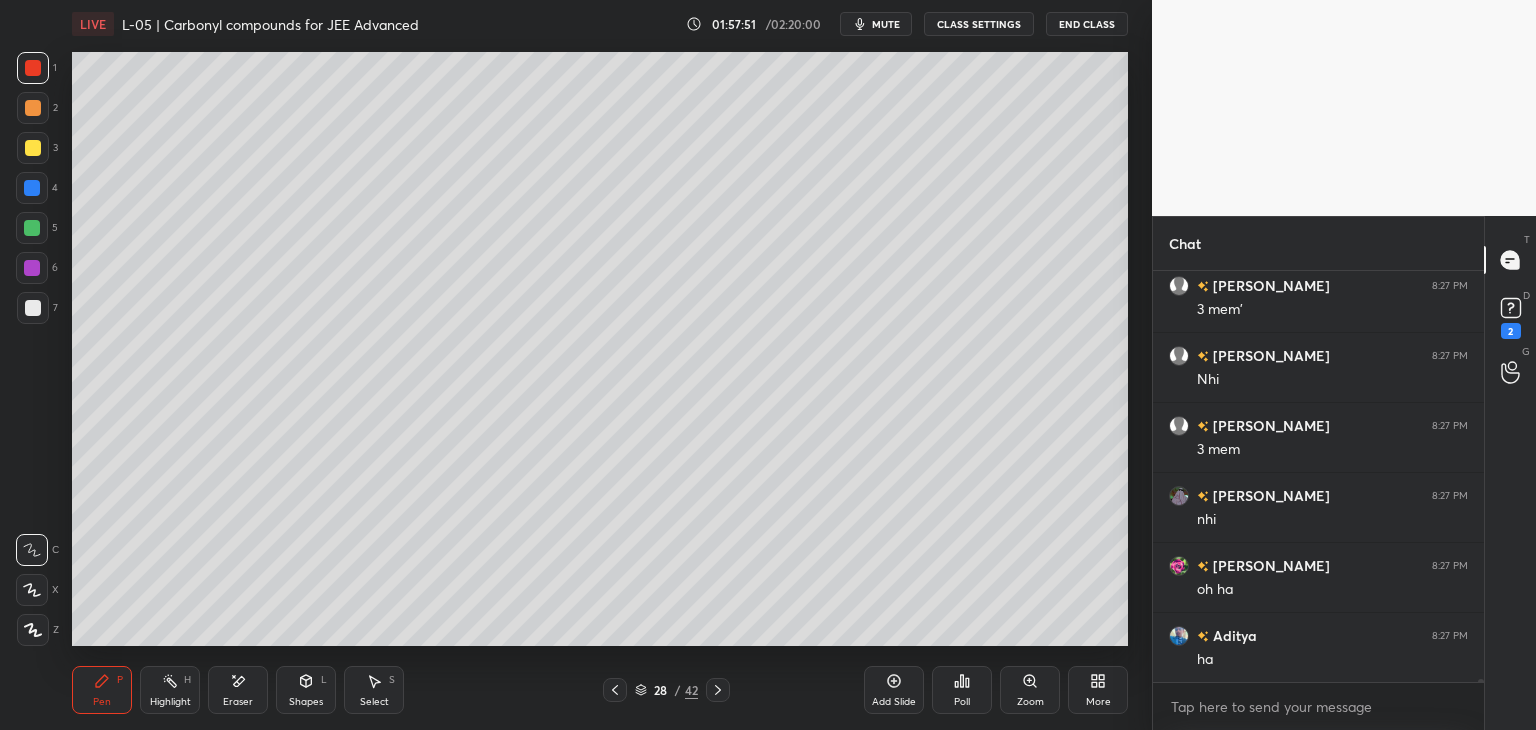 click 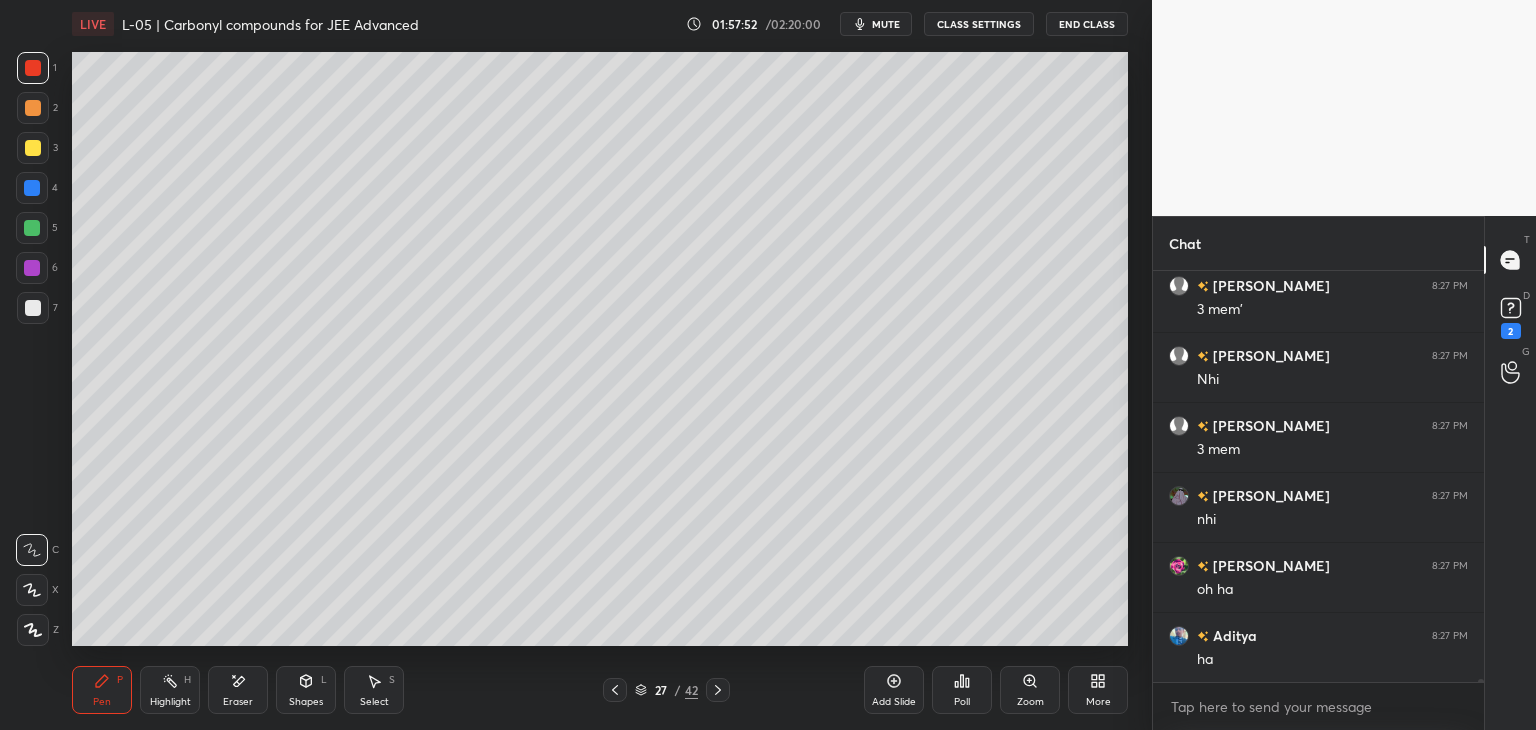 click 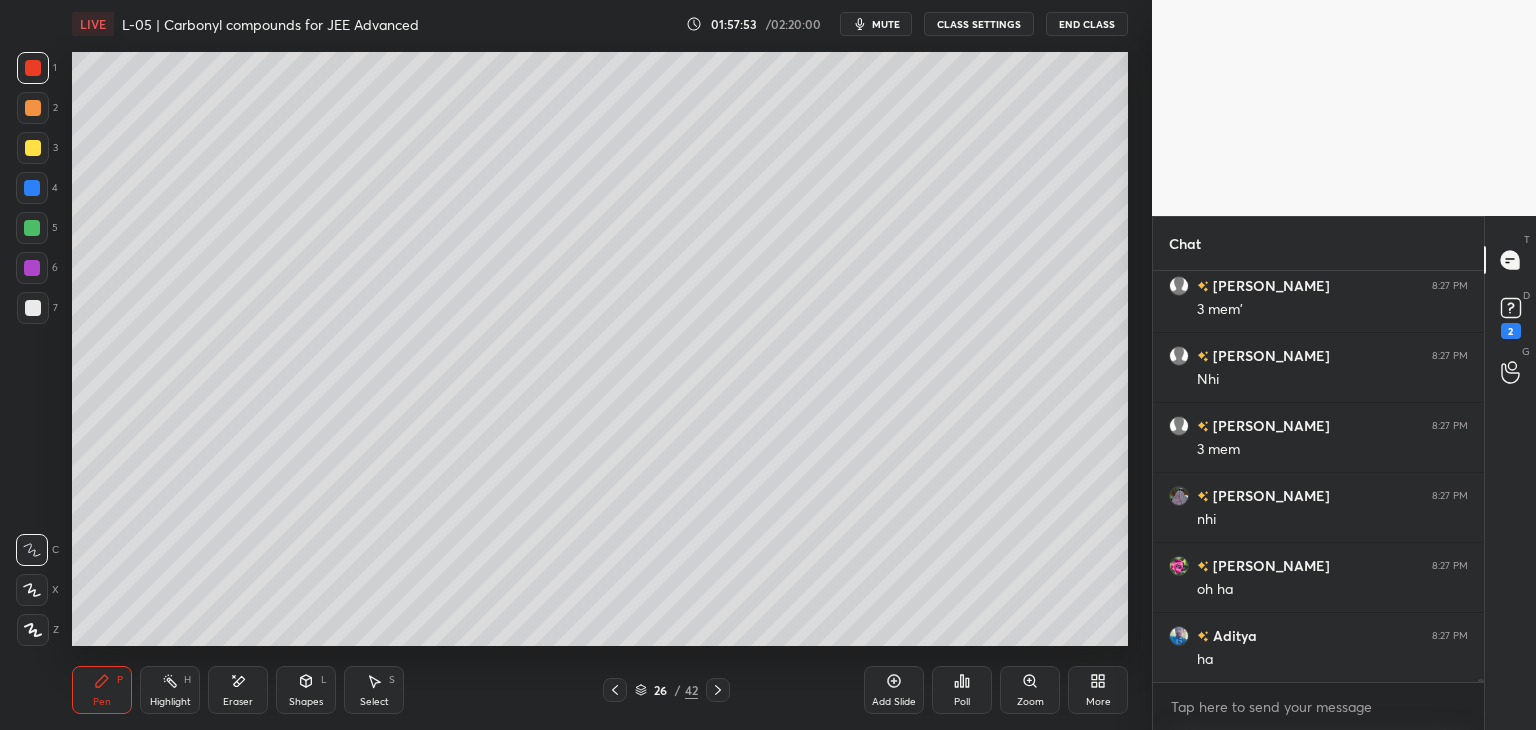 click 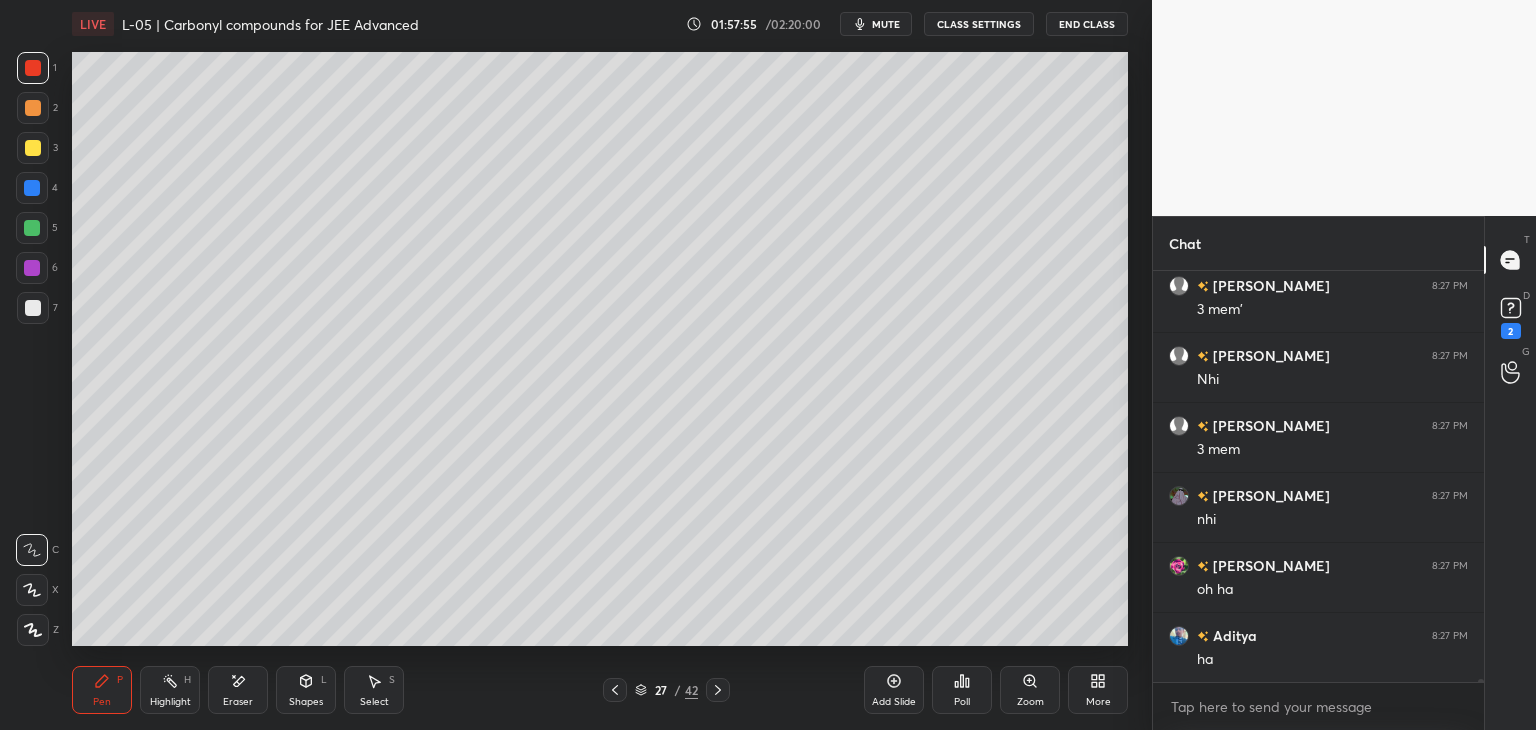 click 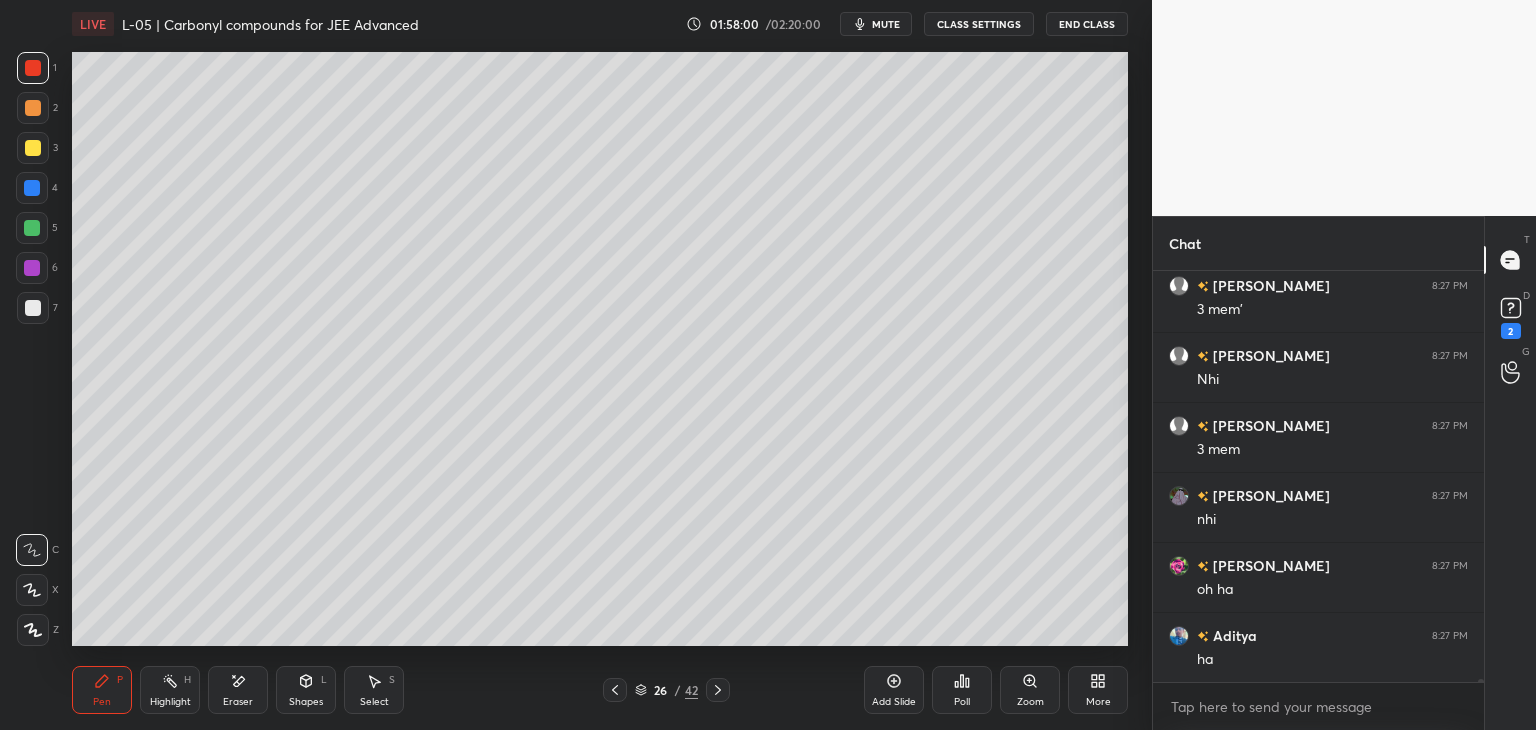 click 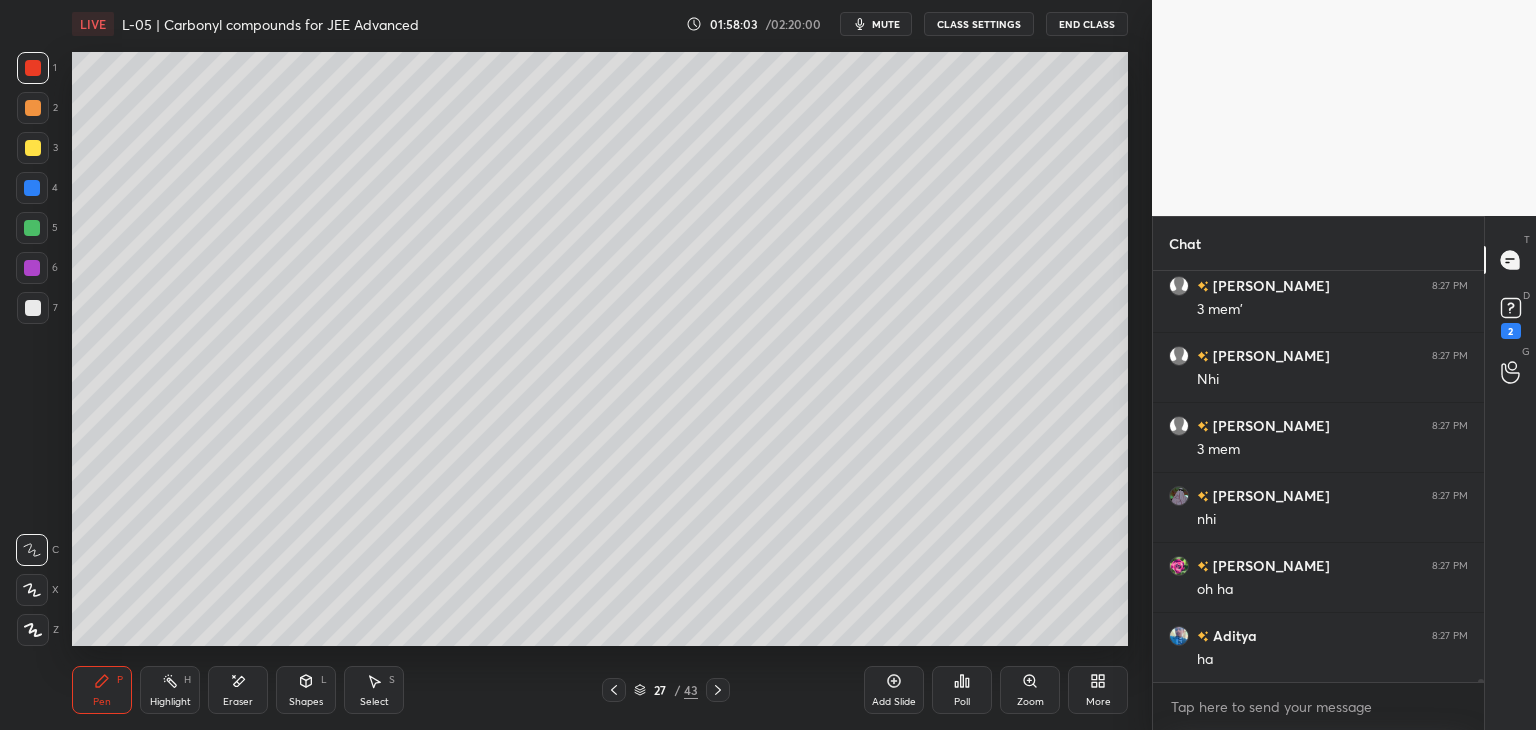 click 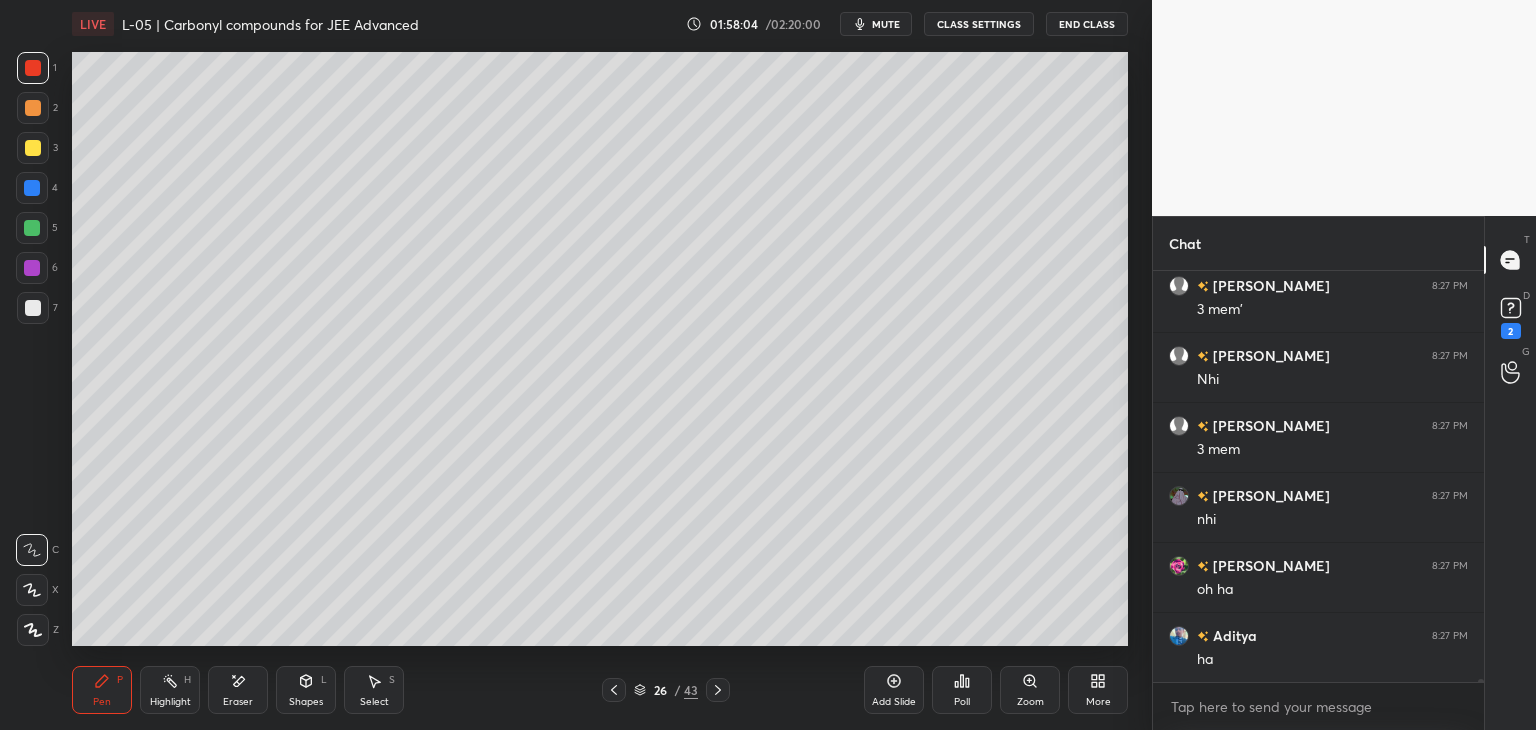 click 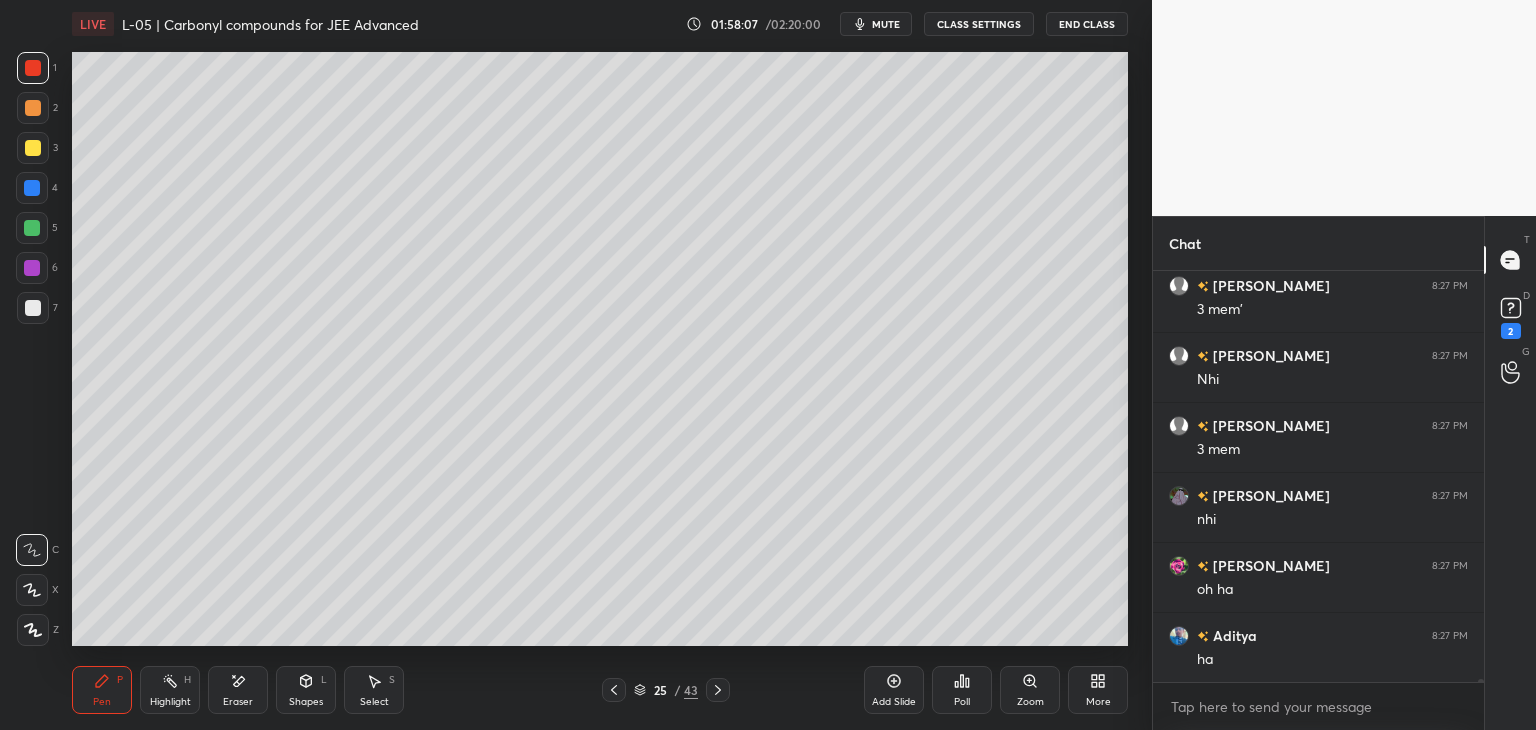 click 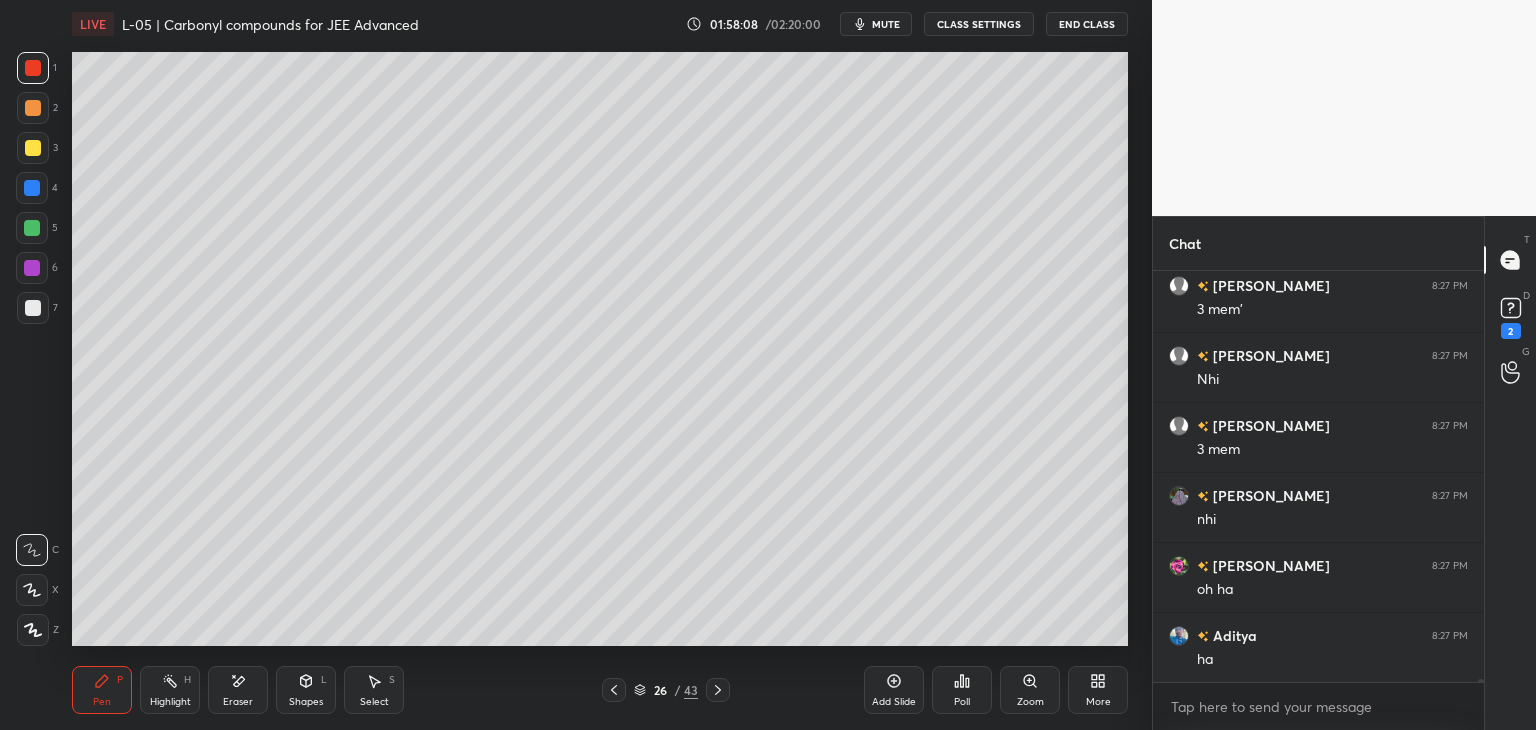 click 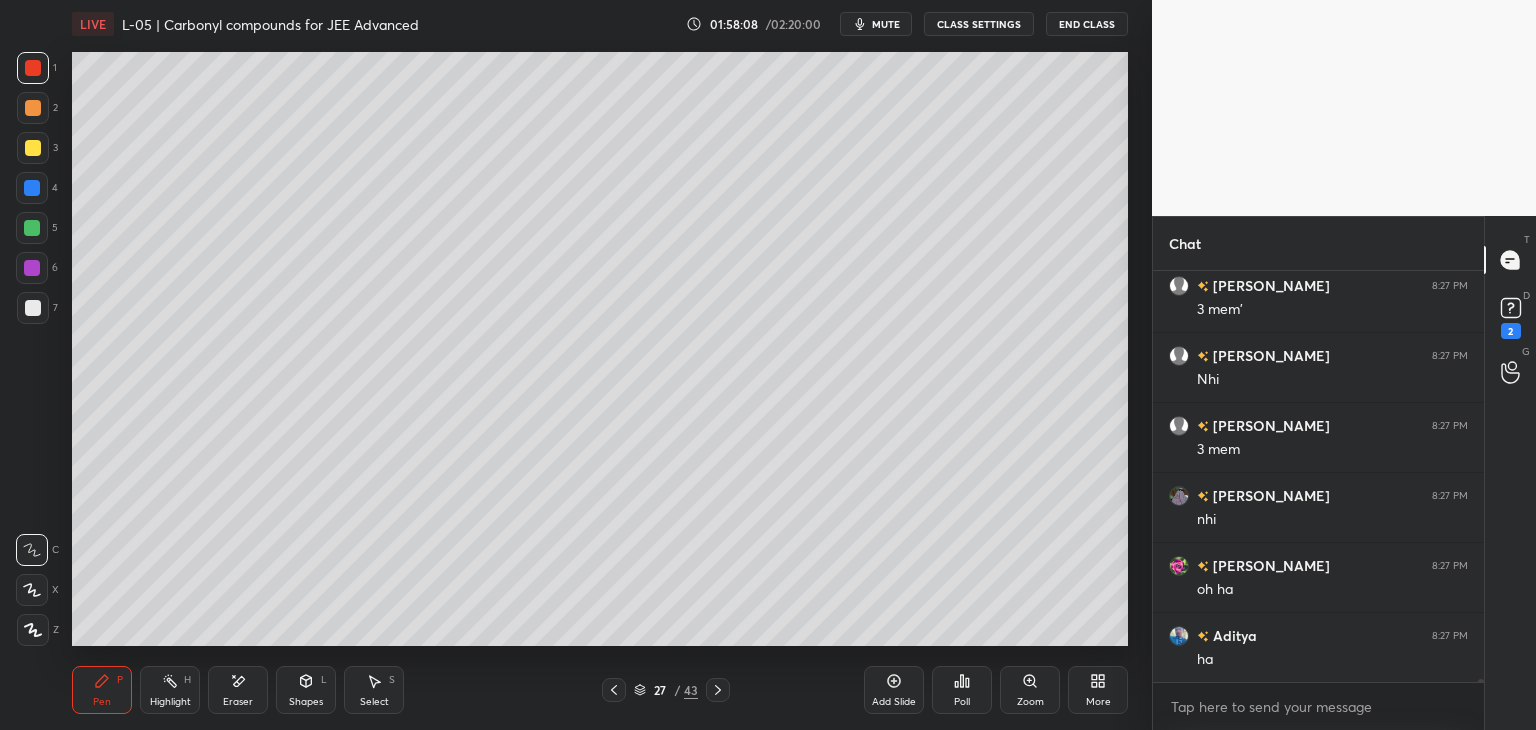 click 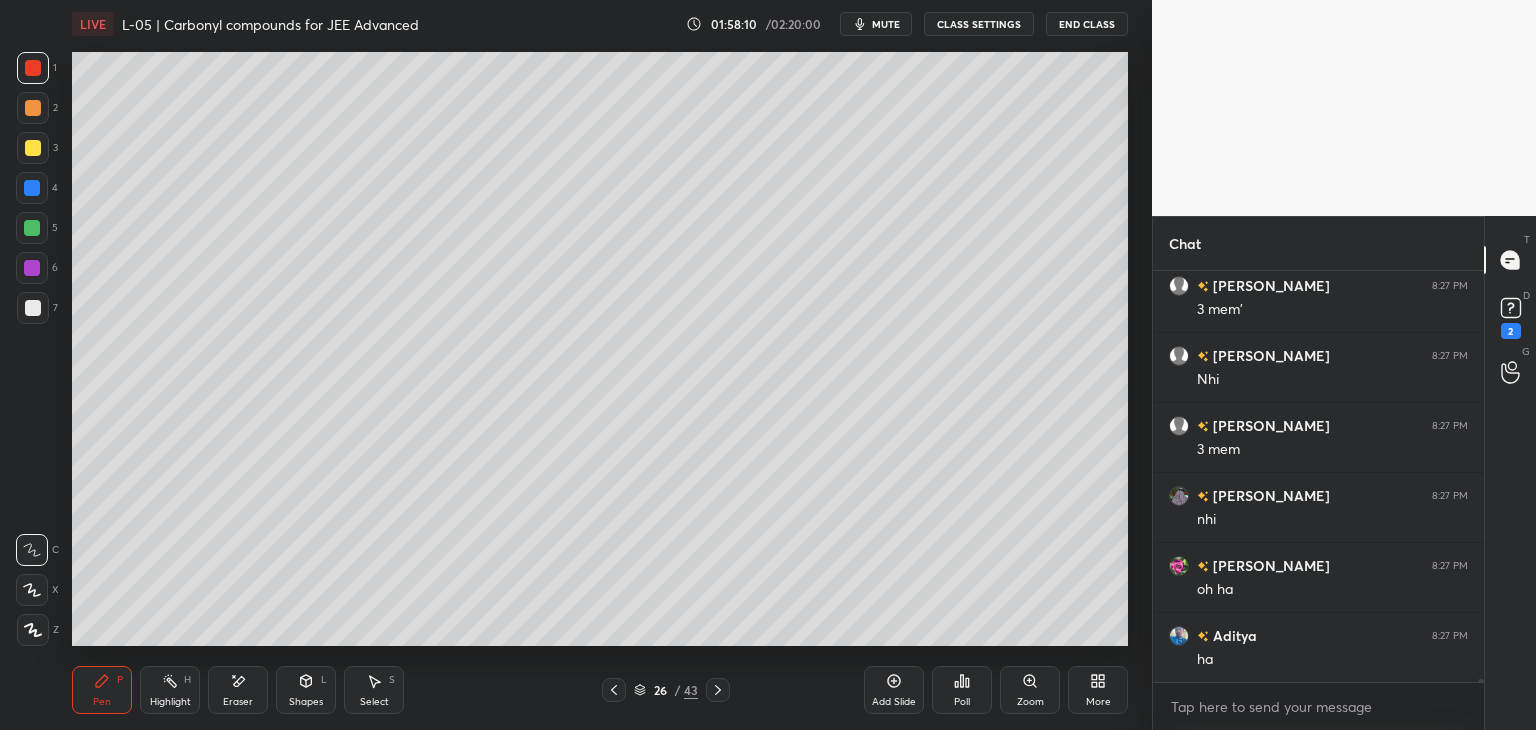 click 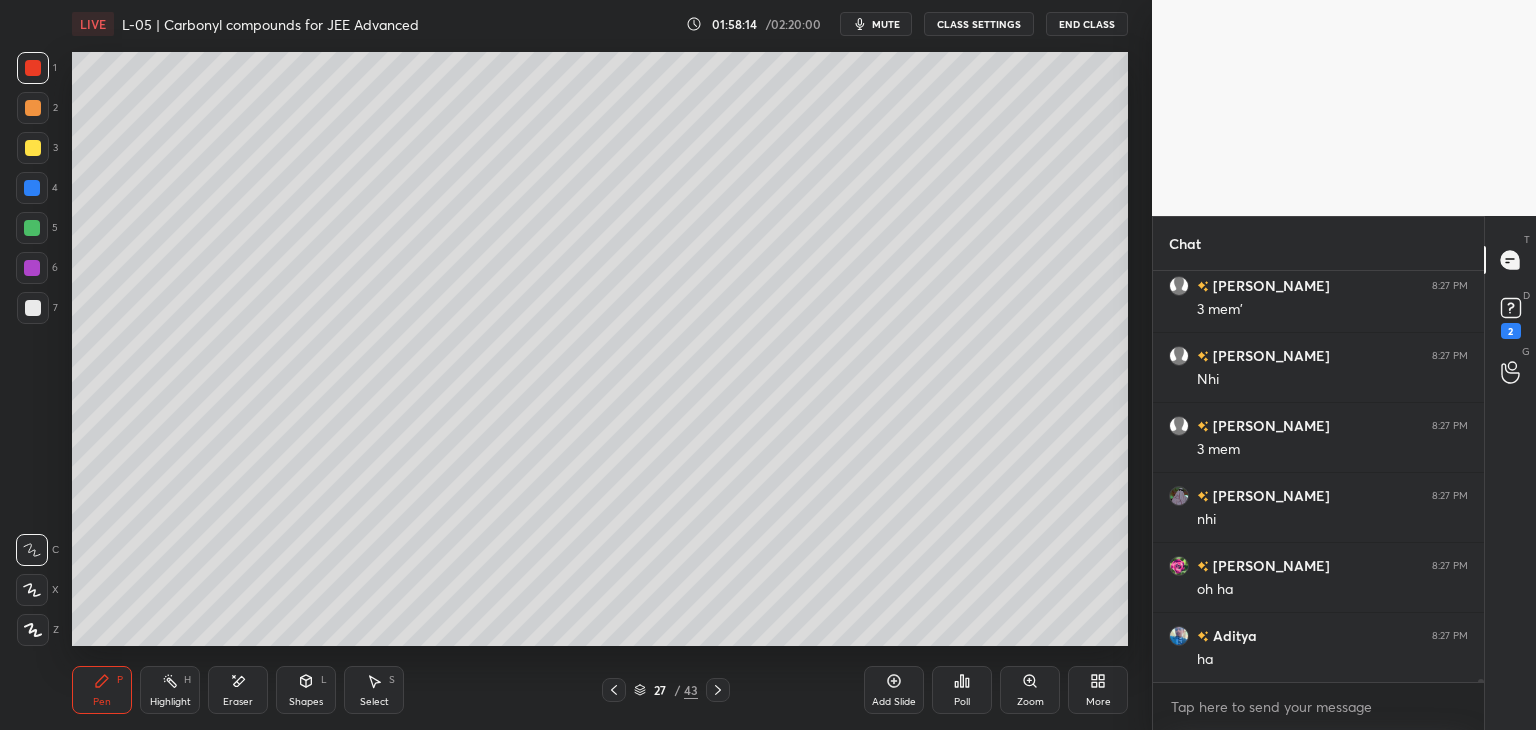 click 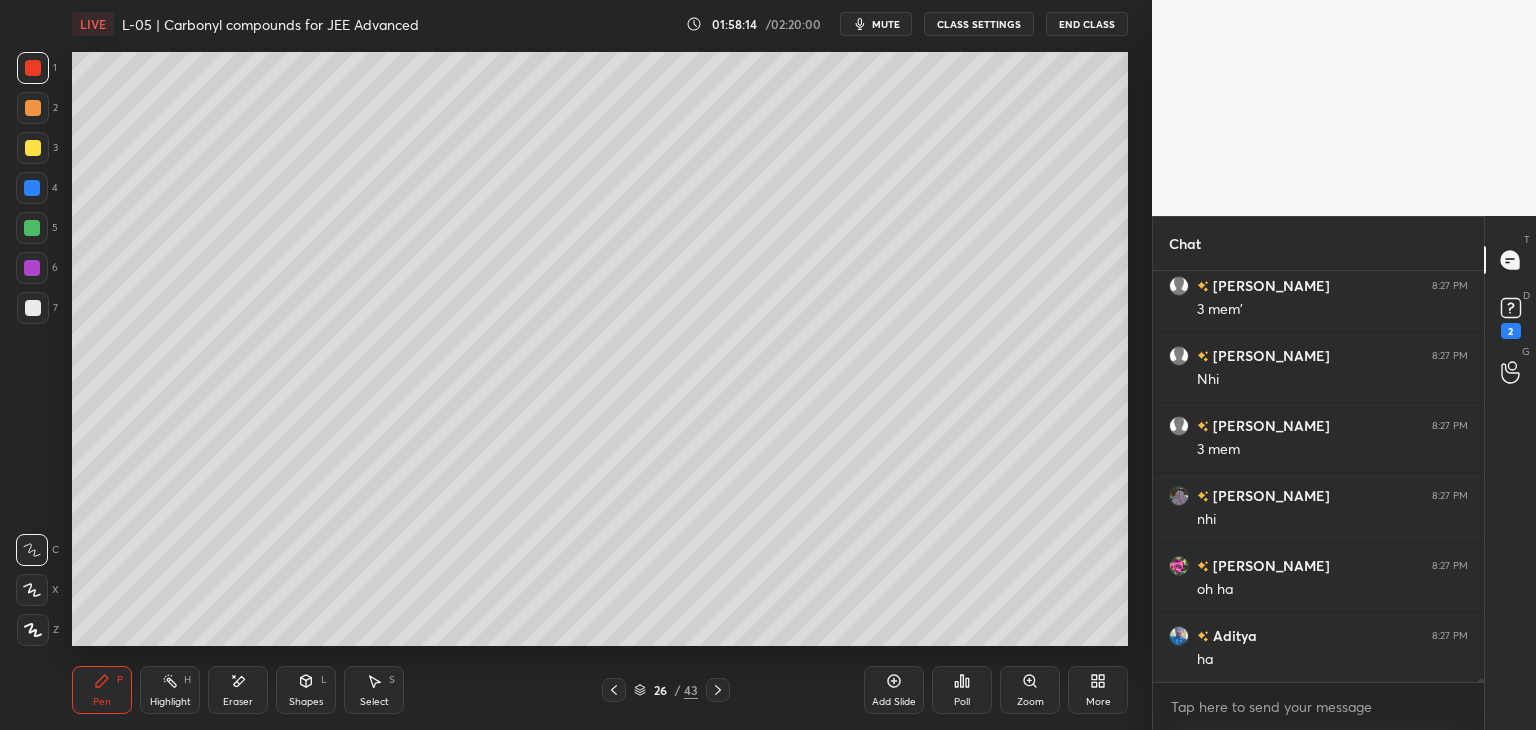 click 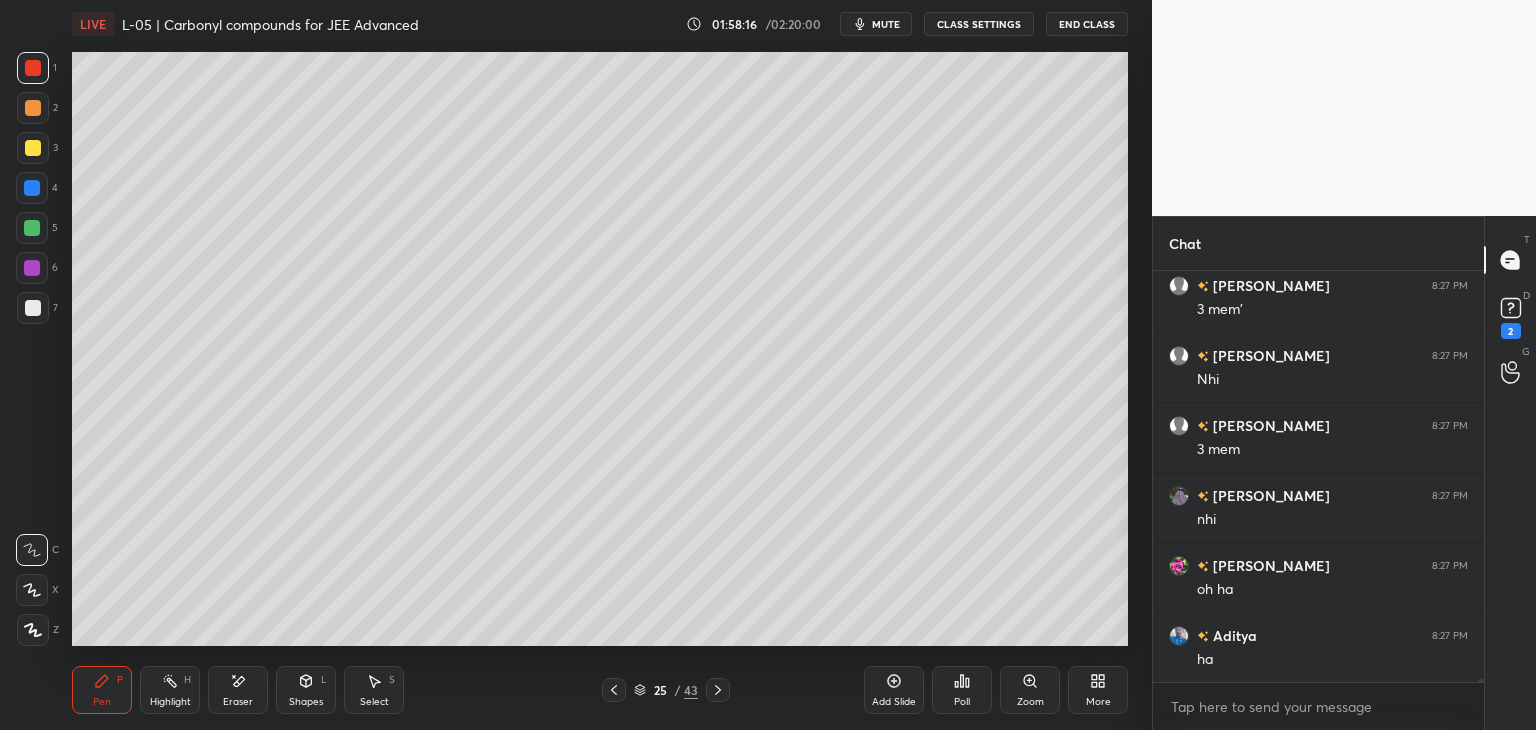 click 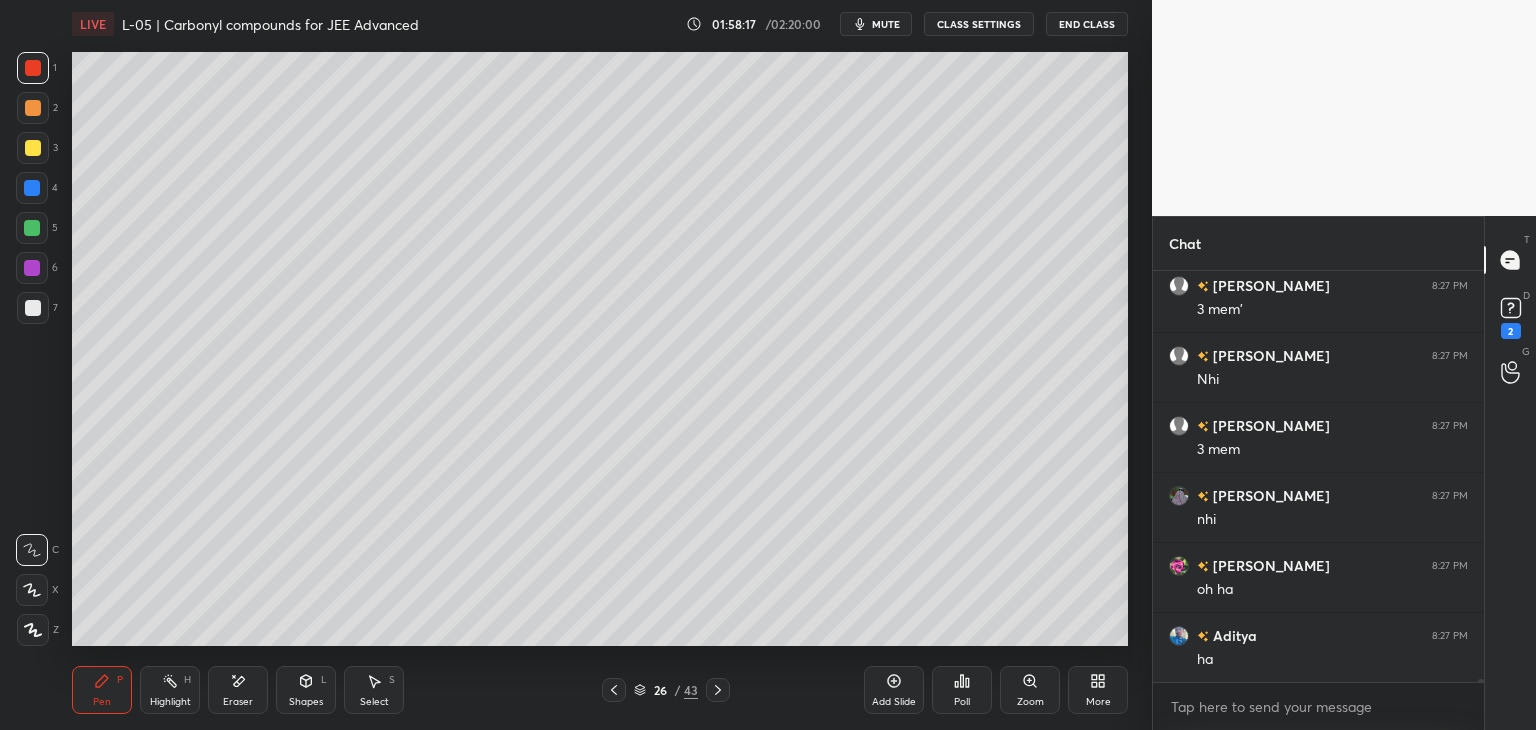 click 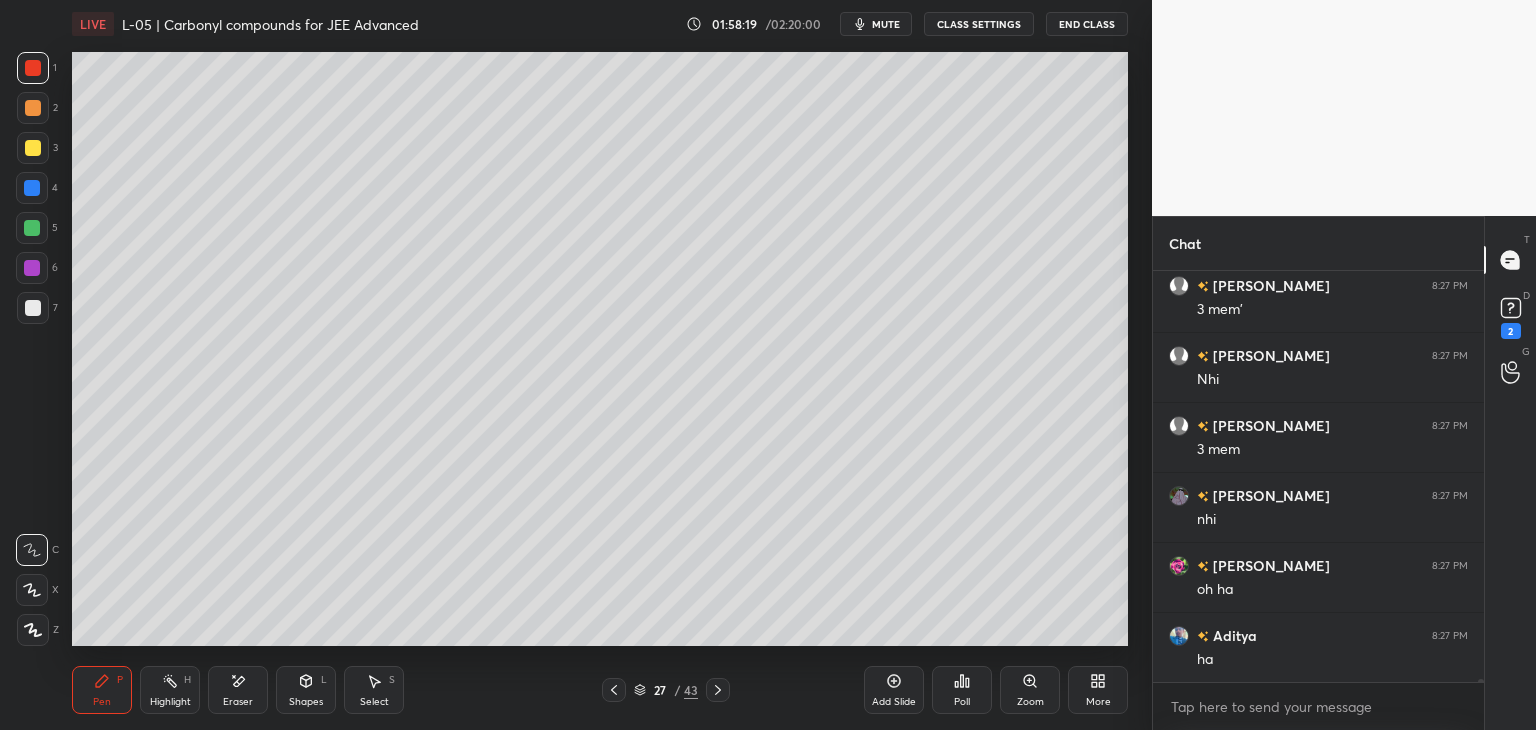 click 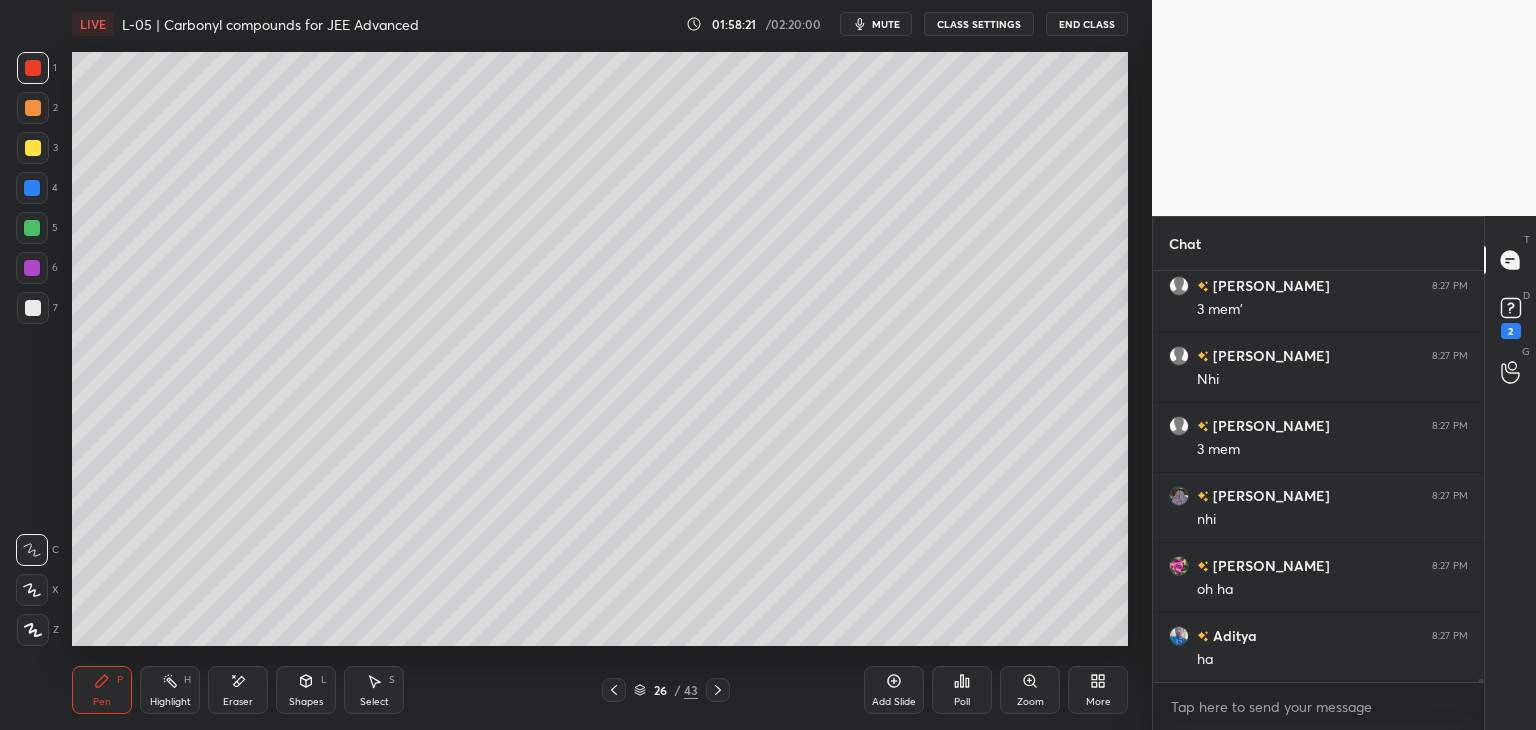 click at bounding box center [614, 690] 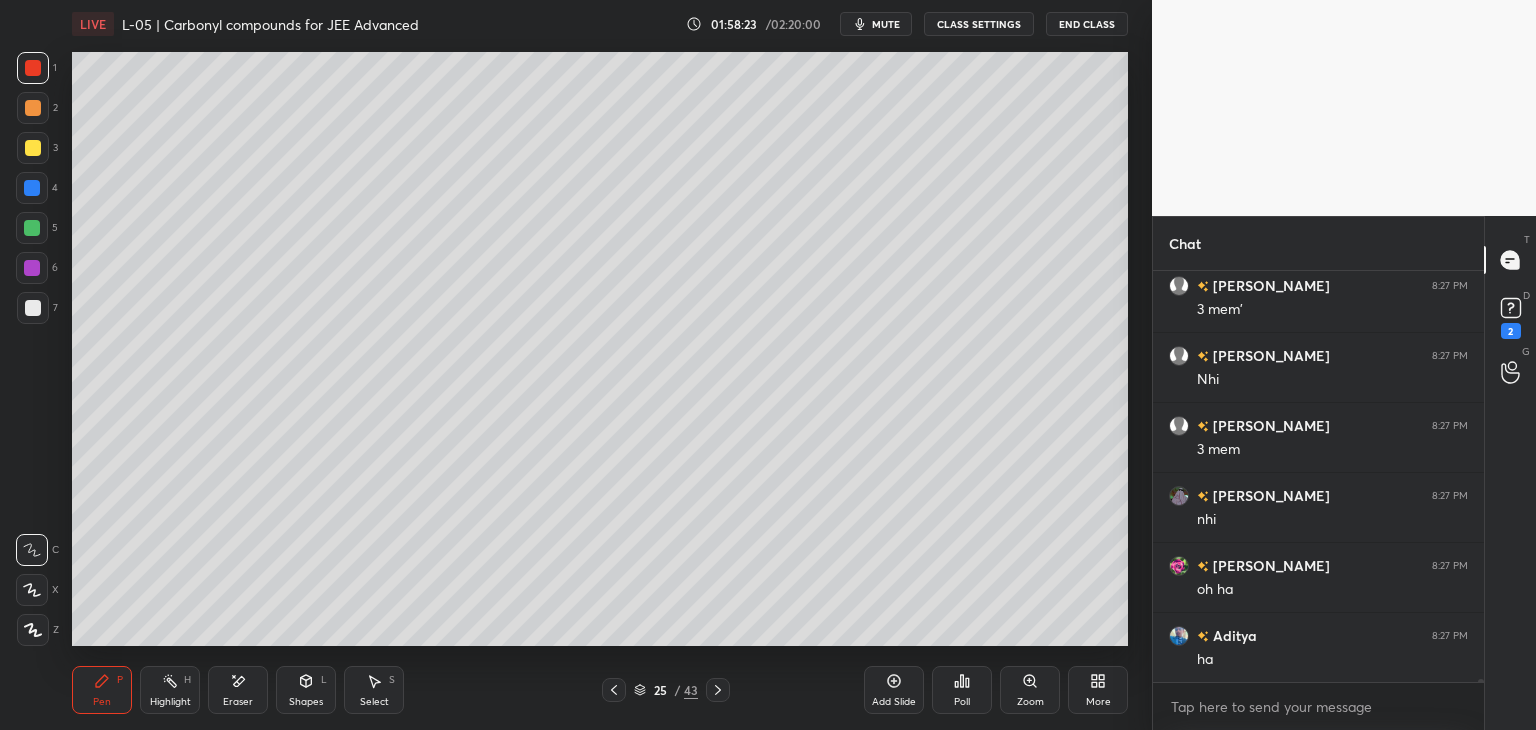 click 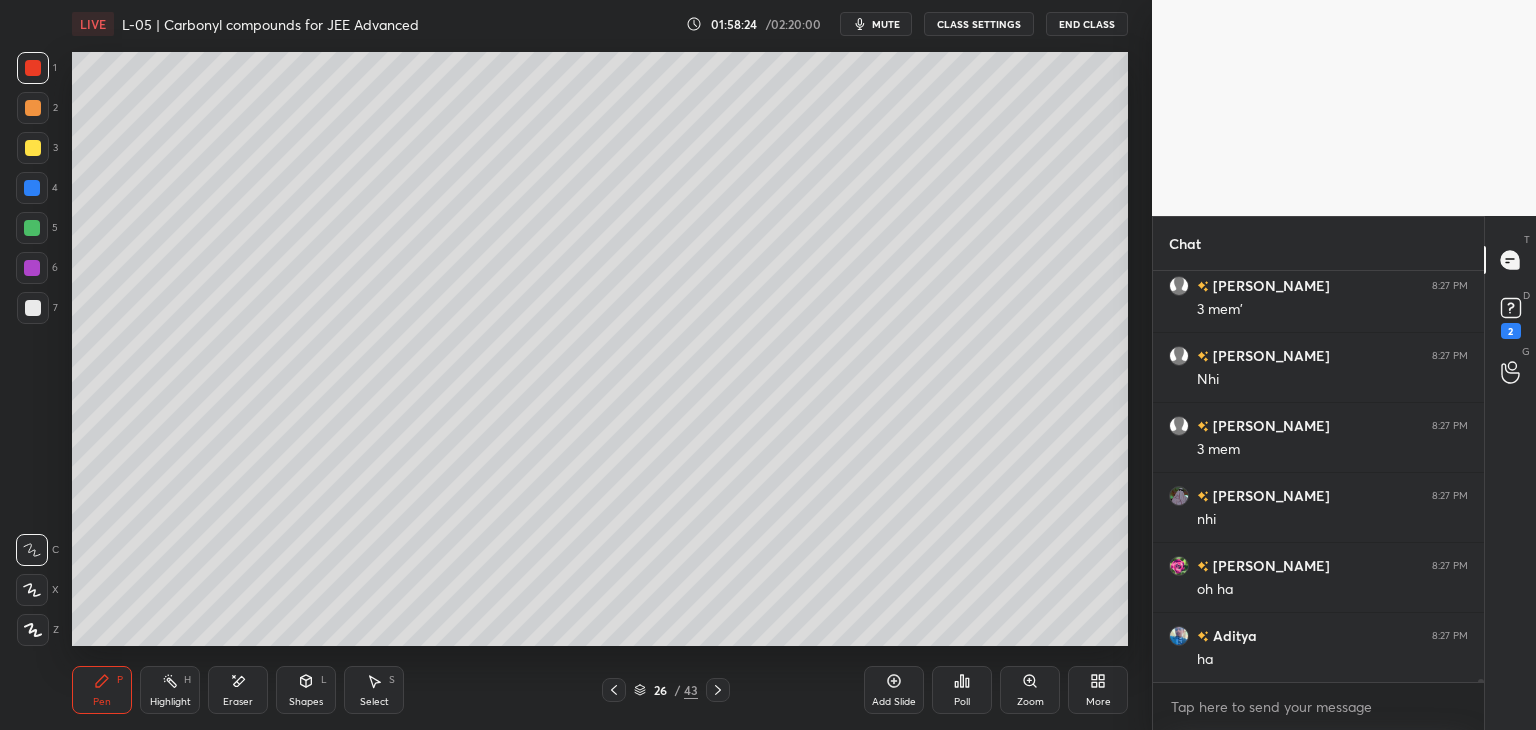 click 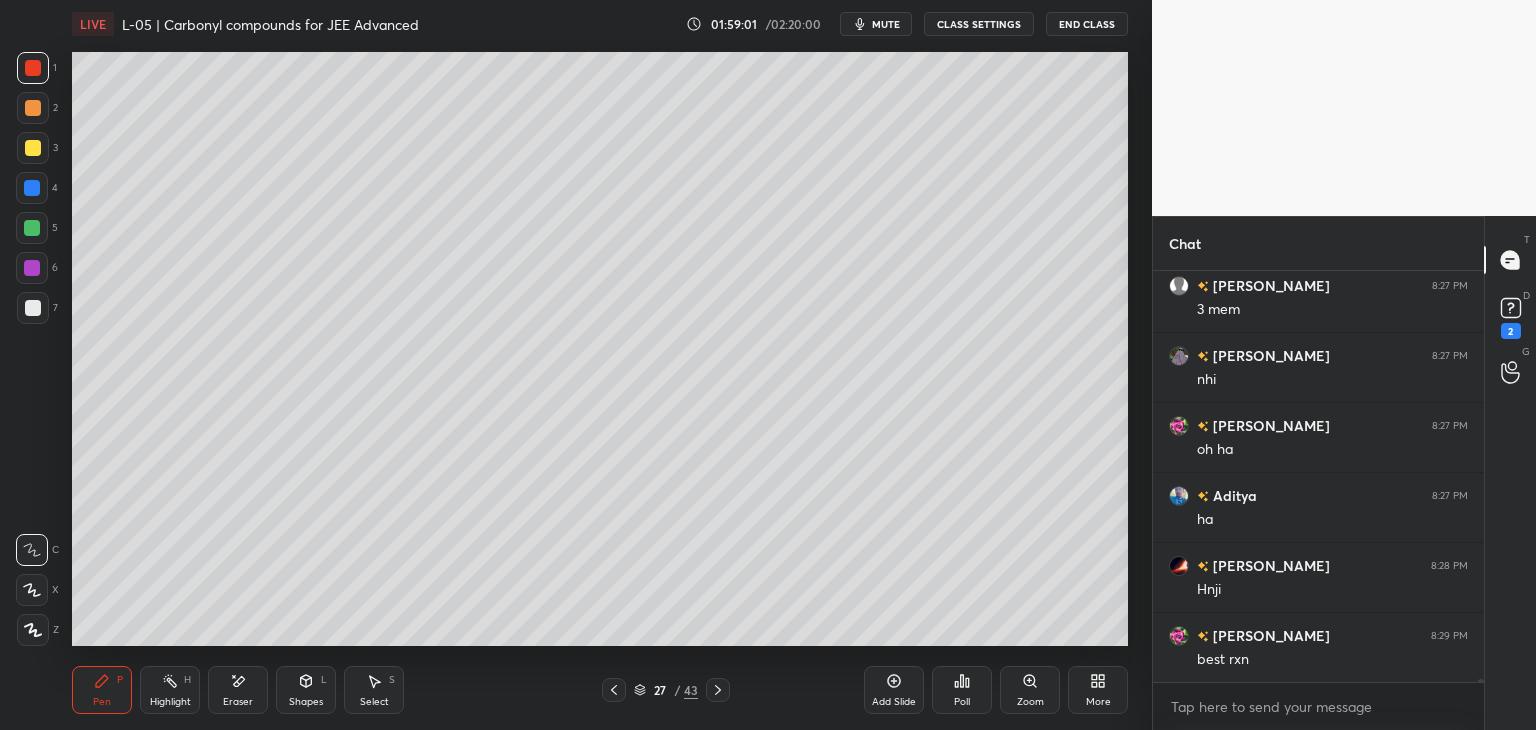 scroll, scrollTop: 59212, scrollLeft: 0, axis: vertical 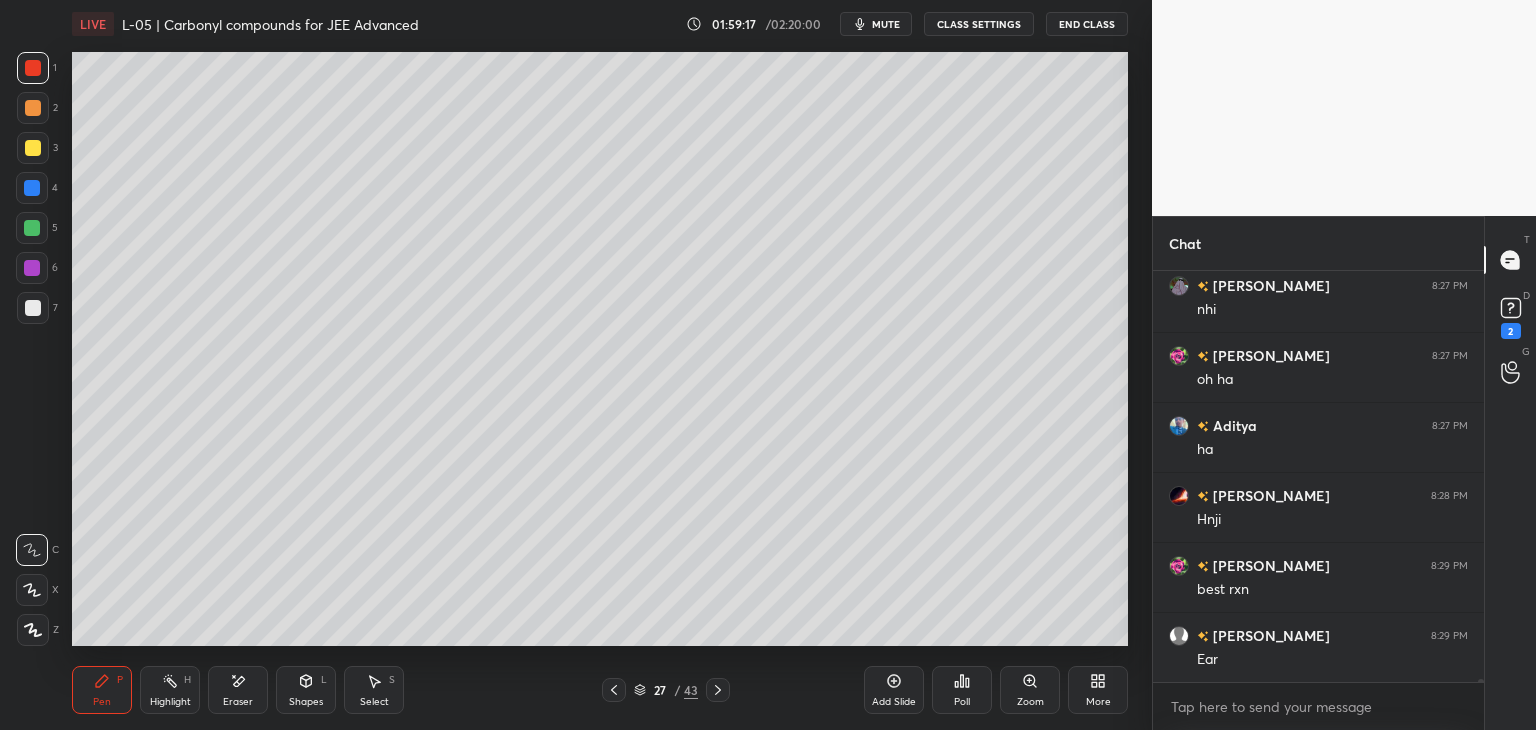 click at bounding box center [33, 108] 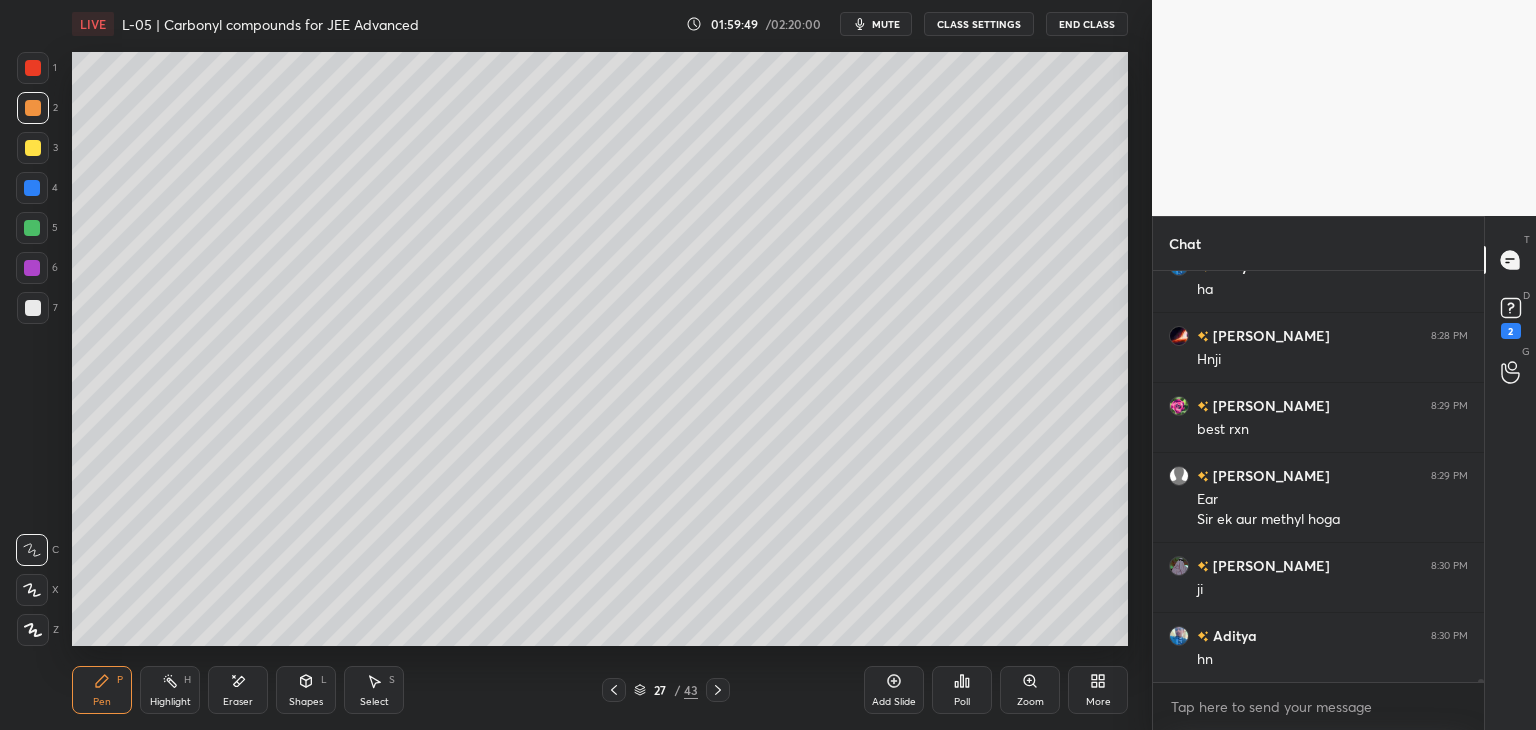 scroll, scrollTop: 59442, scrollLeft: 0, axis: vertical 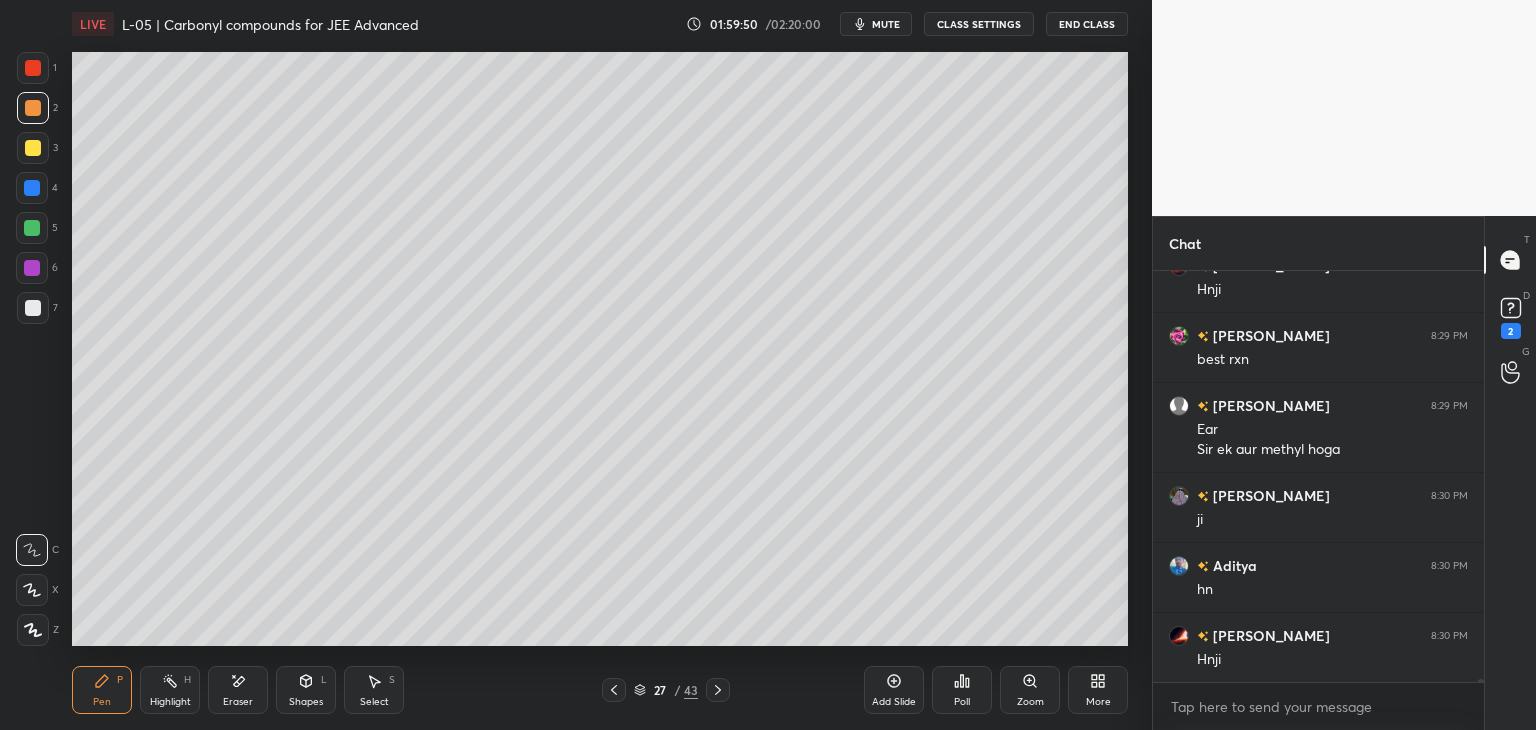click on "Select" at bounding box center (374, 702) 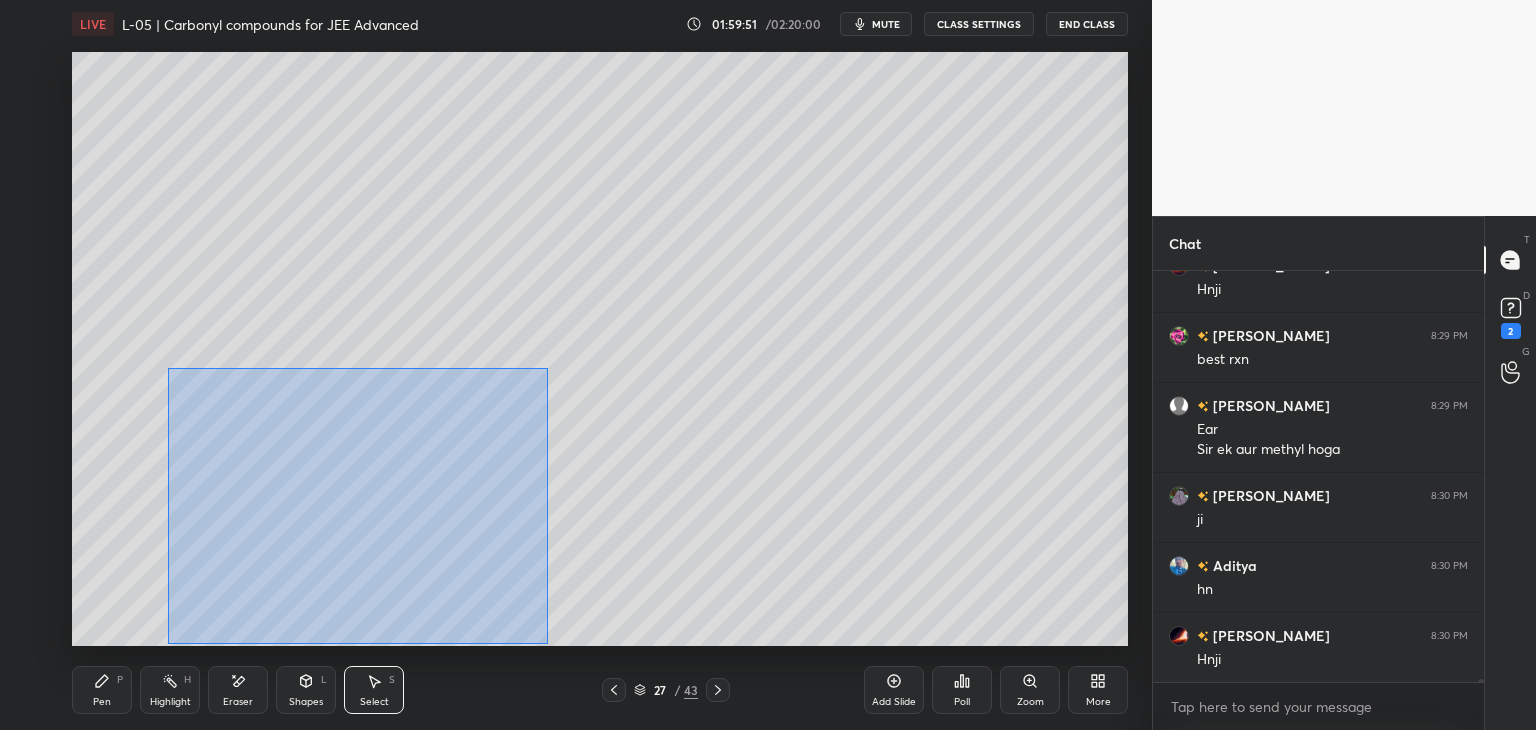 scroll, scrollTop: 59512, scrollLeft: 0, axis: vertical 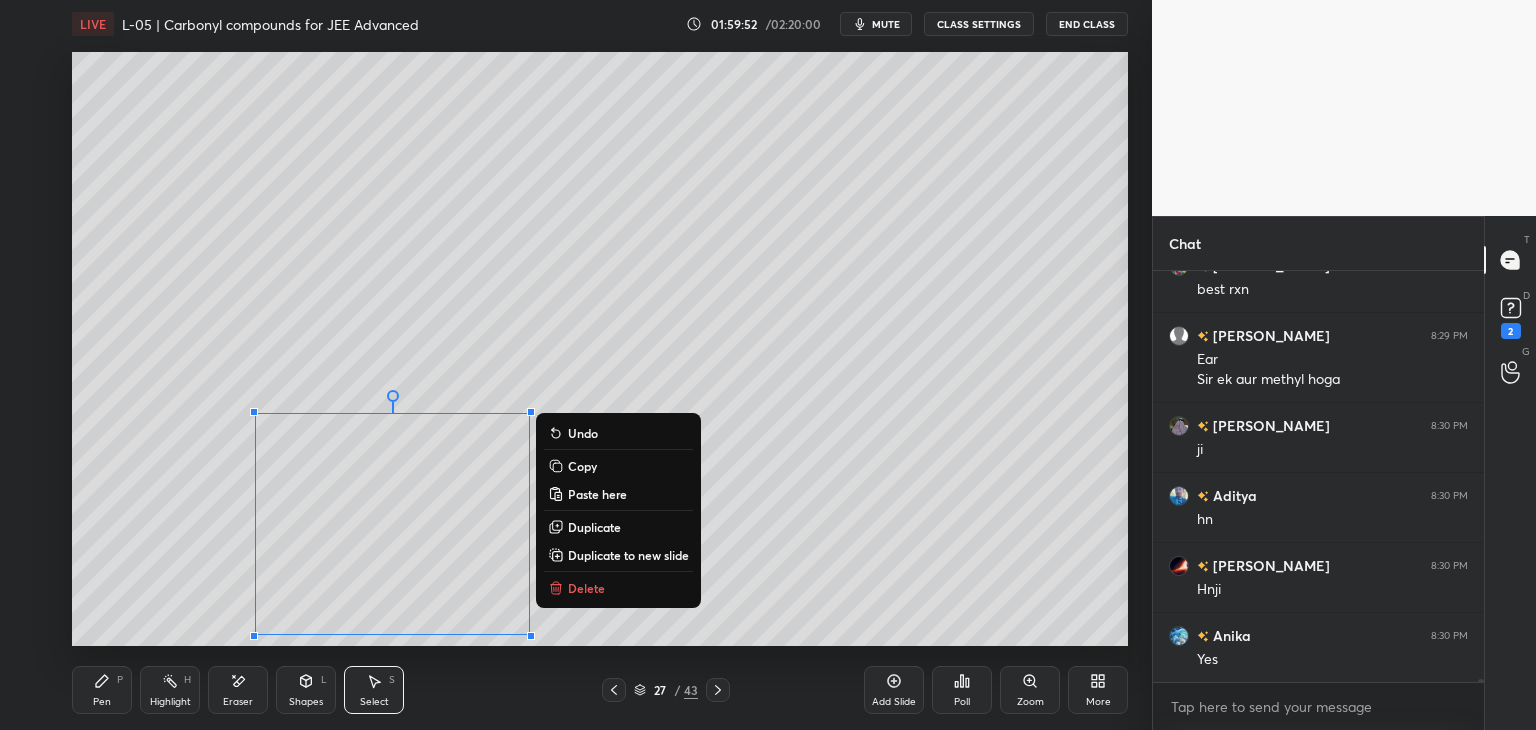 click on "Copy" at bounding box center (582, 466) 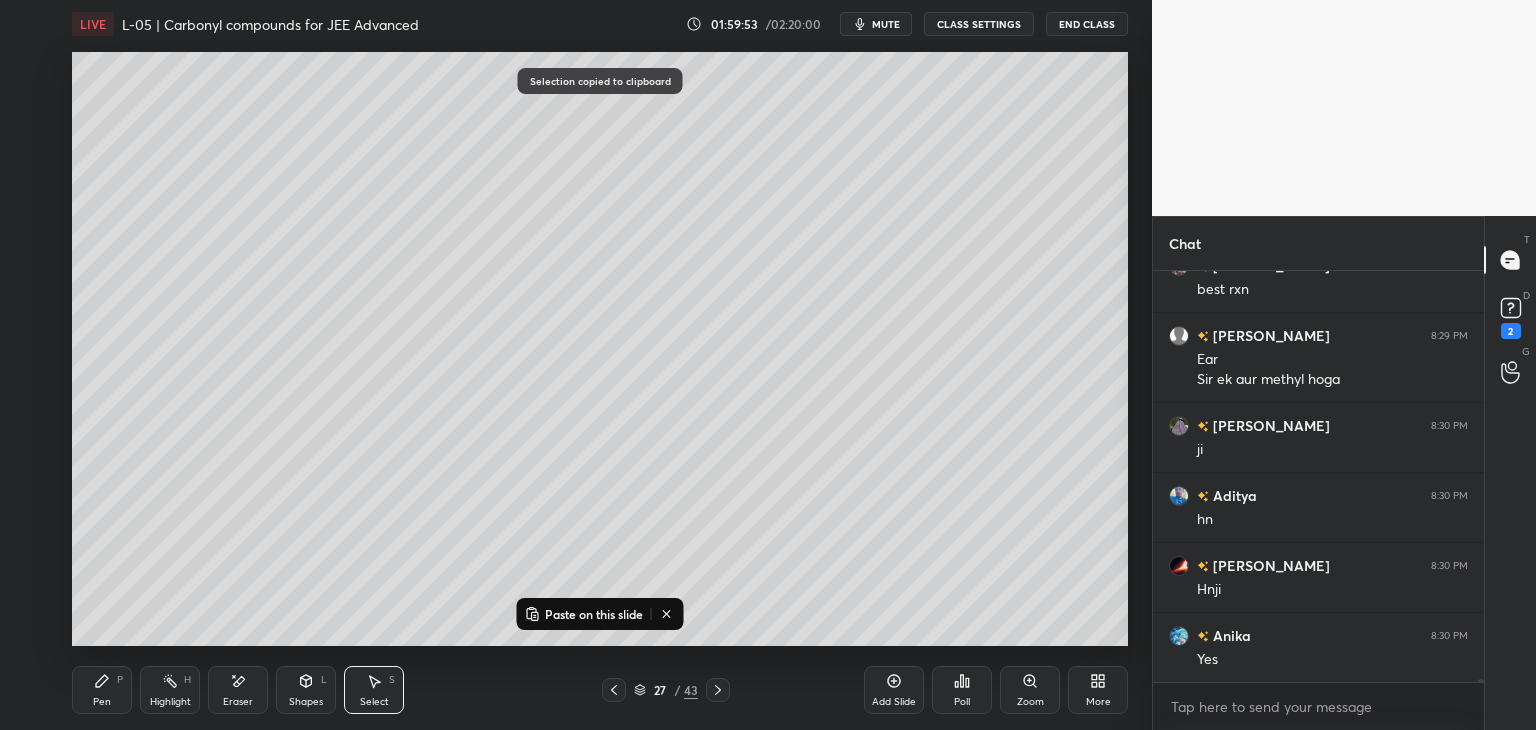 click 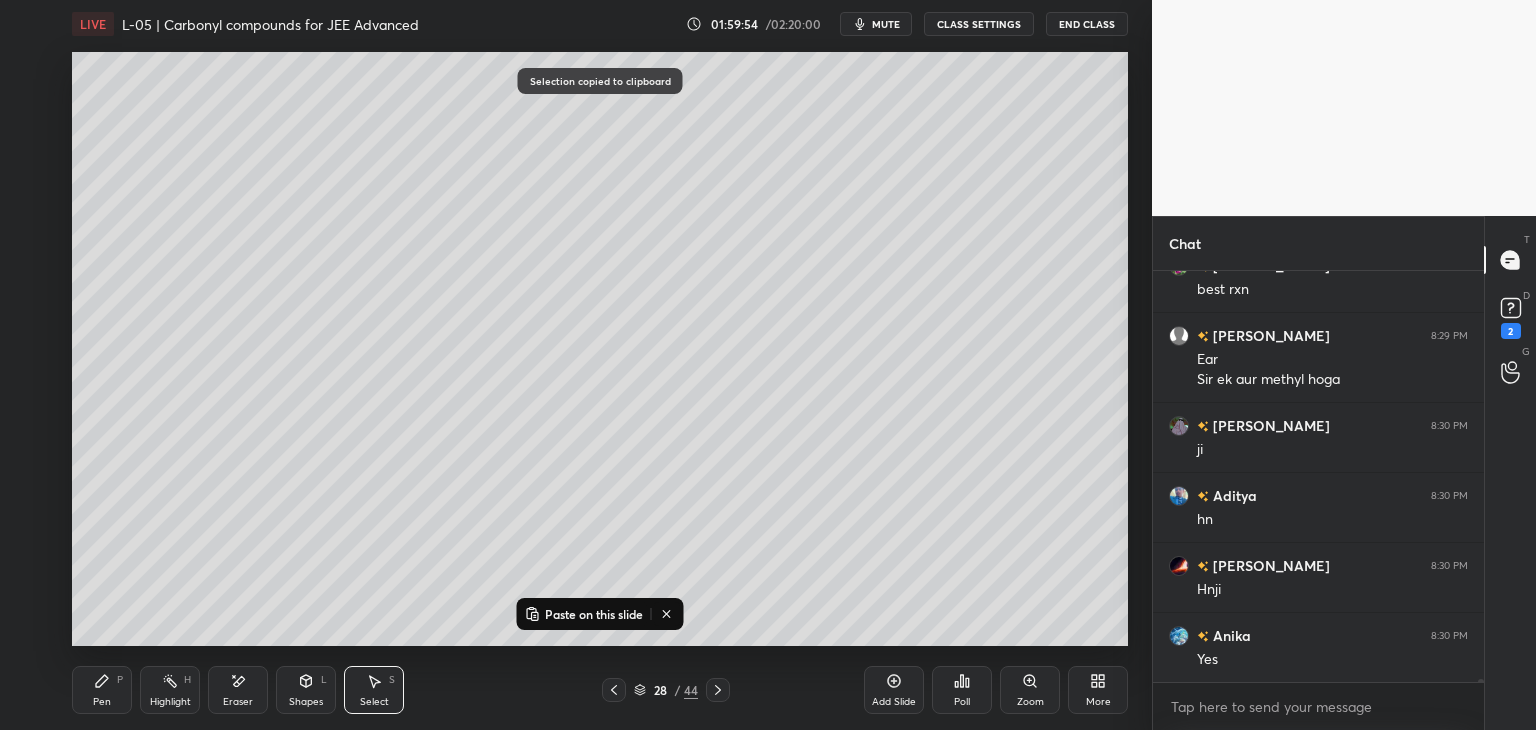 click on "Paste on this slide" at bounding box center [594, 614] 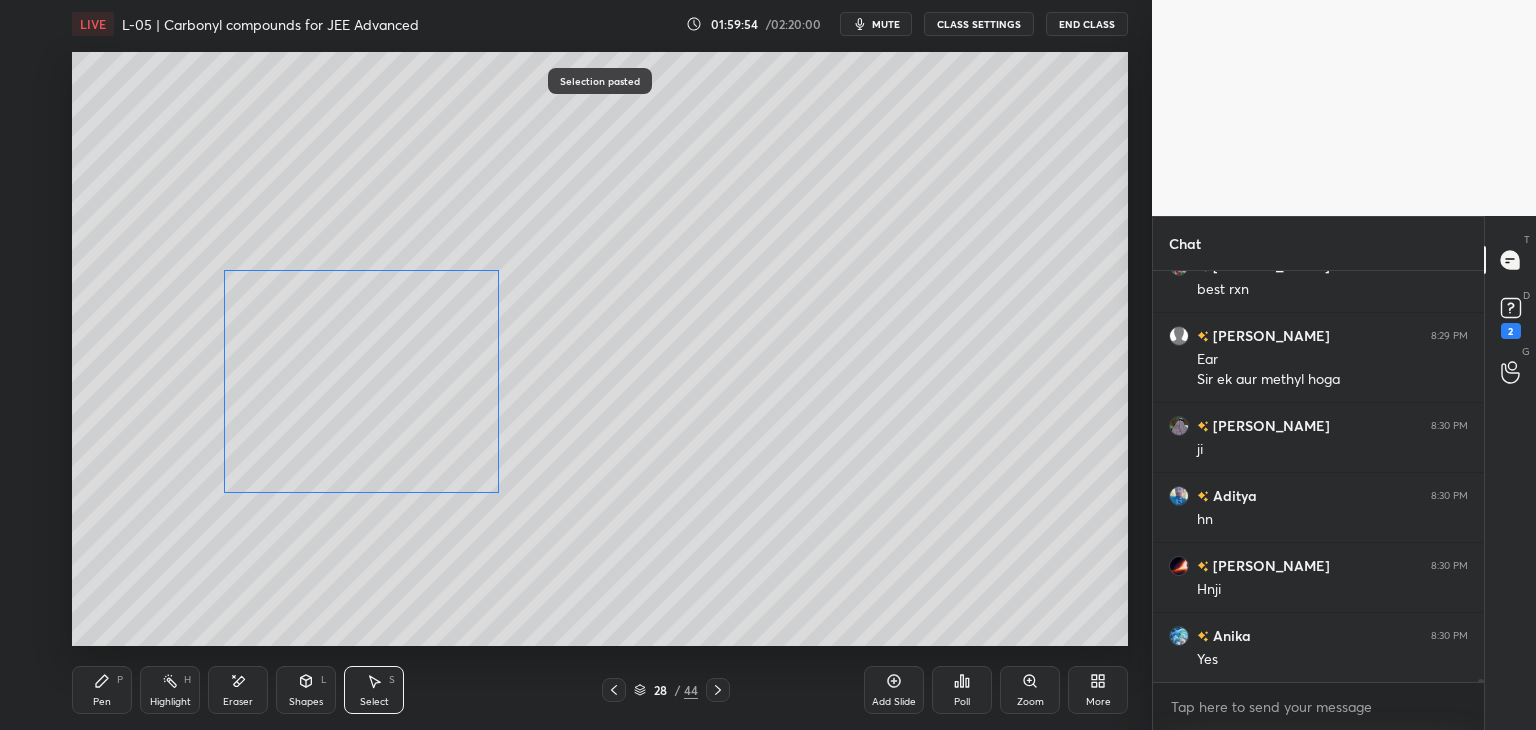 scroll, scrollTop: 59582, scrollLeft: 0, axis: vertical 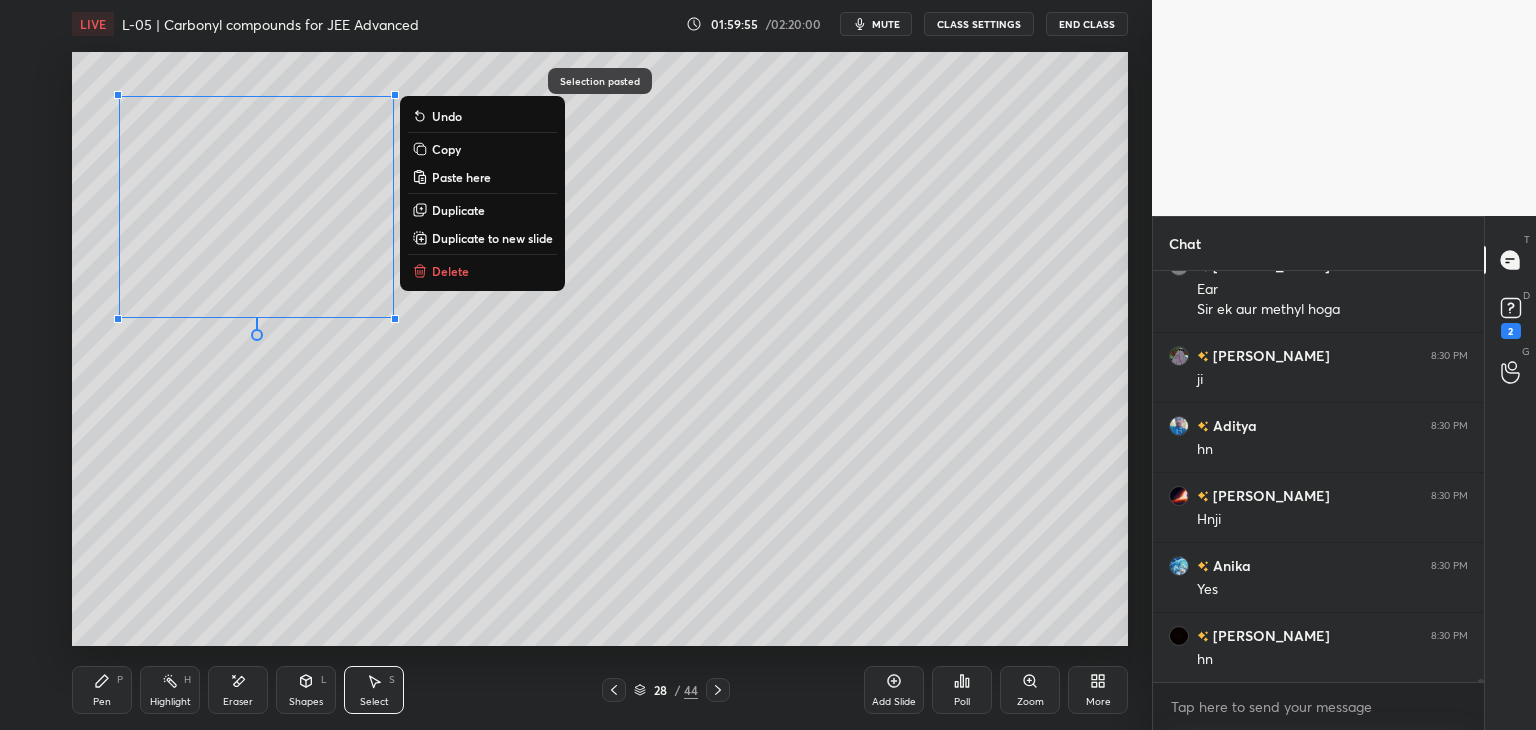 click on "0 ° Undo Copy Paste here Duplicate Duplicate to new slide Delete" at bounding box center (600, 349) 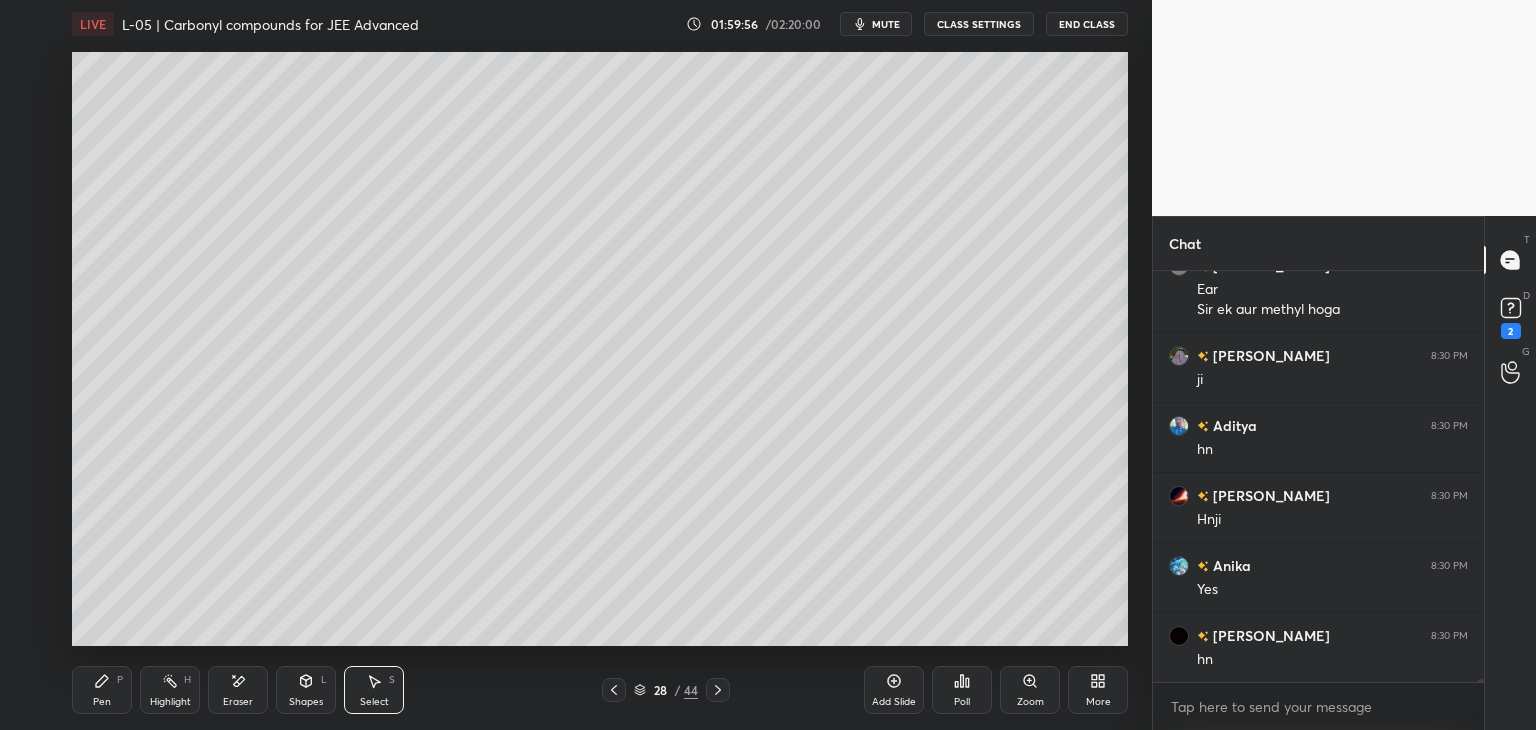 click 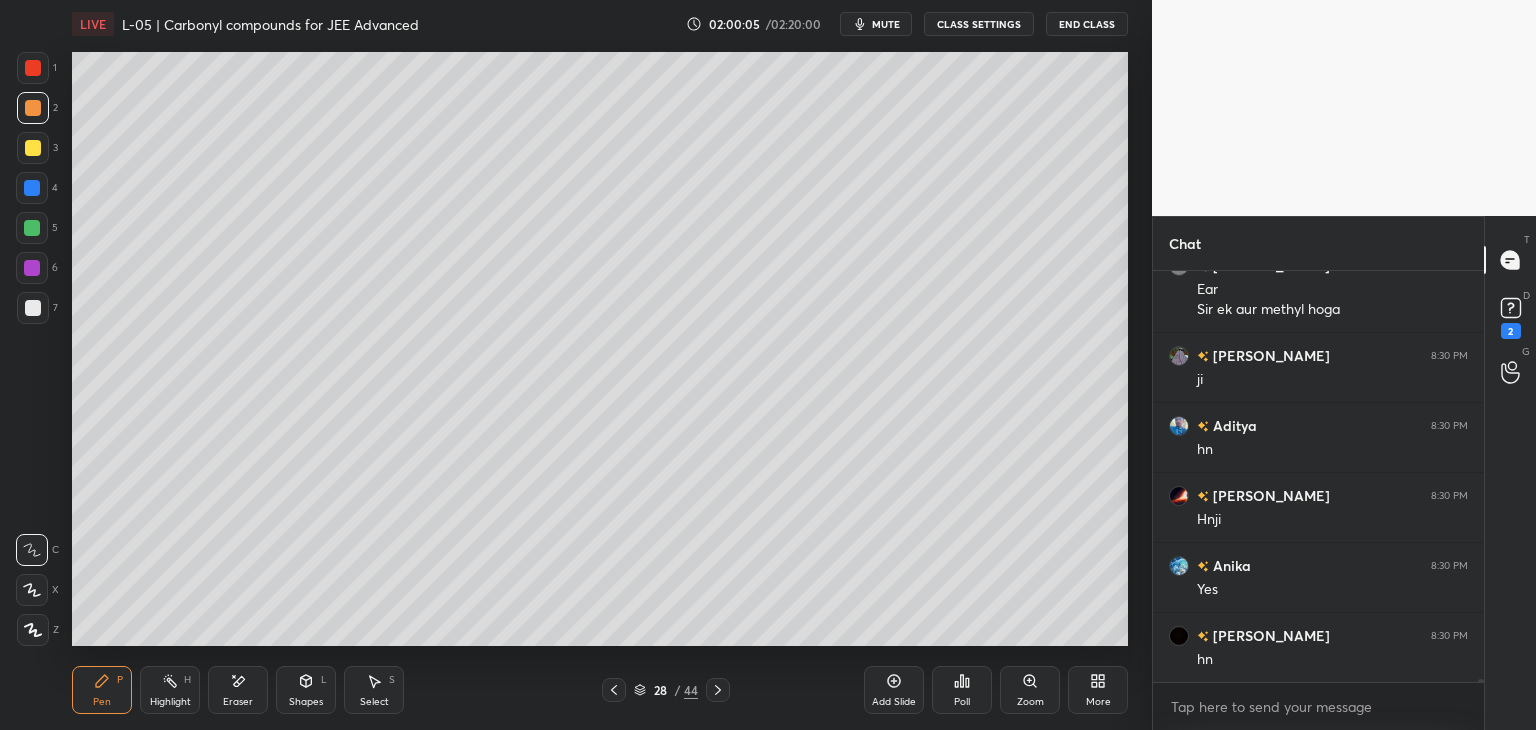 scroll, scrollTop: 59652, scrollLeft: 0, axis: vertical 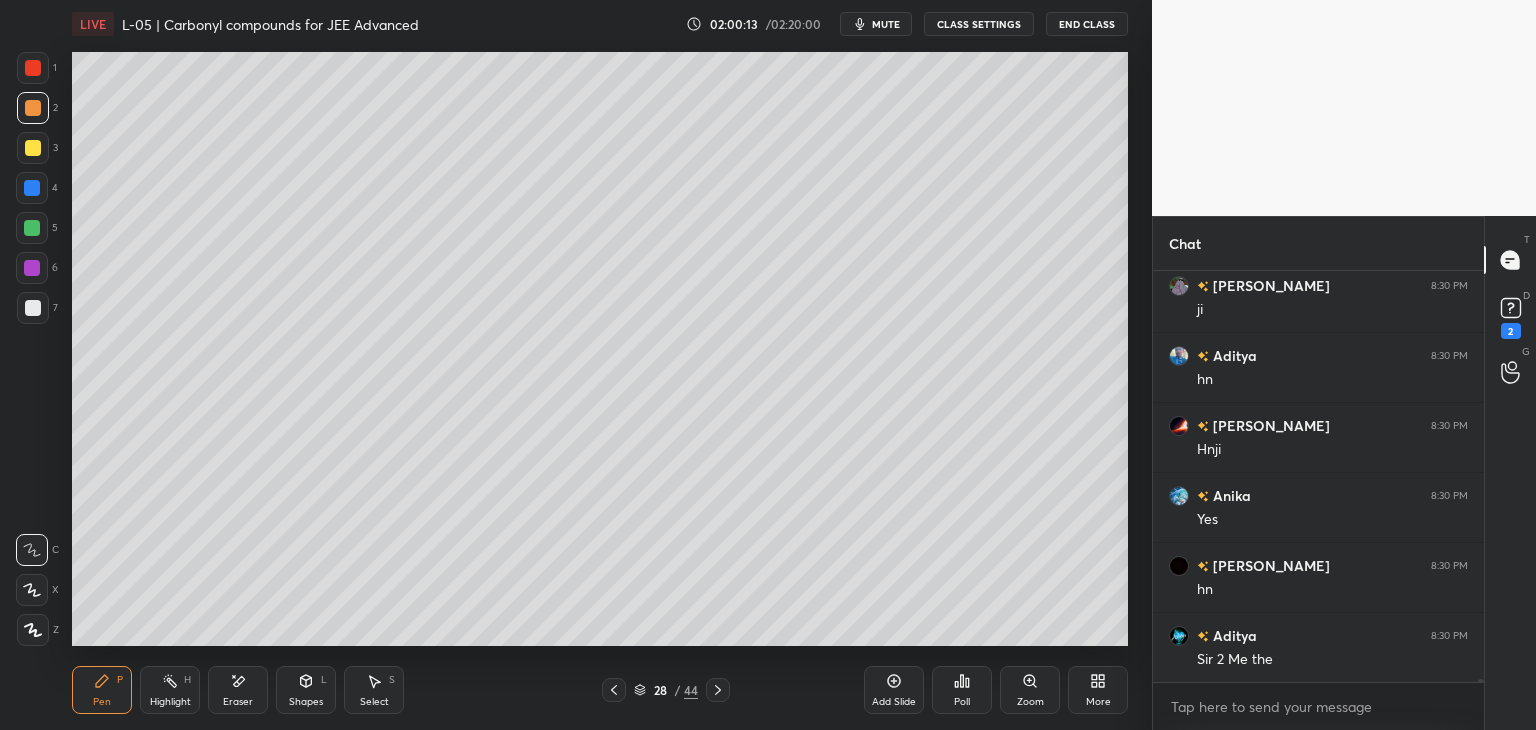 click 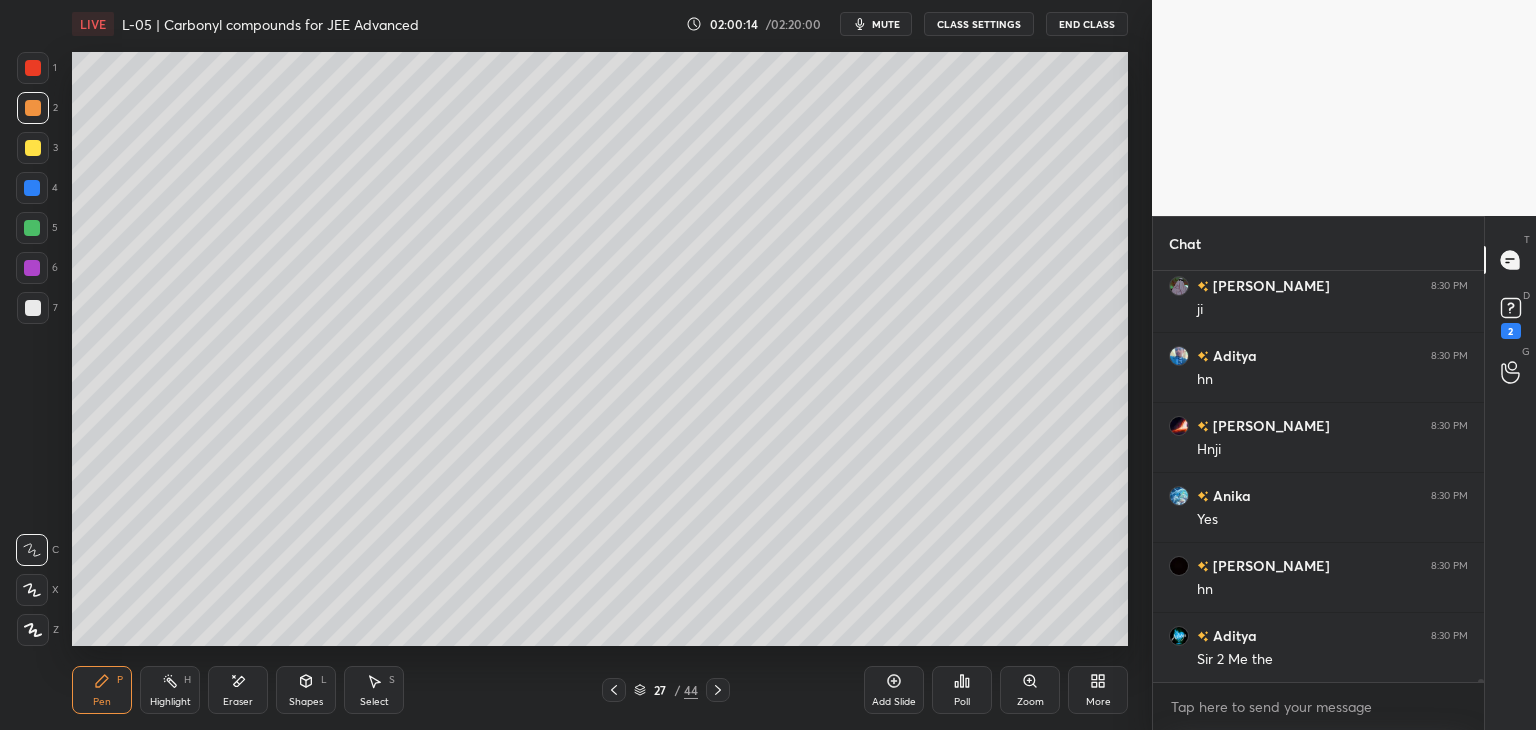 click 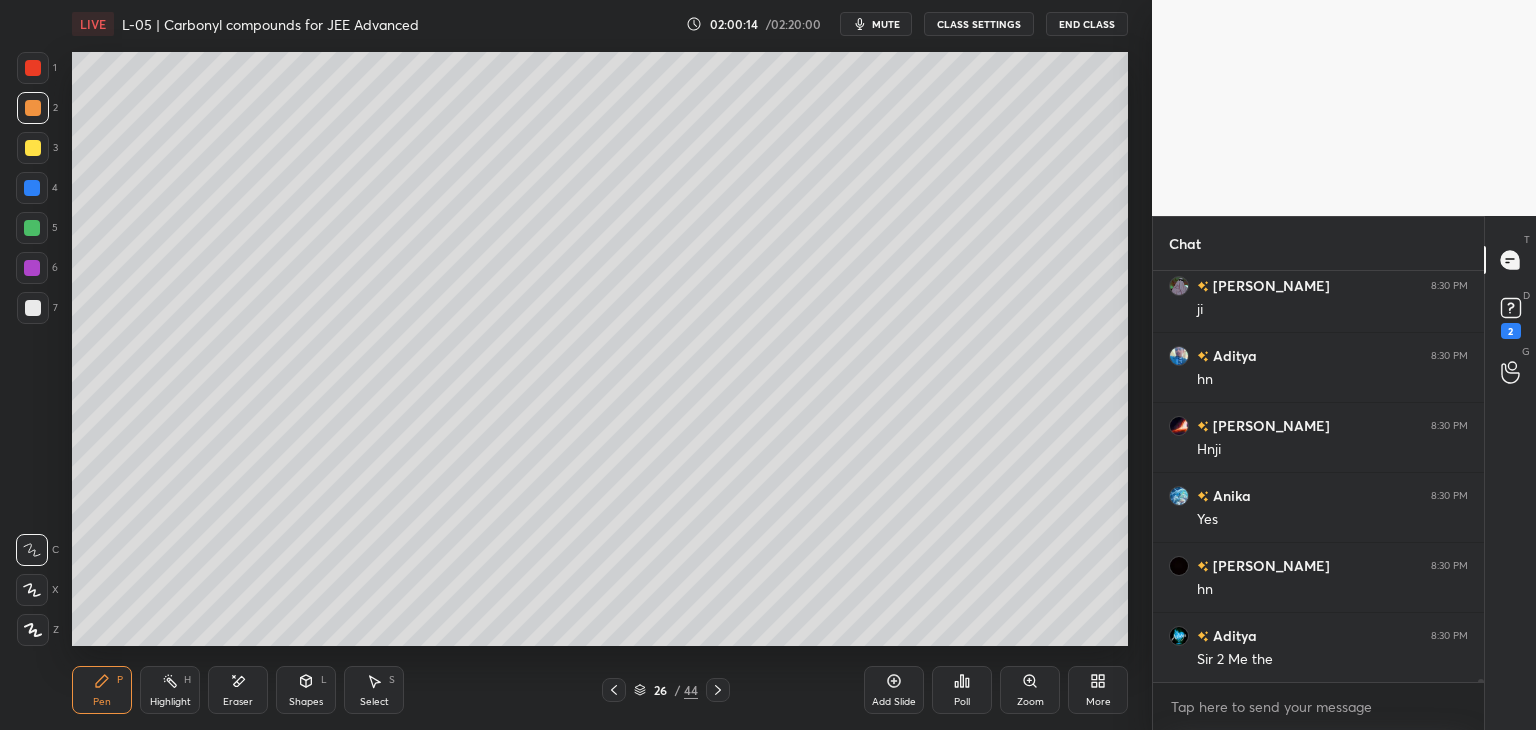 click 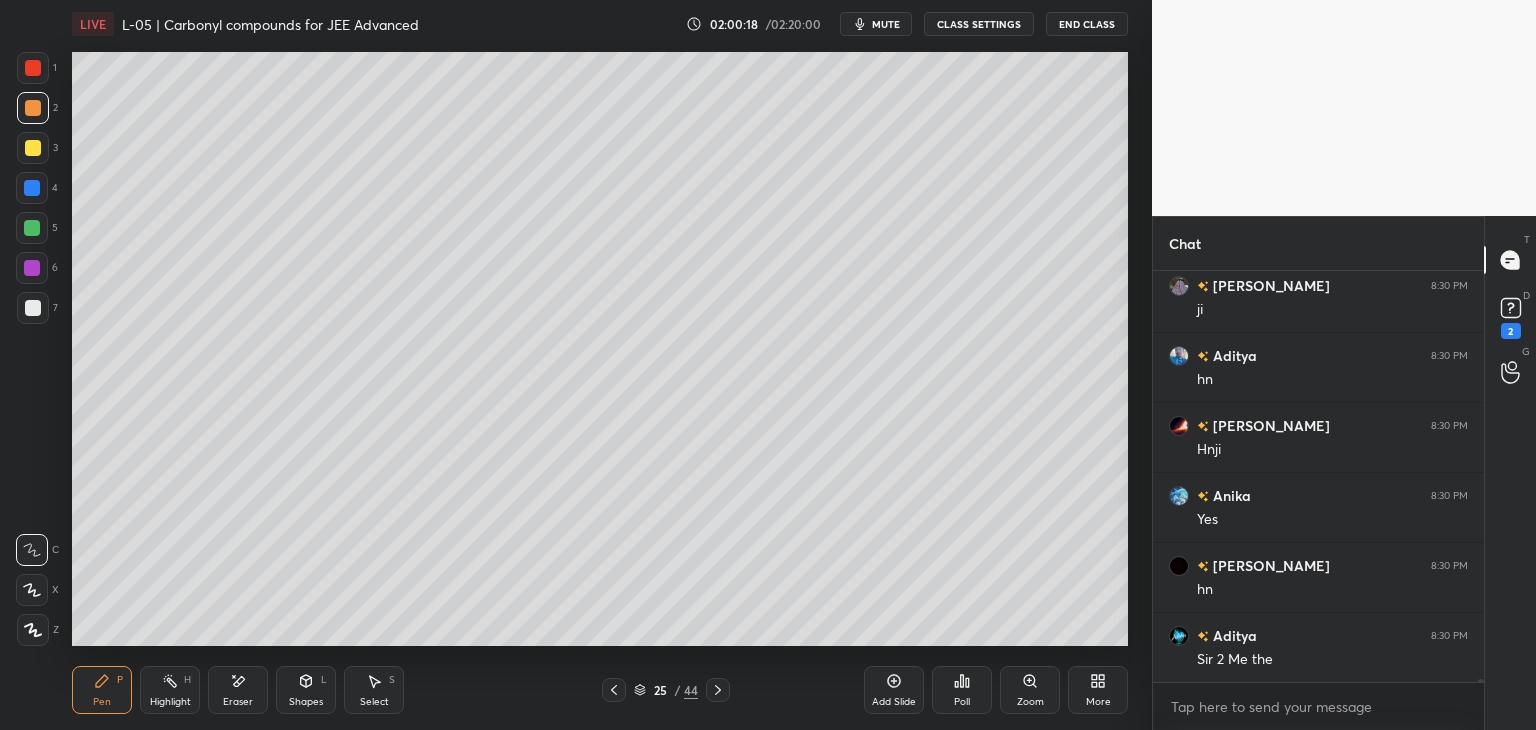 click 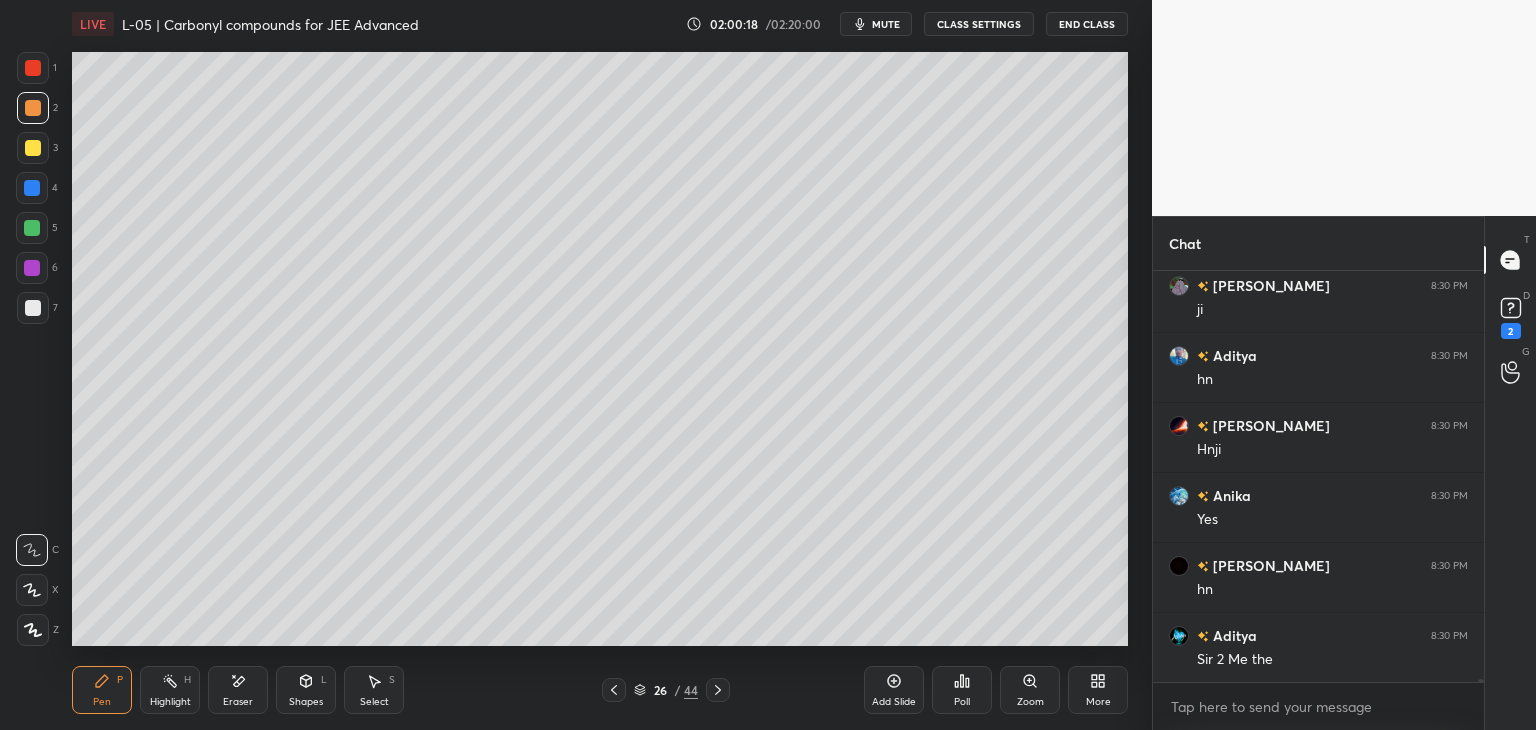 click 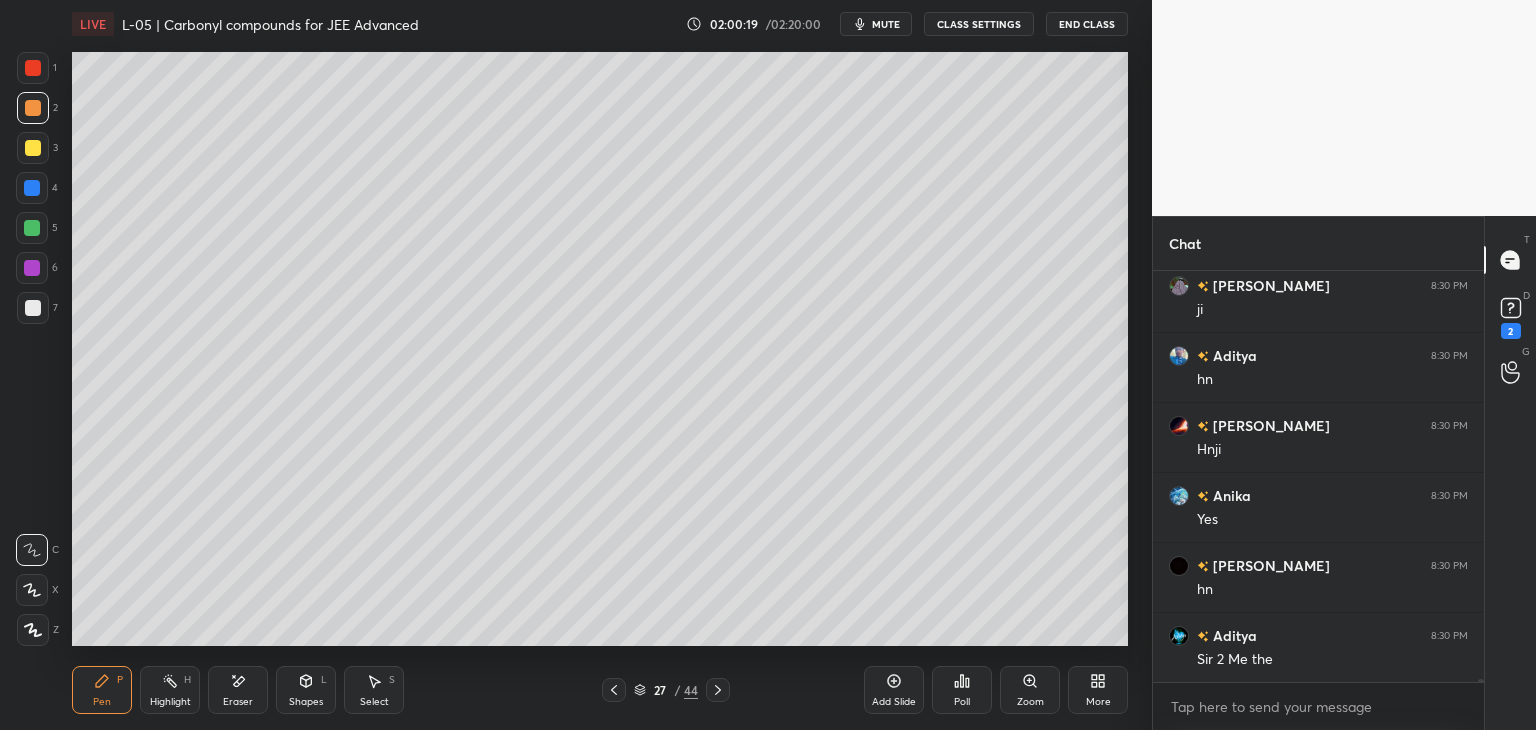 click 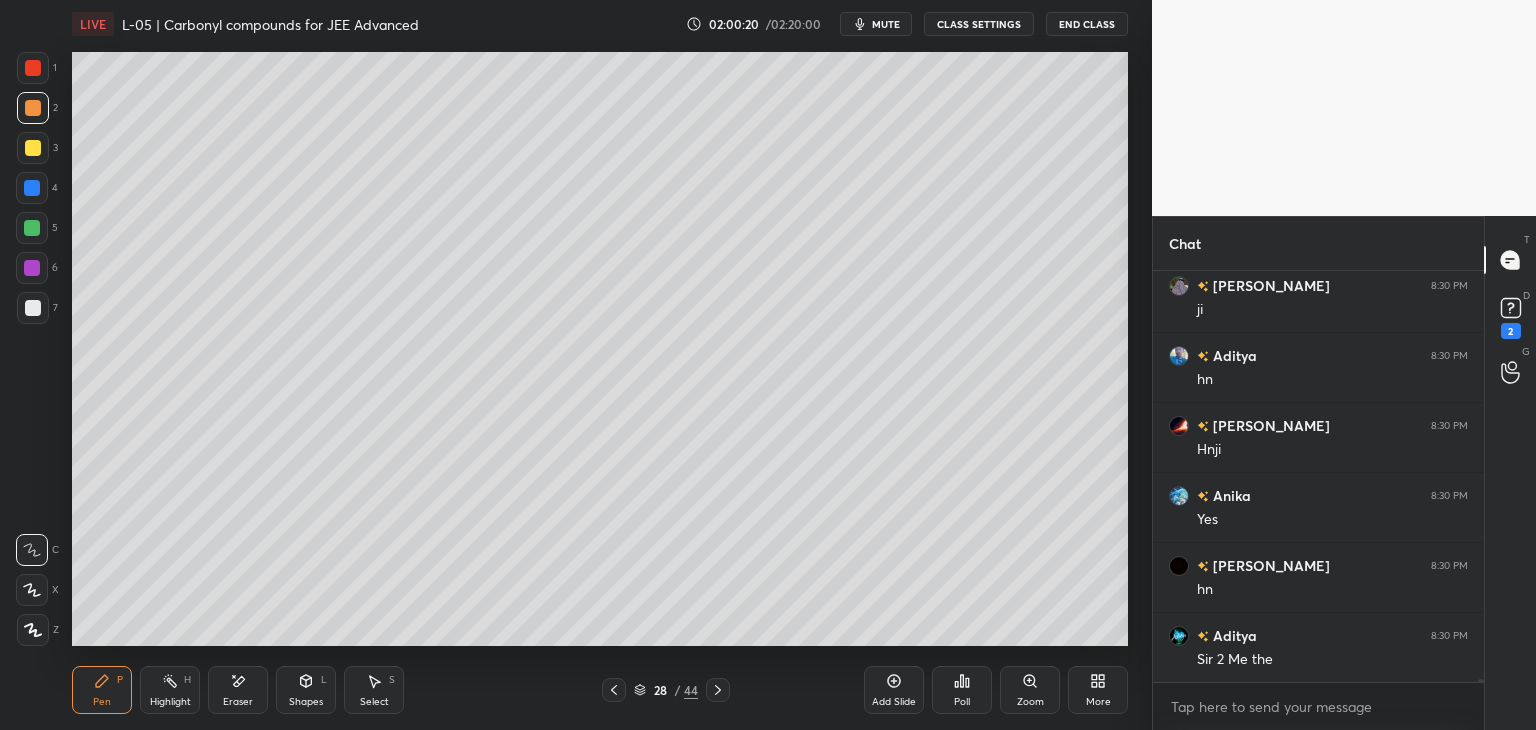 click 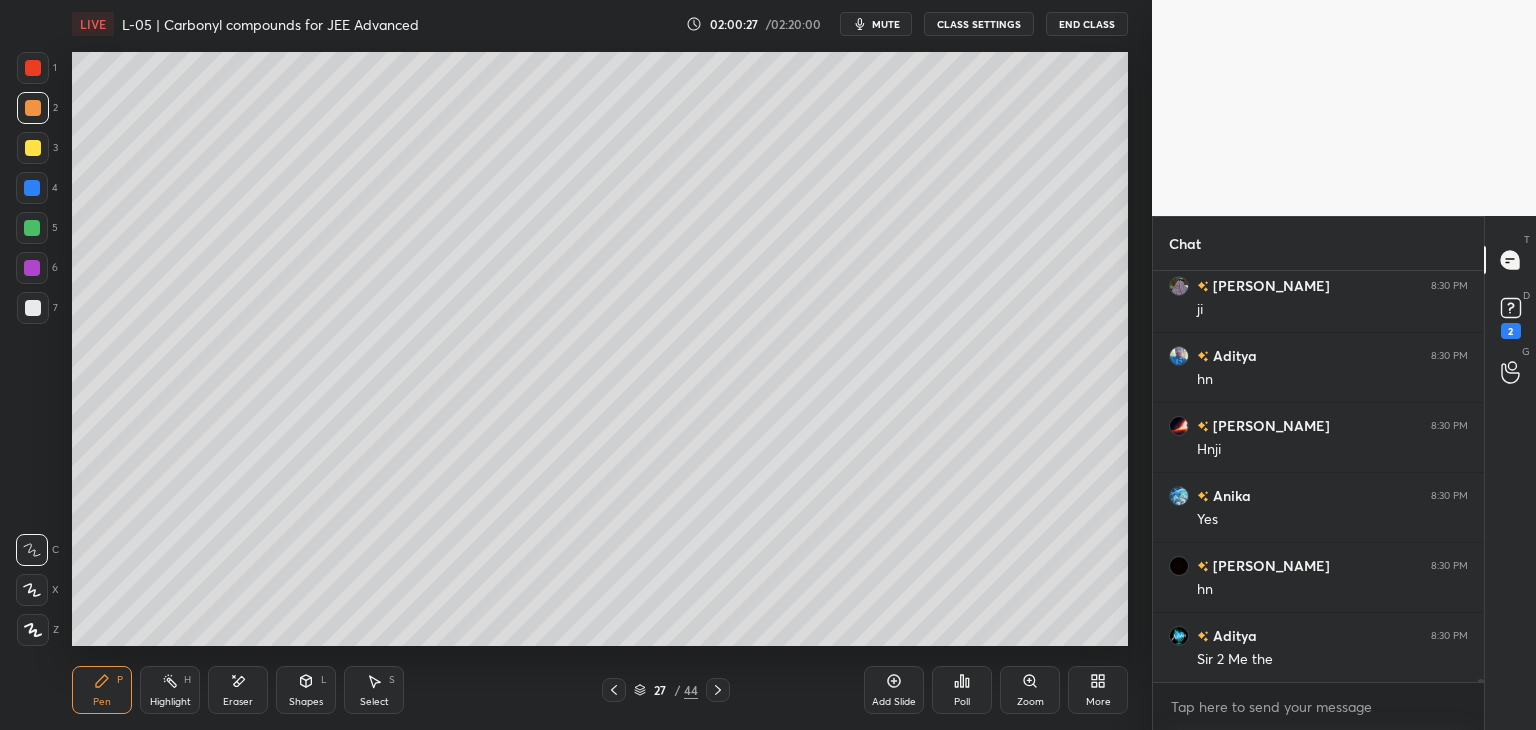 scroll, scrollTop: 59672, scrollLeft: 0, axis: vertical 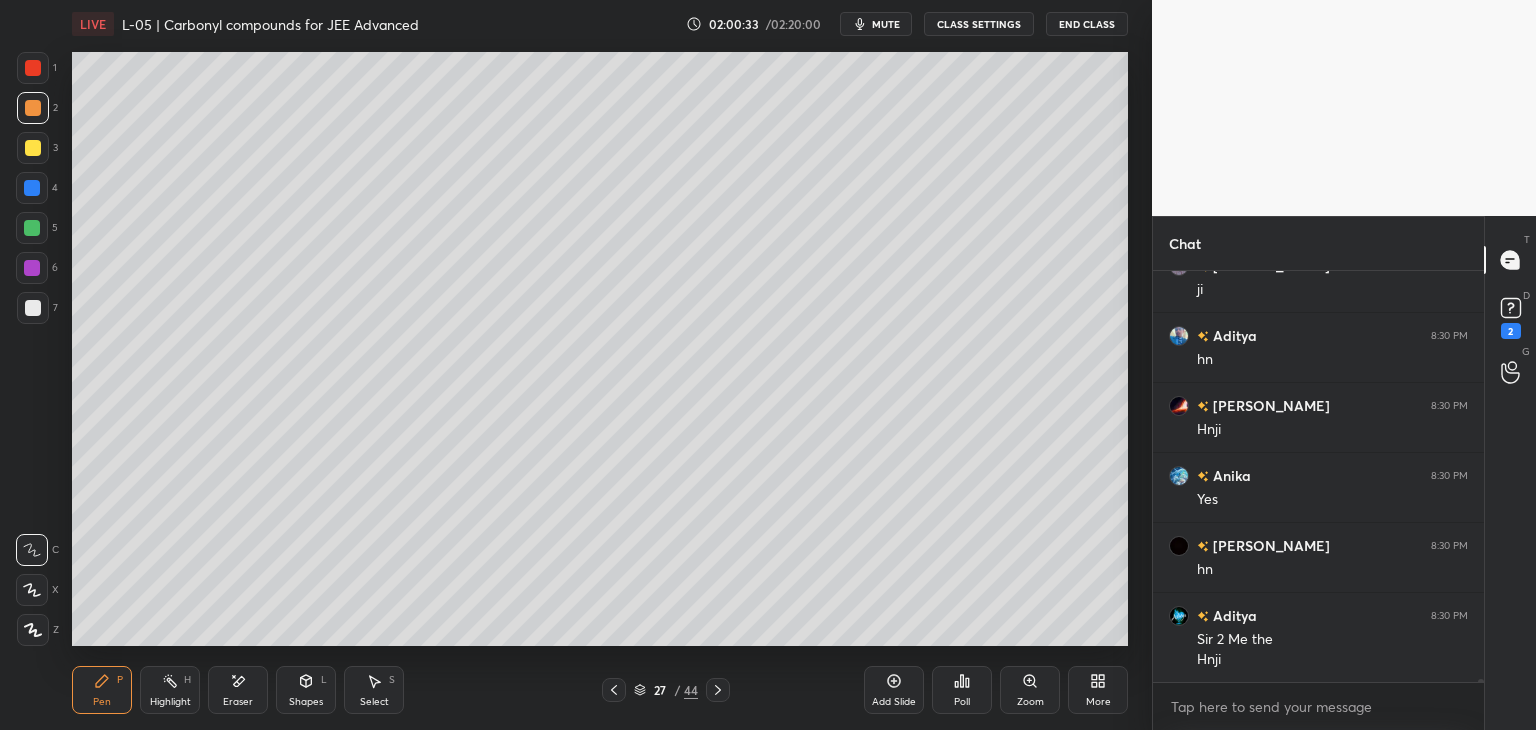 click 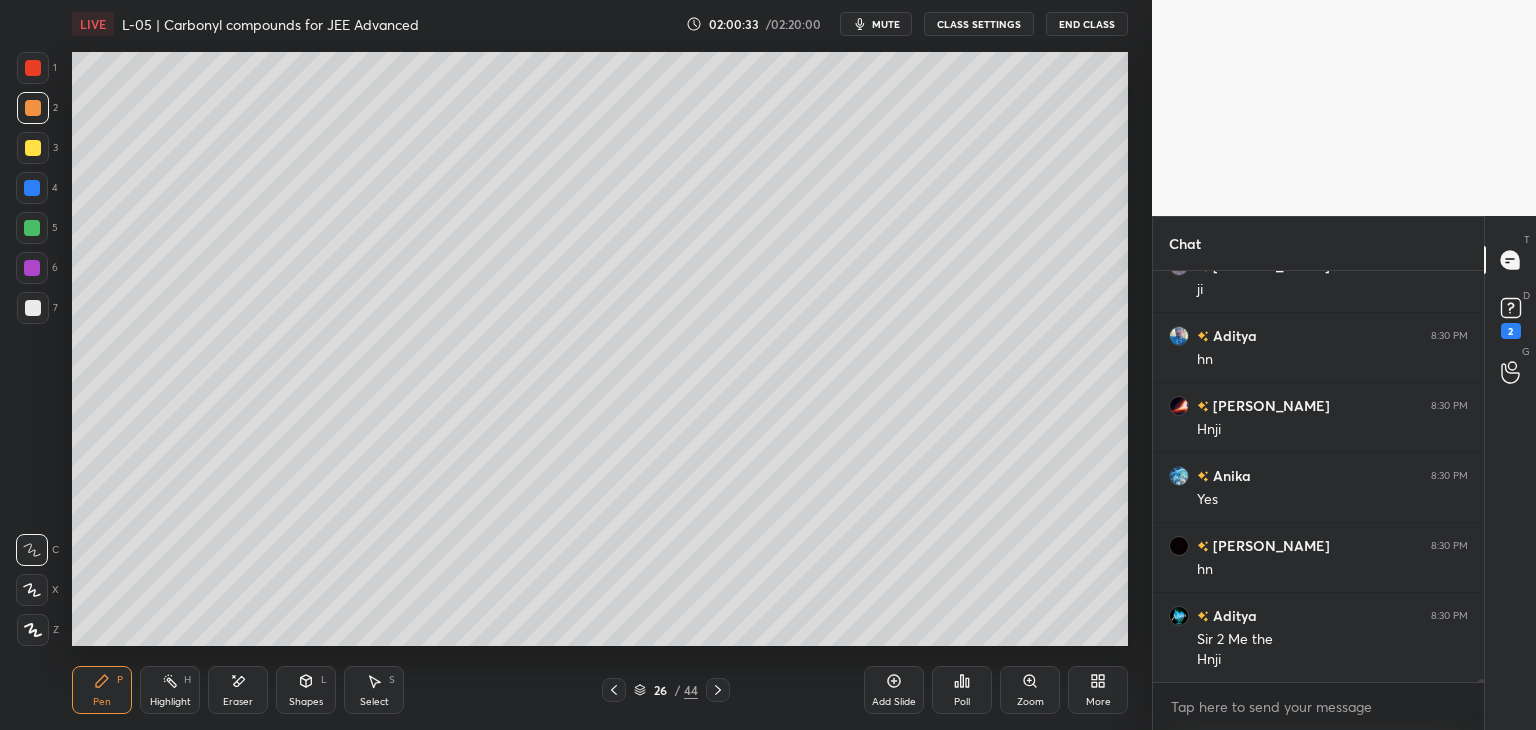 click 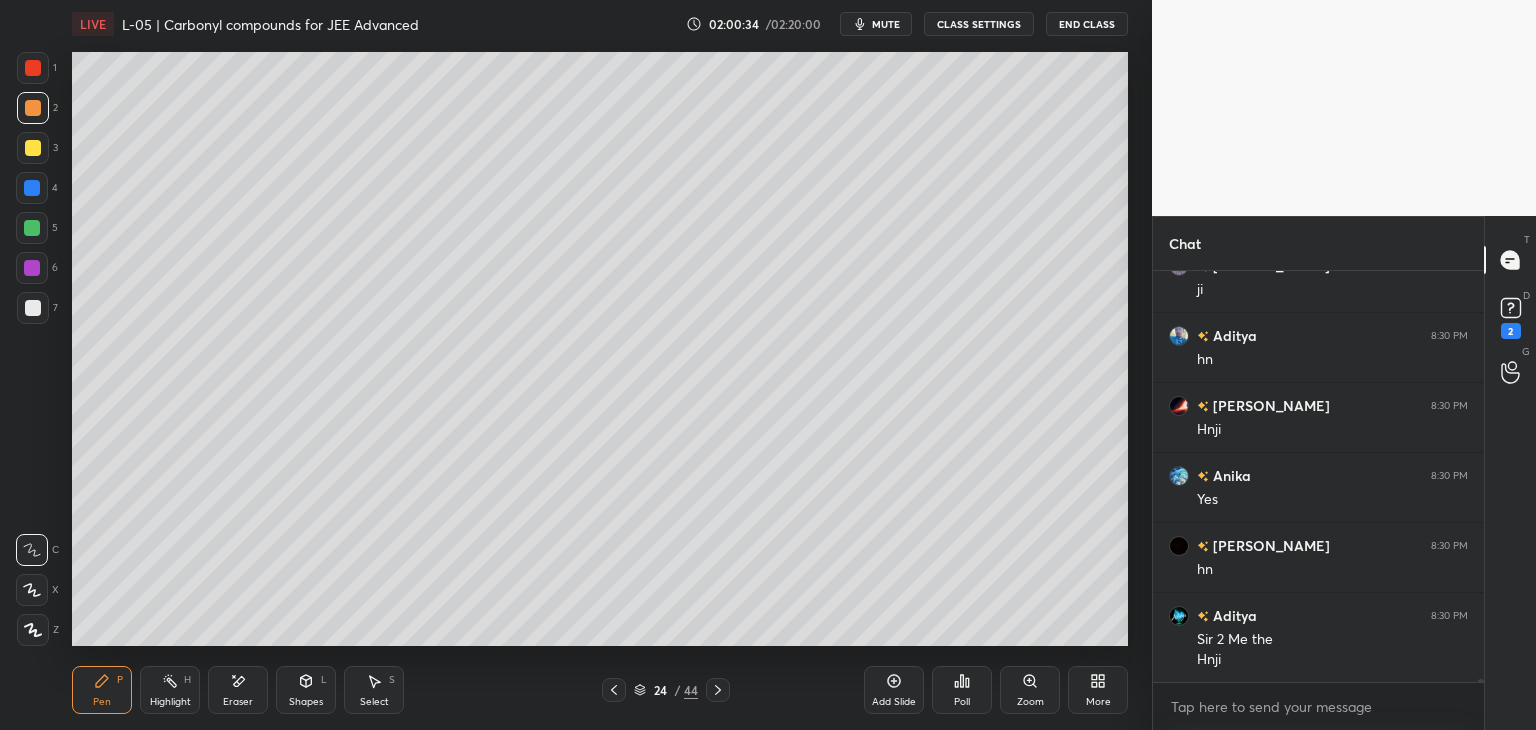 click 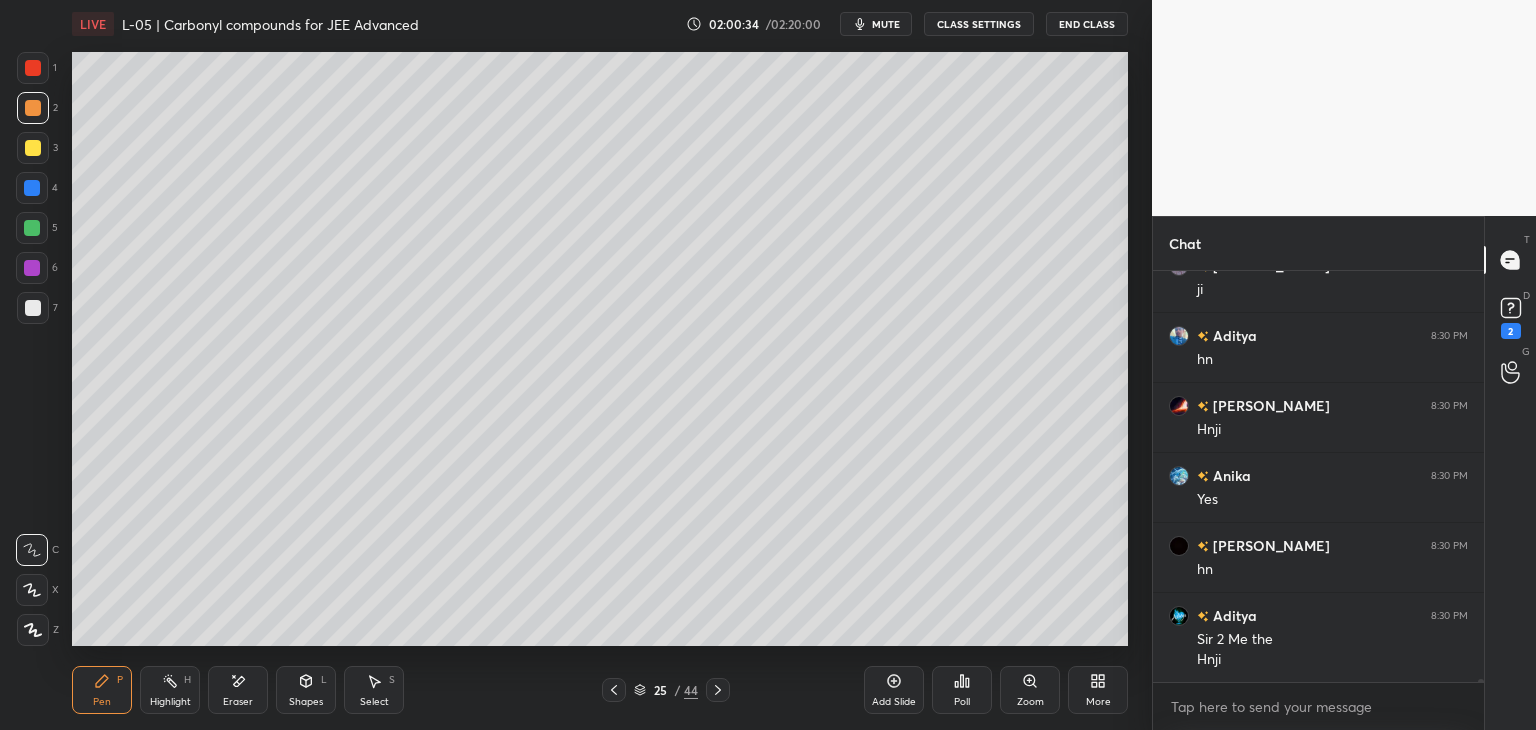 click 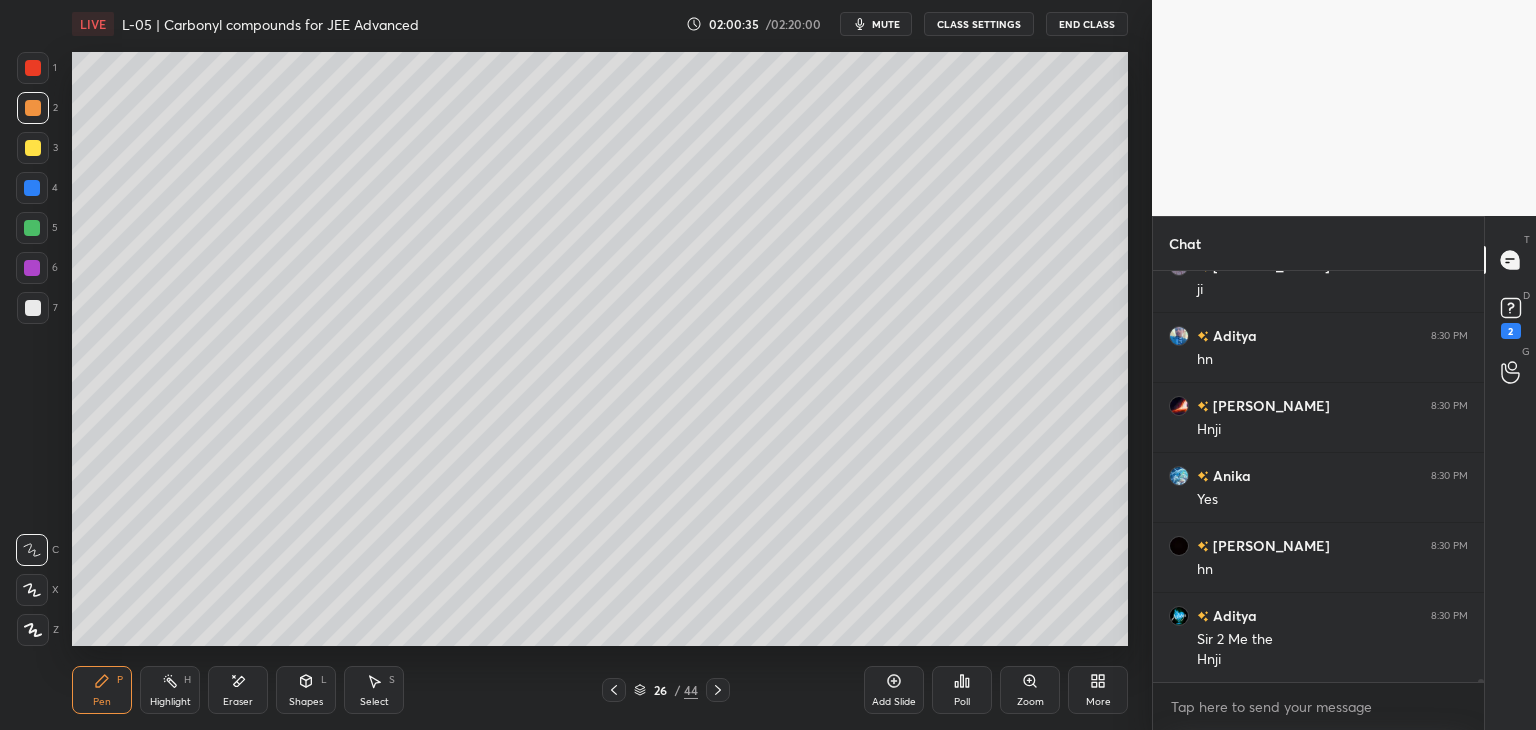 click at bounding box center (614, 690) 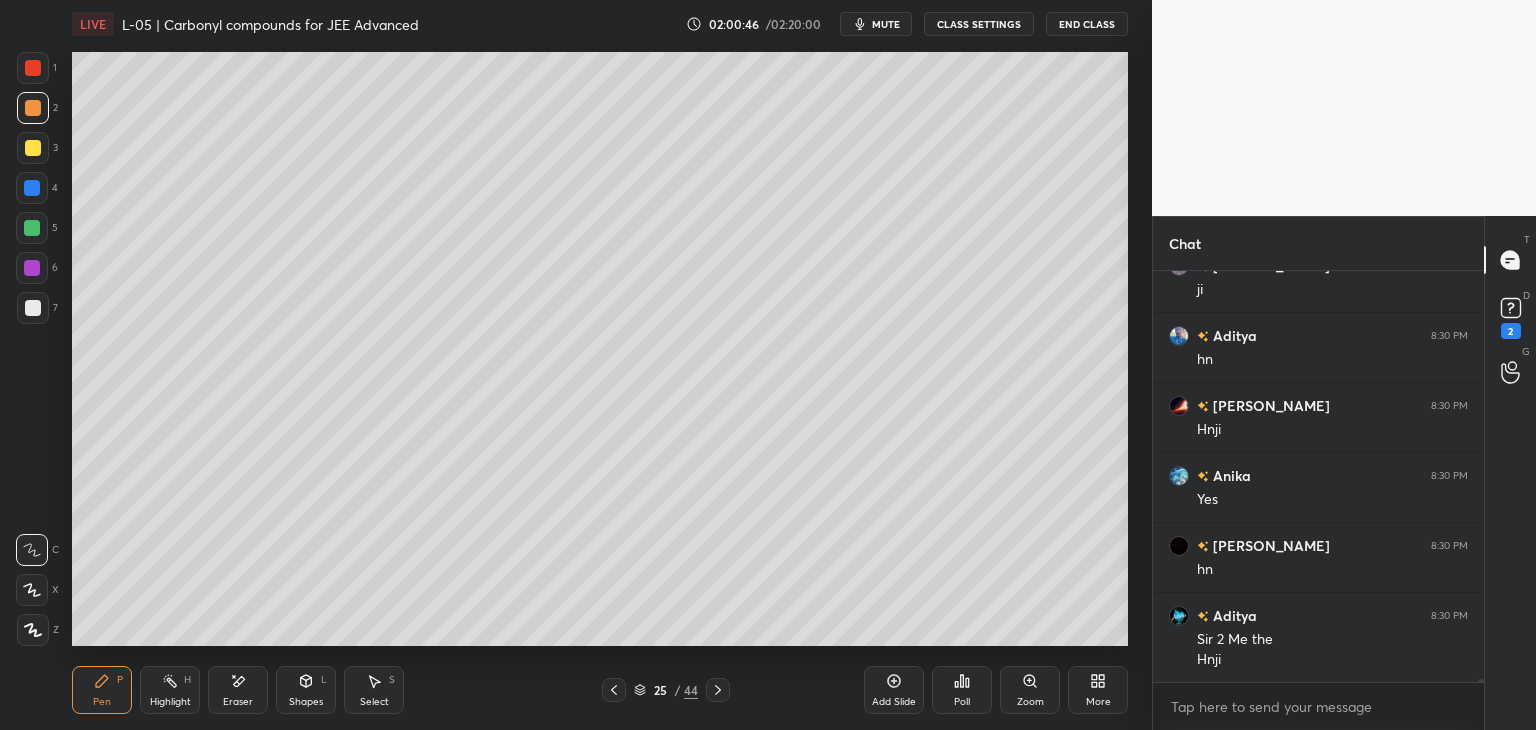 scroll, scrollTop: 59742, scrollLeft: 0, axis: vertical 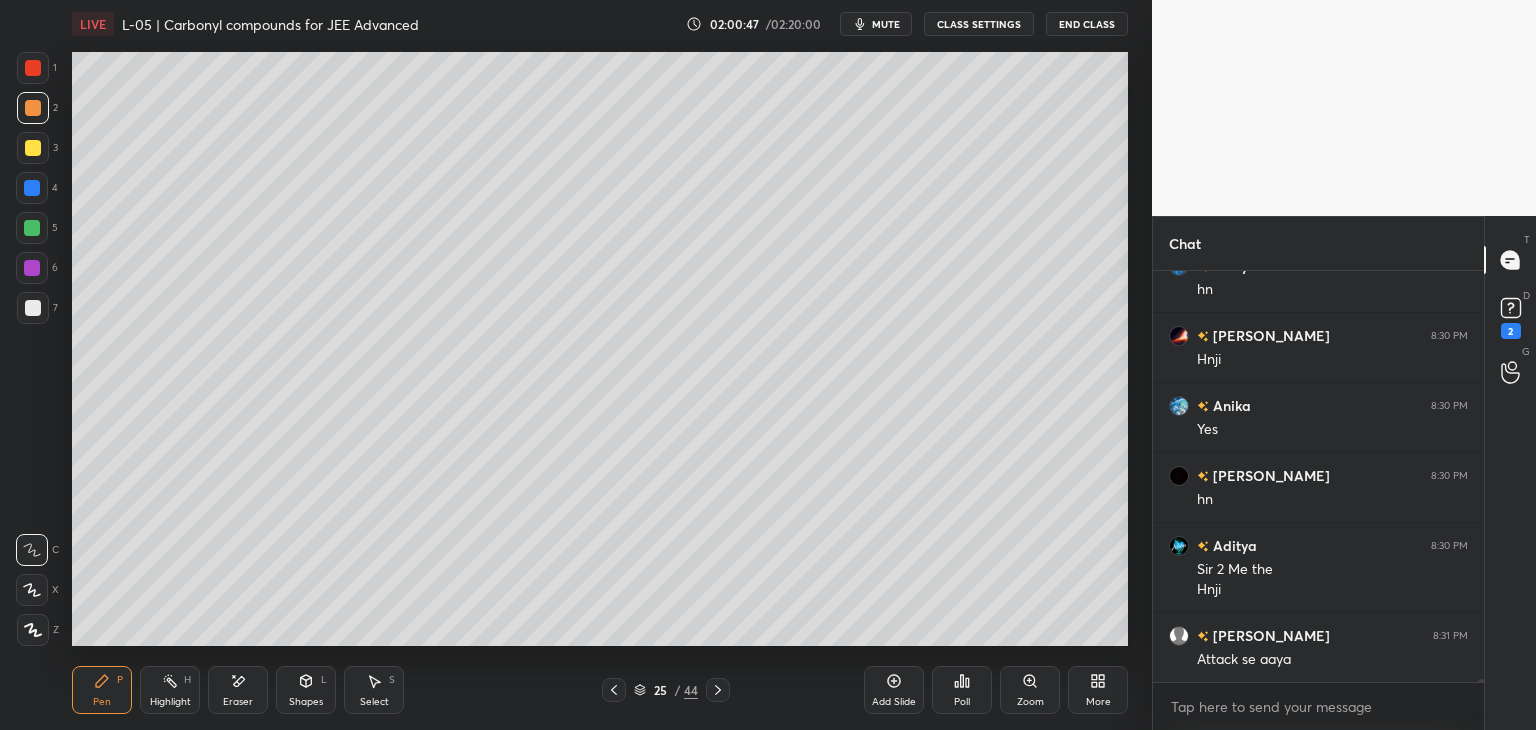 click 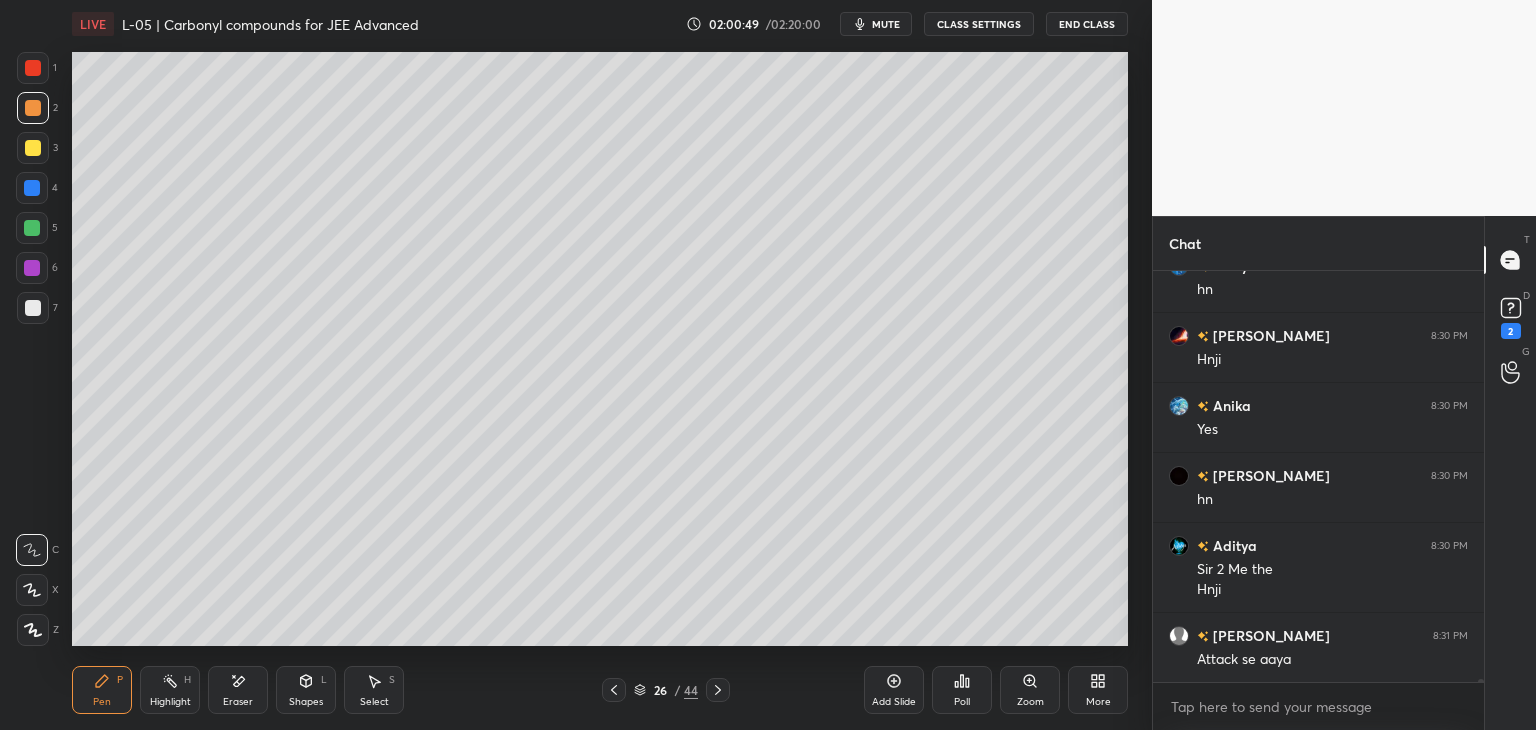 click on "Pen P Highlight H Eraser Shapes L Select S 26 / 44 Add Slide Poll Zoom More" at bounding box center (600, 690) 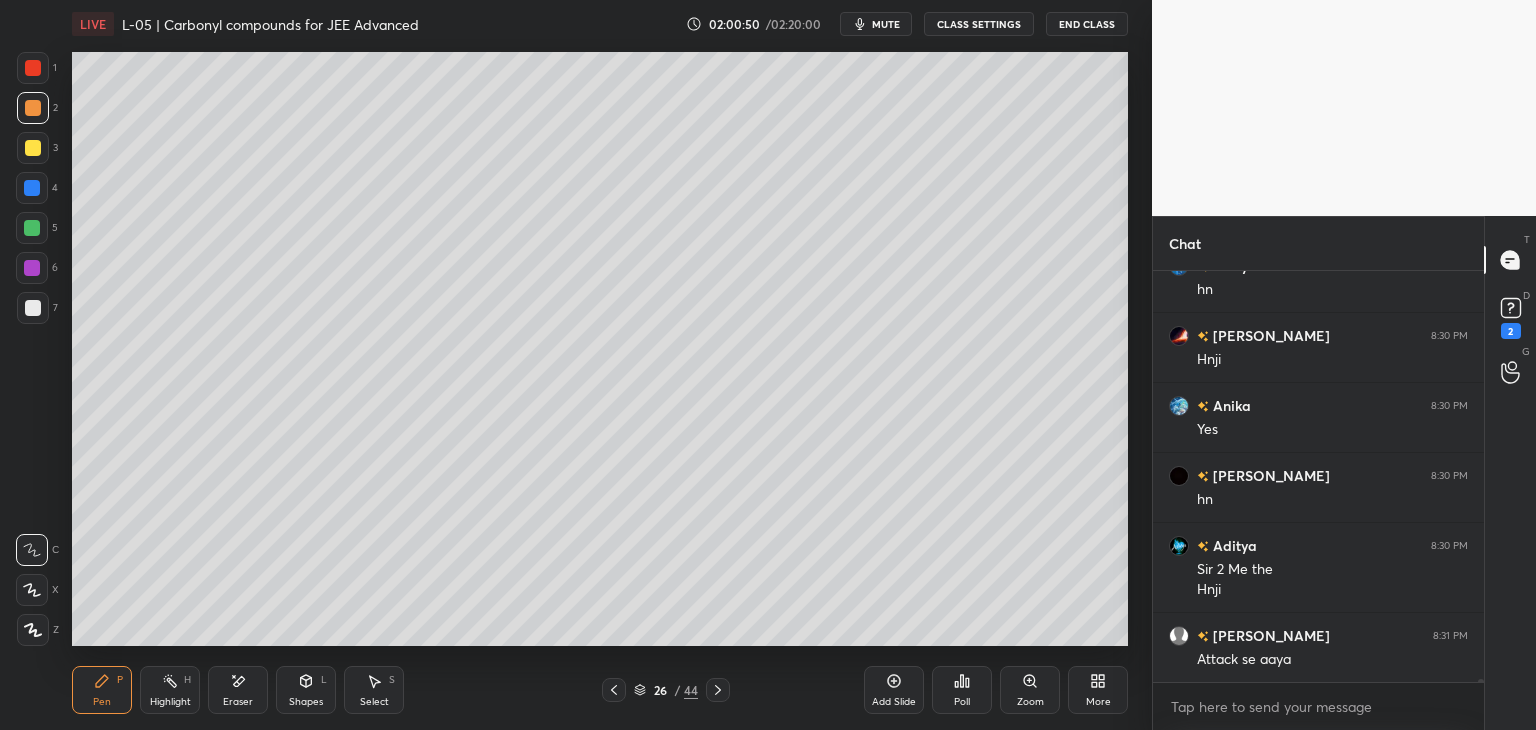 click 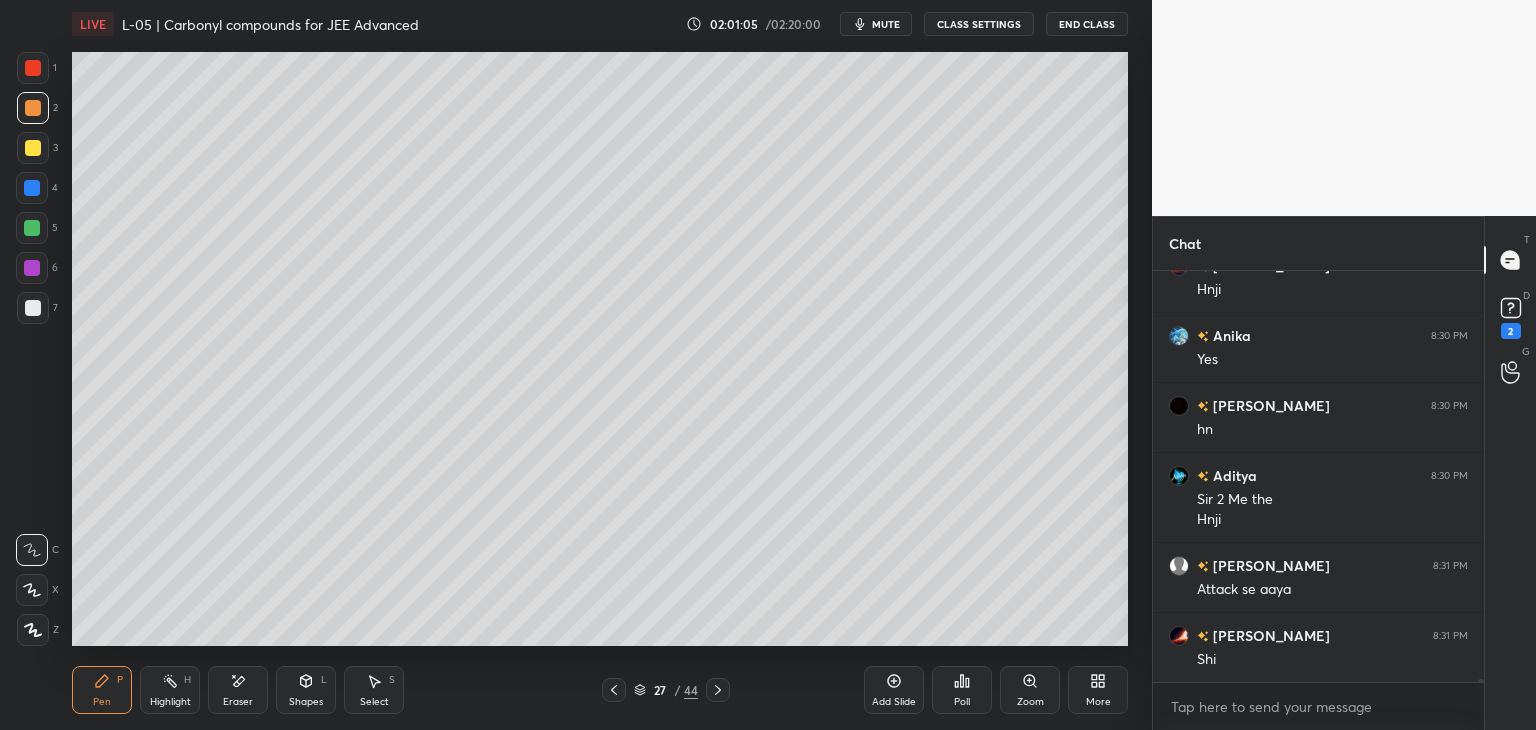 scroll, scrollTop: 59882, scrollLeft: 0, axis: vertical 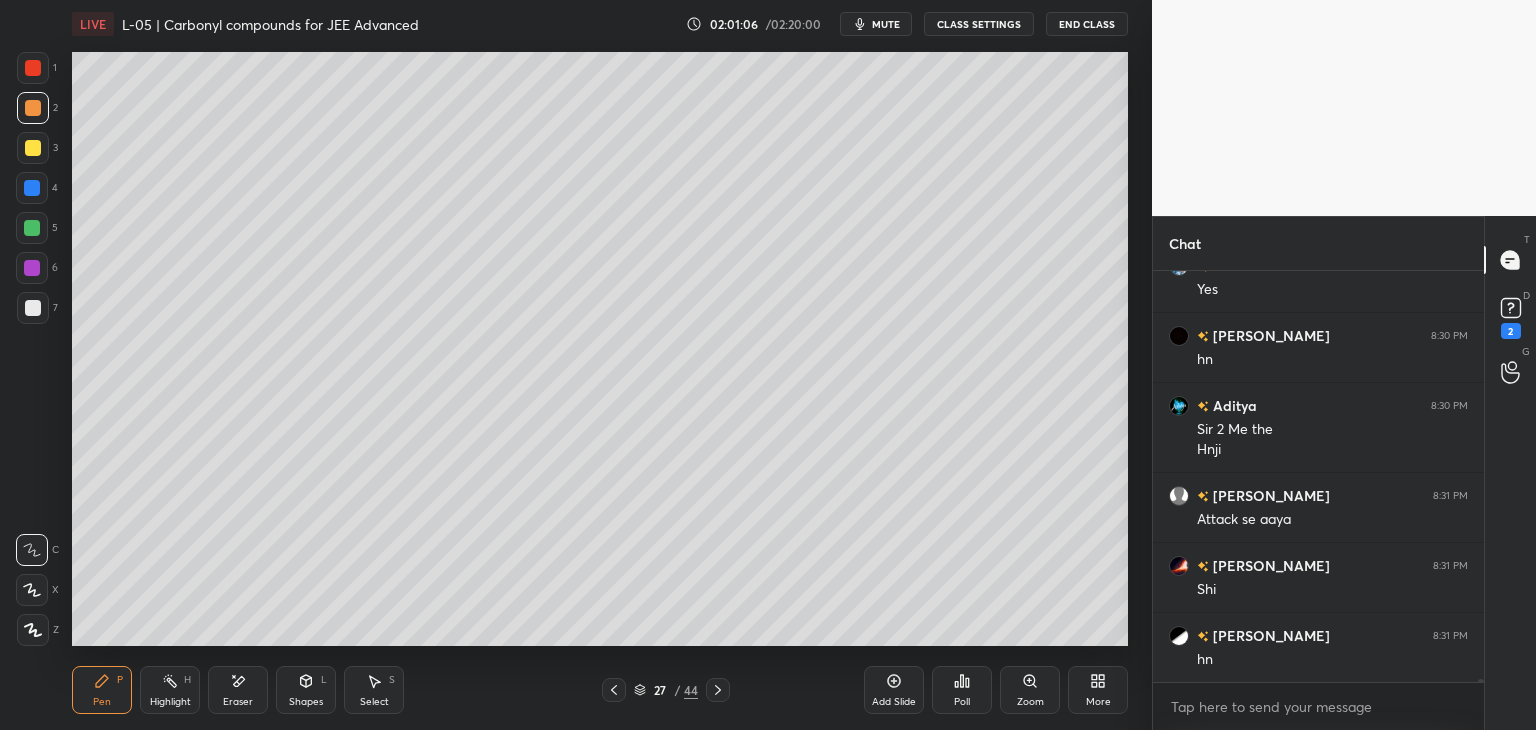 click 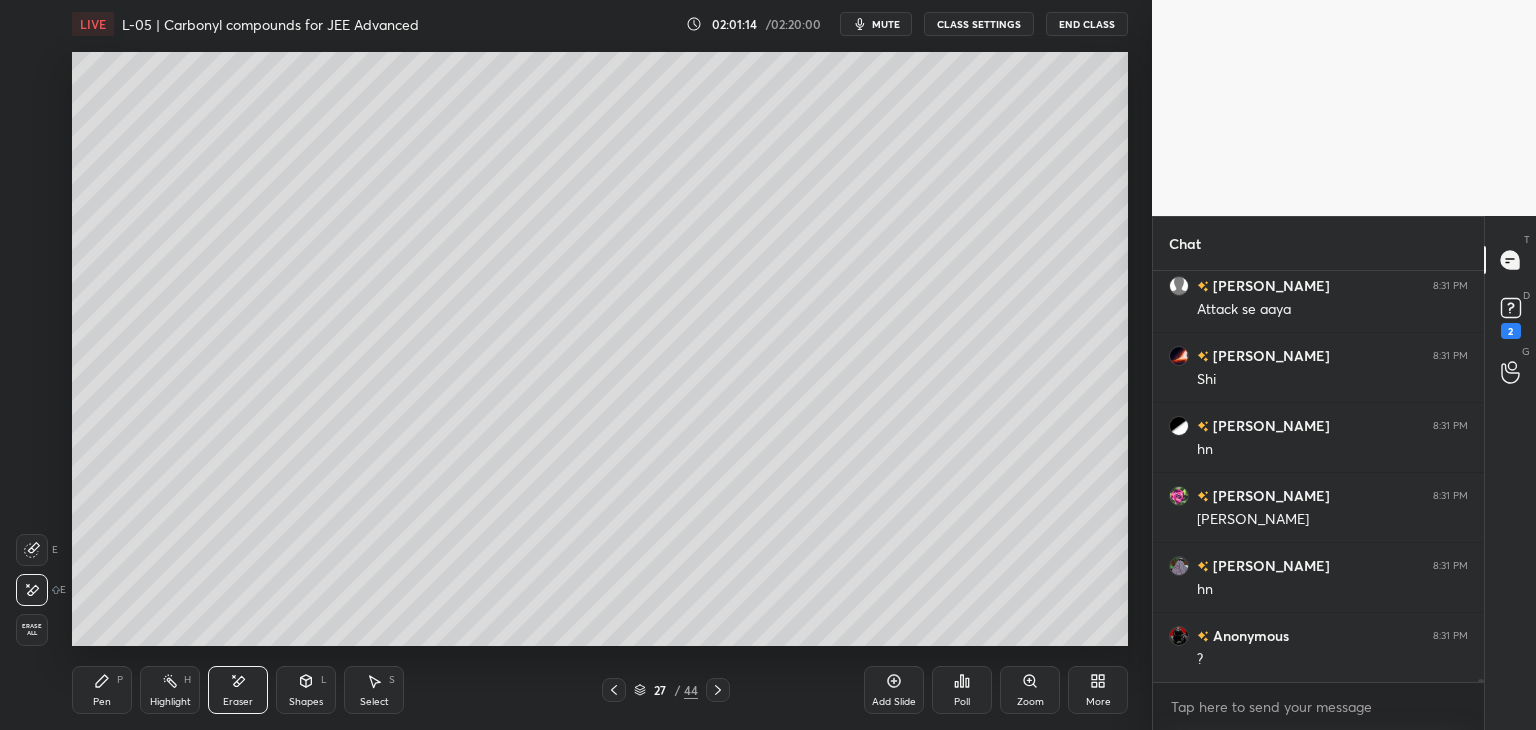 scroll, scrollTop: 60162, scrollLeft: 0, axis: vertical 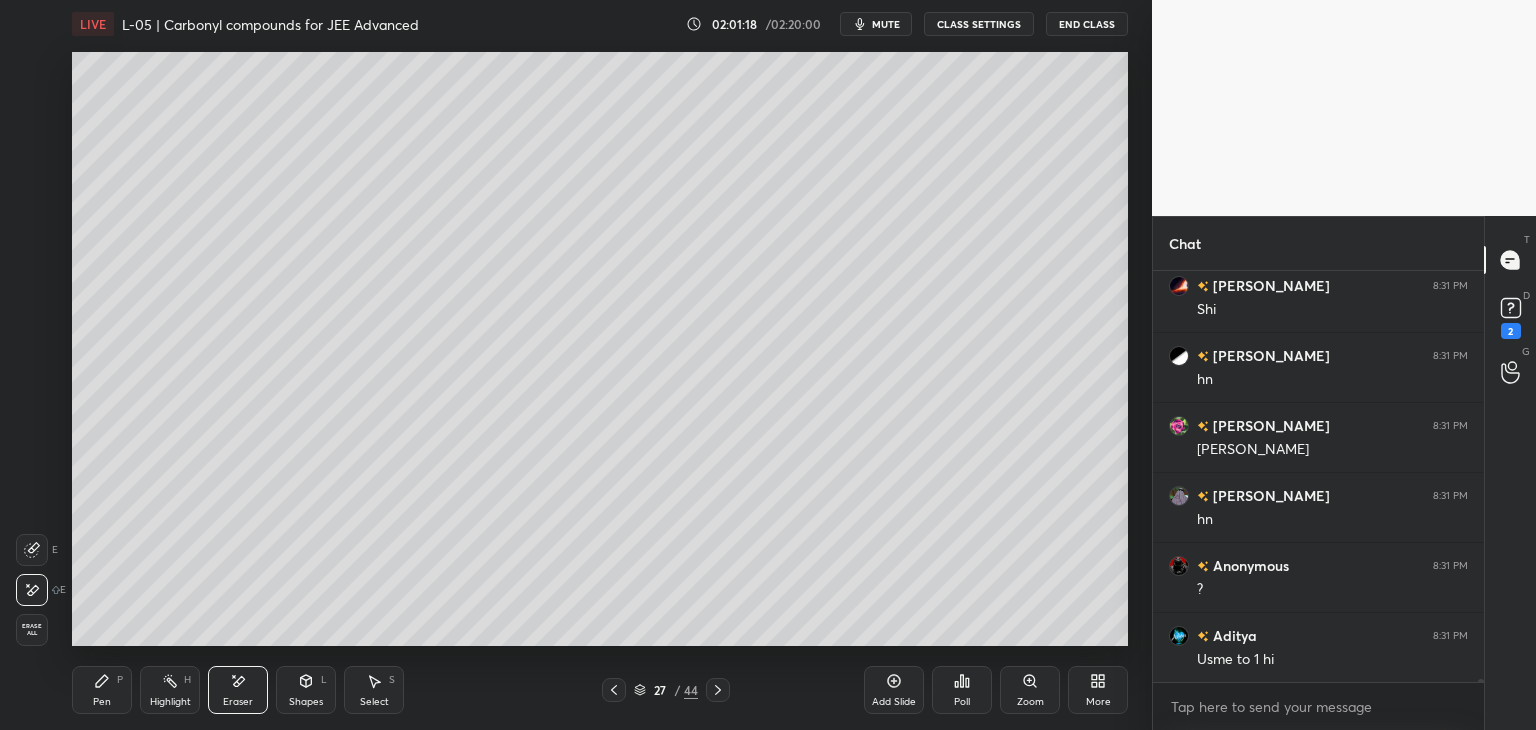 click on "Pen P" at bounding box center (102, 690) 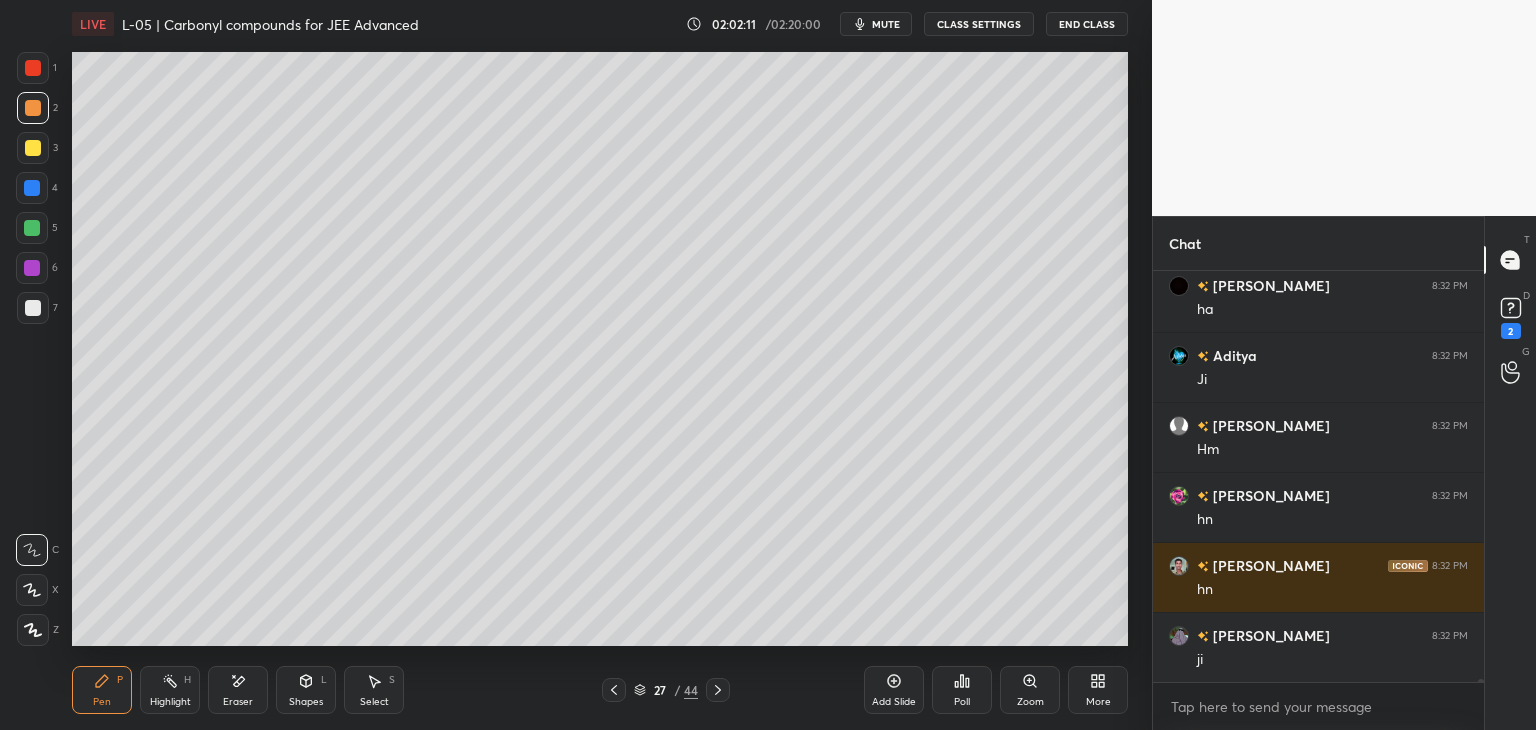 scroll, scrollTop: 60652, scrollLeft: 0, axis: vertical 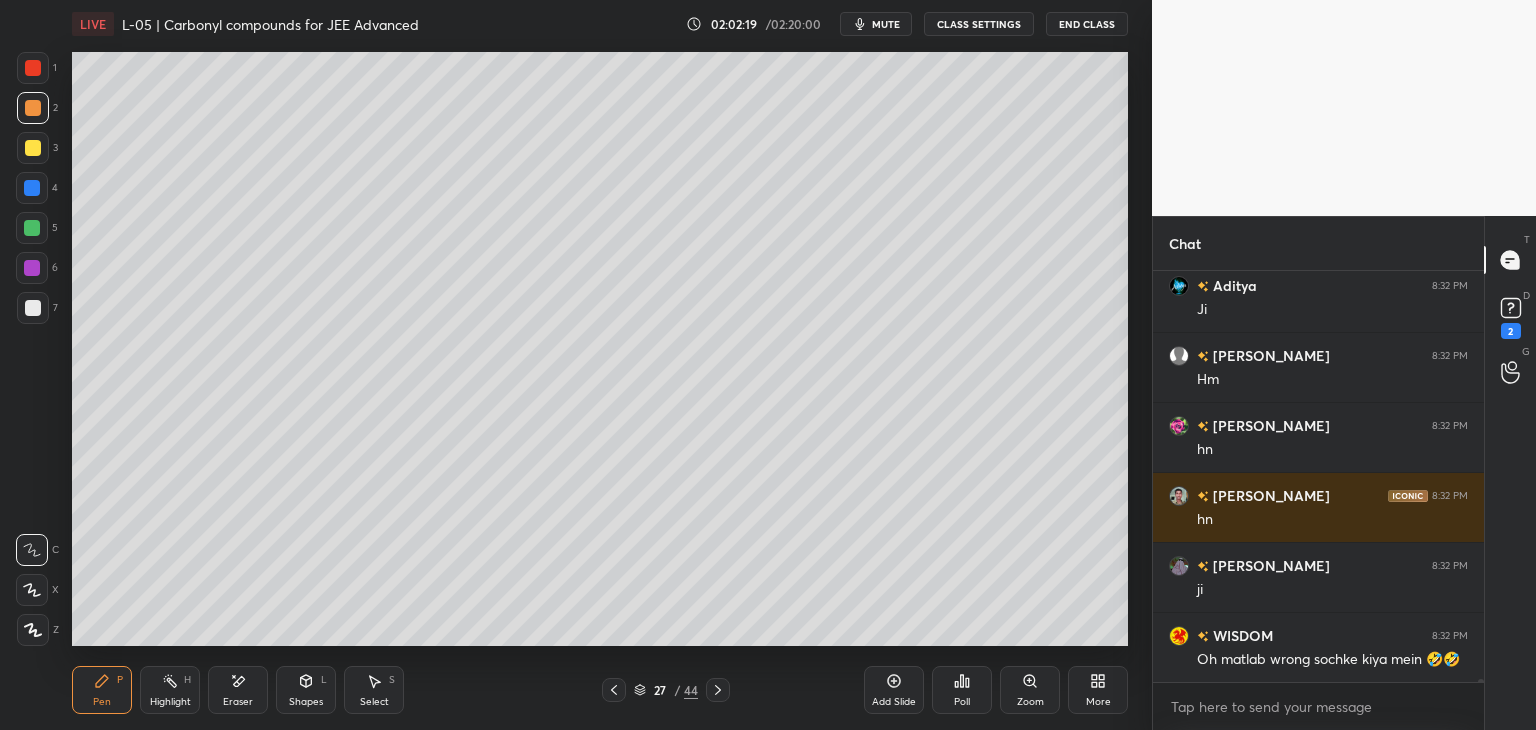 click at bounding box center [718, 690] 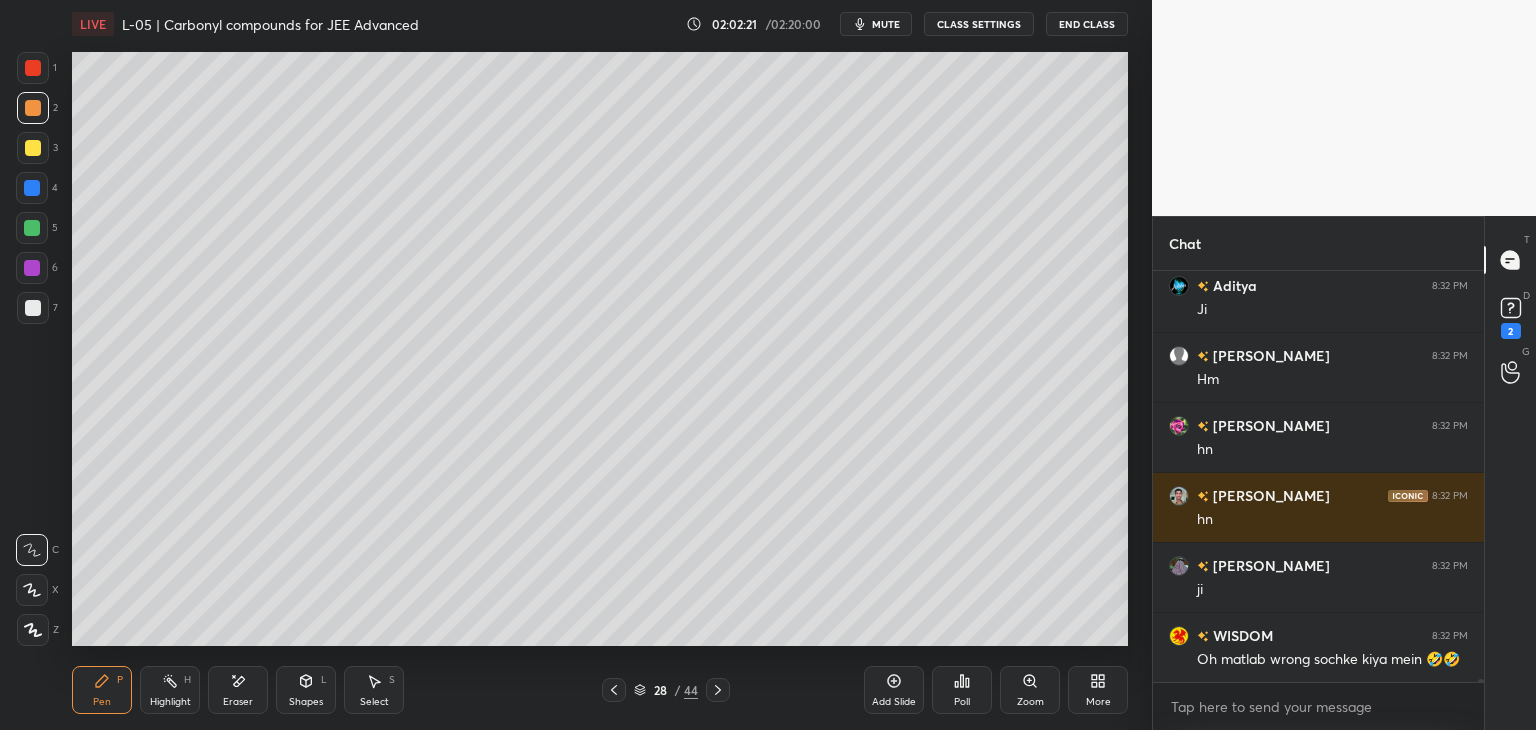 click 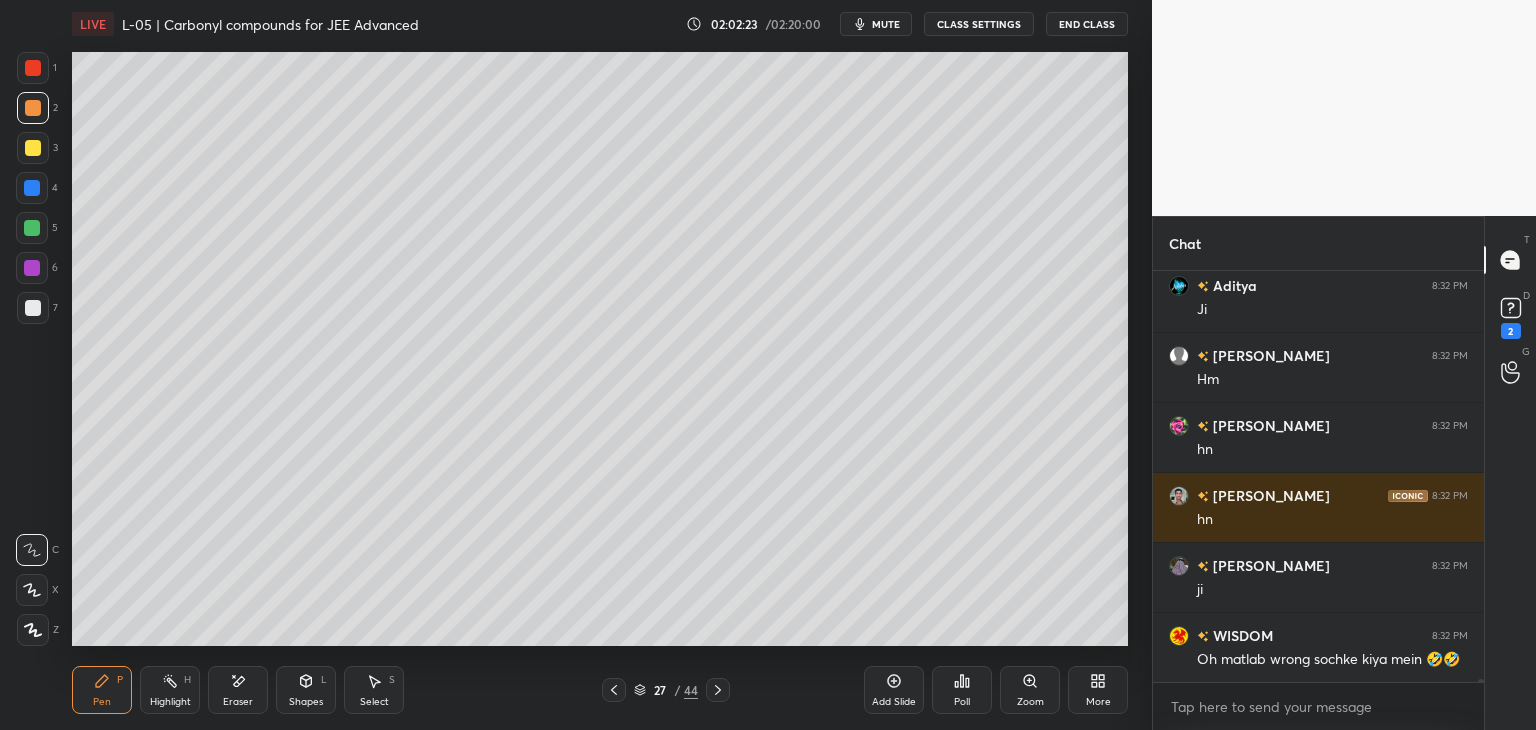 click 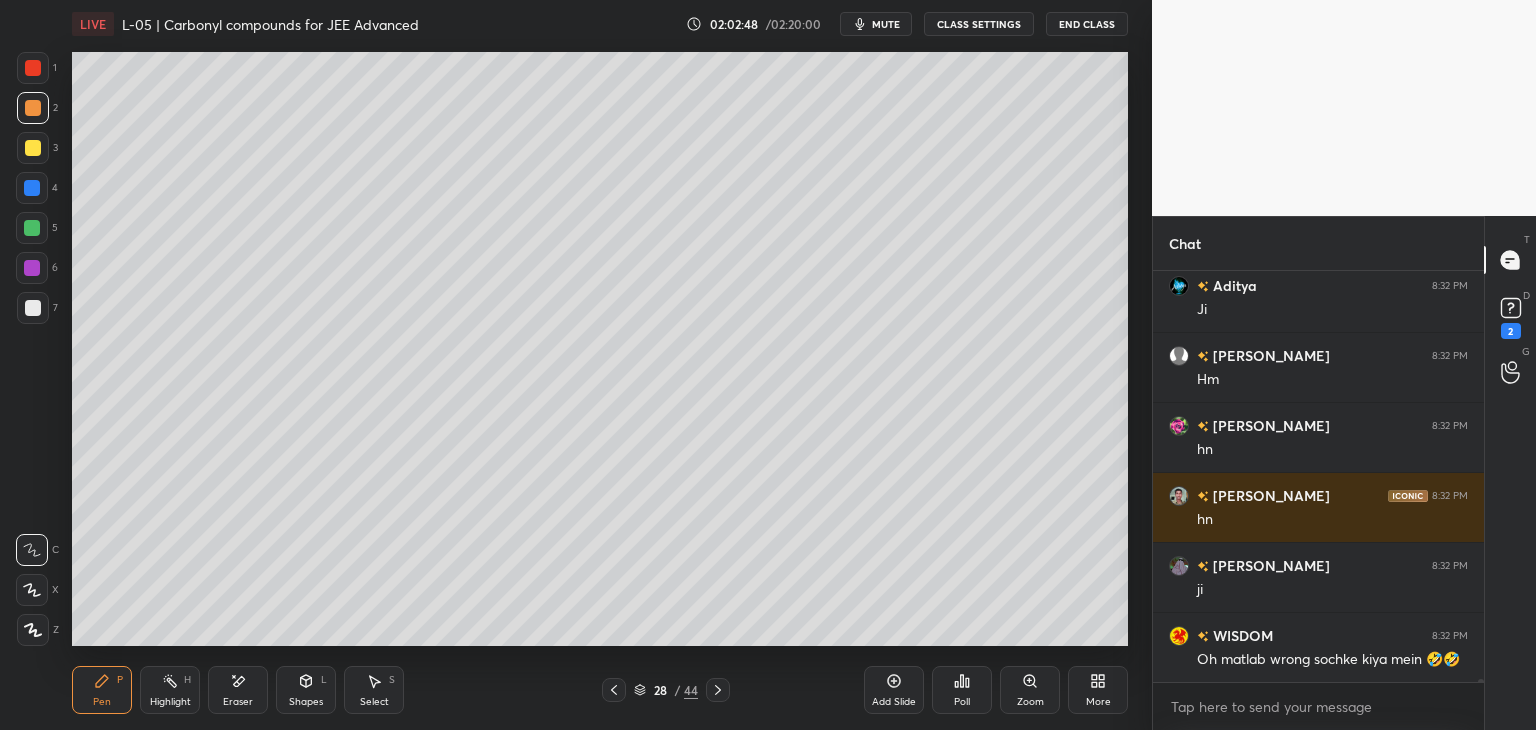 click at bounding box center [33, 68] 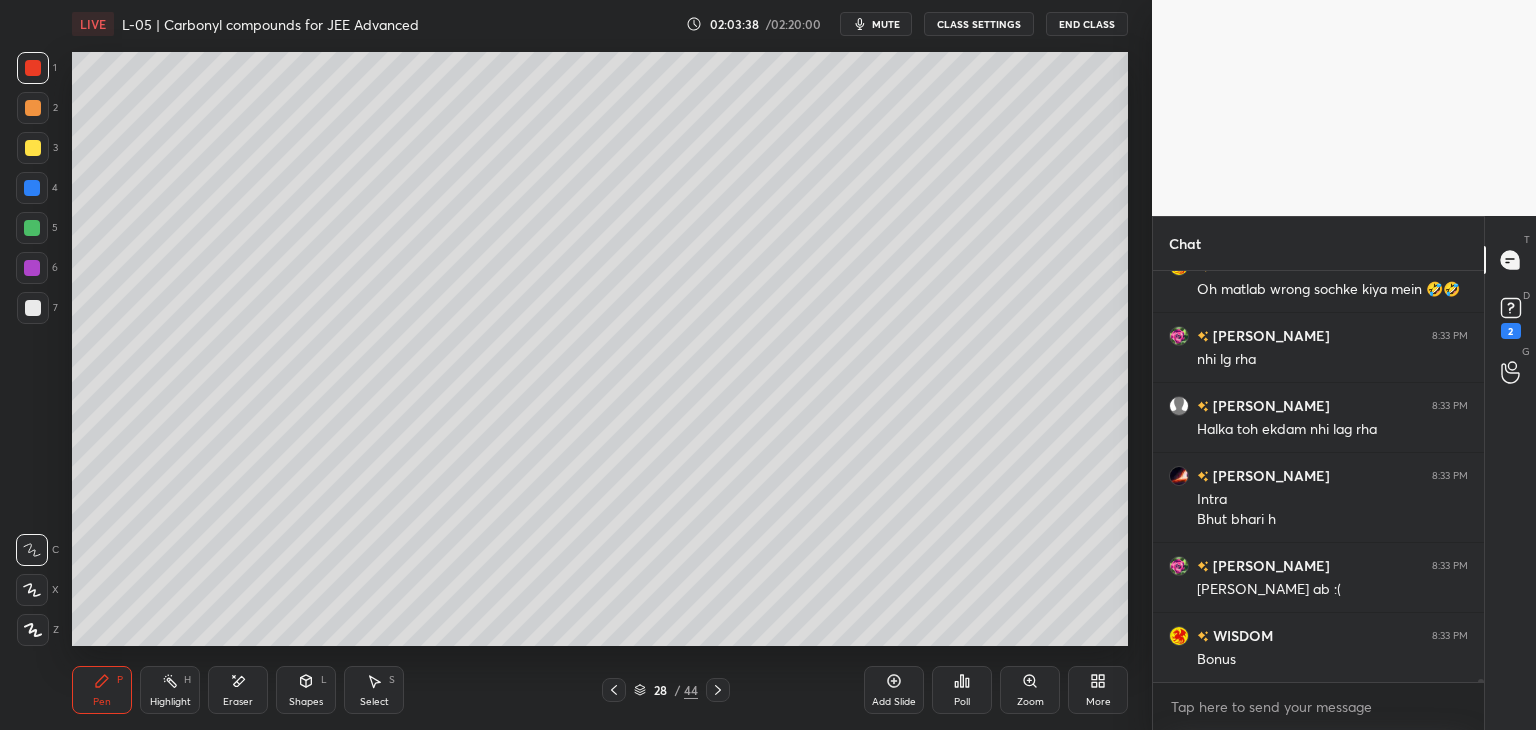 scroll, scrollTop: 61092, scrollLeft: 0, axis: vertical 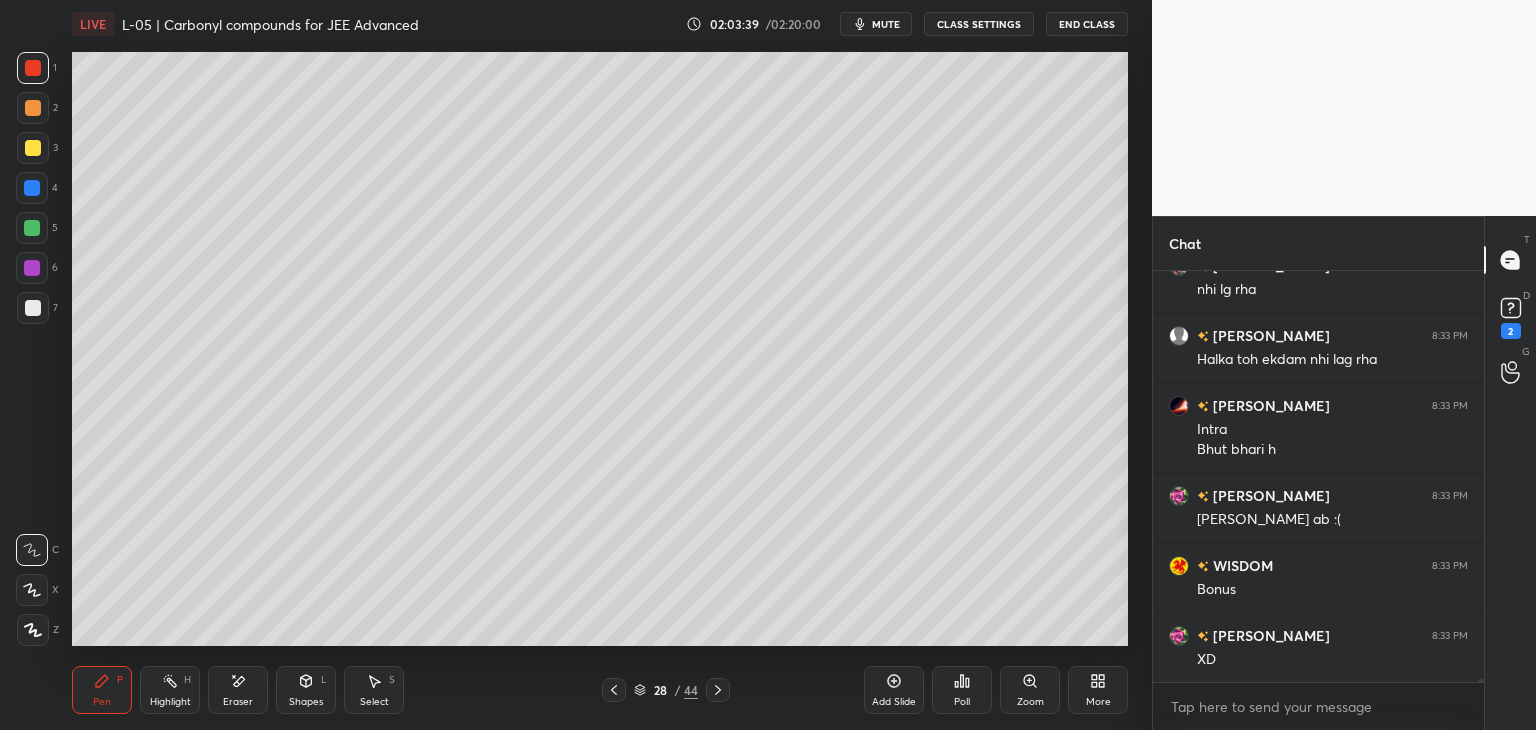 click 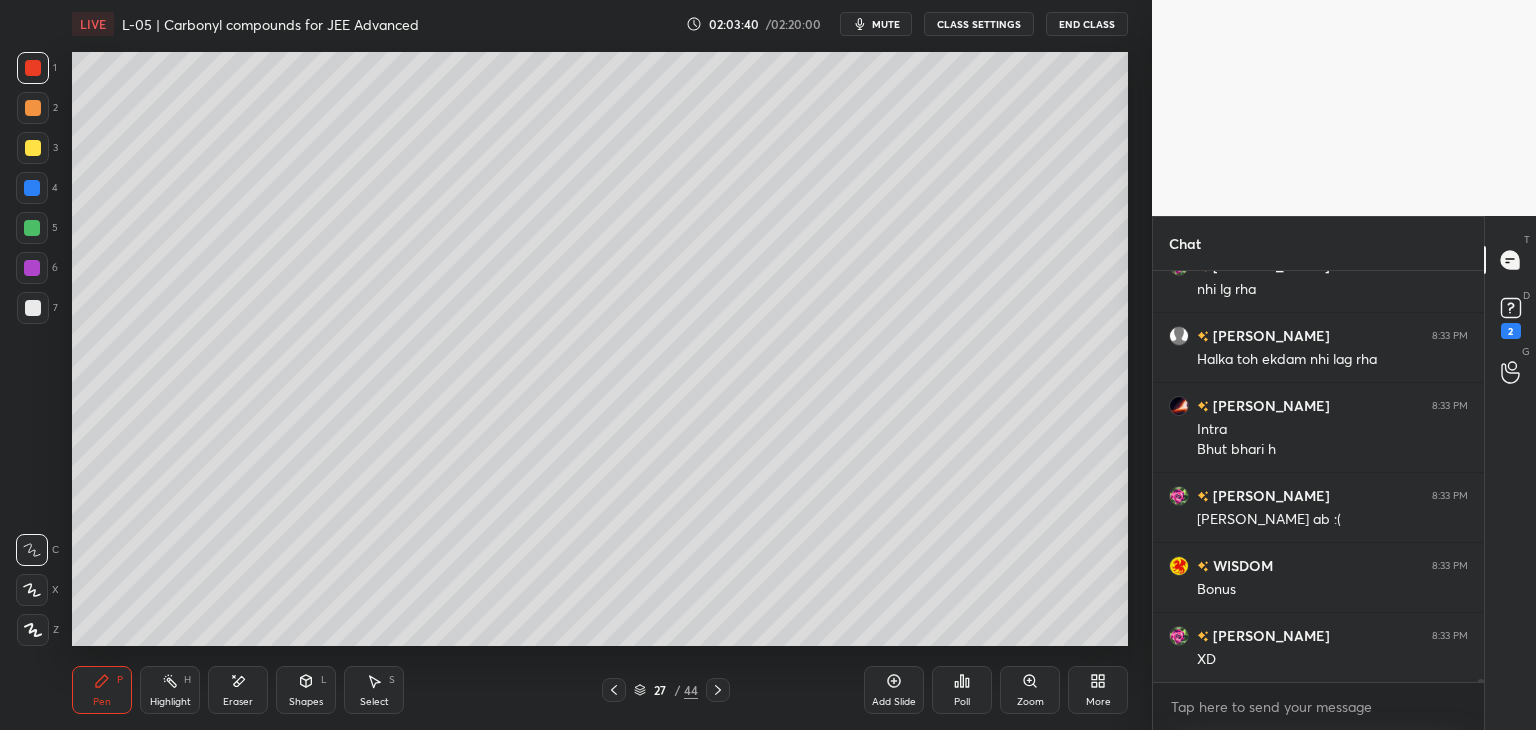 click 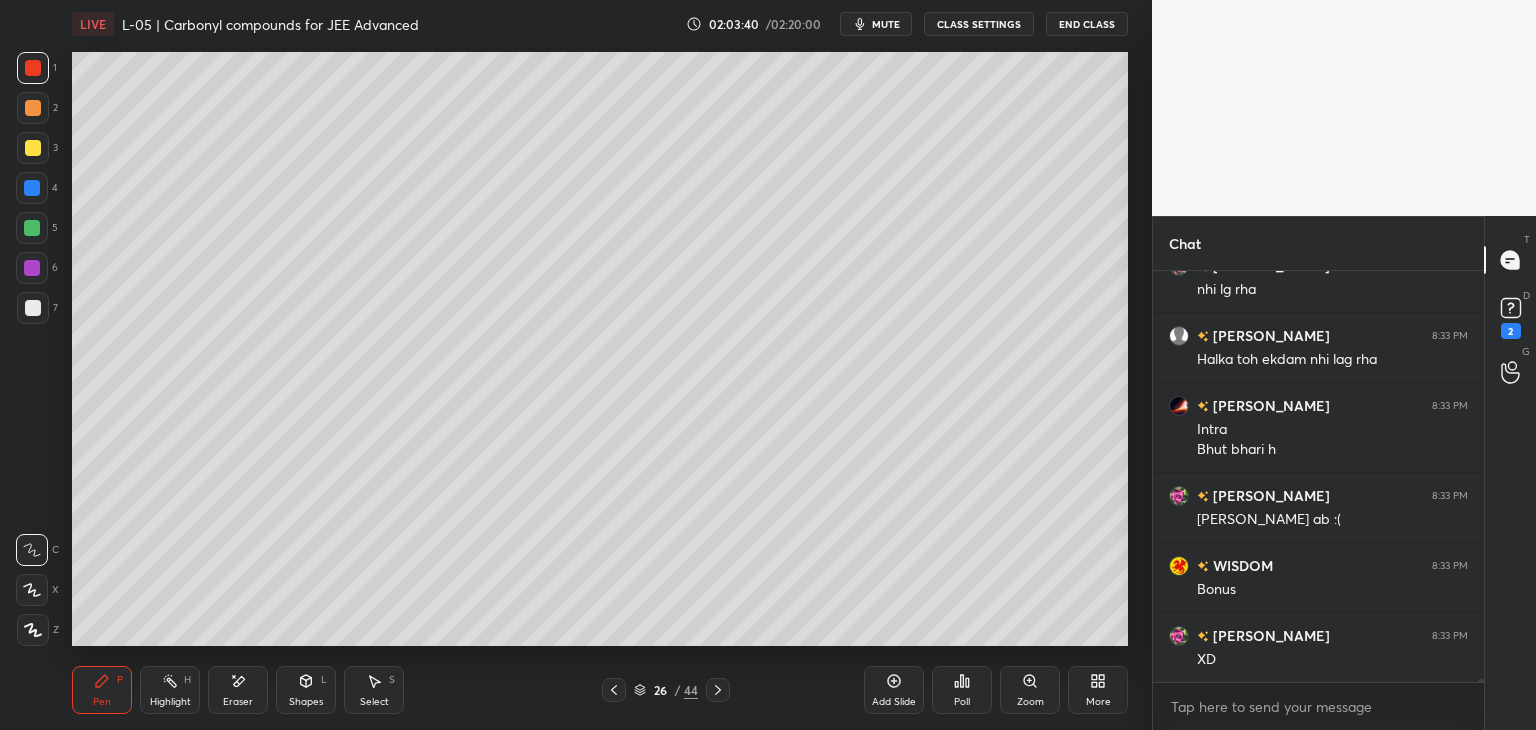 scroll, scrollTop: 61162, scrollLeft: 0, axis: vertical 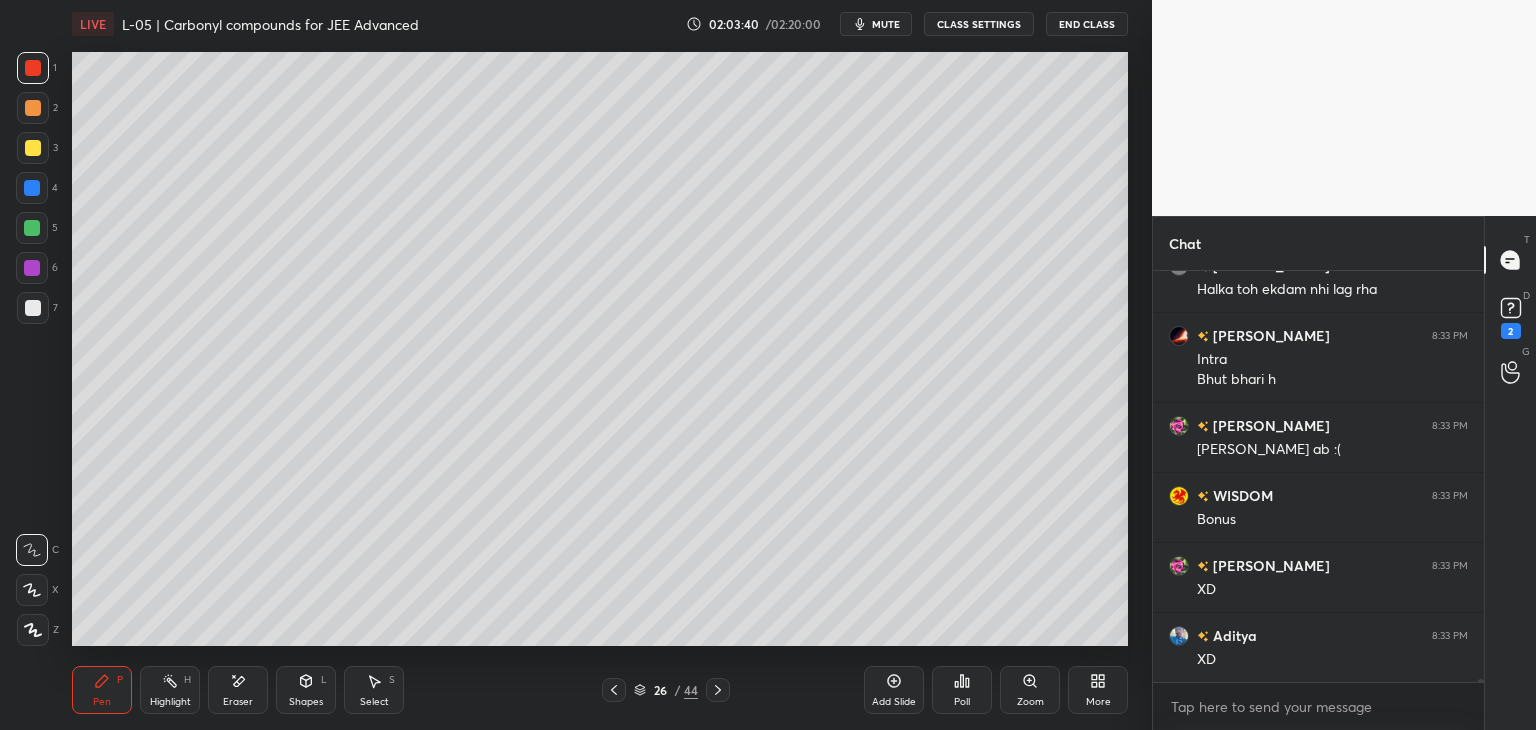 click on "26 / 44" at bounding box center [666, 690] 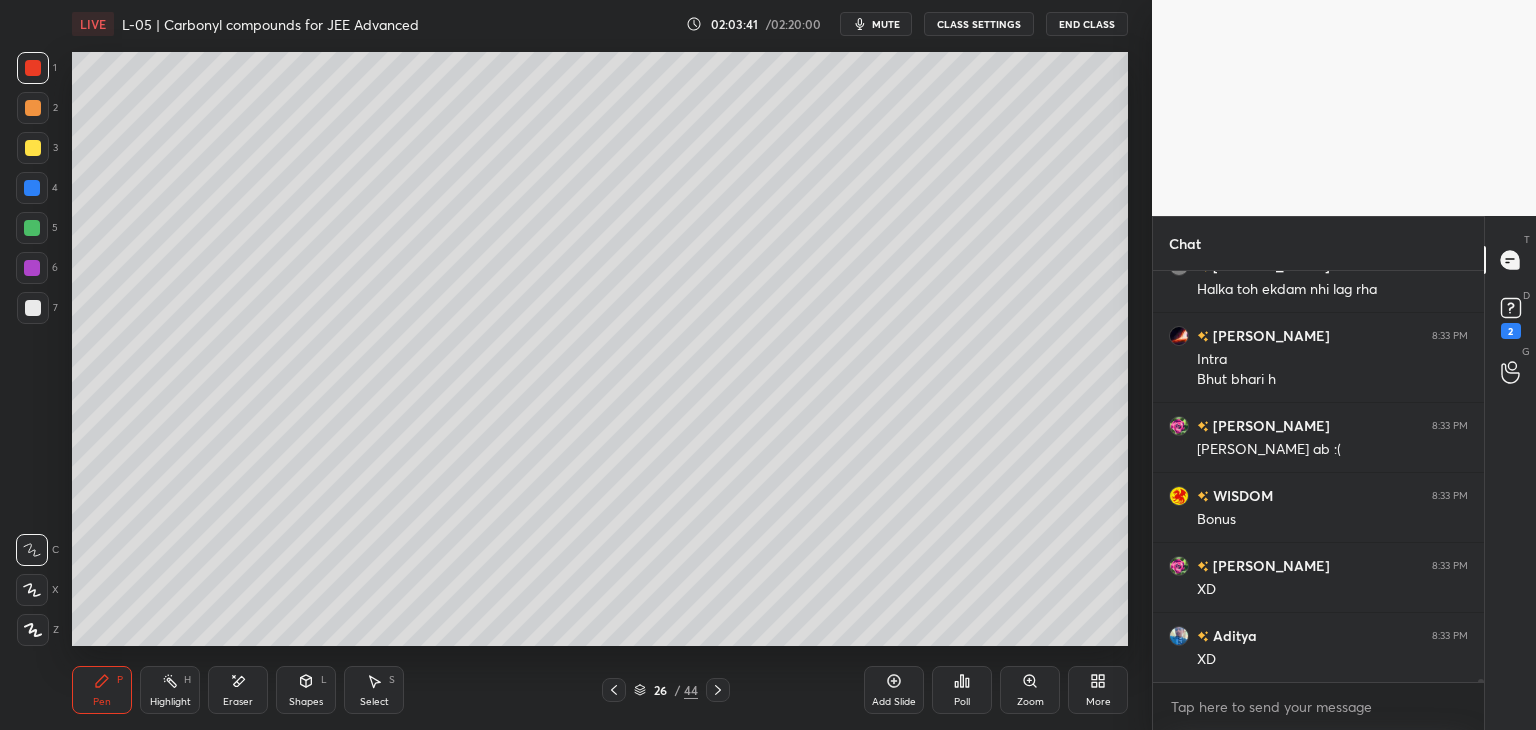 click 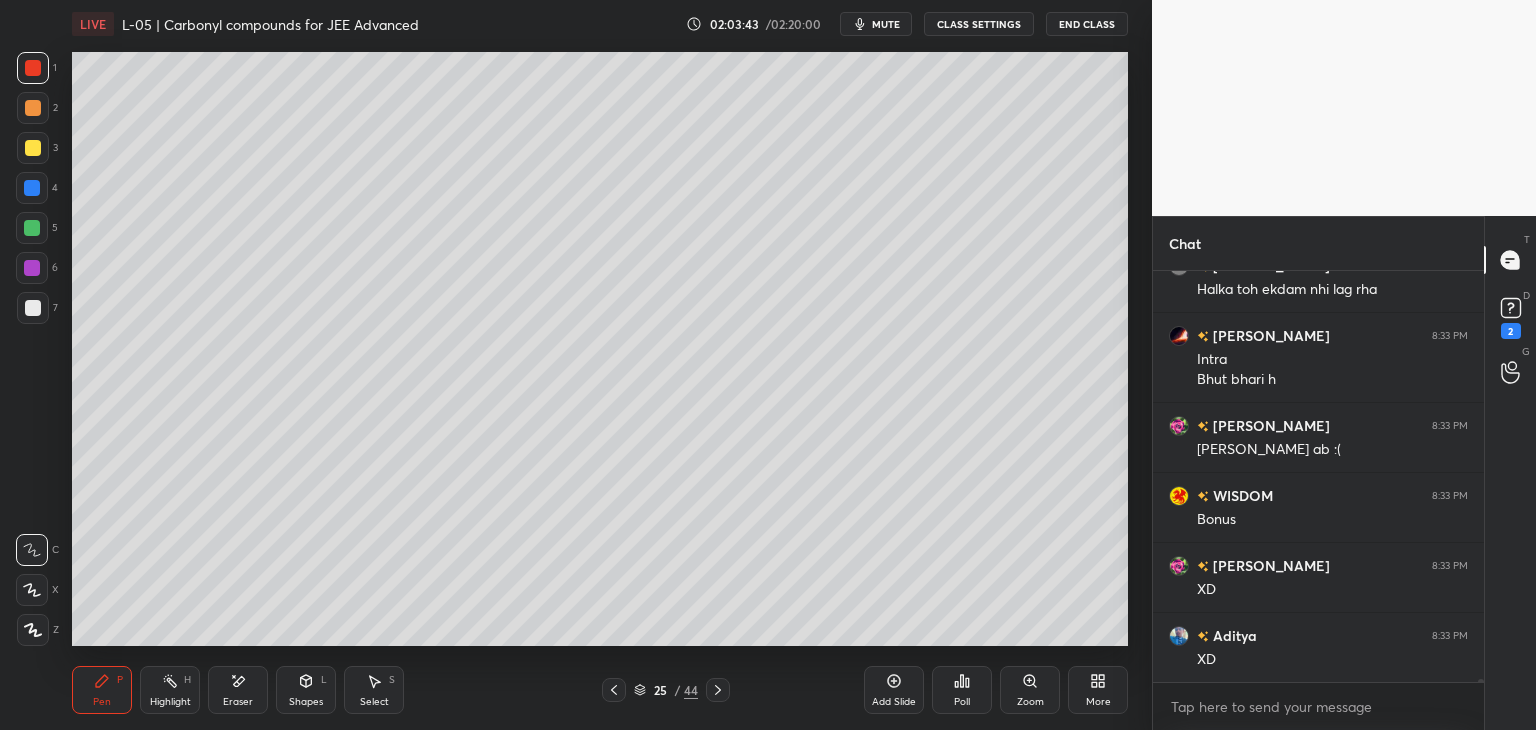 scroll, scrollTop: 61232, scrollLeft: 0, axis: vertical 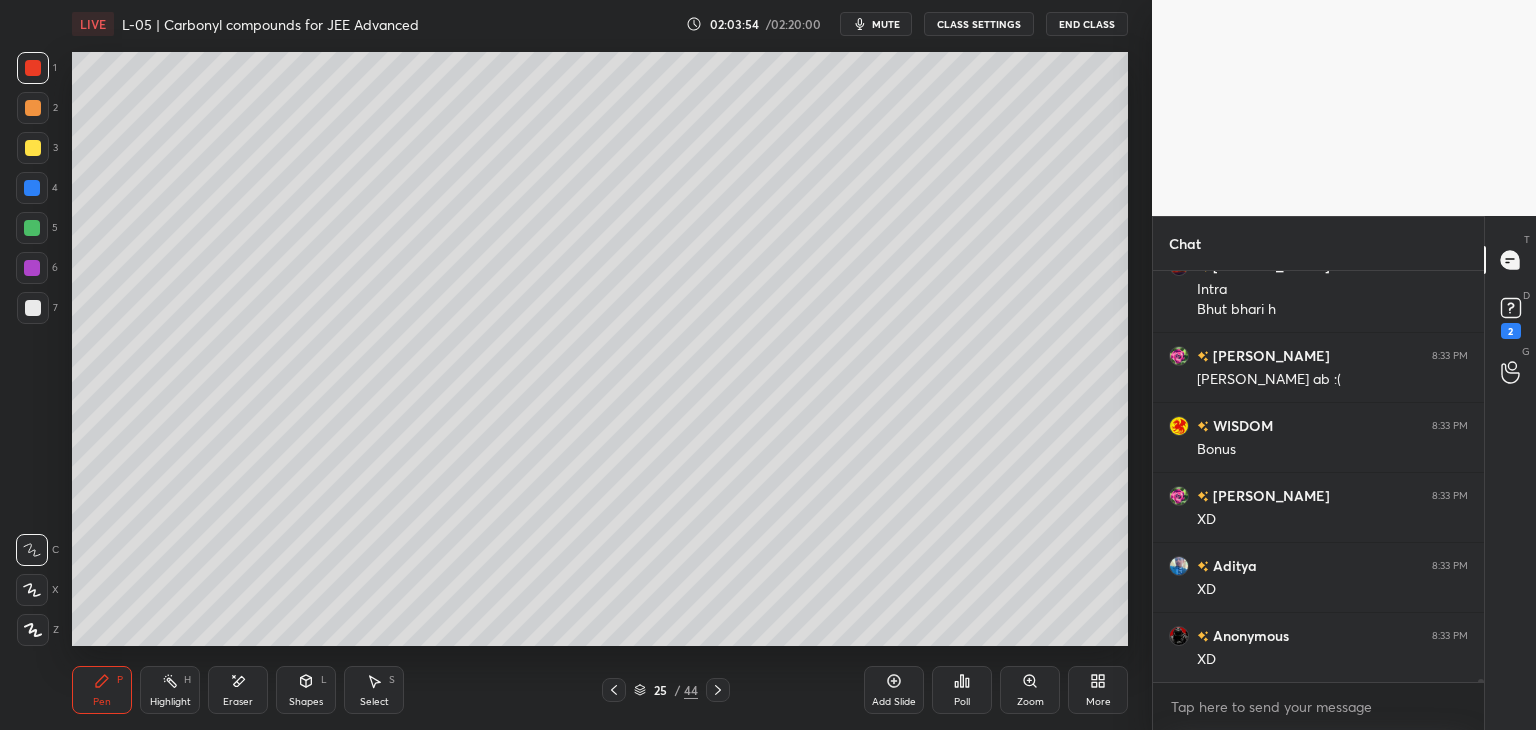 click 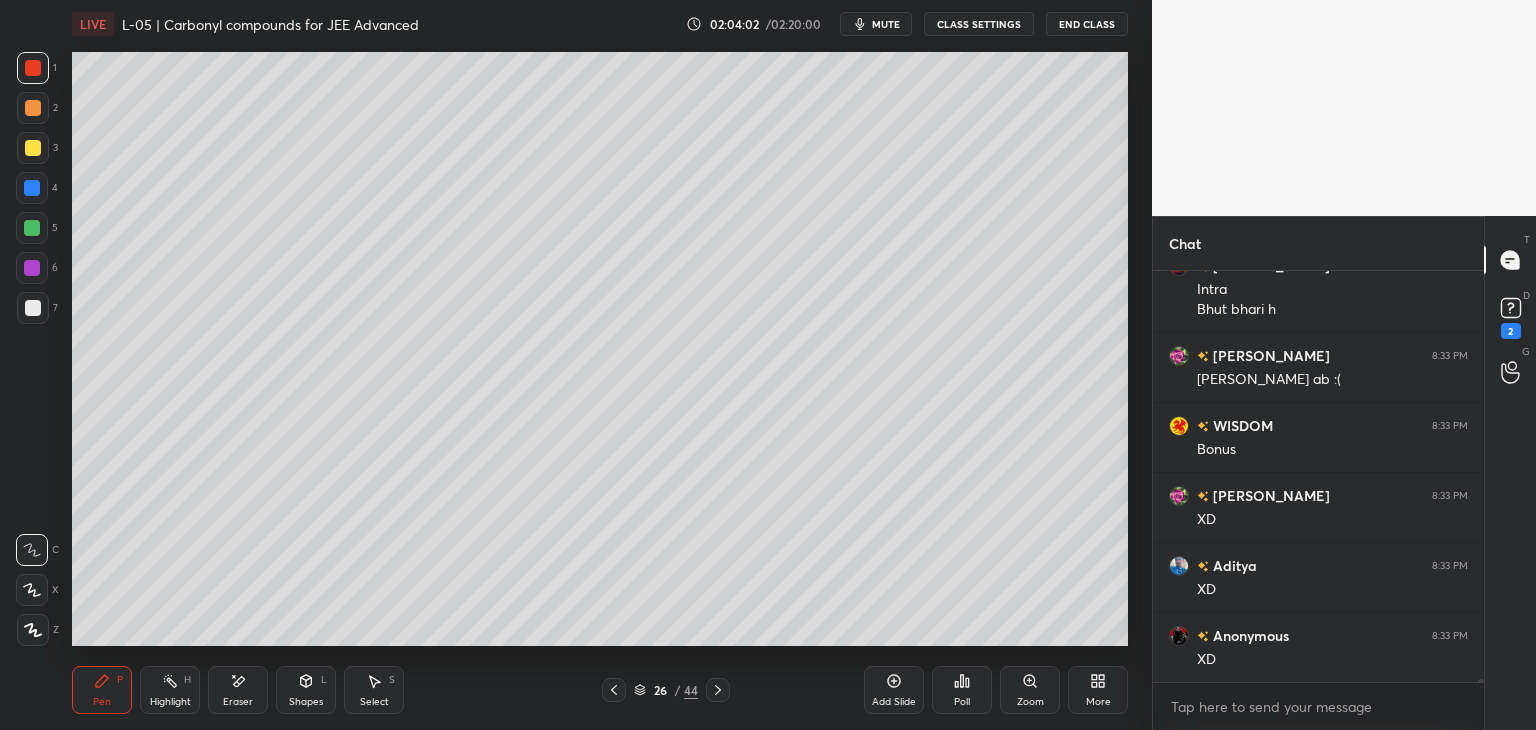 click 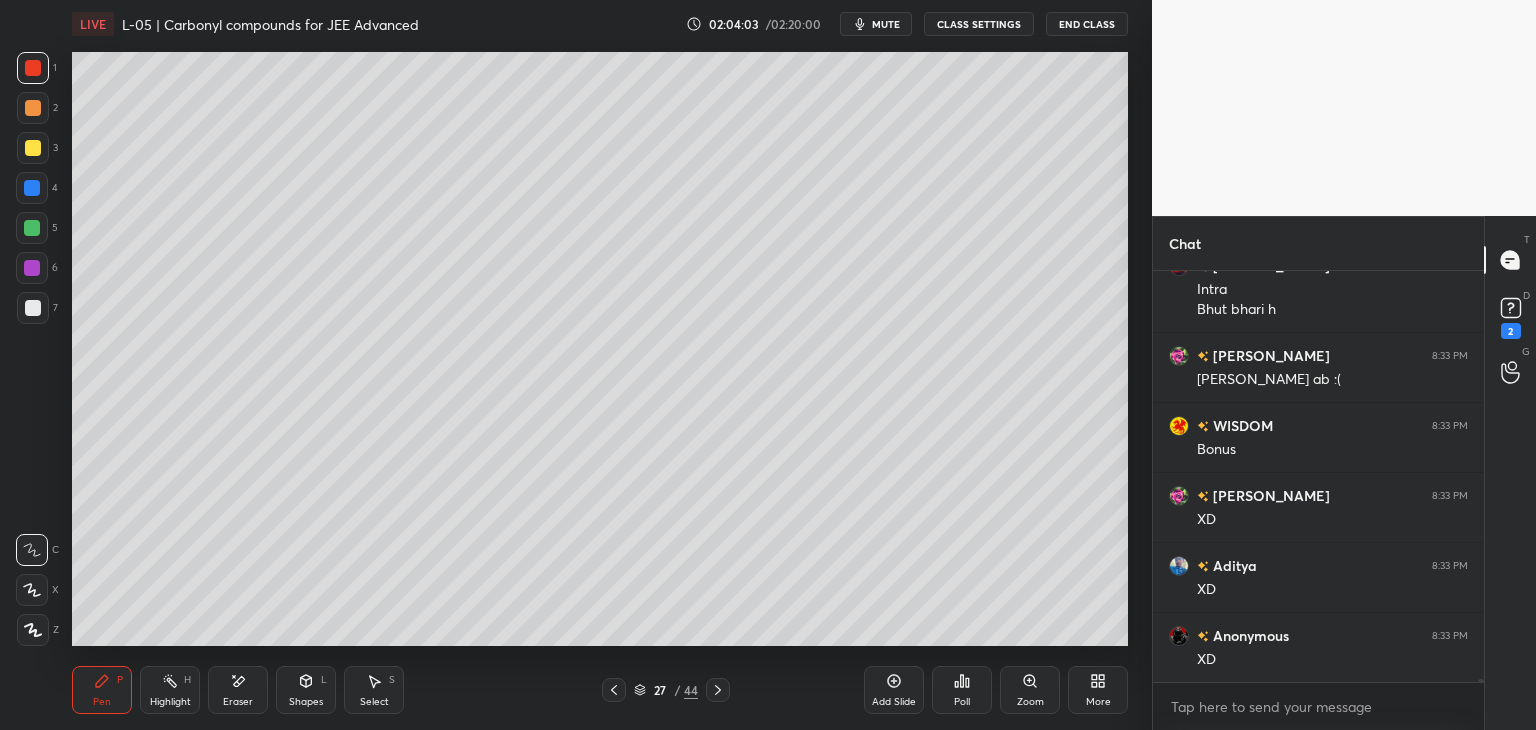 scroll, scrollTop: 61302, scrollLeft: 0, axis: vertical 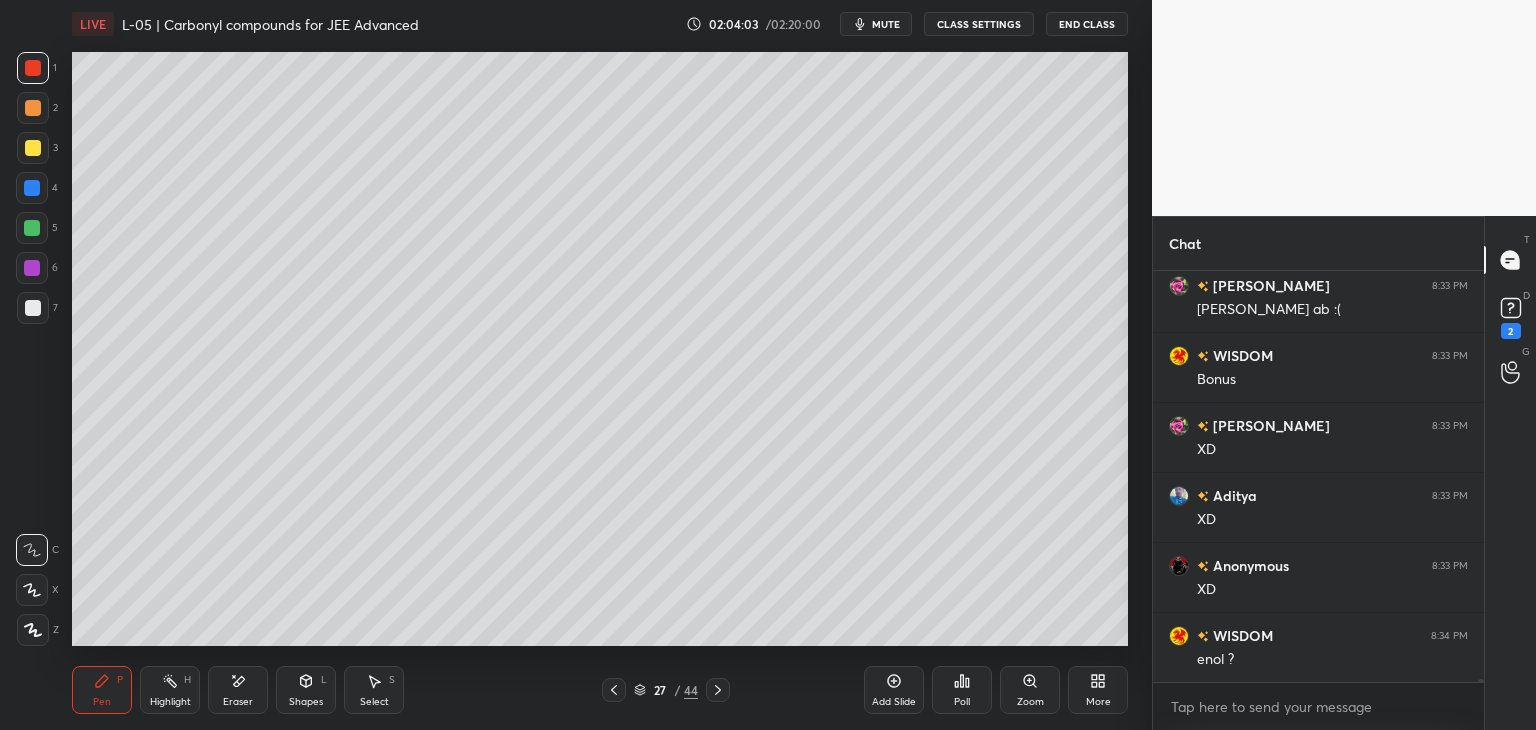 click 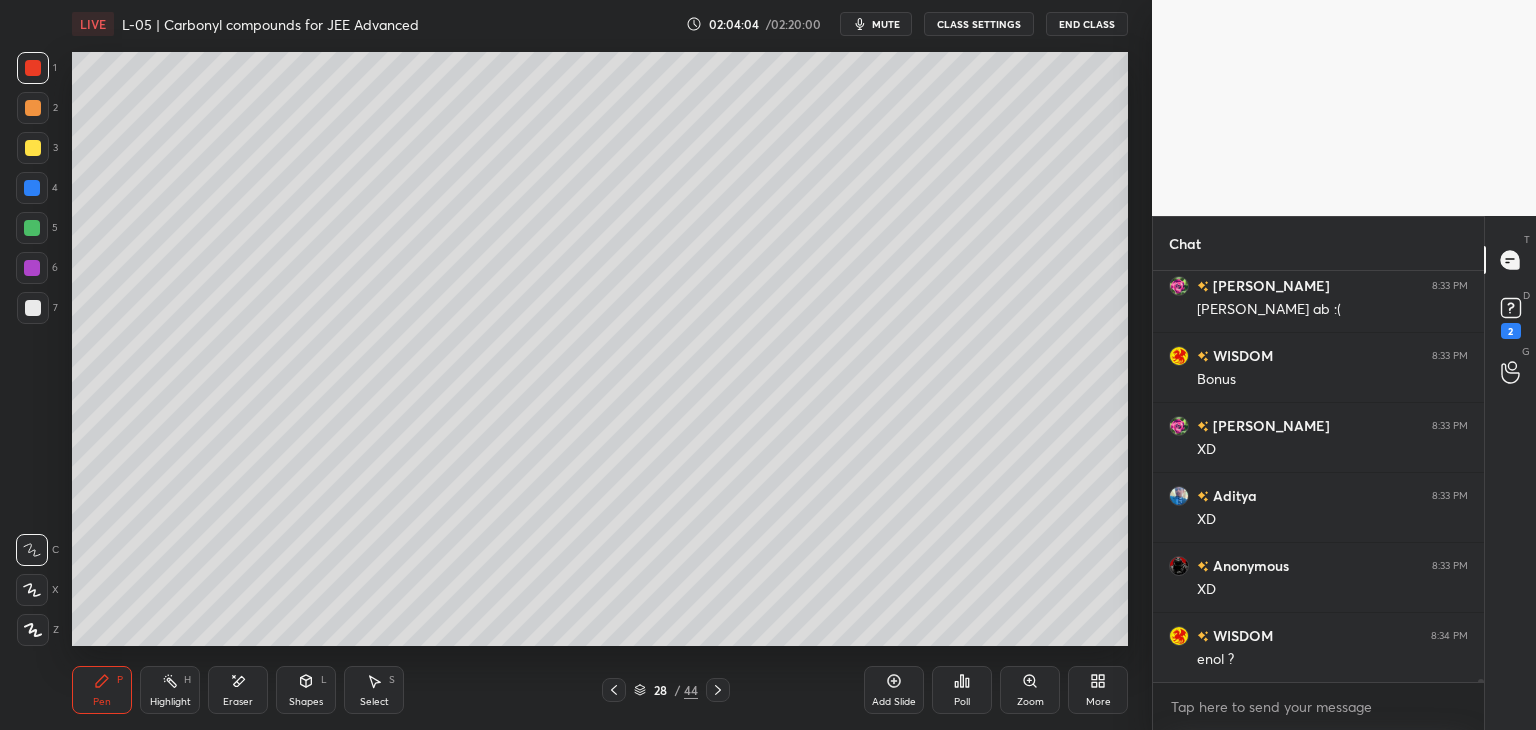 click 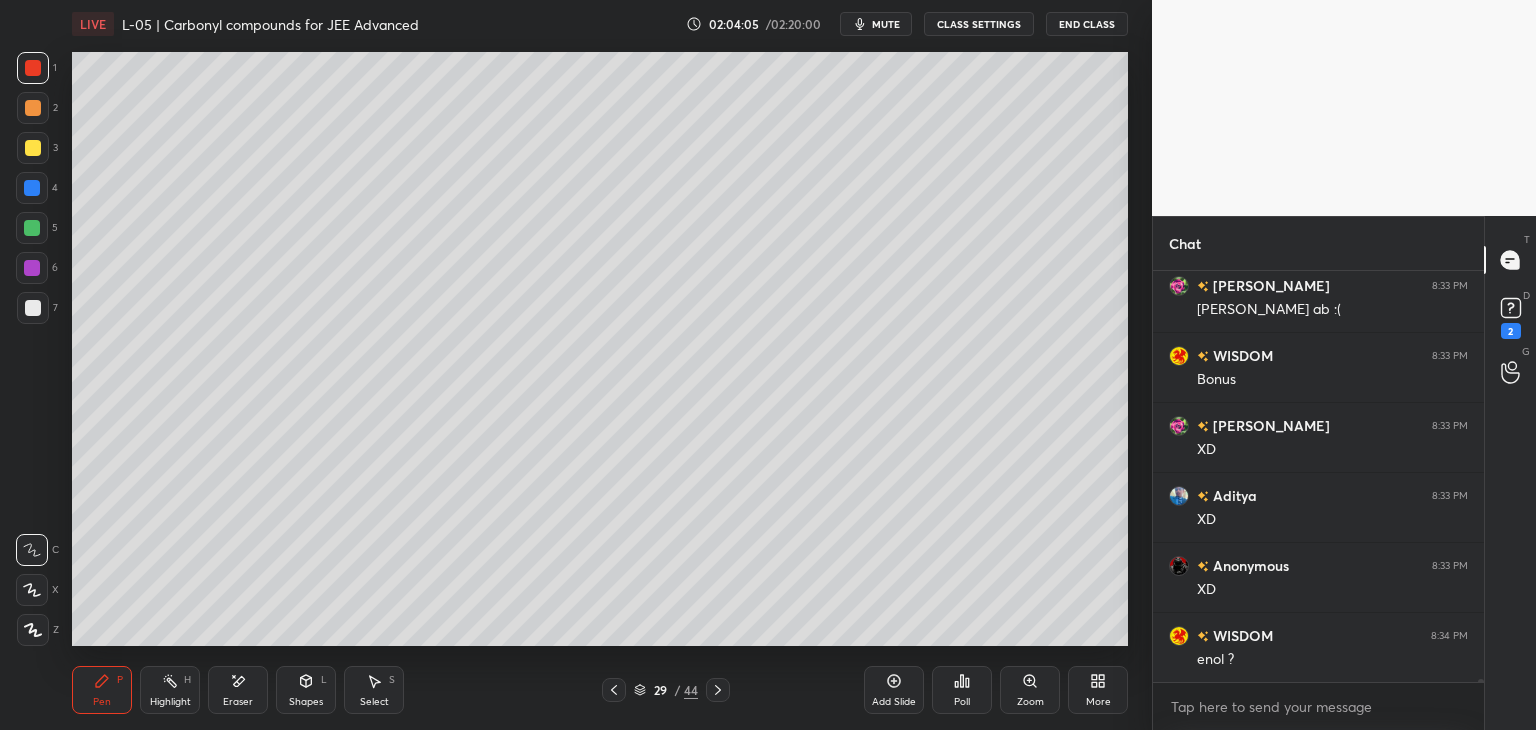 click 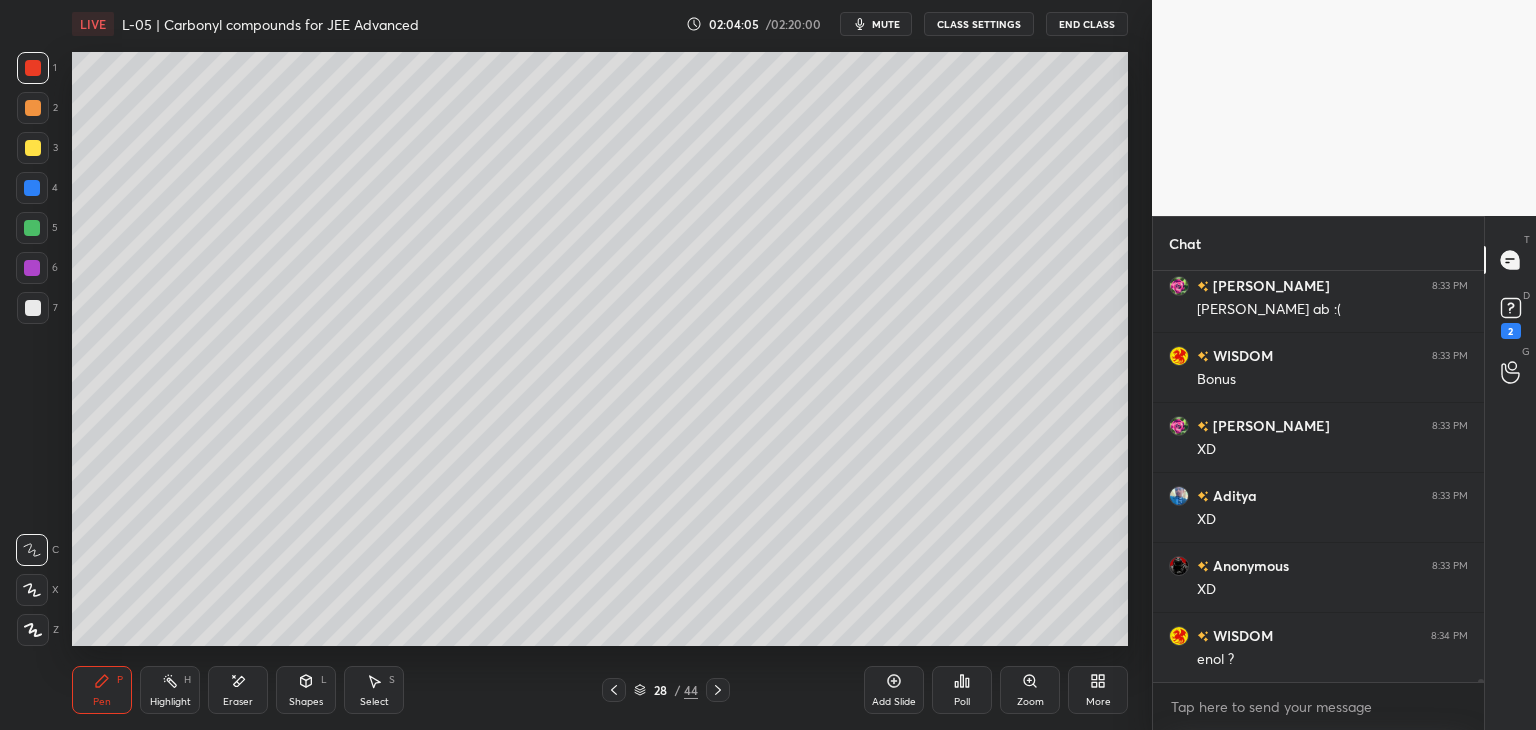 scroll, scrollTop: 61372, scrollLeft: 0, axis: vertical 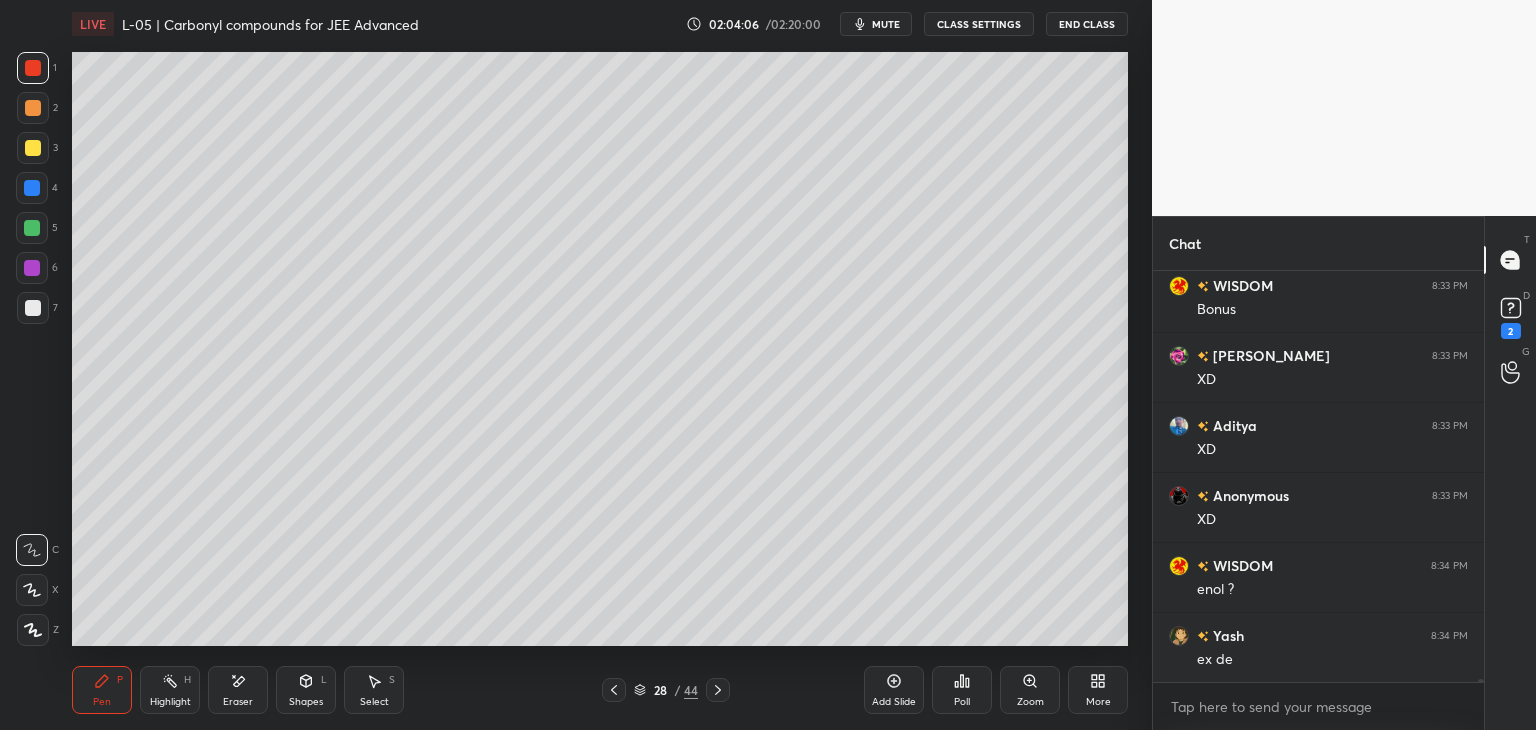 click 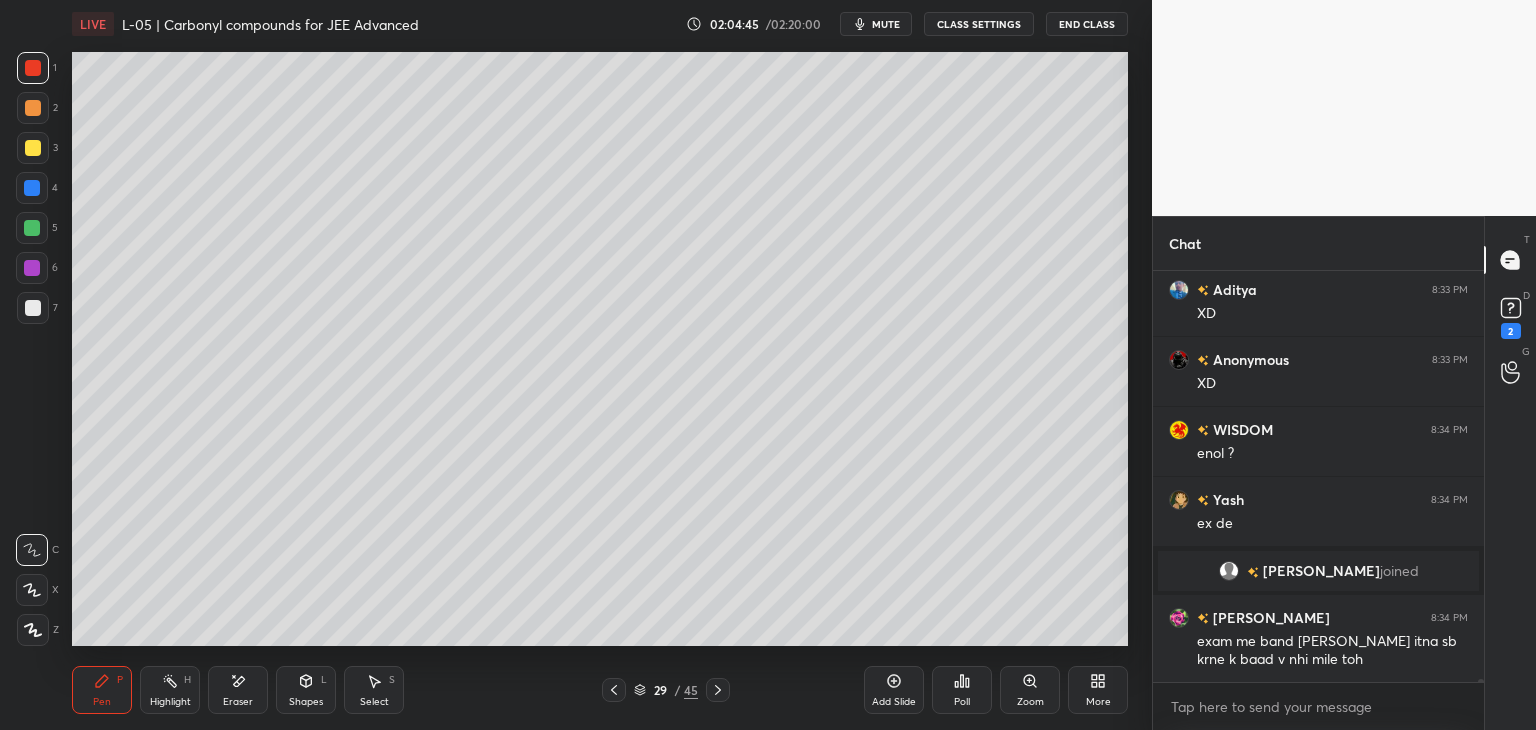 scroll, scrollTop: 59824, scrollLeft: 0, axis: vertical 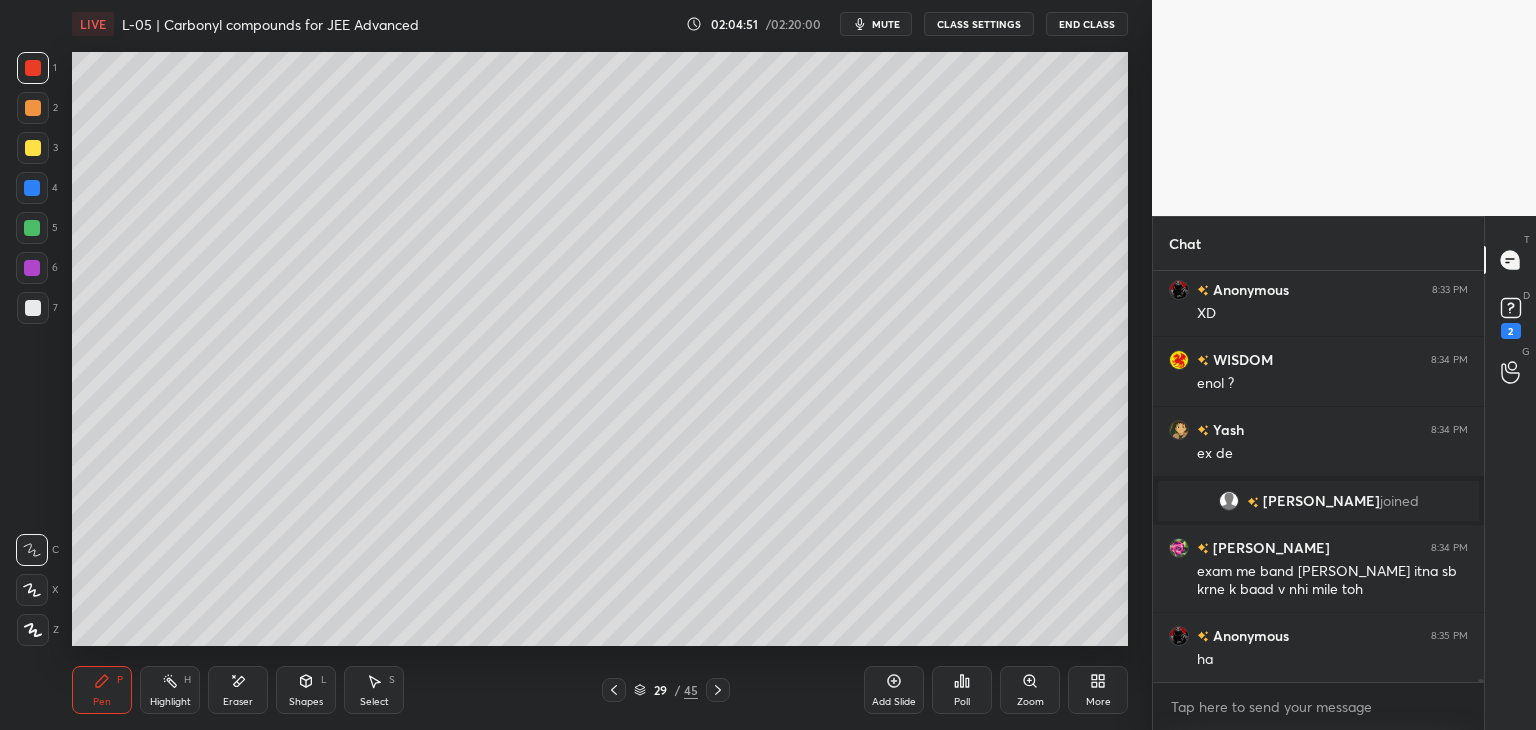 click at bounding box center (33, 108) 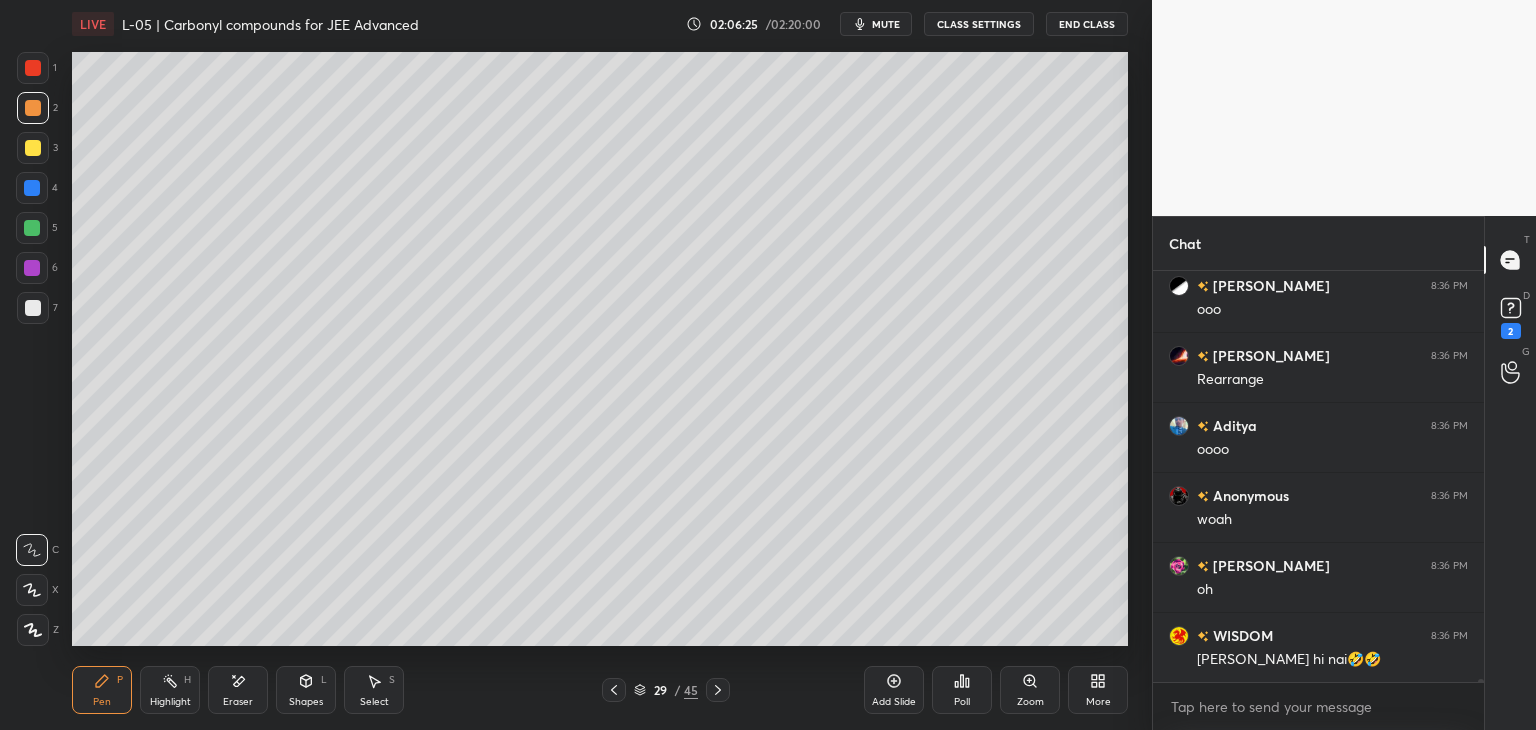 scroll, scrollTop: 61294, scrollLeft: 0, axis: vertical 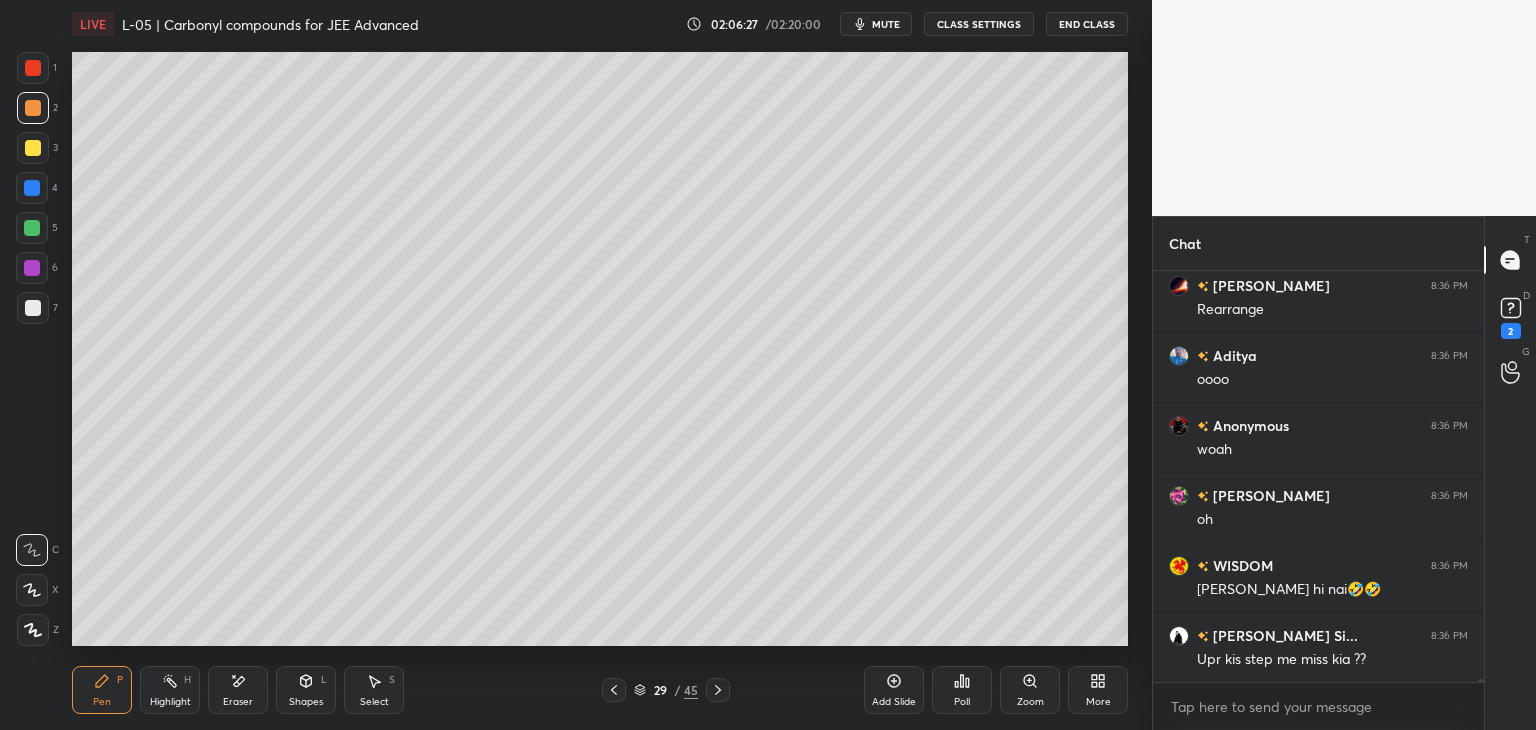click at bounding box center (33, 148) 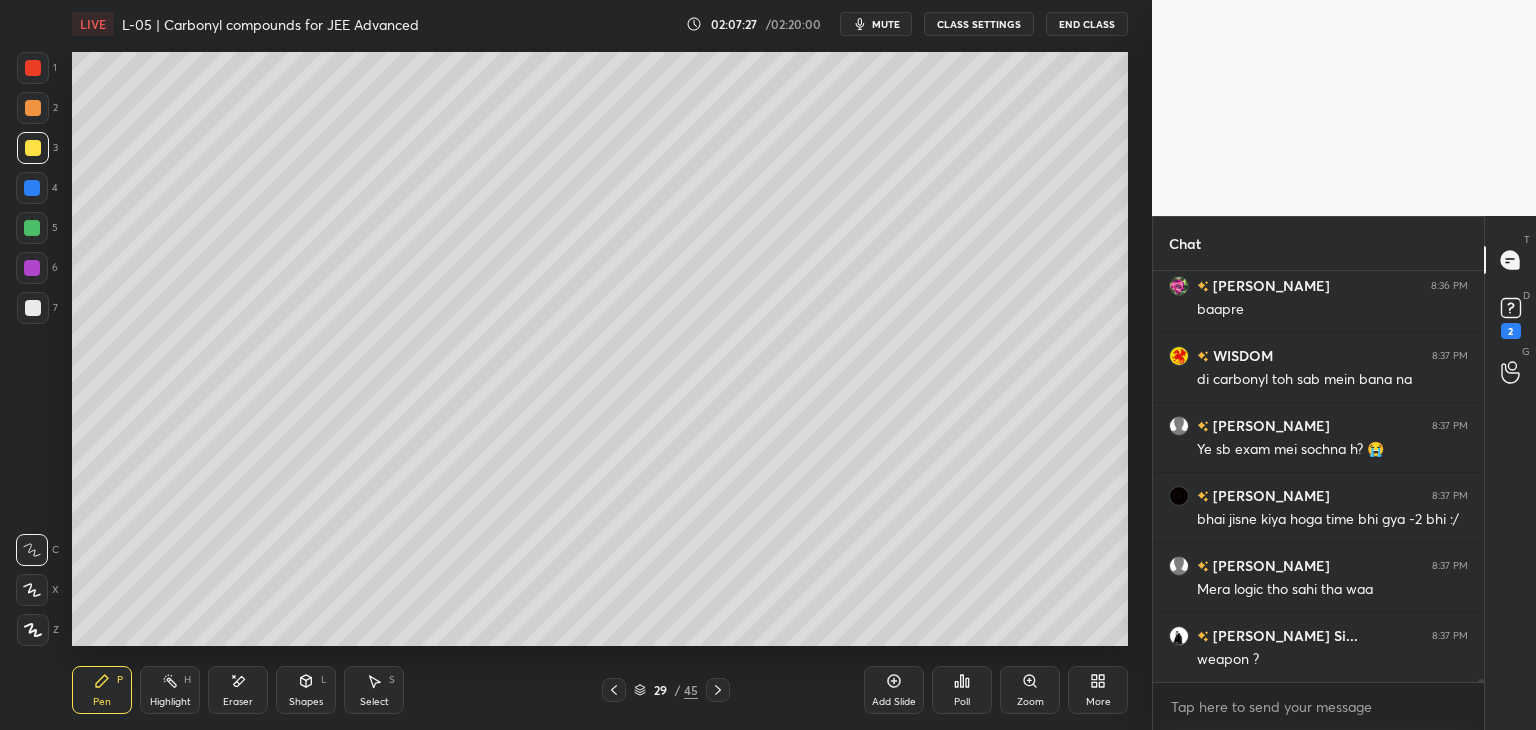 scroll, scrollTop: 61804, scrollLeft: 0, axis: vertical 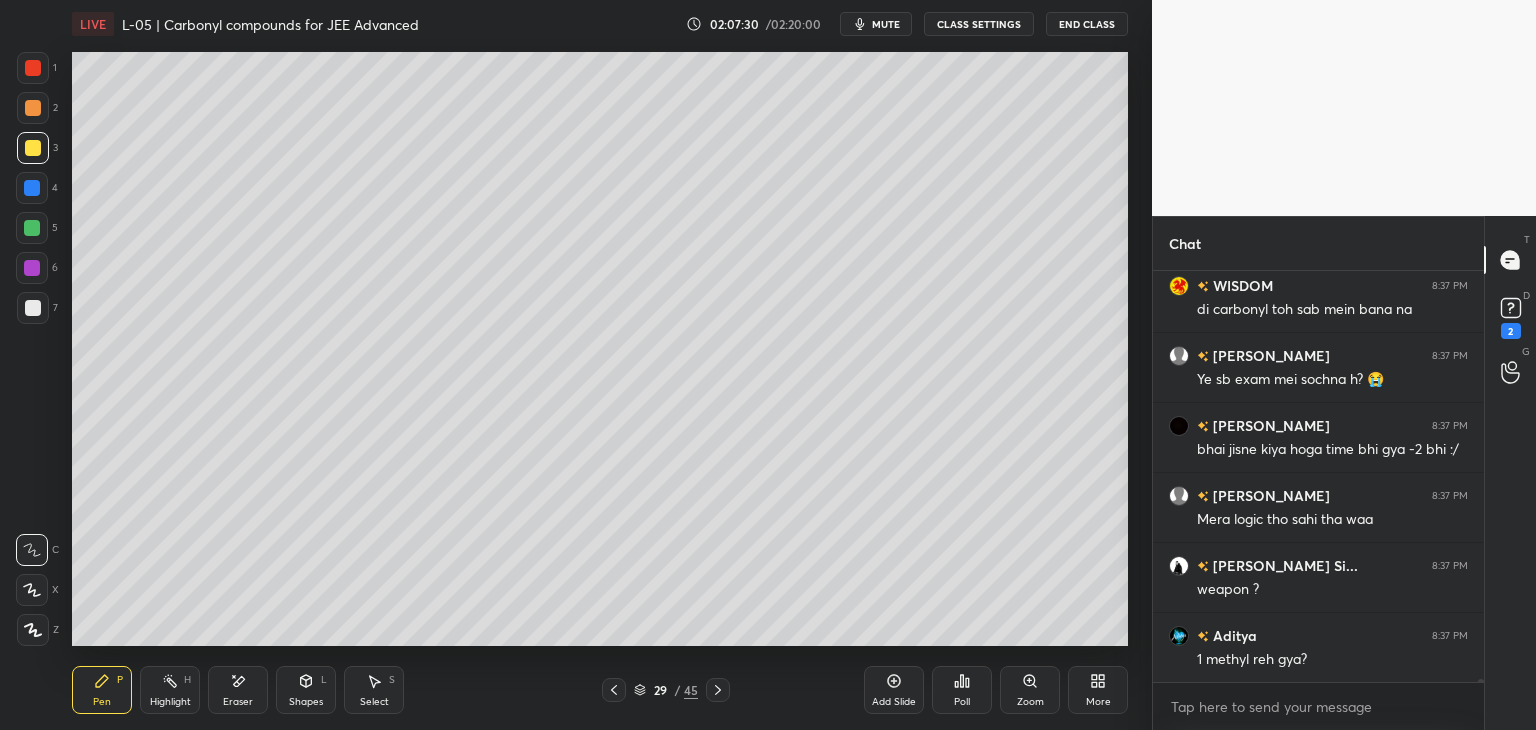 click on "Select S" at bounding box center (374, 690) 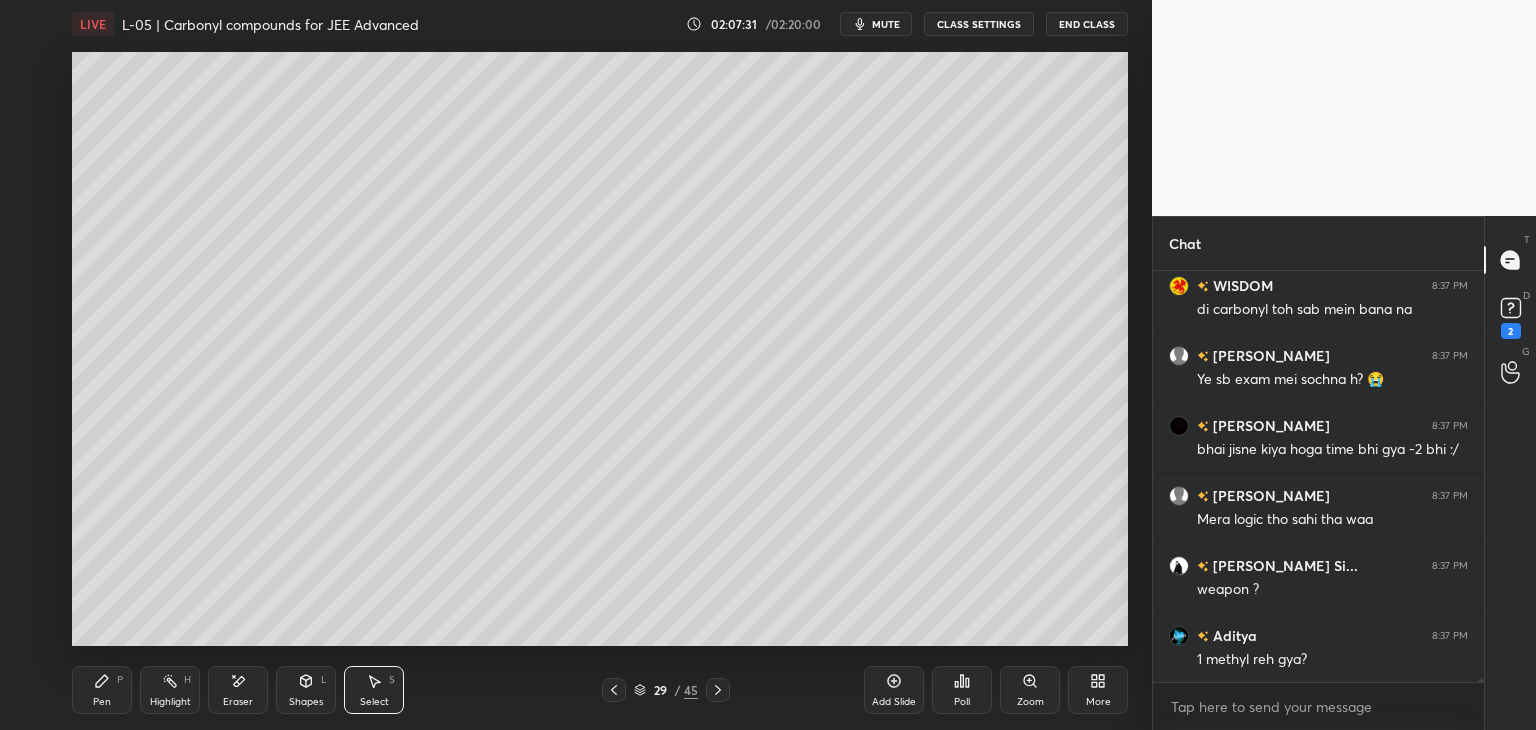scroll, scrollTop: 61874, scrollLeft: 0, axis: vertical 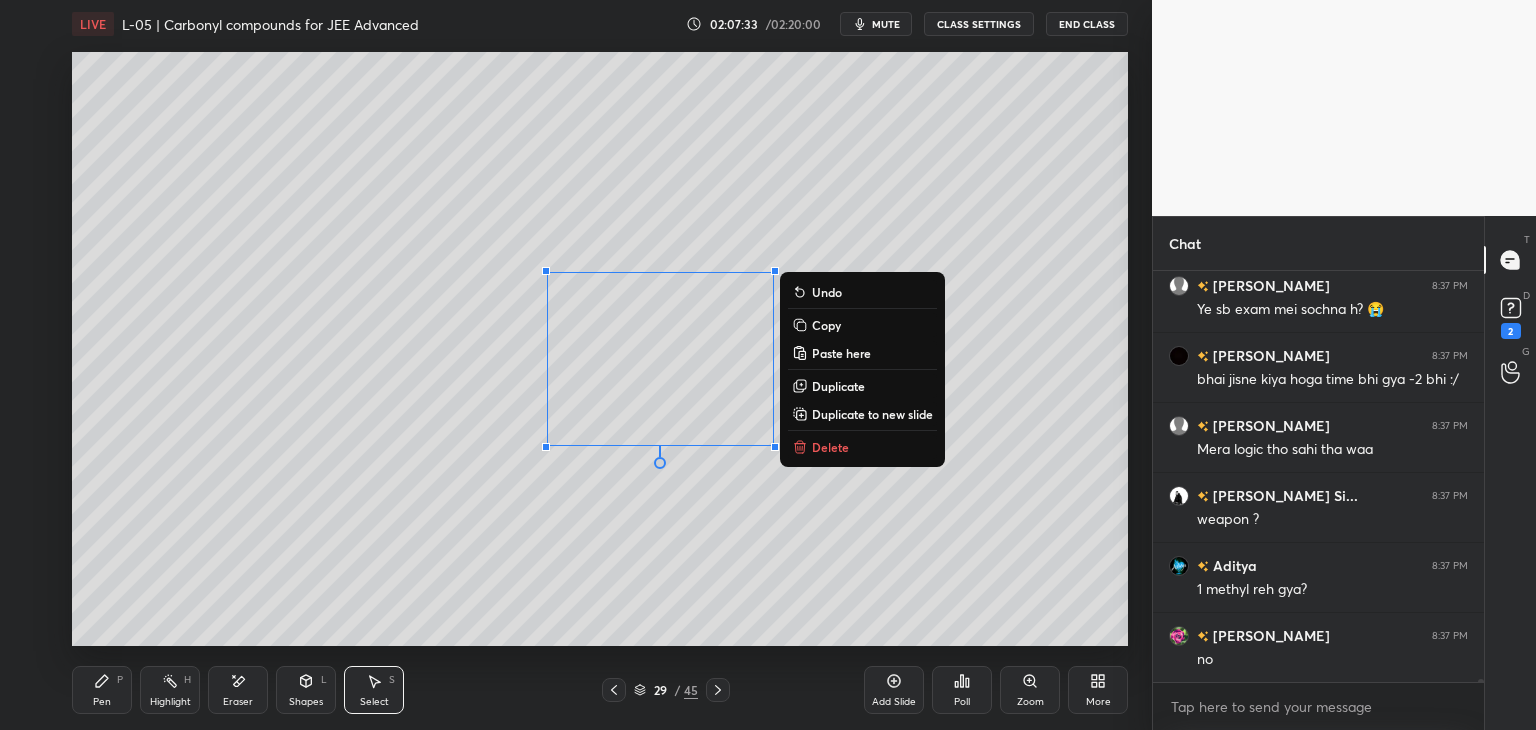 click on "Delete" at bounding box center [830, 447] 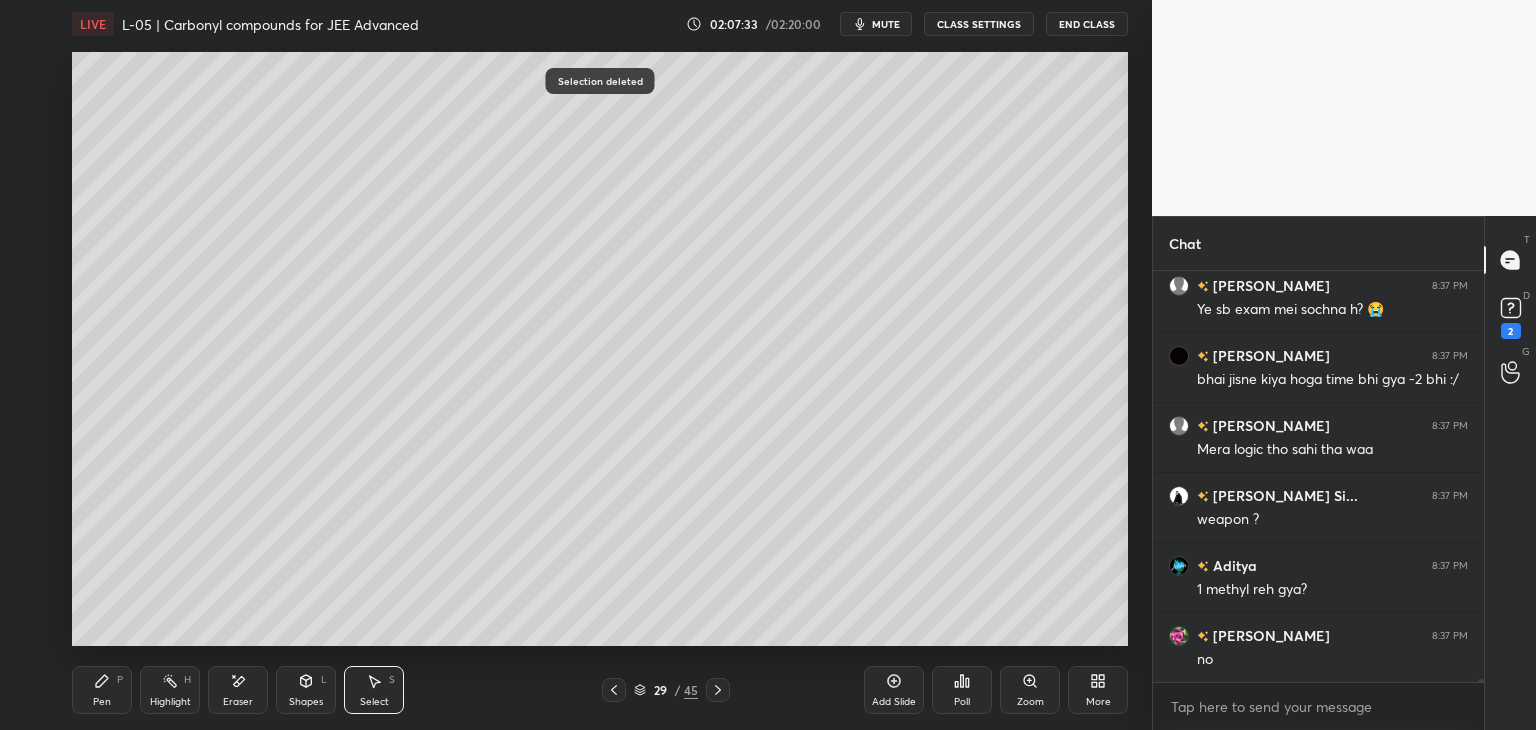 click 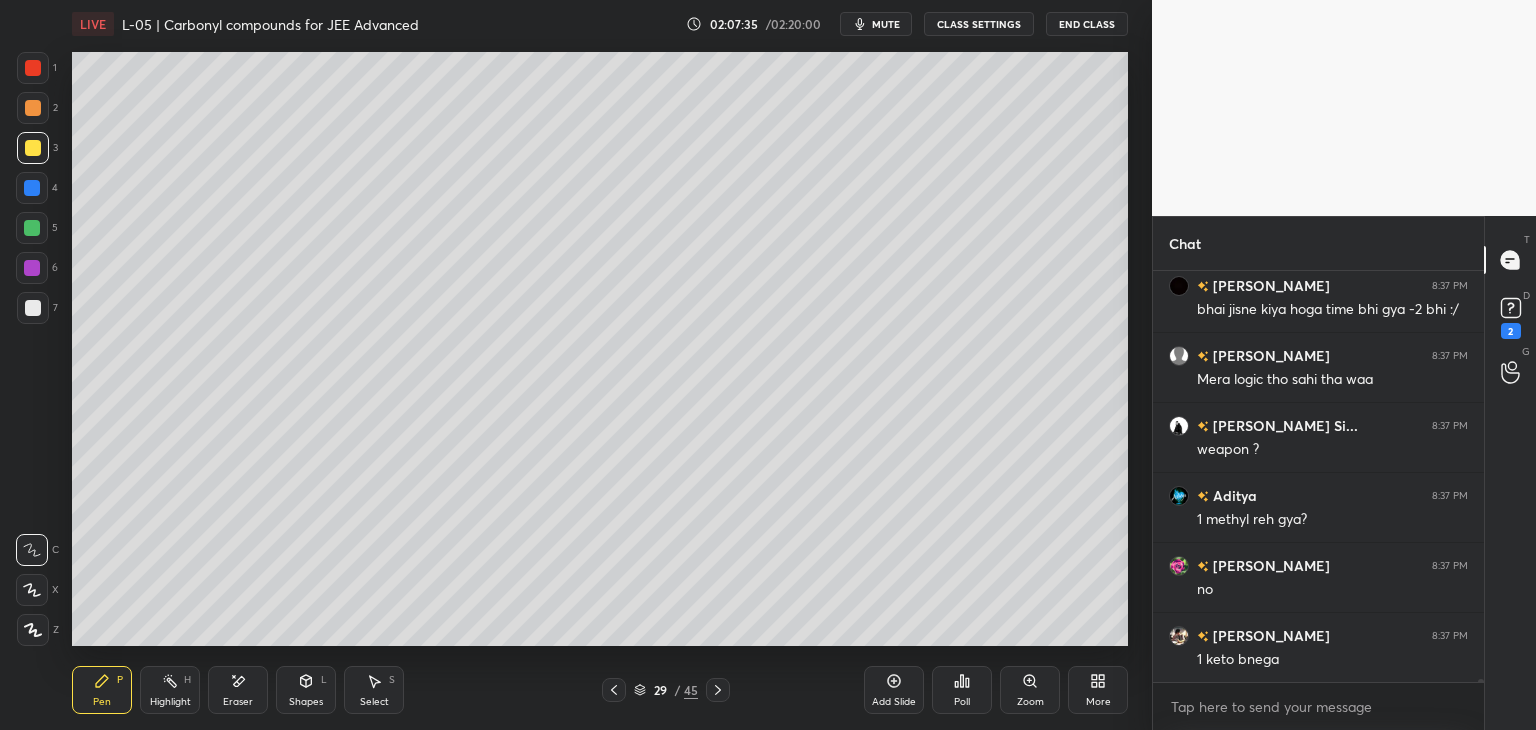scroll, scrollTop: 62032, scrollLeft: 0, axis: vertical 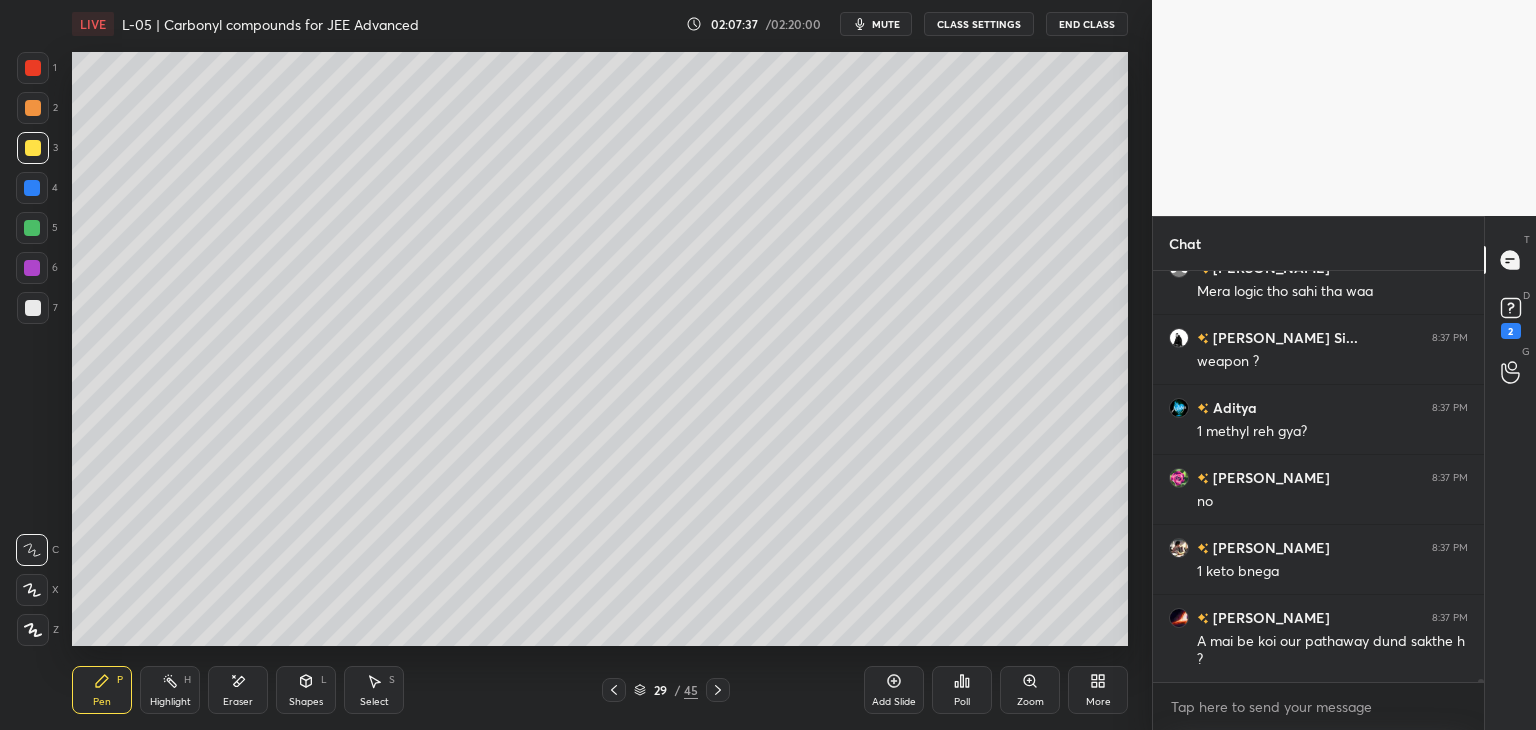 click on "Pen" at bounding box center [102, 702] 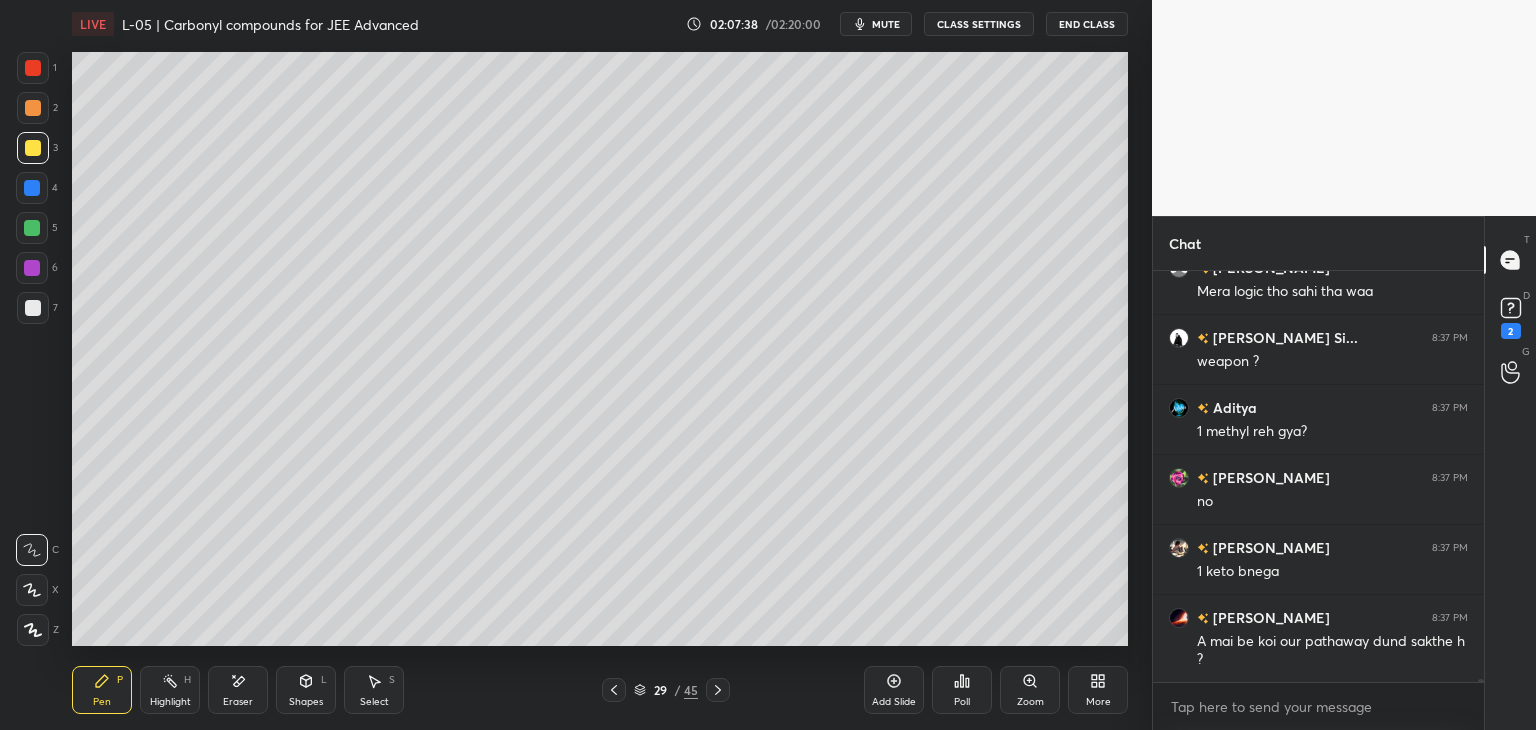 click at bounding box center (32, 228) 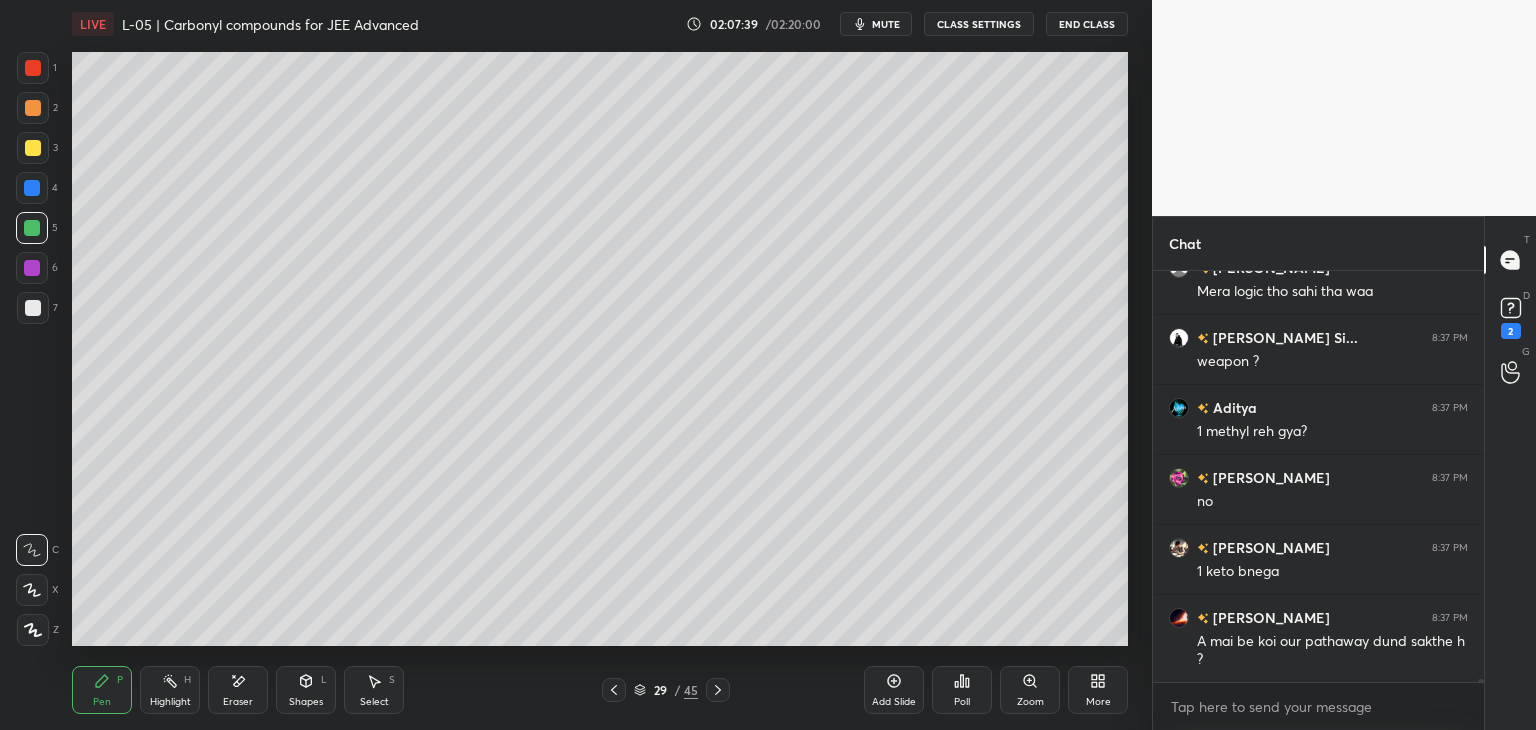 click at bounding box center [32, 188] 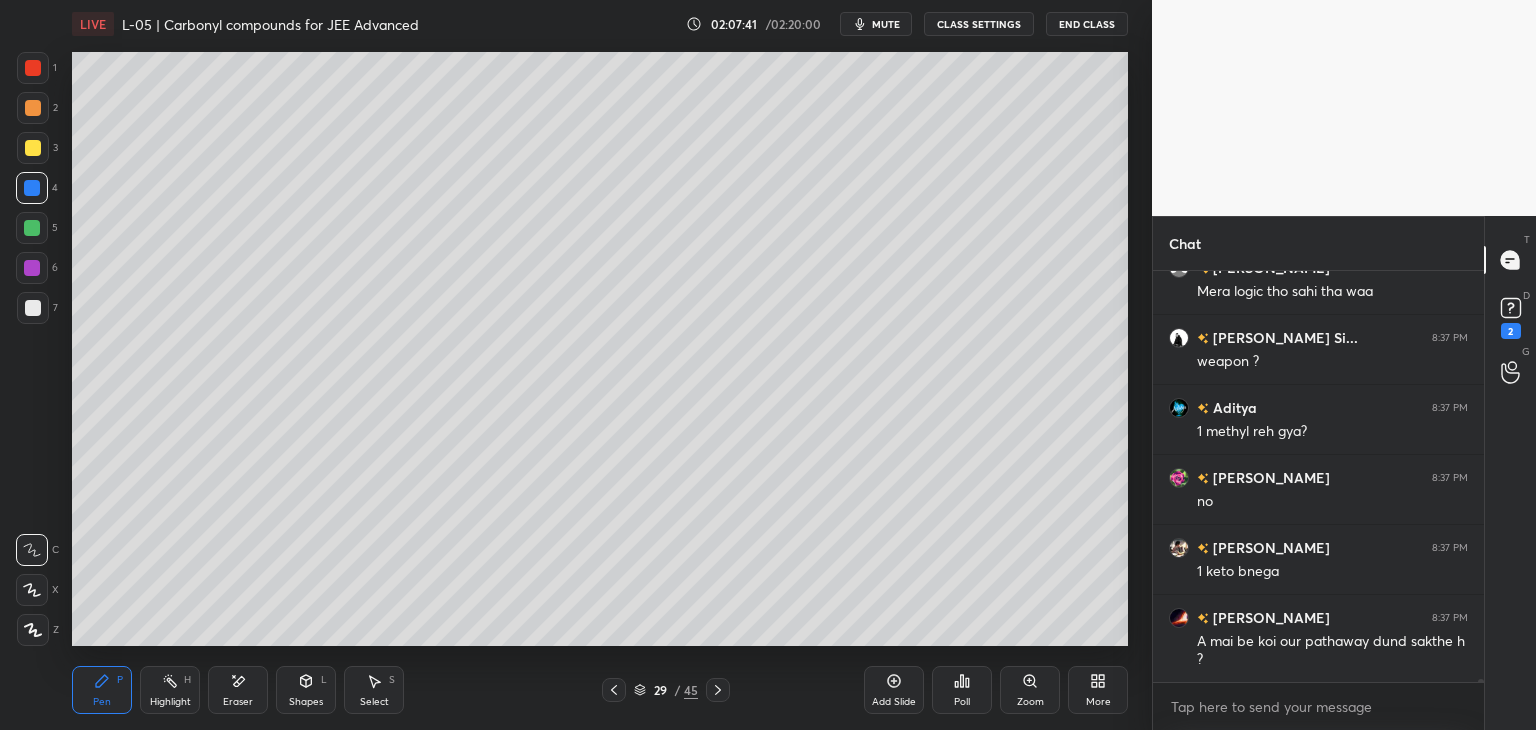 click at bounding box center (614, 690) 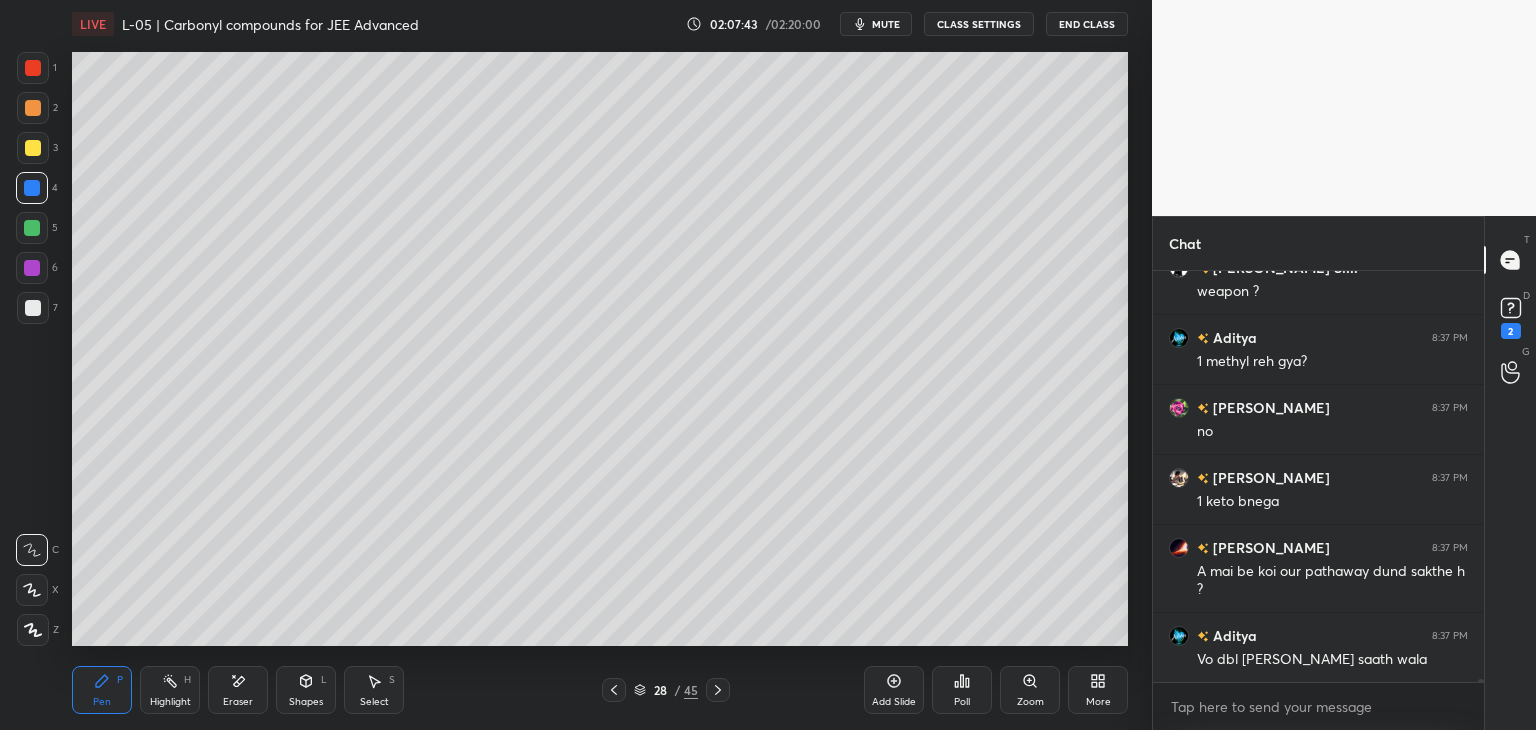 scroll, scrollTop: 62172, scrollLeft: 0, axis: vertical 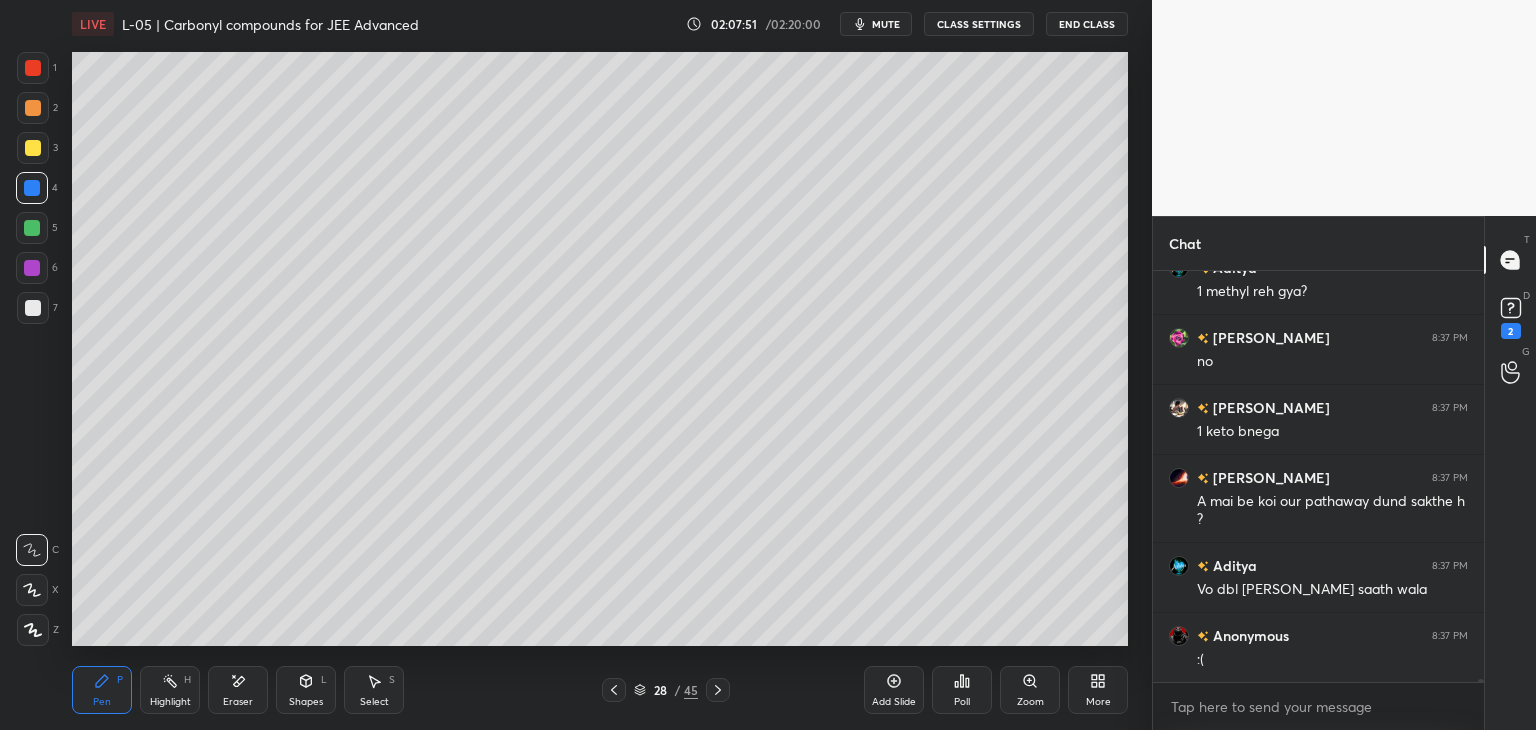 click 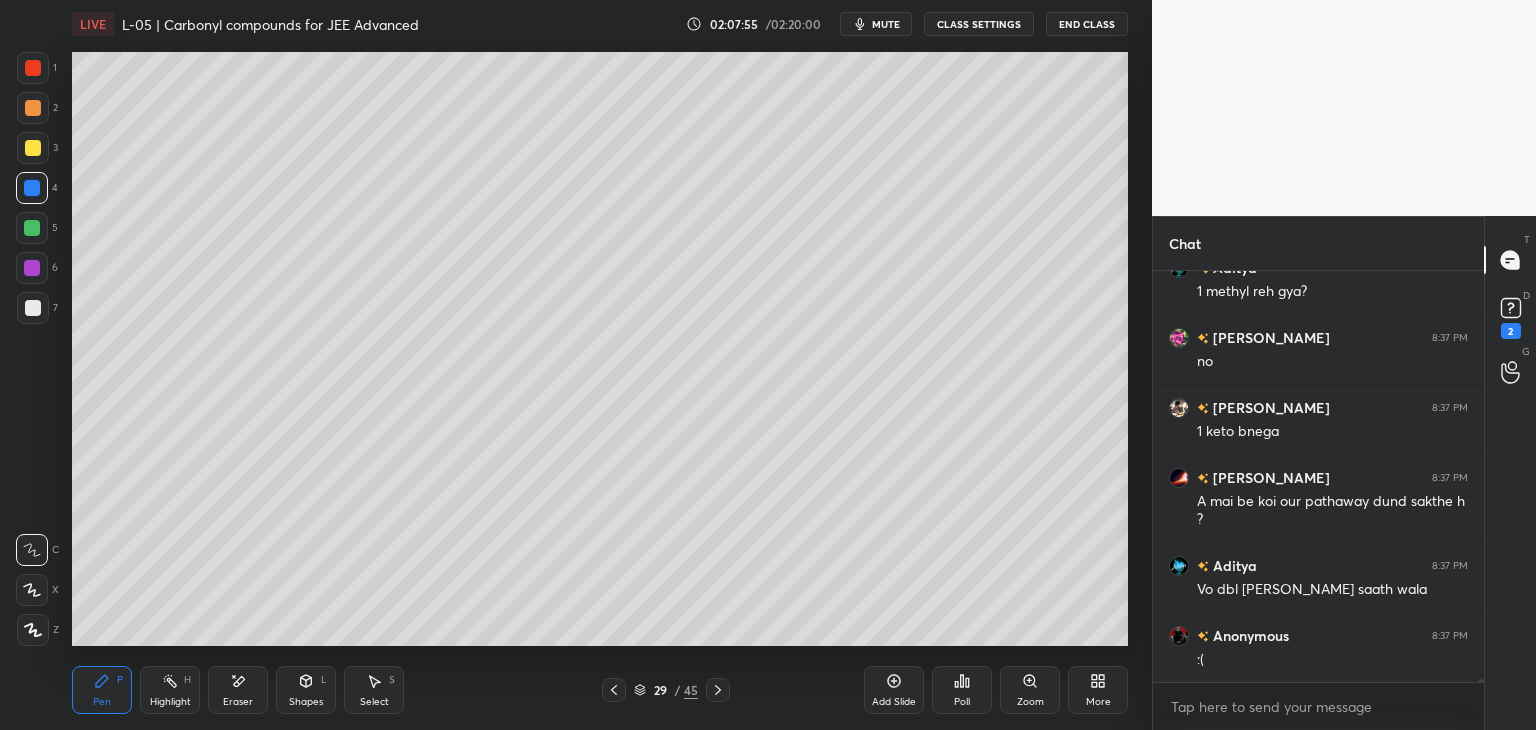 scroll, scrollTop: 62242, scrollLeft: 0, axis: vertical 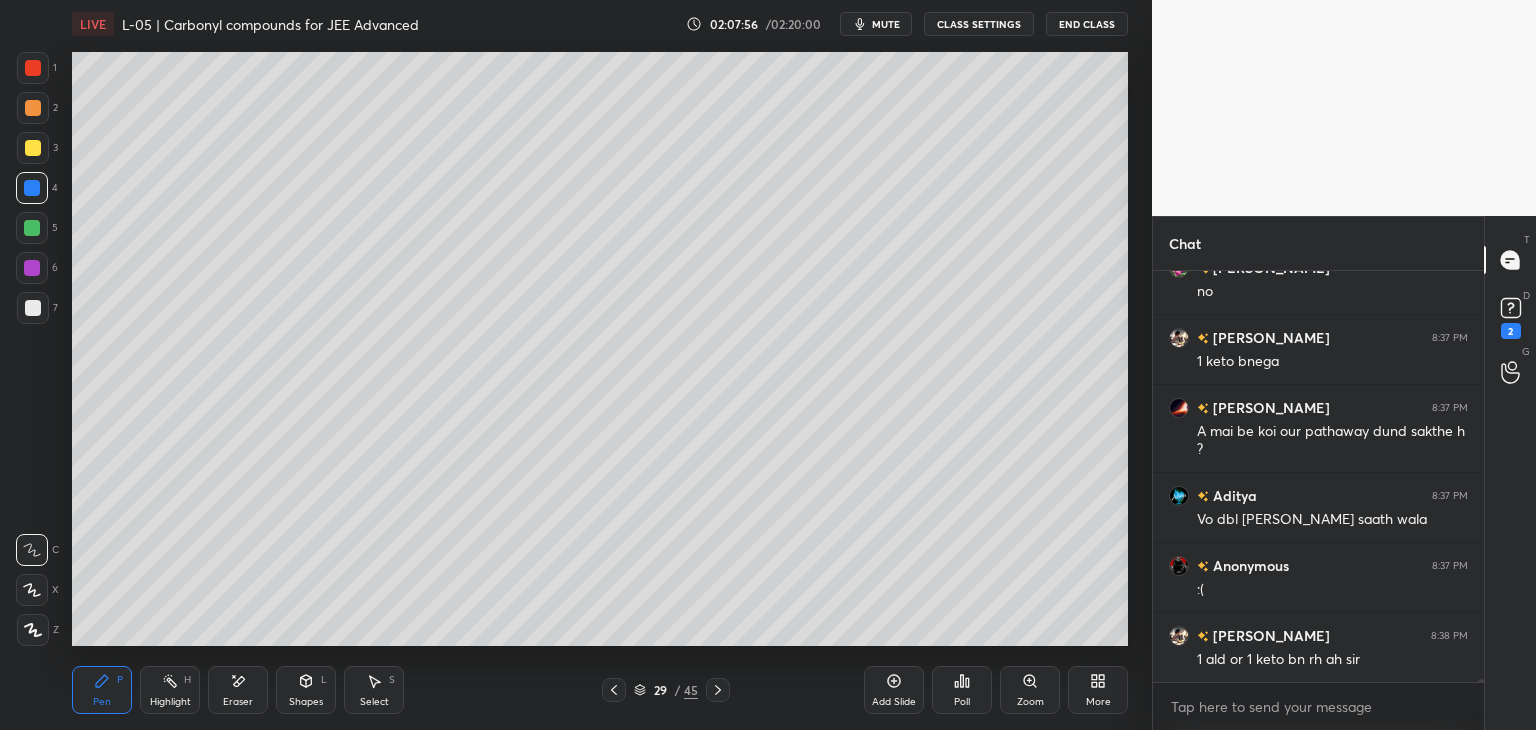 click 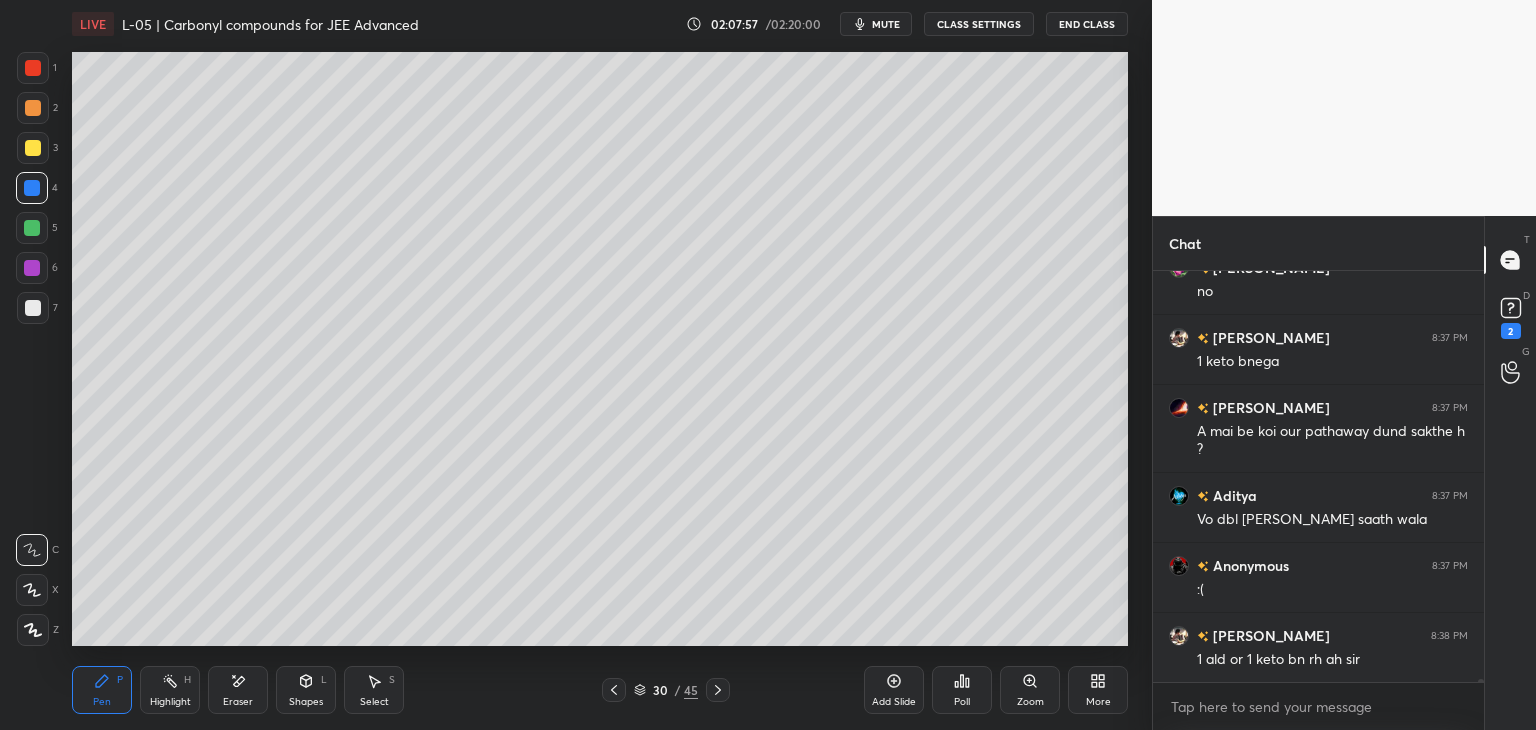 scroll, scrollTop: 62312, scrollLeft: 0, axis: vertical 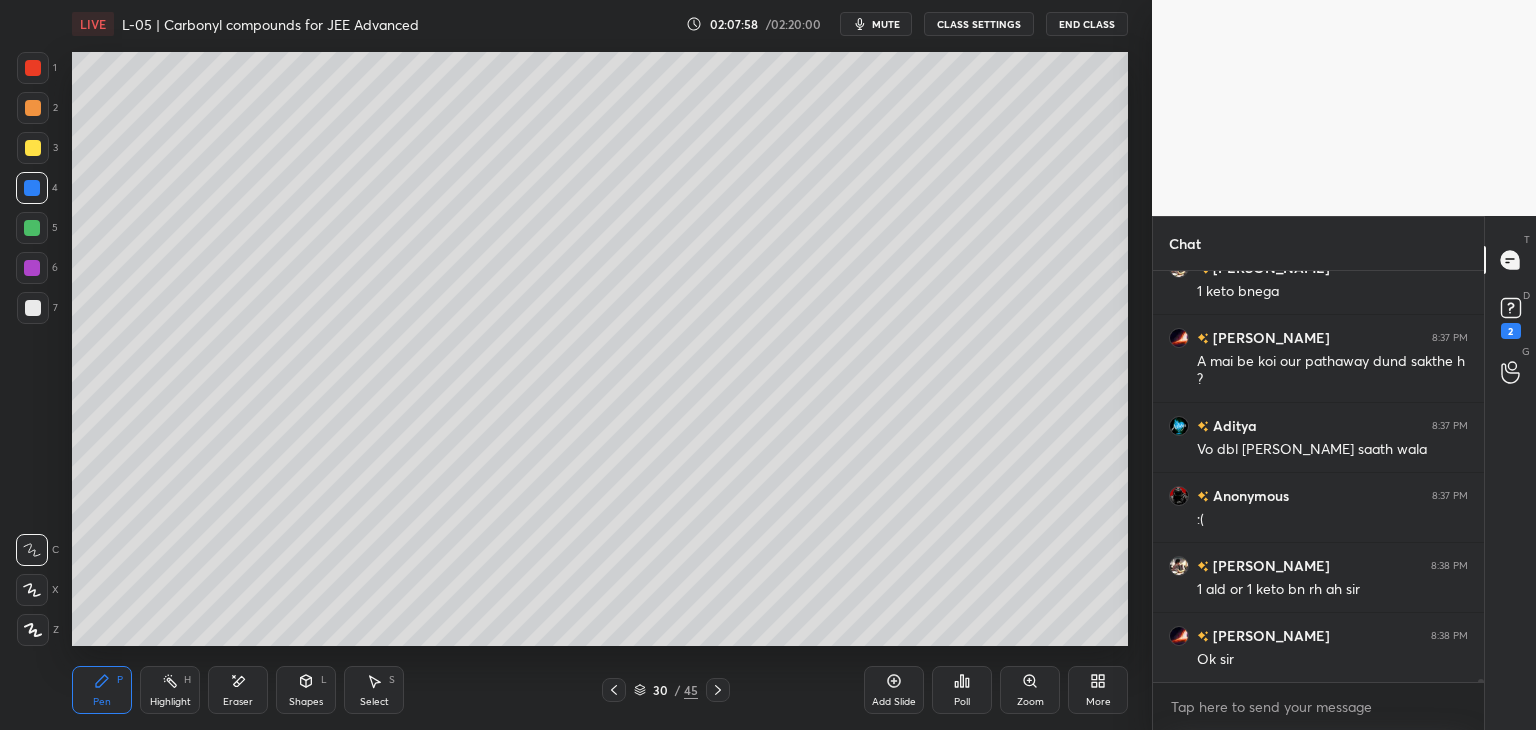 click 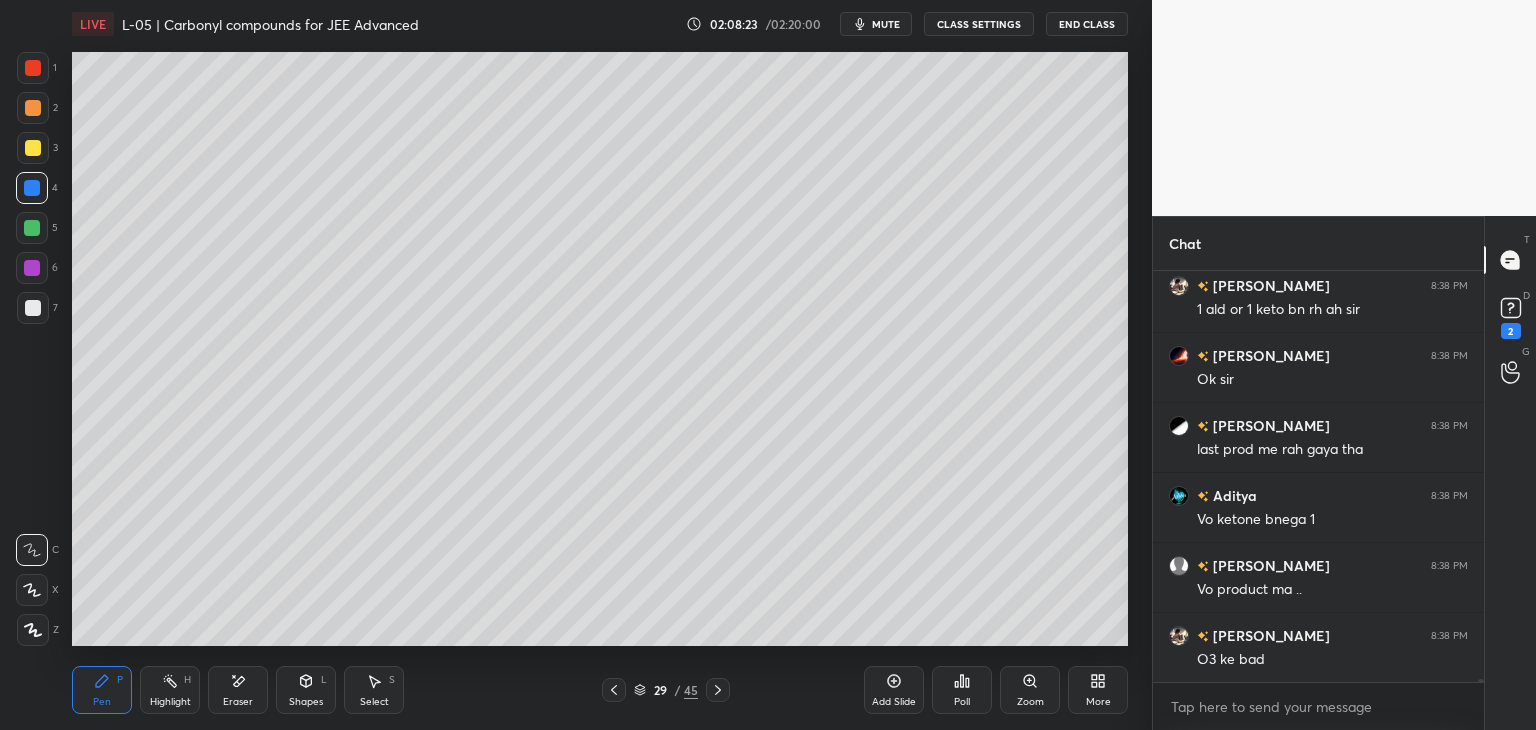 scroll, scrollTop: 62662, scrollLeft: 0, axis: vertical 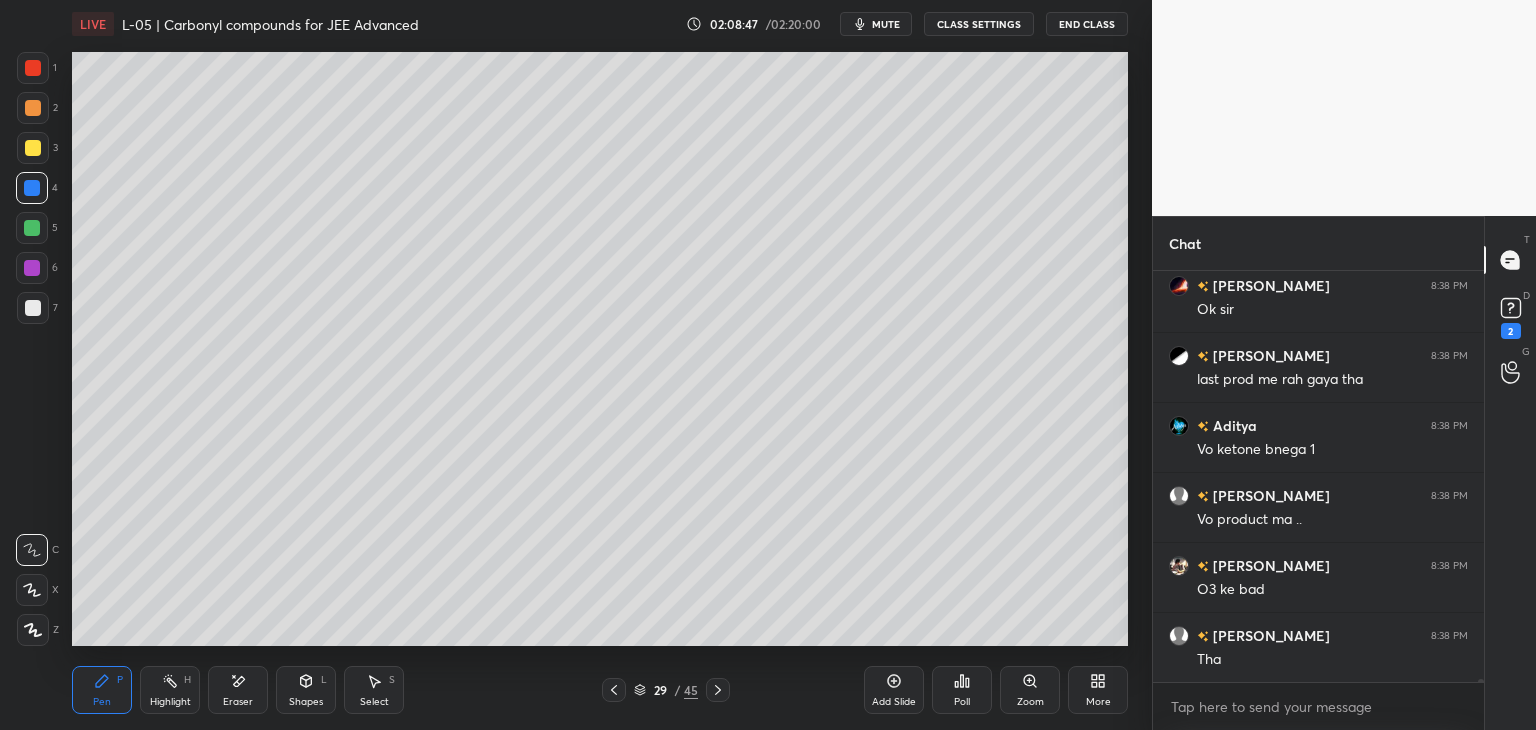 click at bounding box center (33, 148) 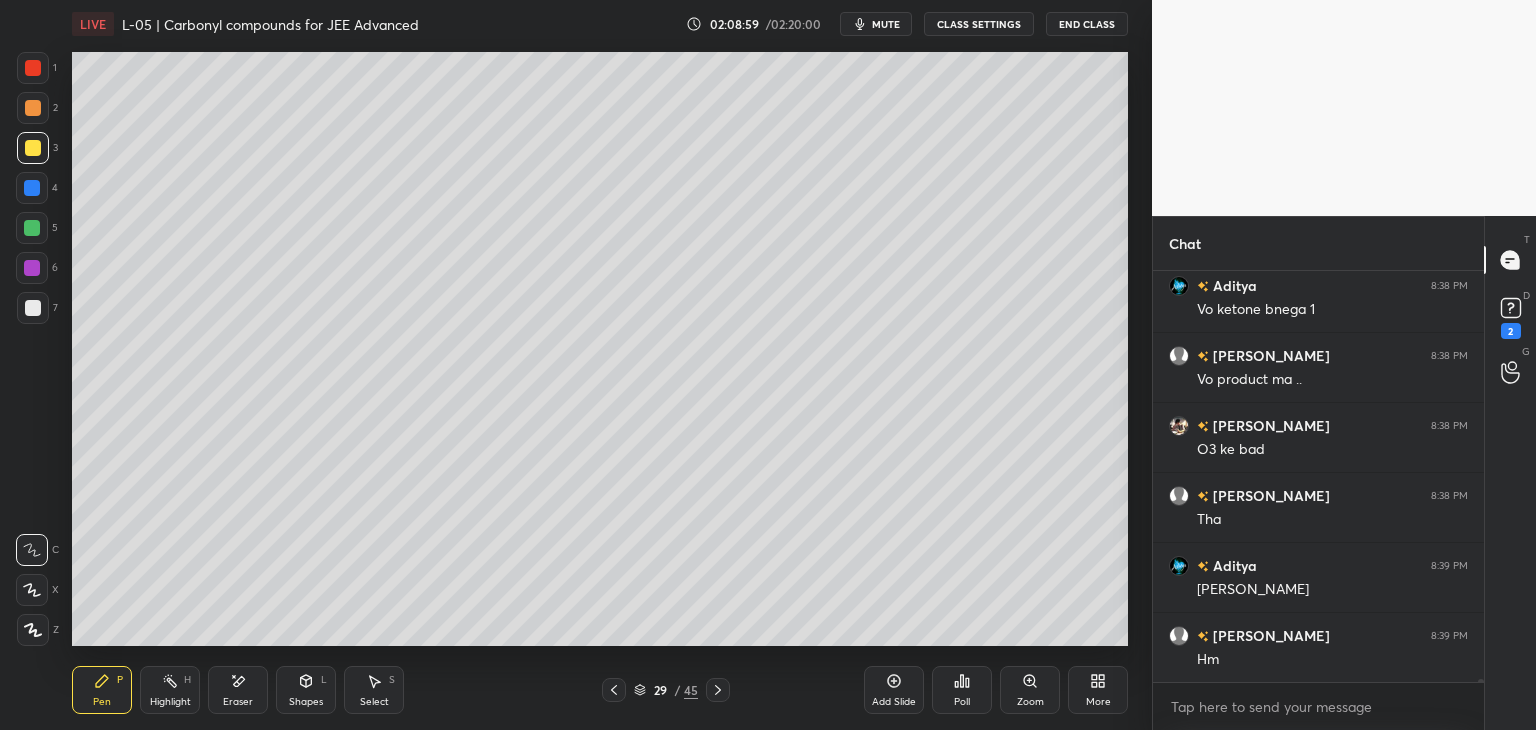 scroll, scrollTop: 62872, scrollLeft: 0, axis: vertical 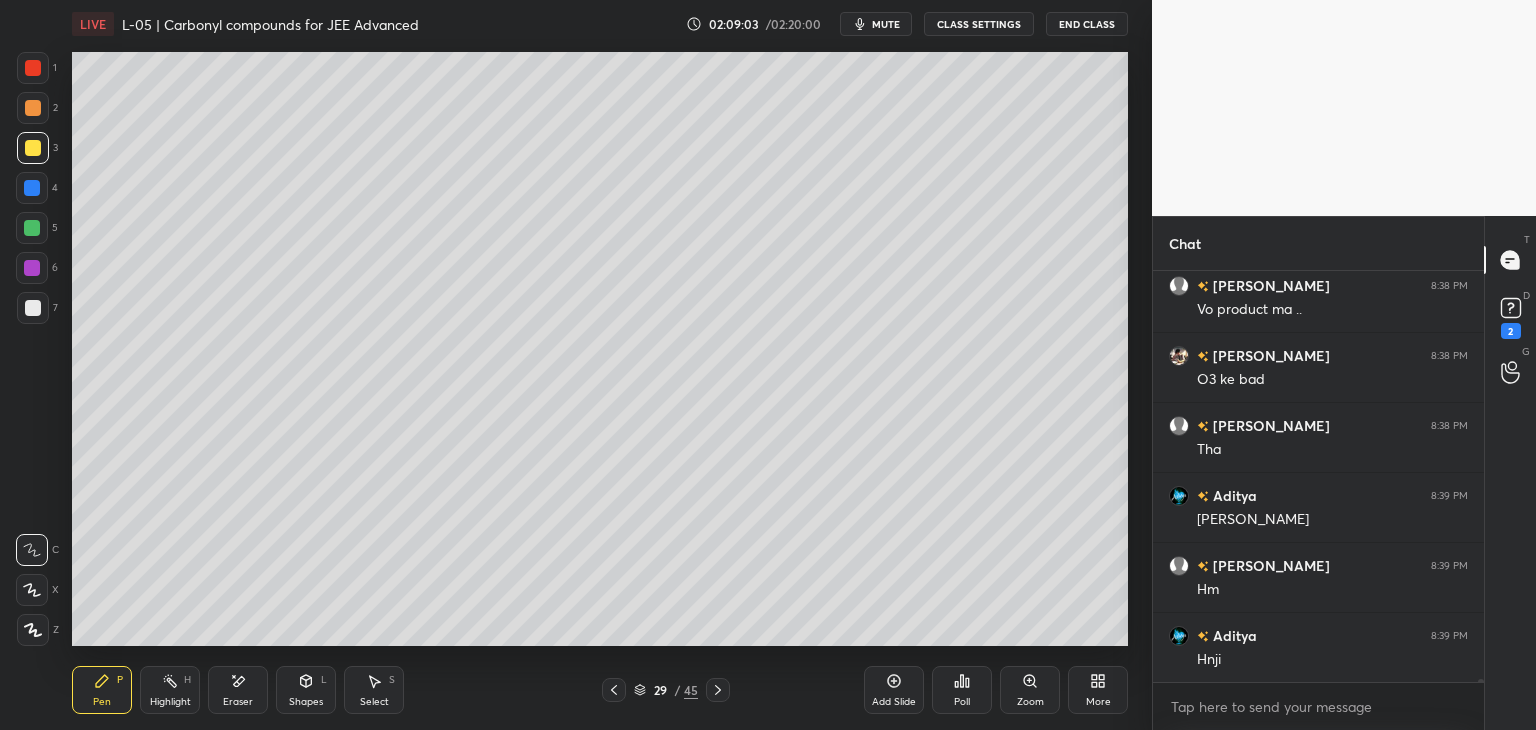 click 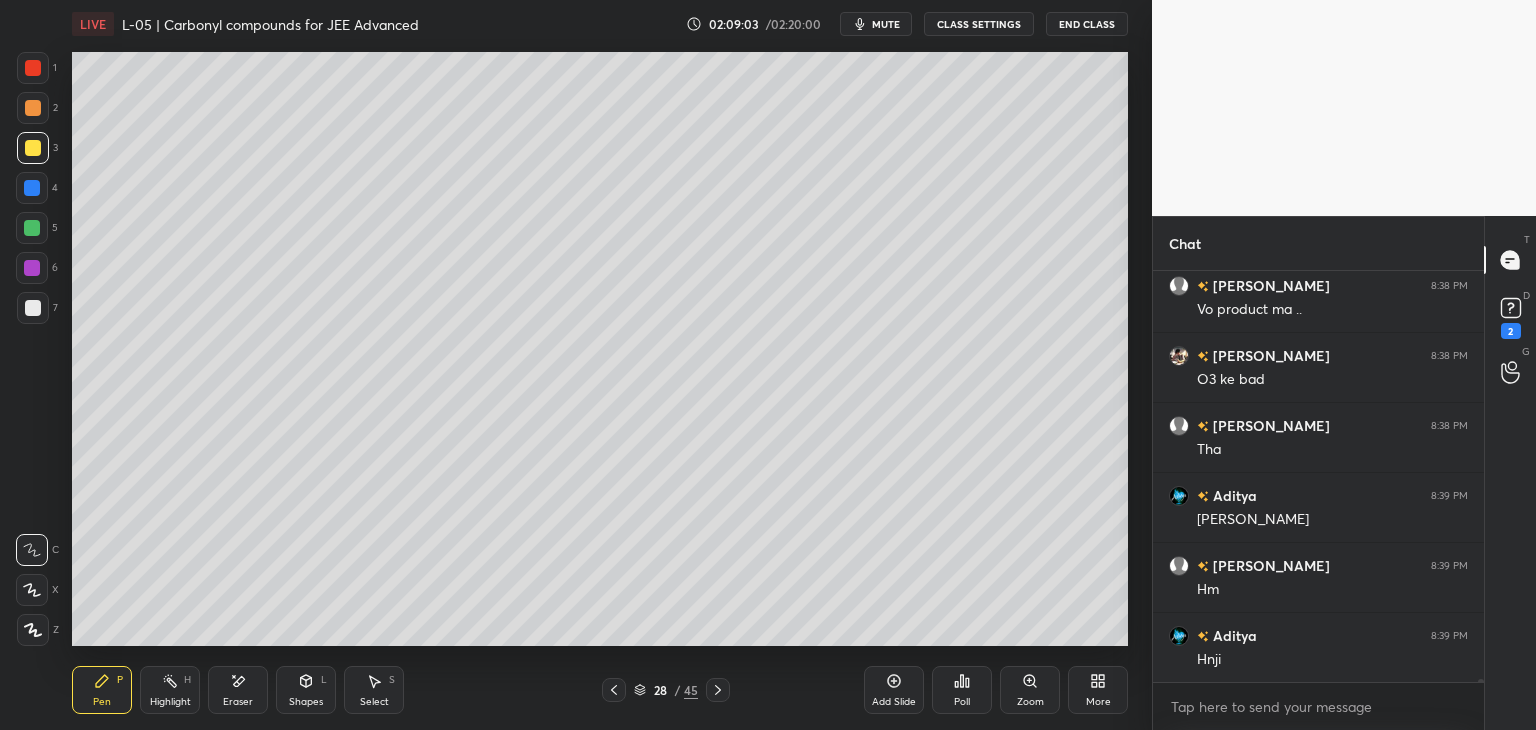scroll, scrollTop: 62942, scrollLeft: 0, axis: vertical 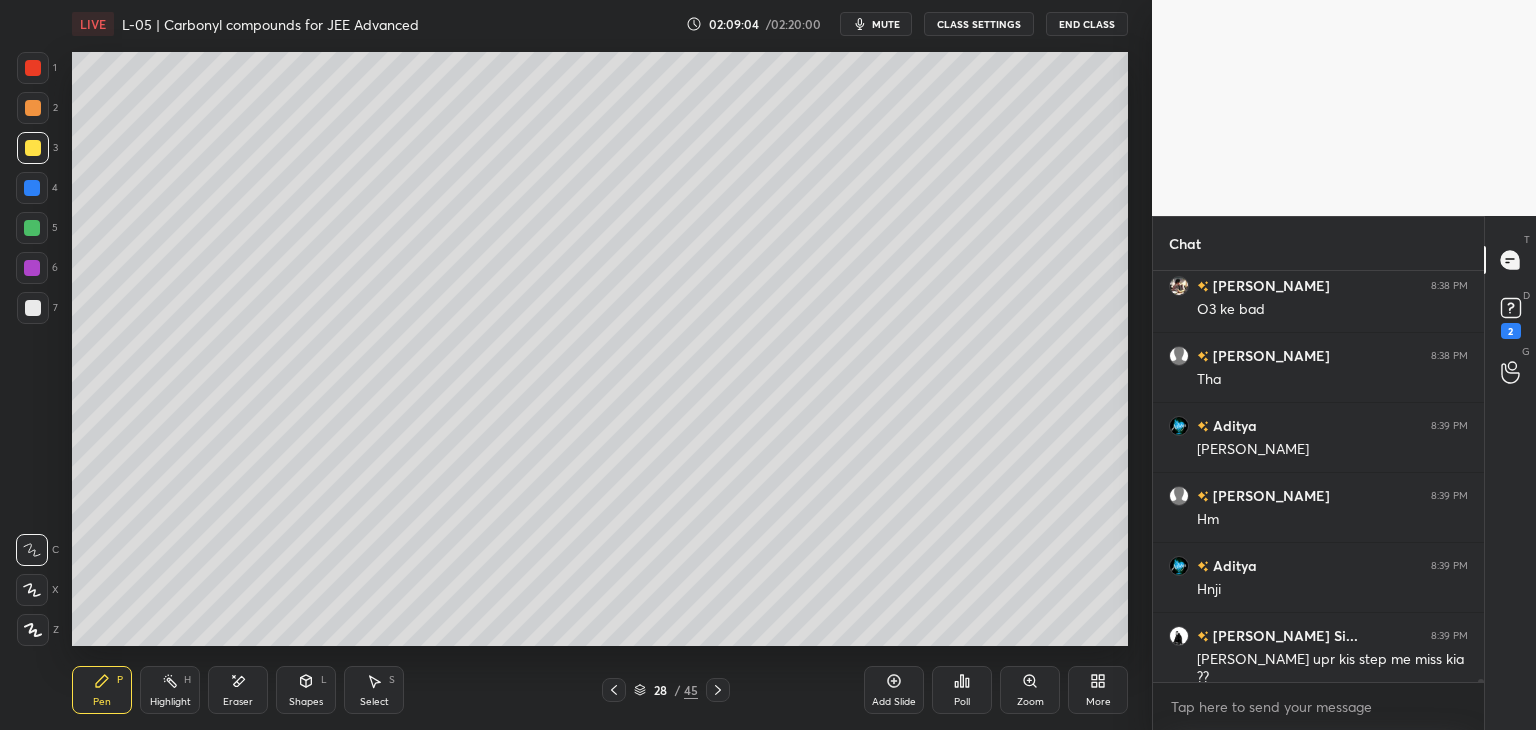 click 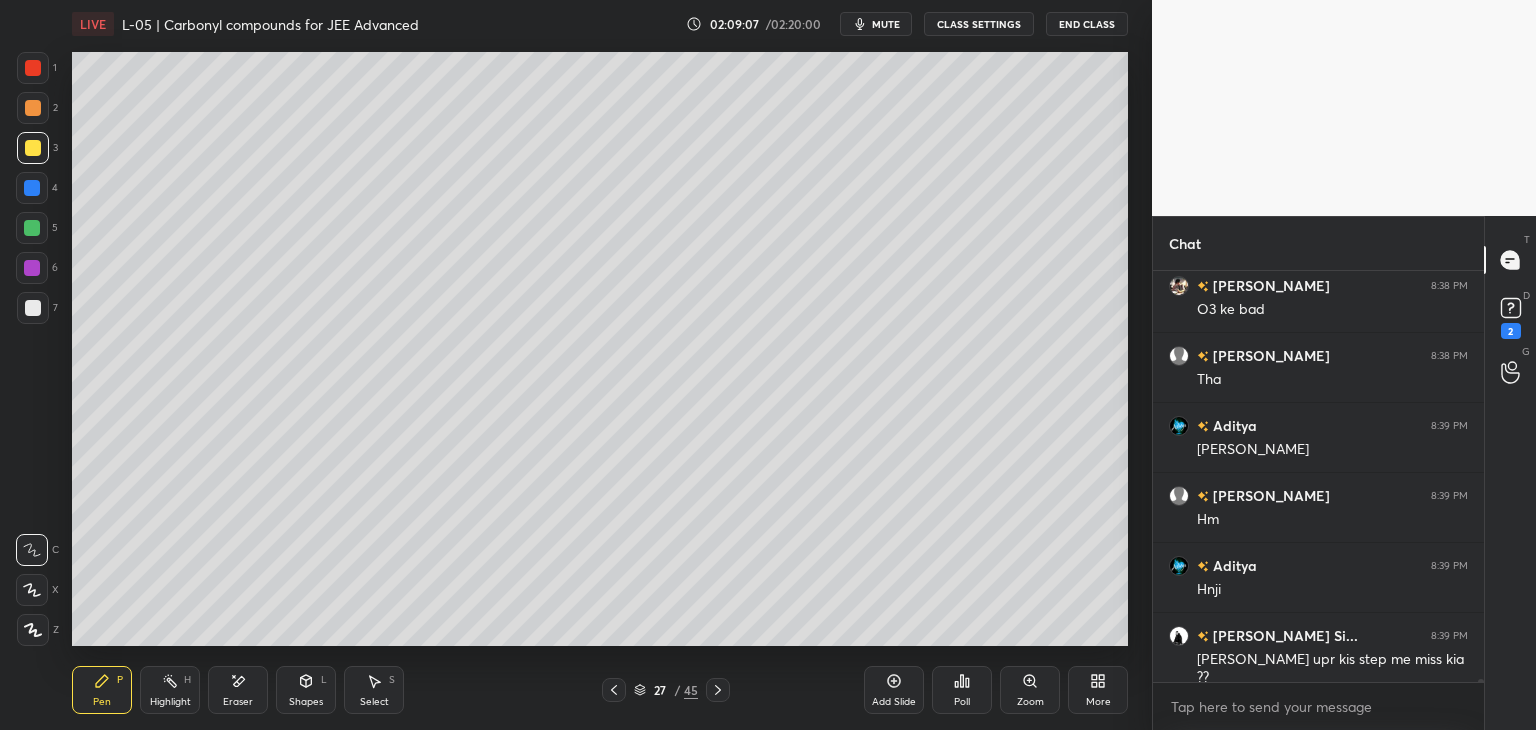 click 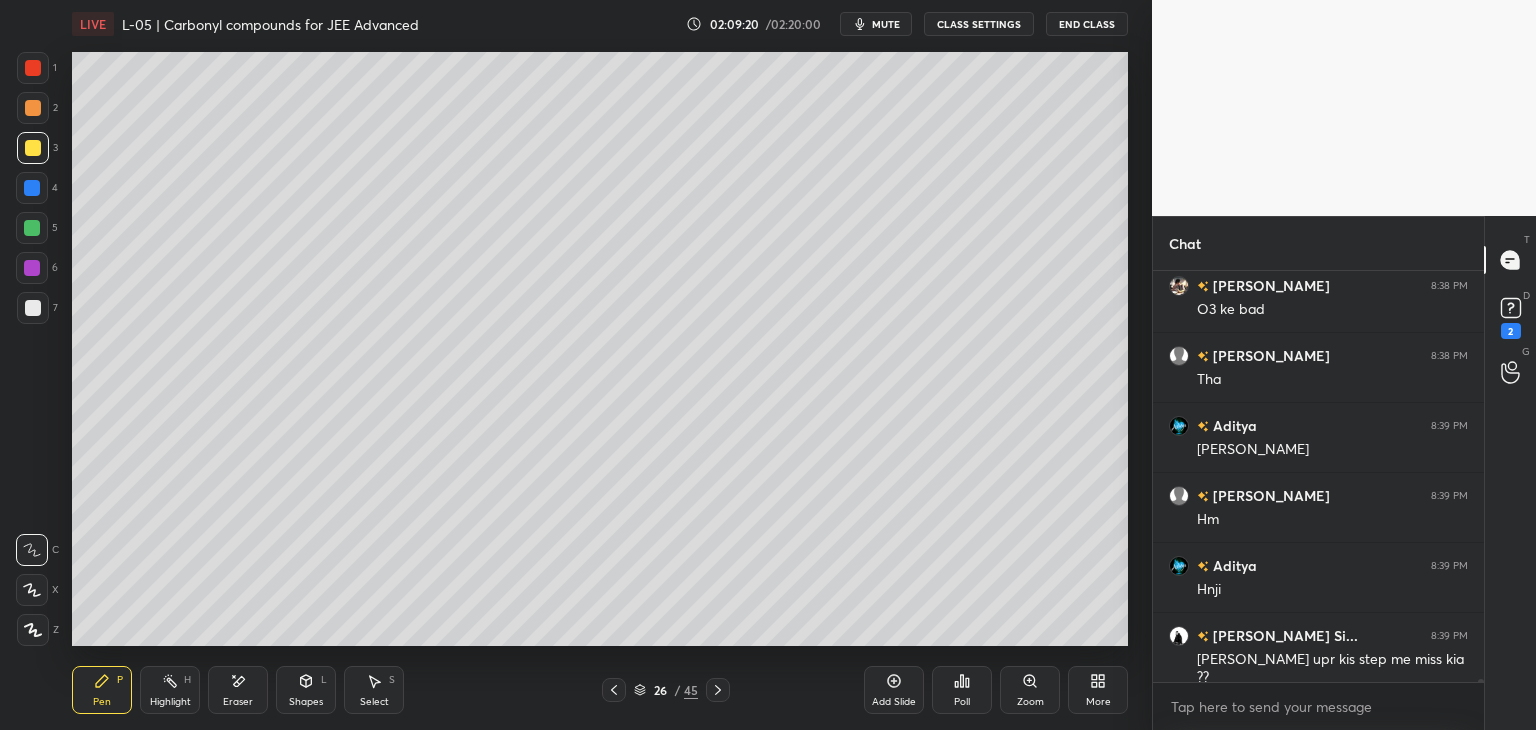 click on "Add Slide Poll Zoom More" at bounding box center [996, 690] 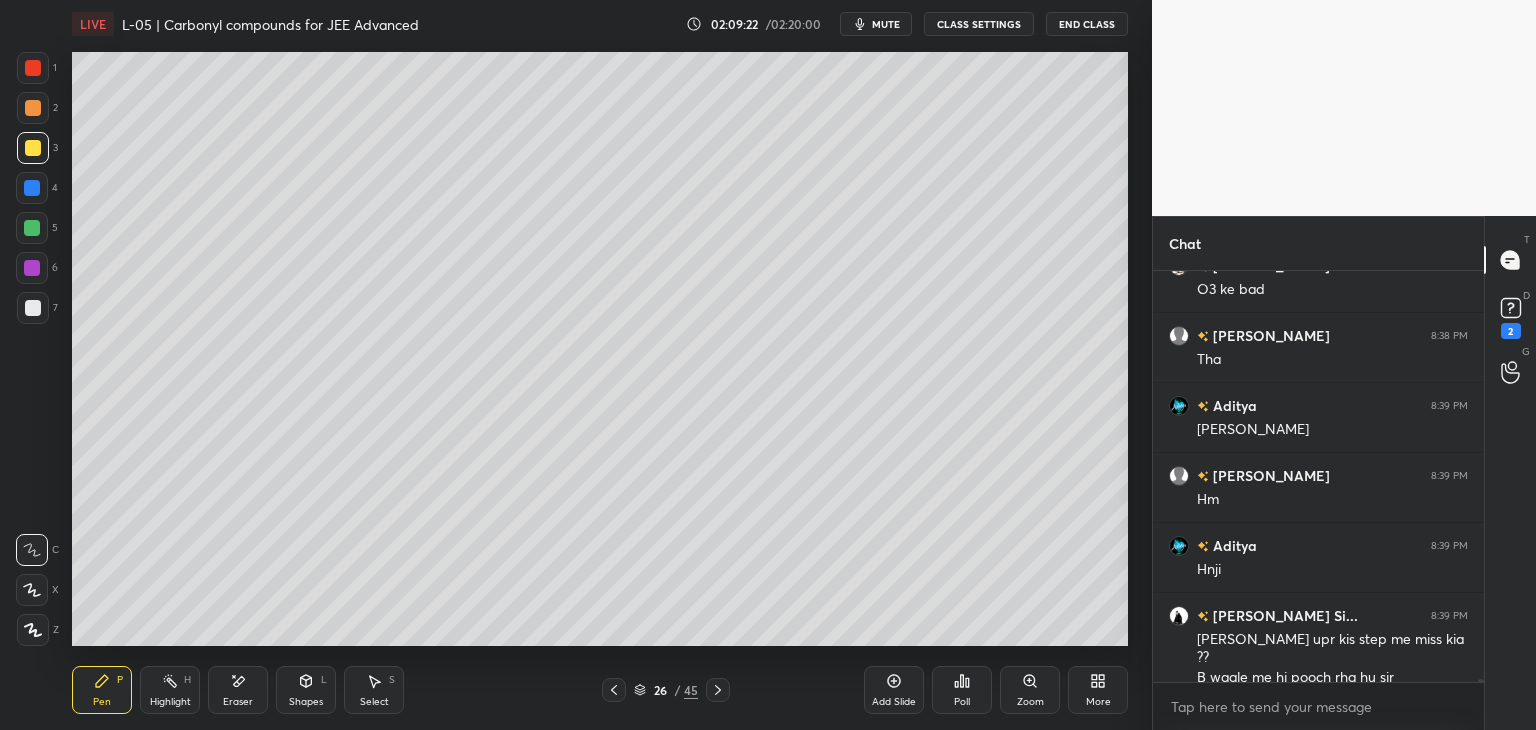 scroll, scrollTop: 63032, scrollLeft: 0, axis: vertical 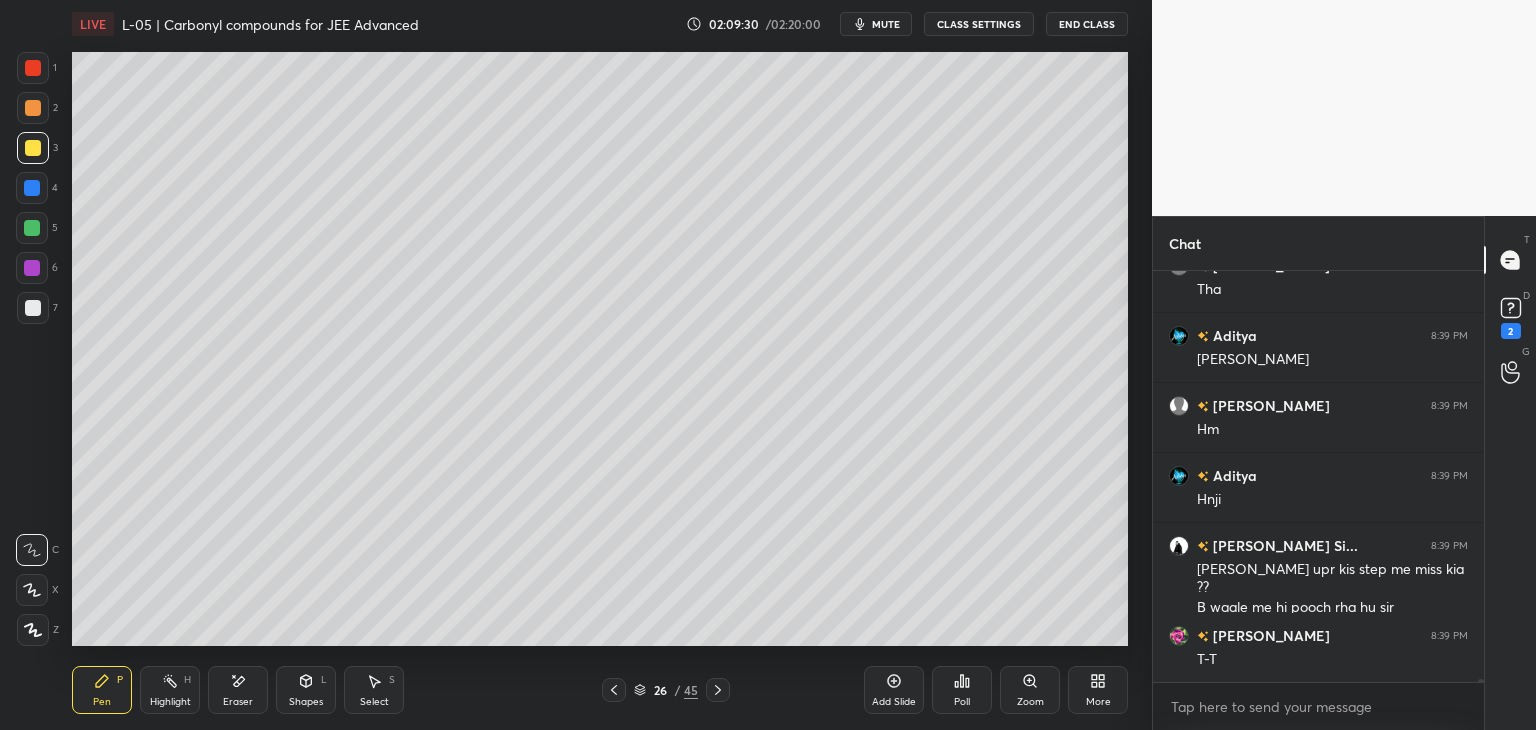 click 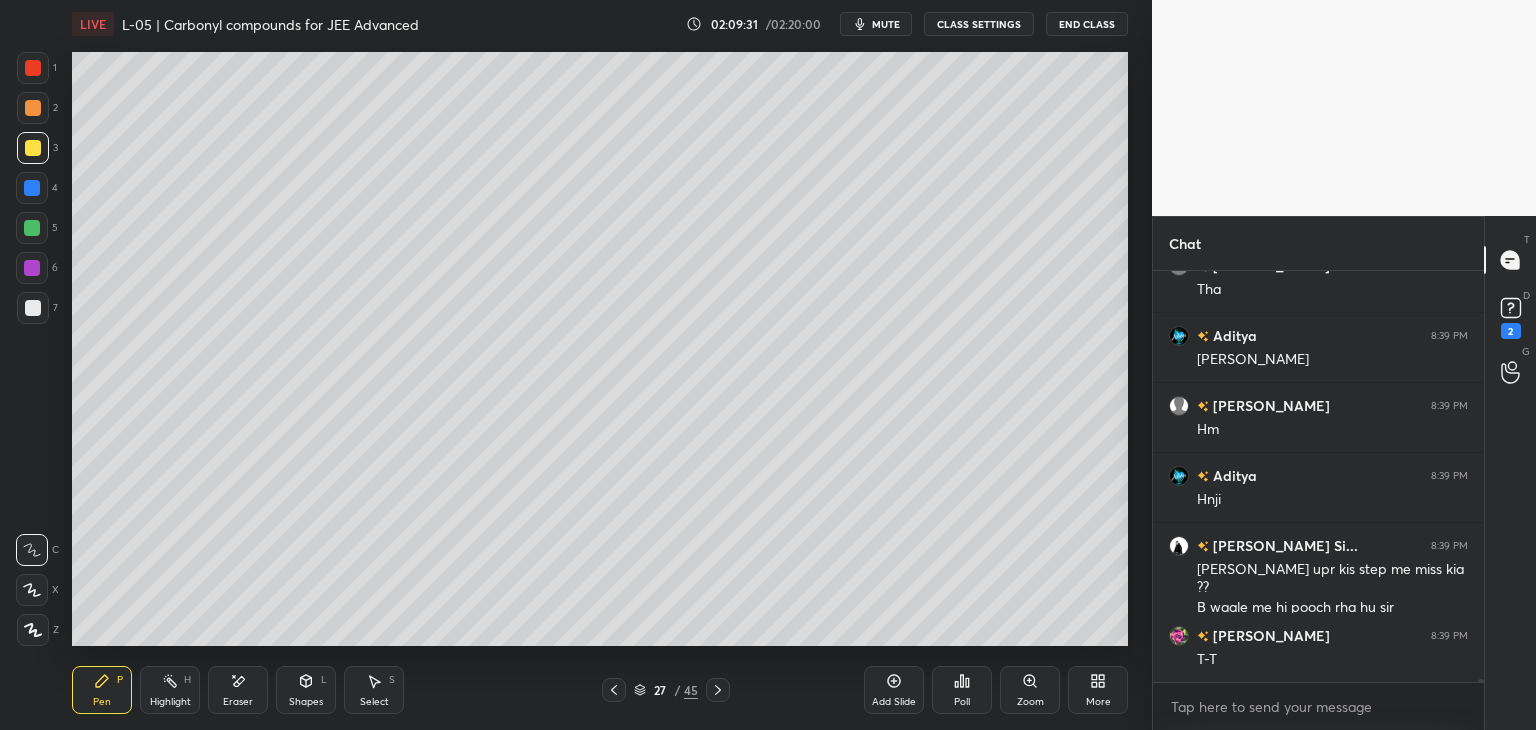 click 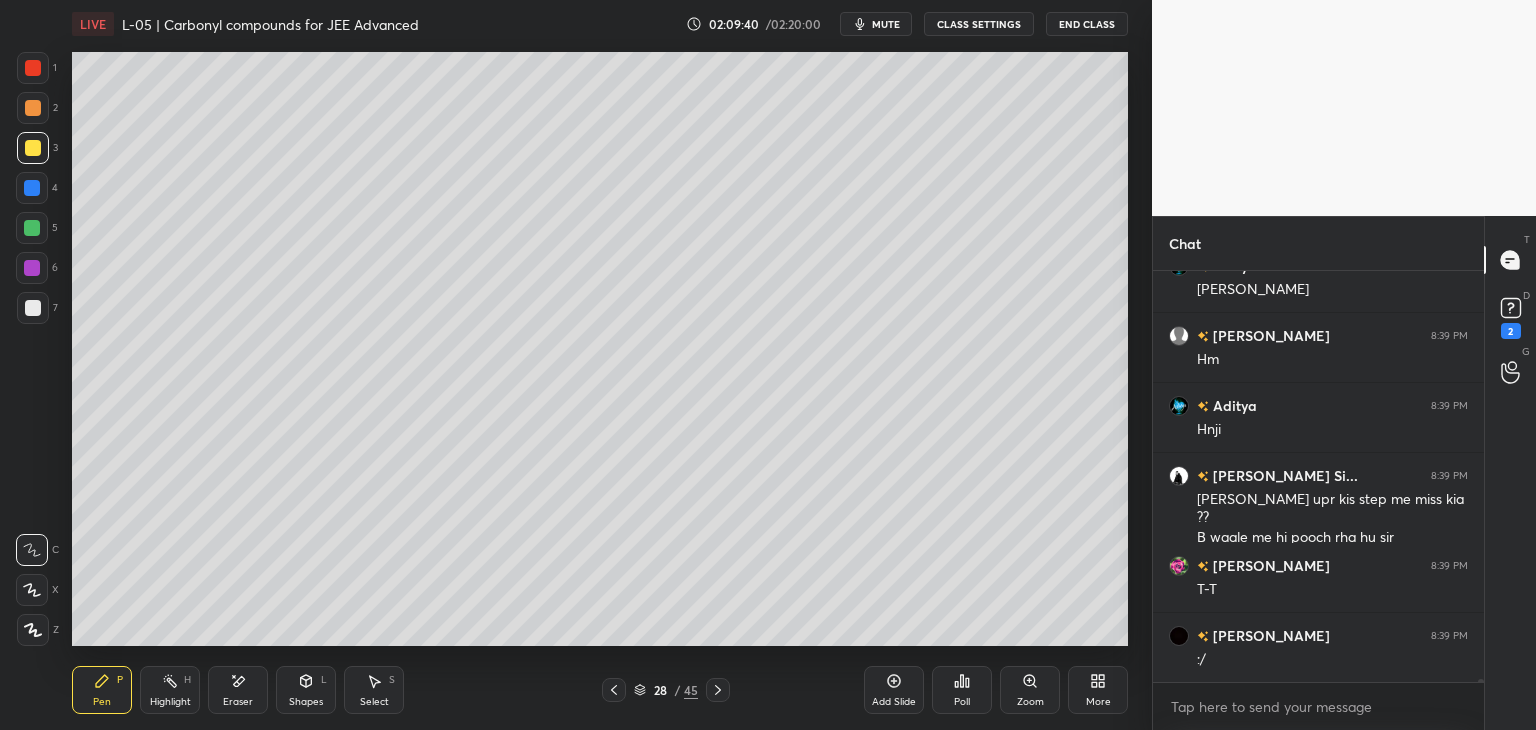 scroll, scrollTop: 63172, scrollLeft: 0, axis: vertical 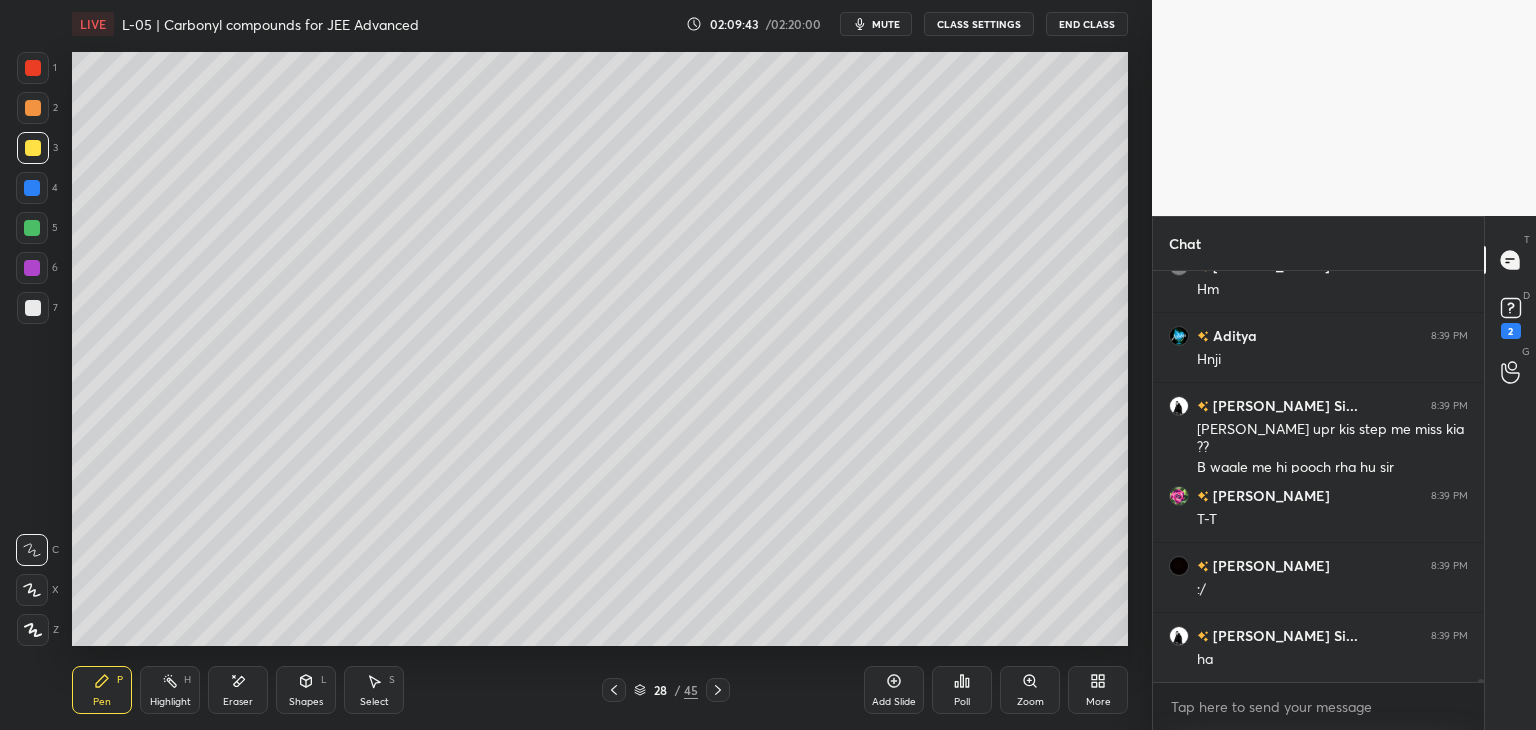 click 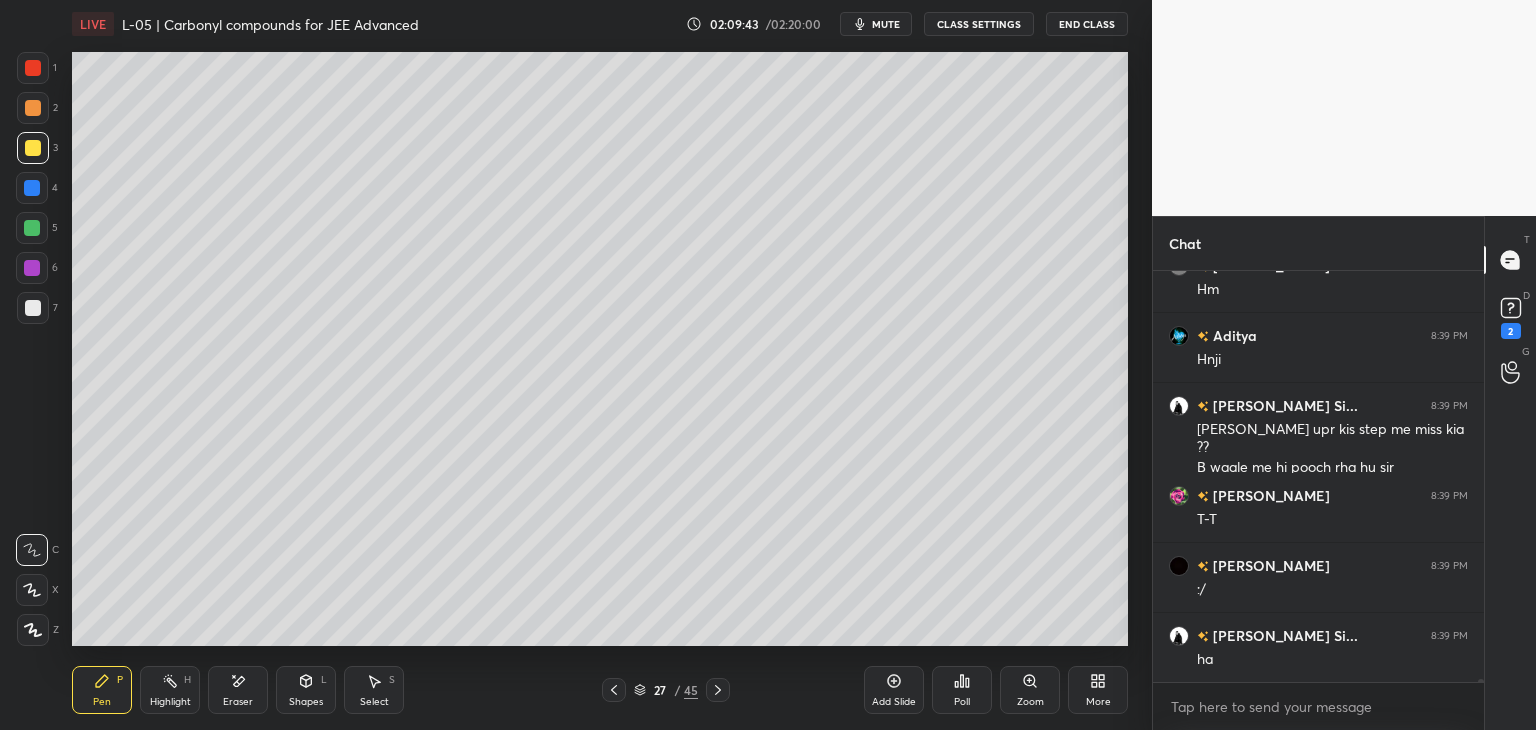 click 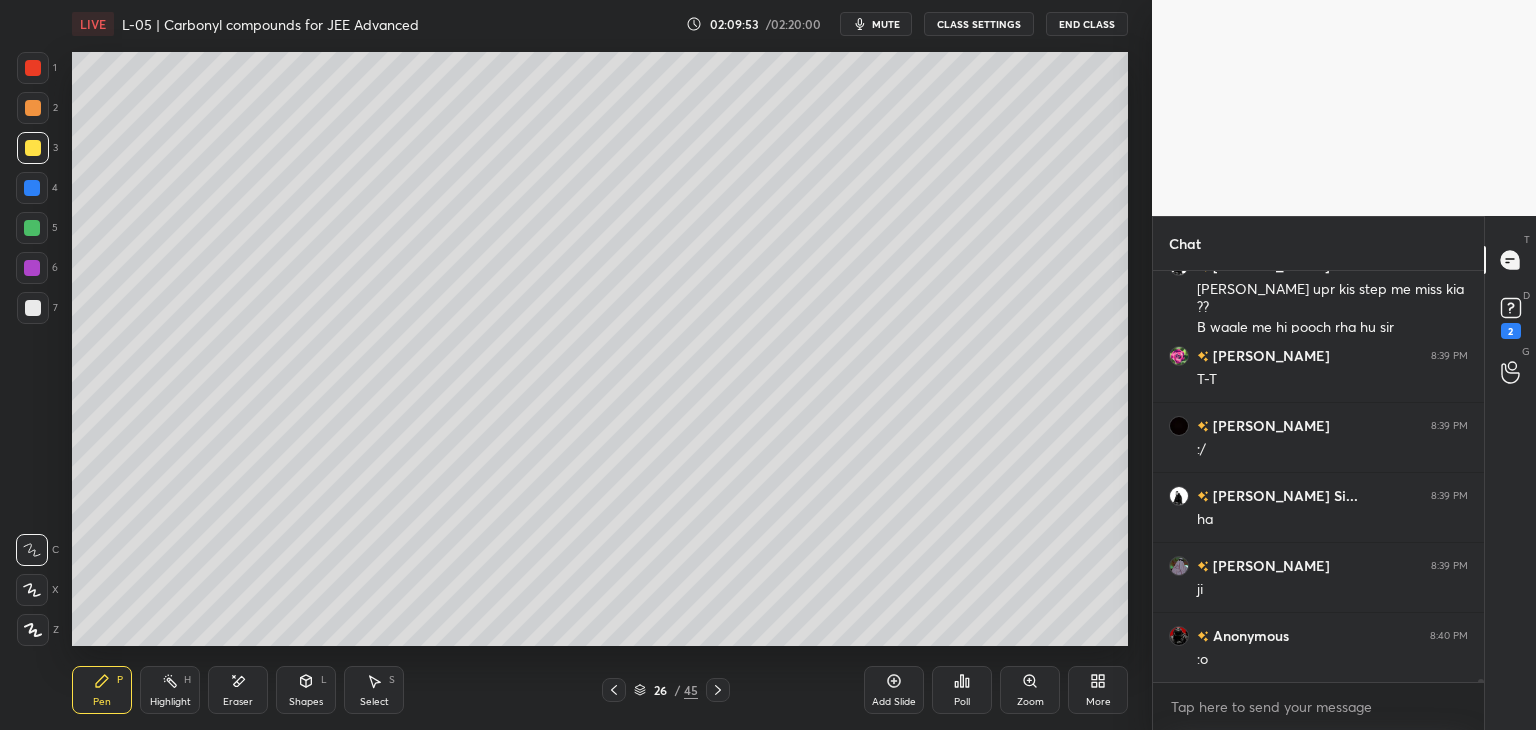 scroll, scrollTop: 63382, scrollLeft: 0, axis: vertical 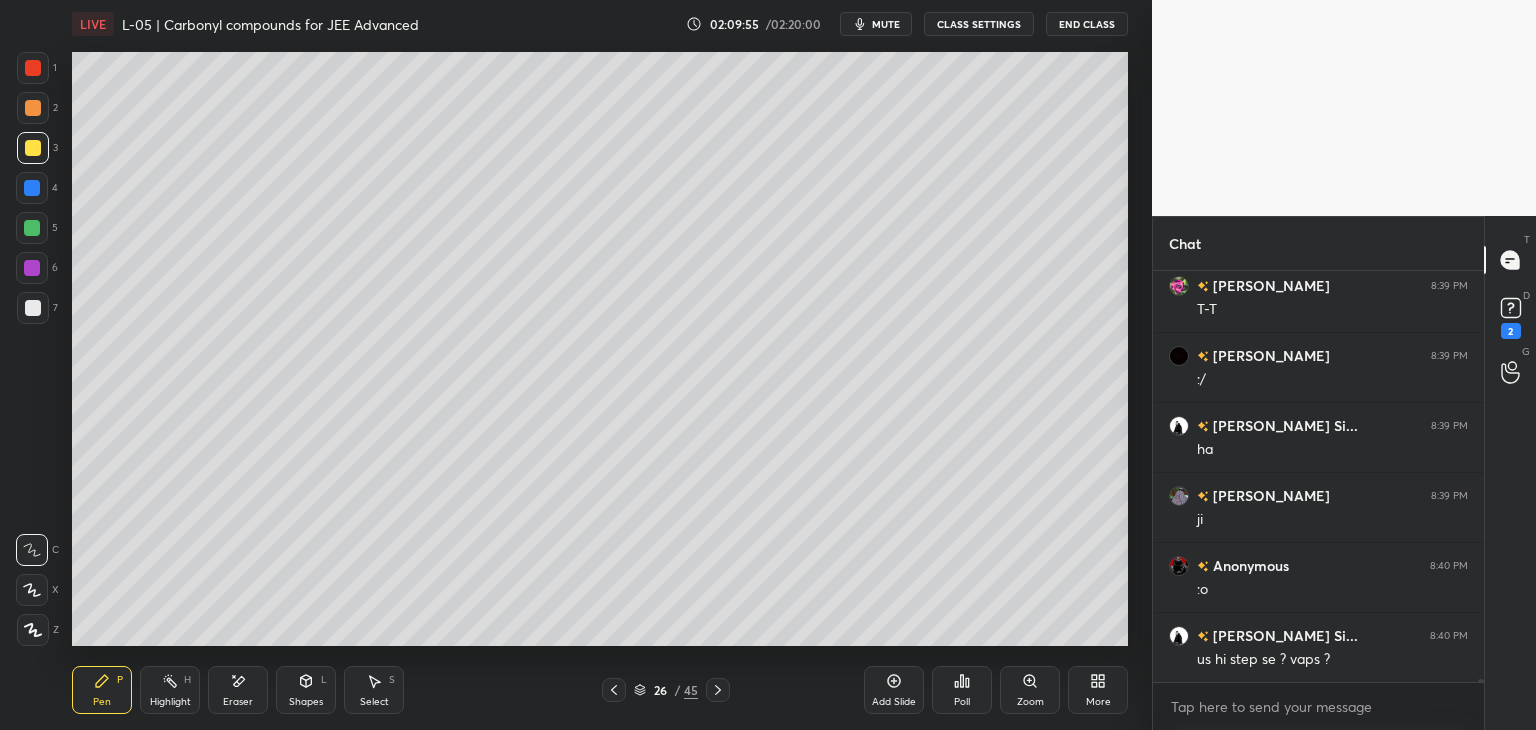 click 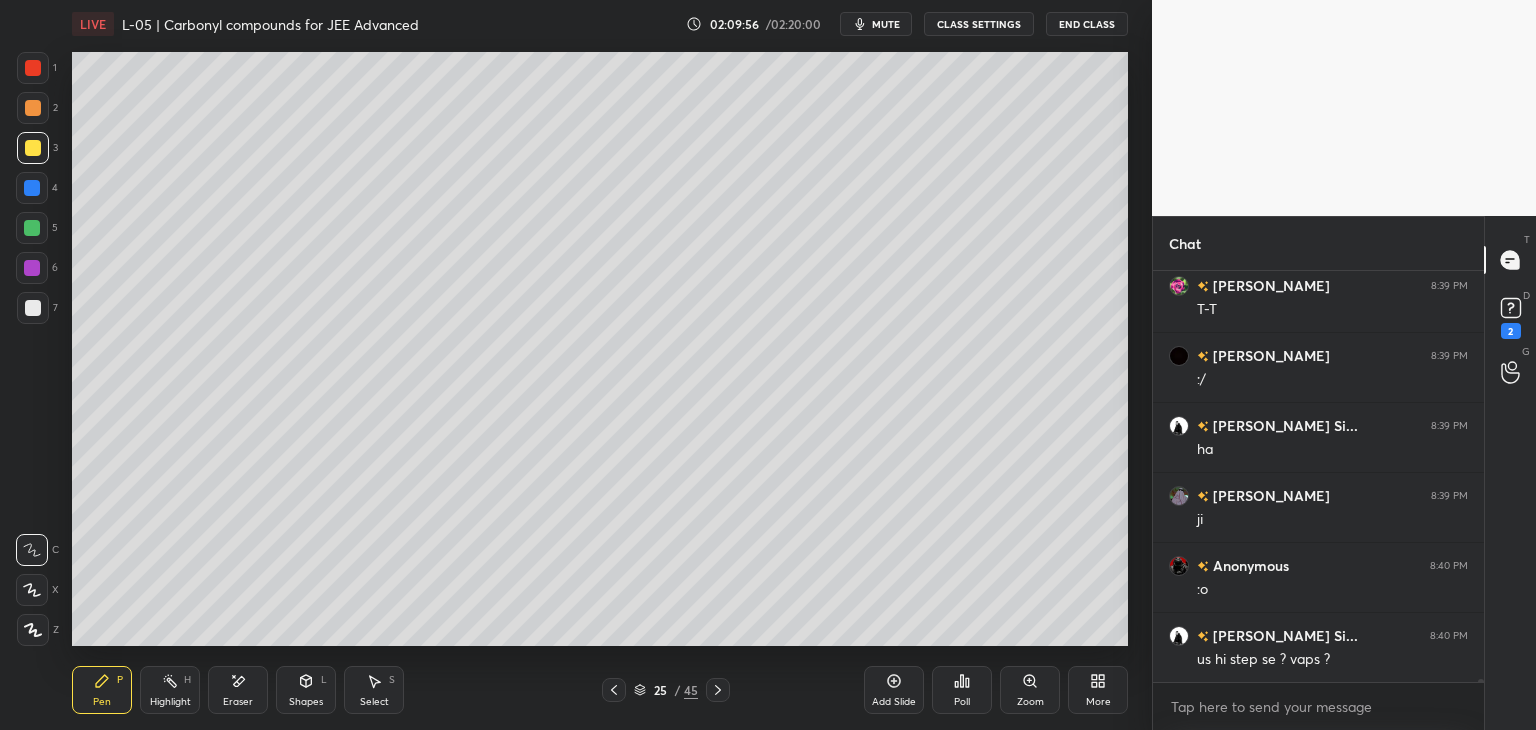click 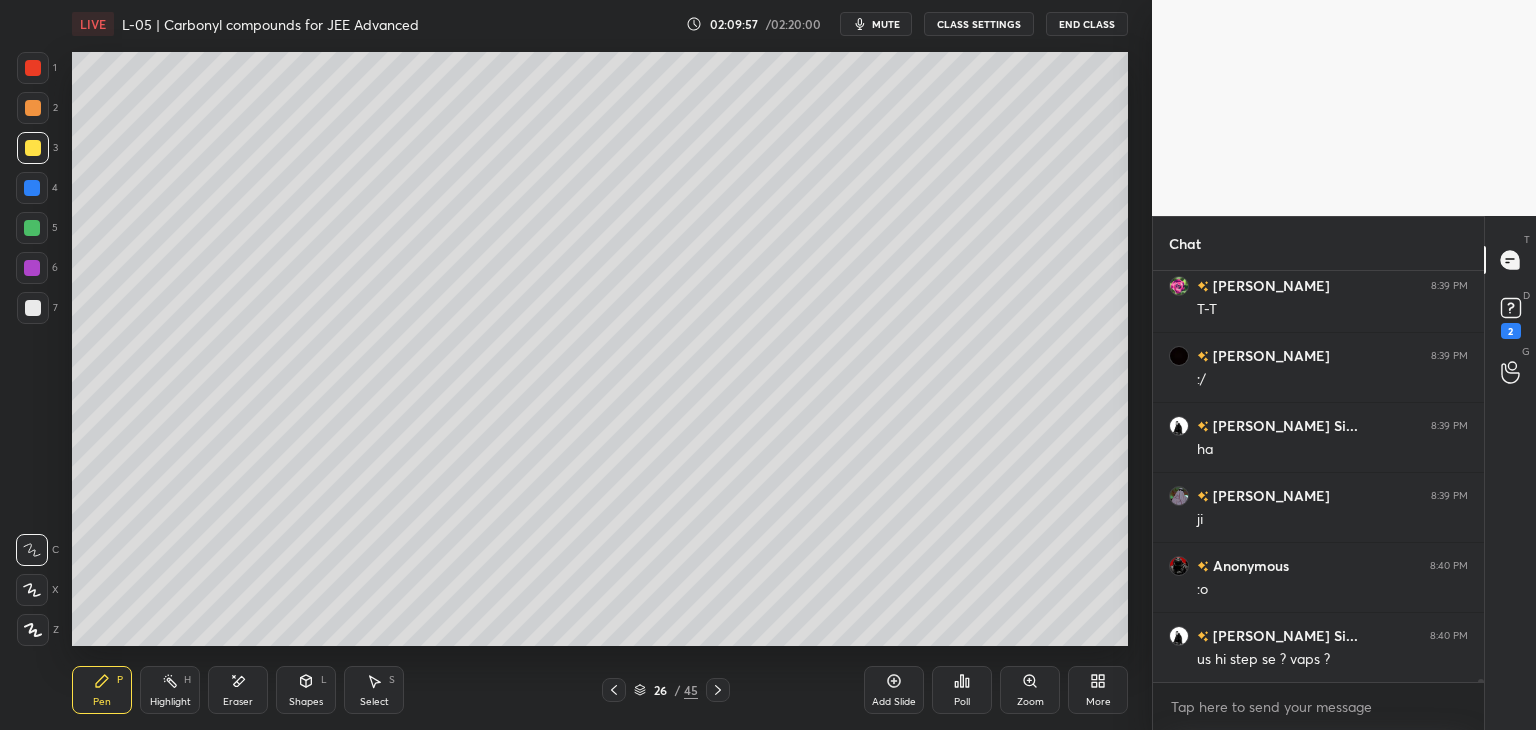 click 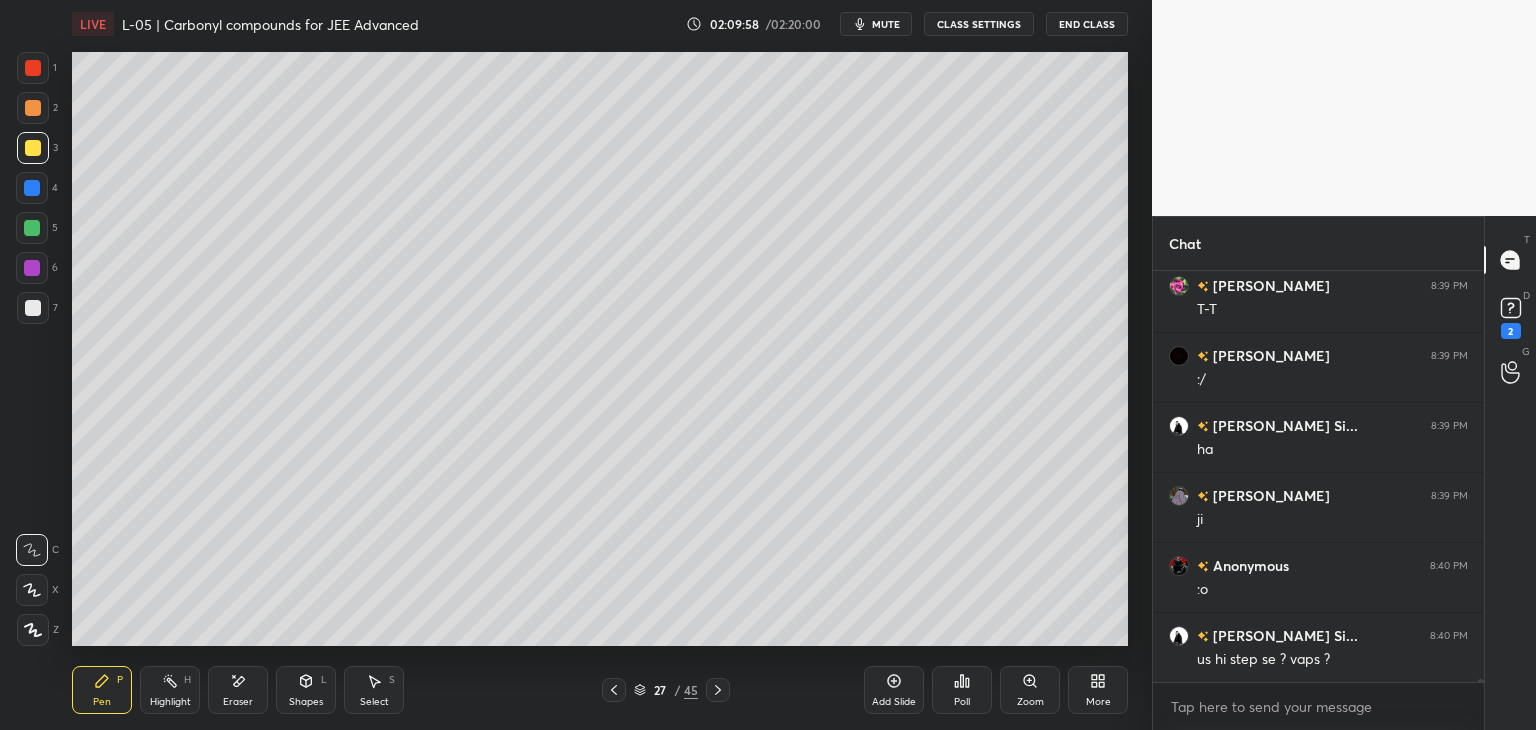 click 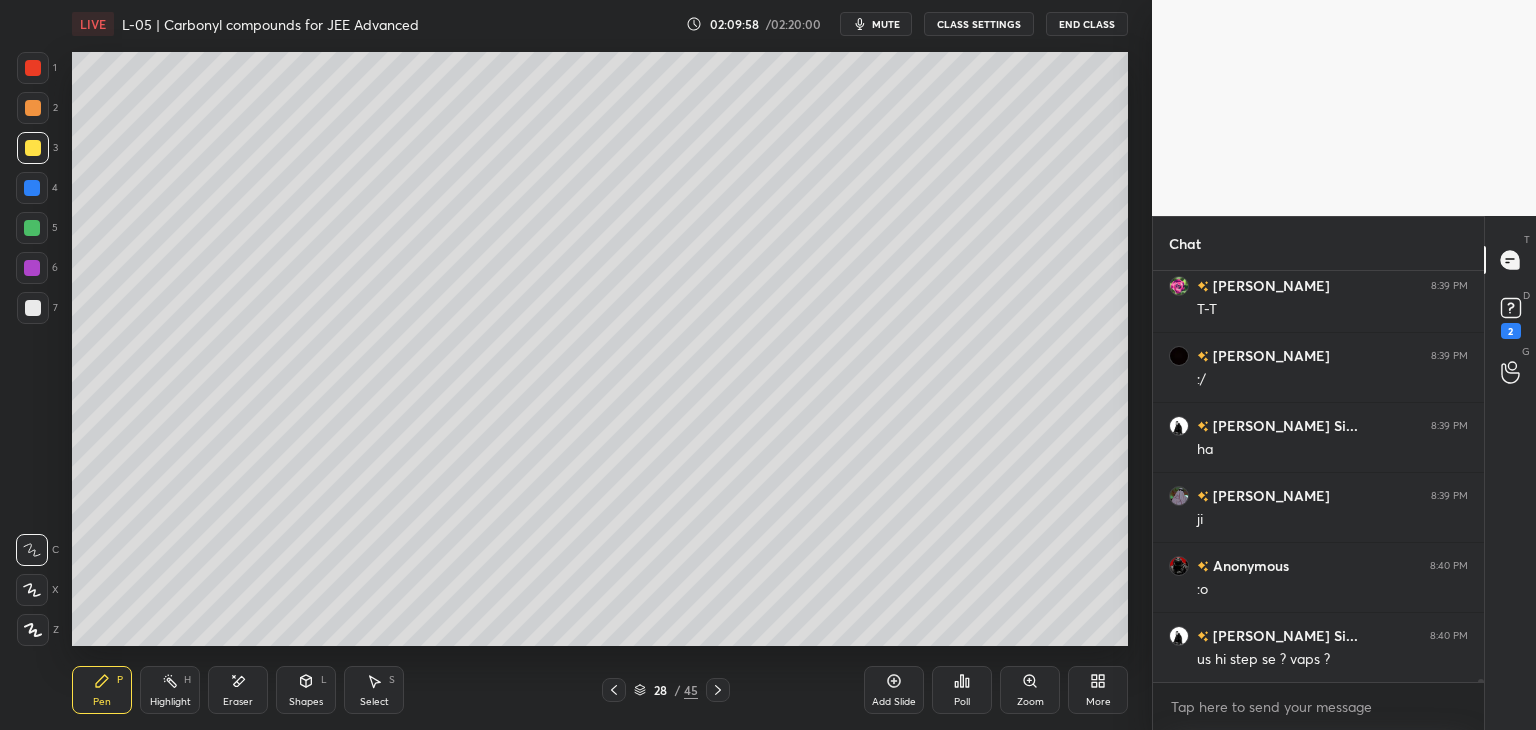 click 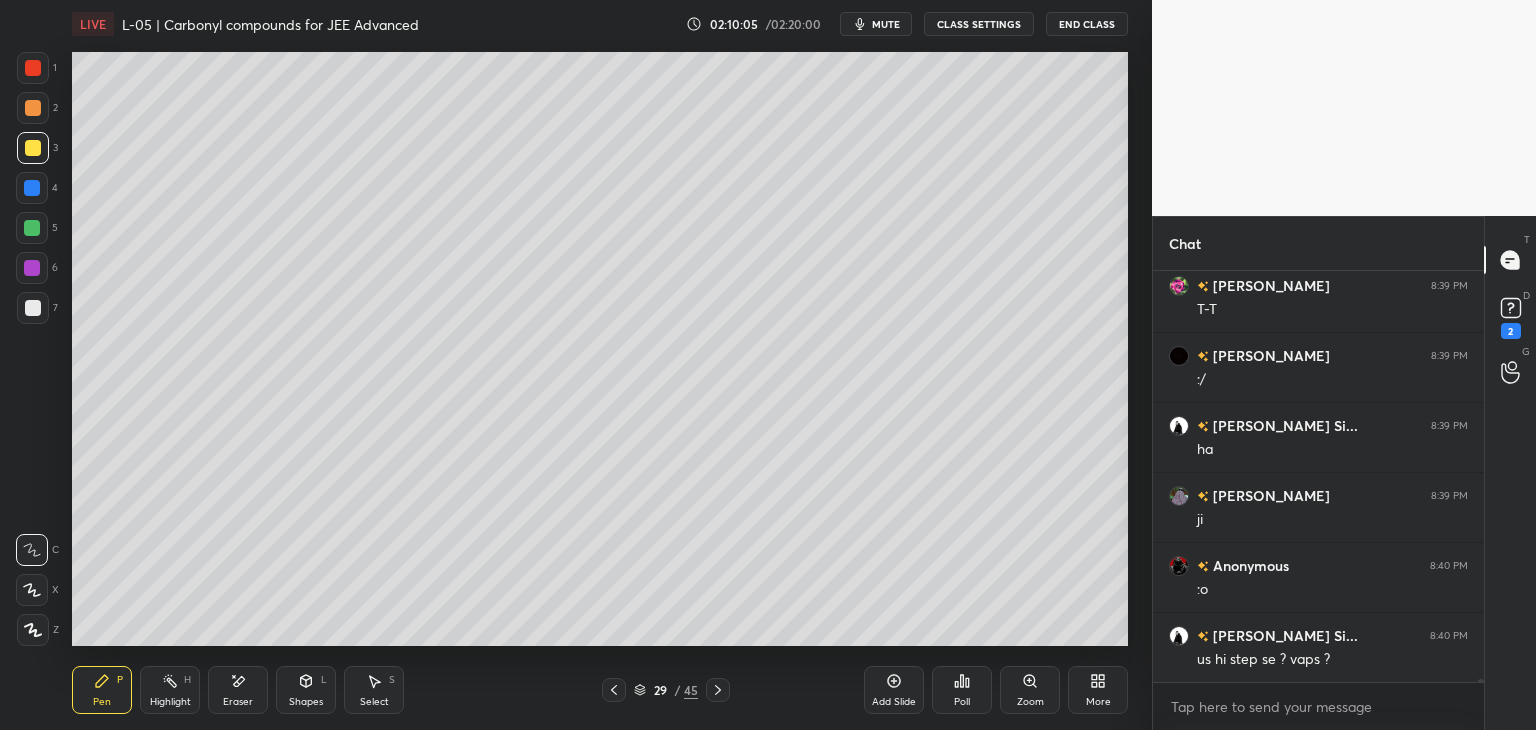 click 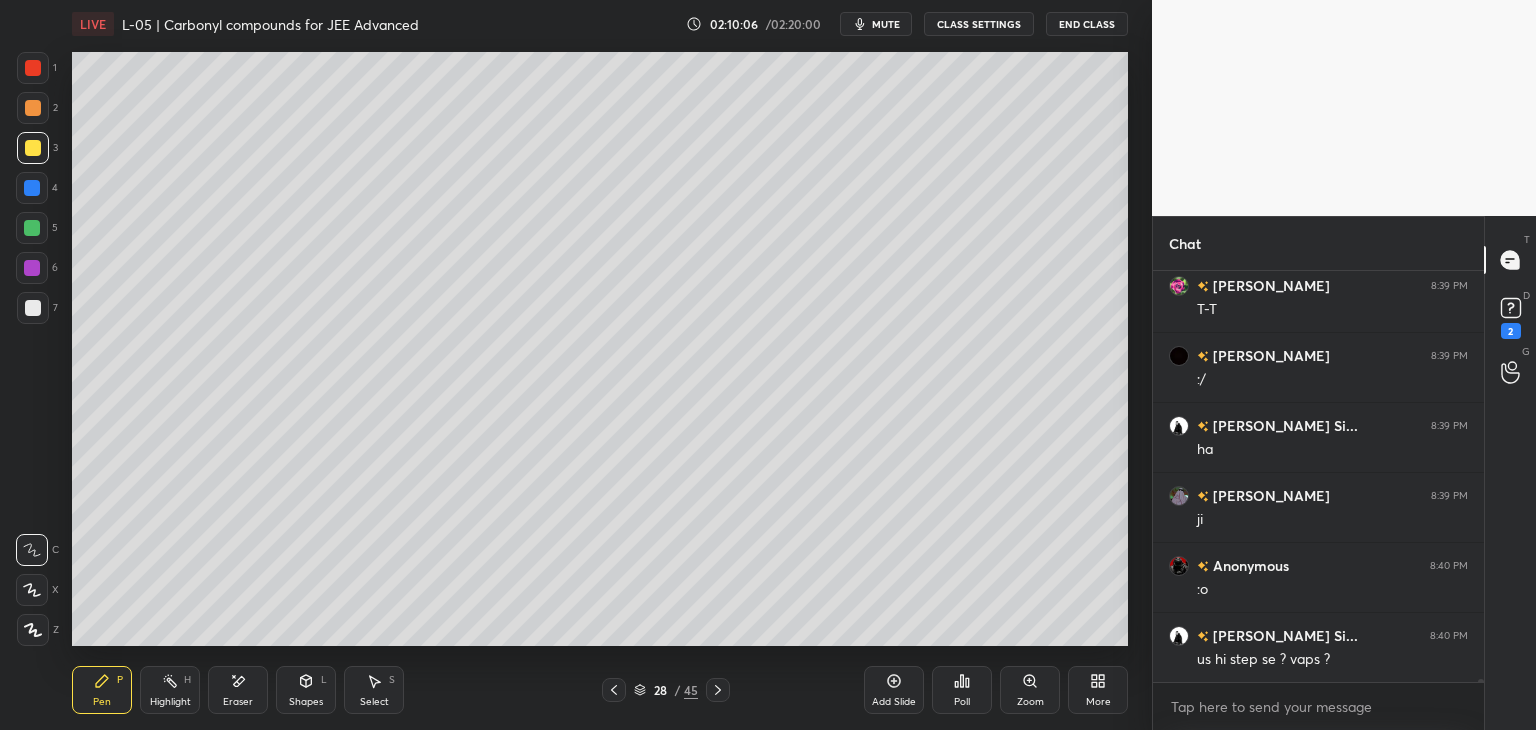 click 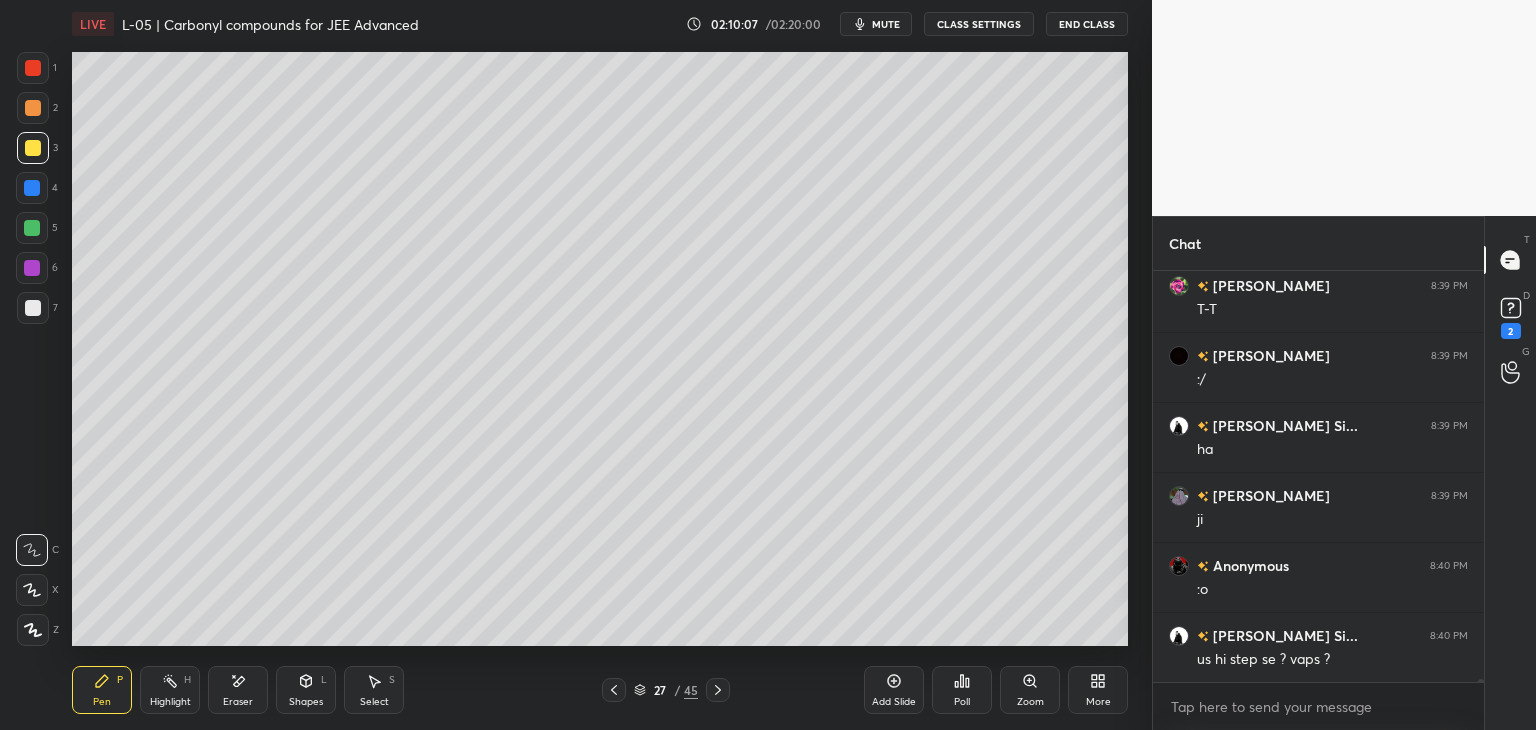 click 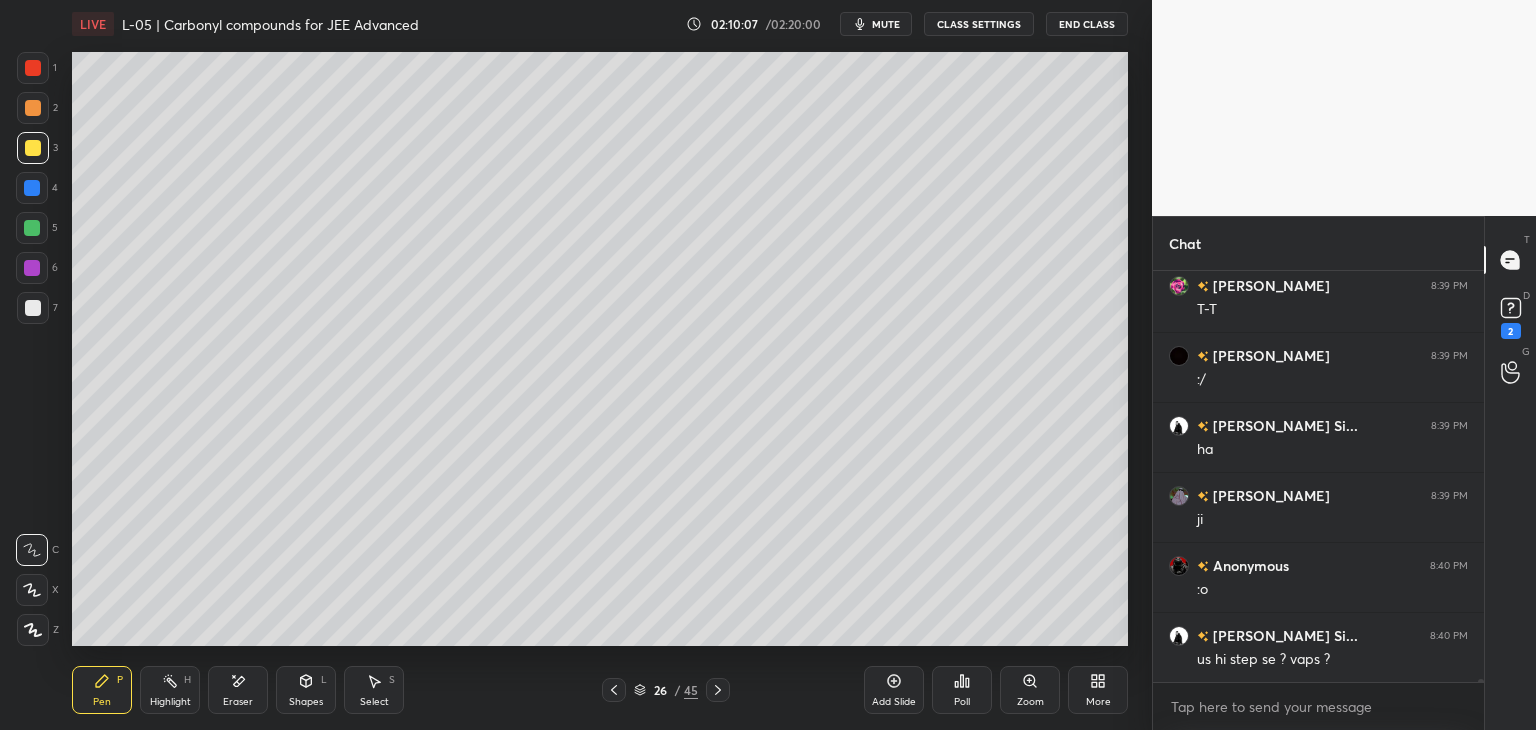 click 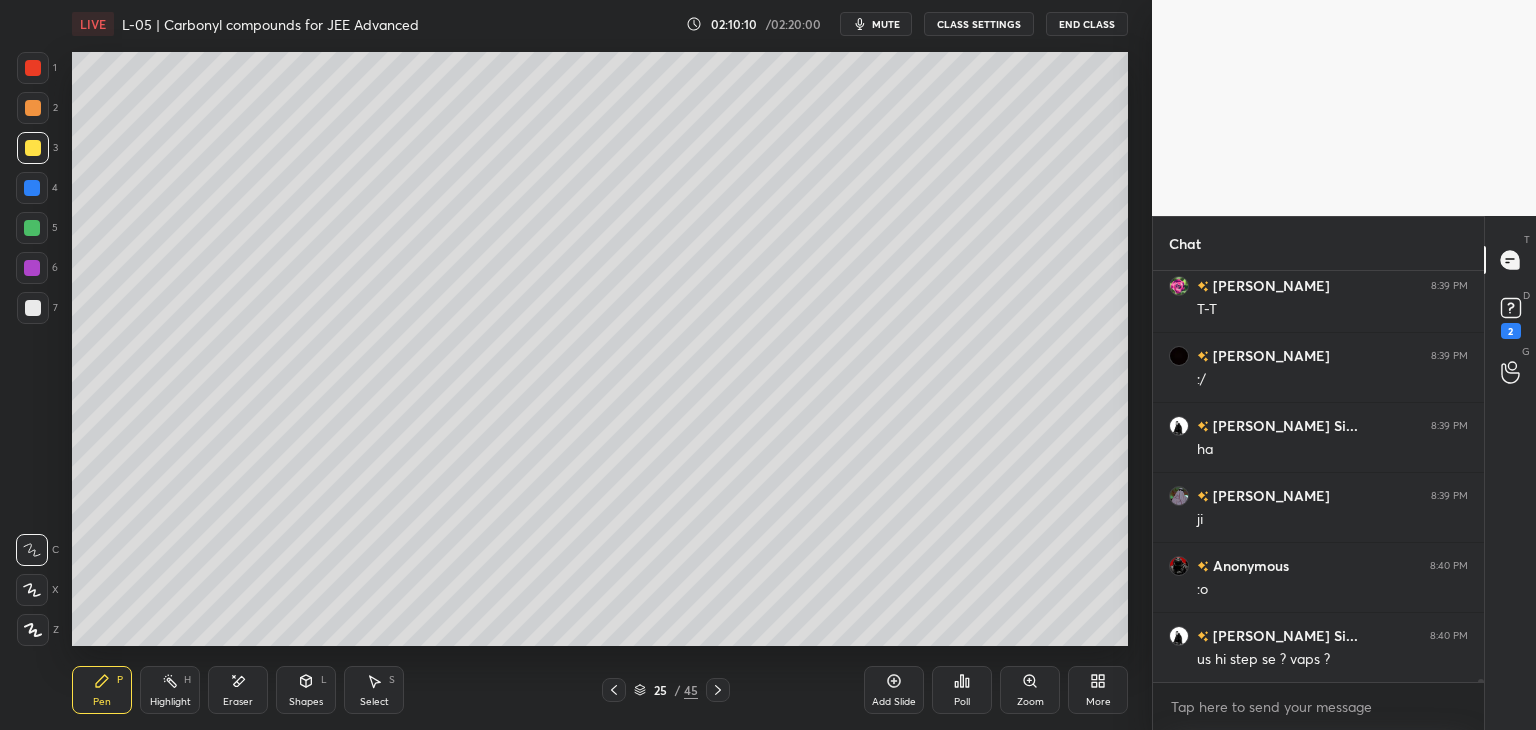scroll, scrollTop: 376, scrollLeft: 325, axis: both 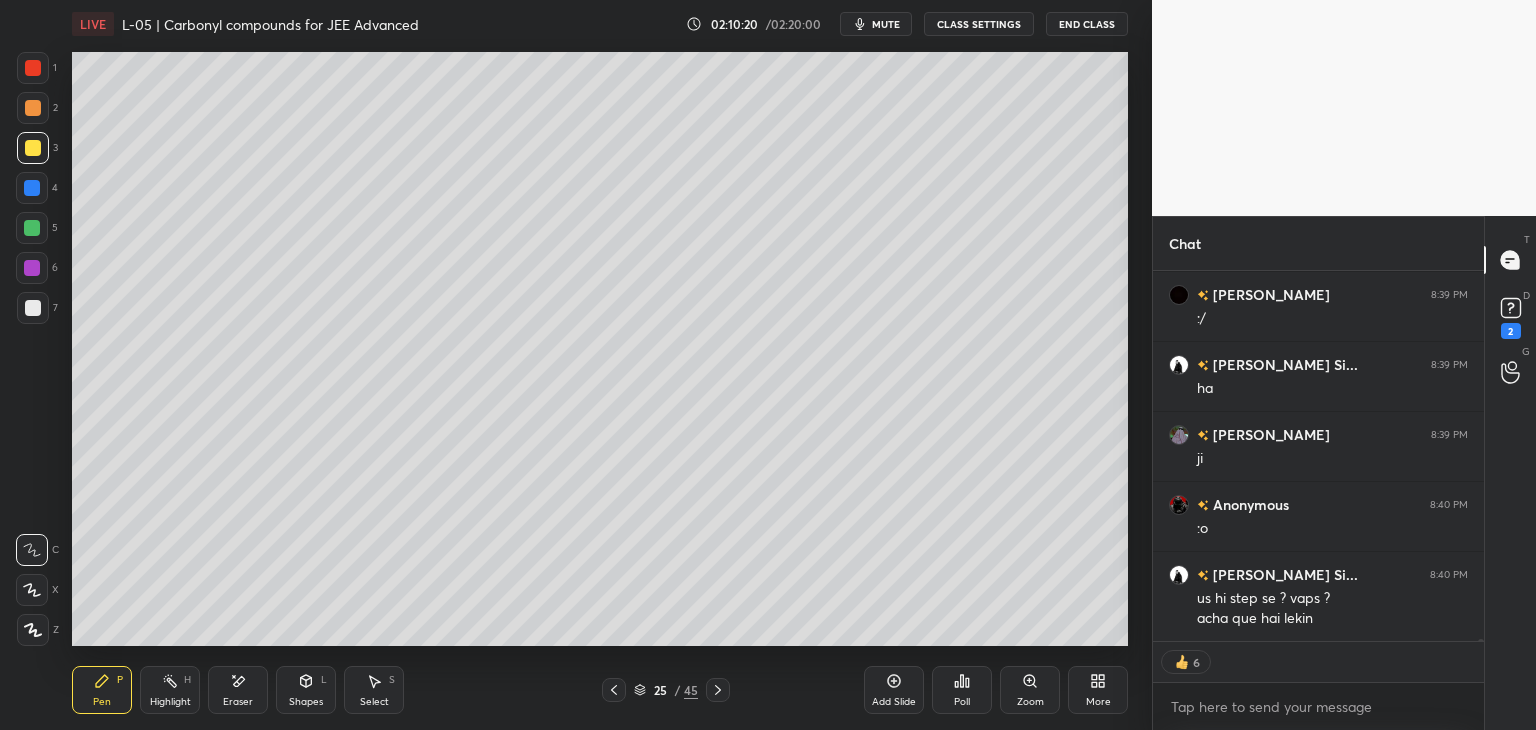 click 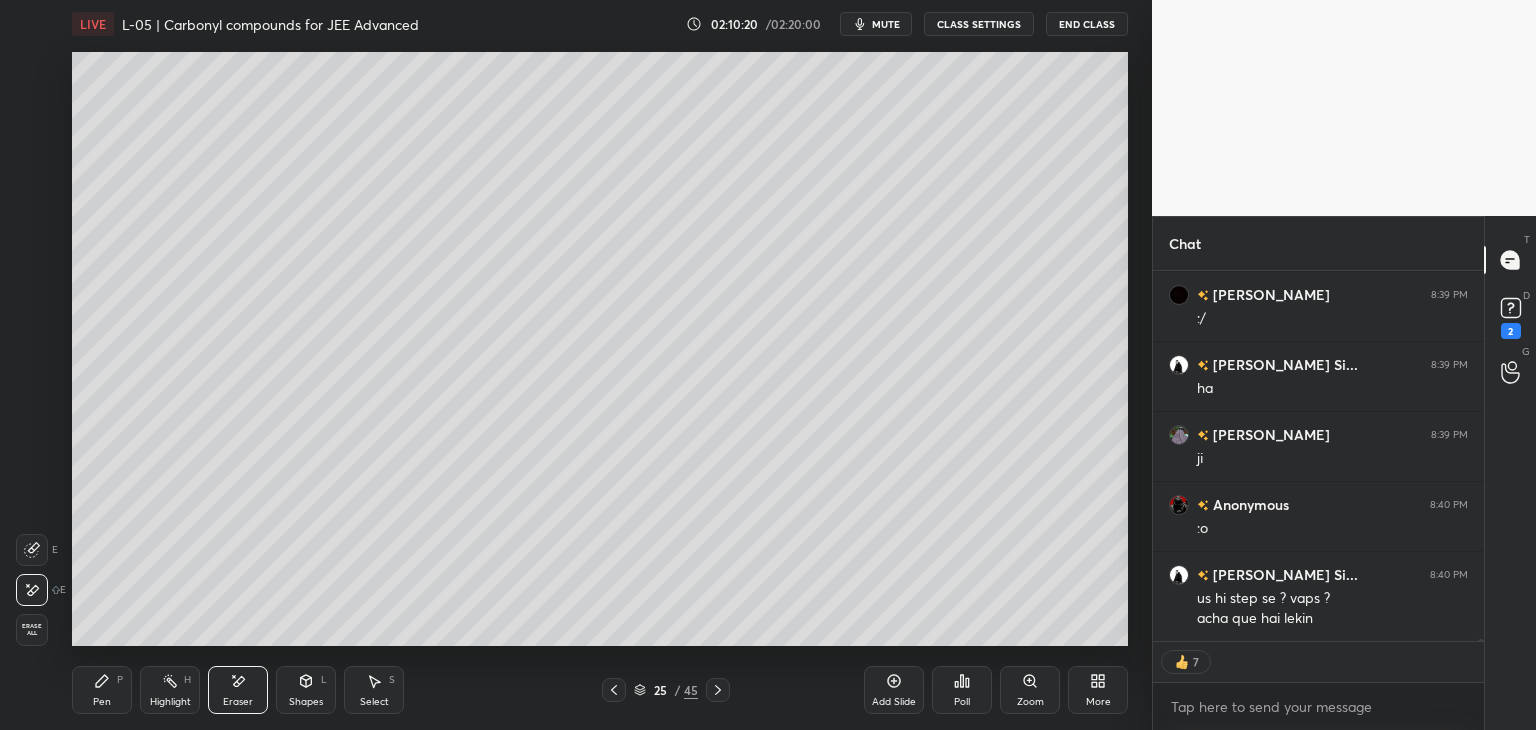 scroll, scrollTop: 63512, scrollLeft: 0, axis: vertical 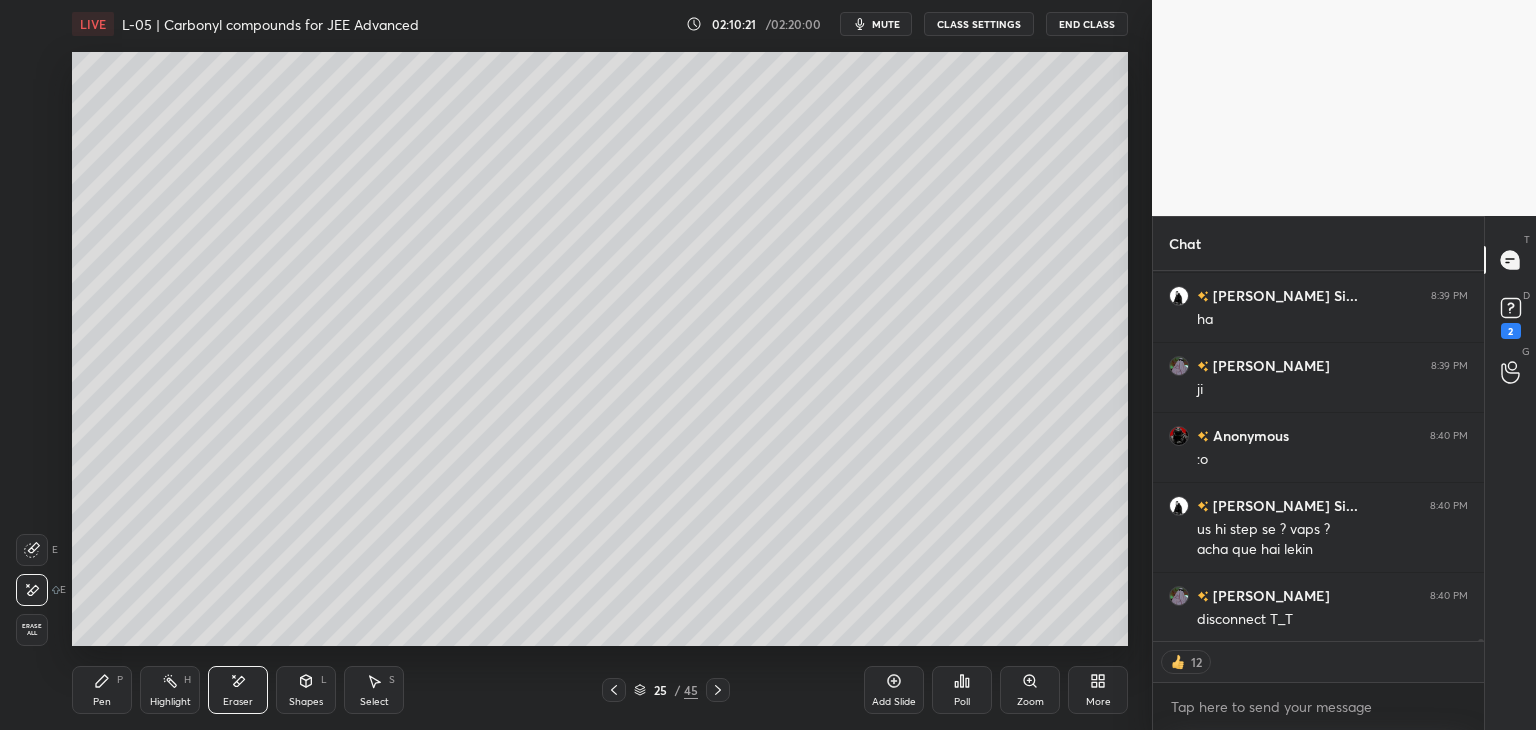 click on "Pen P" at bounding box center [102, 690] 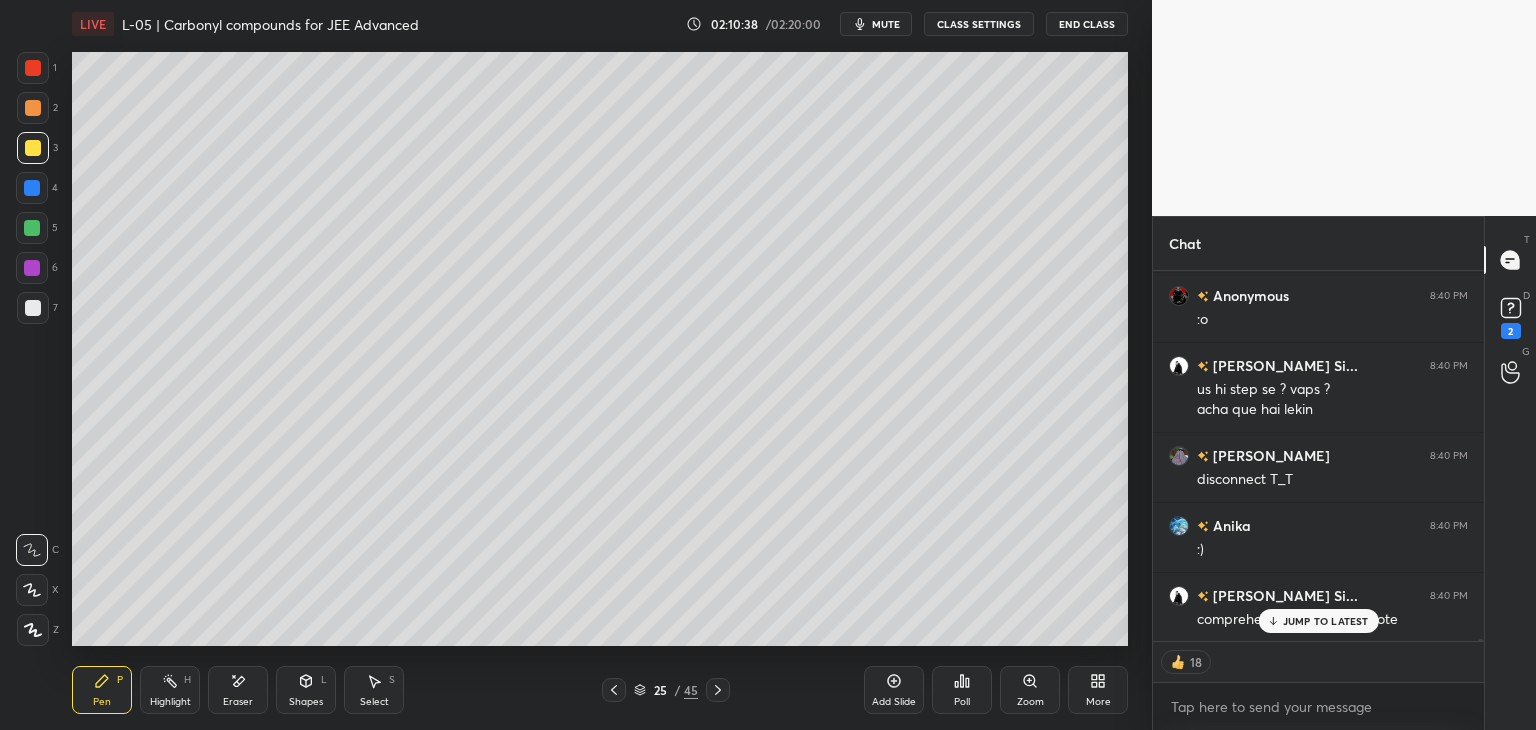 scroll, scrollTop: 63707, scrollLeft: 0, axis: vertical 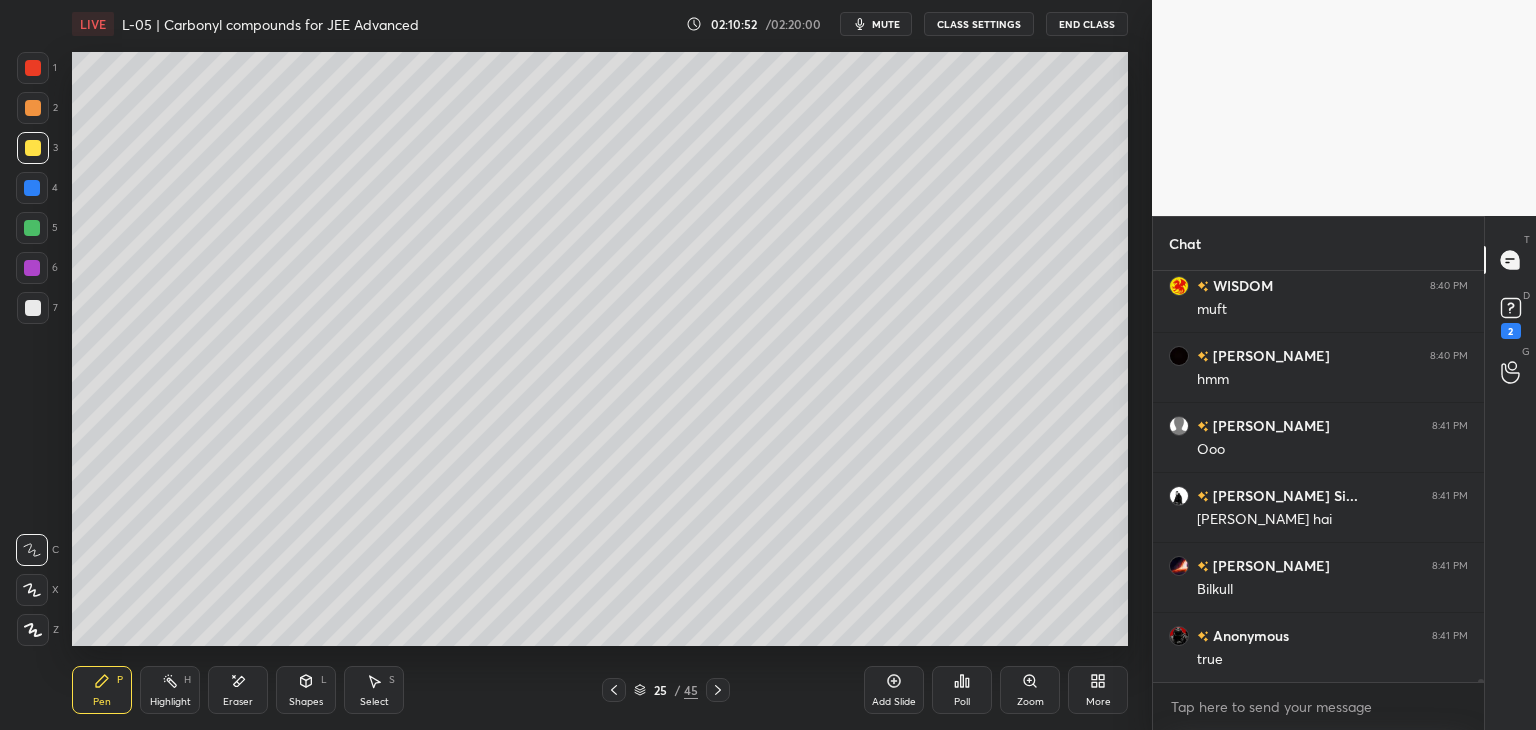 click 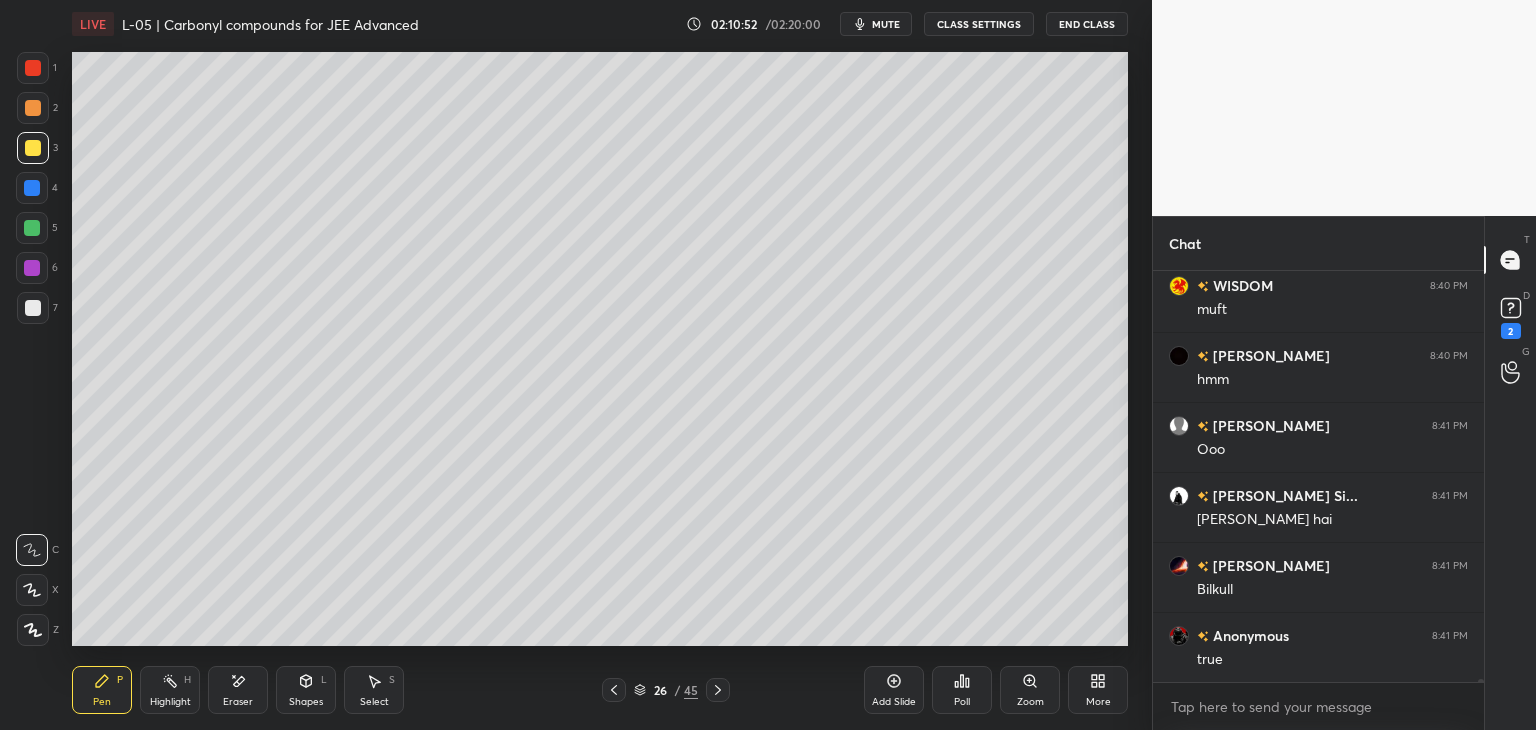 click 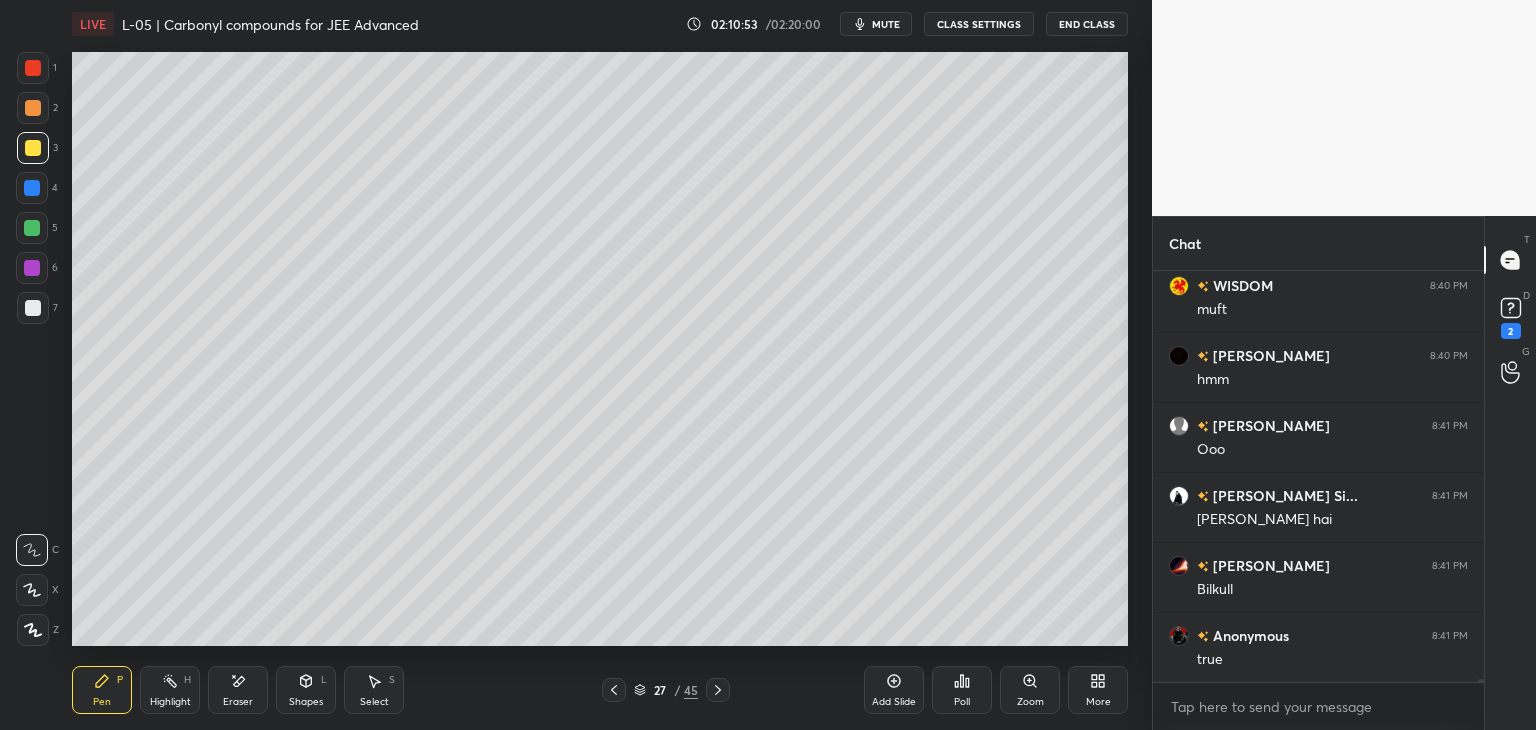 click 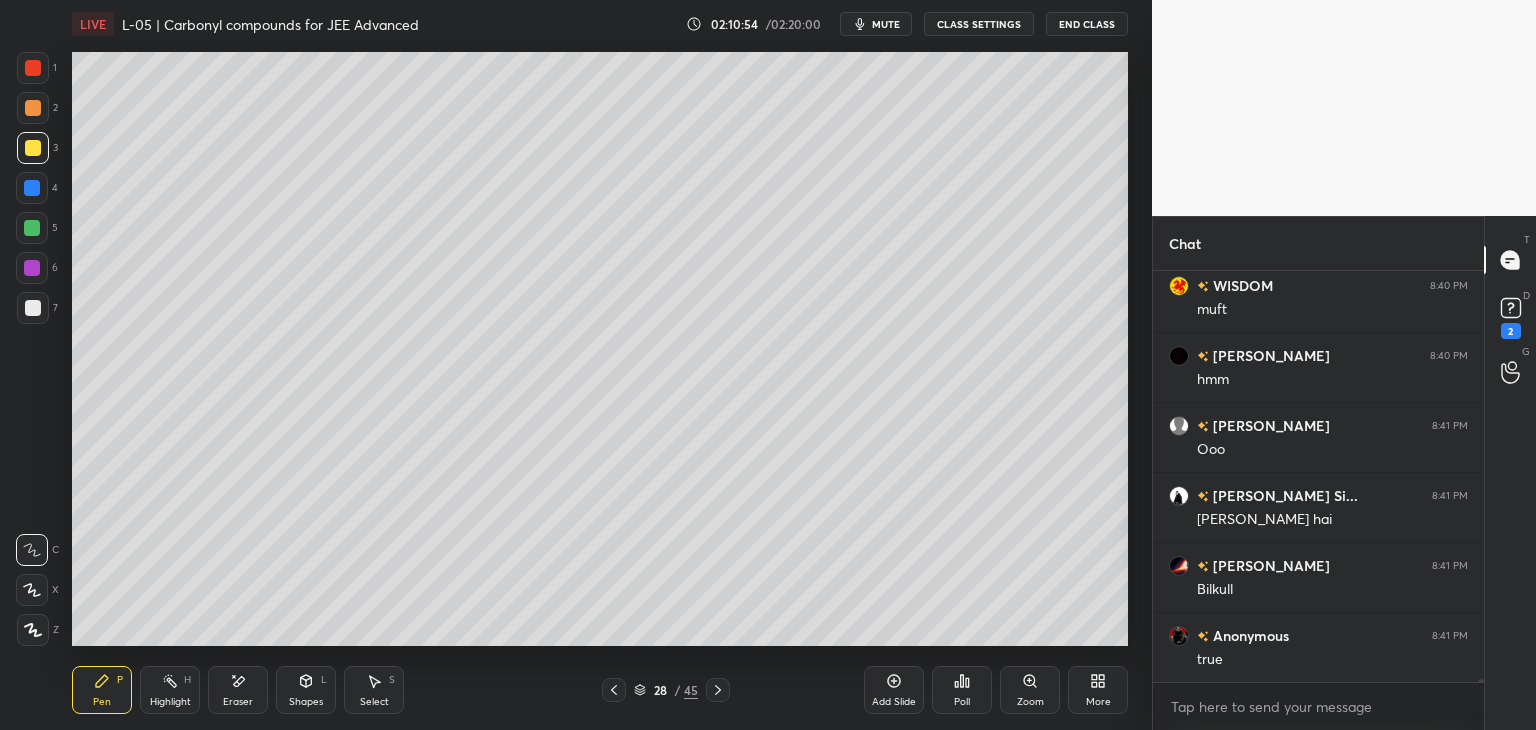 scroll, scrollTop: 64192, scrollLeft: 0, axis: vertical 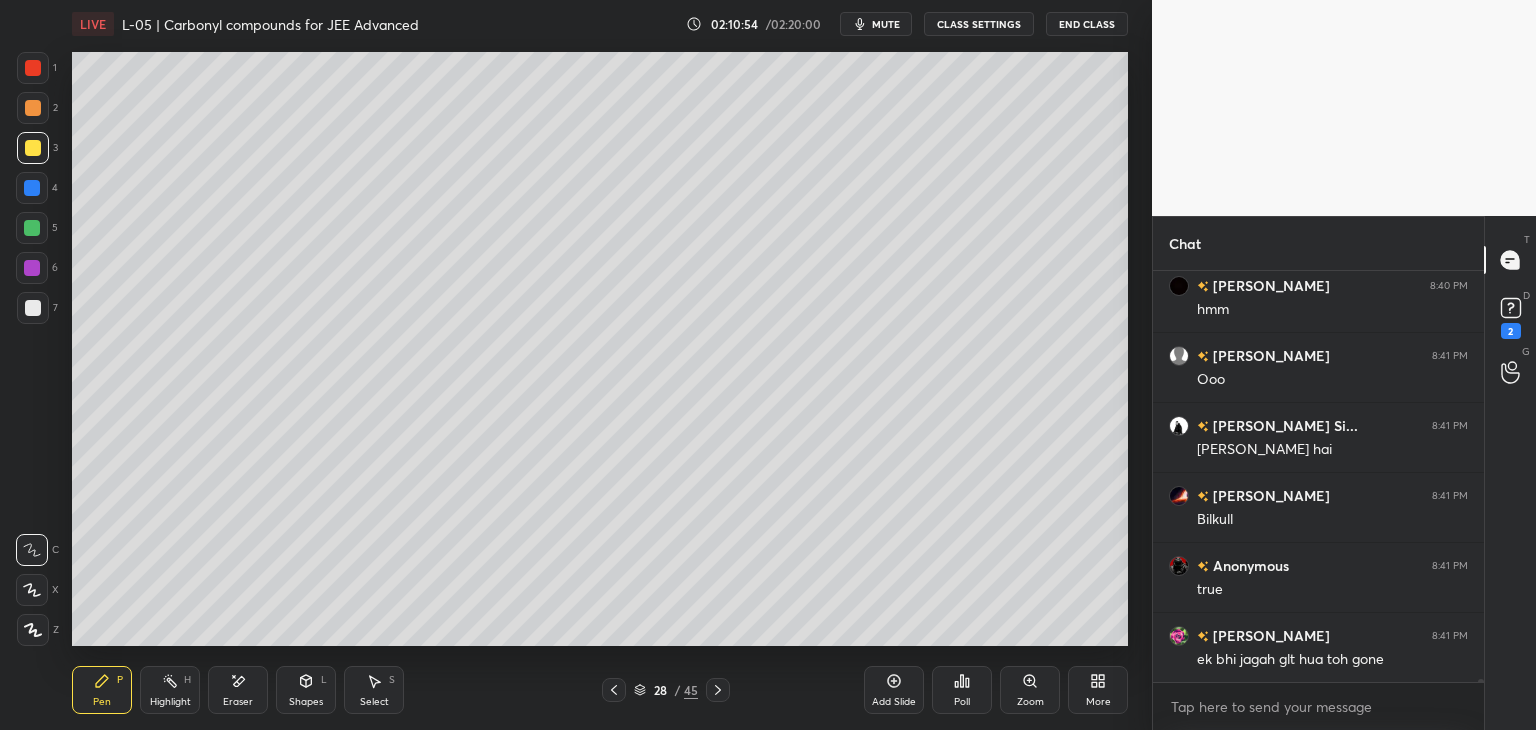 click 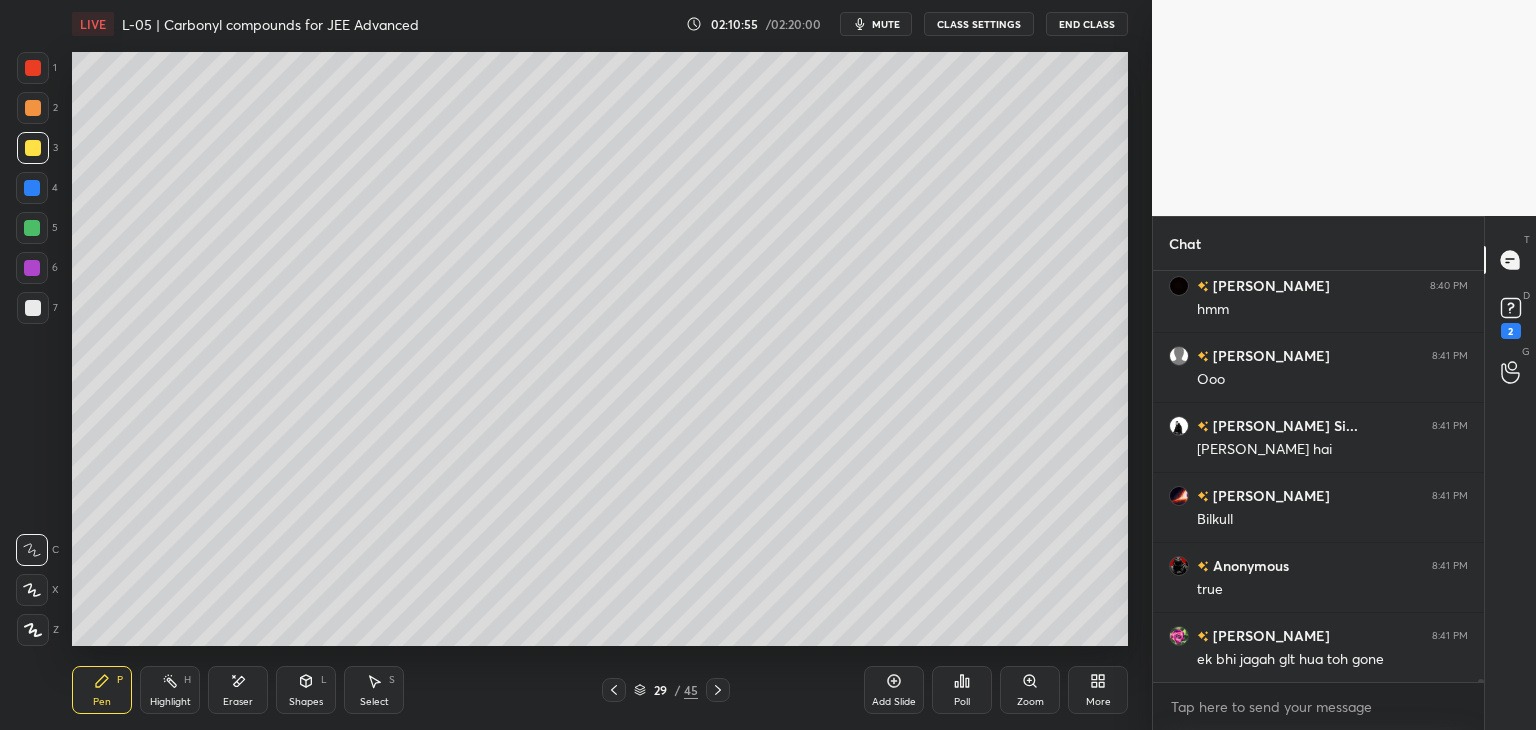 click 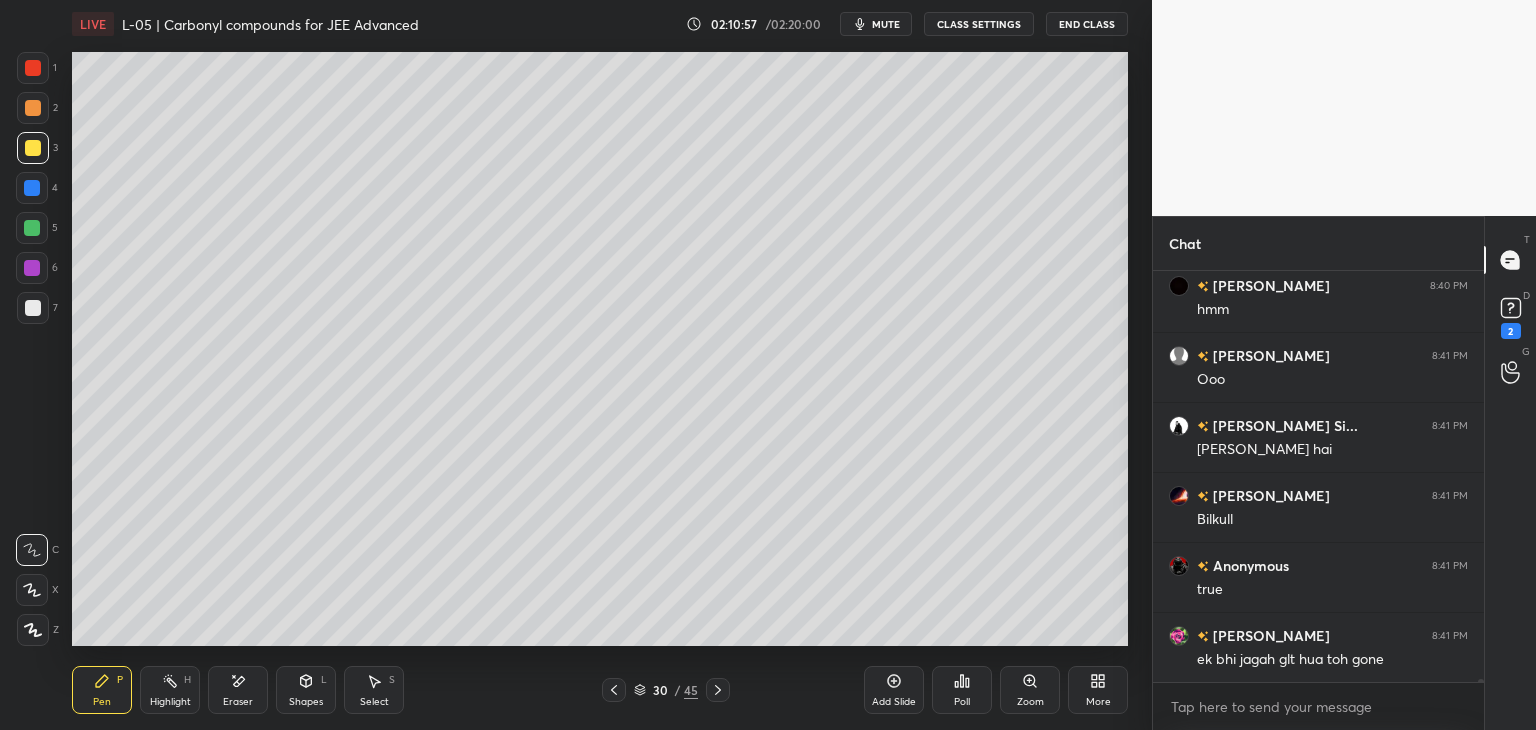 click 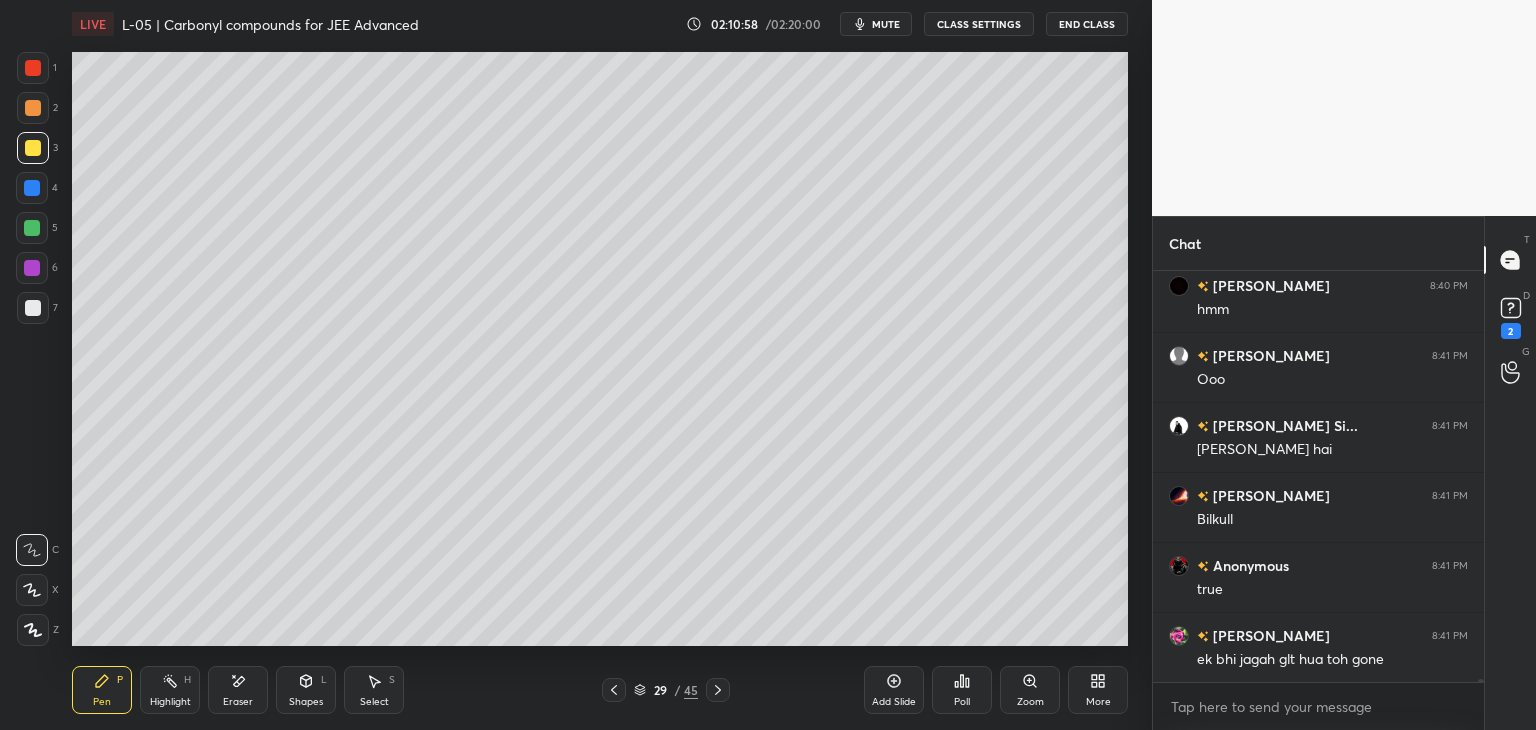 click at bounding box center (614, 690) 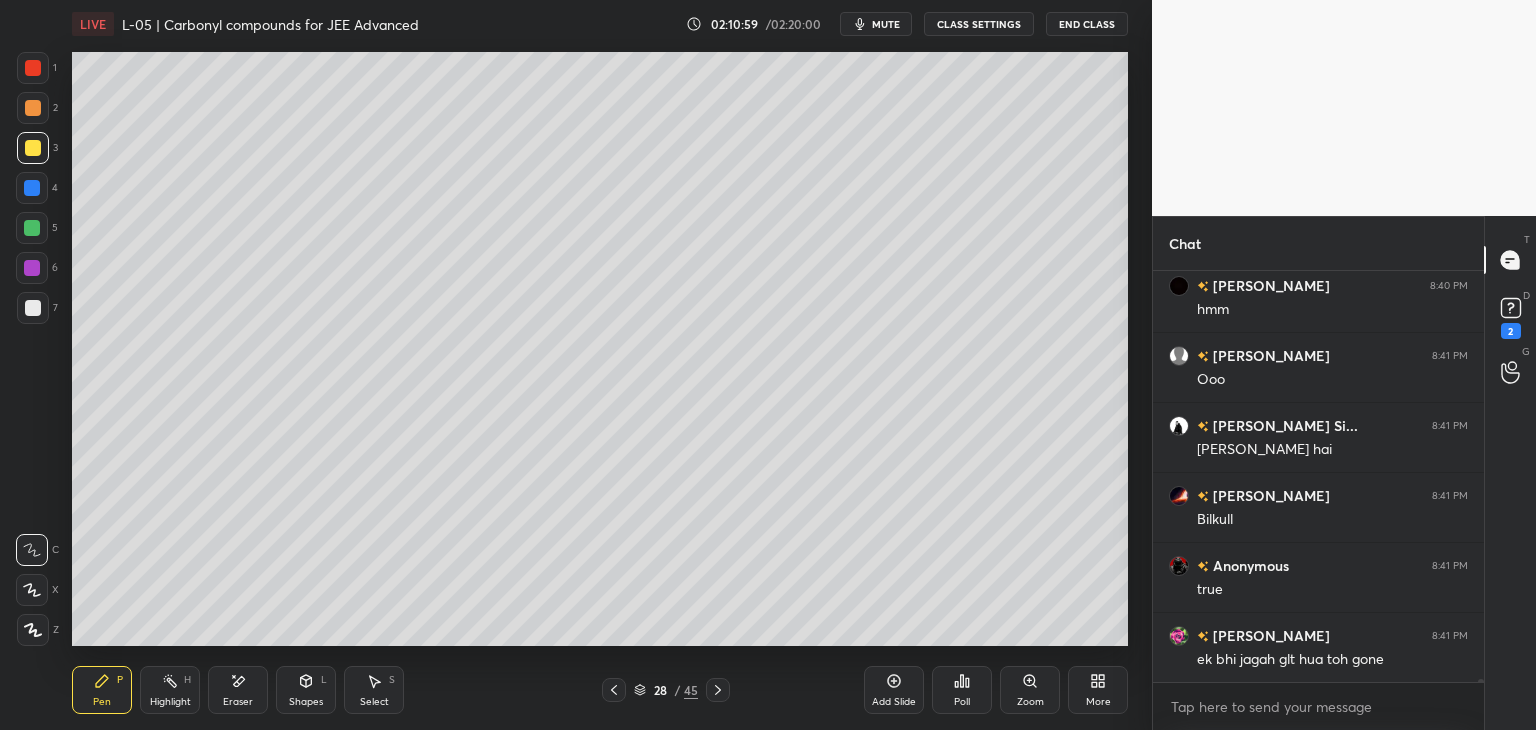click 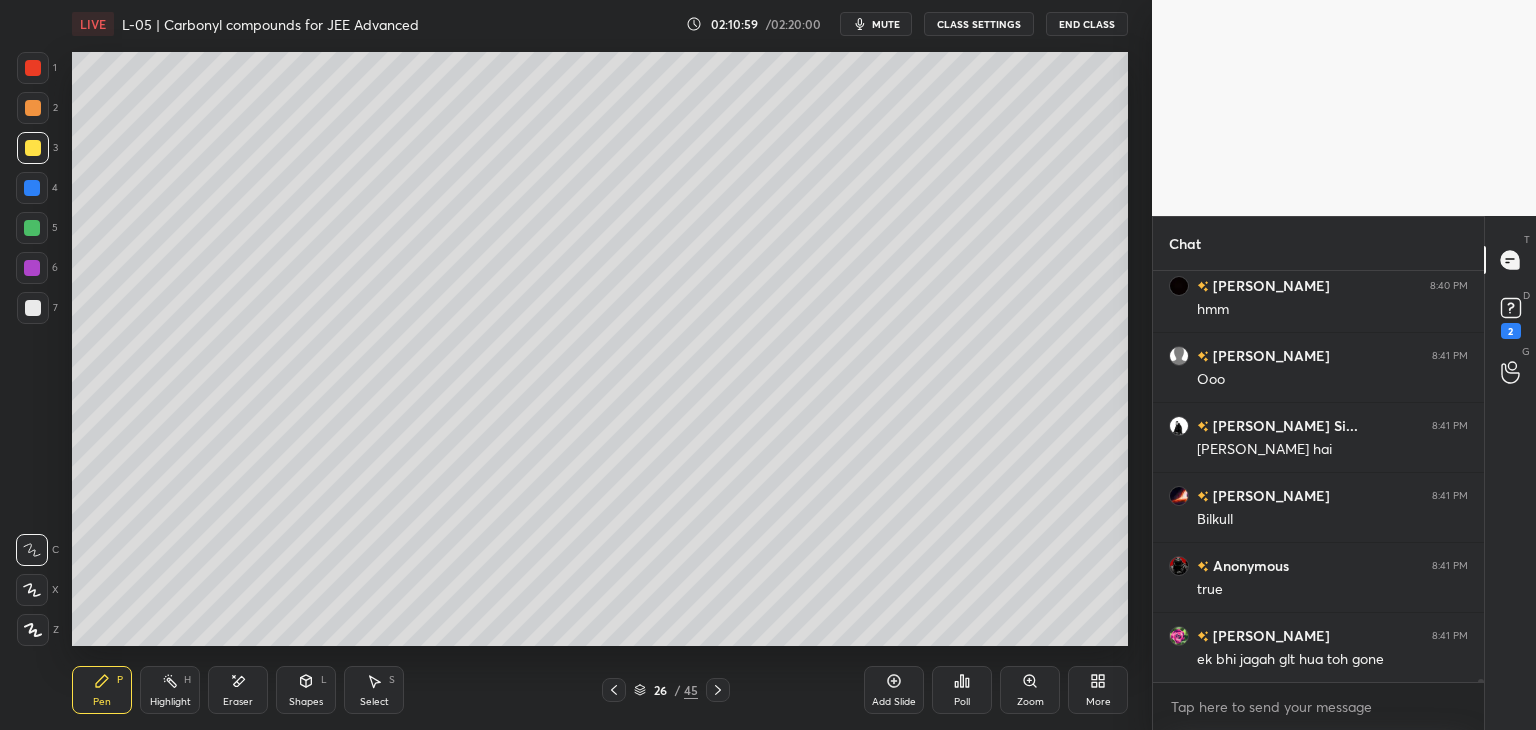click 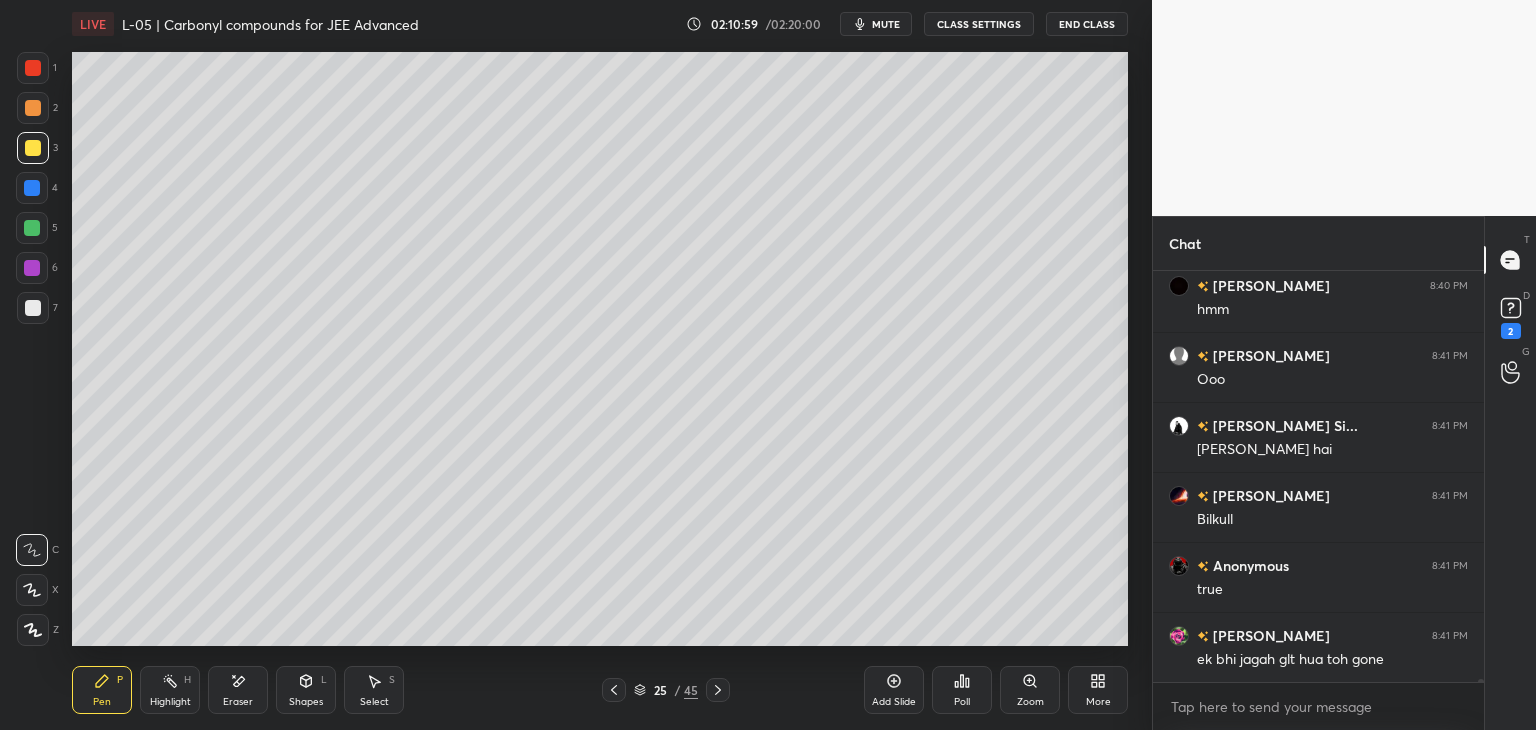 click 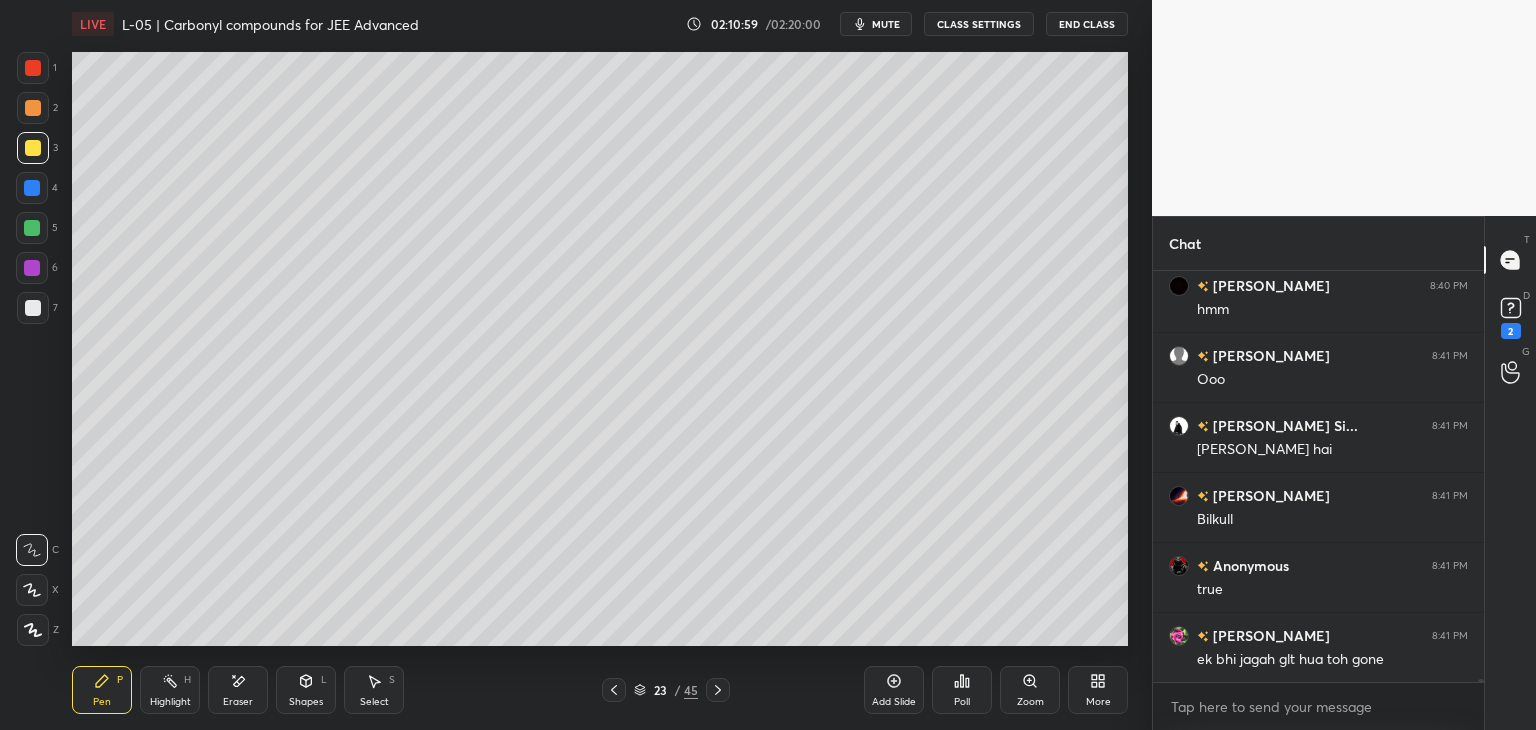 click 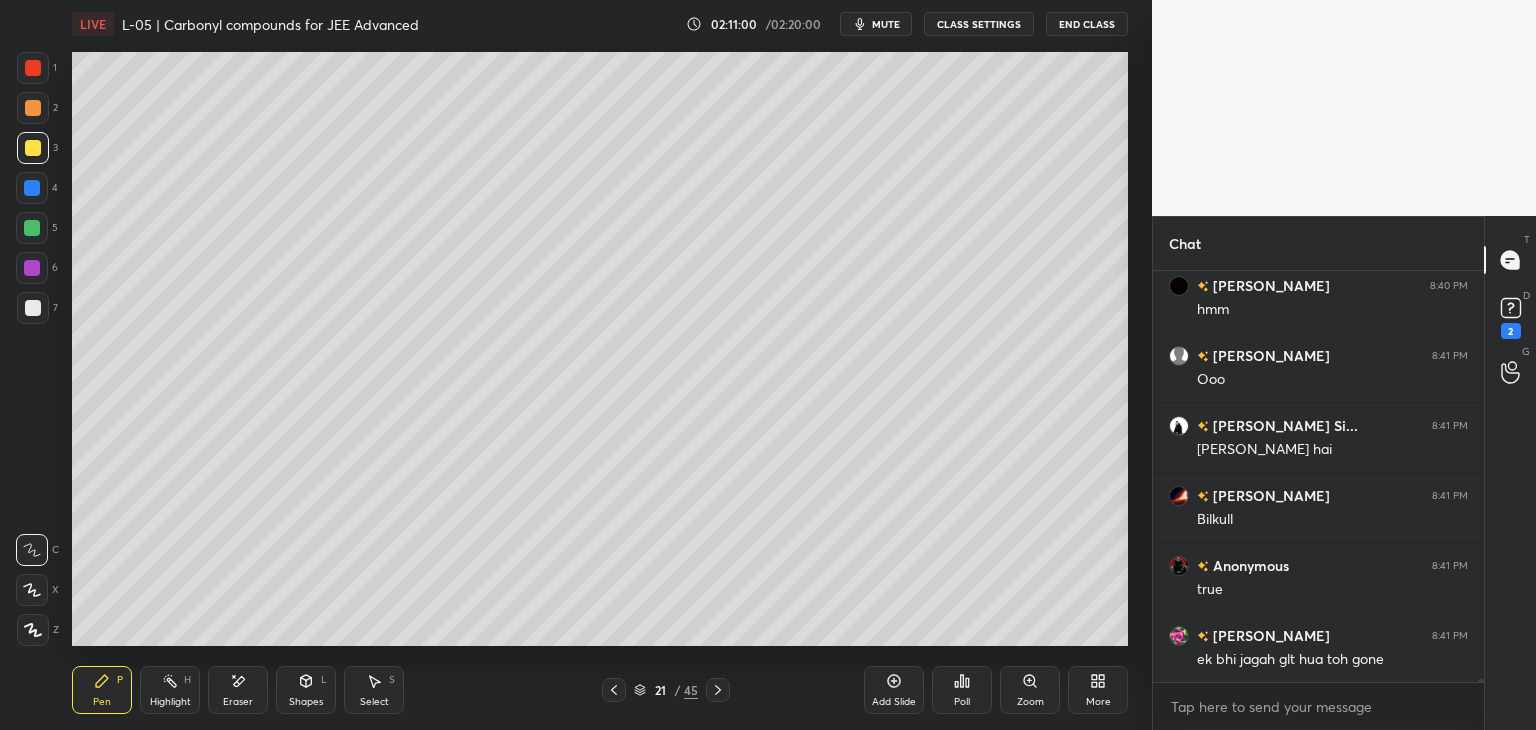click 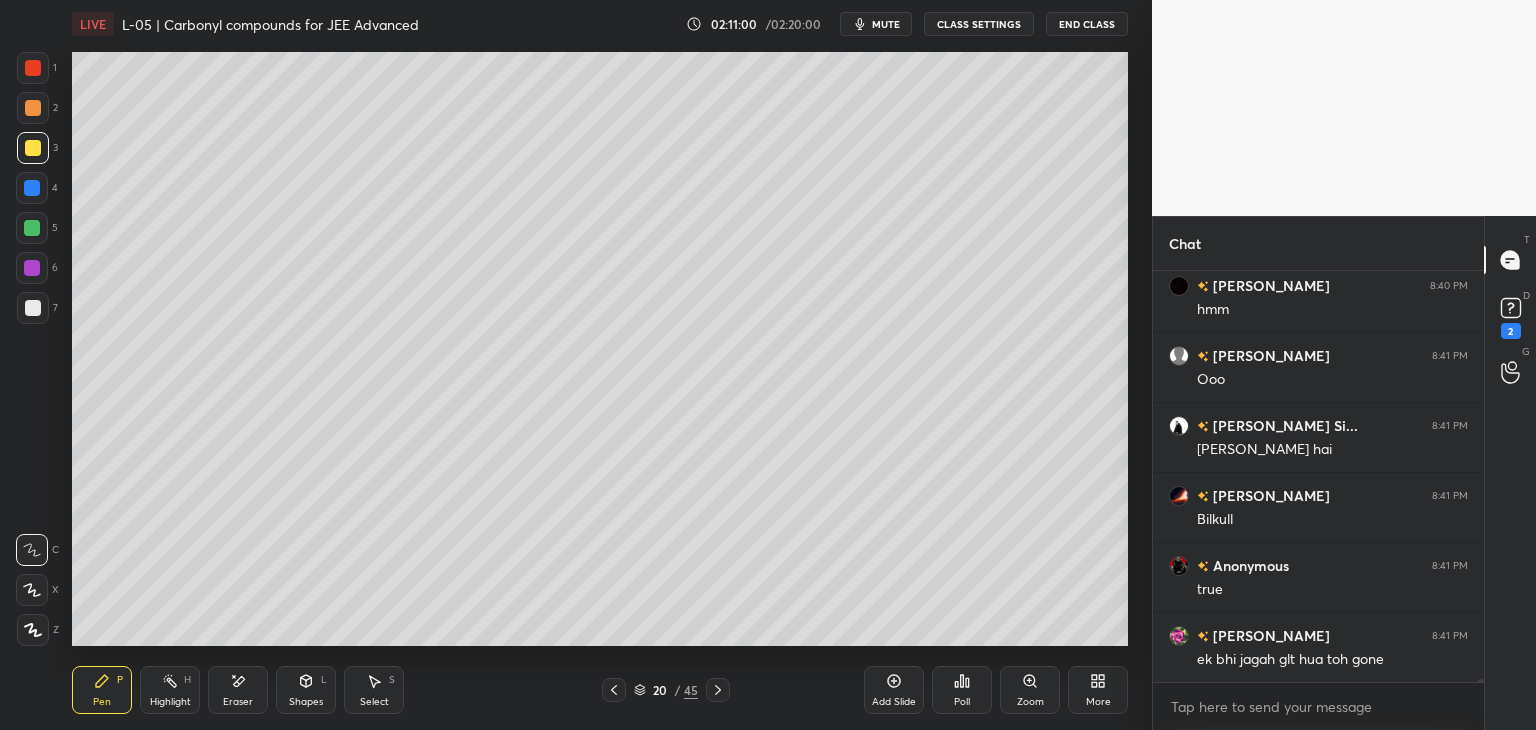 click 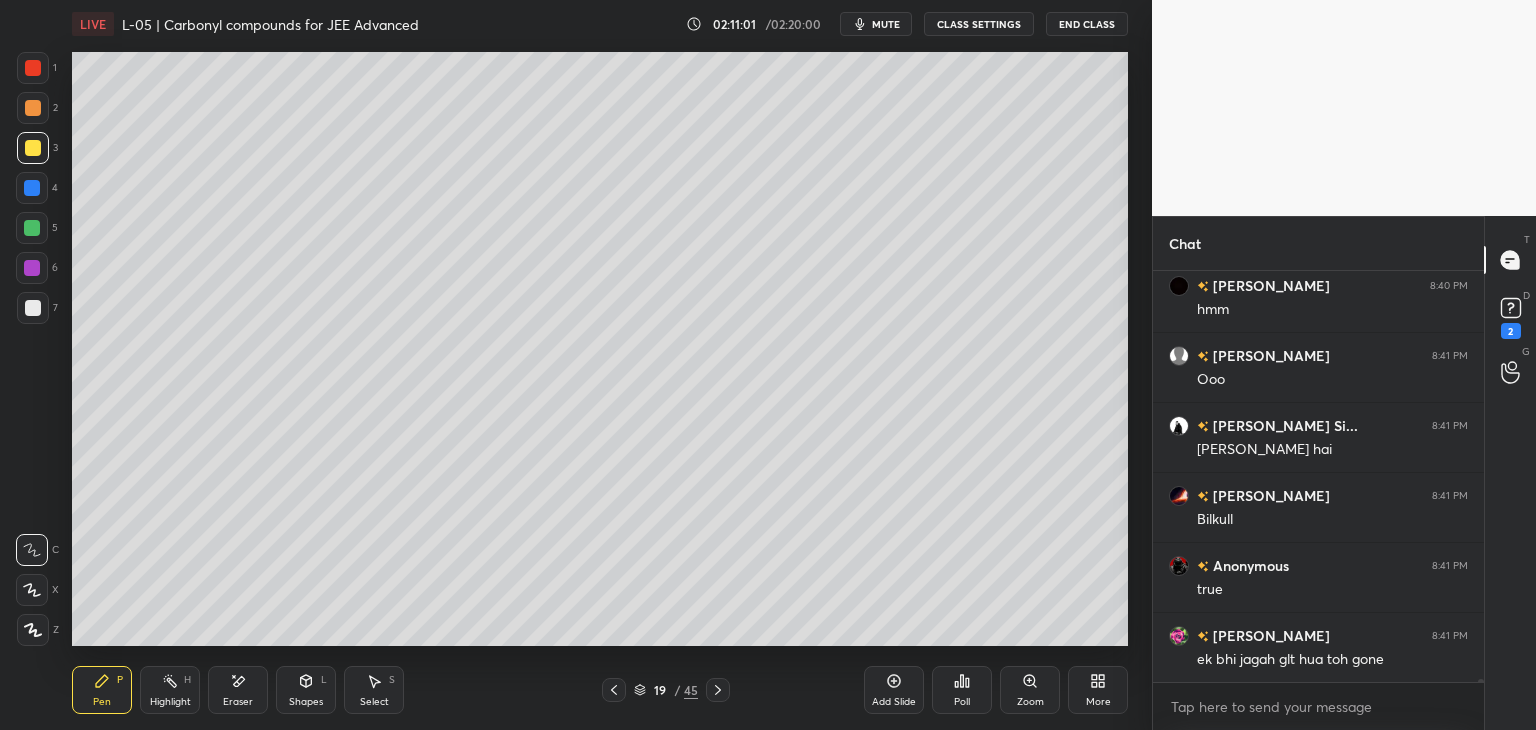 scroll, scrollTop: 64262, scrollLeft: 0, axis: vertical 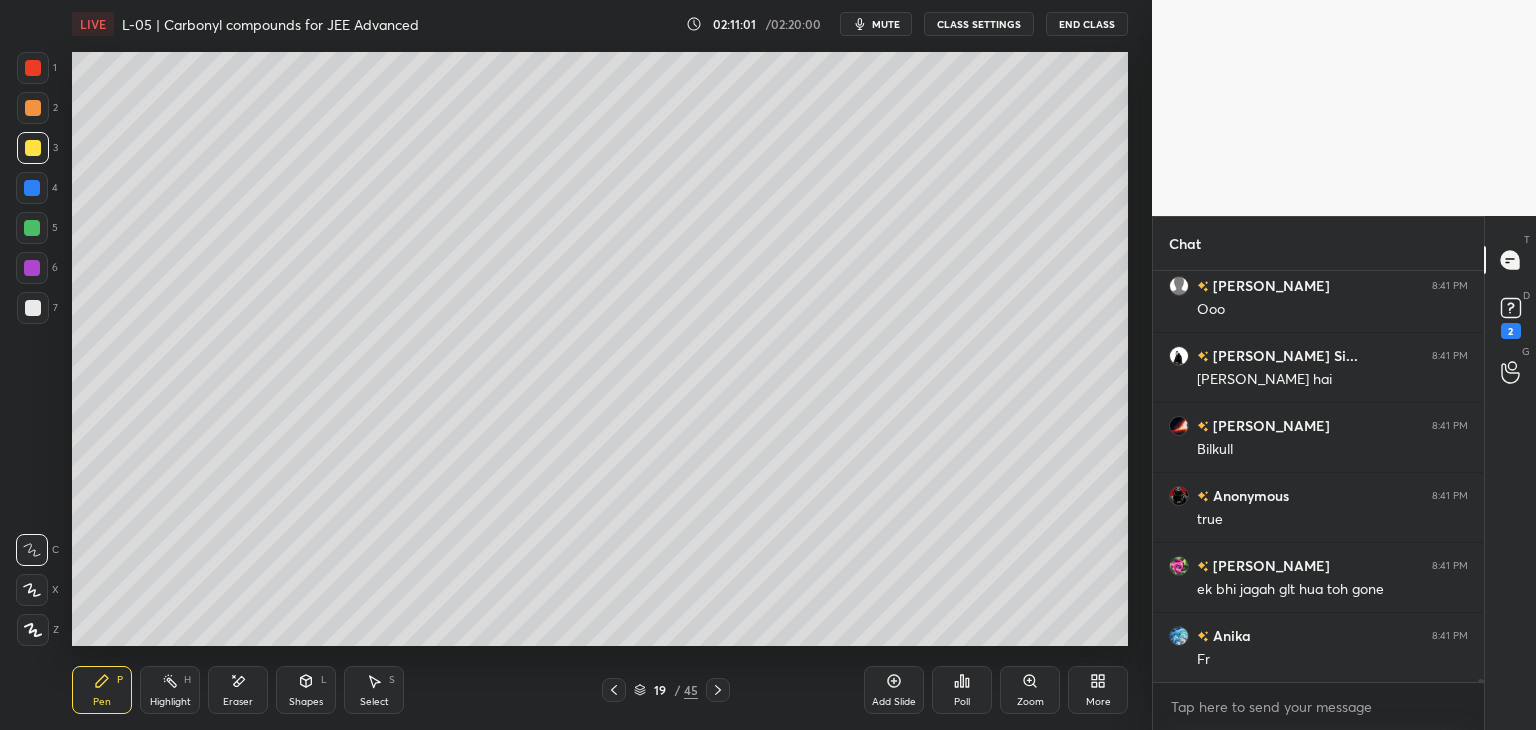 click 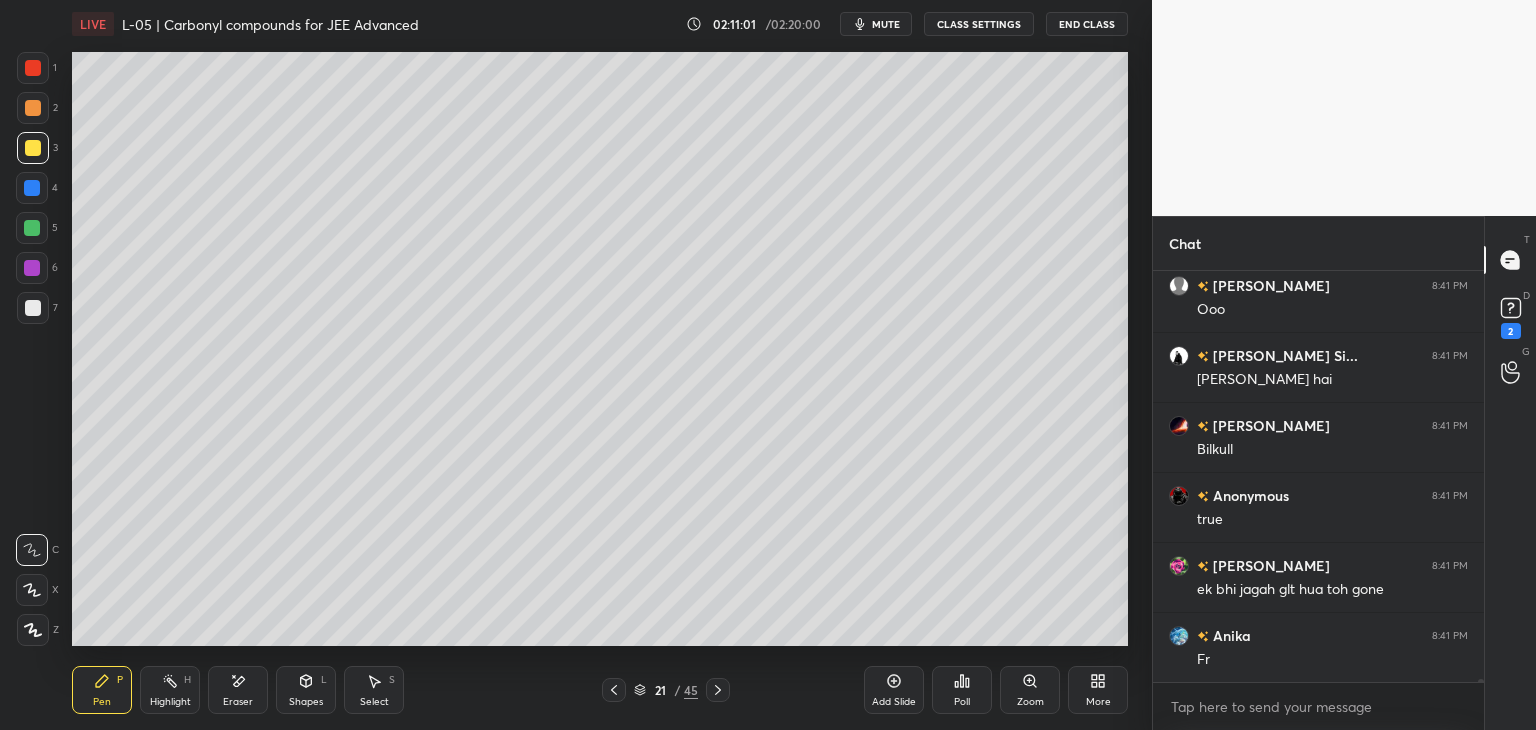 click 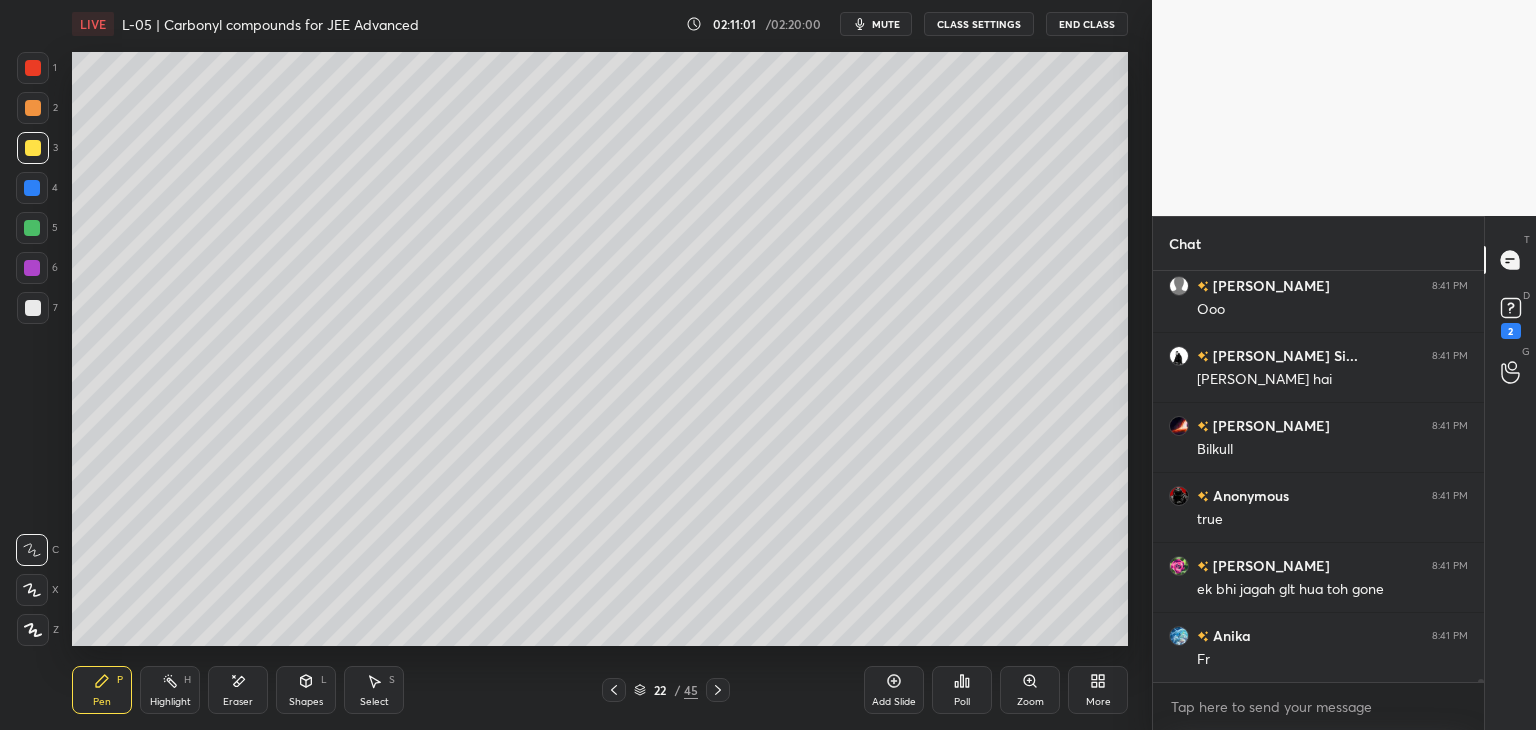click 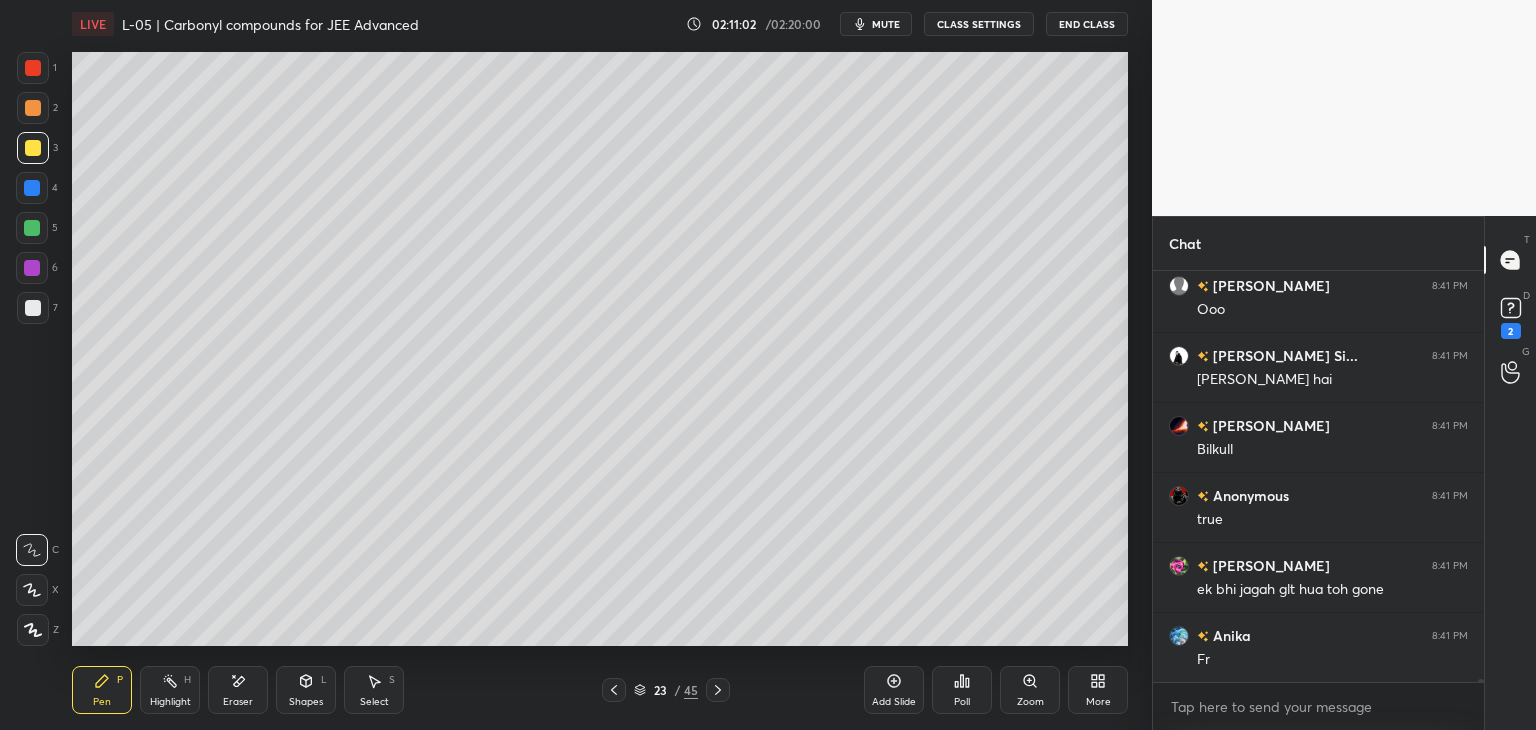 scroll, scrollTop: 64332, scrollLeft: 0, axis: vertical 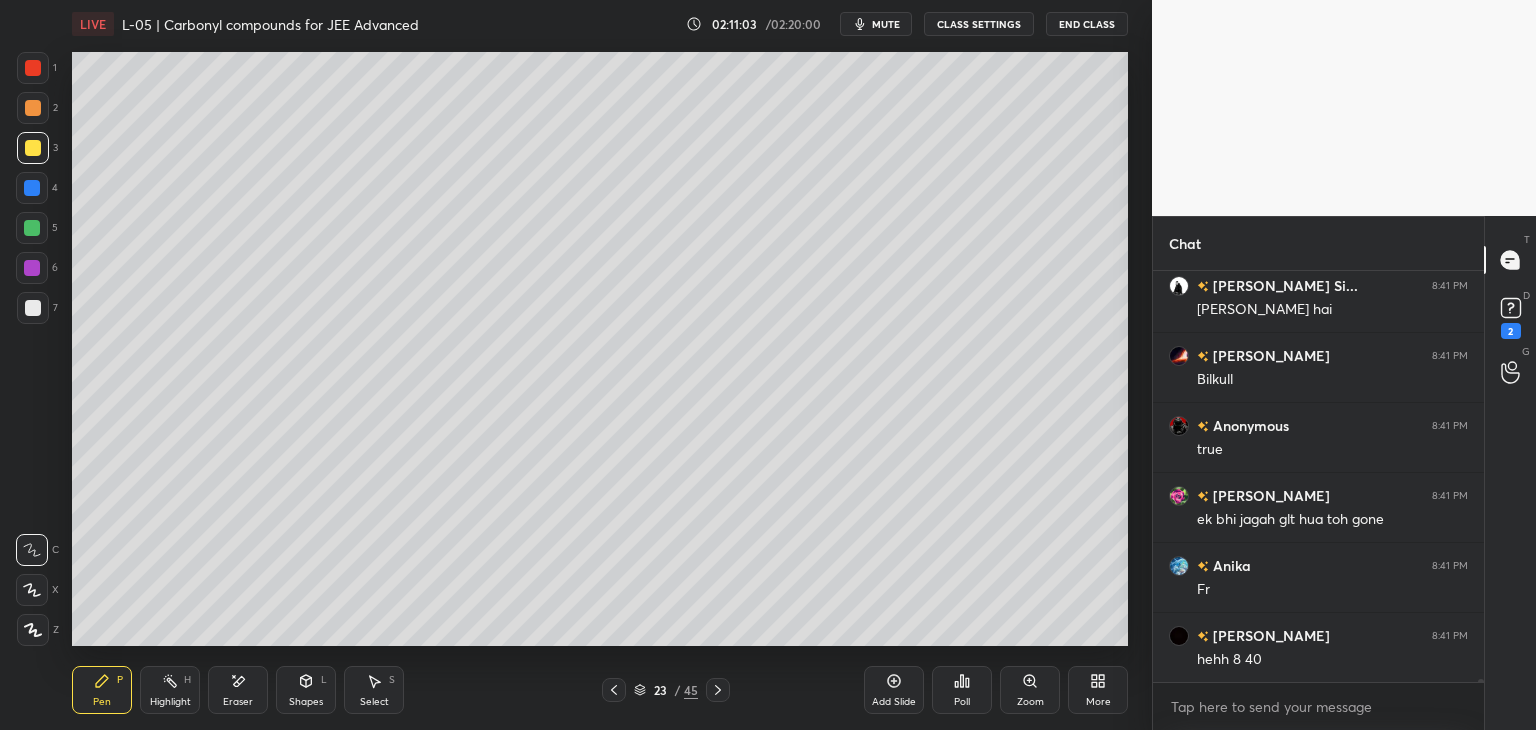 click at bounding box center [718, 690] 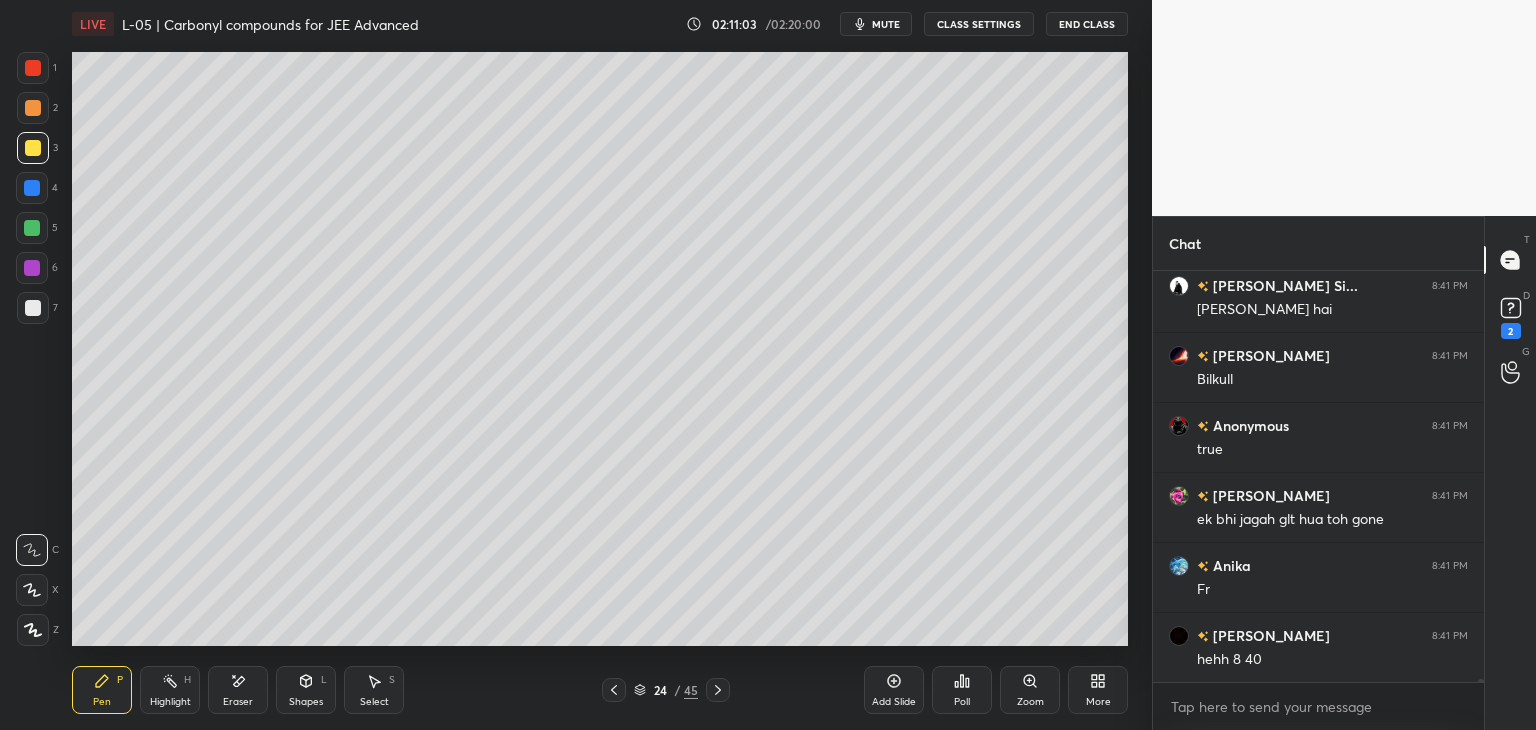 click at bounding box center (718, 690) 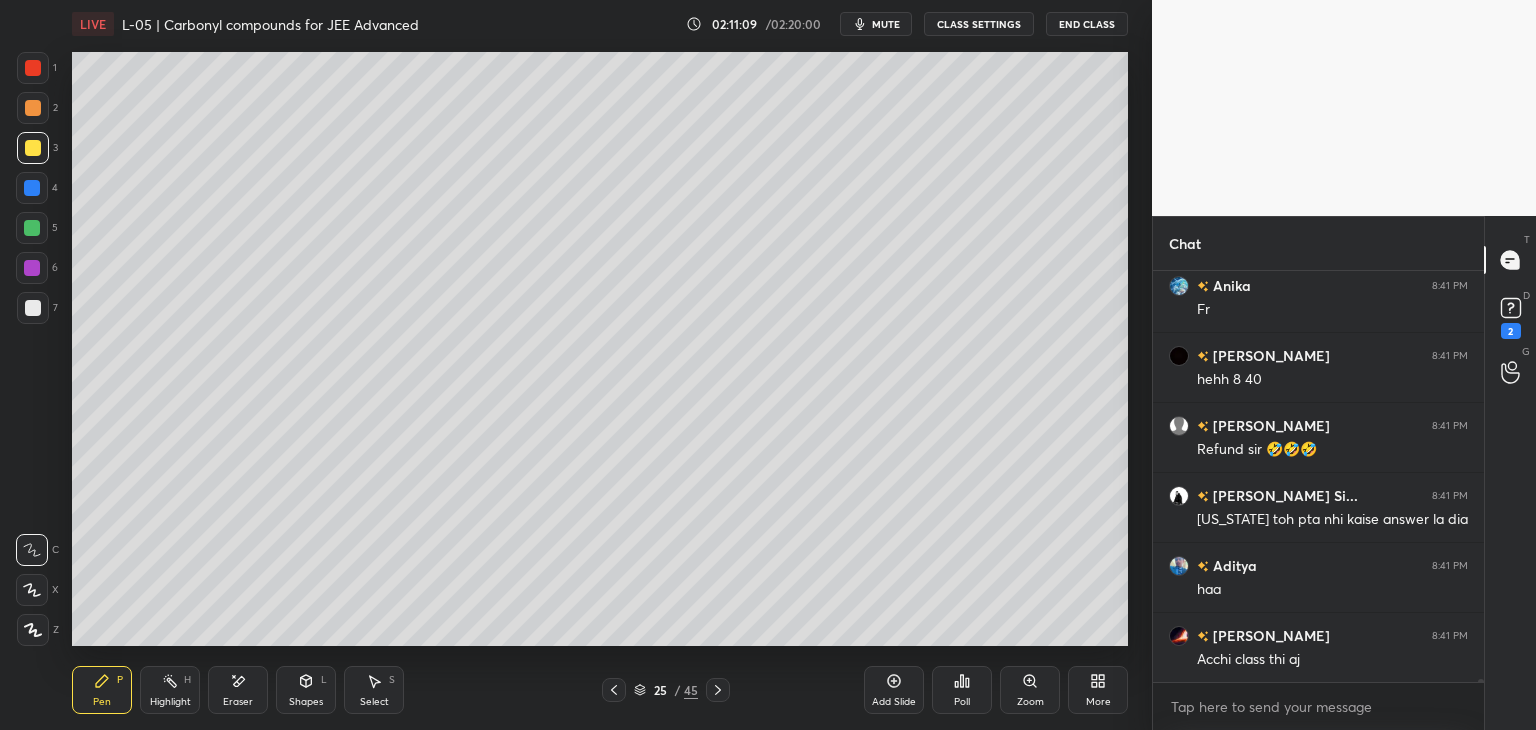 scroll, scrollTop: 64682, scrollLeft: 0, axis: vertical 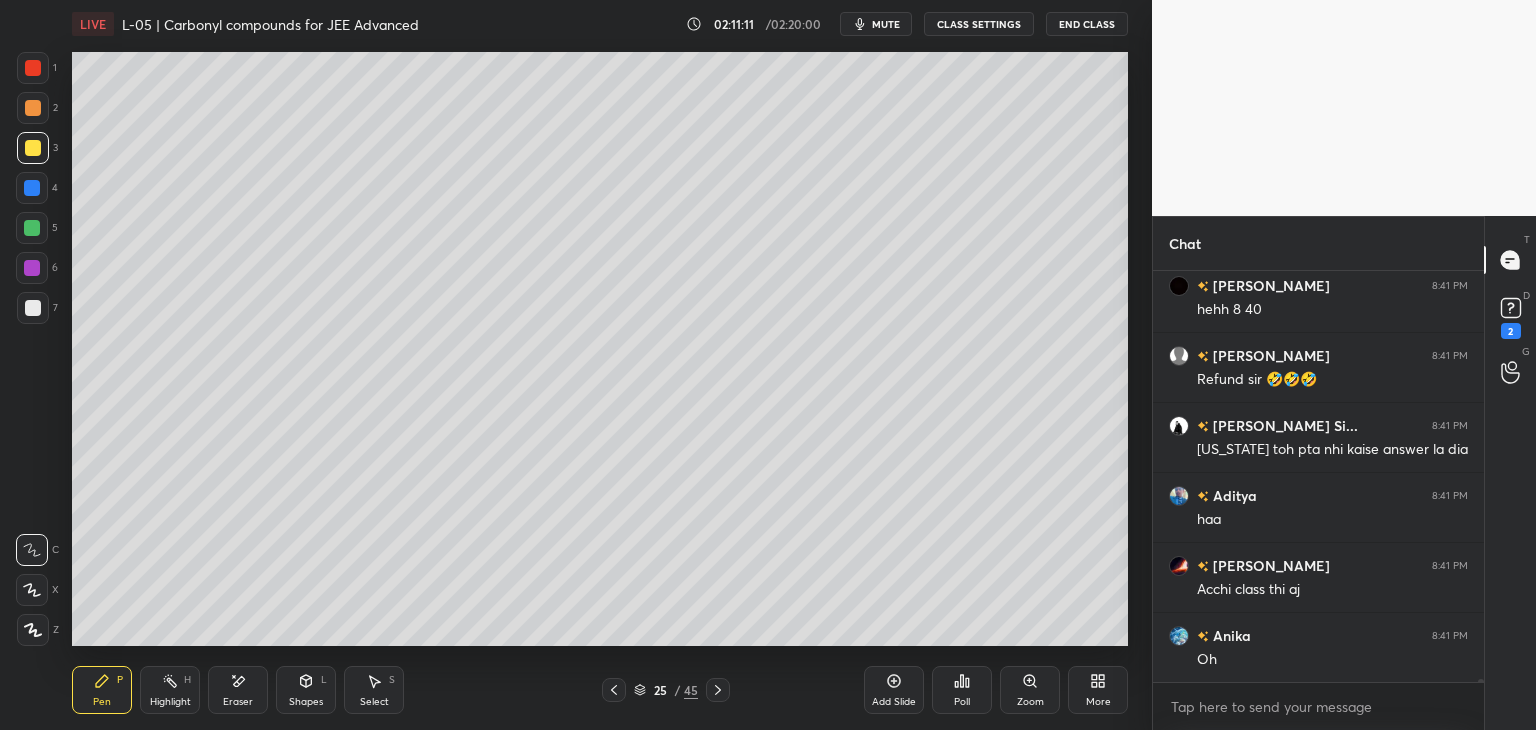 click 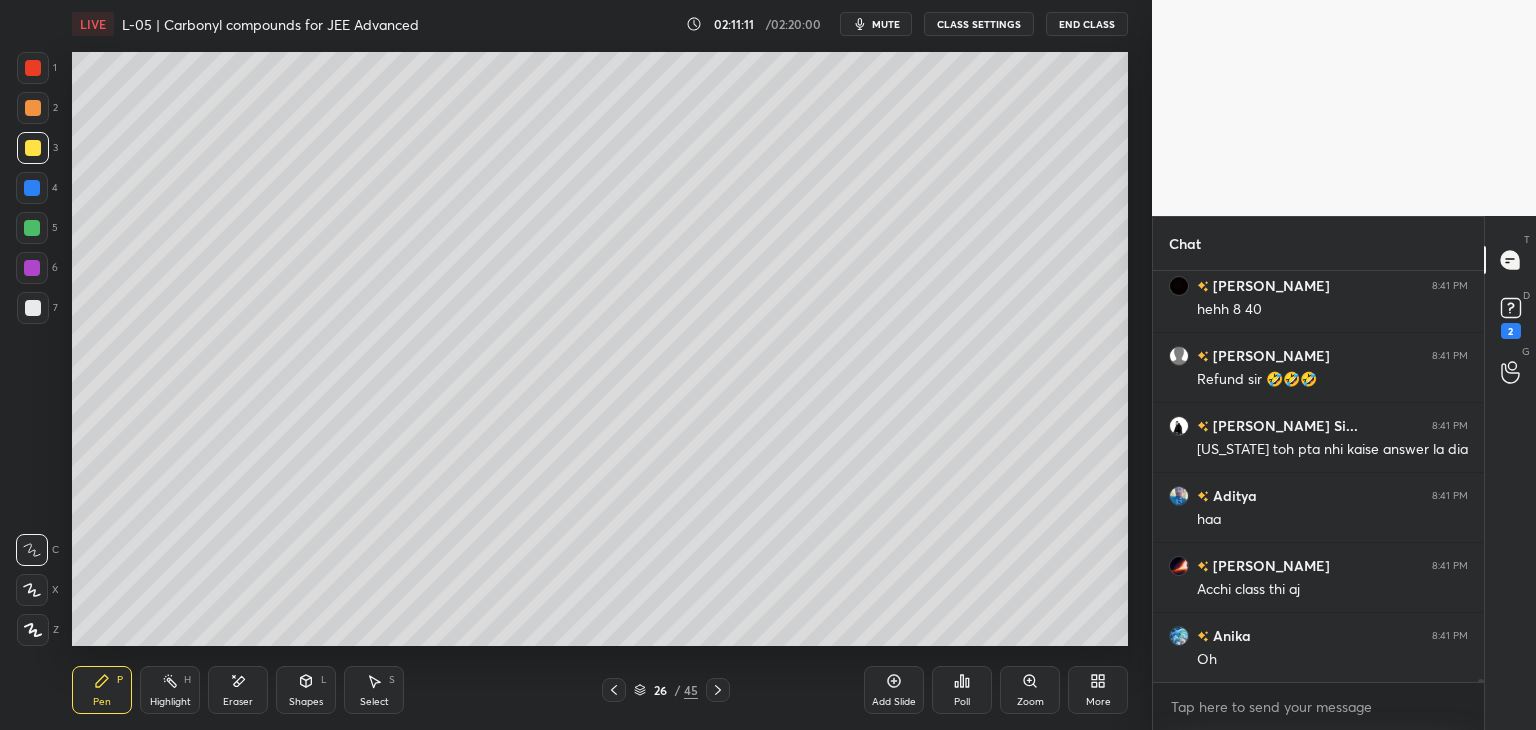scroll, scrollTop: 64752, scrollLeft: 0, axis: vertical 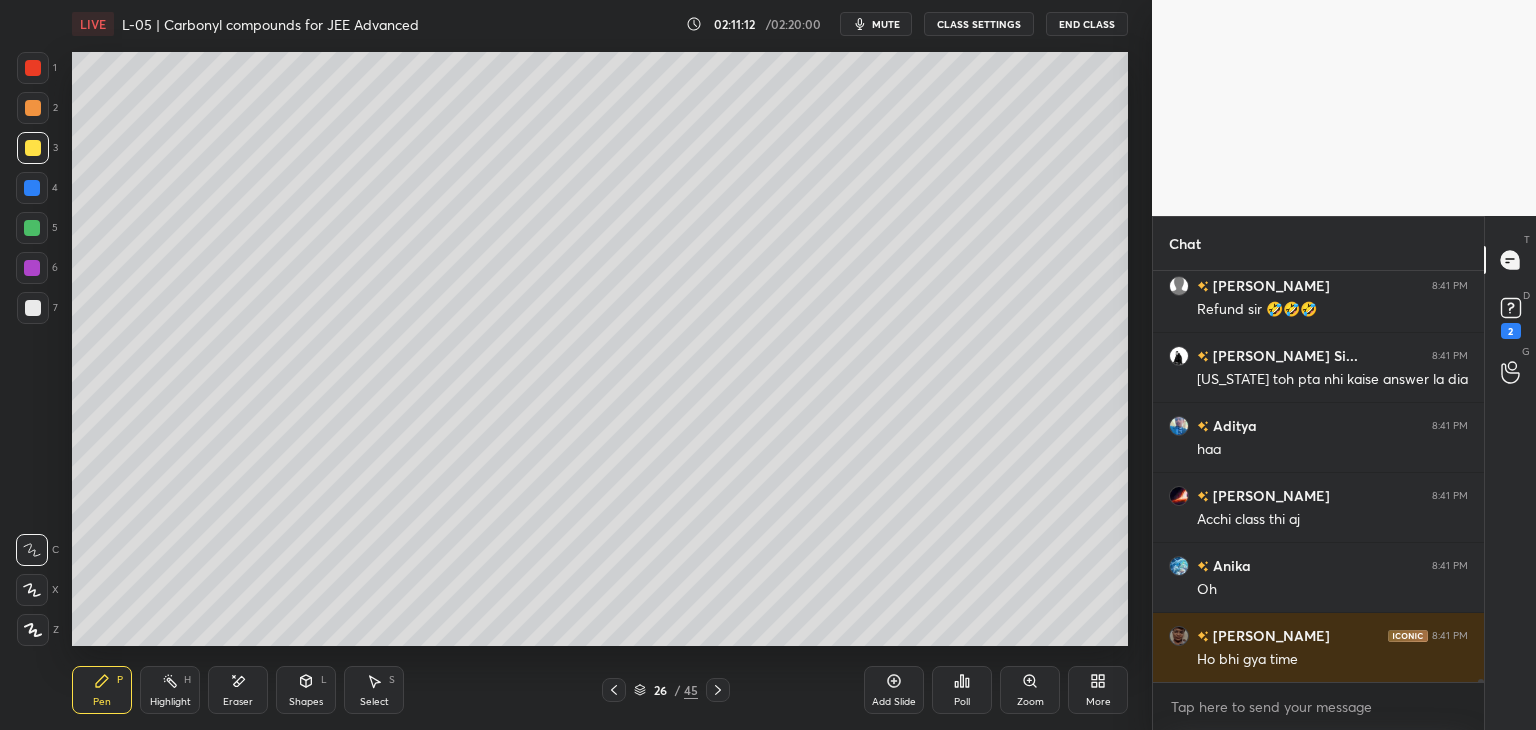 click 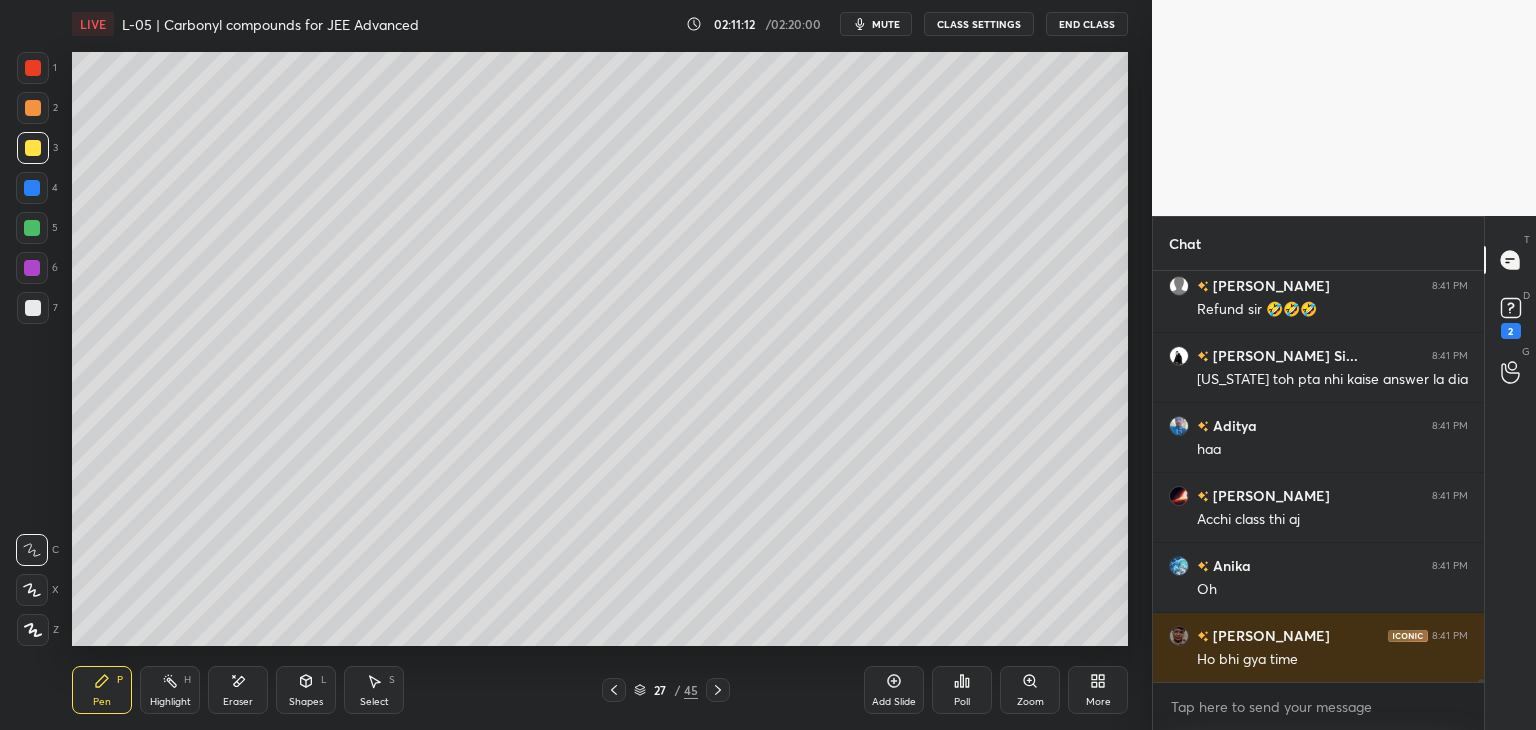 click 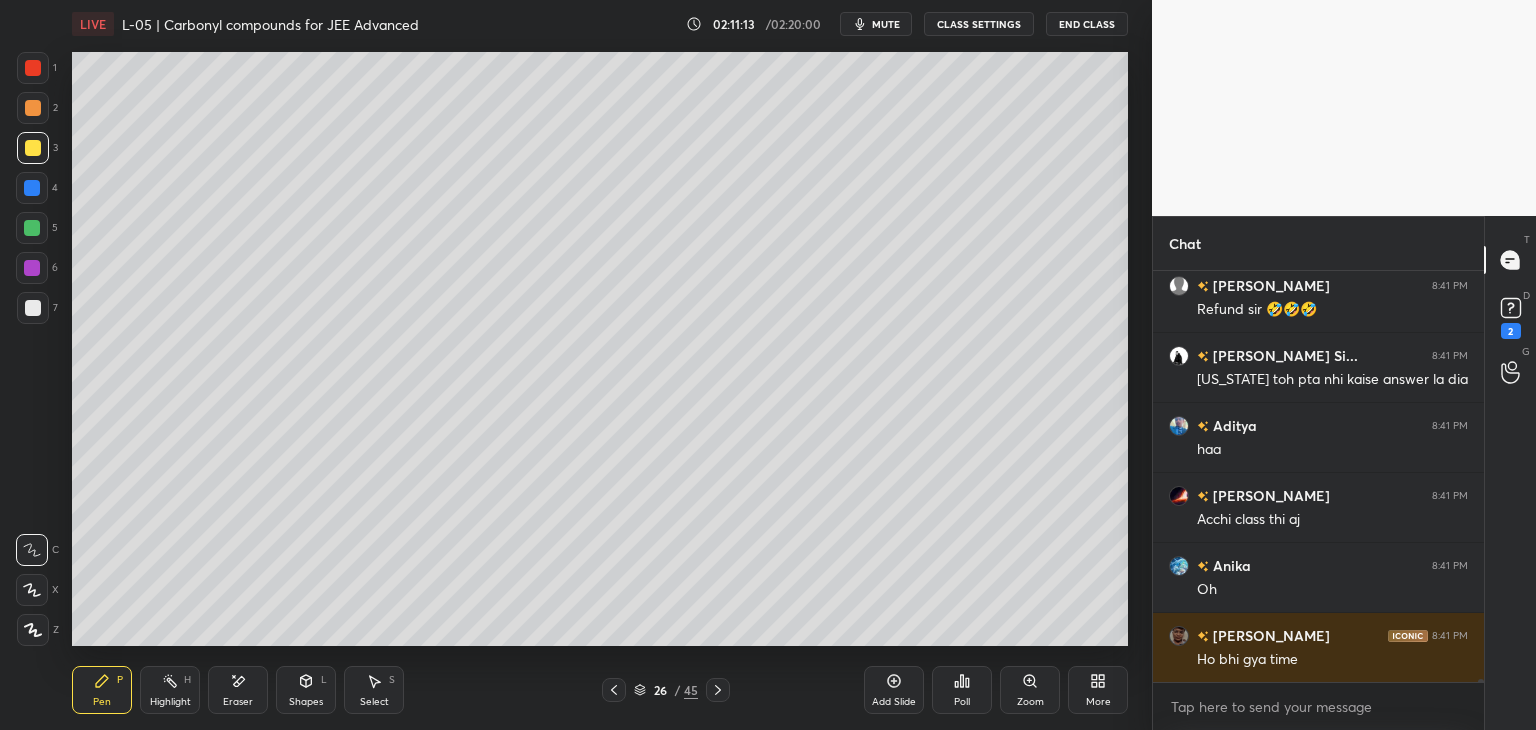 click 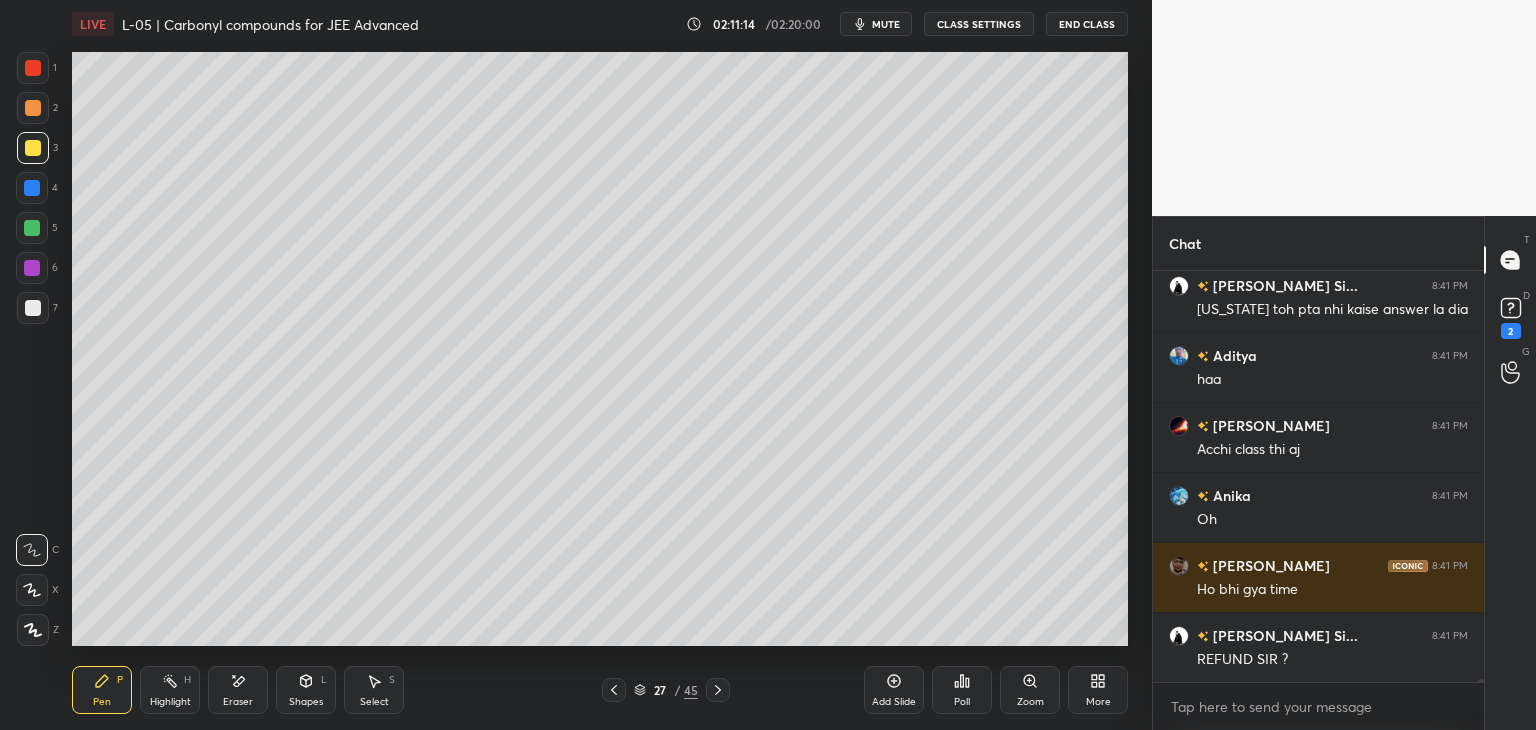 scroll, scrollTop: 64892, scrollLeft: 0, axis: vertical 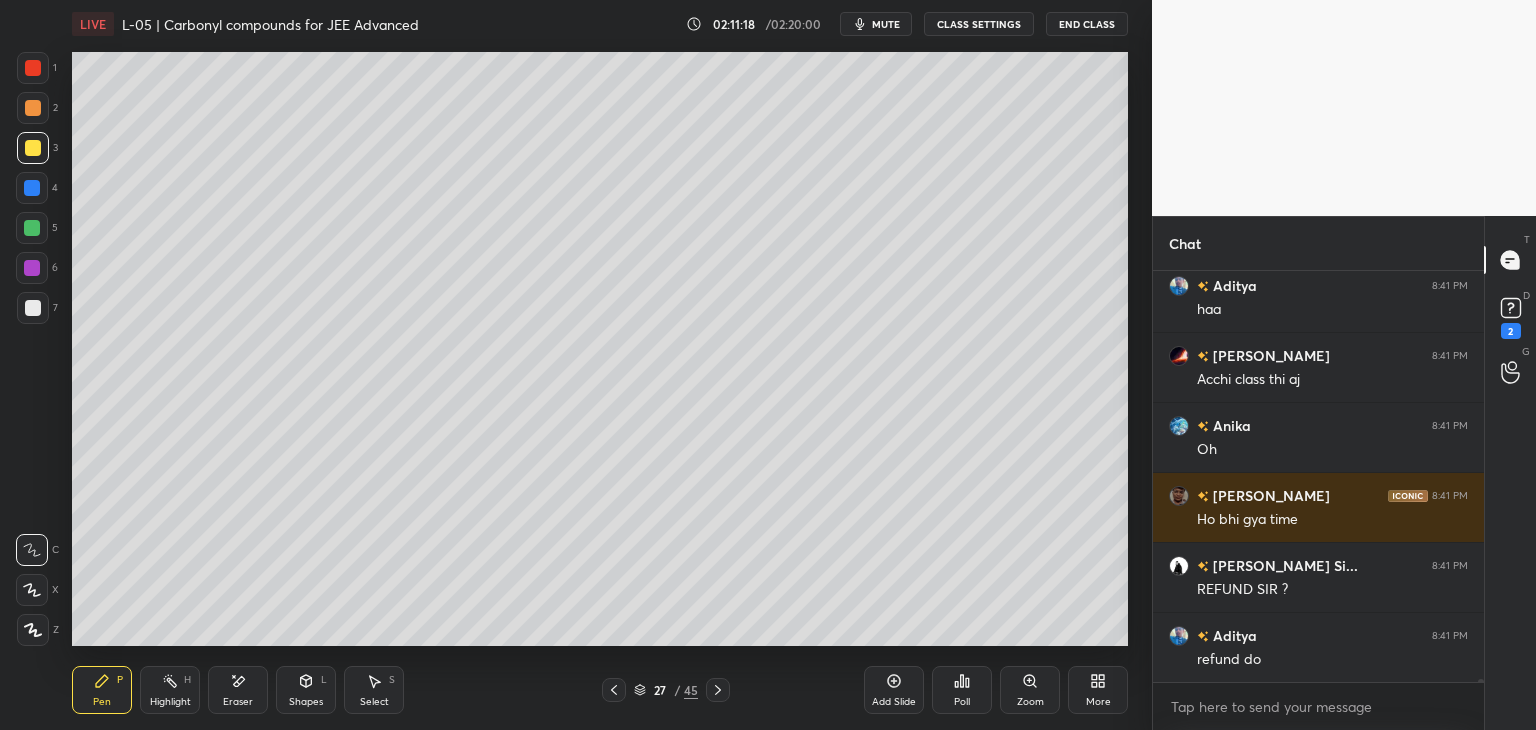 click at bounding box center [33, 68] 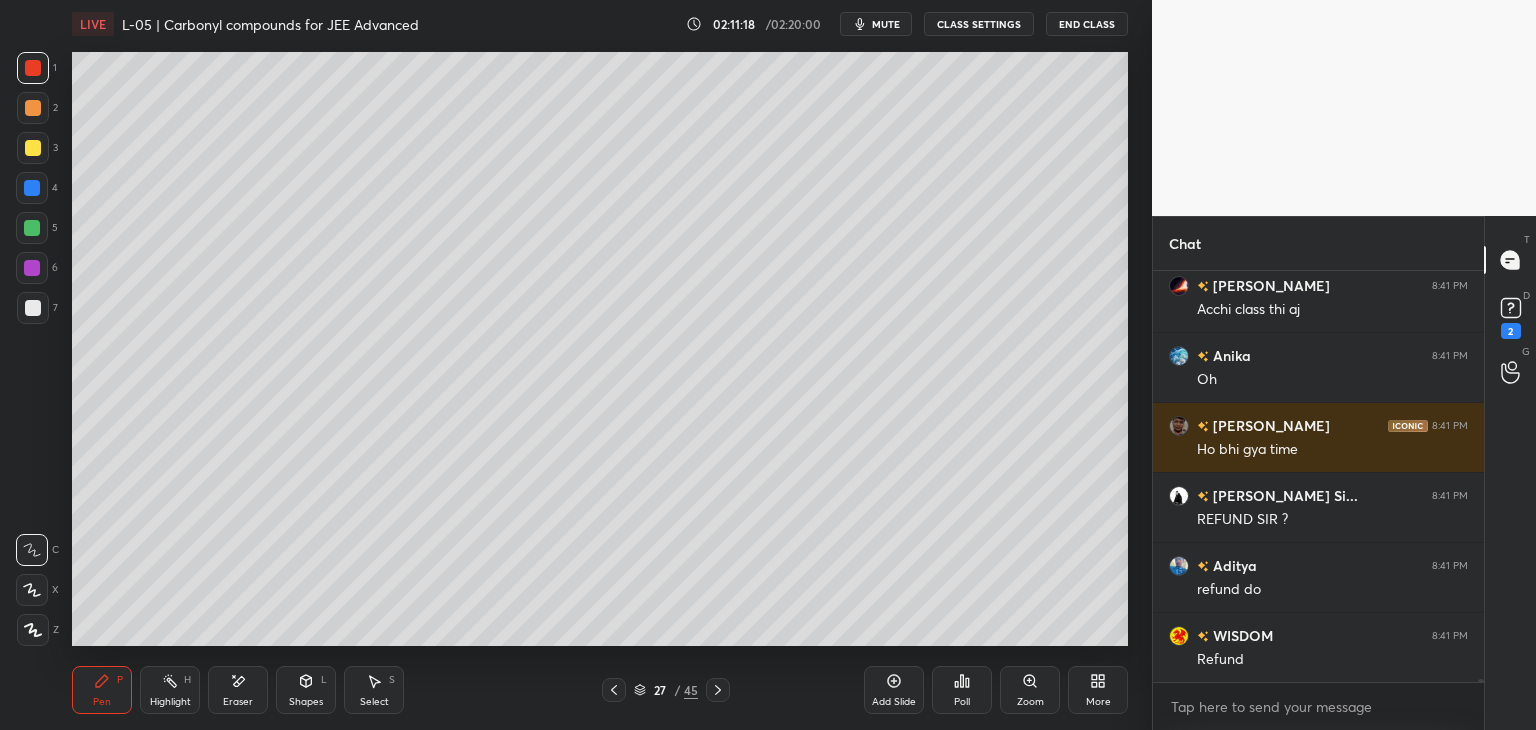 click at bounding box center [32, 188] 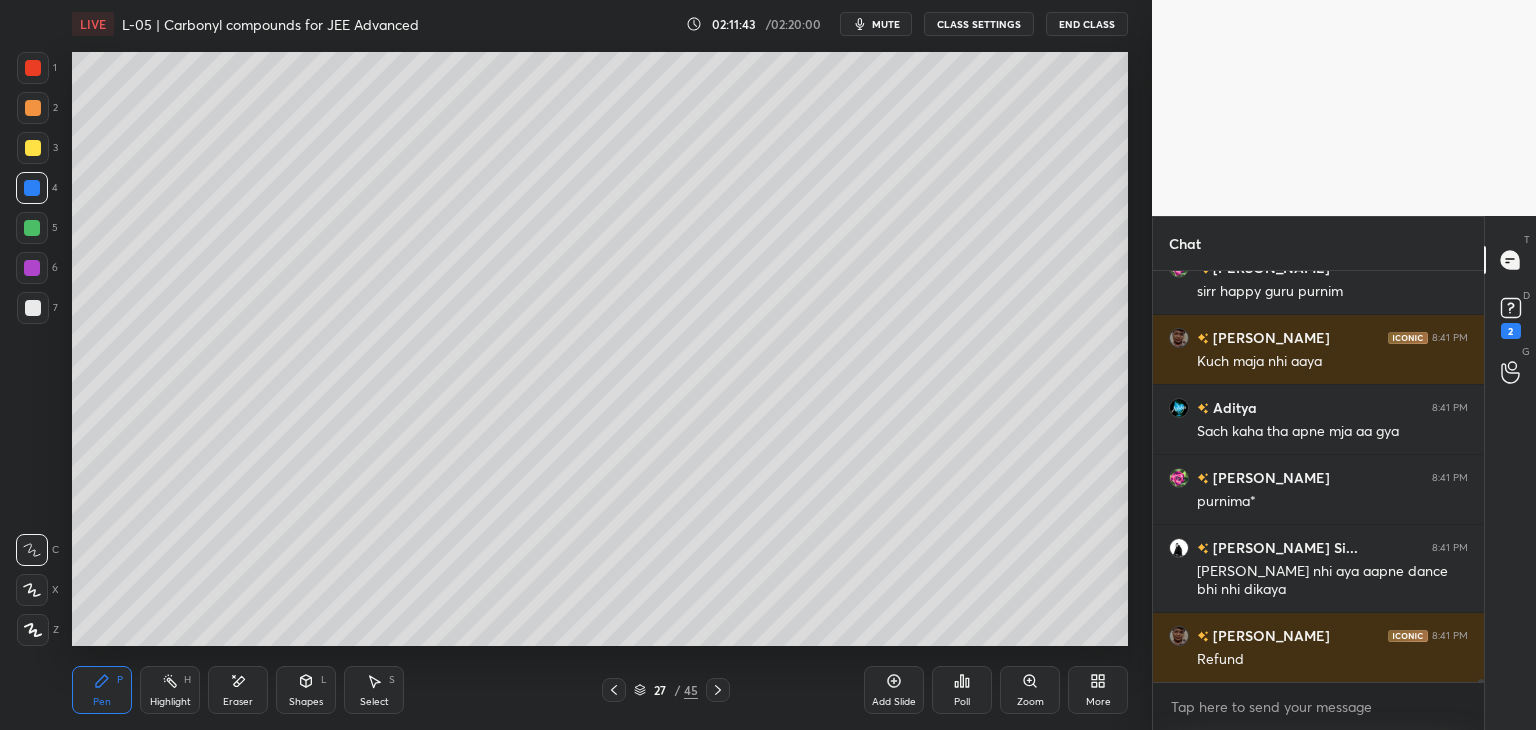 scroll, scrollTop: 66520, scrollLeft: 0, axis: vertical 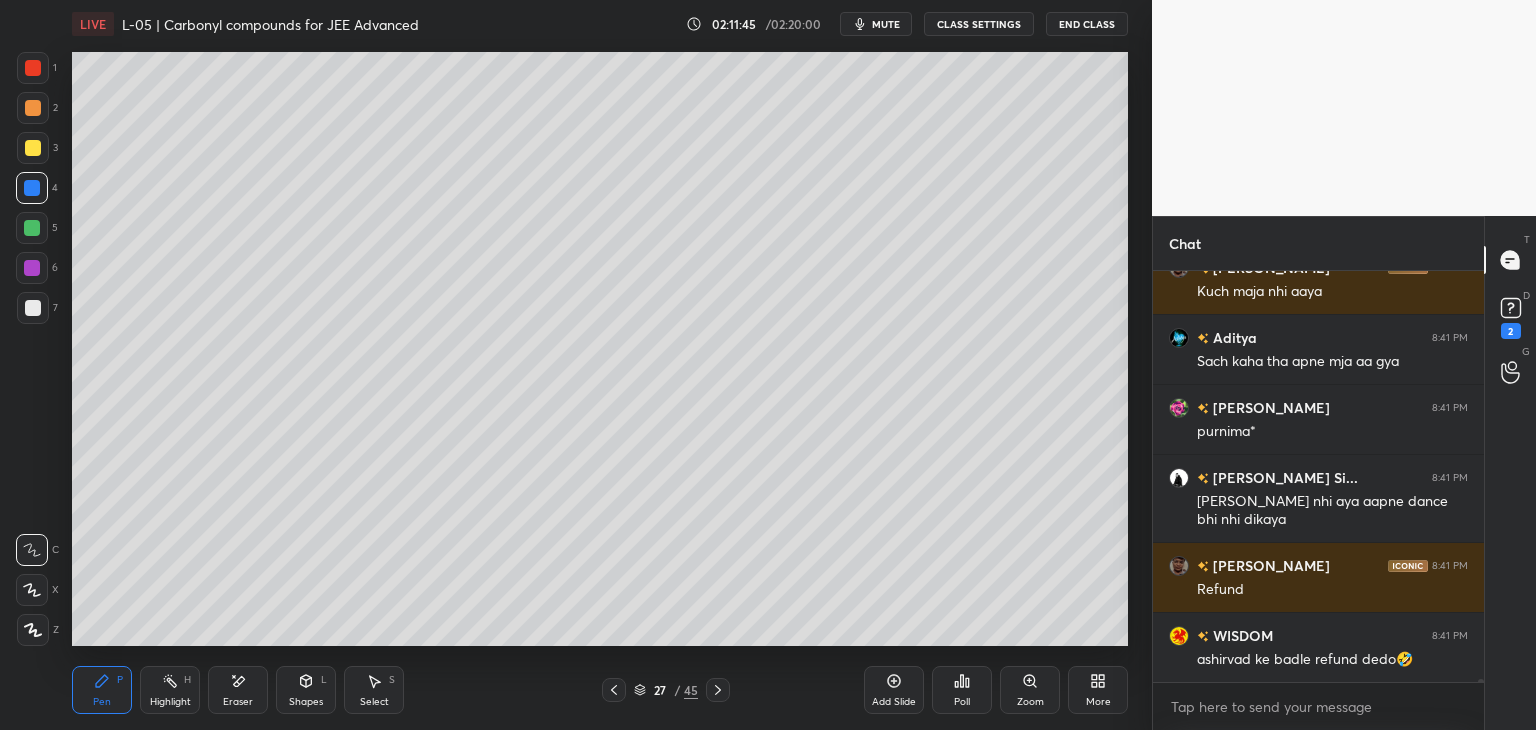 click 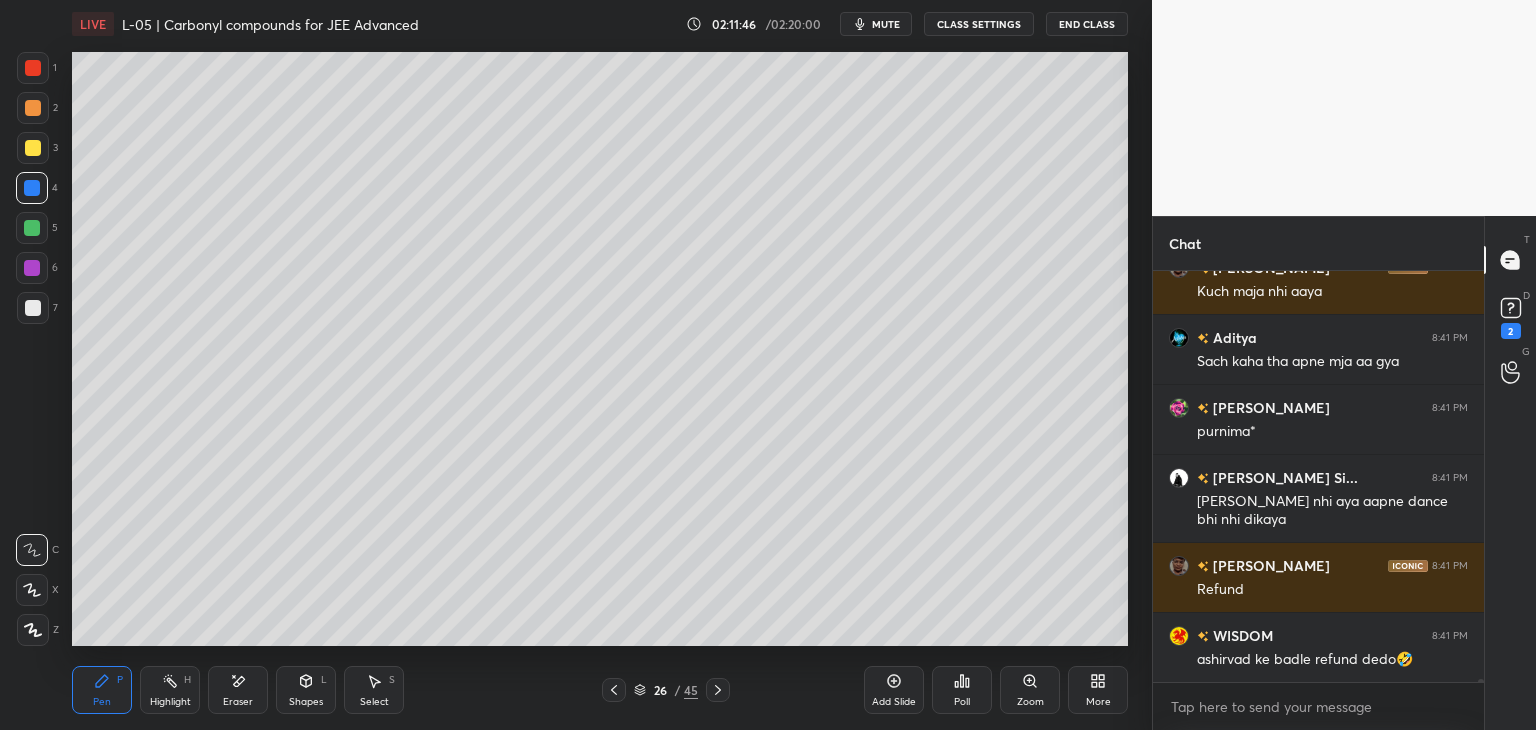 click 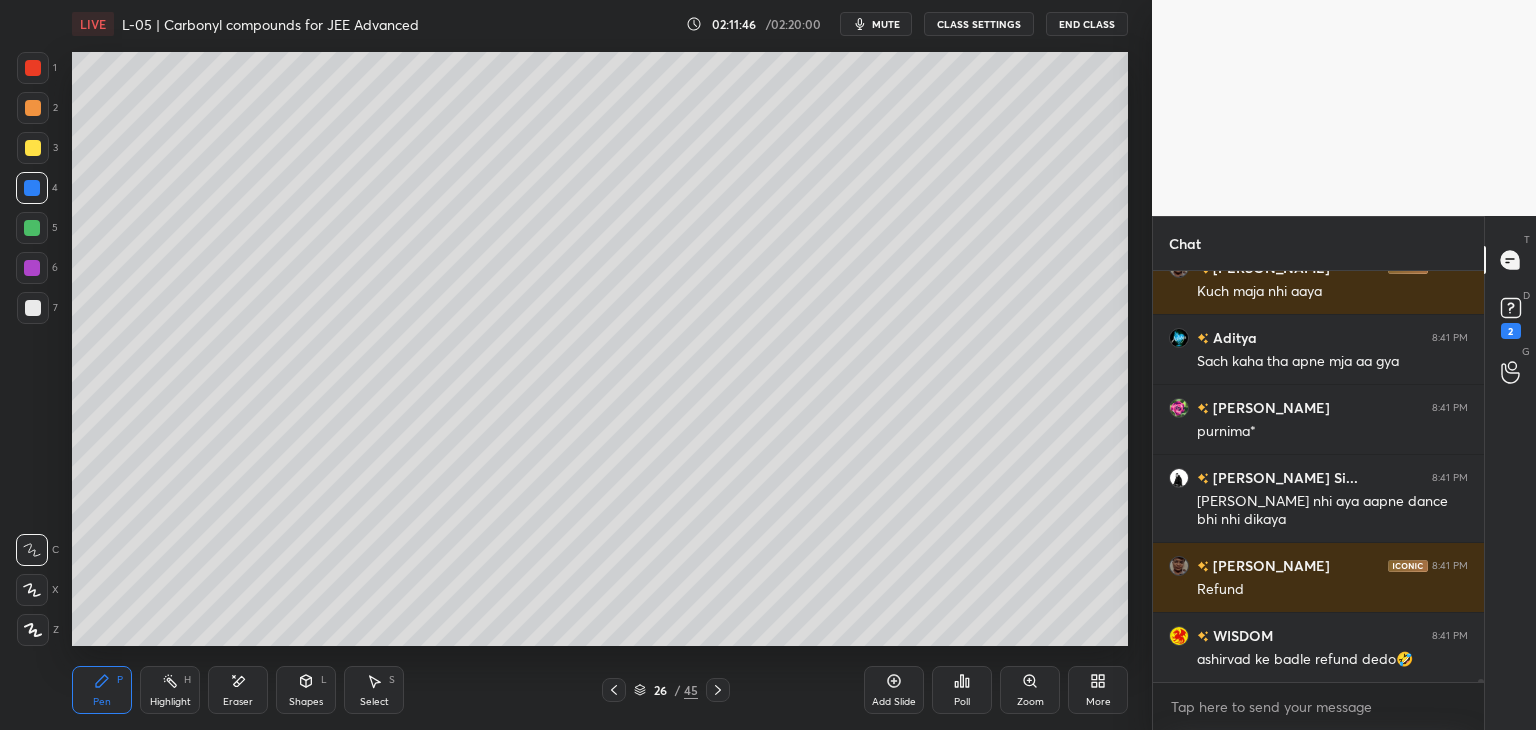 click 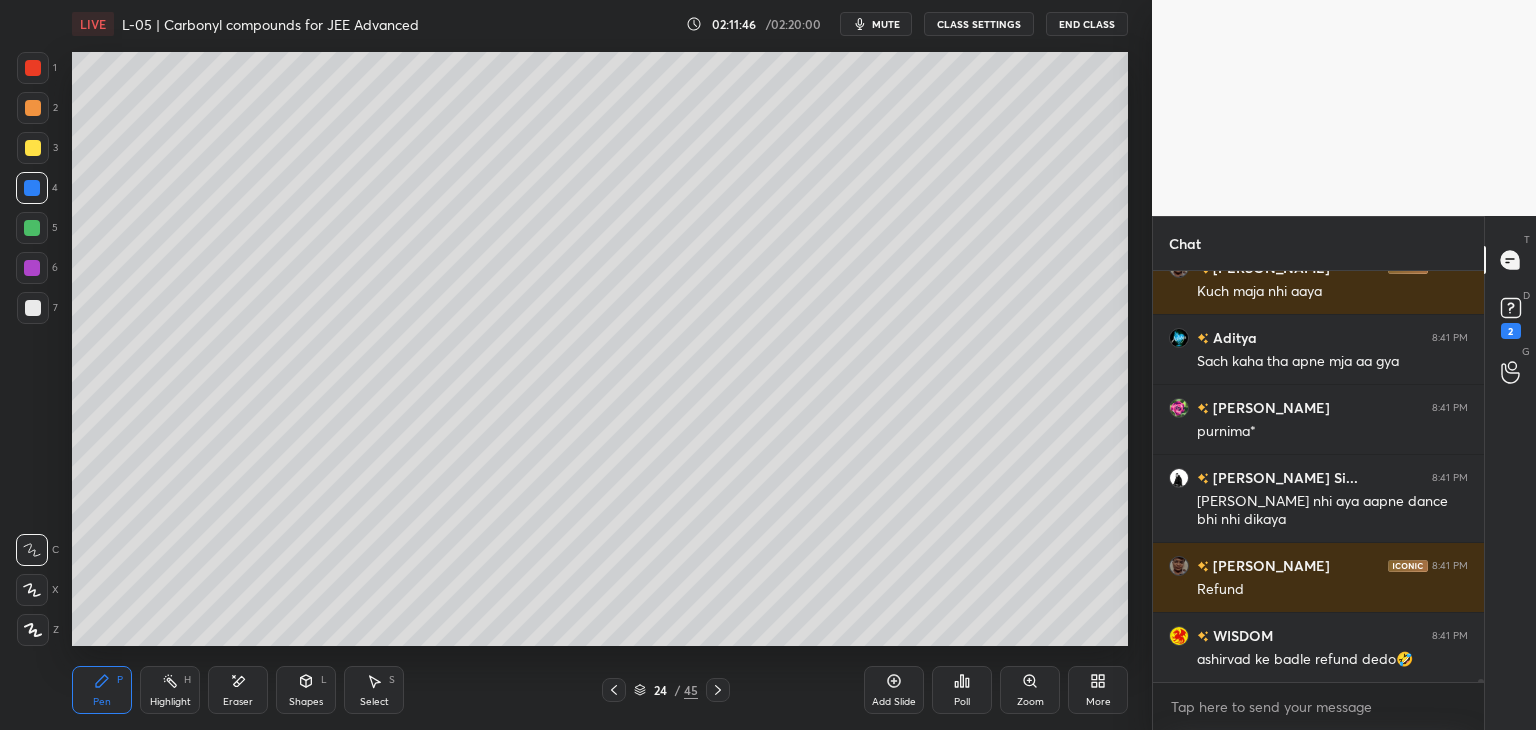 click 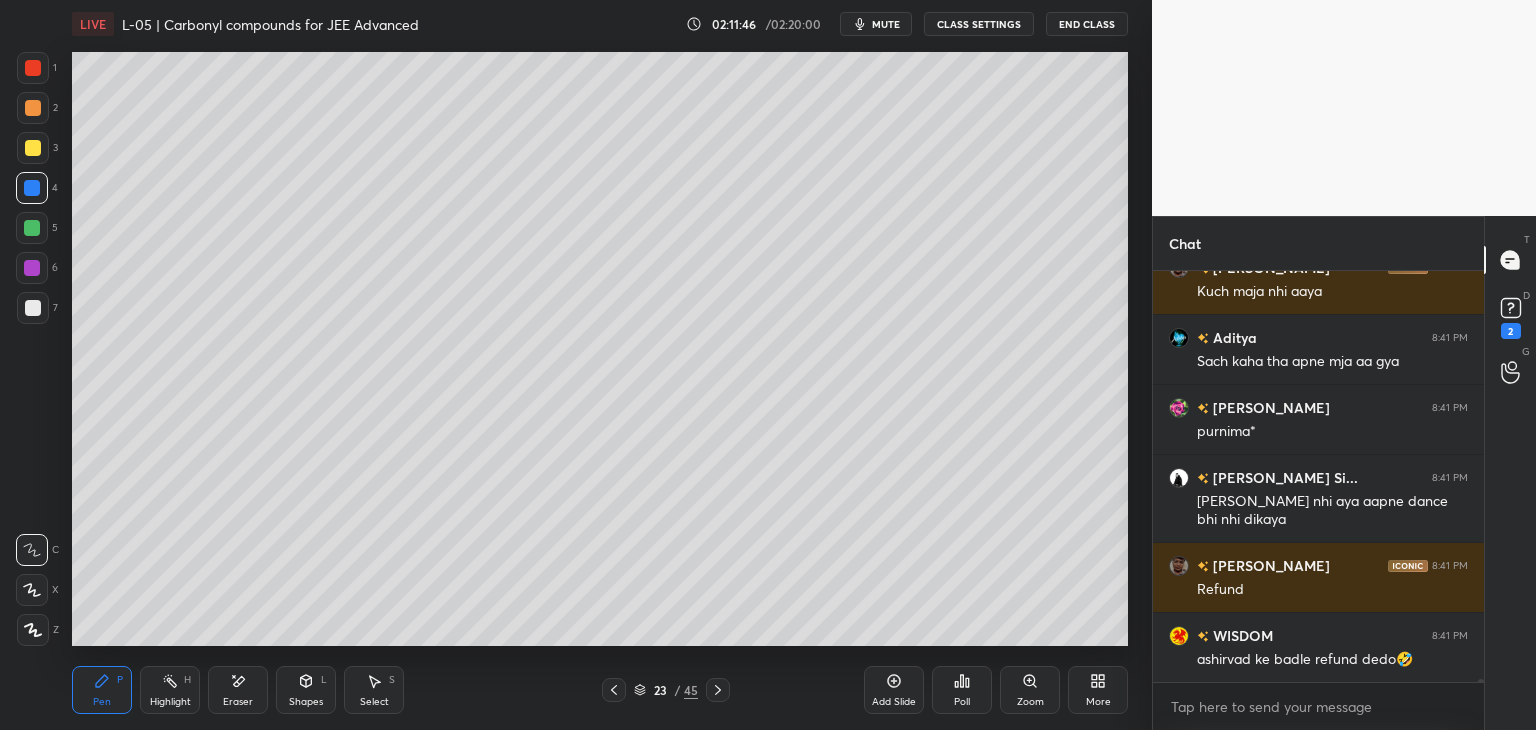click 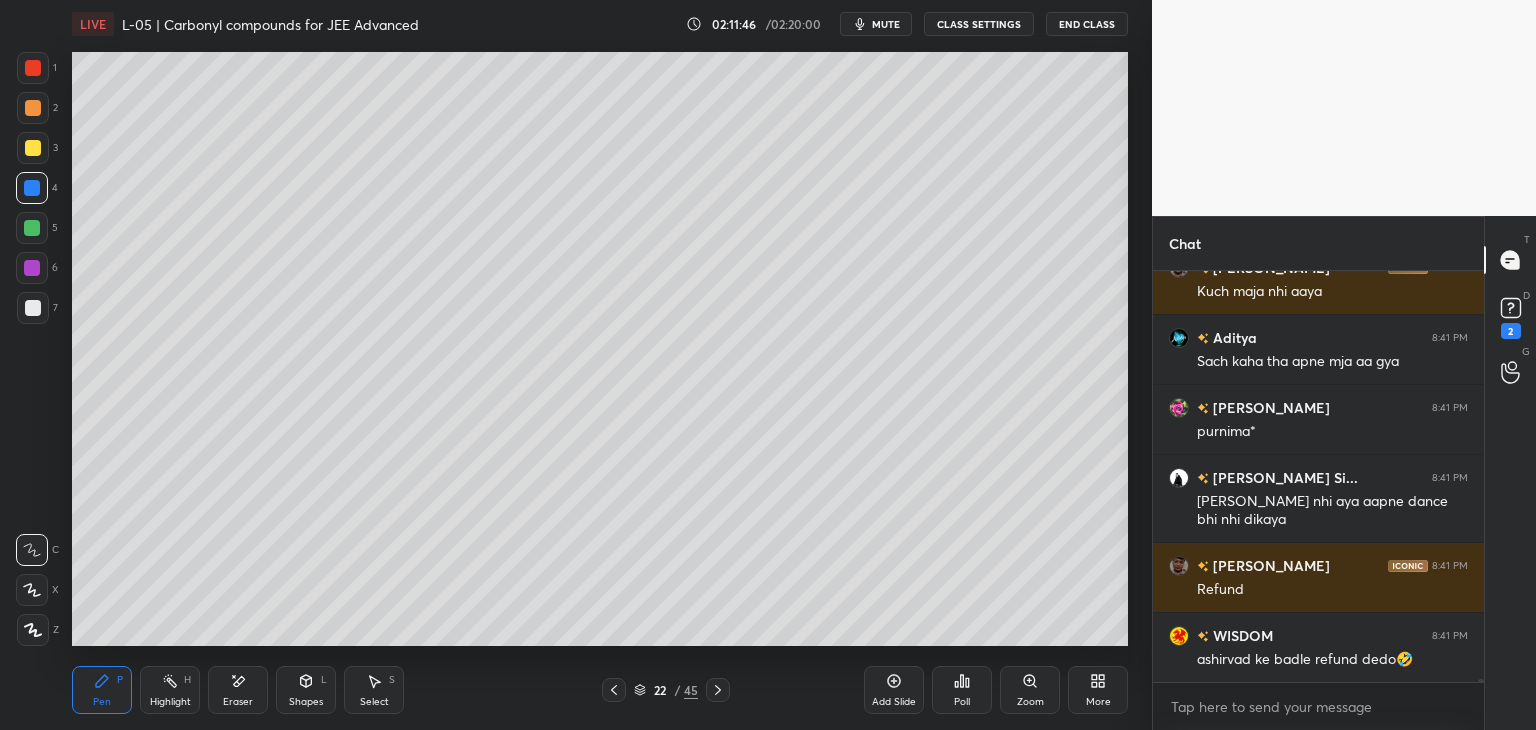 click 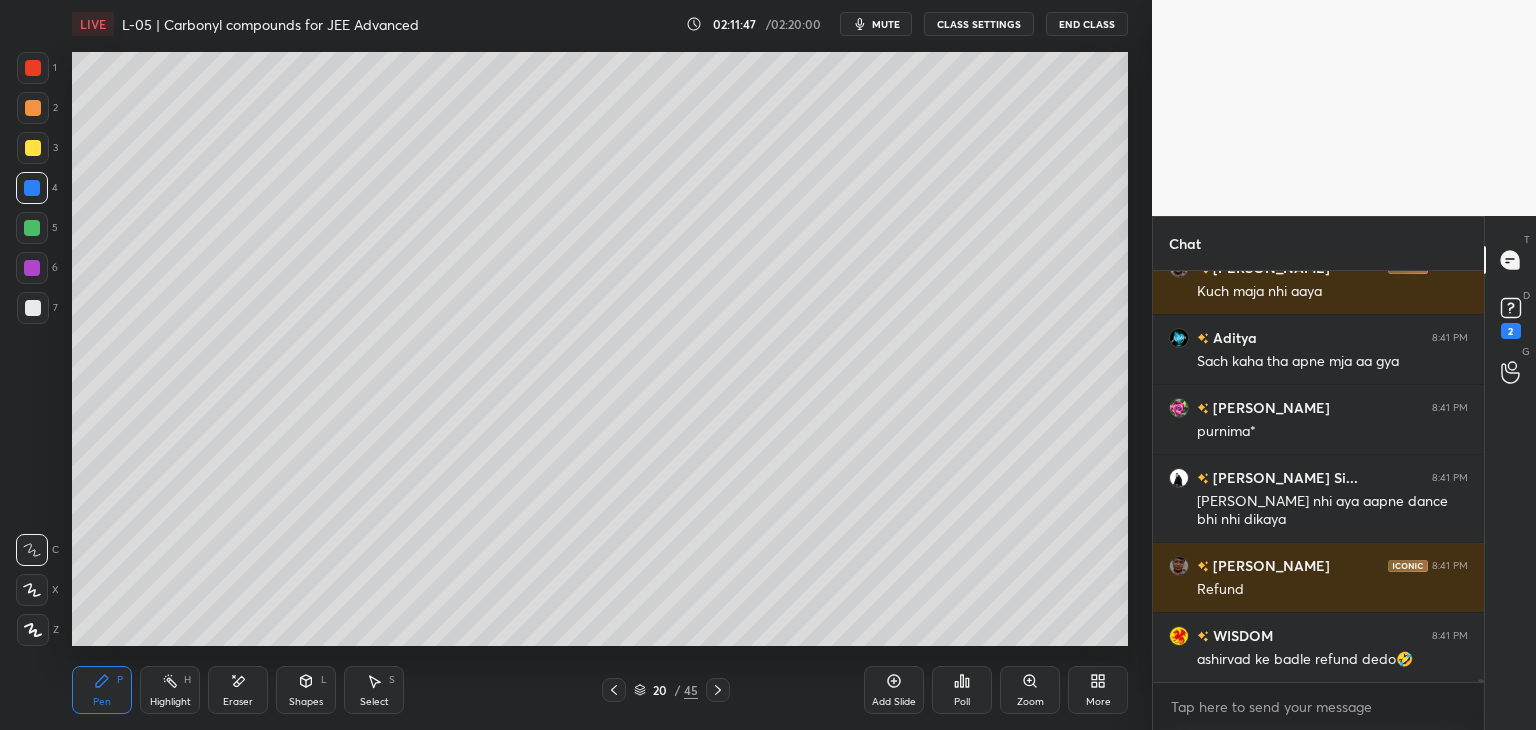 scroll, scrollTop: 66590, scrollLeft: 0, axis: vertical 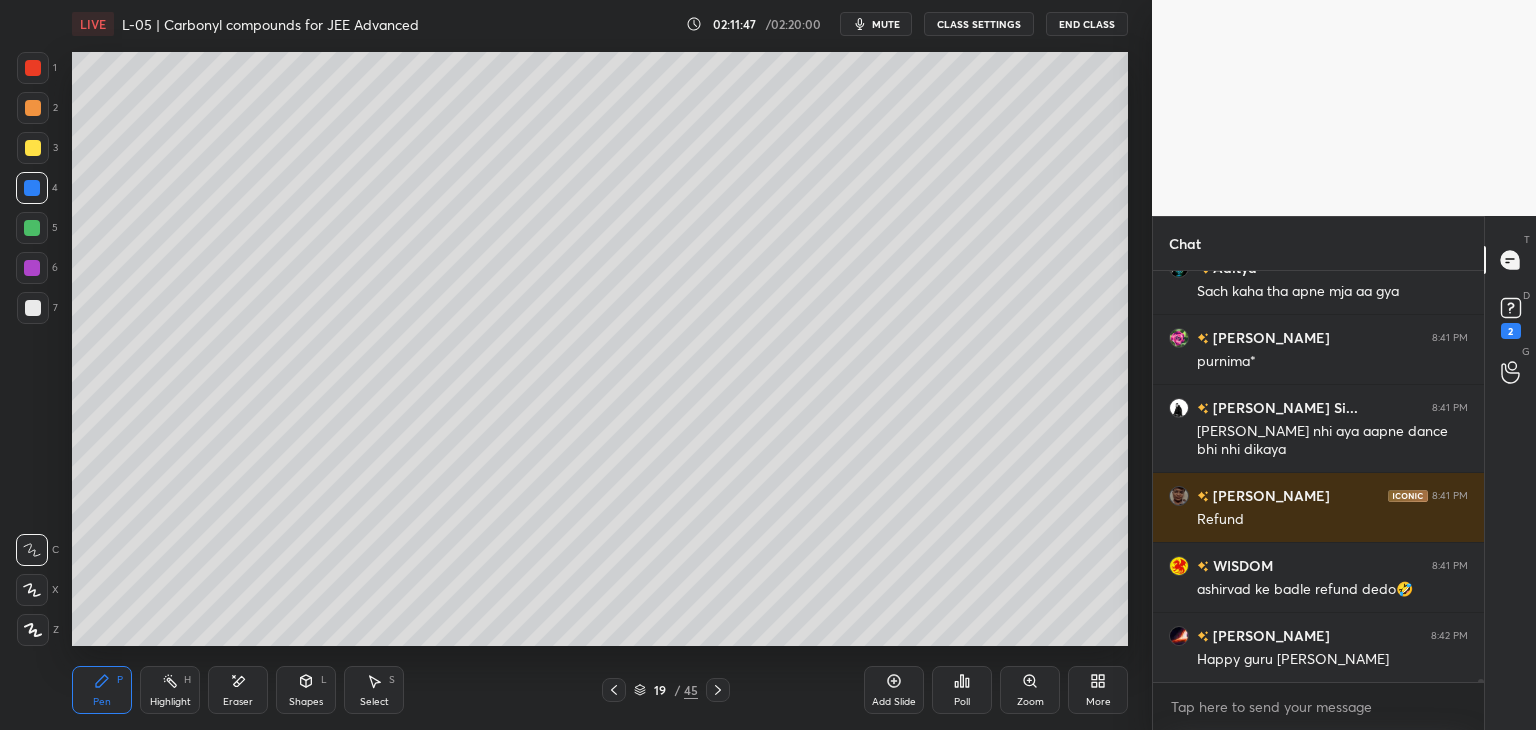 click 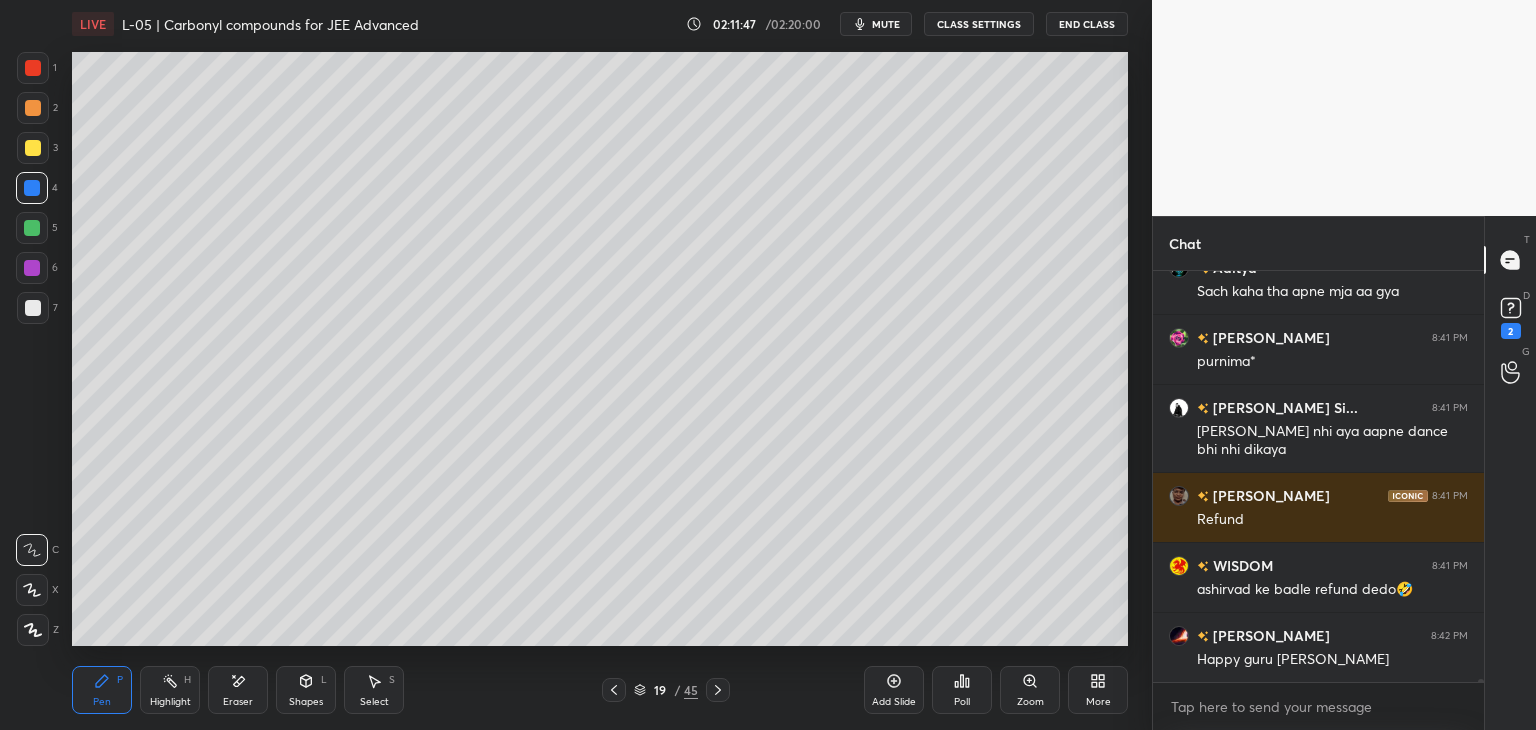 click 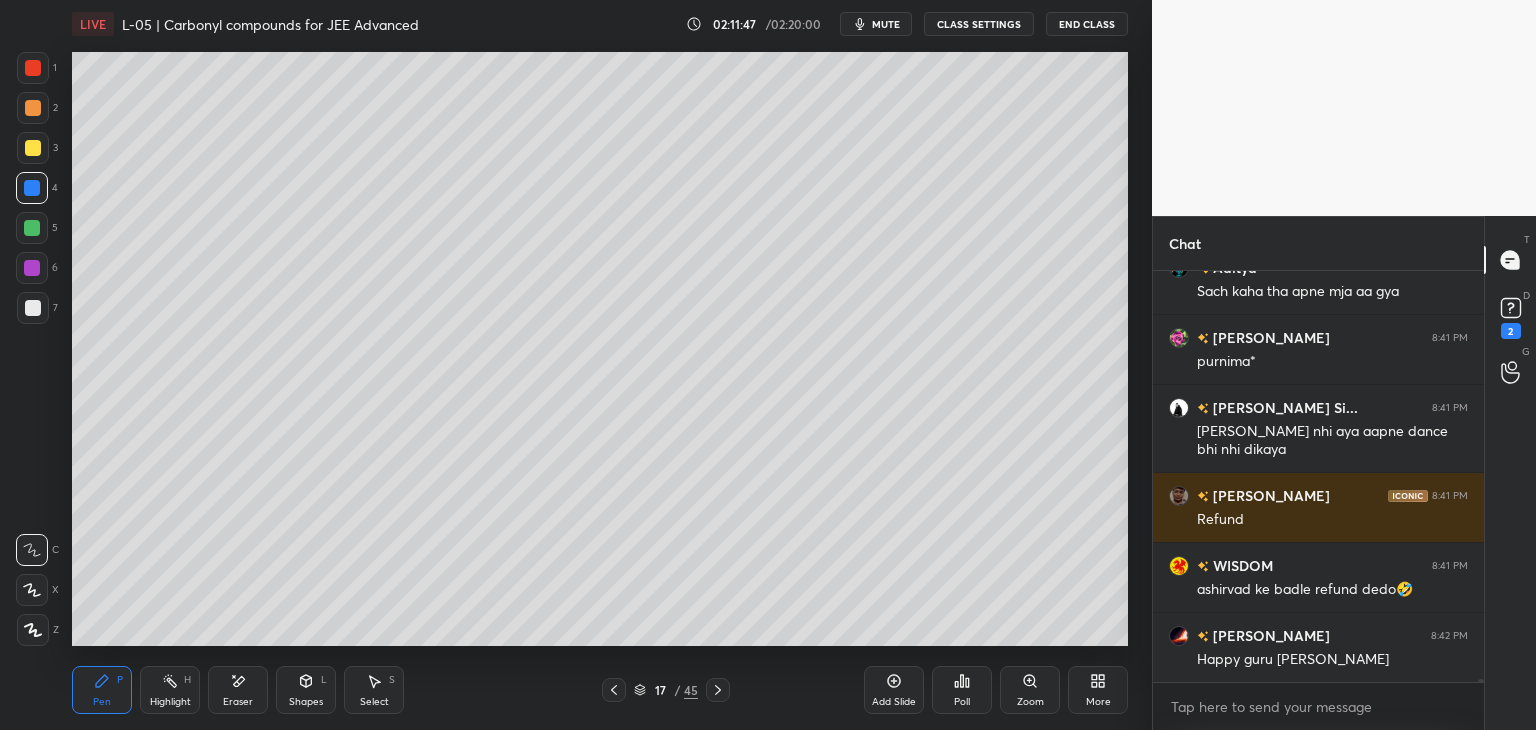 click 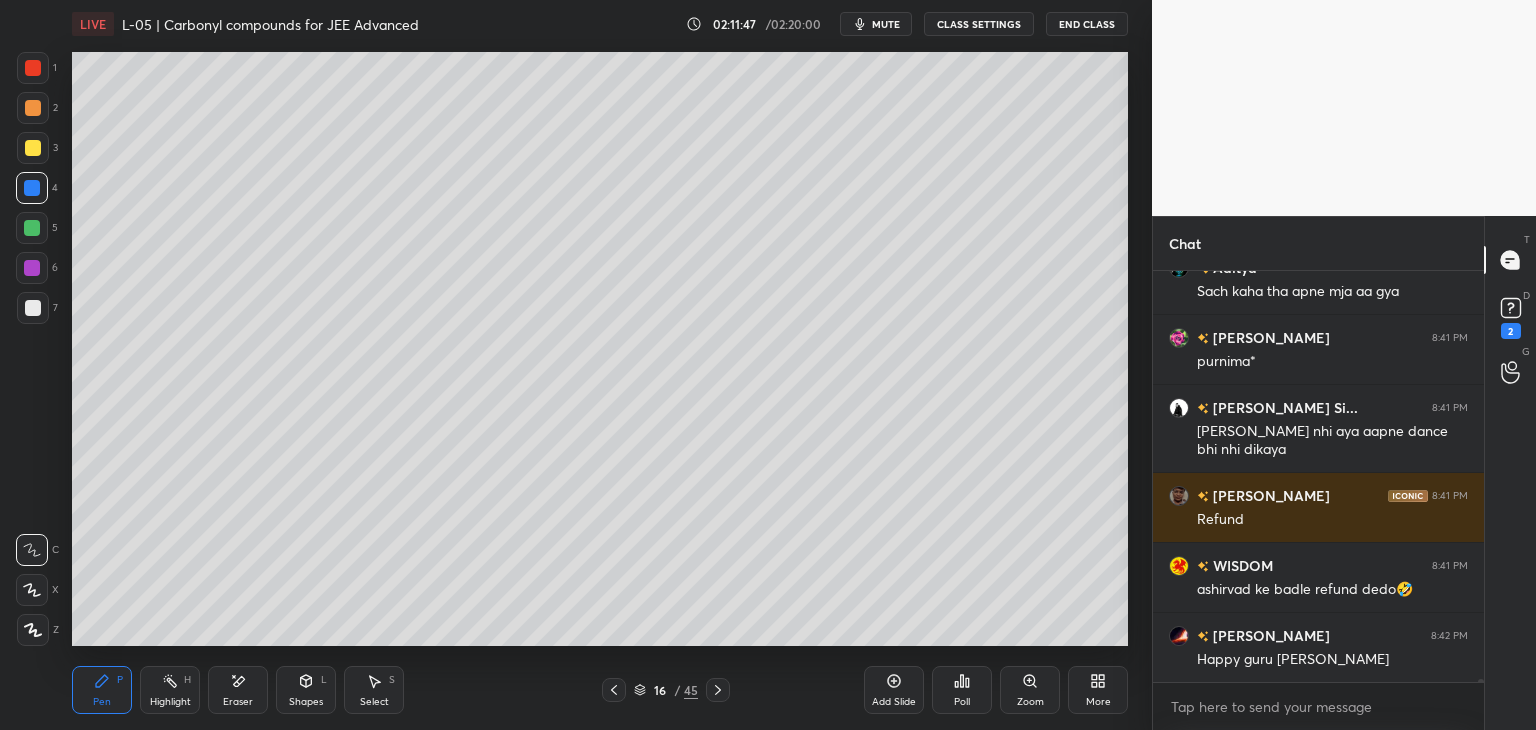 click at bounding box center (614, 690) 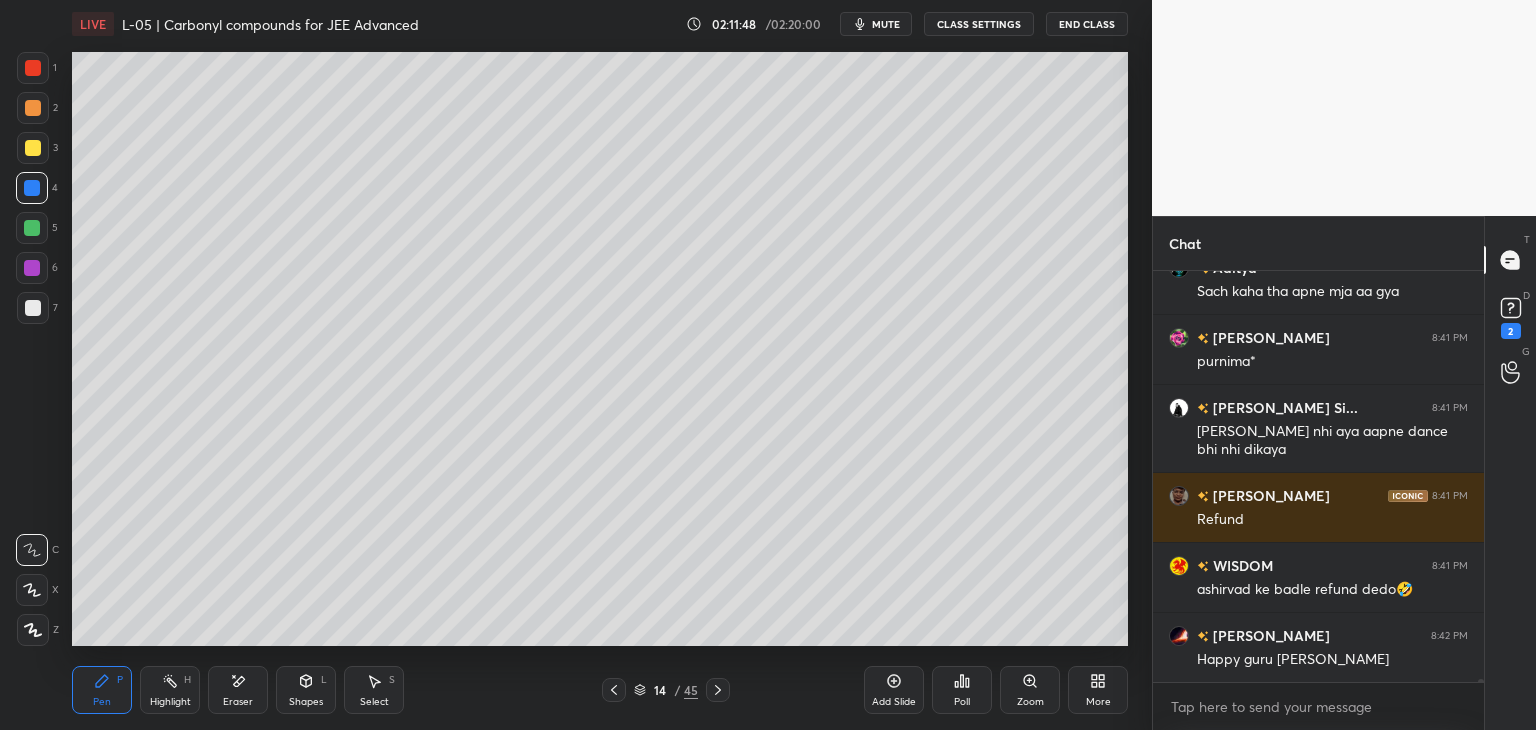 click at bounding box center [614, 690] 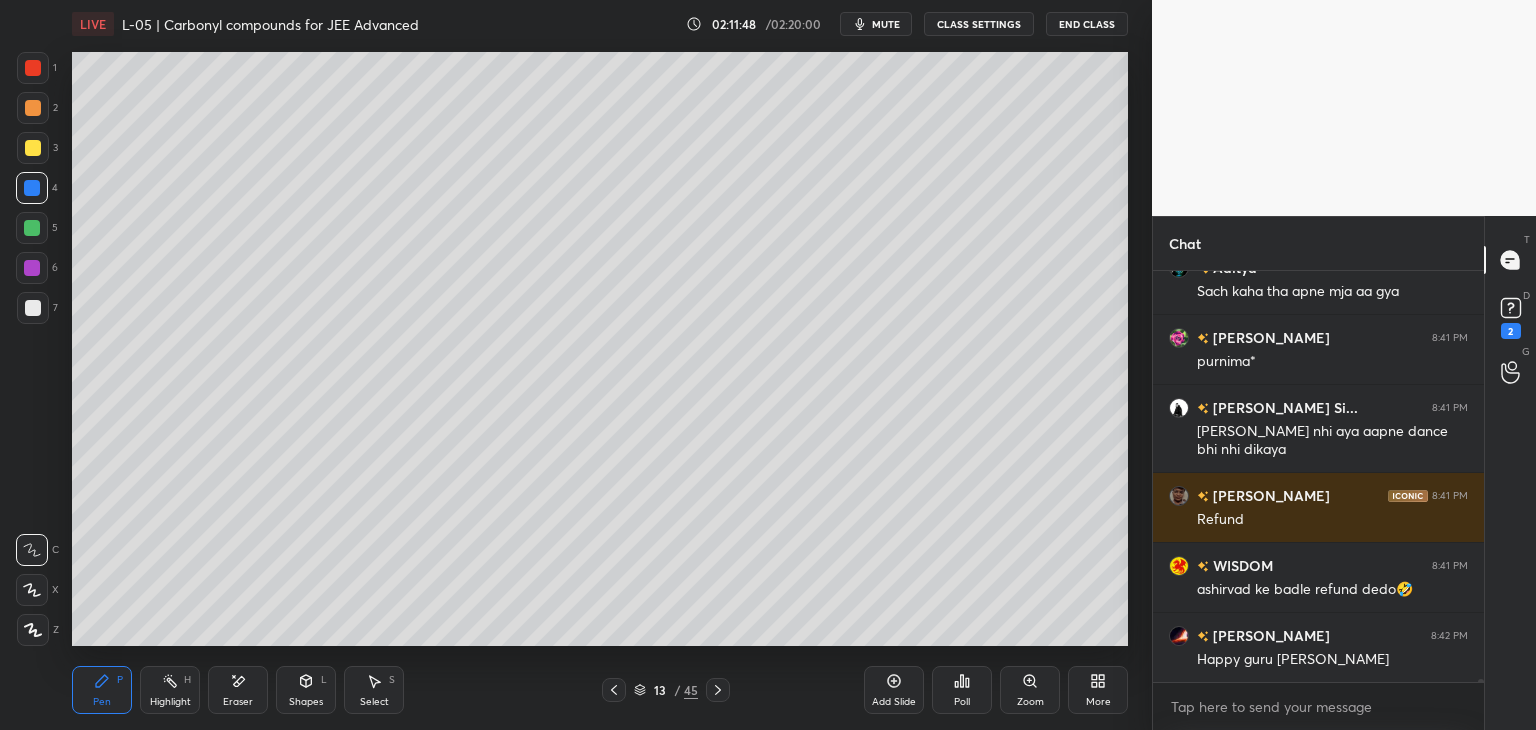 click on "Pen P Highlight H Eraser Shapes L Select S 13 / 45 Add Slide Poll Zoom More" at bounding box center [600, 690] 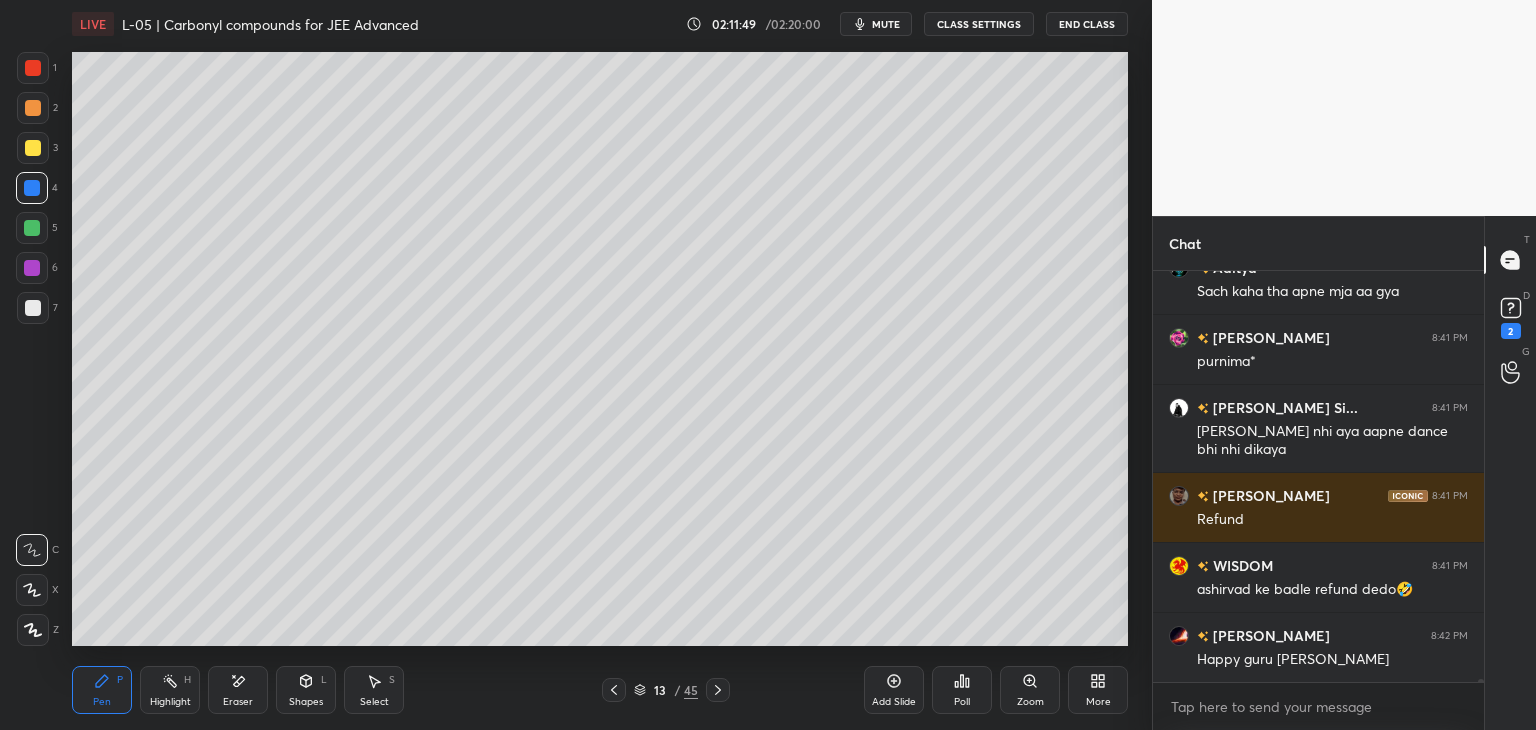 click 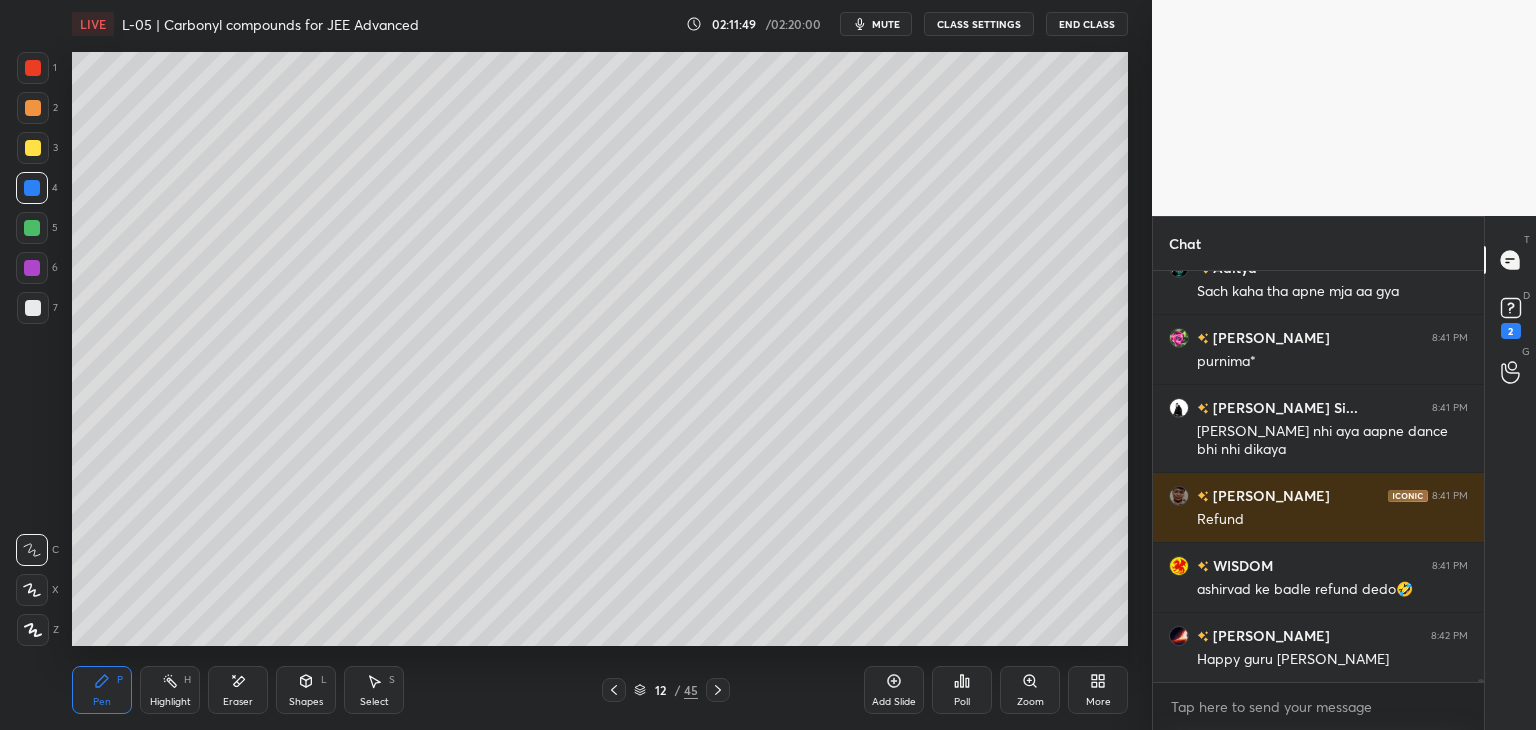 click 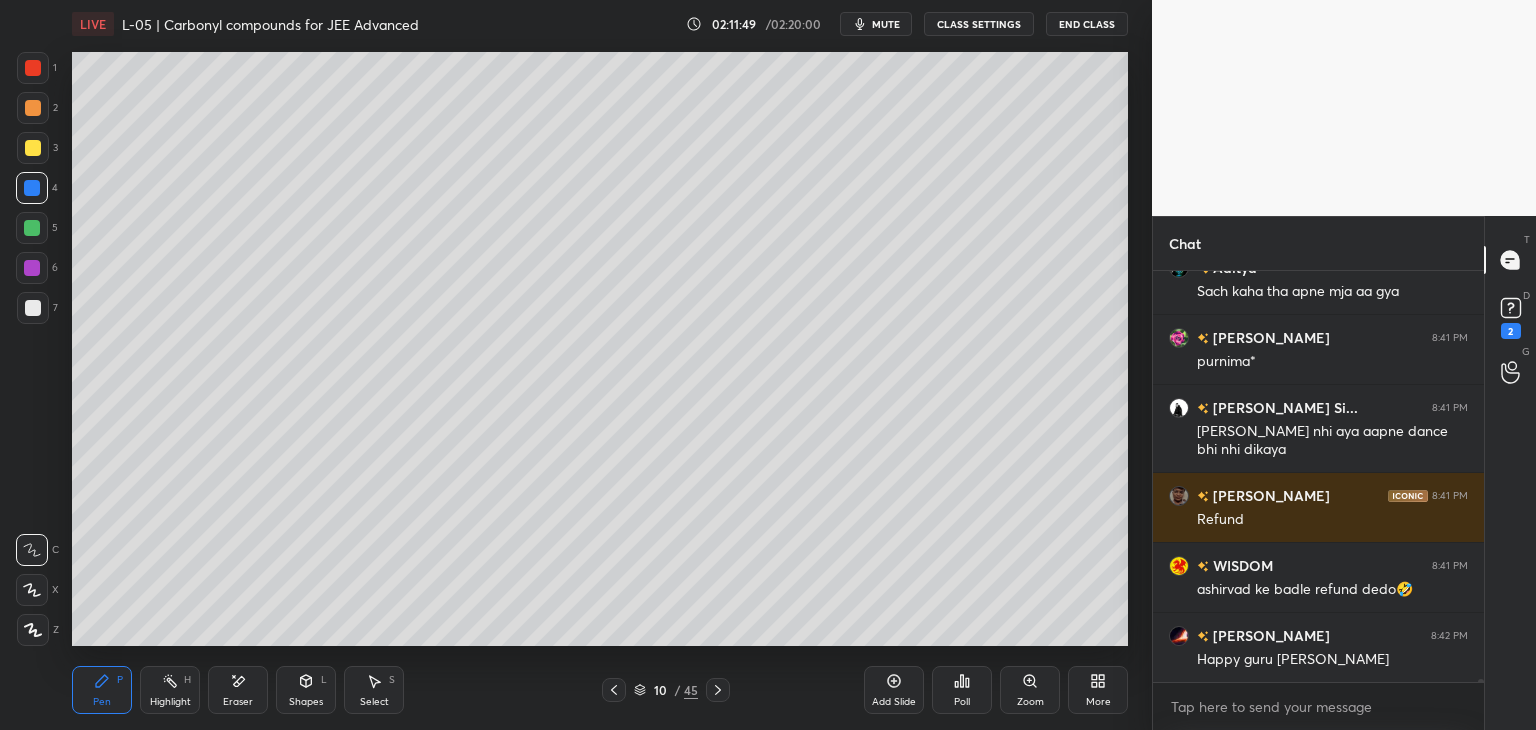 click 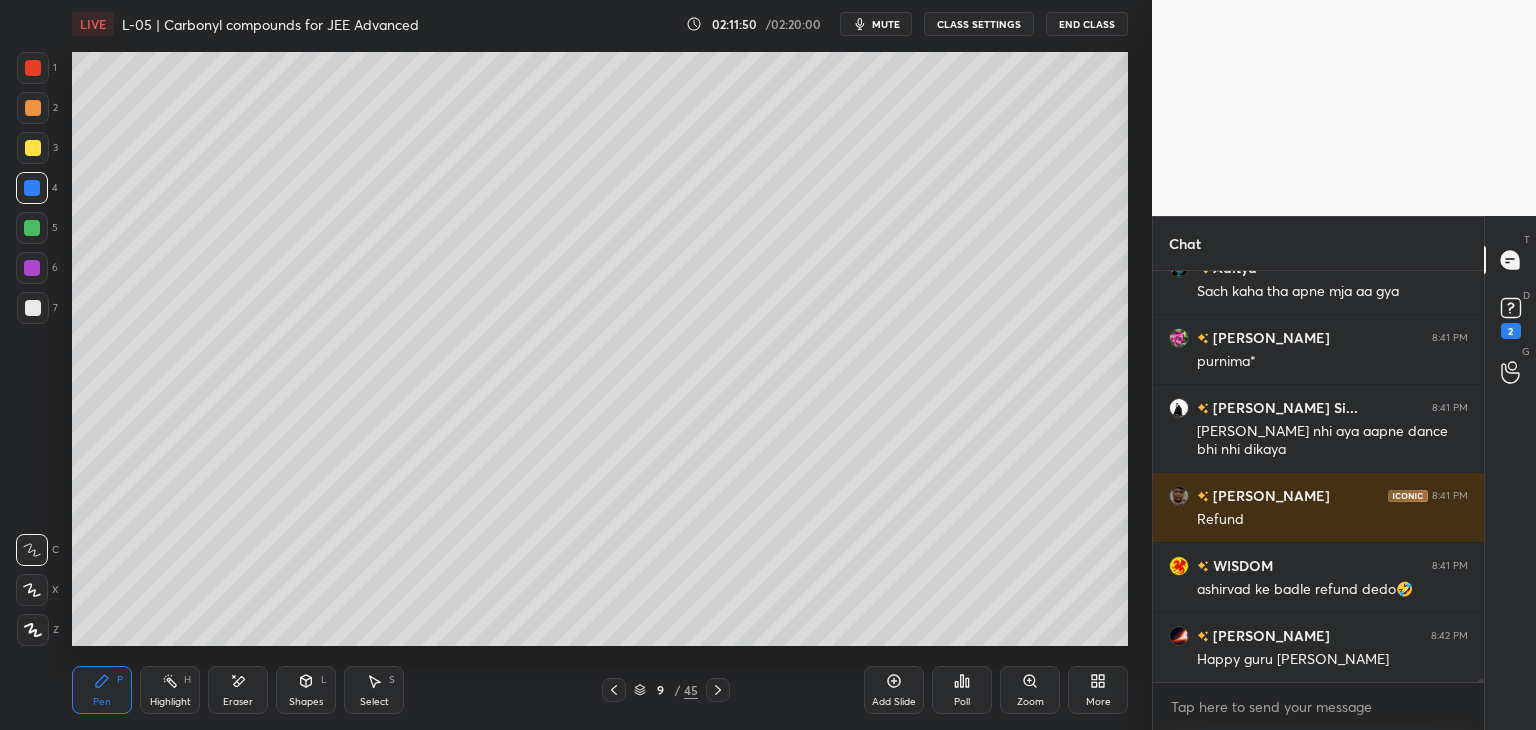click 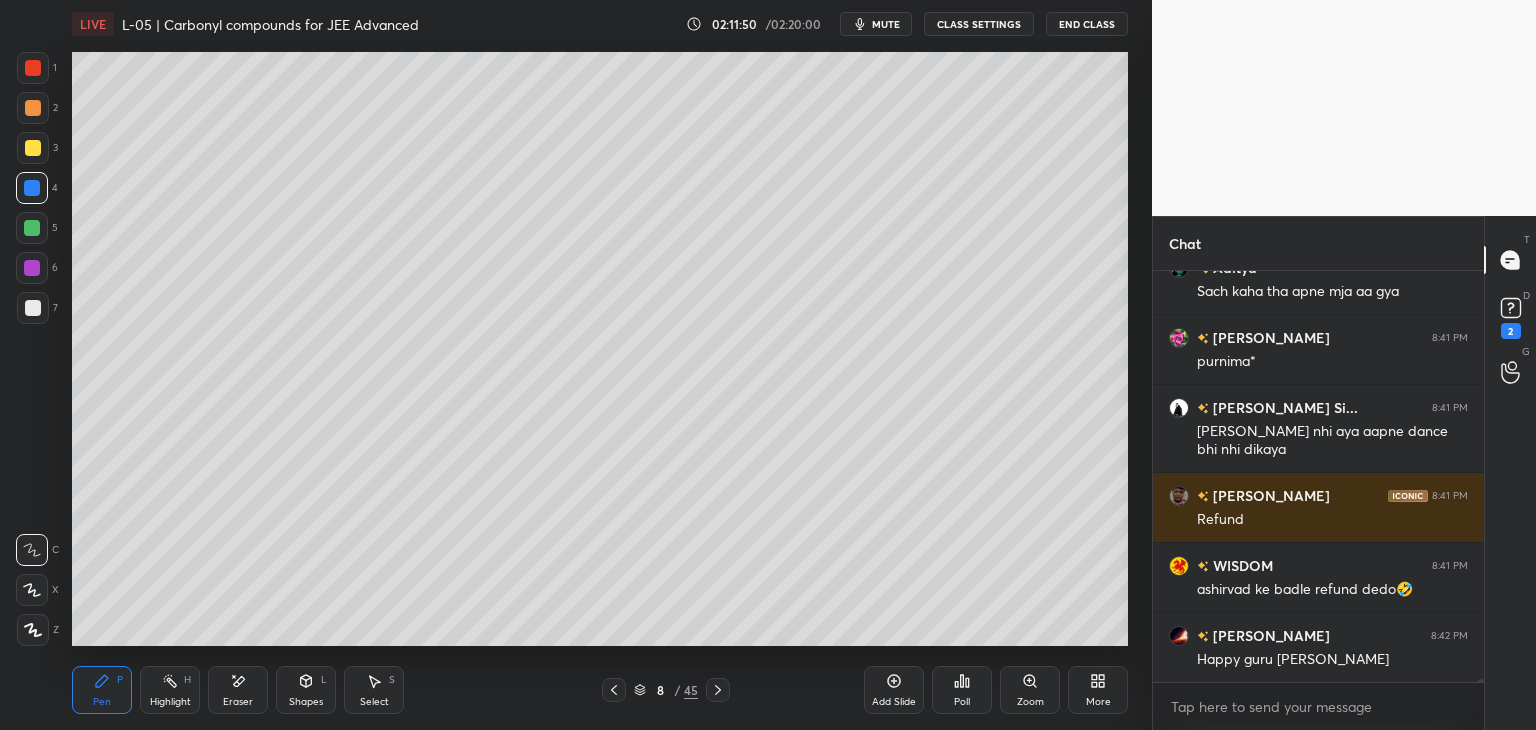 click 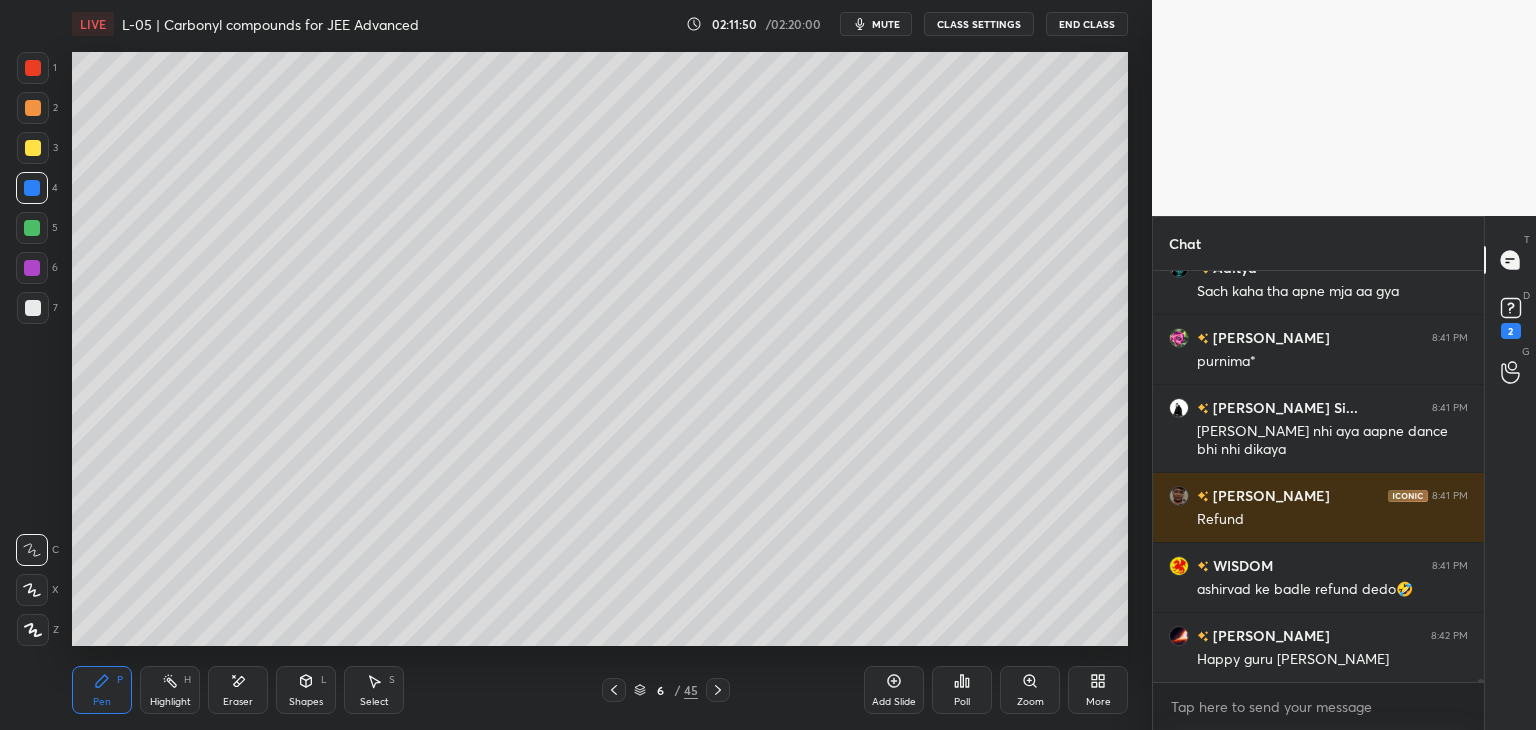 click 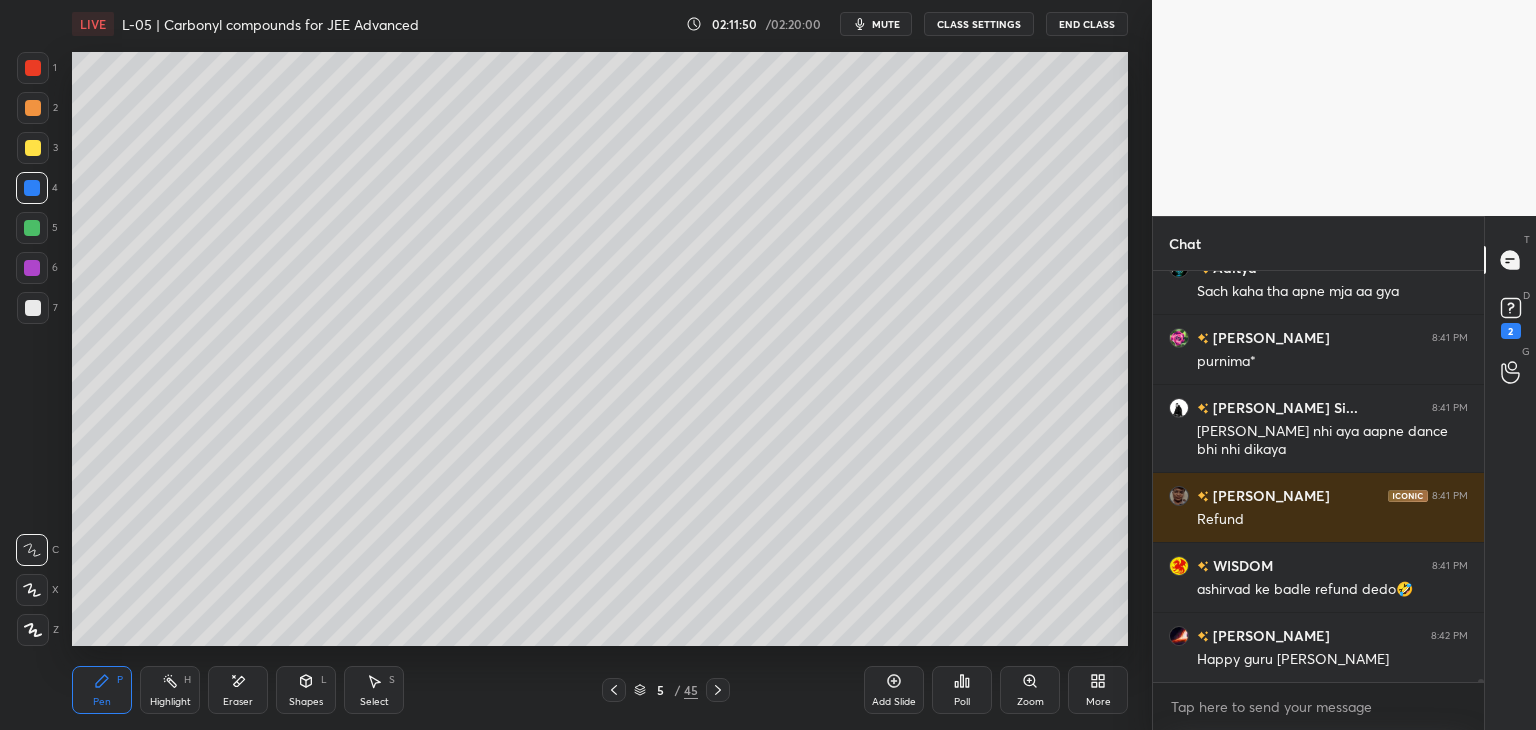 click 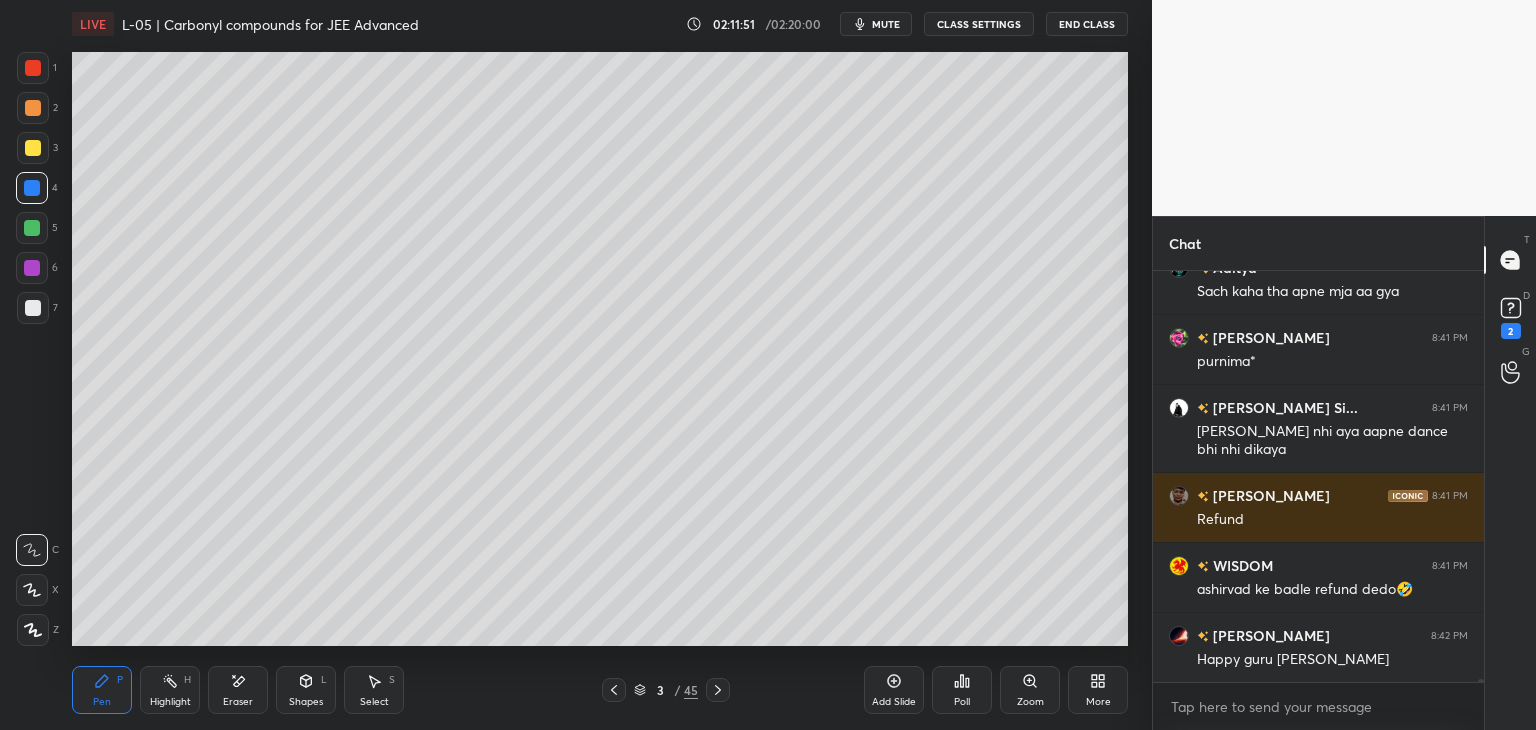 click 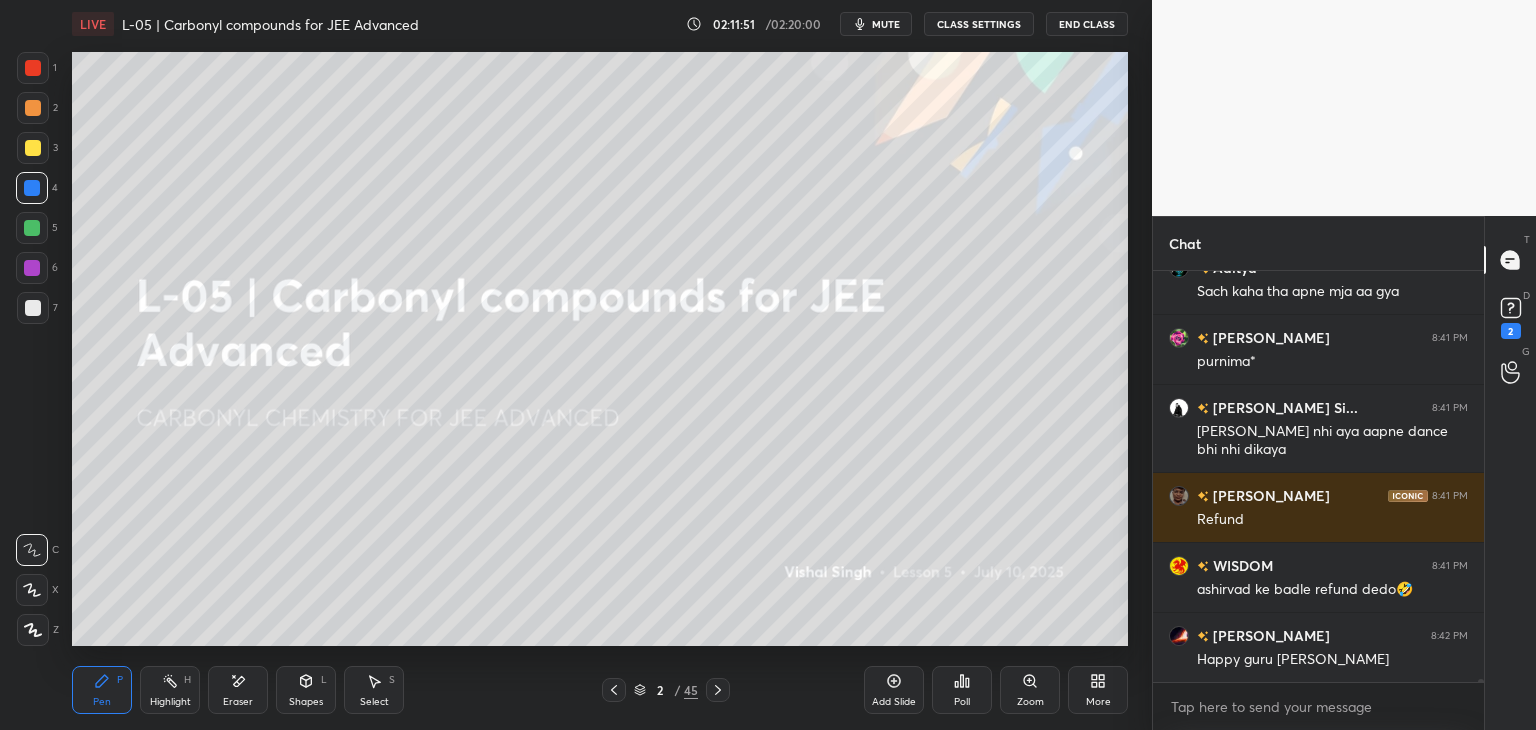 scroll, scrollTop: 66660, scrollLeft: 0, axis: vertical 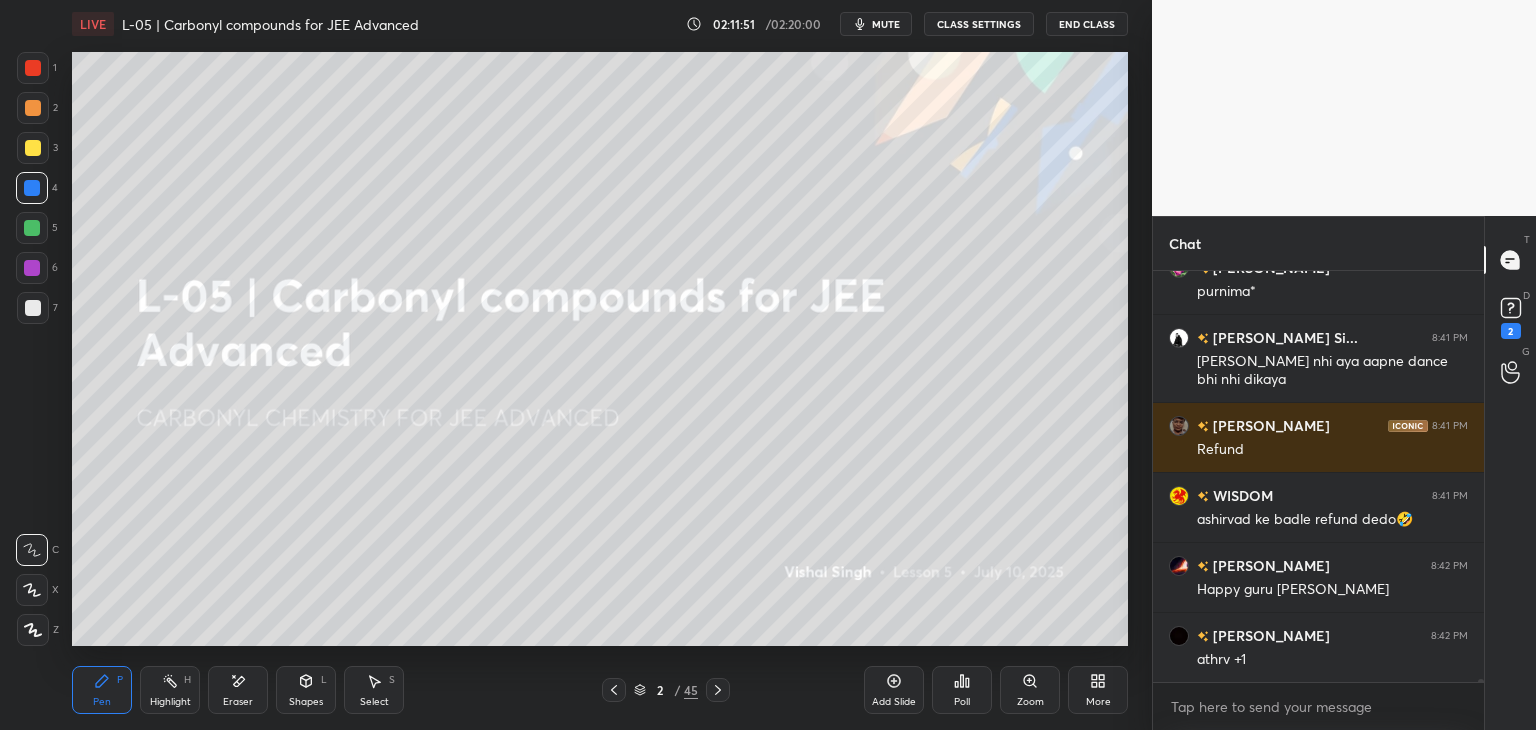 click 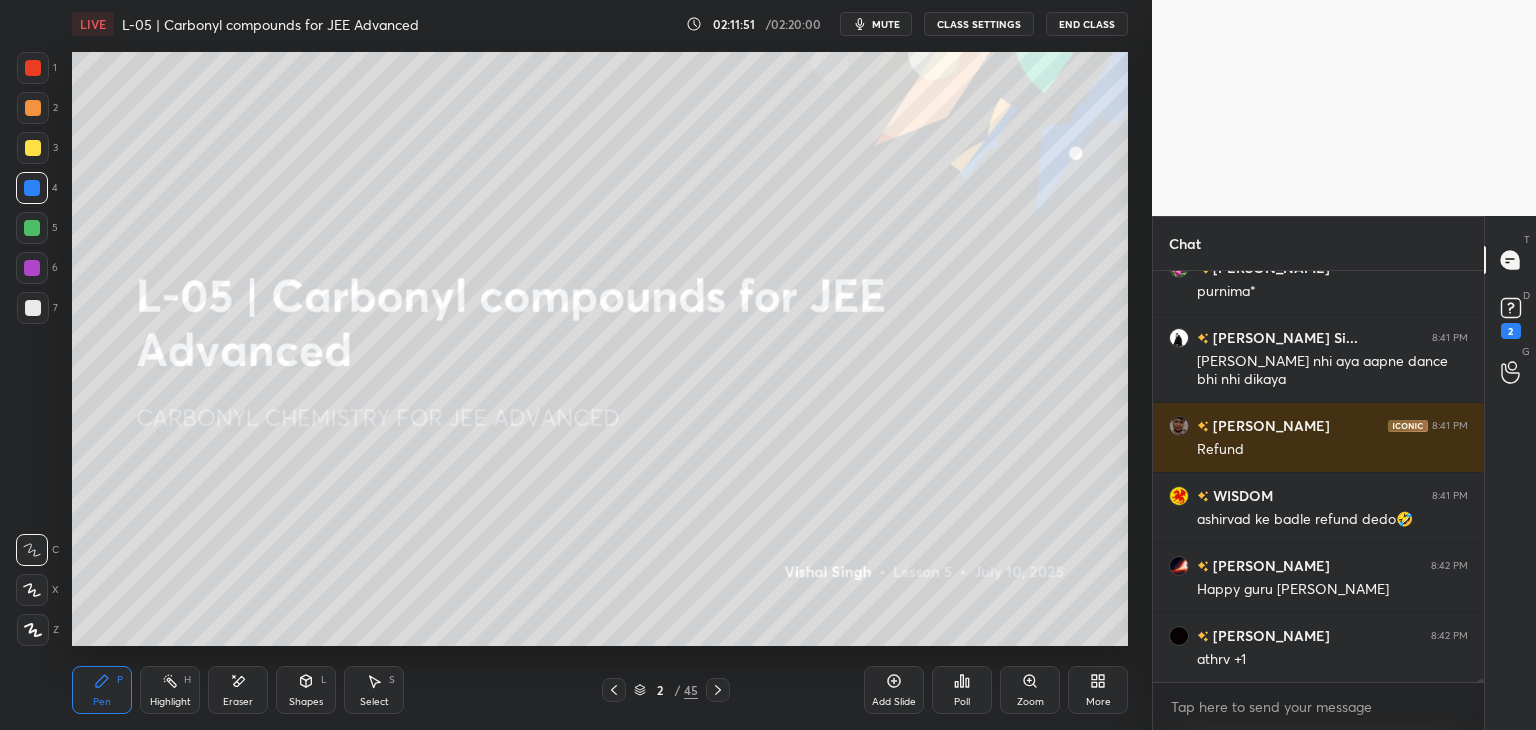 click 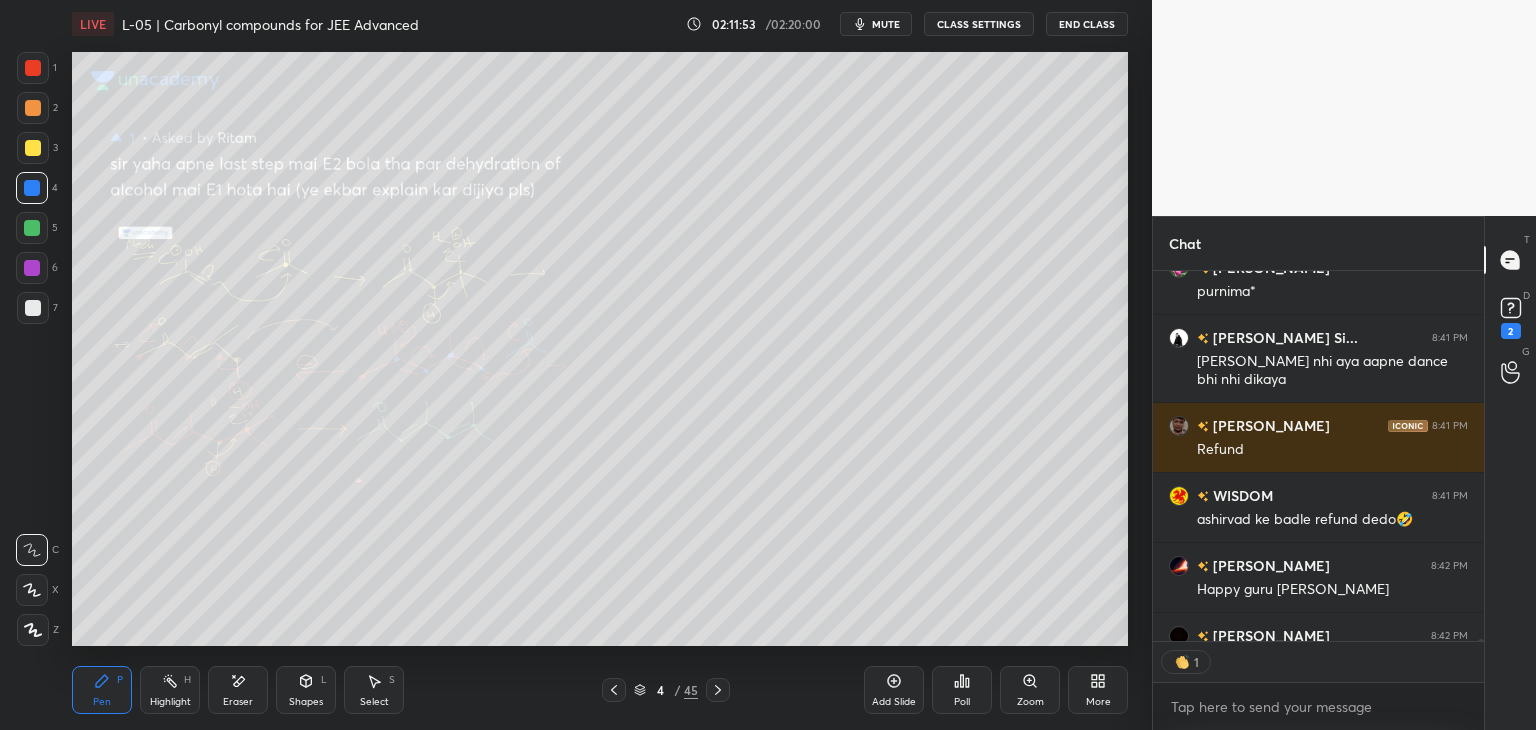 scroll, scrollTop: 376, scrollLeft: 325, axis: both 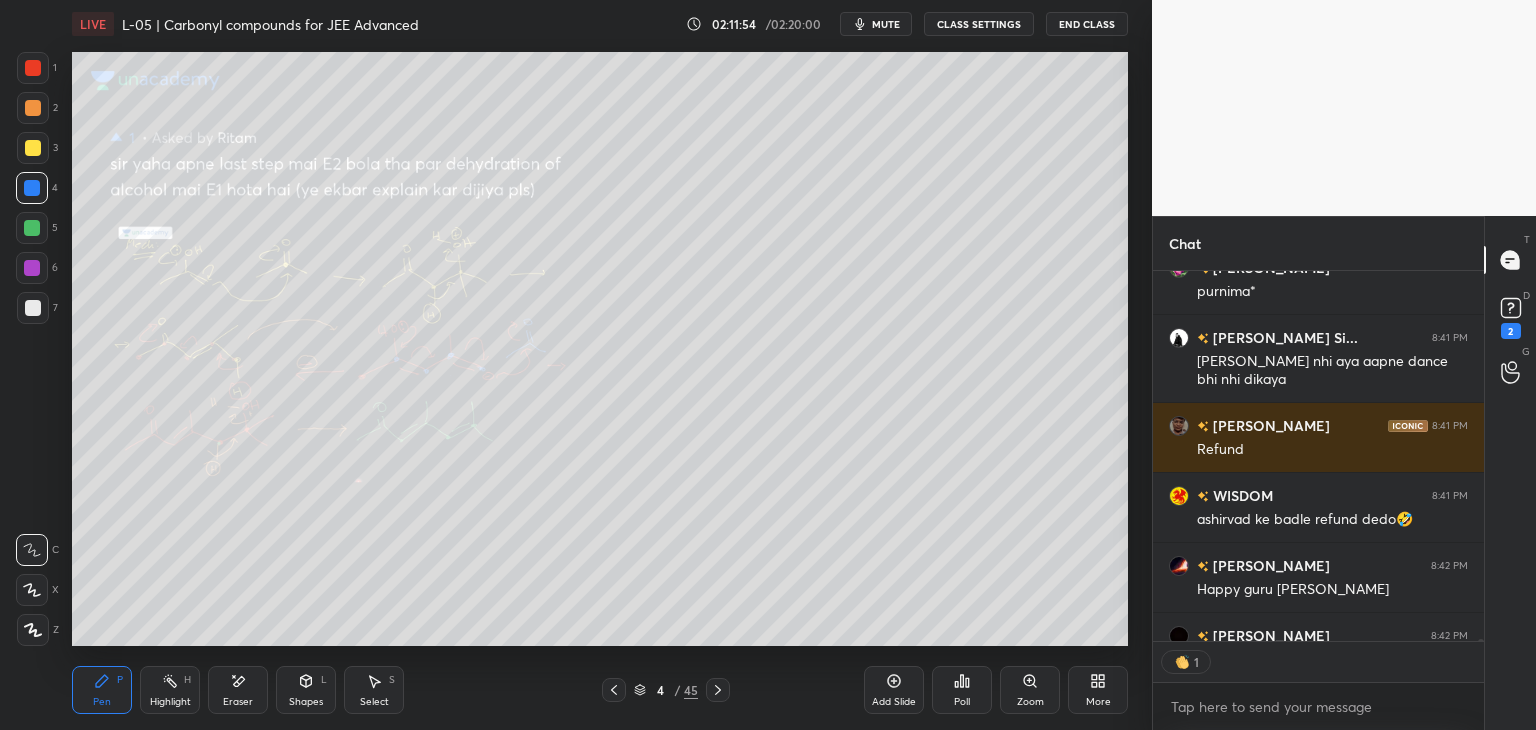 click on "Highlight H" at bounding box center (170, 690) 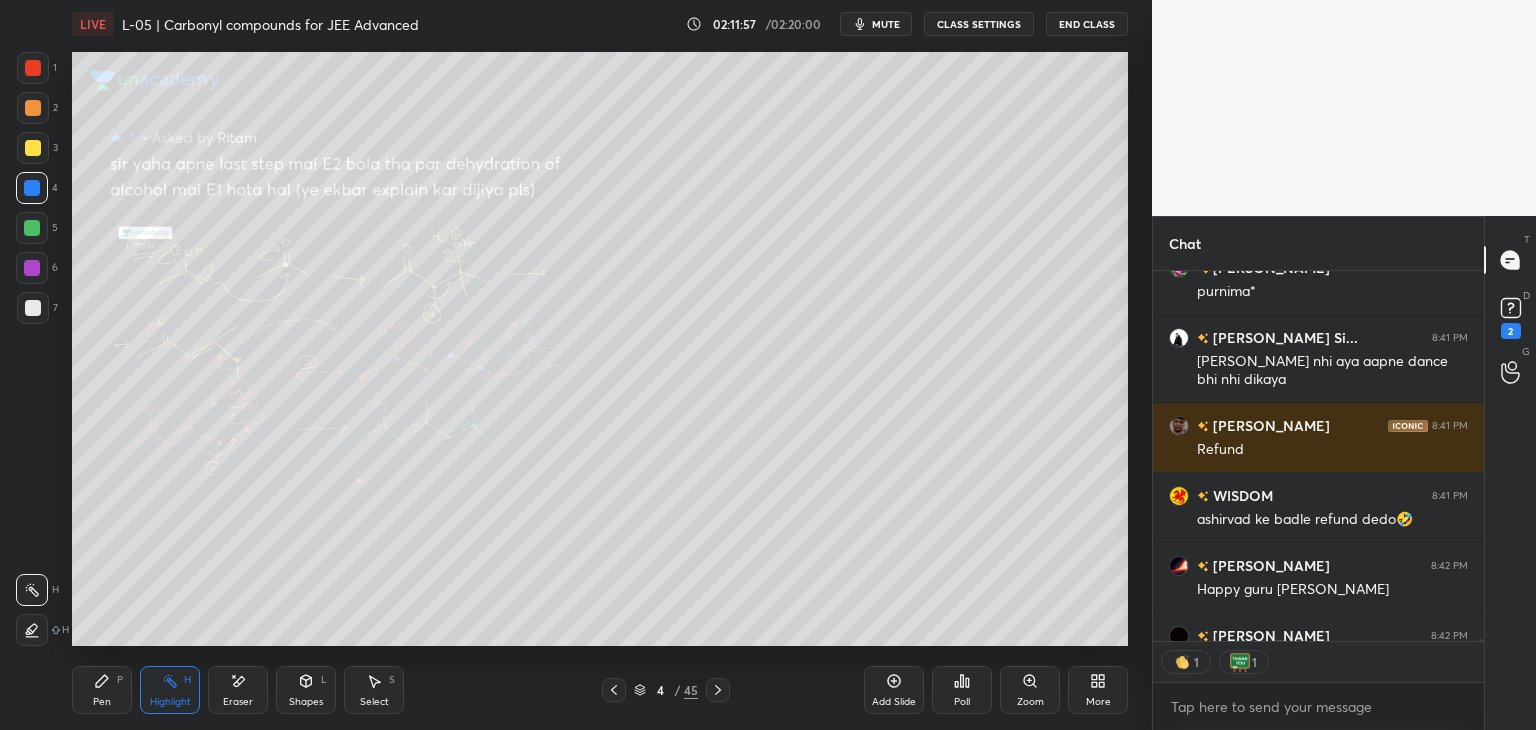 click 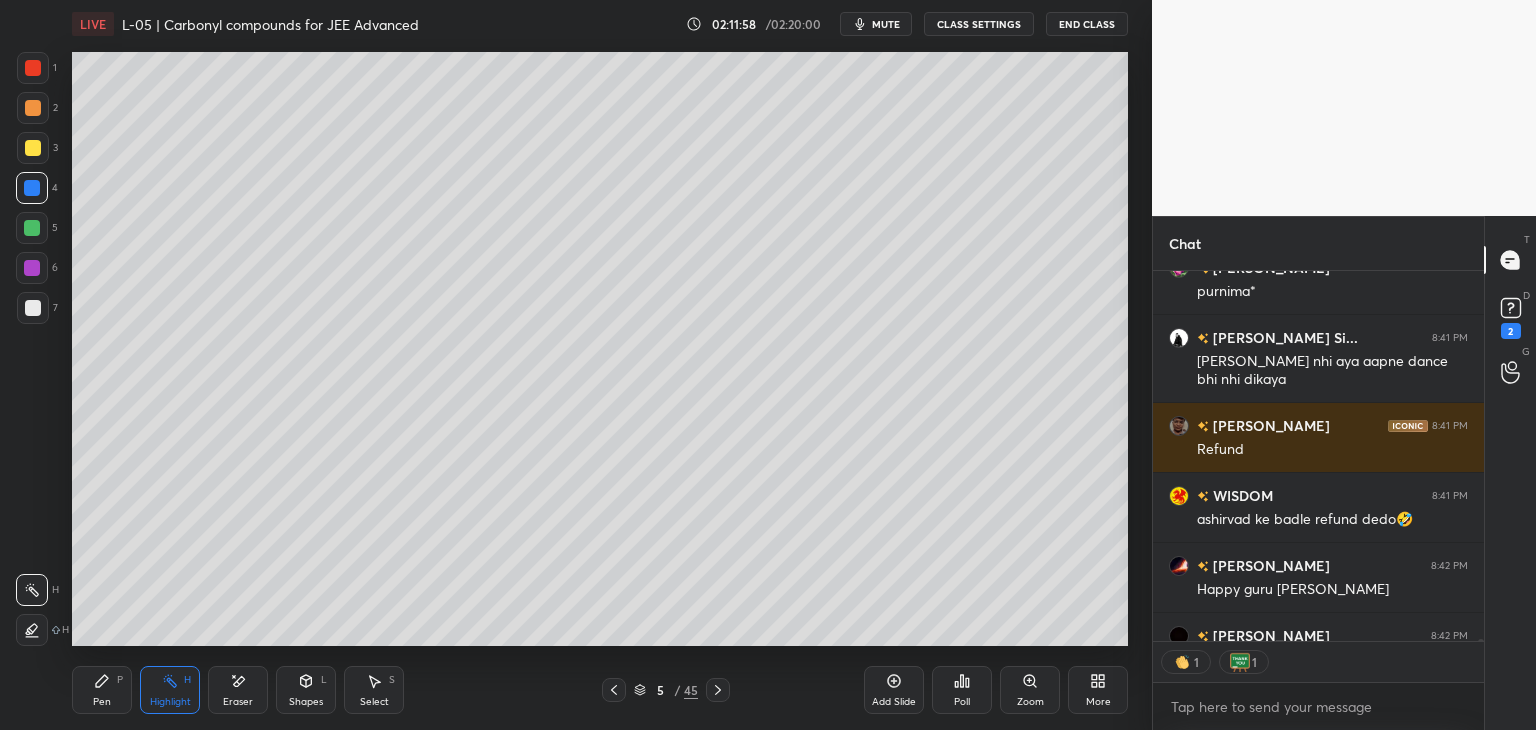 click 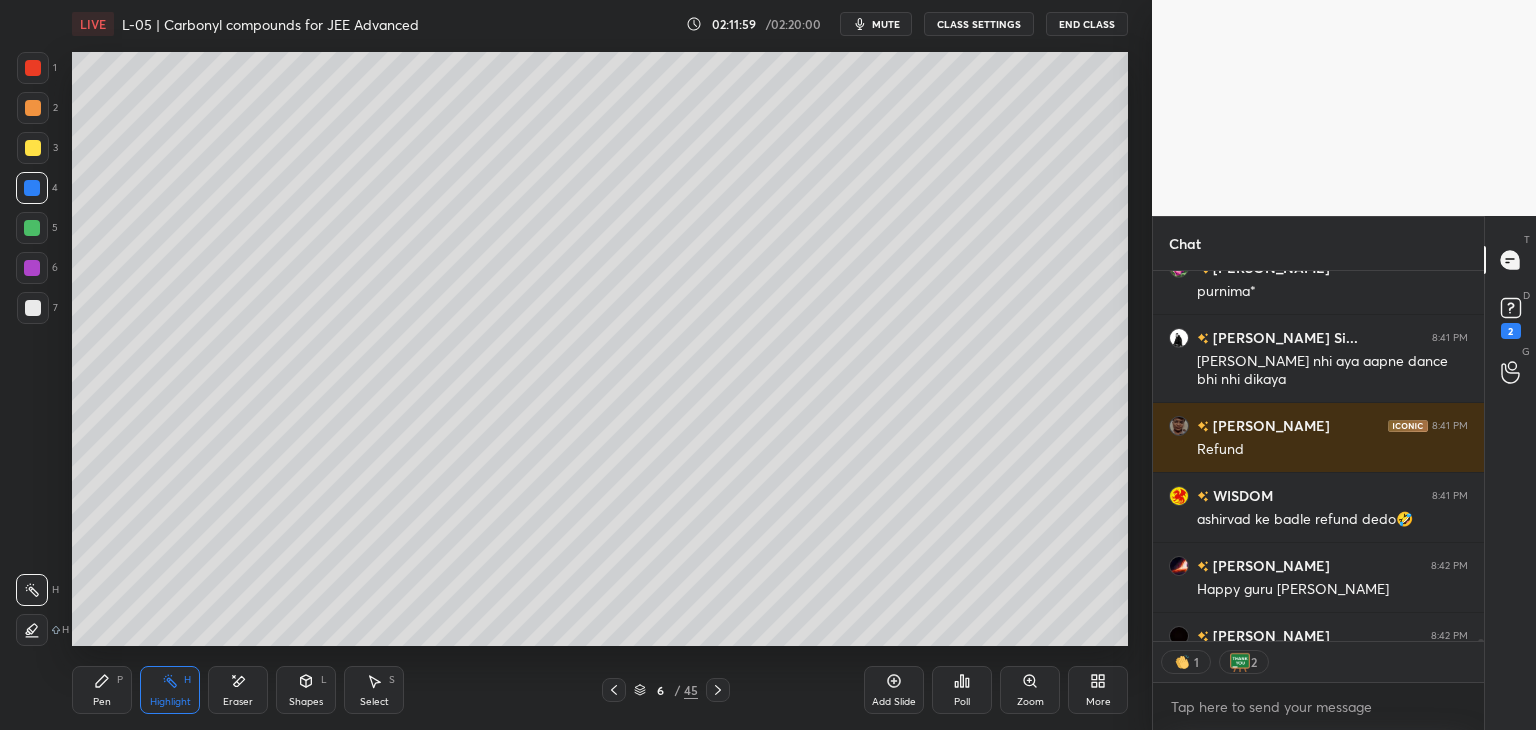 scroll, scrollTop: 66771, scrollLeft: 0, axis: vertical 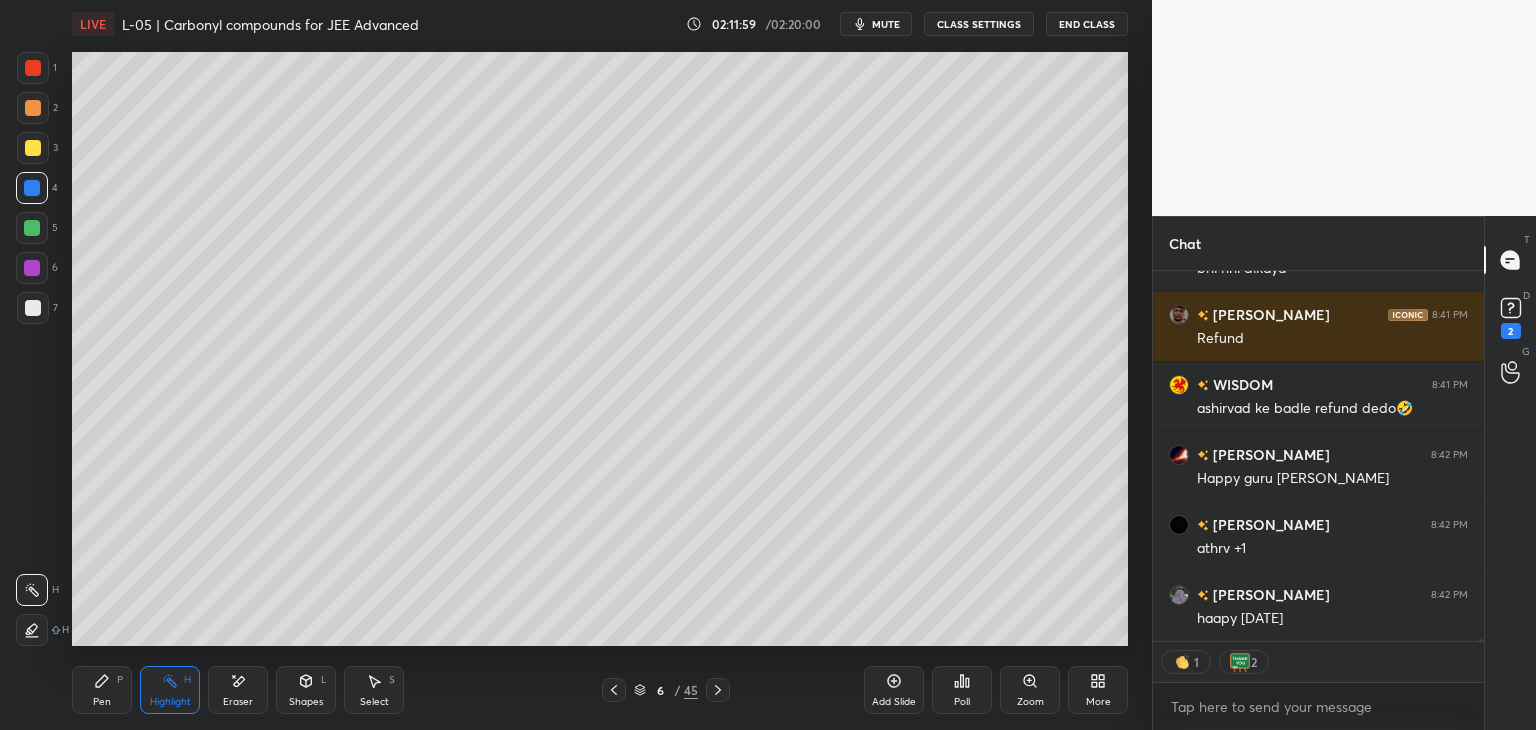 click 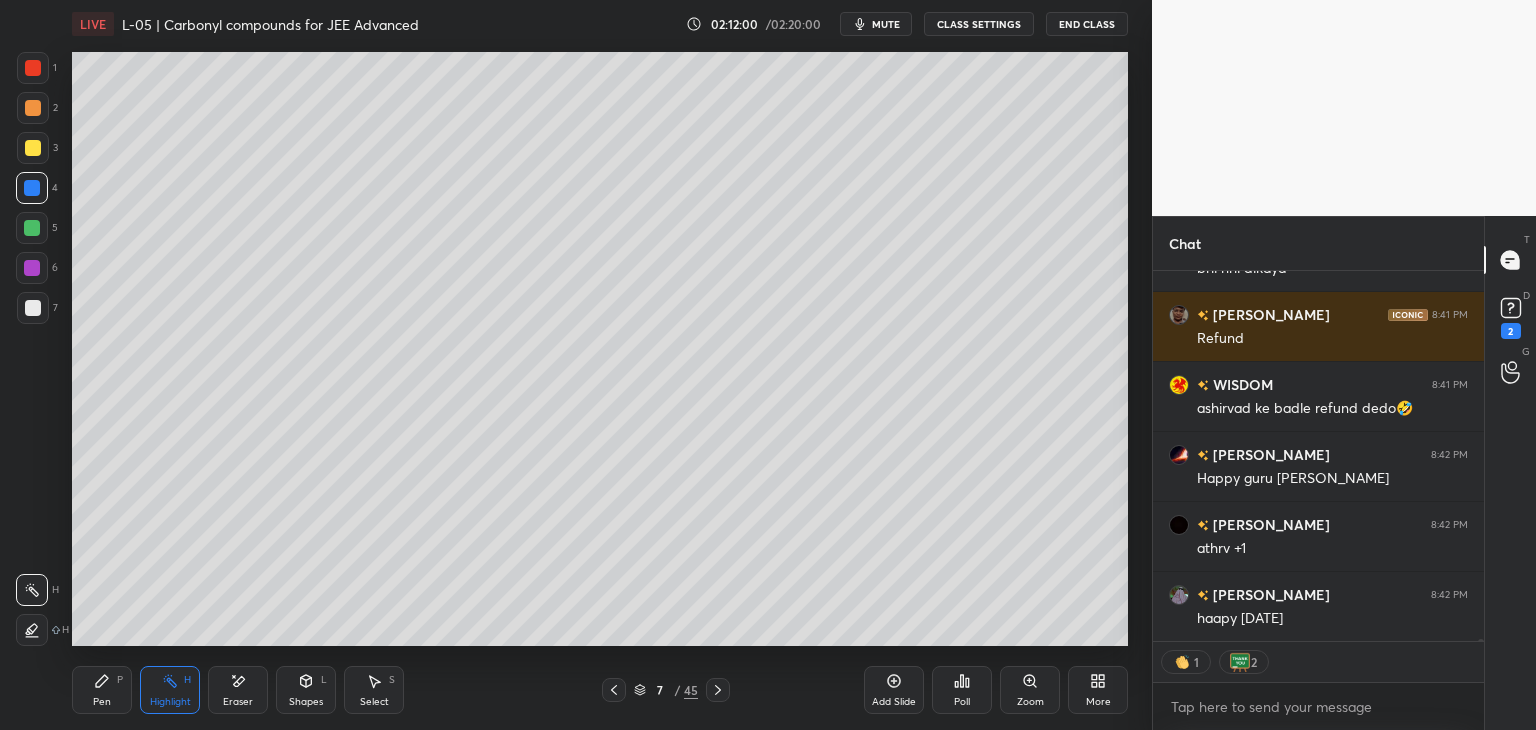 click 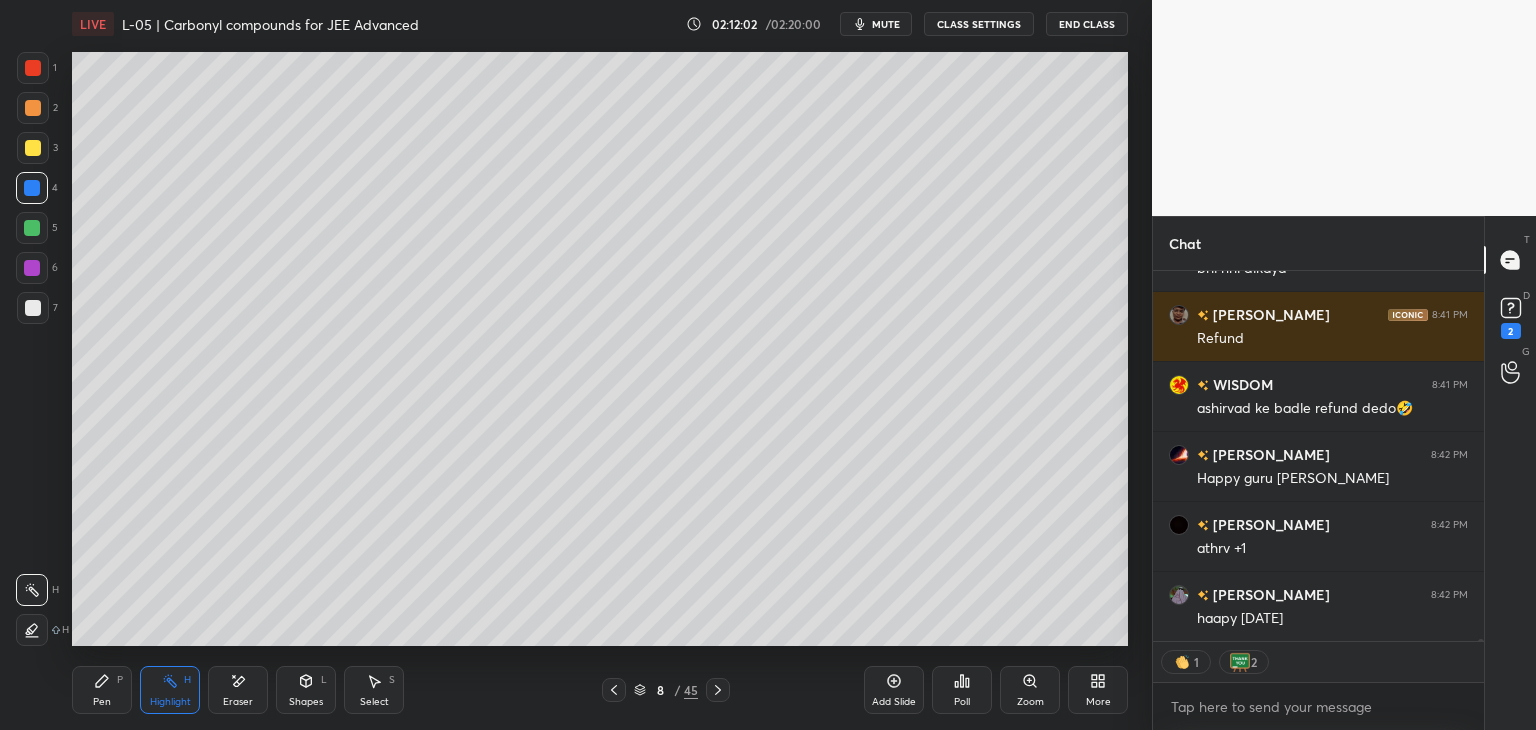 click 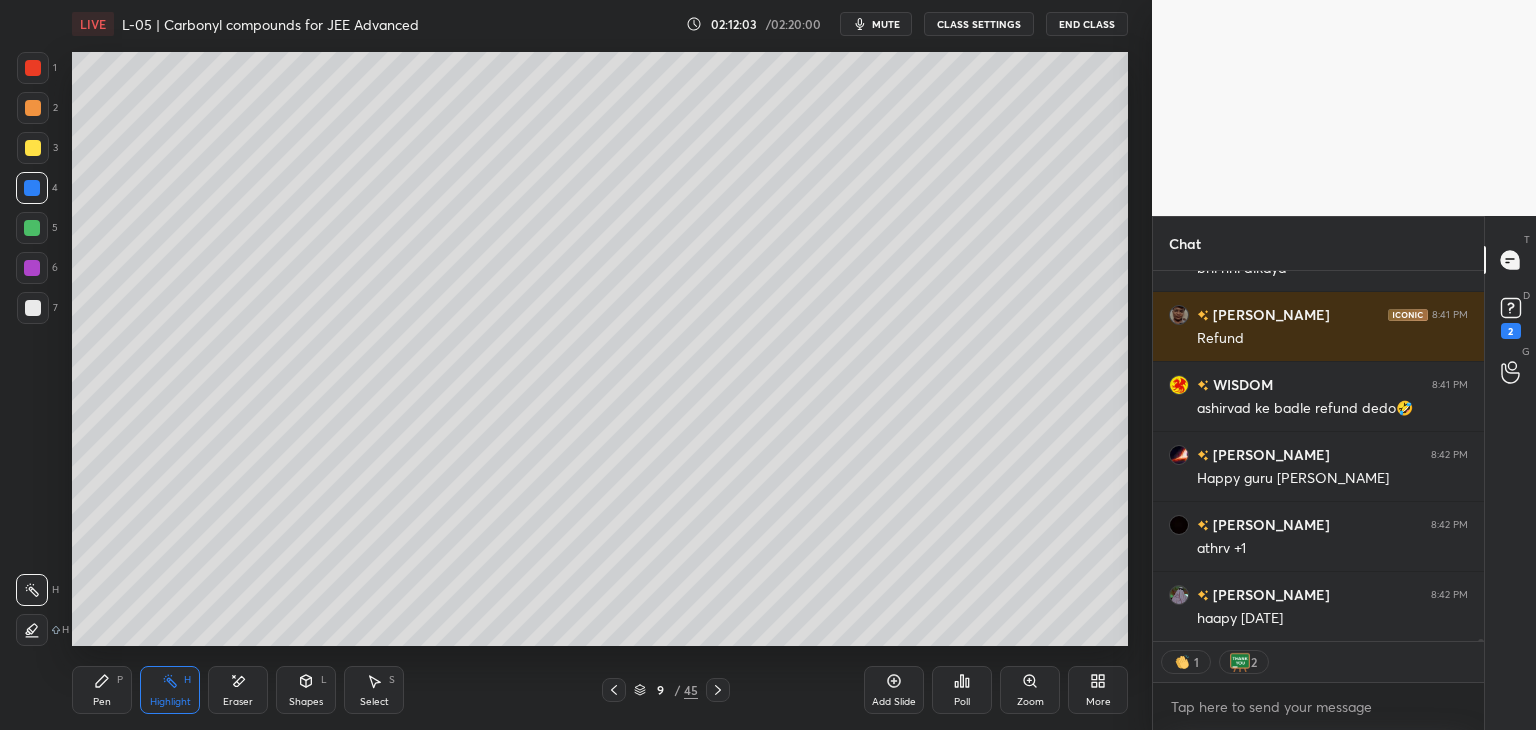 click 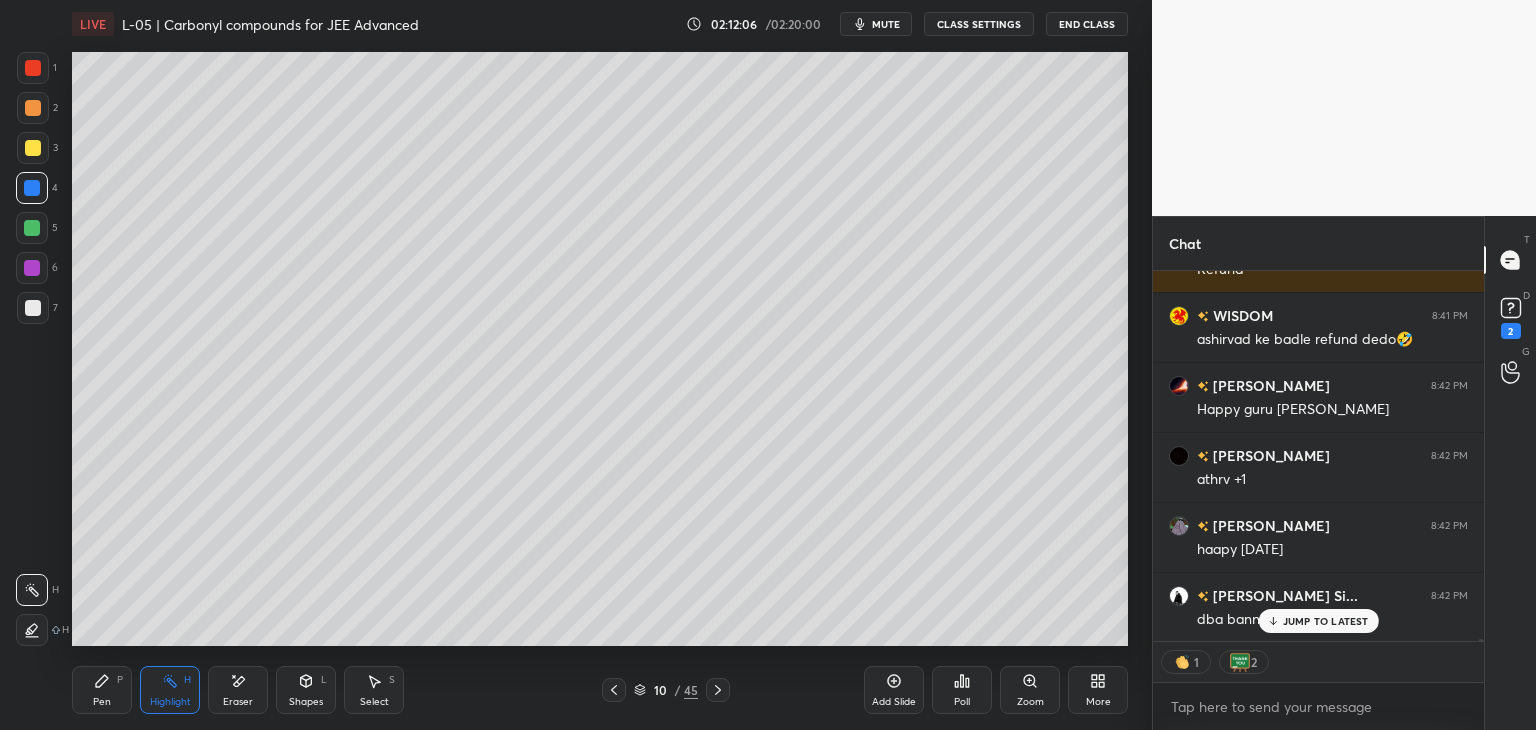 scroll, scrollTop: 66911, scrollLeft: 0, axis: vertical 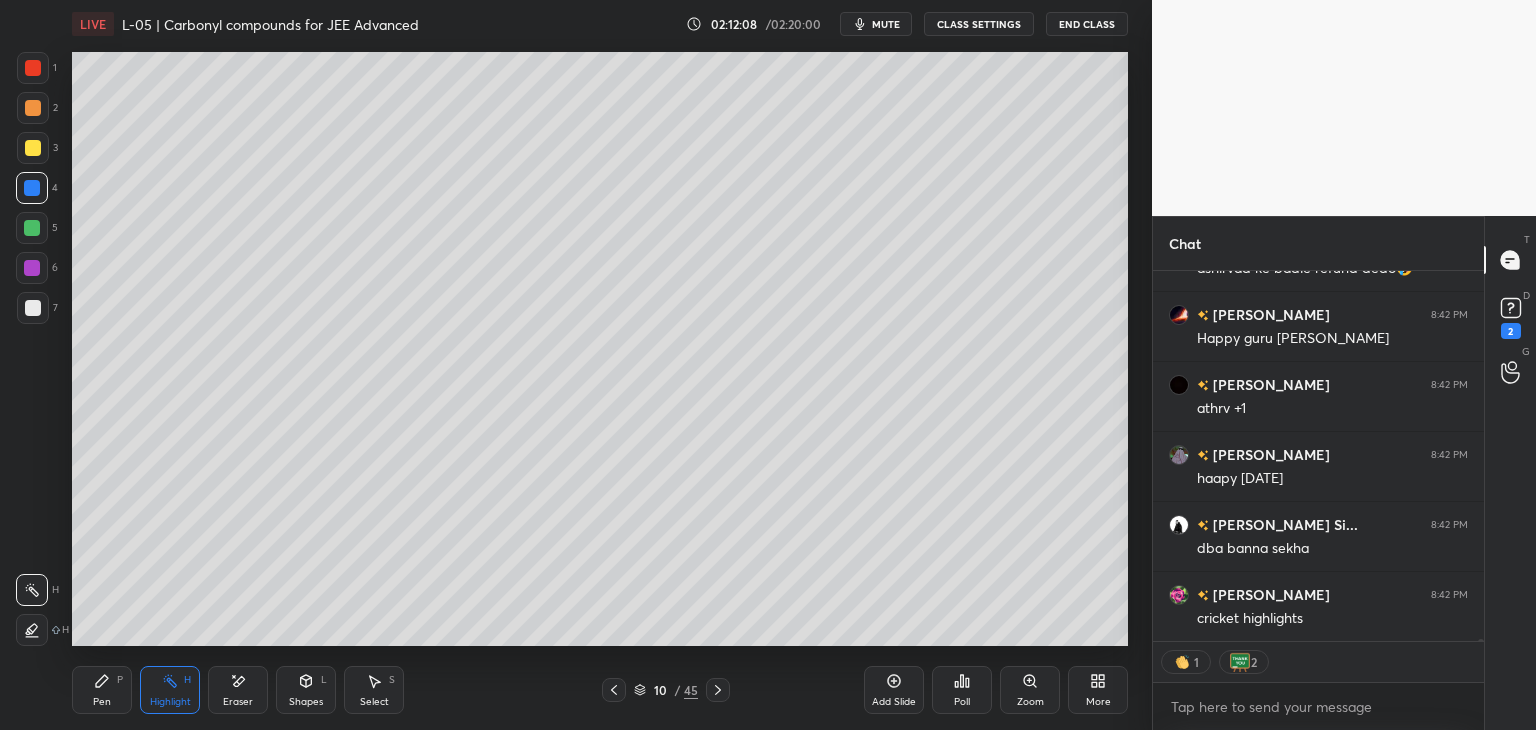 click at bounding box center [33, 108] 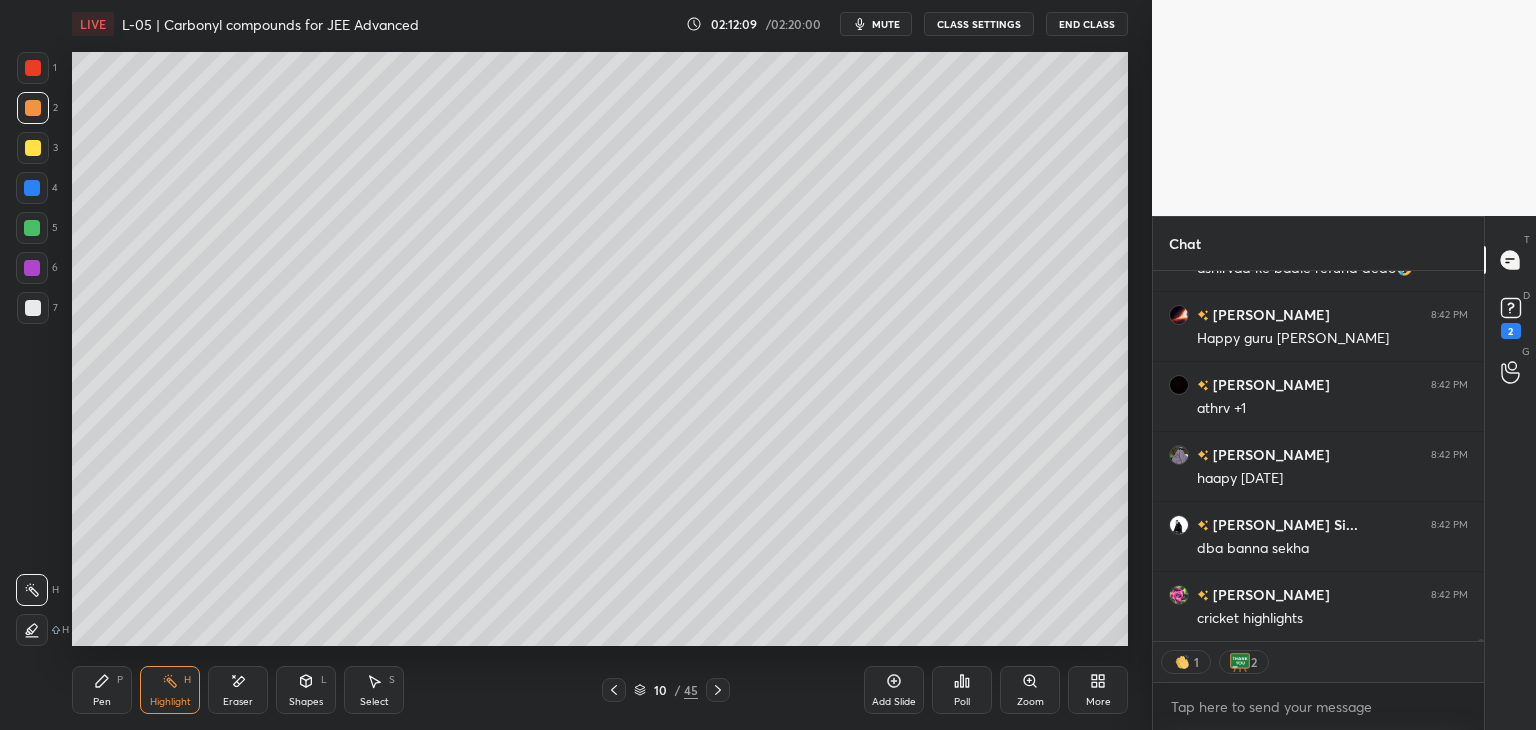 scroll, scrollTop: 7, scrollLeft: 6, axis: both 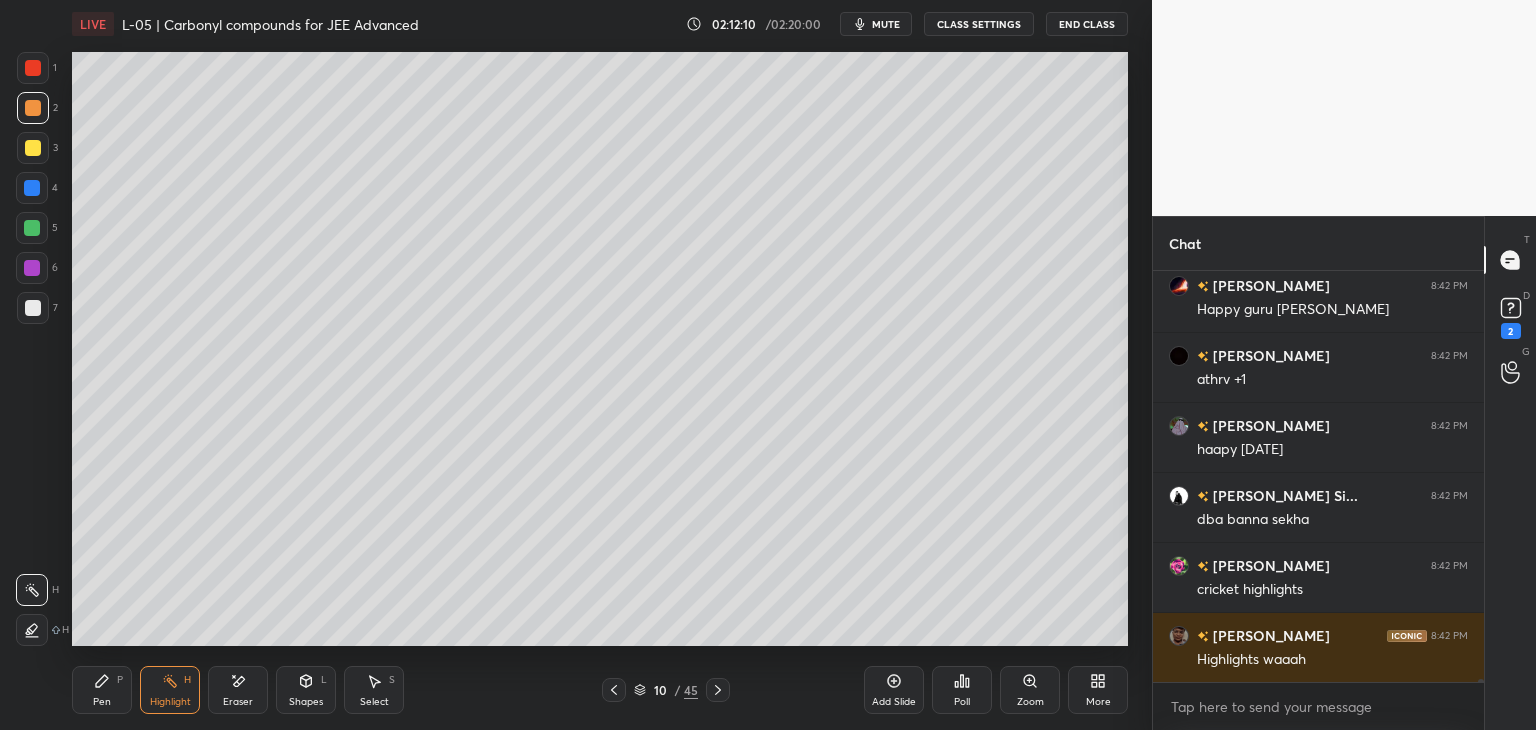 click at bounding box center [32, 630] 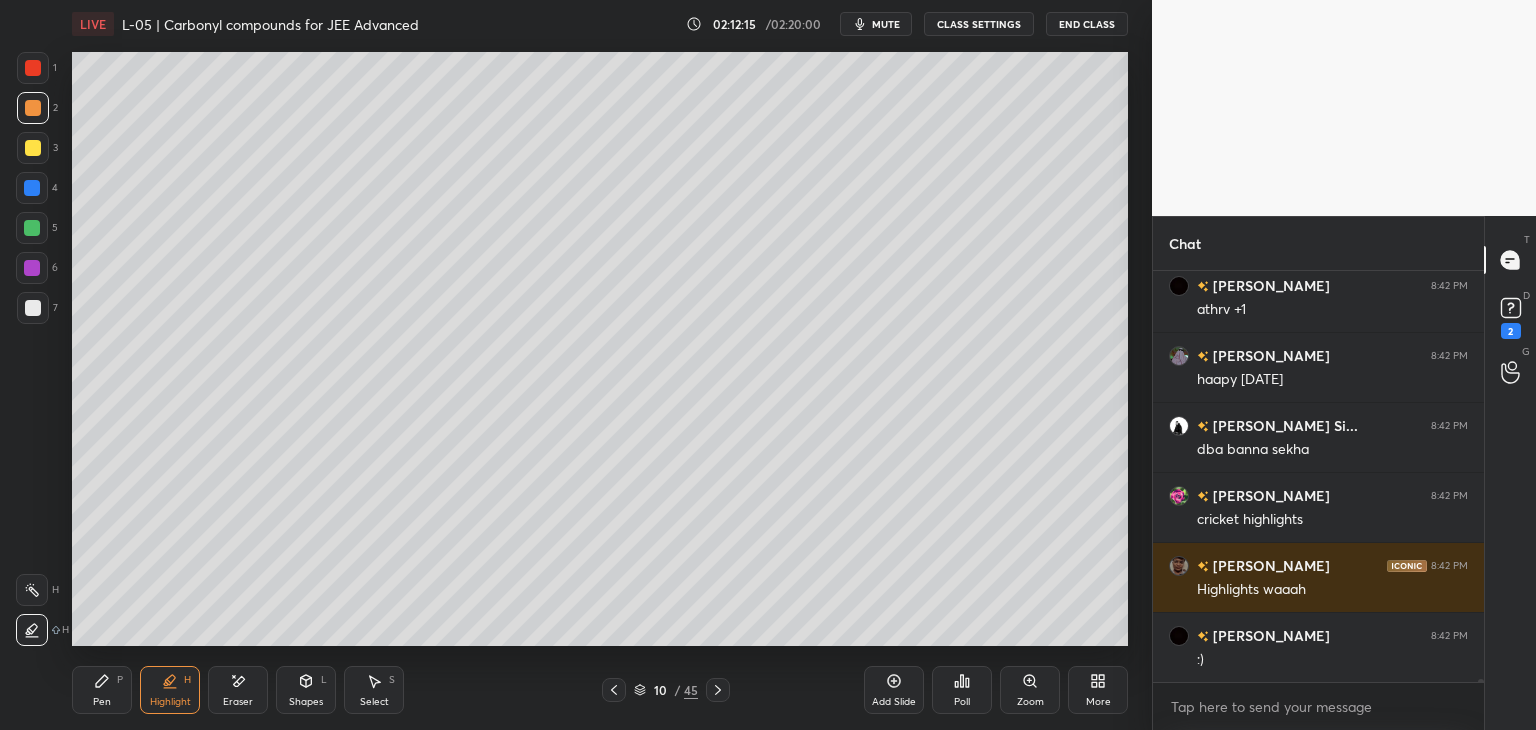 click 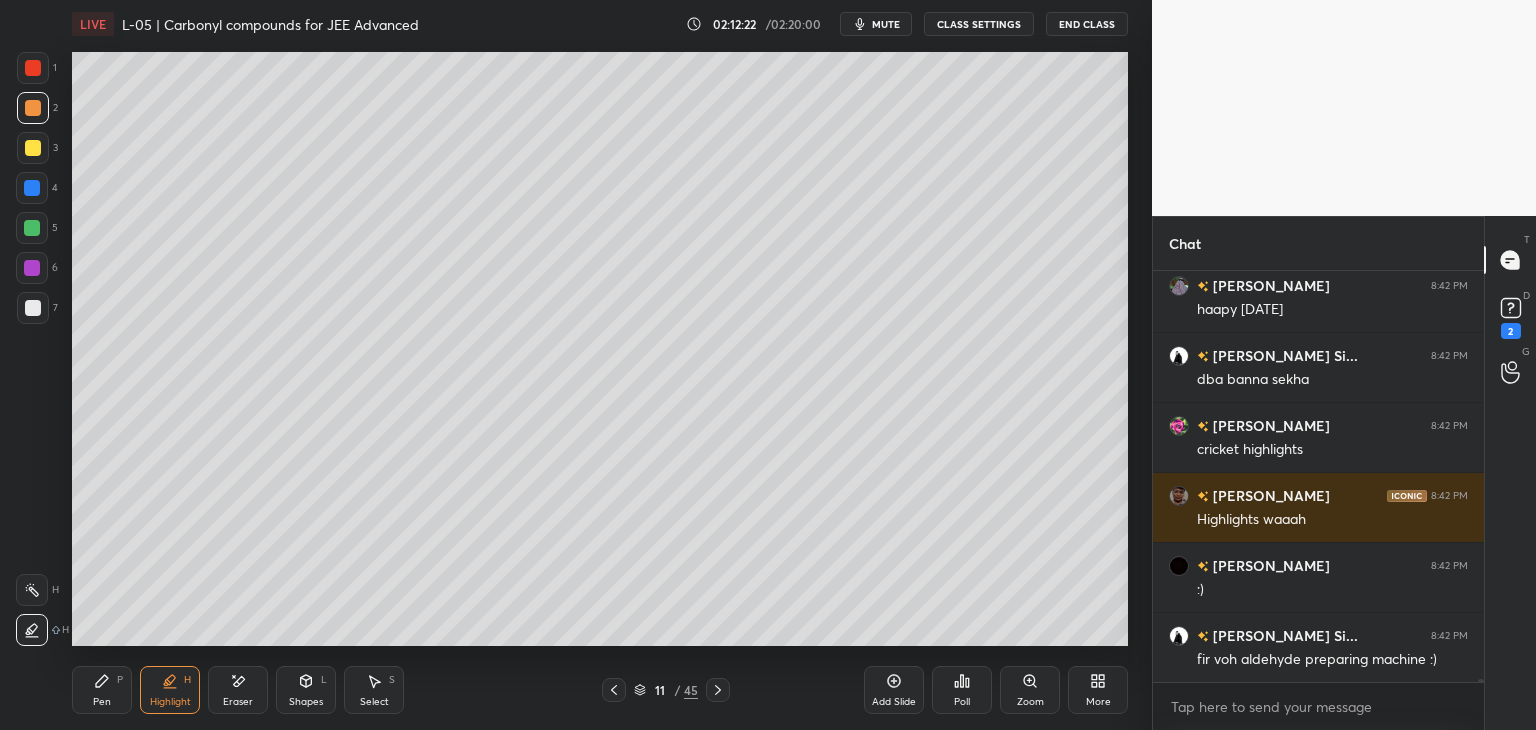 scroll, scrollTop: 67150, scrollLeft: 0, axis: vertical 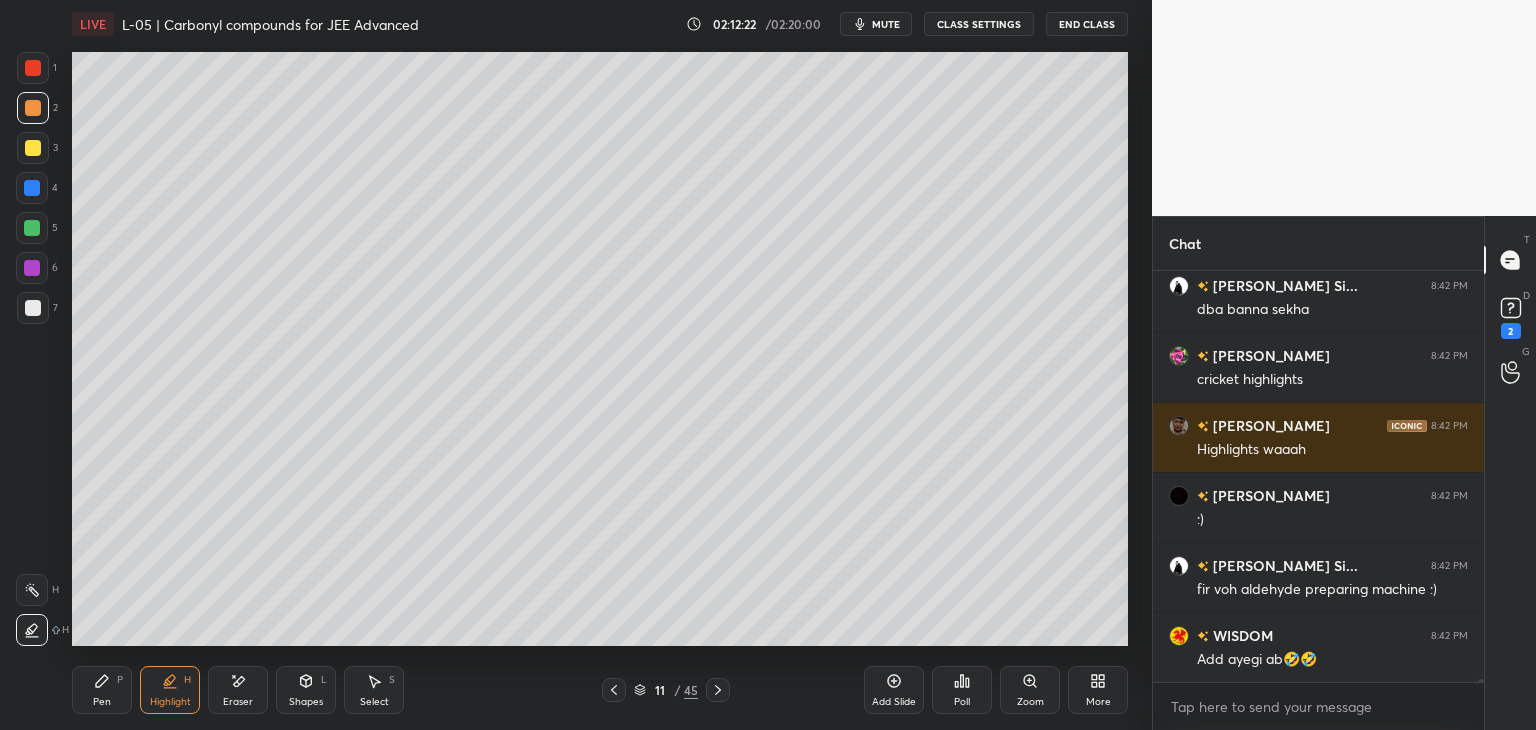 click 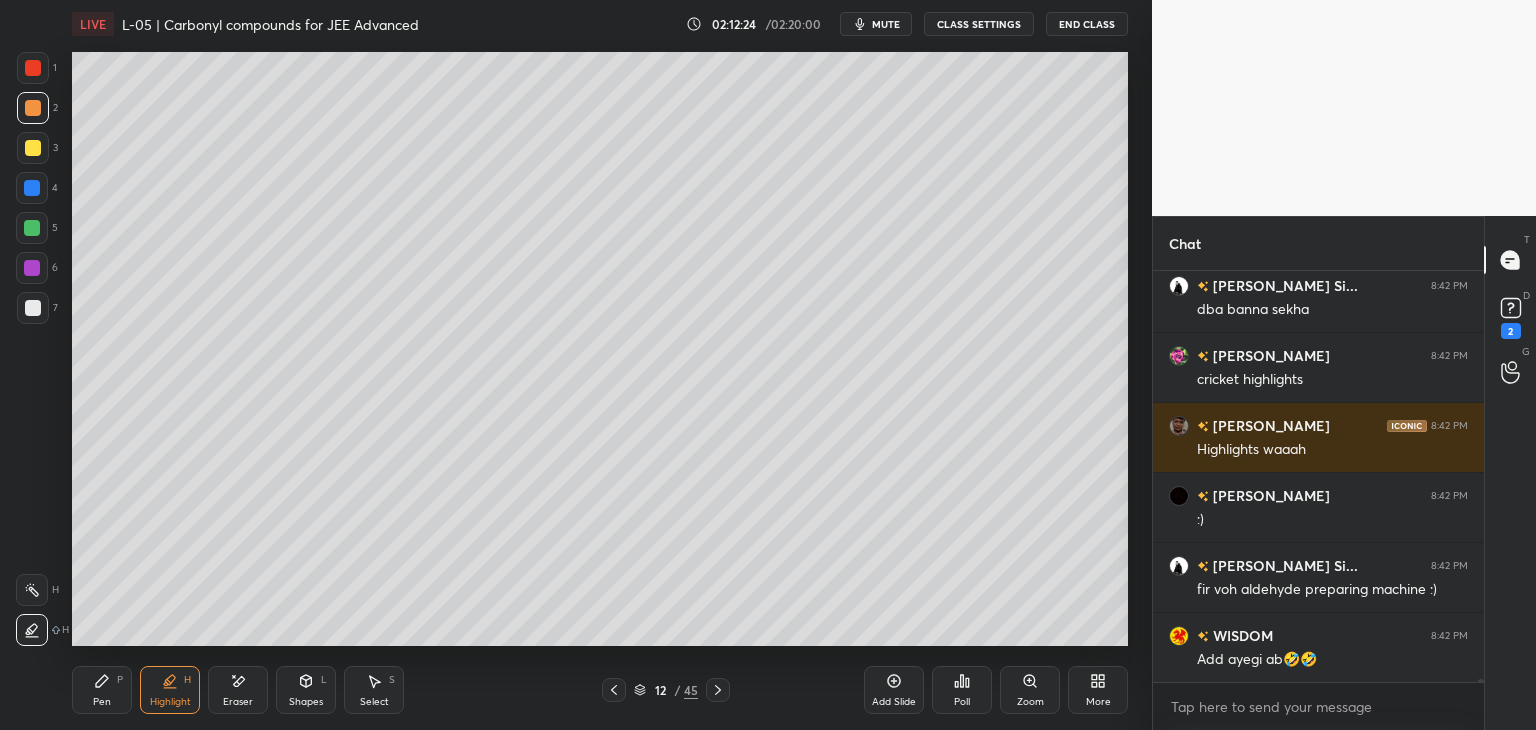 click 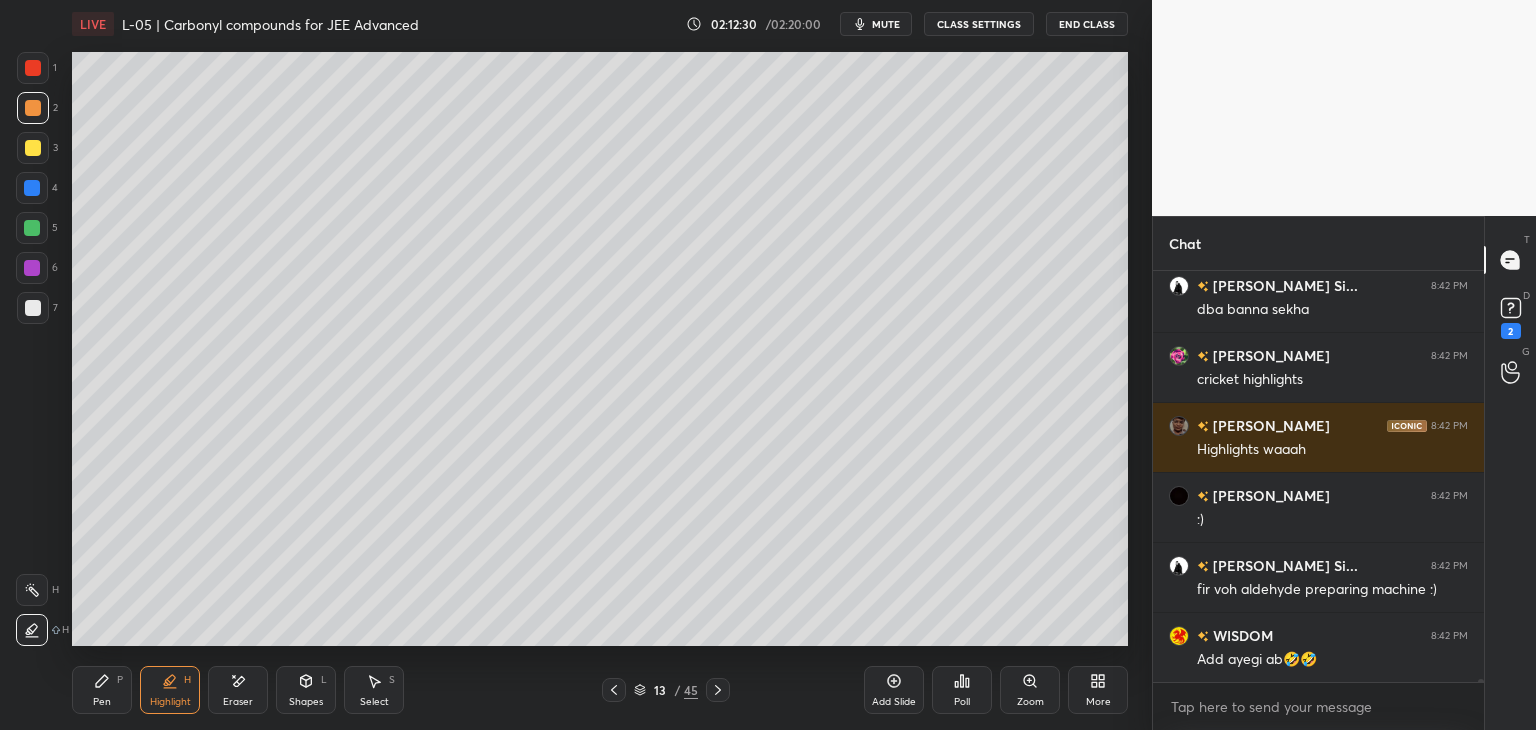 scroll, scrollTop: 67220, scrollLeft: 0, axis: vertical 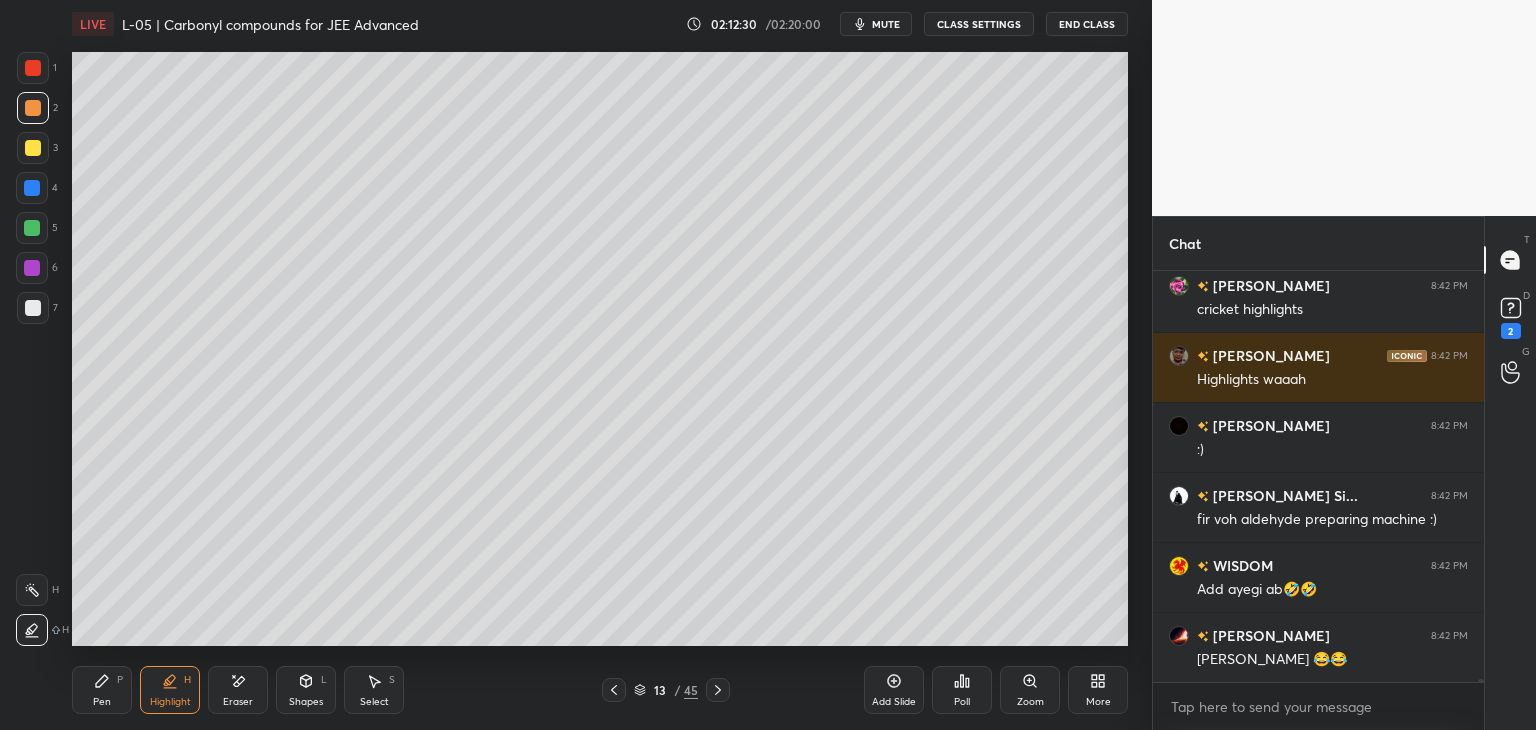 click 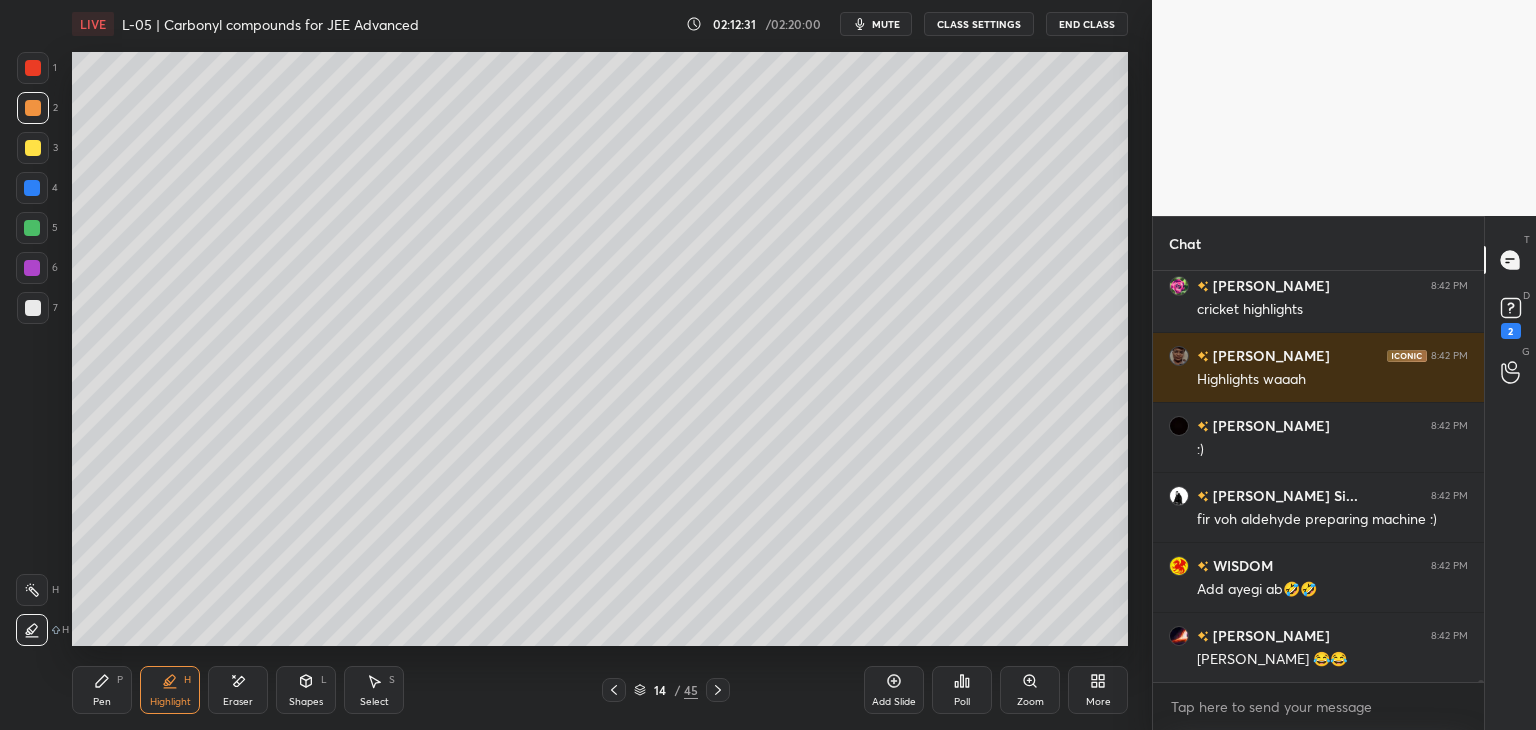 scroll, scrollTop: 67290, scrollLeft: 0, axis: vertical 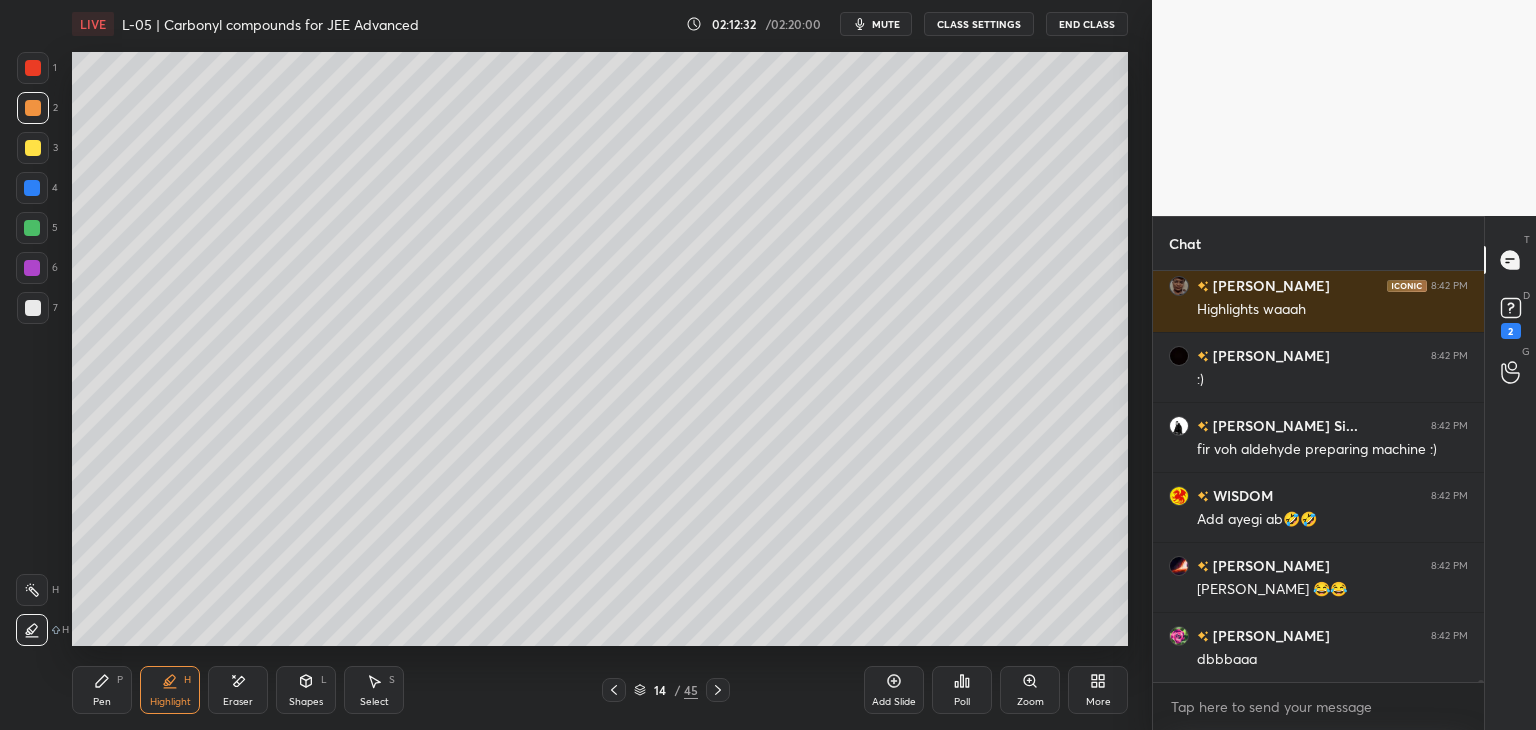 click 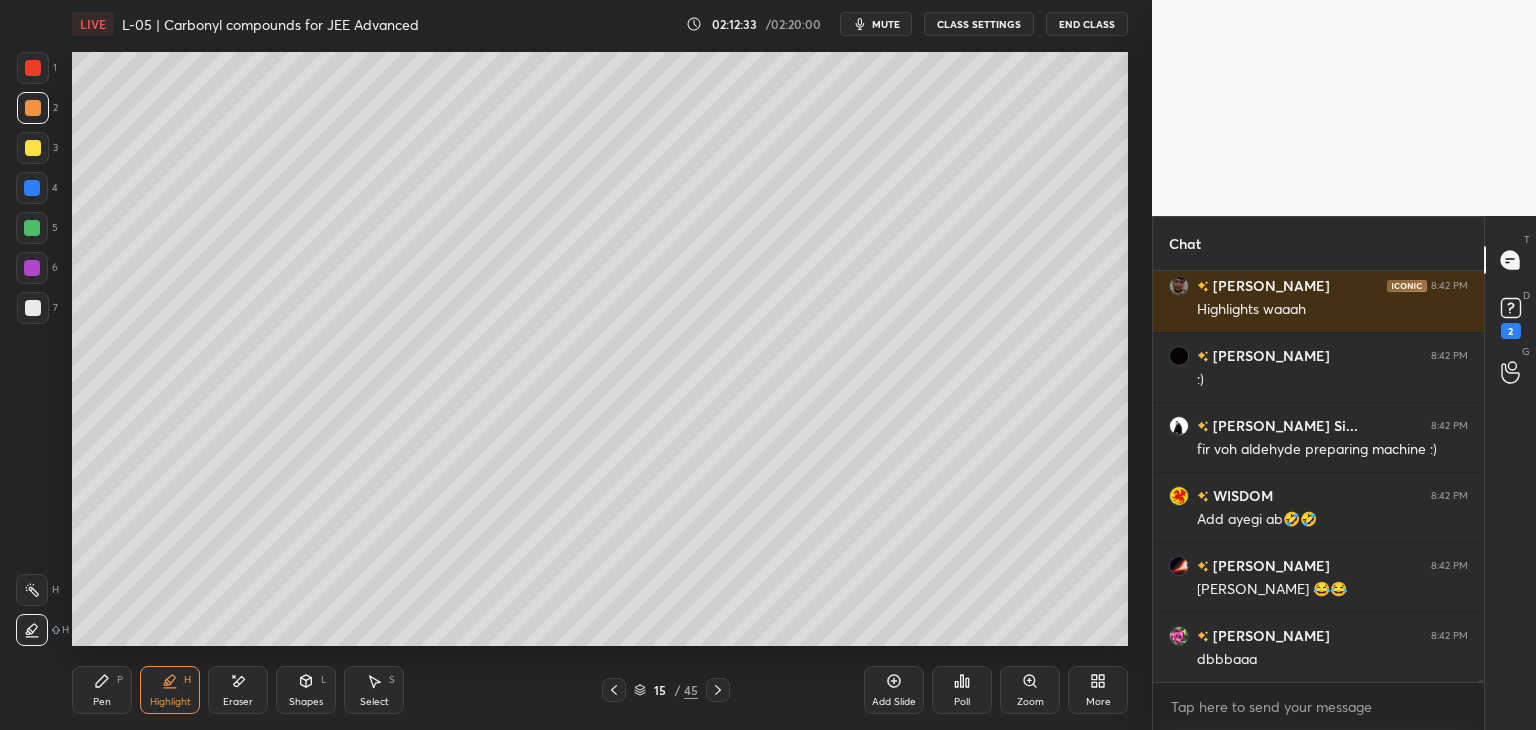 click 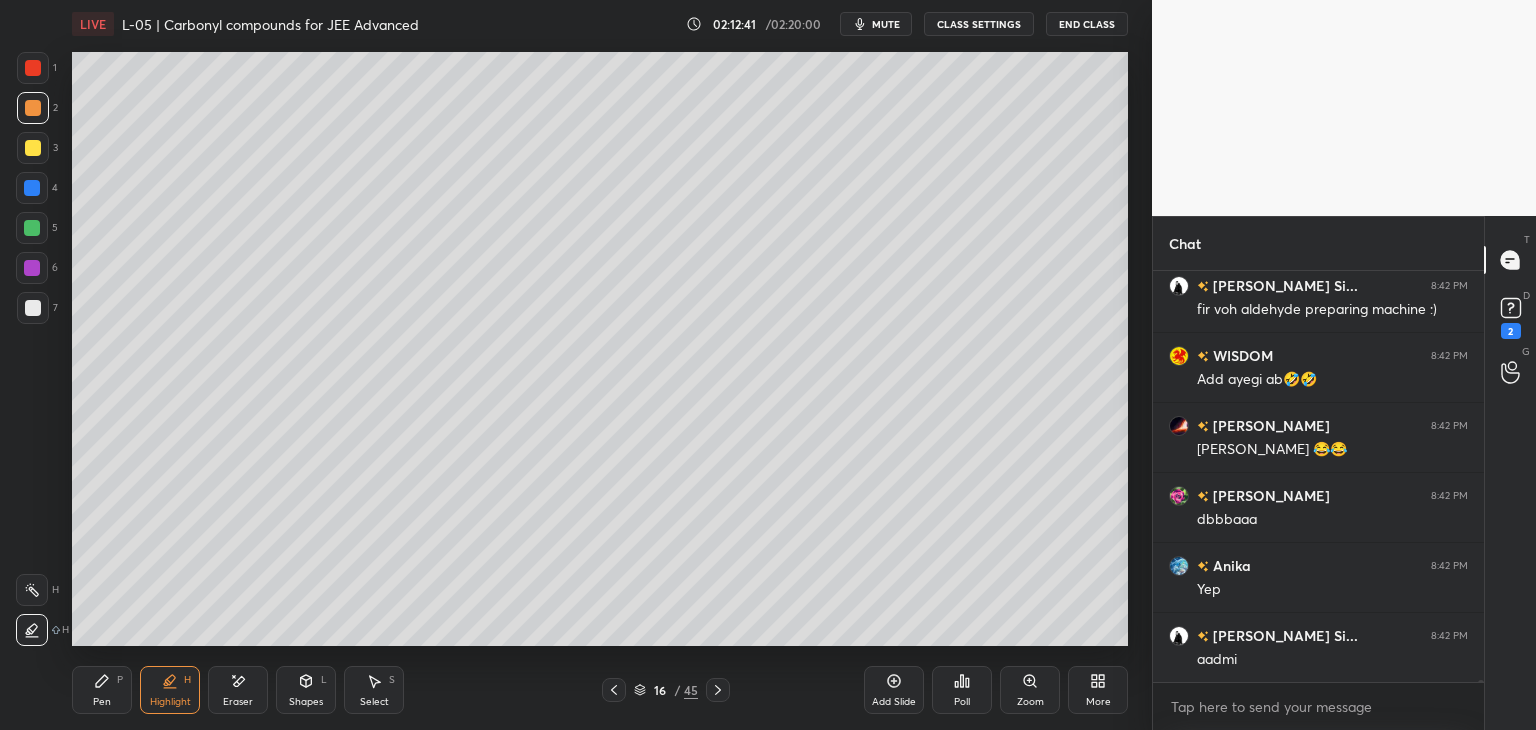 scroll, scrollTop: 67500, scrollLeft: 0, axis: vertical 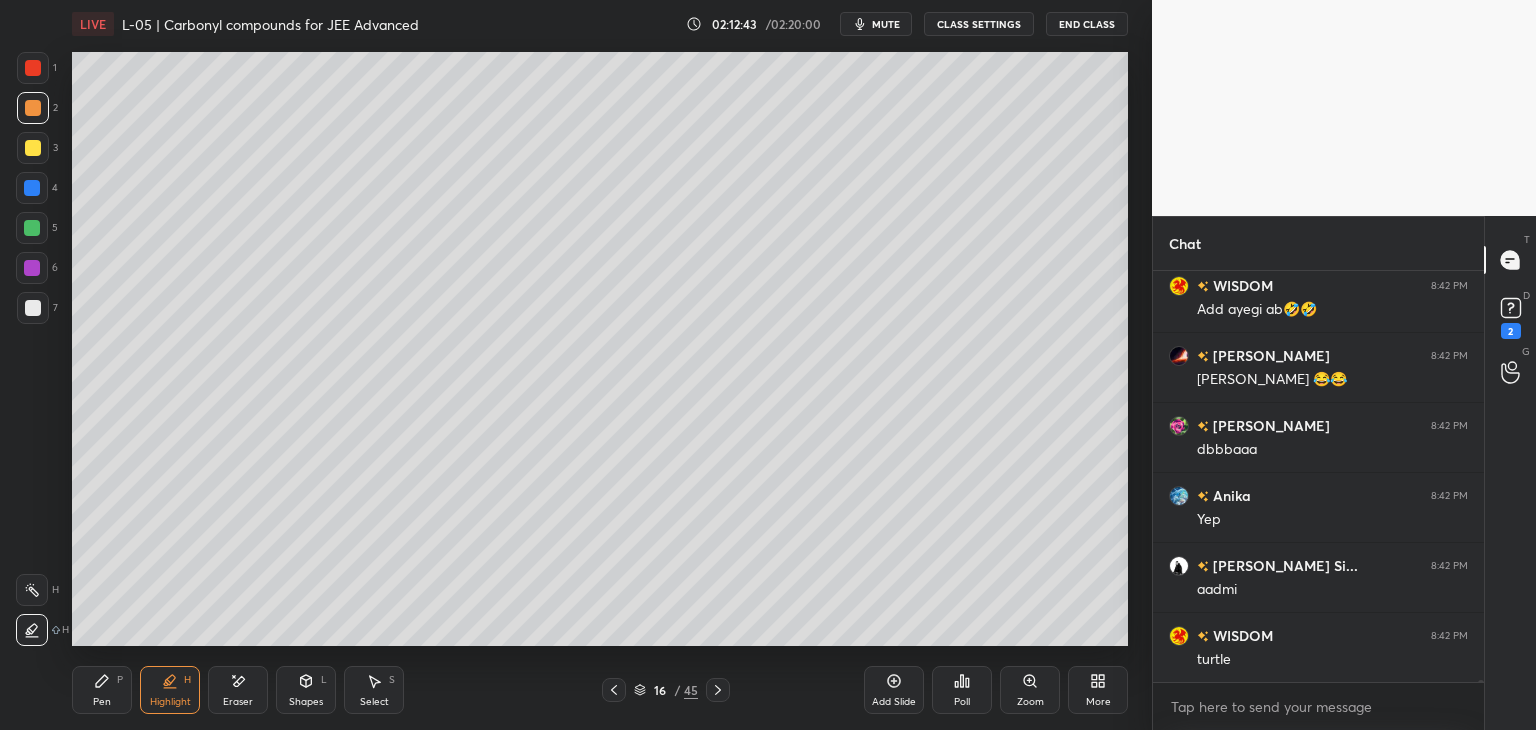 click 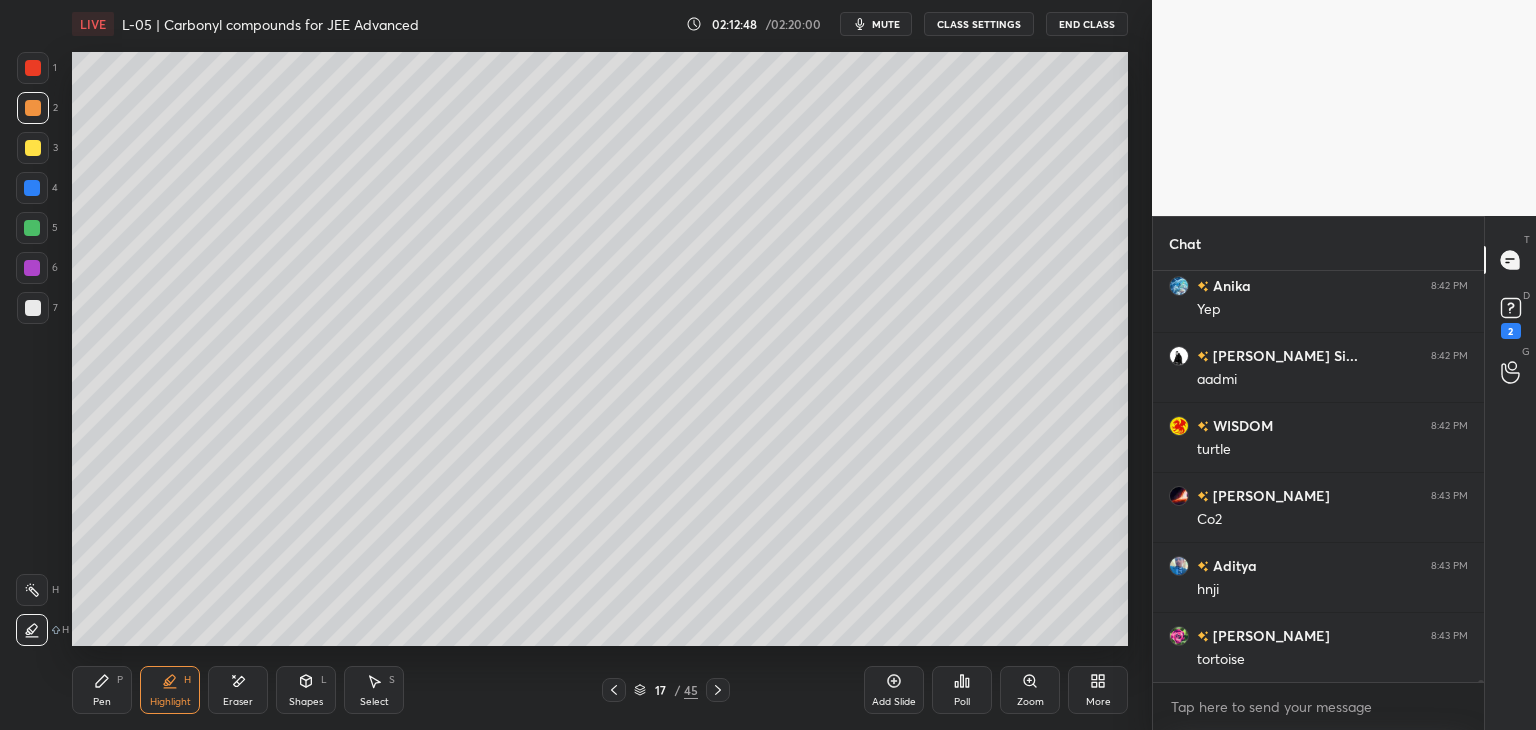 scroll, scrollTop: 67780, scrollLeft: 0, axis: vertical 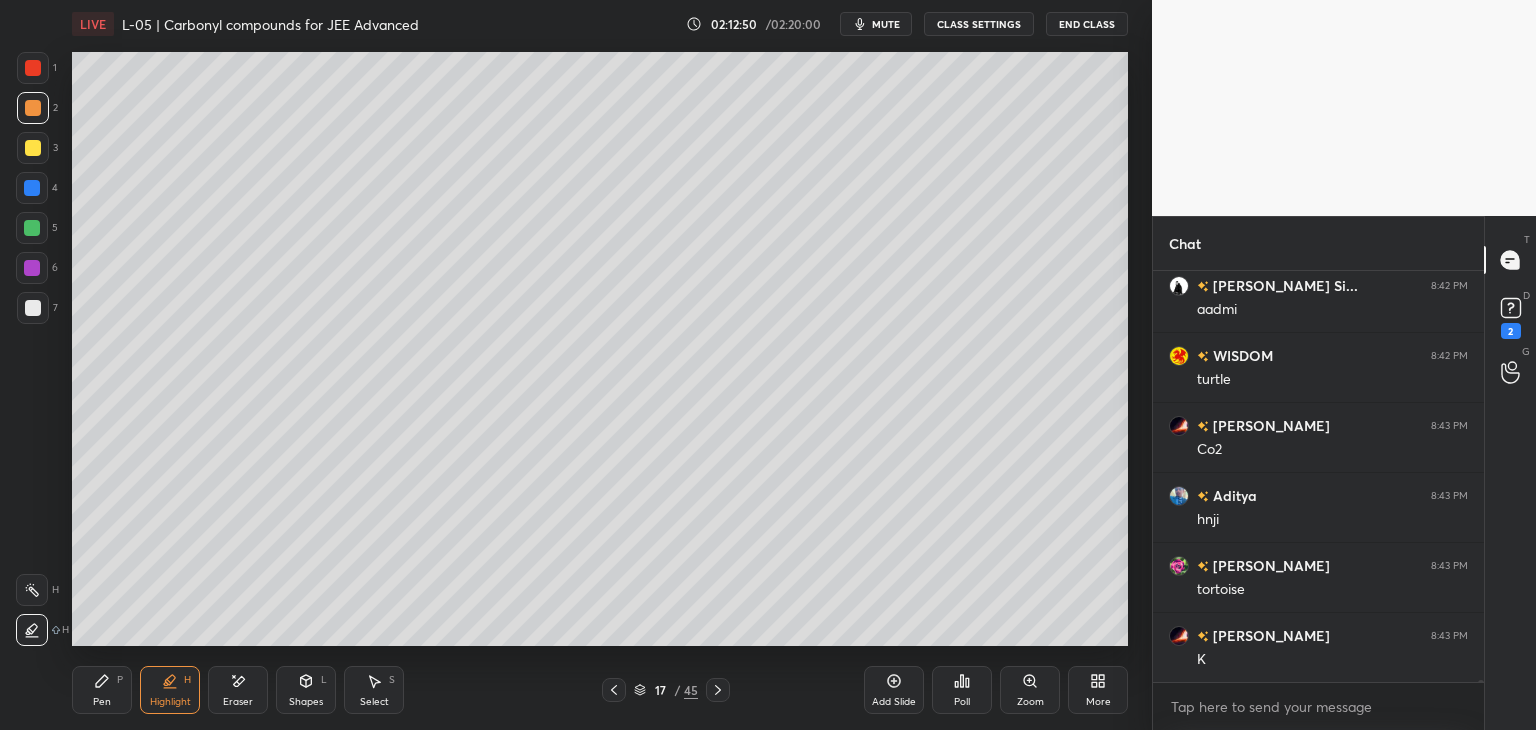click 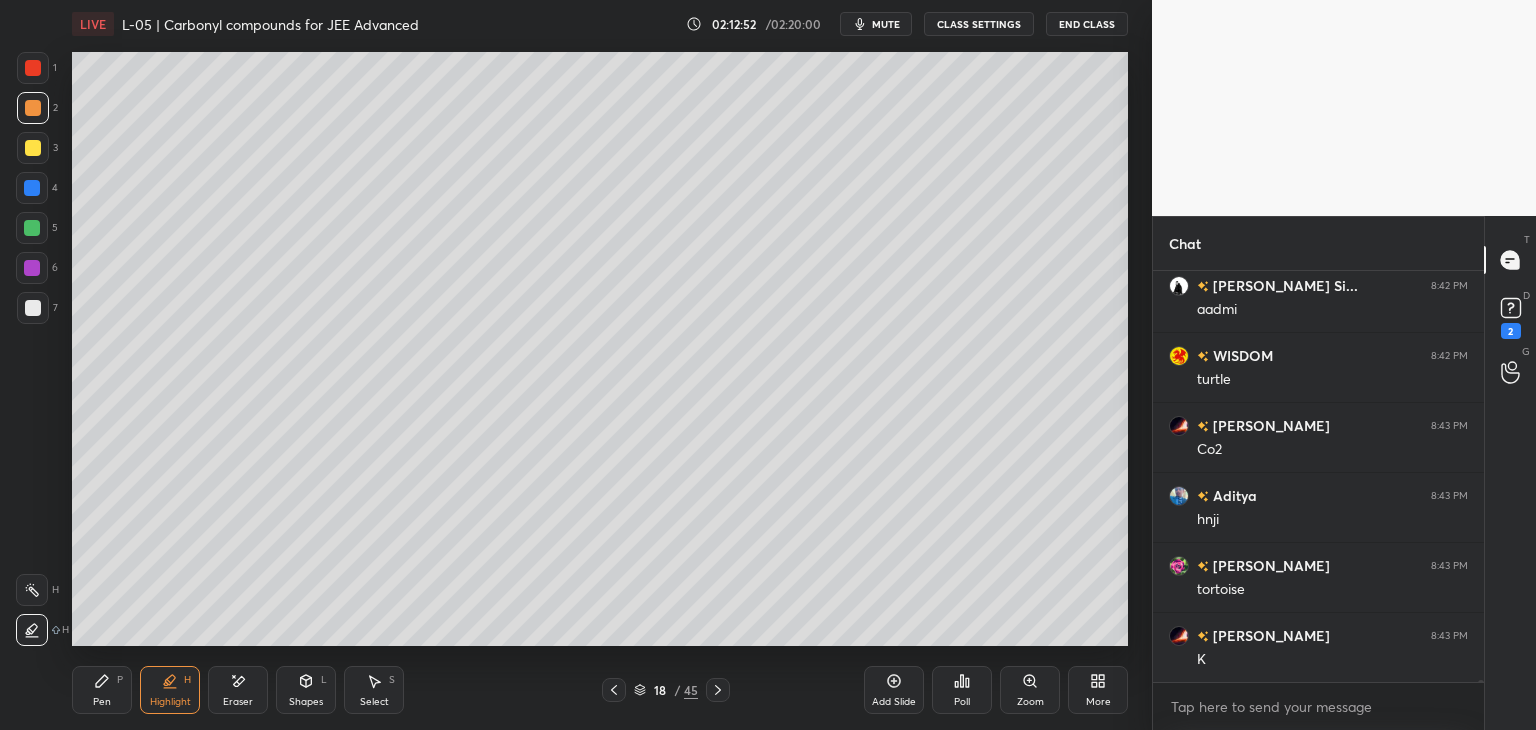 click 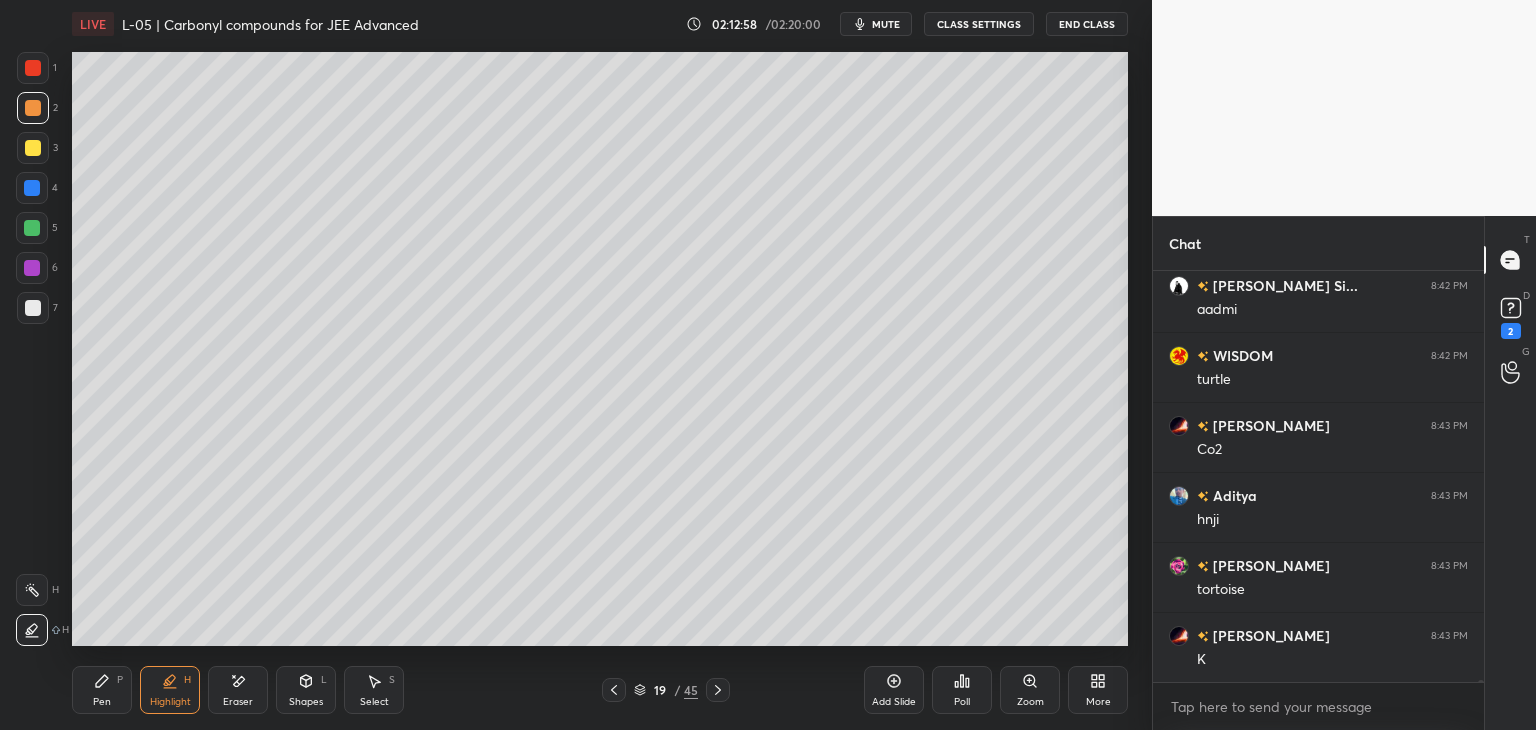 click 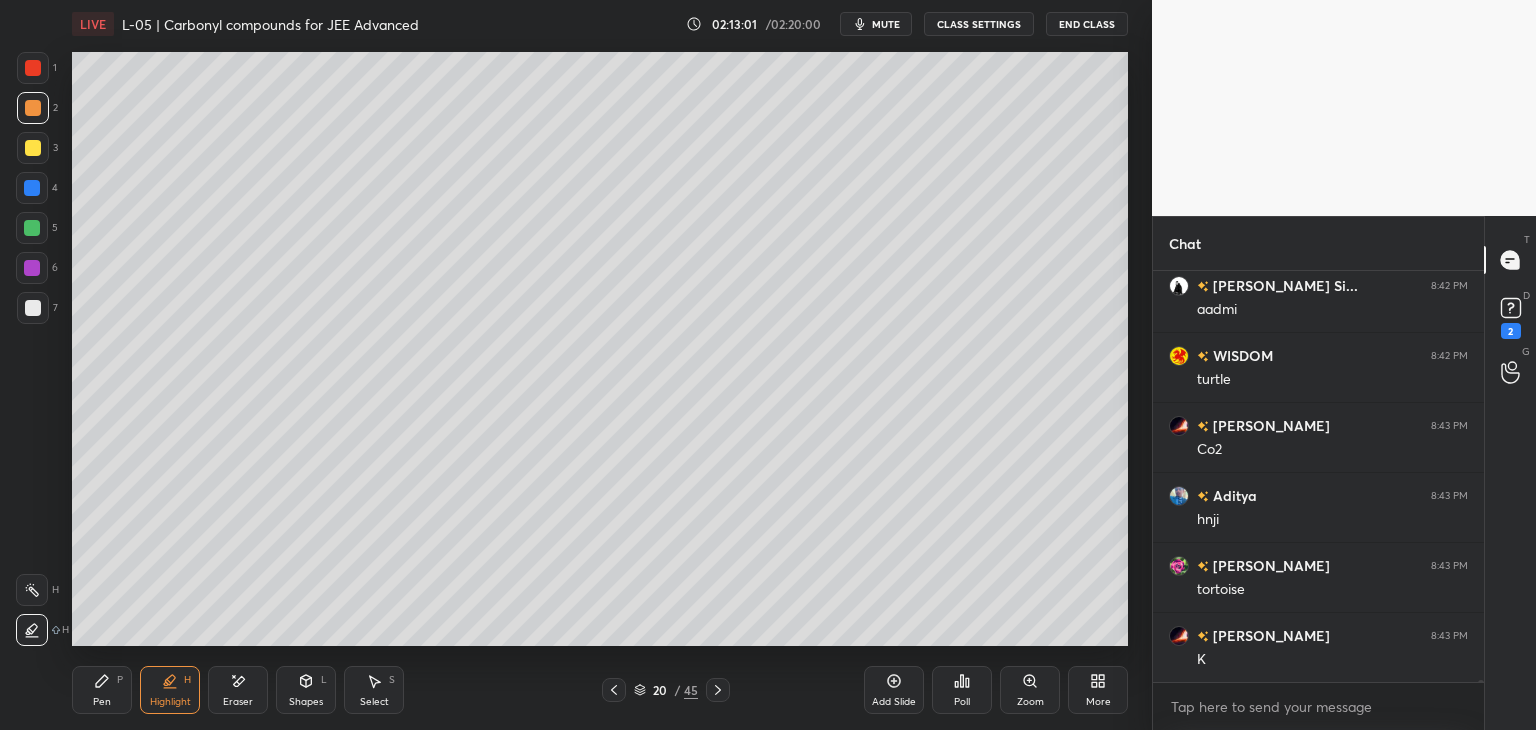 click 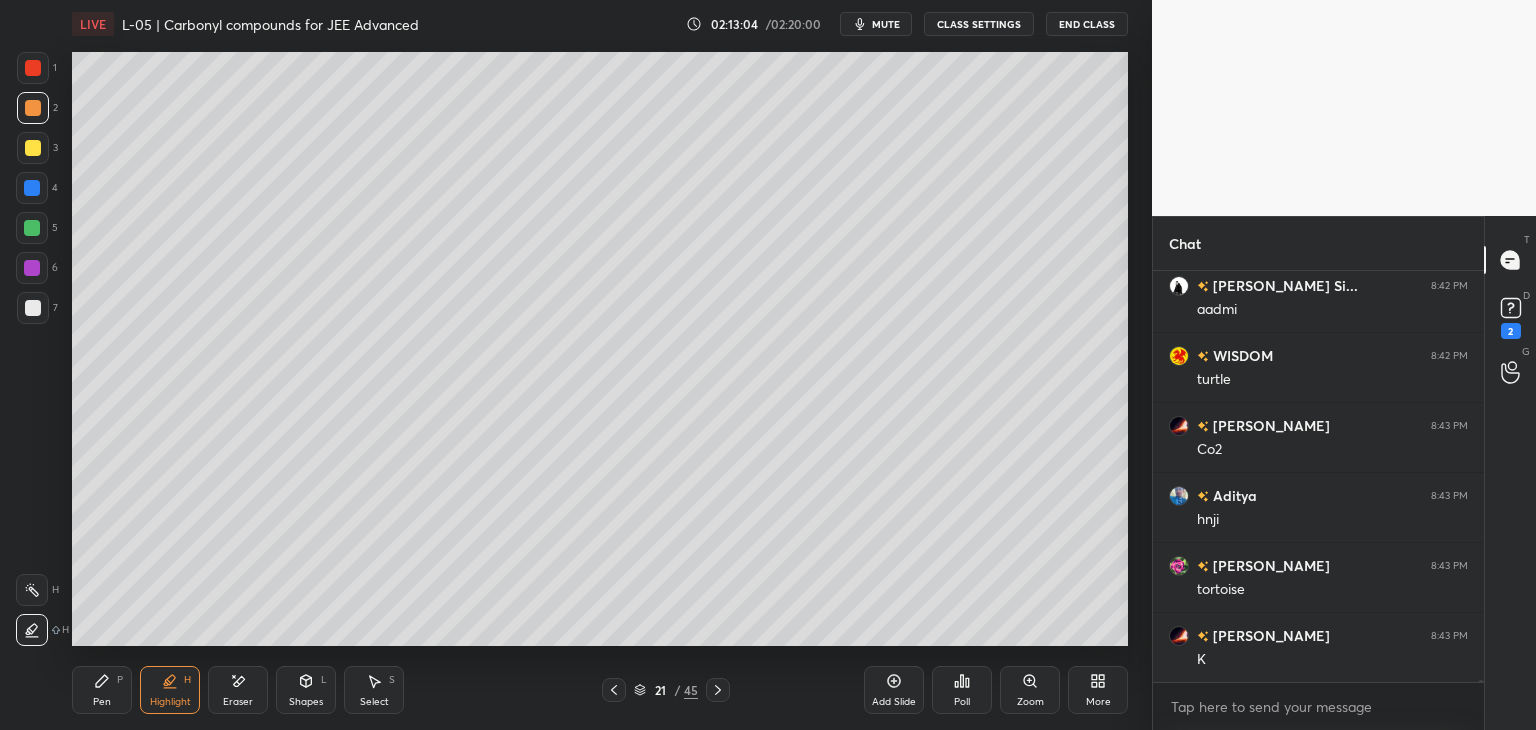 click 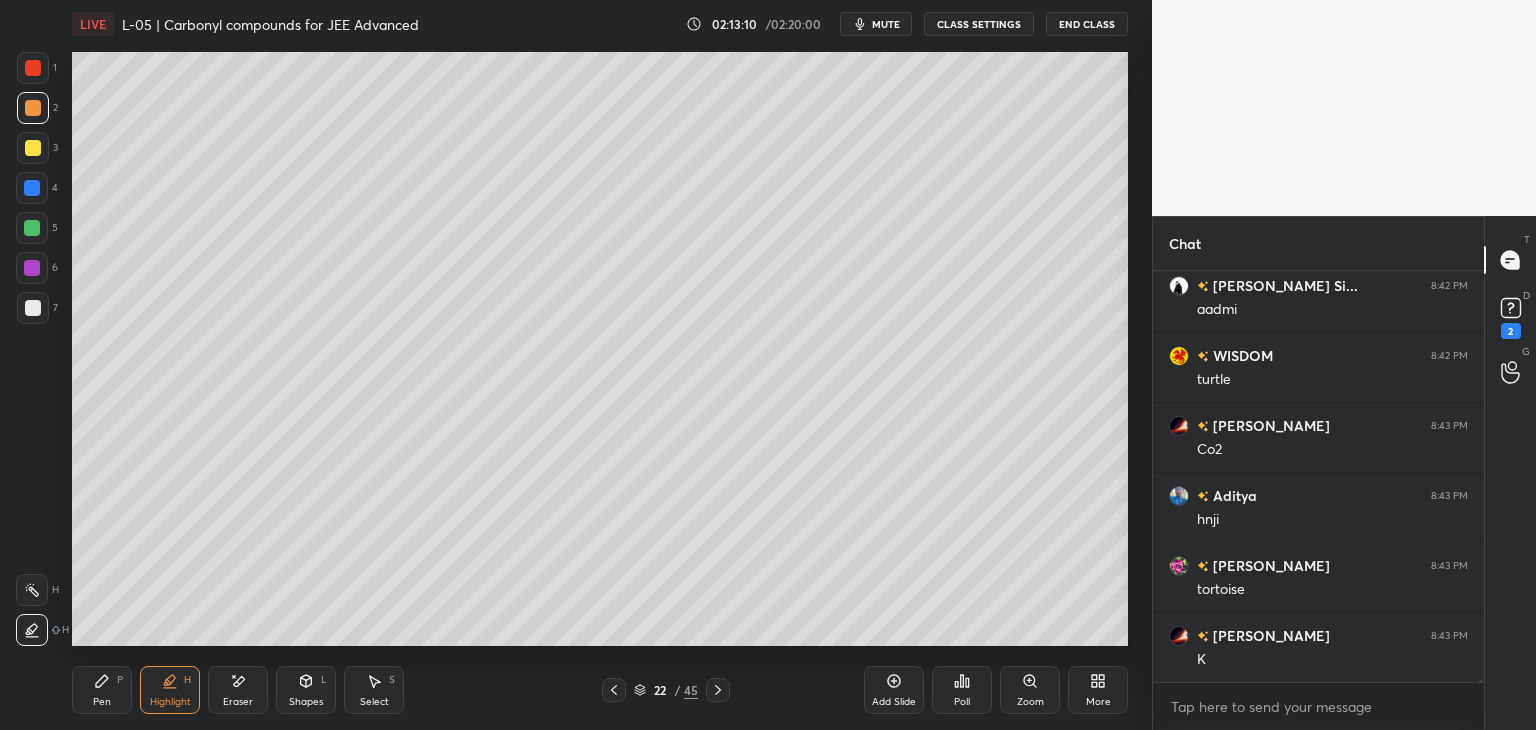 click 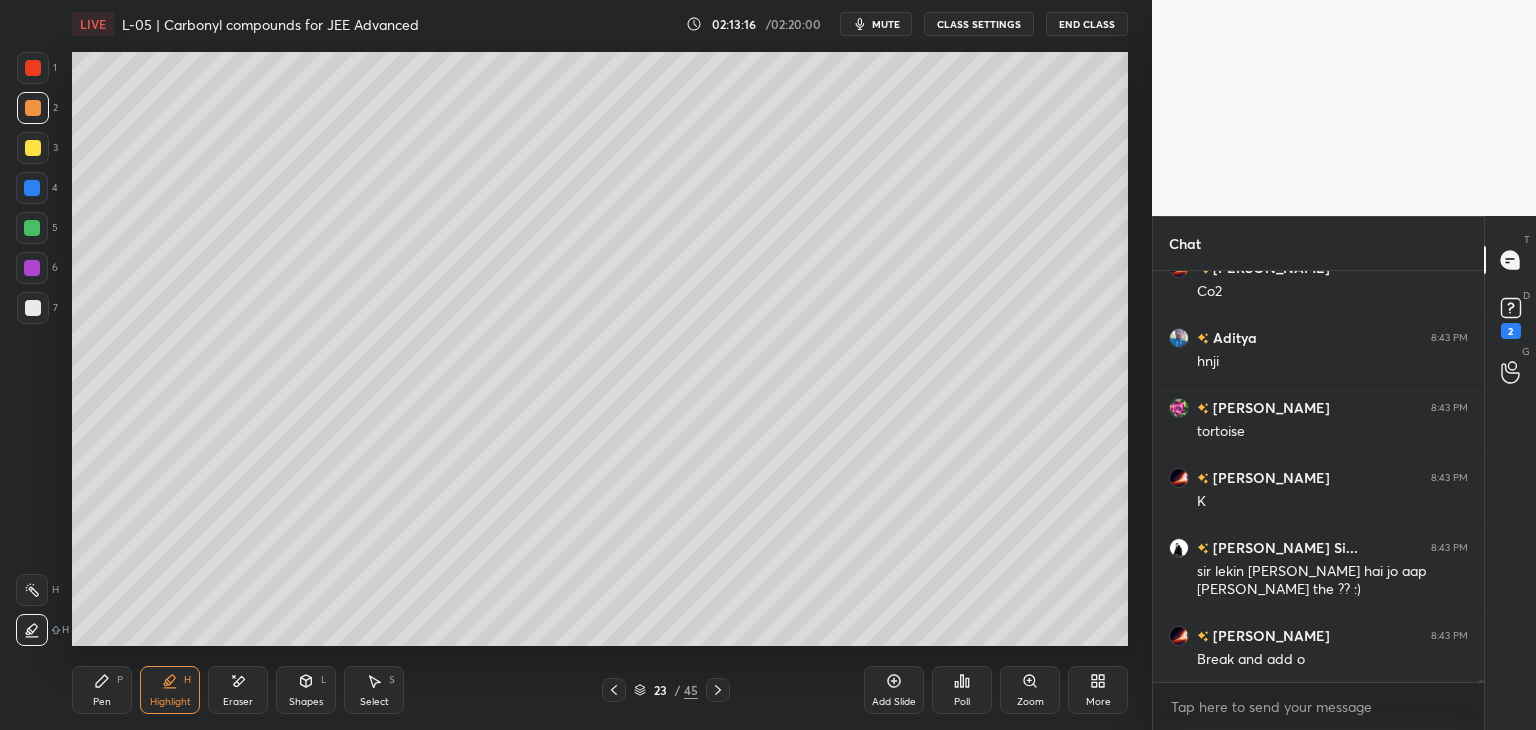 scroll, scrollTop: 68008, scrollLeft: 0, axis: vertical 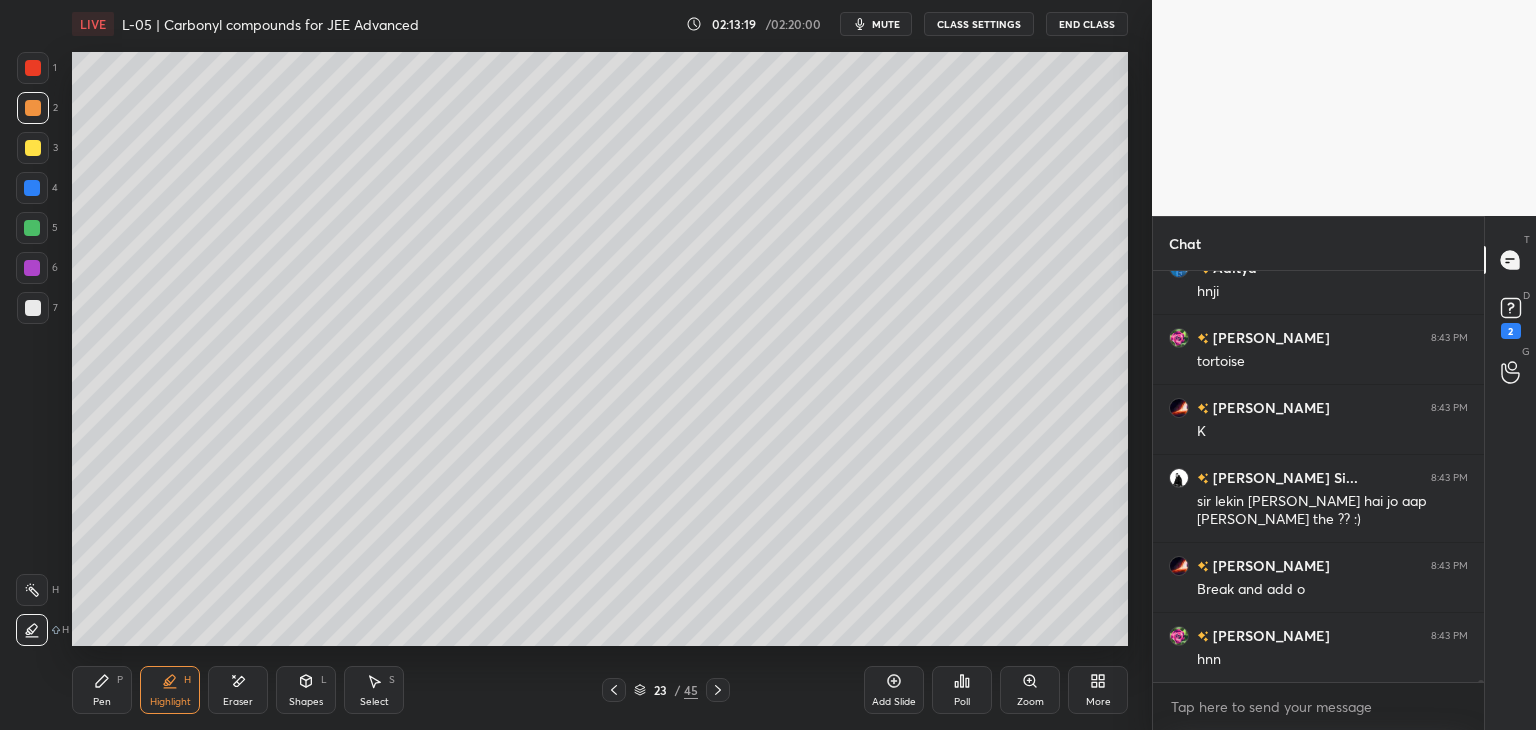 click 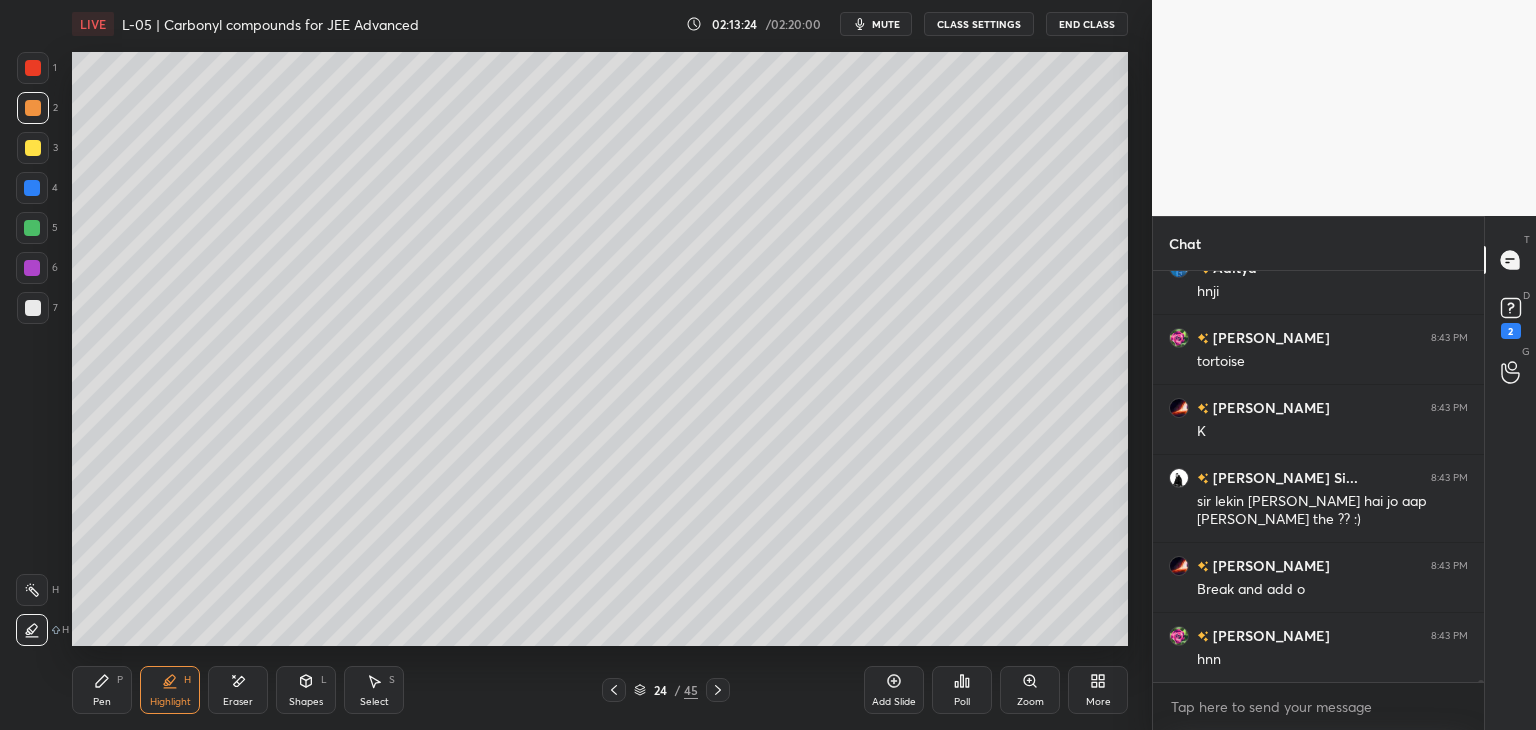 click 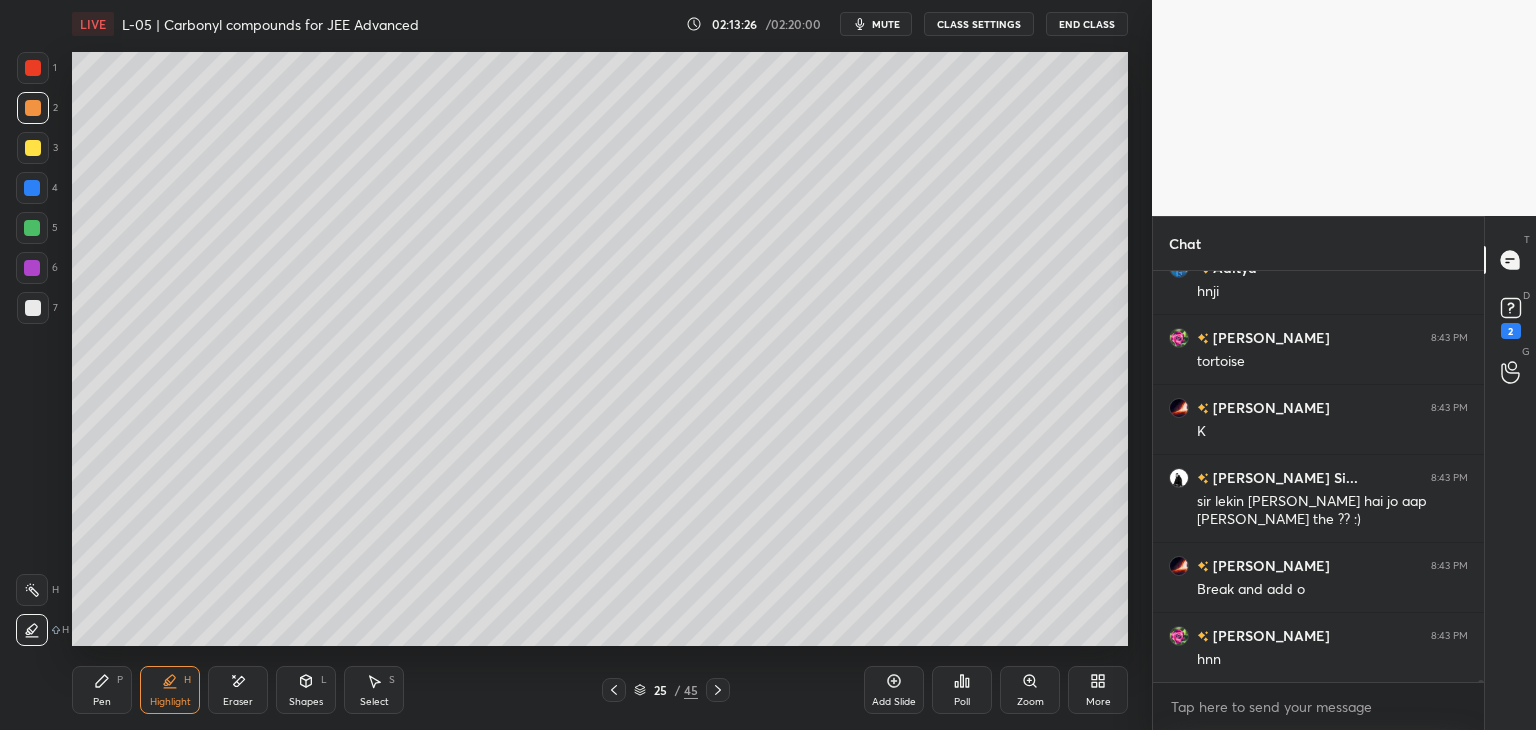 click 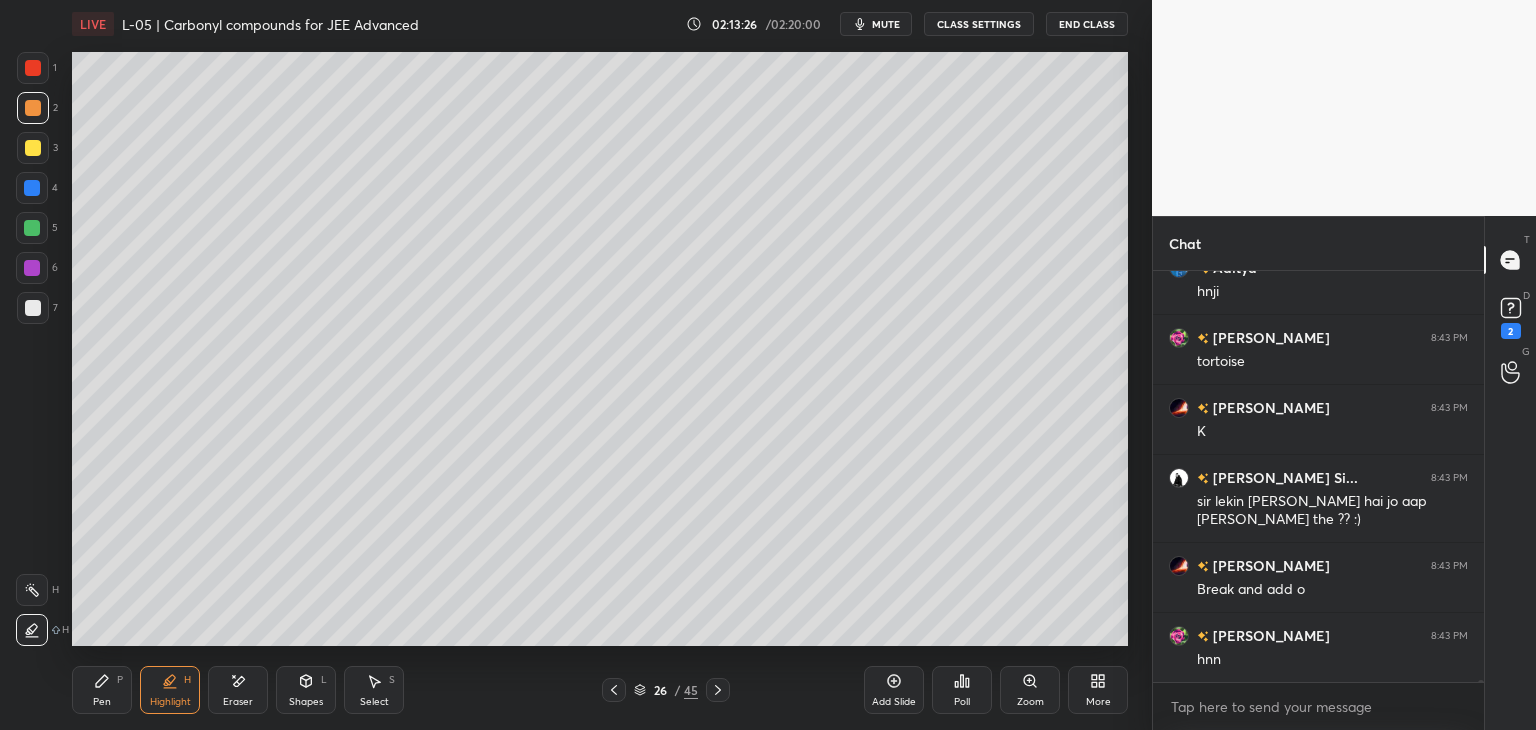 click 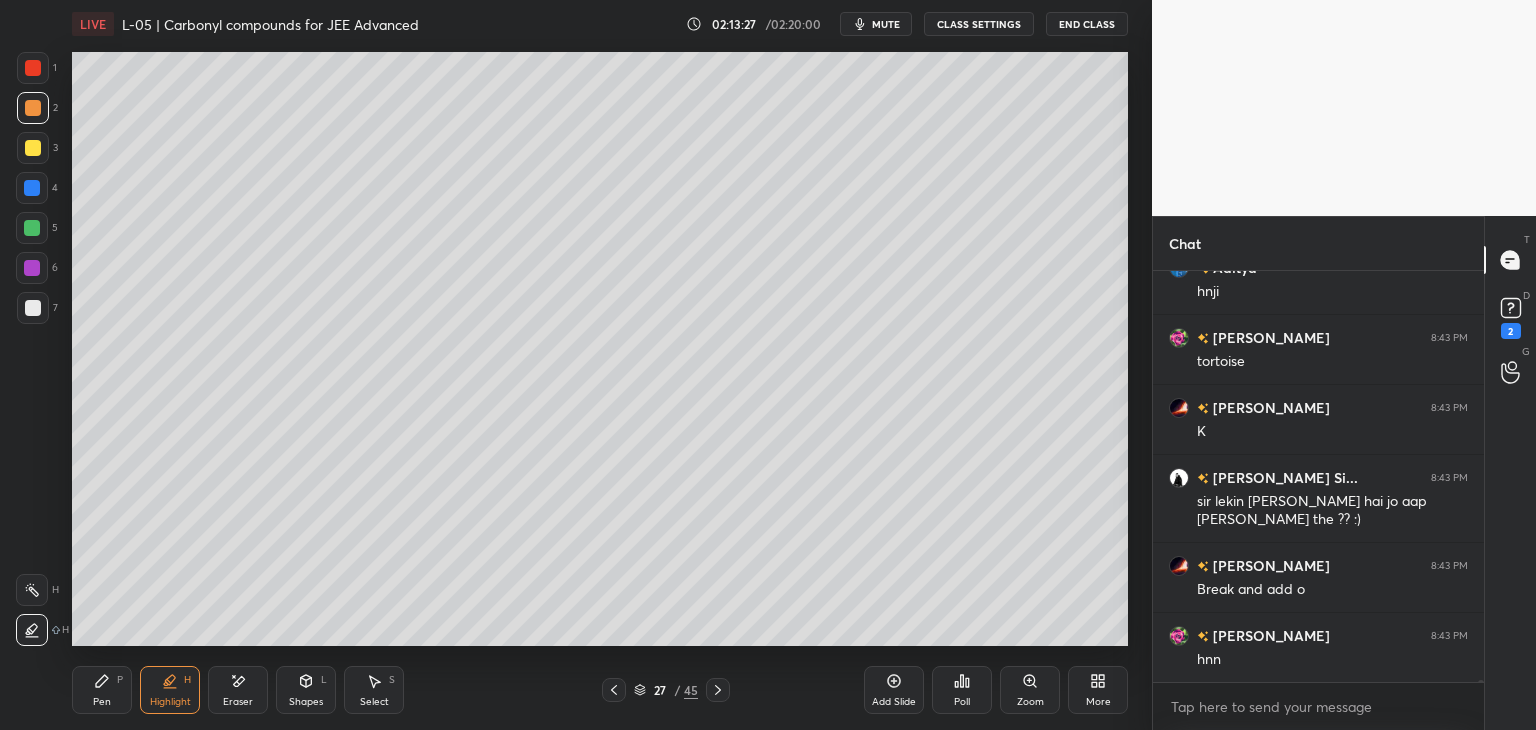 click 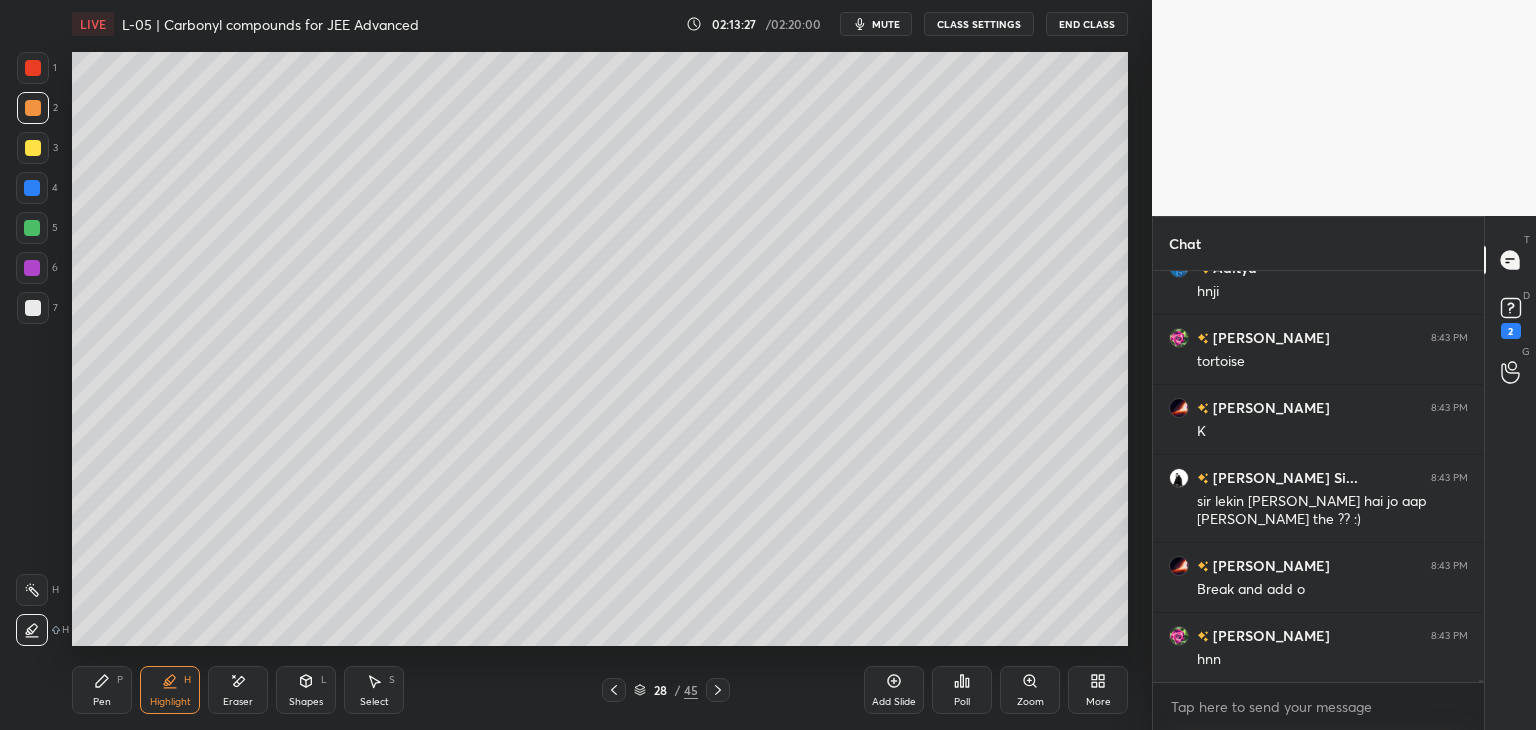 click 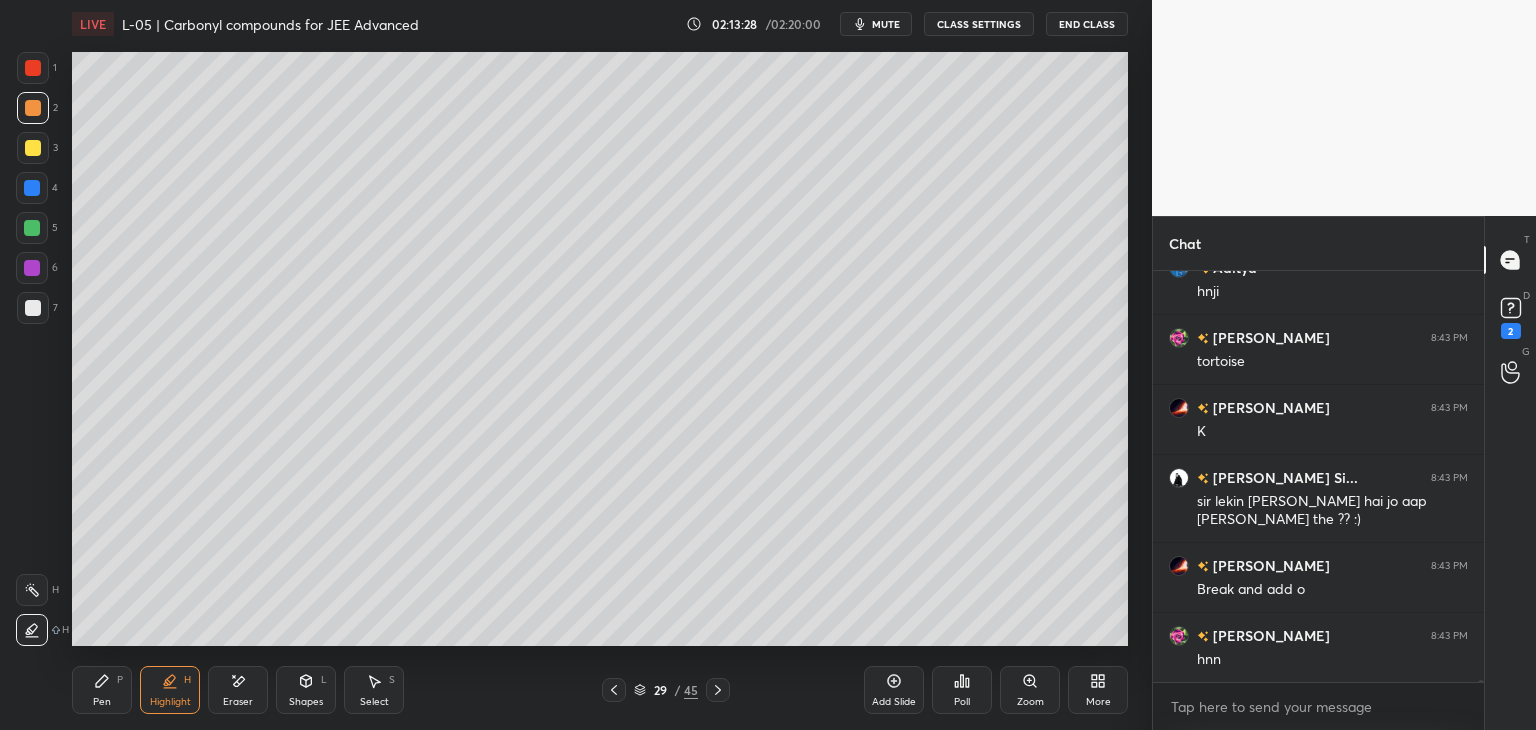 click on "29 / 45" at bounding box center (666, 690) 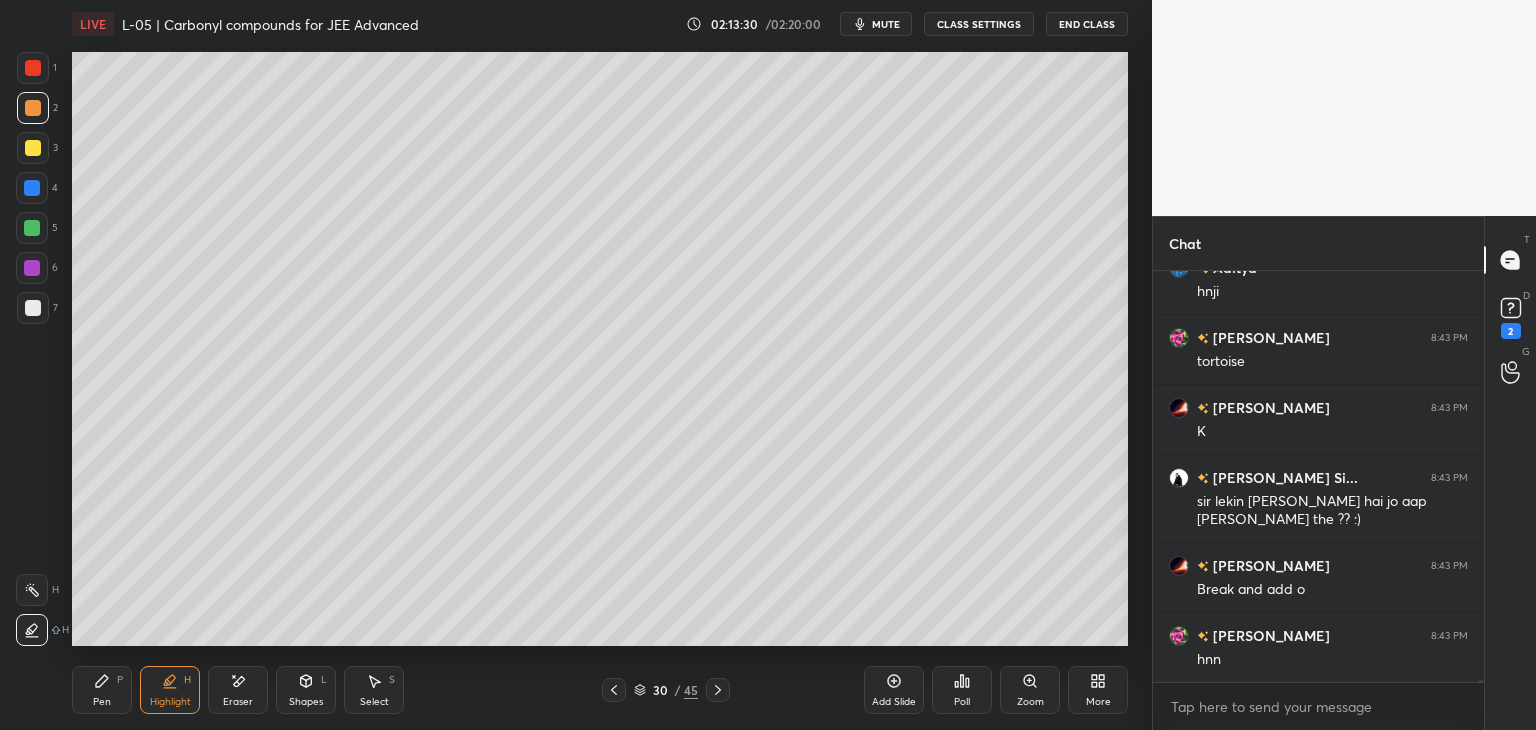 scroll, scrollTop: 68078, scrollLeft: 0, axis: vertical 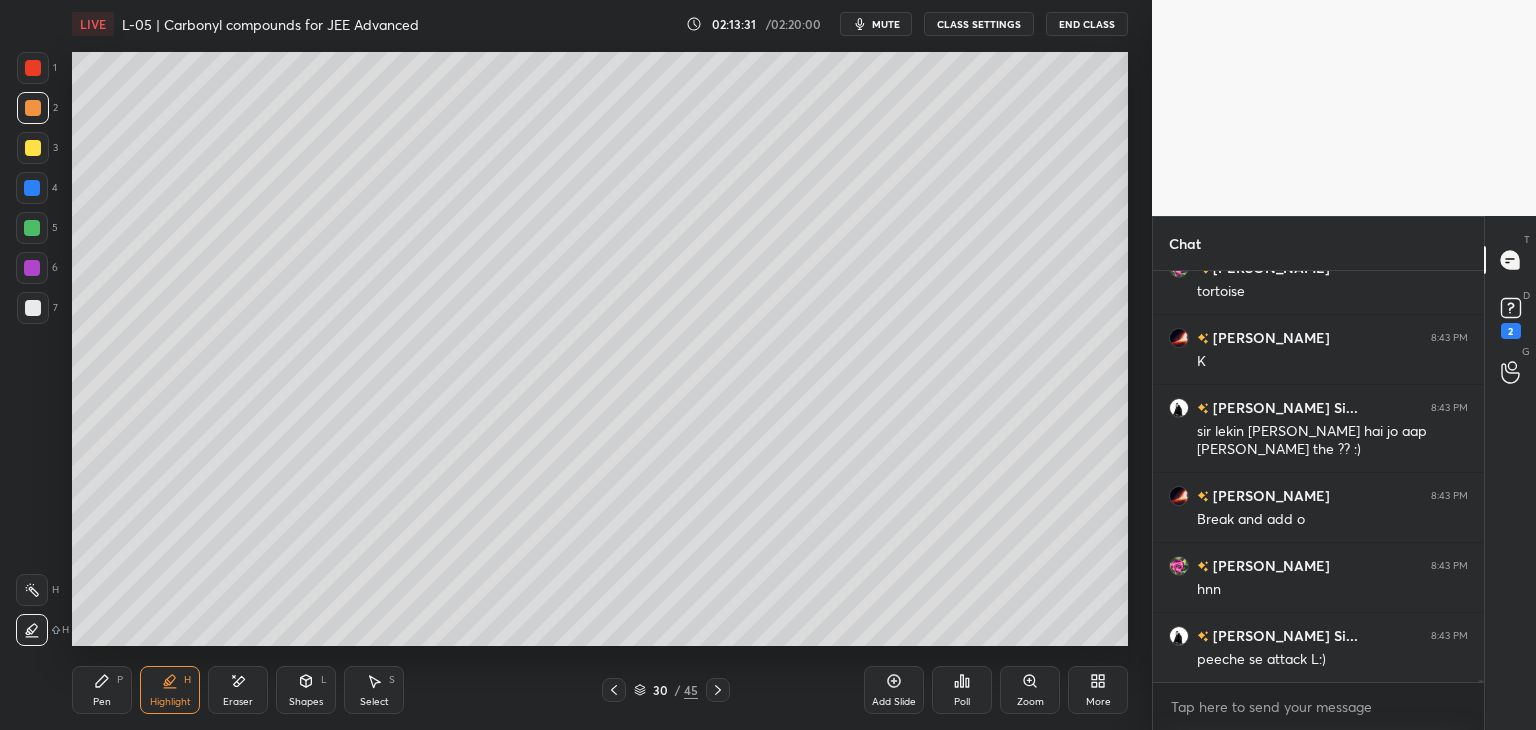 click 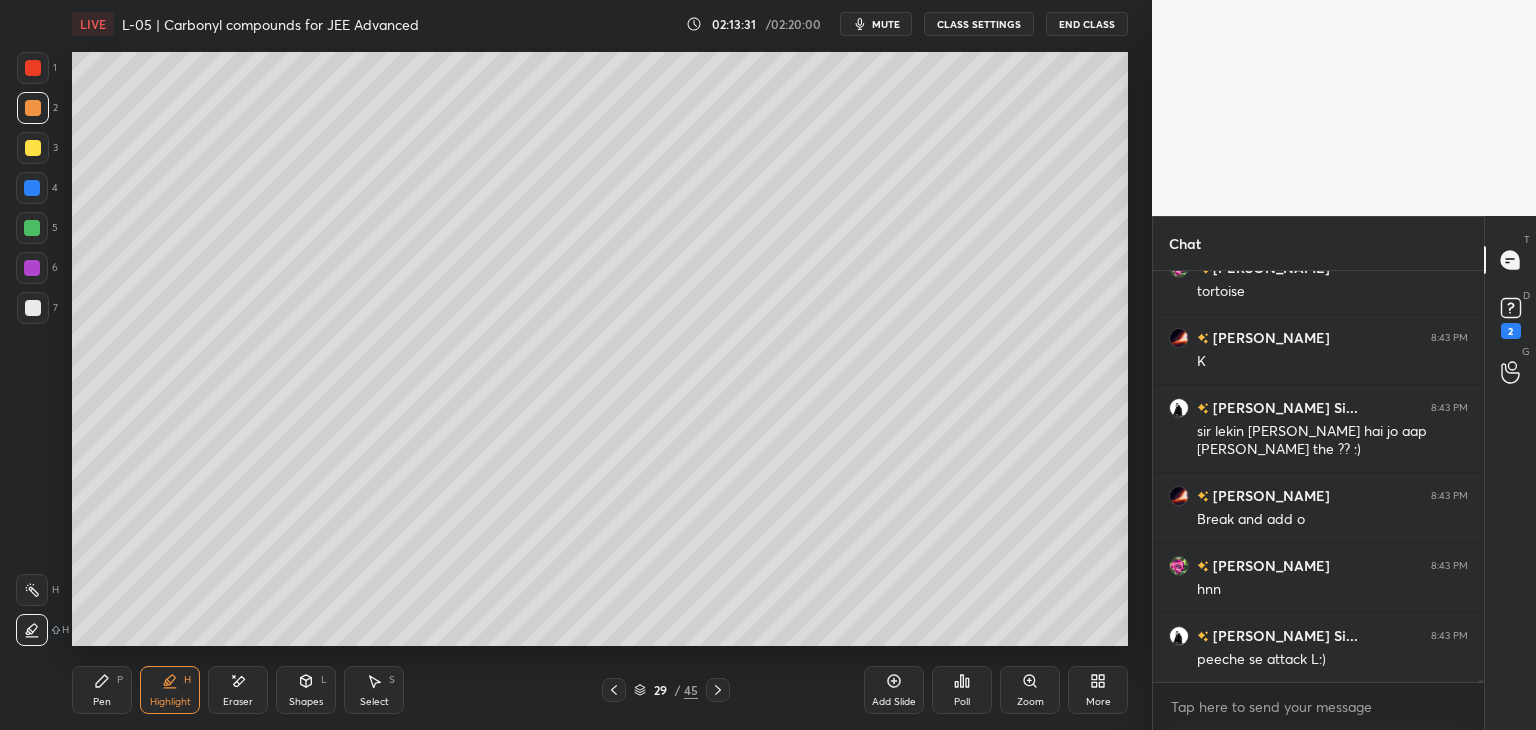 click 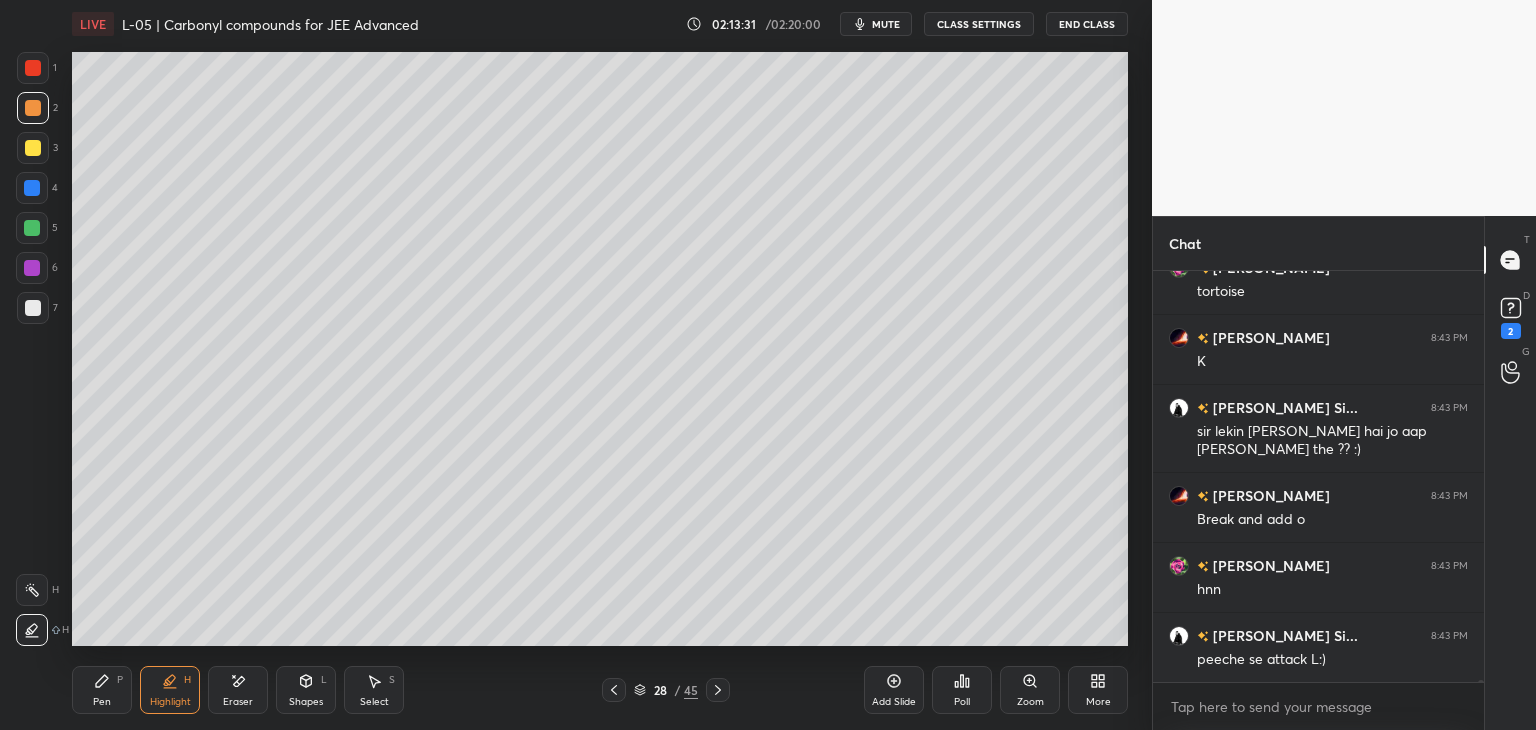 click 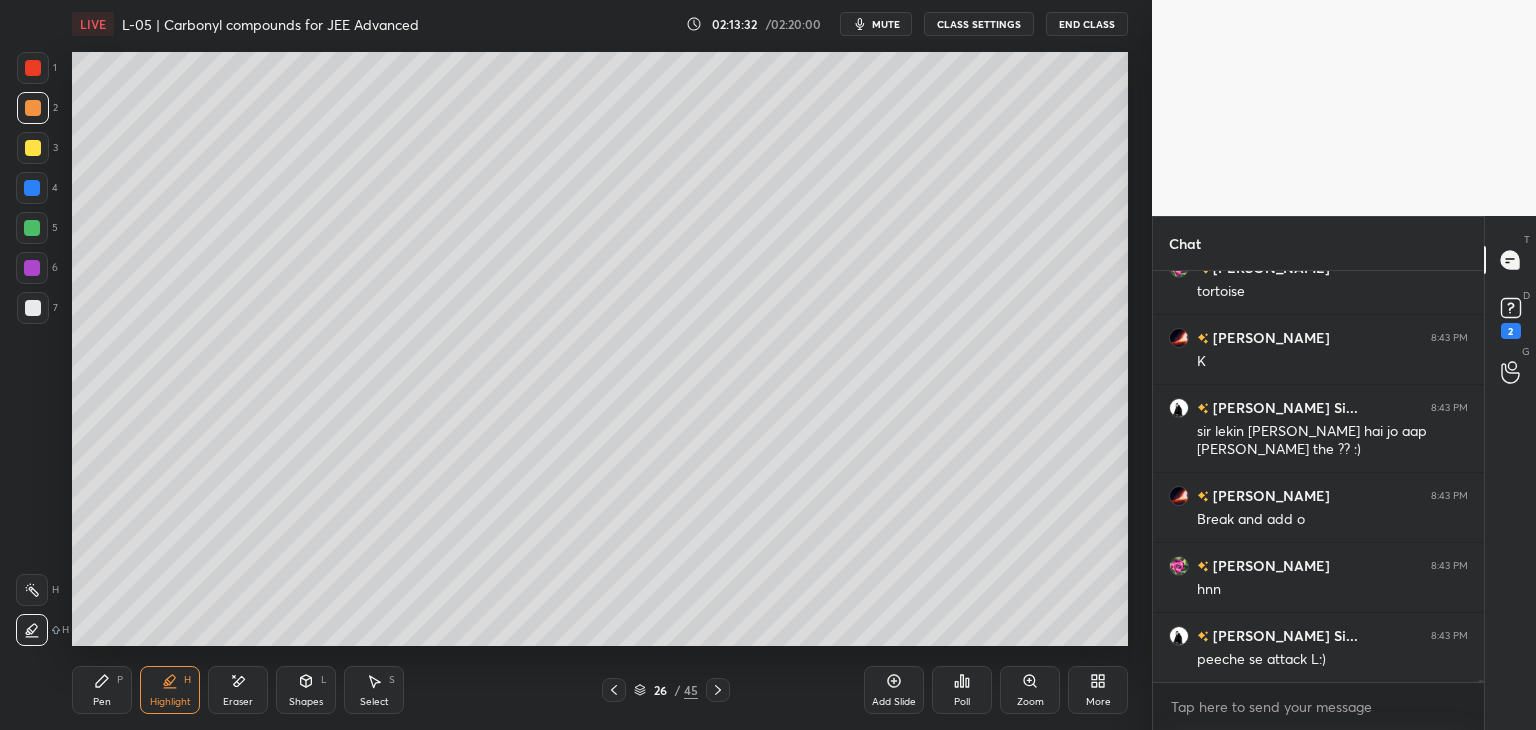 click 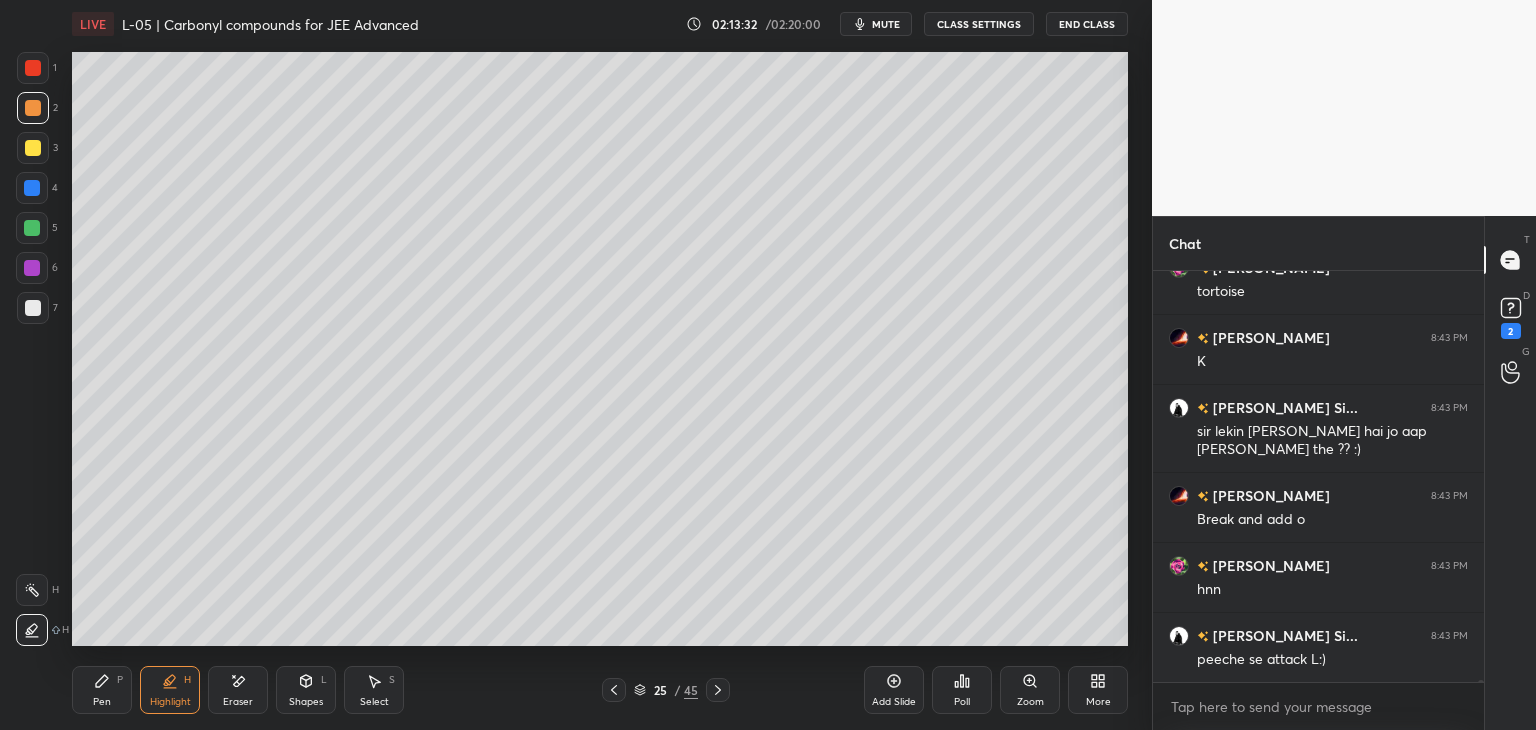 click 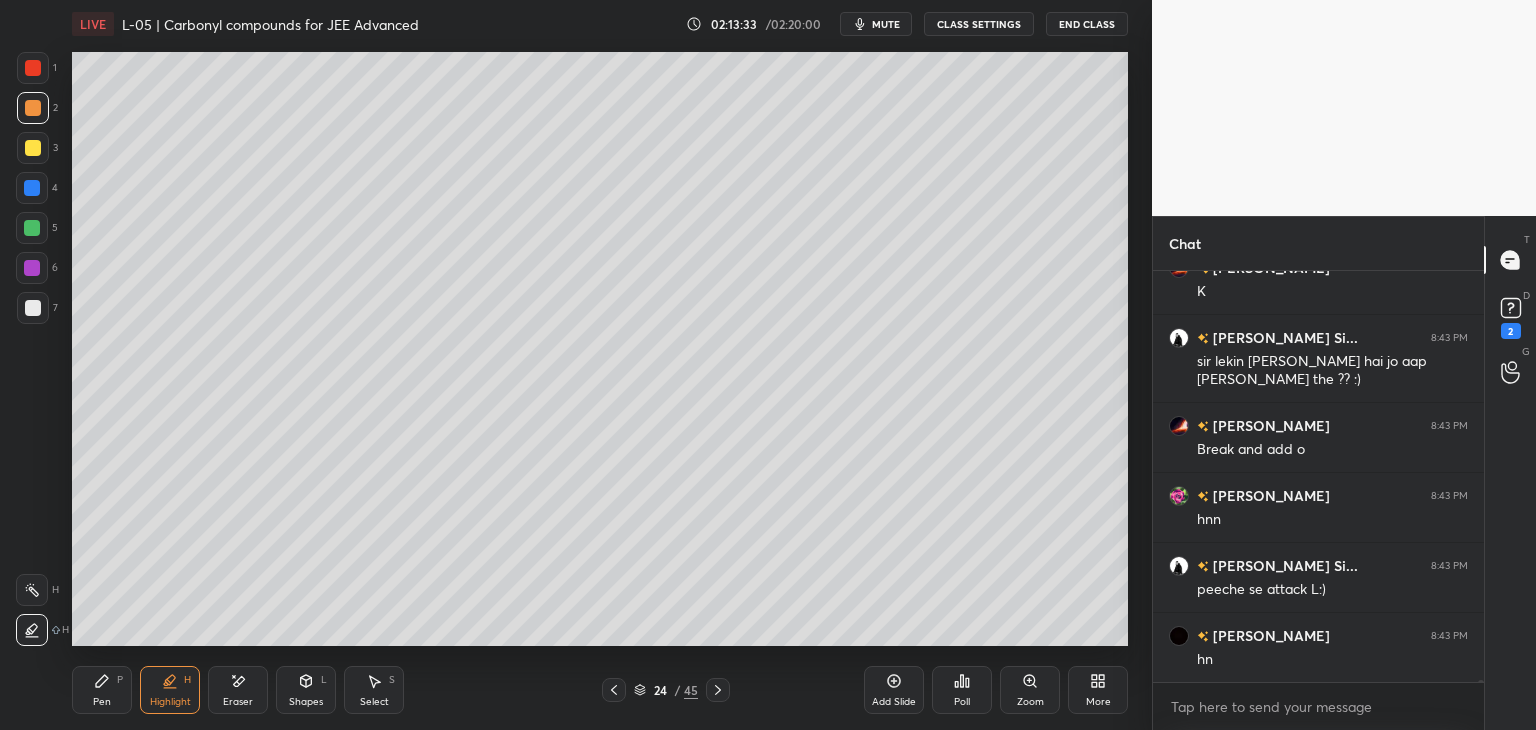click 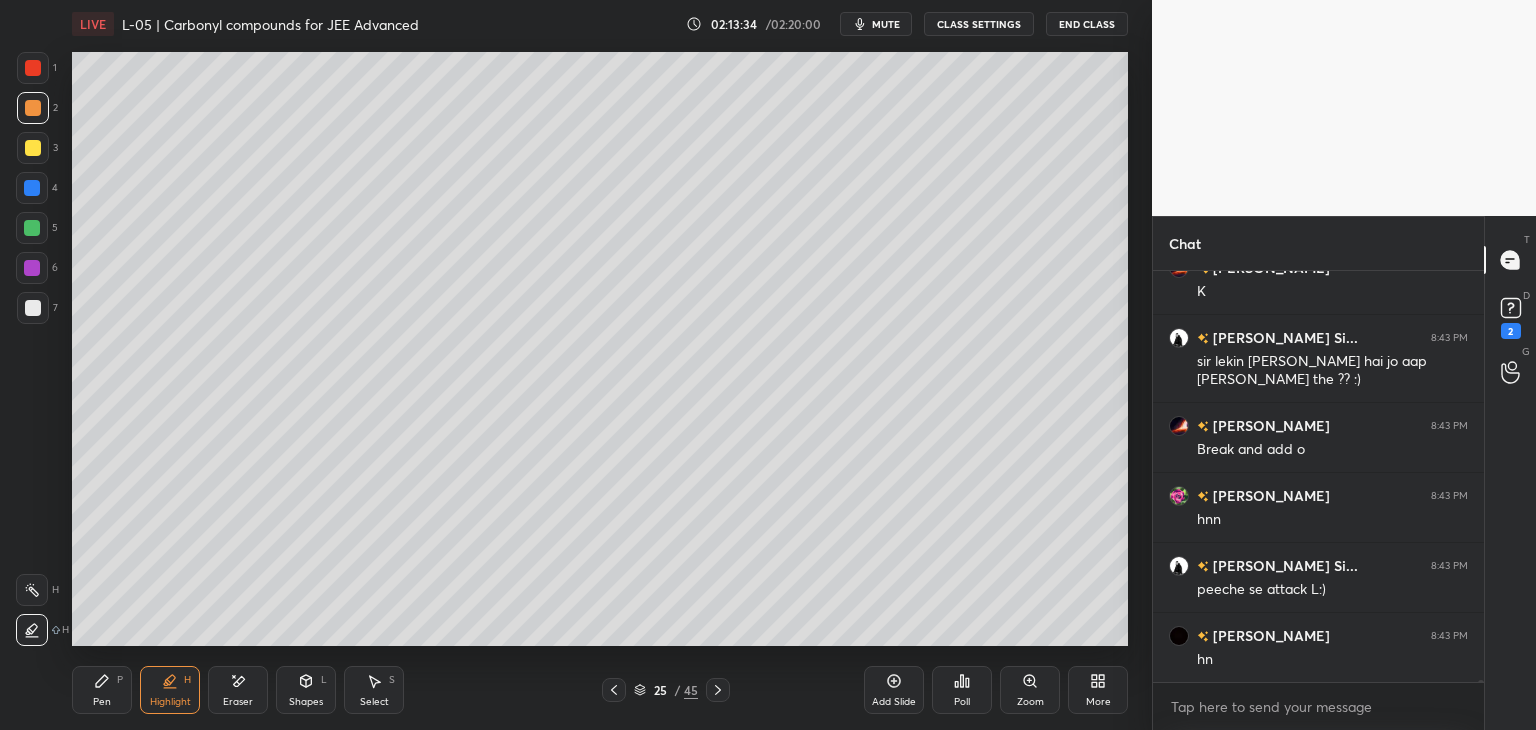 scroll, scrollTop: 68218, scrollLeft: 0, axis: vertical 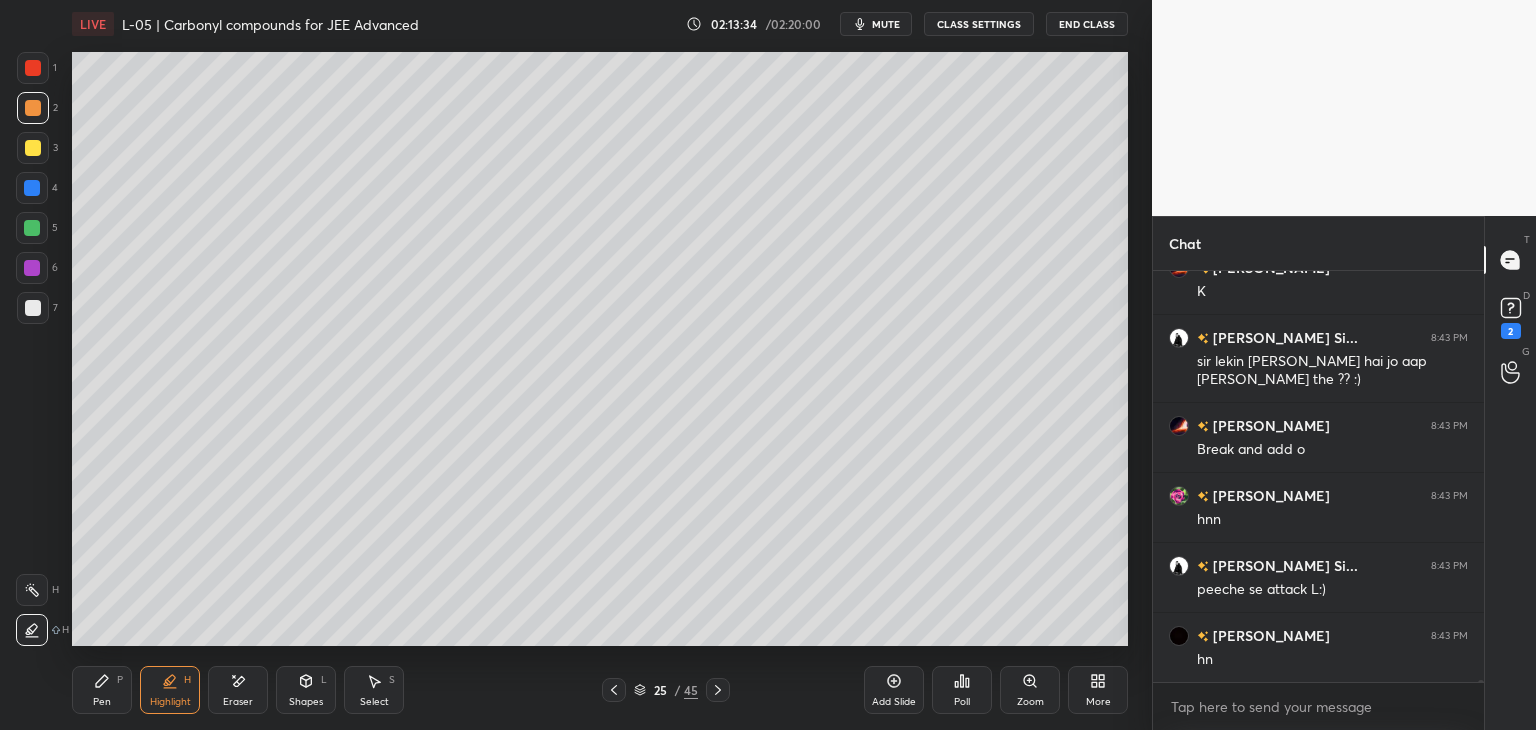 click at bounding box center (614, 690) 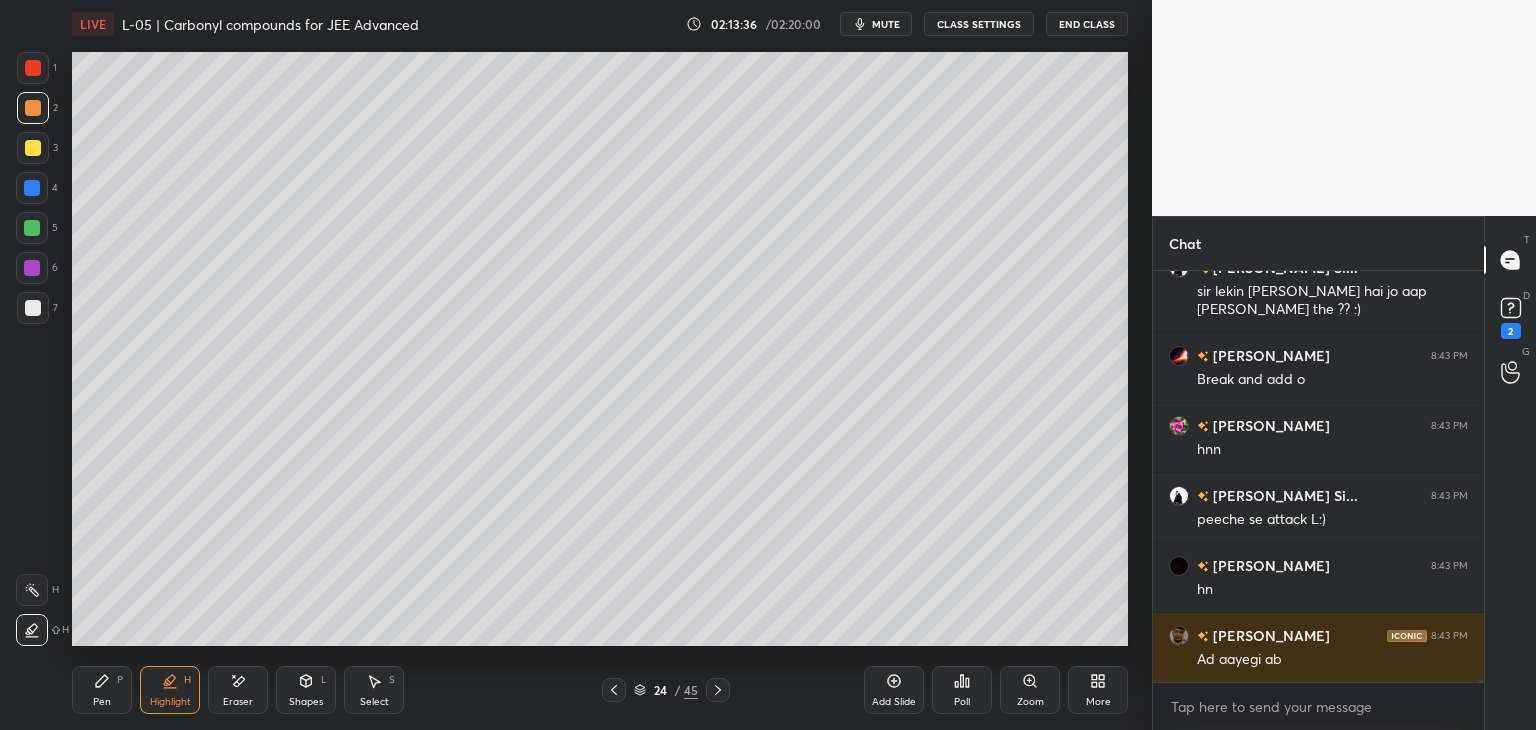 click 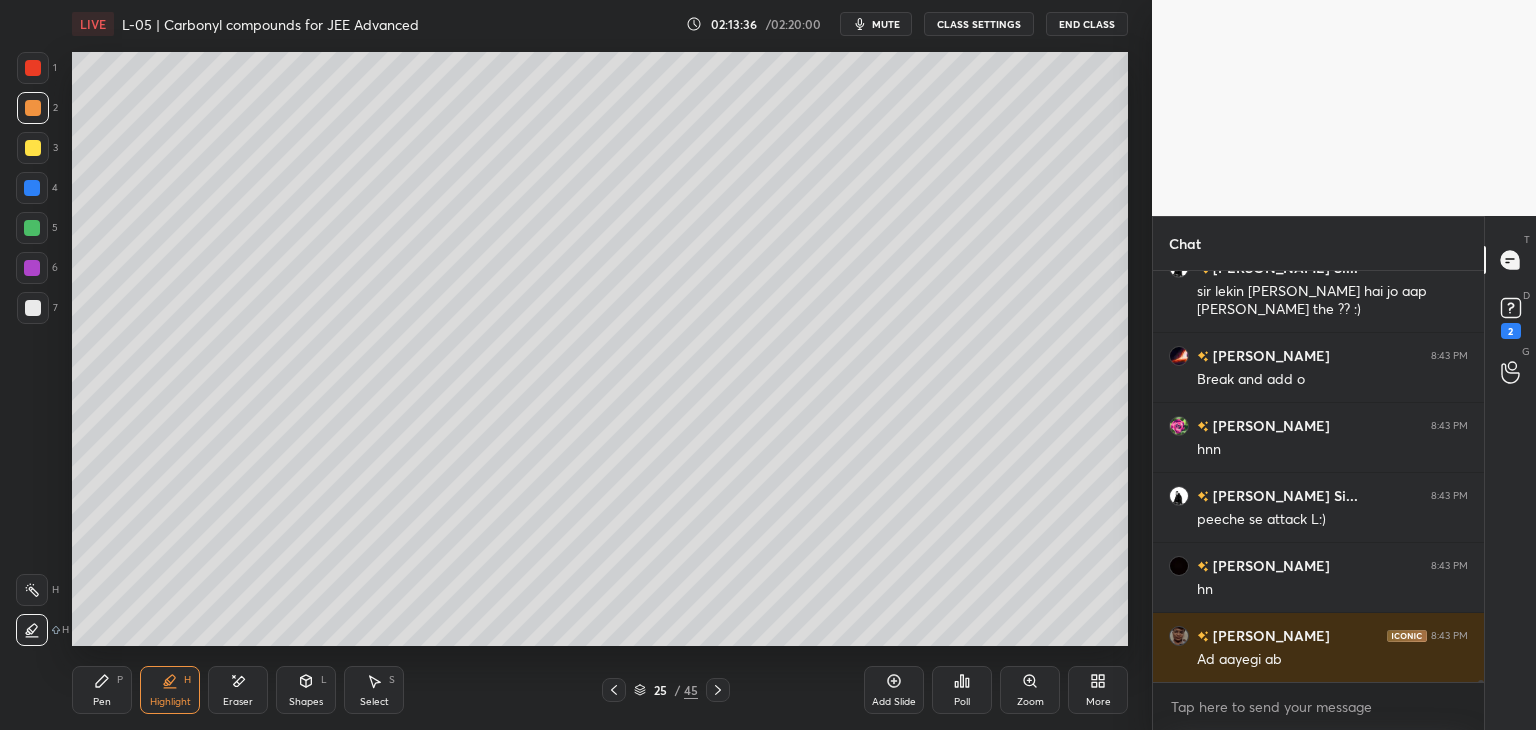 click 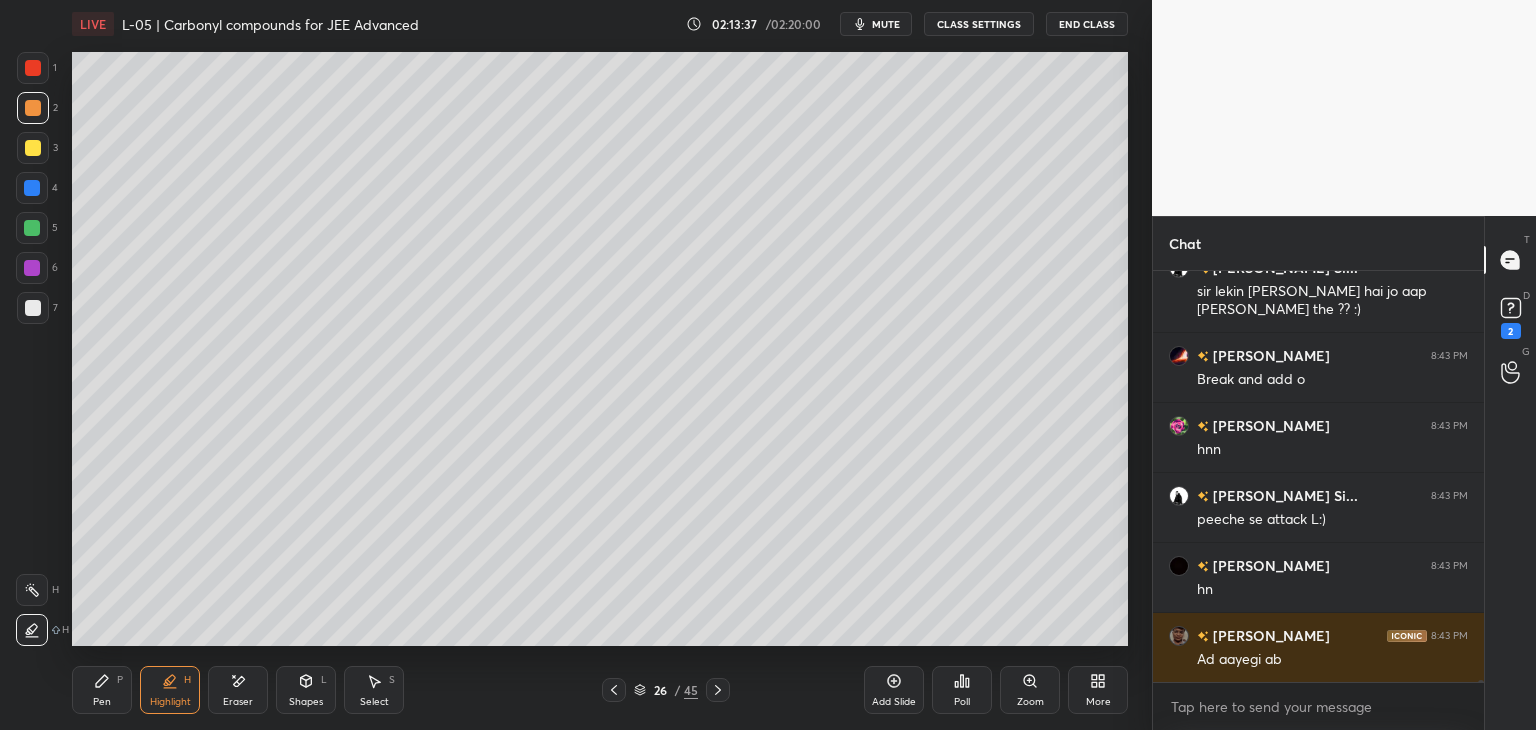click 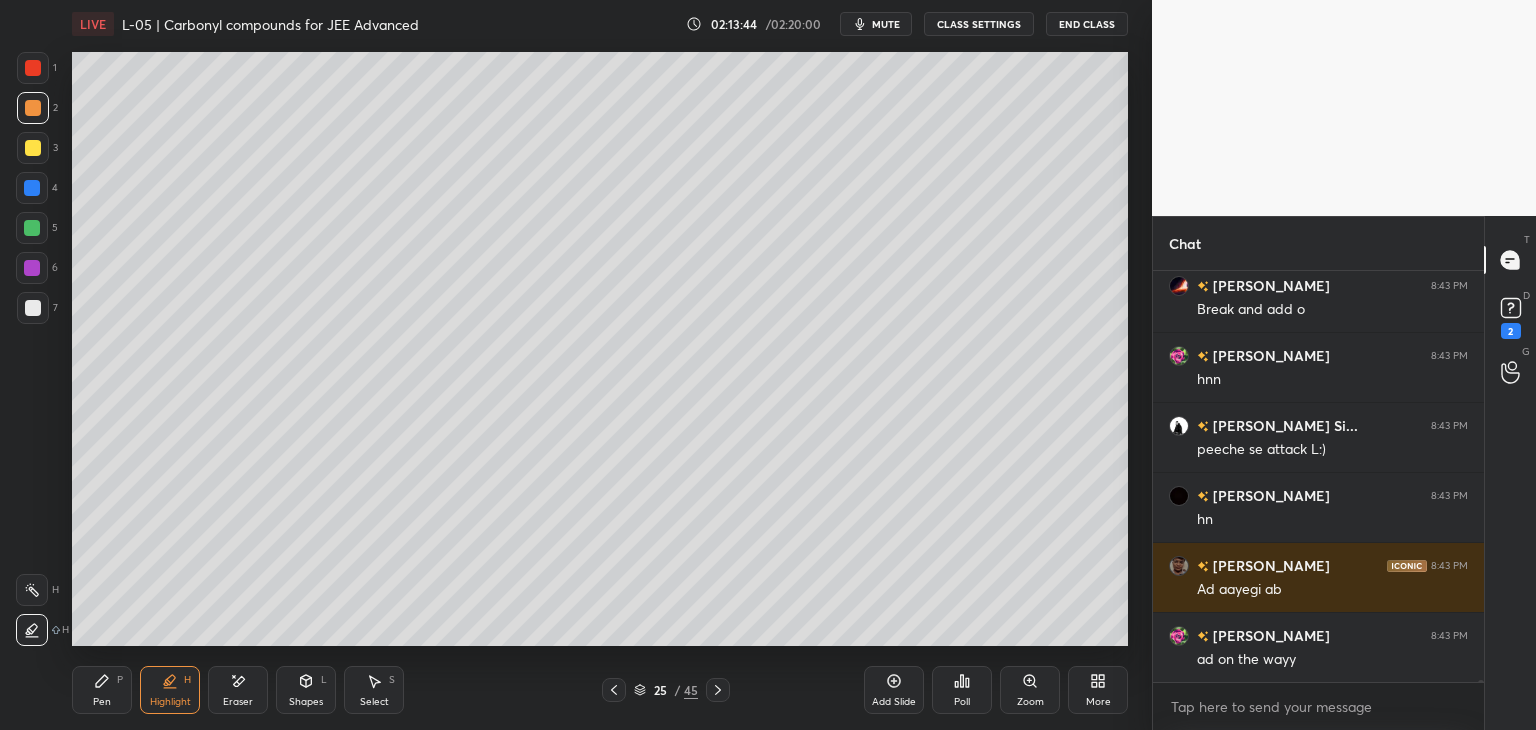 scroll, scrollTop: 68358, scrollLeft: 0, axis: vertical 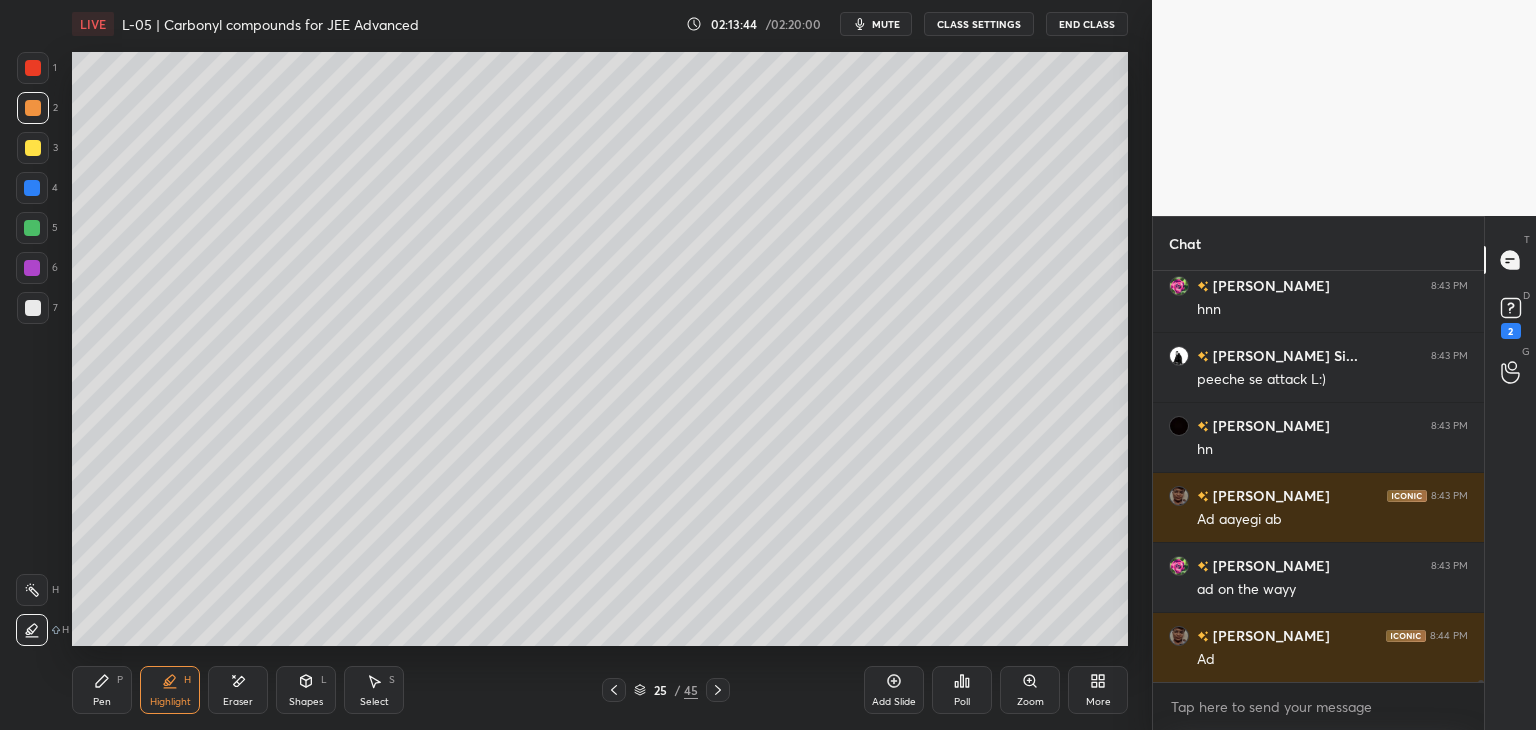 click 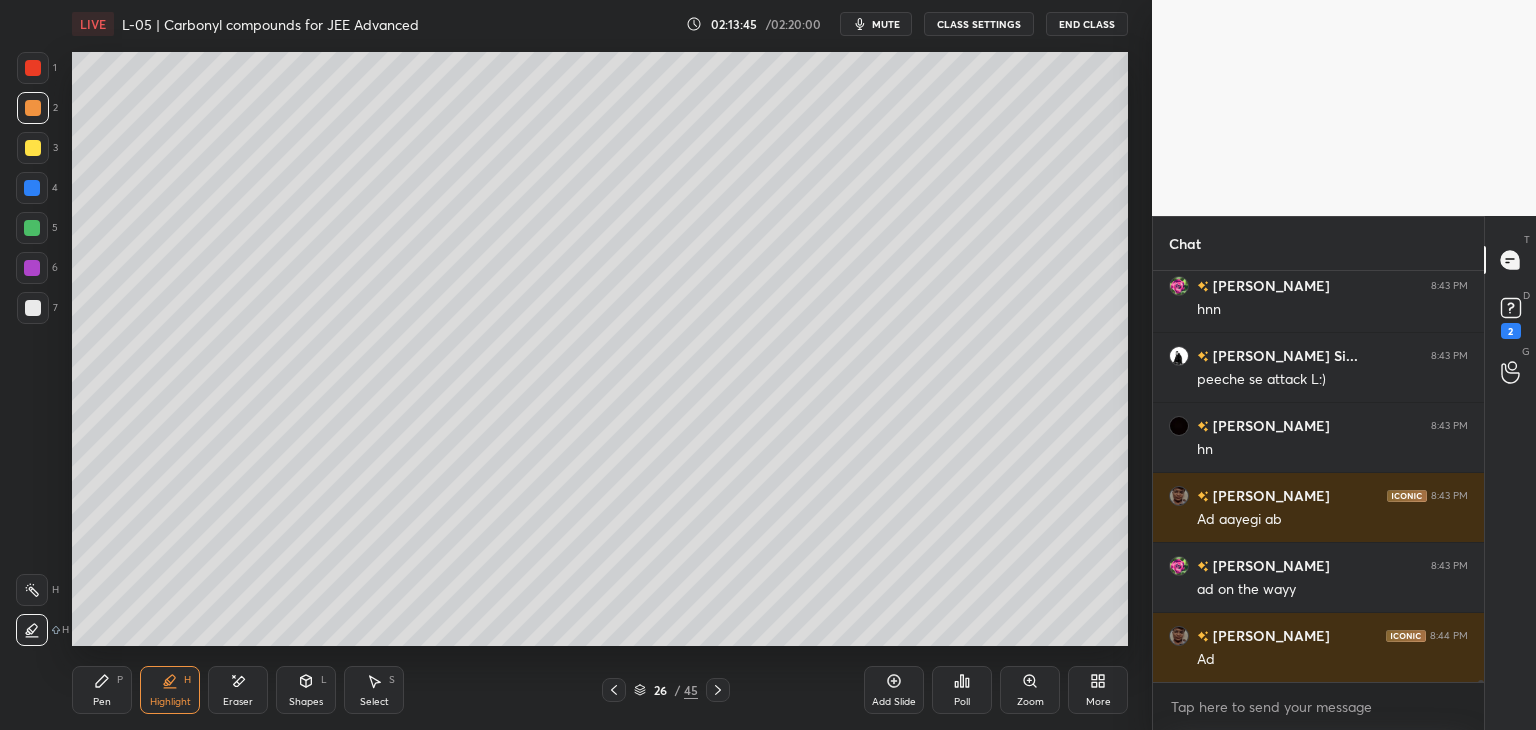 scroll, scrollTop: 68428, scrollLeft: 0, axis: vertical 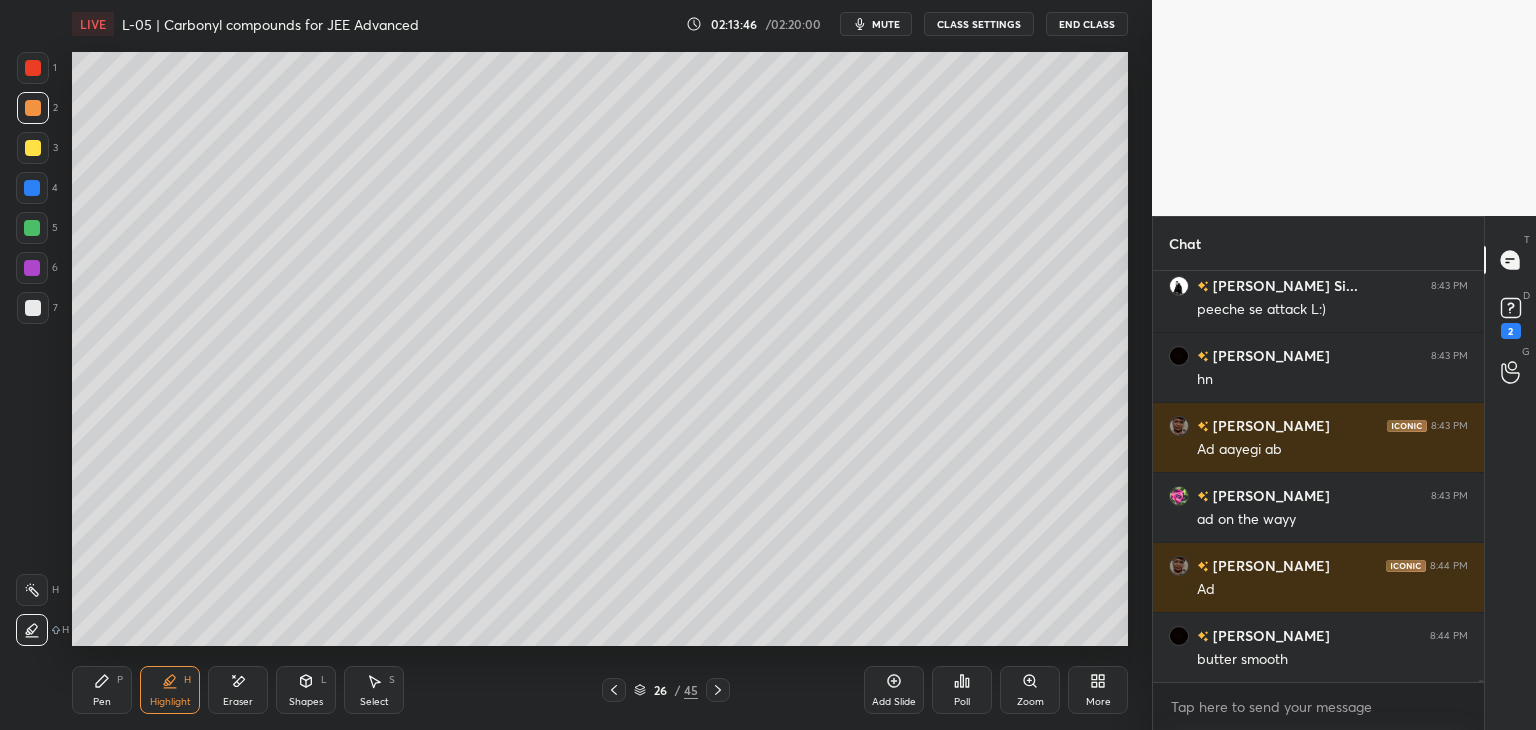 click 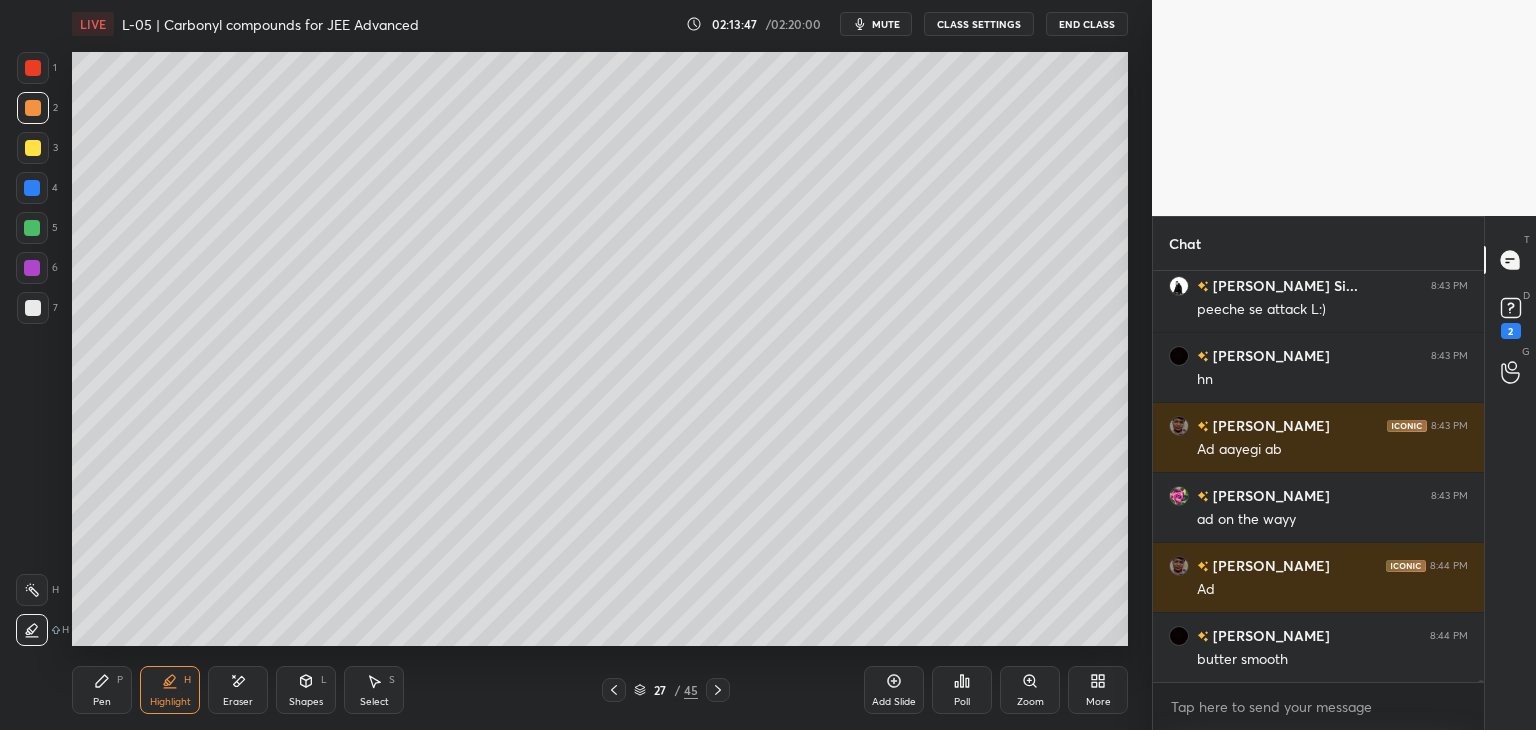 scroll, scrollTop: 68498, scrollLeft: 0, axis: vertical 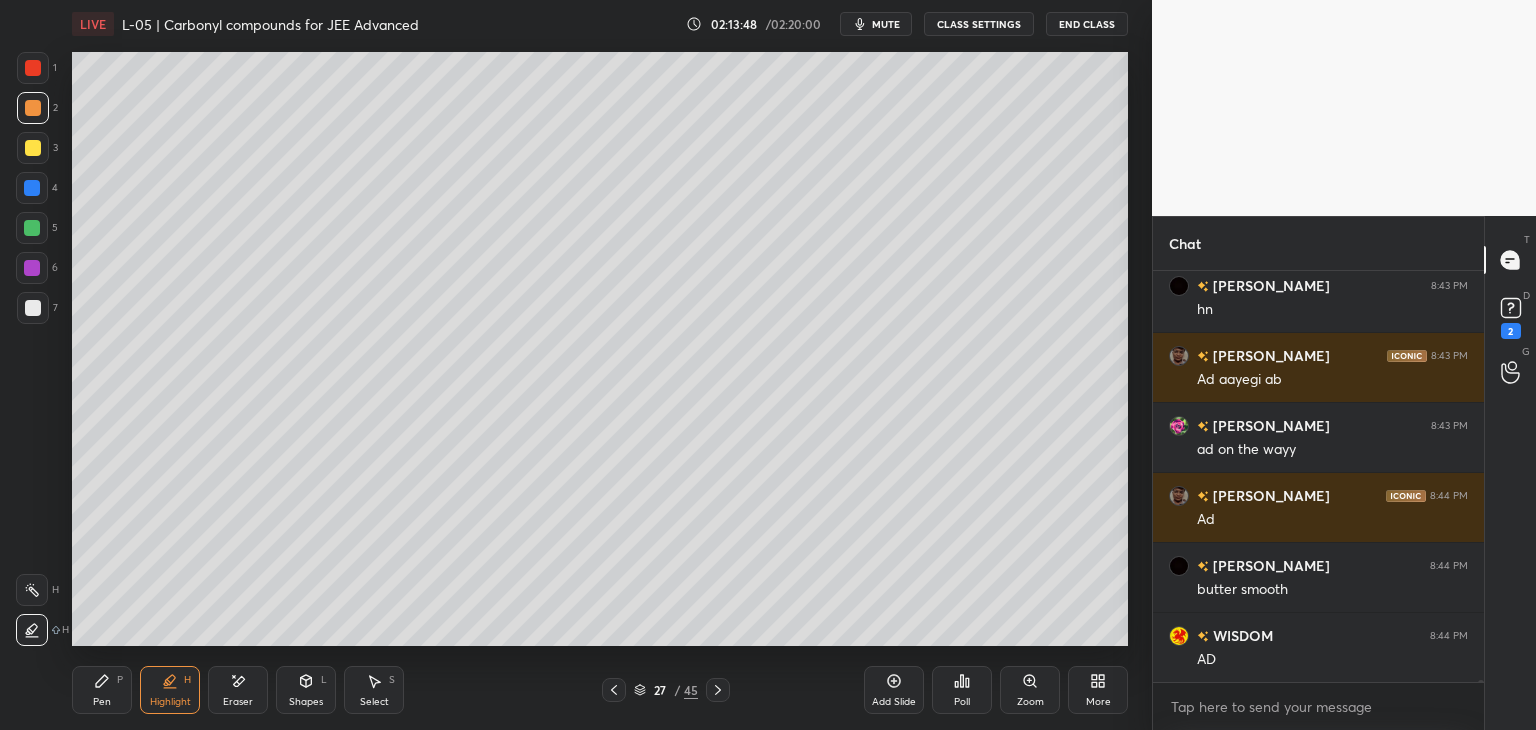click 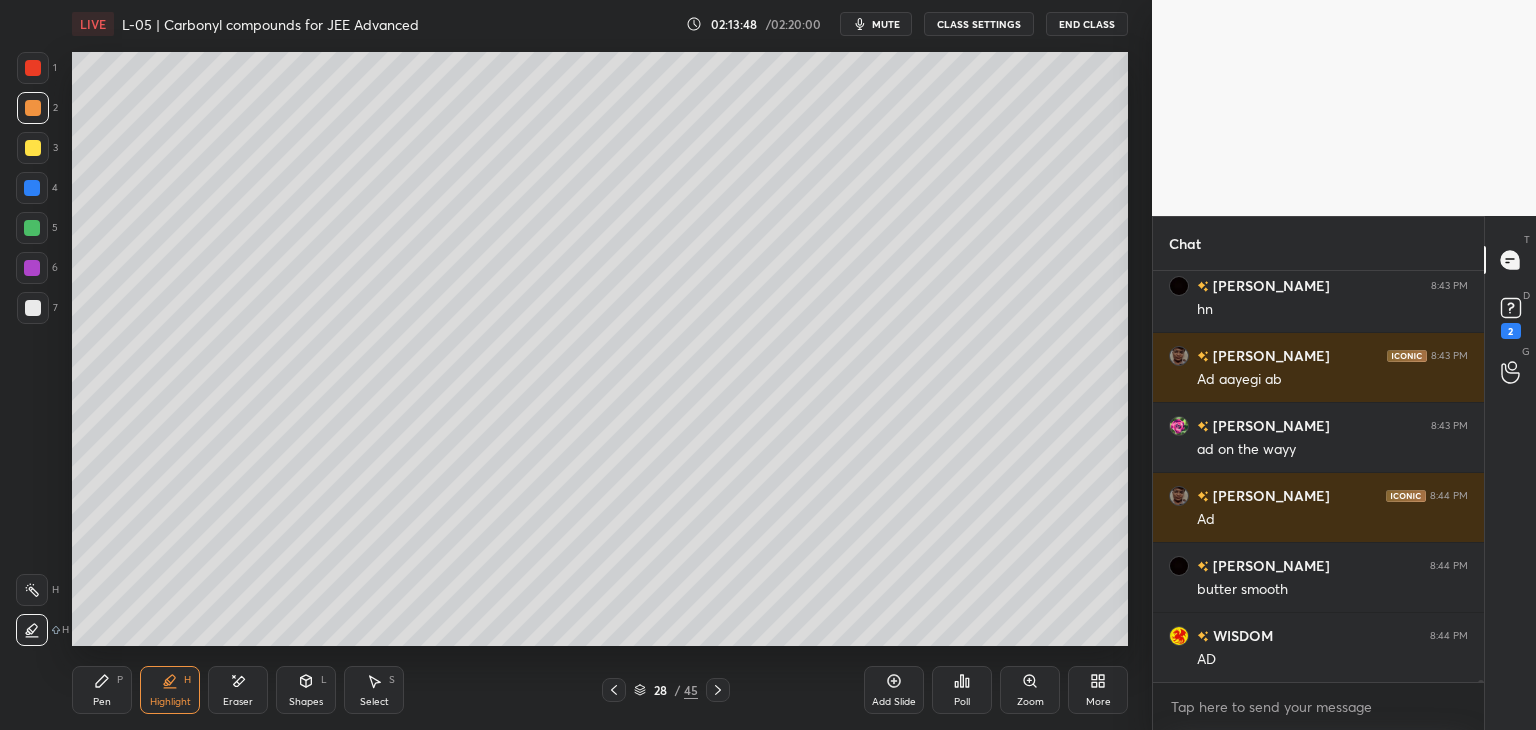 scroll, scrollTop: 68568, scrollLeft: 0, axis: vertical 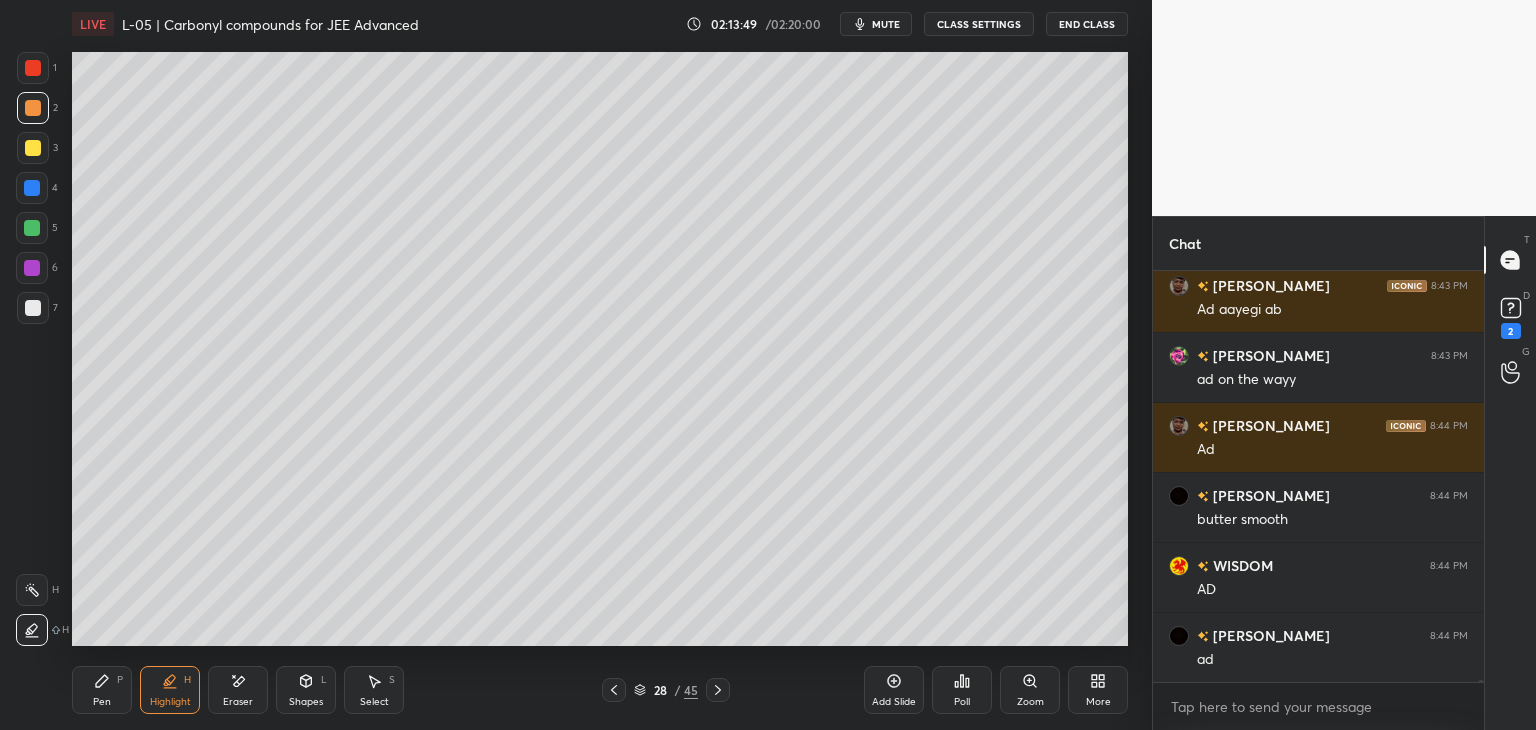 click 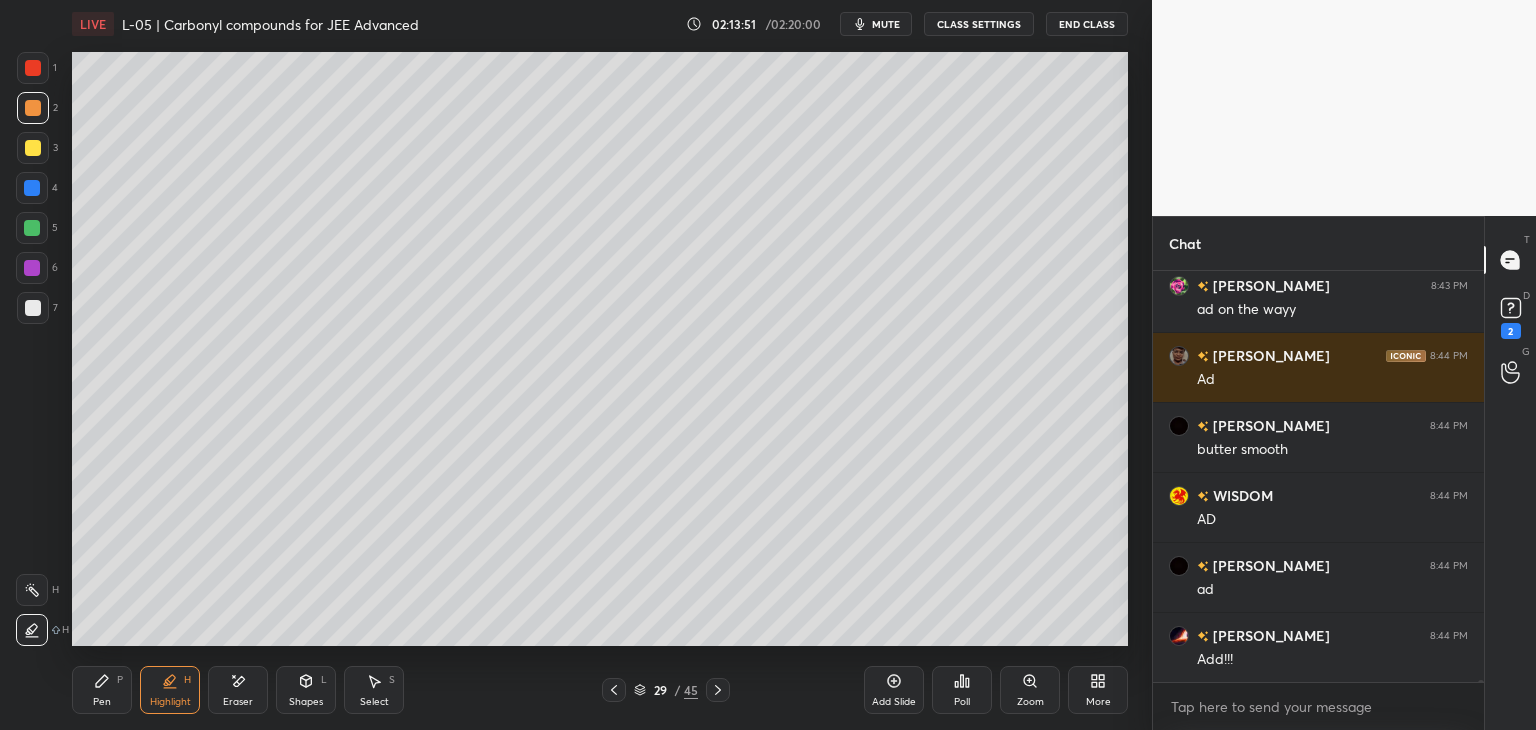 scroll, scrollTop: 68708, scrollLeft: 0, axis: vertical 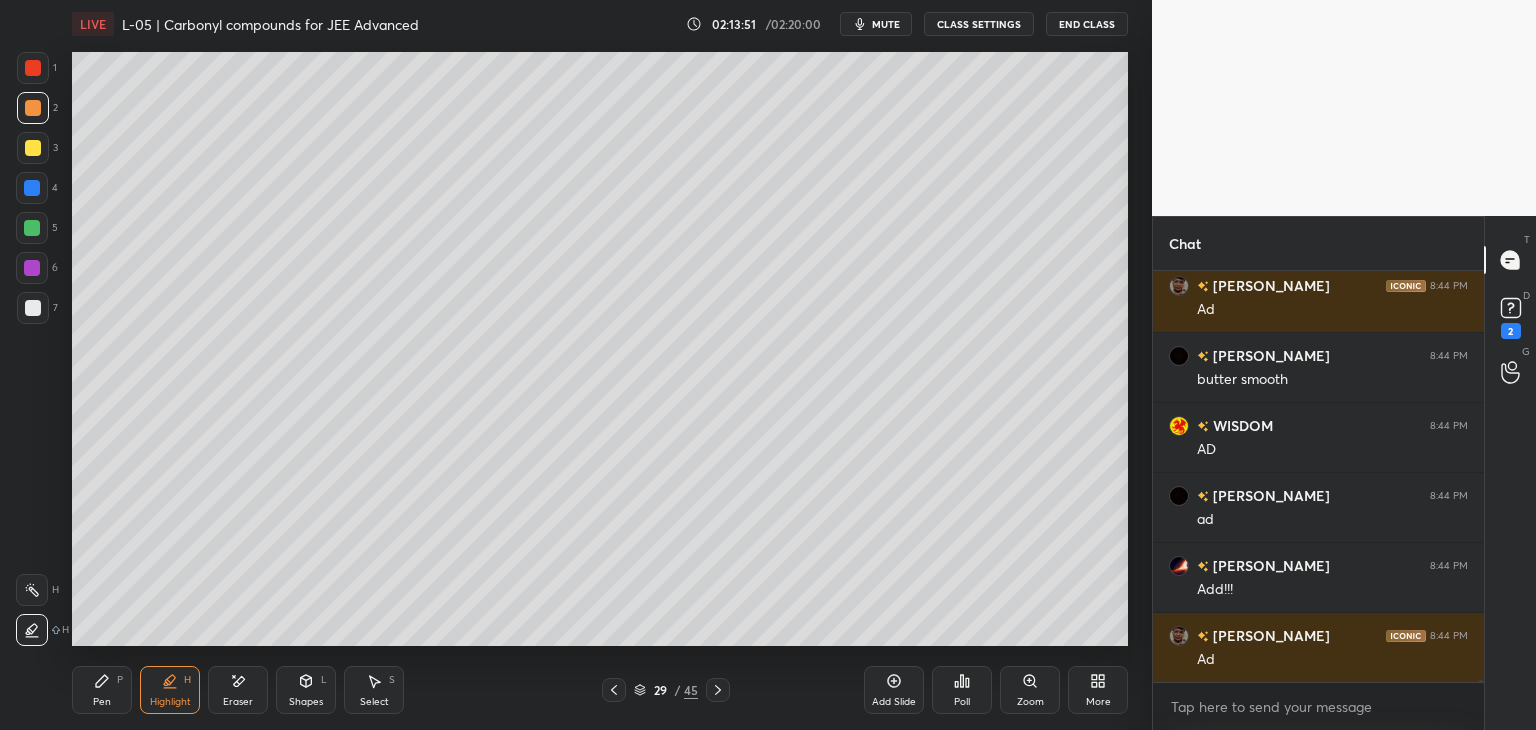 click 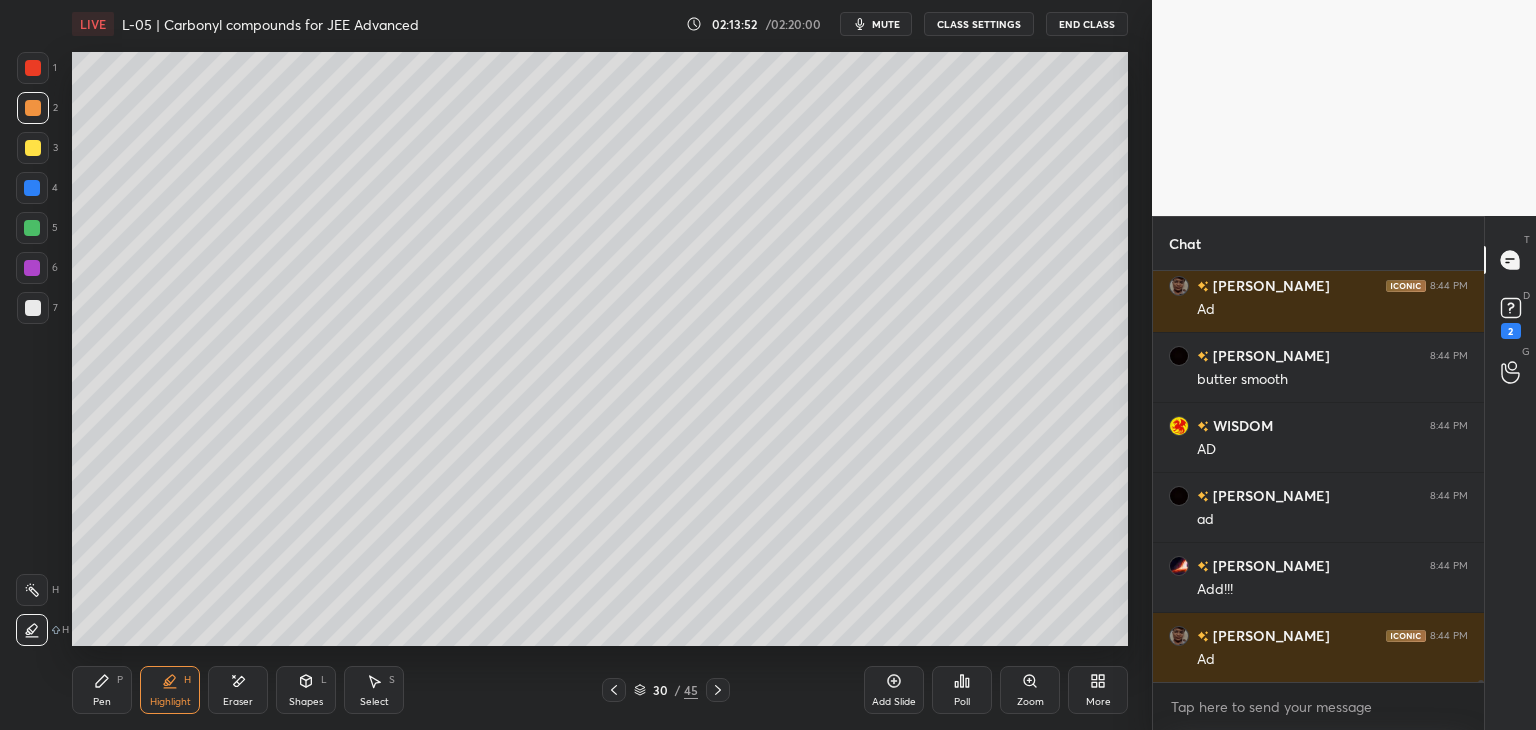 click 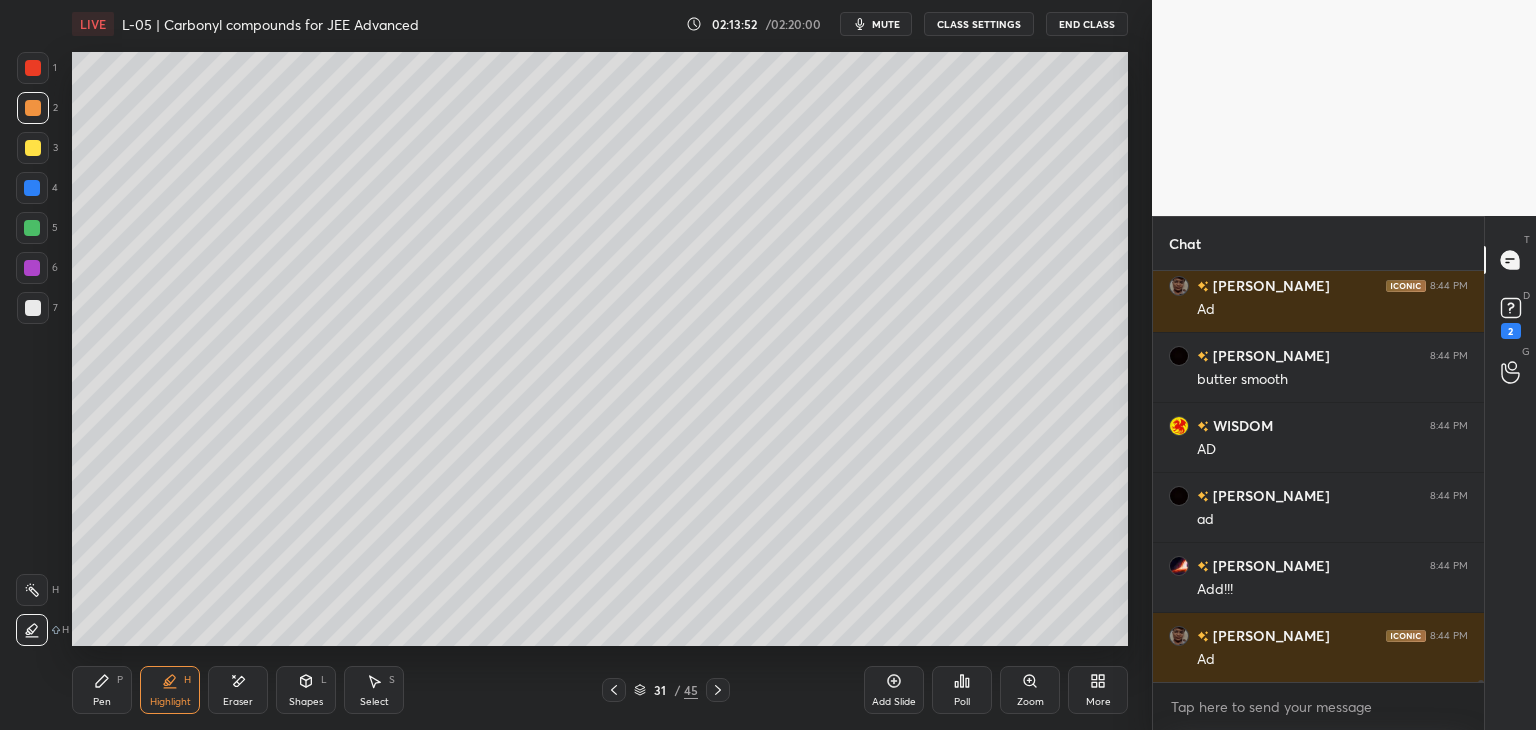 click at bounding box center [718, 690] 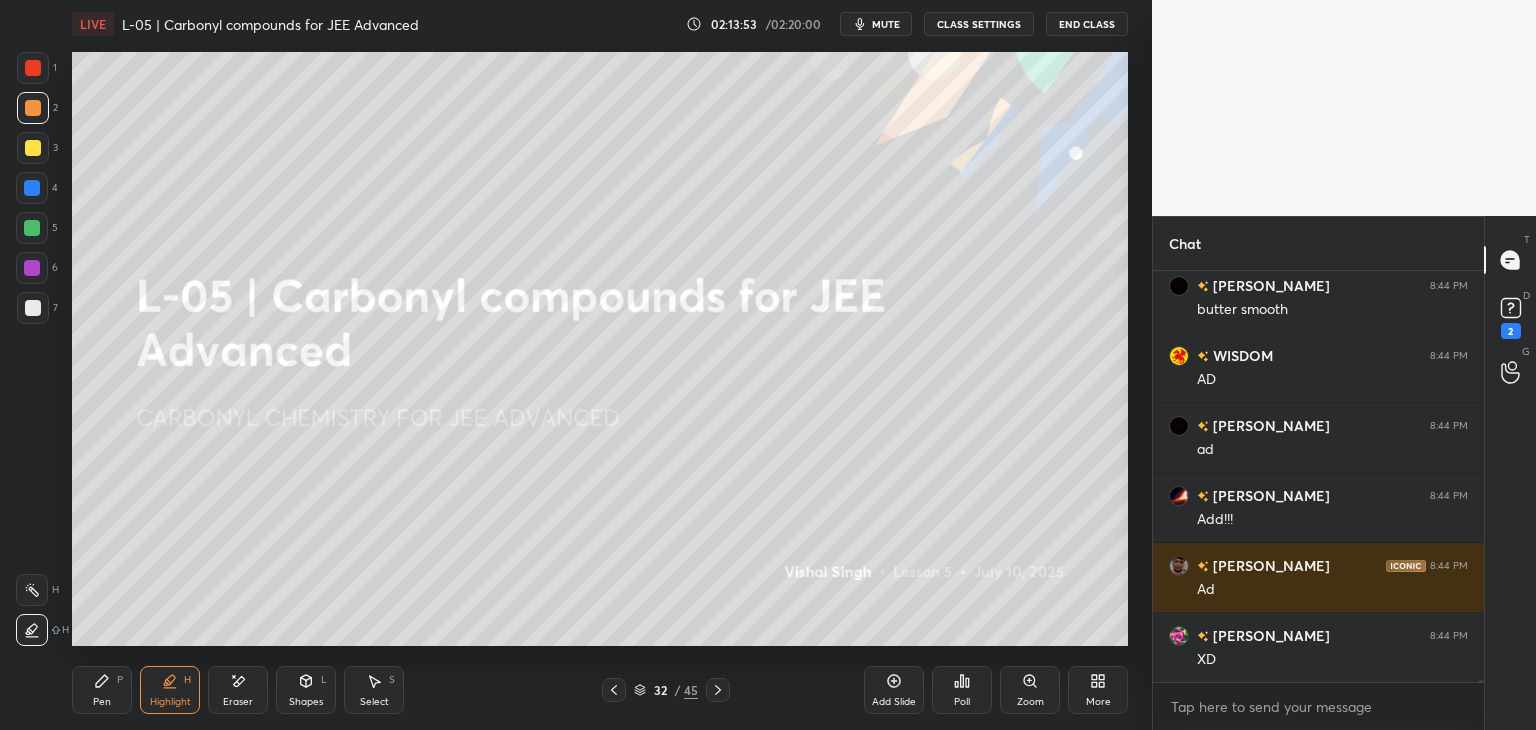 click 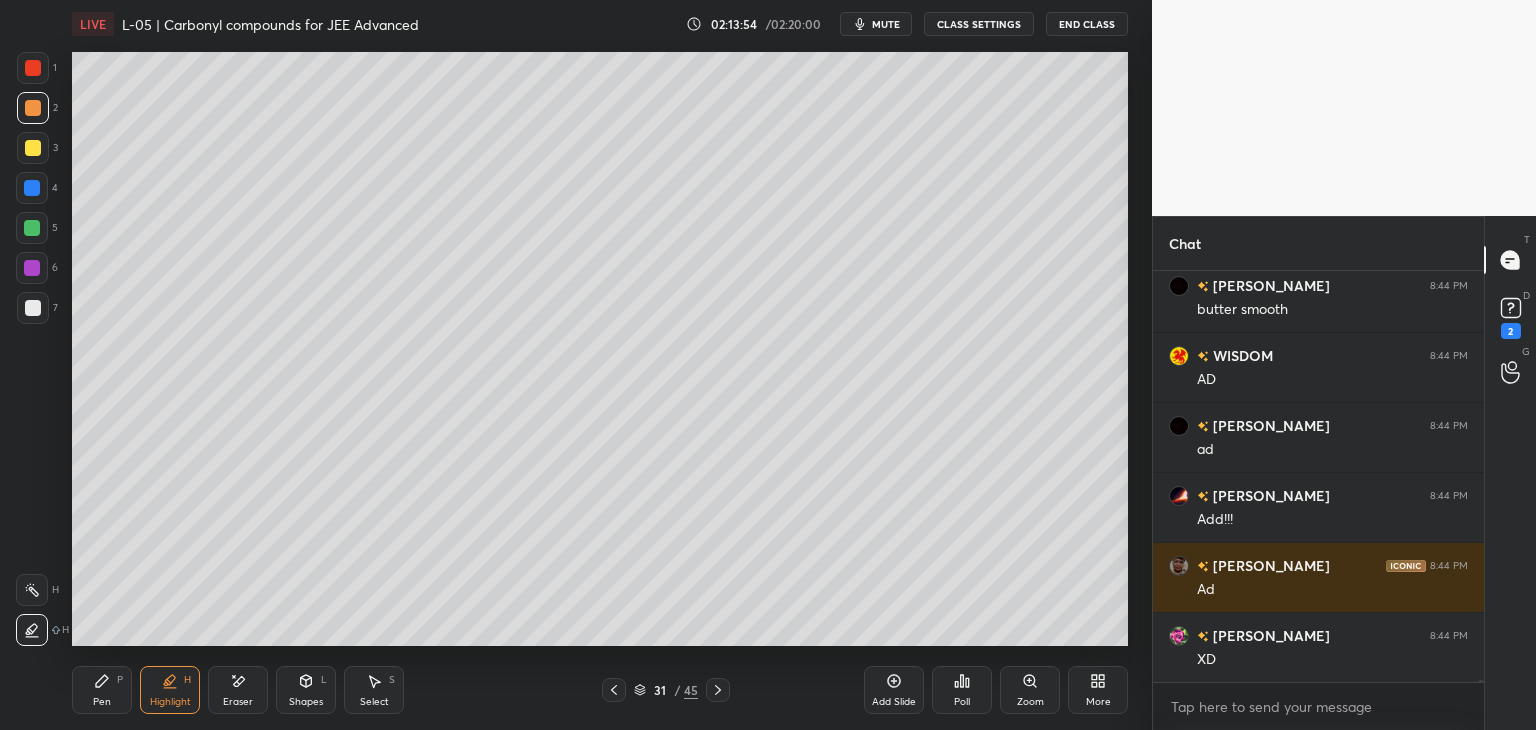 scroll, scrollTop: 68848, scrollLeft: 0, axis: vertical 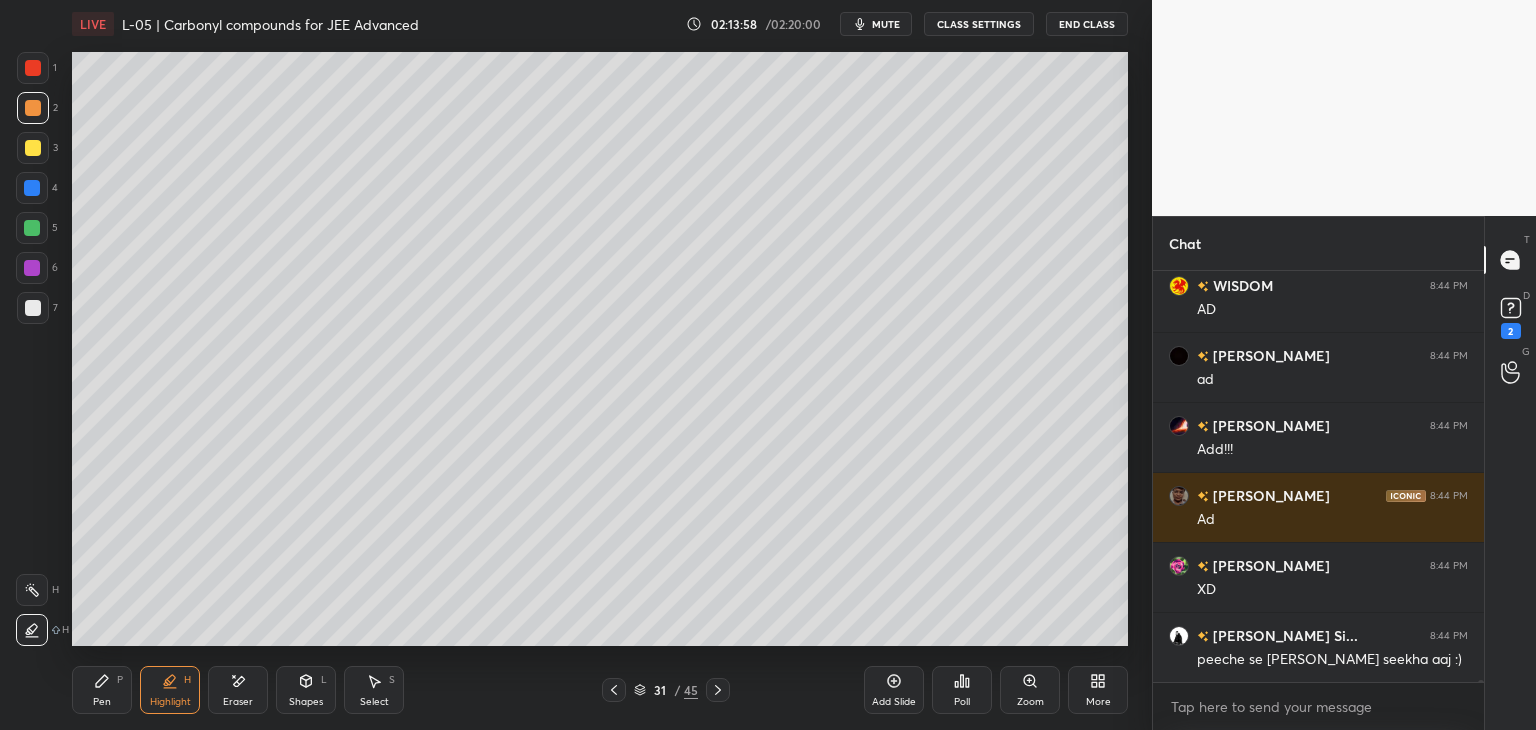 click at bounding box center [33, 68] 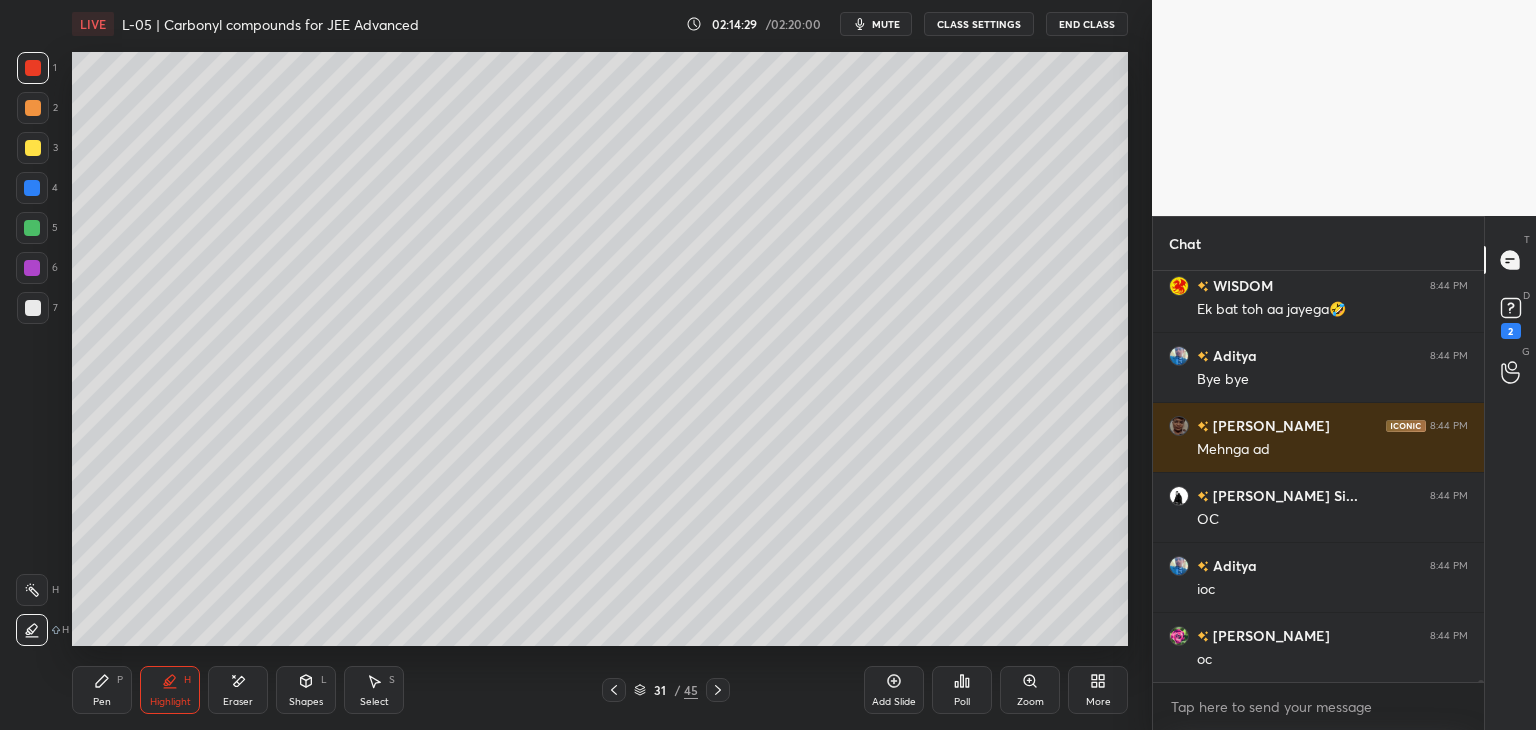 scroll, scrollTop: 70878, scrollLeft: 0, axis: vertical 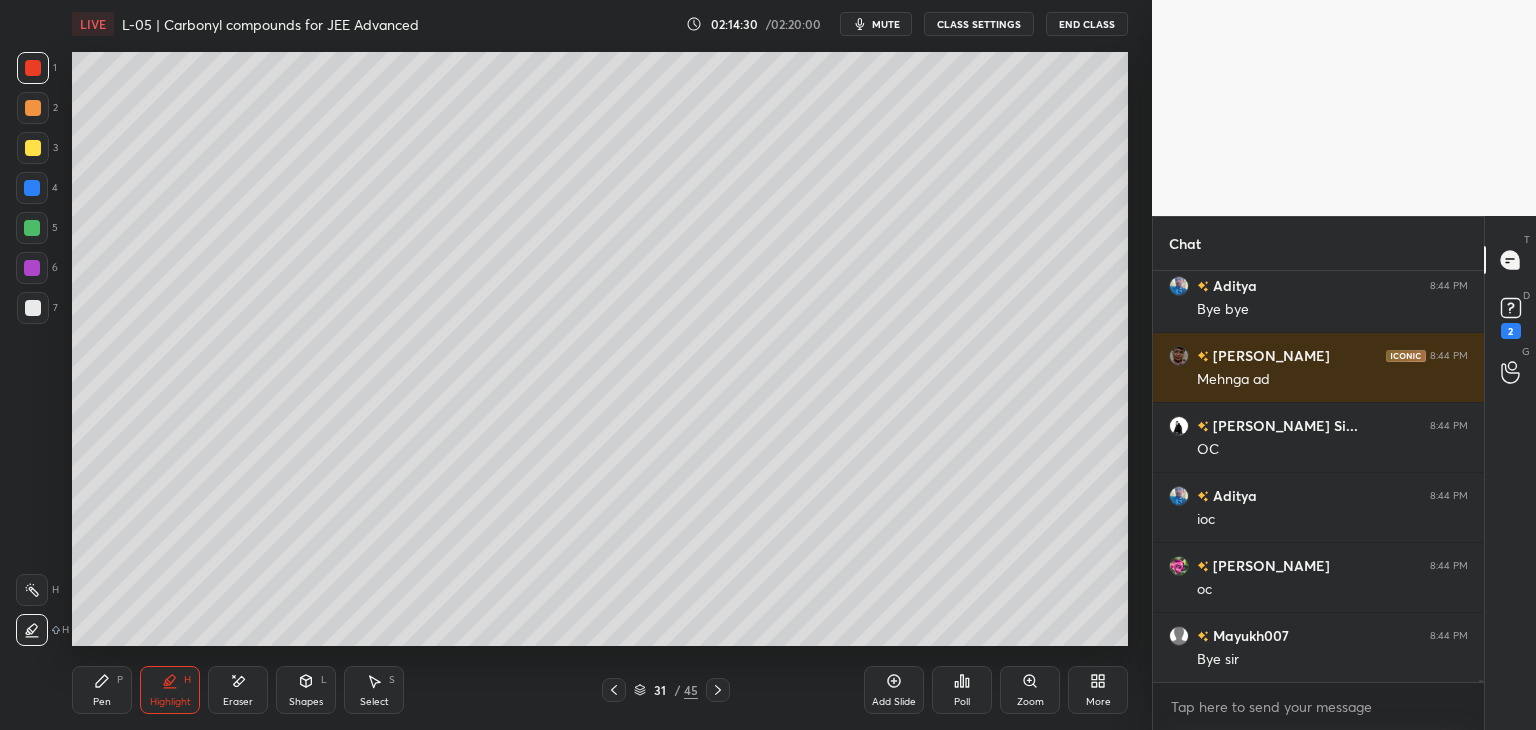 click on "Pen" at bounding box center (102, 702) 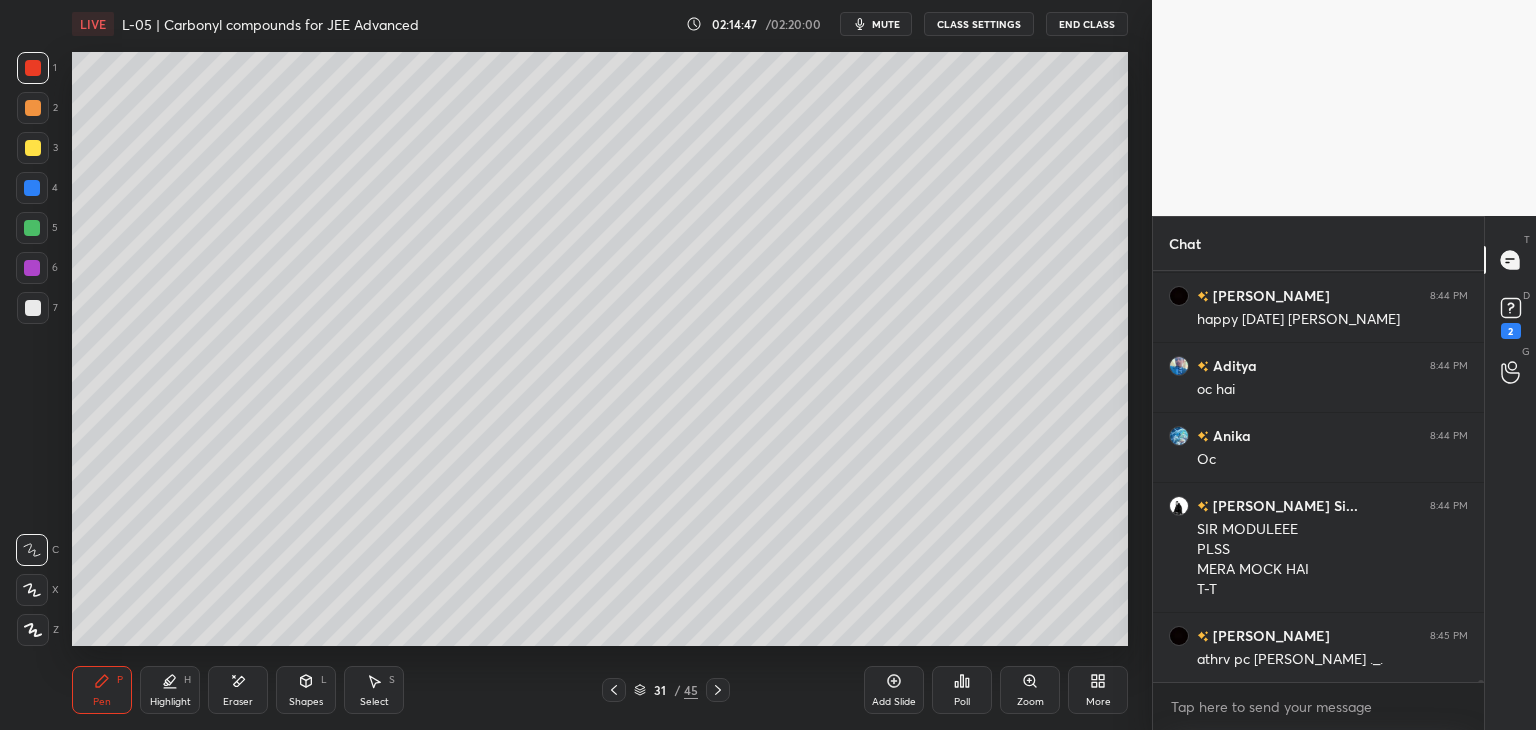 scroll, scrollTop: 71638, scrollLeft: 0, axis: vertical 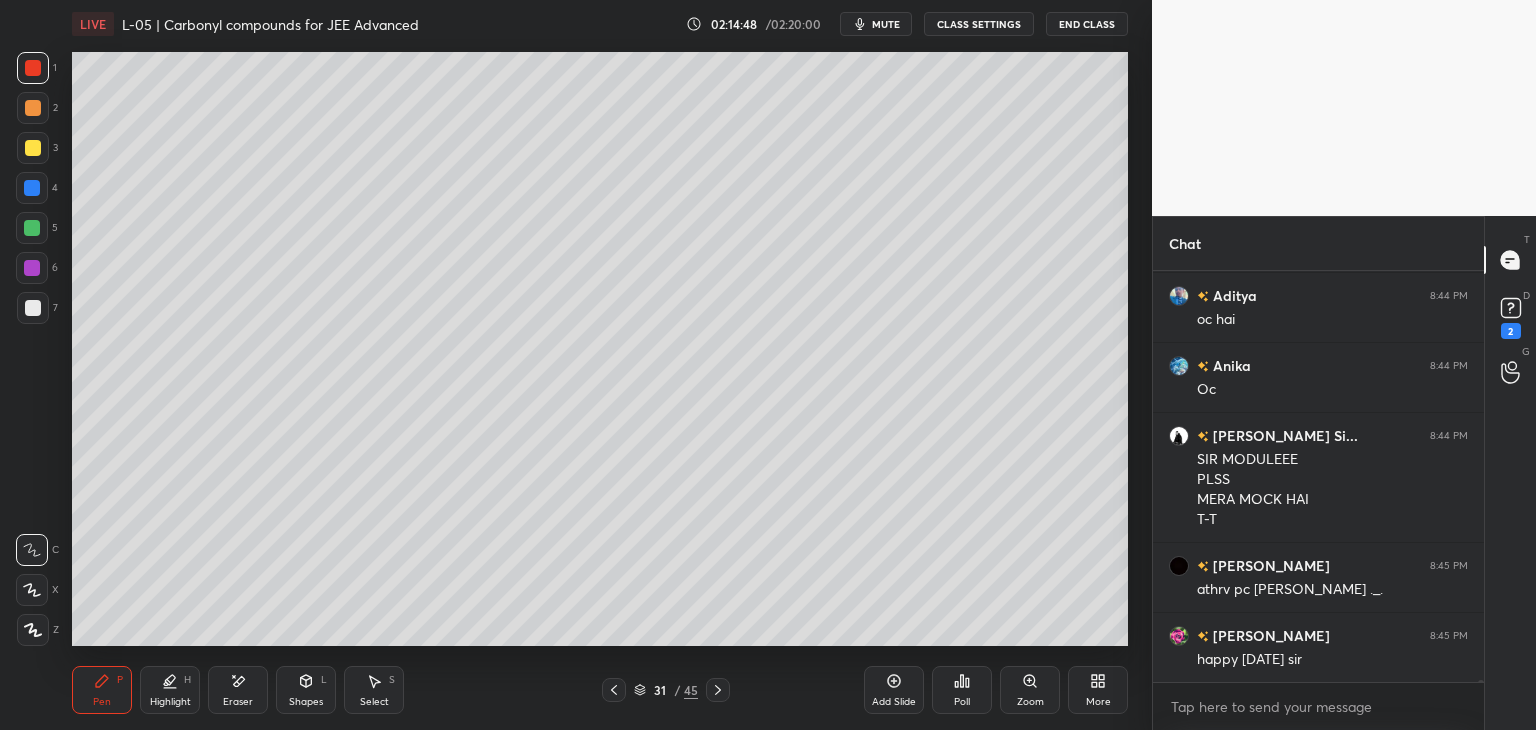 click 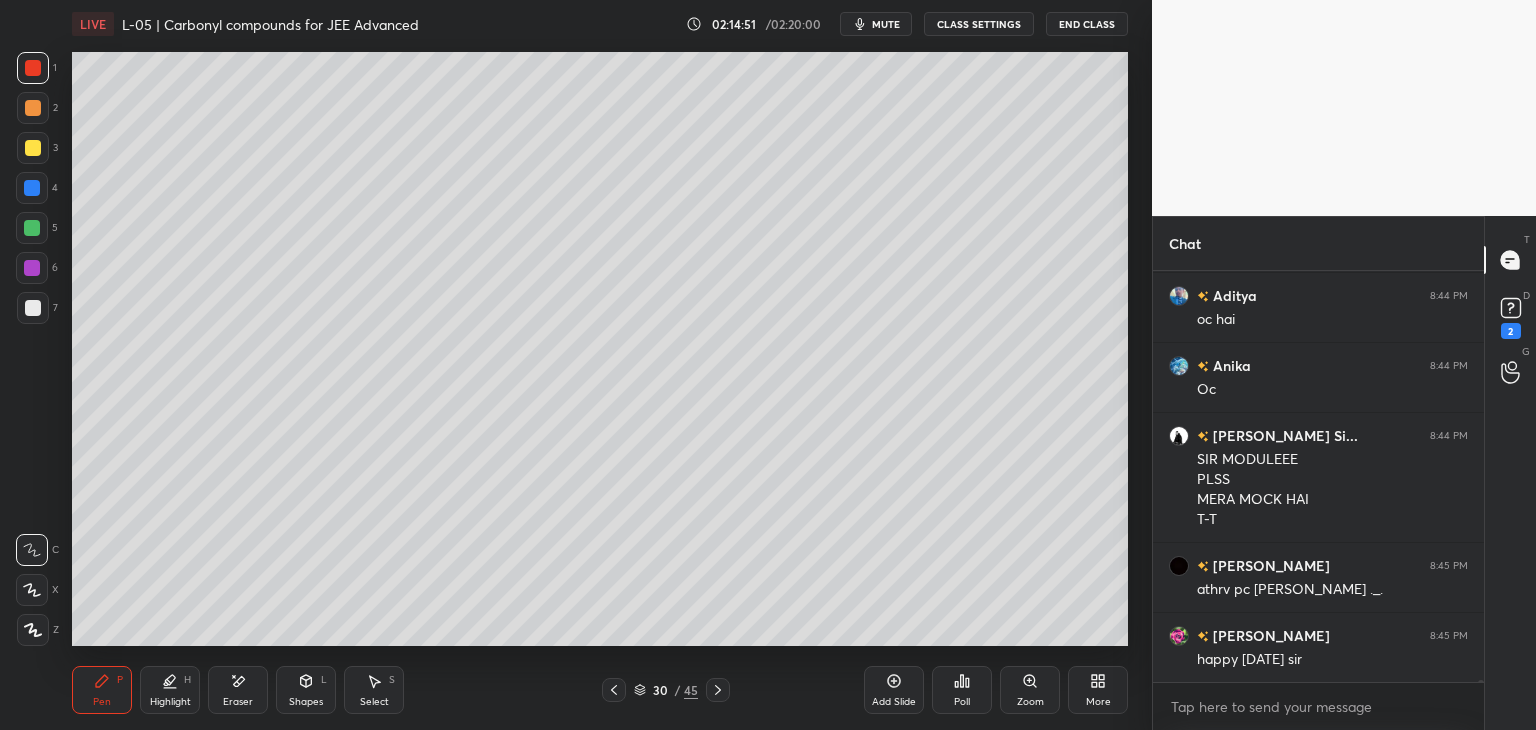 click 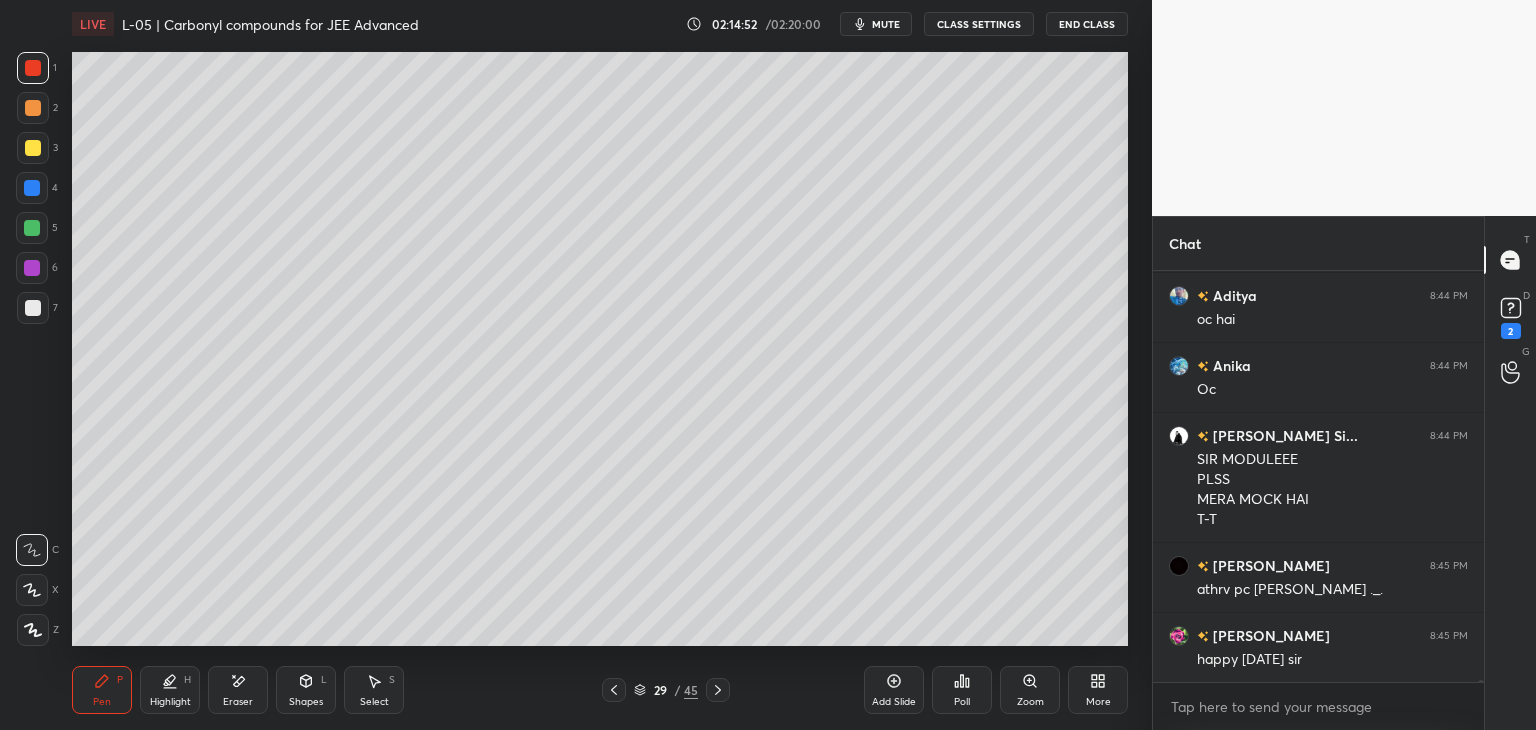click 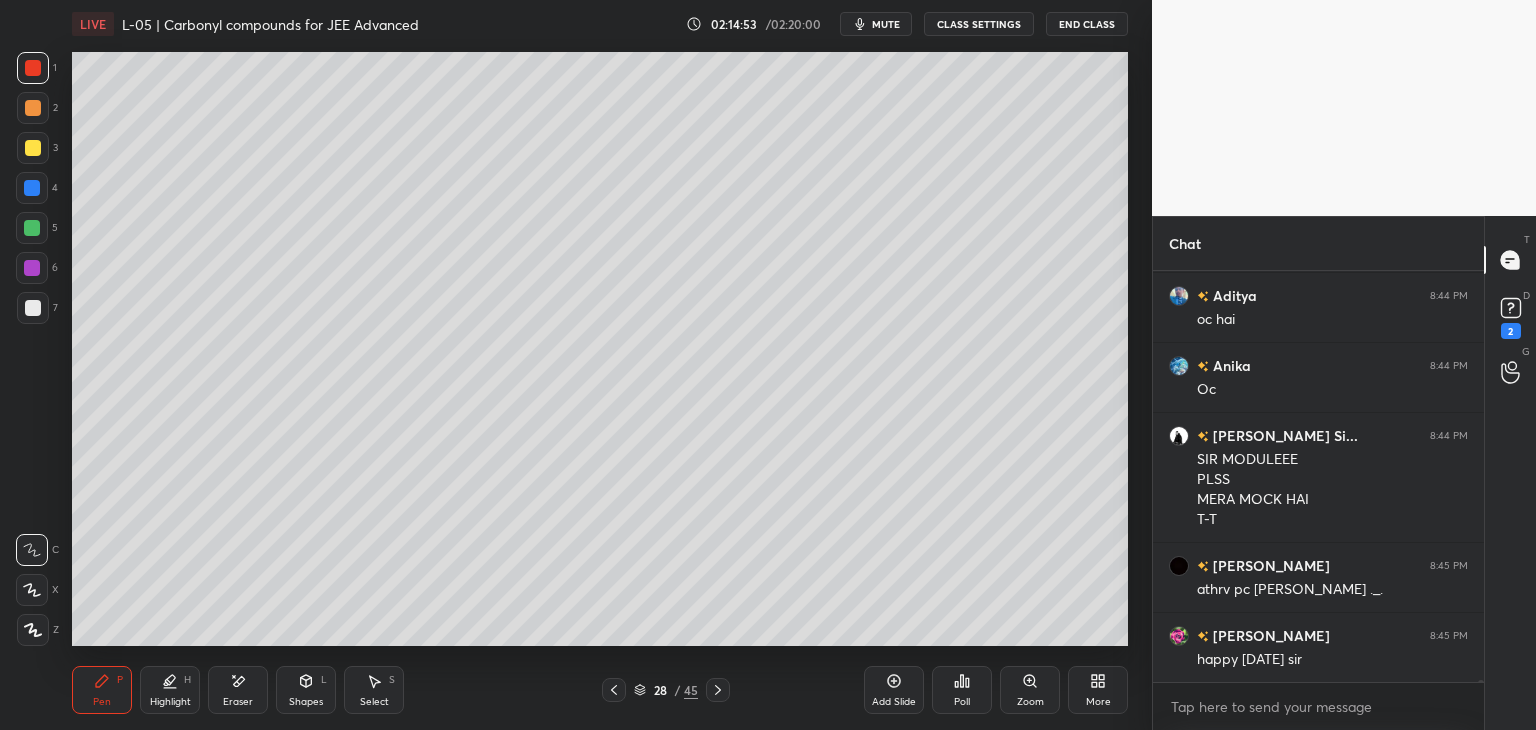 click 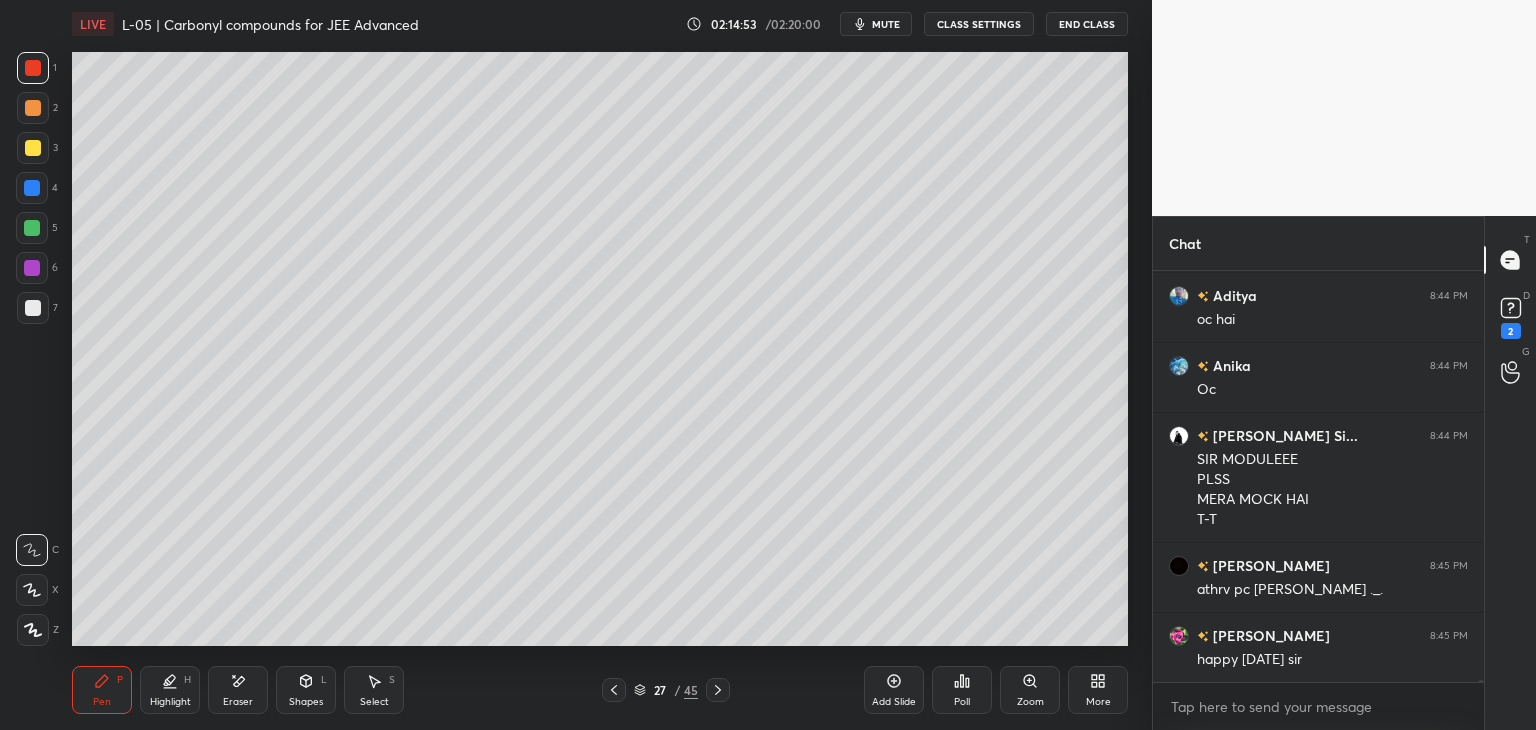 click 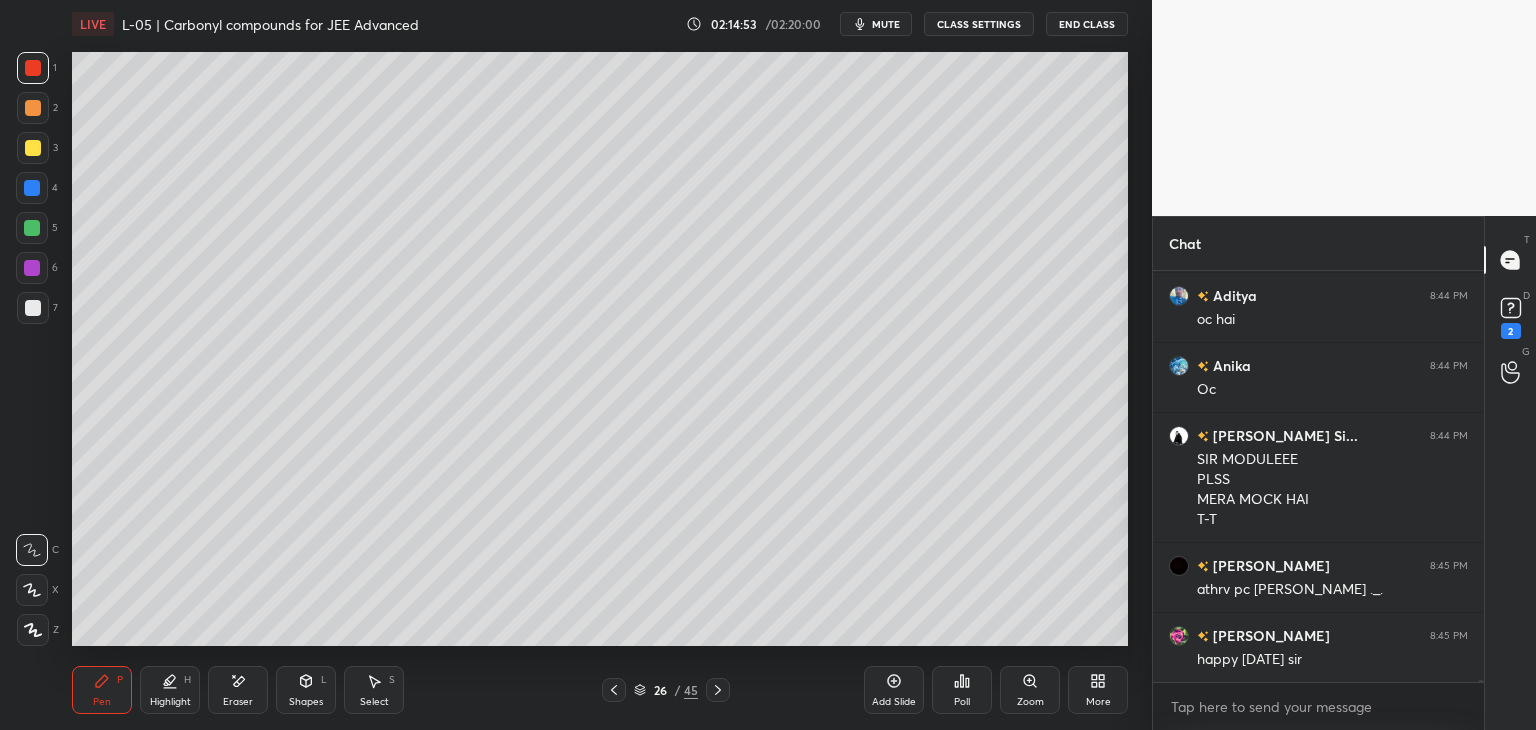 scroll, scrollTop: 71708, scrollLeft: 0, axis: vertical 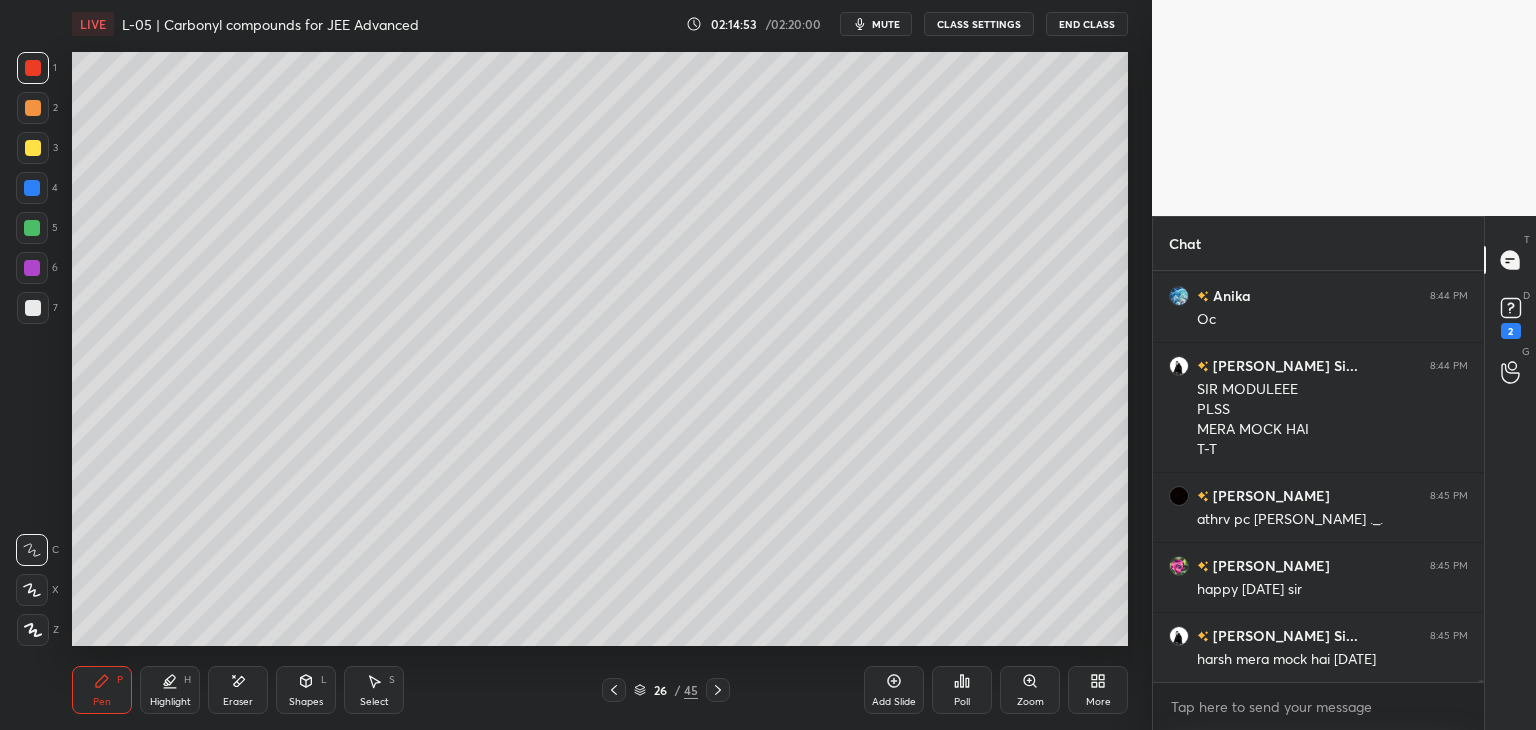 click 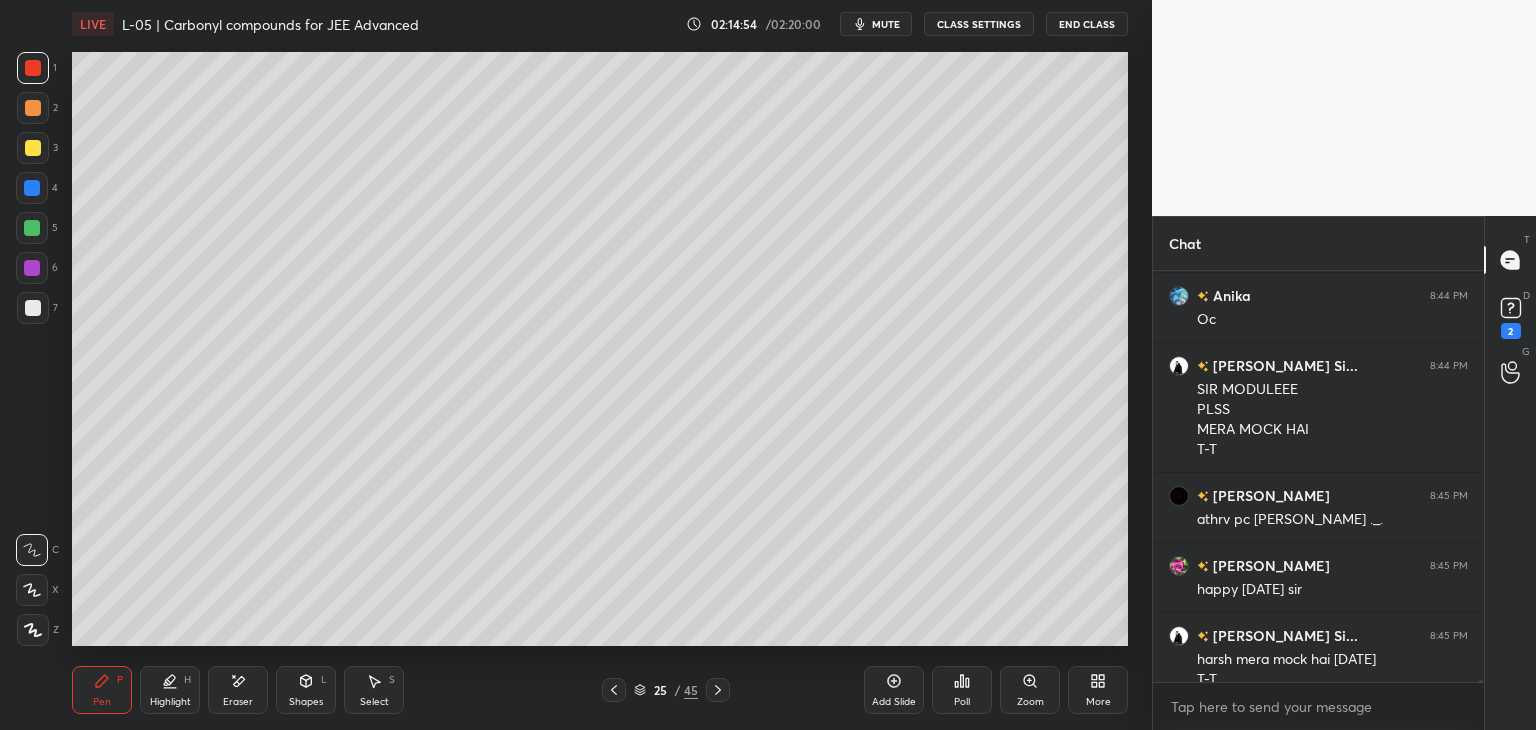 scroll, scrollTop: 71728, scrollLeft: 0, axis: vertical 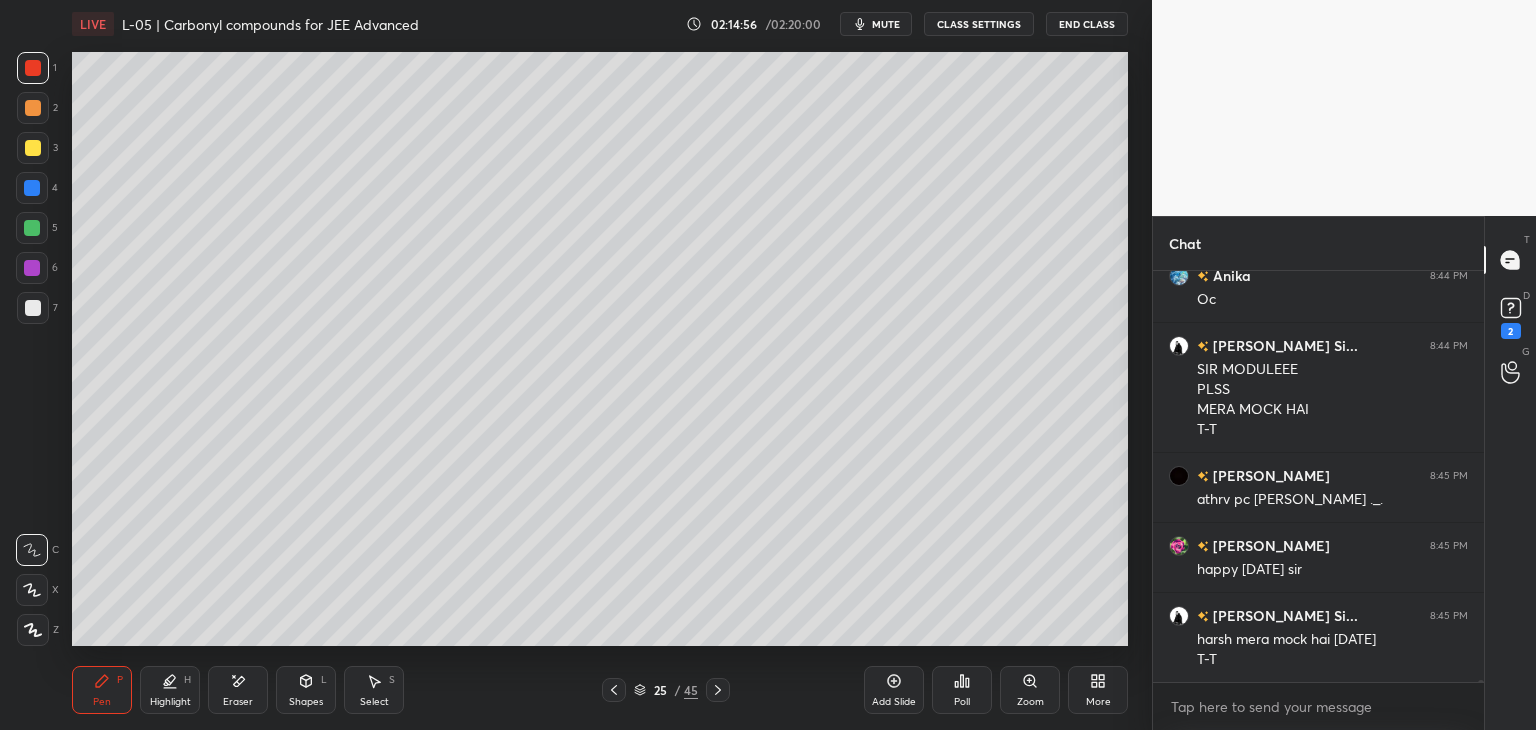 click 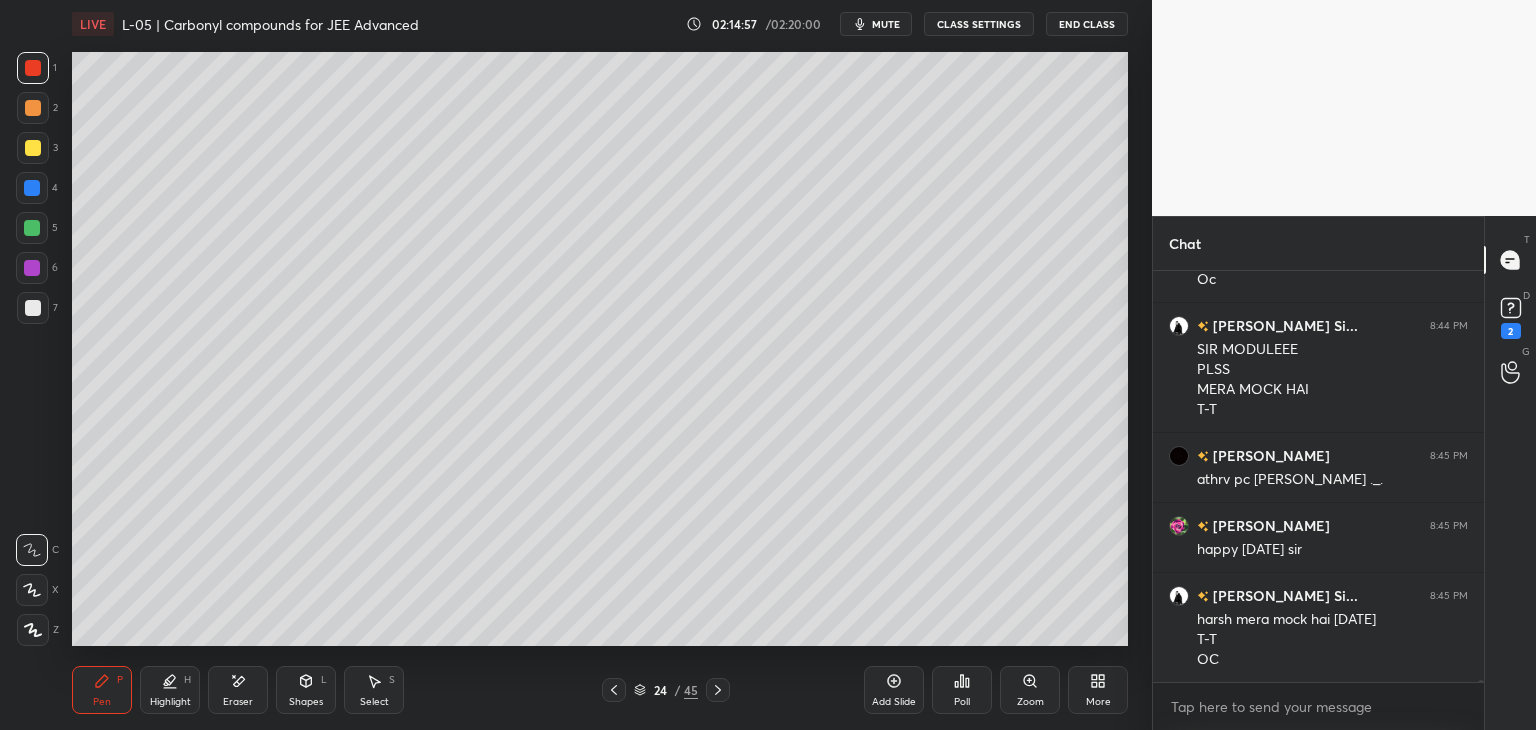 scroll, scrollTop: 71888, scrollLeft: 0, axis: vertical 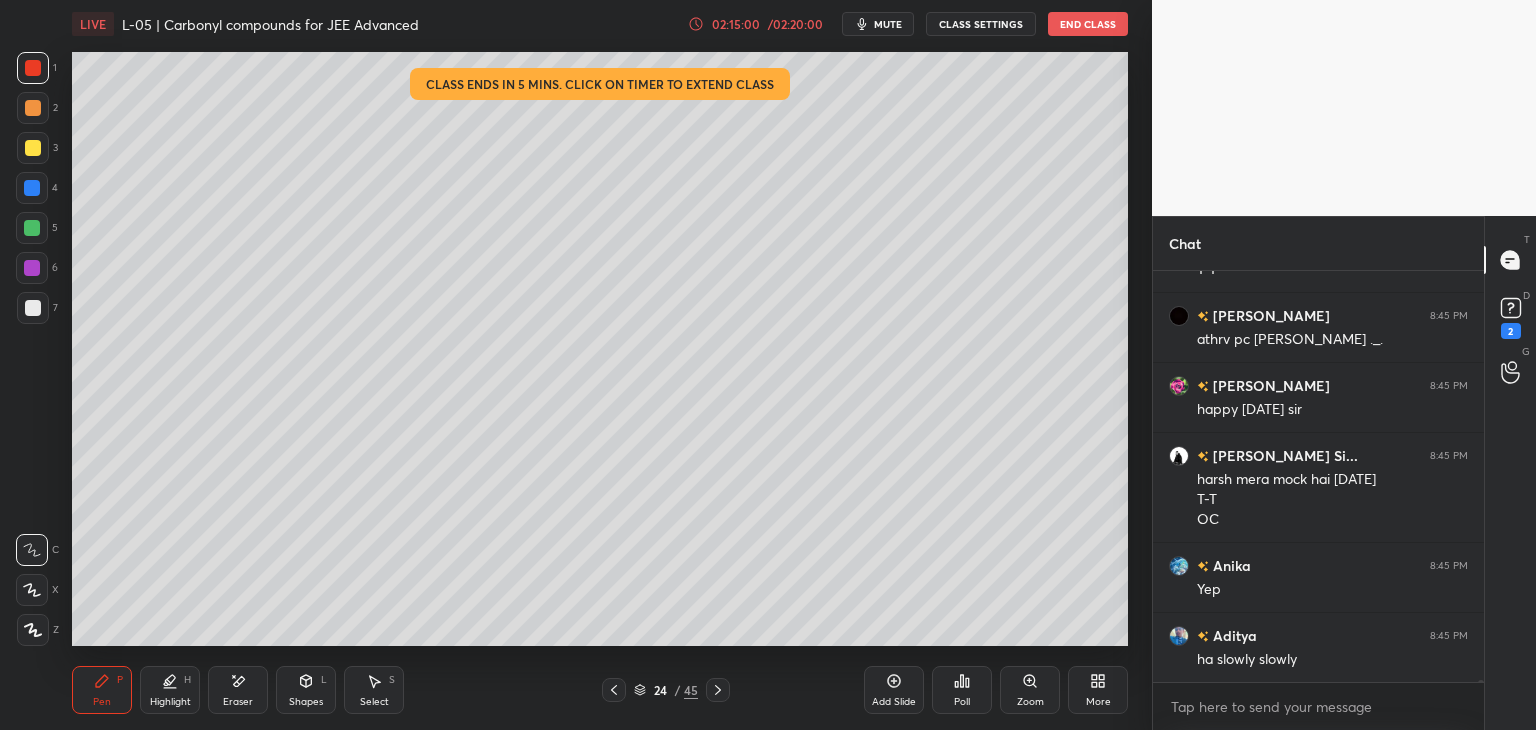 click 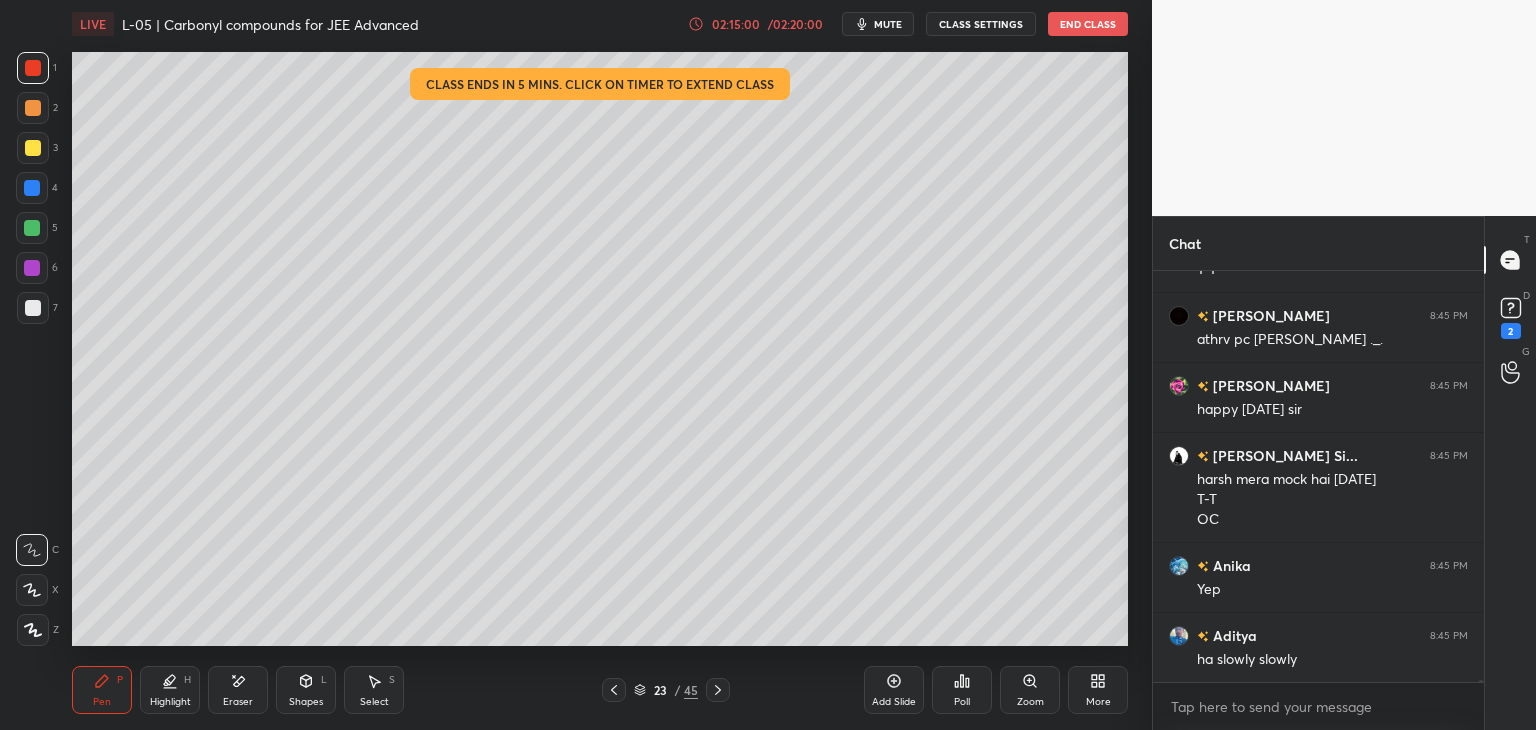 scroll, scrollTop: 71958, scrollLeft: 0, axis: vertical 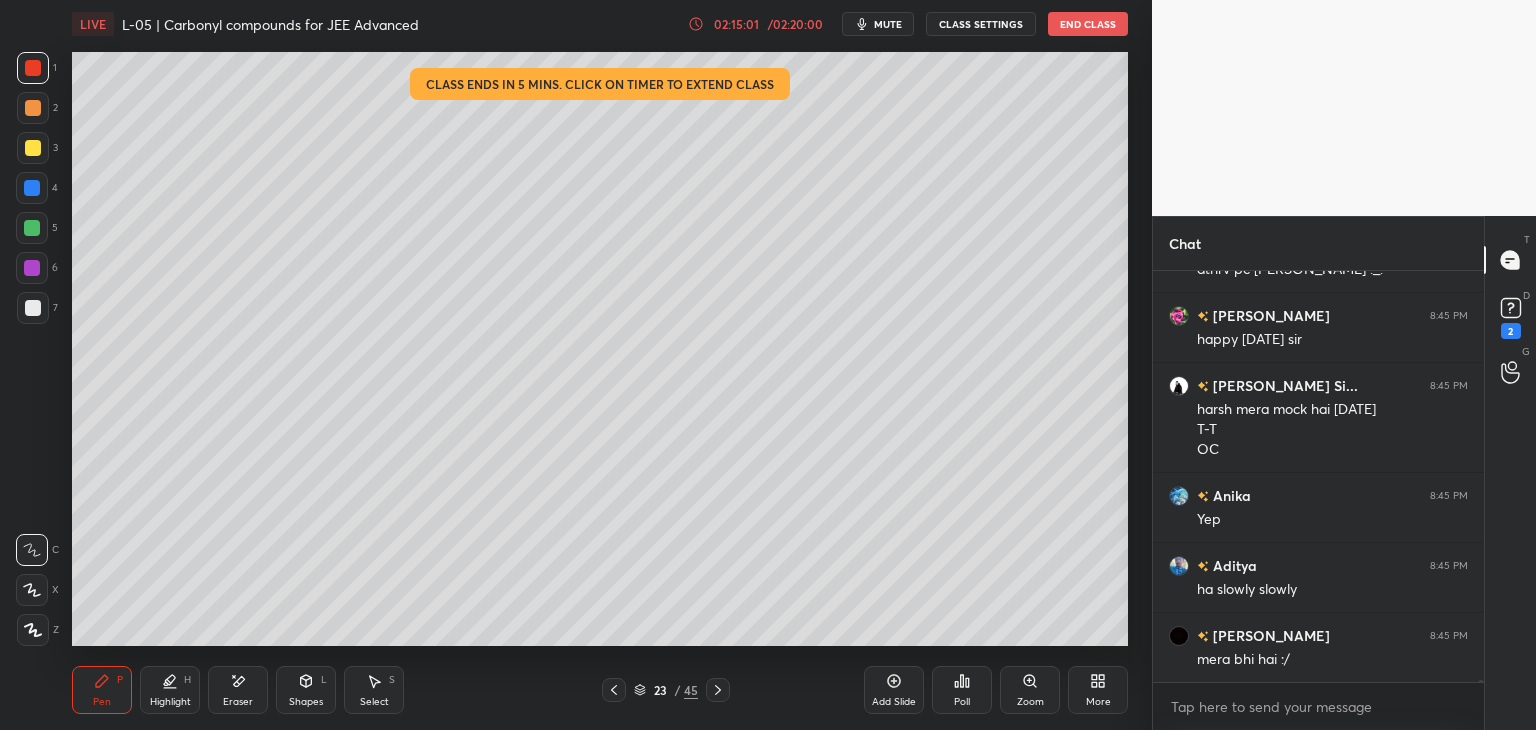 click 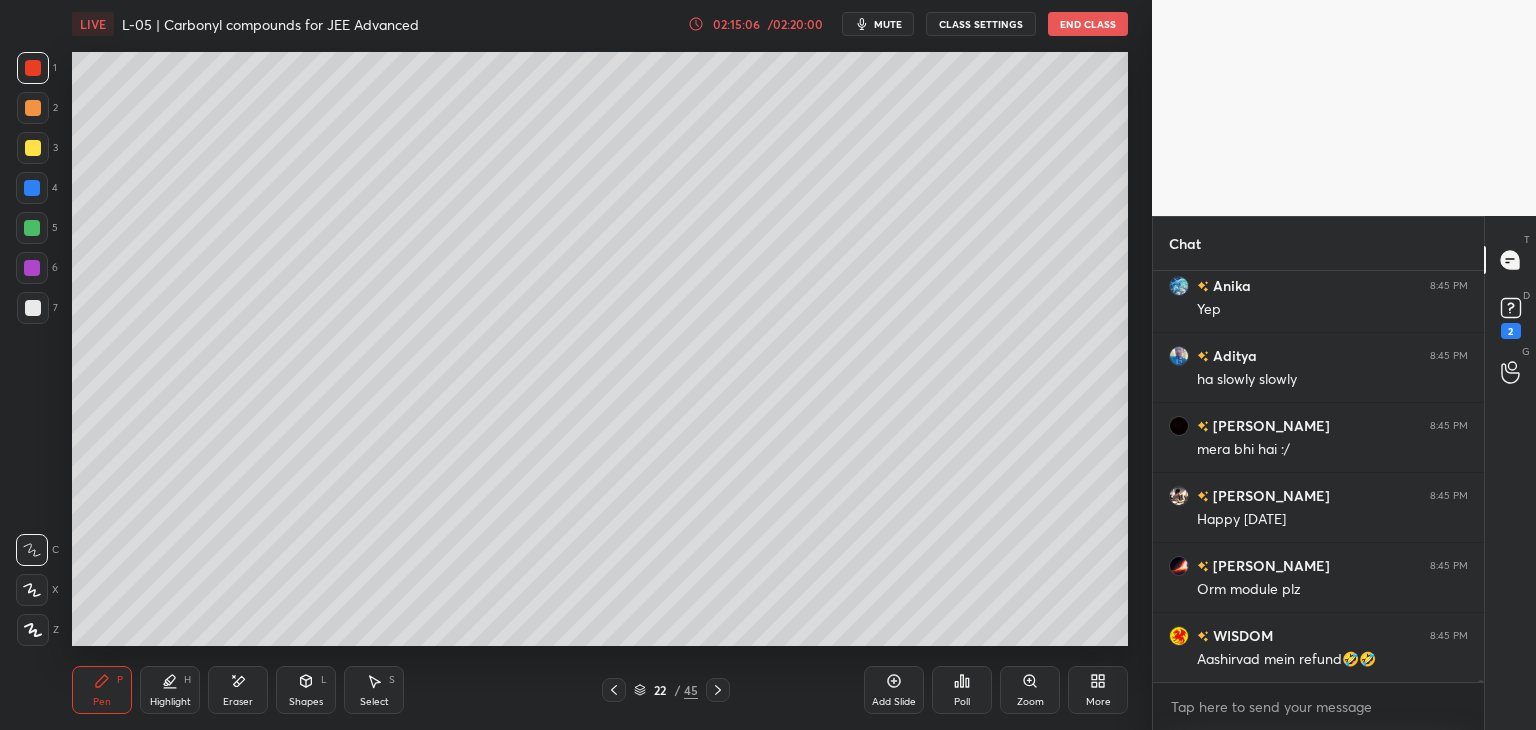 scroll, scrollTop: 72308, scrollLeft: 0, axis: vertical 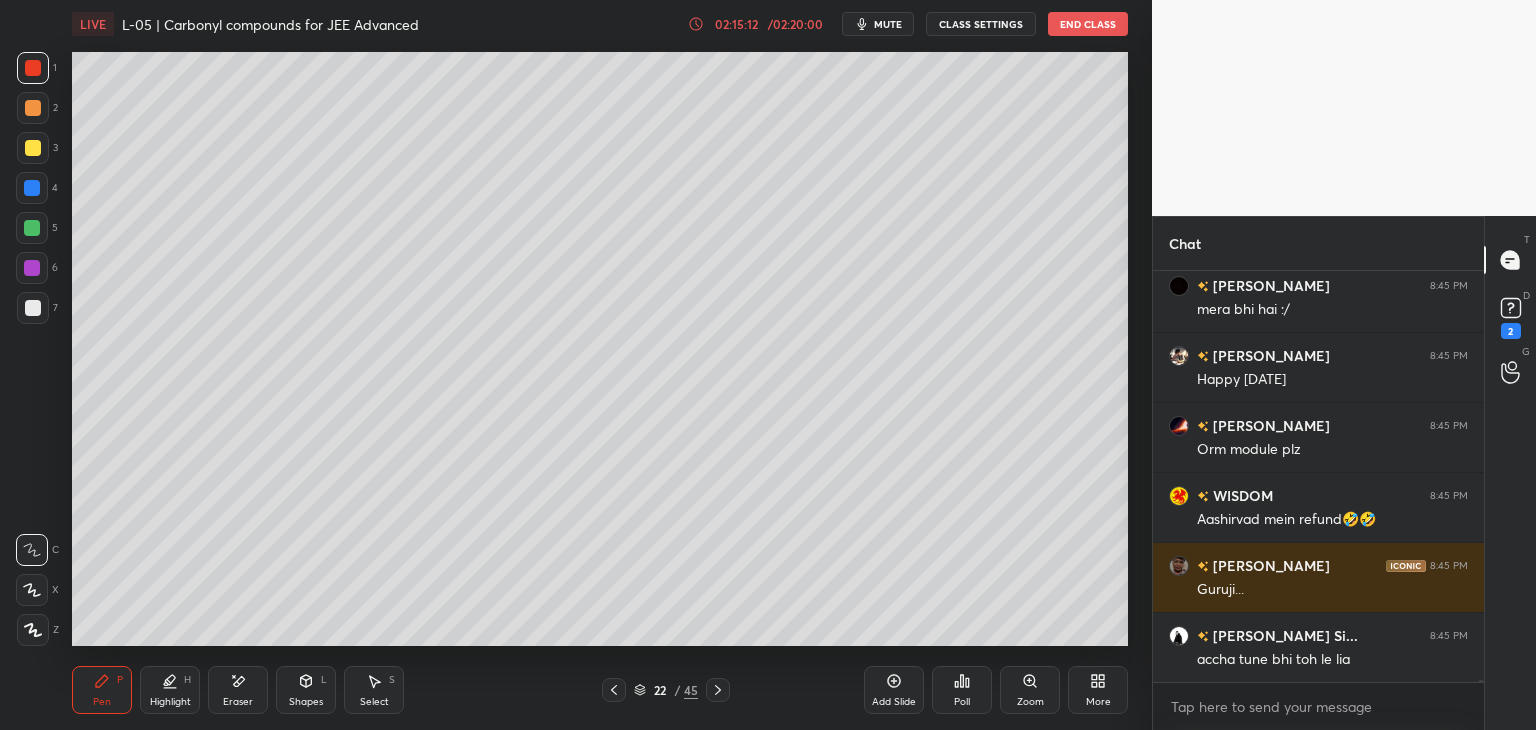 click at bounding box center [33, 148] 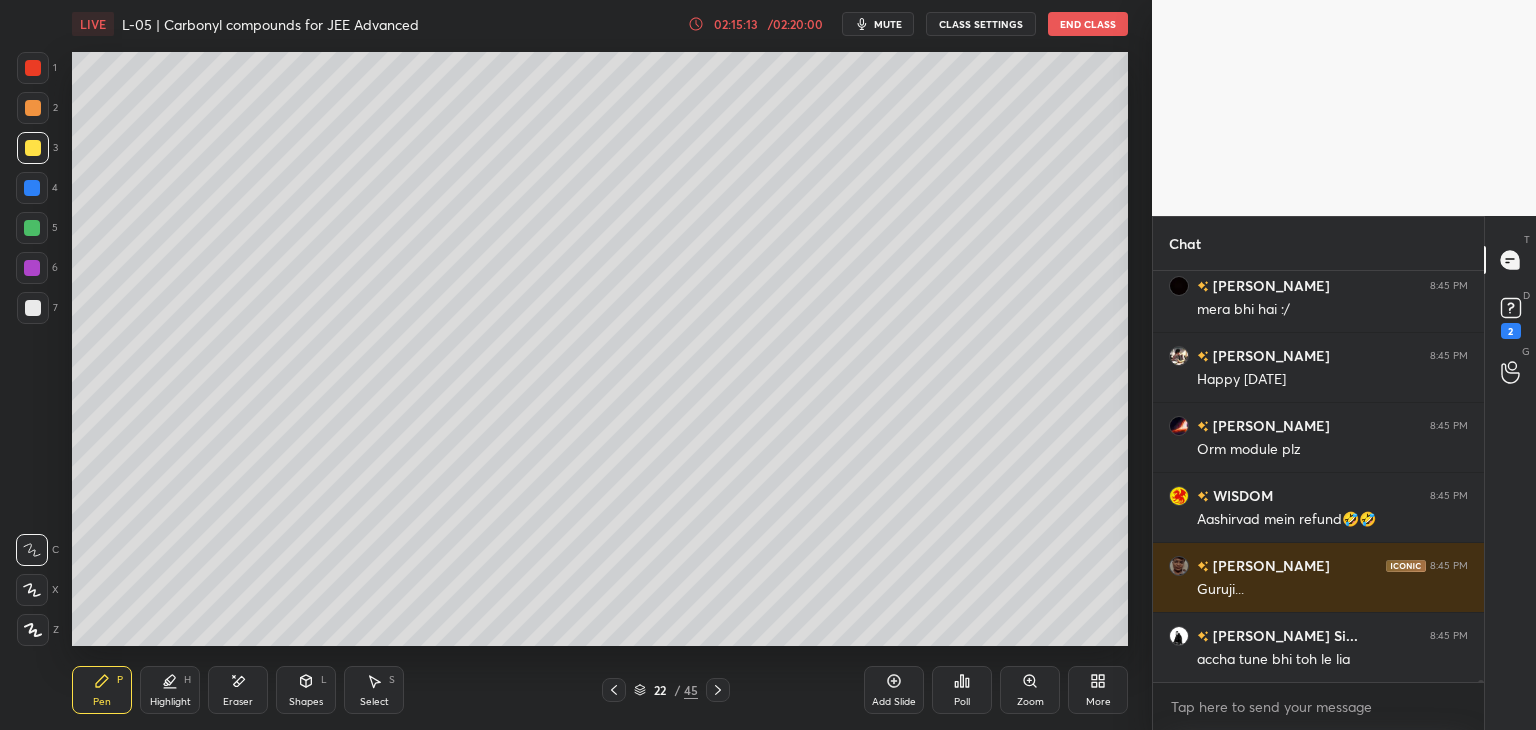 scroll, scrollTop: 72378, scrollLeft: 0, axis: vertical 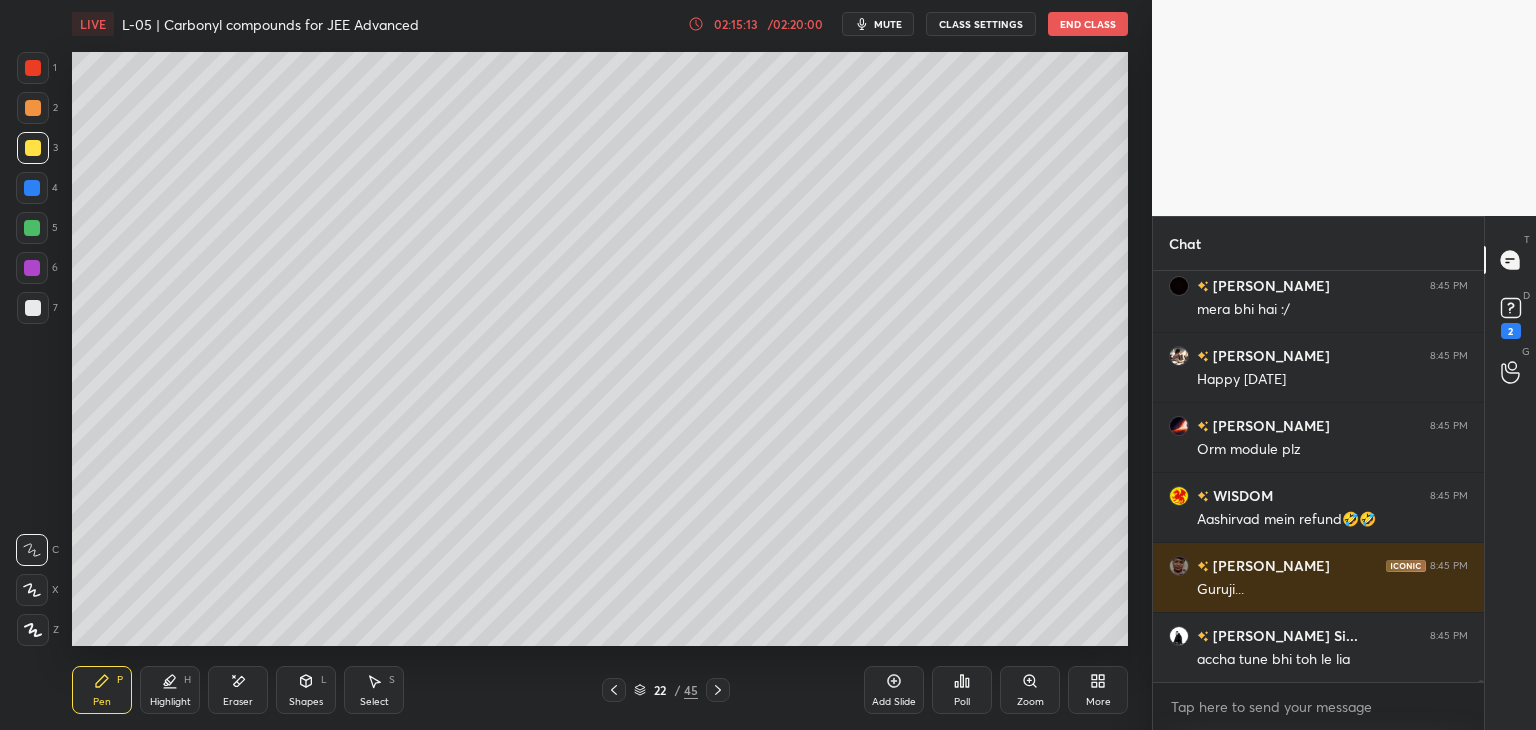 click at bounding box center (32, 188) 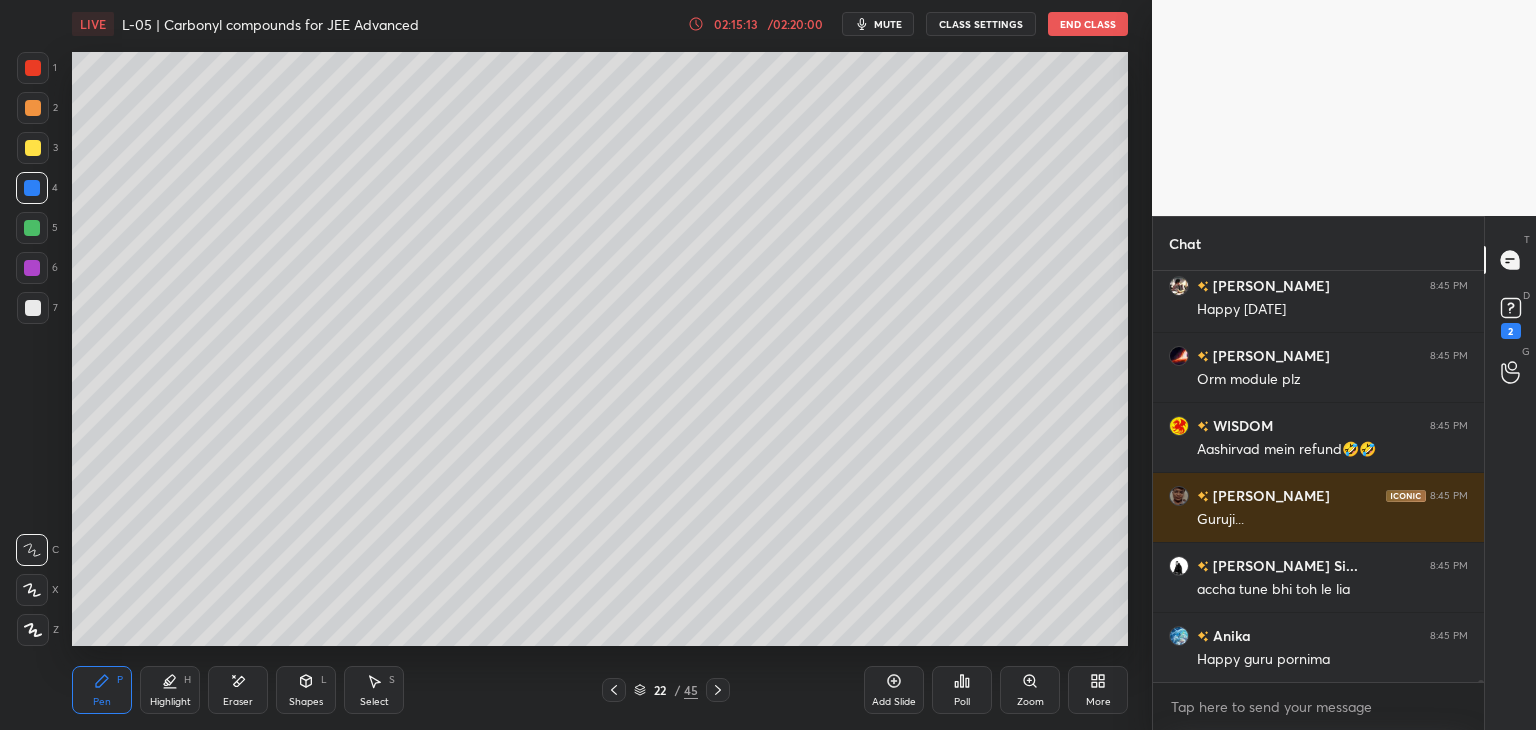 click at bounding box center (32, 228) 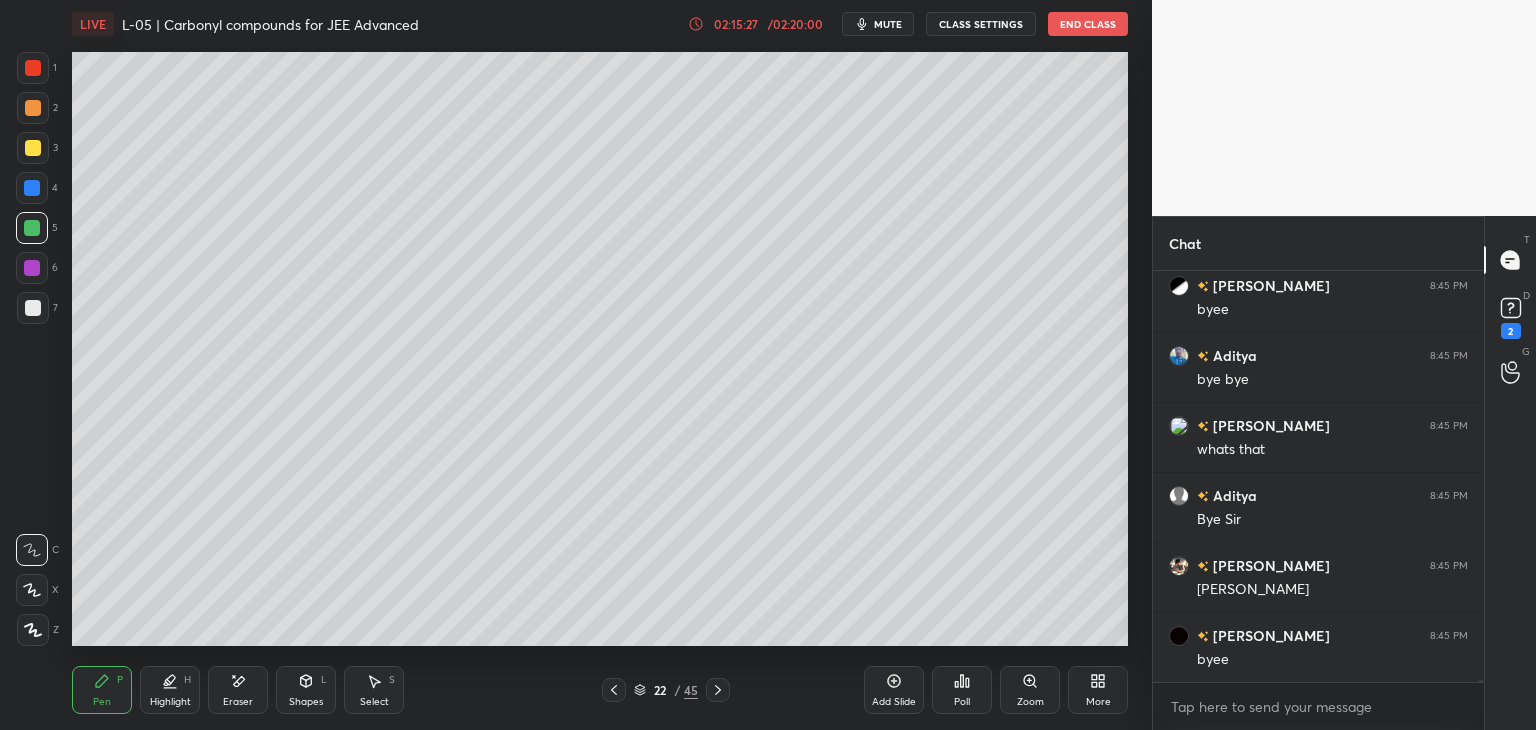 scroll, scrollTop: 73918, scrollLeft: 0, axis: vertical 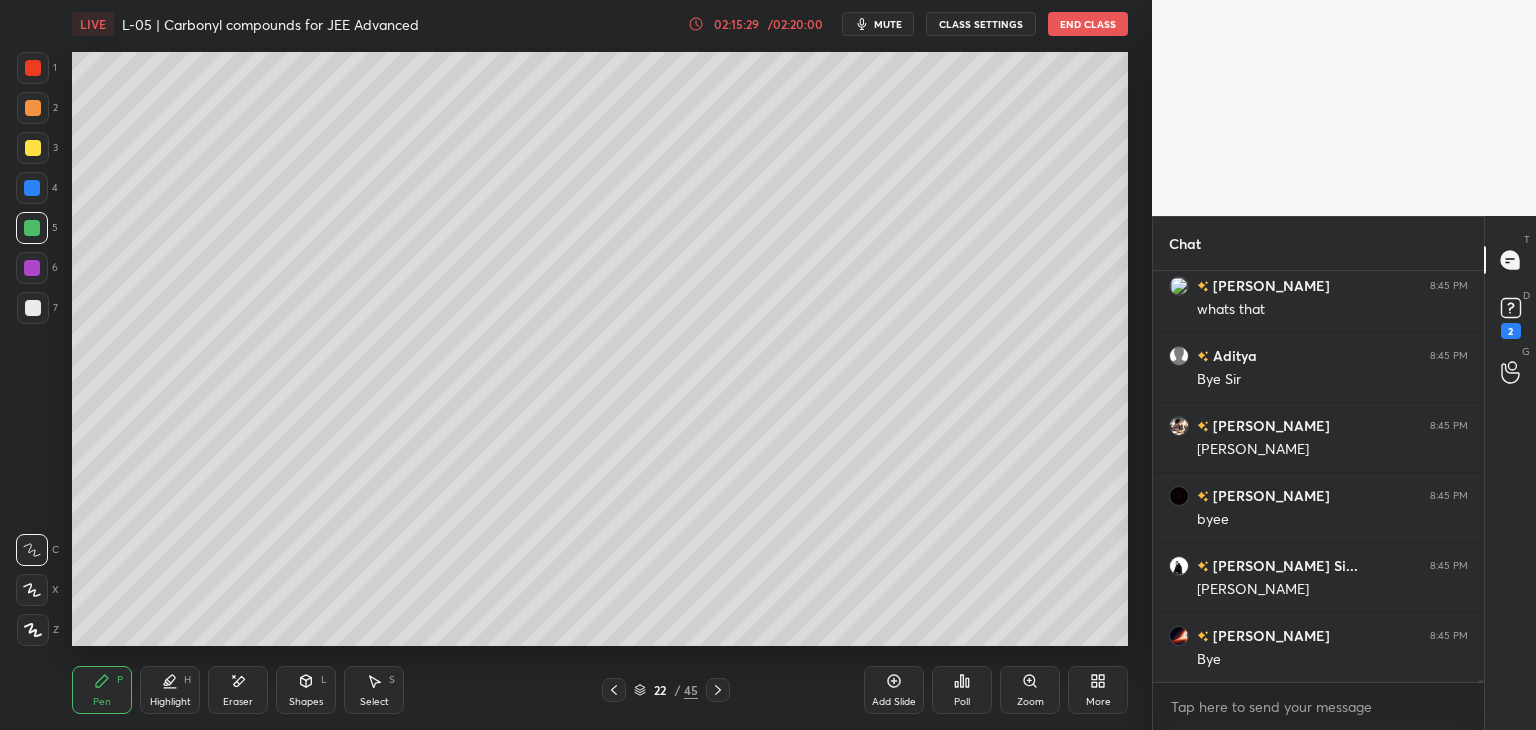 click on "End Class" at bounding box center [1088, 24] 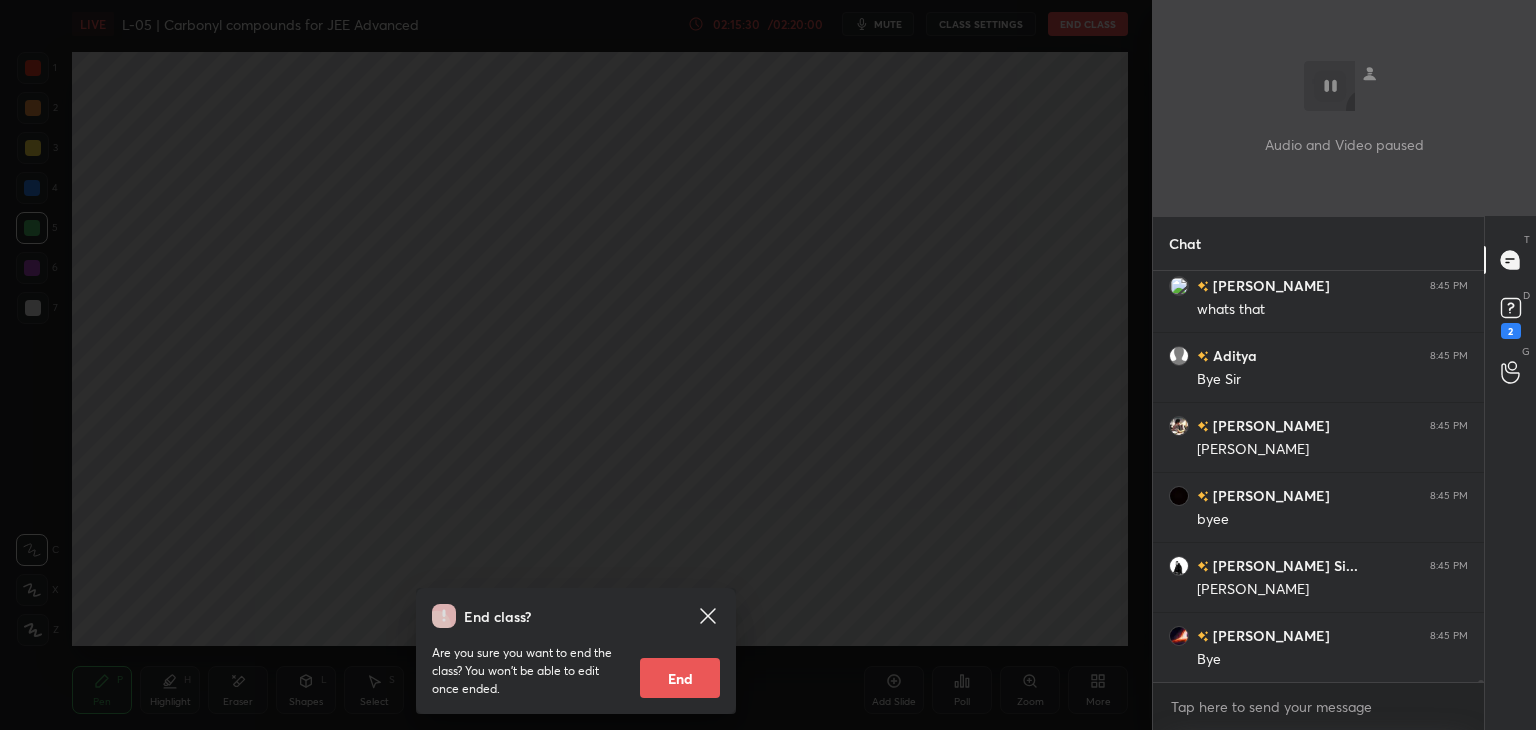 scroll, scrollTop: 73988, scrollLeft: 0, axis: vertical 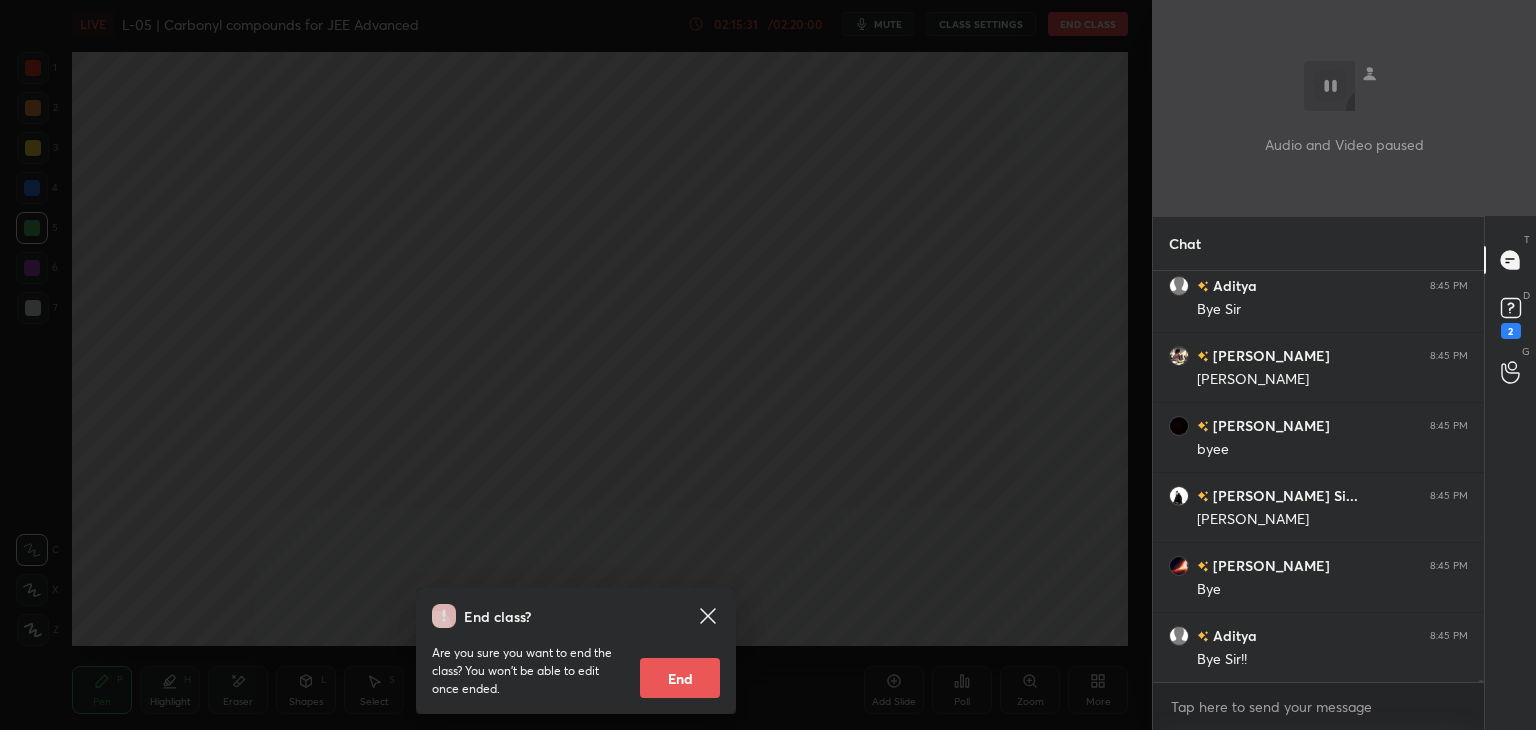 click on "End" at bounding box center [680, 678] 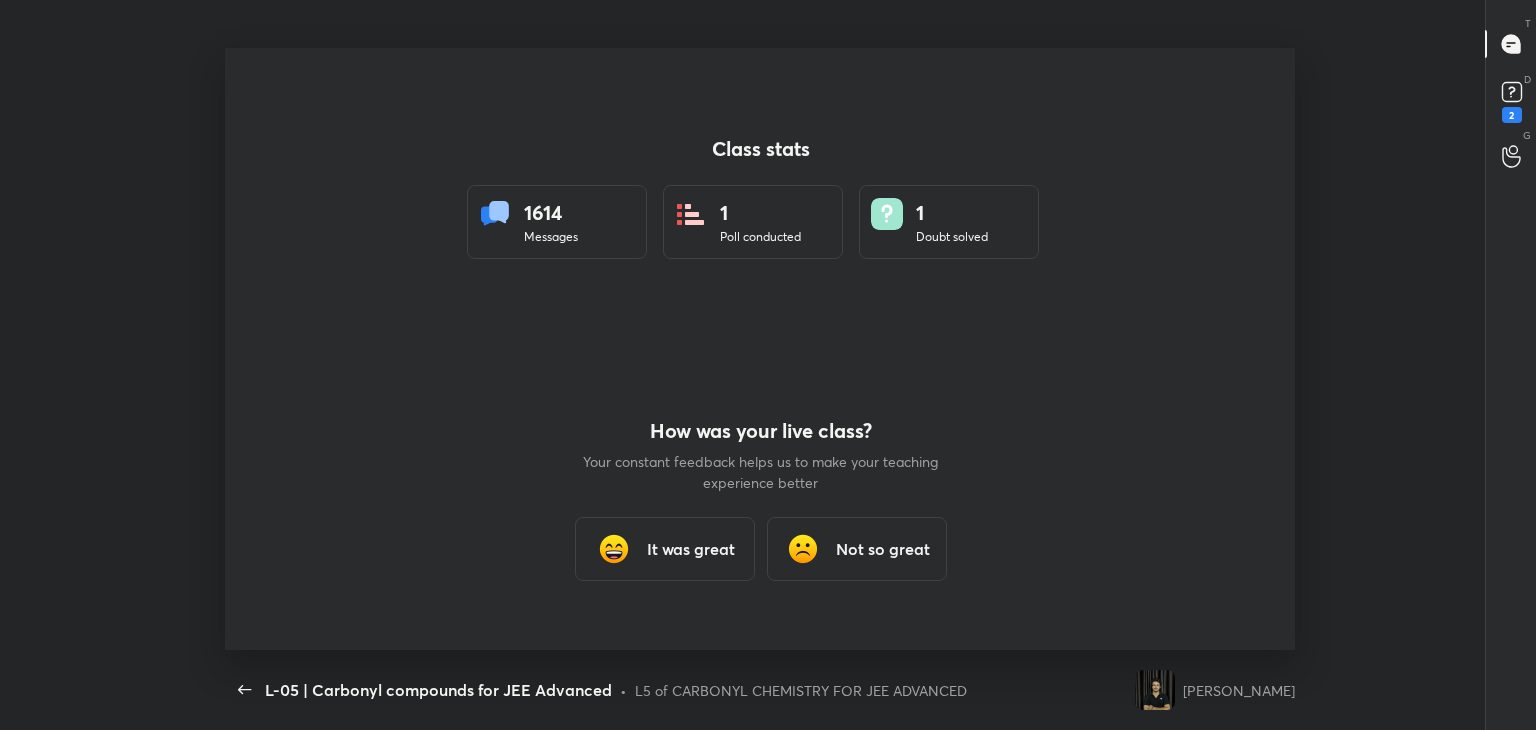 click on "It was great" at bounding box center [664, 549] 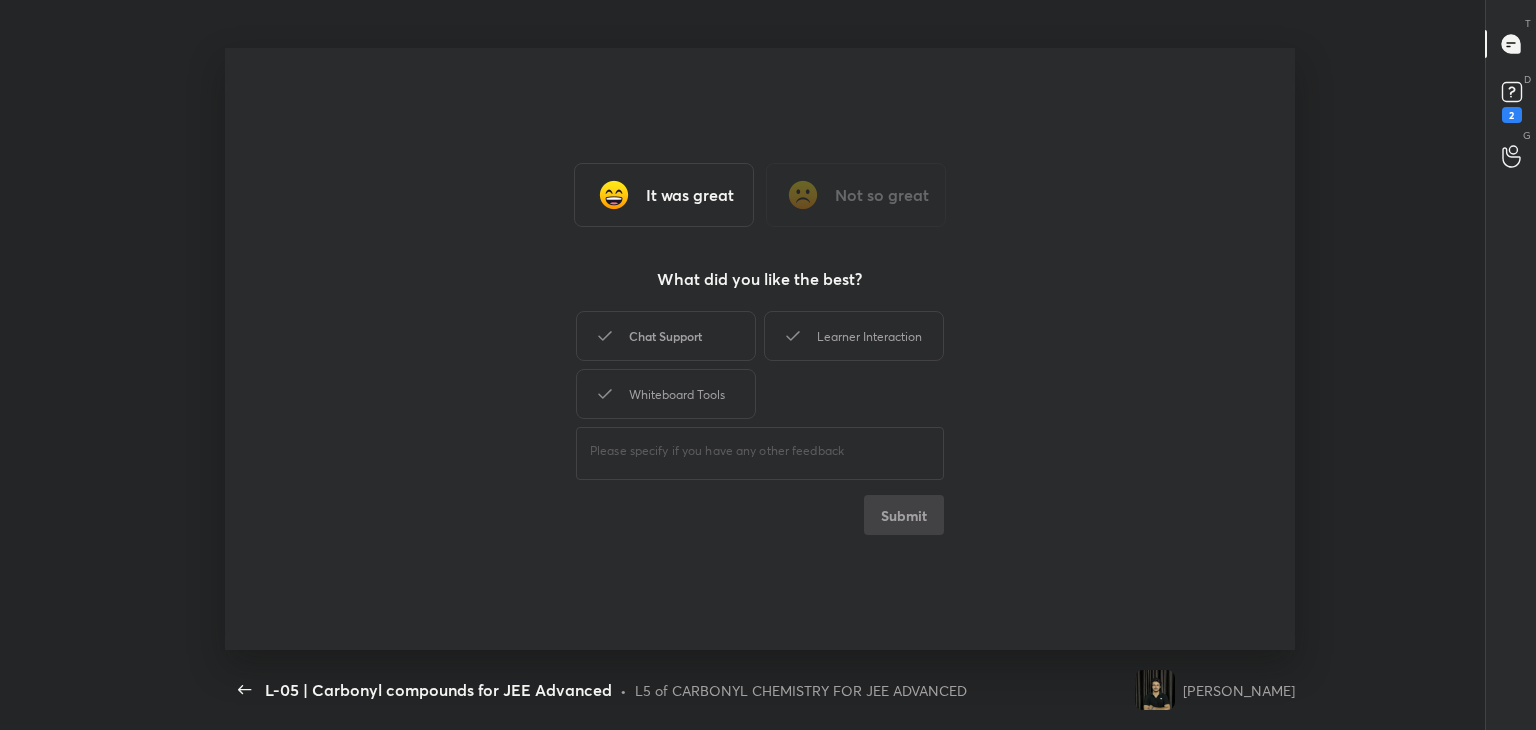 click on "Chat Support" at bounding box center [666, 336] 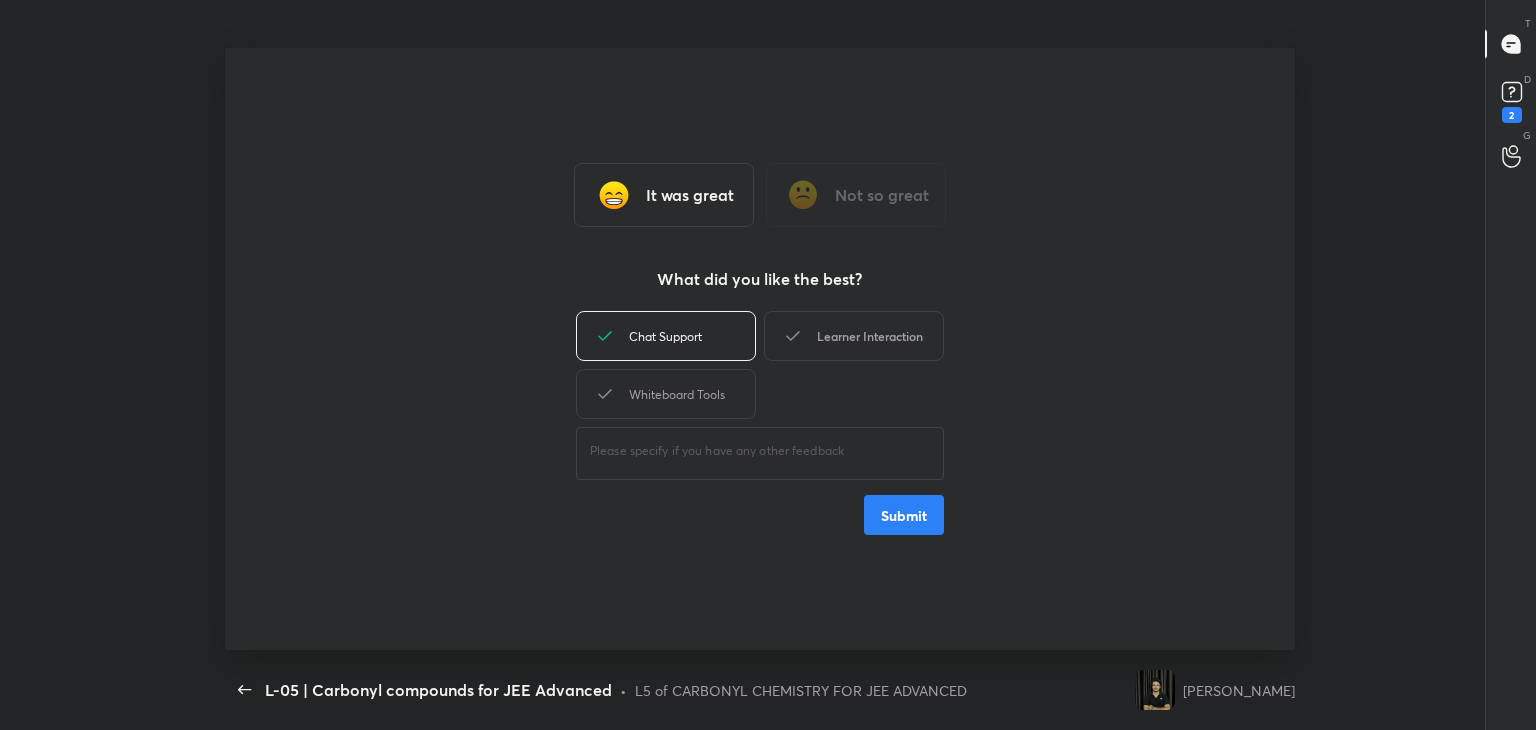 click on "Learner Interaction" at bounding box center (854, 336) 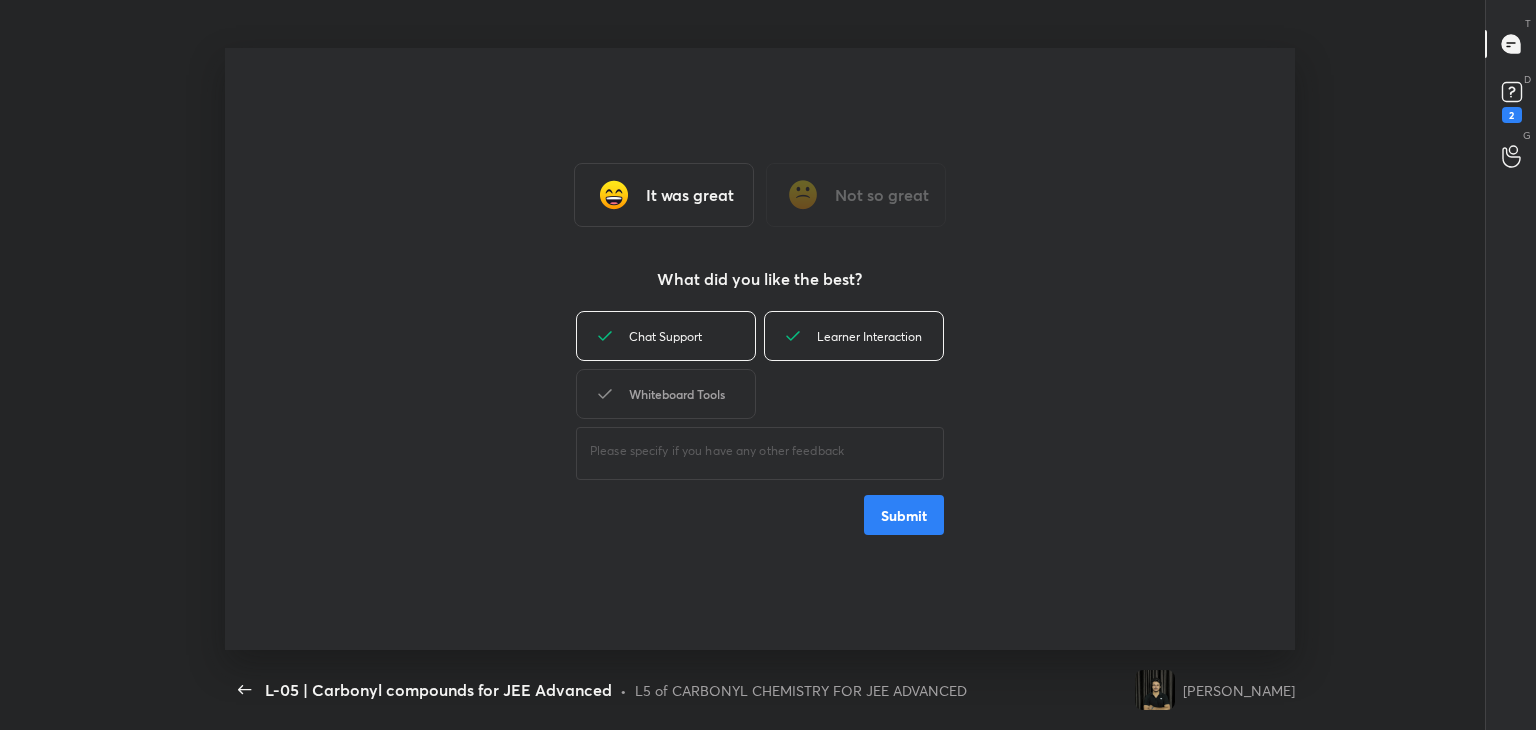 click on "Whiteboard Tools" at bounding box center [666, 394] 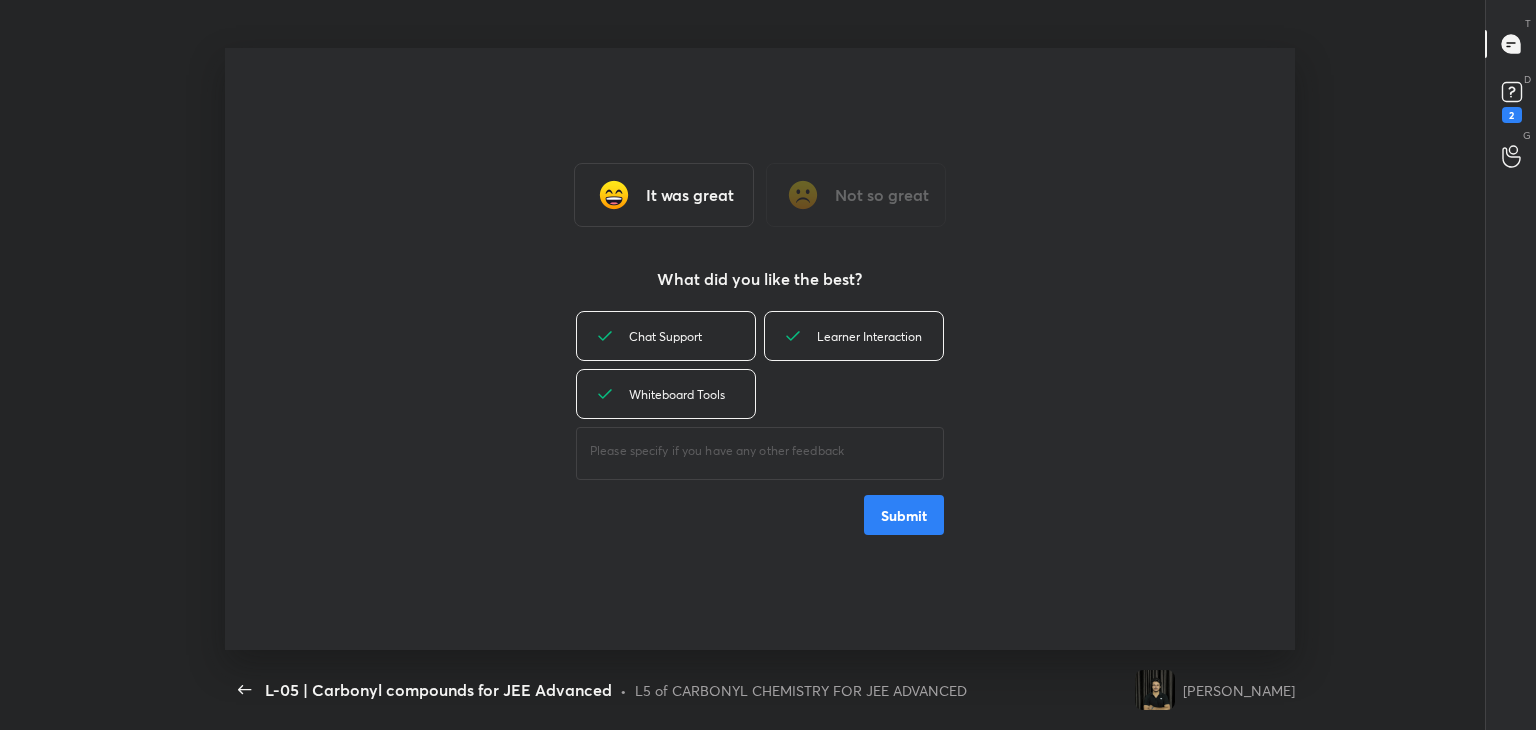 click on "Submit" at bounding box center [904, 515] 